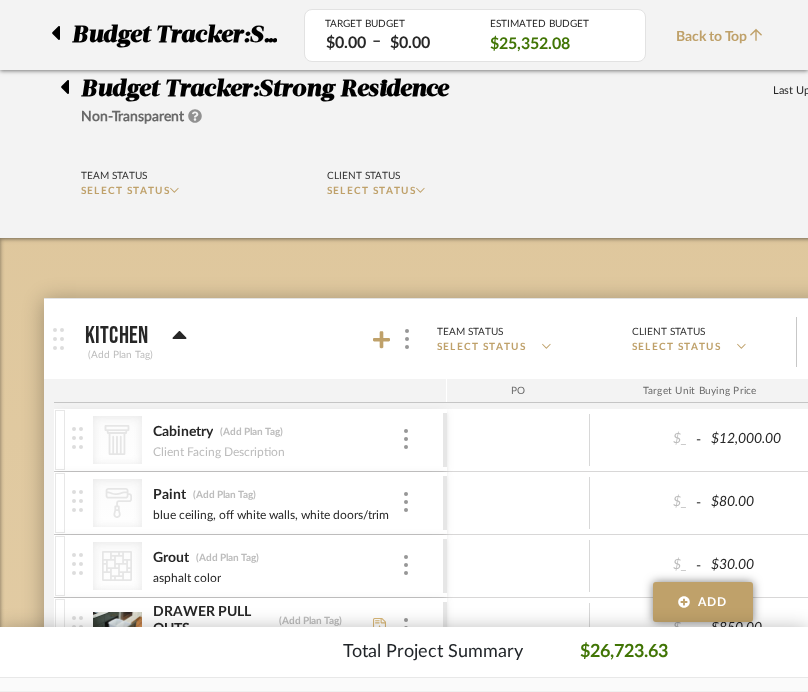 scroll, scrollTop: 206, scrollLeft: 0, axis: vertical 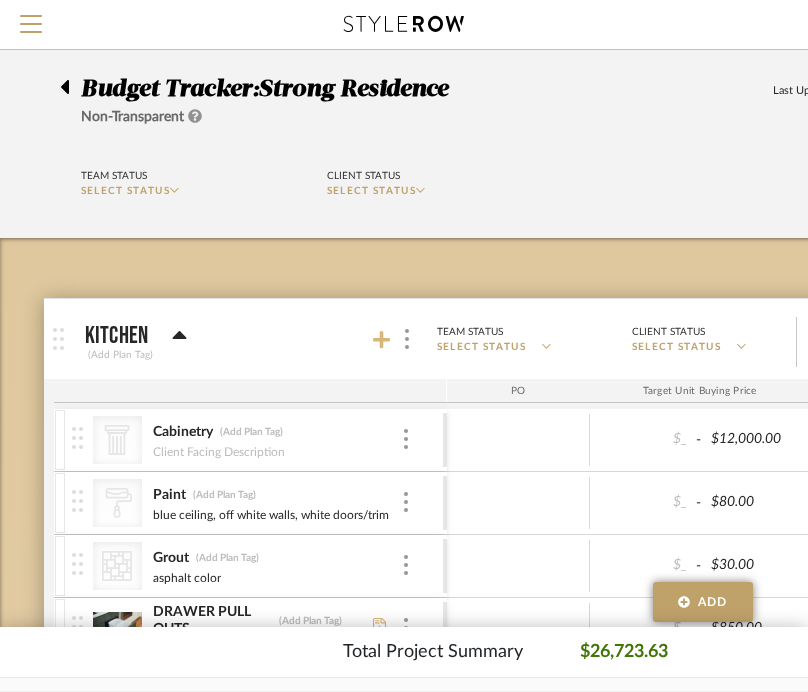 click 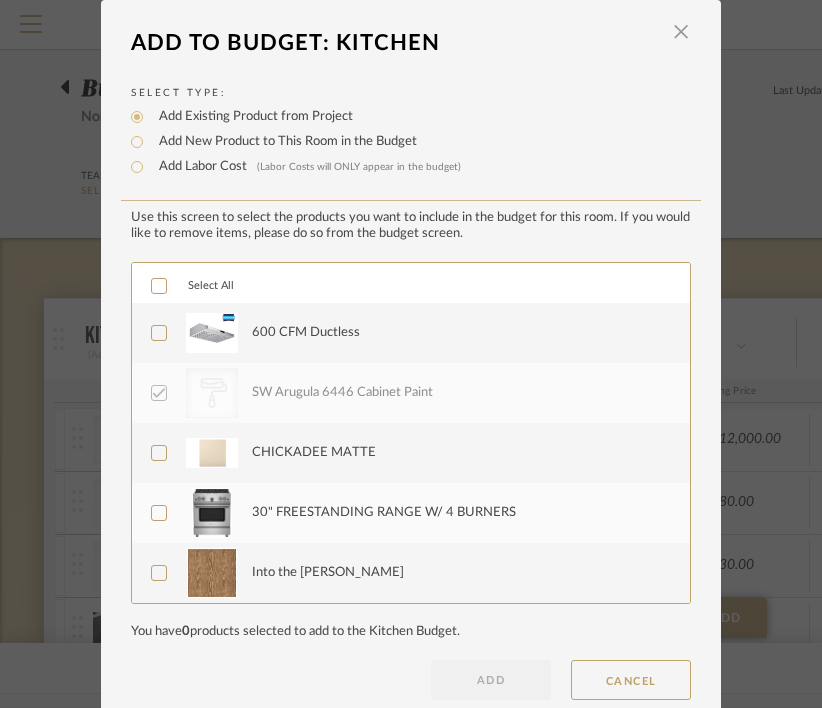click 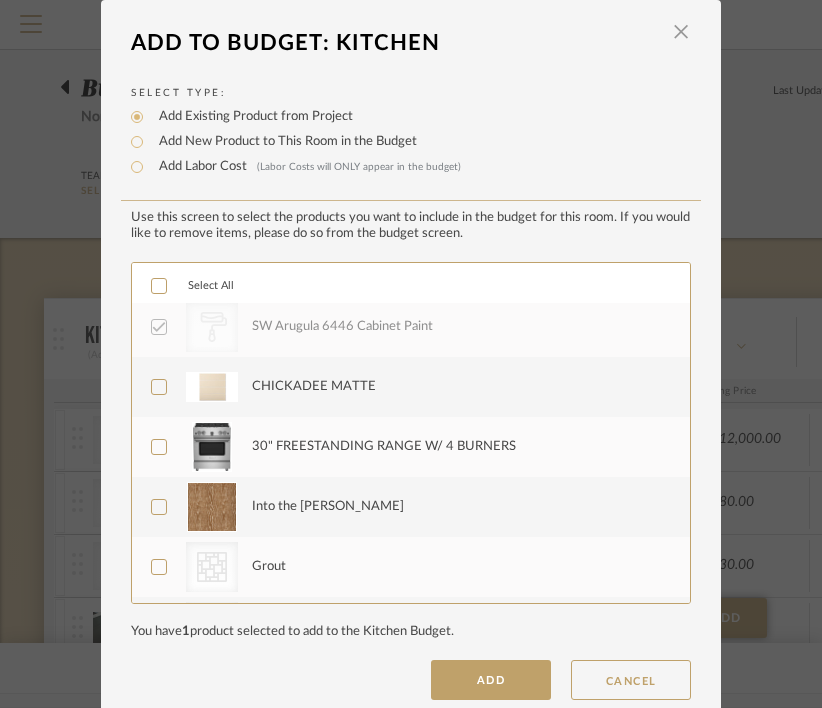 scroll, scrollTop: 113, scrollLeft: 0, axis: vertical 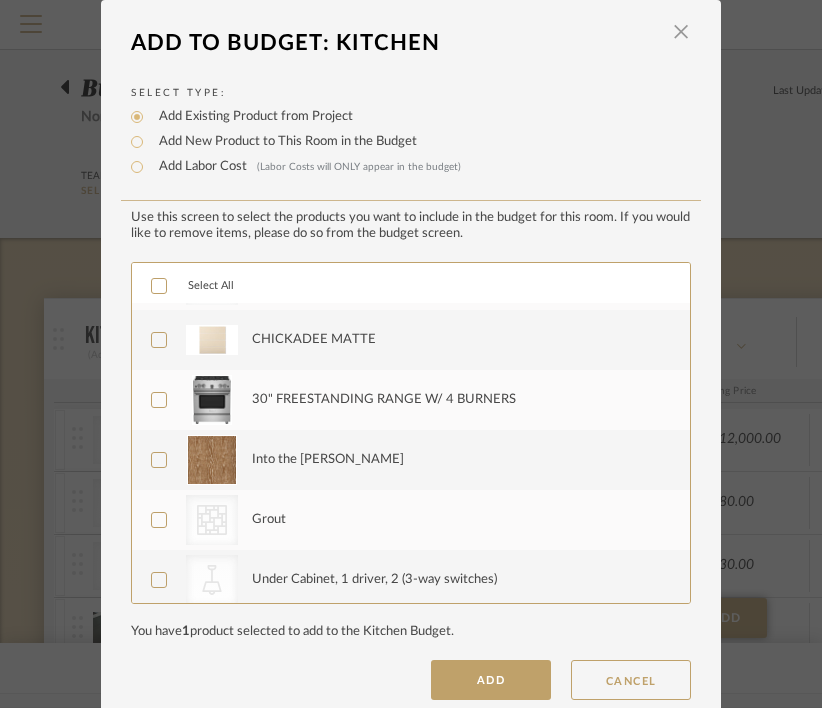 click on "CHICKADEE MATTE" at bounding box center (409, 340) 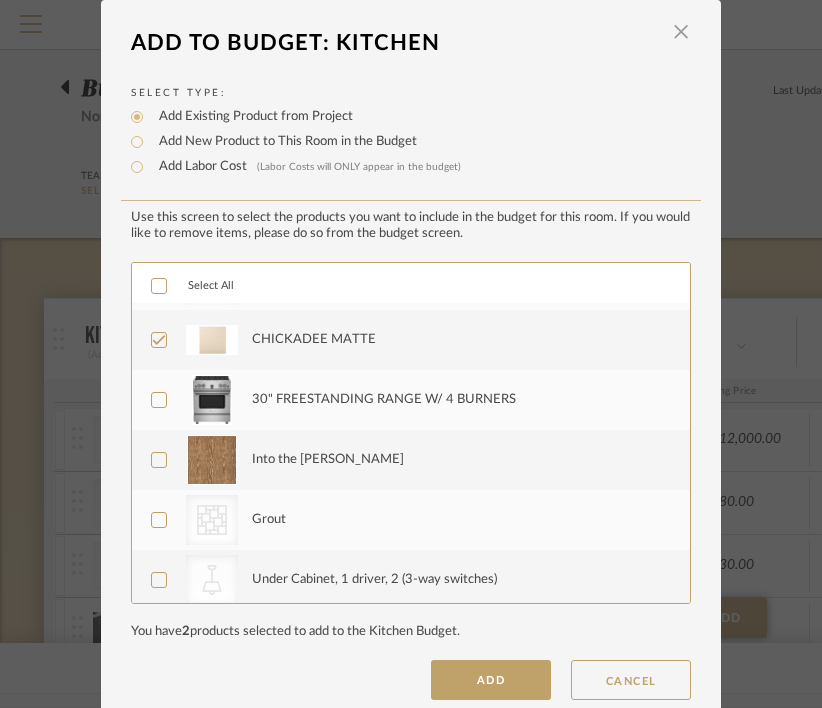 click 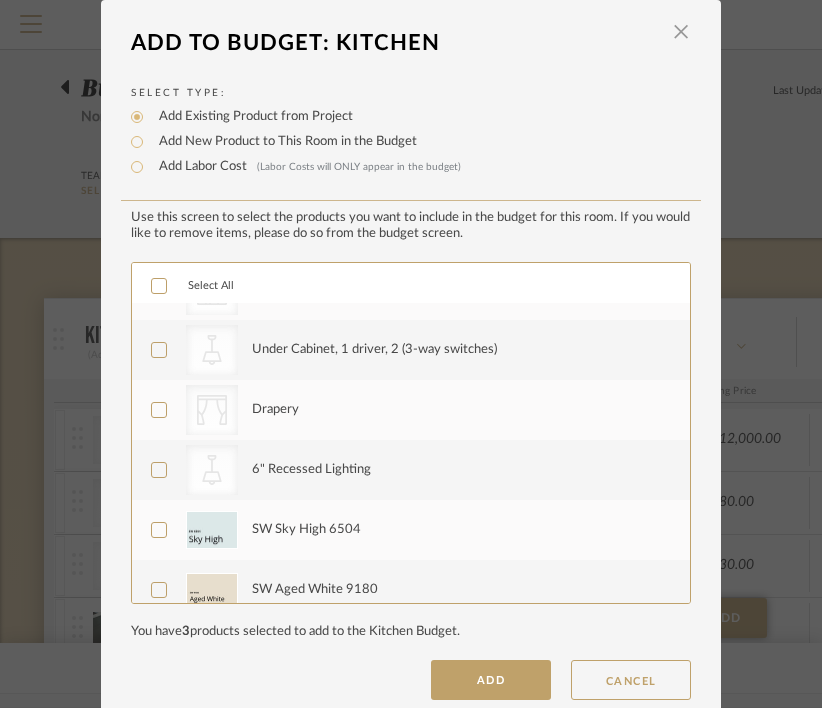 scroll, scrollTop: 344, scrollLeft: 0, axis: vertical 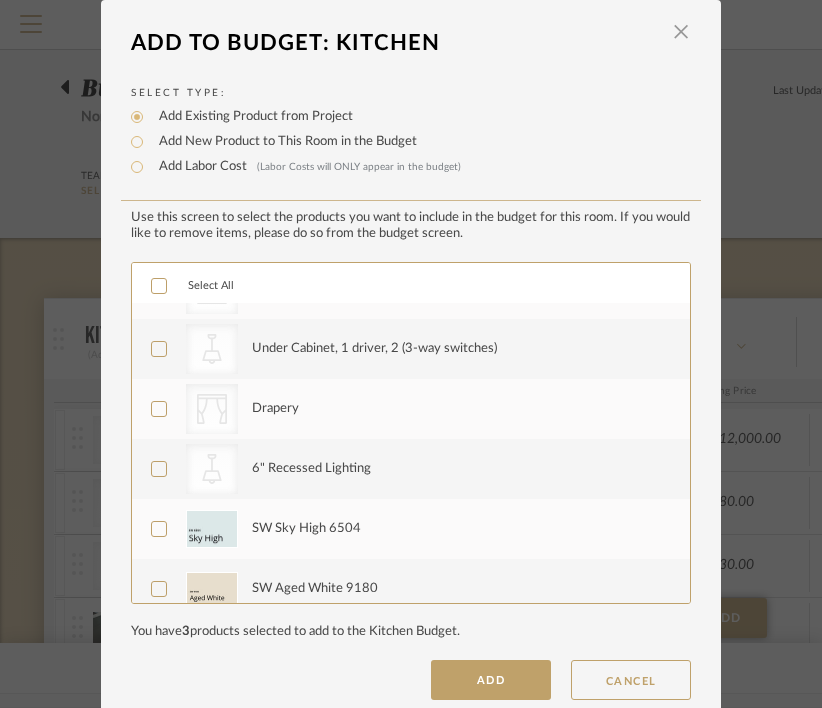 click 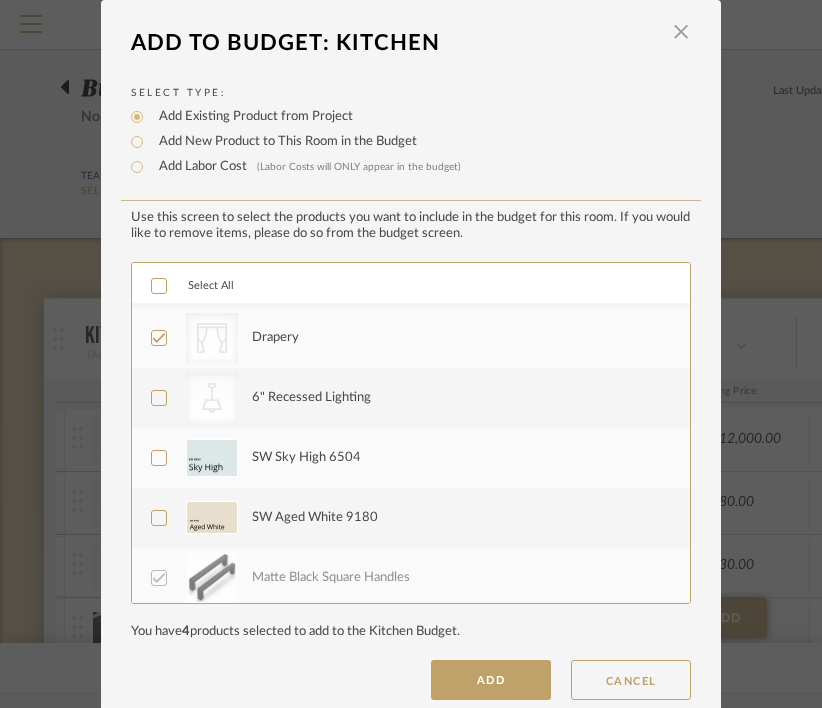 scroll, scrollTop: 417, scrollLeft: 0, axis: vertical 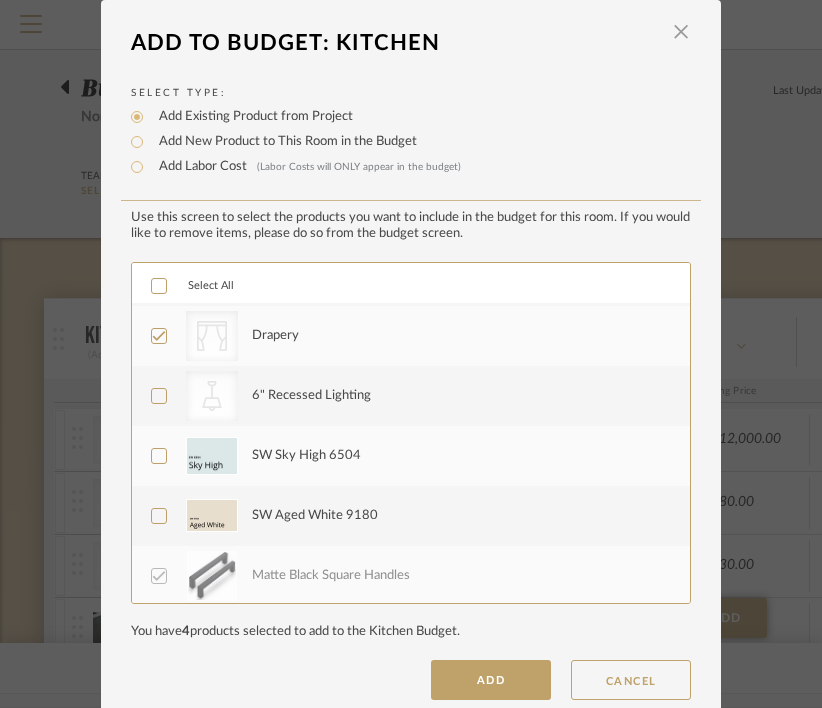 click 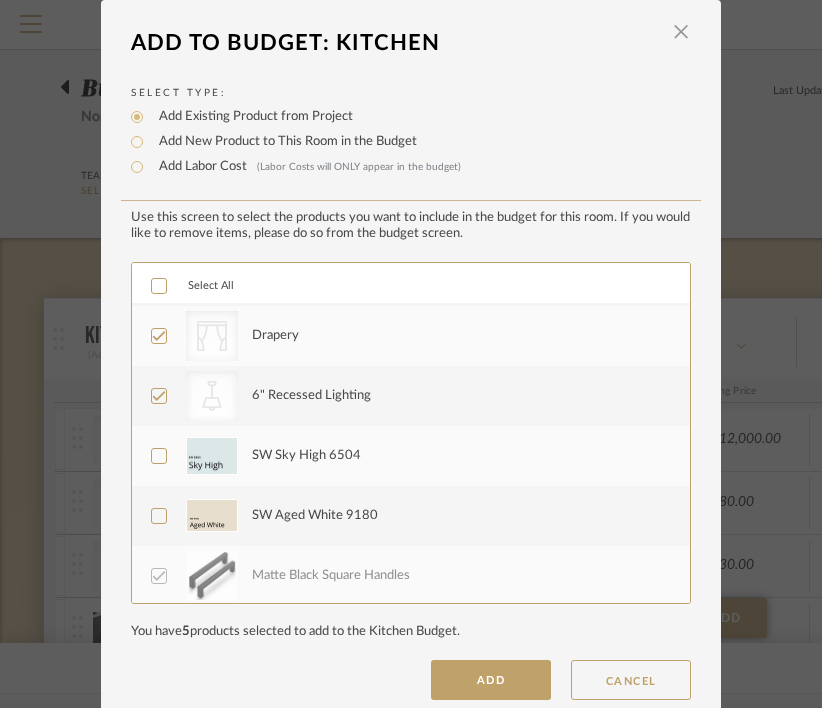 click 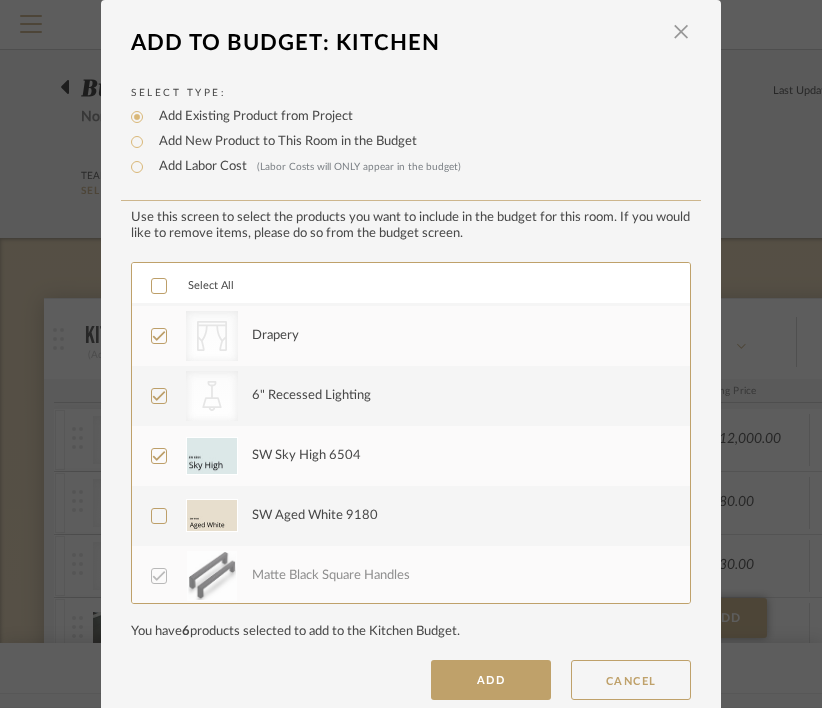 click 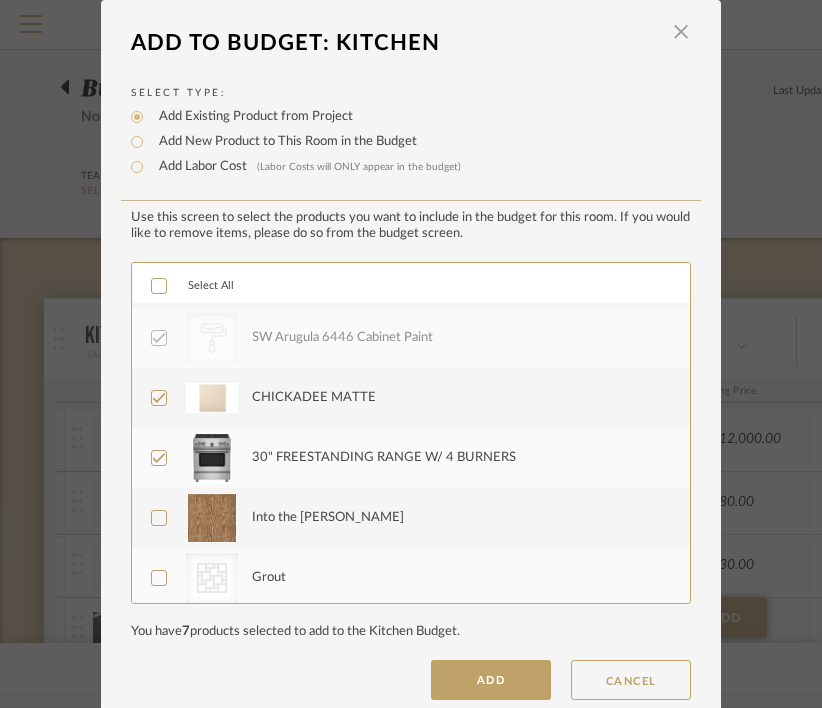 scroll, scrollTop: 0, scrollLeft: 0, axis: both 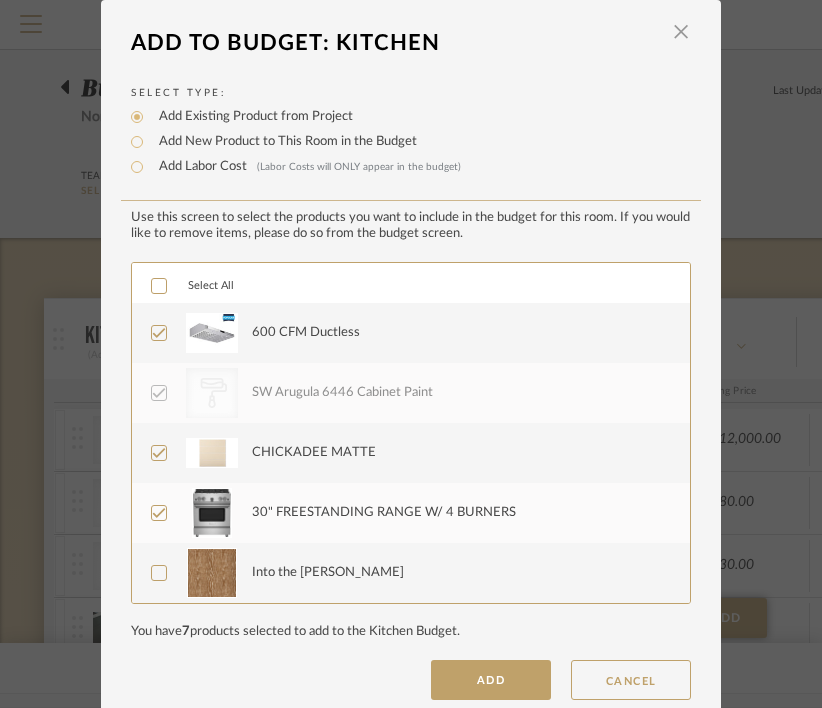 click 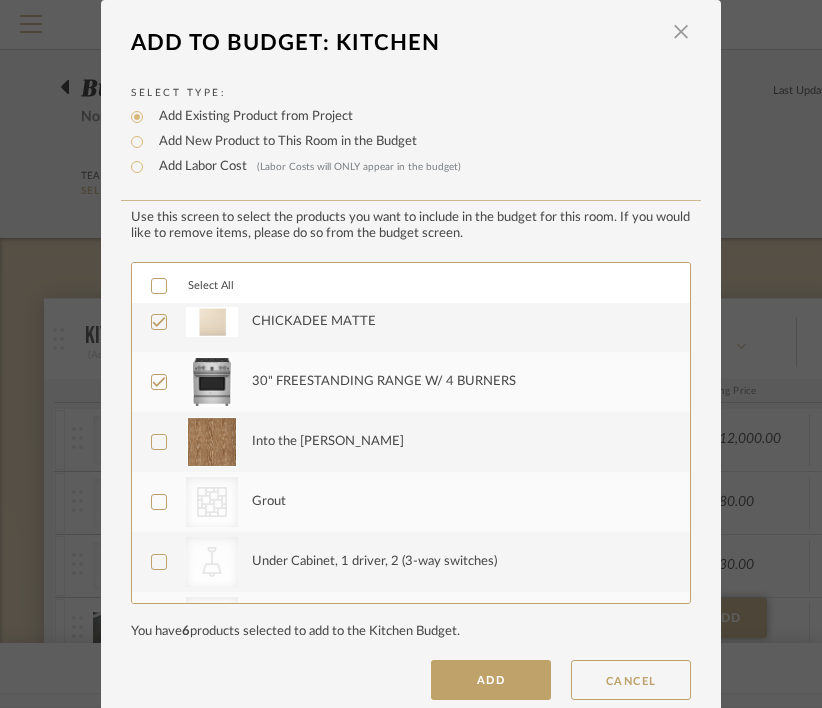 scroll, scrollTop: 130, scrollLeft: 0, axis: vertical 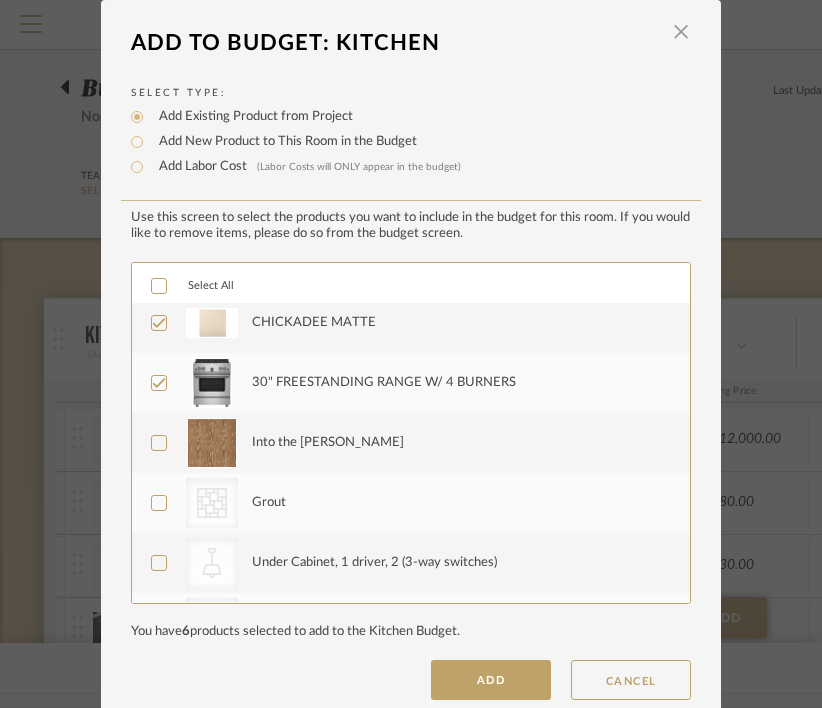 click 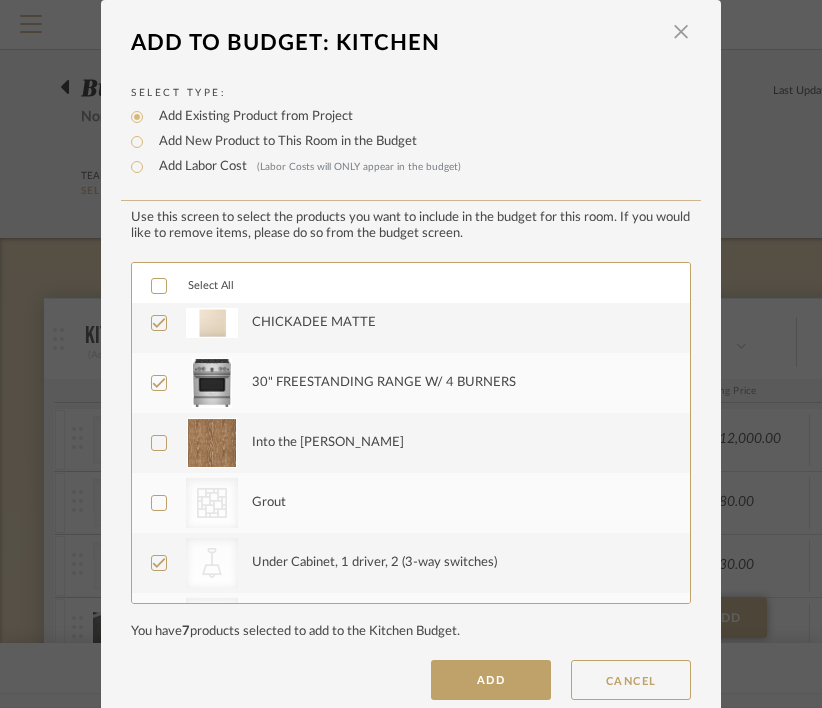 click 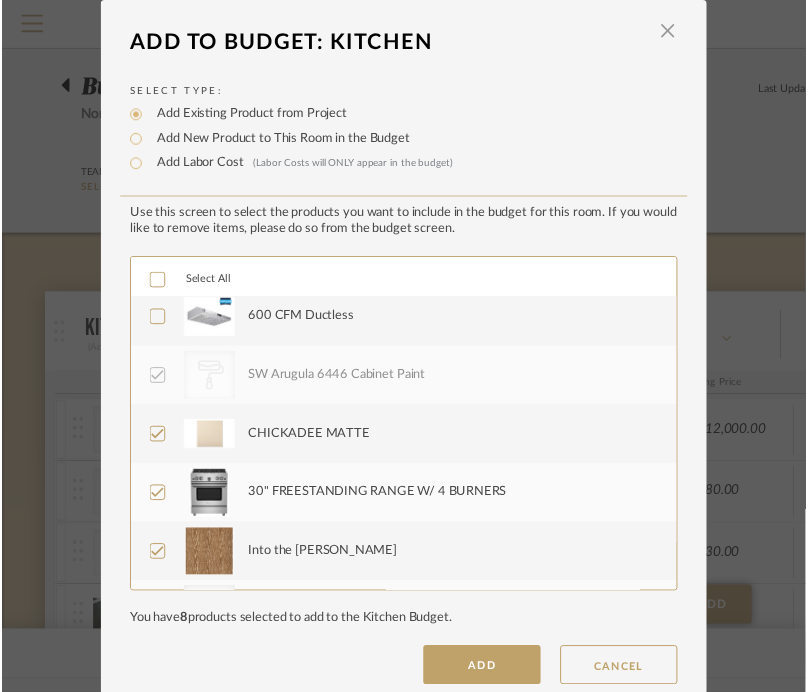 scroll, scrollTop: 0, scrollLeft: 0, axis: both 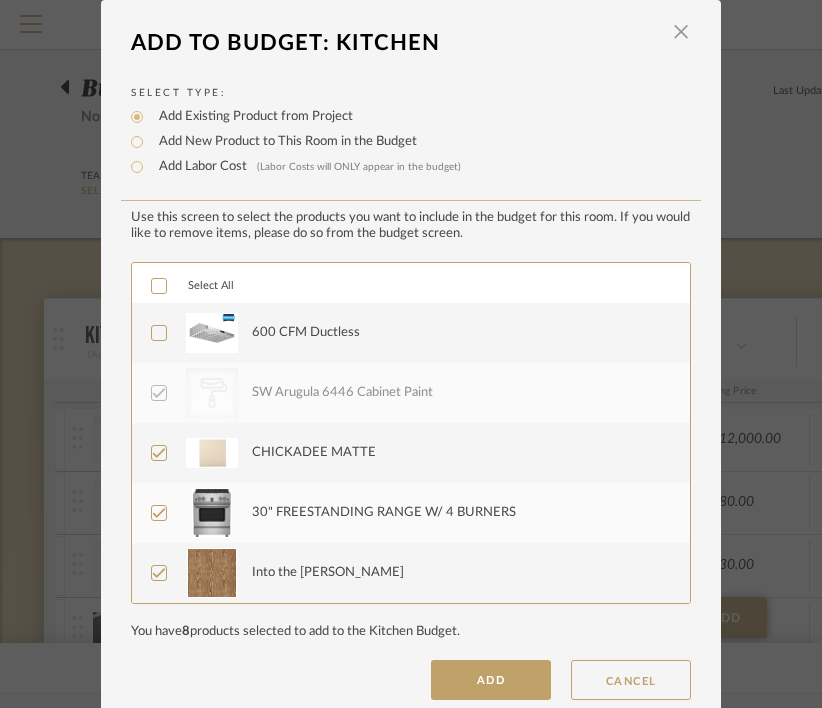click 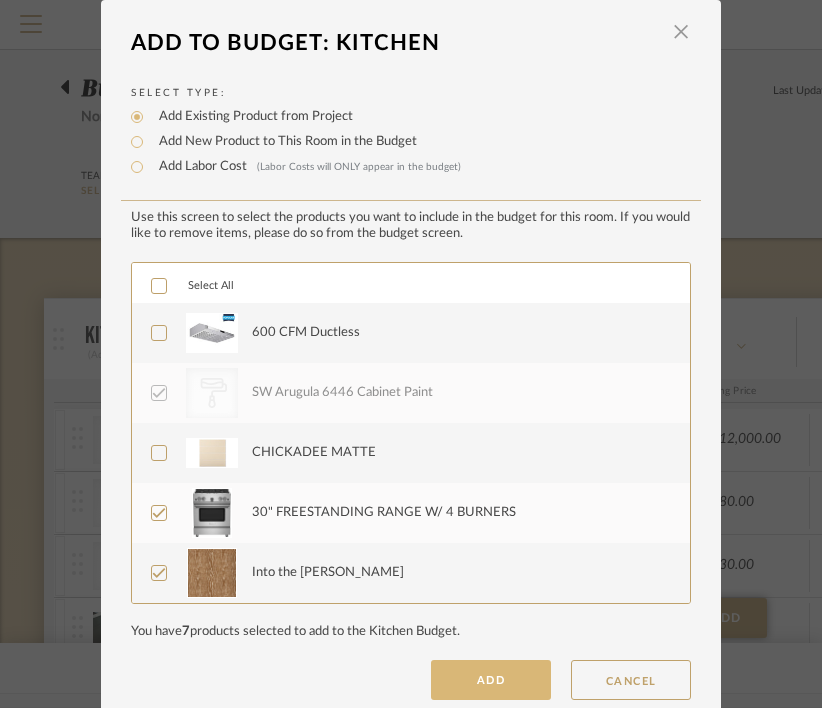 click on "ADD" at bounding box center (491, 680) 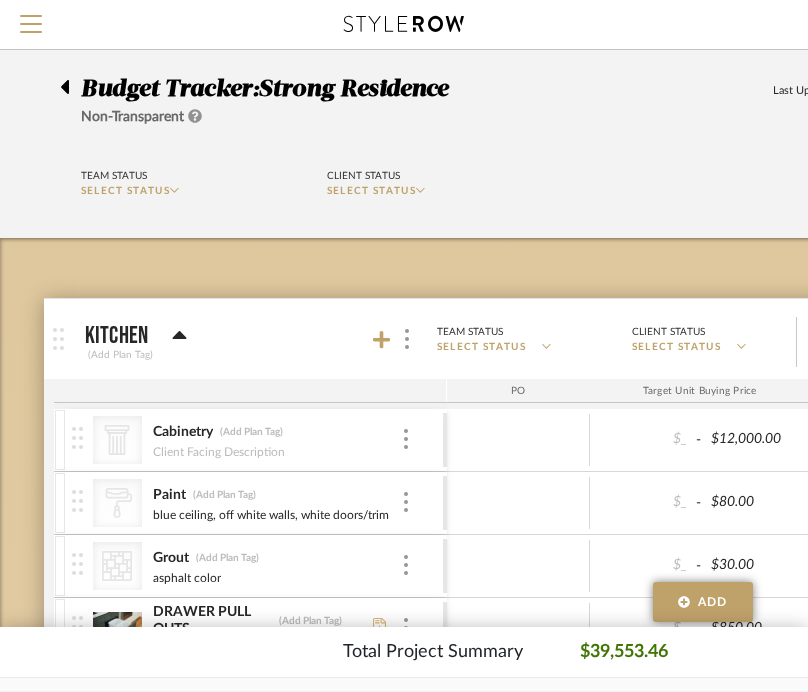 click 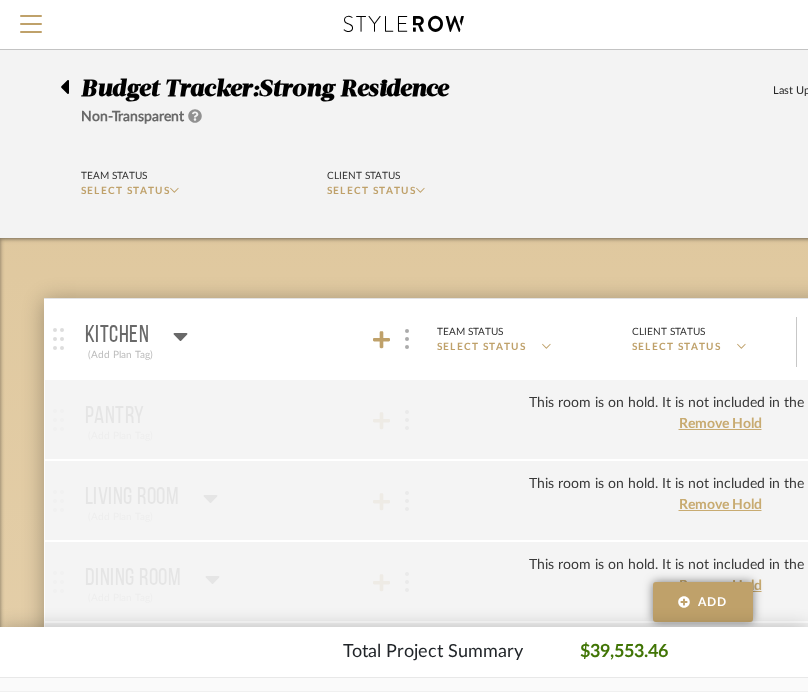 click 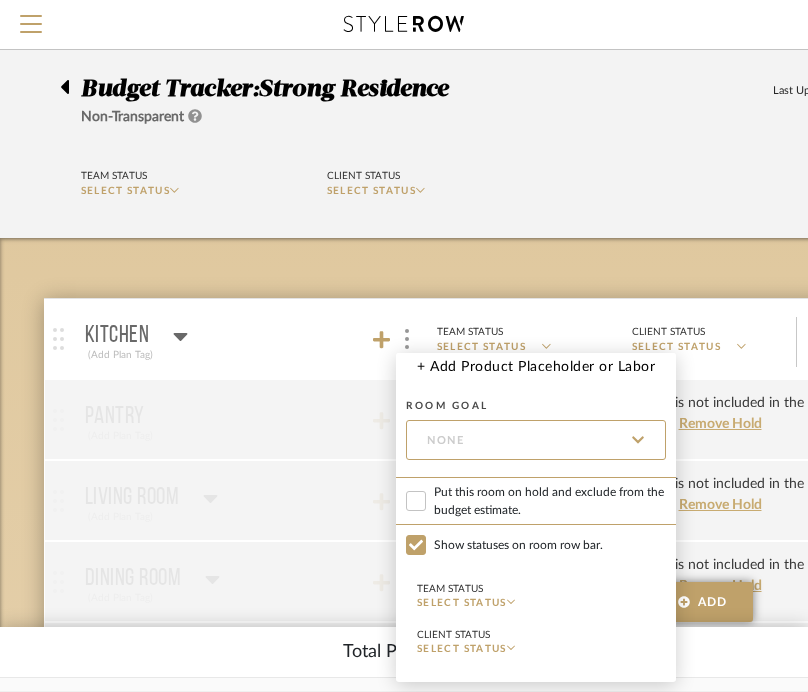 click on "Put this room on hold and exclude from the budget estimate." at bounding box center (550, 501) 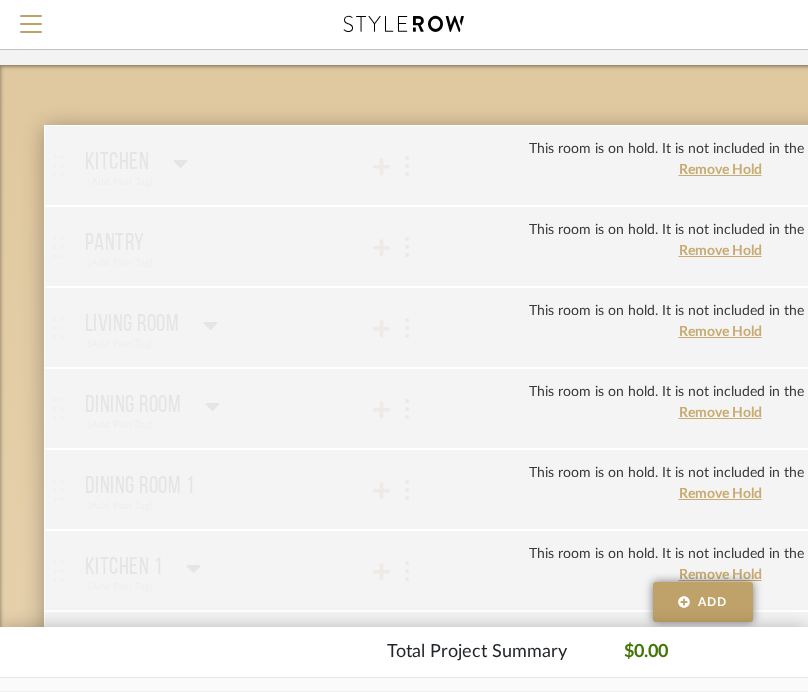 scroll, scrollTop: 193, scrollLeft: 0, axis: vertical 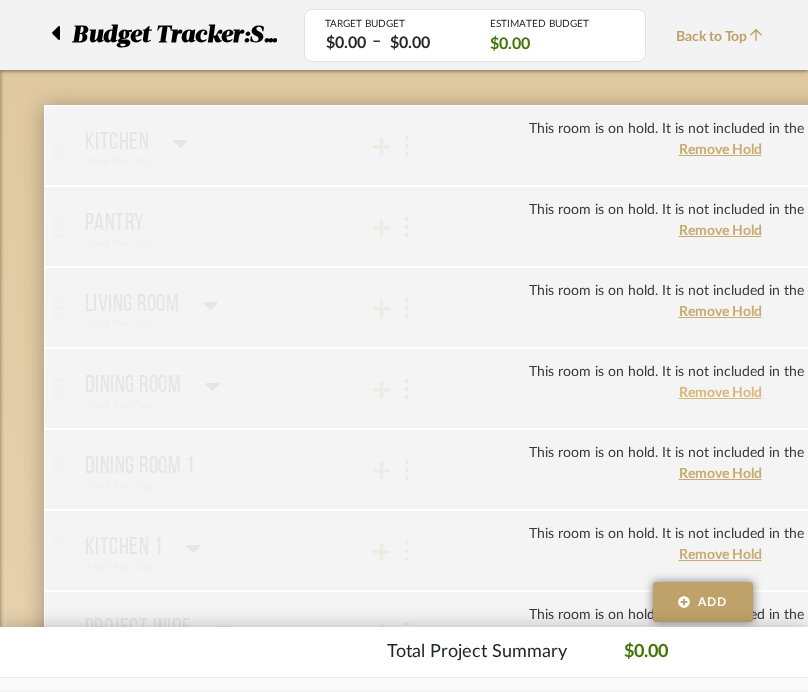 click on "Remove Hold" at bounding box center [720, 393] 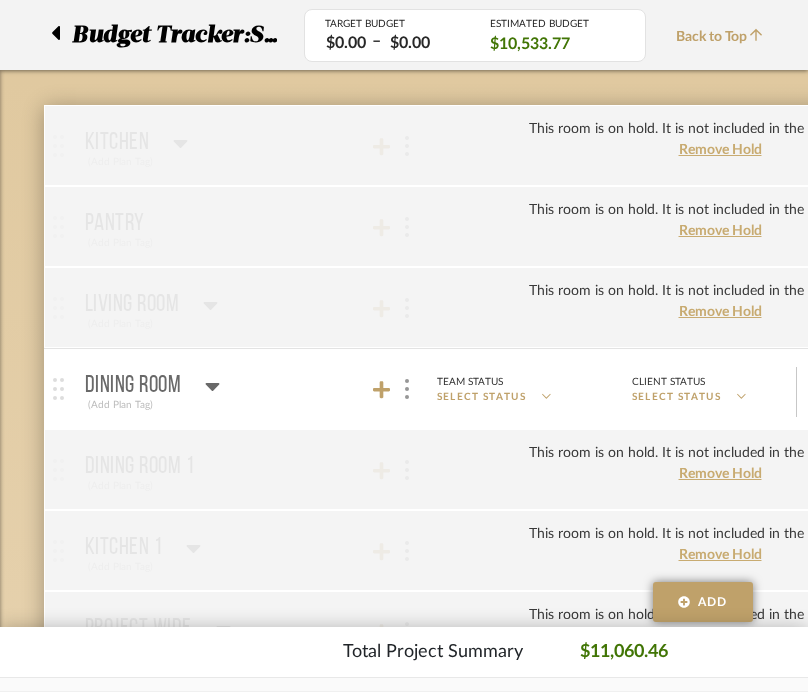 click 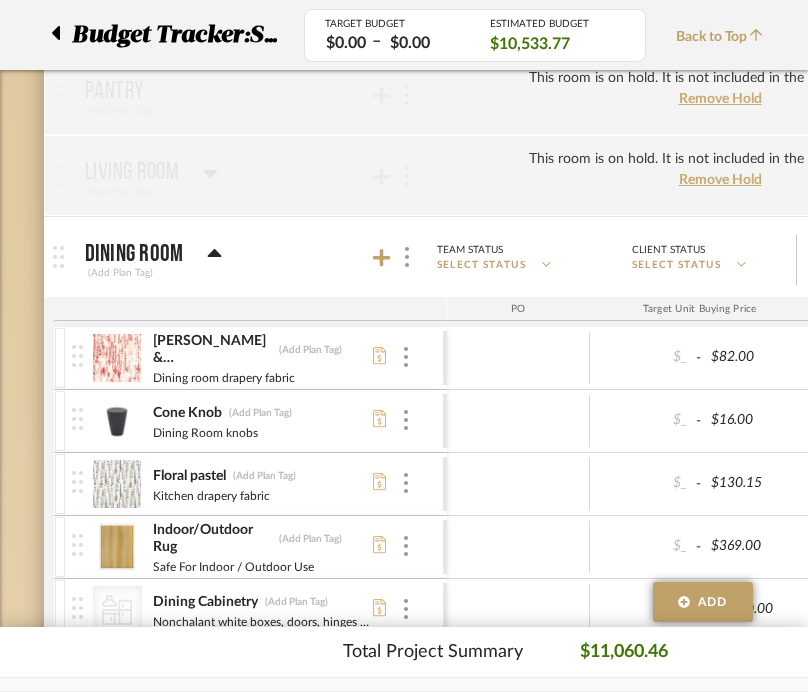 scroll, scrollTop: 306, scrollLeft: 0, axis: vertical 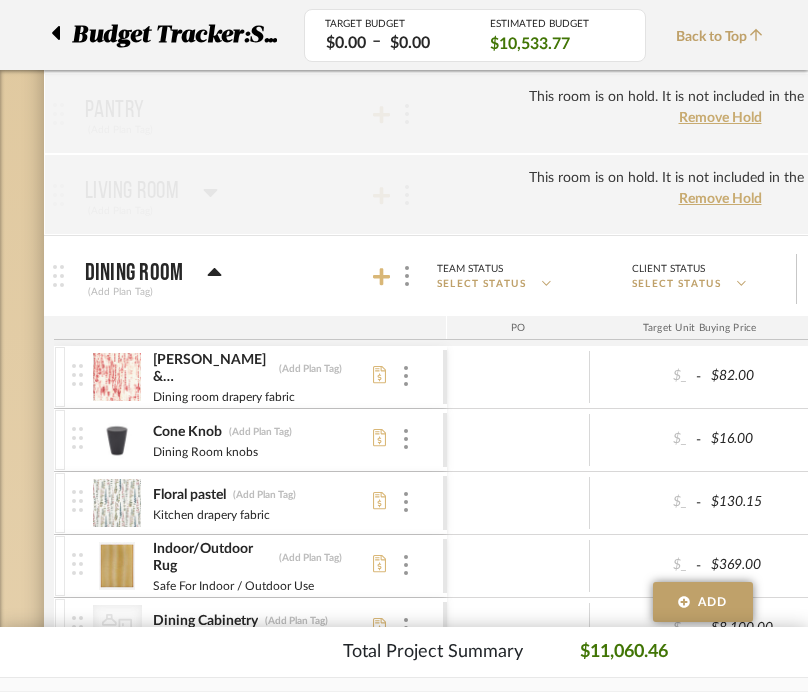 click 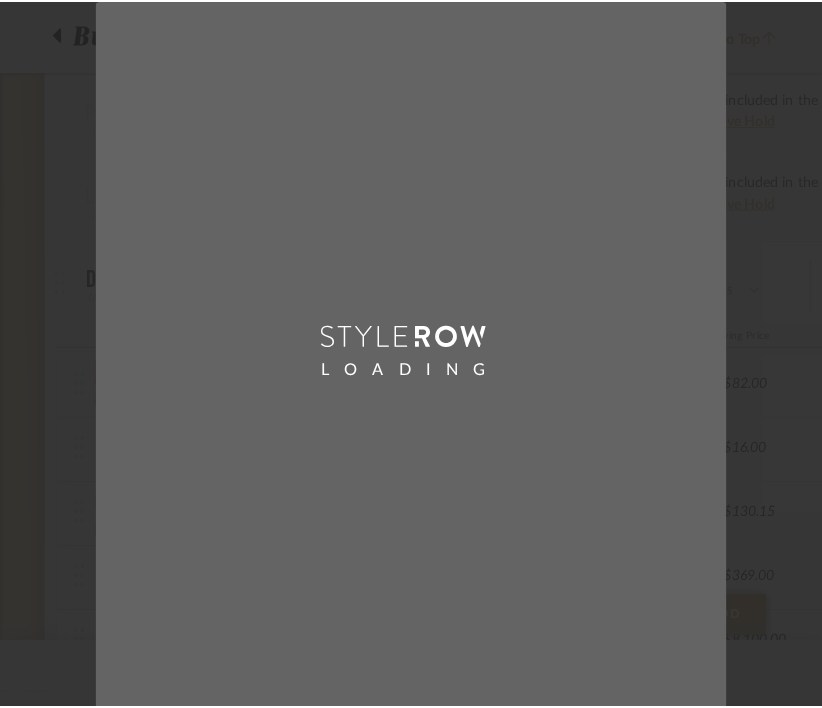 scroll, scrollTop: 0, scrollLeft: 0, axis: both 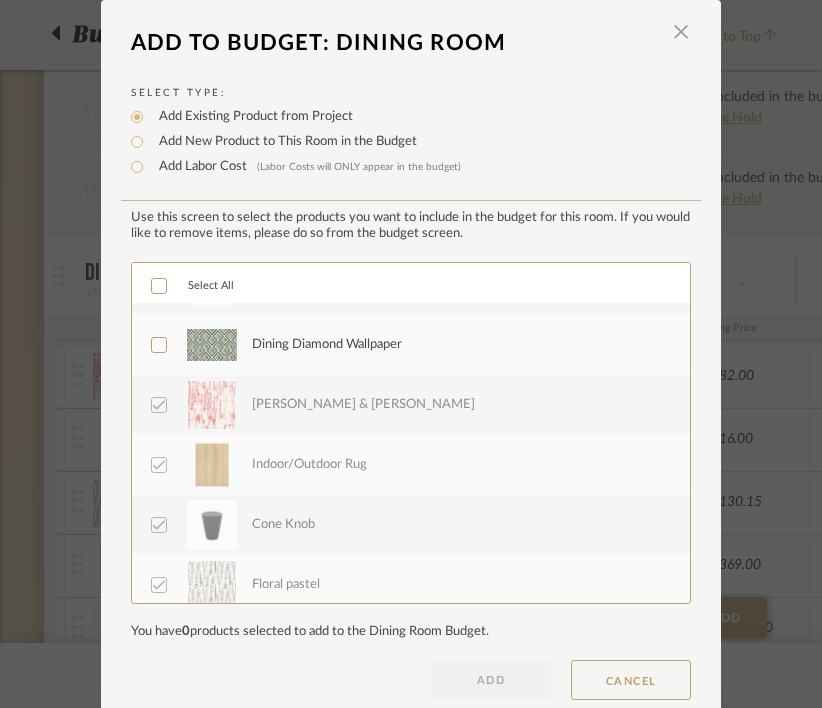 click 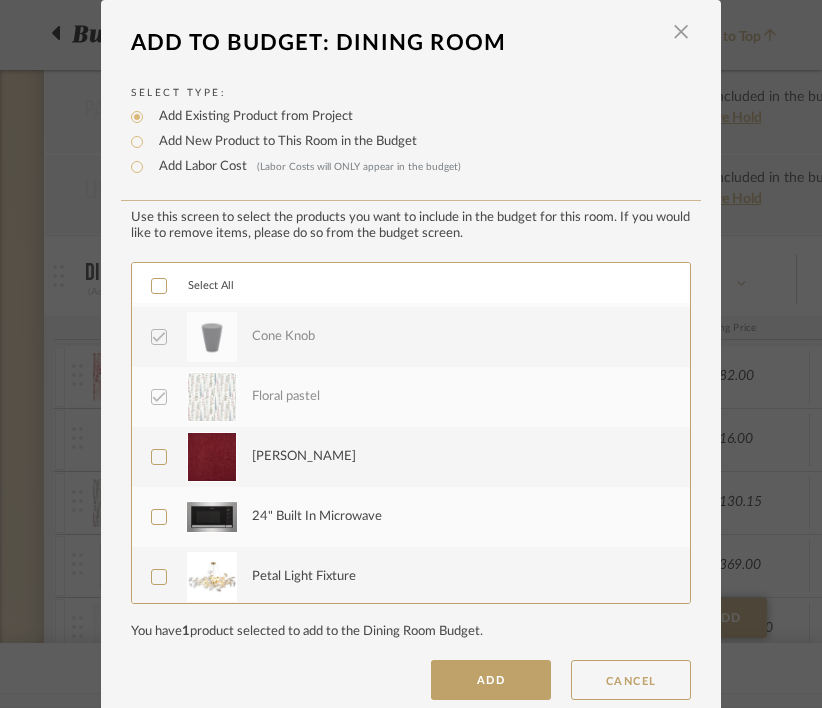 scroll, scrollTop: 364, scrollLeft: 0, axis: vertical 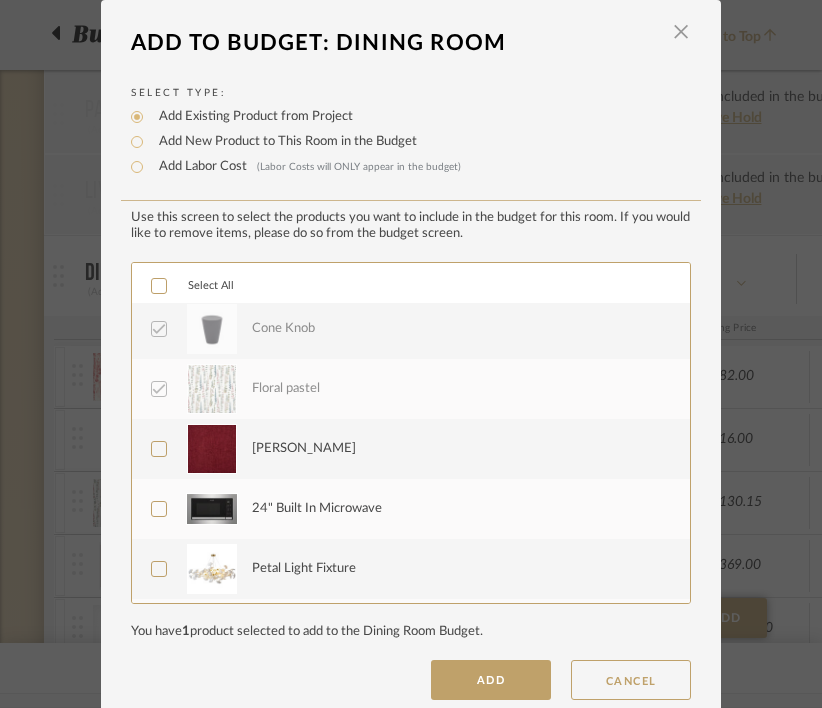 click 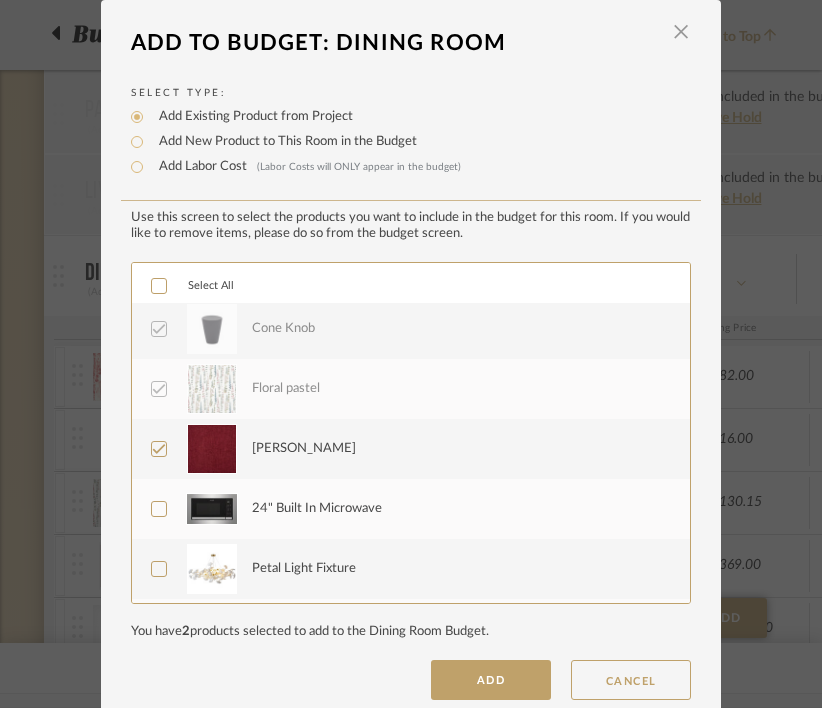 click 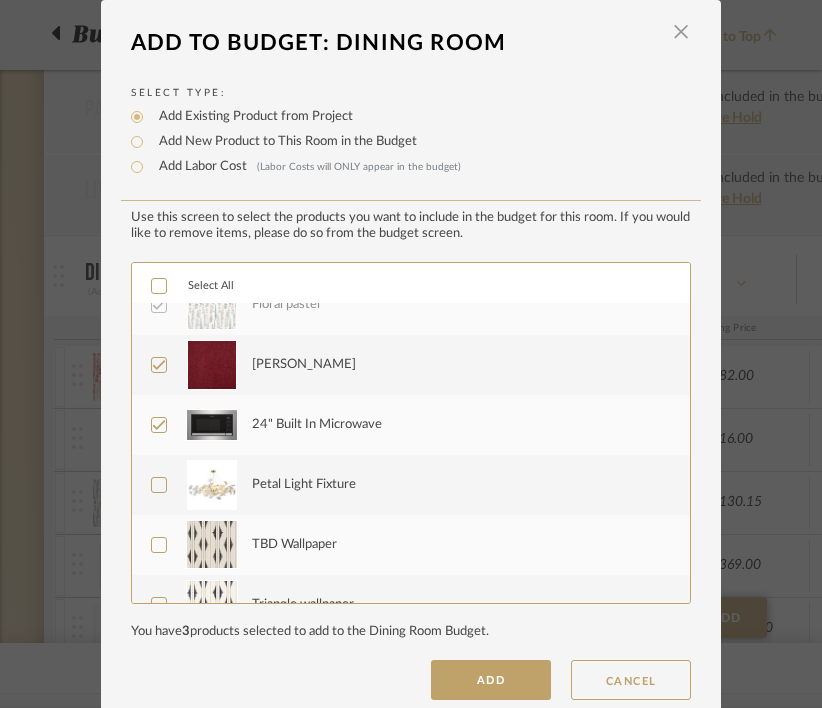 scroll, scrollTop: 480, scrollLeft: 0, axis: vertical 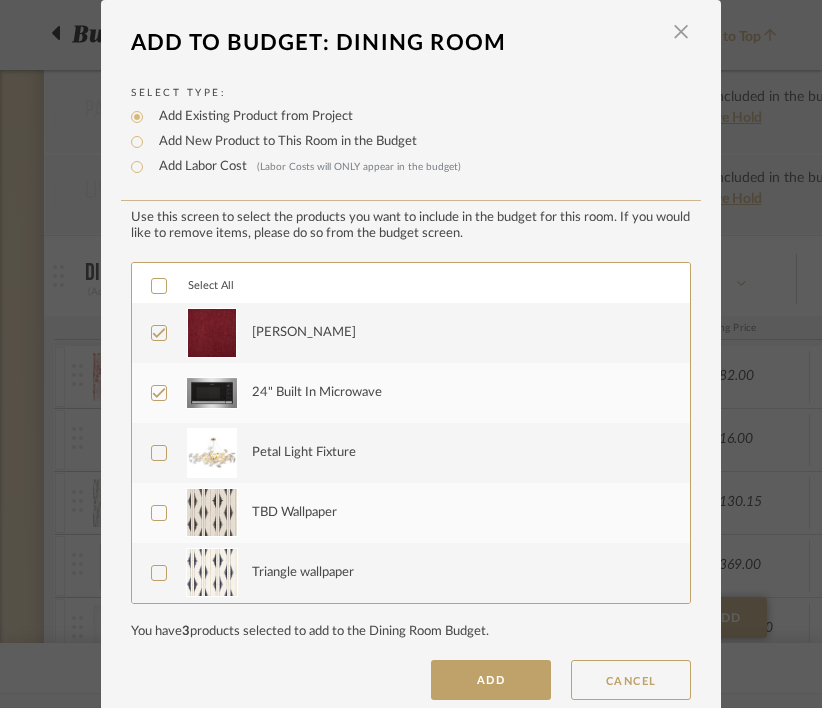 click 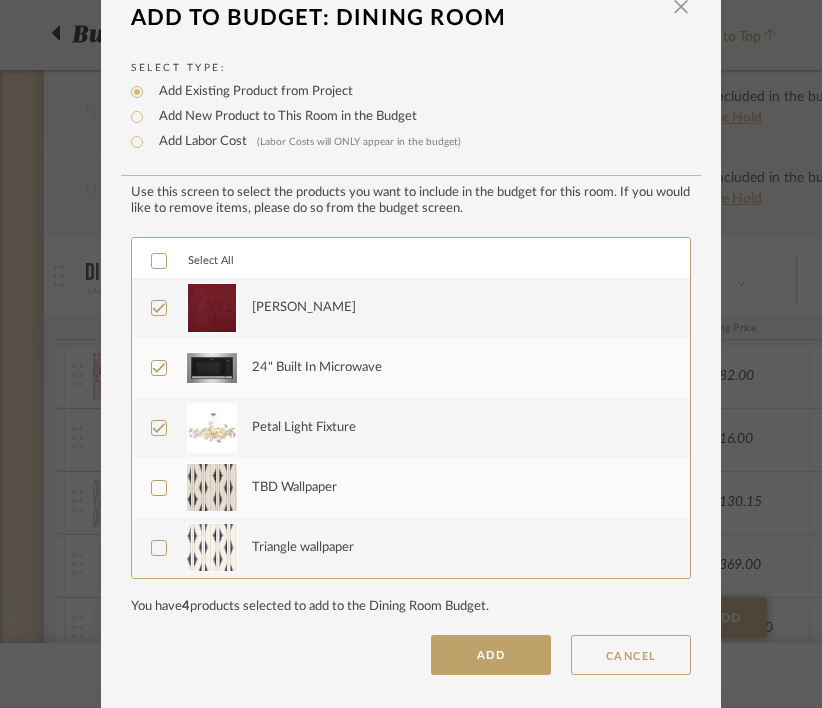scroll, scrollTop: 35, scrollLeft: 0, axis: vertical 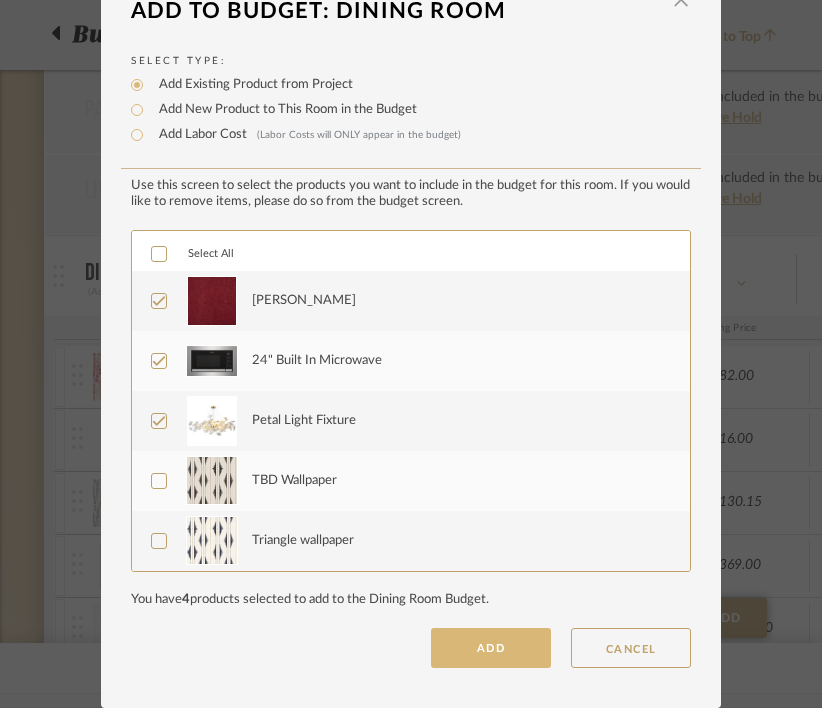 click on "ADD" at bounding box center (491, 648) 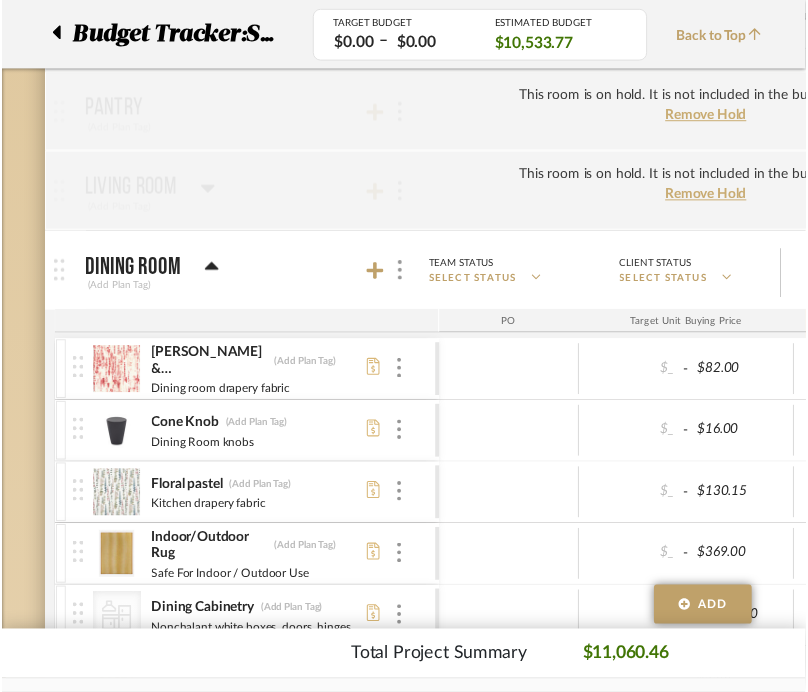 scroll, scrollTop: 306, scrollLeft: 0, axis: vertical 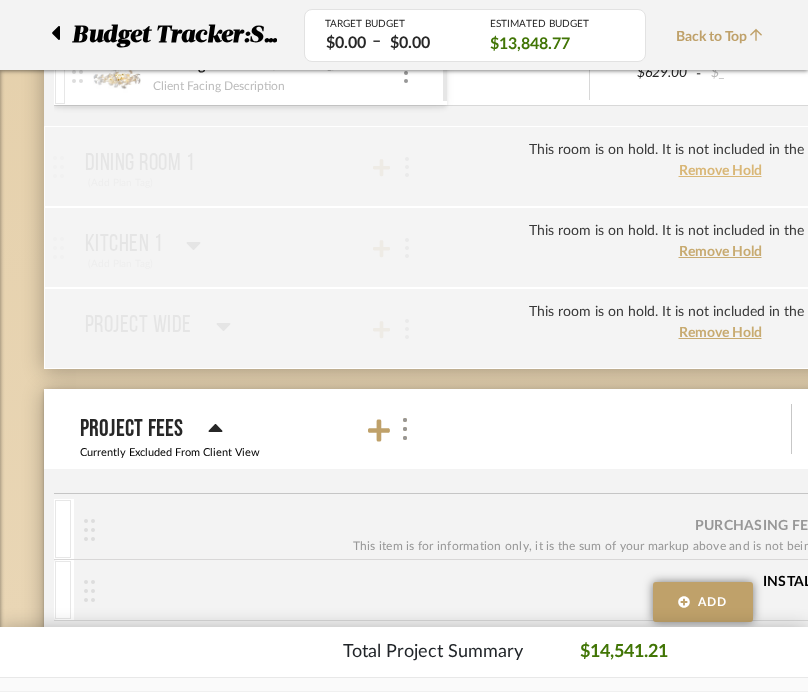 click on "Remove Hold" at bounding box center [720, 171] 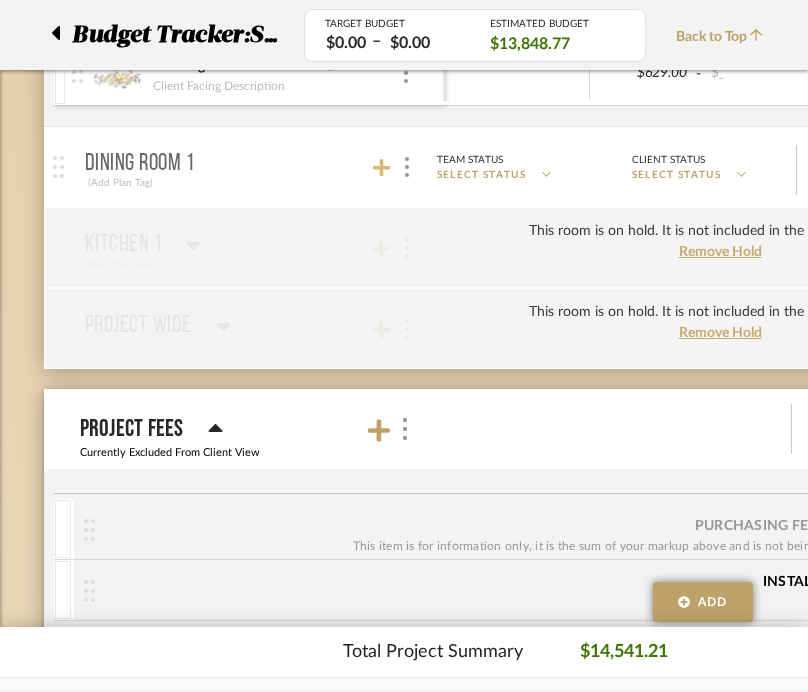 click 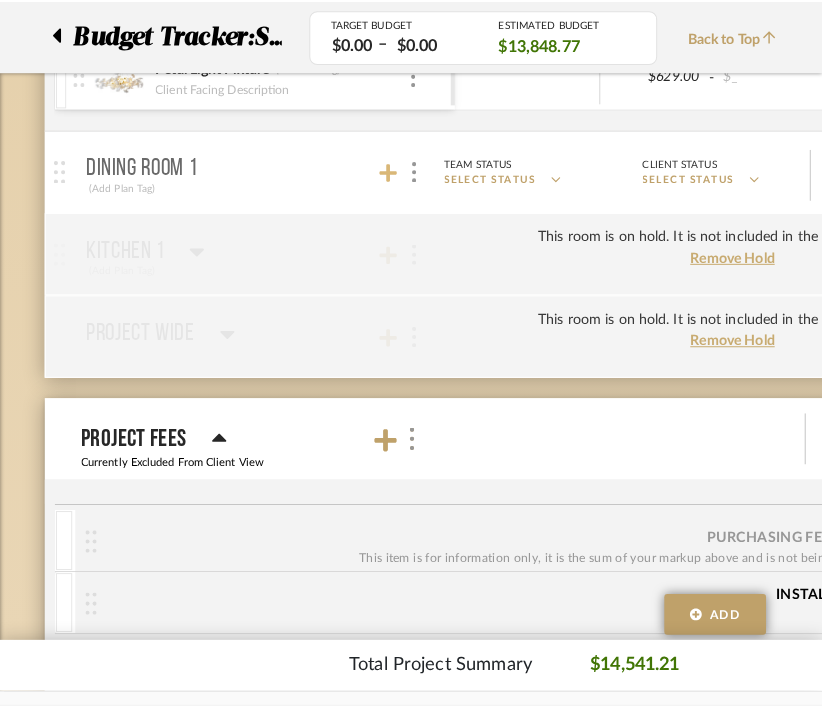 scroll, scrollTop: 0, scrollLeft: 0, axis: both 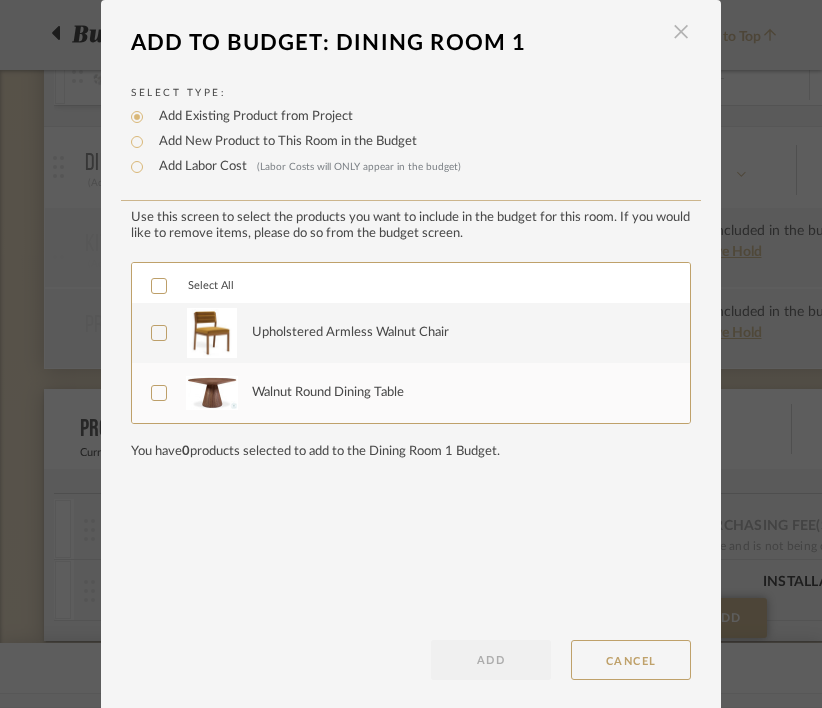 click at bounding box center (681, 32) 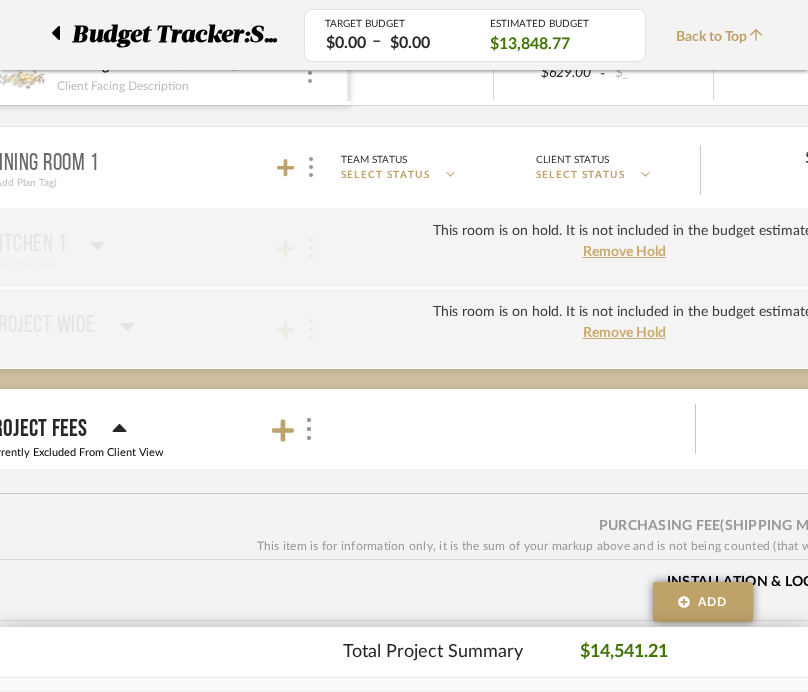 scroll, scrollTop: 1176, scrollLeft: 95, axis: both 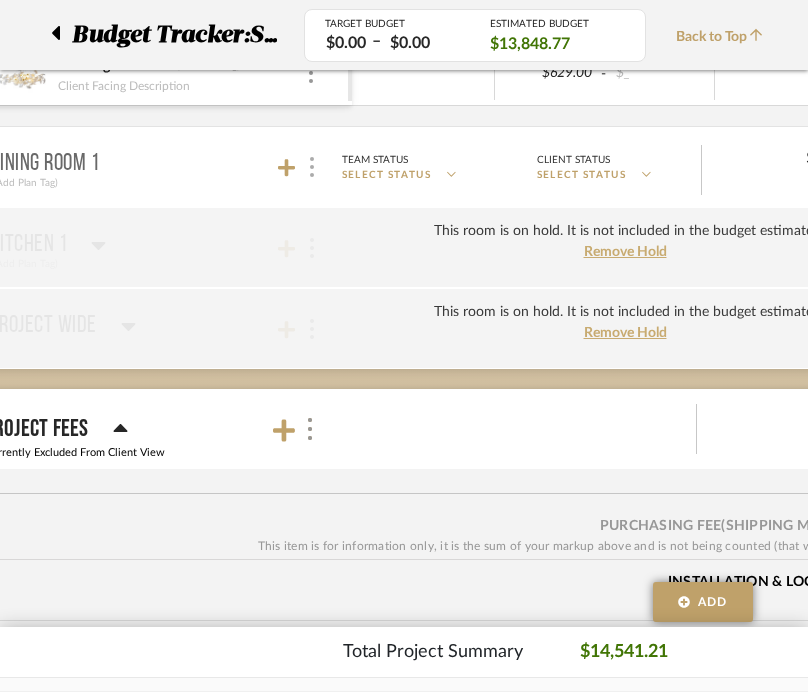 click 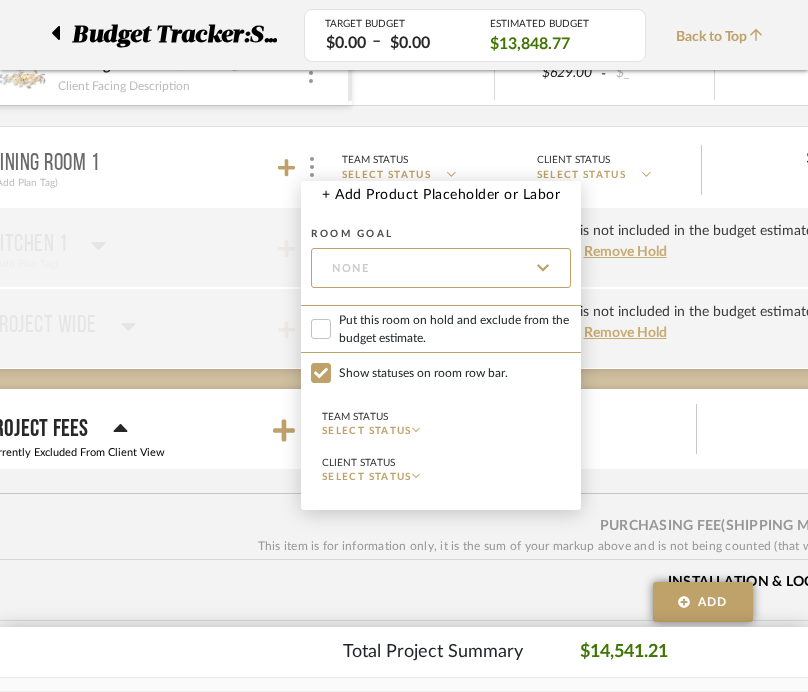 click on "Put this room on hold and exclude from the budget estimate." at bounding box center [455, 329] 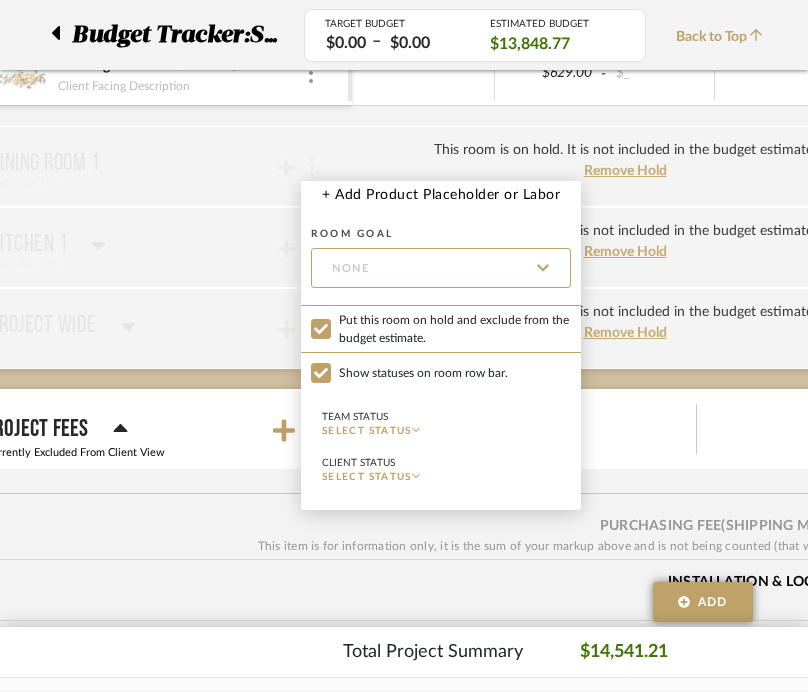 click at bounding box center [404, 346] 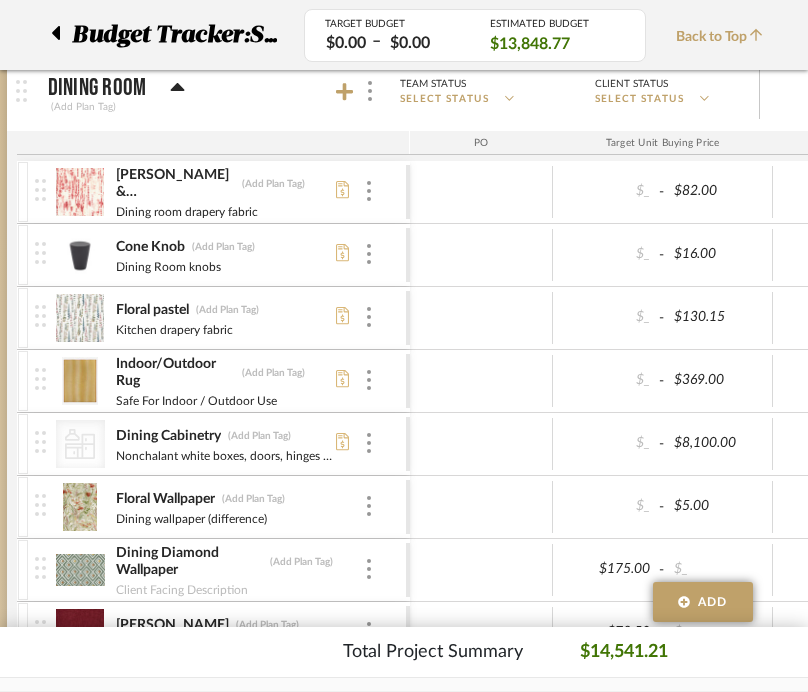 scroll, scrollTop: 466, scrollLeft: 37, axis: both 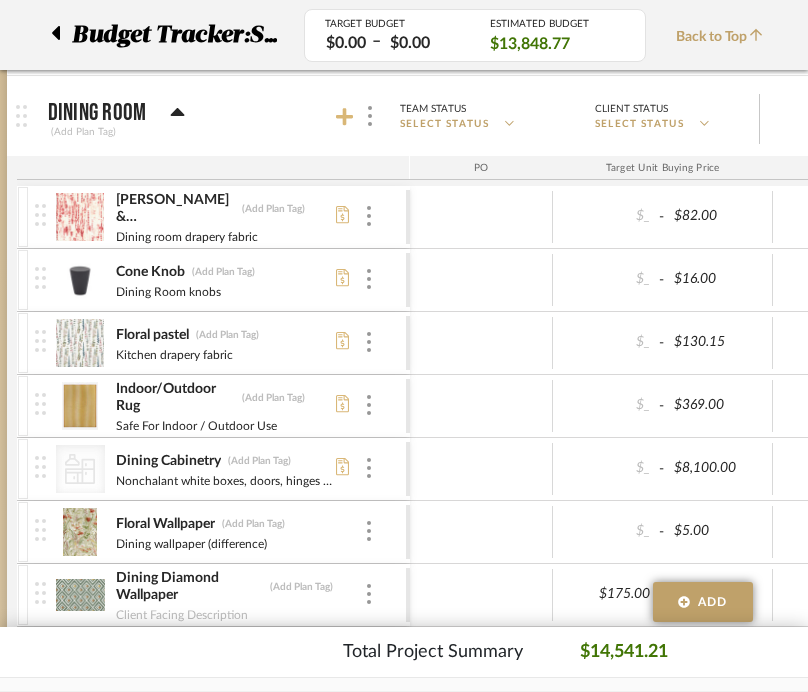 click 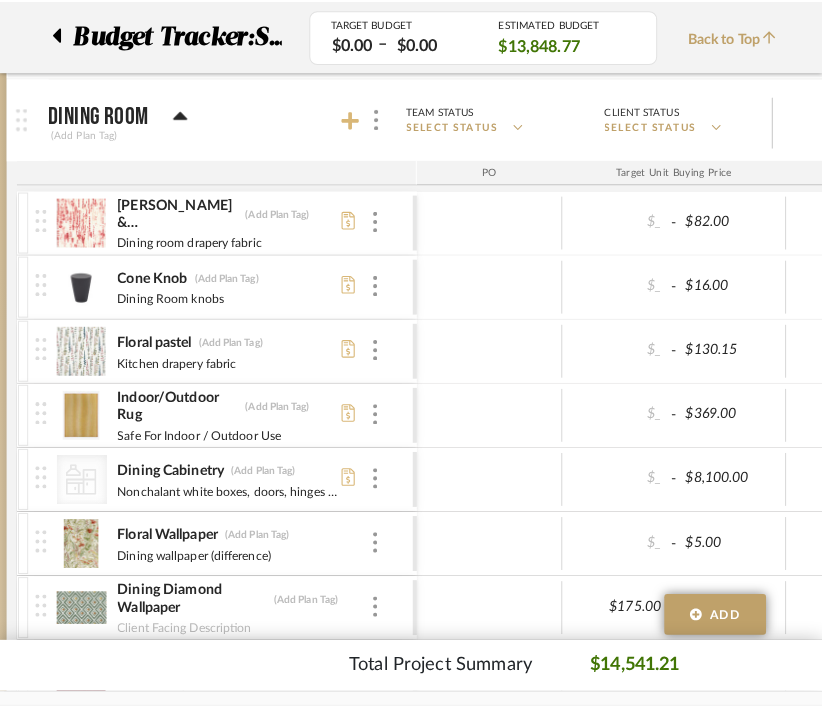 scroll, scrollTop: 0, scrollLeft: 0, axis: both 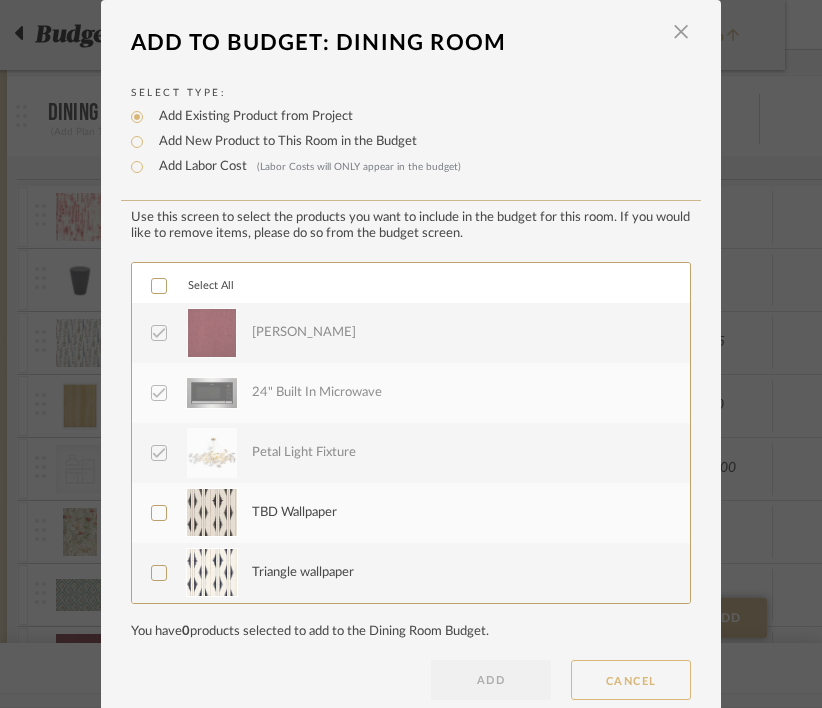 click on "CANCEL" at bounding box center [631, 680] 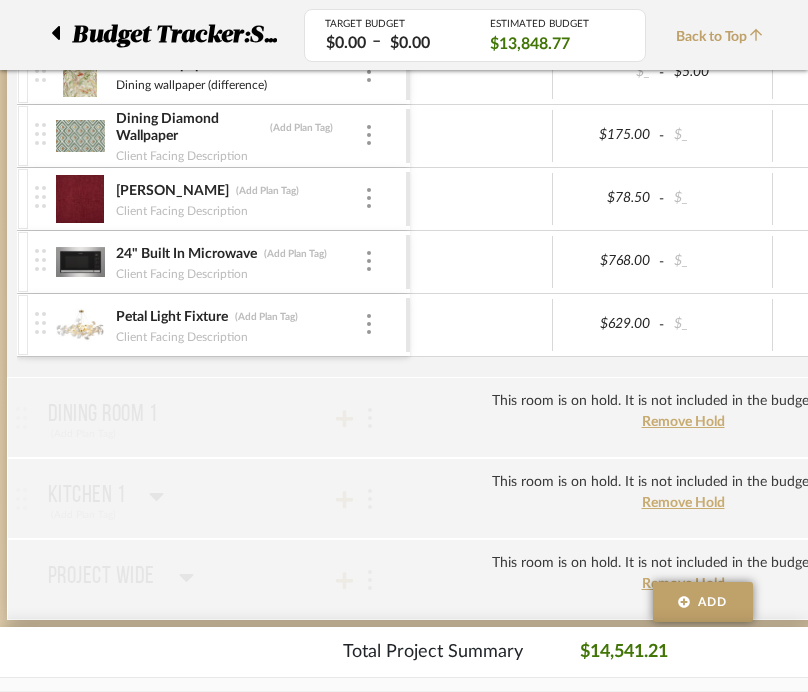 scroll, scrollTop: 926, scrollLeft: 37, axis: both 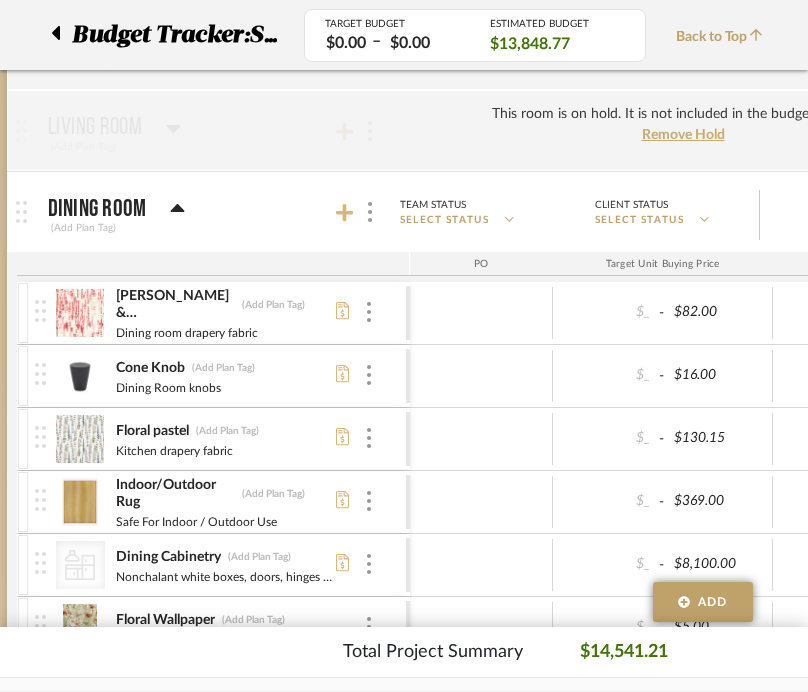 click 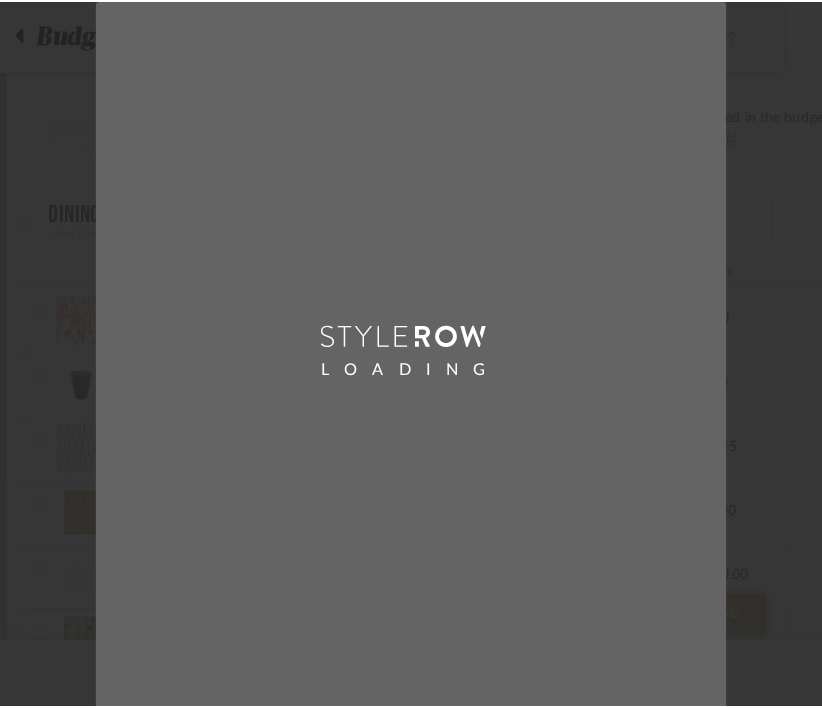 scroll, scrollTop: 0, scrollLeft: 0, axis: both 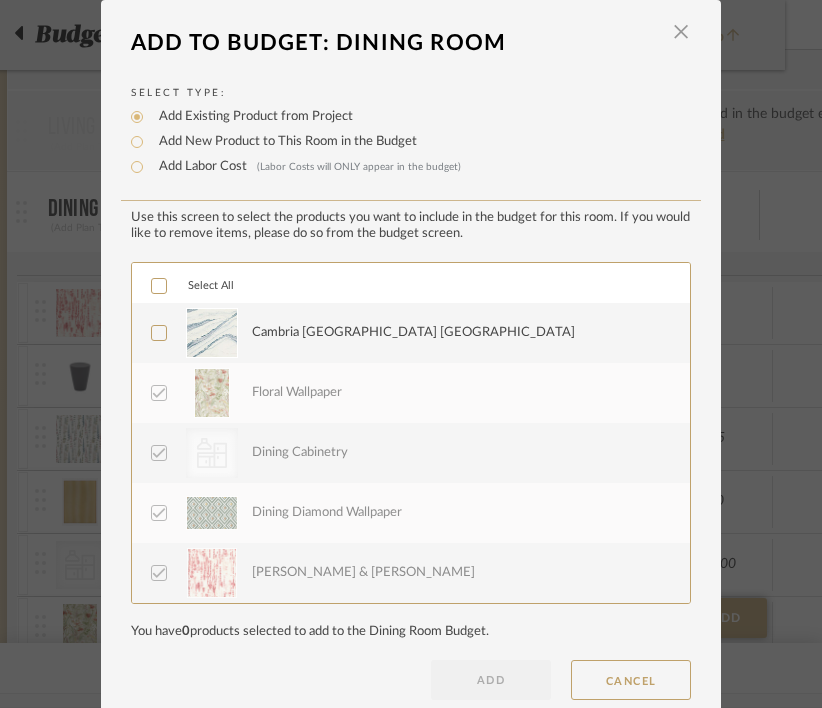 click on "Add New Product to This Room in the Budget" at bounding box center [283, 142] 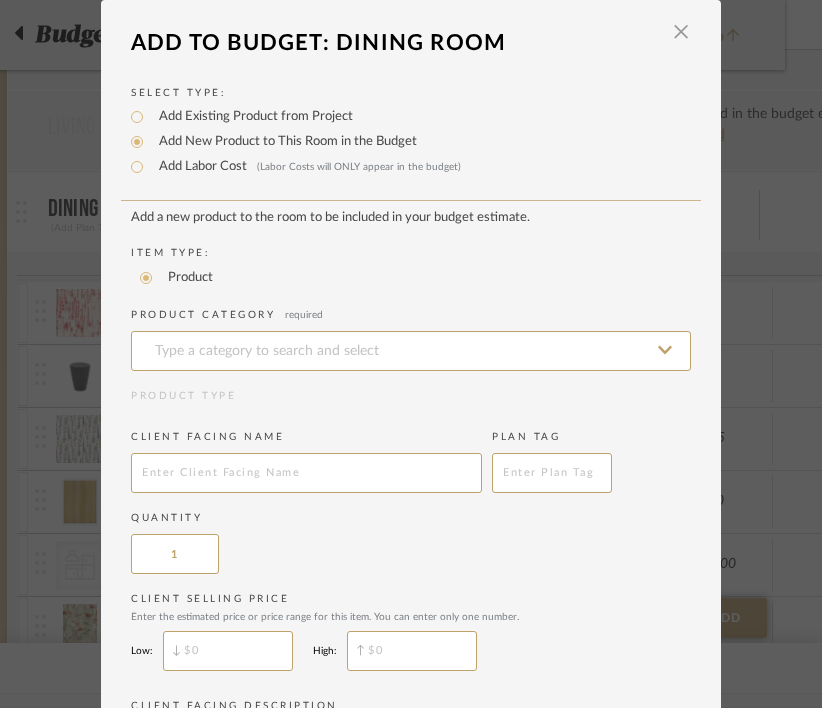 click on "LOADING" at bounding box center [411, 354] 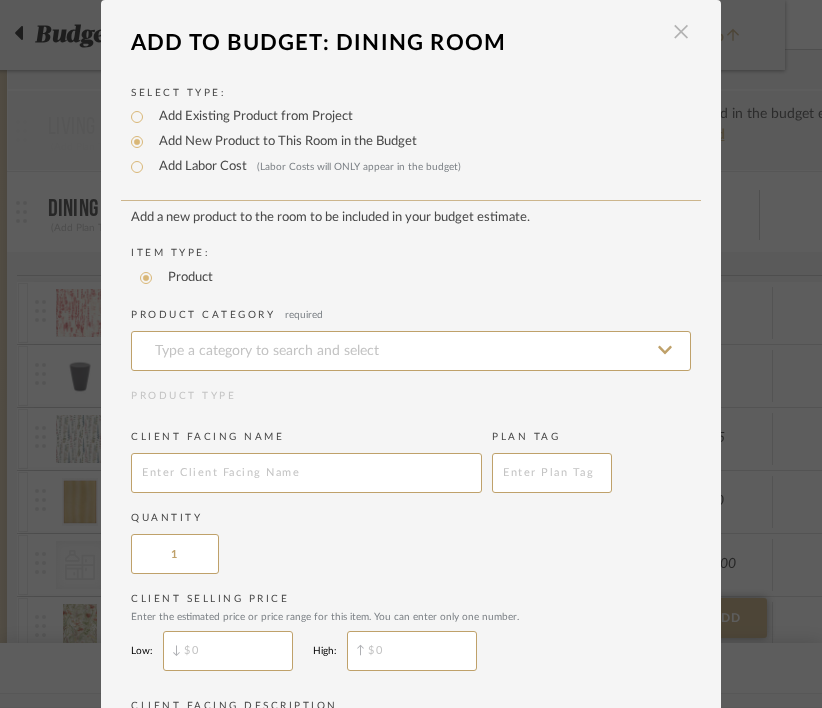 click at bounding box center [681, 32] 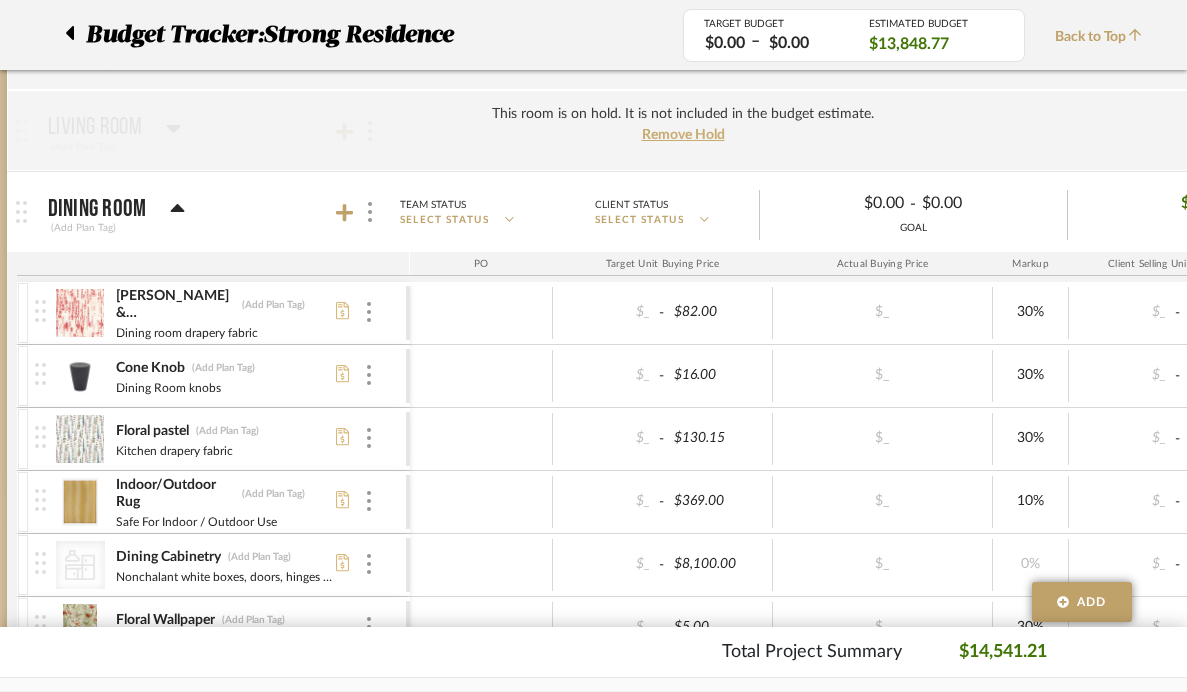 scroll, scrollTop: 0, scrollLeft: 37, axis: horizontal 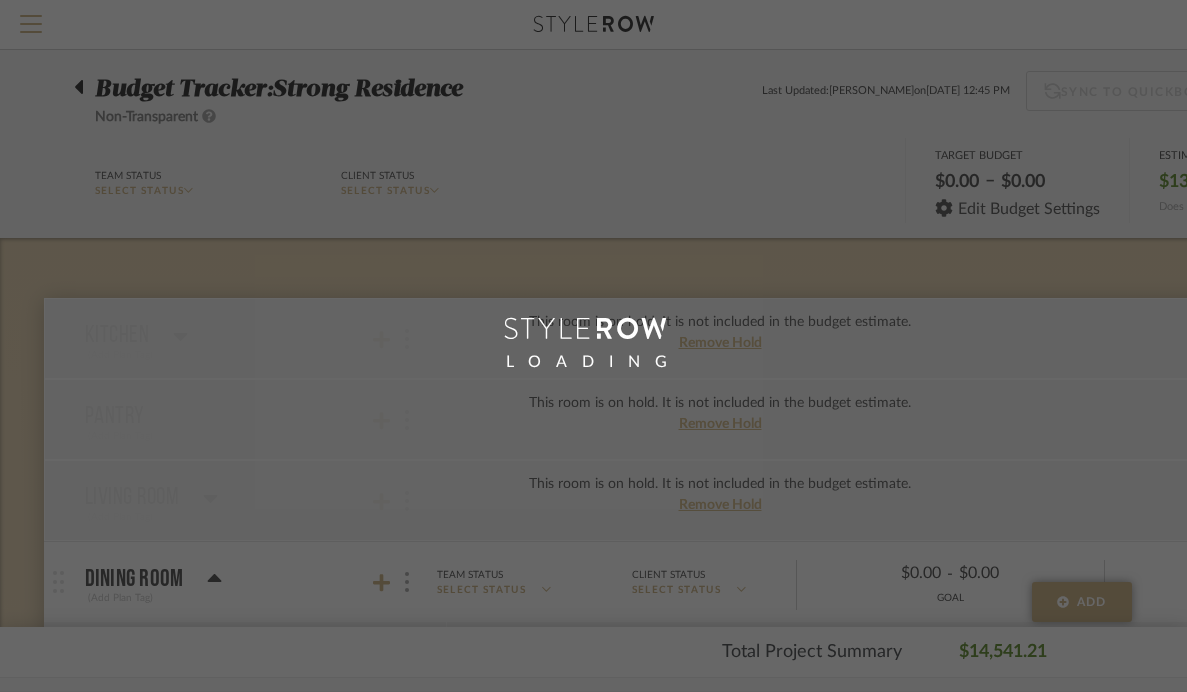 click 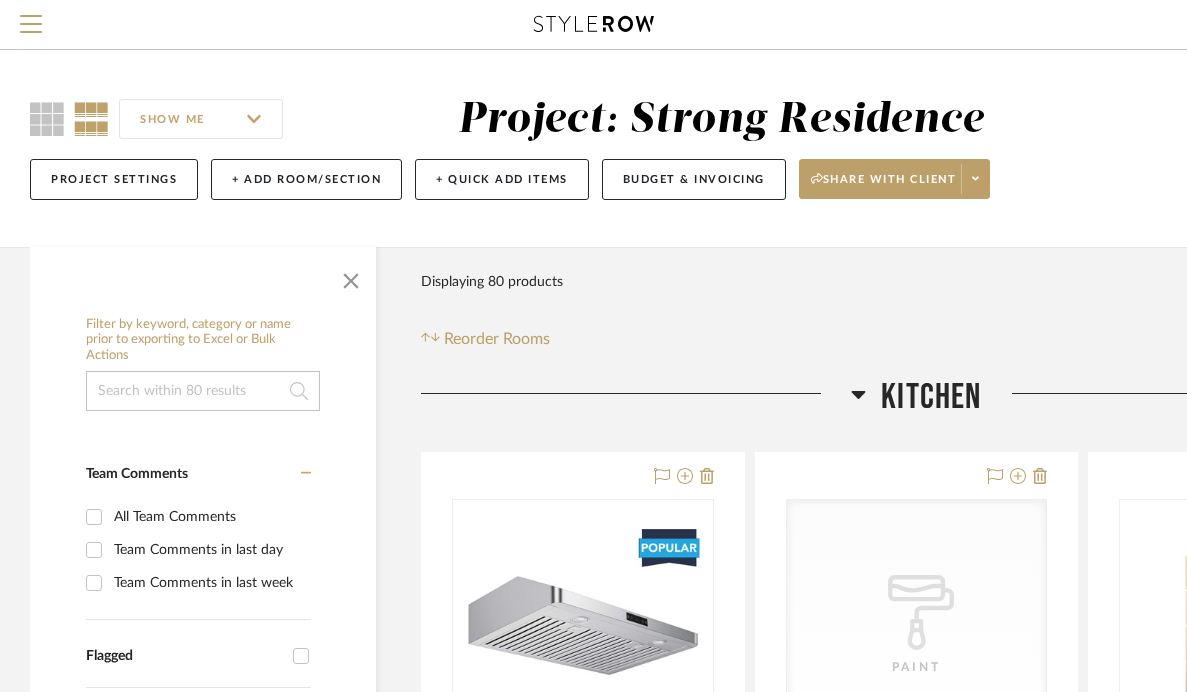 click 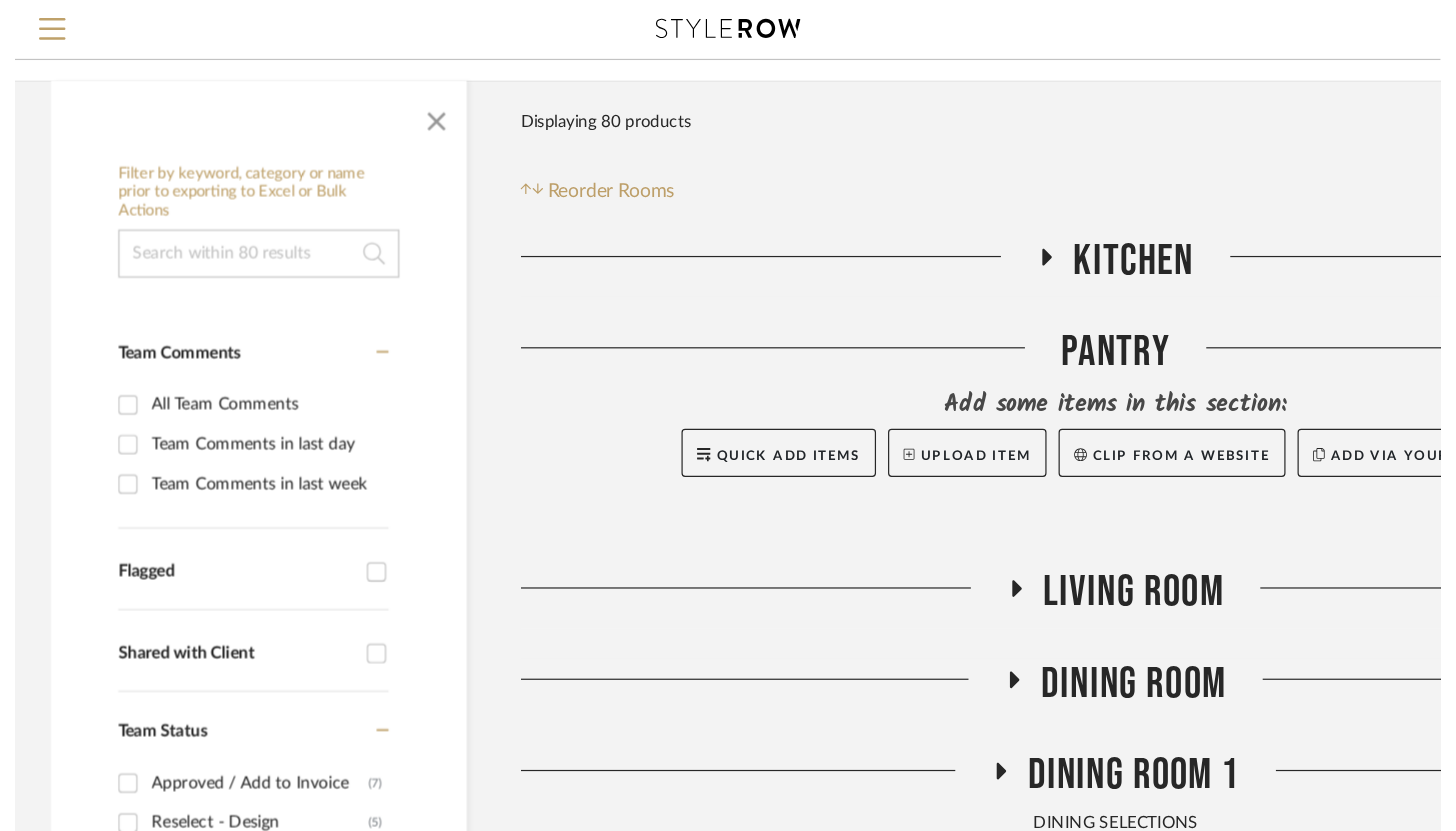 scroll, scrollTop: 199, scrollLeft: 0, axis: vertical 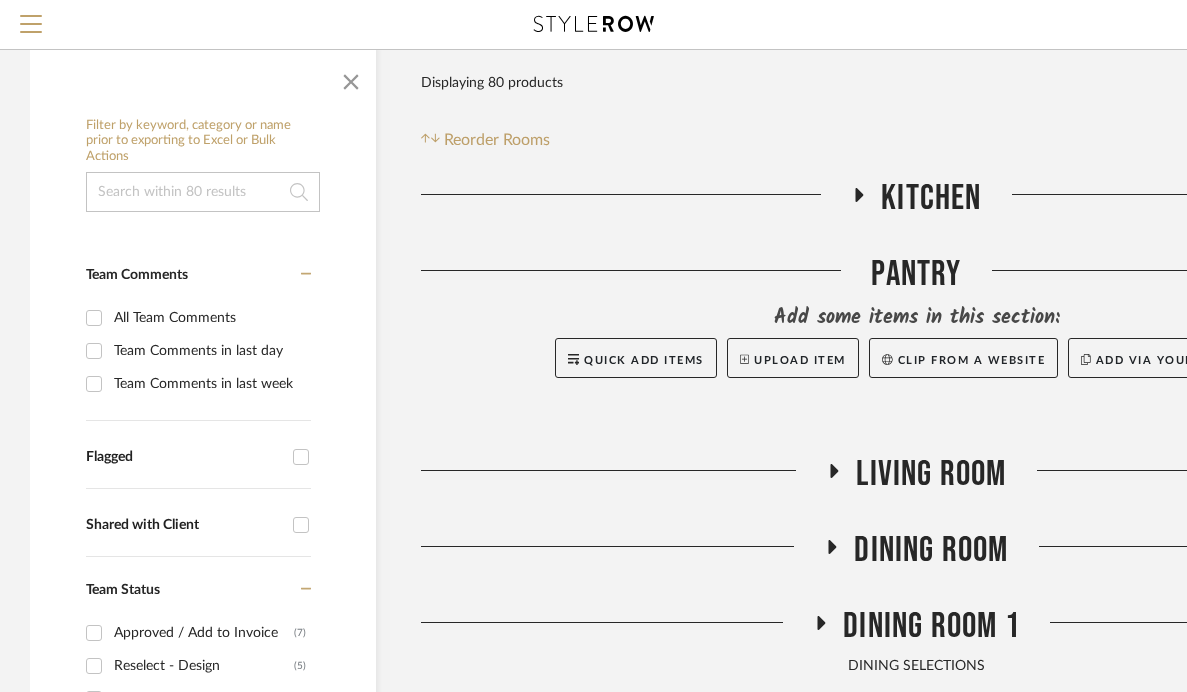 click 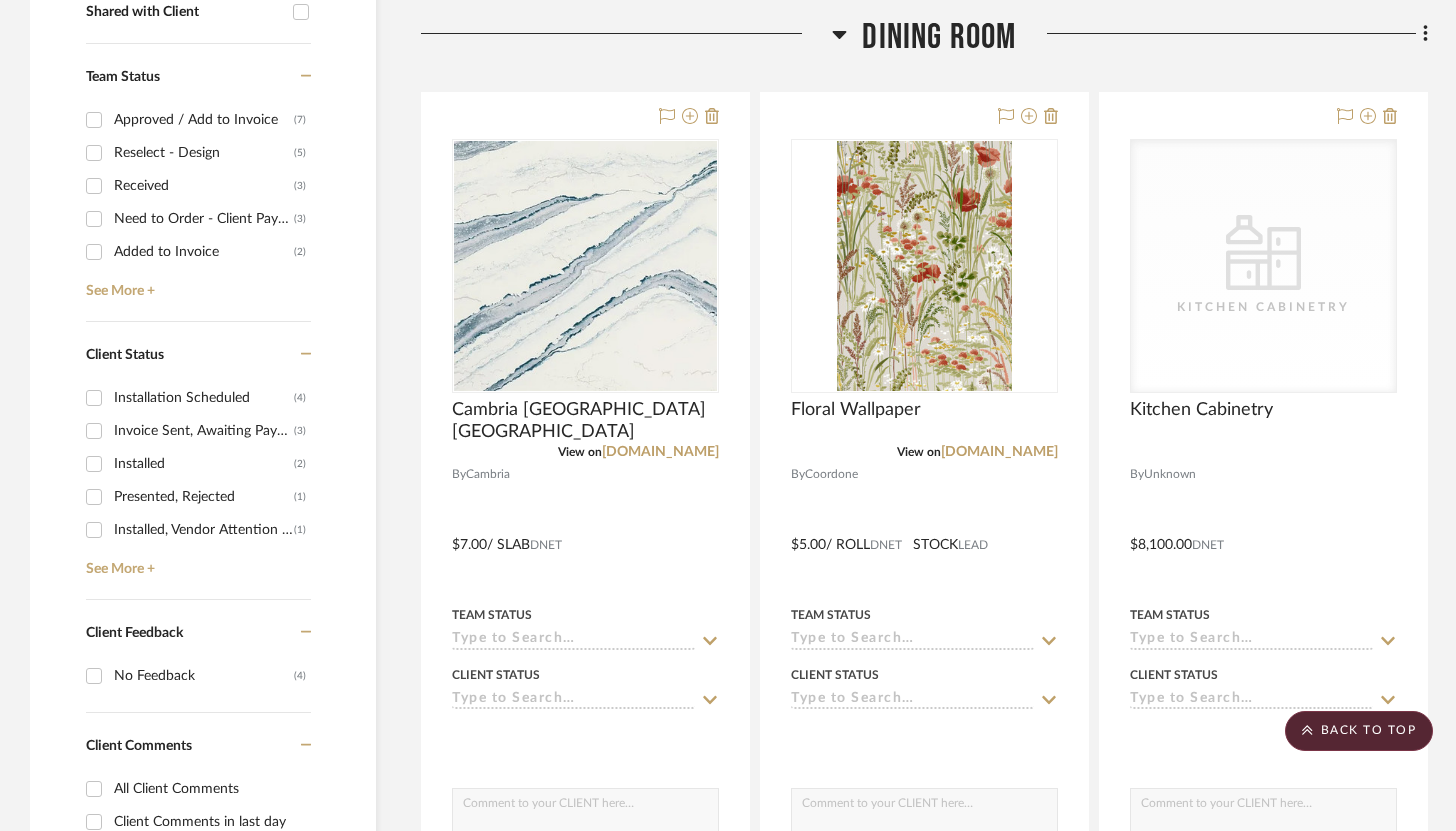 scroll, scrollTop: 811, scrollLeft: 0, axis: vertical 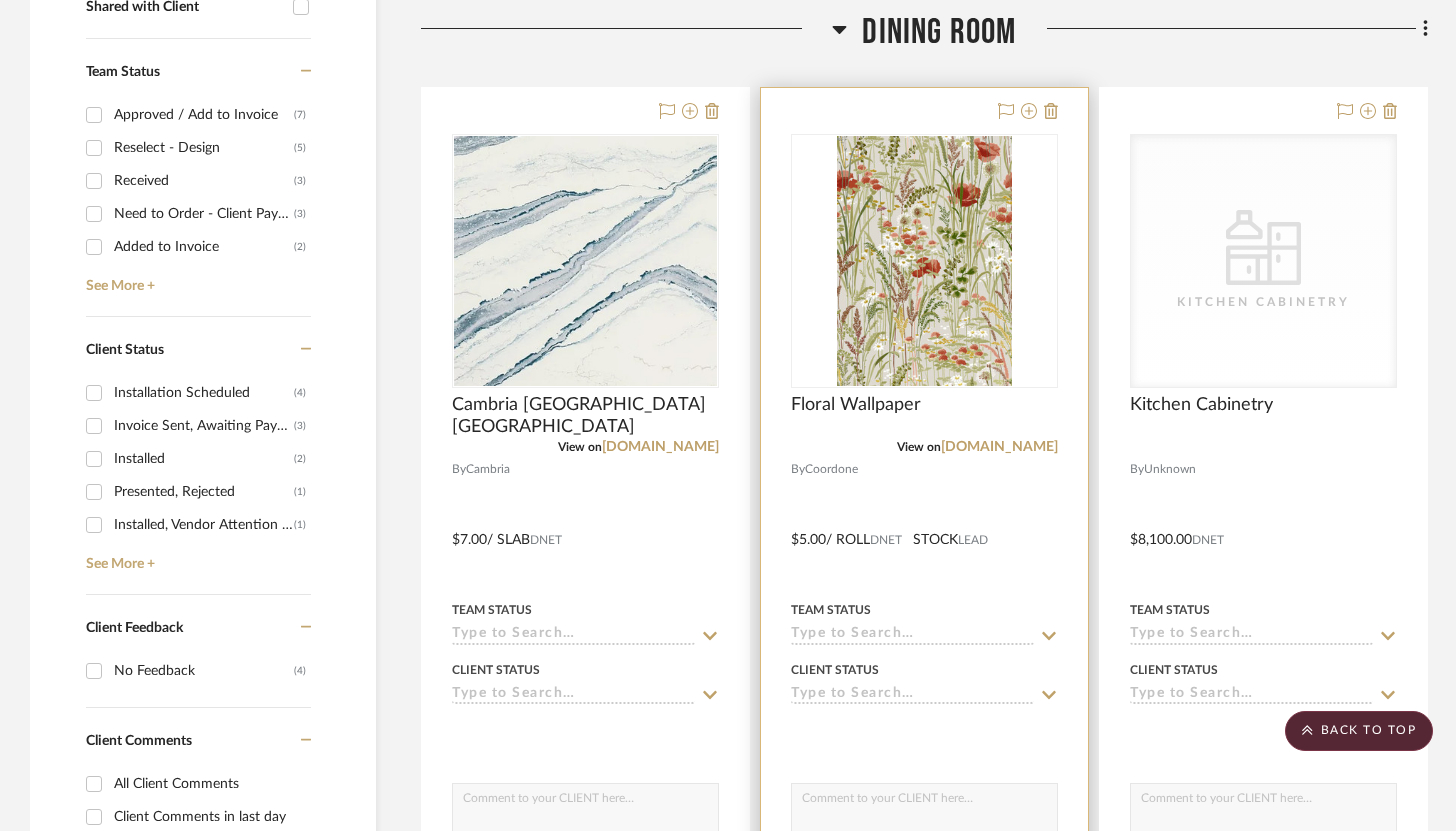 click 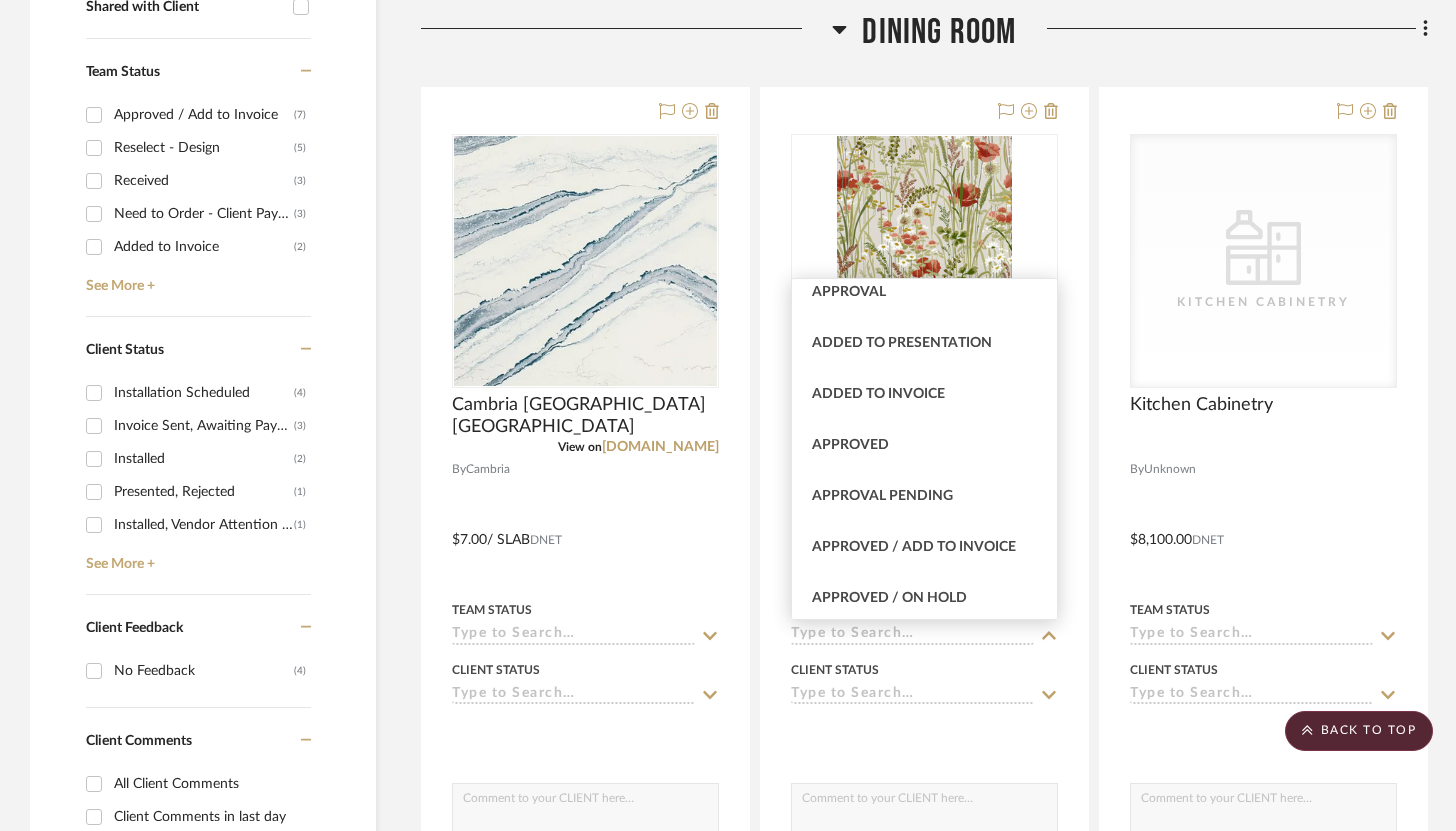 scroll, scrollTop: 903, scrollLeft: 0, axis: vertical 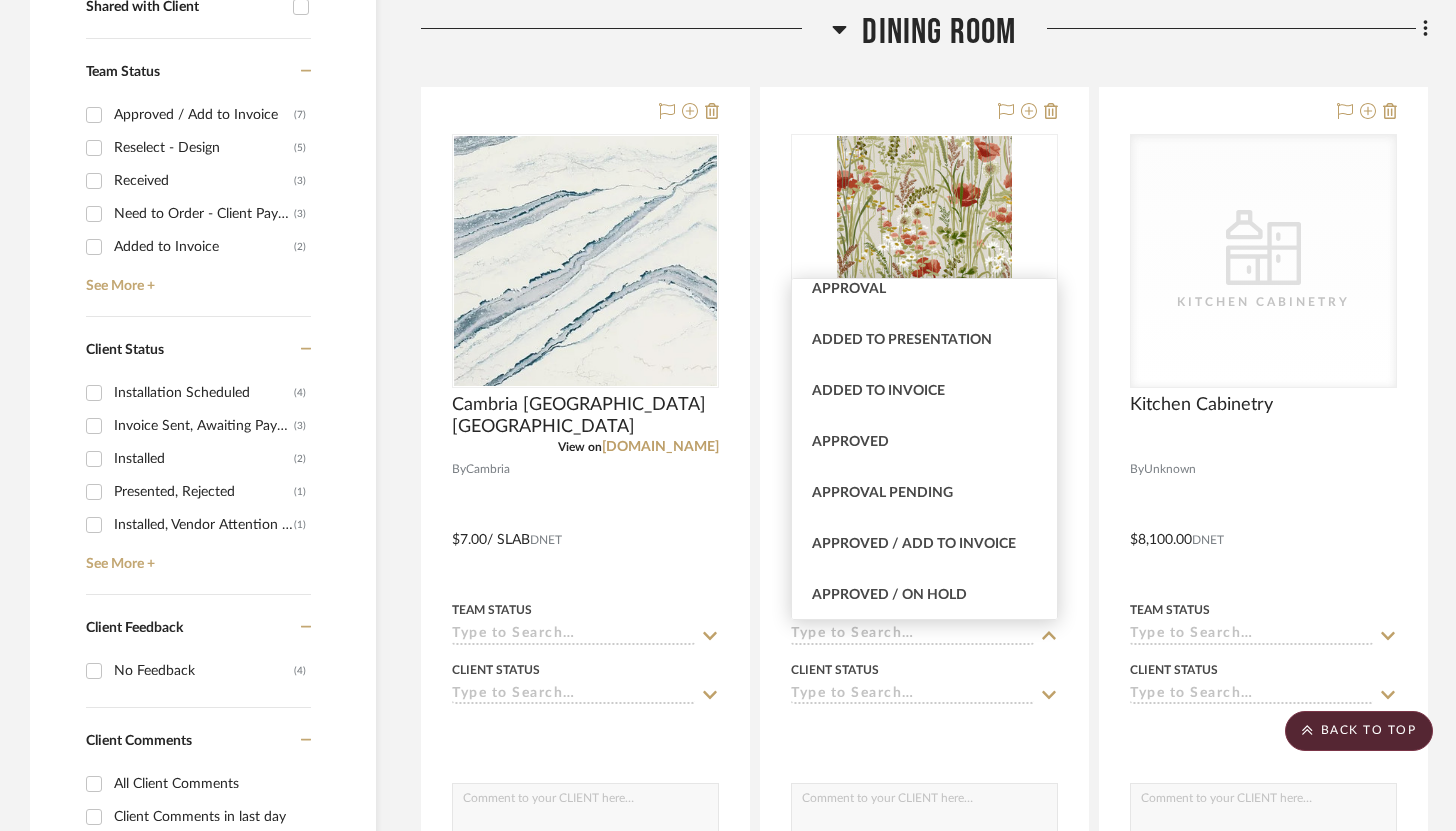 click on "Added to Invoice" at bounding box center (924, 391) 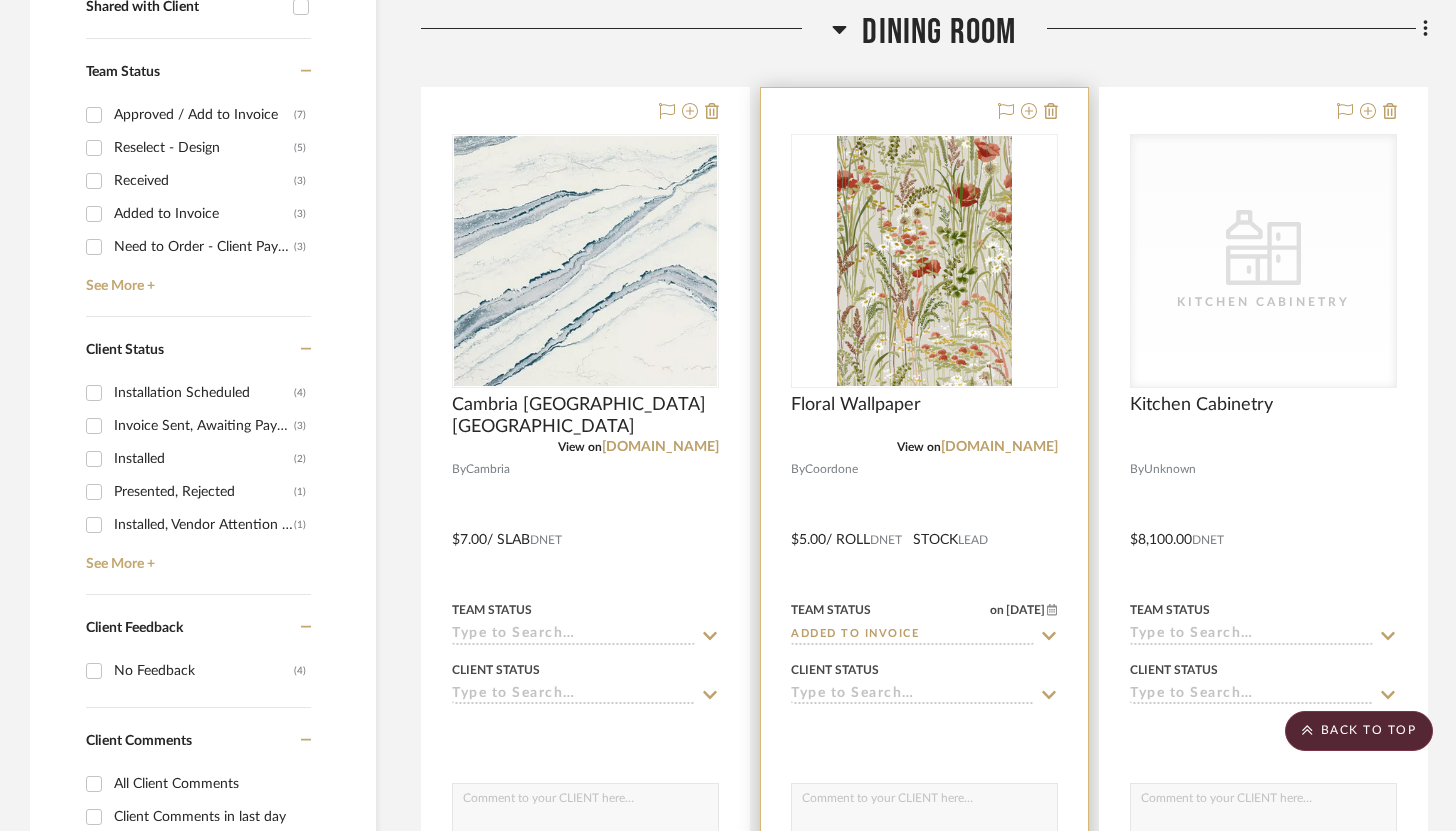 click 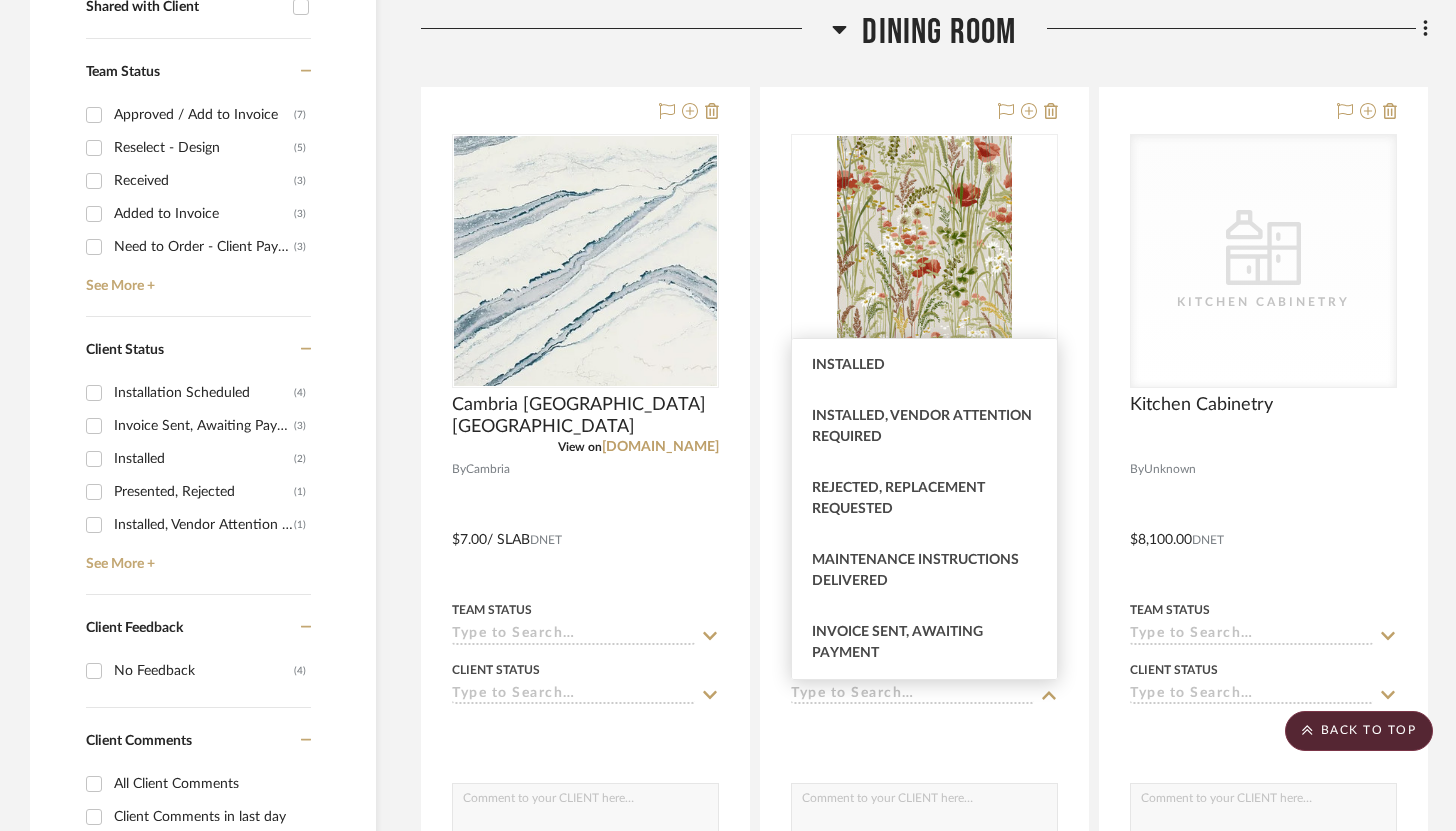 scroll, scrollTop: 653, scrollLeft: 0, axis: vertical 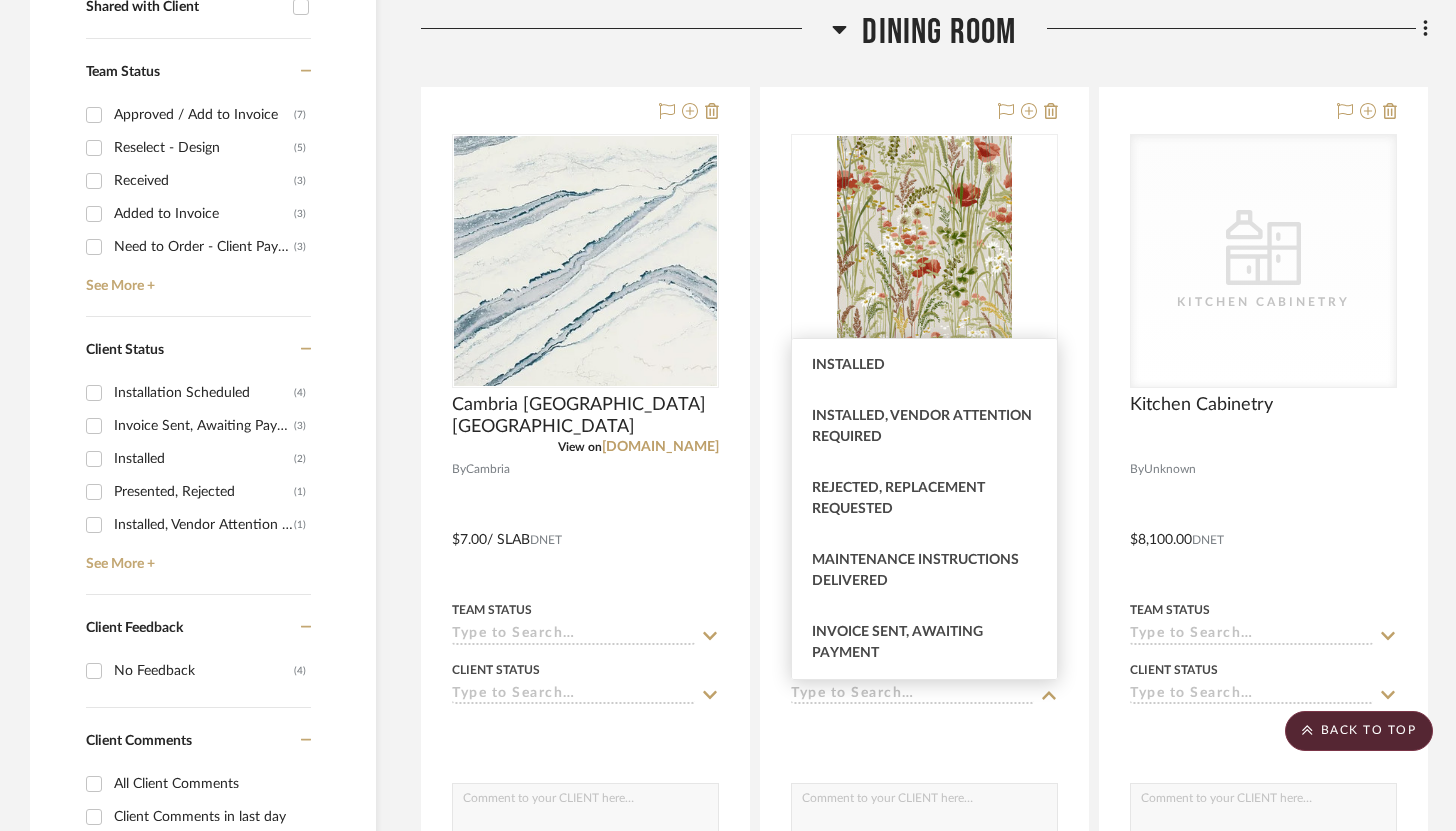 click on "Invoice Sent, Awaiting Payment" at bounding box center (924, 643) 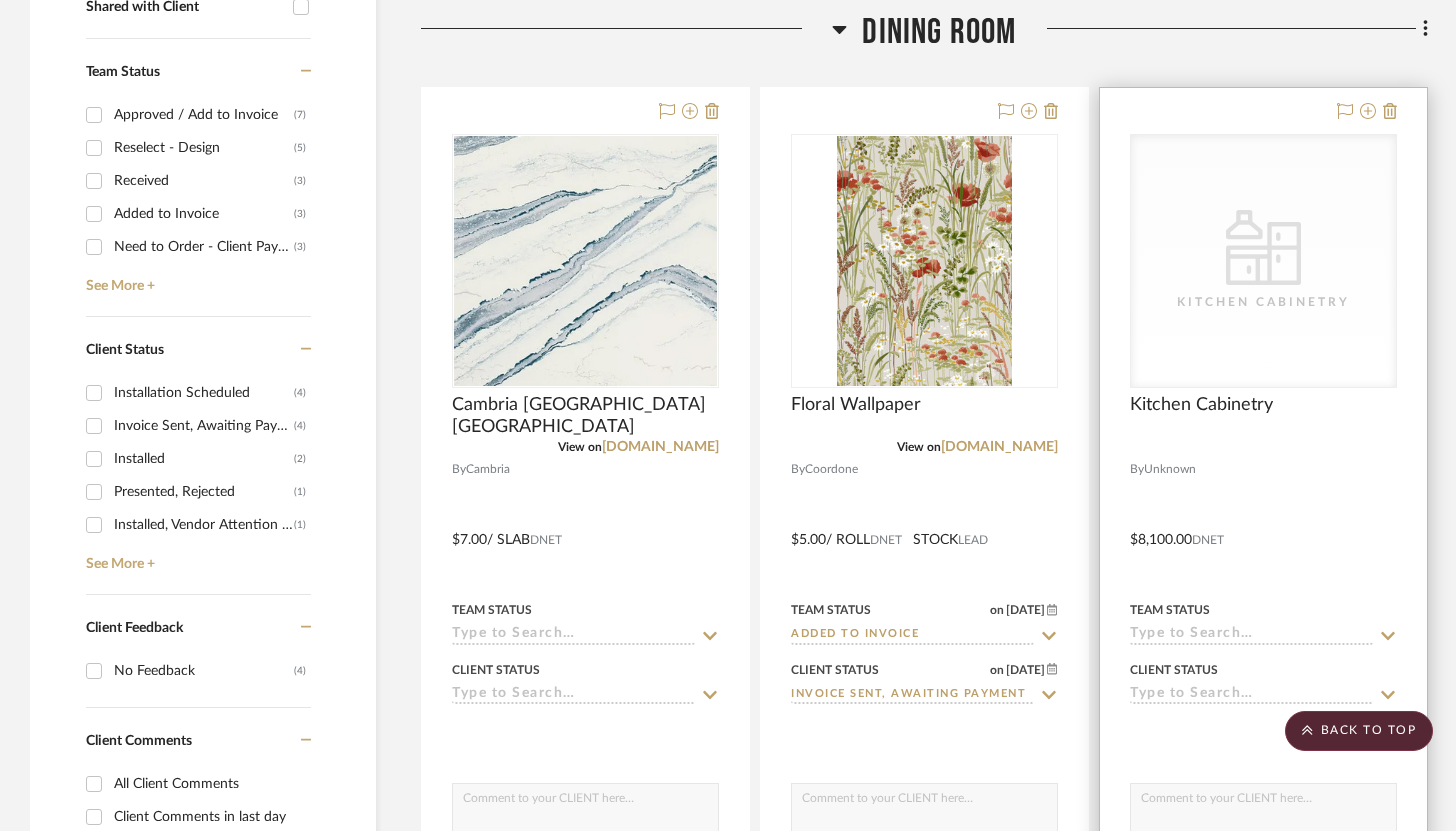 click 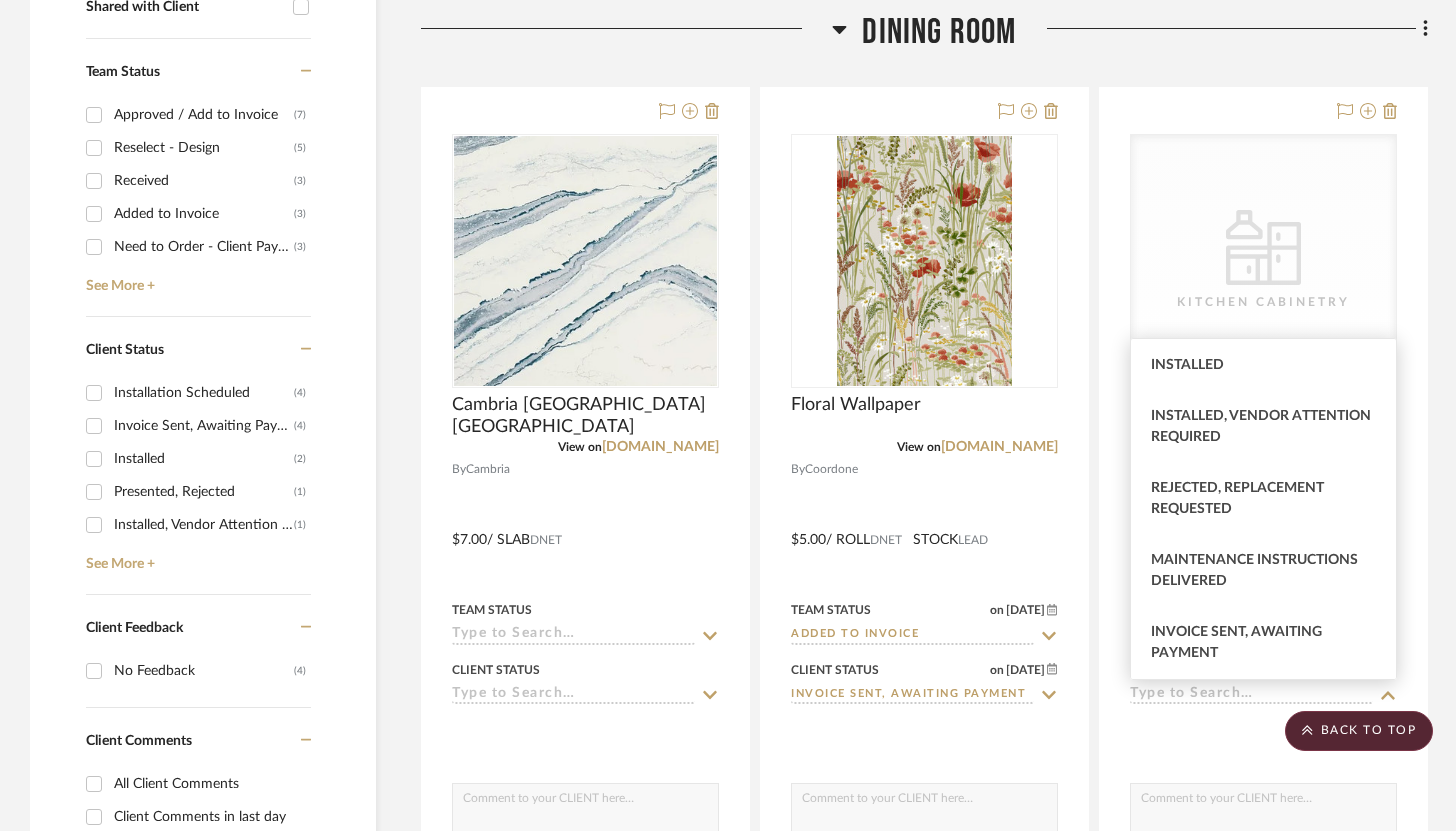 scroll, scrollTop: 653, scrollLeft: 0, axis: vertical 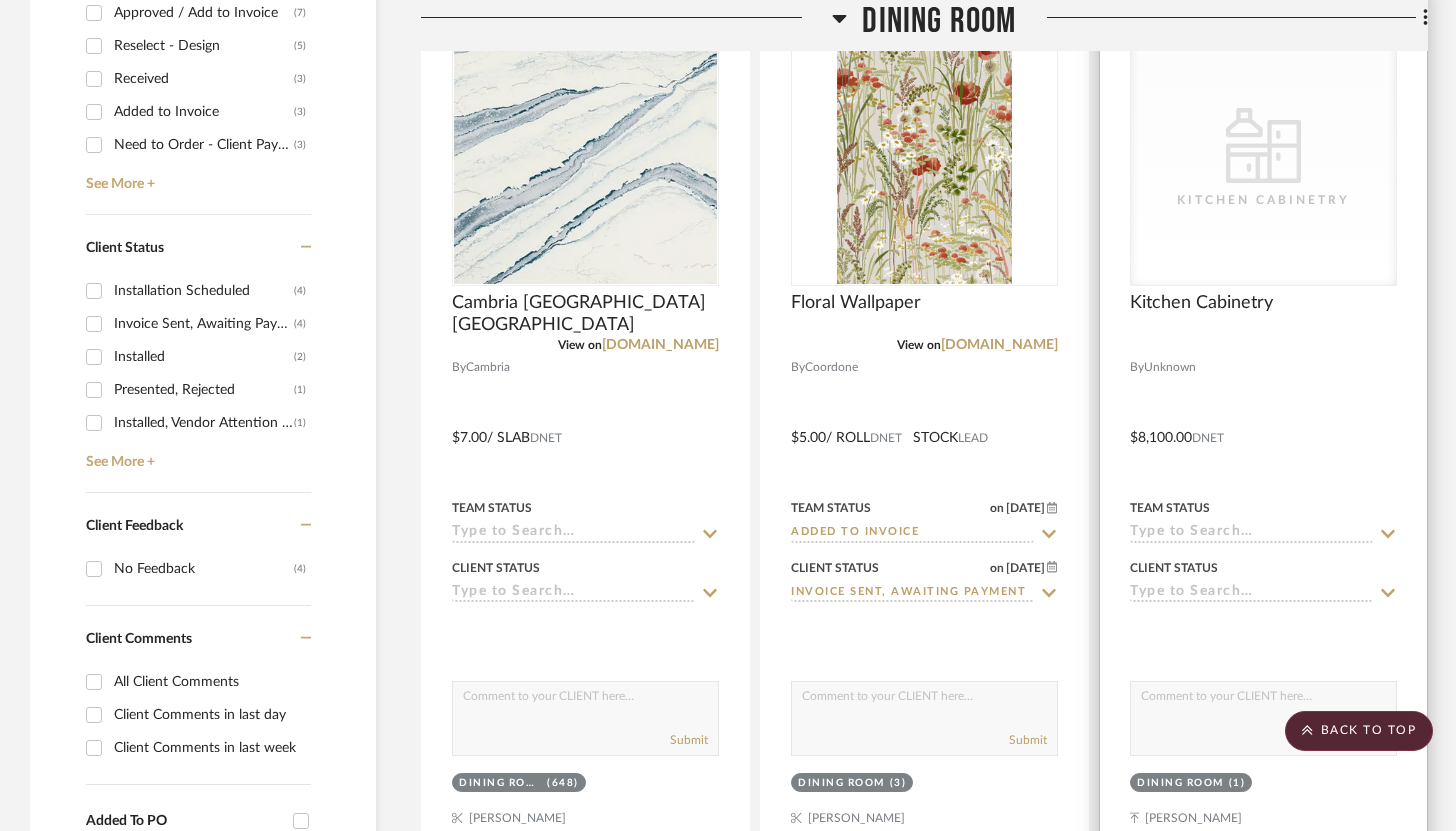 click 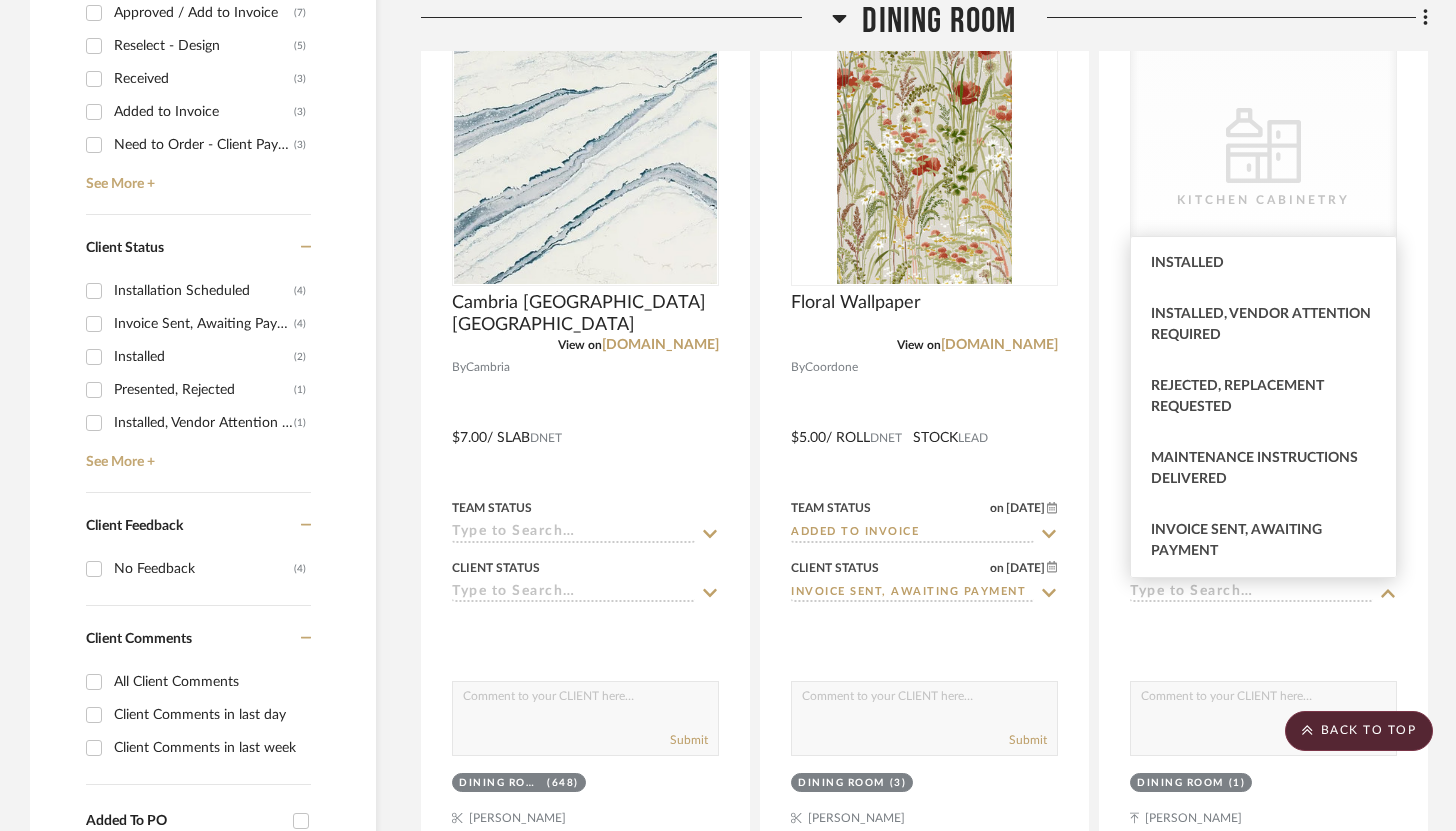 scroll, scrollTop: 653, scrollLeft: 0, axis: vertical 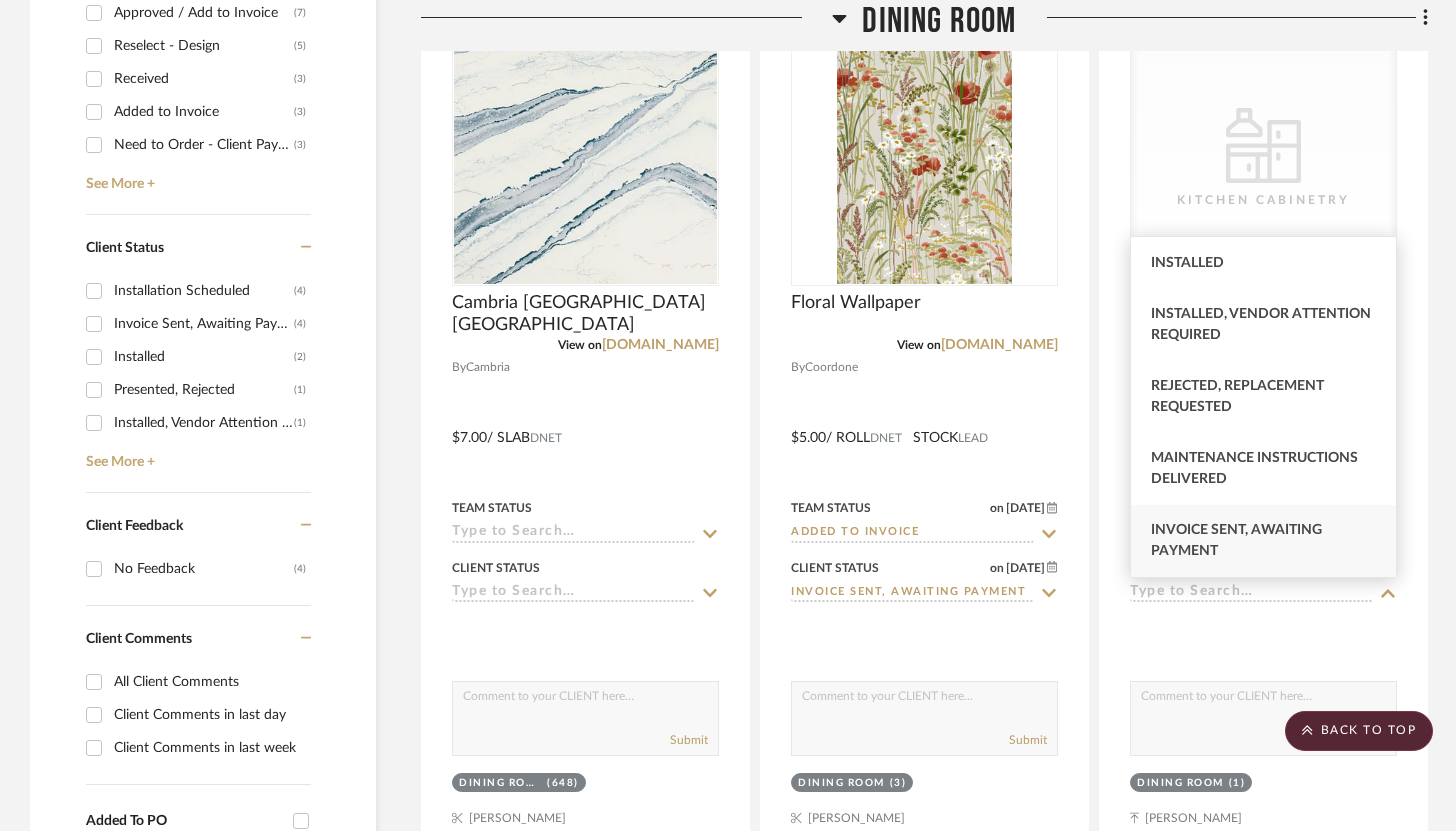 click on "Invoice Sent, Awaiting Payment" at bounding box center [1263, 541] 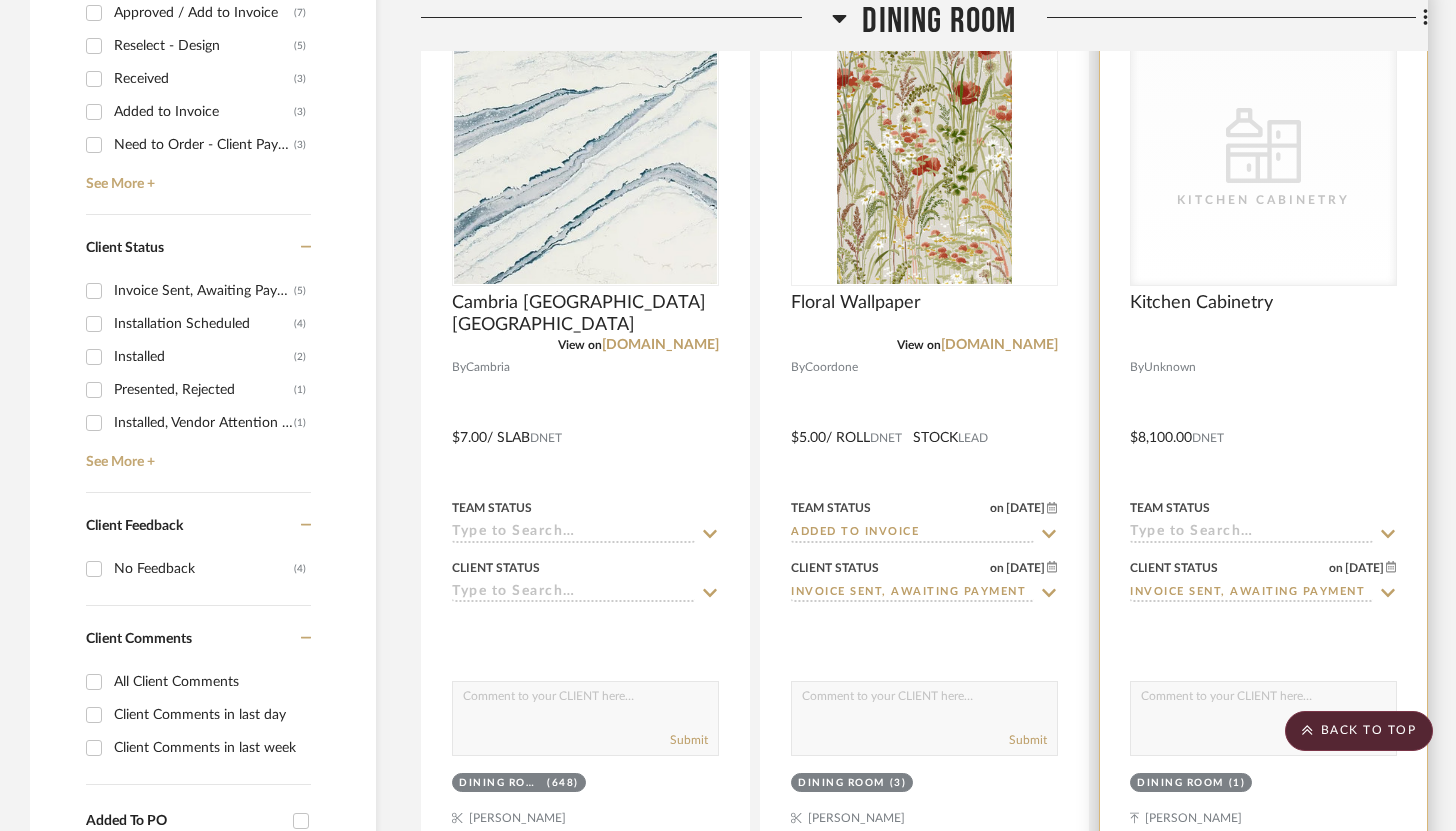 click on "Team Status" at bounding box center [1263, 519] 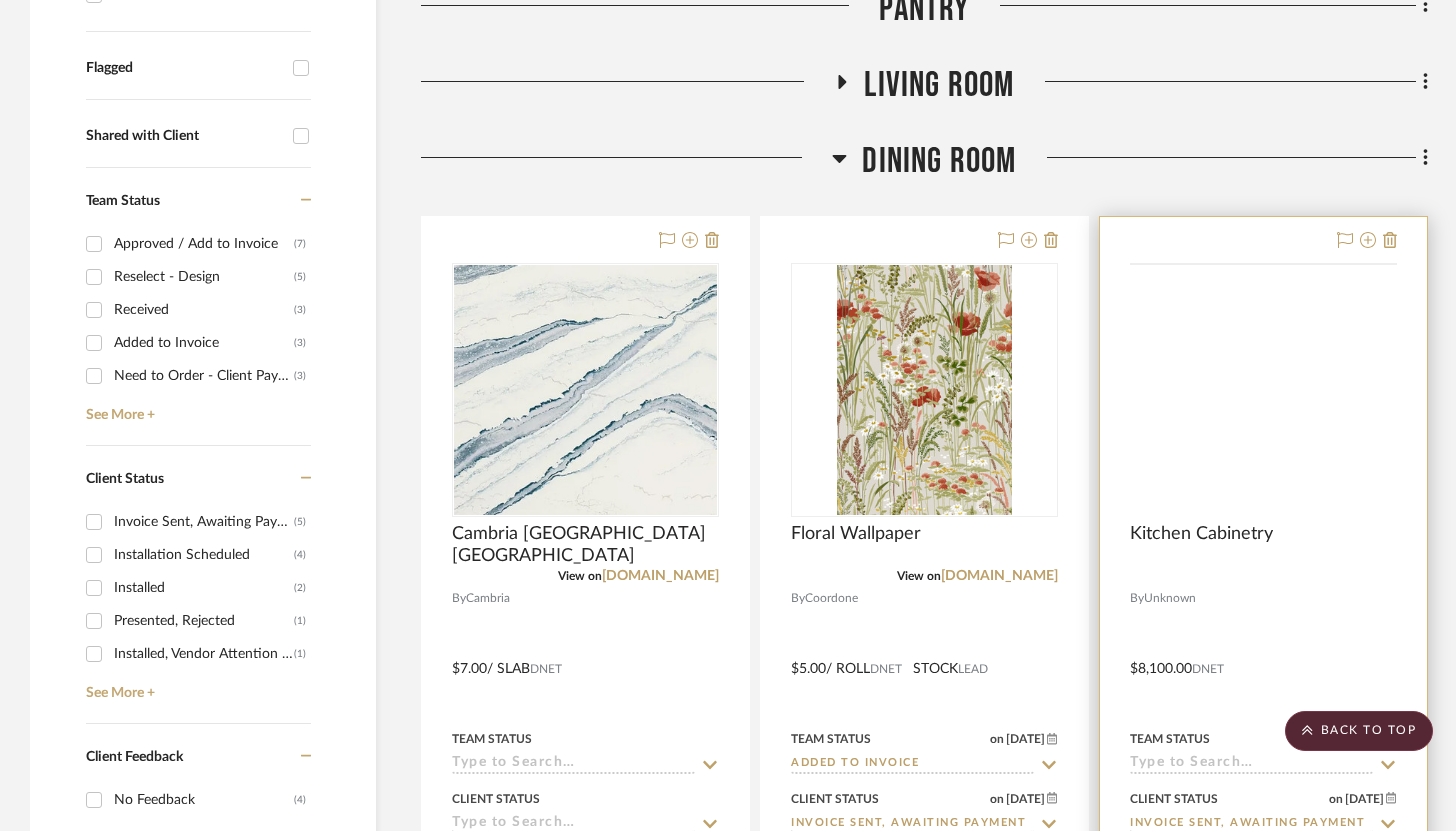 scroll, scrollTop: 677, scrollLeft: 0, axis: vertical 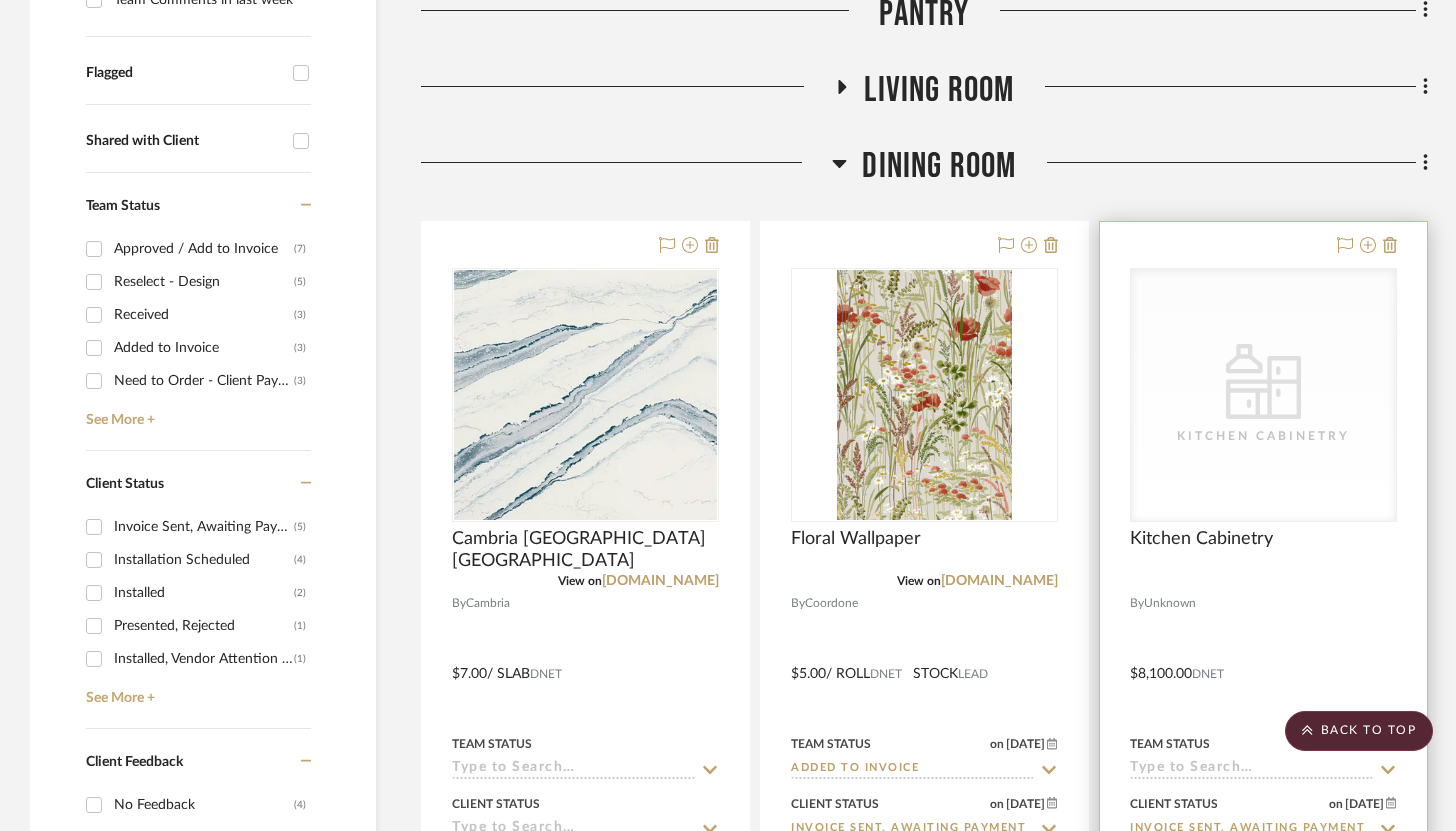 click 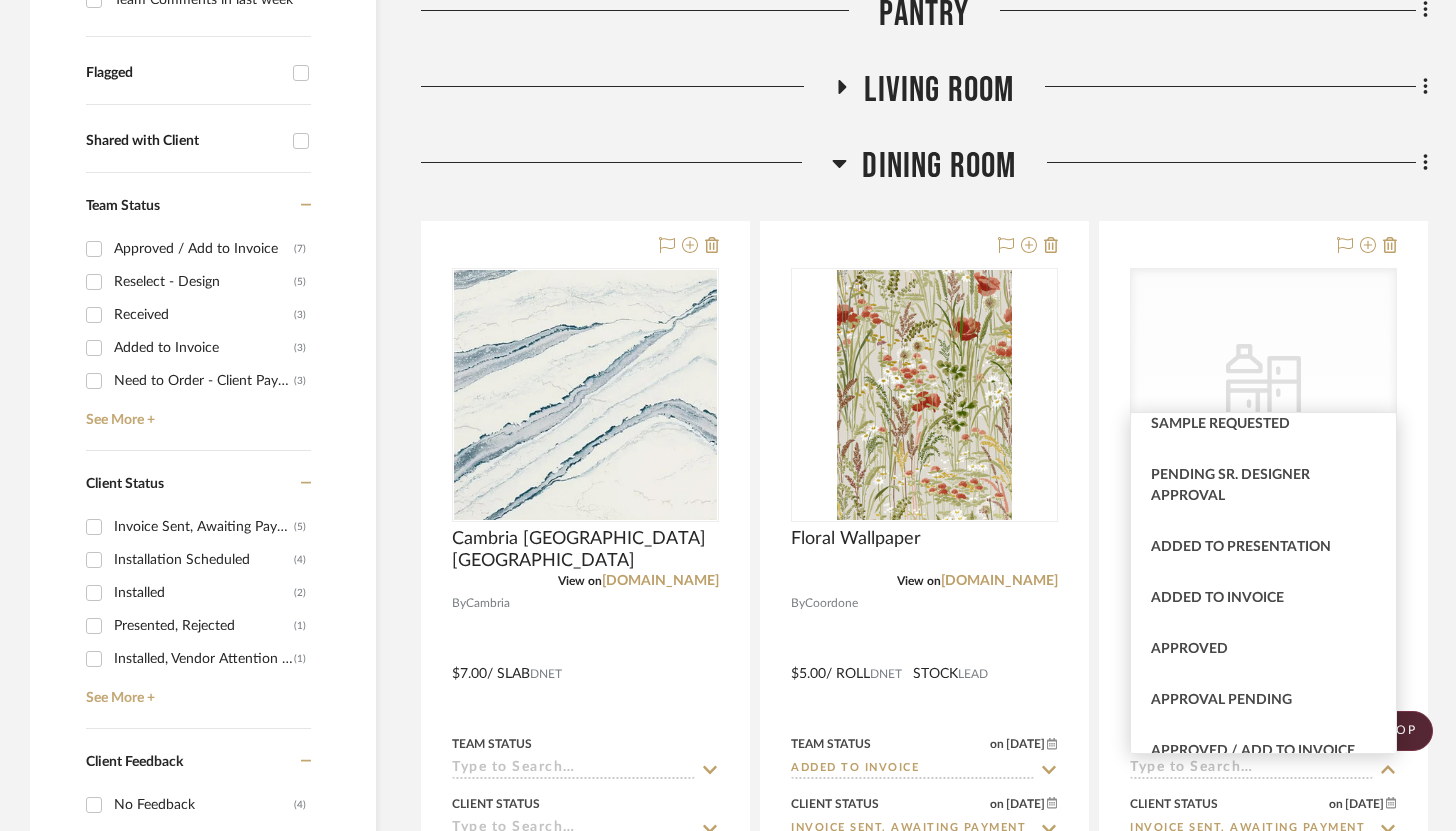 scroll, scrollTop: 831, scrollLeft: 0, axis: vertical 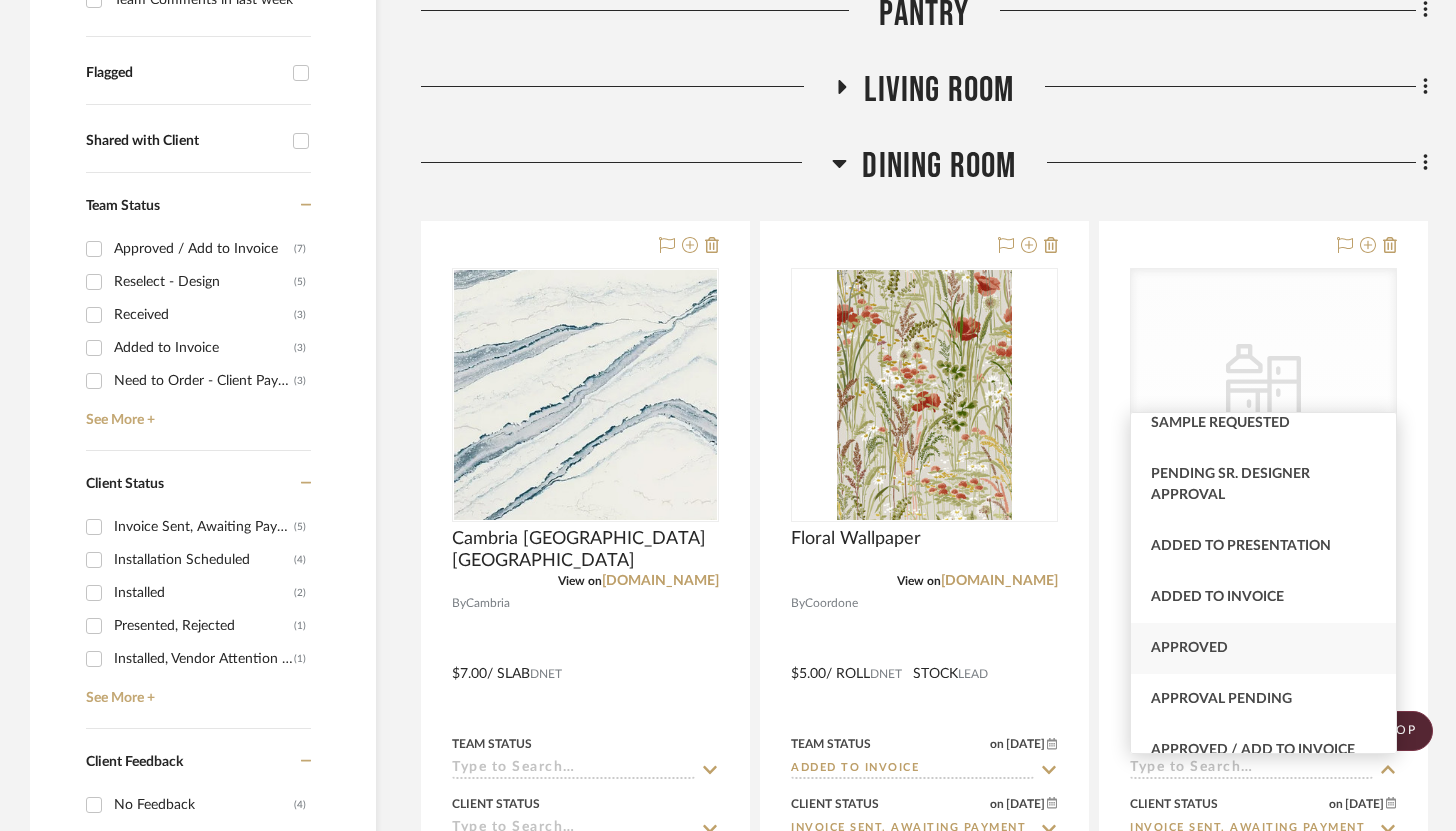 click on "Approved" at bounding box center (1189, 648) 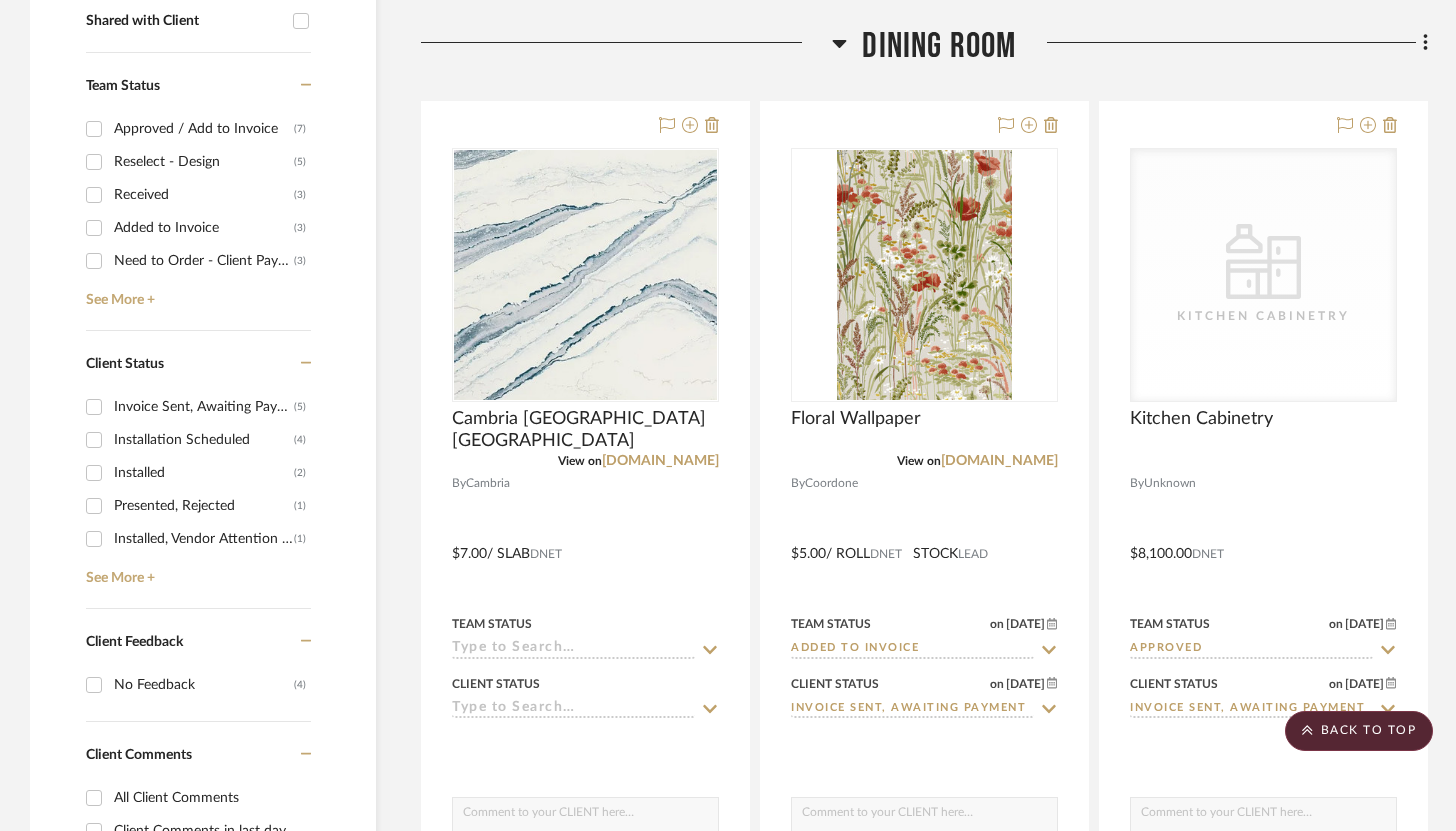 scroll, scrollTop: 826, scrollLeft: 0, axis: vertical 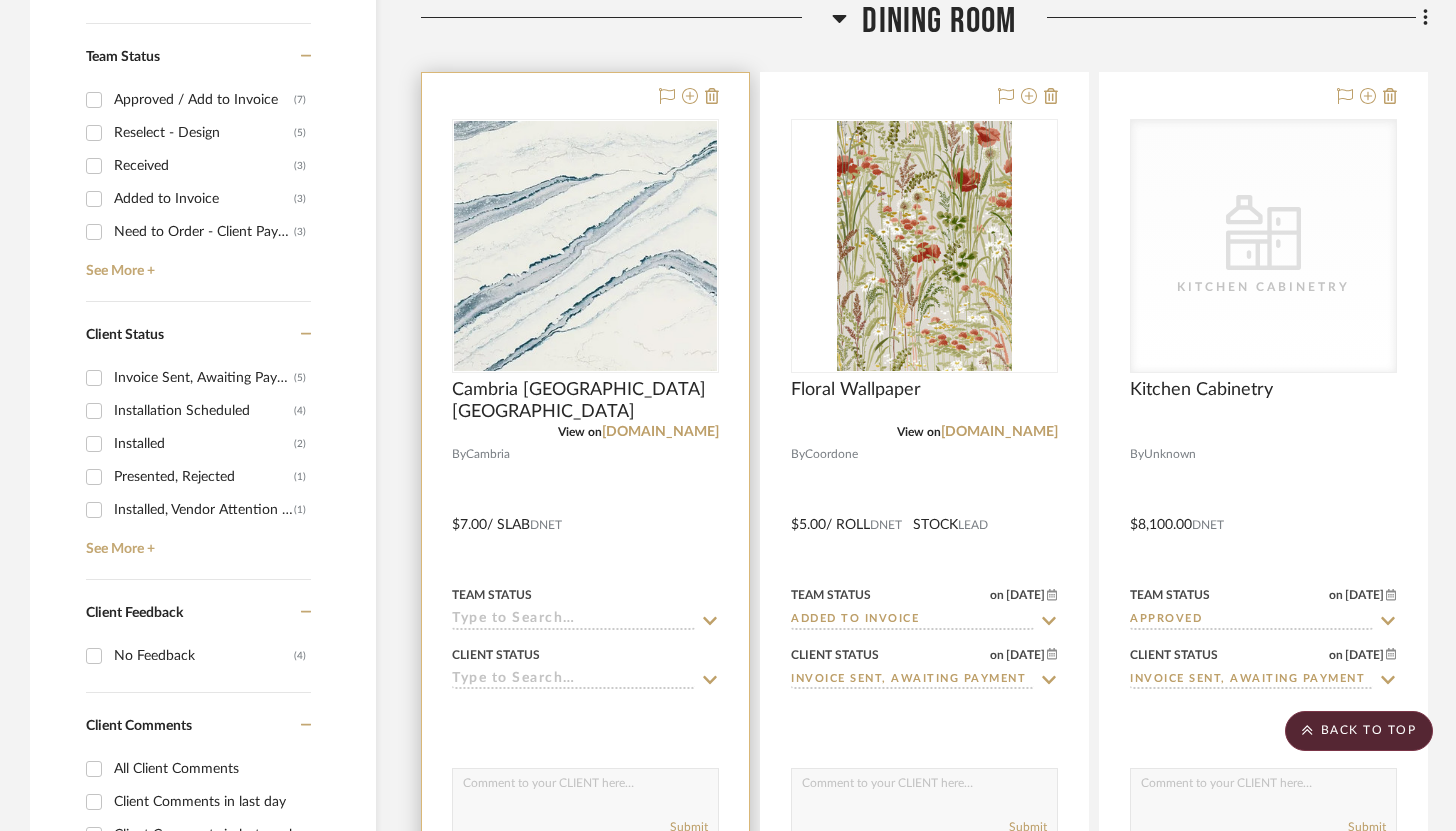 click 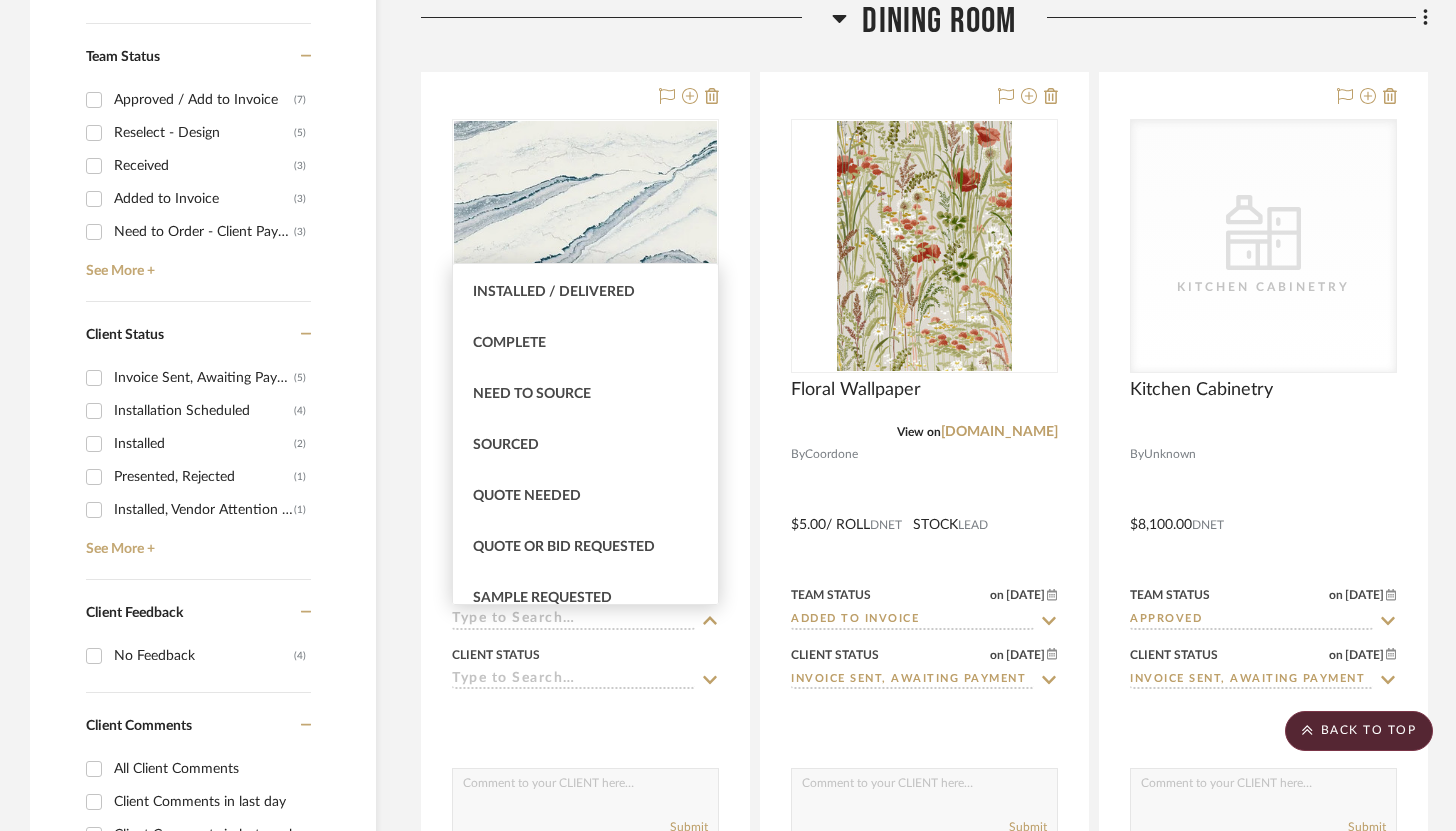 scroll, scrollTop: 511, scrollLeft: 0, axis: vertical 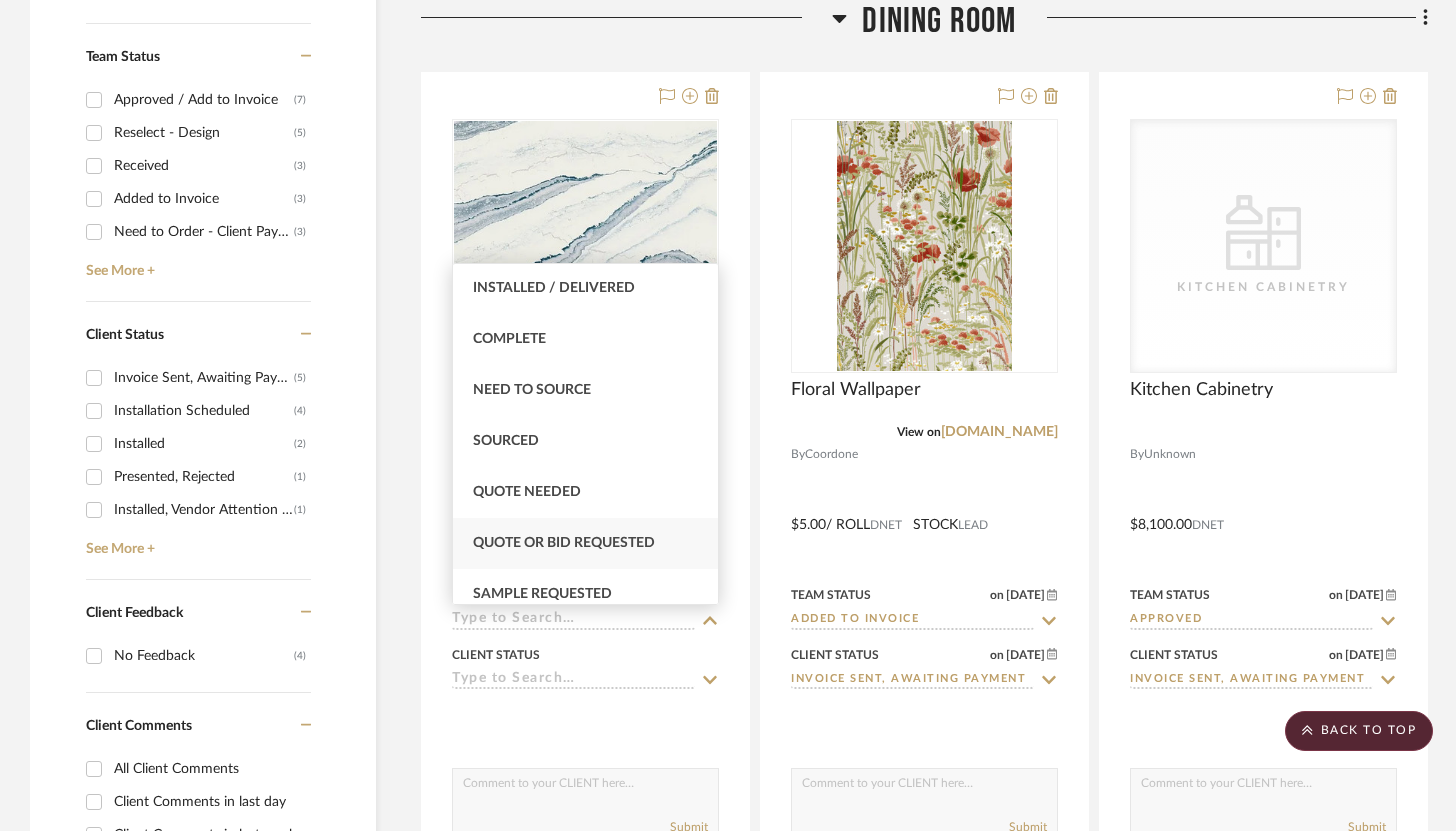 click on "Quote or Bid Requested" at bounding box center [564, 543] 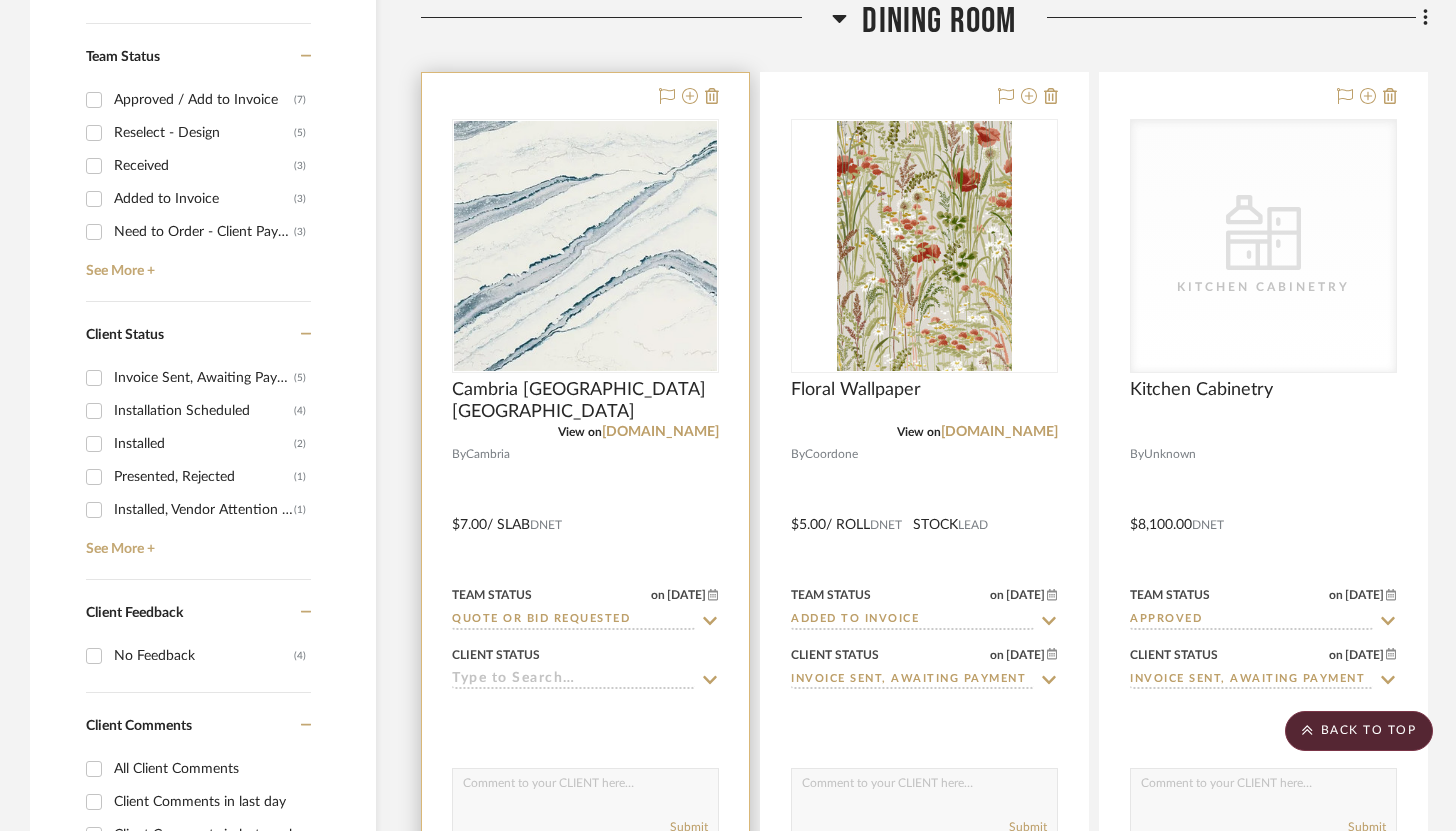 click 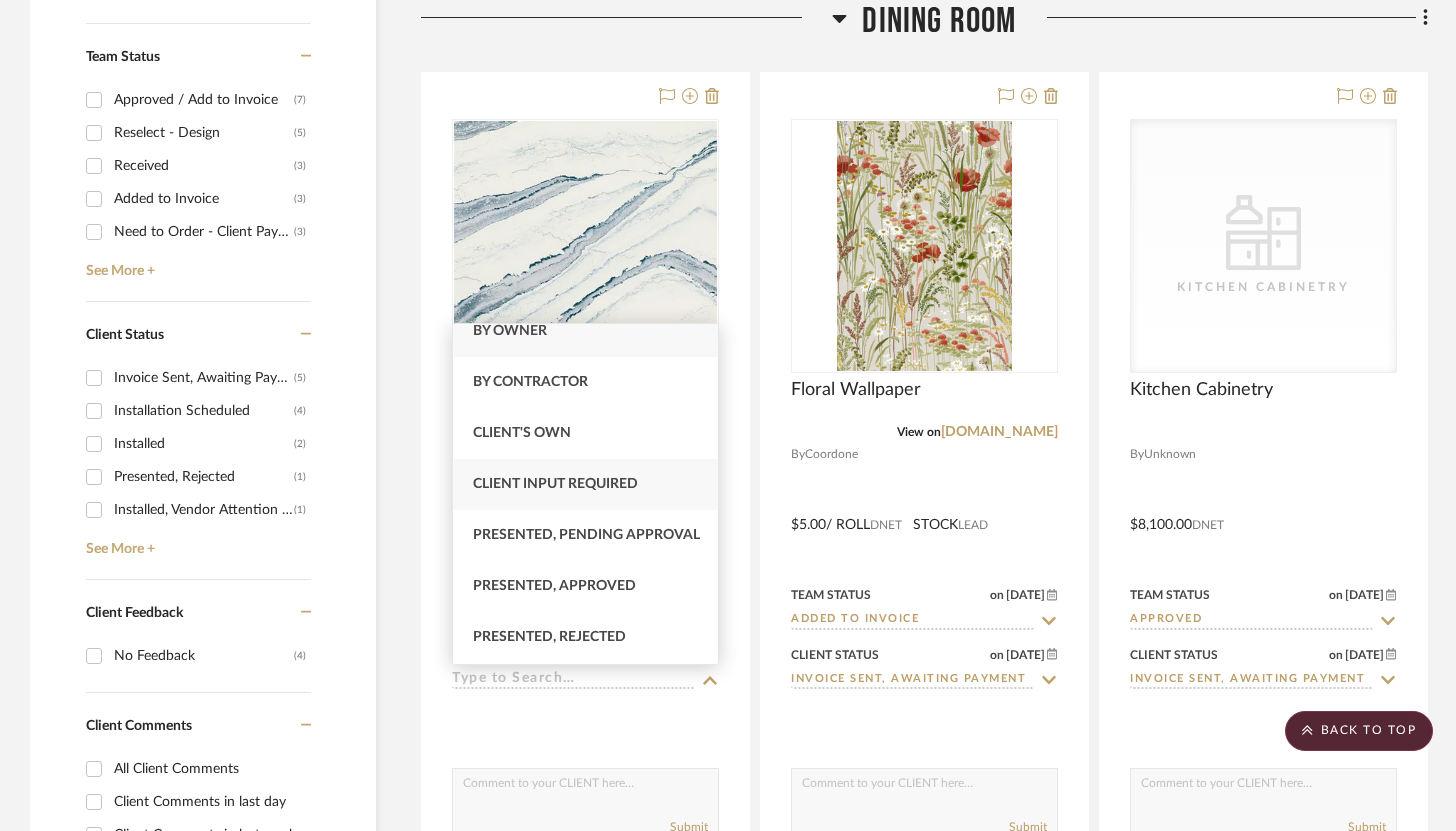 scroll, scrollTop: 15, scrollLeft: 0, axis: vertical 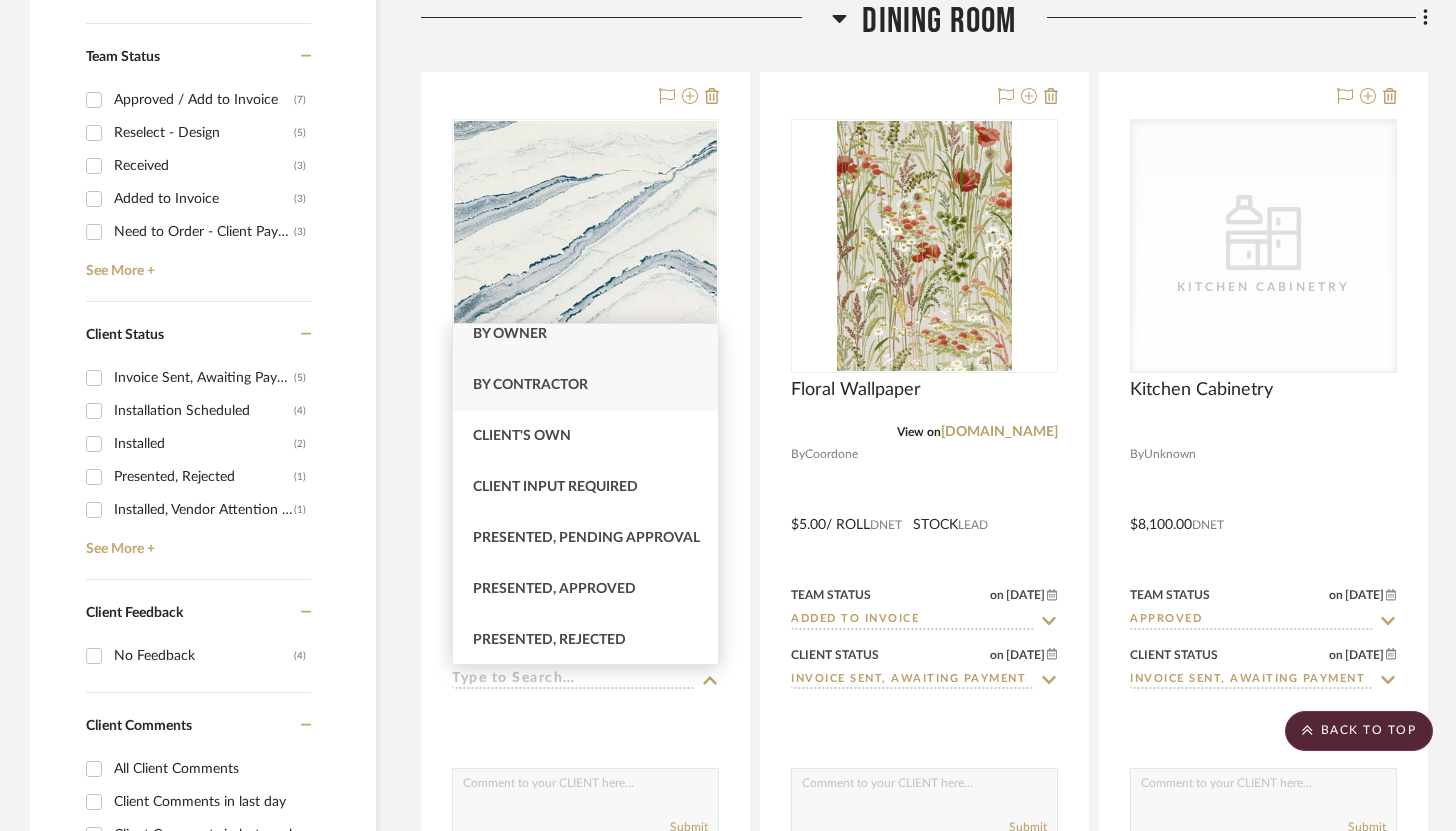 click on "By Contractor" at bounding box center [585, 385] 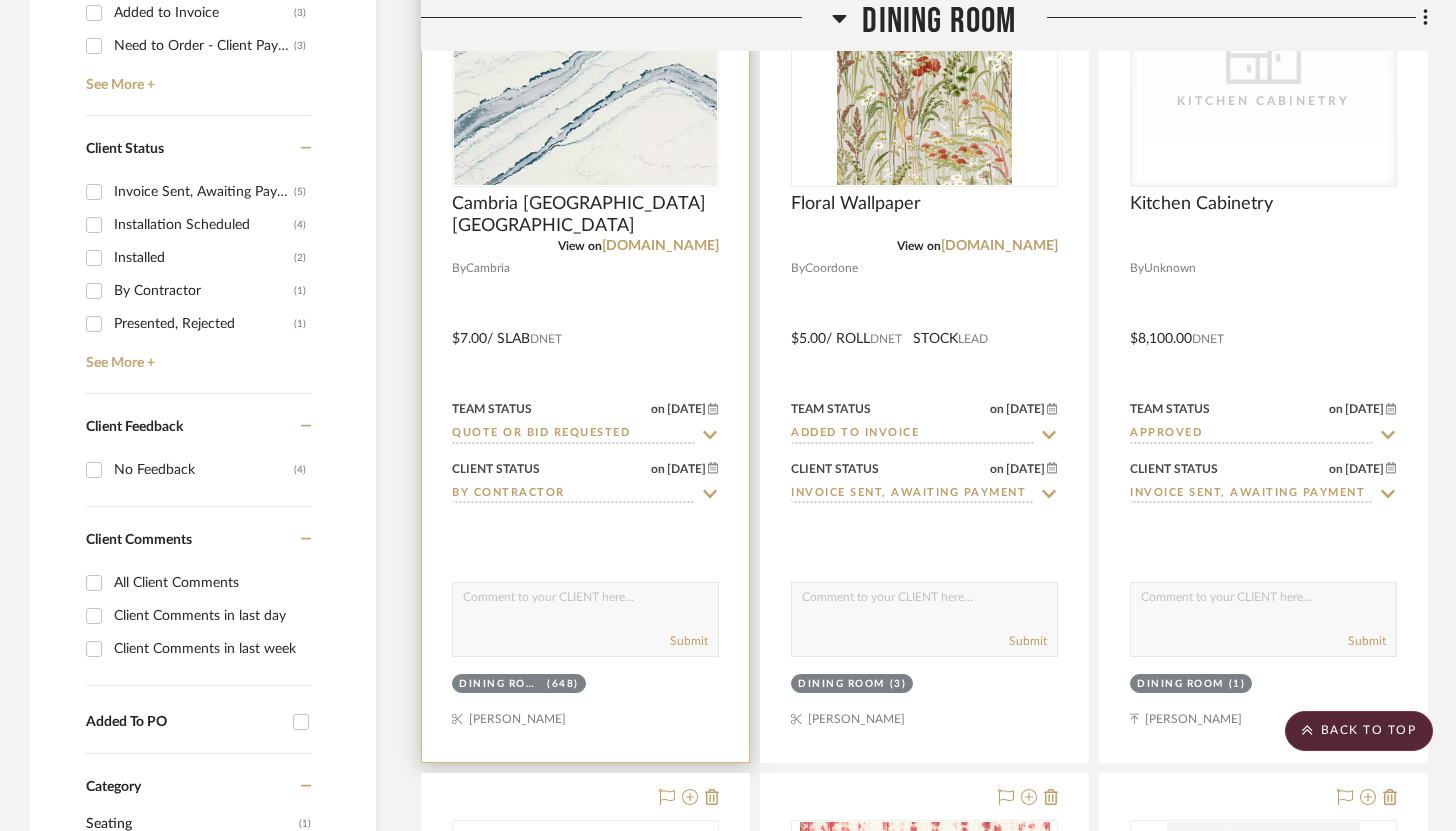 scroll, scrollTop: 1023, scrollLeft: 0, axis: vertical 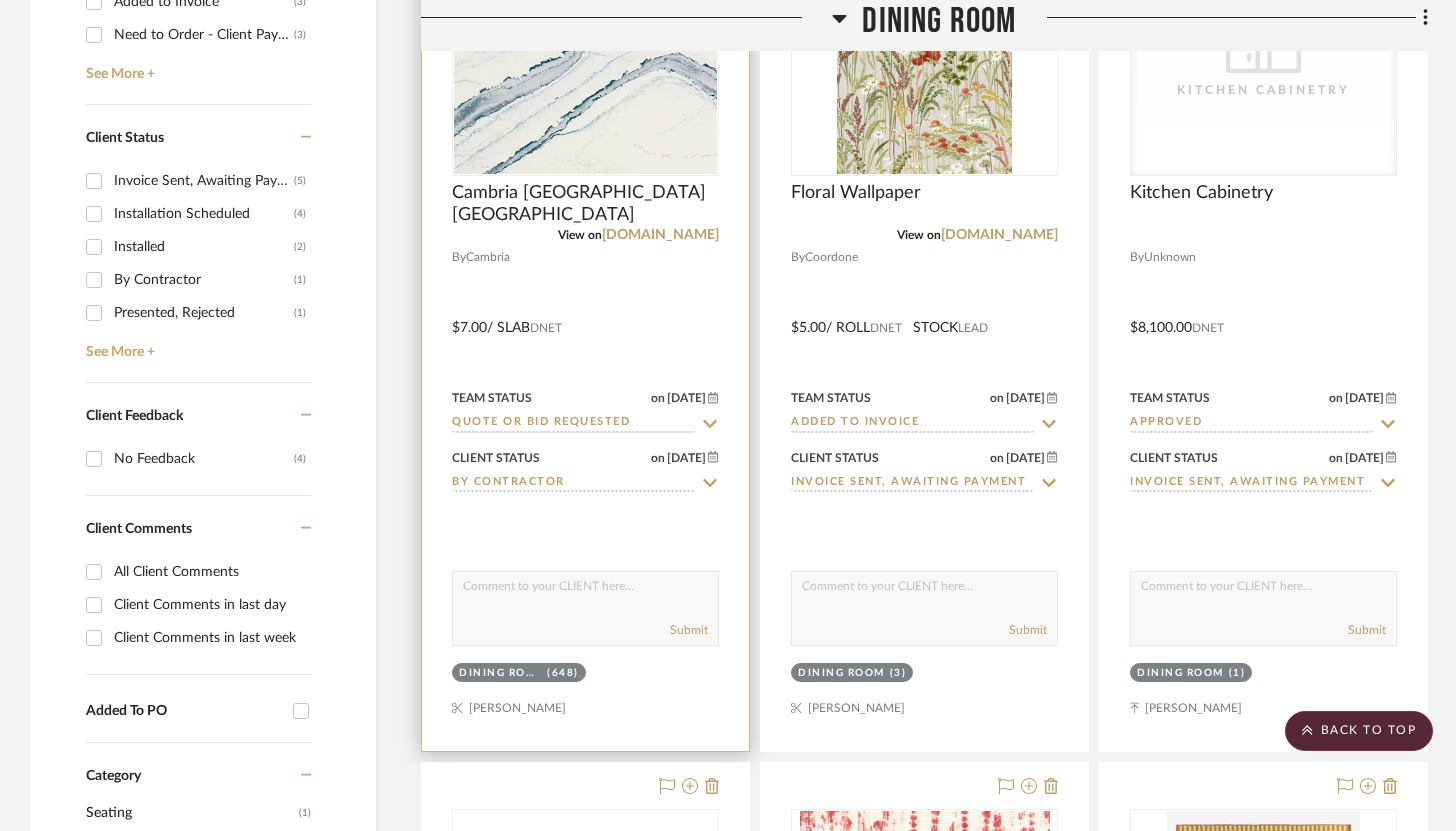 click at bounding box center [585, 591] 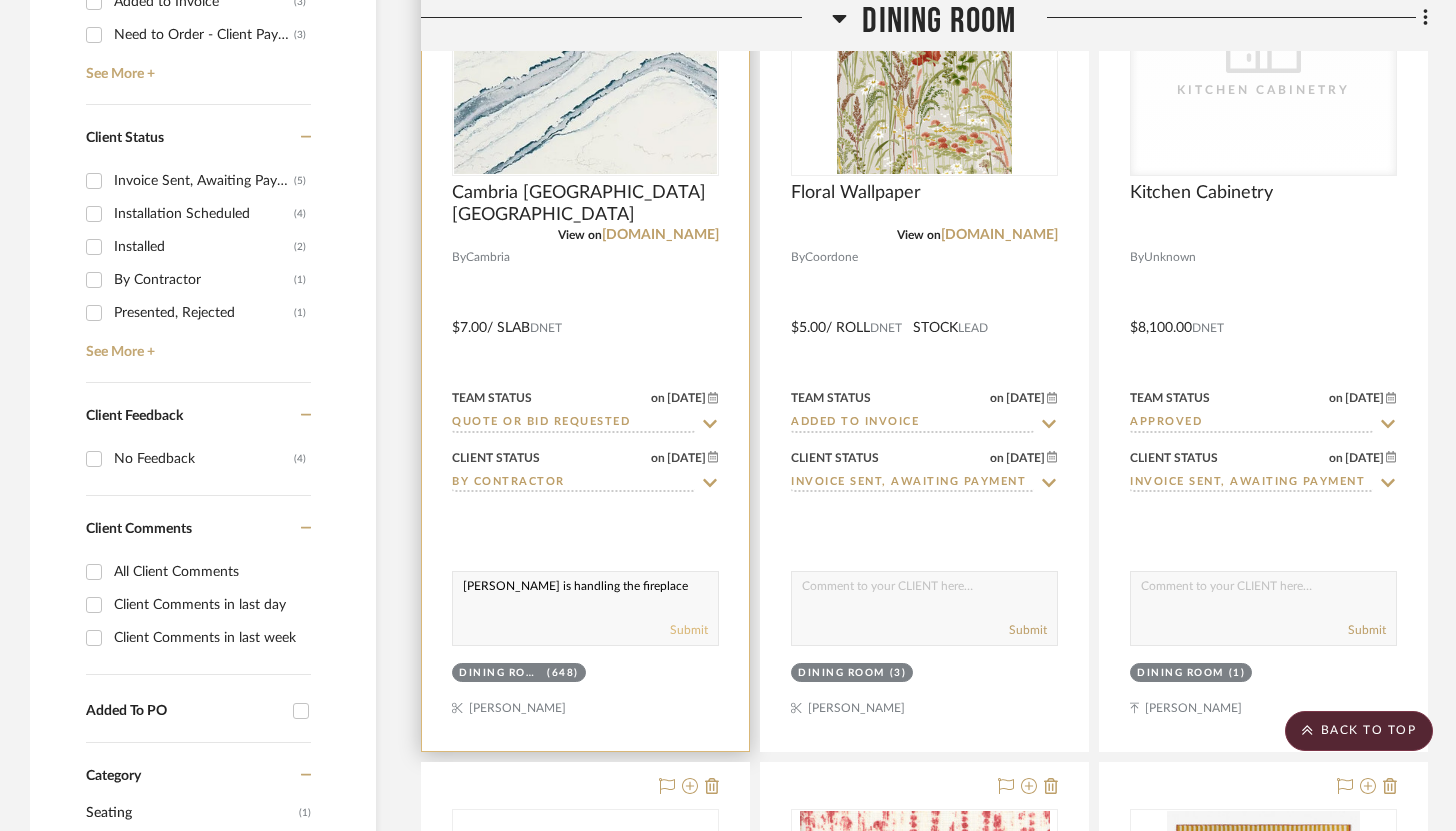 type on "Jeremiah is handling the fireplace" 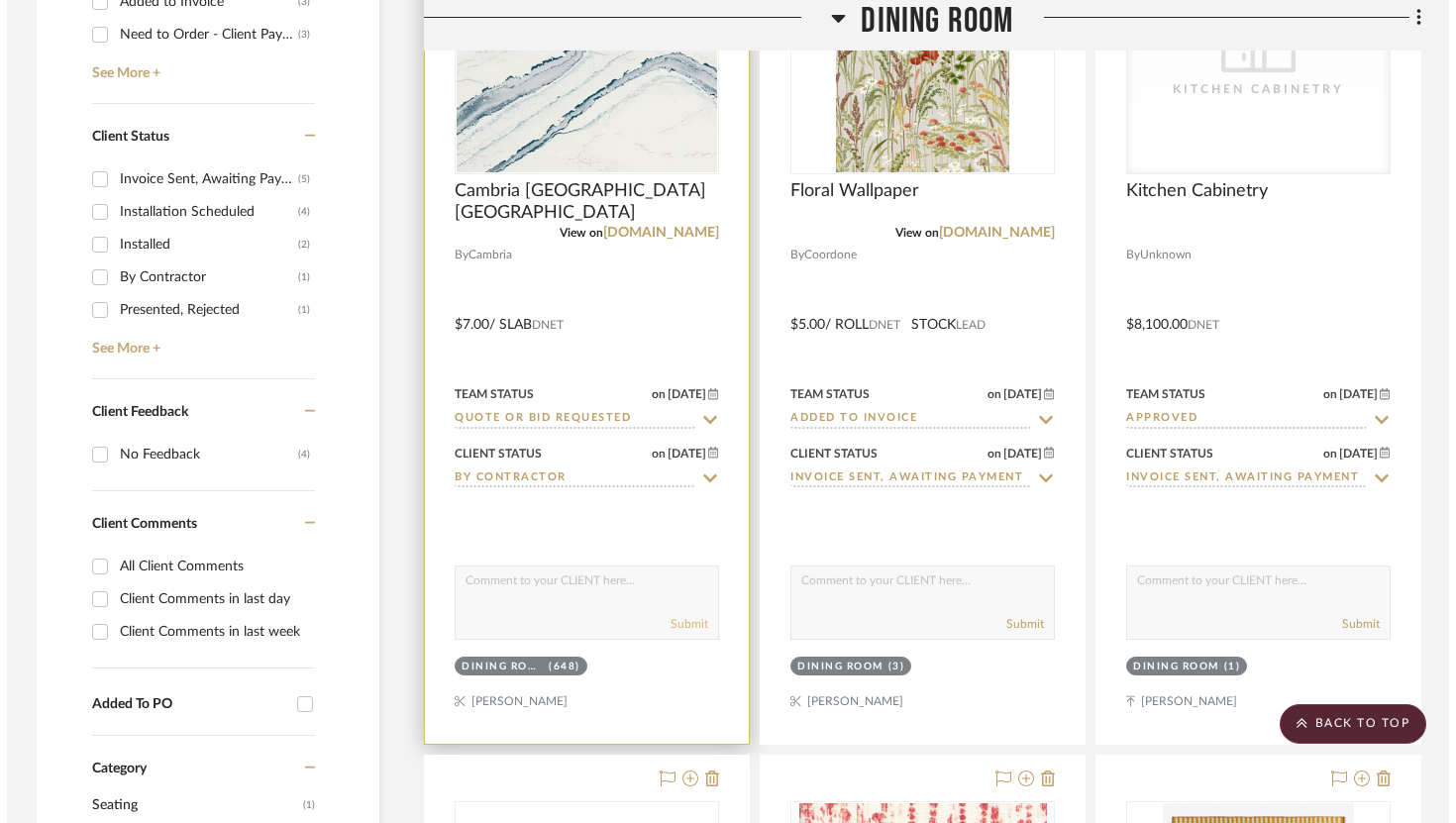 scroll, scrollTop: 0, scrollLeft: 0, axis: both 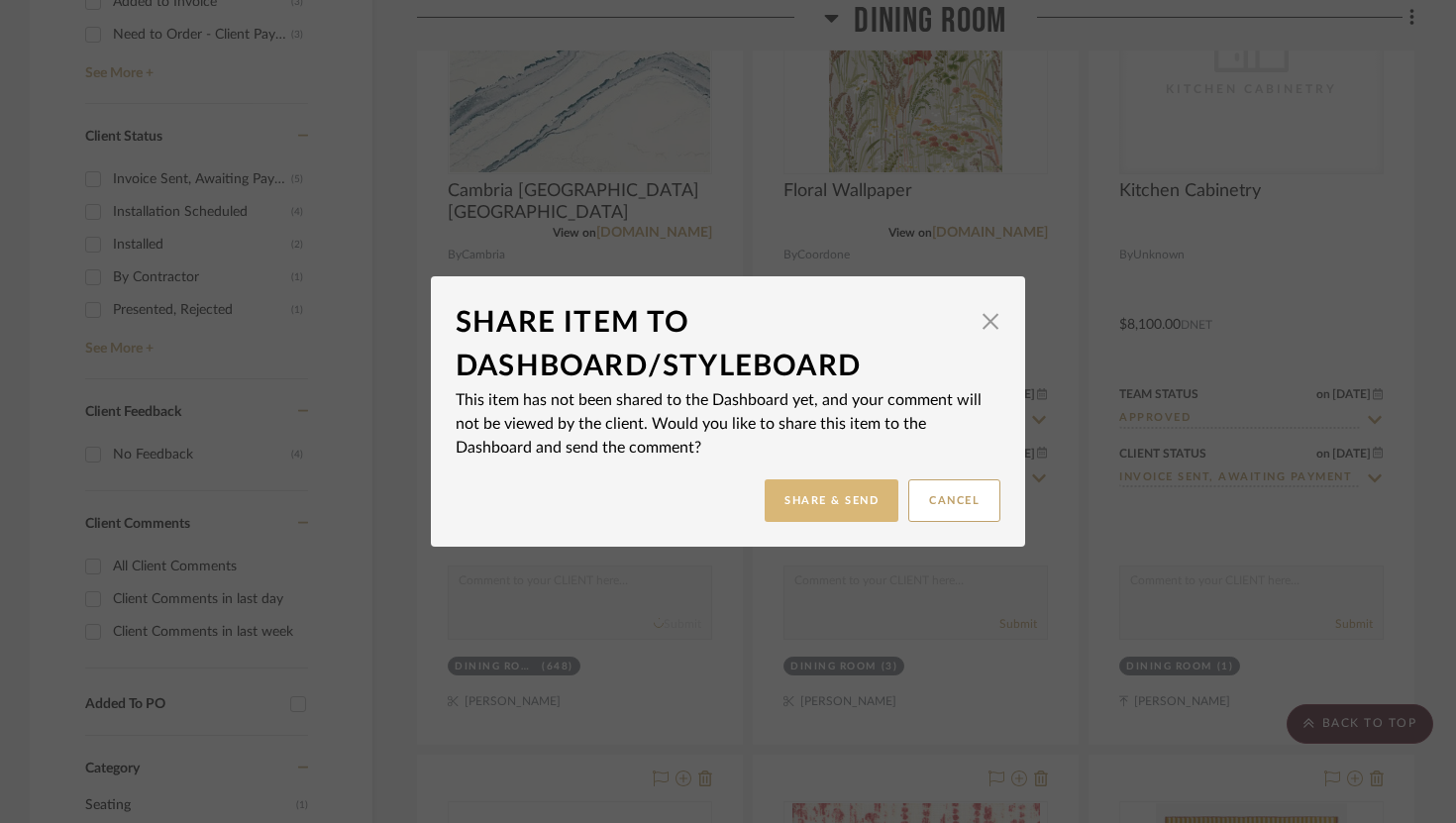 click on "Share & Send" at bounding box center (831, 500) 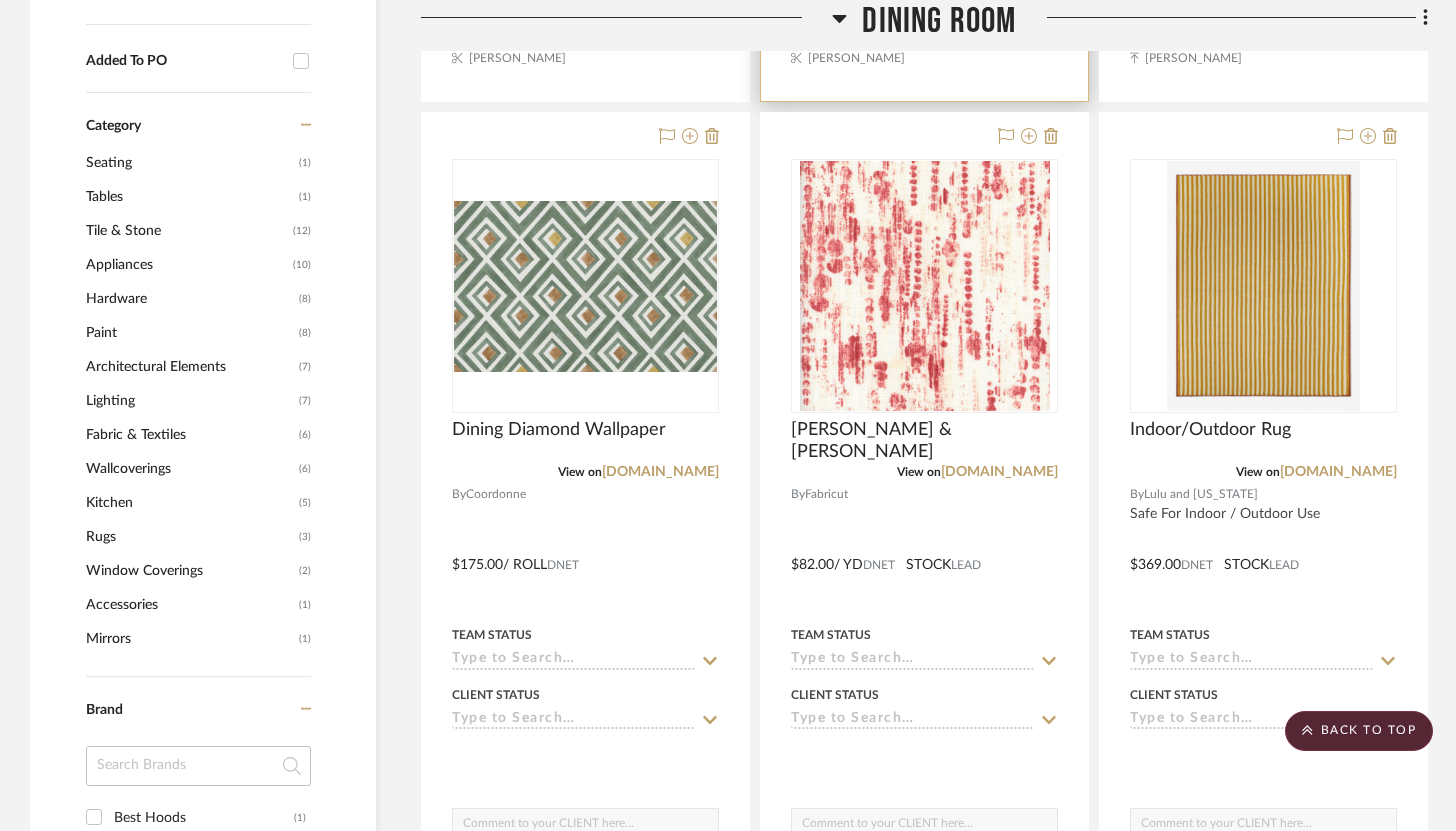 scroll, scrollTop: 1691, scrollLeft: 0, axis: vertical 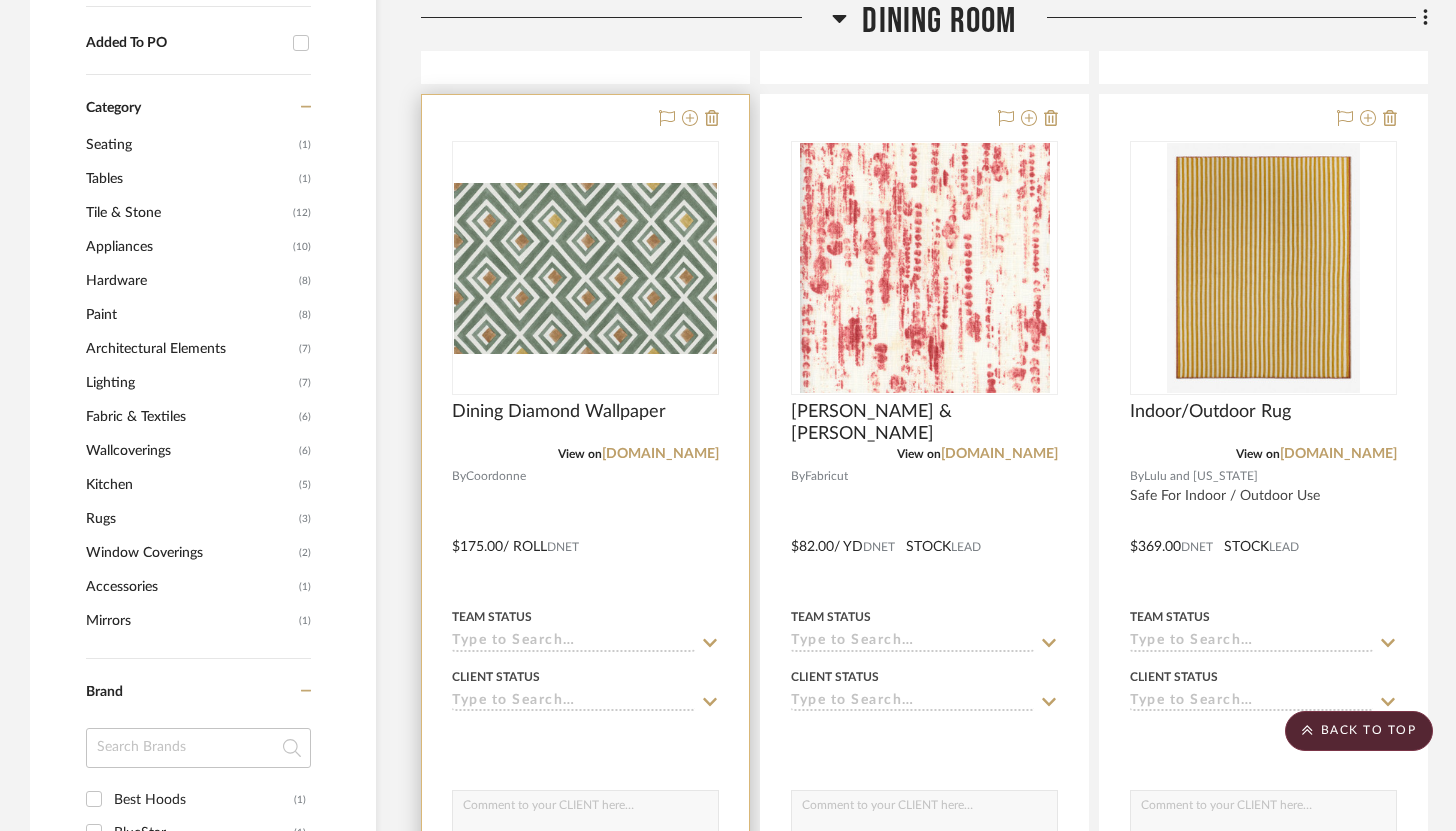 click 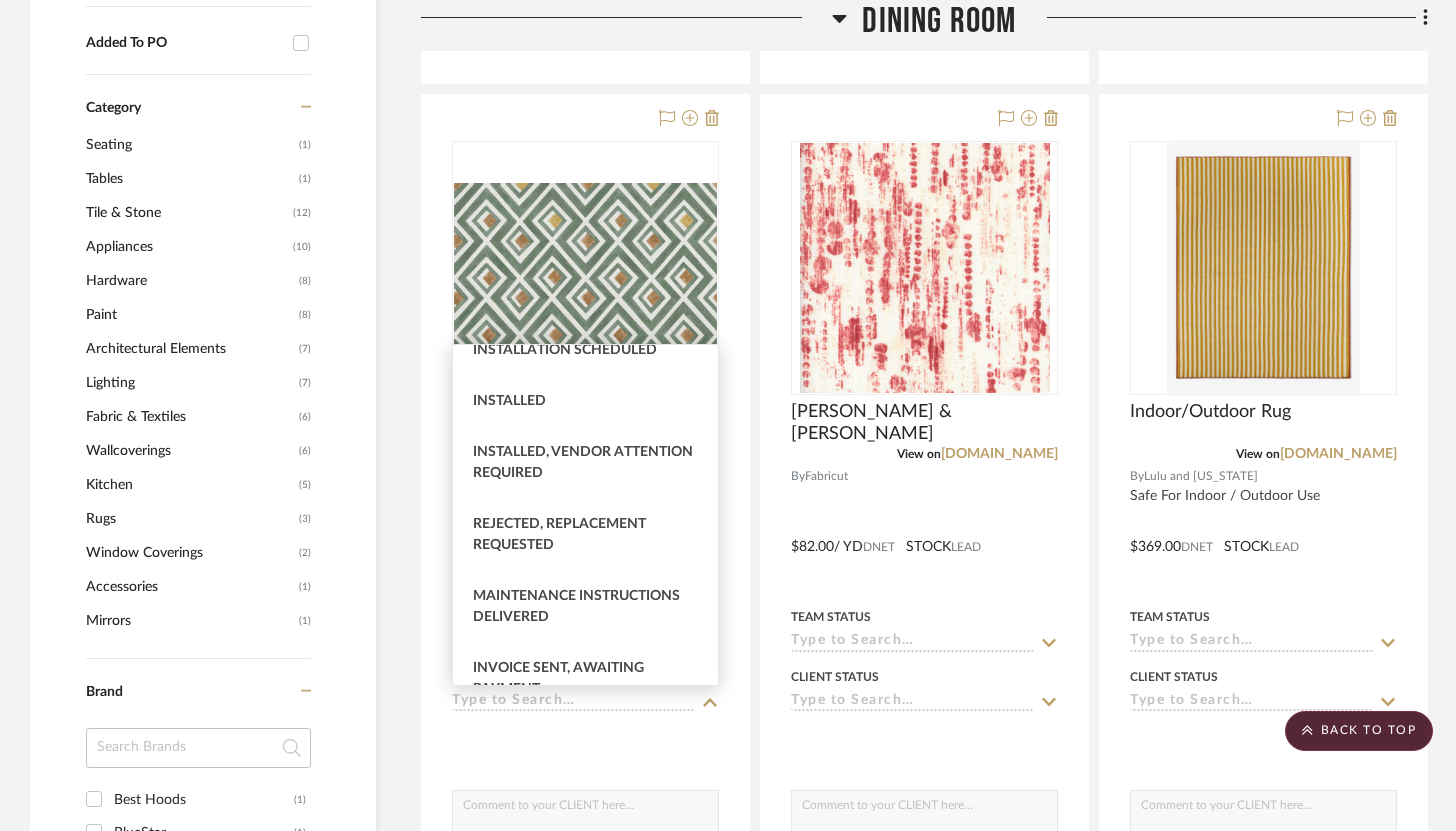 scroll, scrollTop: 653, scrollLeft: 0, axis: vertical 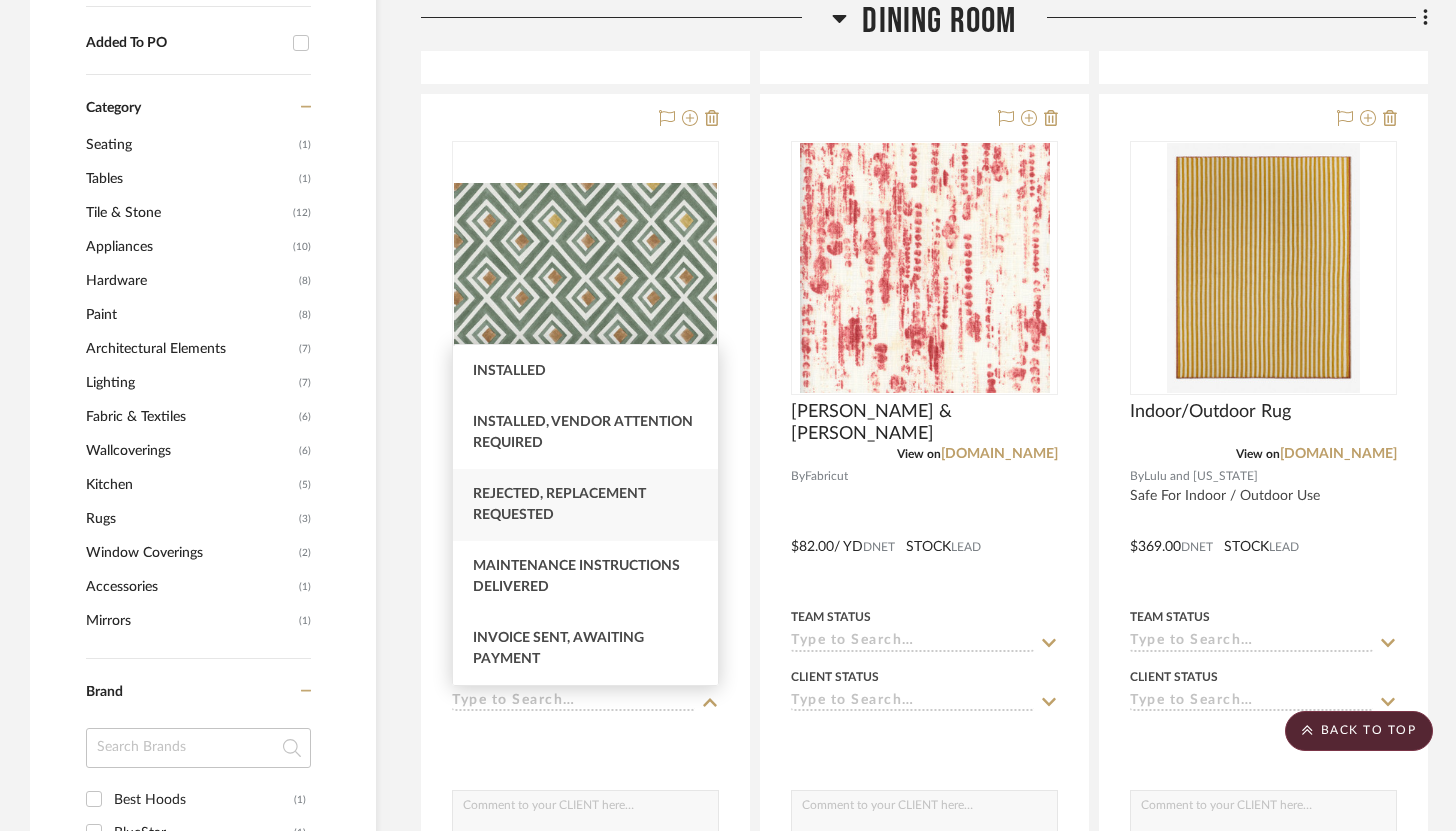click on "Rejected, Replacement Requested" at bounding box center (585, 505) 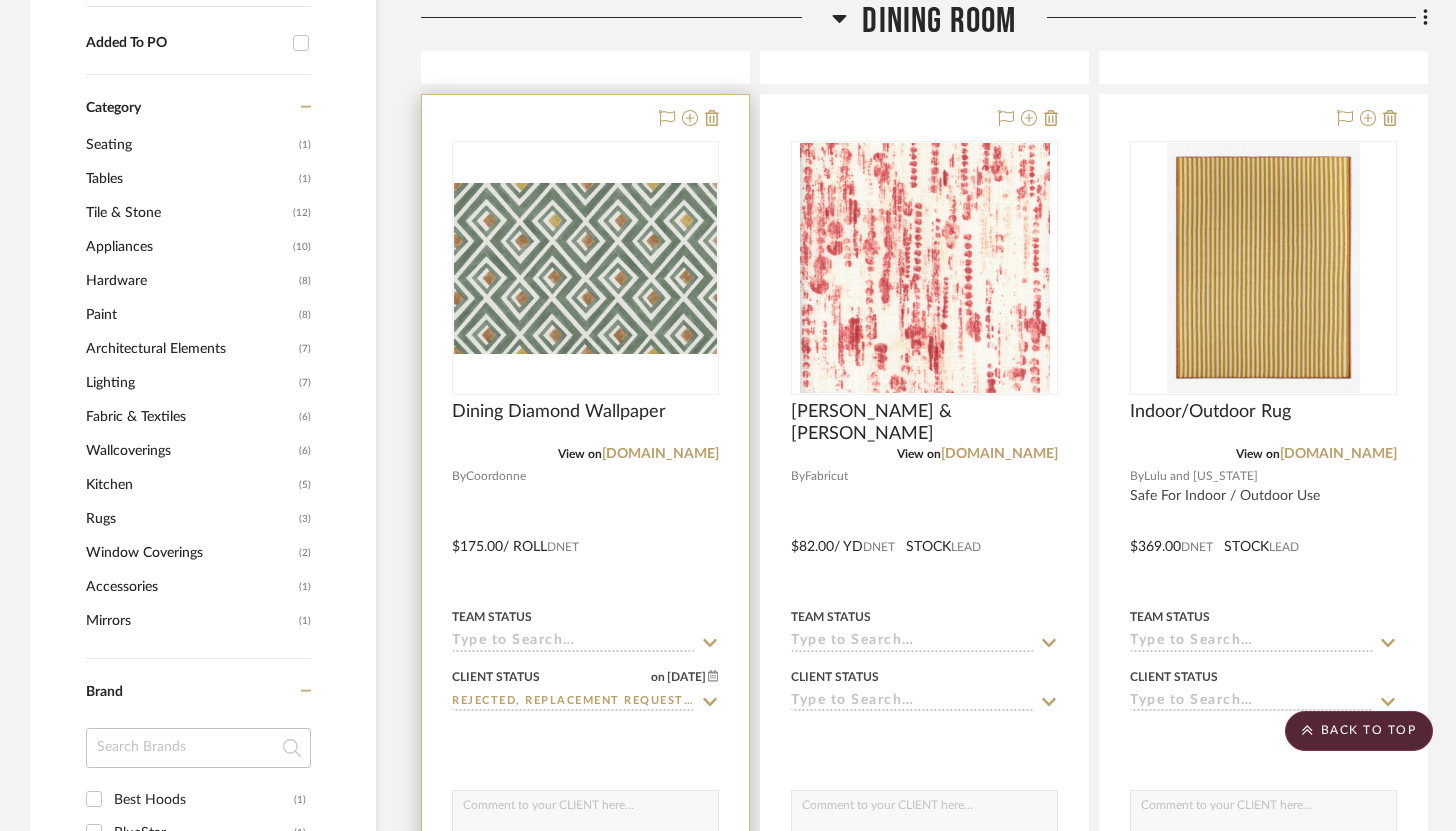 click 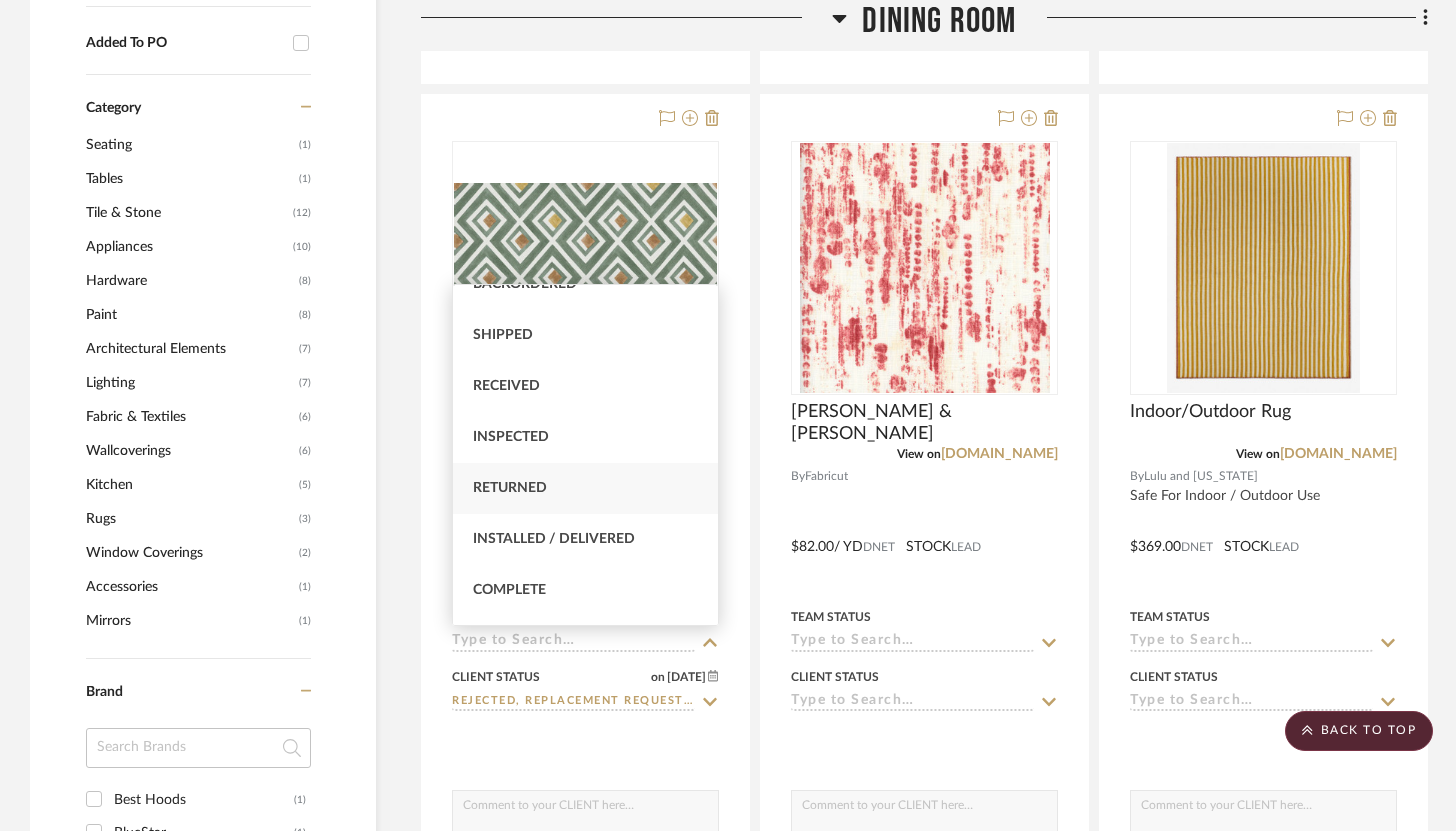 scroll, scrollTop: 285, scrollLeft: 0, axis: vertical 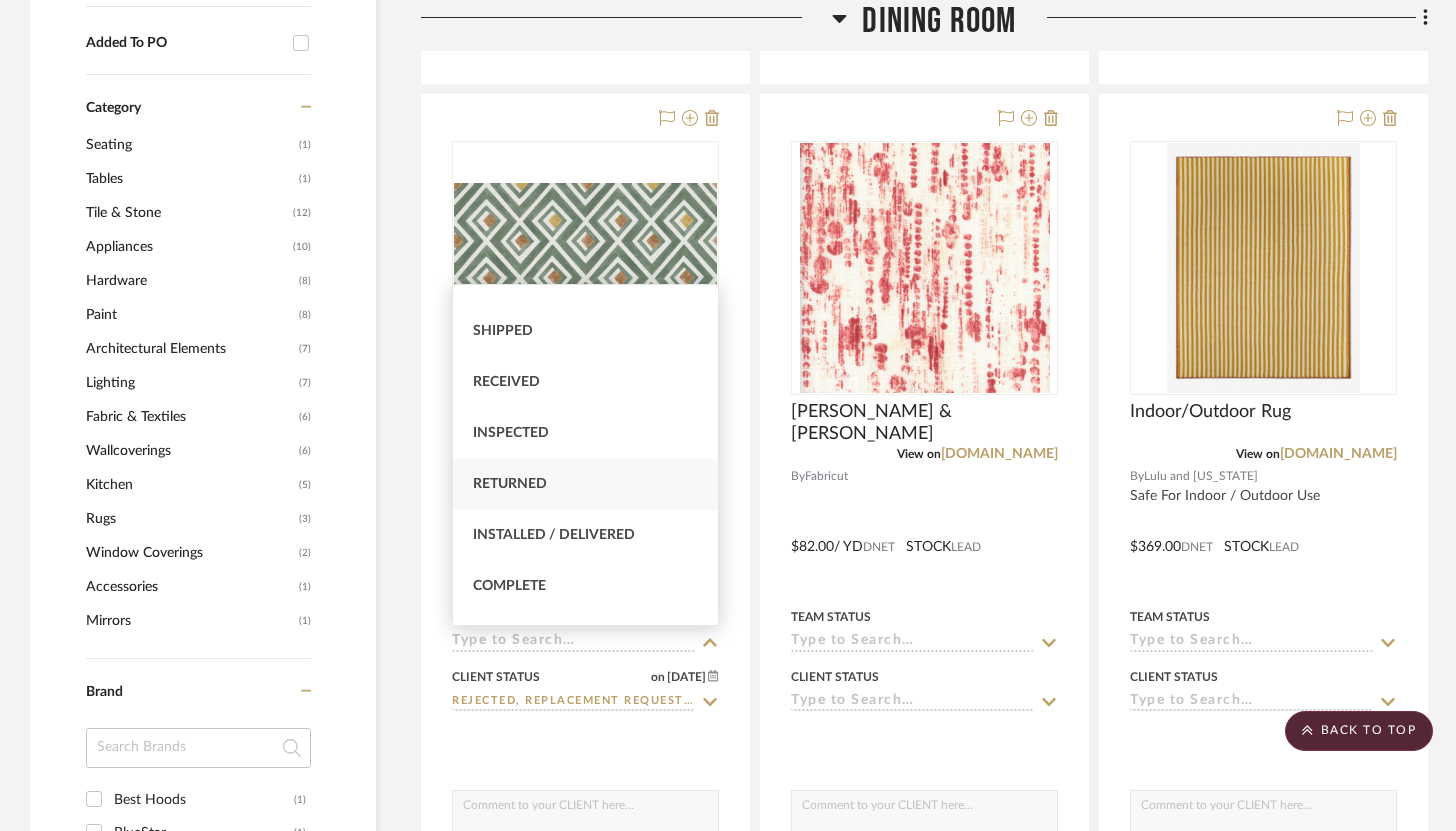 click on "Returned" at bounding box center [585, 484] 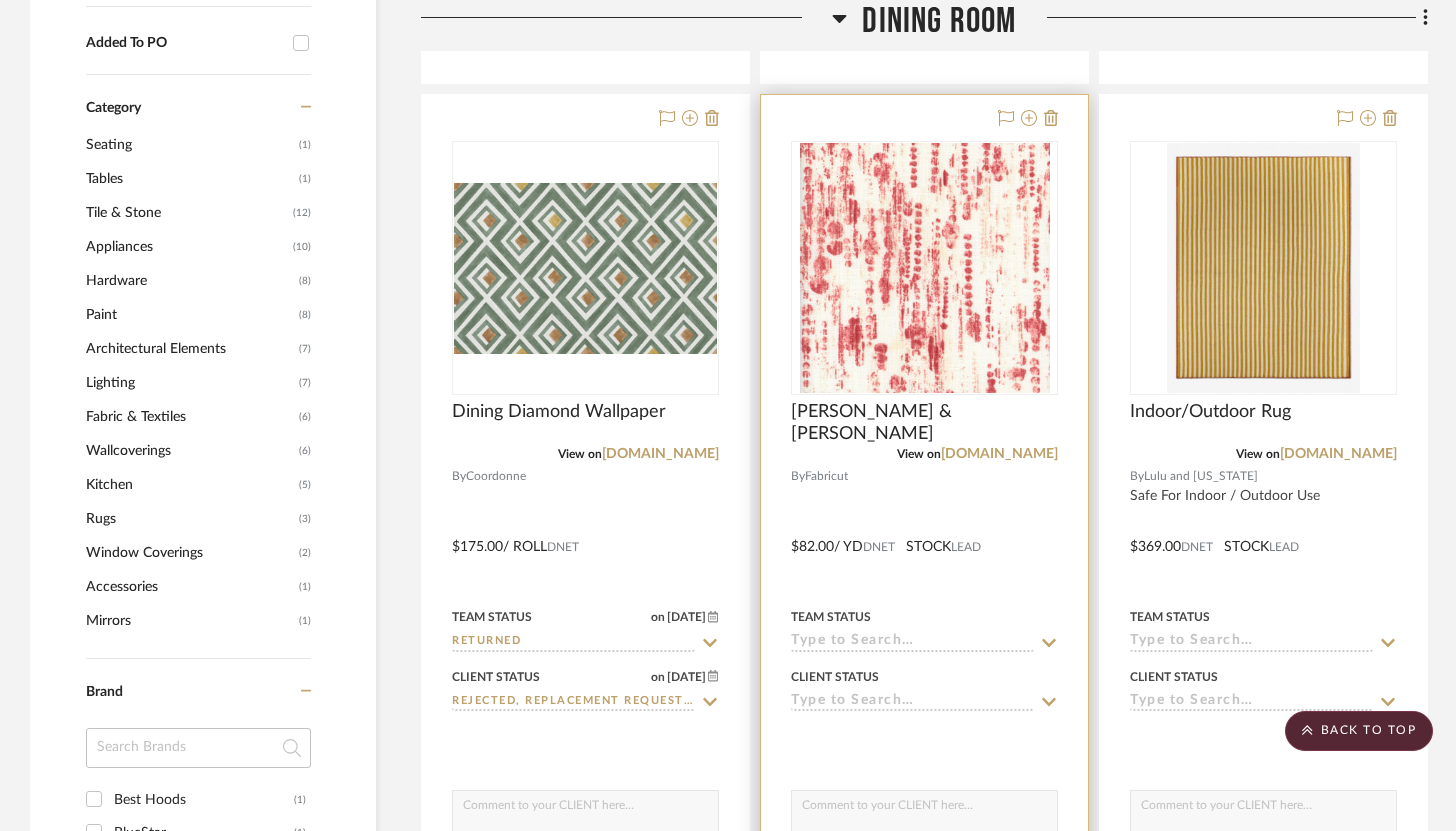 click 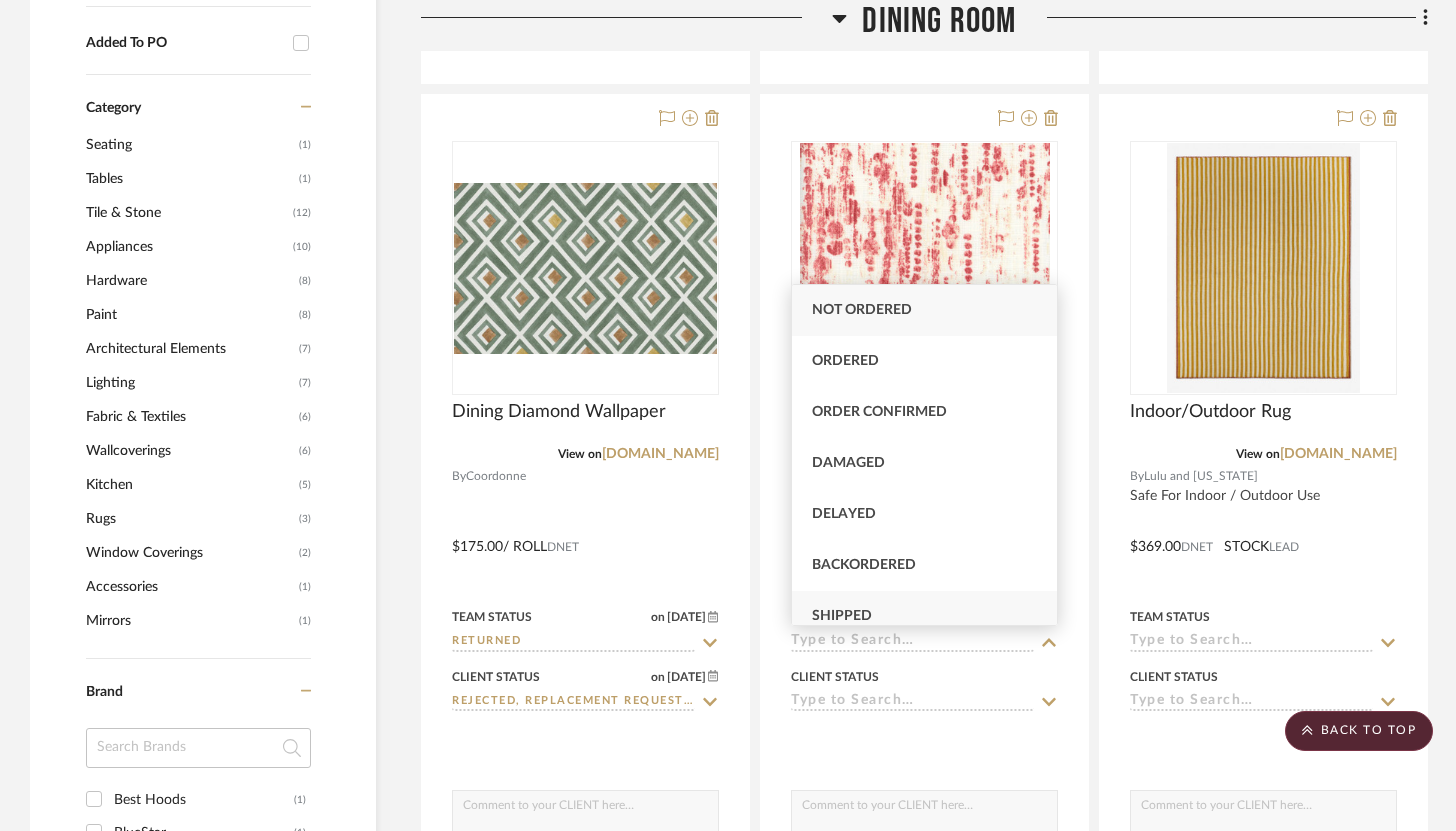 click on "Shipped" at bounding box center [924, 616] 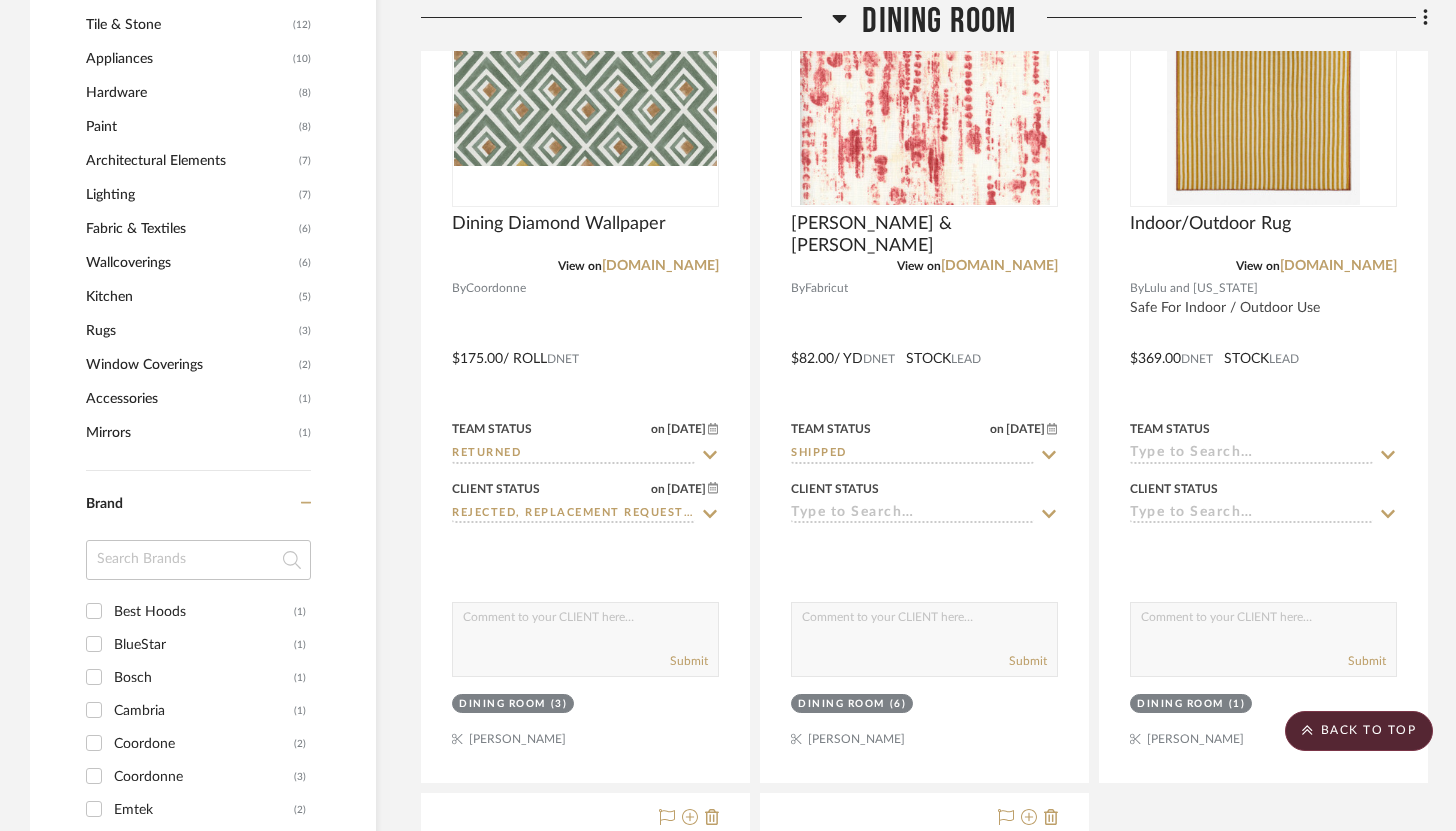 scroll, scrollTop: 1892, scrollLeft: 0, axis: vertical 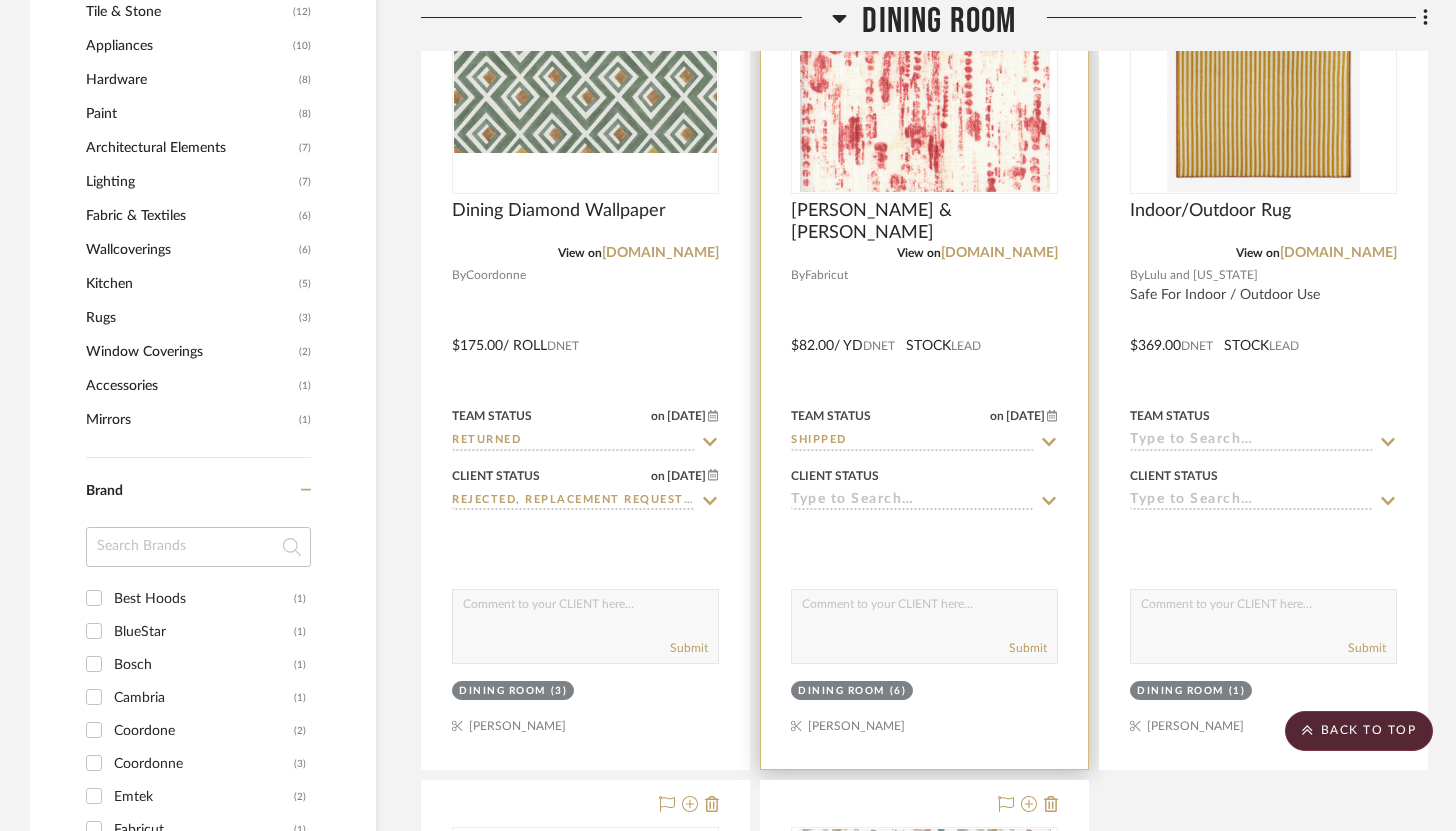 click at bounding box center [924, 609] 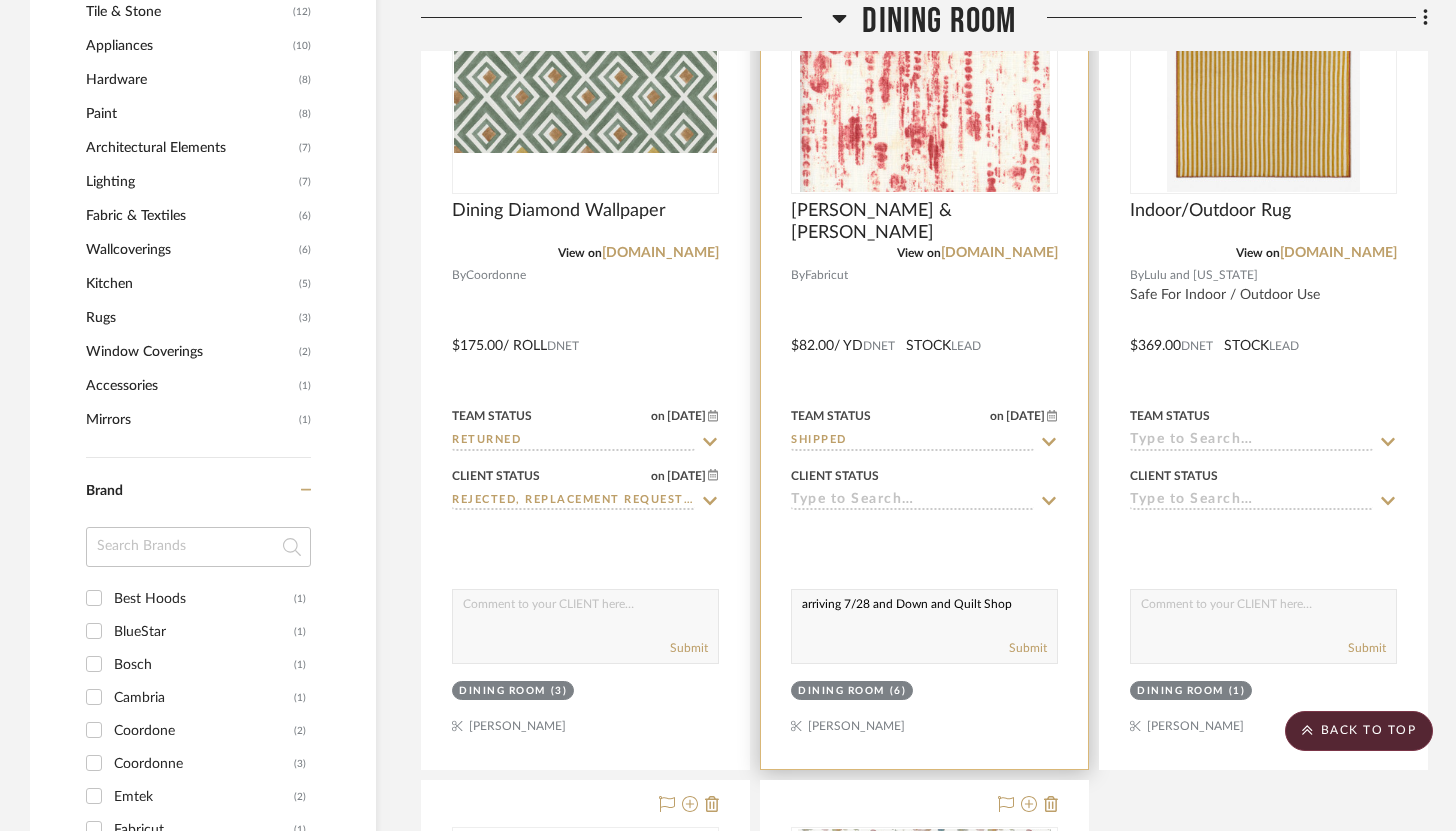 type on "arriving 7/28 and Down and Quilt Shop" 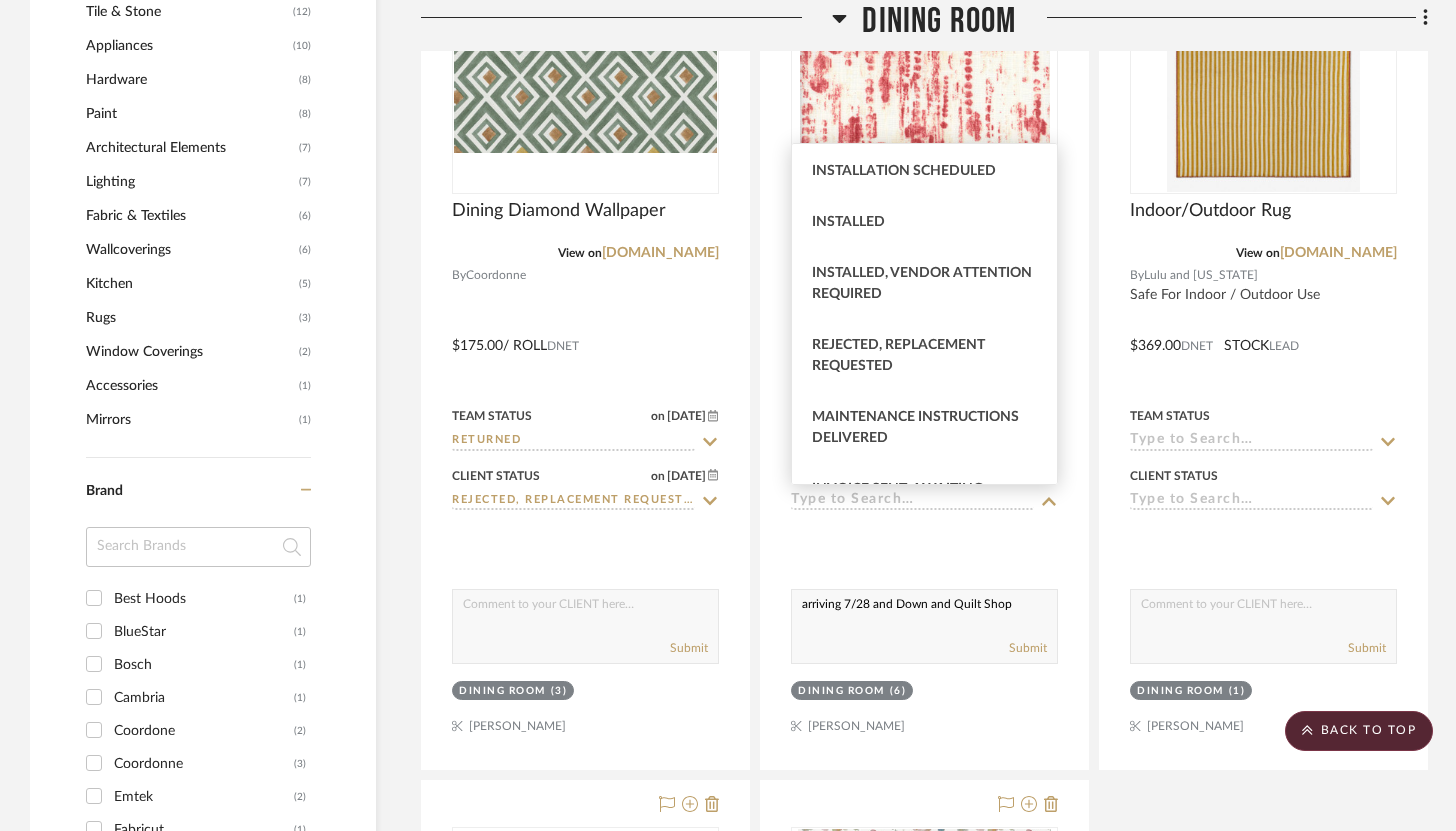 scroll, scrollTop: 653, scrollLeft: 0, axis: vertical 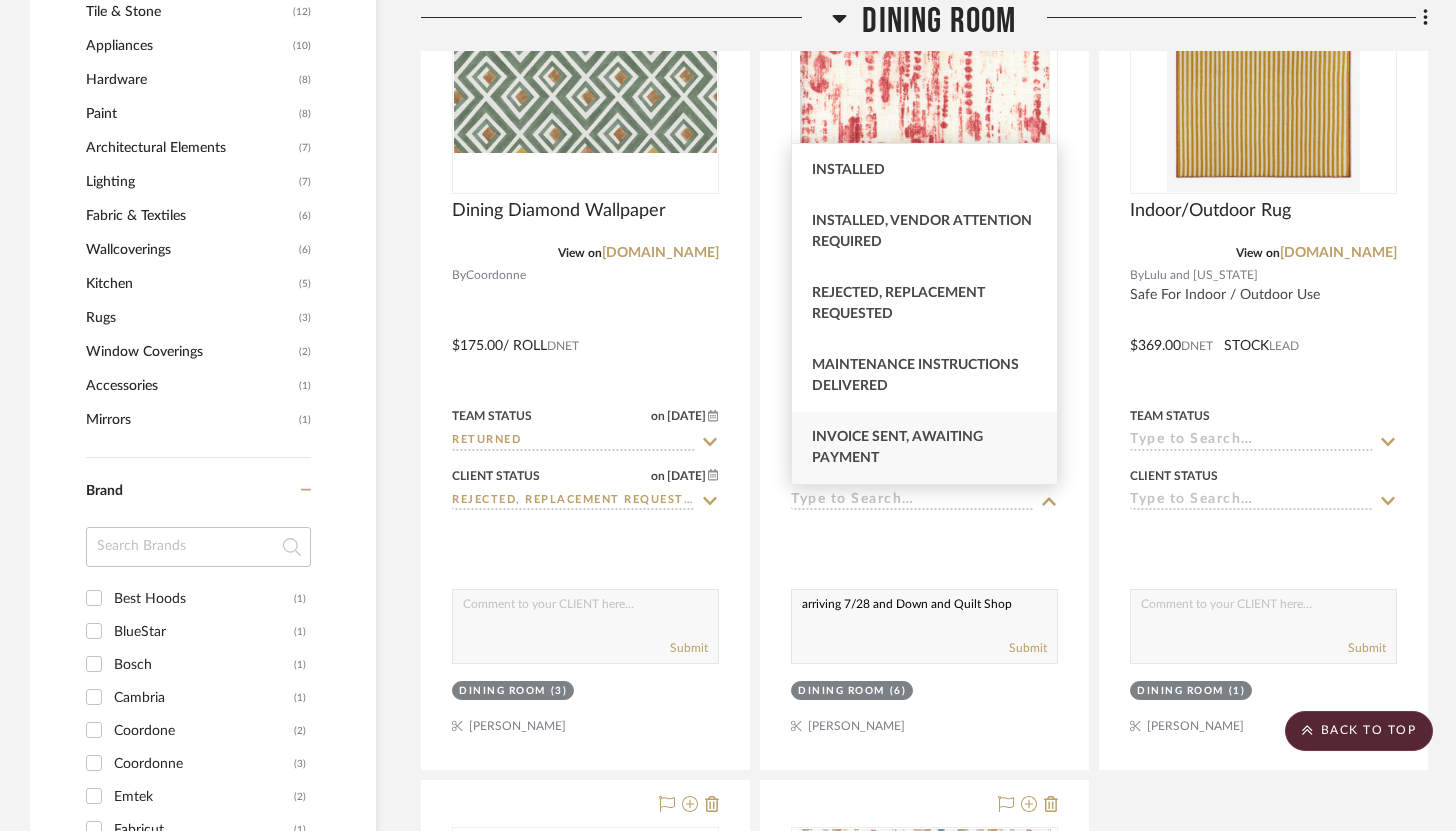 click on "Invoice Sent, Awaiting Payment" at bounding box center [924, 448] 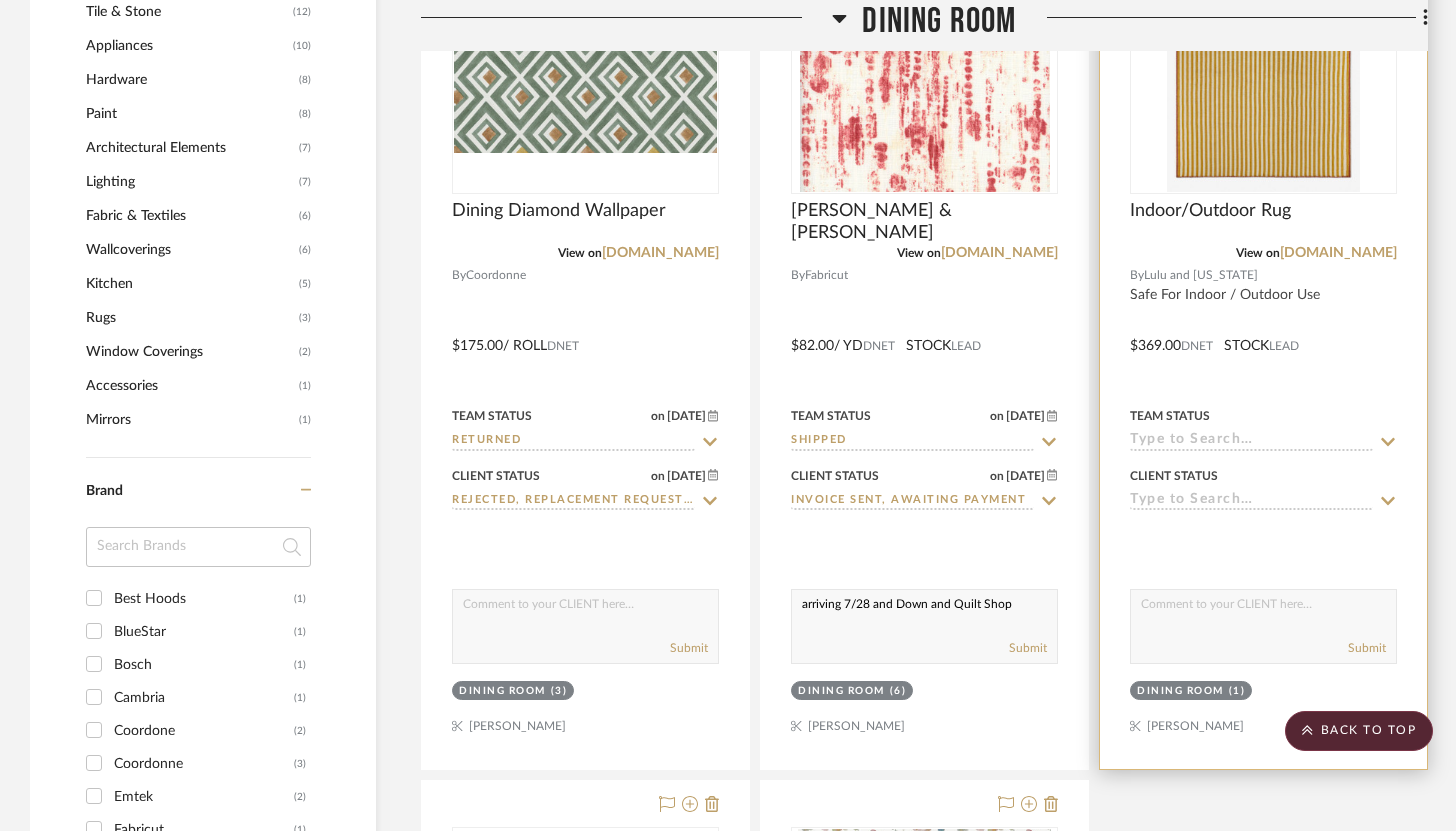 click 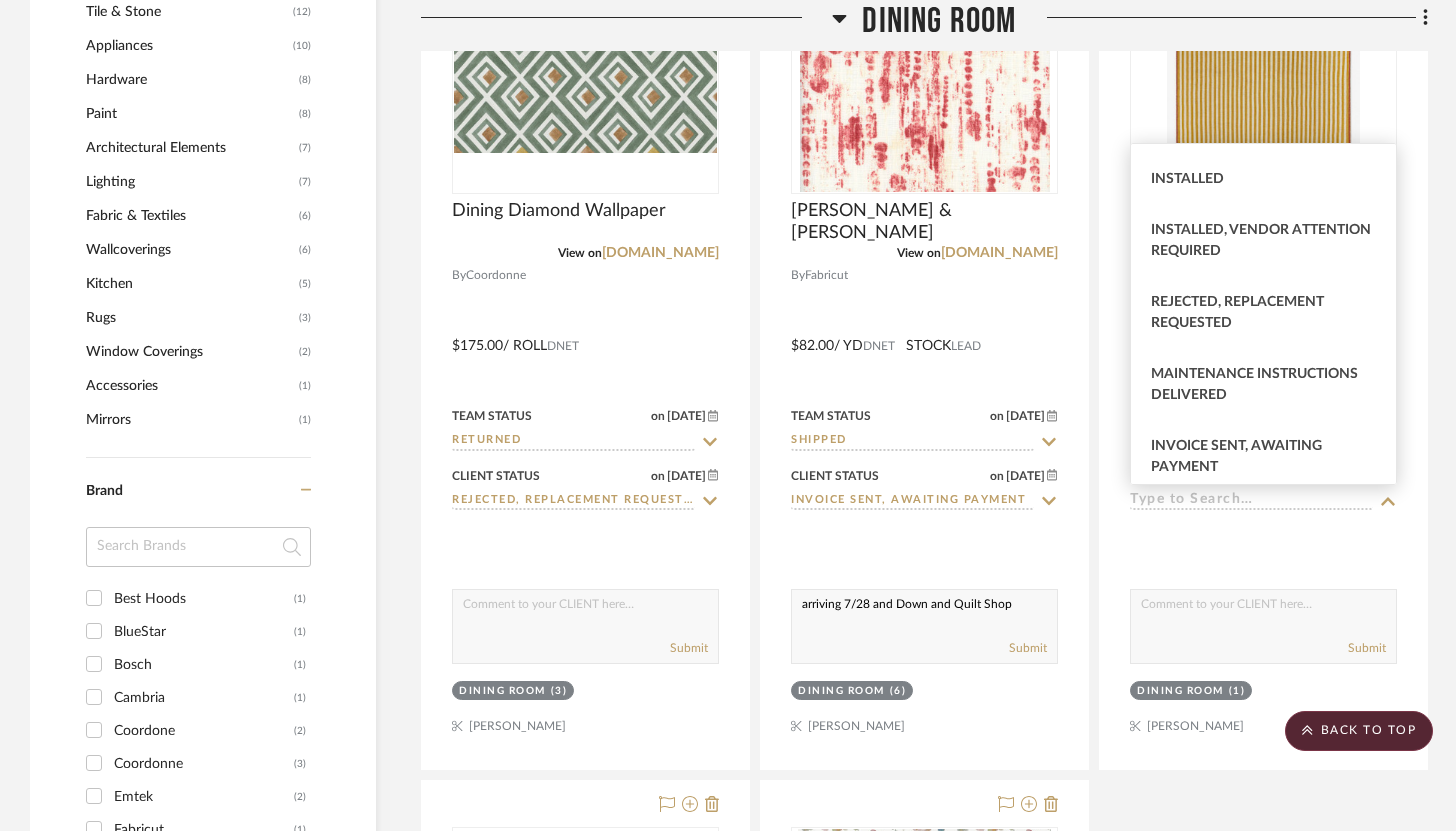 scroll, scrollTop: 653, scrollLeft: 0, axis: vertical 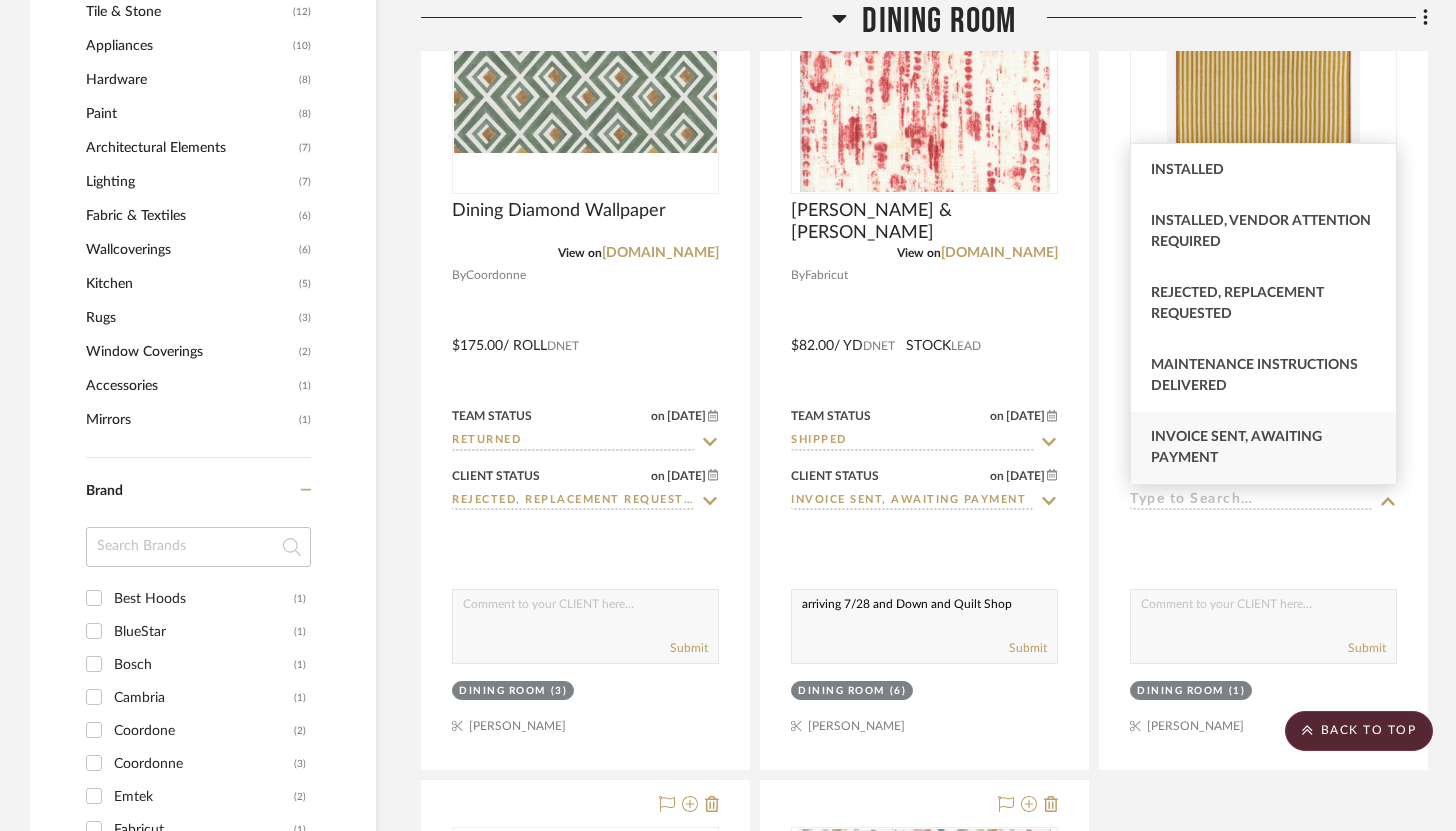 click on "Invoice Sent, Awaiting Payment" at bounding box center (1263, 448) 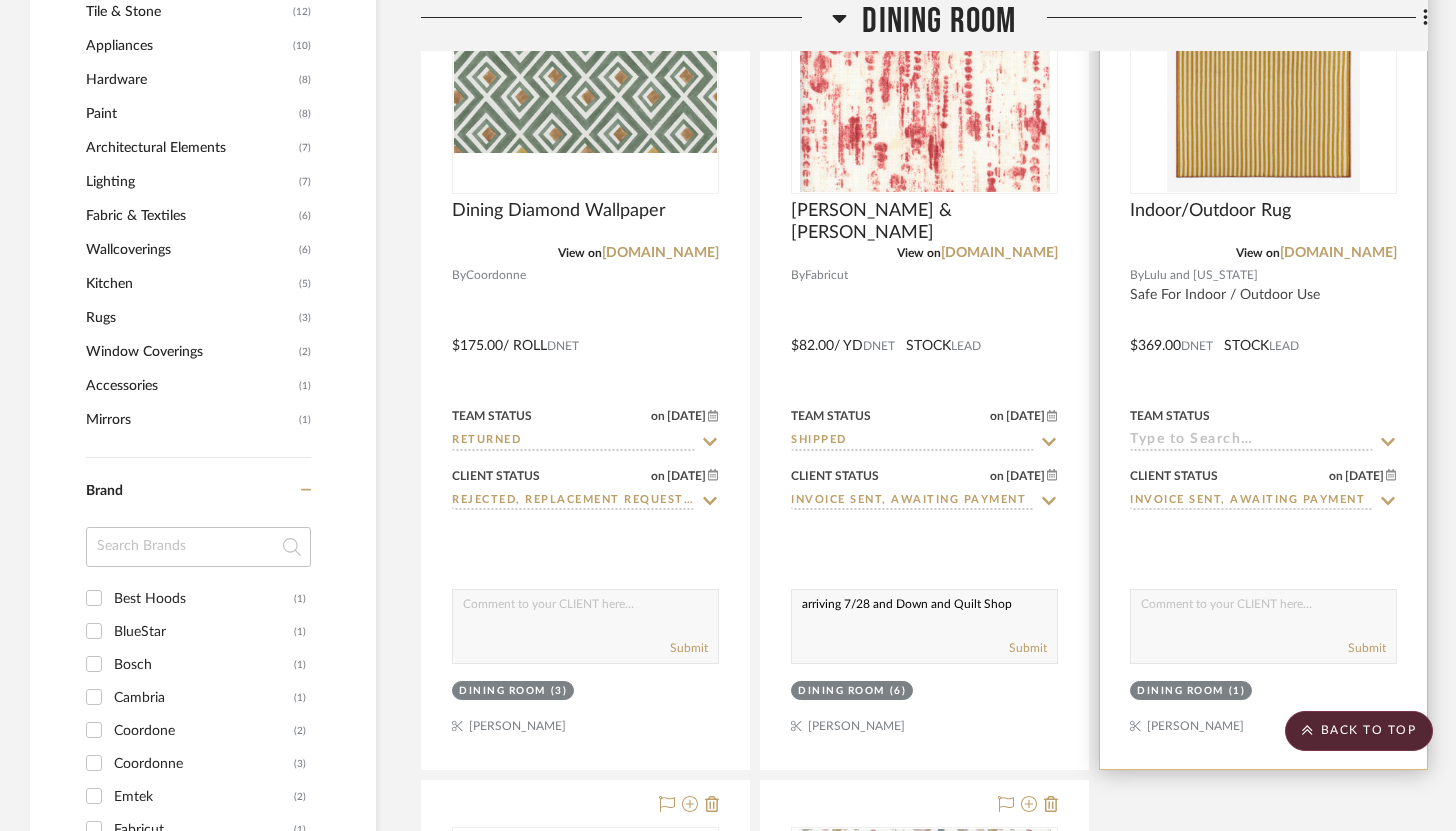 click 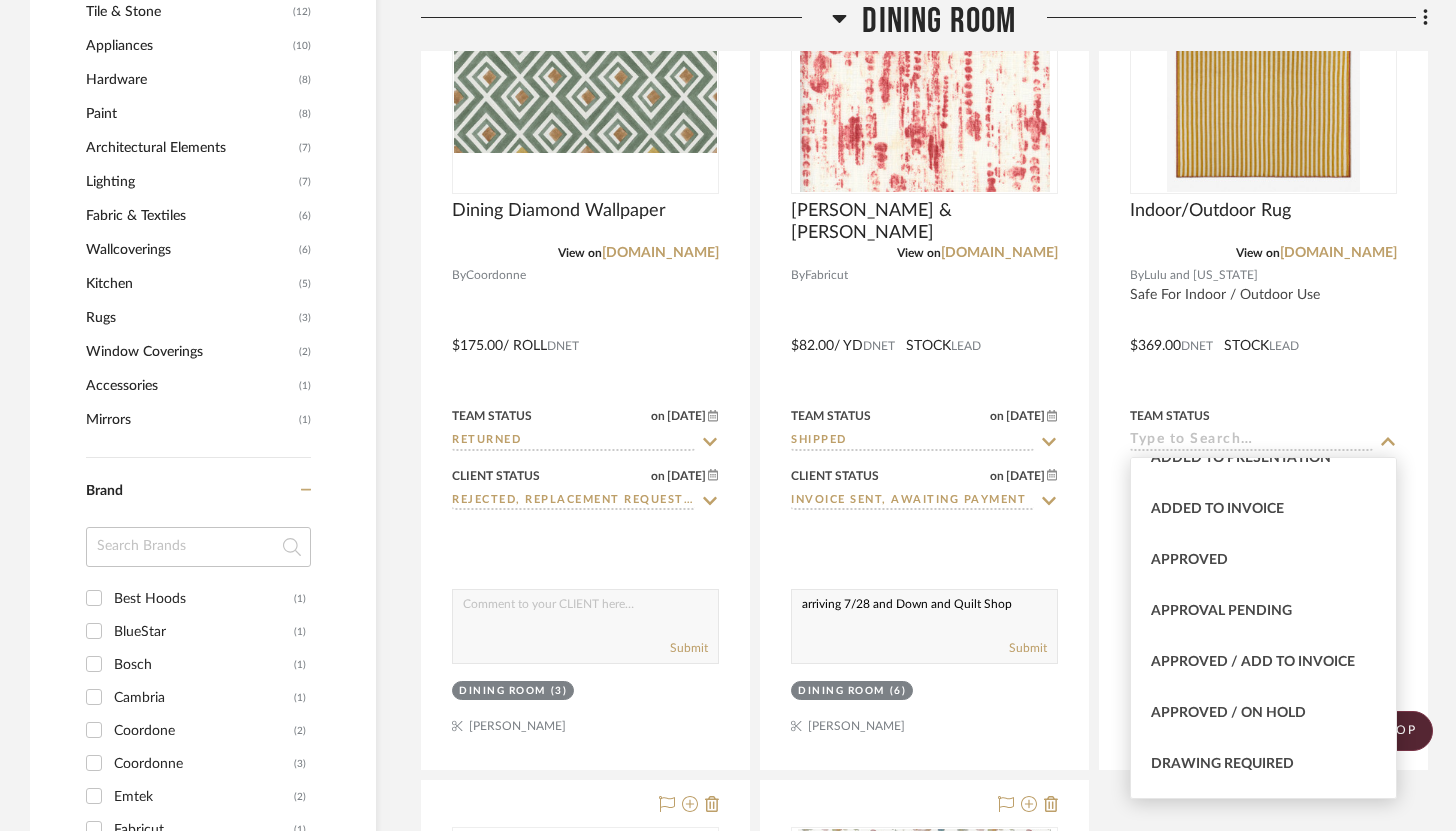 scroll, scrollTop: 972, scrollLeft: 0, axis: vertical 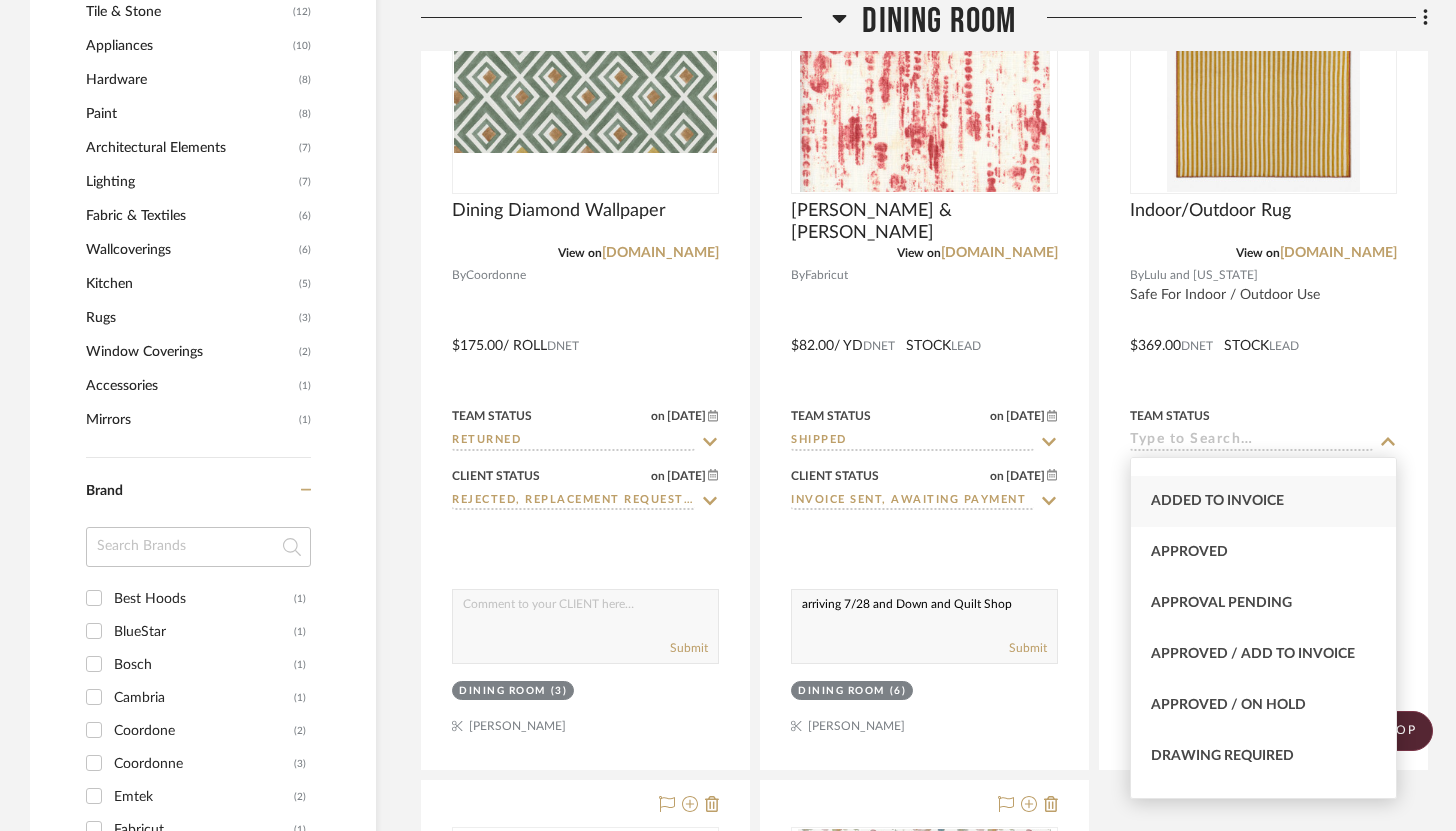 click on "Added to Invoice" at bounding box center [1217, 501] 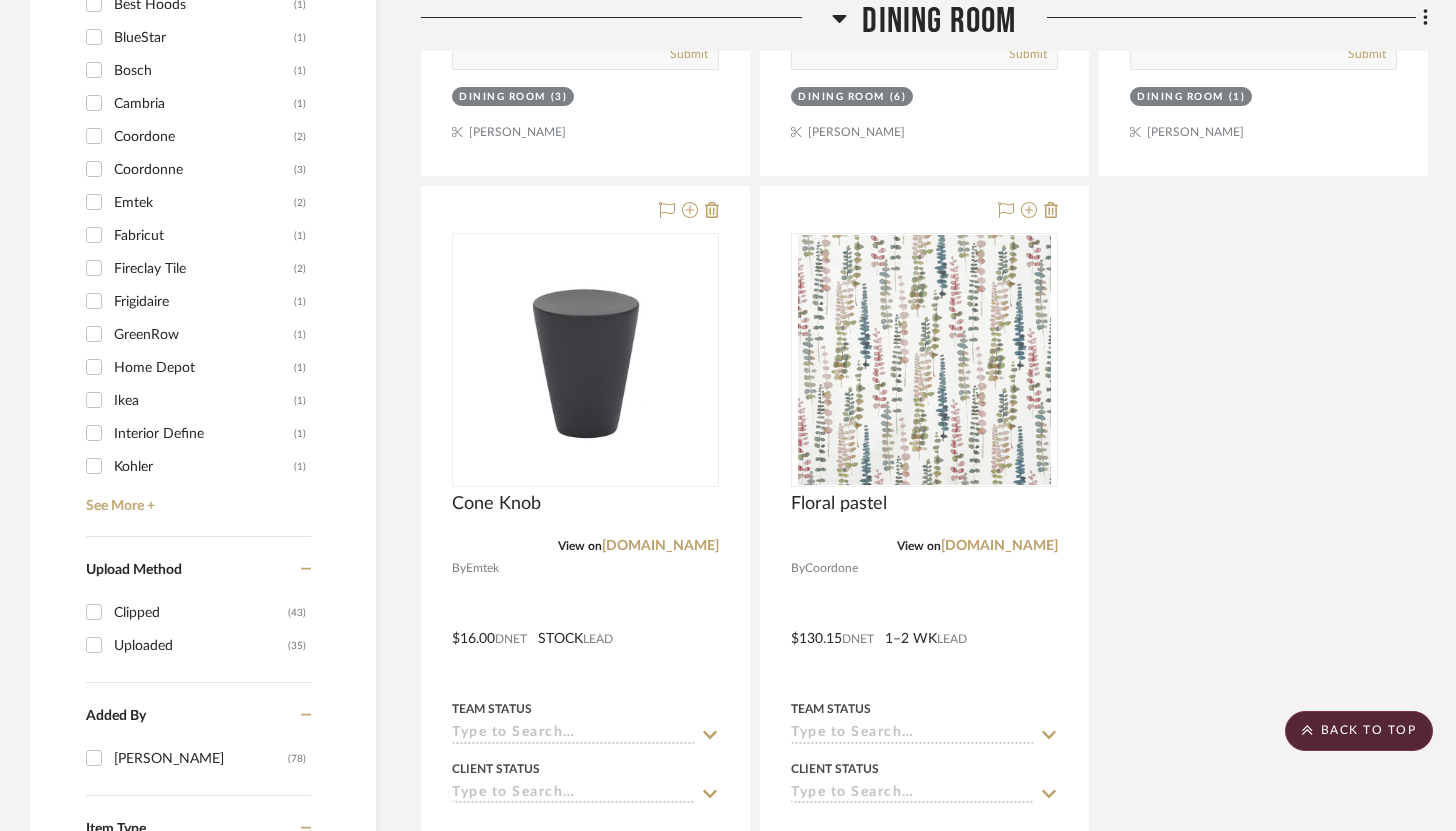 scroll, scrollTop: 2529, scrollLeft: 0, axis: vertical 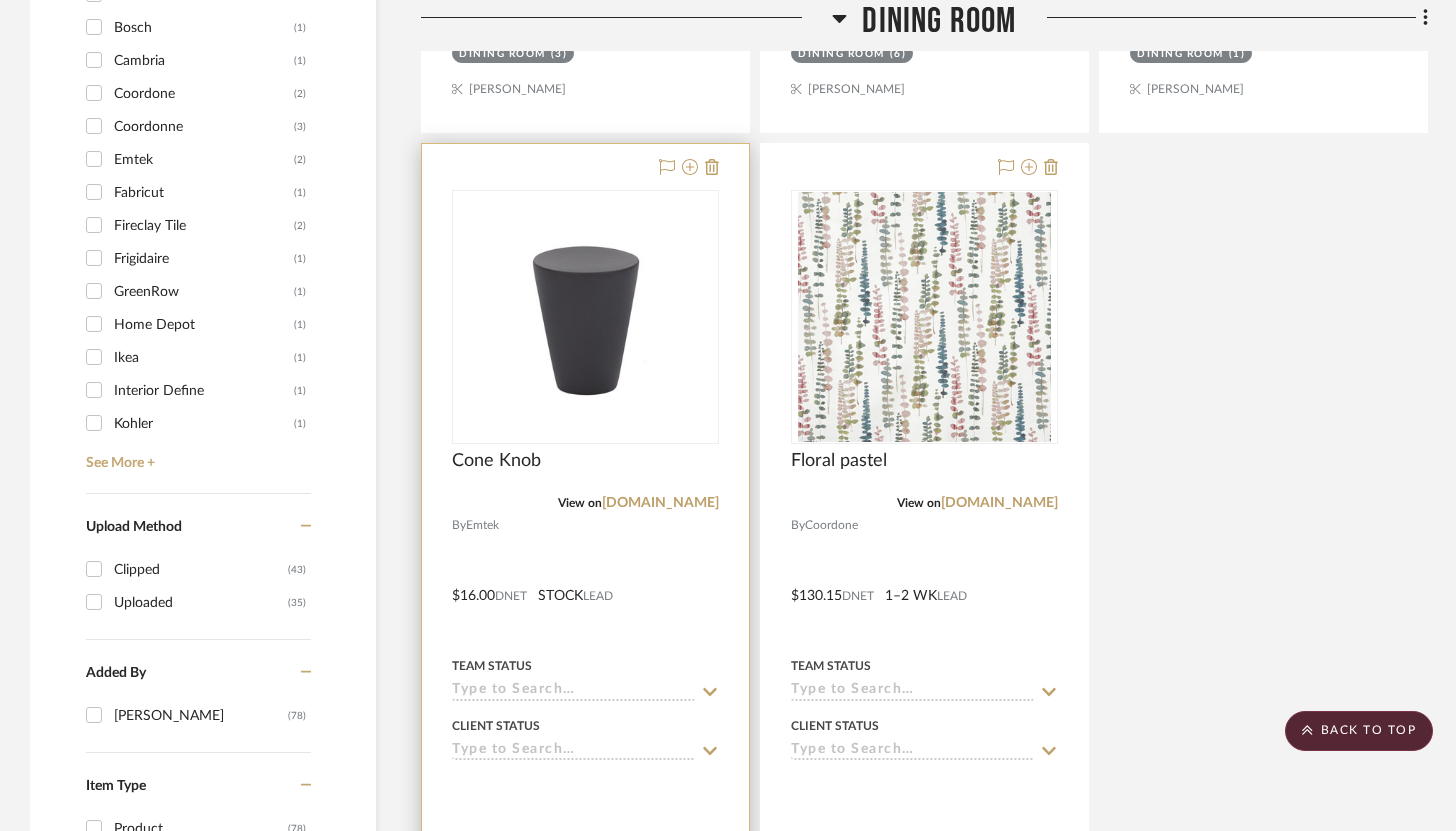 click on "Team Status" at bounding box center [585, 677] 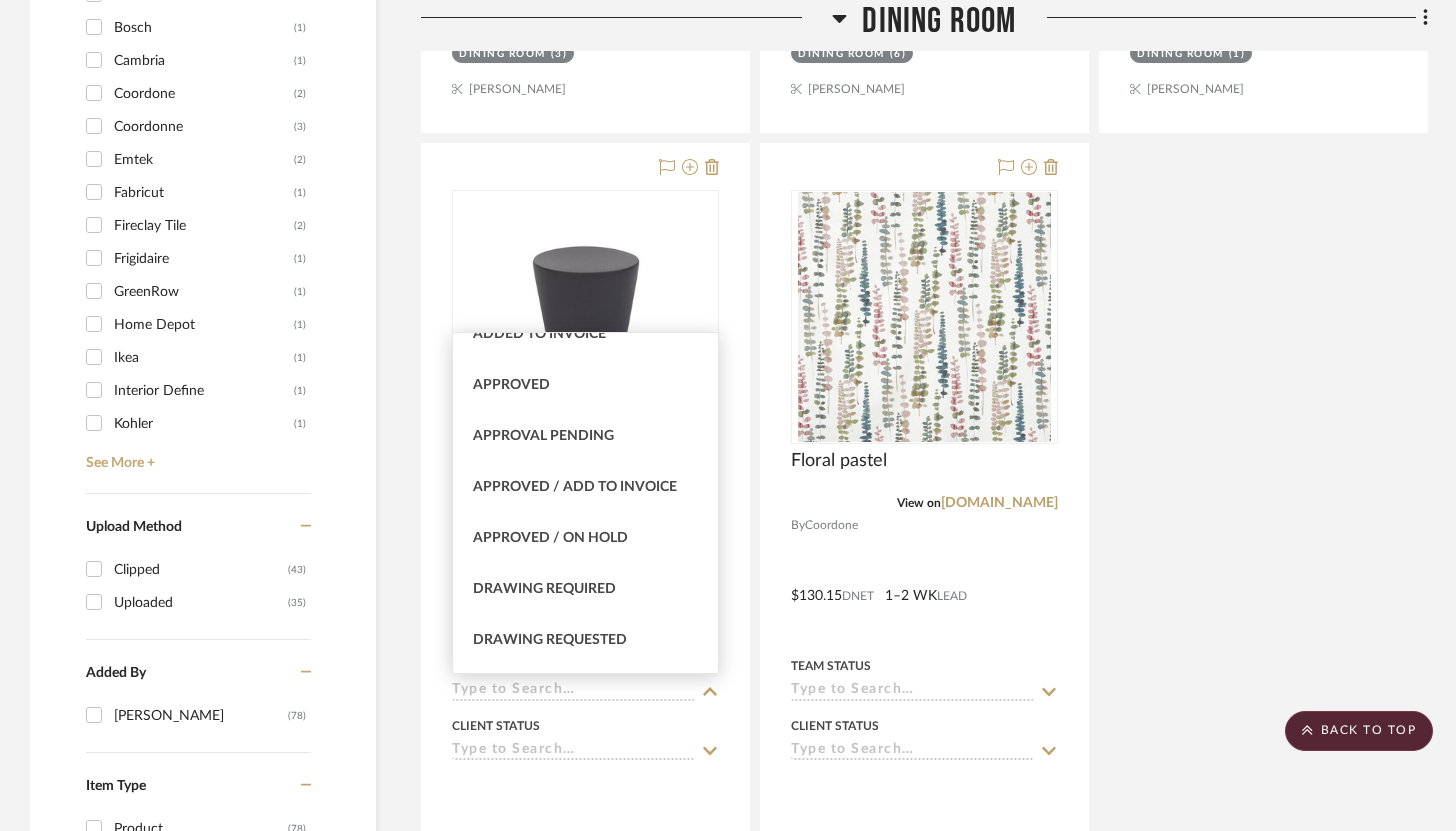 scroll, scrollTop: 1019, scrollLeft: 0, axis: vertical 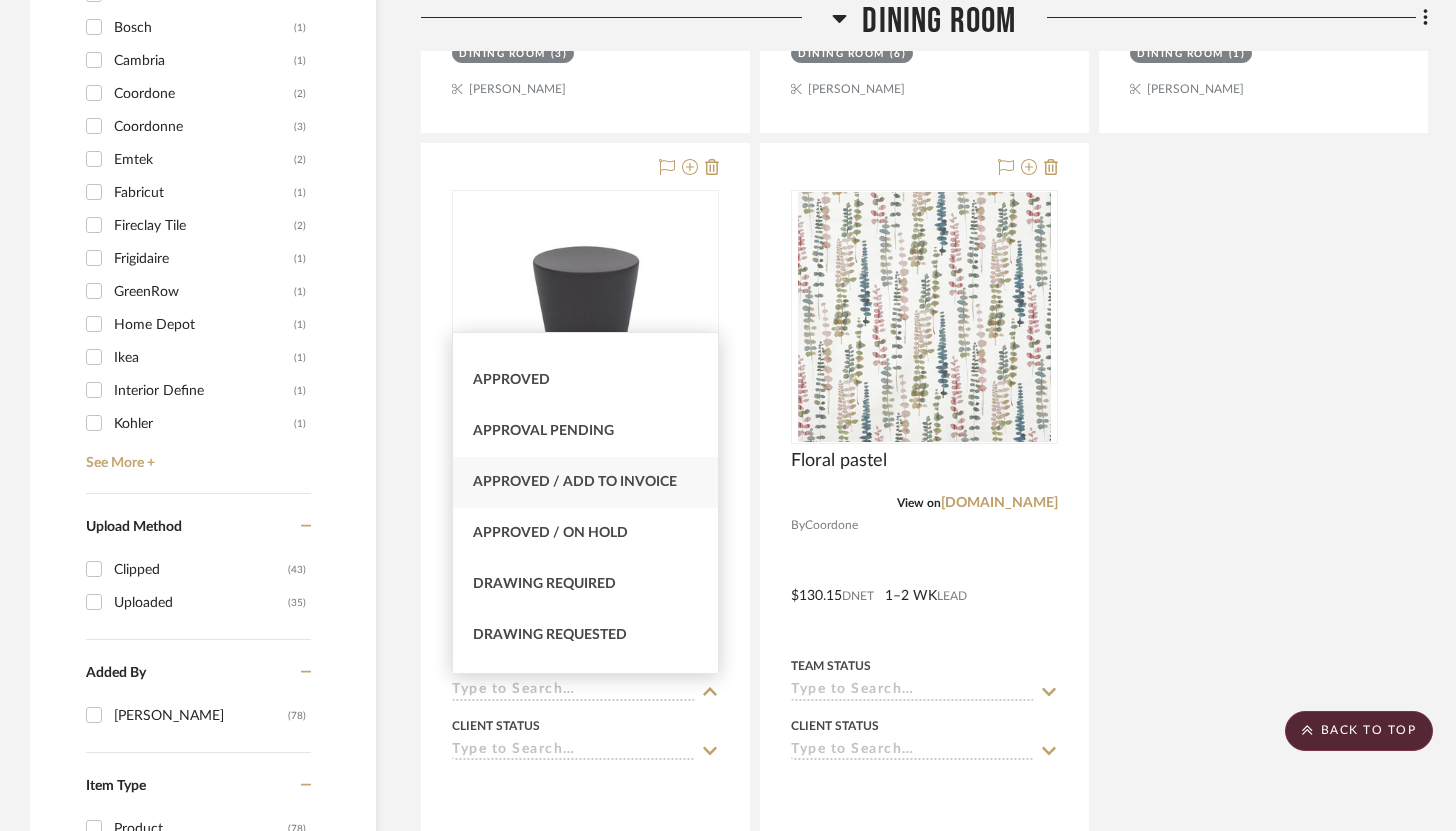 click on "Approved / Add to Invoice" at bounding box center (575, 482) 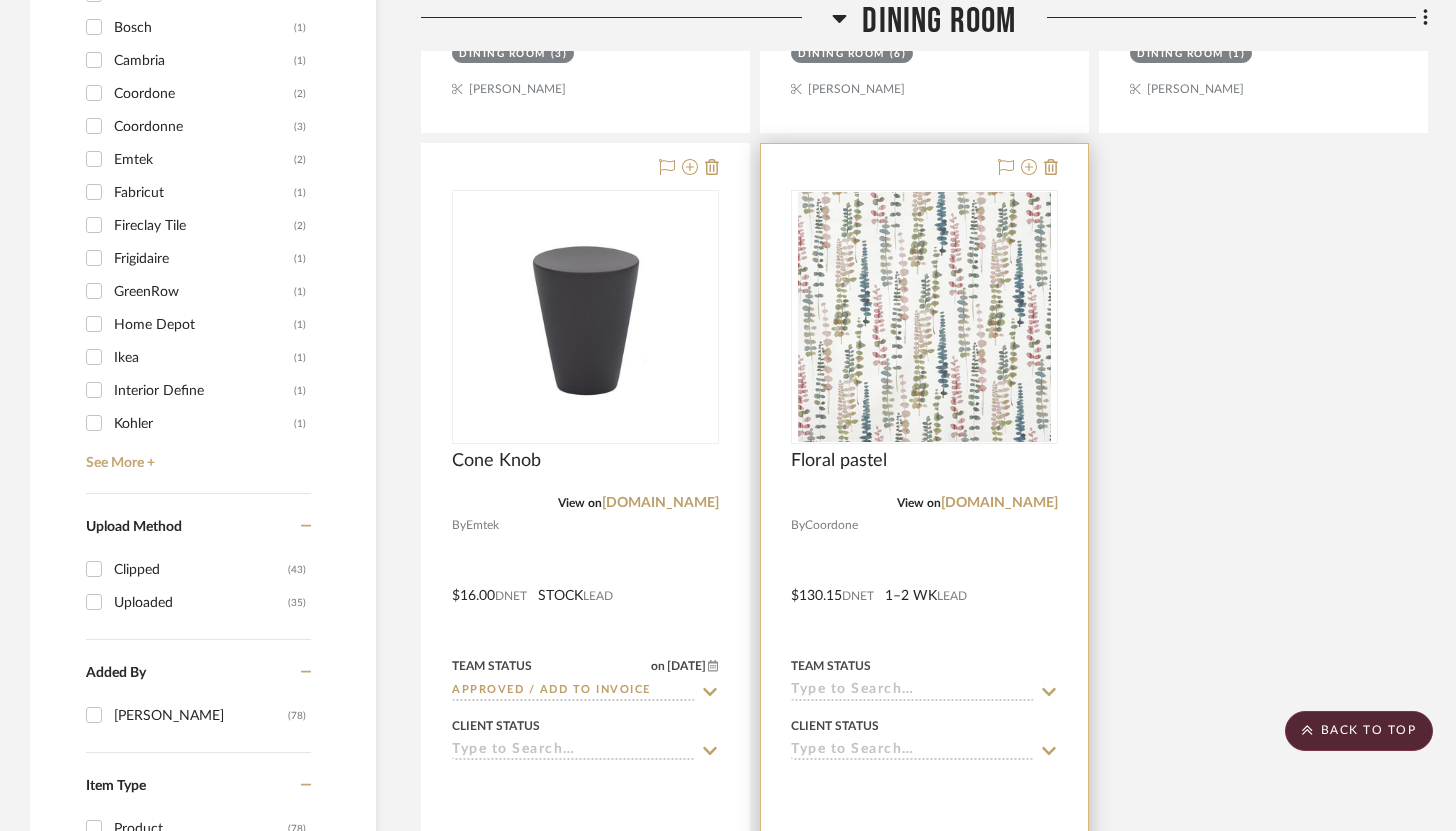 click 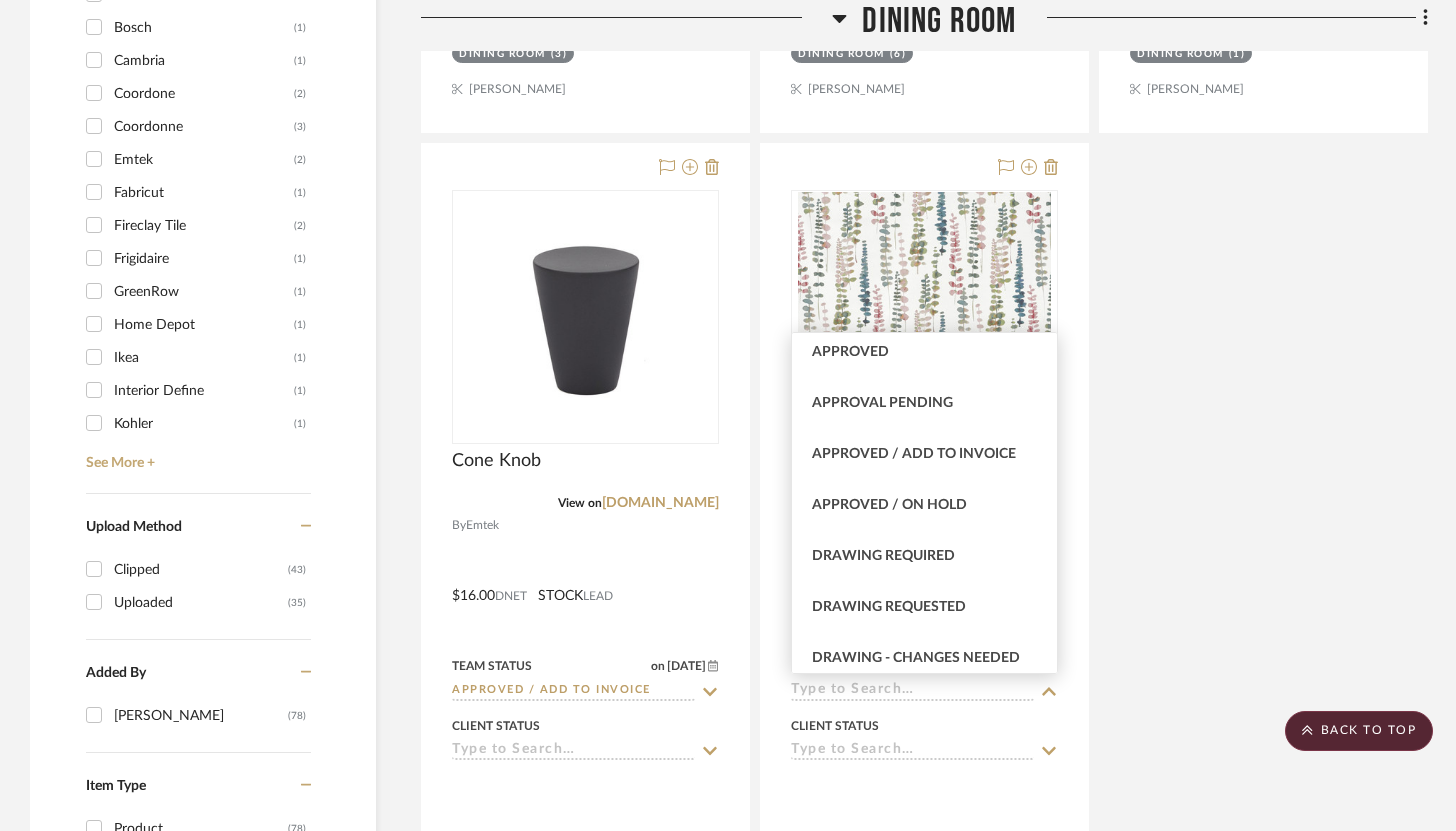 scroll, scrollTop: 1051, scrollLeft: 0, axis: vertical 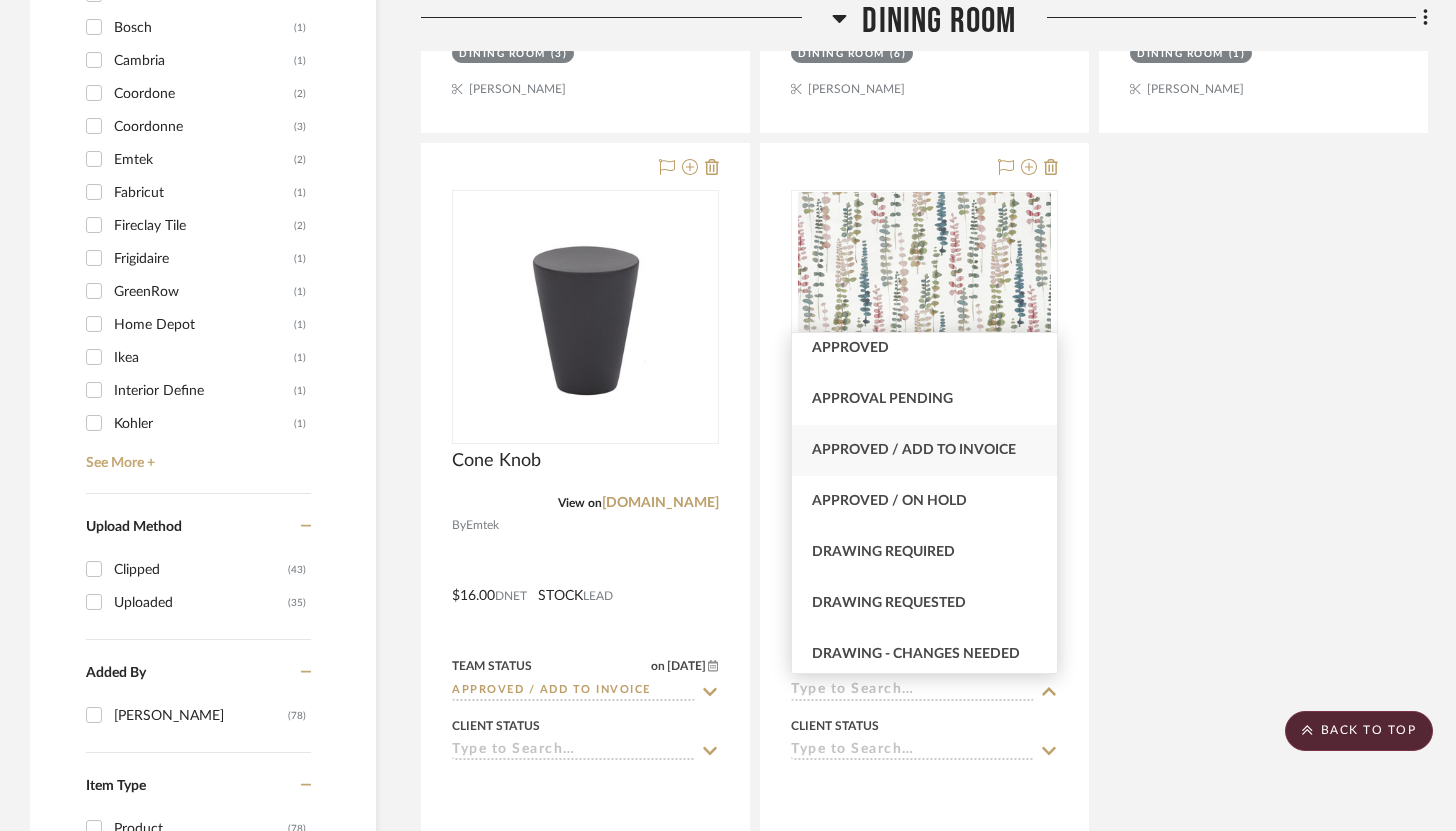 click on "Approved / Add to Invoice" at bounding box center [914, 450] 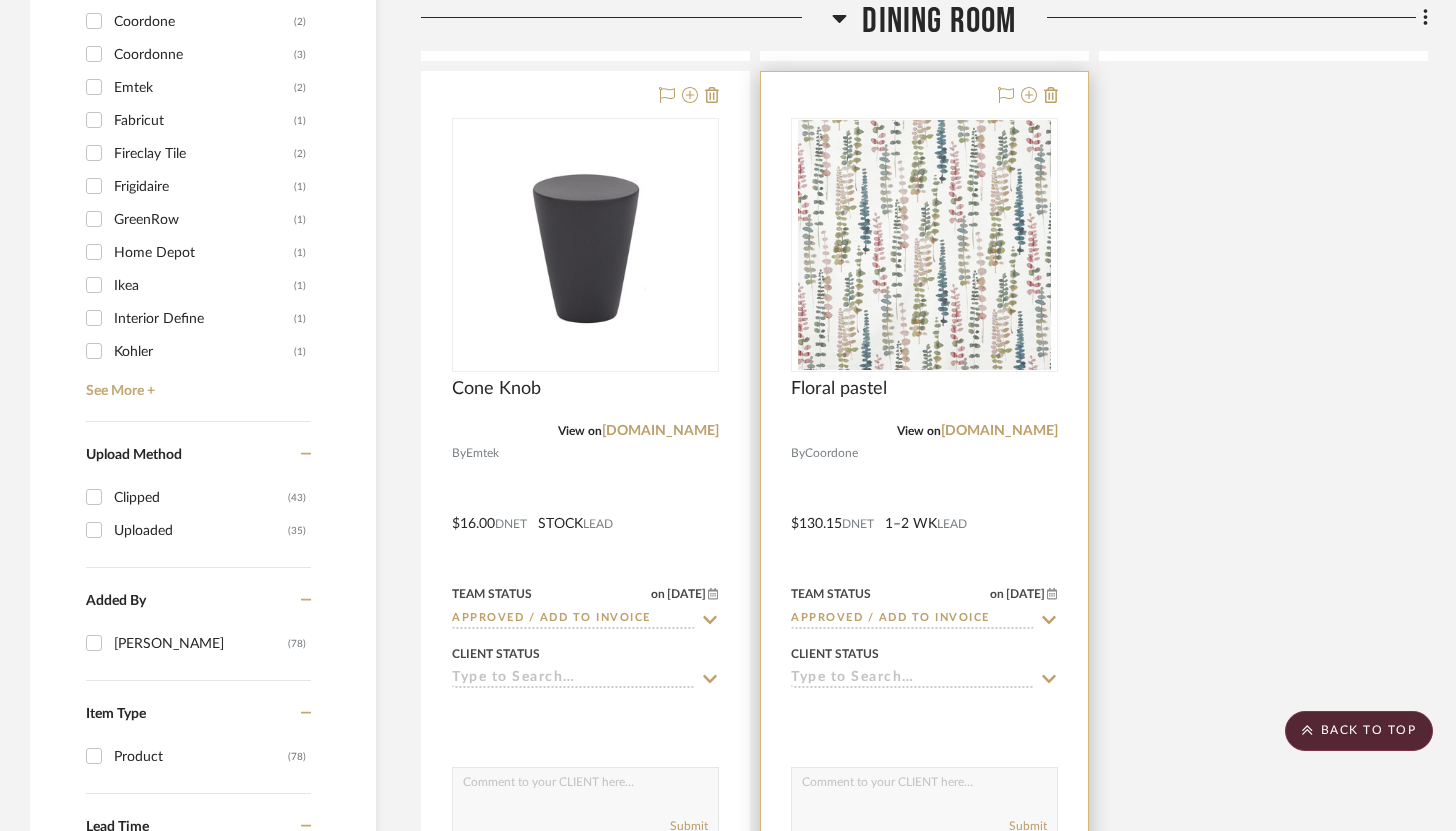 scroll, scrollTop: 2609, scrollLeft: 0, axis: vertical 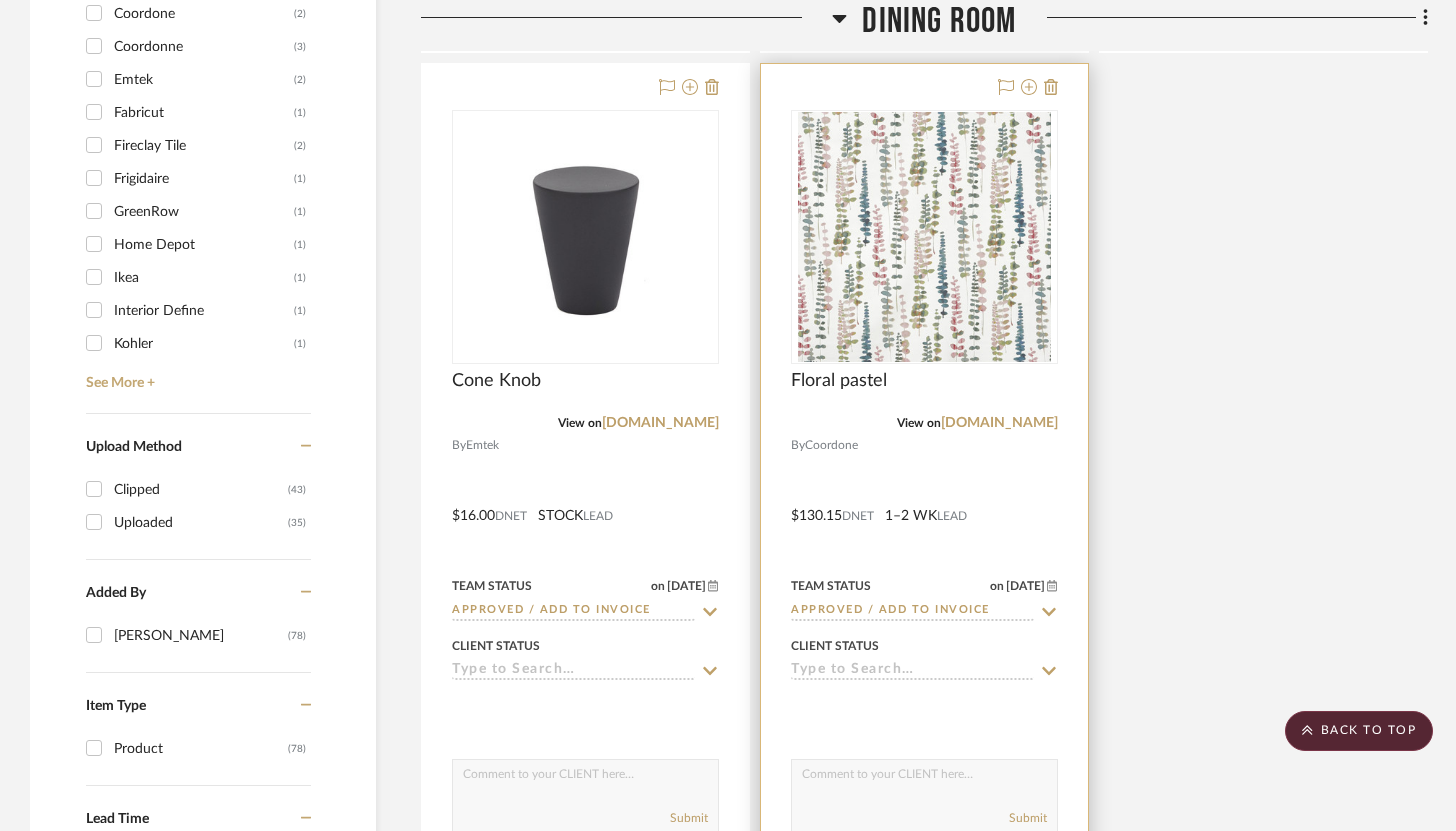 click 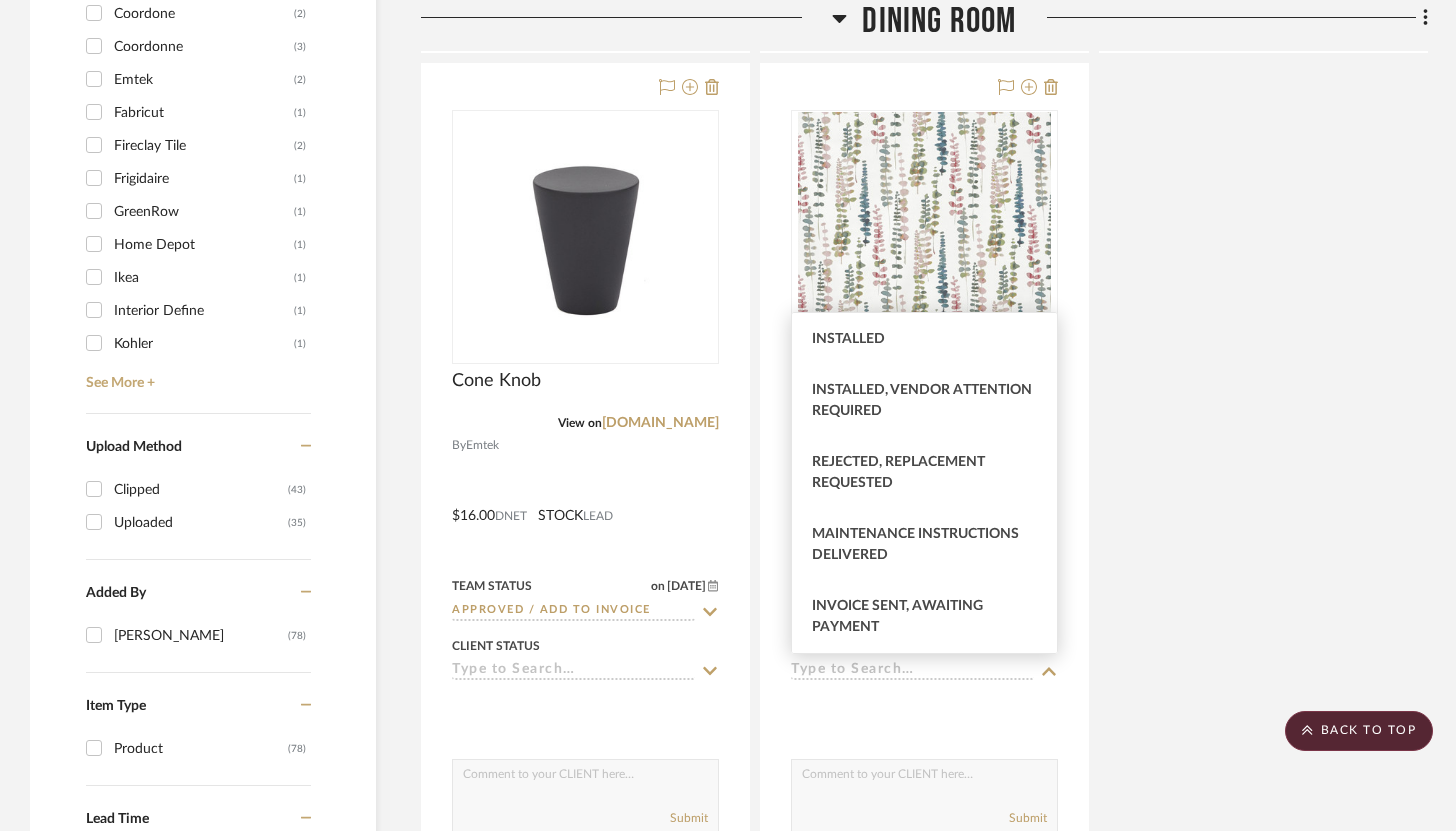 scroll, scrollTop: 653, scrollLeft: 0, axis: vertical 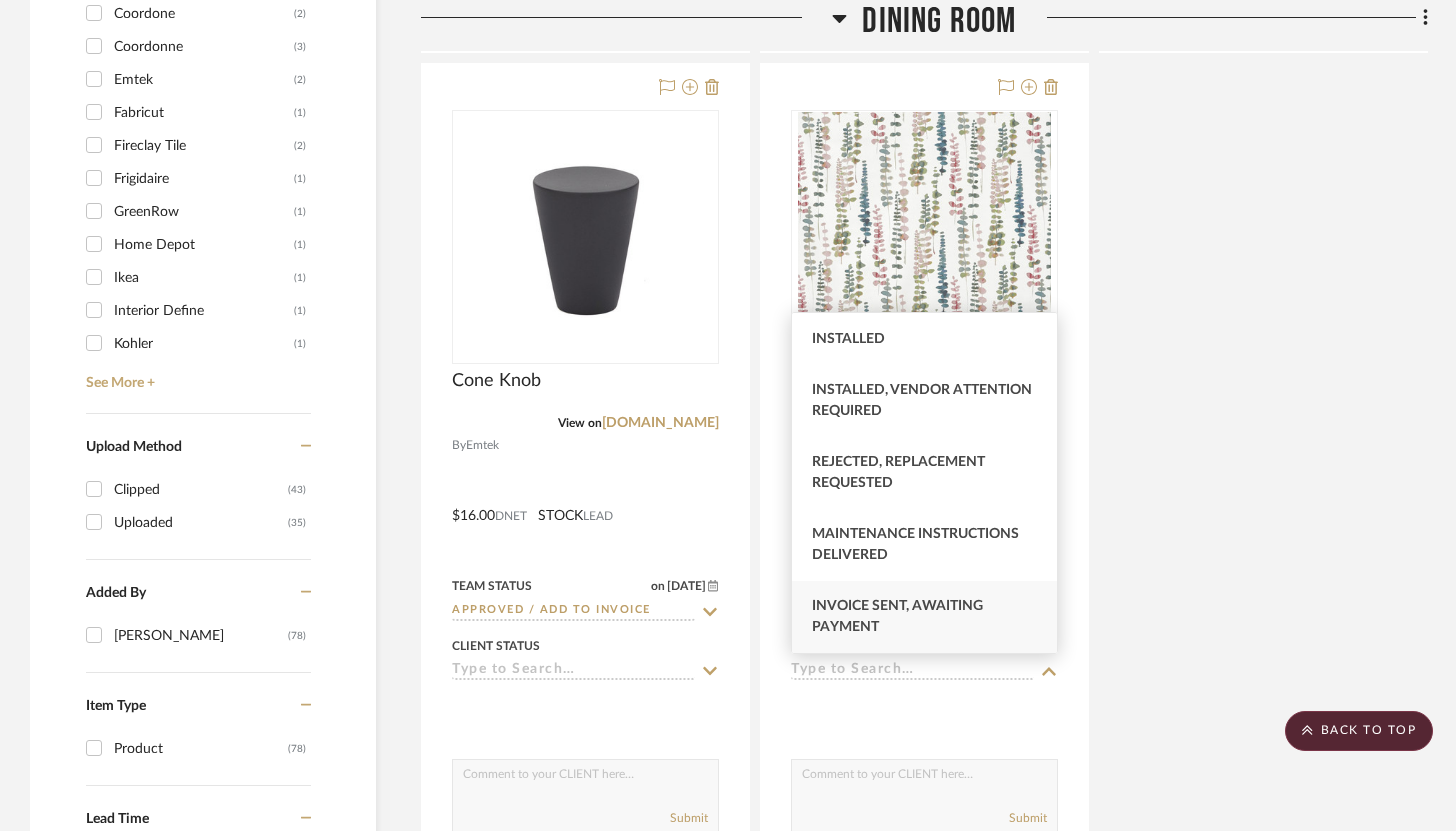 click on "Invoice Sent, Awaiting Payment" at bounding box center (924, 617) 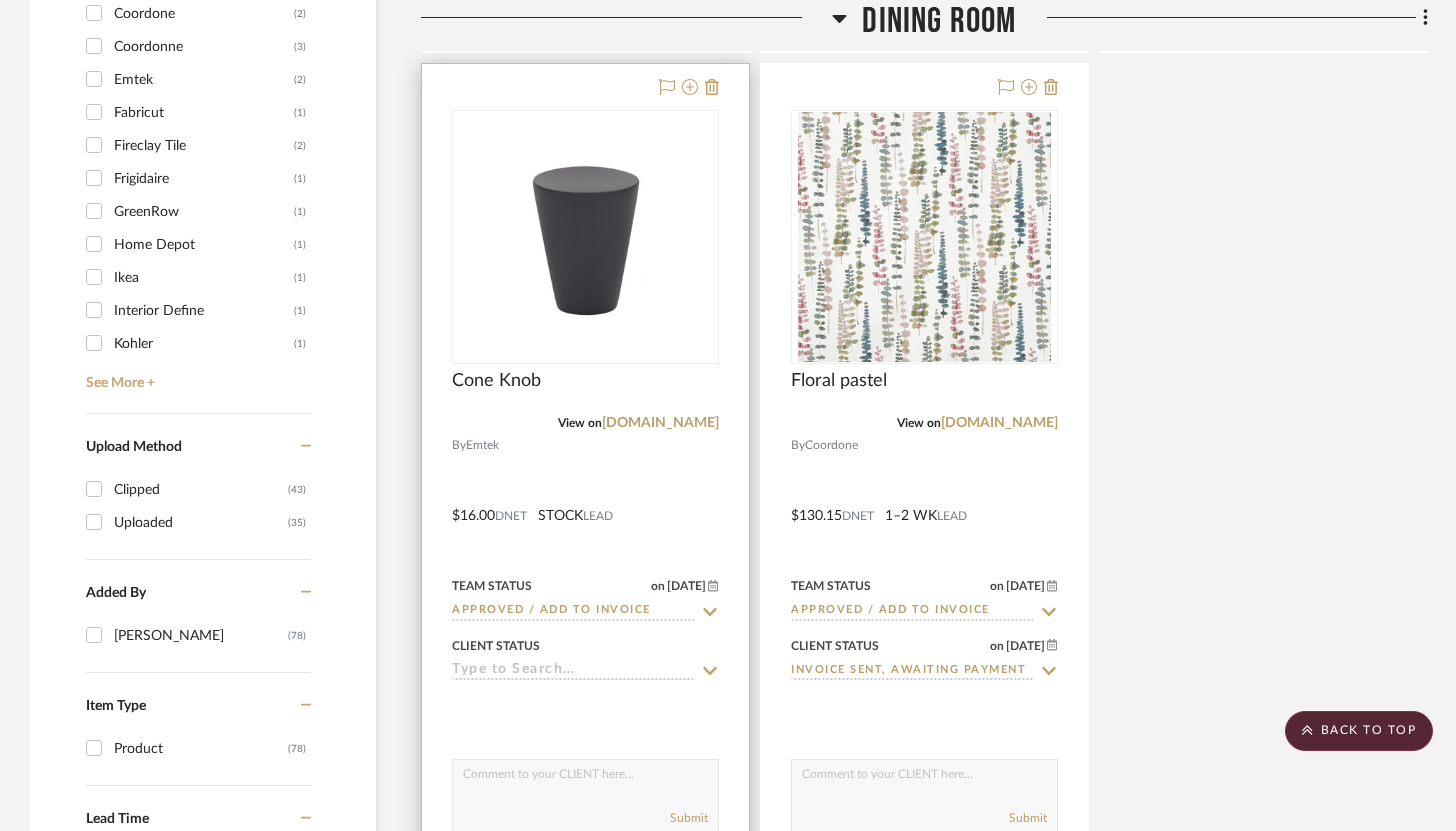 click 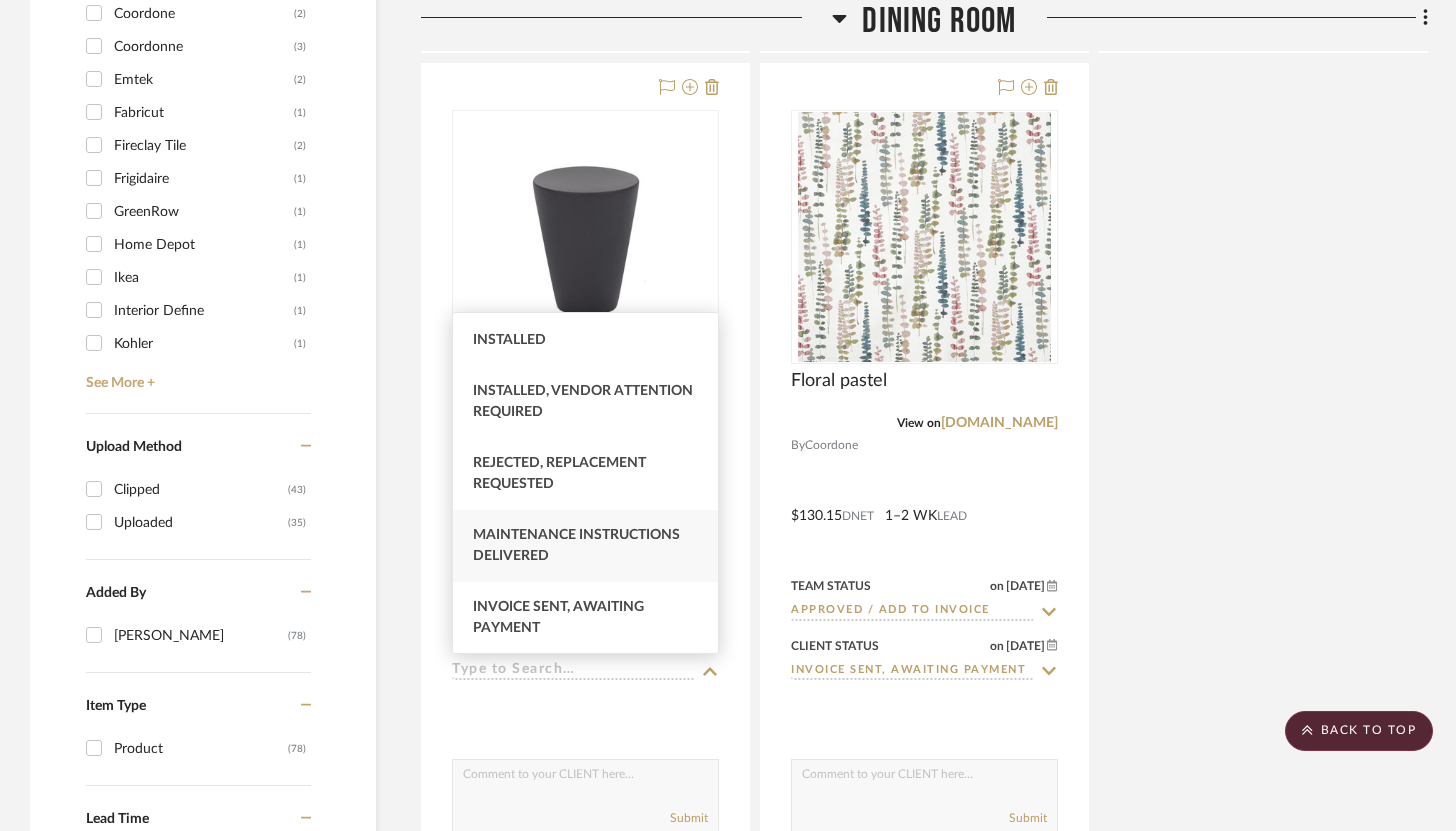 scroll, scrollTop: 653, scrollLeft: 0, axis: vertical 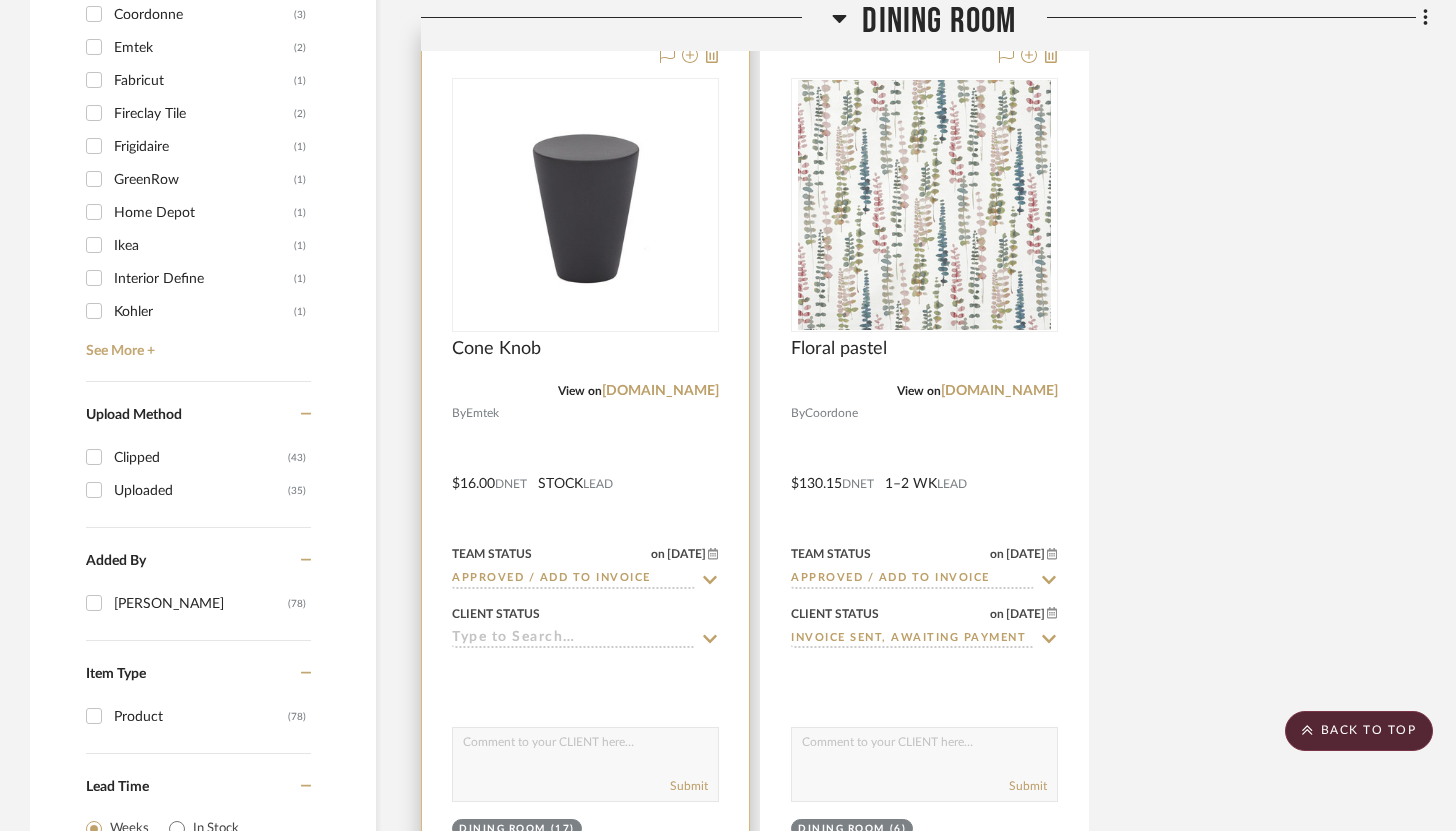 click 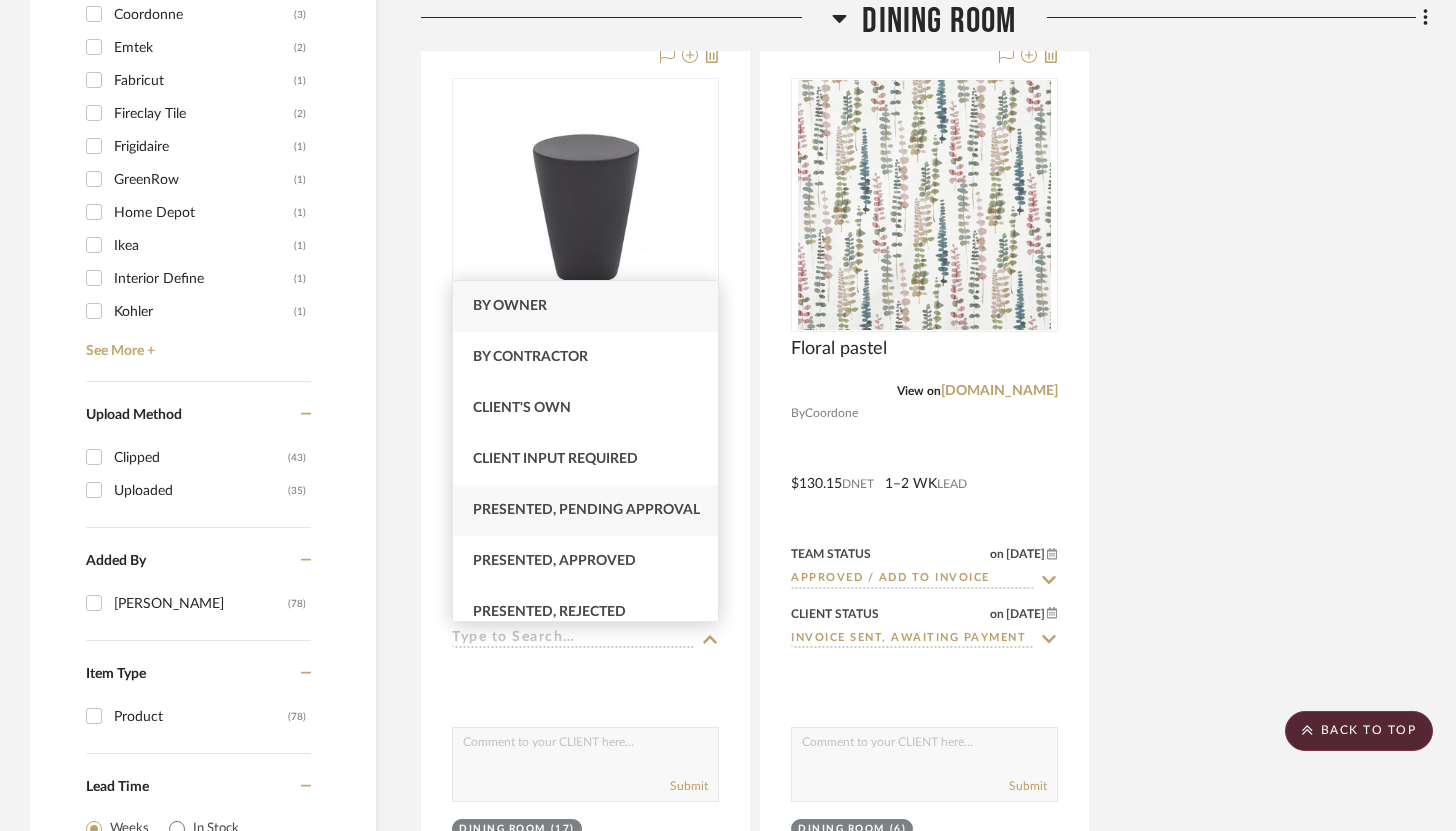 scroll, scrollTop: 653, scrollLeft: 0, axis: vertical 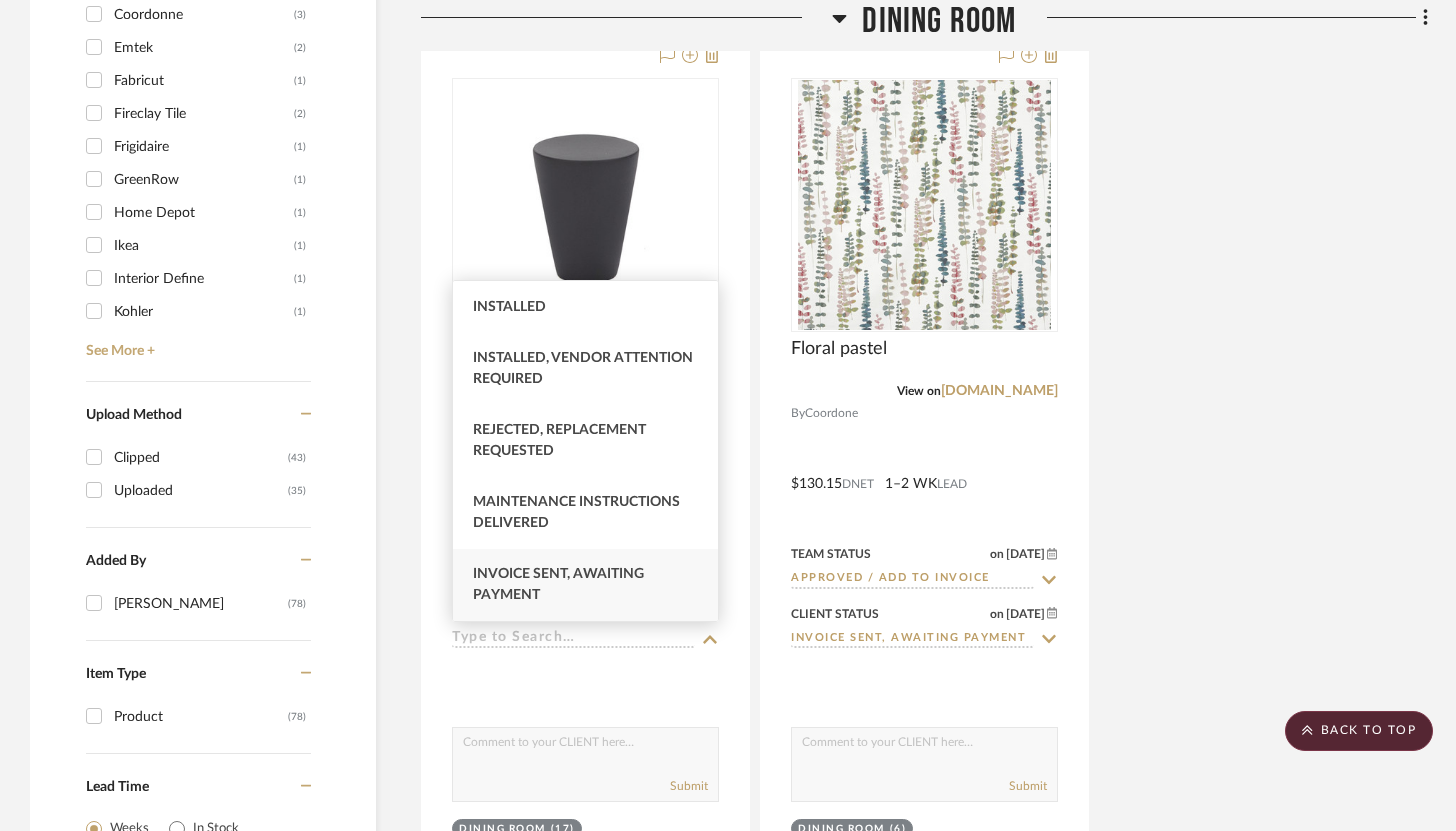 click on "Invoice Sent, Awaiting Payment" at bounding box center [585, 585] 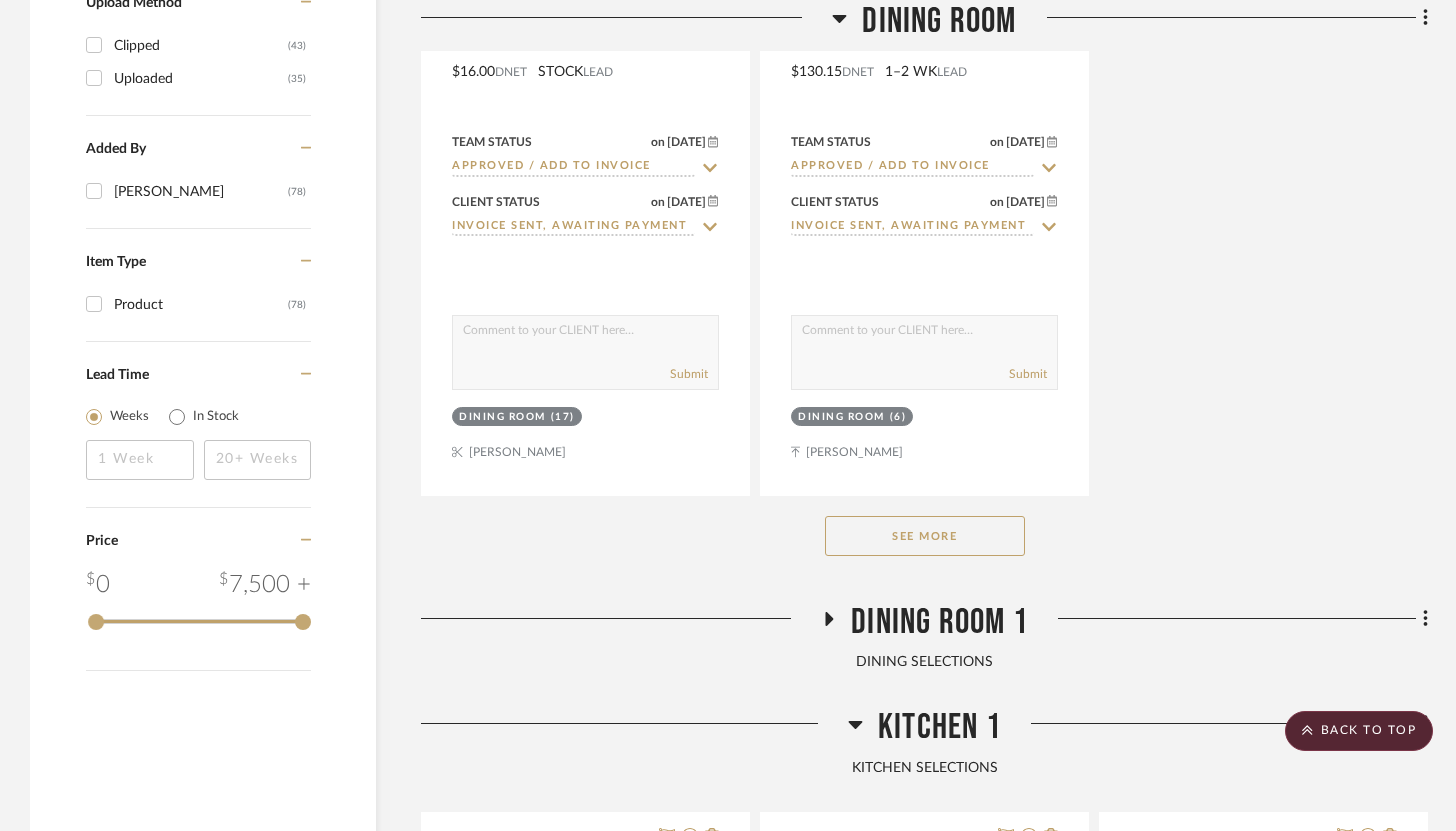 scroll, scrollTop: 3022, scrollLeft: 0, axis: vertical 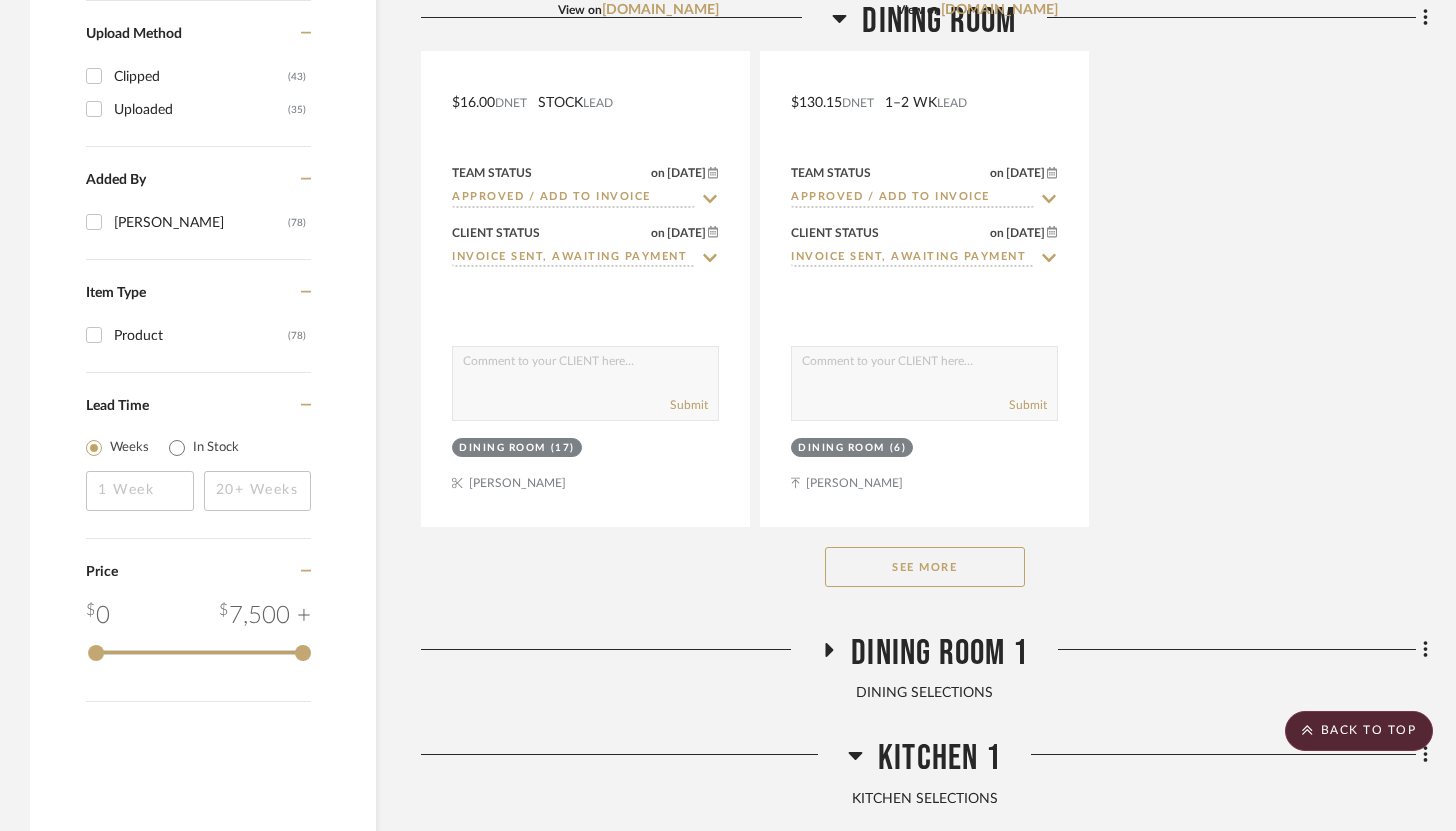 click on "See More" 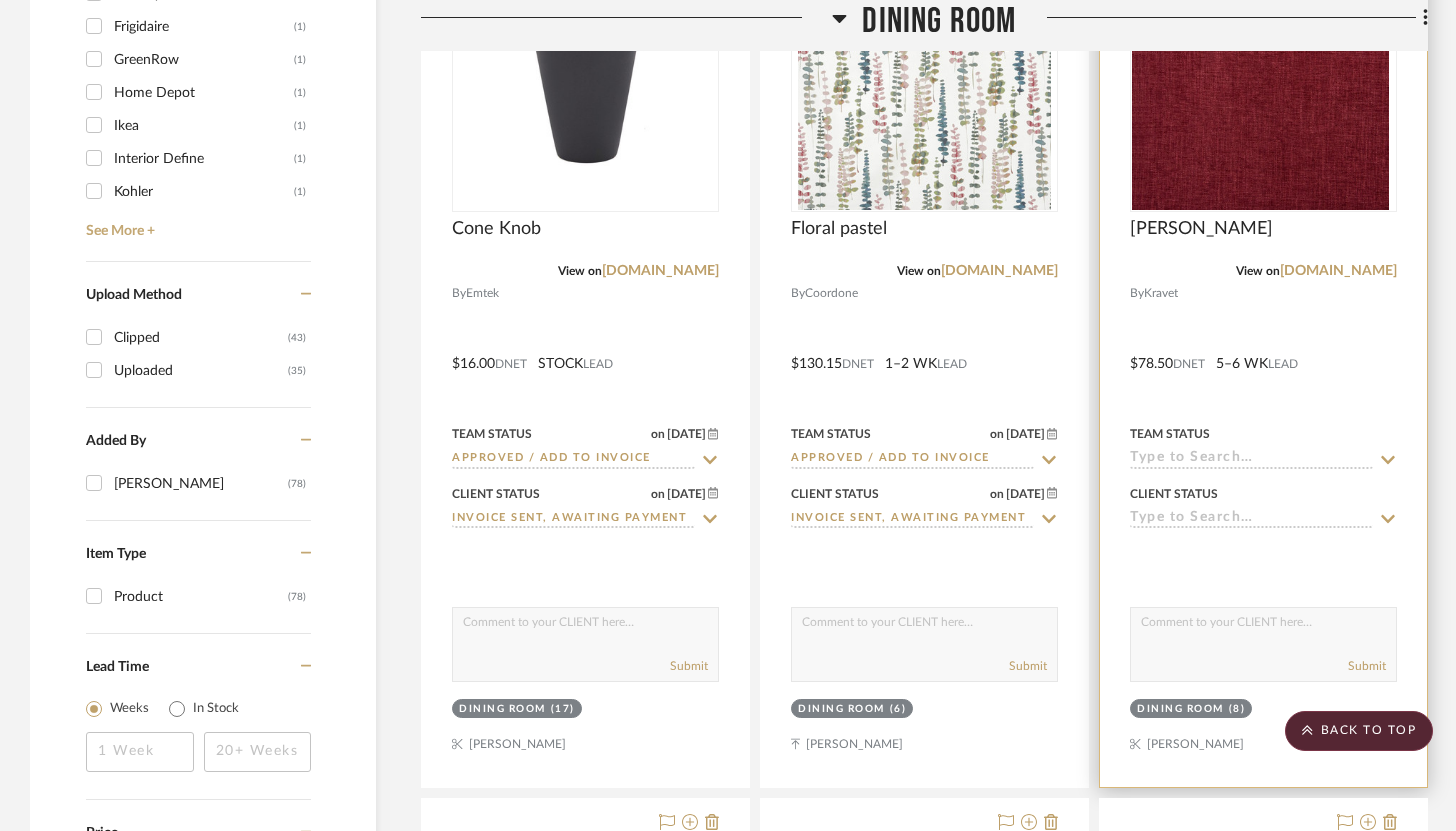 scroll, scrollTop: 2778, scrollLeft: 0, axis: vertical 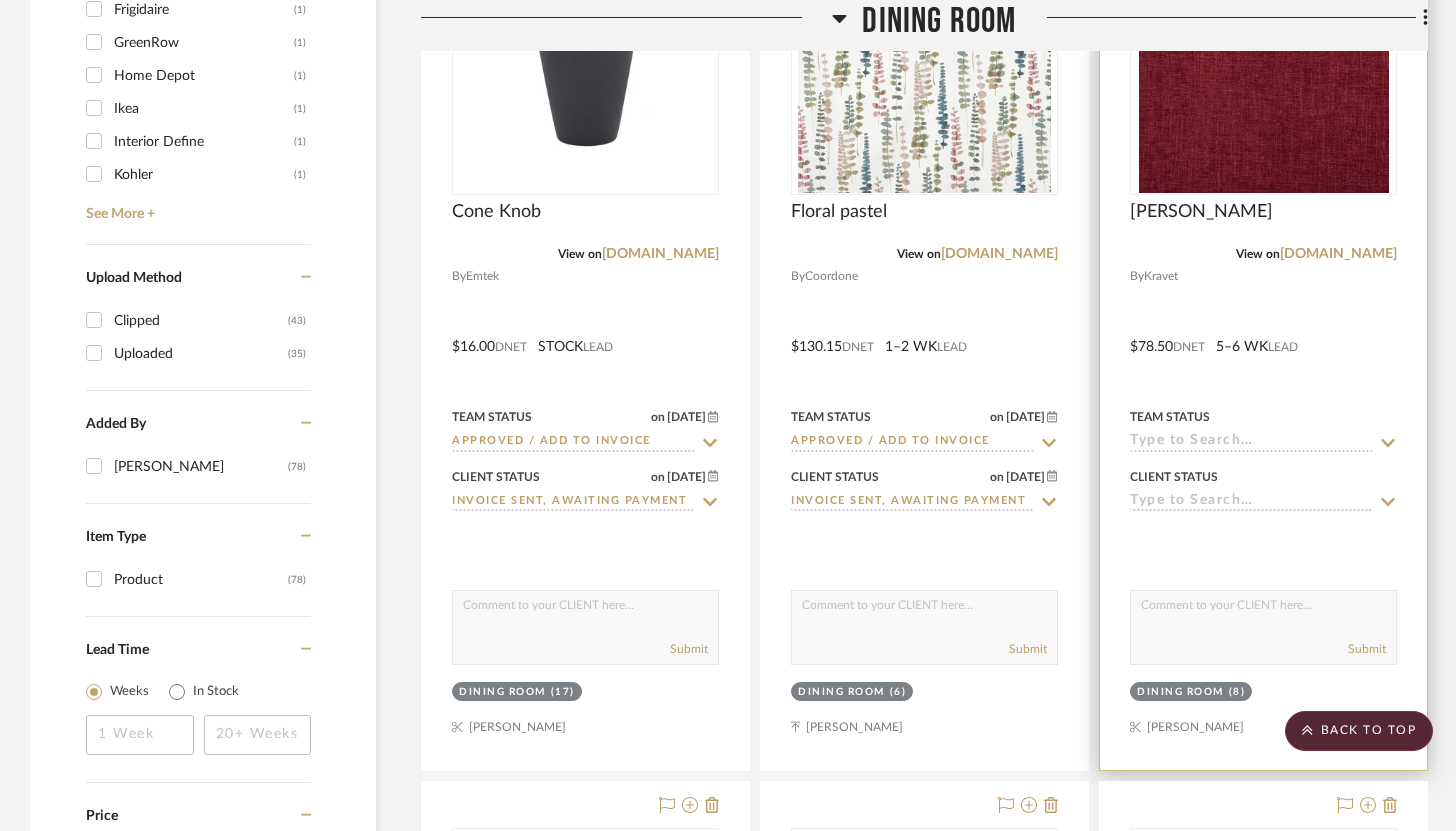 click 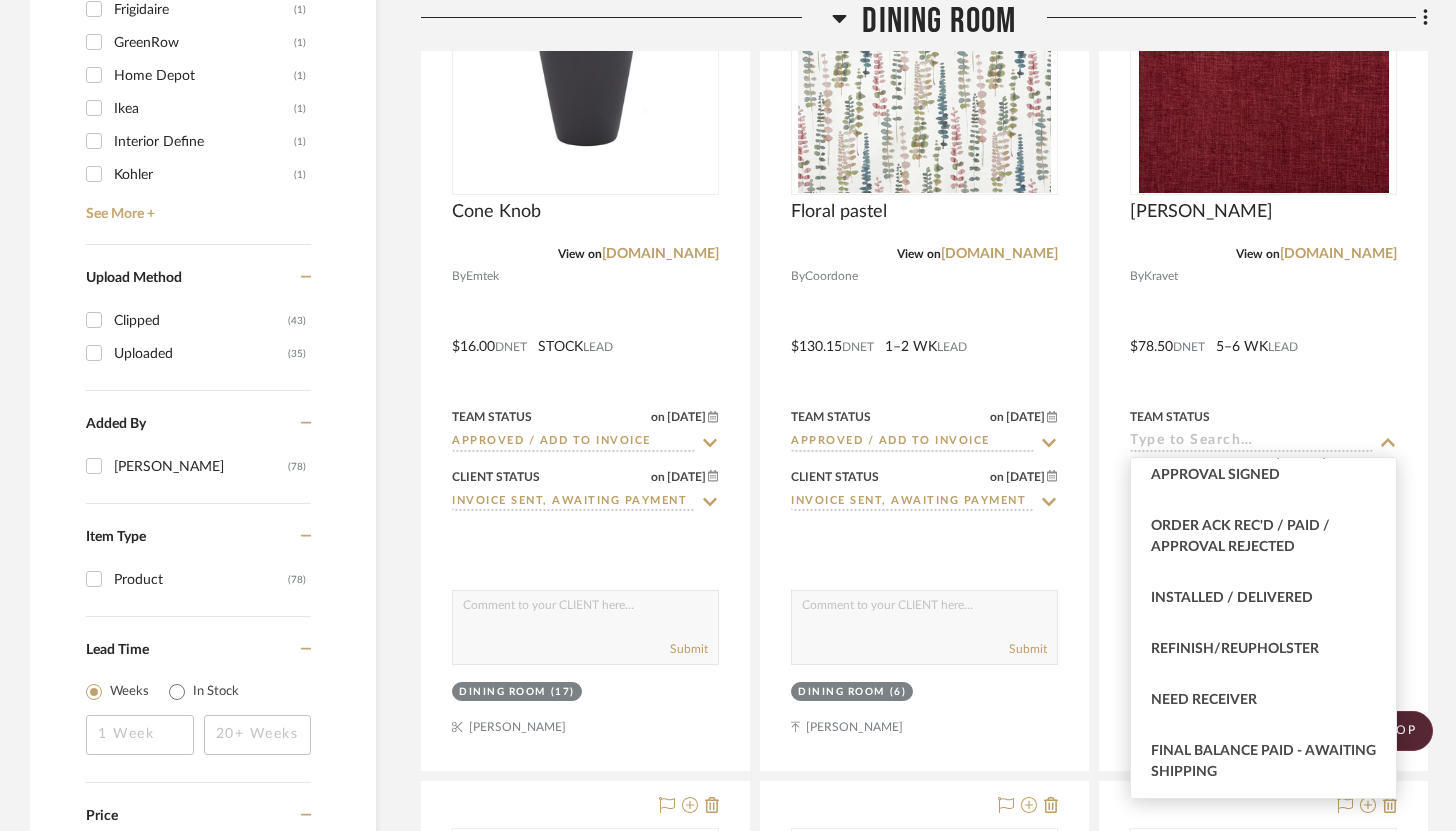 scroll, scrollTop: 2952, scrollLeft: 0, axis: vertical 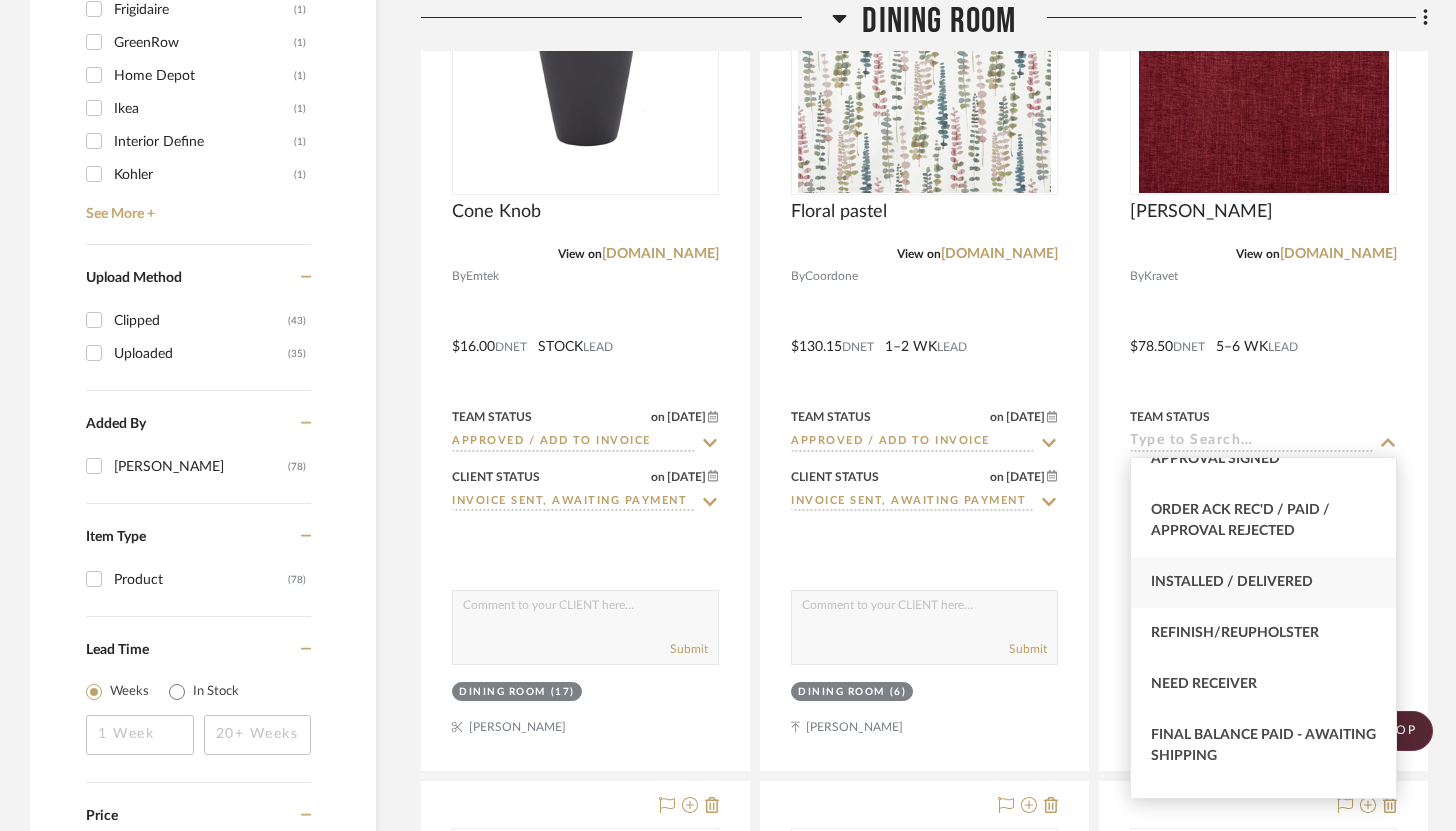 click on "Installed / Delivered" at bounding box center [1232, 582] 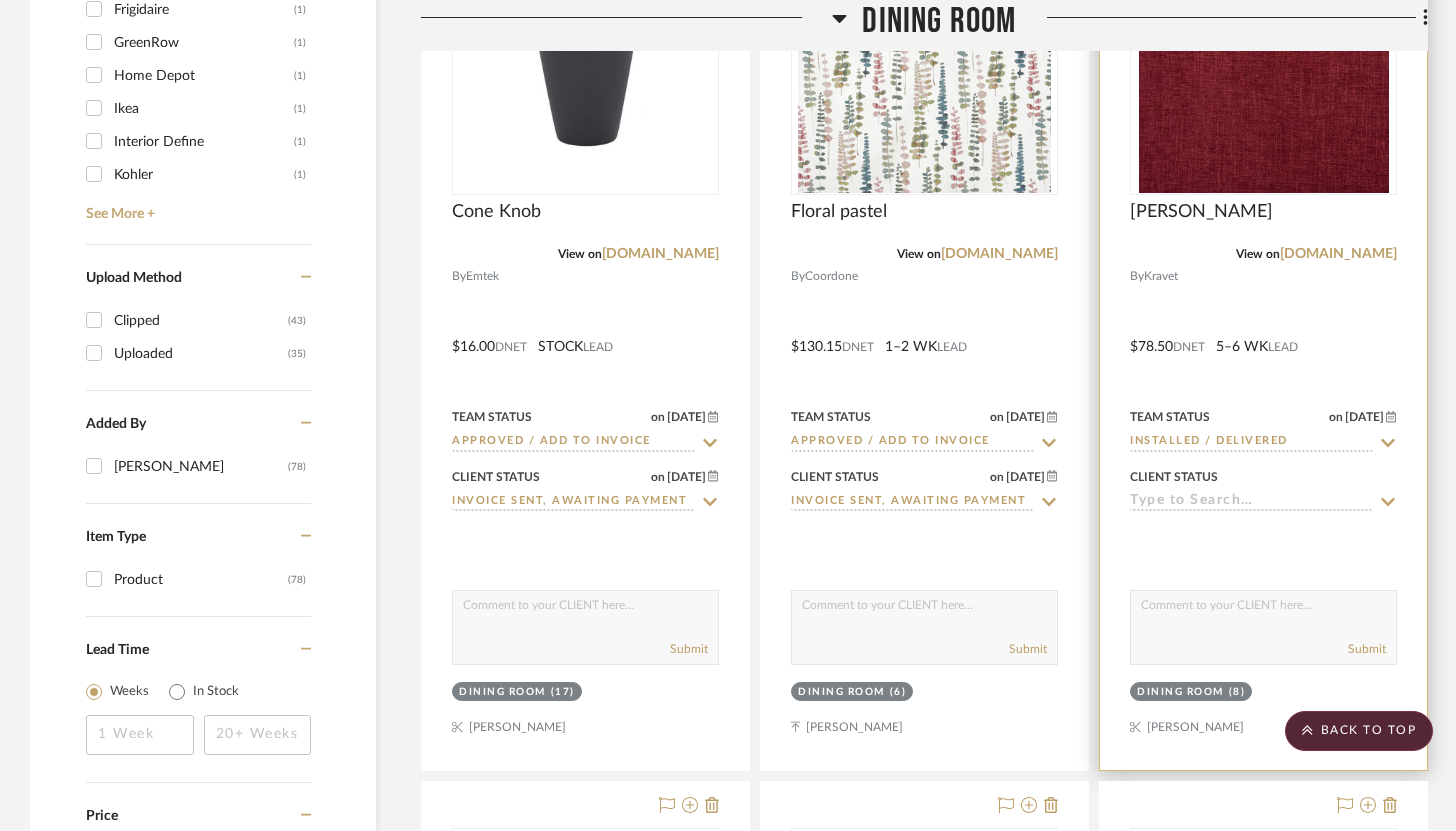 click 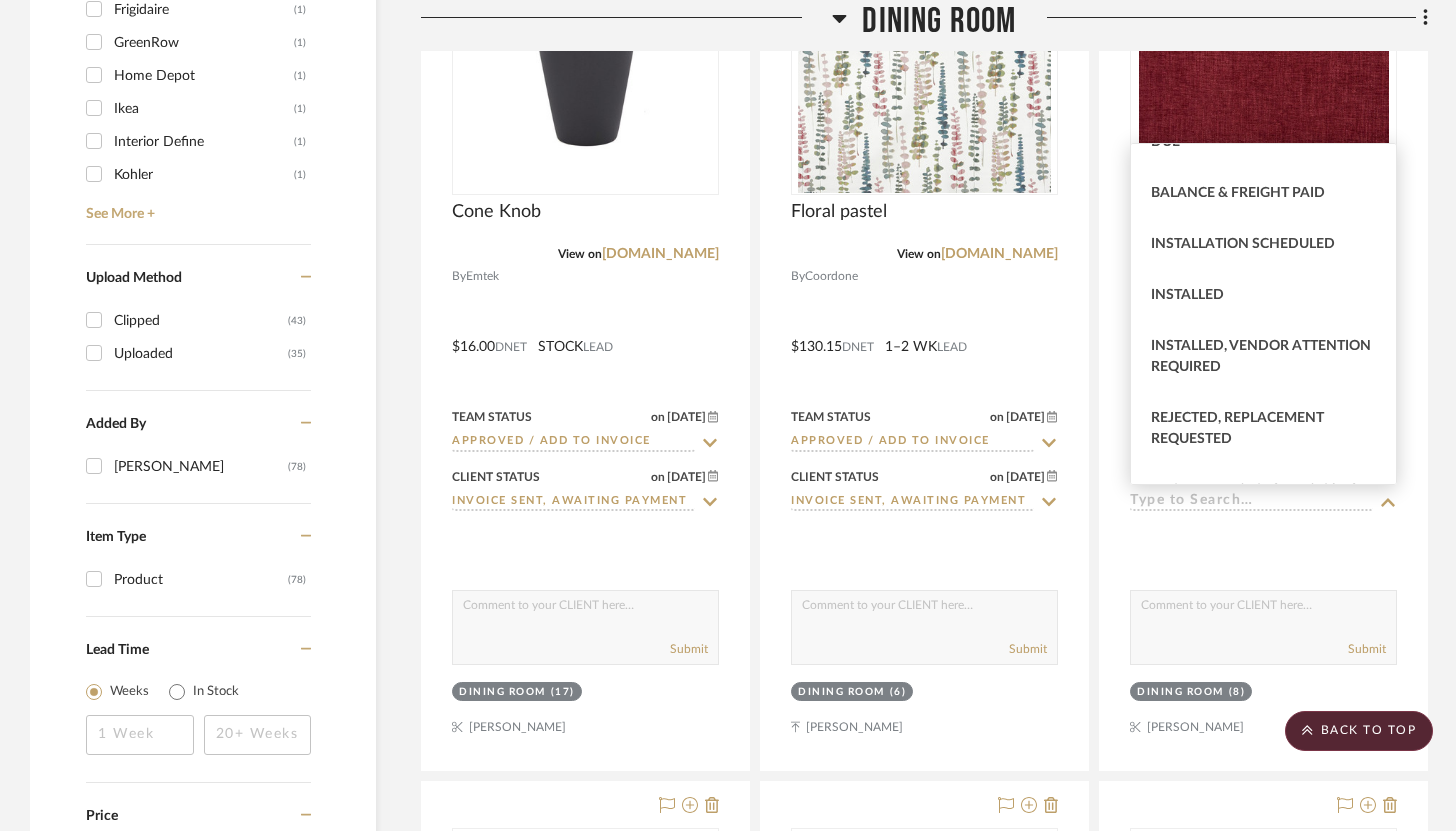 scroll, scrollTop: 512, scrollLeft: 0, axis: vertical 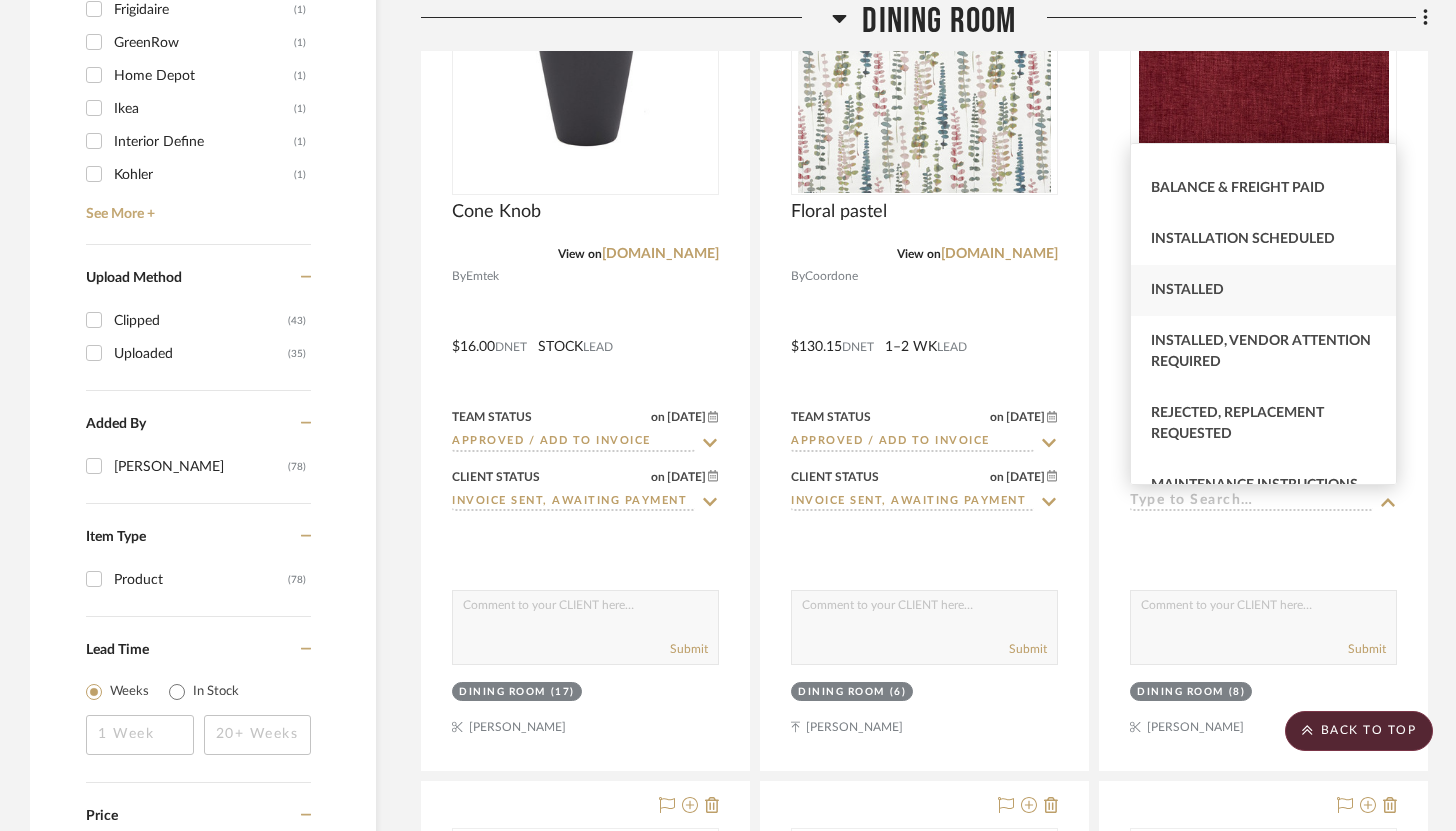 click on "Installed" at bounding box center [1187, 290] 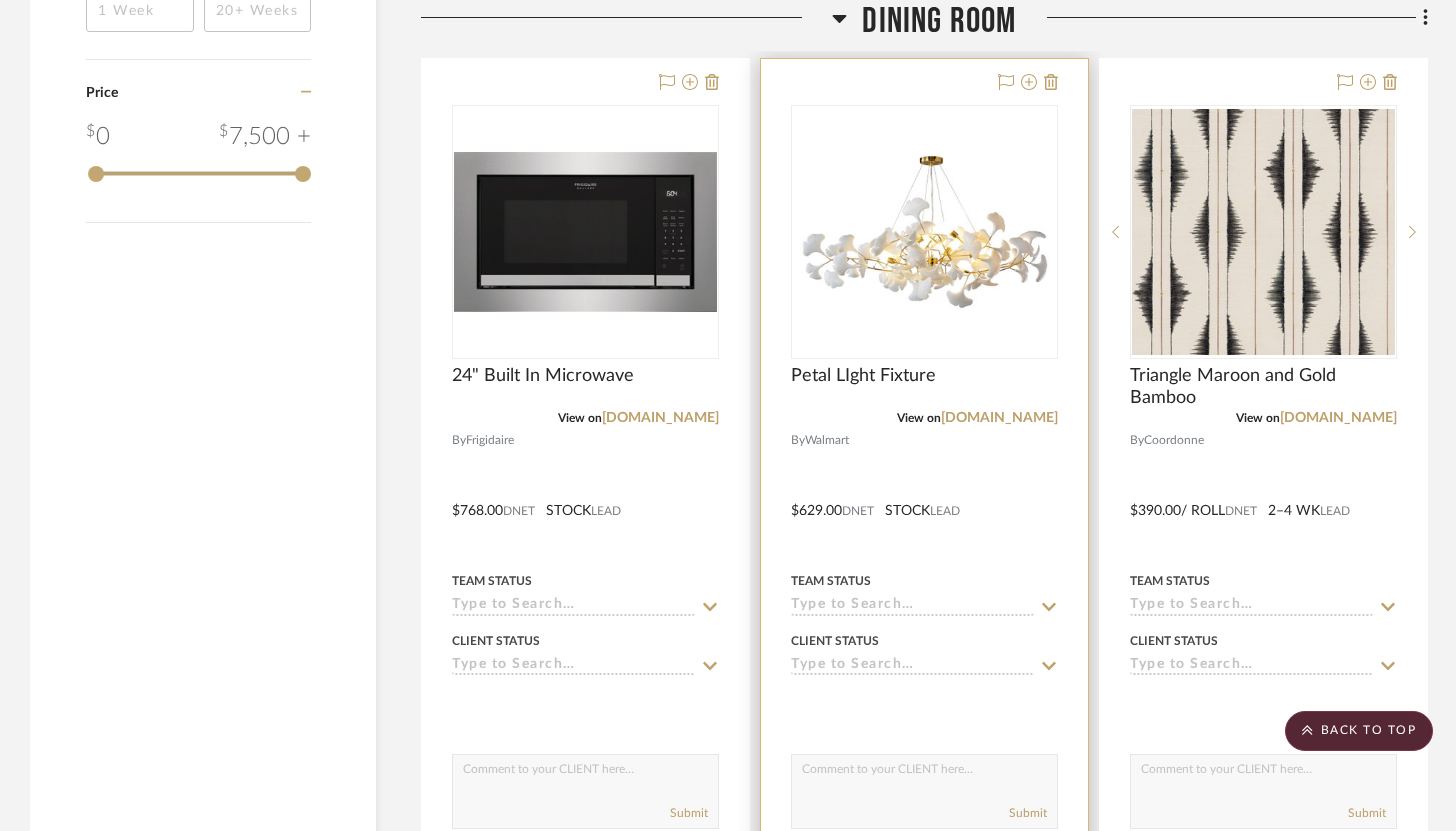 scroll, scrollTop: 3509, scrollLeft: 0, axis: vertical 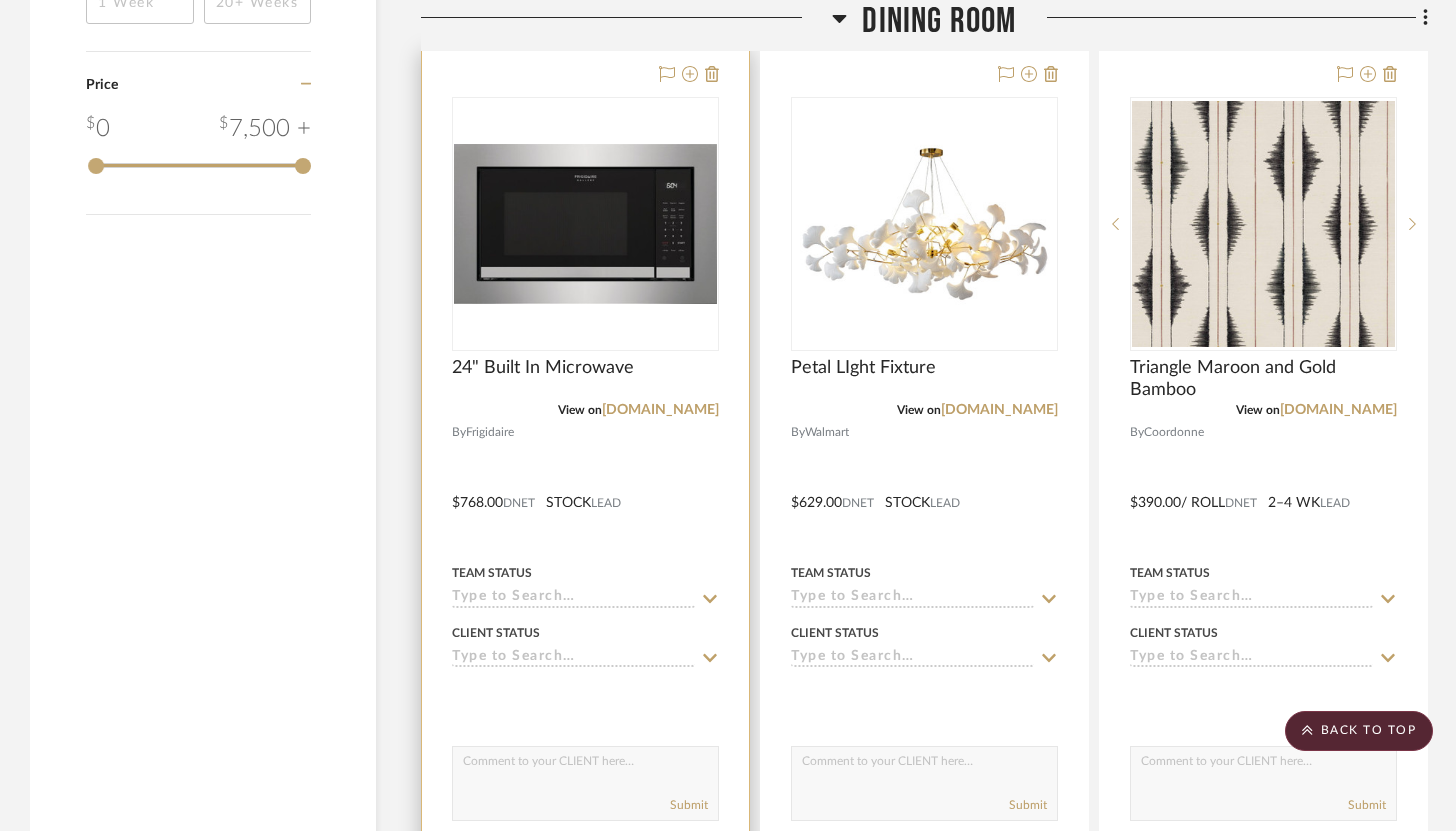 click 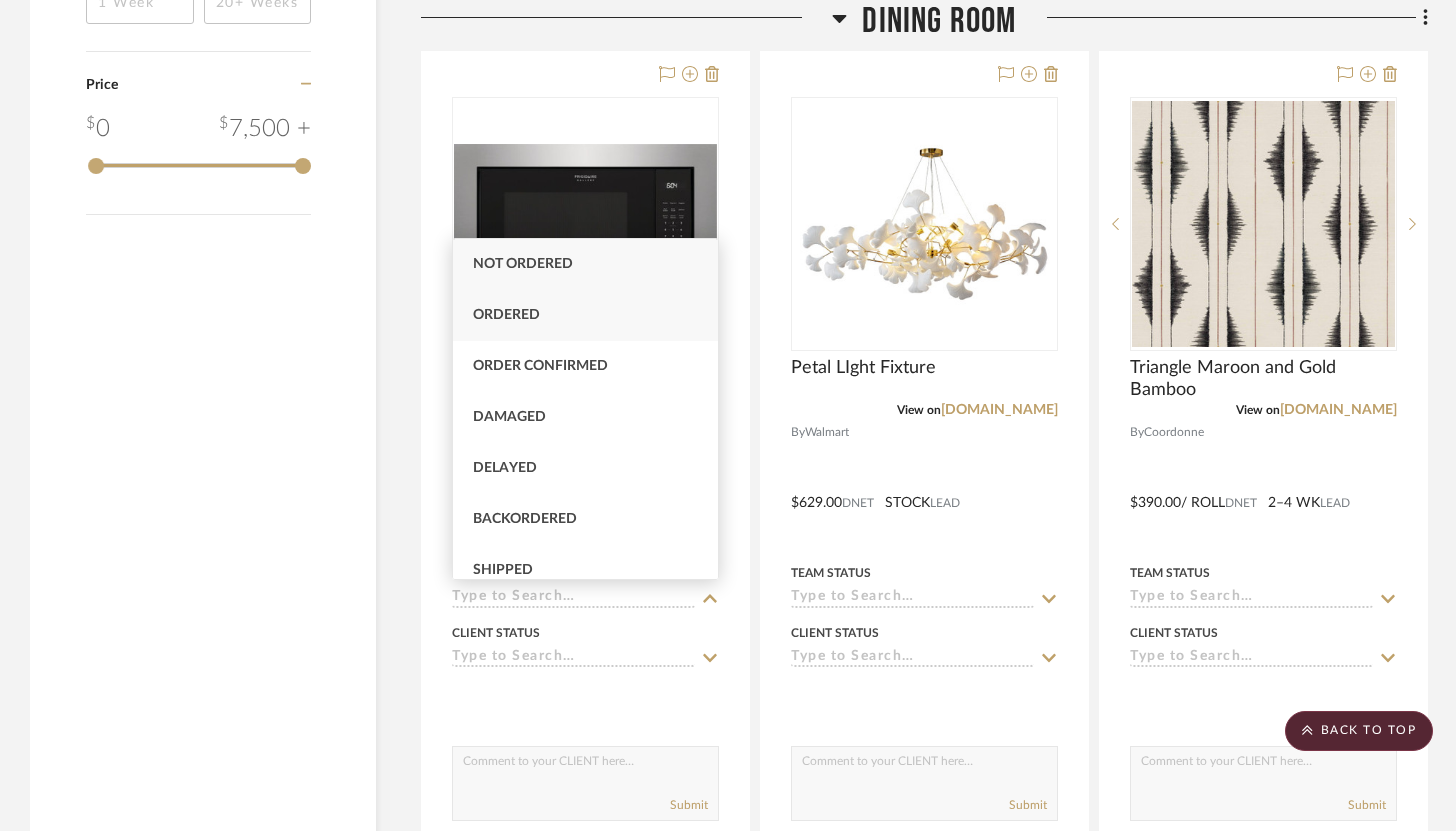 click on "Ordered" at bounding box center [585, 315] 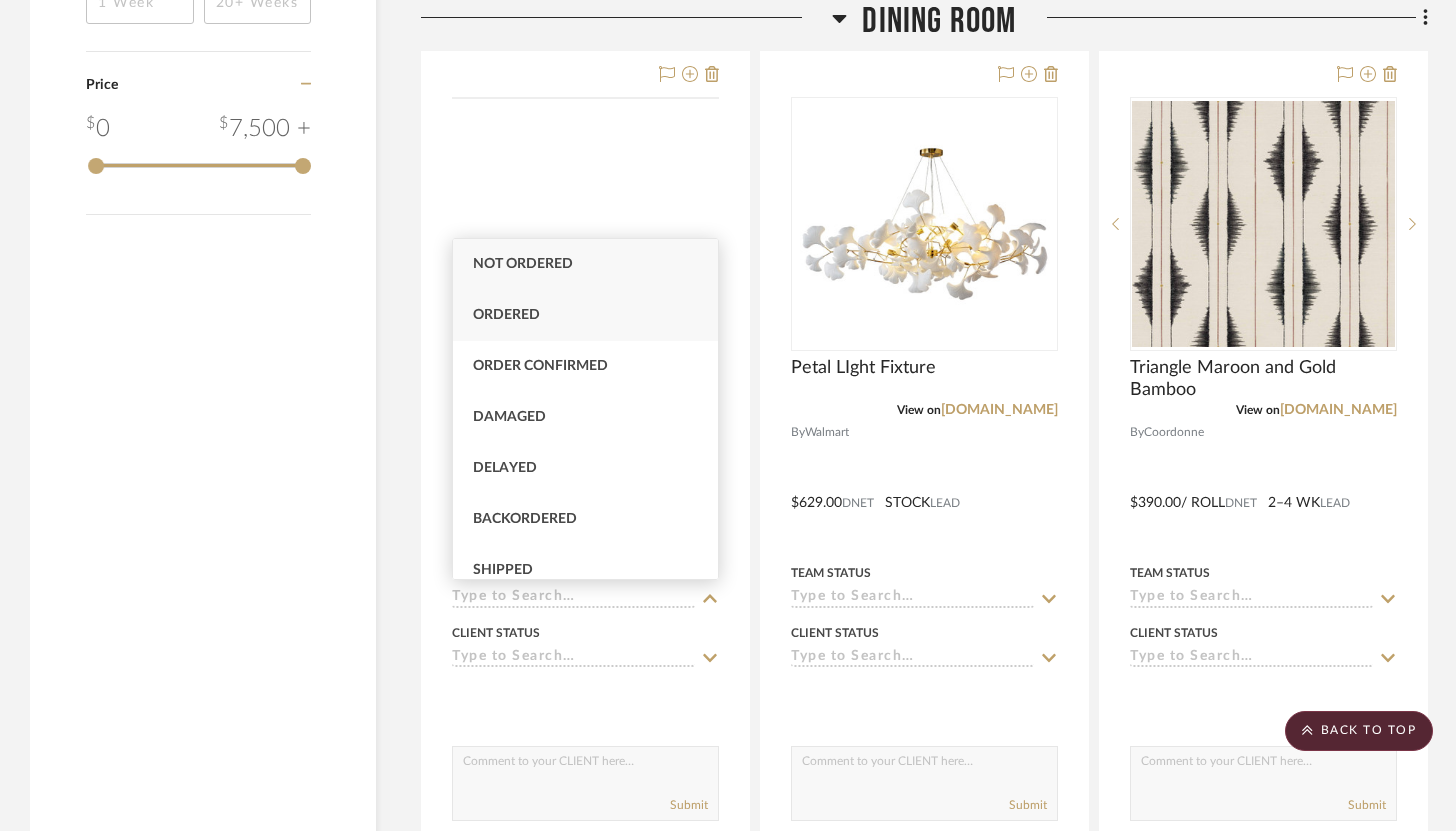 type on "[DATE]" 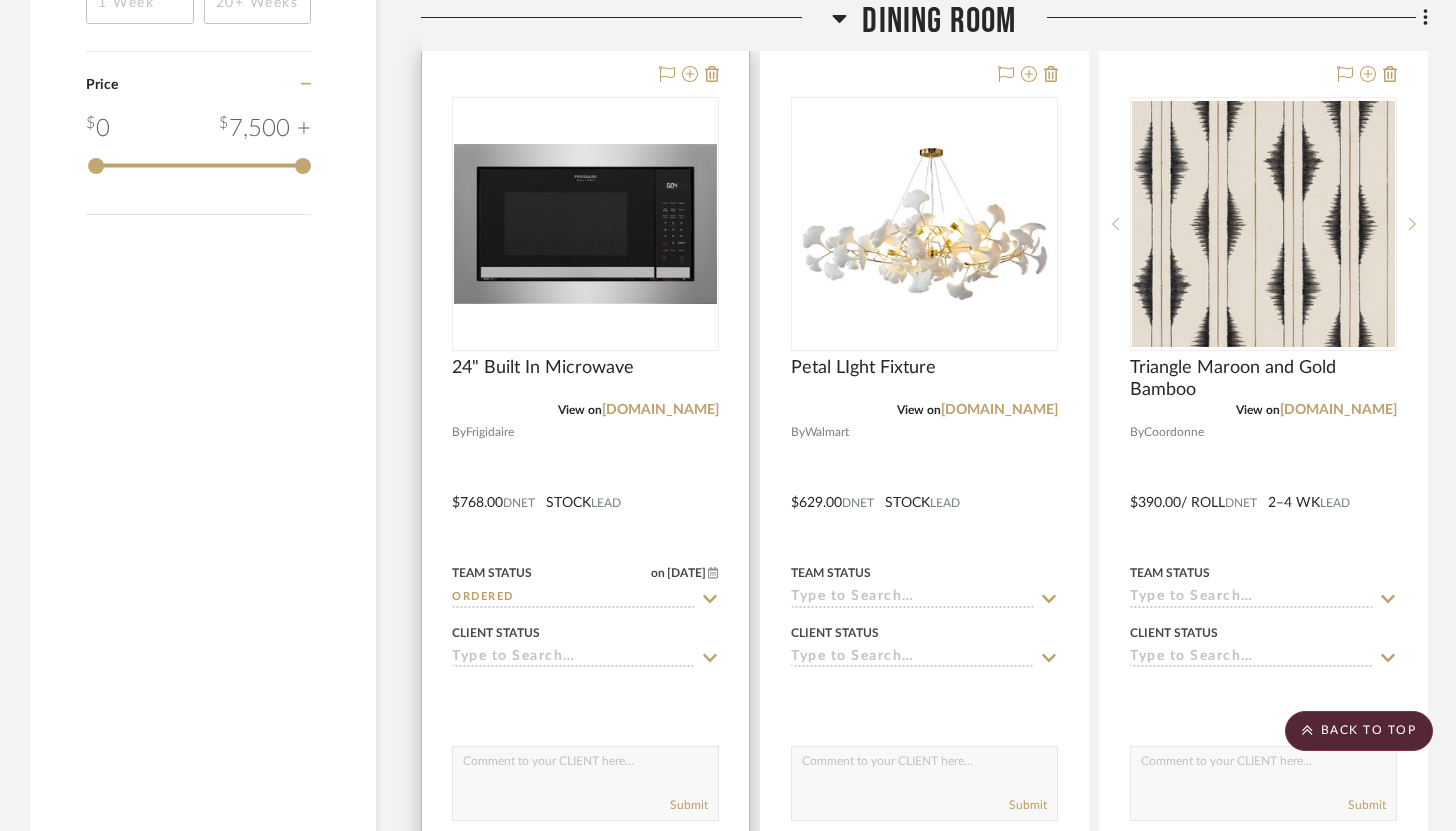 click 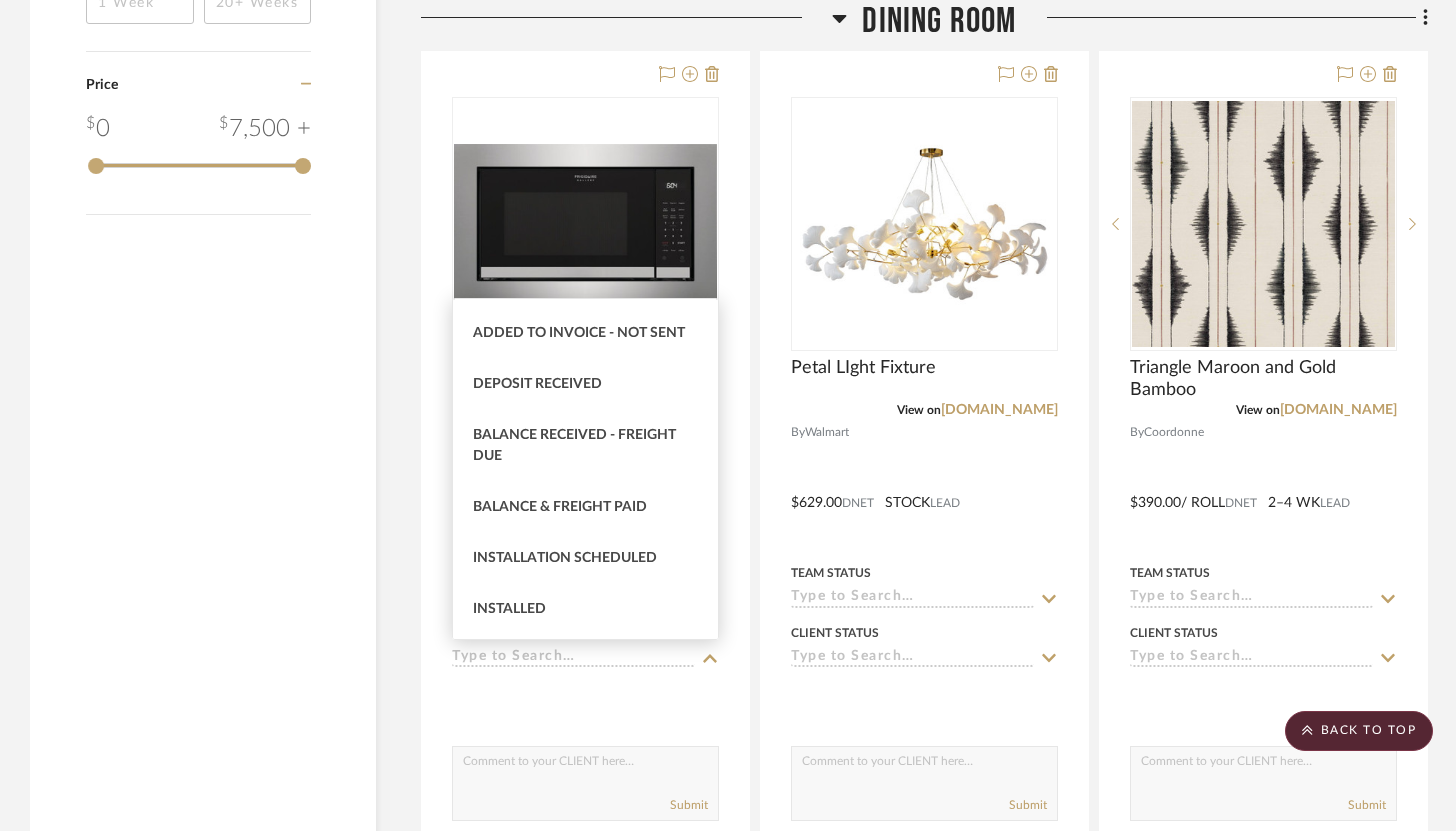 scroll, scrollTop: 373, scrollLeft: 0, axis: vertical 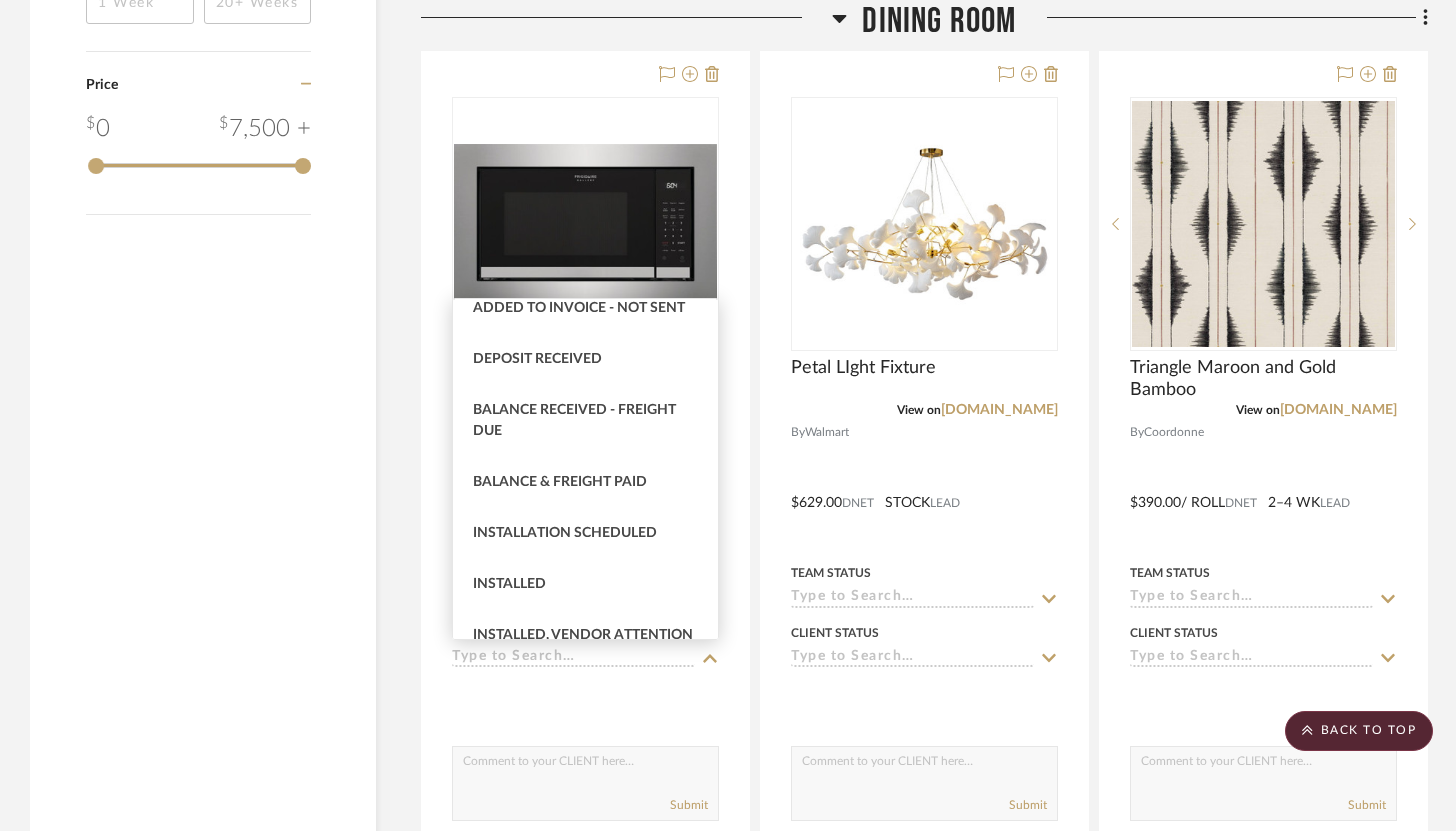 click on "Balance & Freight Paid" at bounding box center (560, 482) 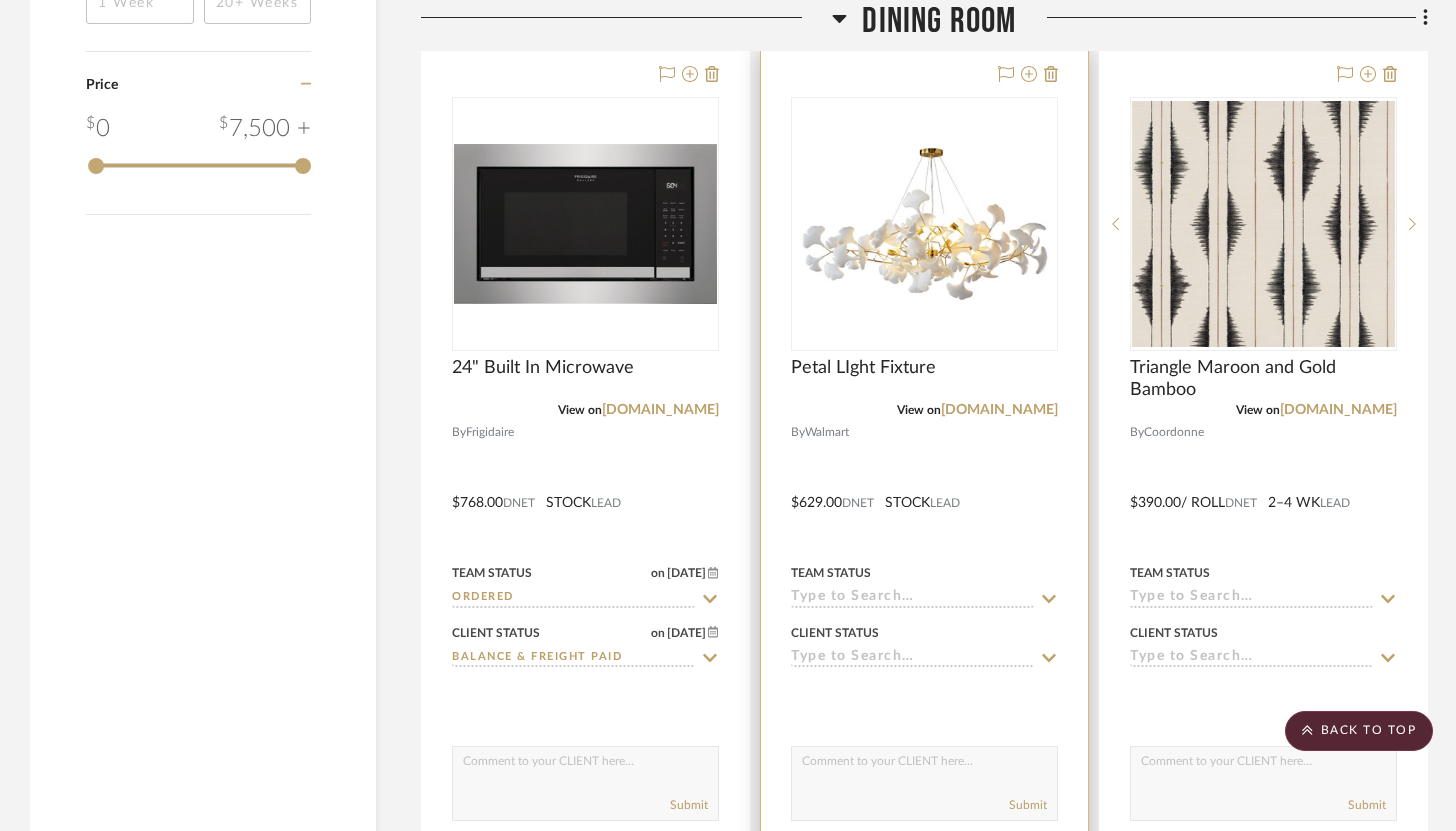 click 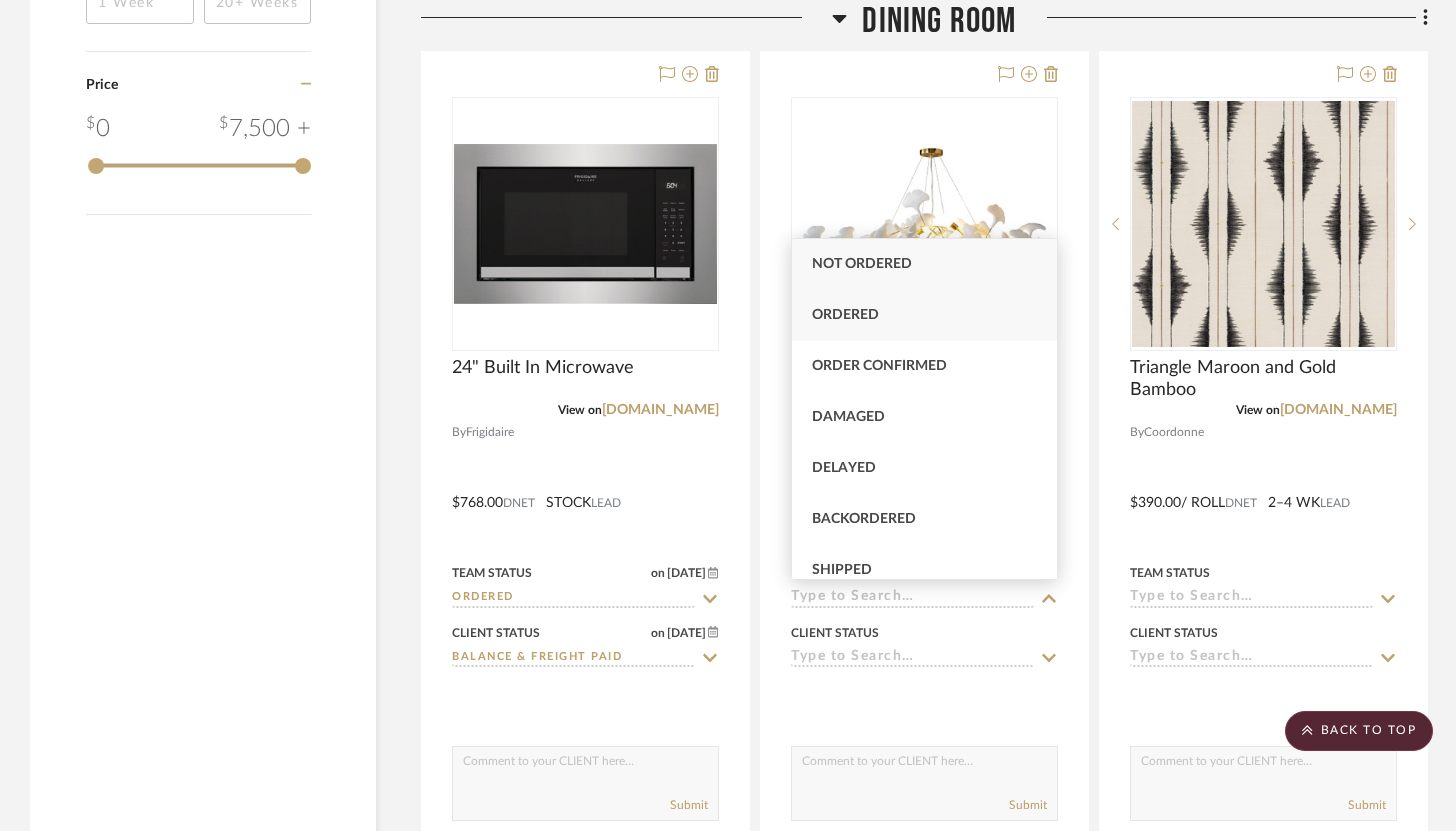 click on "Ordered" at bounding box center (924, 315) 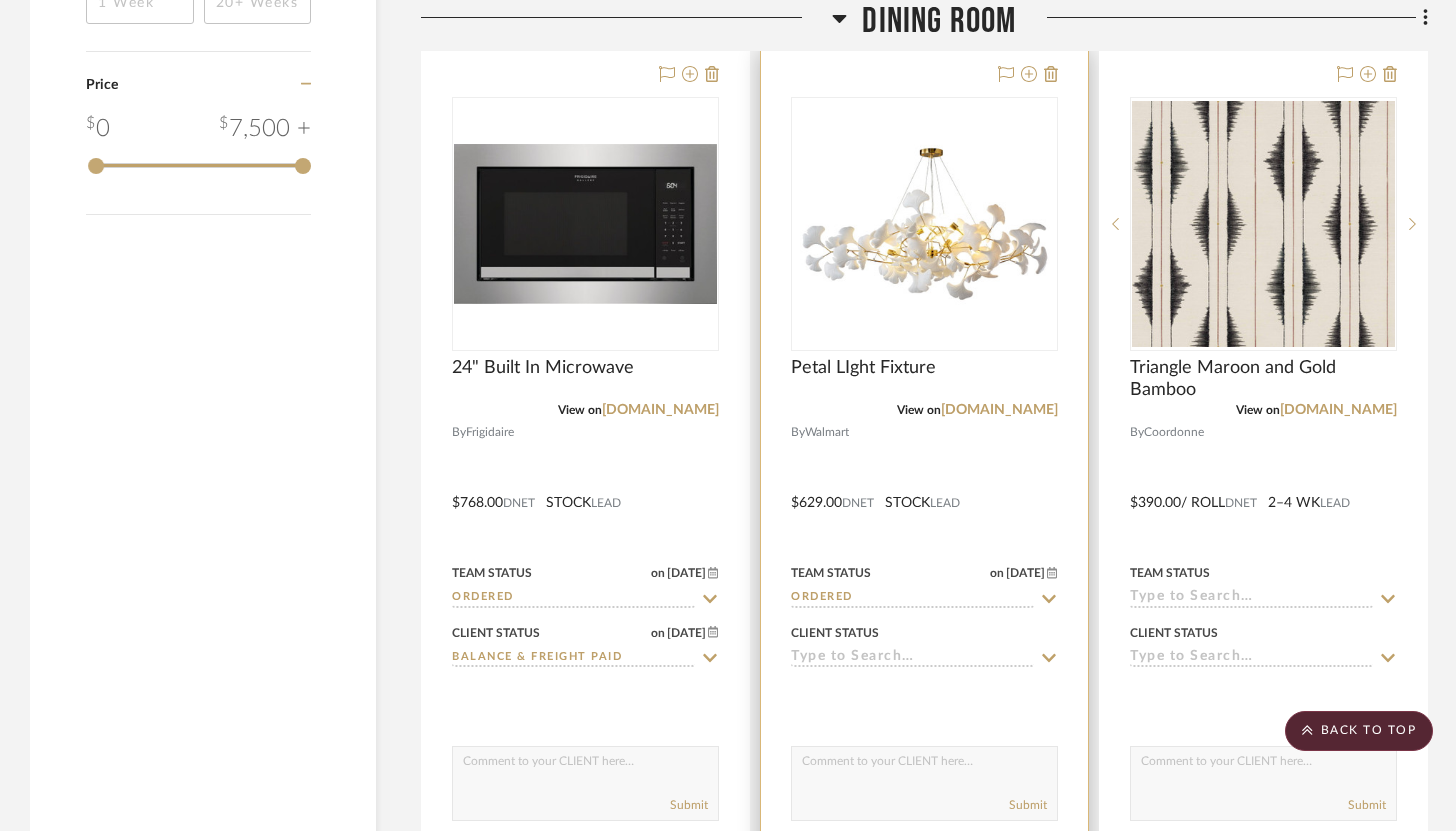 click 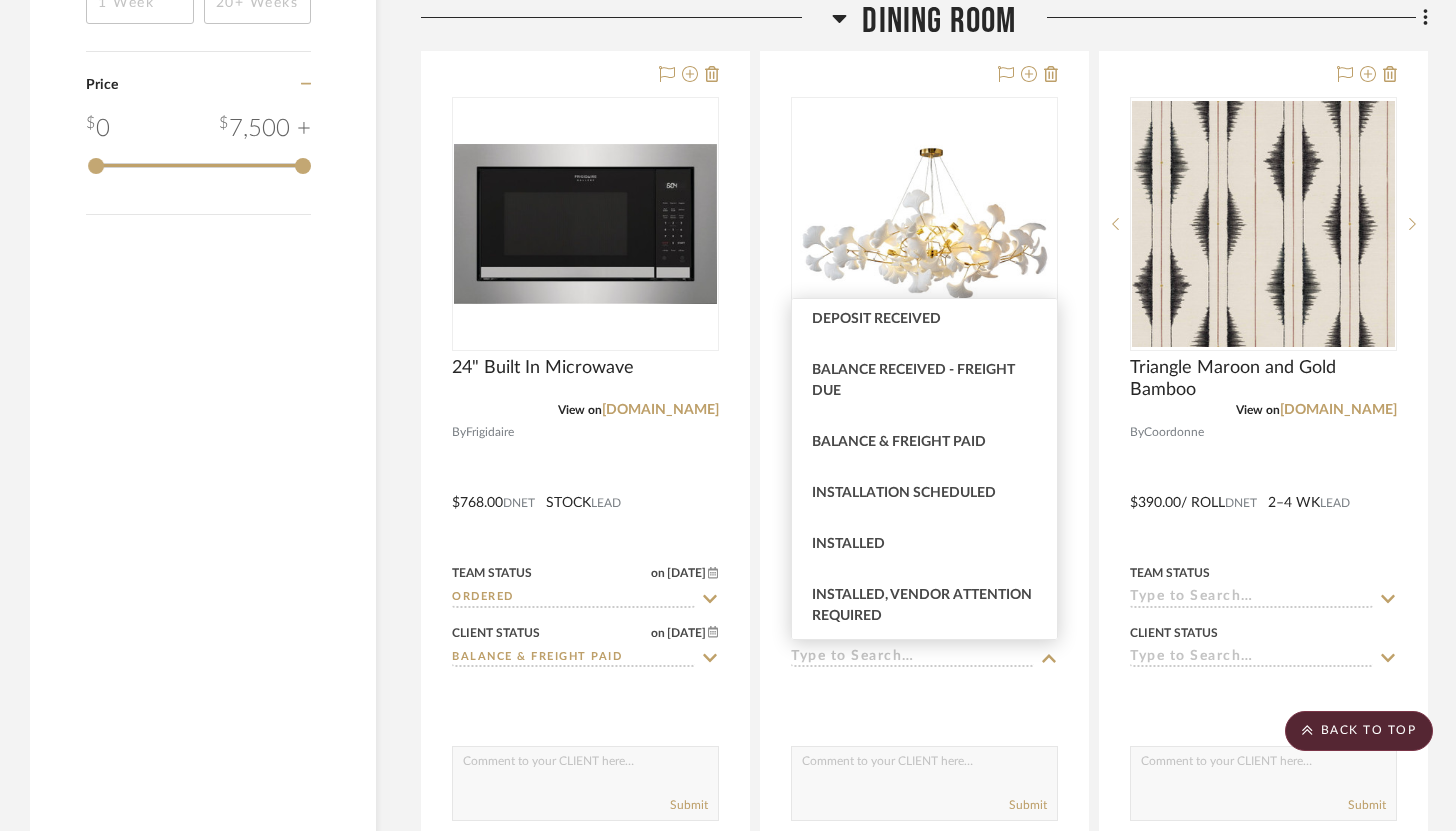 scroll, scrollTop: 415, scrollLeft: 0, axis: vertical 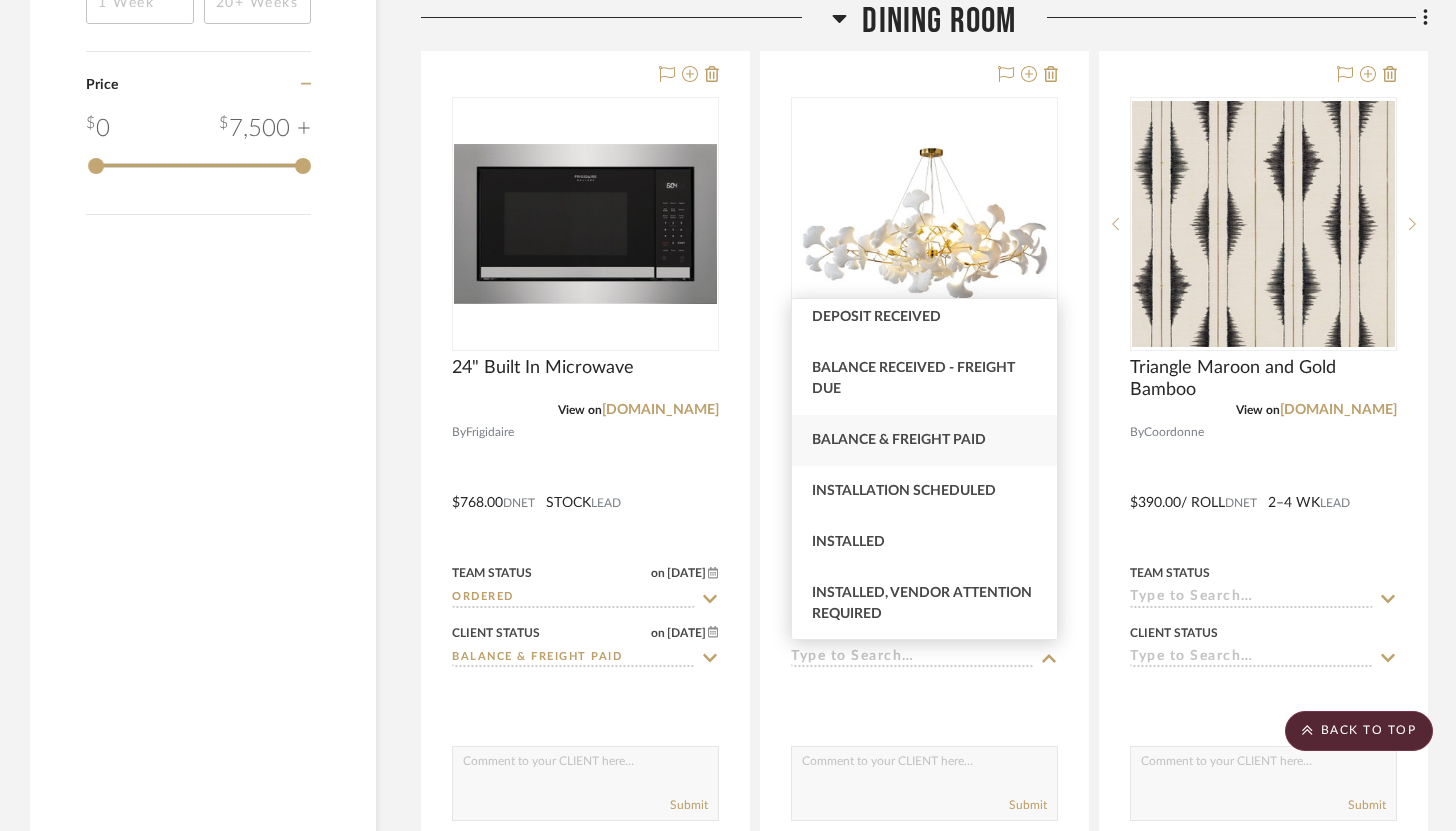 click on "Balance & Freight Paid" at bounding box center (899, 440) 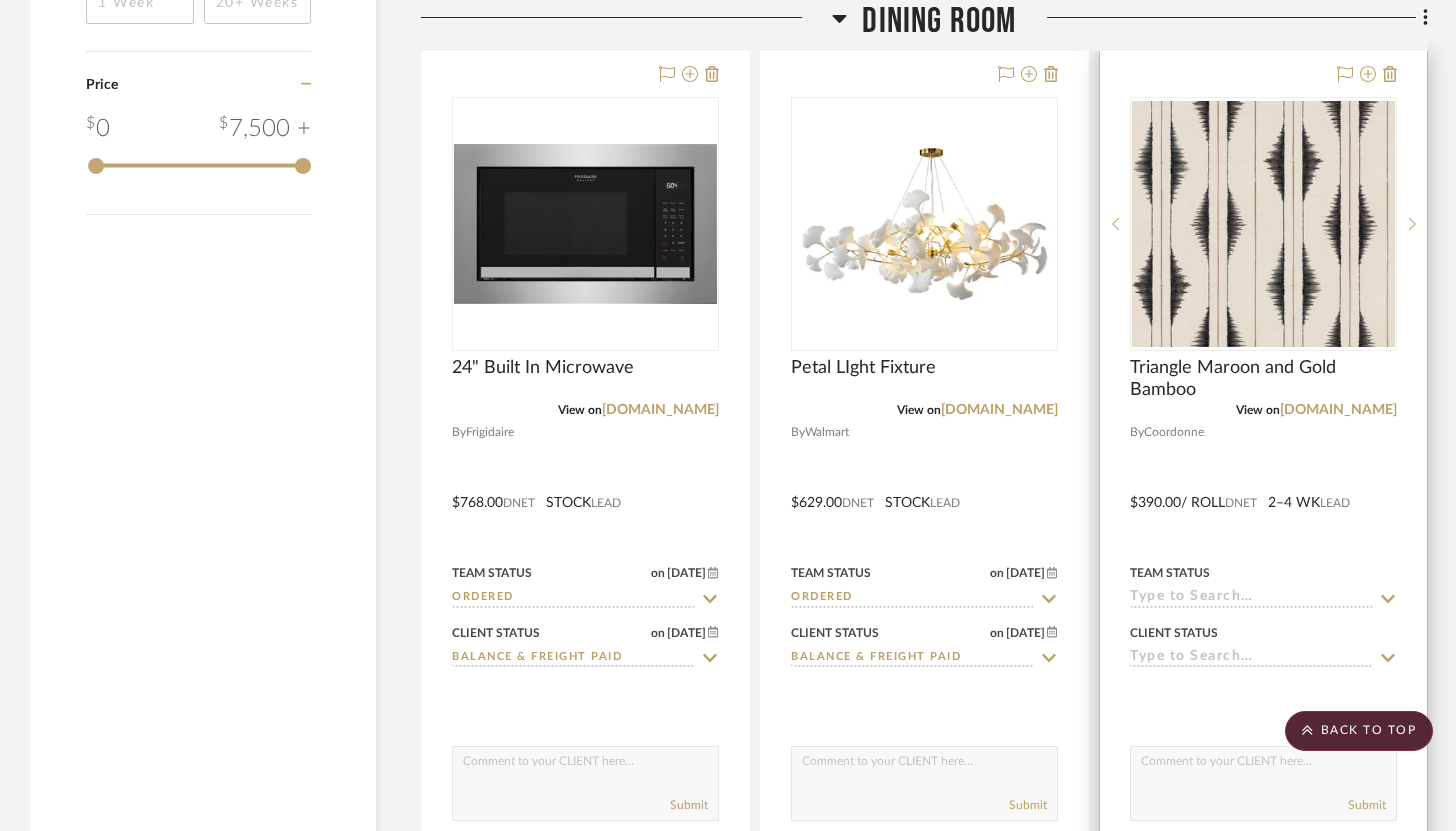 click 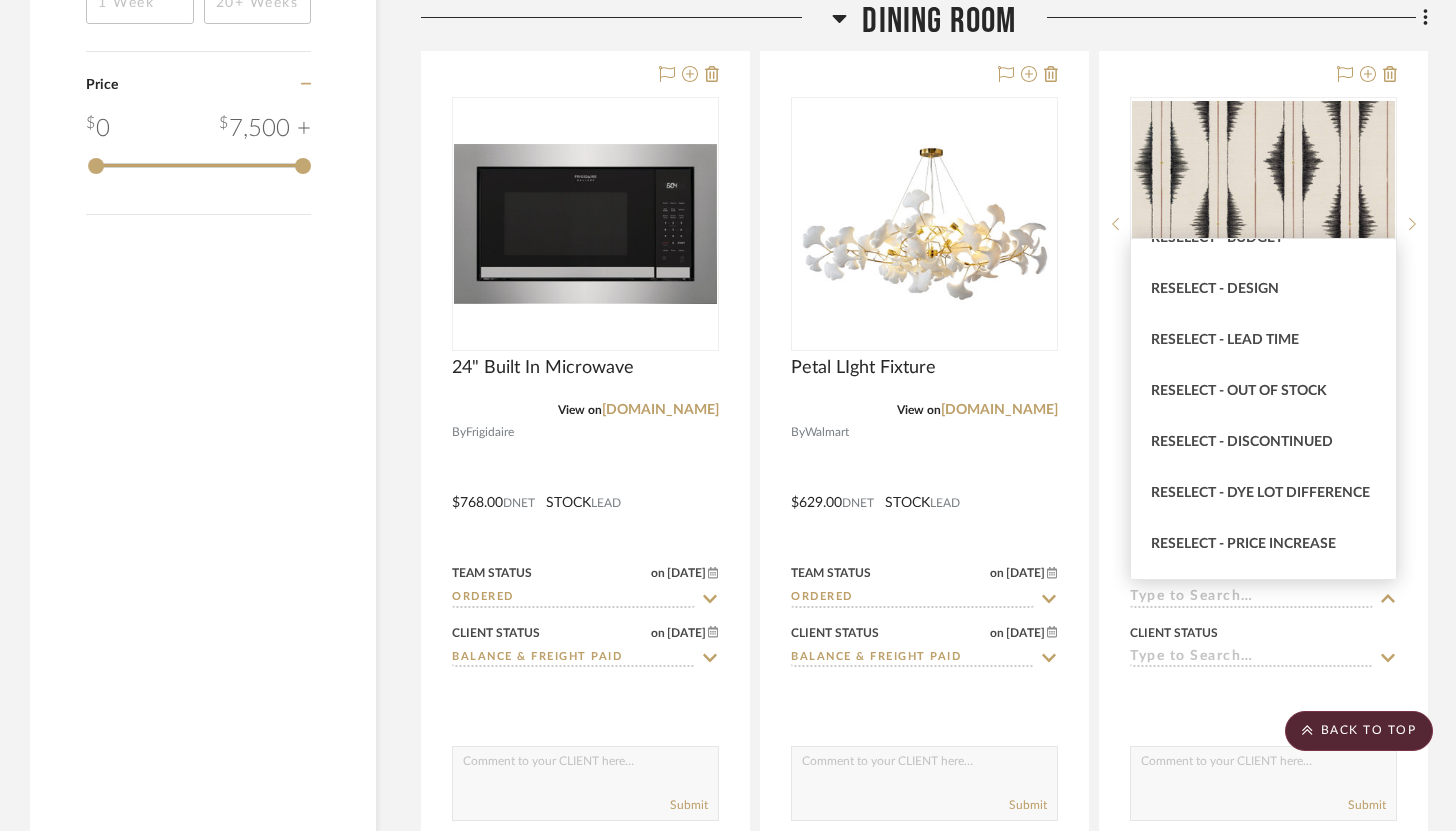 scroll, scrollTop: 1735, scrollLeft: 0, axis: vertical 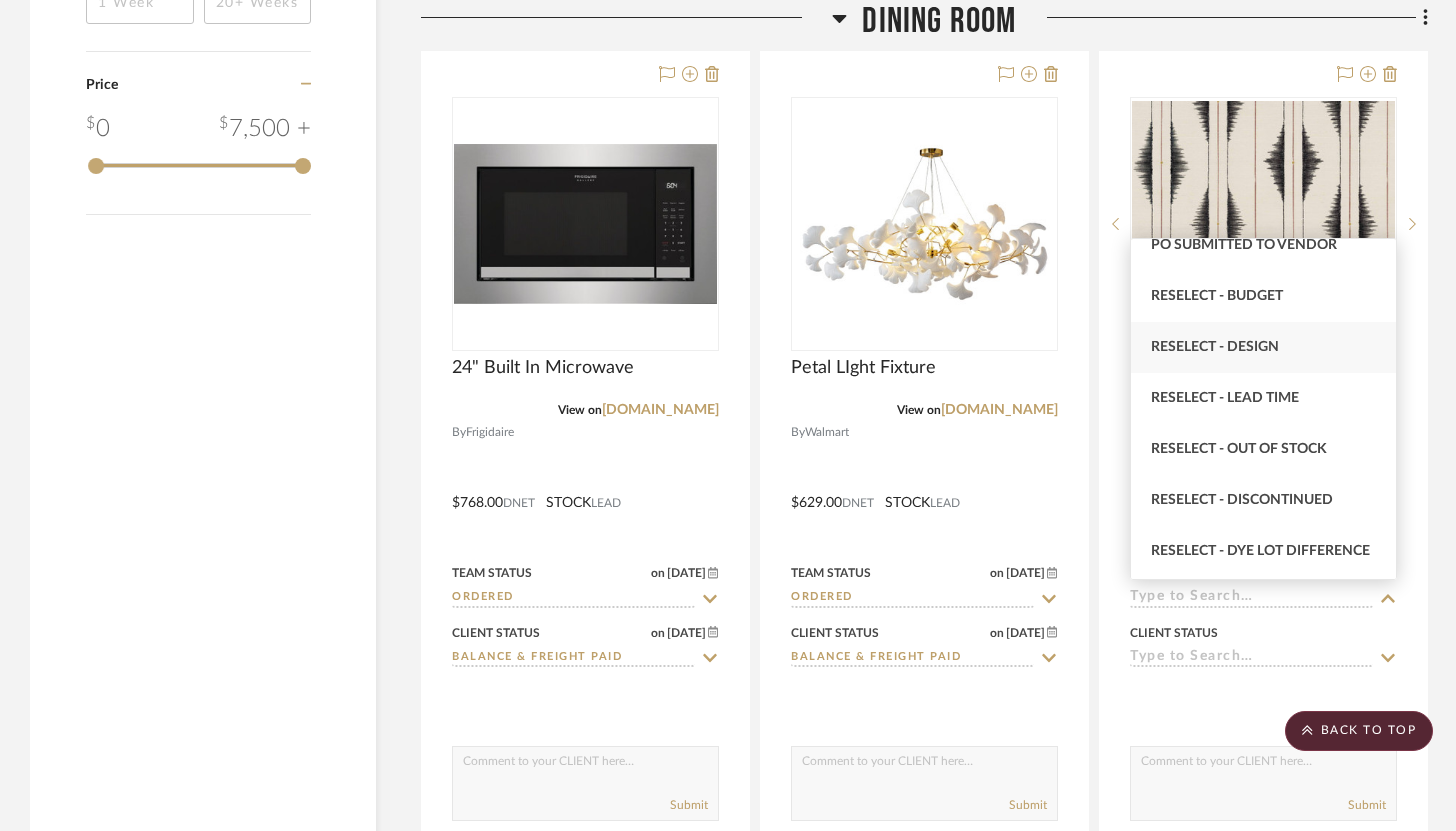 click on "Reselect - Design" at bounding box center (1215, 347) 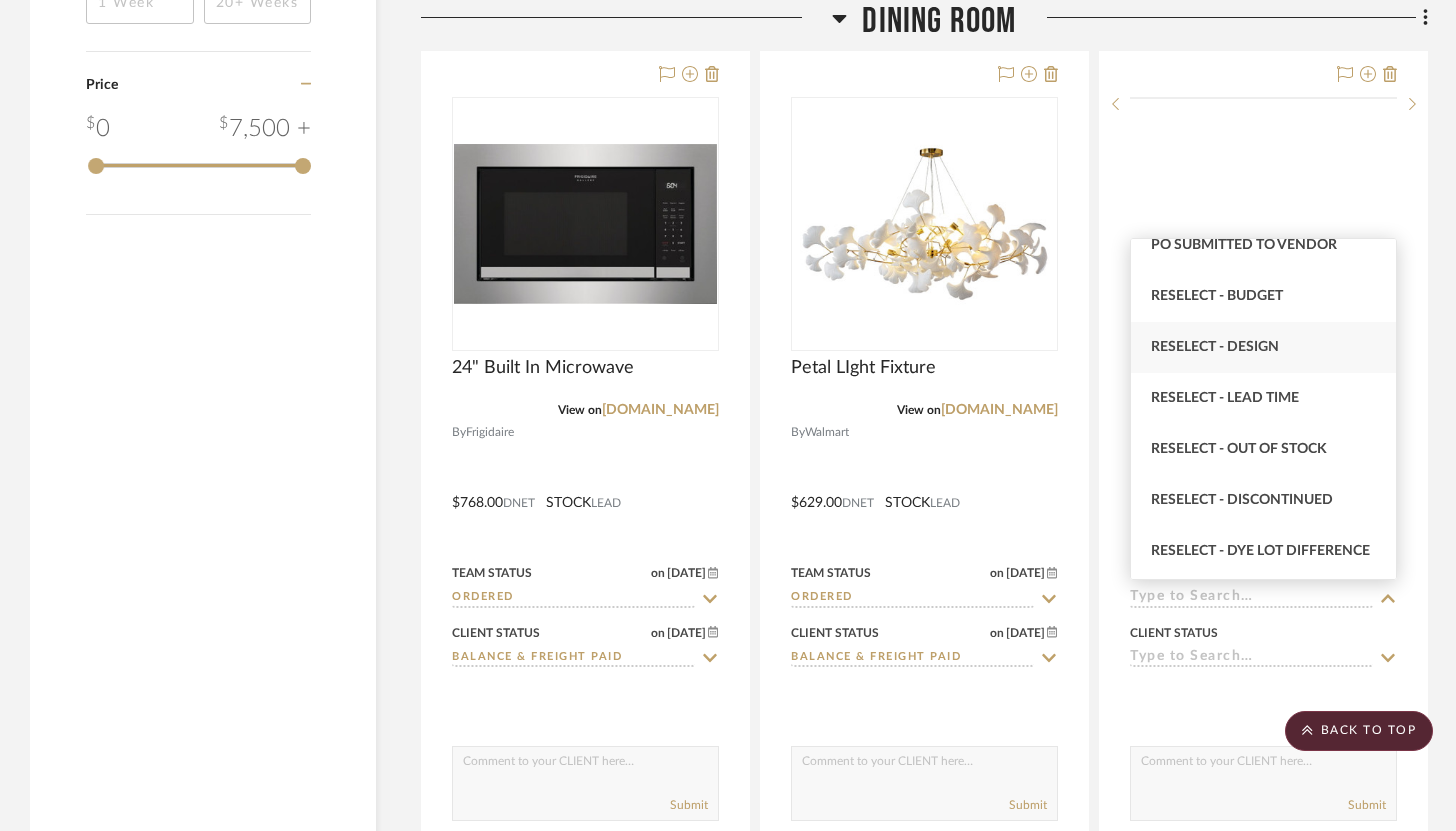 type on "[DATE]" 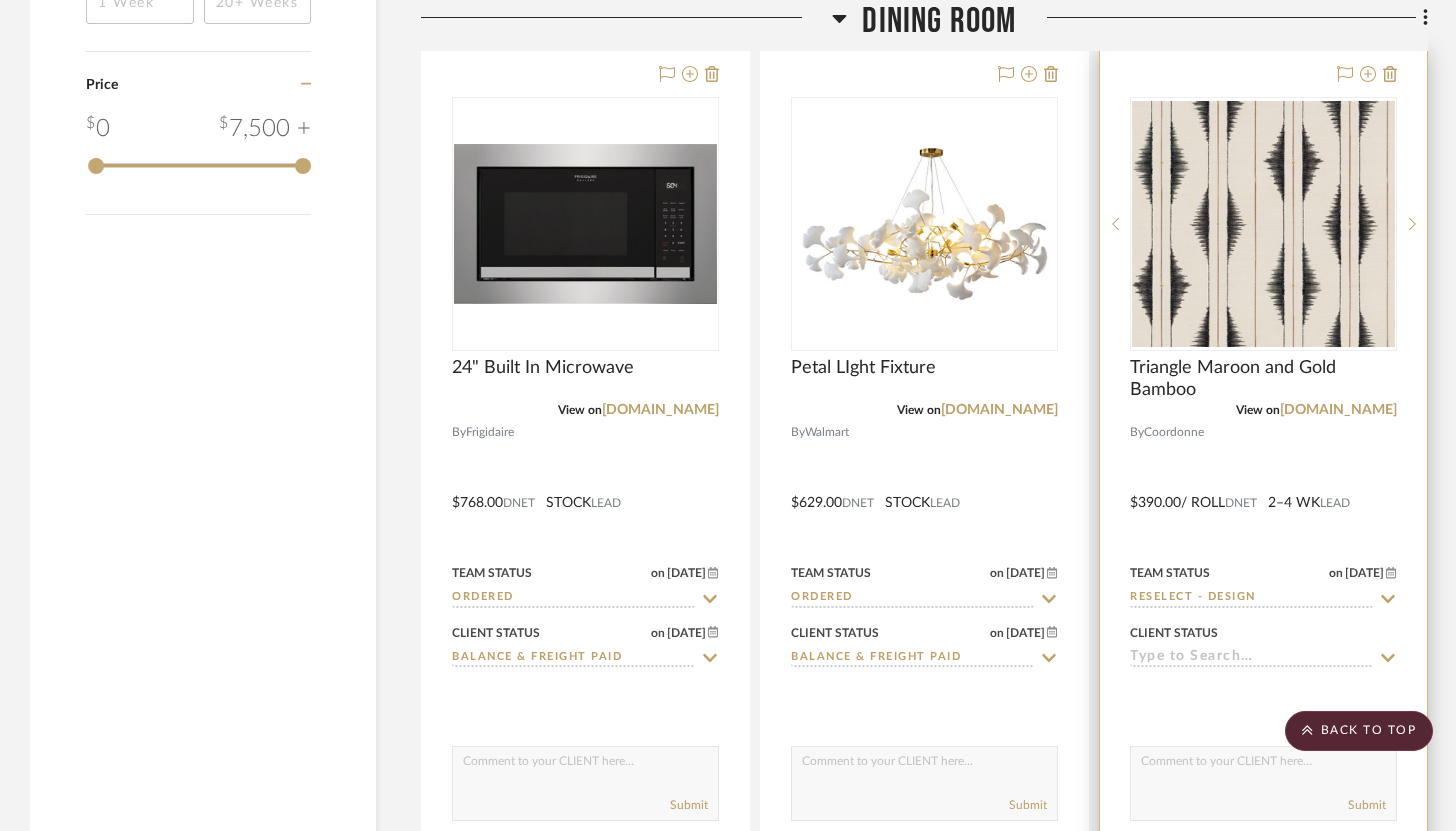 click 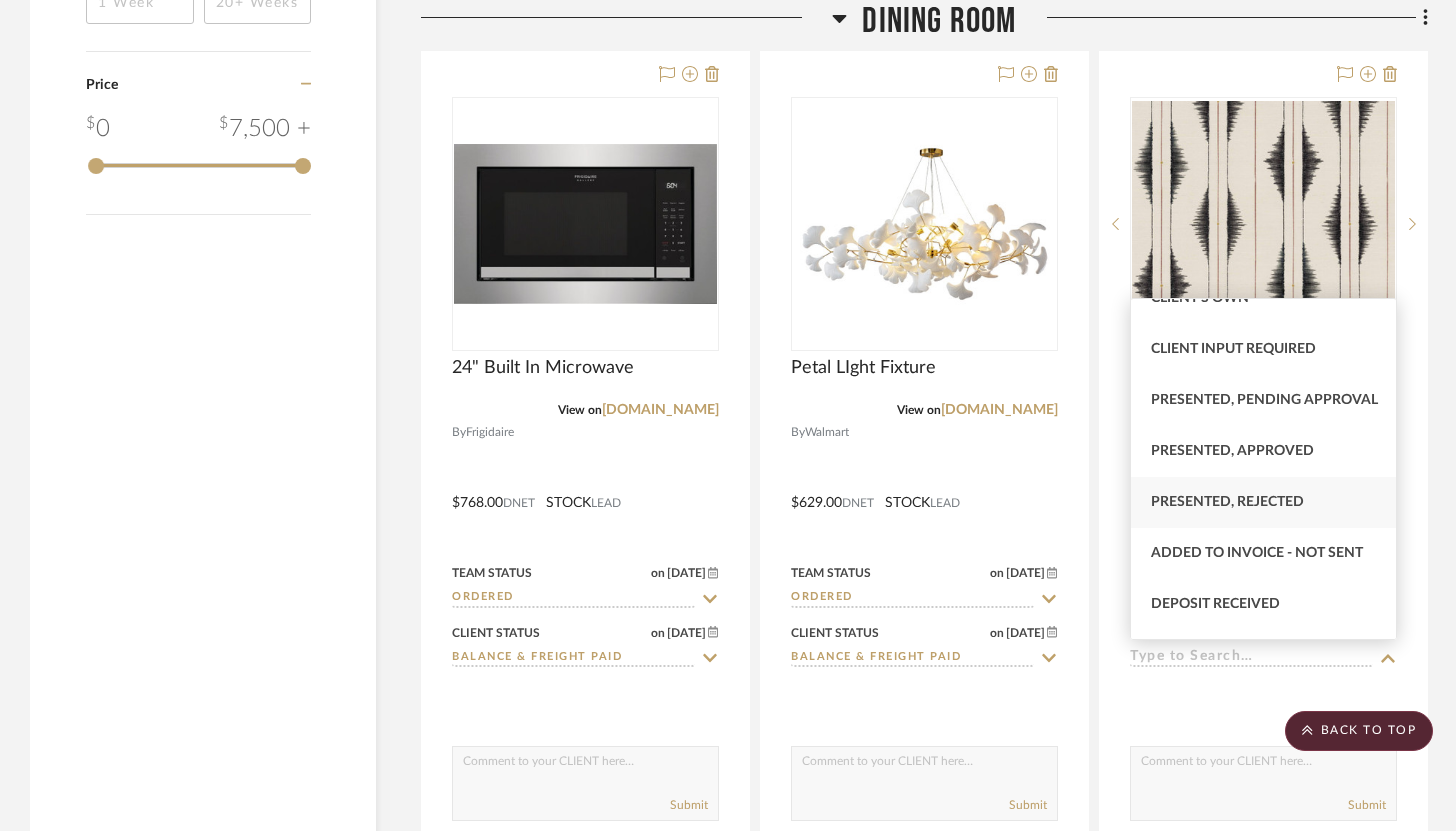 scroll, scrollTop: 137, scrollLeft: 0, axis: vertical 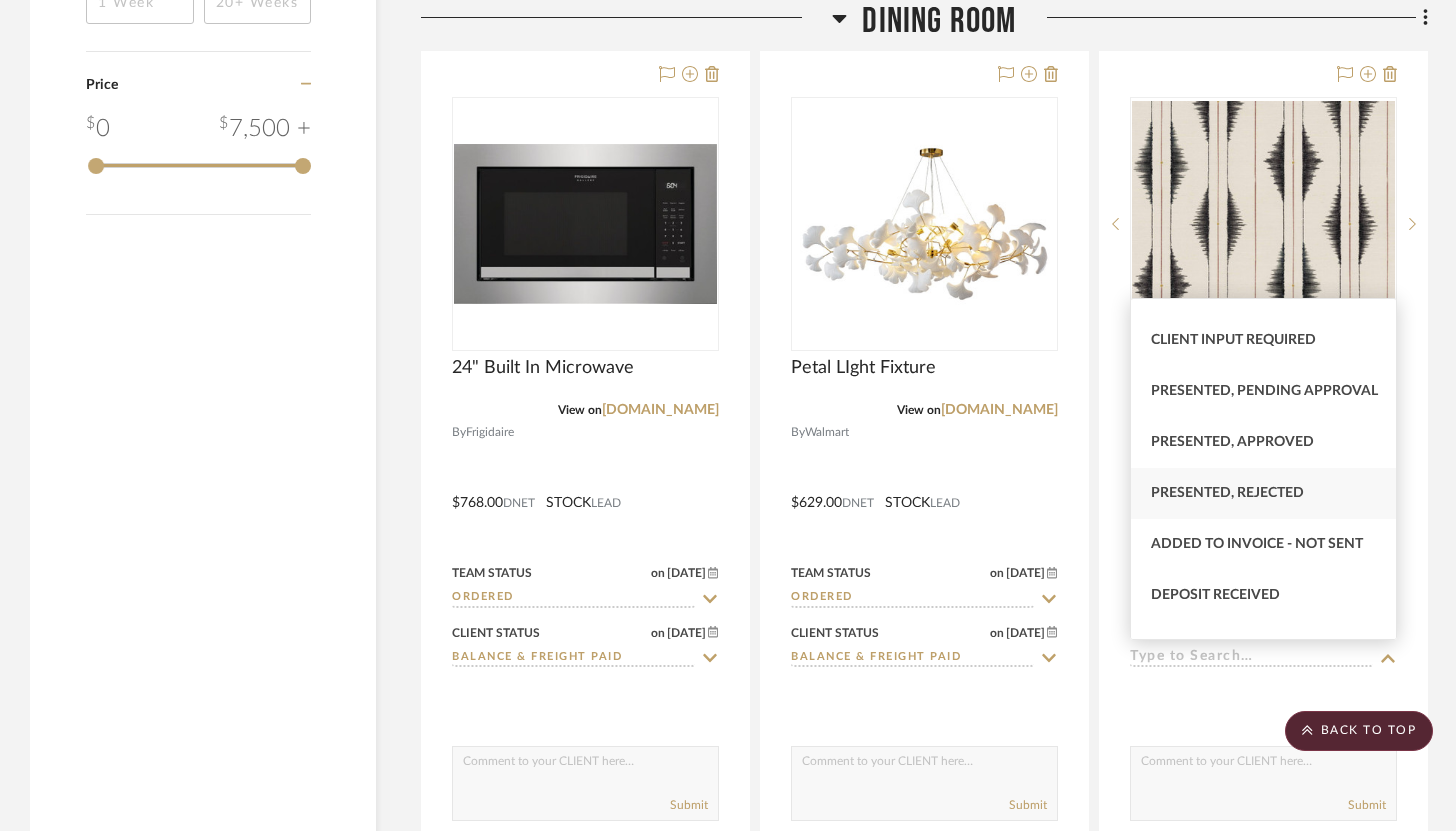 click on "Presented, Rejected" at bounding box center (1227, 493) 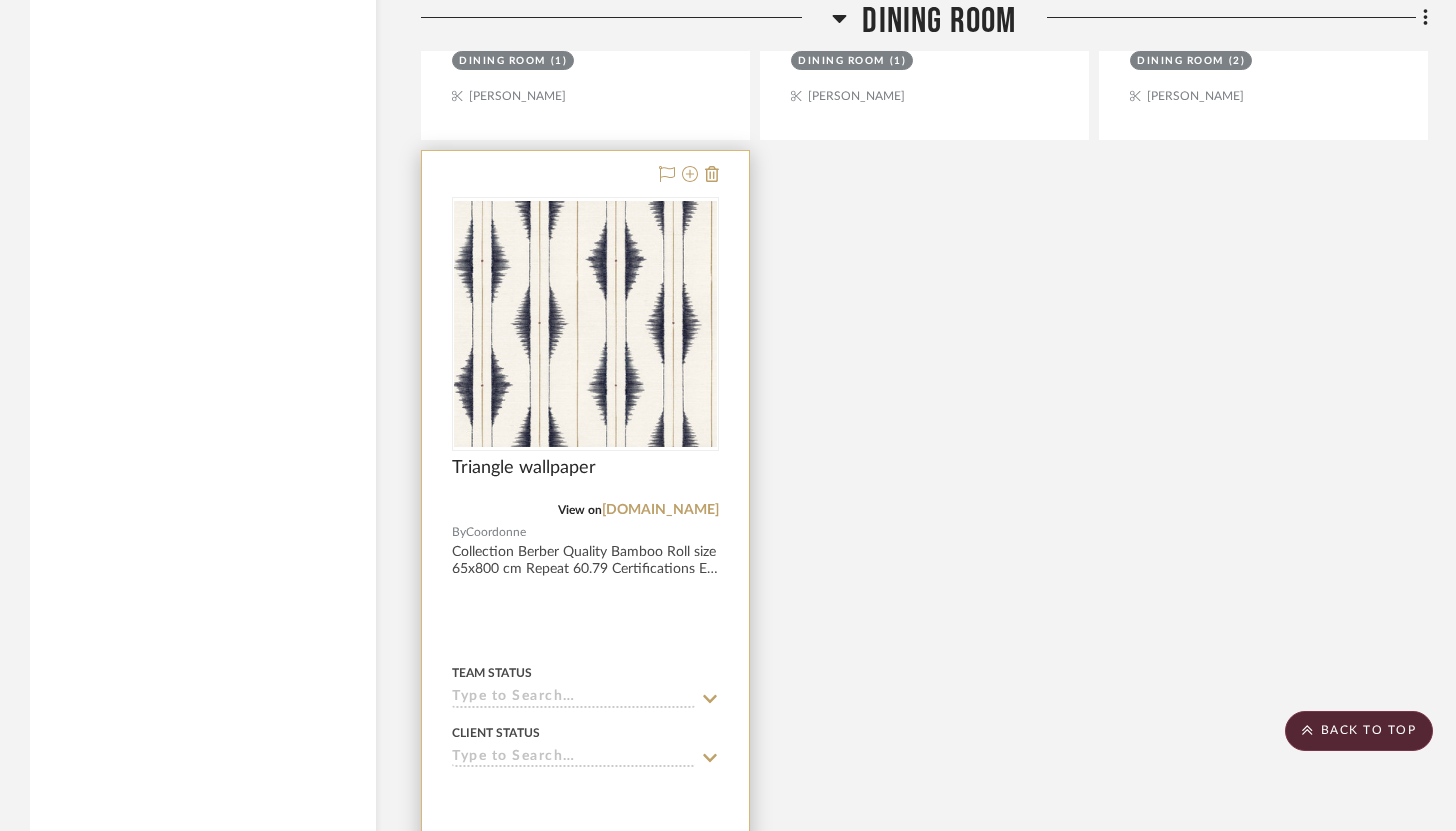 scroll, scrollTop: 4325, scrollLeft: 0, axis: vertical 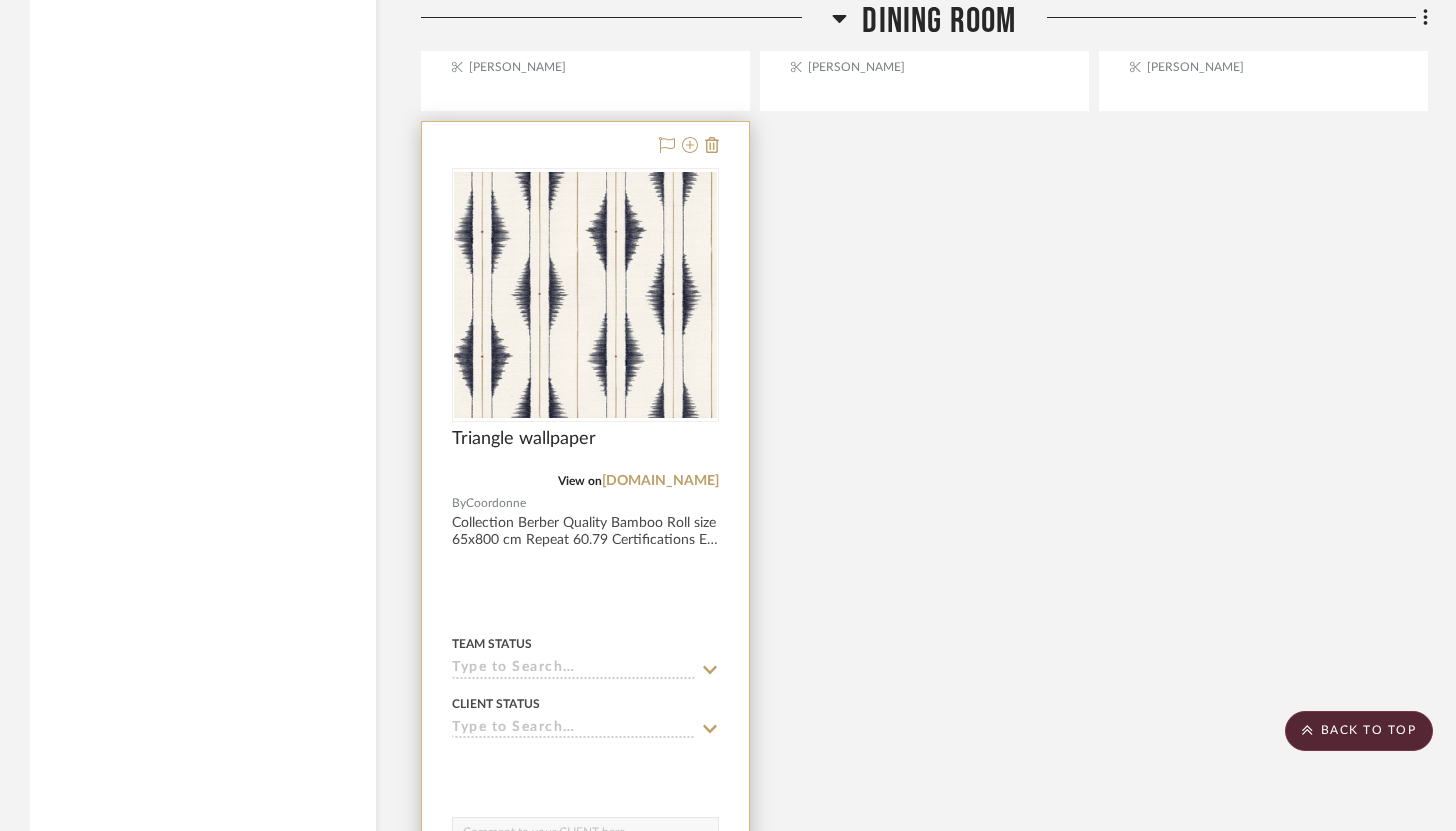 click 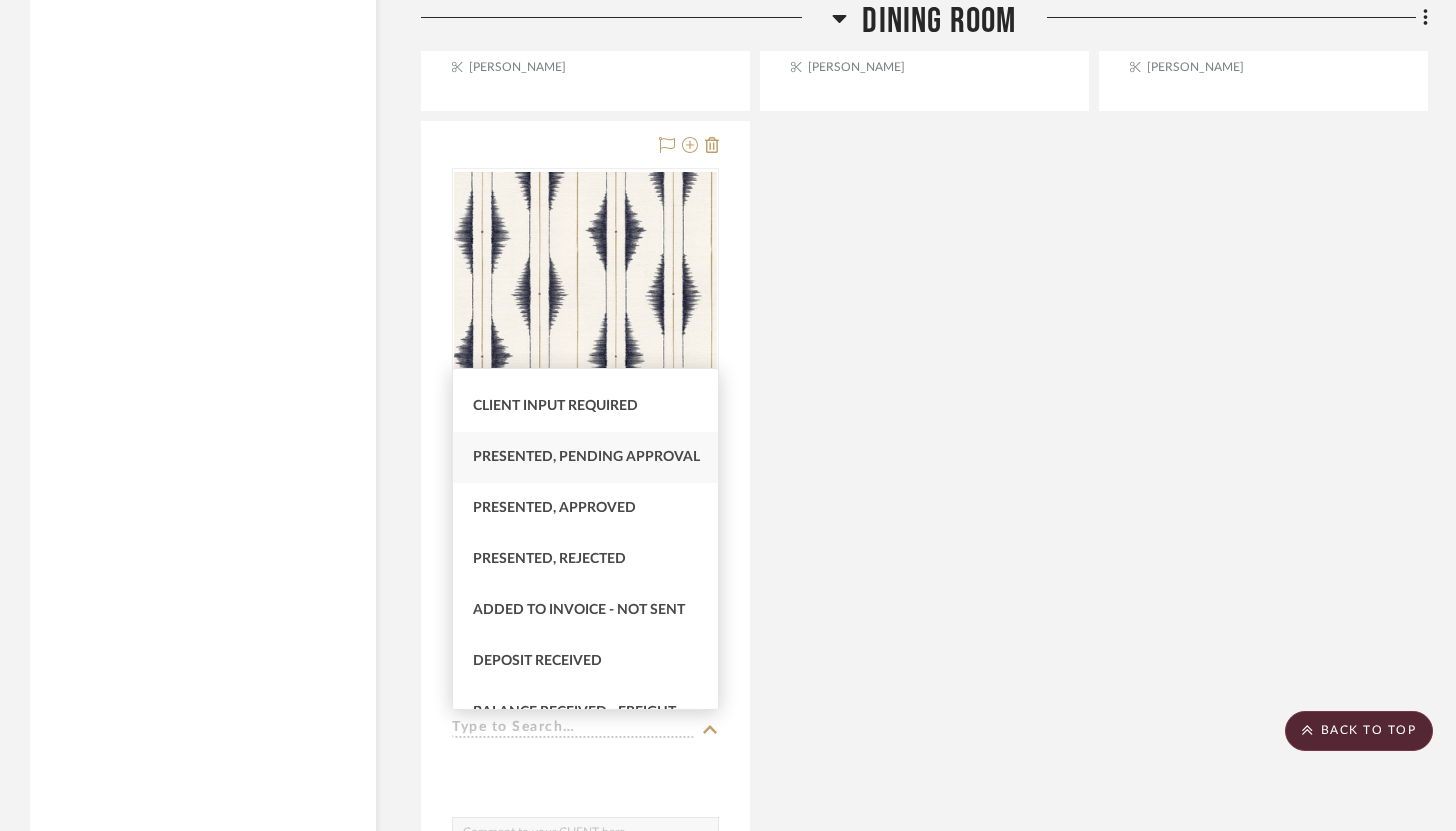 scroll, scrollTop: 140, scrollLeft: 0, axis: vertical 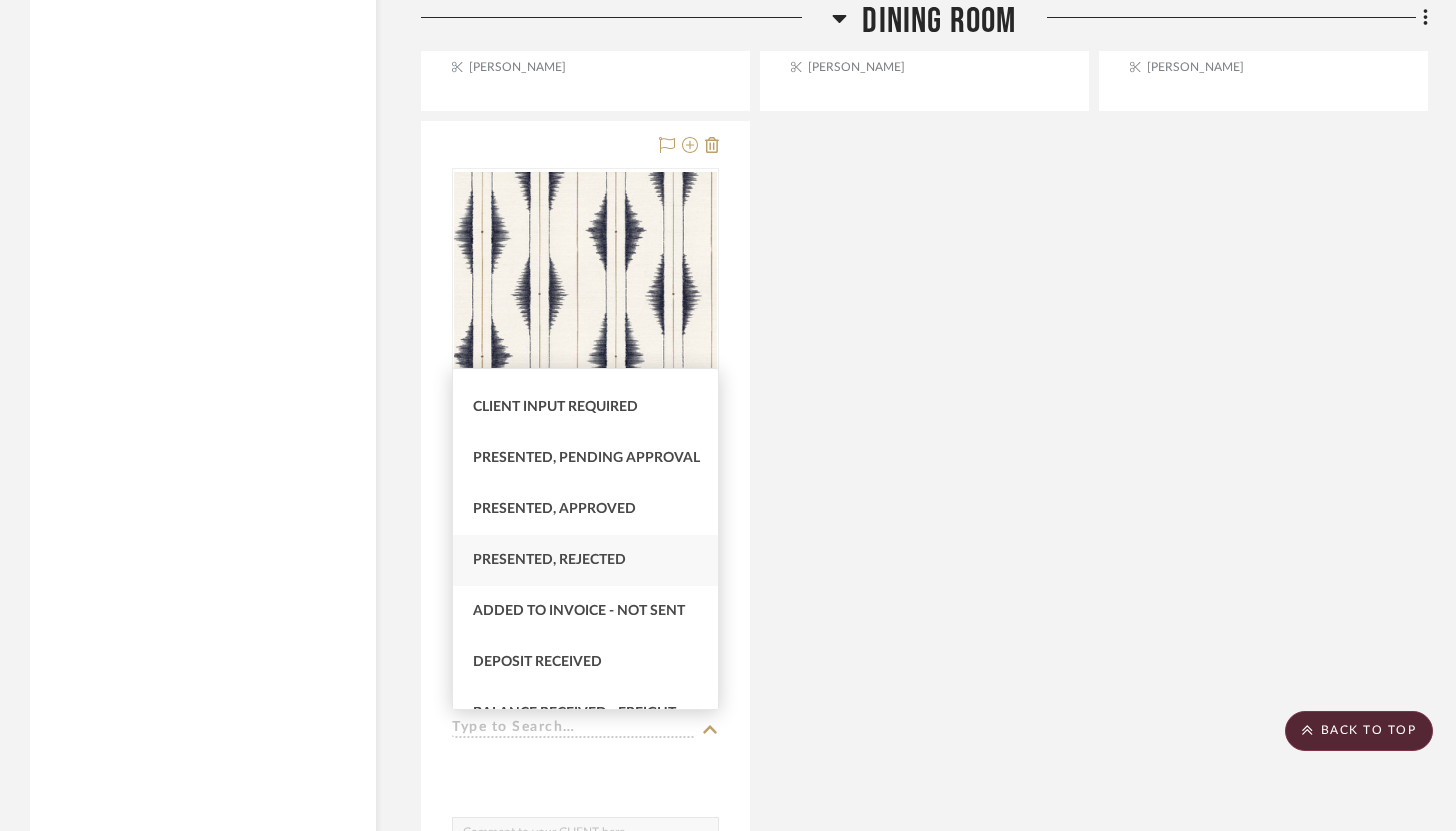 click on "Presented, Rejected" at bounding box center [549, 560] 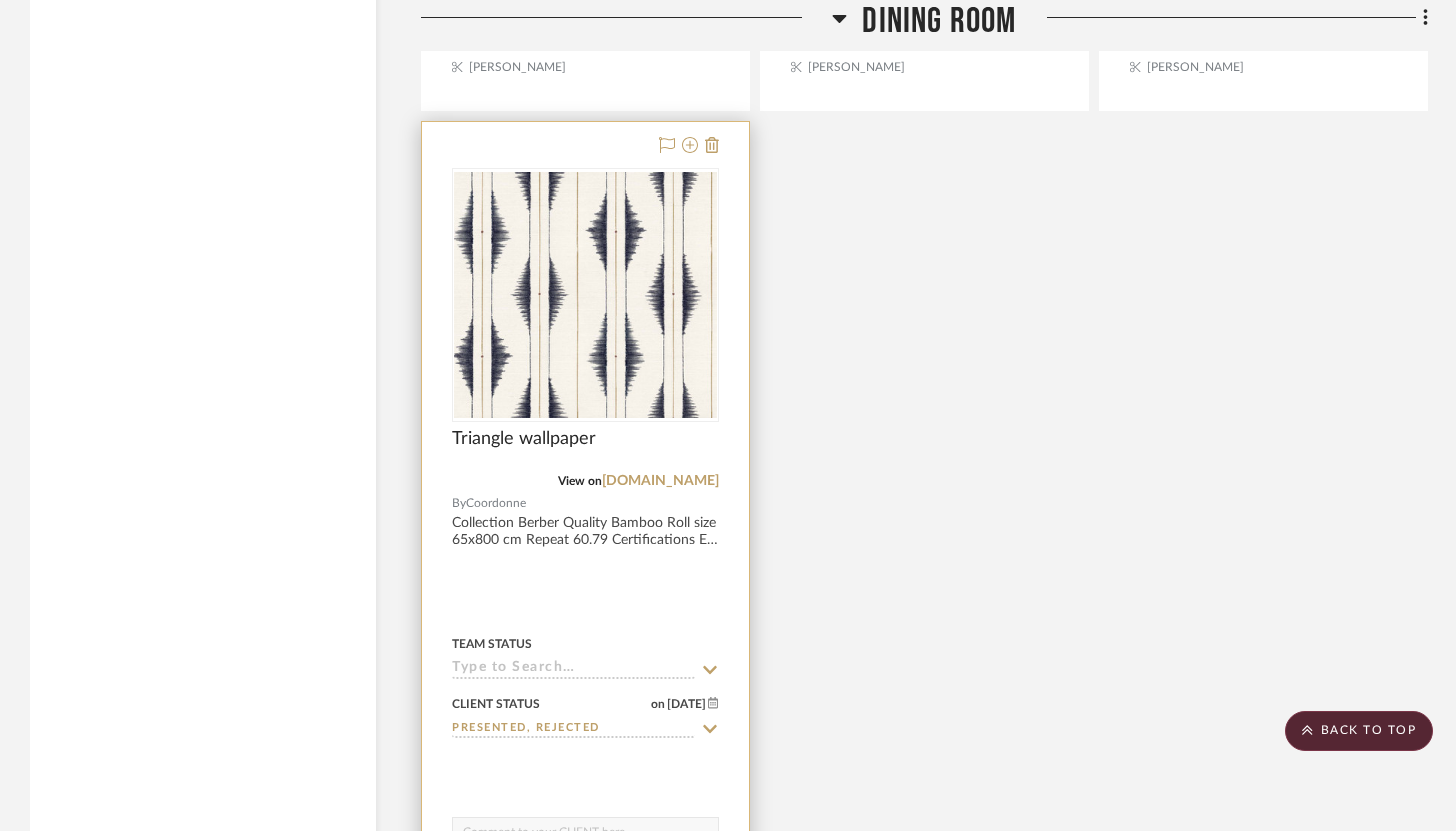 click 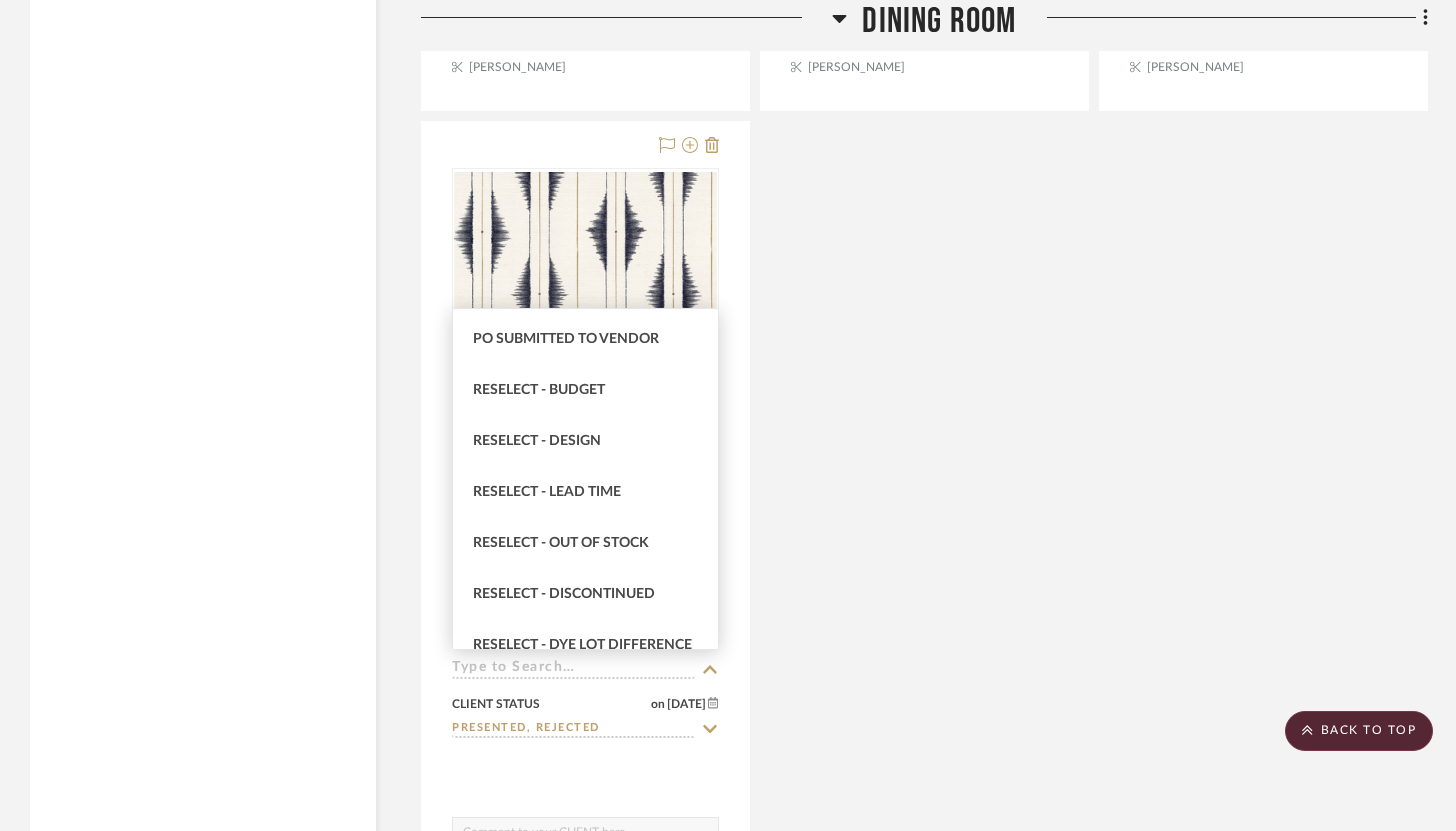 scroll, scrollTop: 1714, scrollLeft: 0, axis: vertical 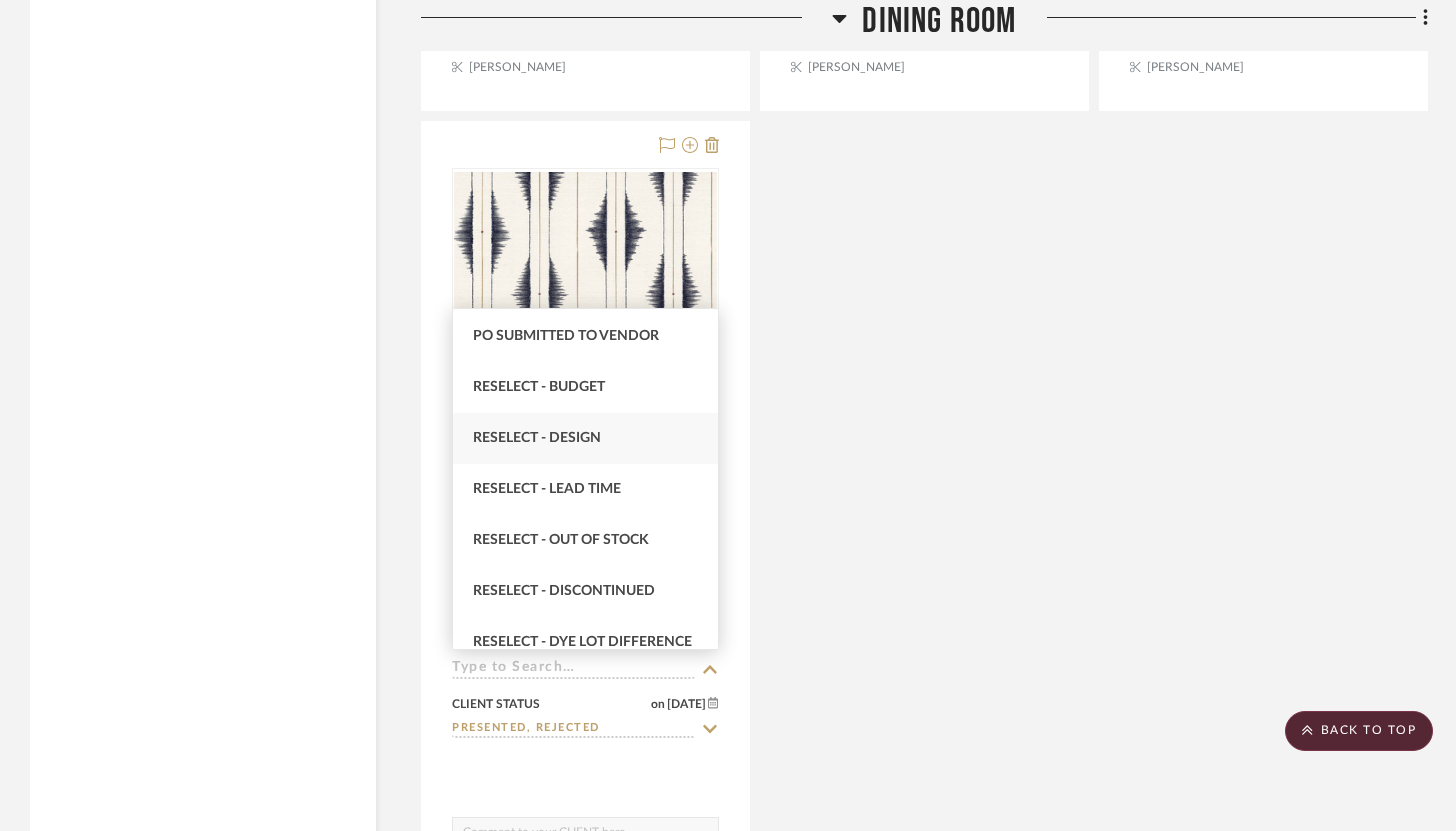 click on "Reselect - Design" at bounding box center [537, 438] 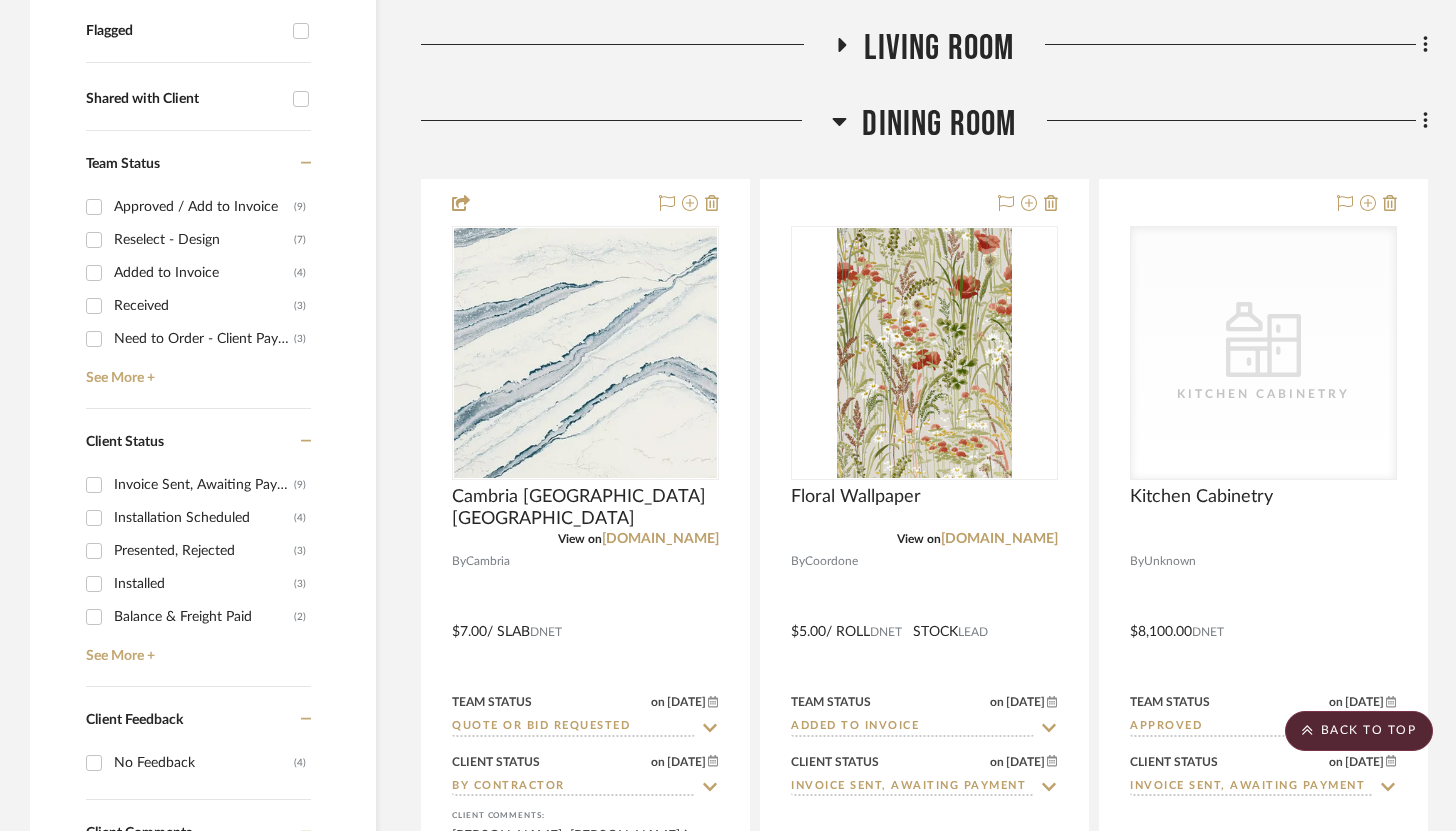 scroll, scrollTop: 714, scrollLeft: 0, axis: vertical 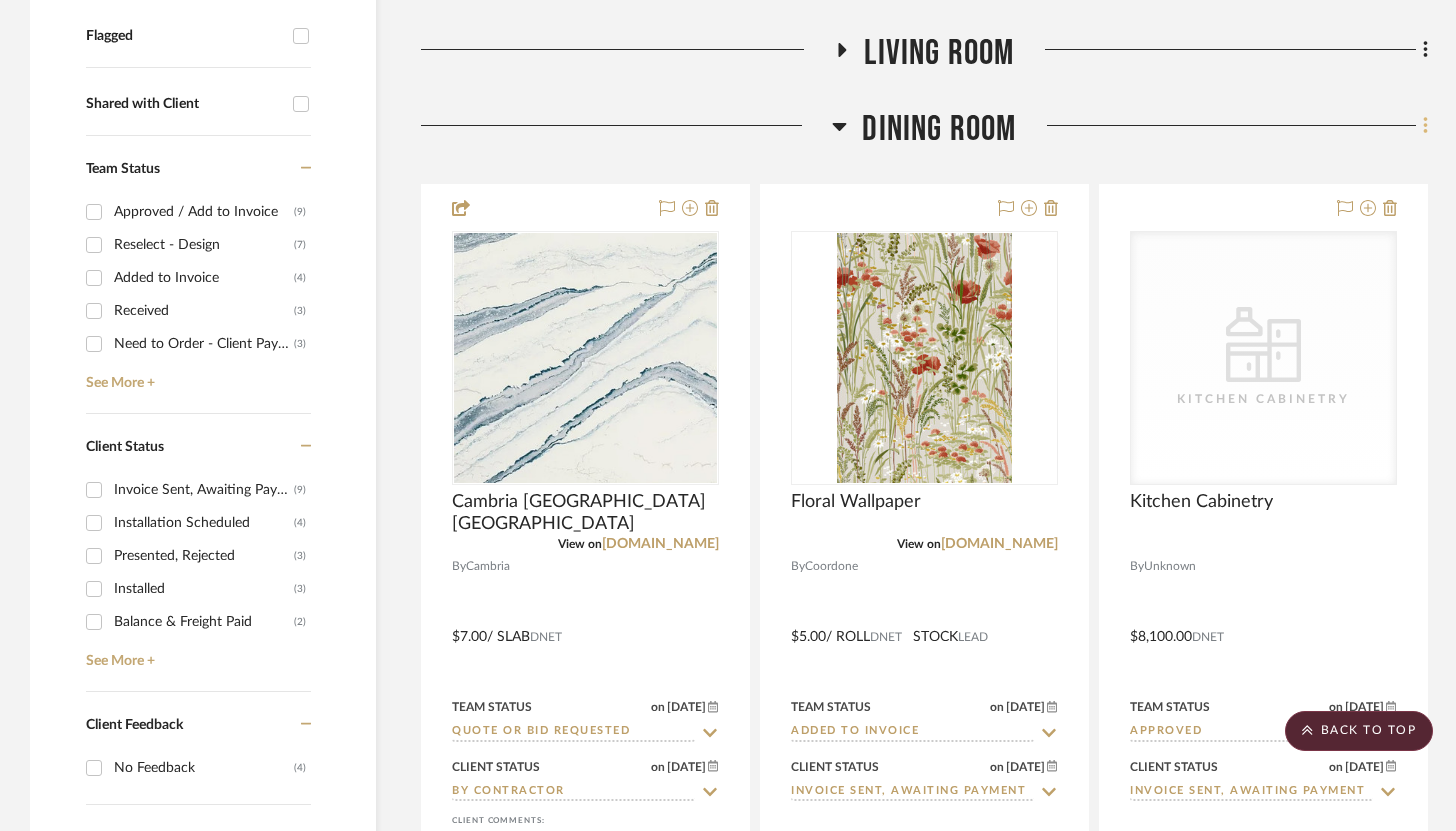 click 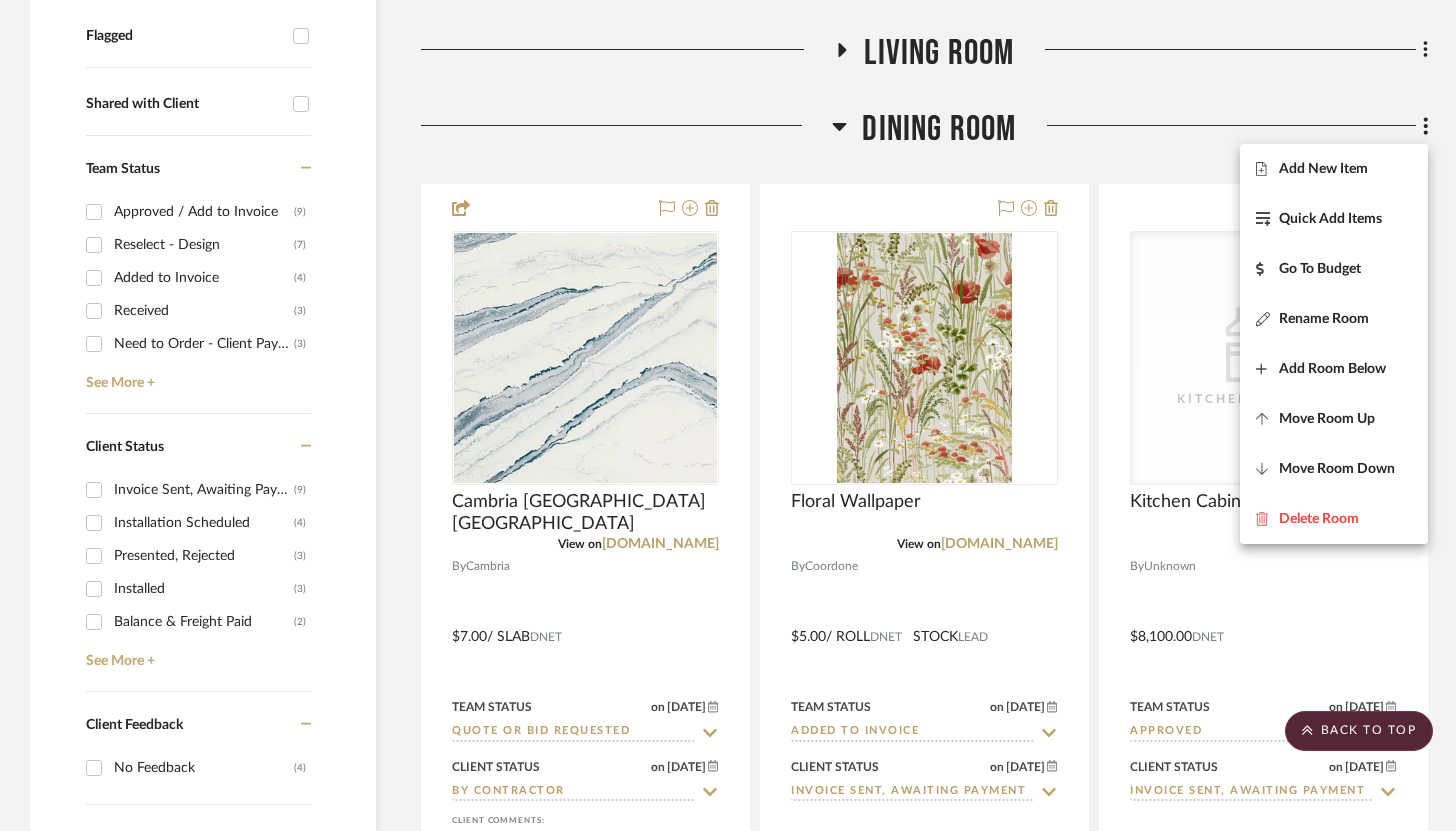click at bounding box center [728, 415] 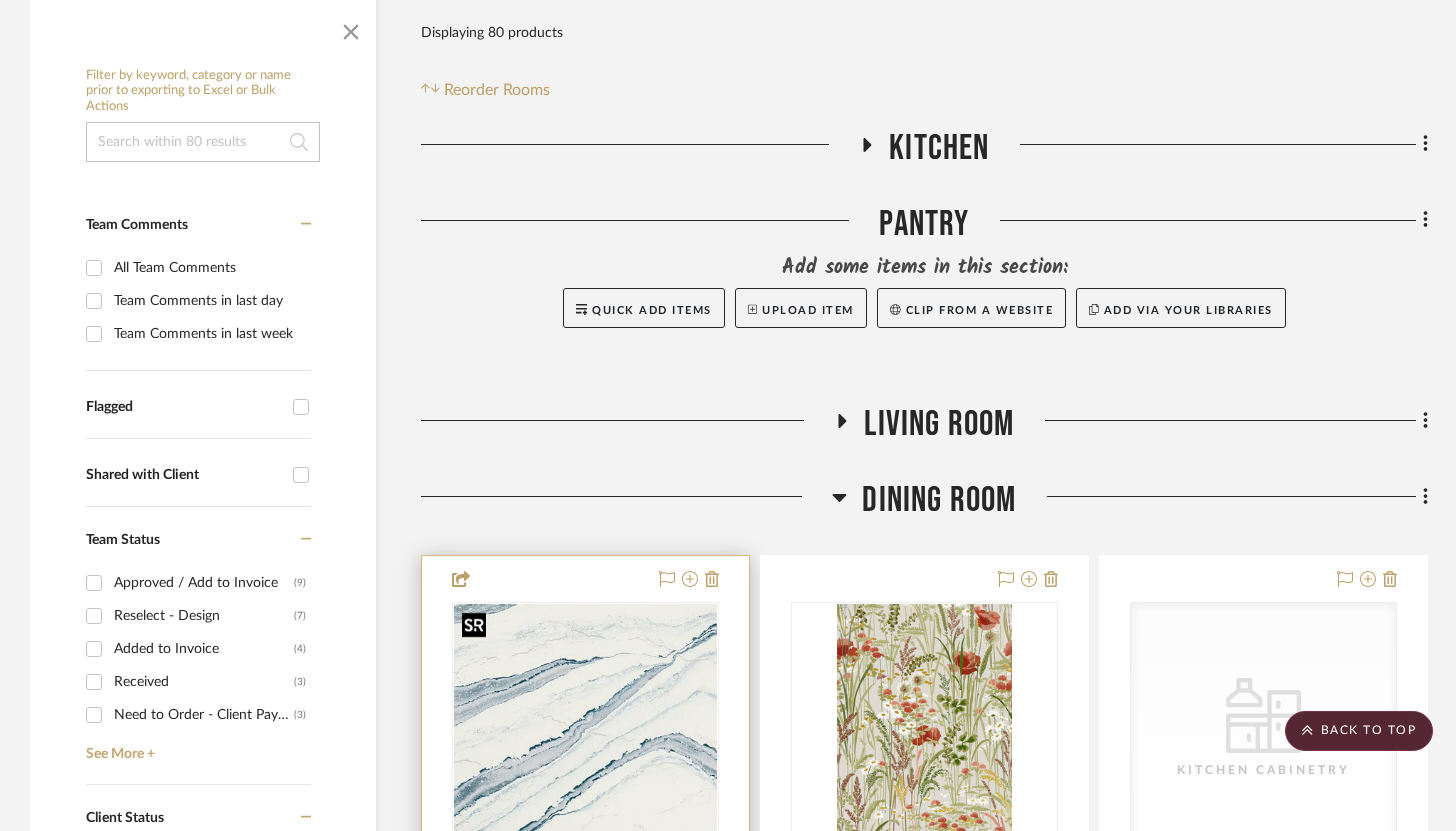 scroll, scrollTop: 0, scrollLeft: 0, axis: both 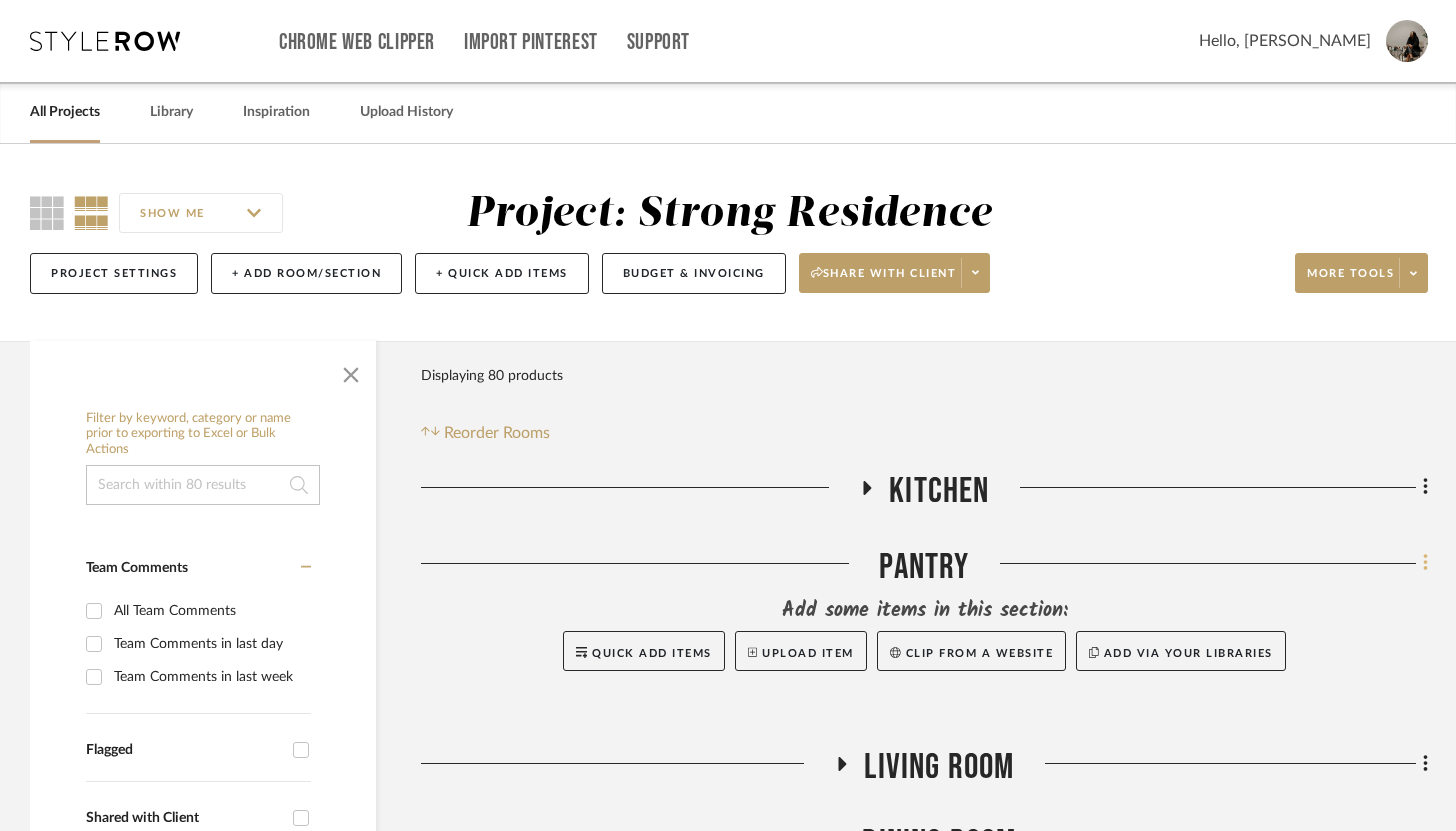 click 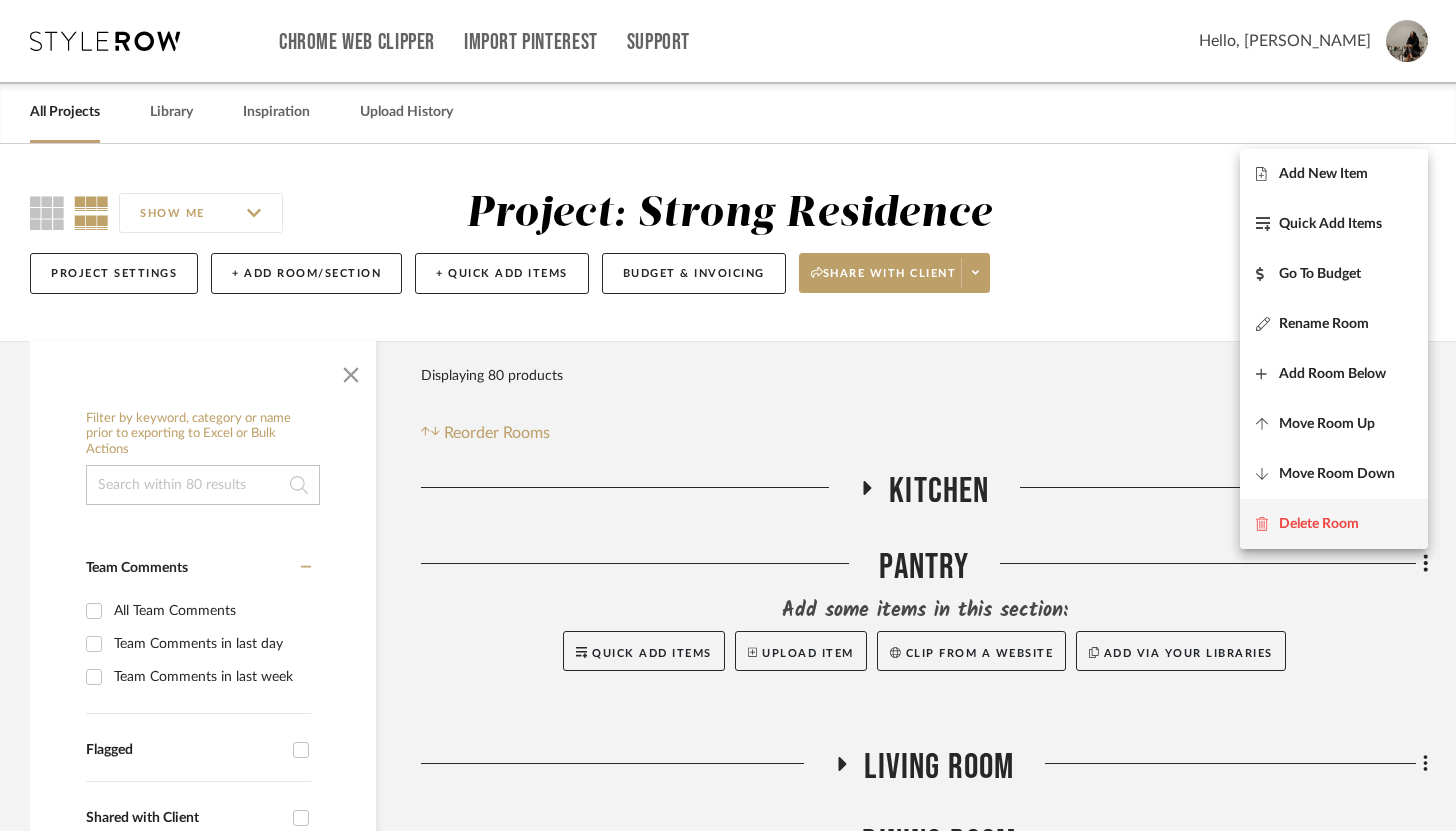 click on "Delete Room" at bounding box center (1319, 523) 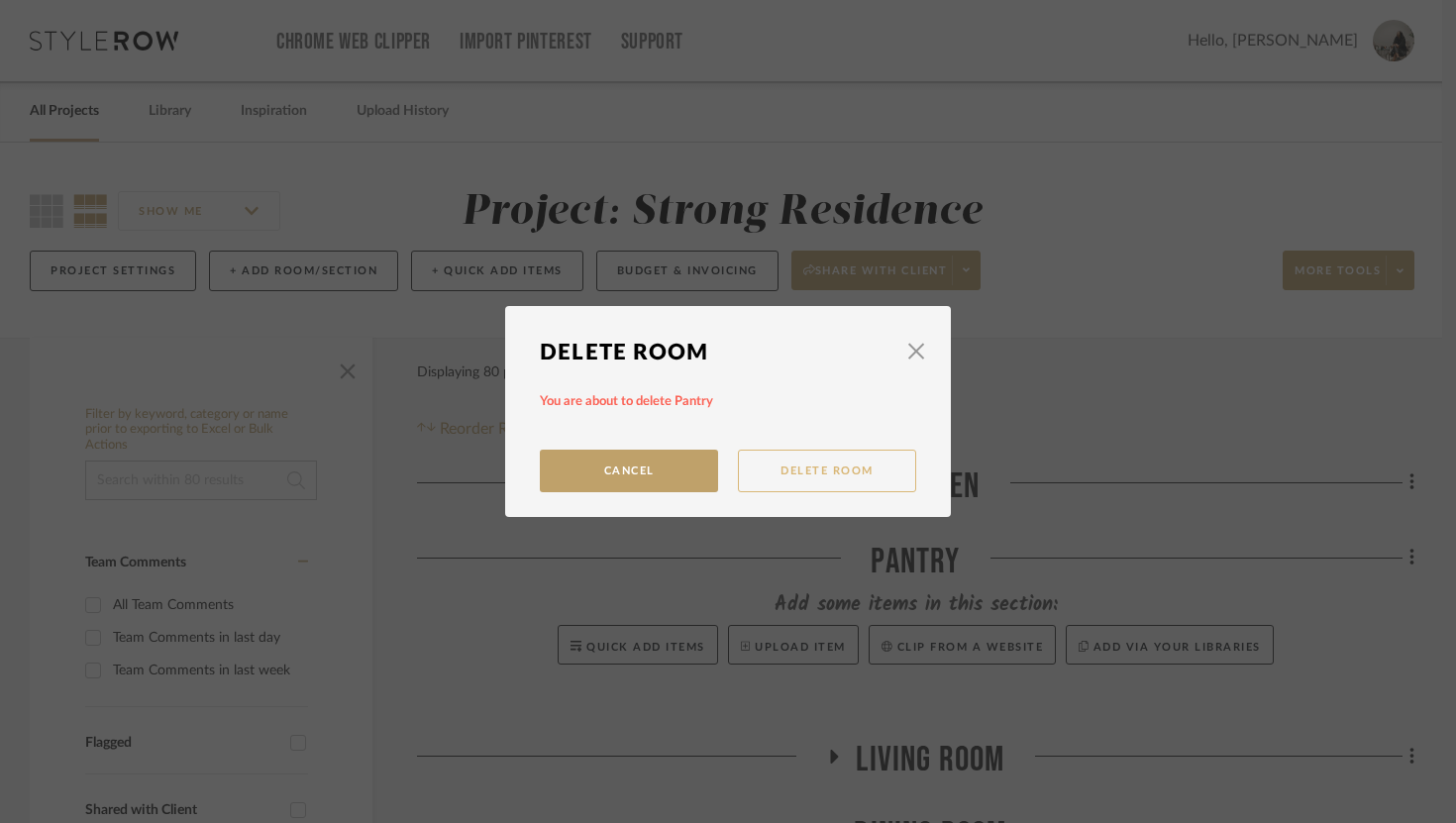 click on "Delete Room" at bounding box center (827, 470) 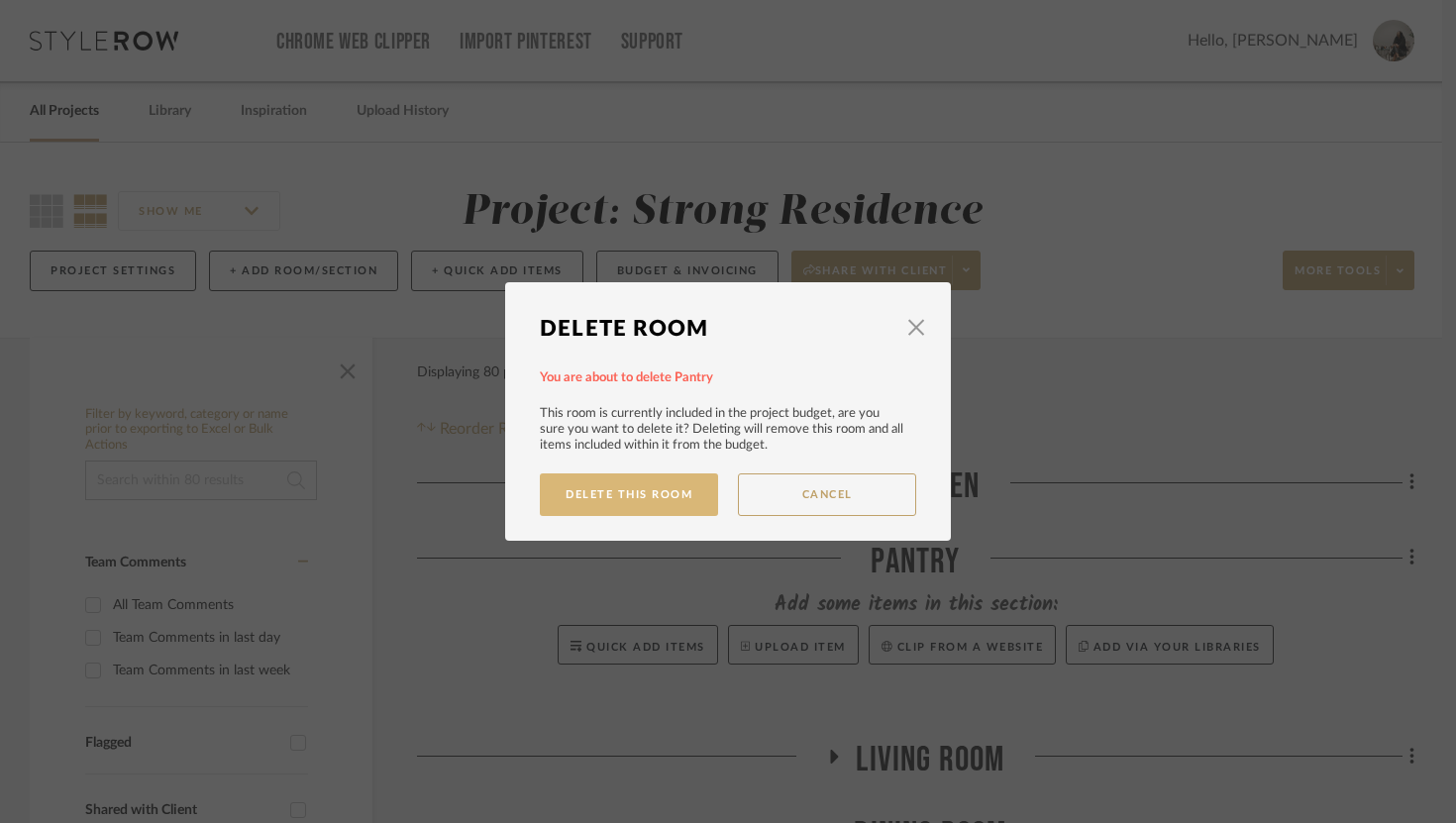 click on "Delete This Room" at bounding box center (629, 494) 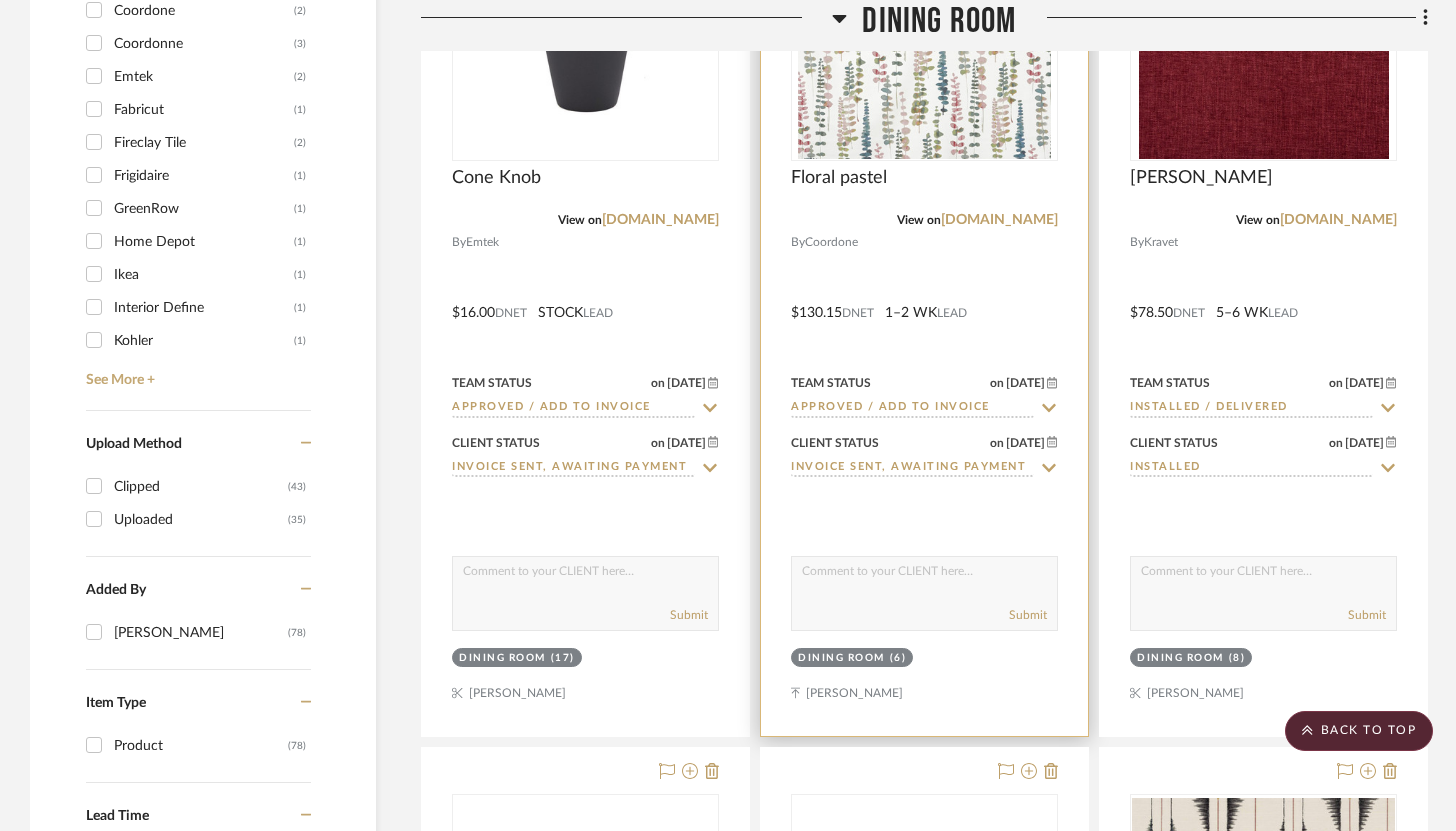 scroll, scrollTop: 2614, scrollLeft: 0, axis: vertical 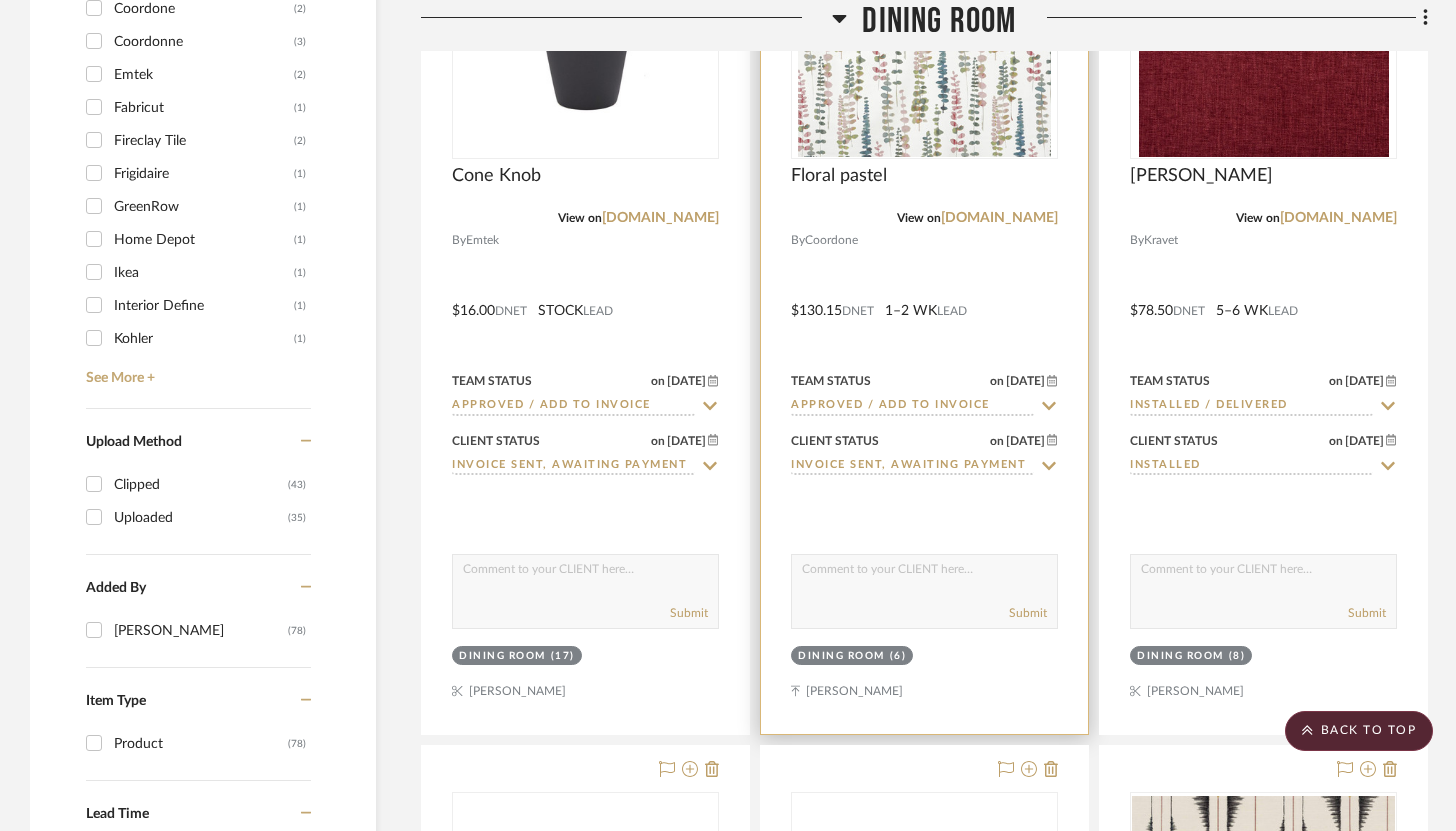 click at bounding box center (924, 574) 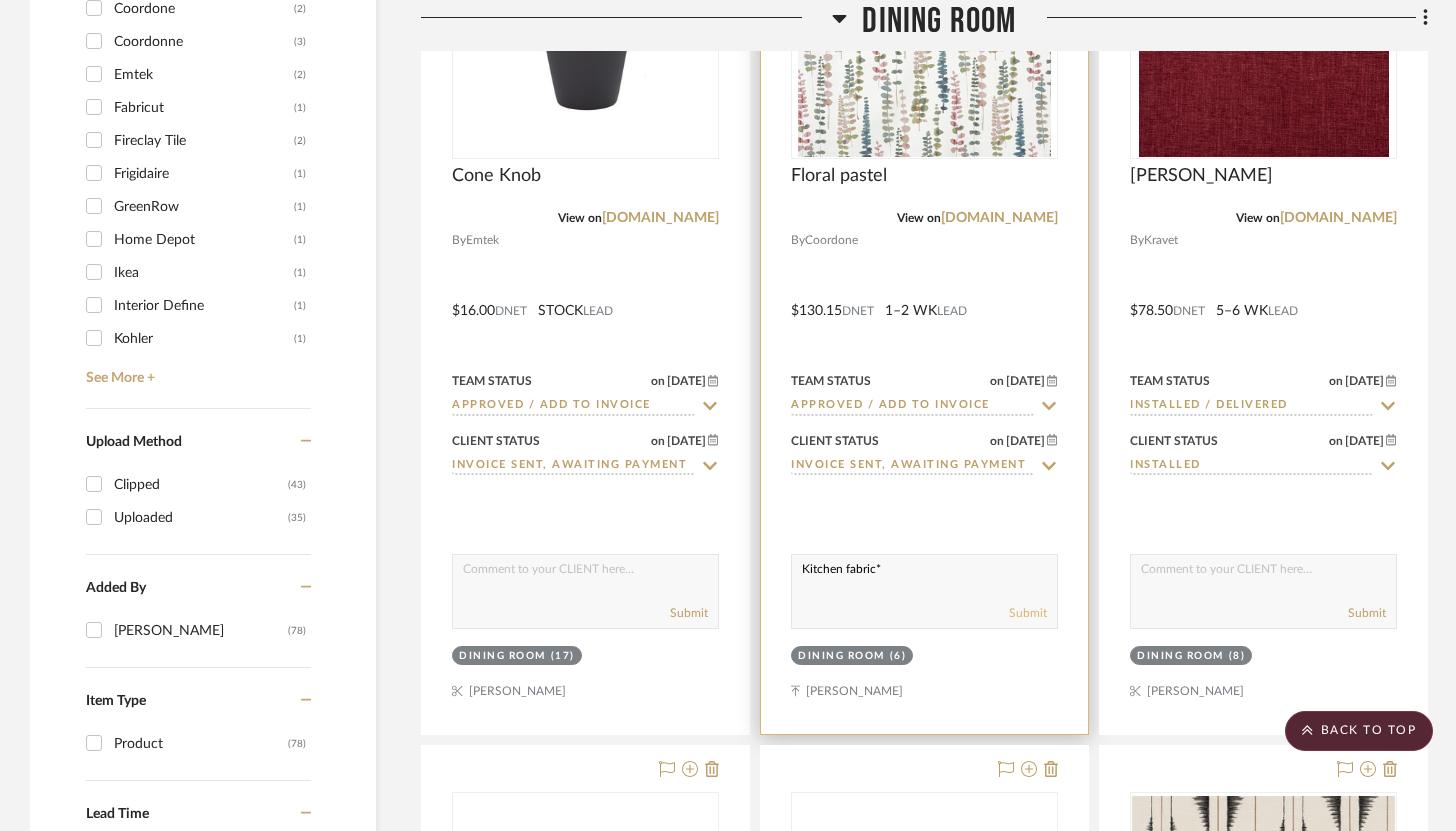 type on "Kitchen fabric*" 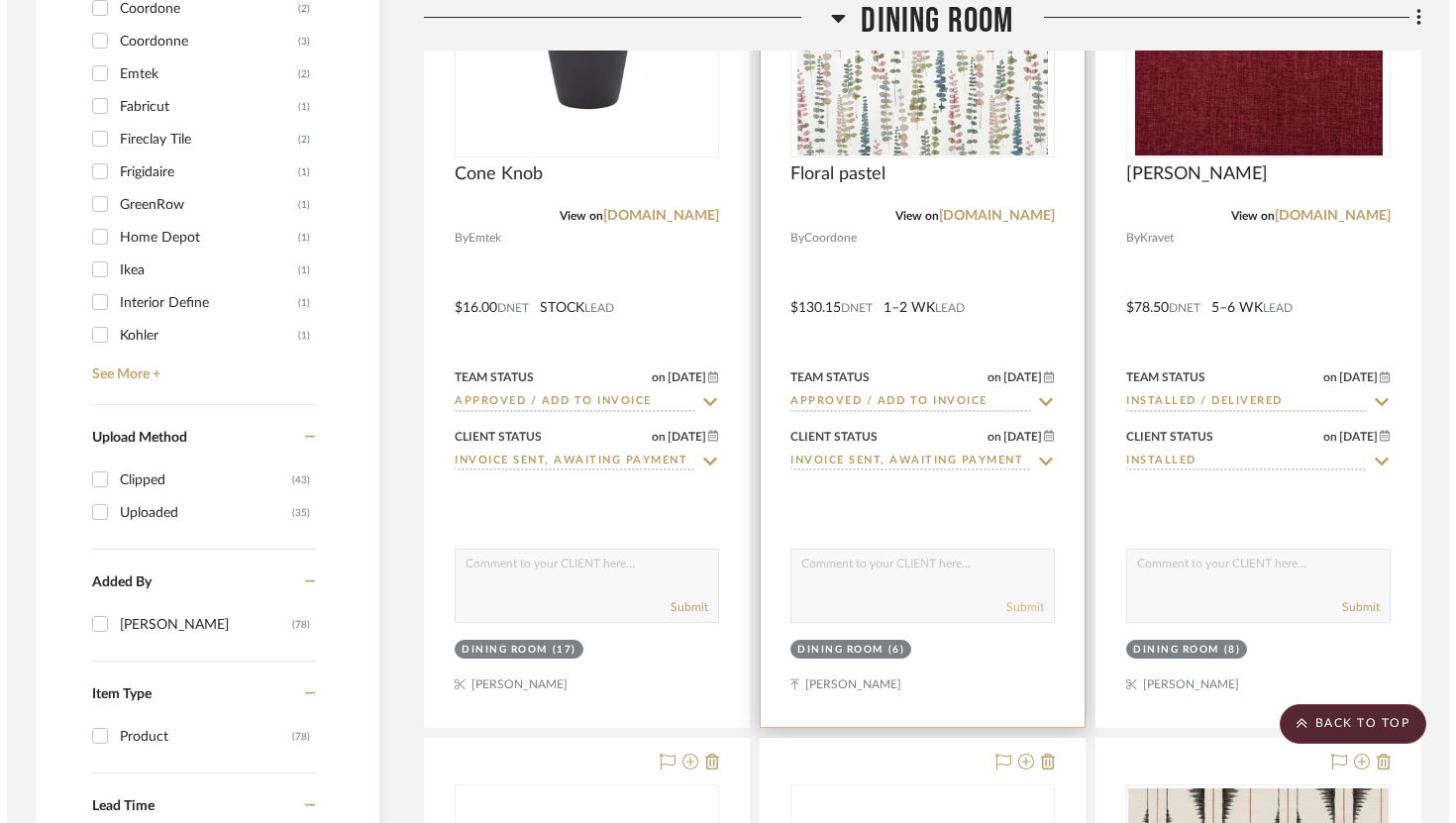 scroll, scrollTop: 0, scrollLeft: 0, axis: both 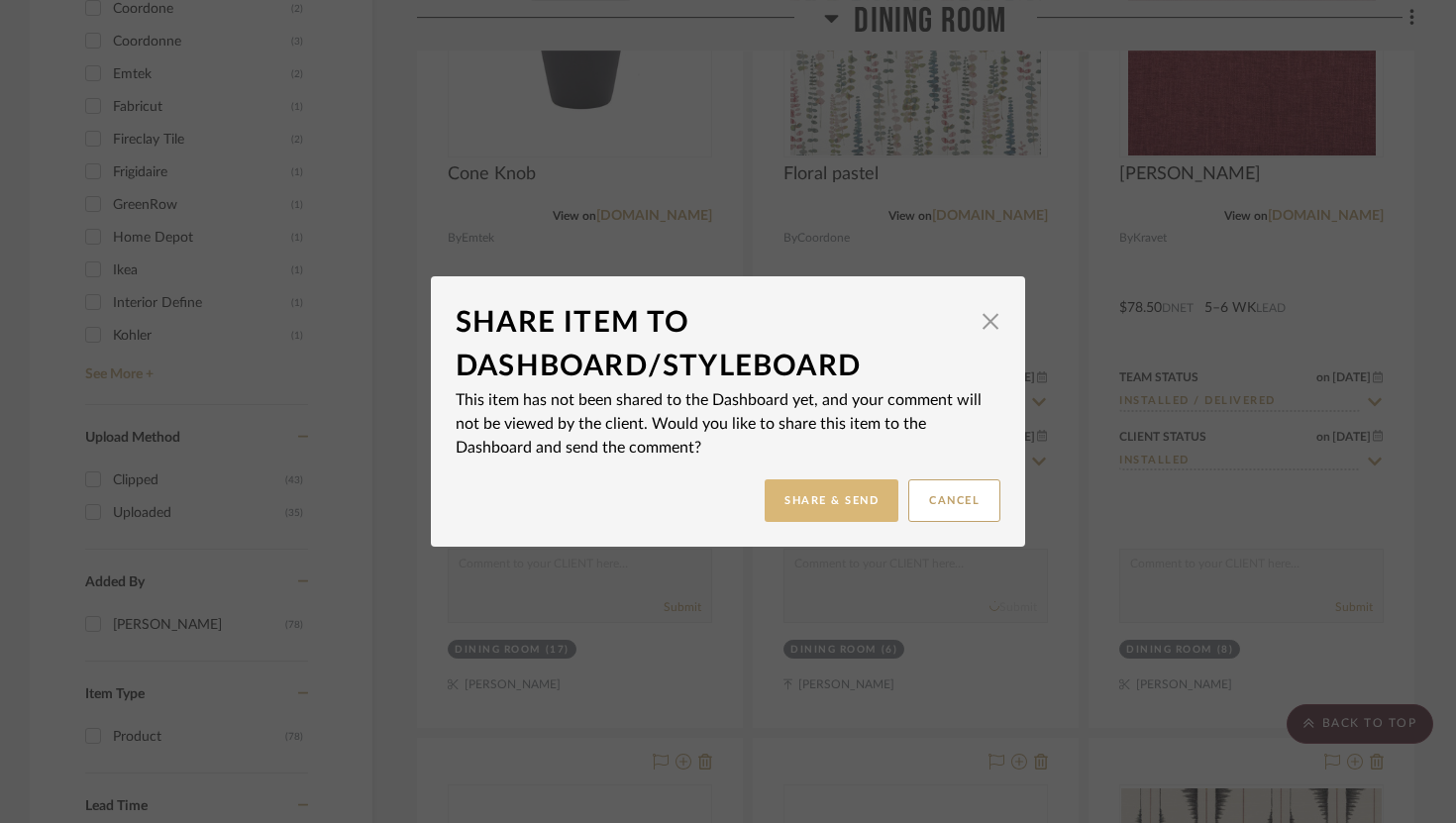 click on "Share & Send" at bounding box center (831, 500) 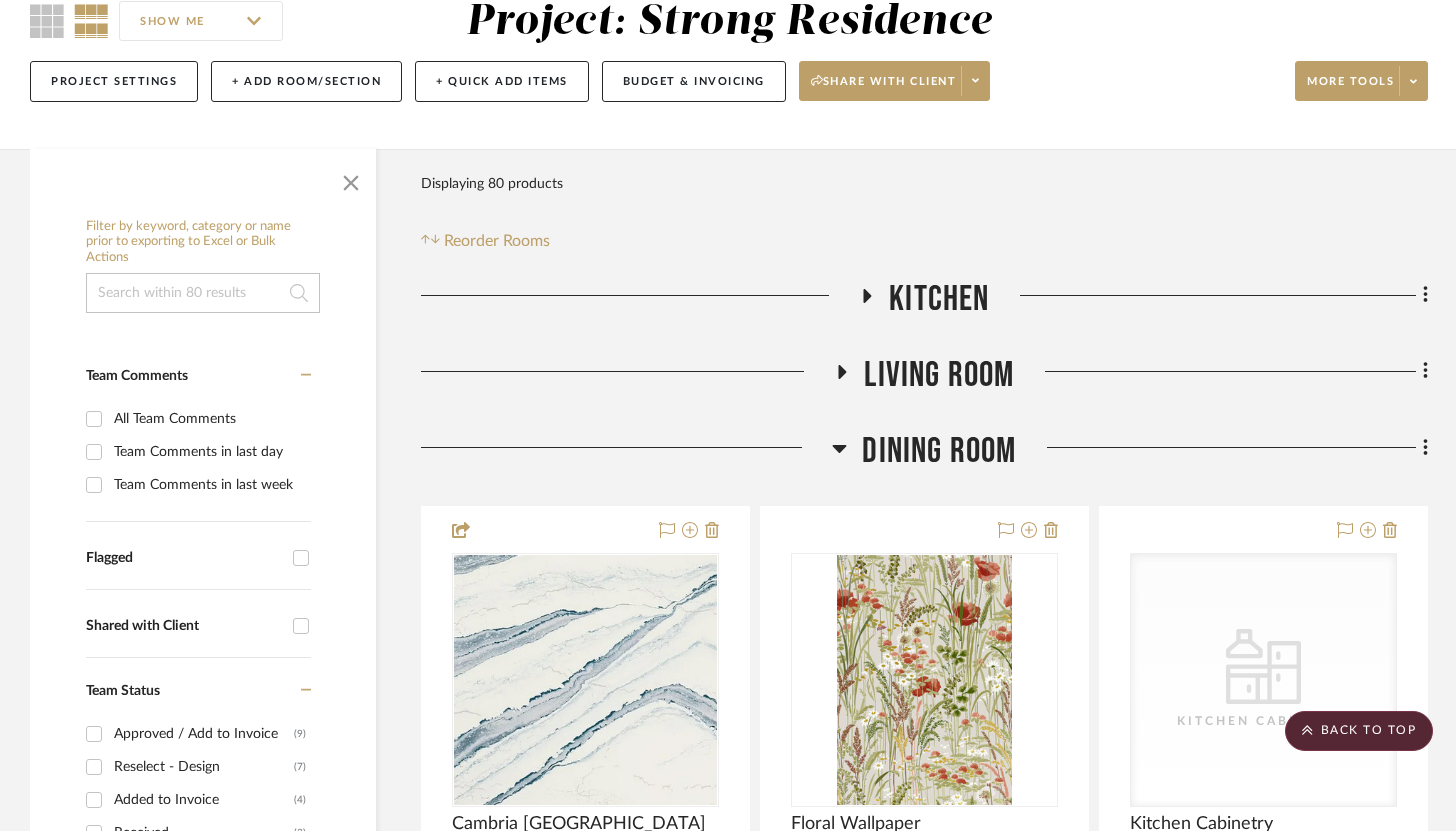 scroll, scrollTop: 0, scrollLeft: 0, axis: both 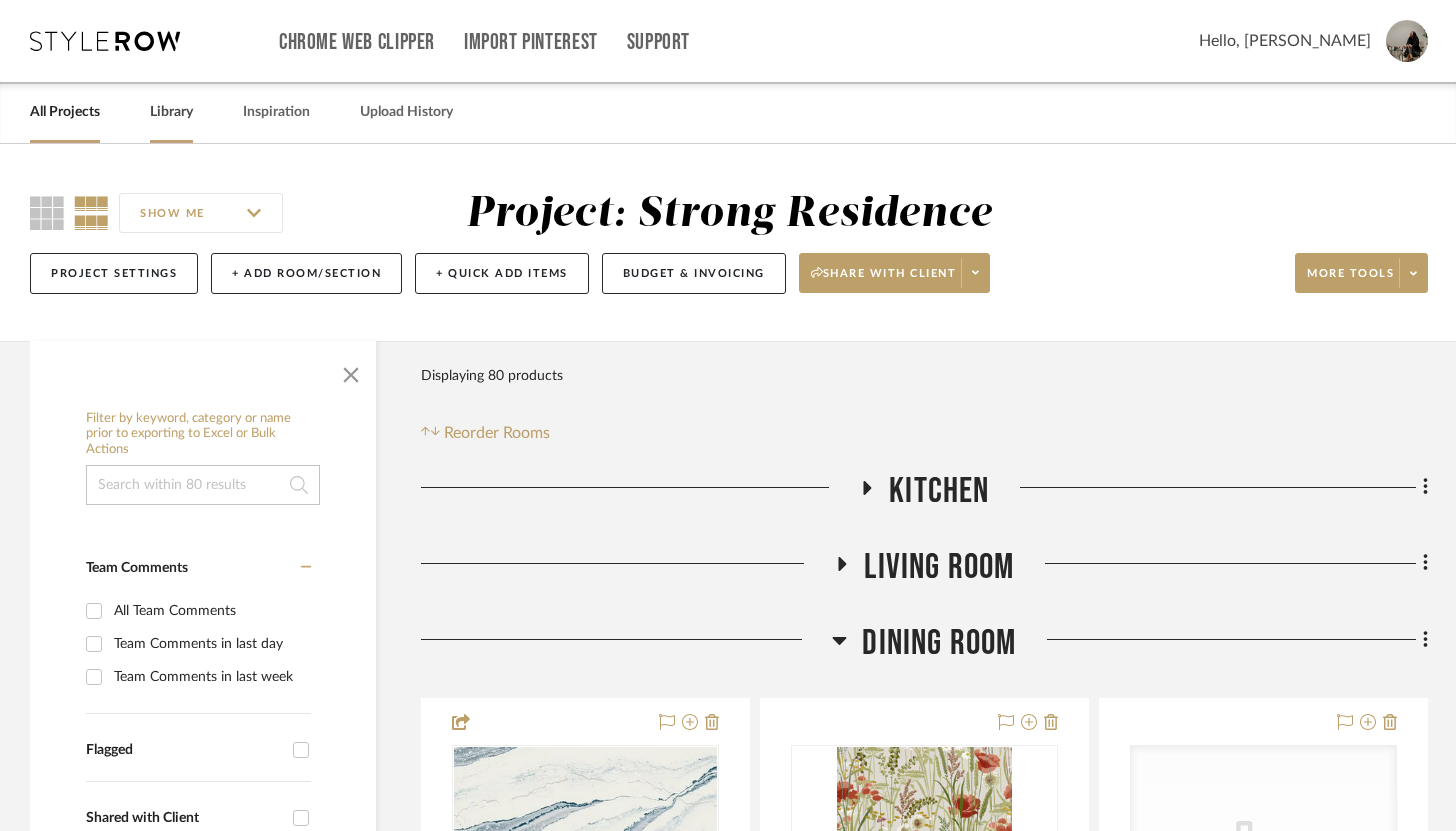 click on "Library" at bounding box center [171, 112] 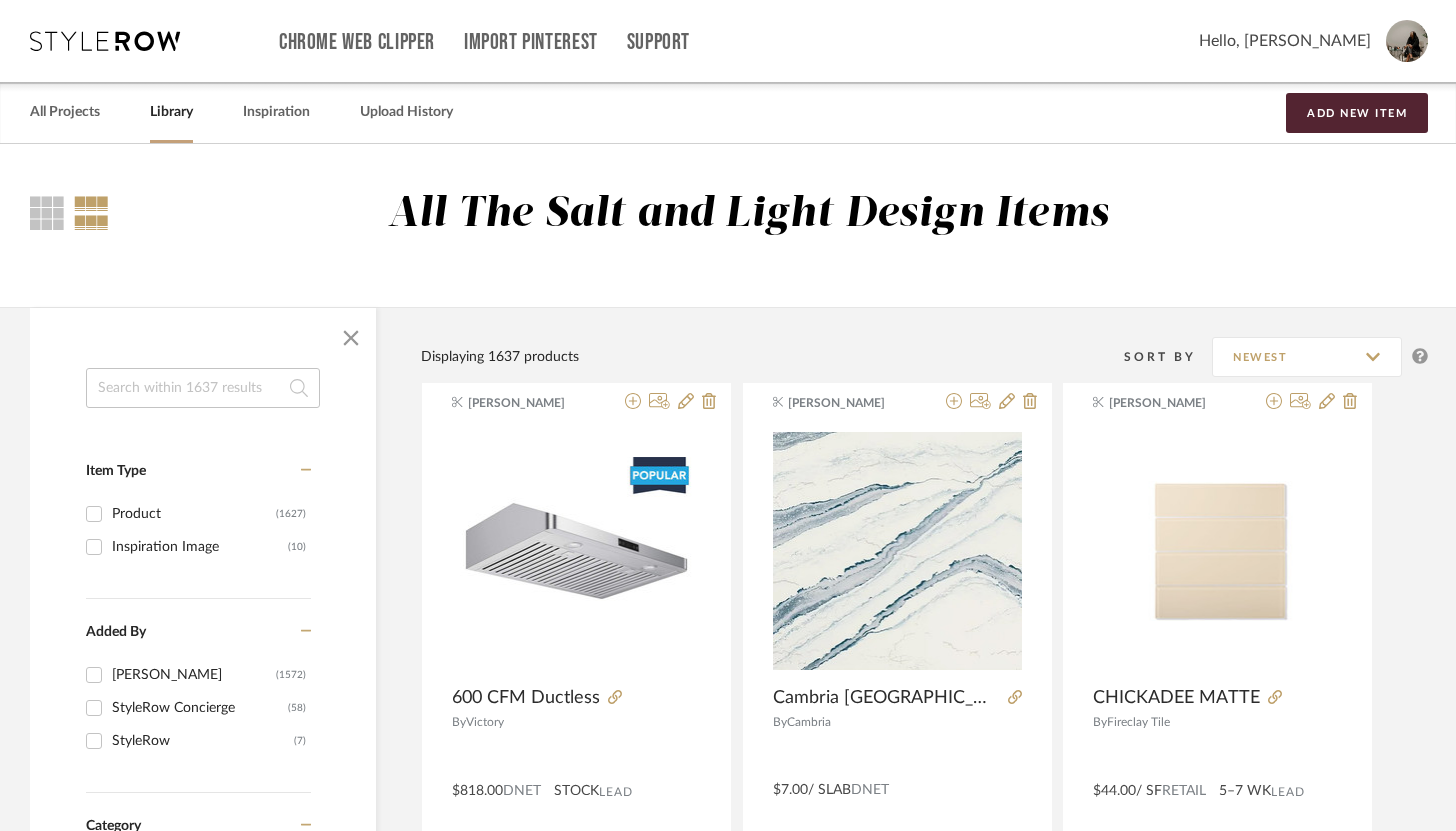 click 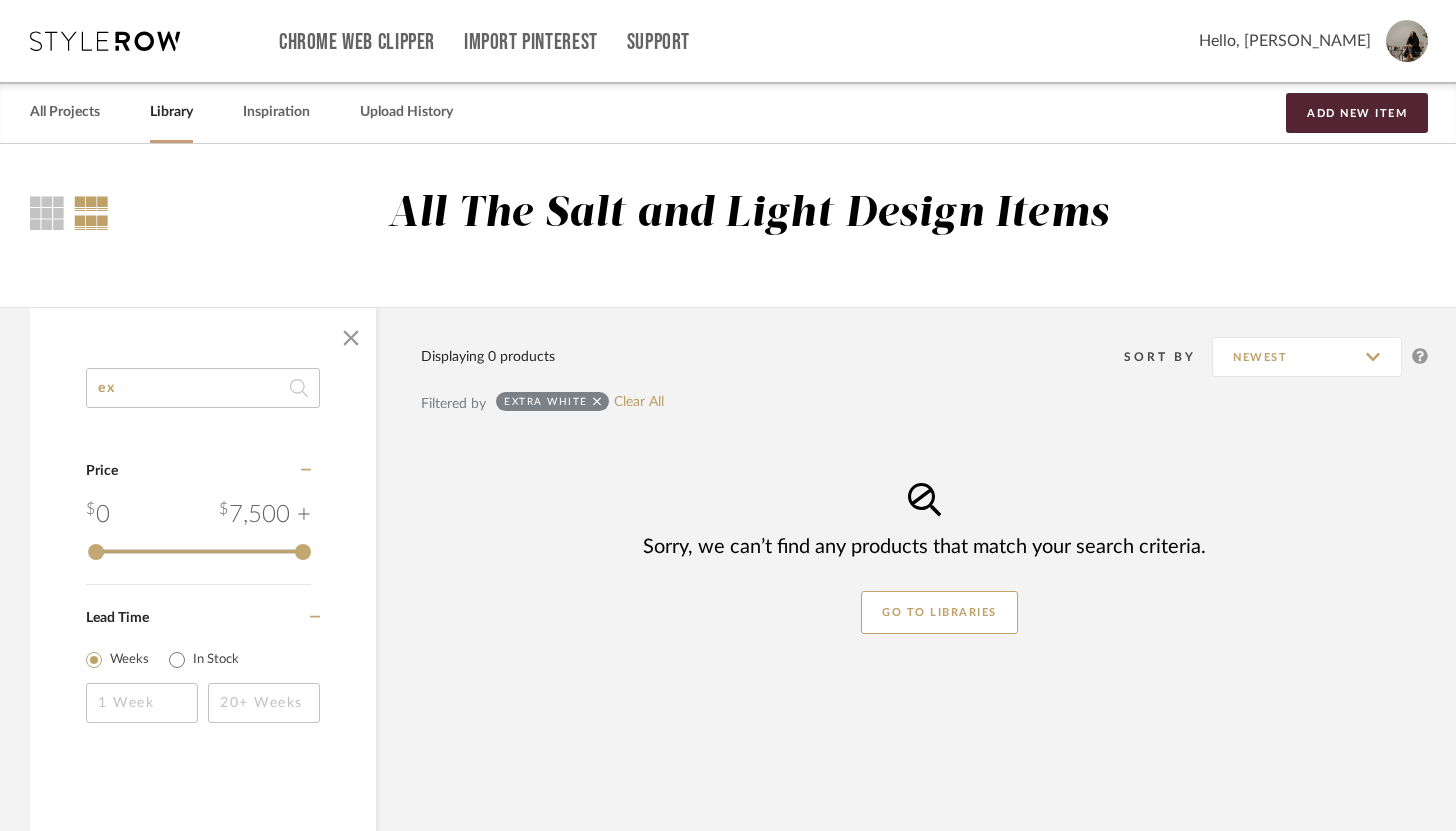 type on "e" 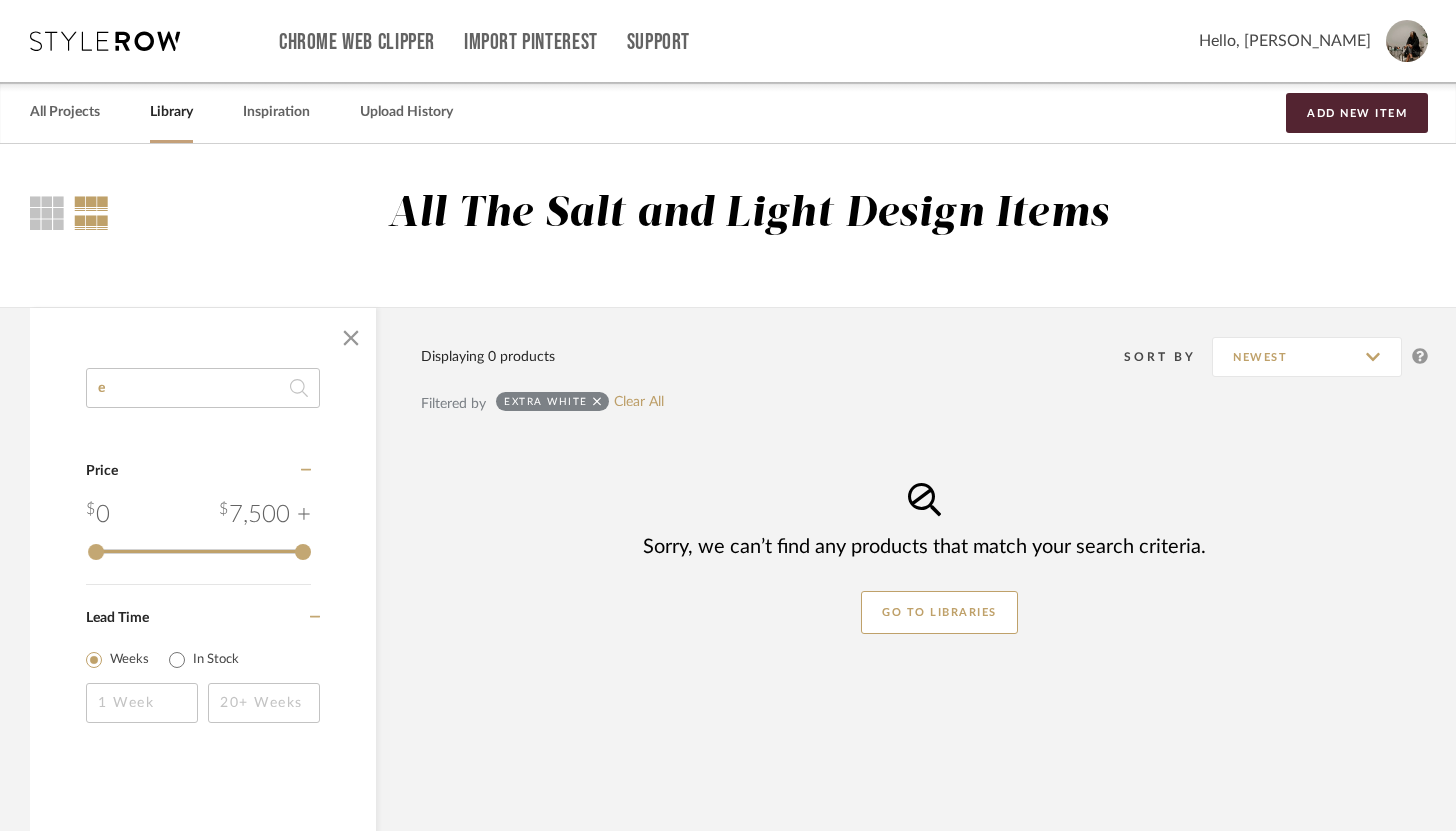 type 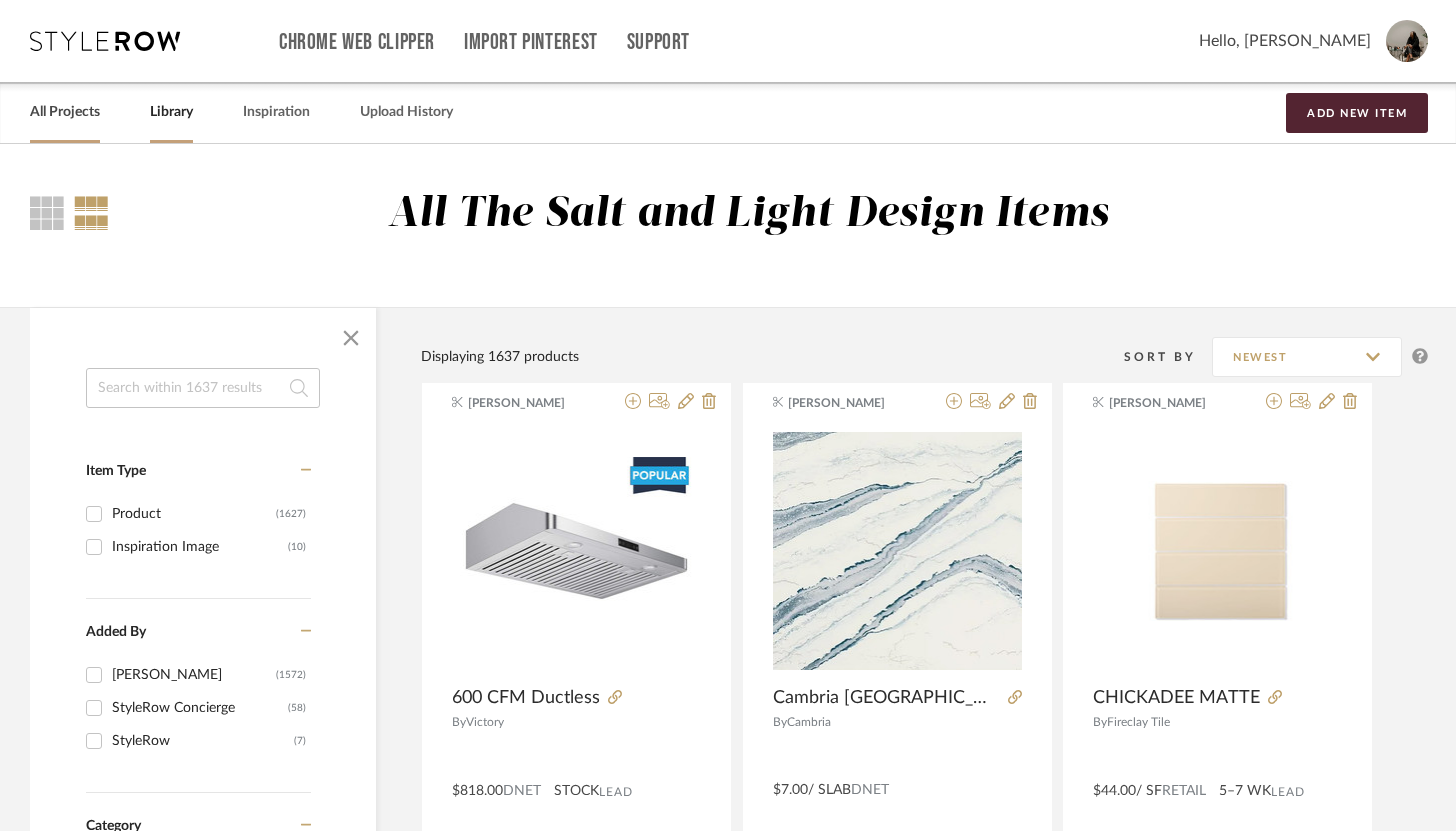 click on "All Projects" at bounding box center [65, 112] 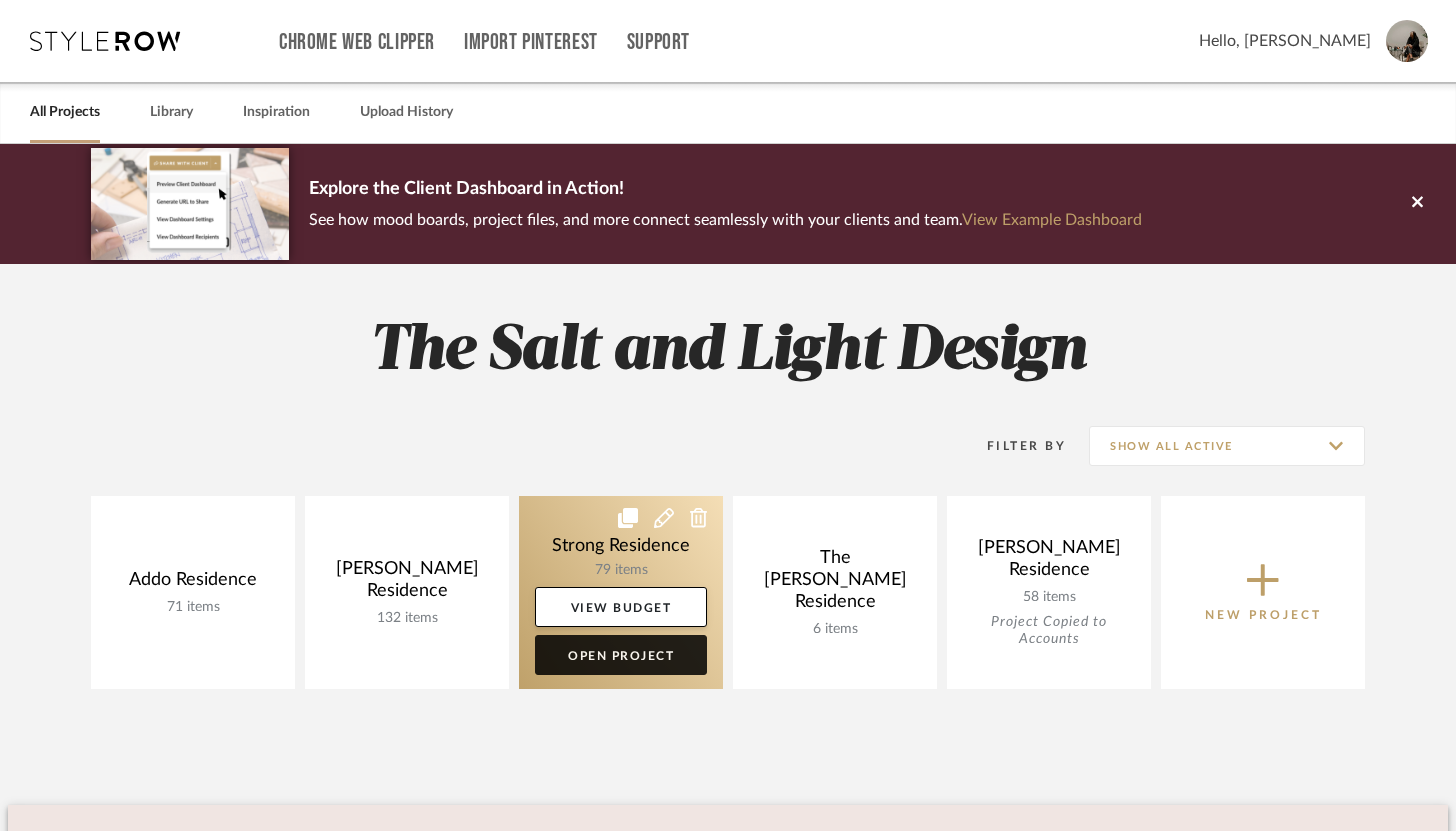 click on "Open Project" 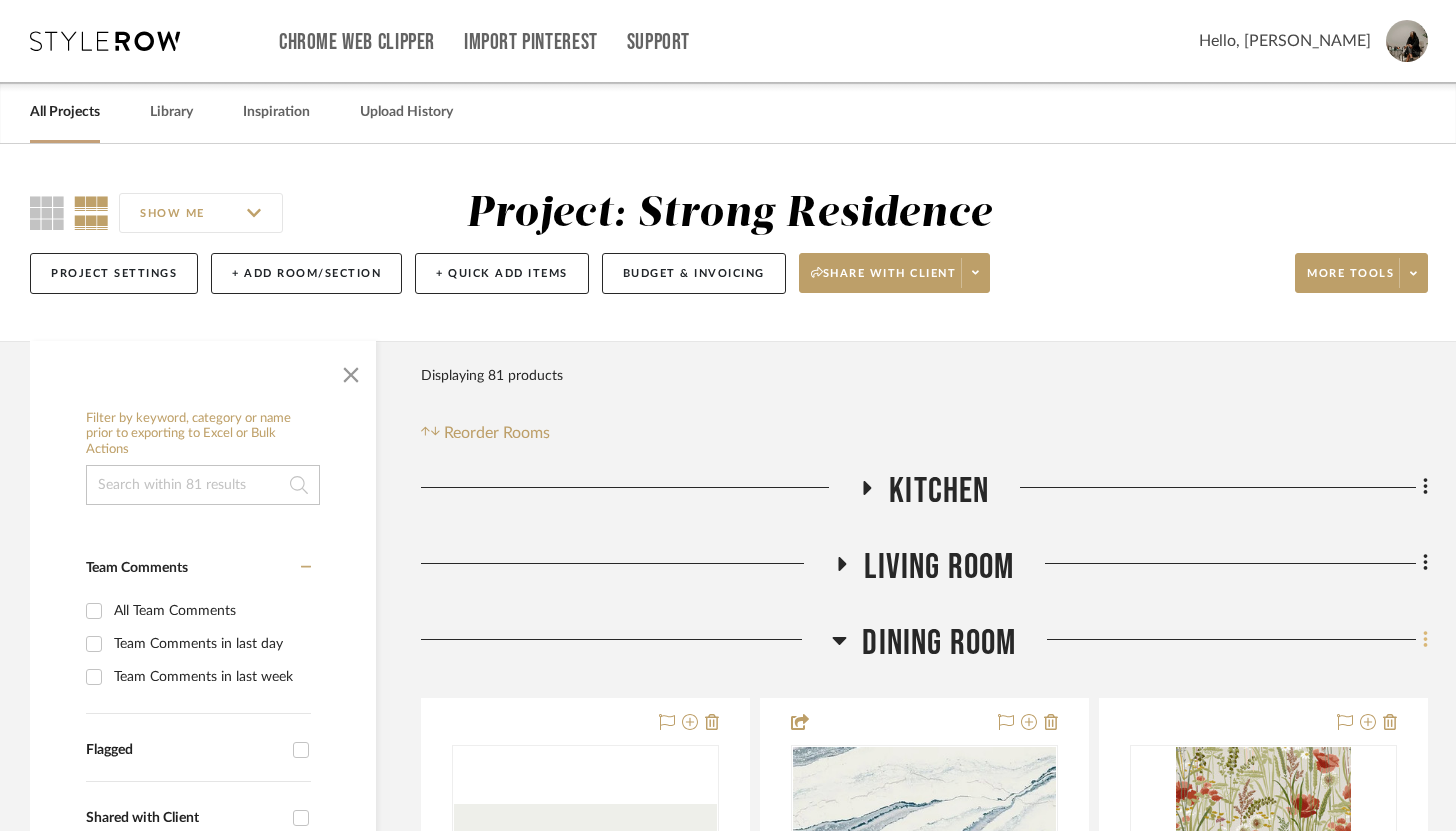 click 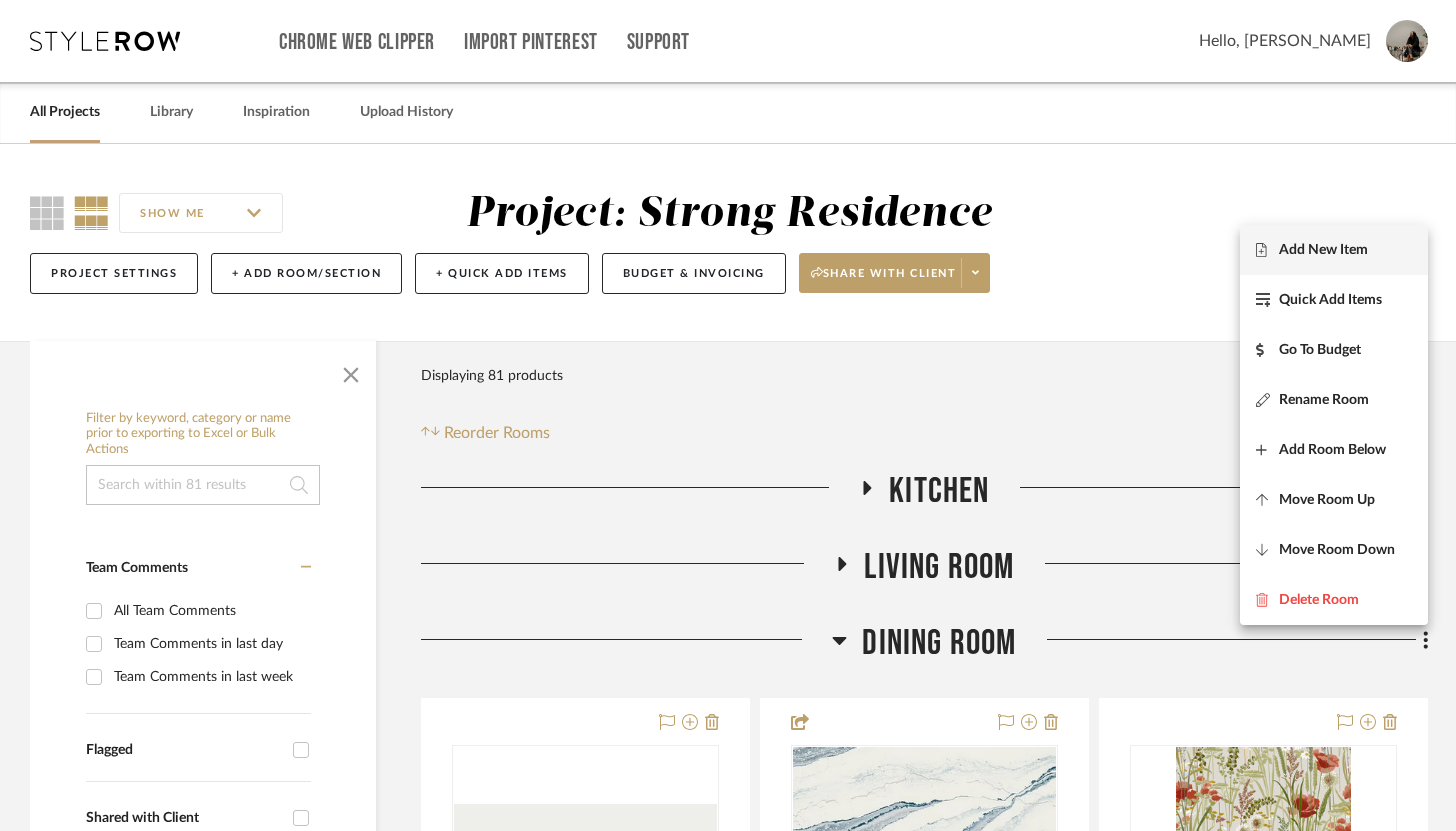 click on "Add New Item" at bounding box center [1323, 249] 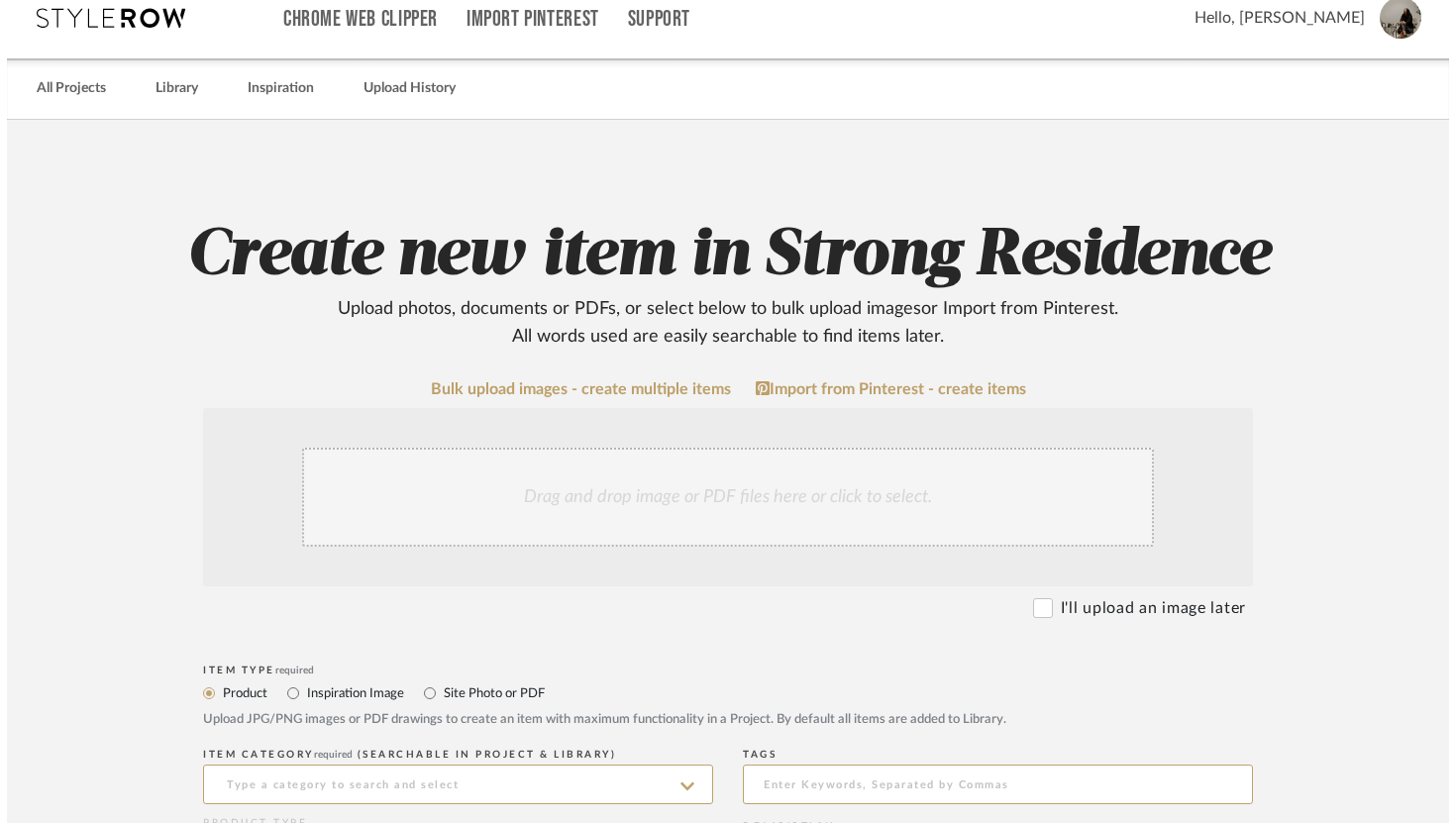 scroll, scrollTop: 0, scrollLeft: 0, axis: both 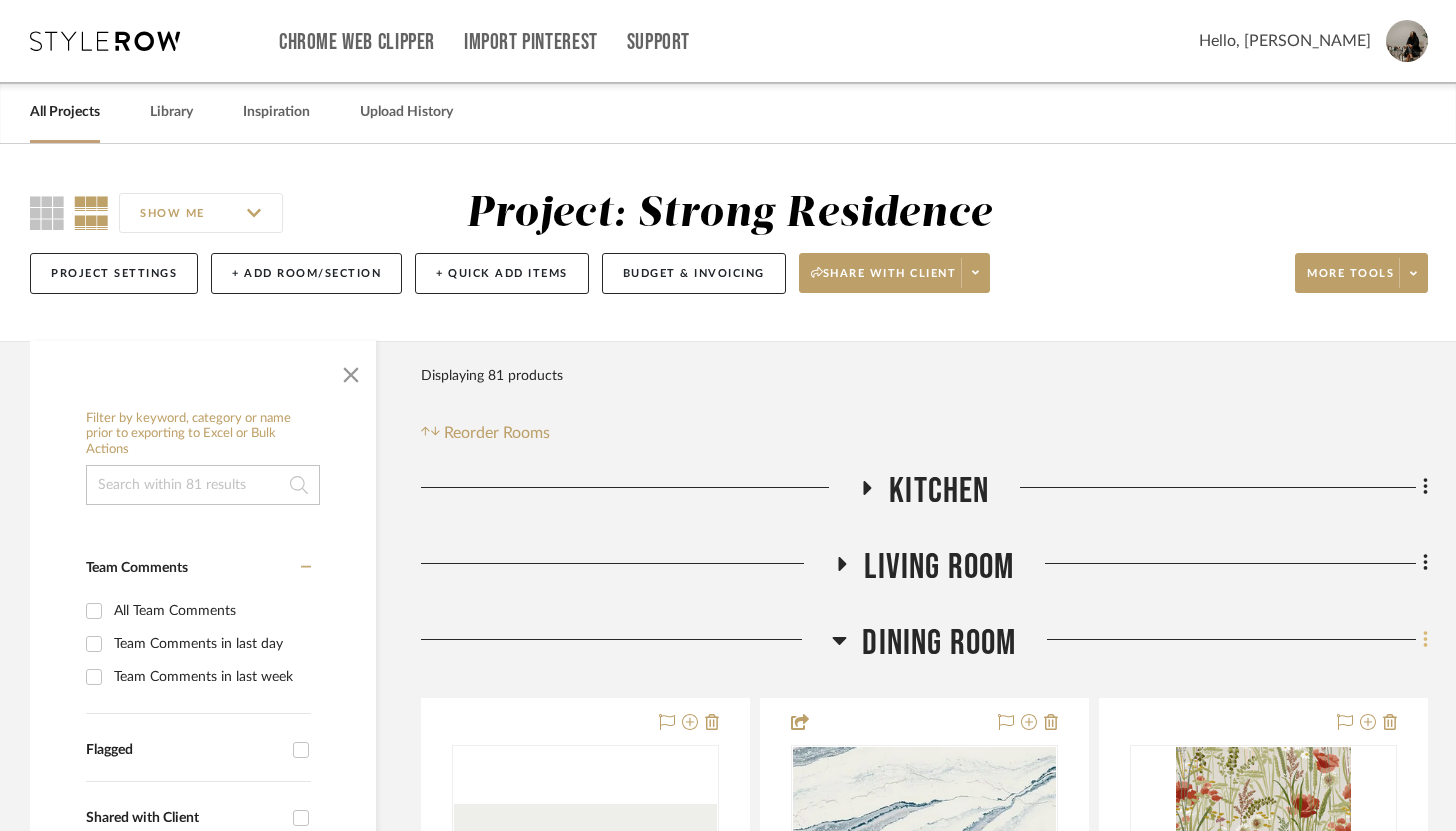 click 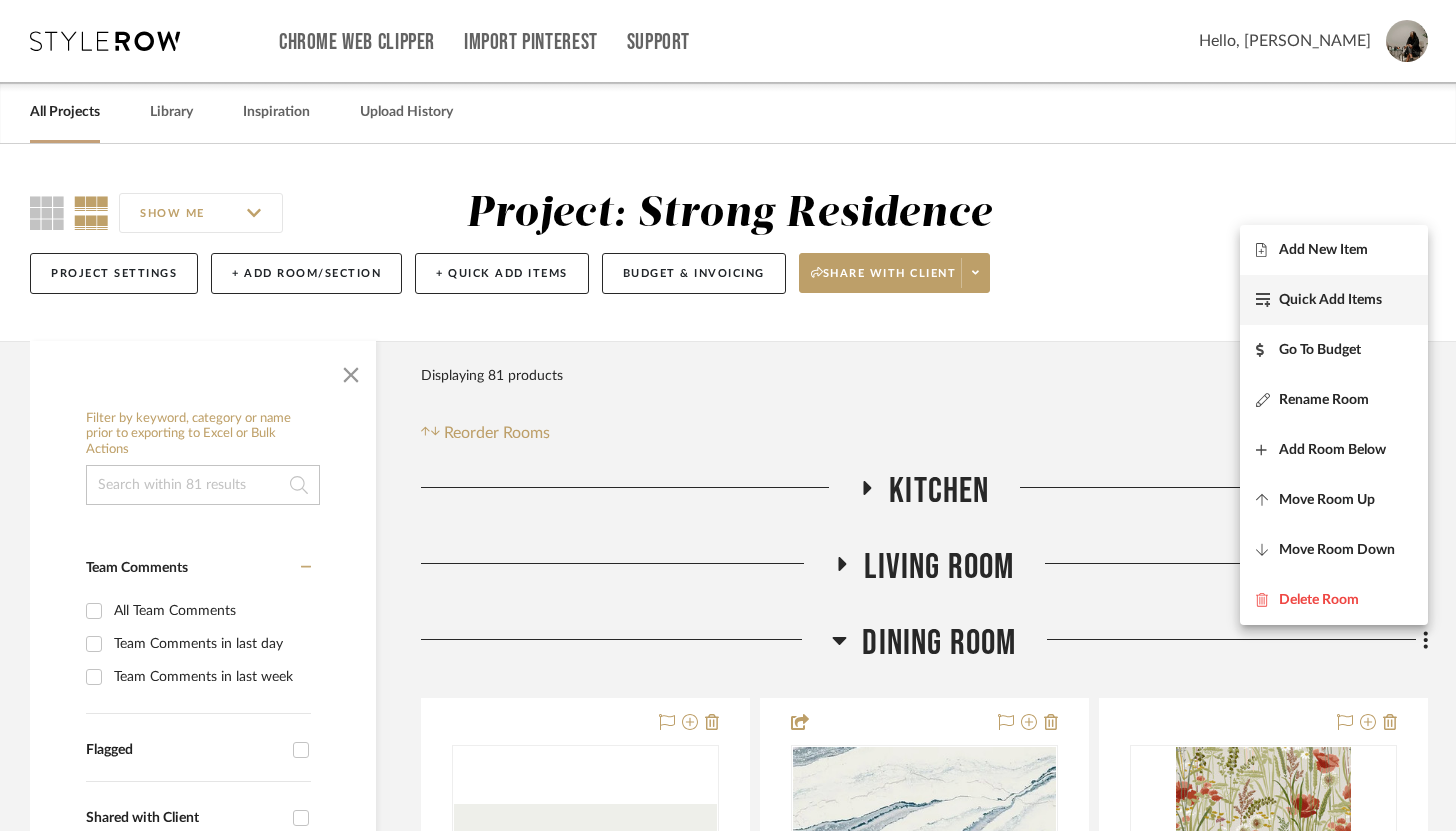 click on "Quick Add Items" at bounding box center [1330, 299] 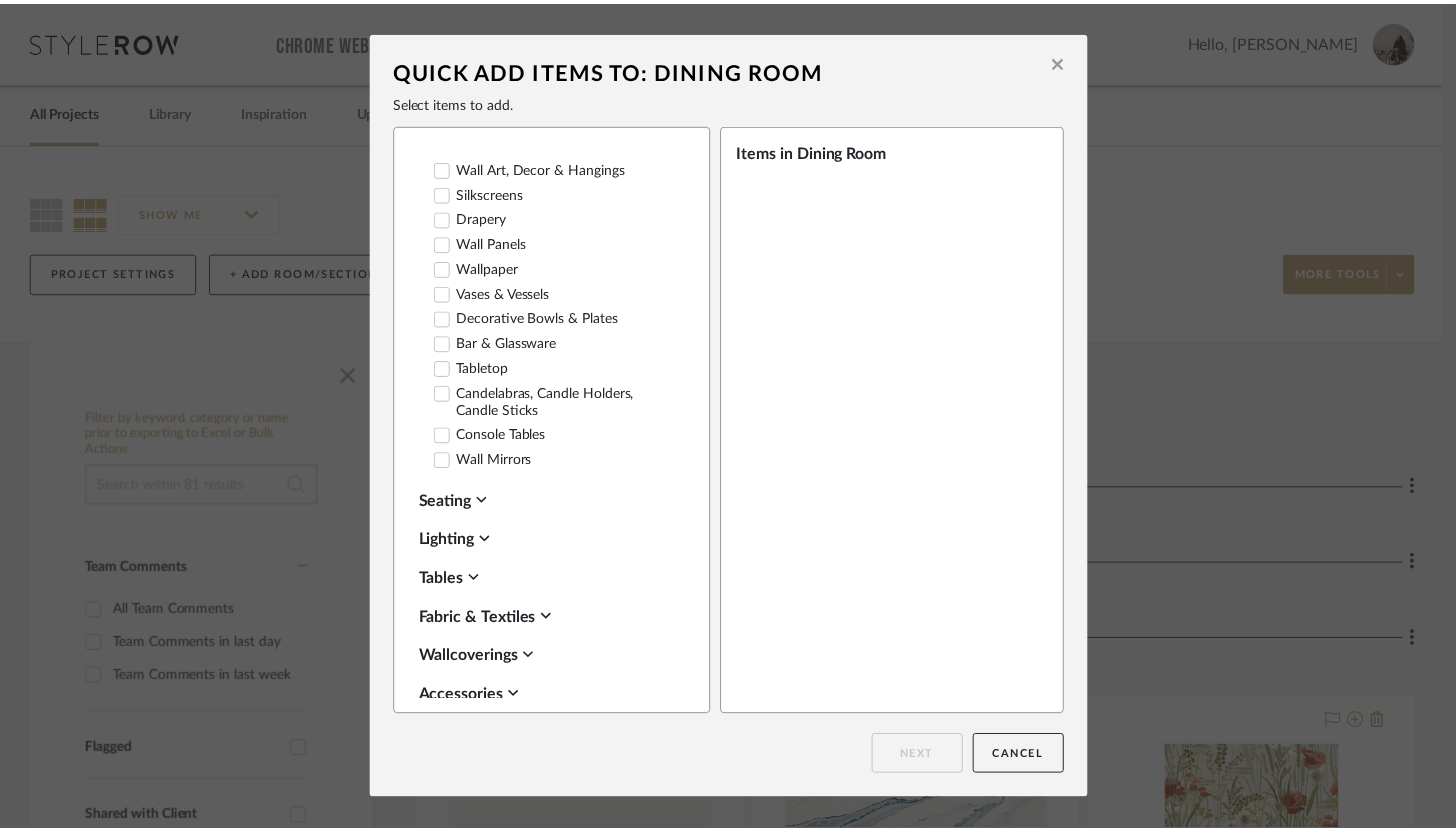 scroll, scrollTop: 322, scrollLeft: 0, axis: vertical 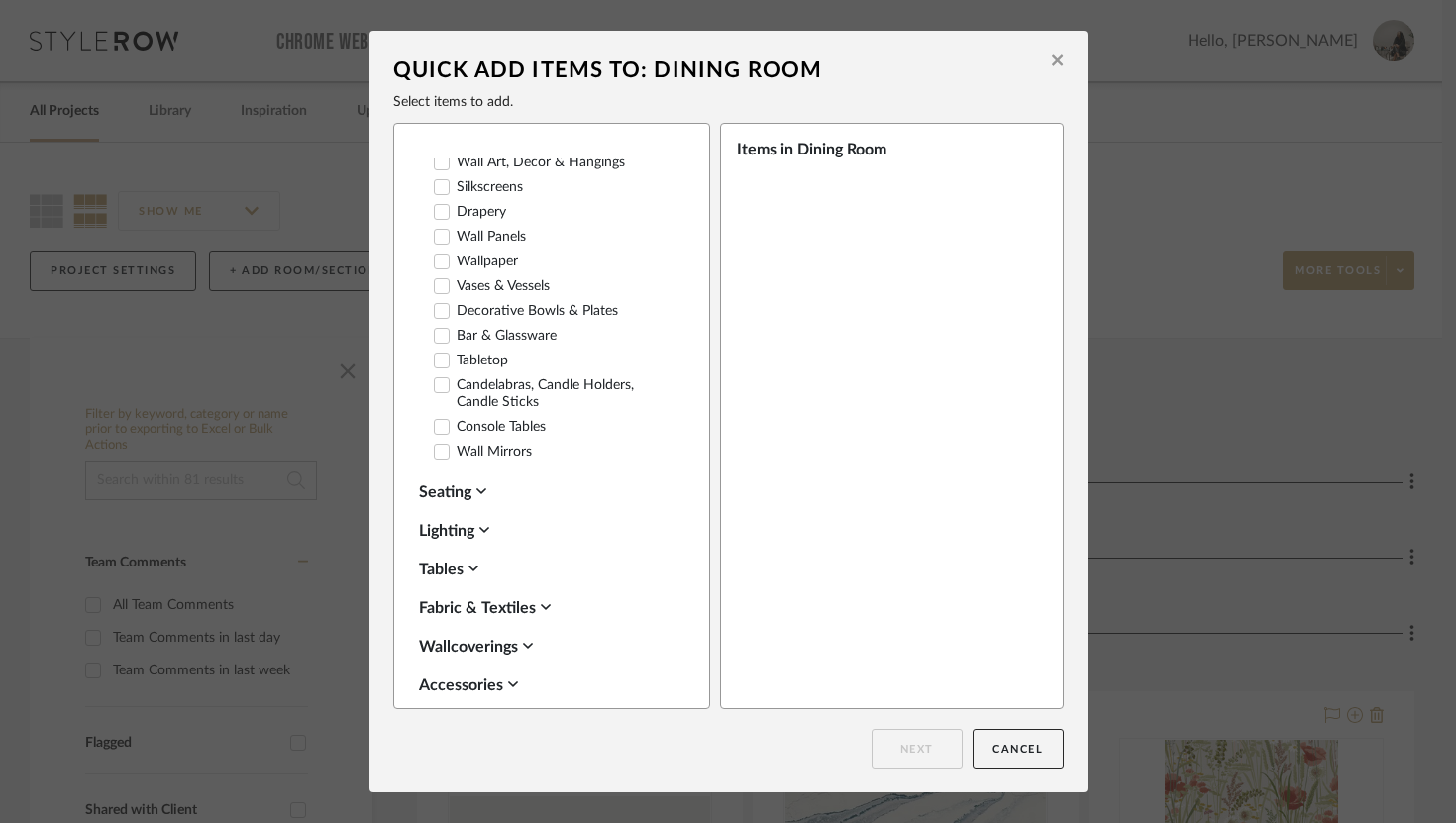 click 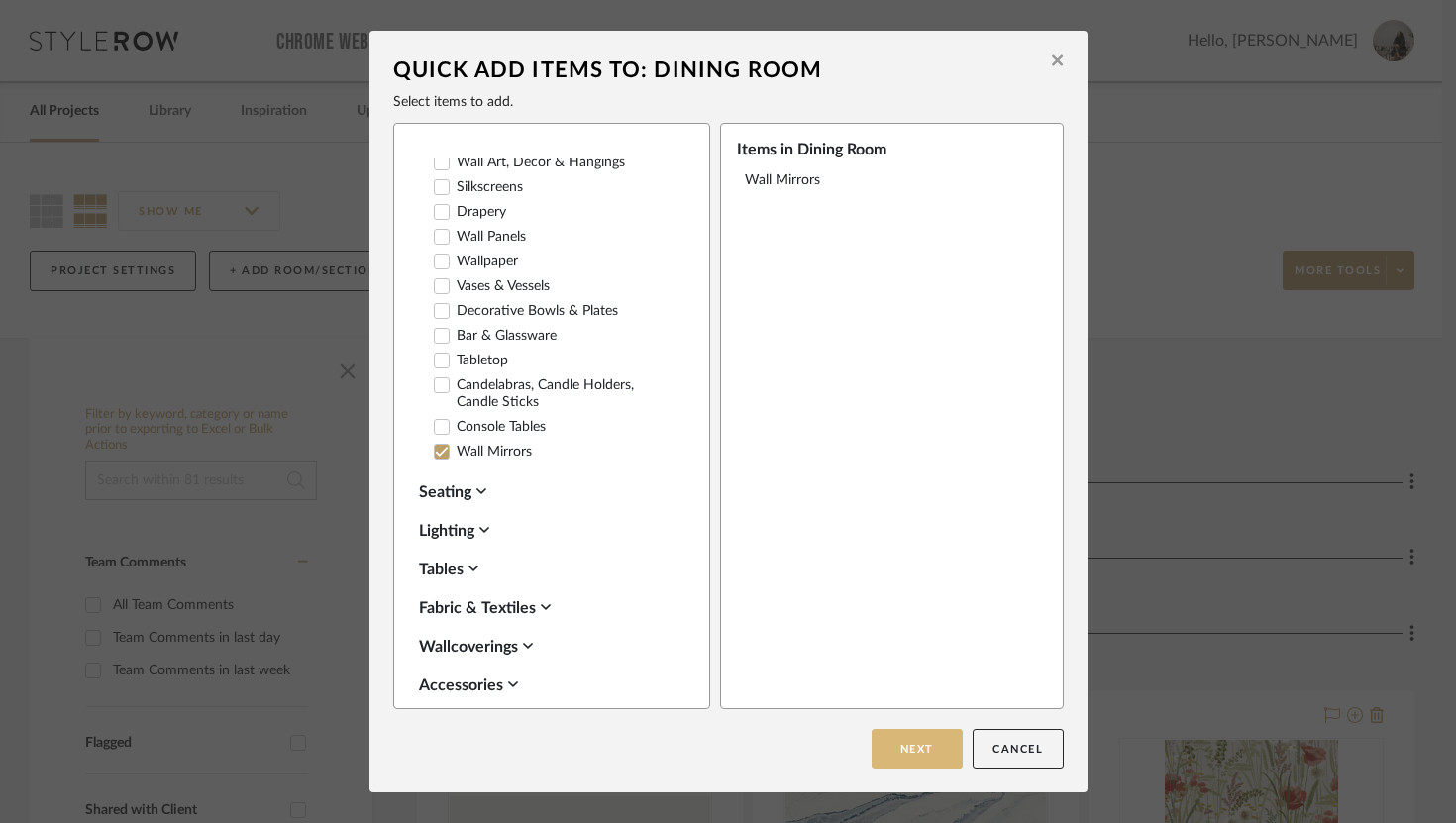 click on "Next" at bounding box center (917, 749) 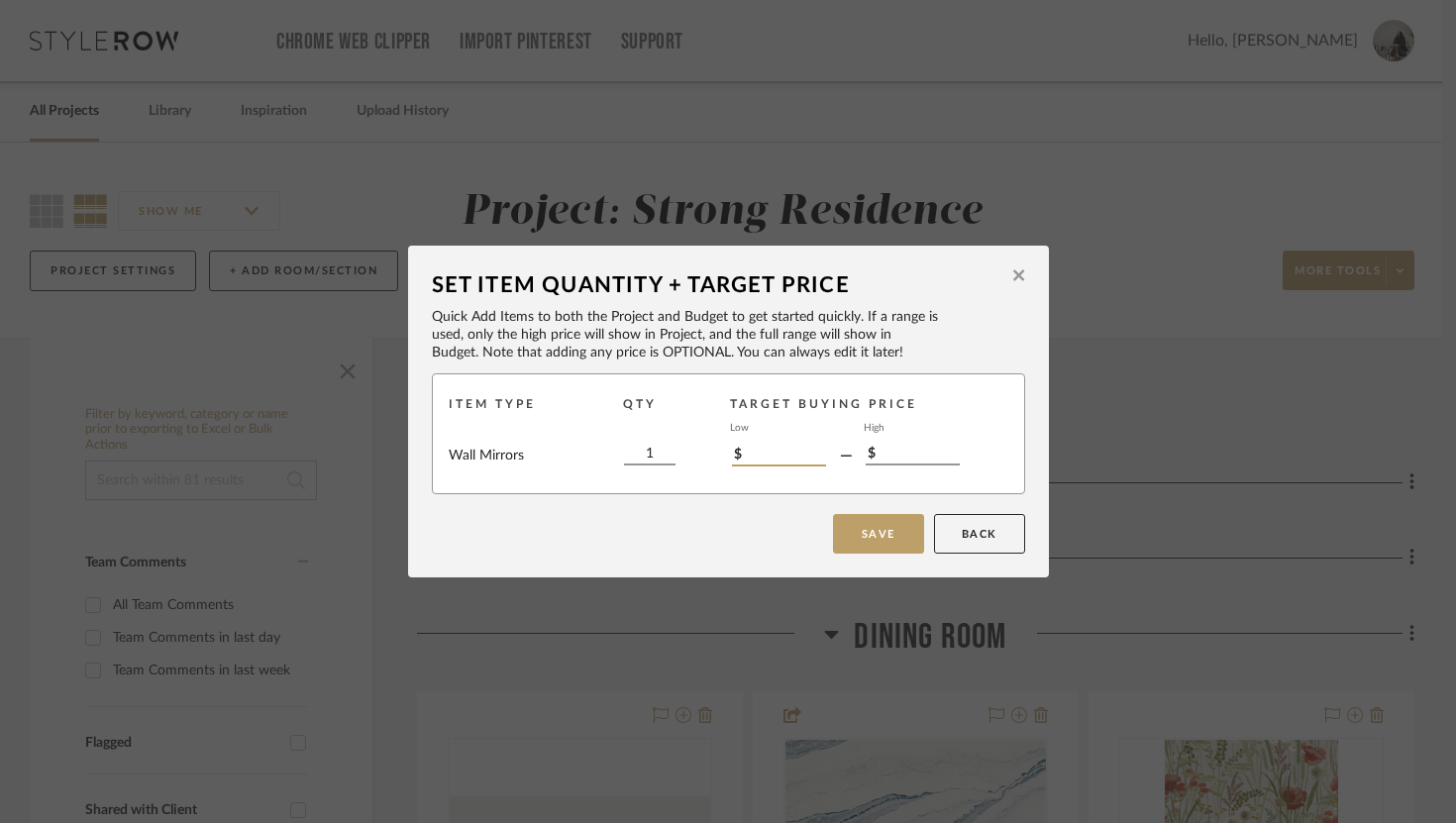 click on "$" at bounding box center [779, 456] 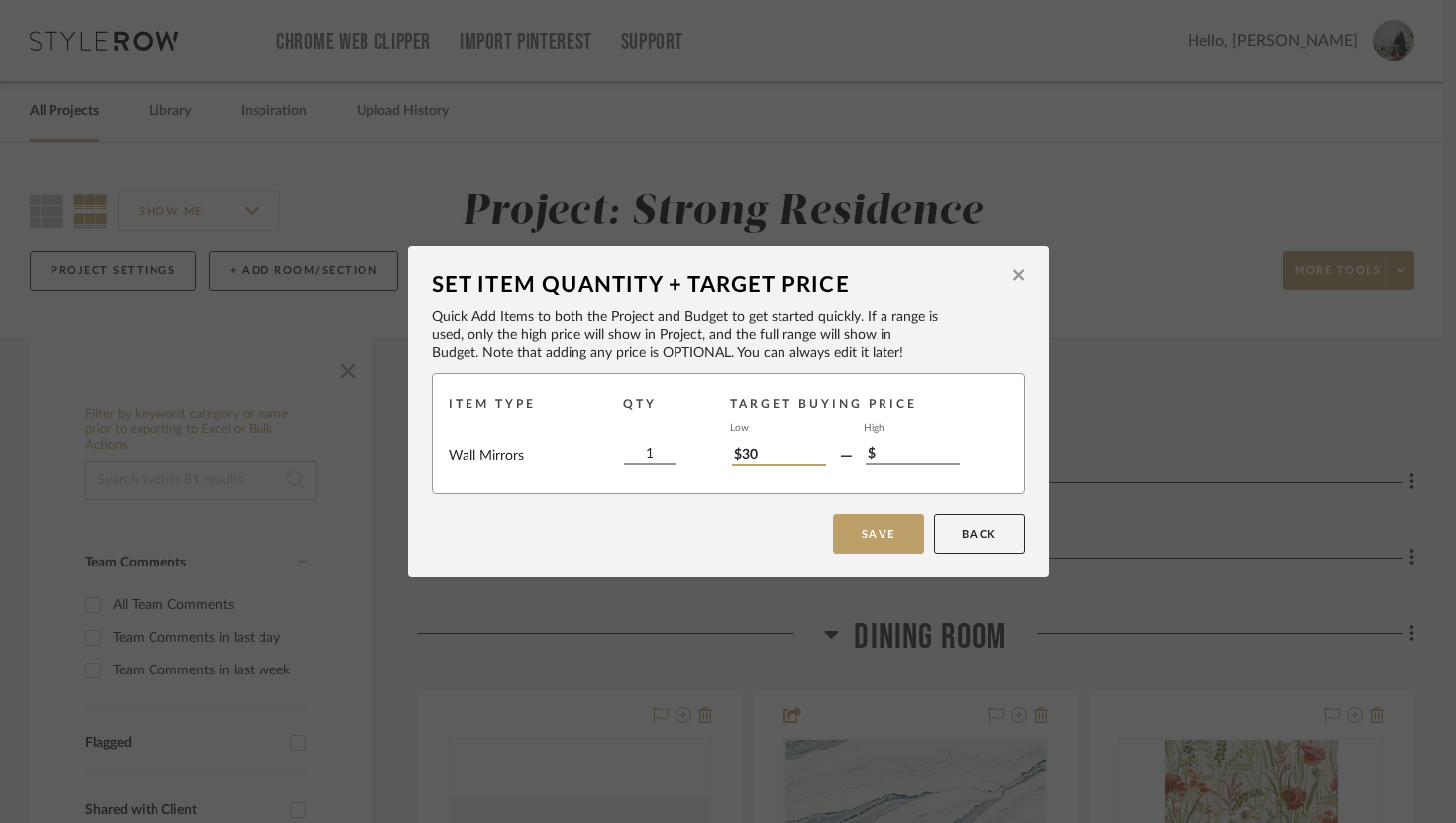 type on "$300" 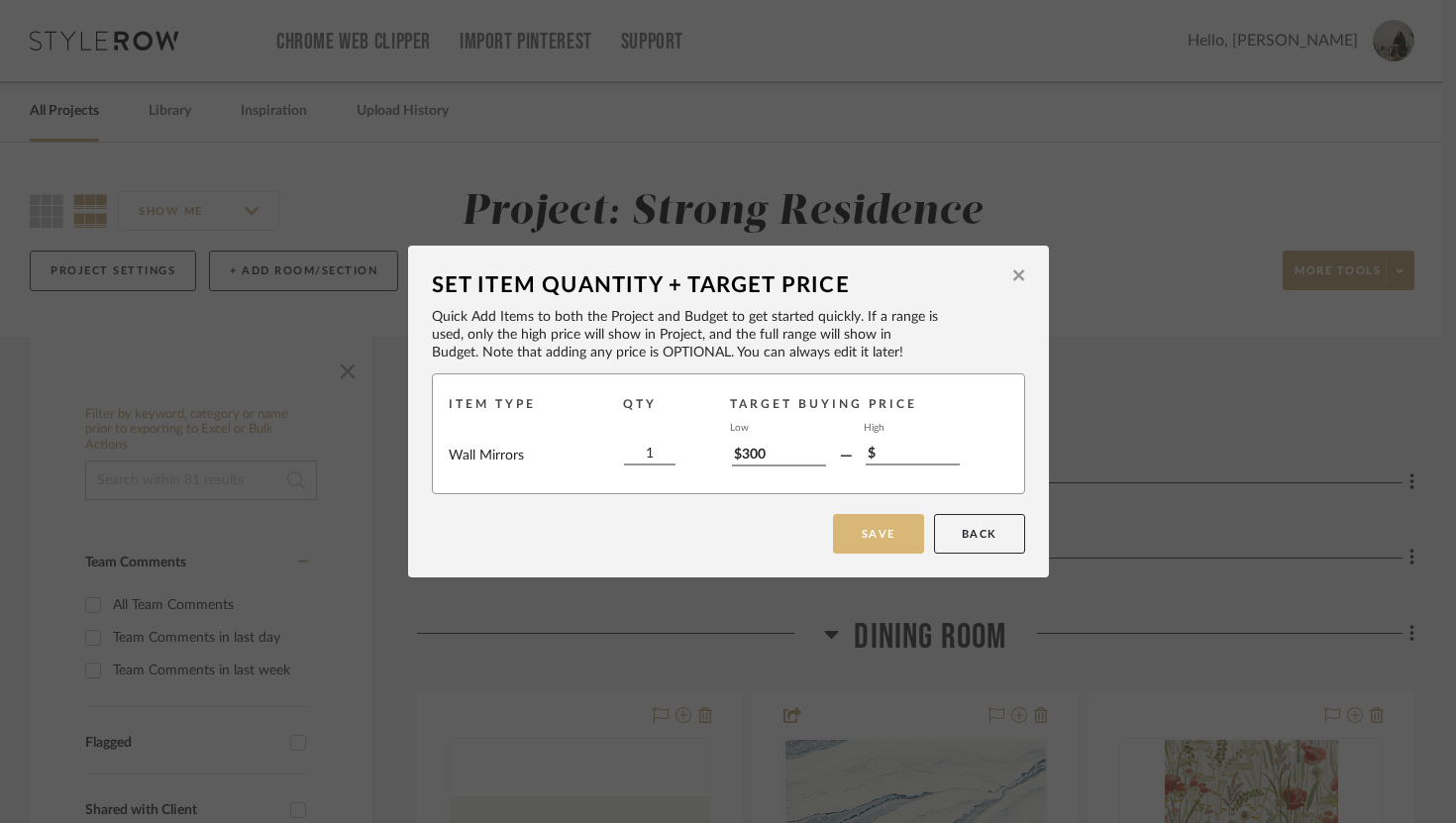 click on "Save" at bounding box center [879, 534] 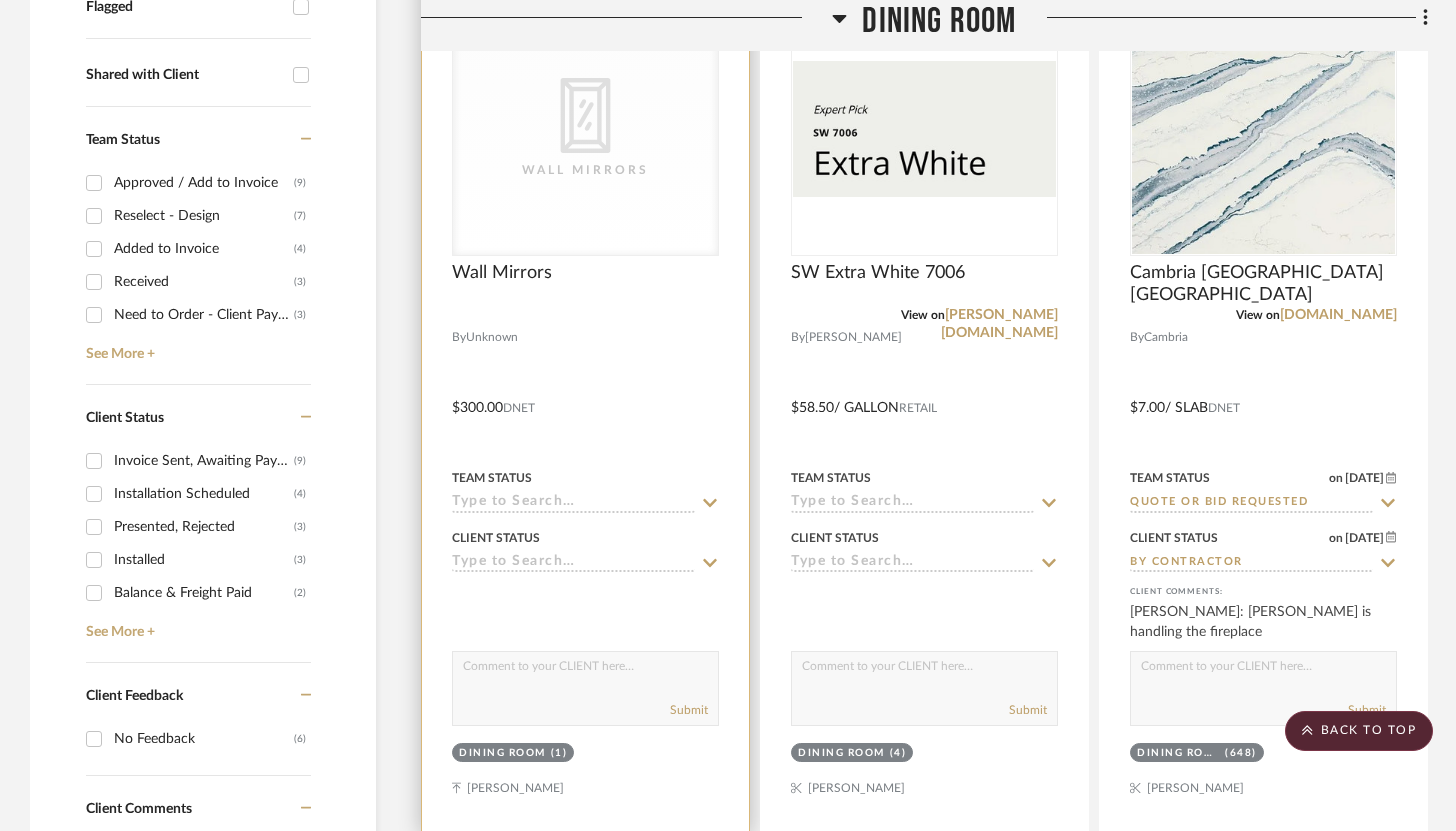 scroll, scrollTop: 751, scrollLeft: 0, axis: vertical 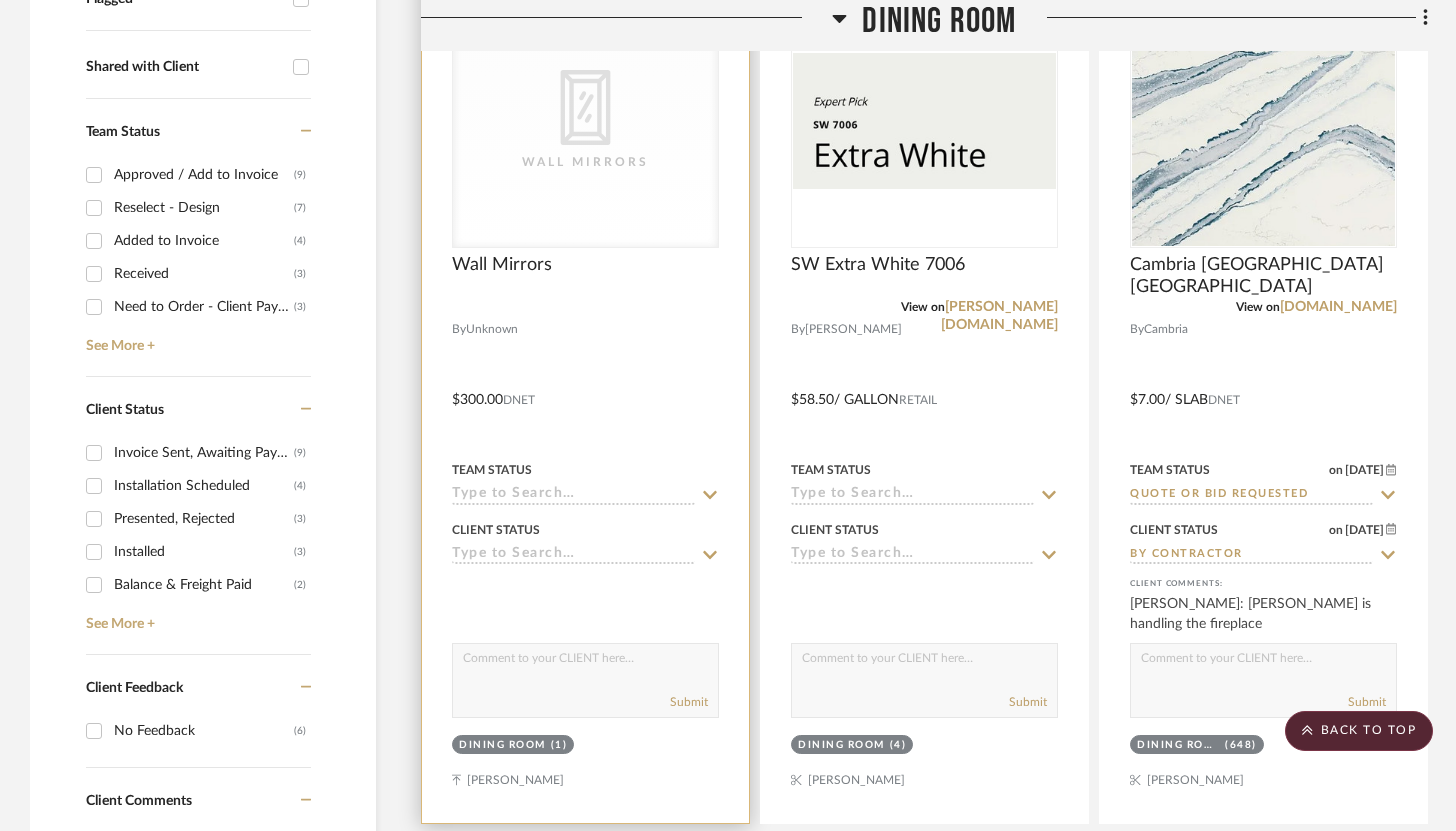 click 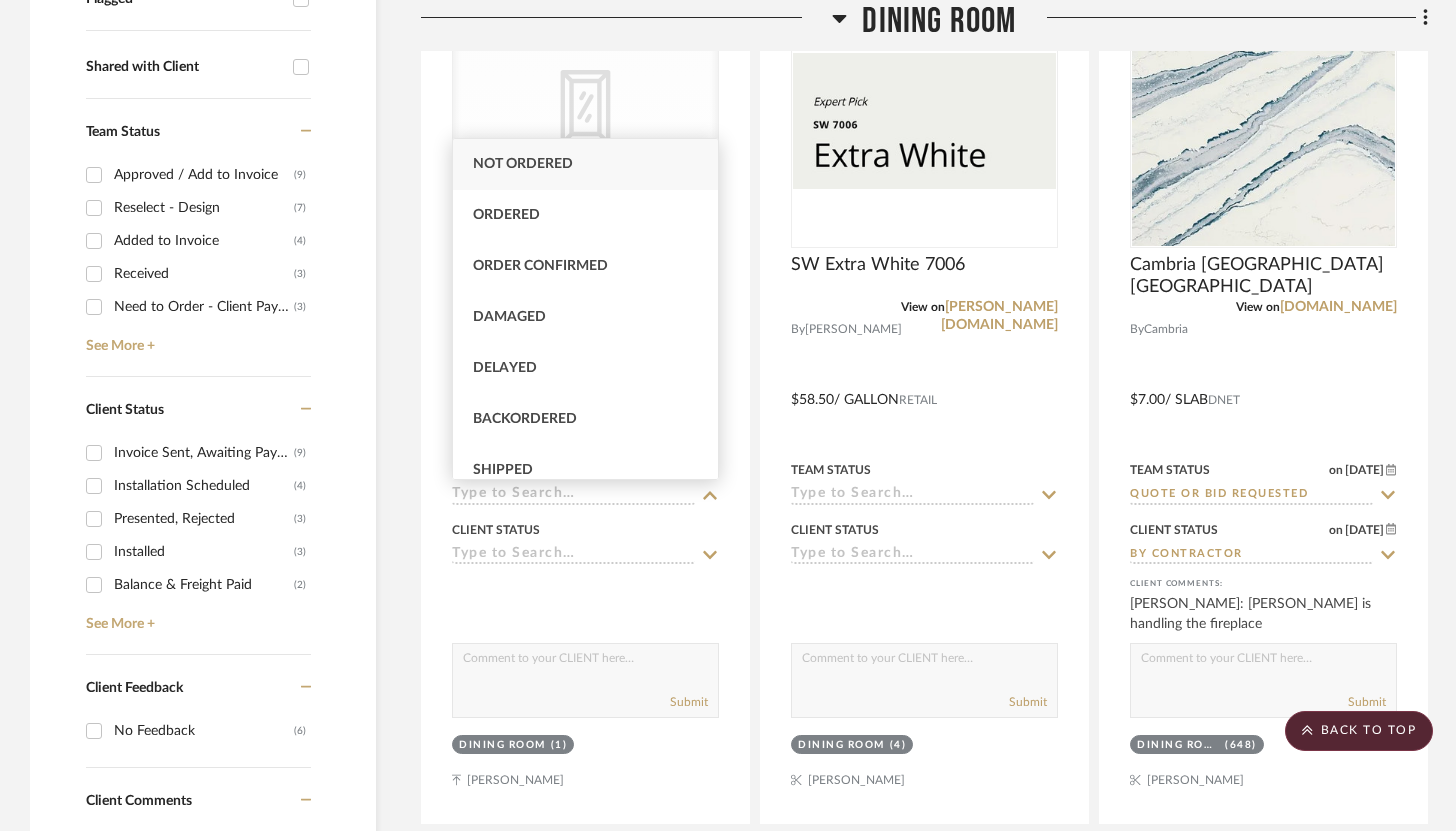 click on "Not ordered" at bounding box center (523, 164) 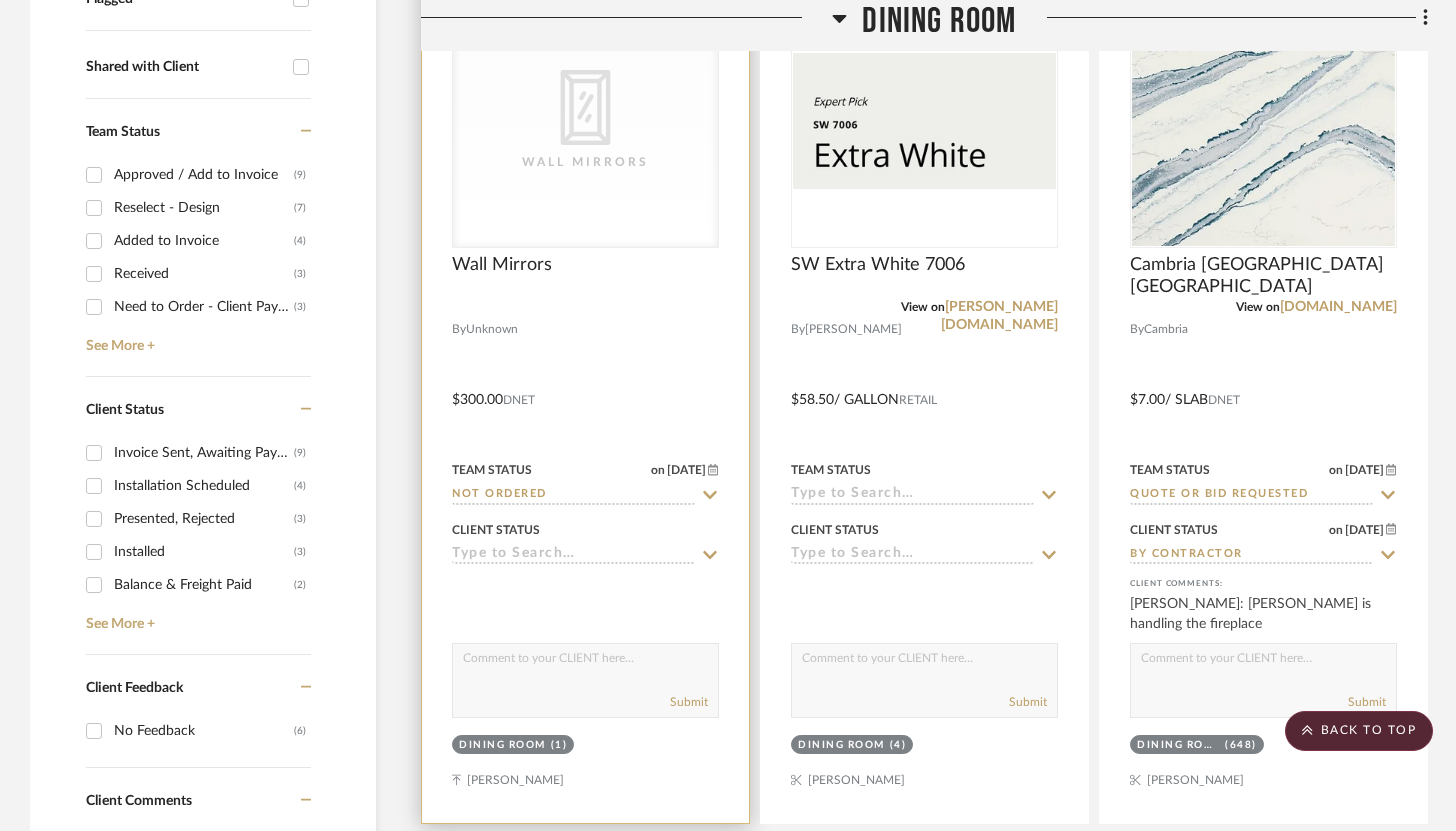 click 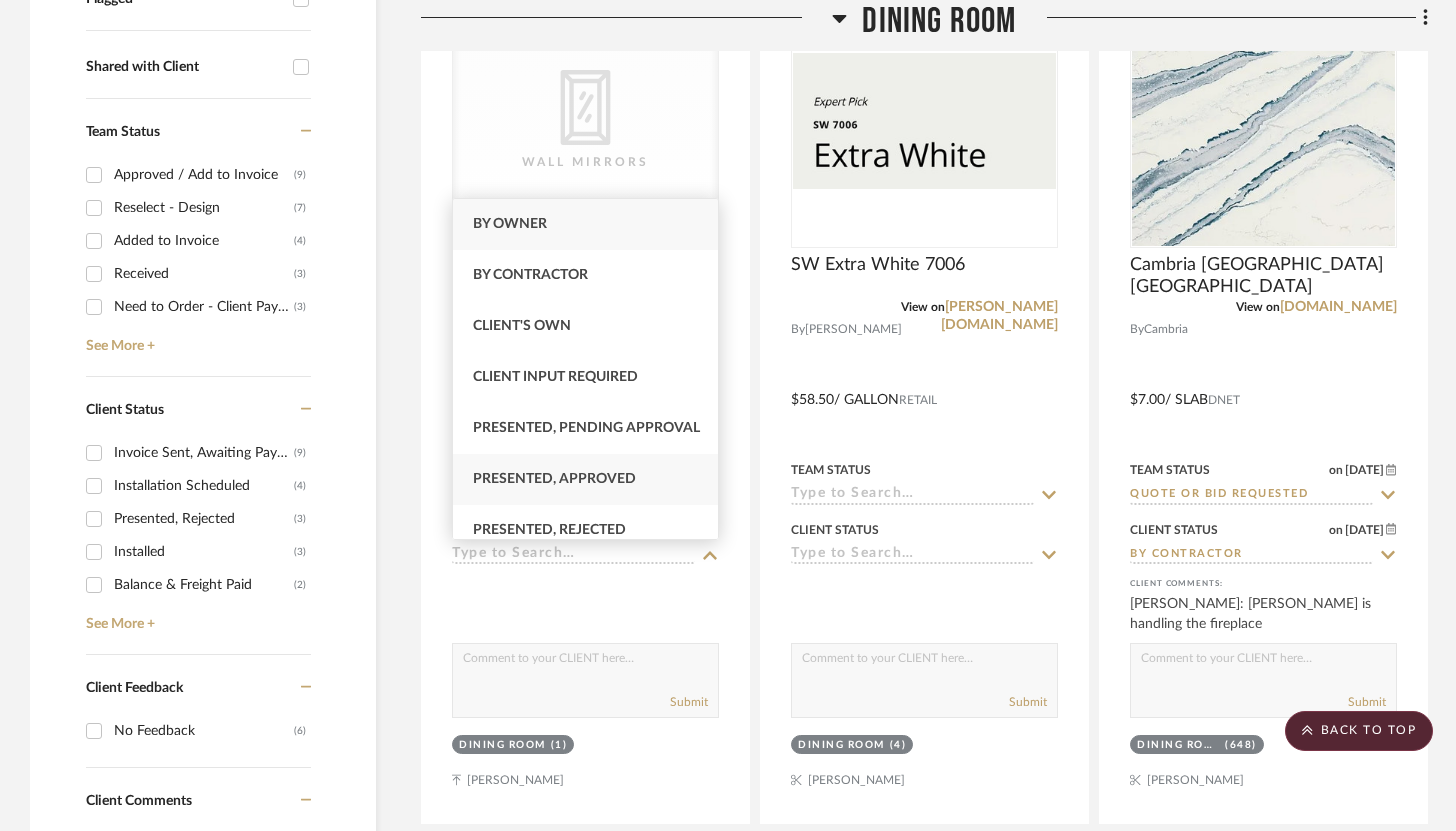 click on "Presented, Approved" at bounding box center (554, 479) 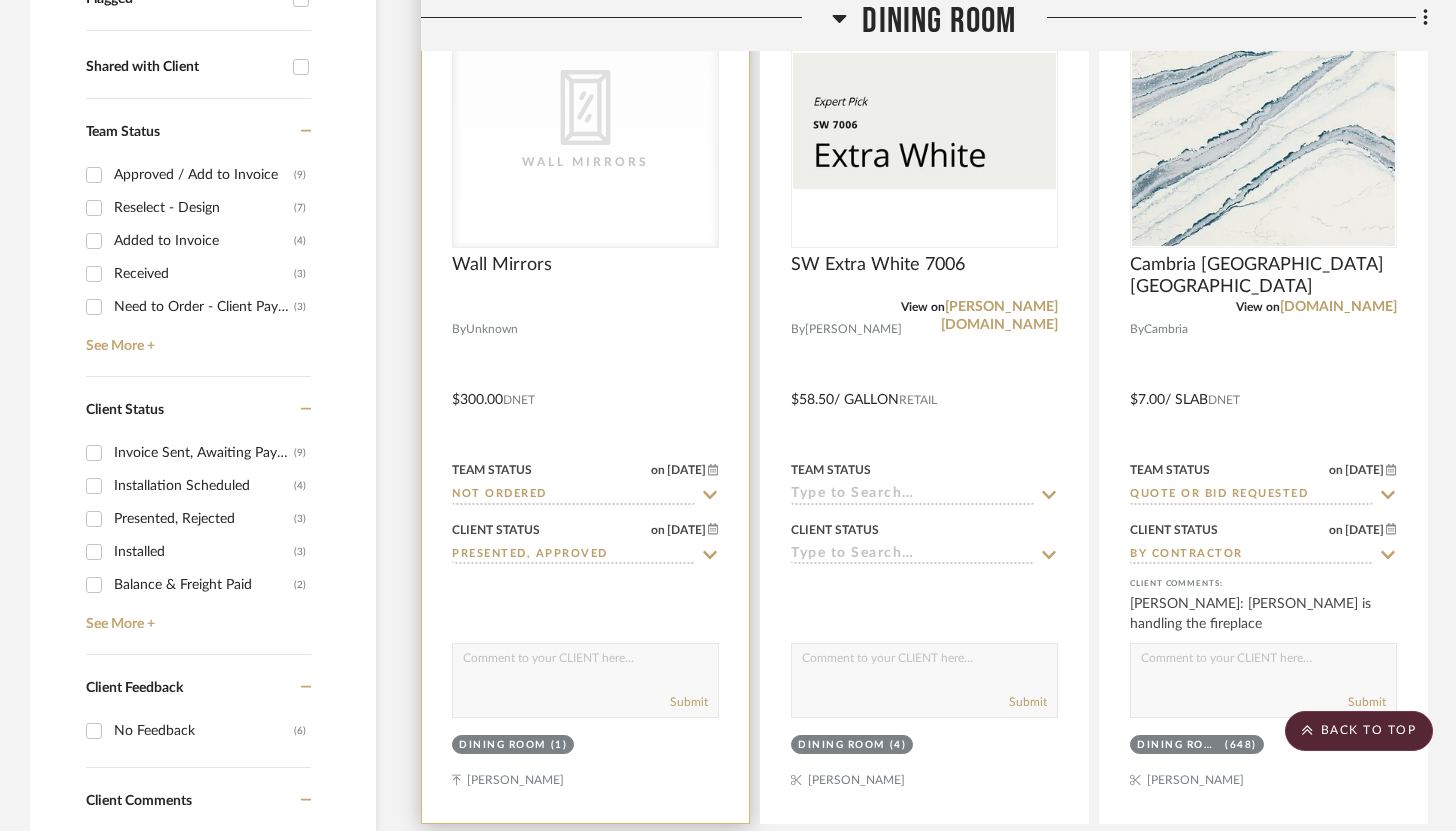 click on "Presented, Approved" 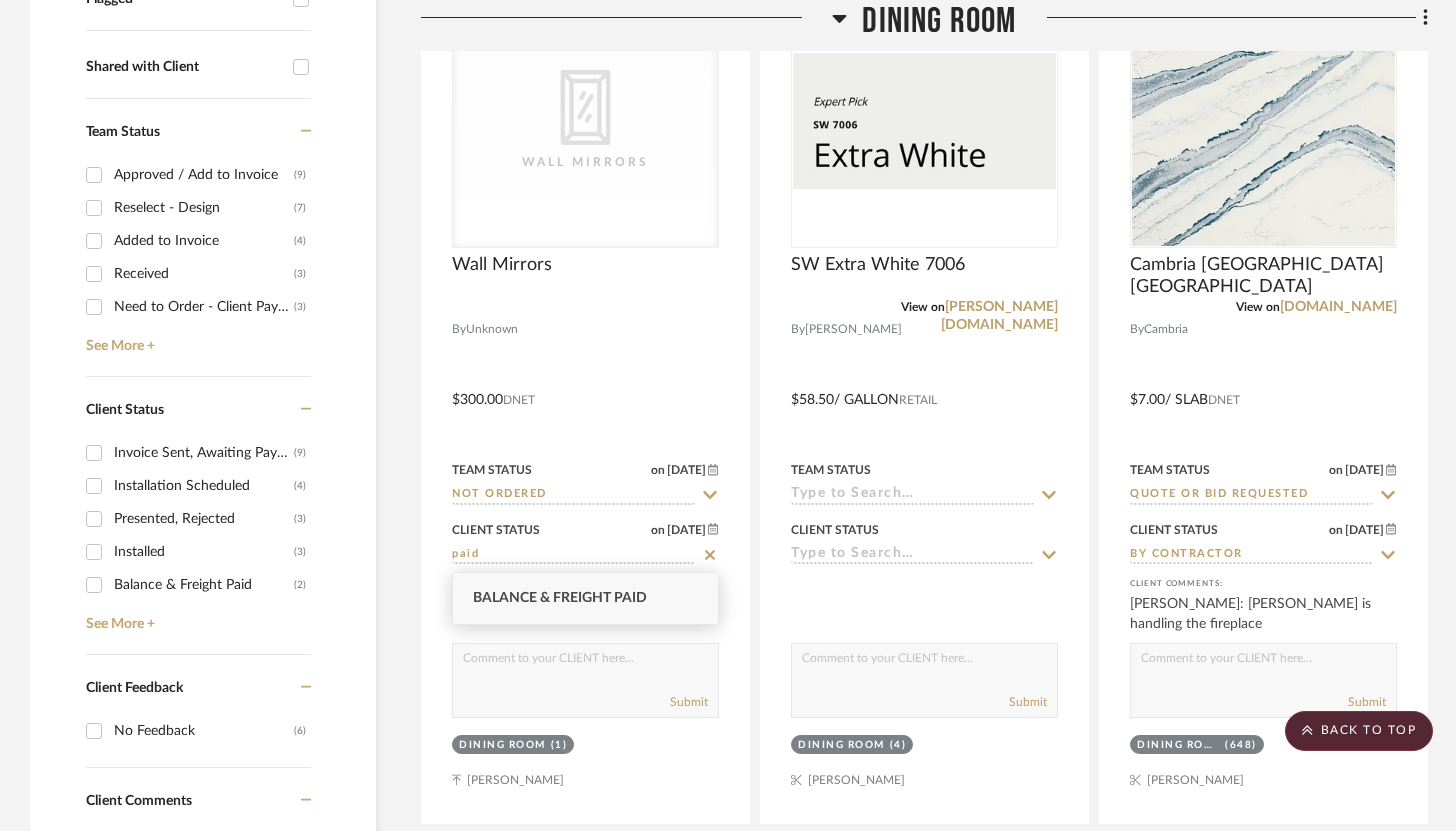 click on "Balance & Freight Paid" at bounding box center [560, 598] 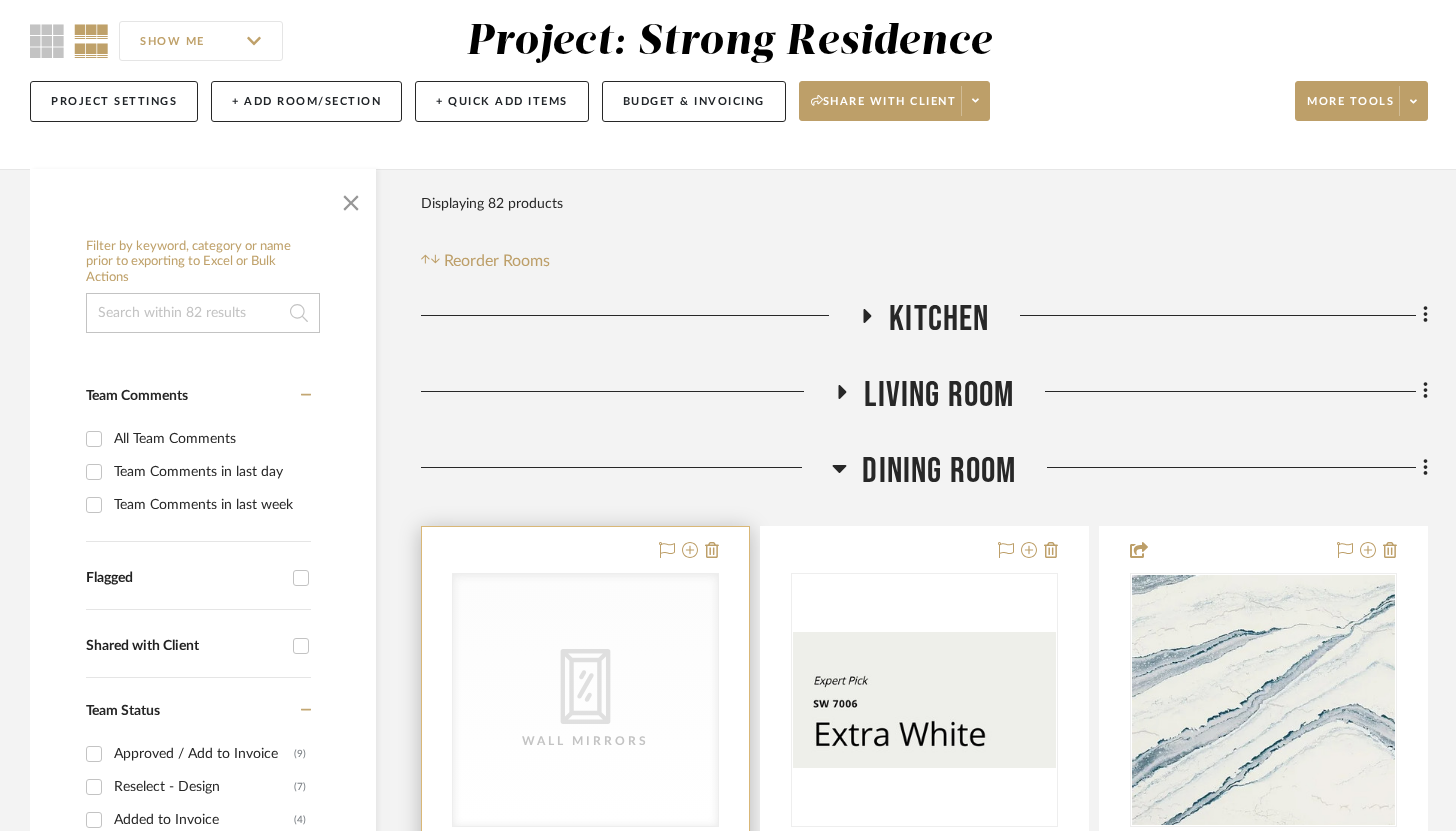 scroll, scrollTop: 171, scrollLeft: 0, axis: vertical 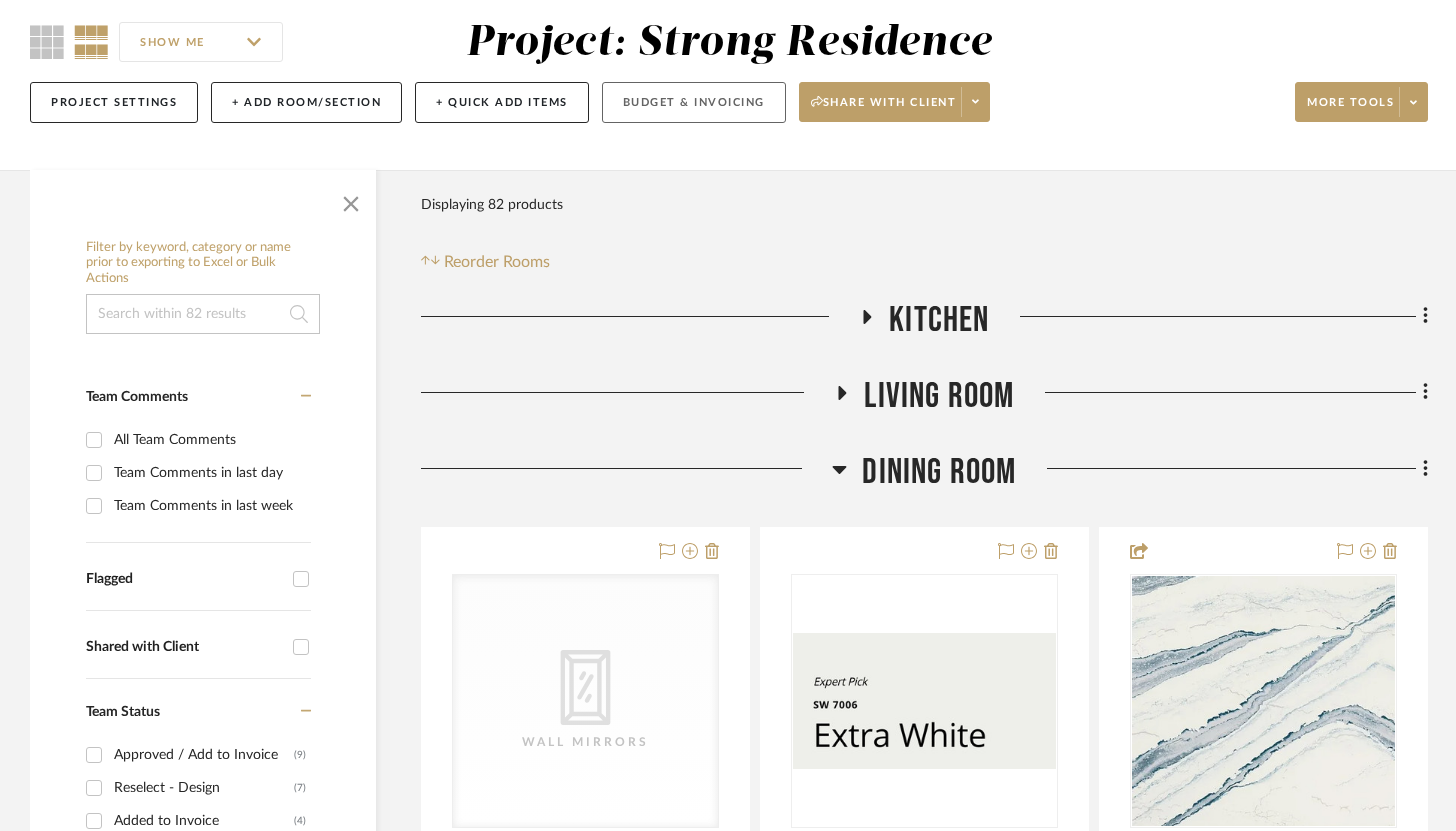click on "Budget & Invoicing" 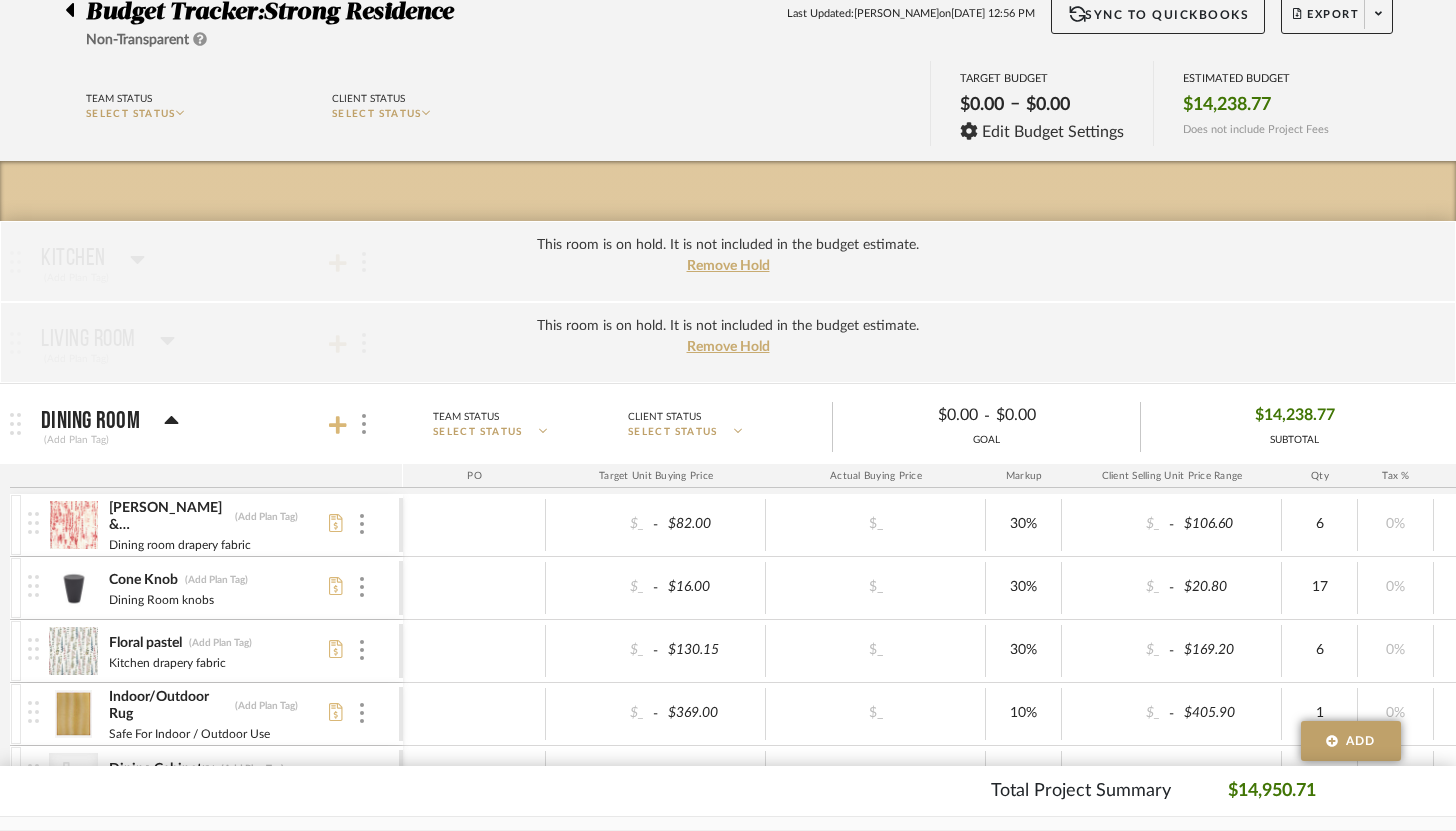 click 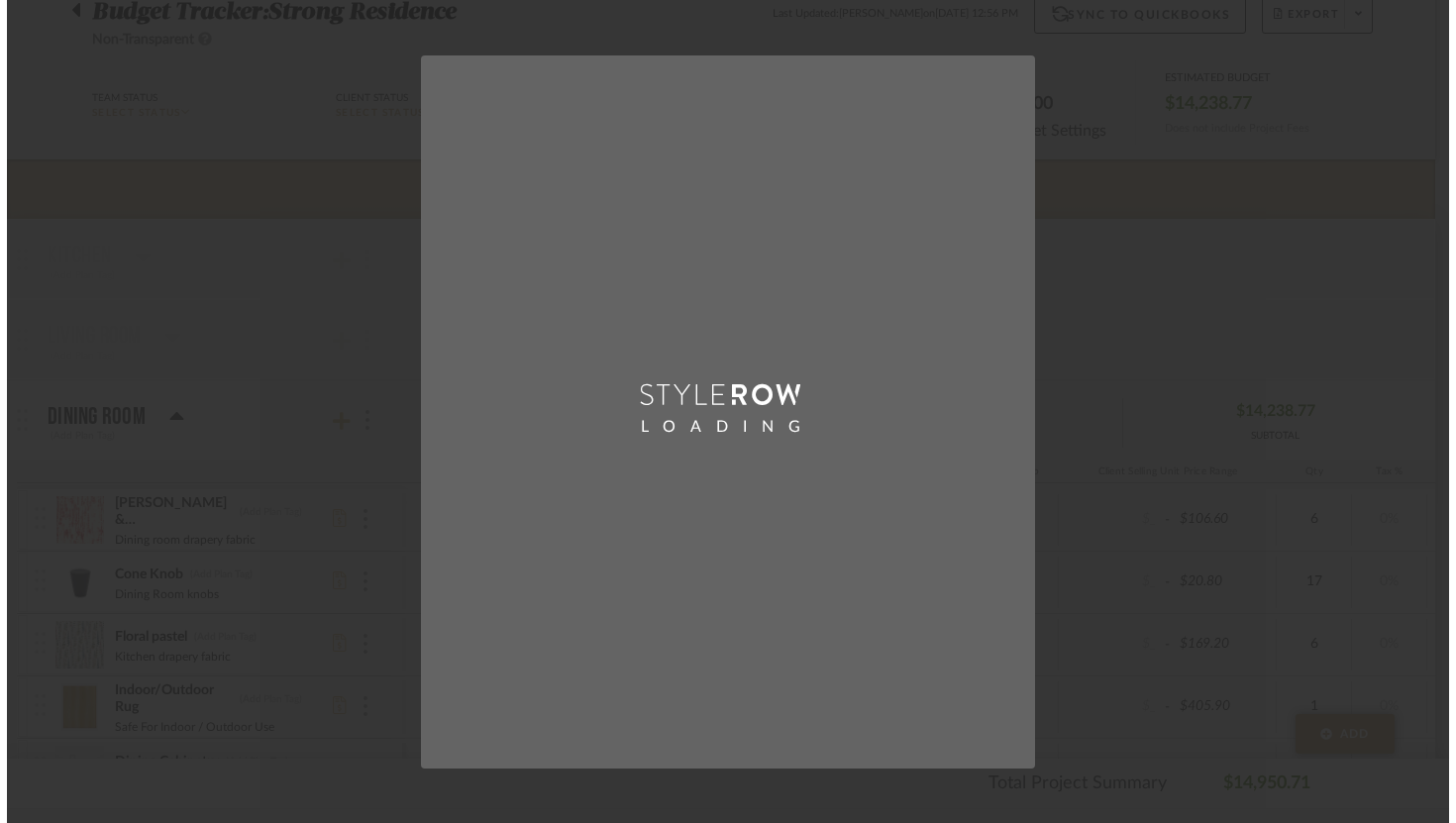scroll, scrollTop: 0, scrollLeft: 0, axis: both 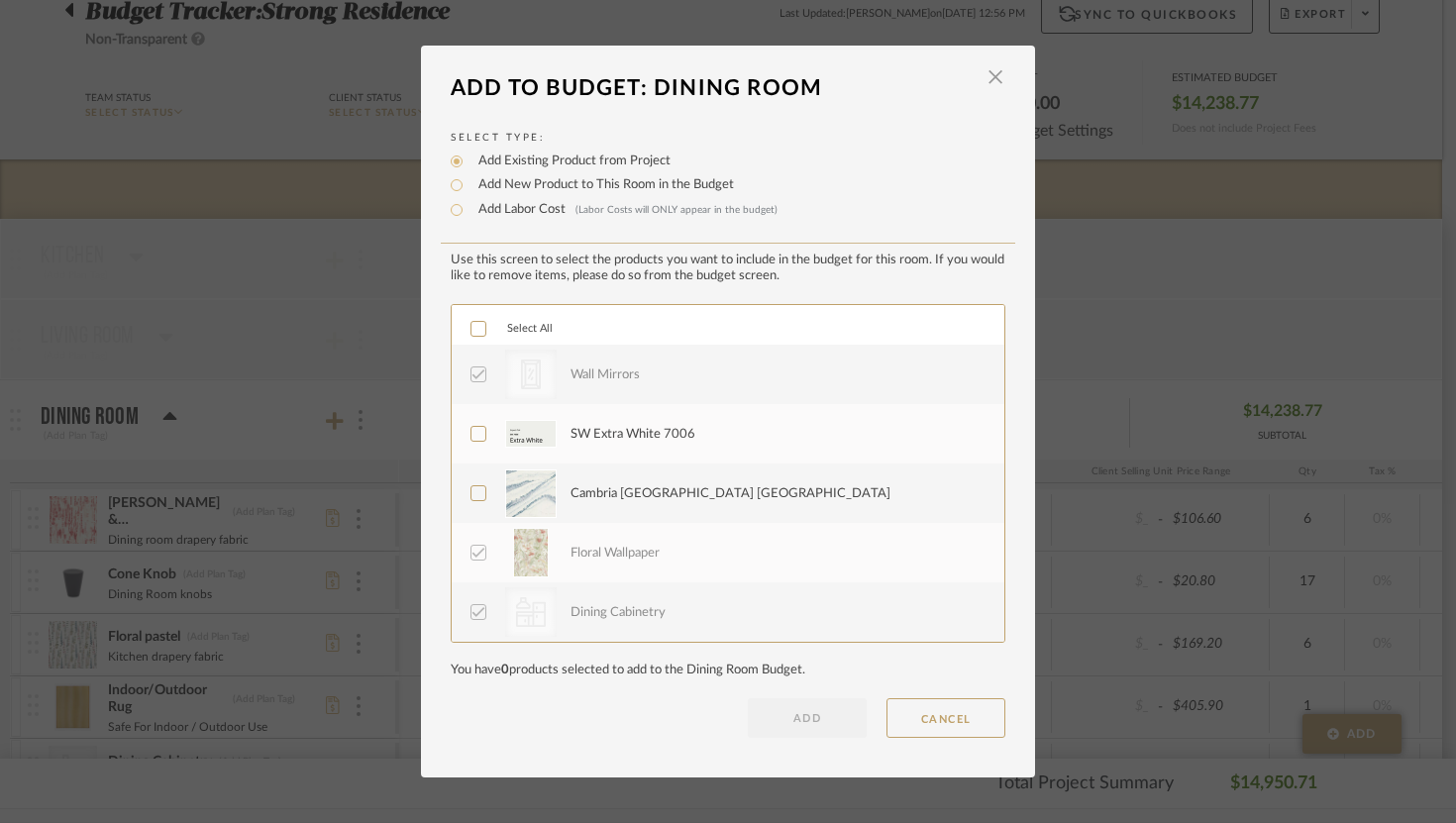 click 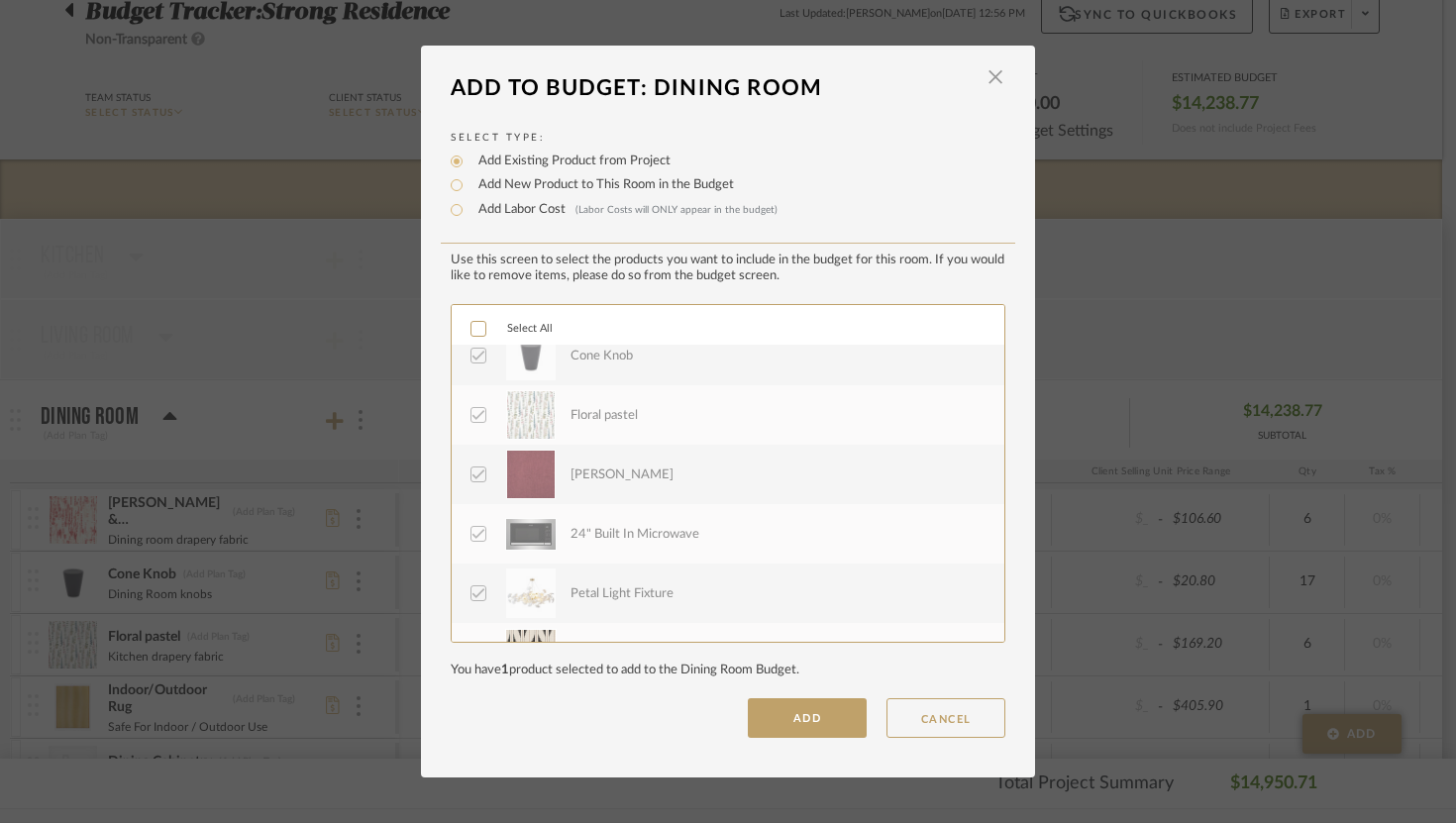 scroll, scrollTop: 594, scrollLeft: 0, axis: vertical 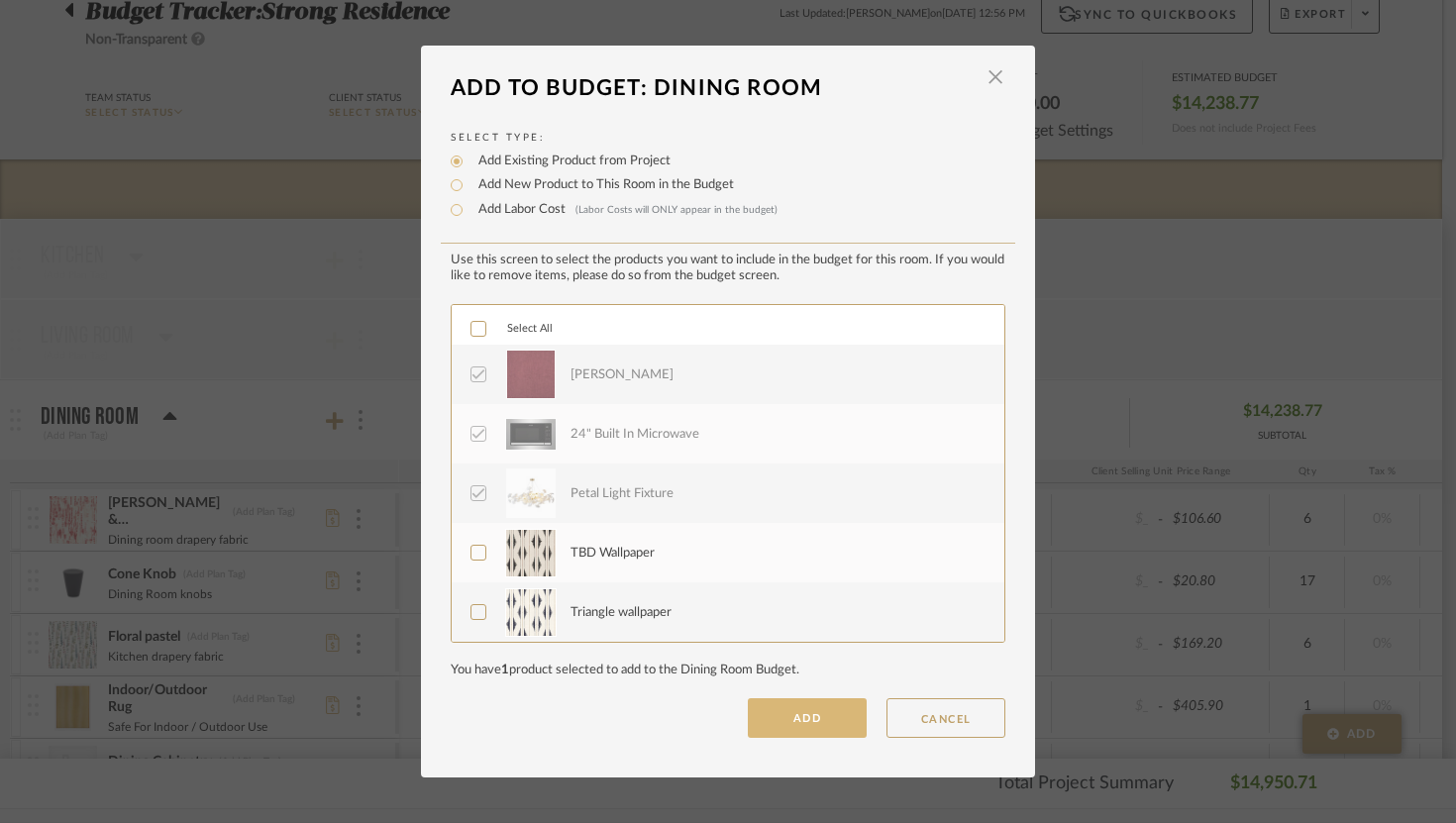 click on "ADD" at bounding box center (807, 718) 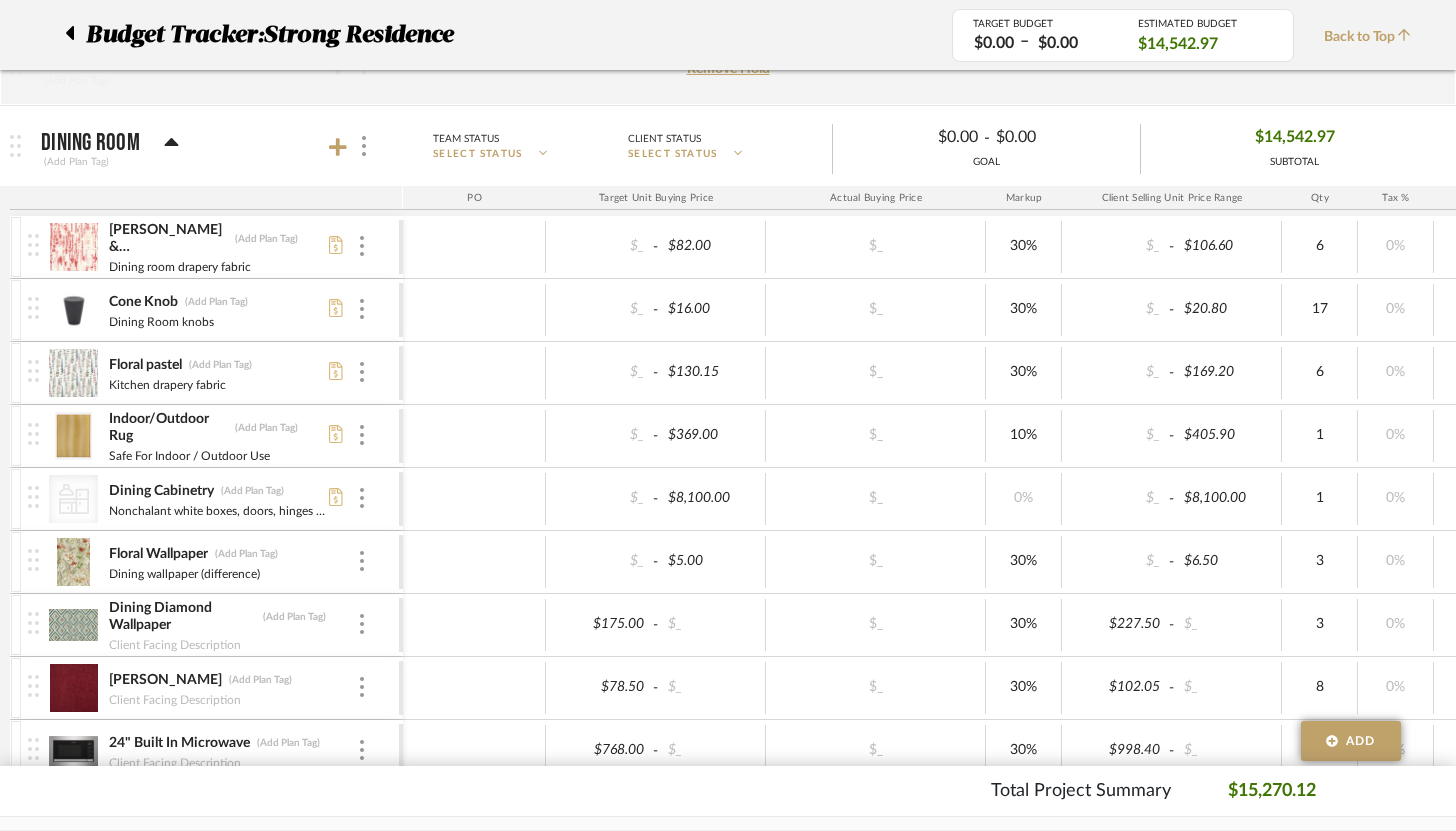 scroll, scrollTop: 442, scrollLeft: 0, axis: vertical 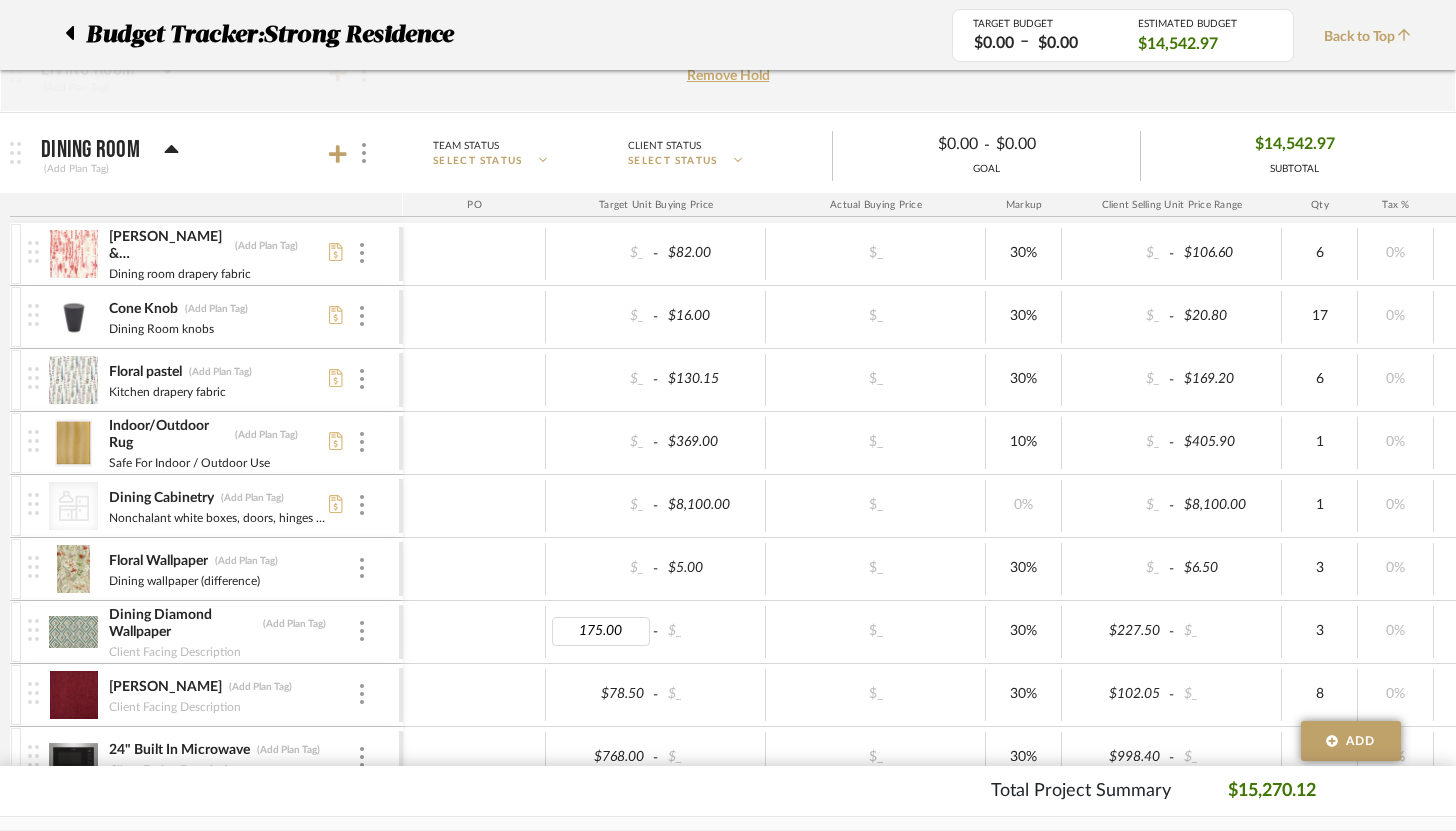type 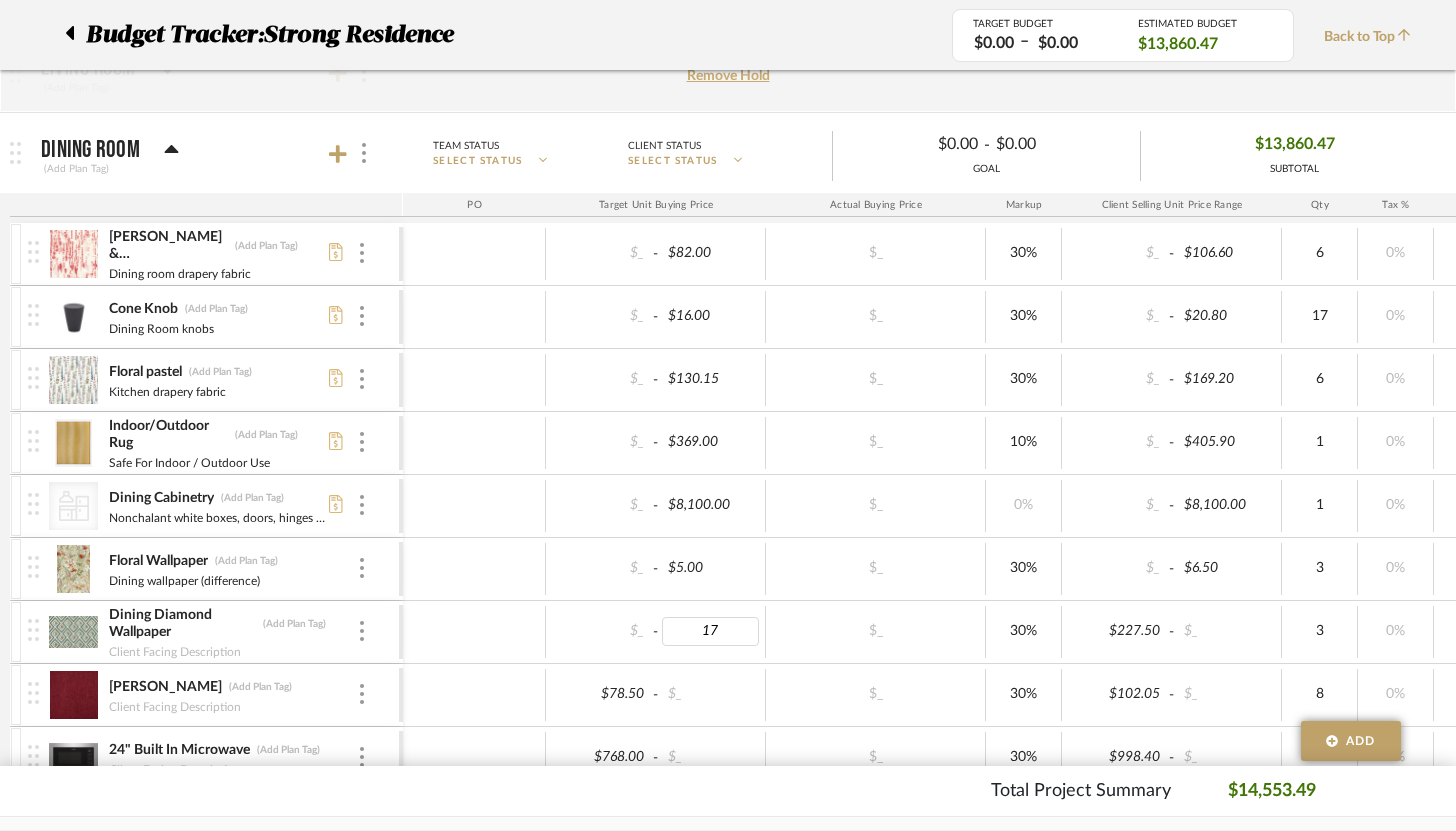 type on "175" 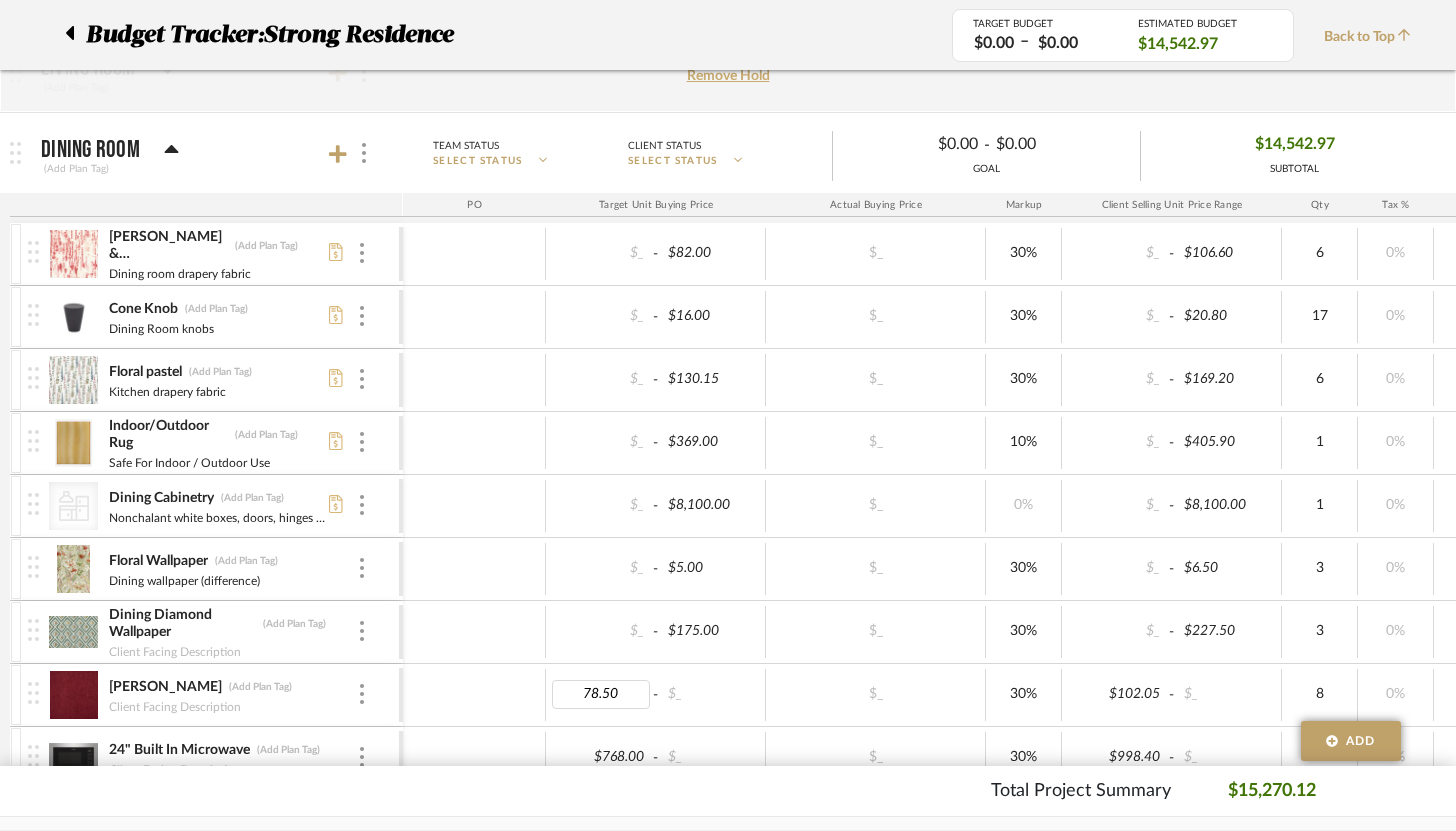 type 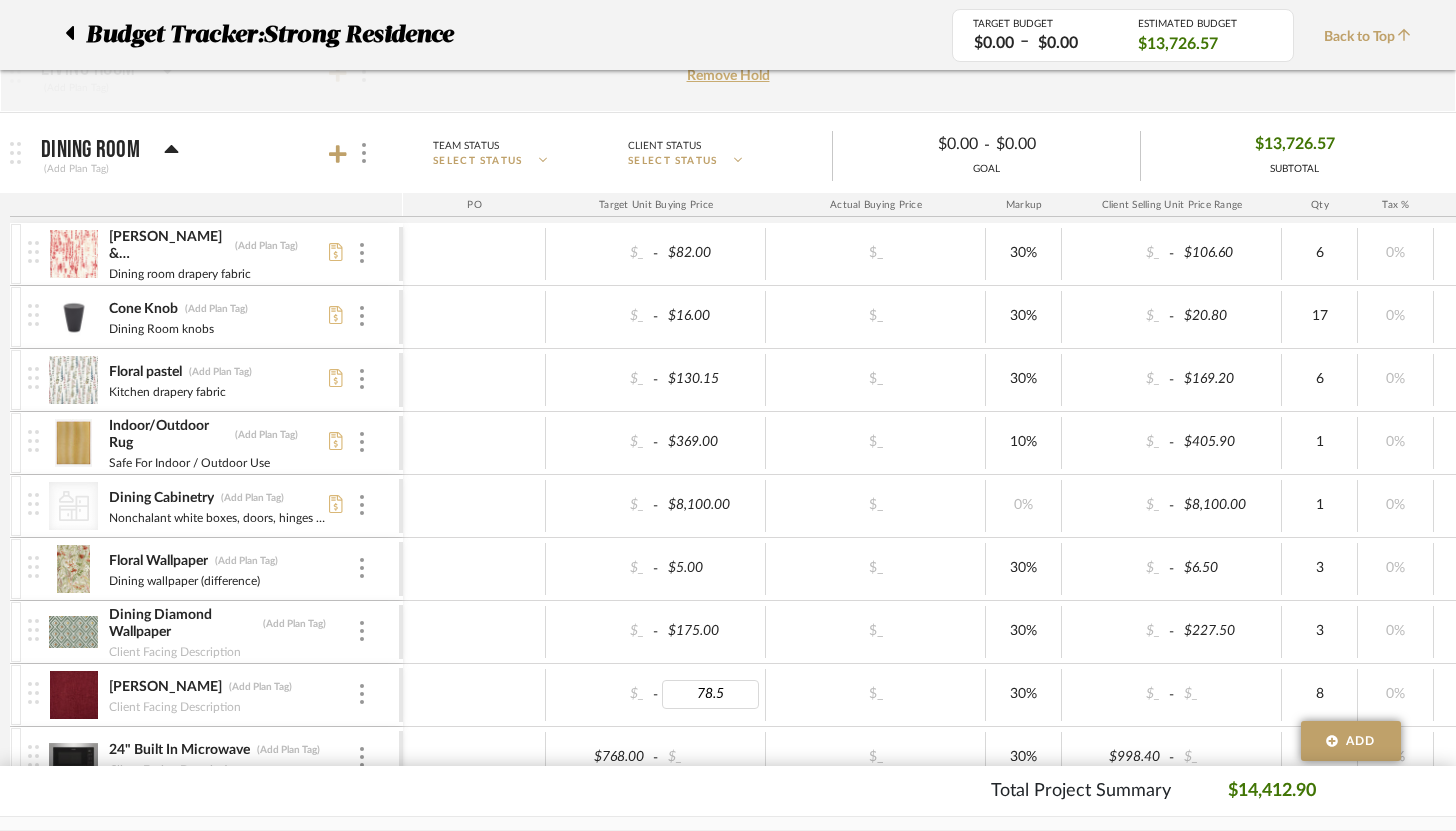 type on "78.50" 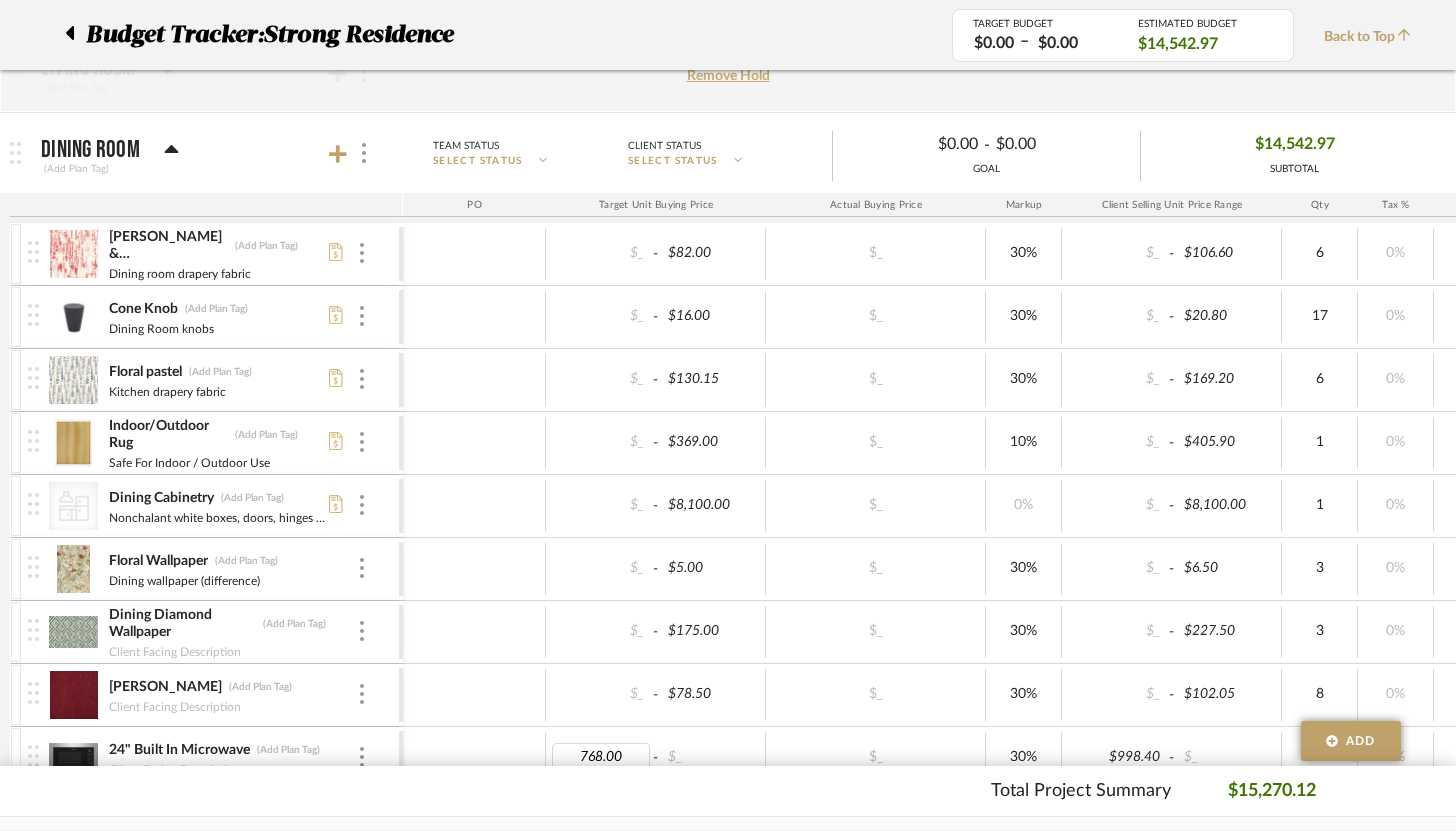type 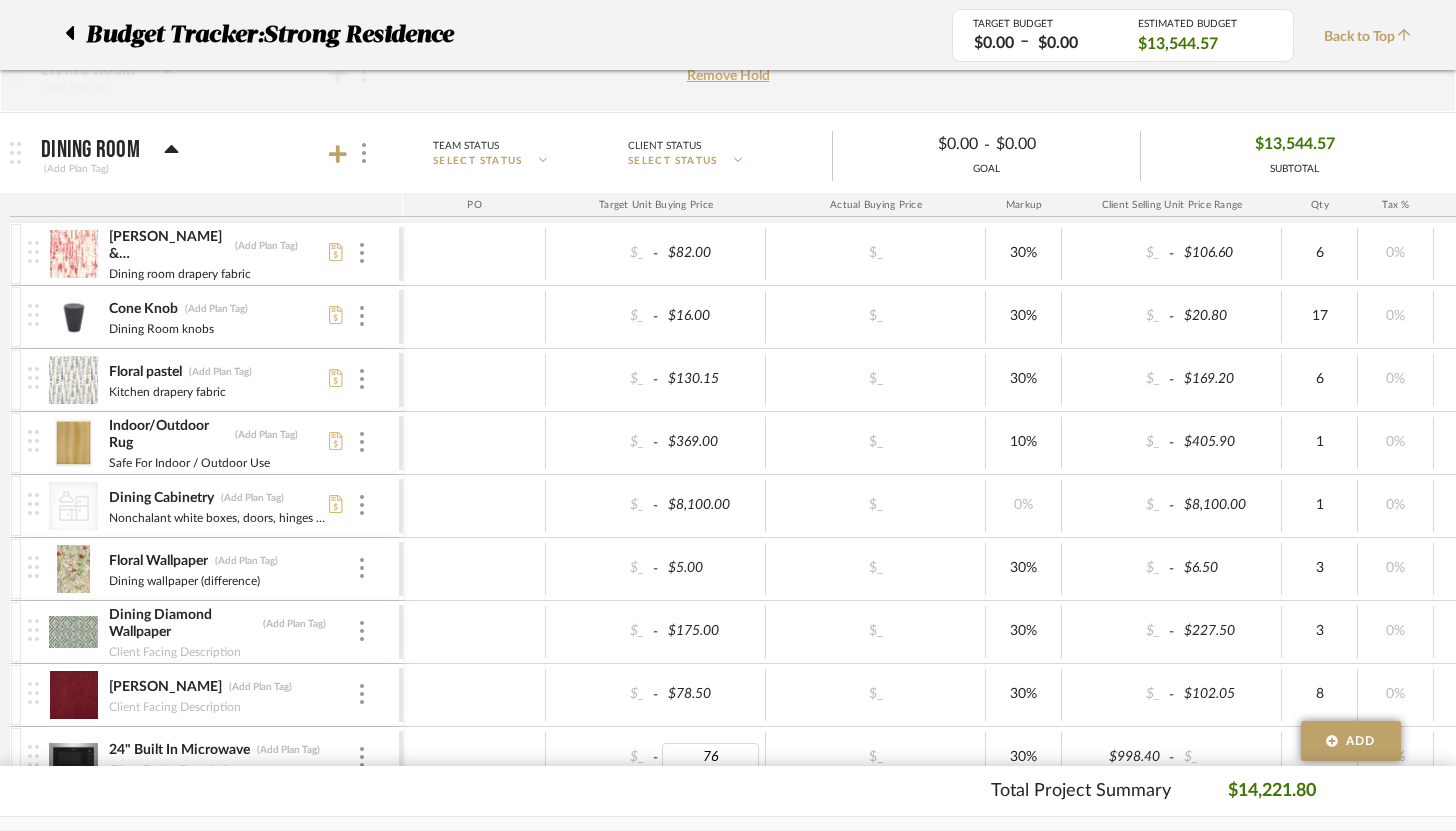 type on "768" 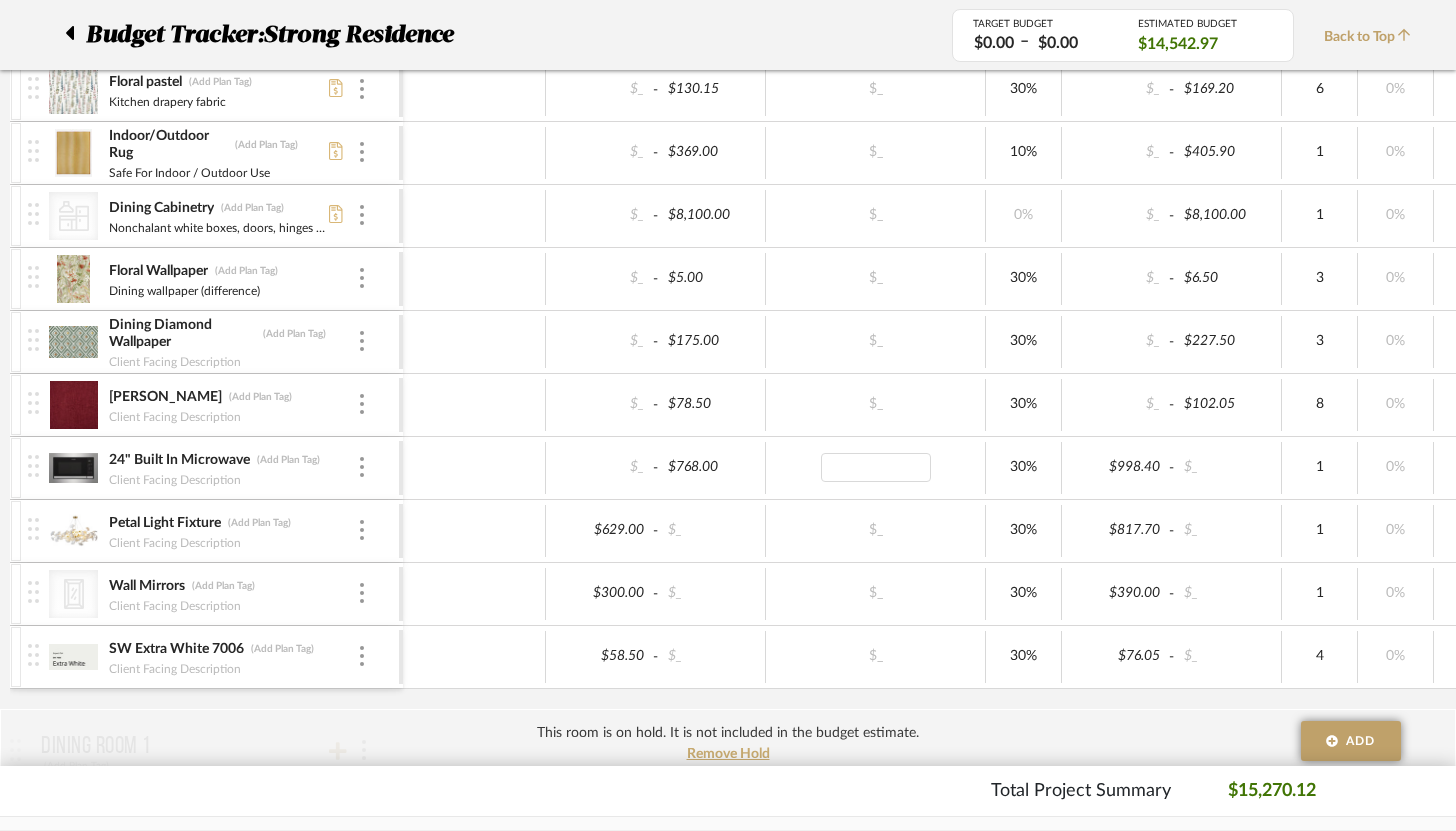 scroll, scrollTop: 759, scrollLeft: 0, axis: vertical 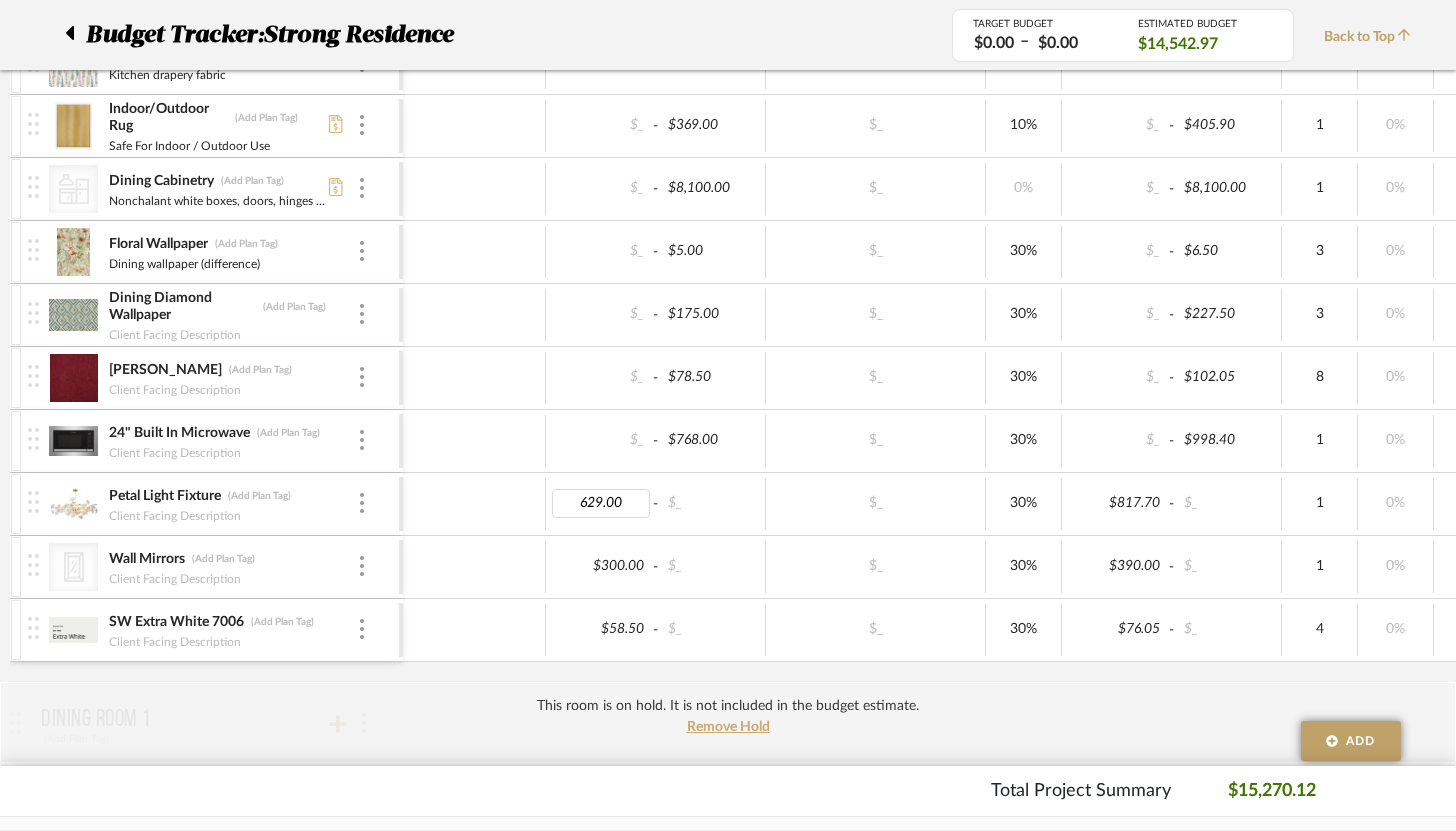 type 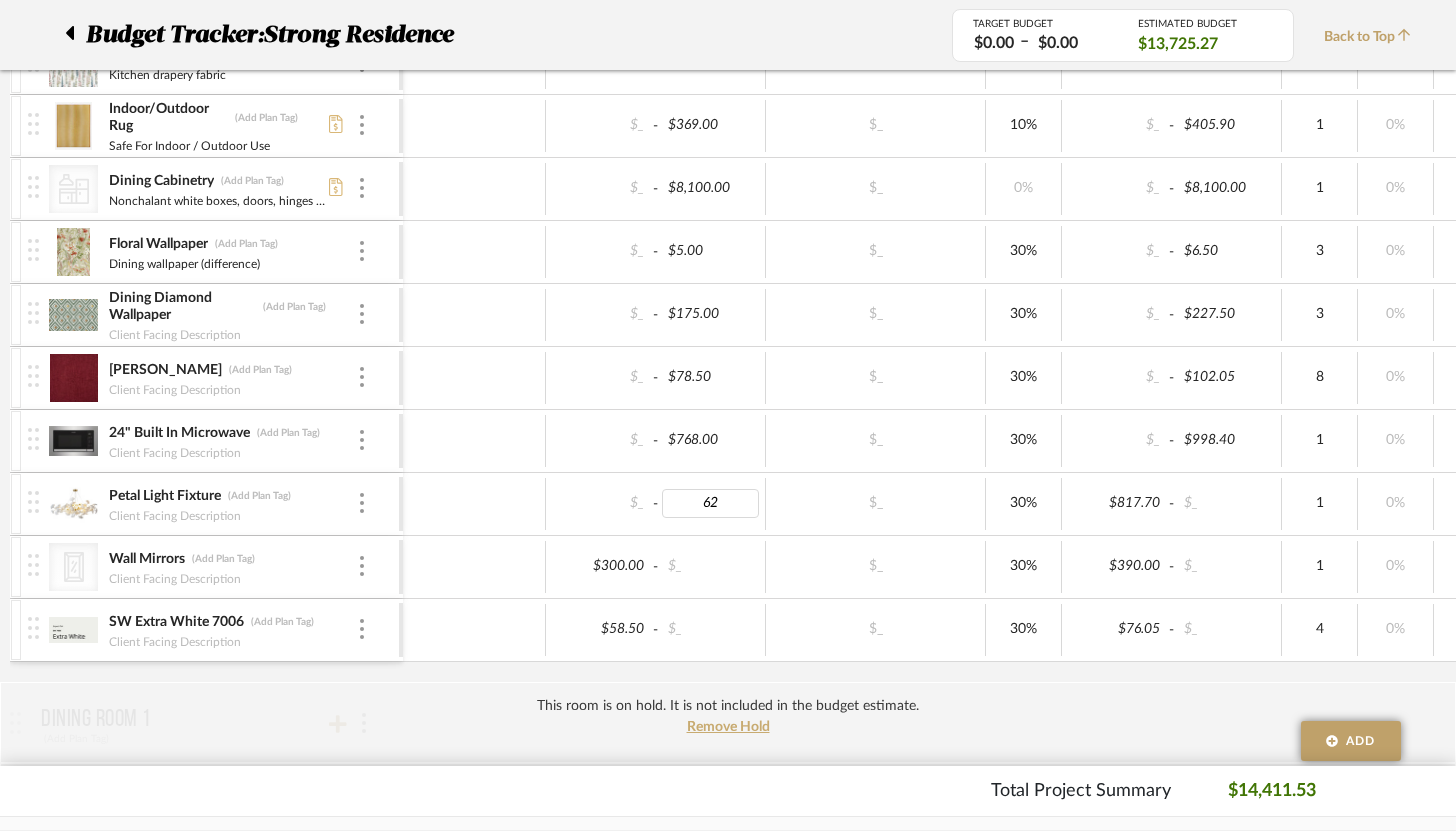 type on "629" 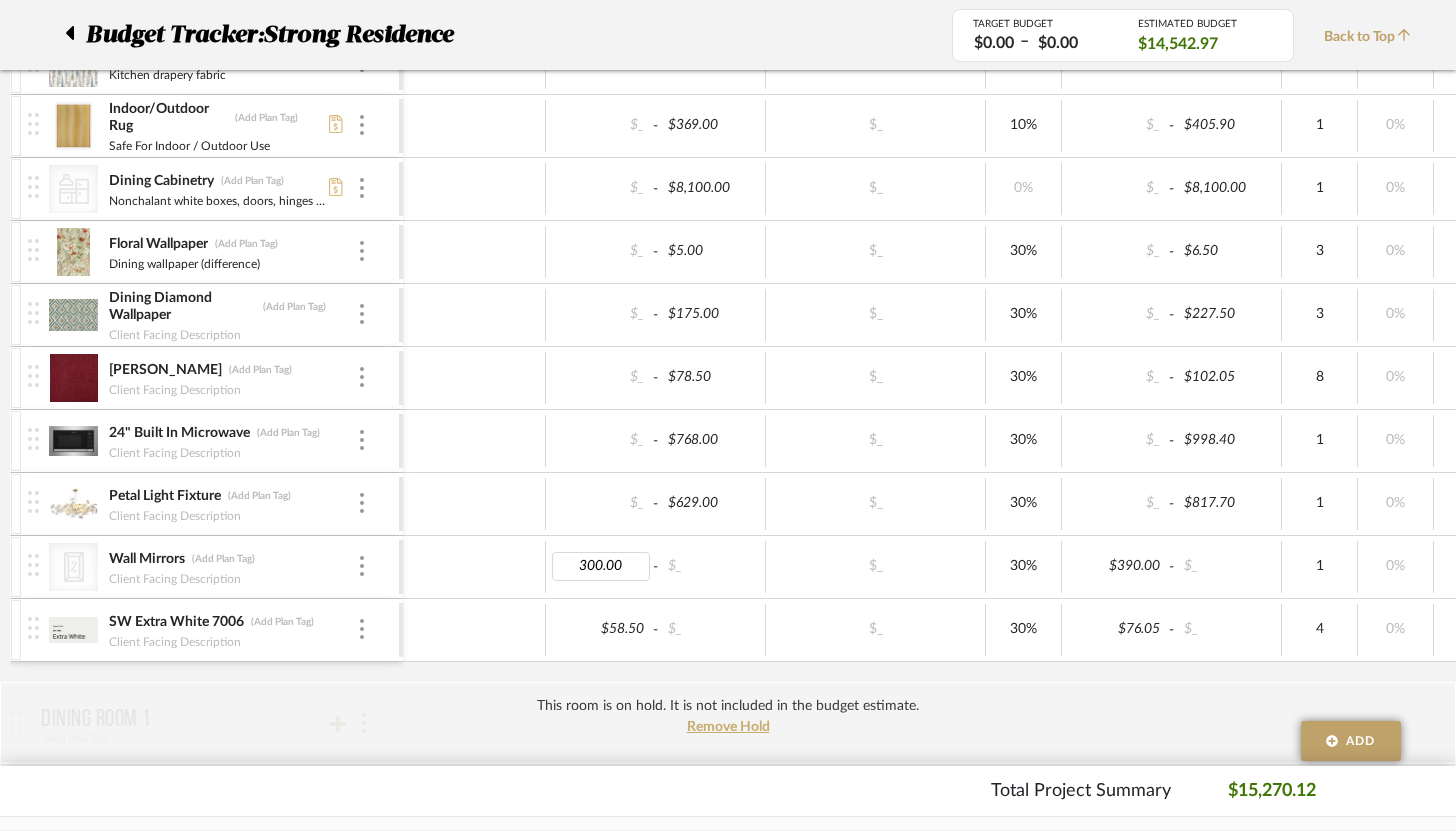 type 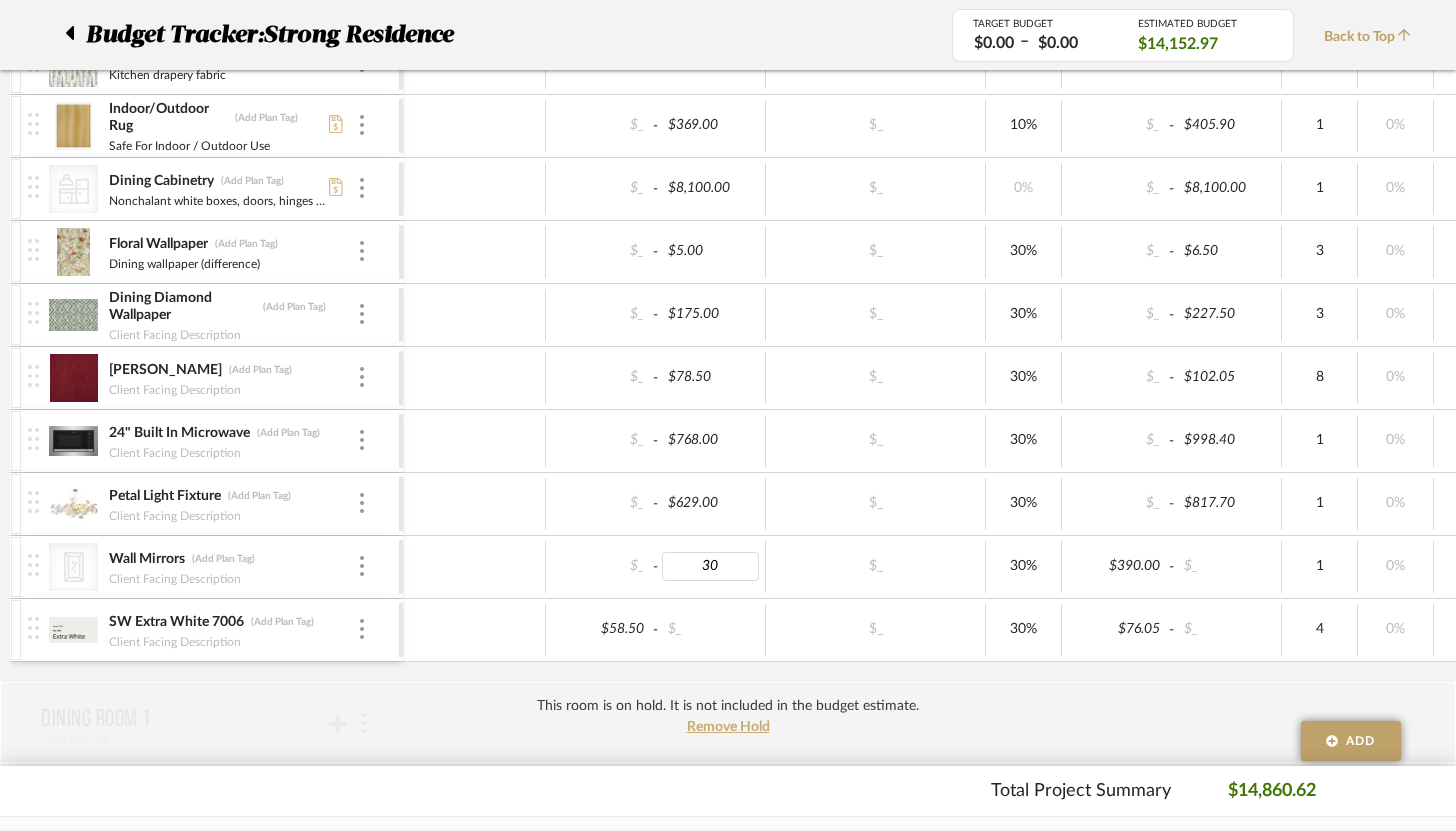 type on "300" 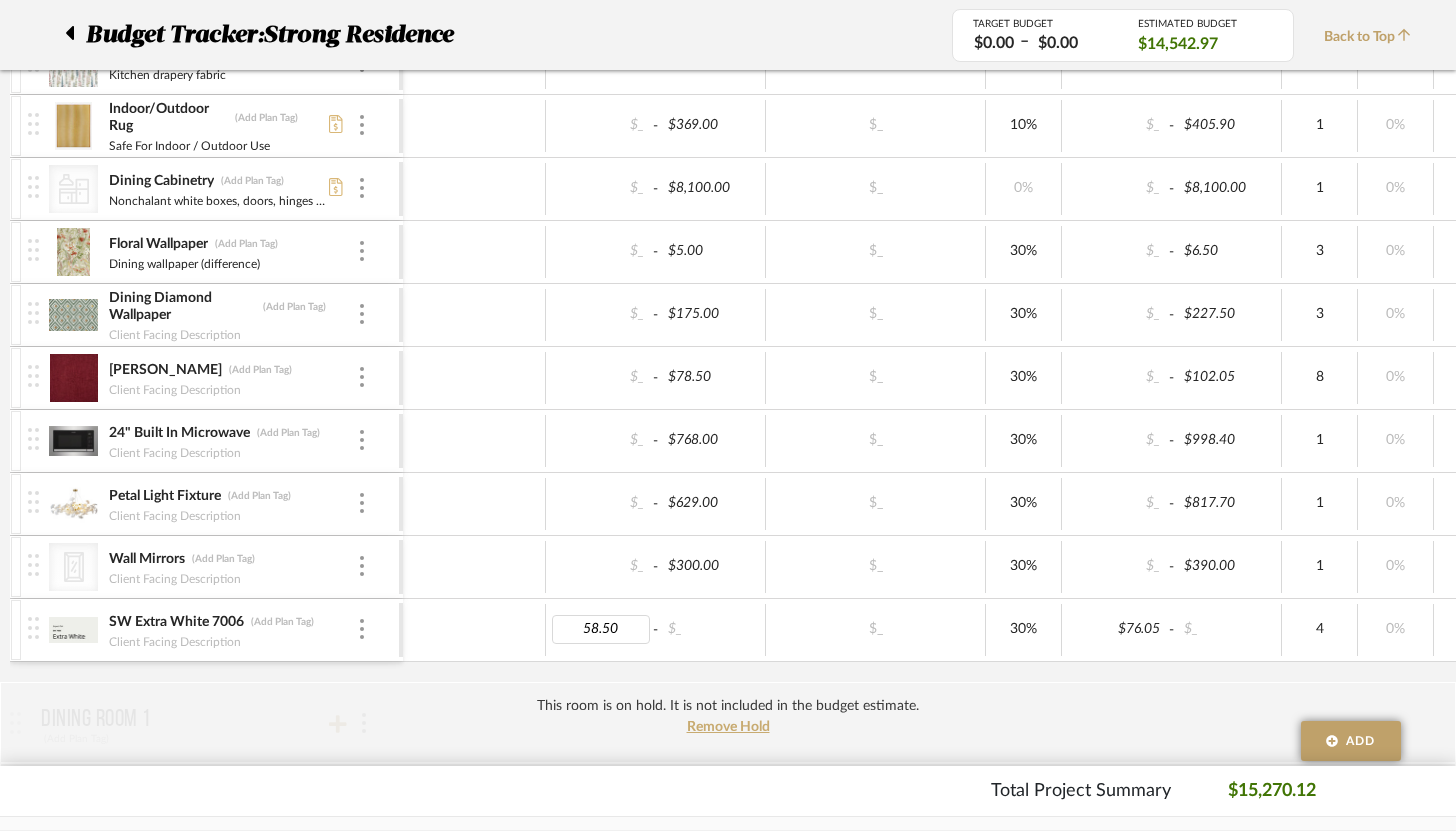 type 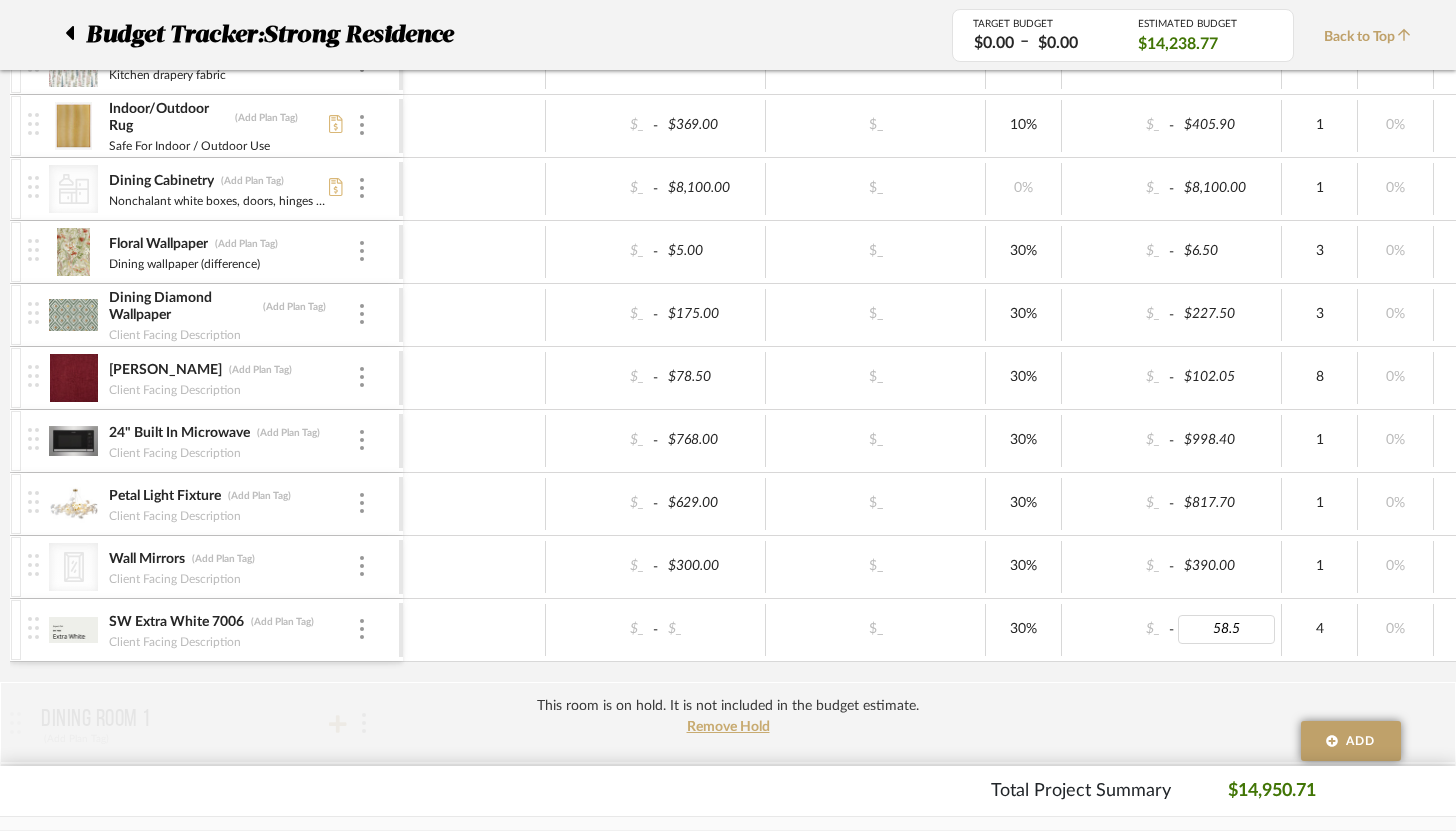 type on "58.50" 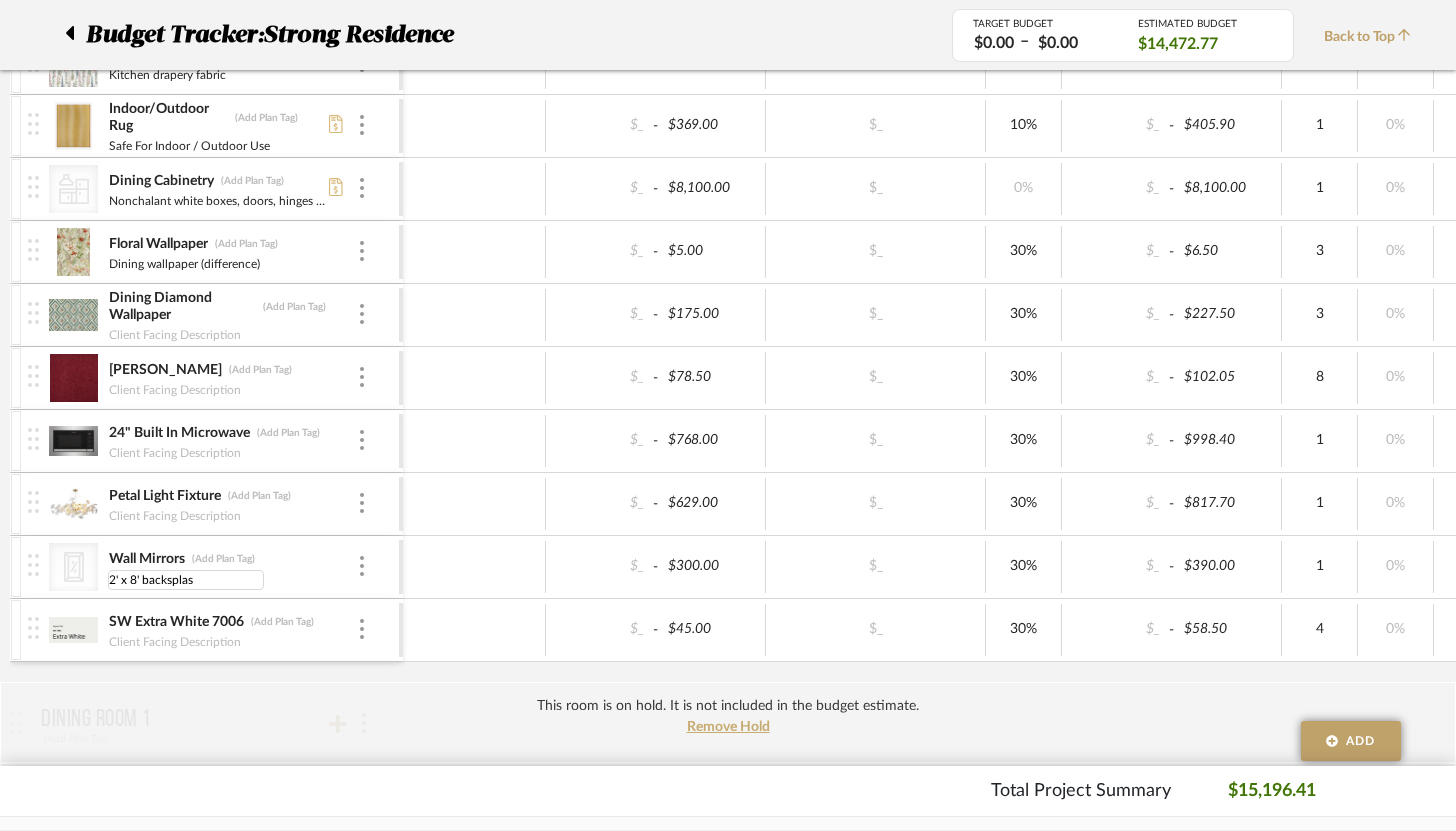 type on "2' x 8' backsplash" 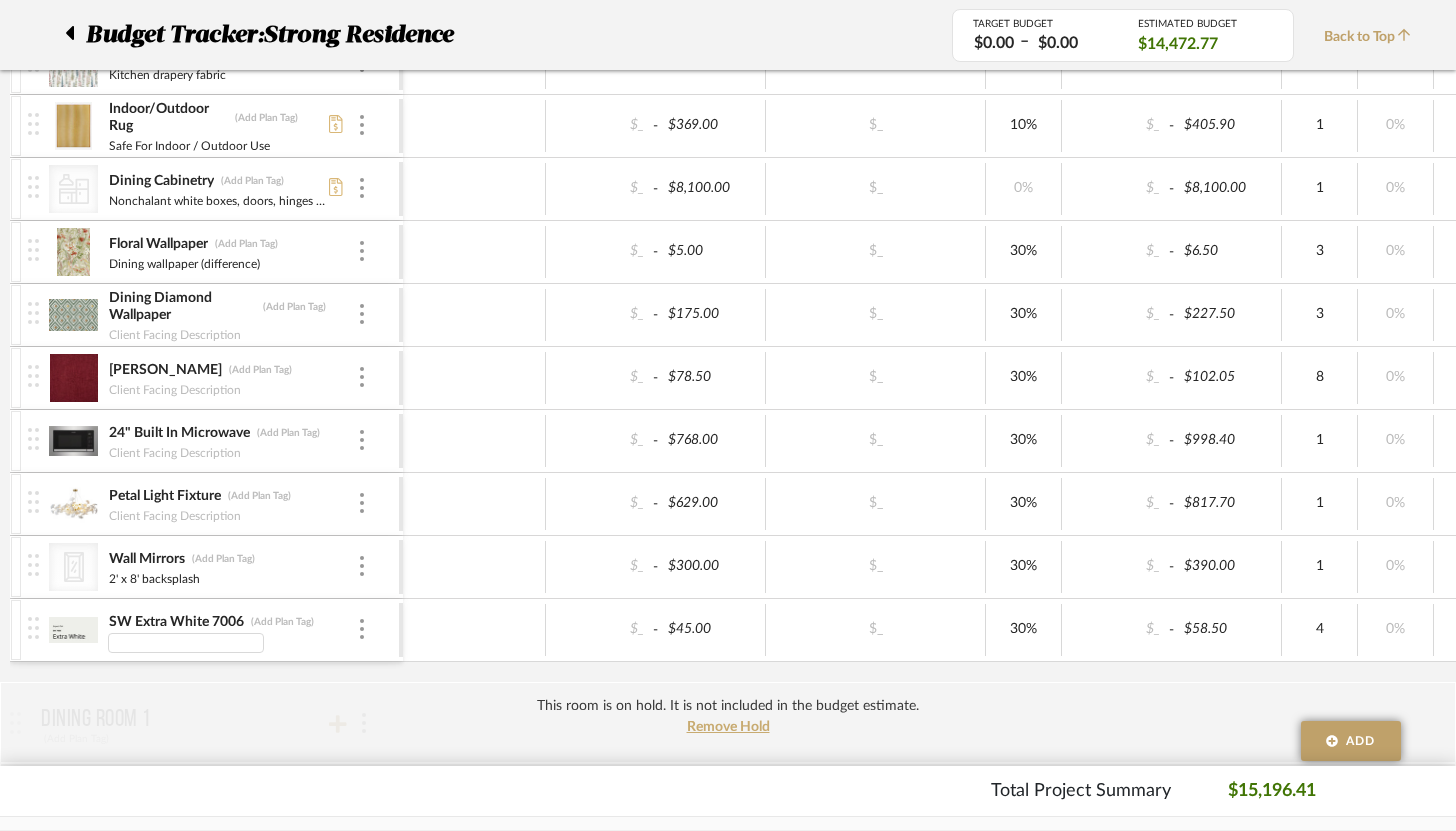 type 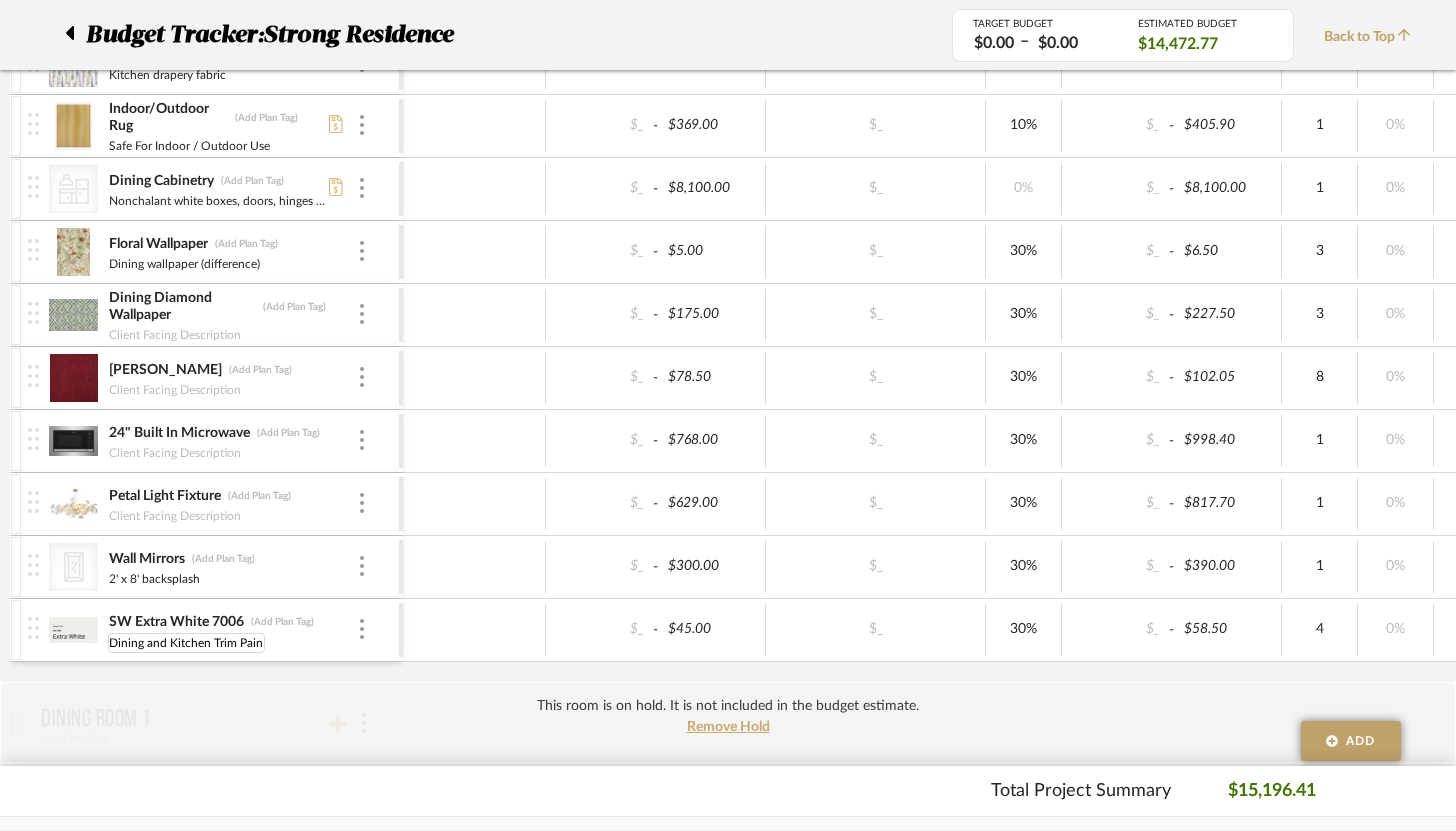 type on "Dining and Kitchen Trim Paint" 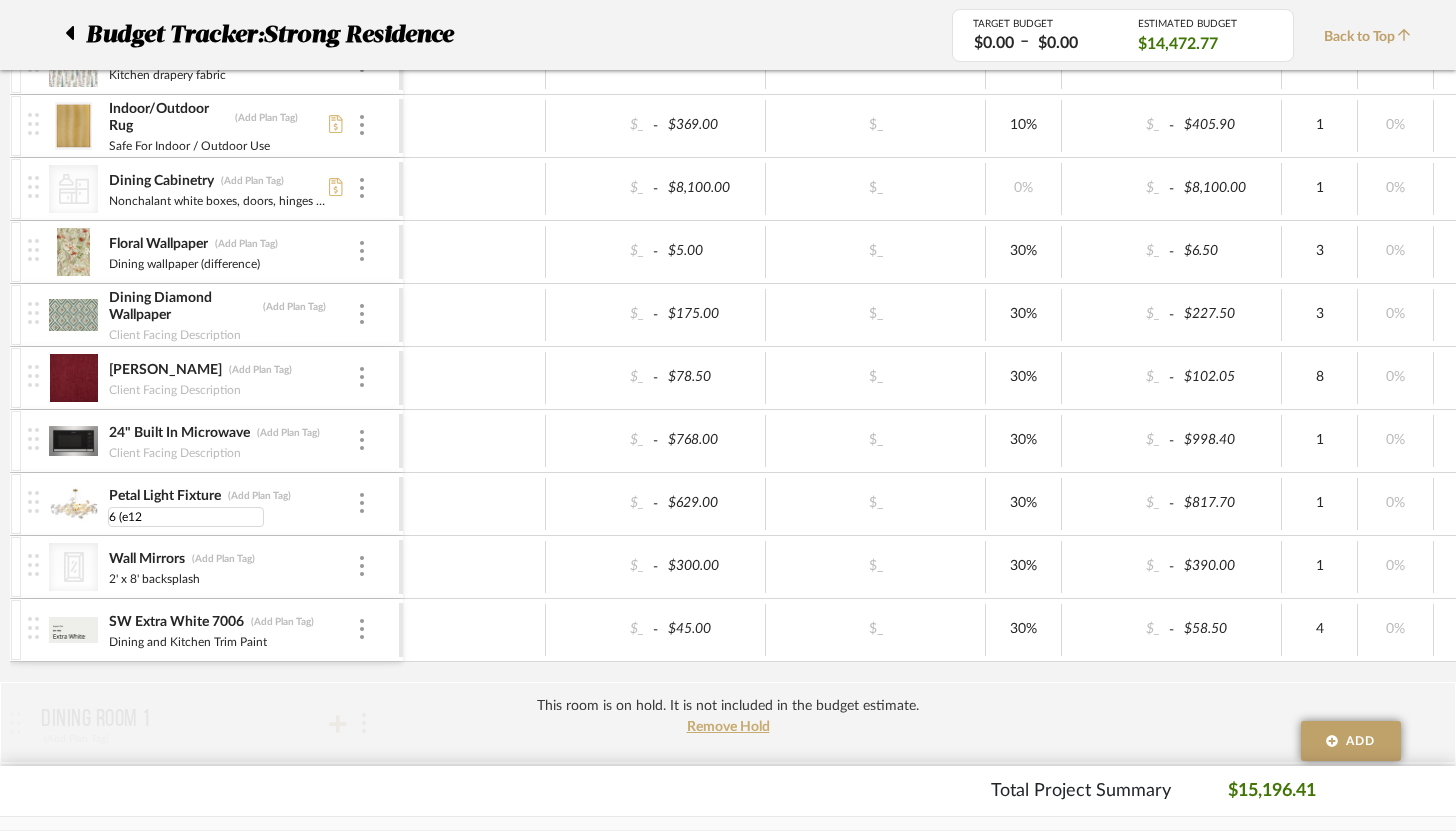 type on "6 (e12)" 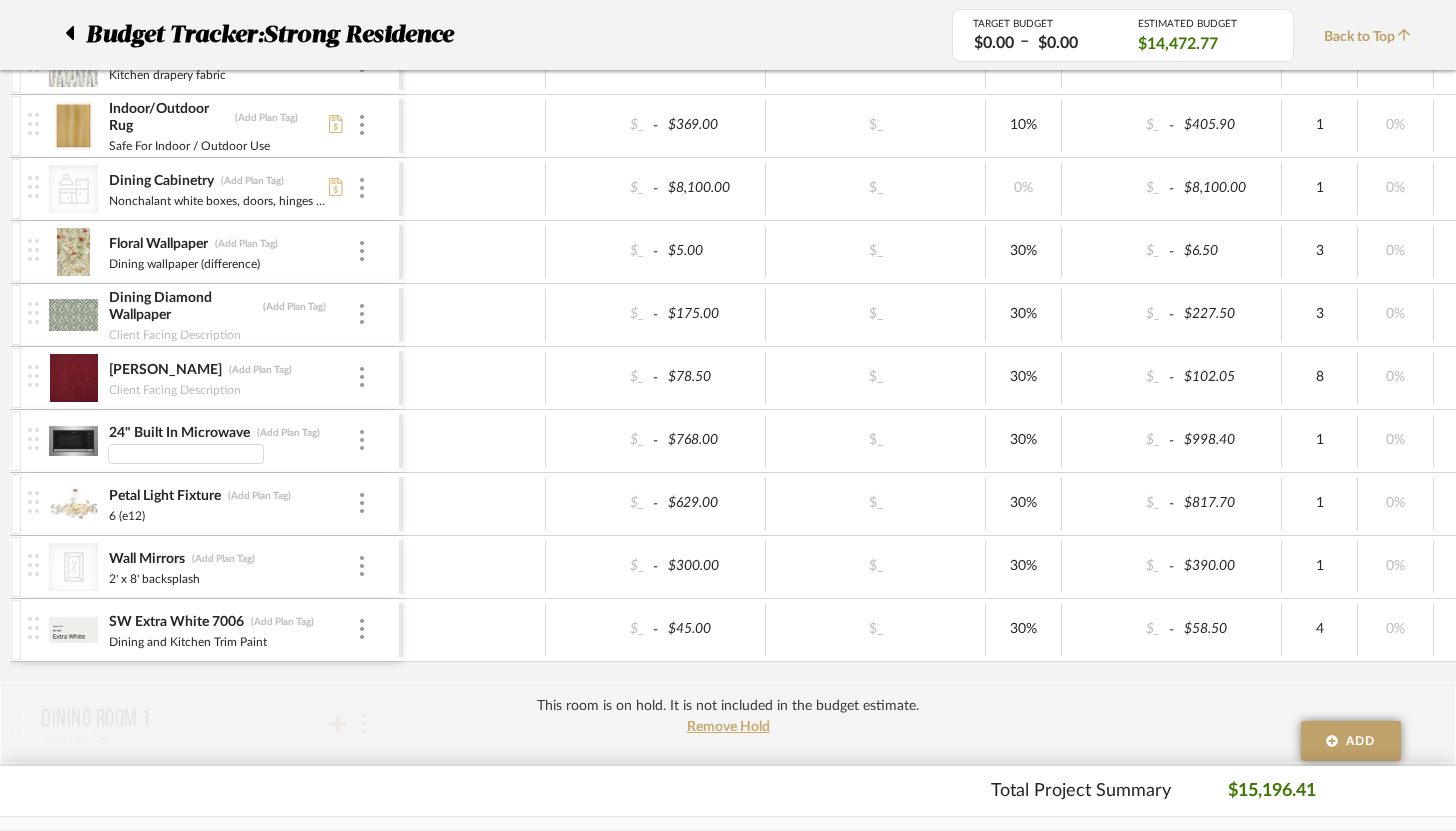 type 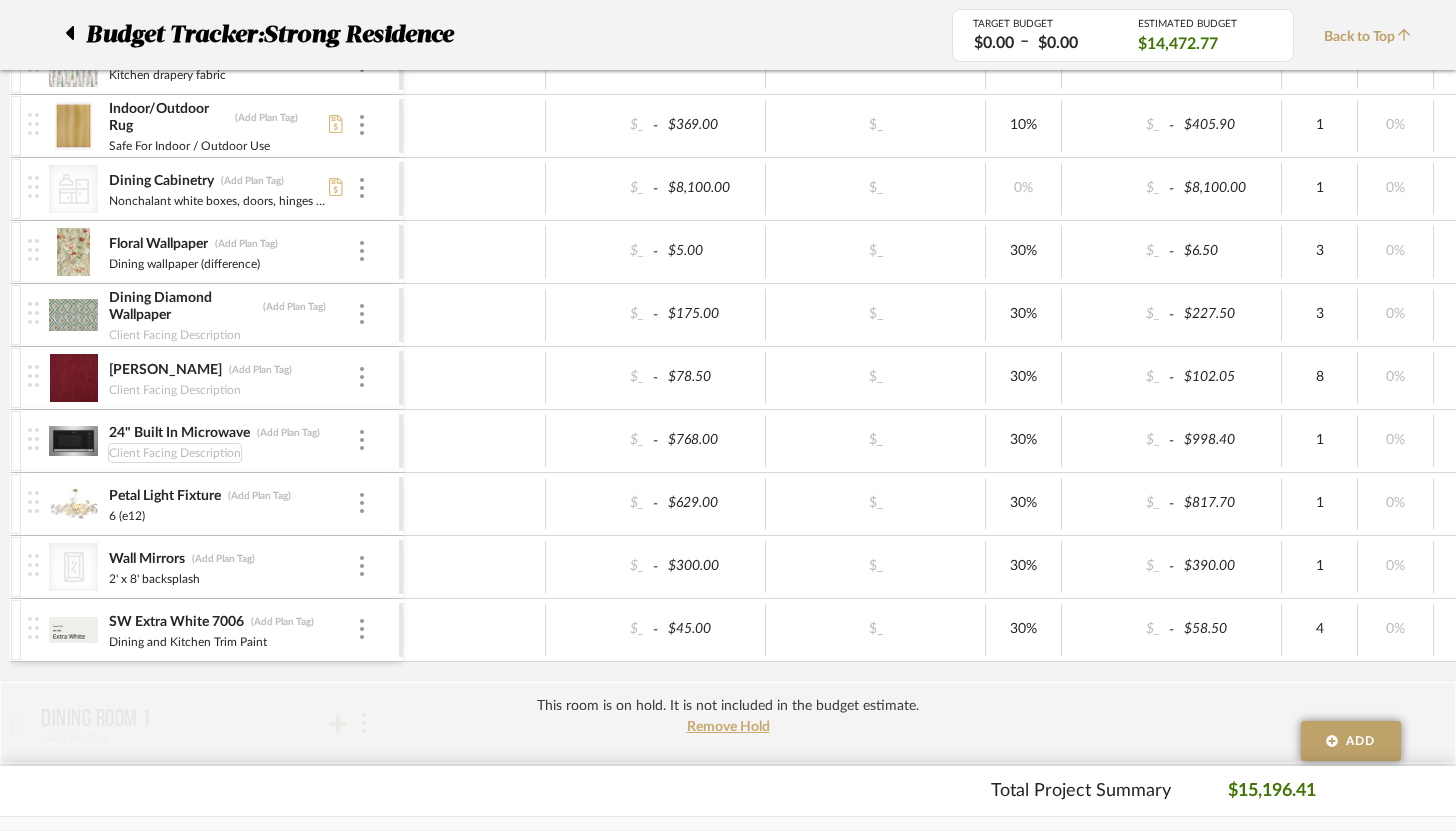 click on "Client Facing Description" at bounding box center [175, 453] 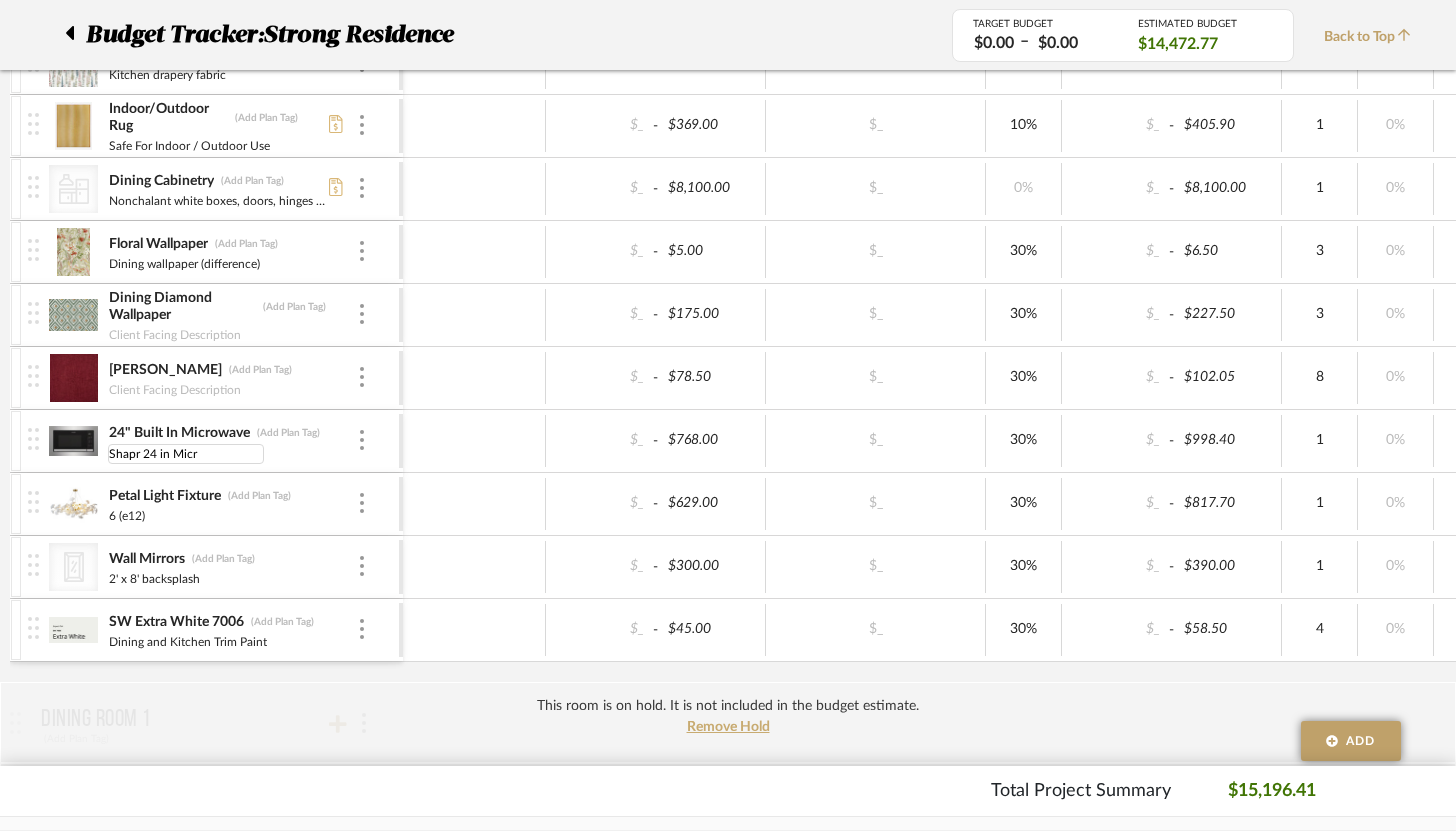 type on "Shapr 24 in Micro" 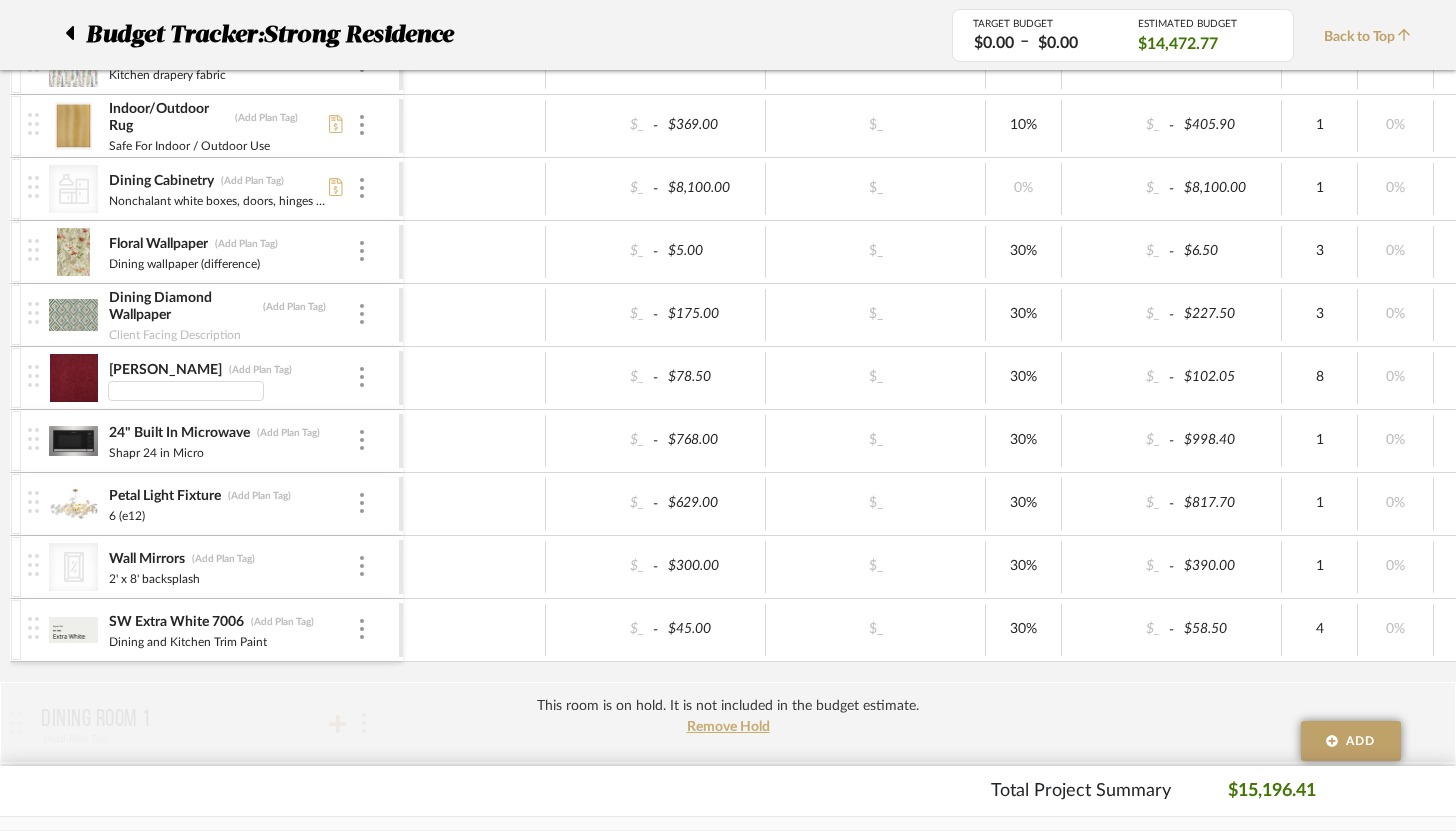 type 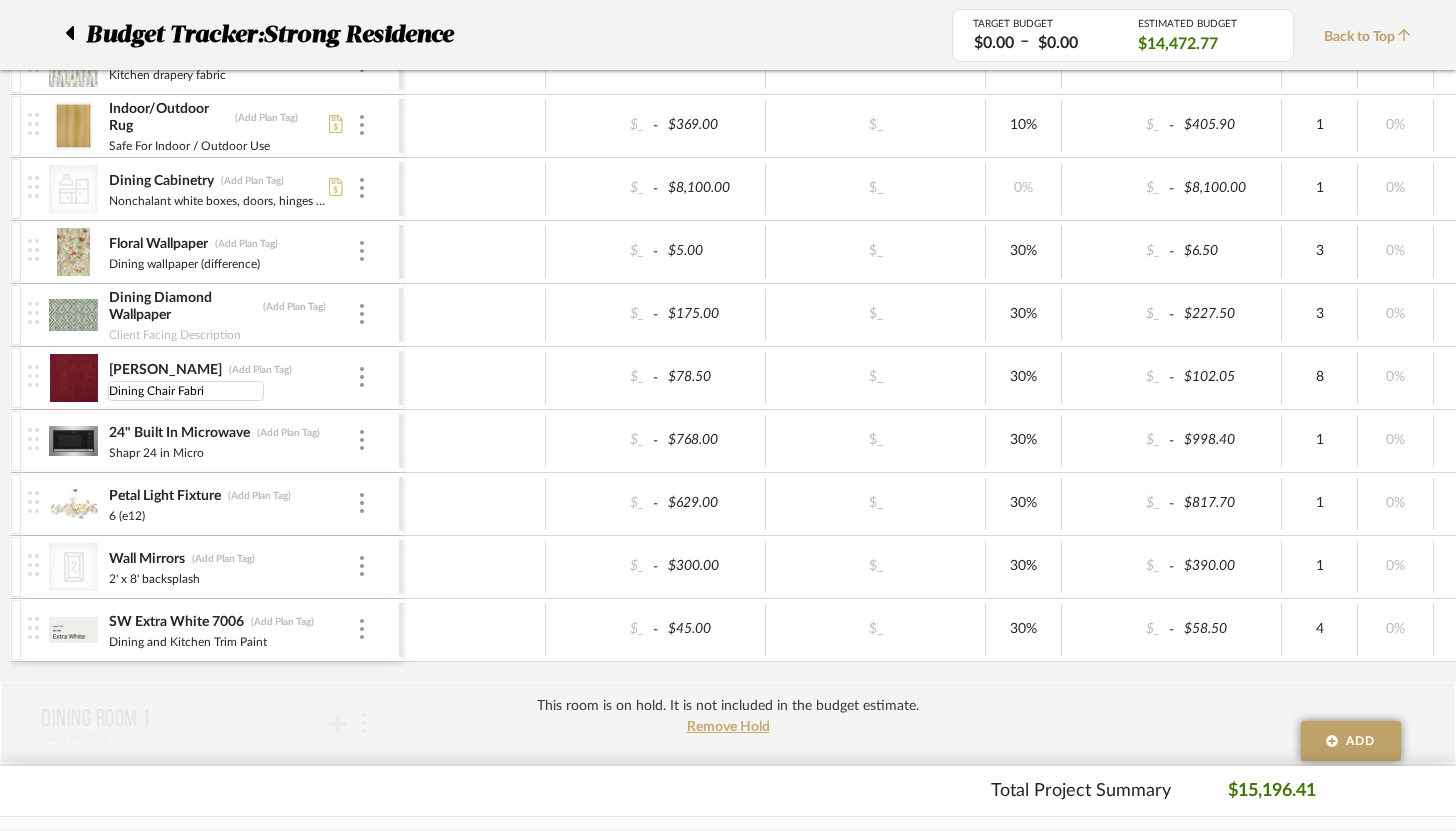 type on "Dining Chair Fabric" 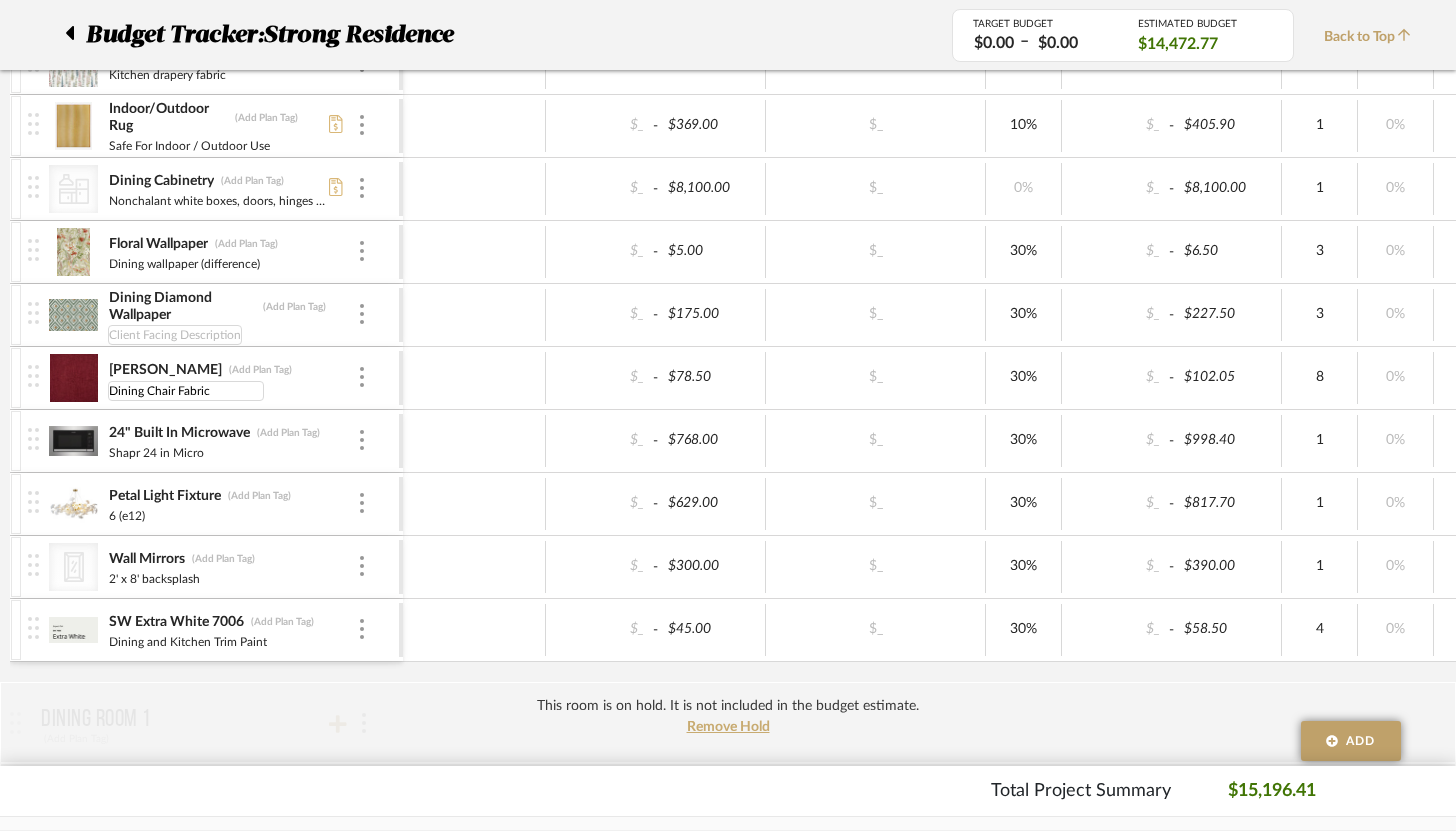 click on "Client Facing Description" at bounding box center (175, 335) 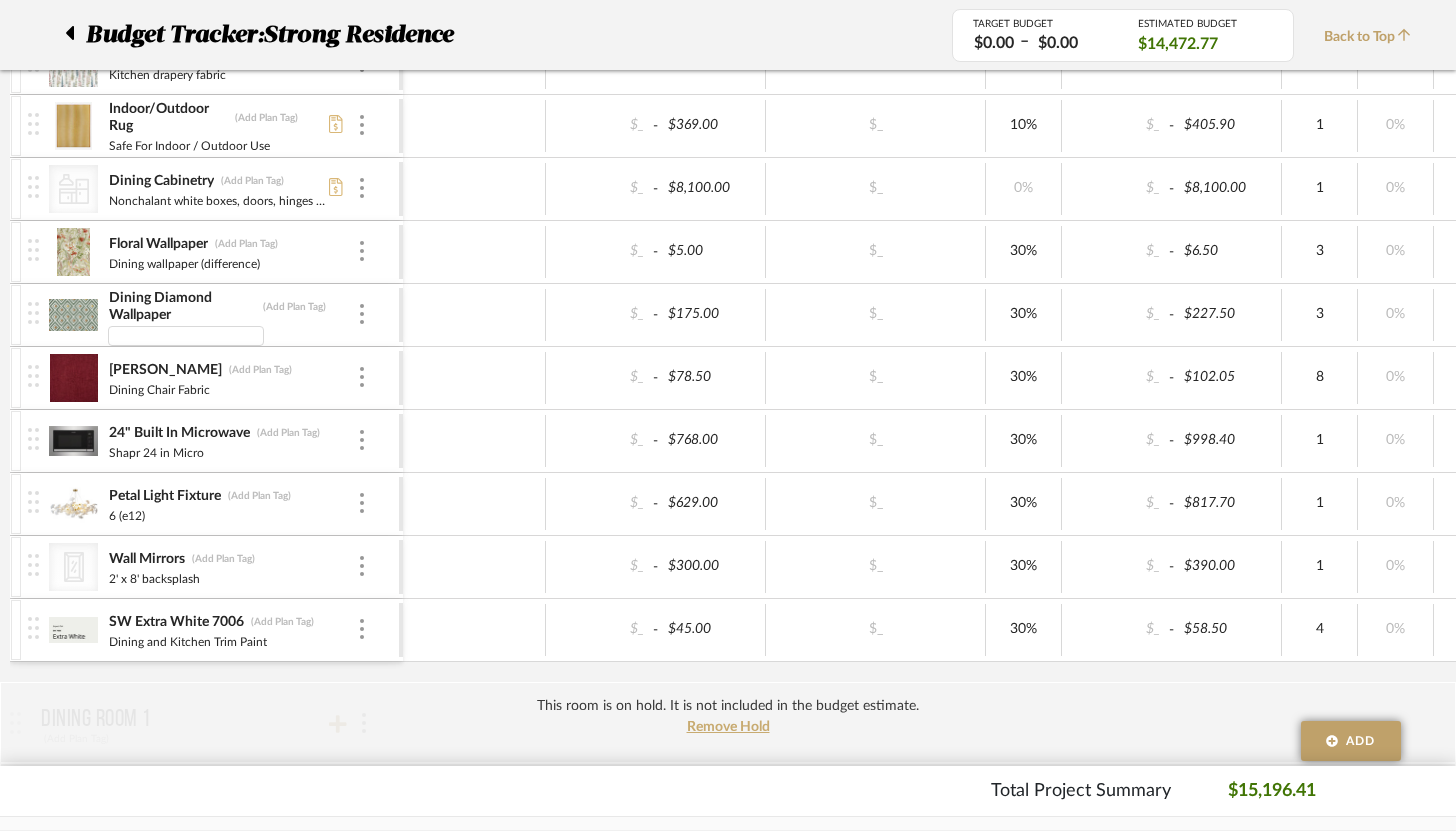 type 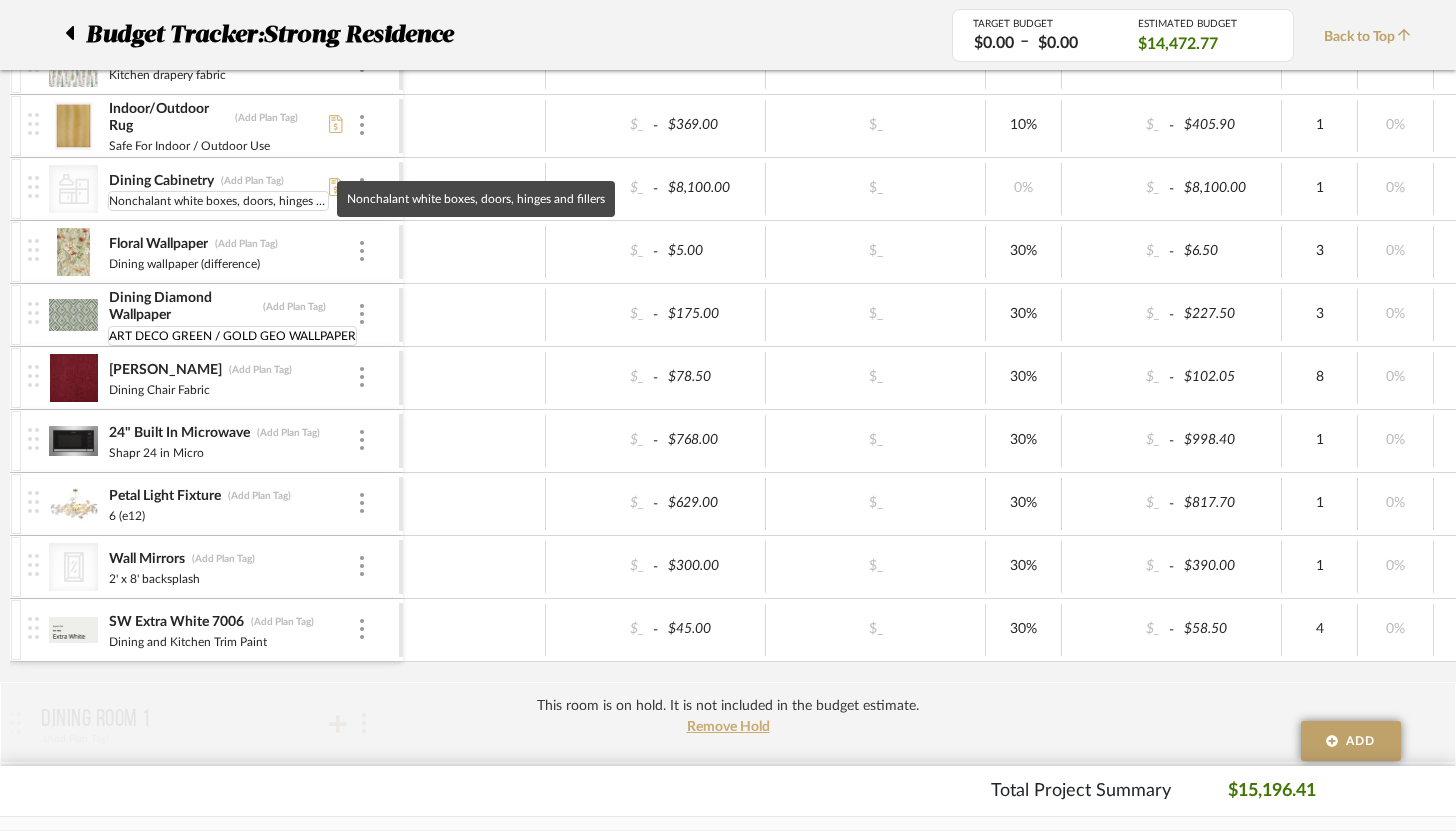 click on "Nonchalant white boxes, doors, hinges and fillers" at bounding box center [218, 201] 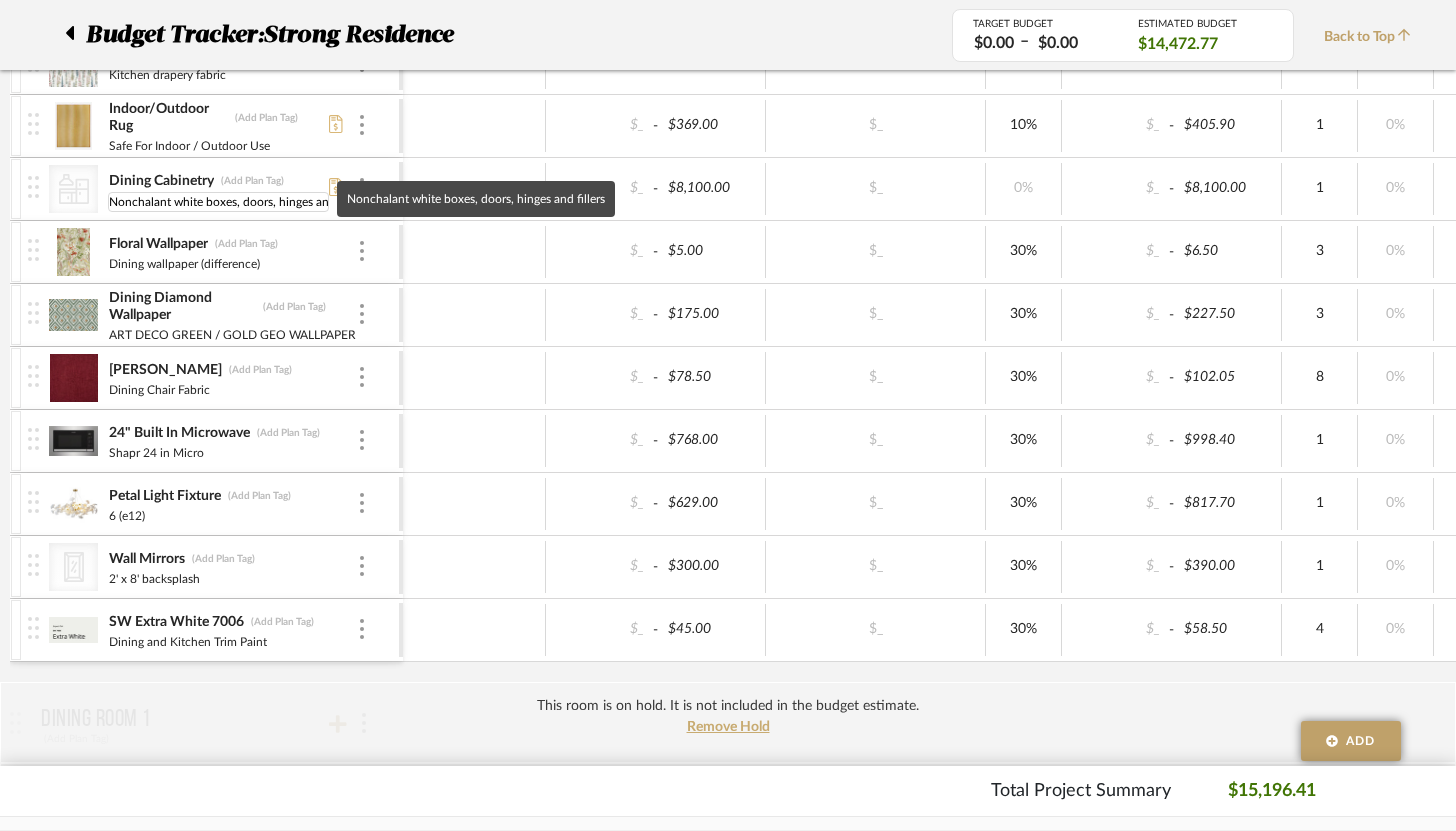 click on "Nonchalant white boxes, doors, hinges and fillers" at bounding box center (218, 202) 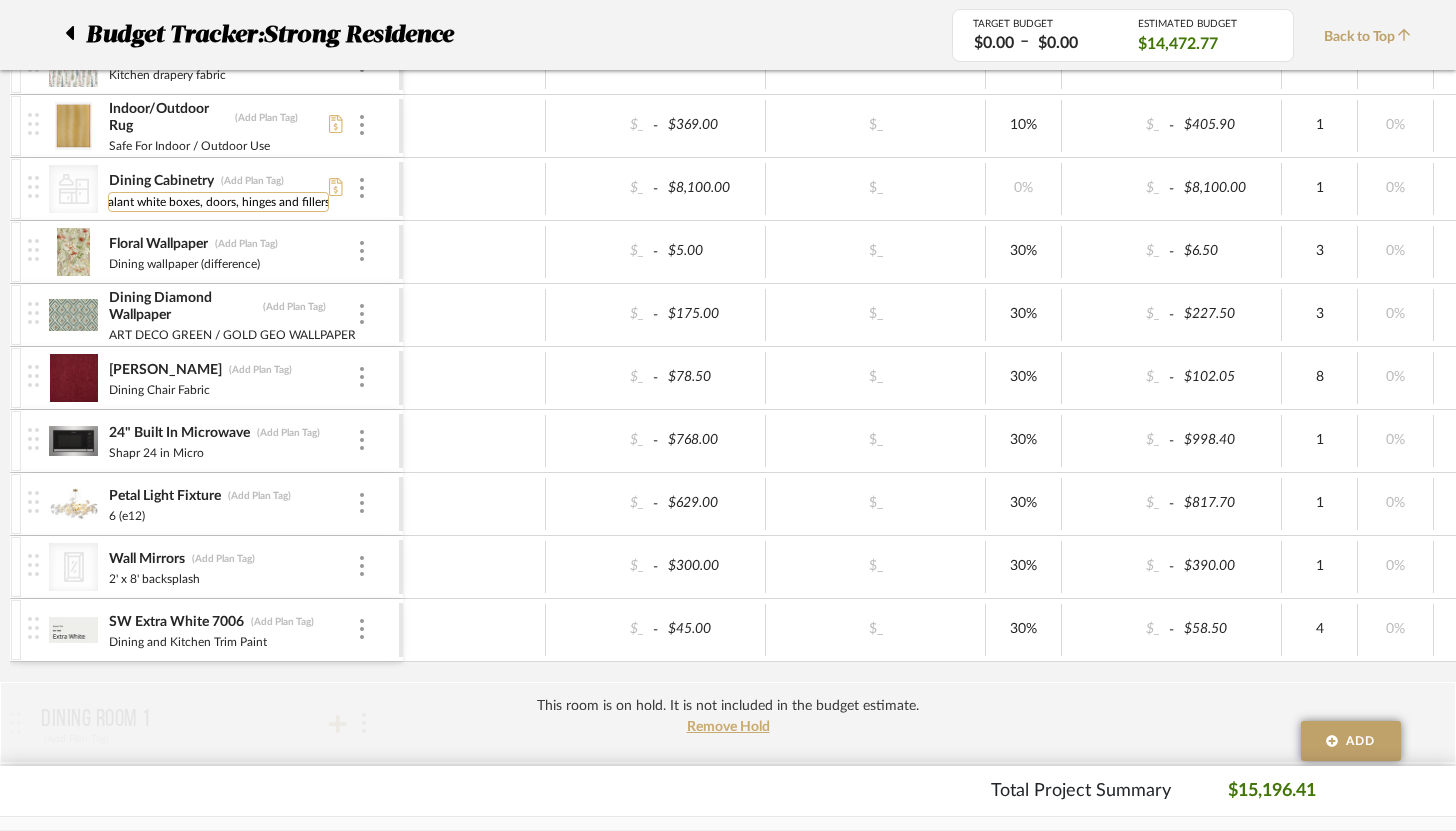click on "Nonchalant white boxes, doors, hinges and fillers" at bounding box center (218, 202) 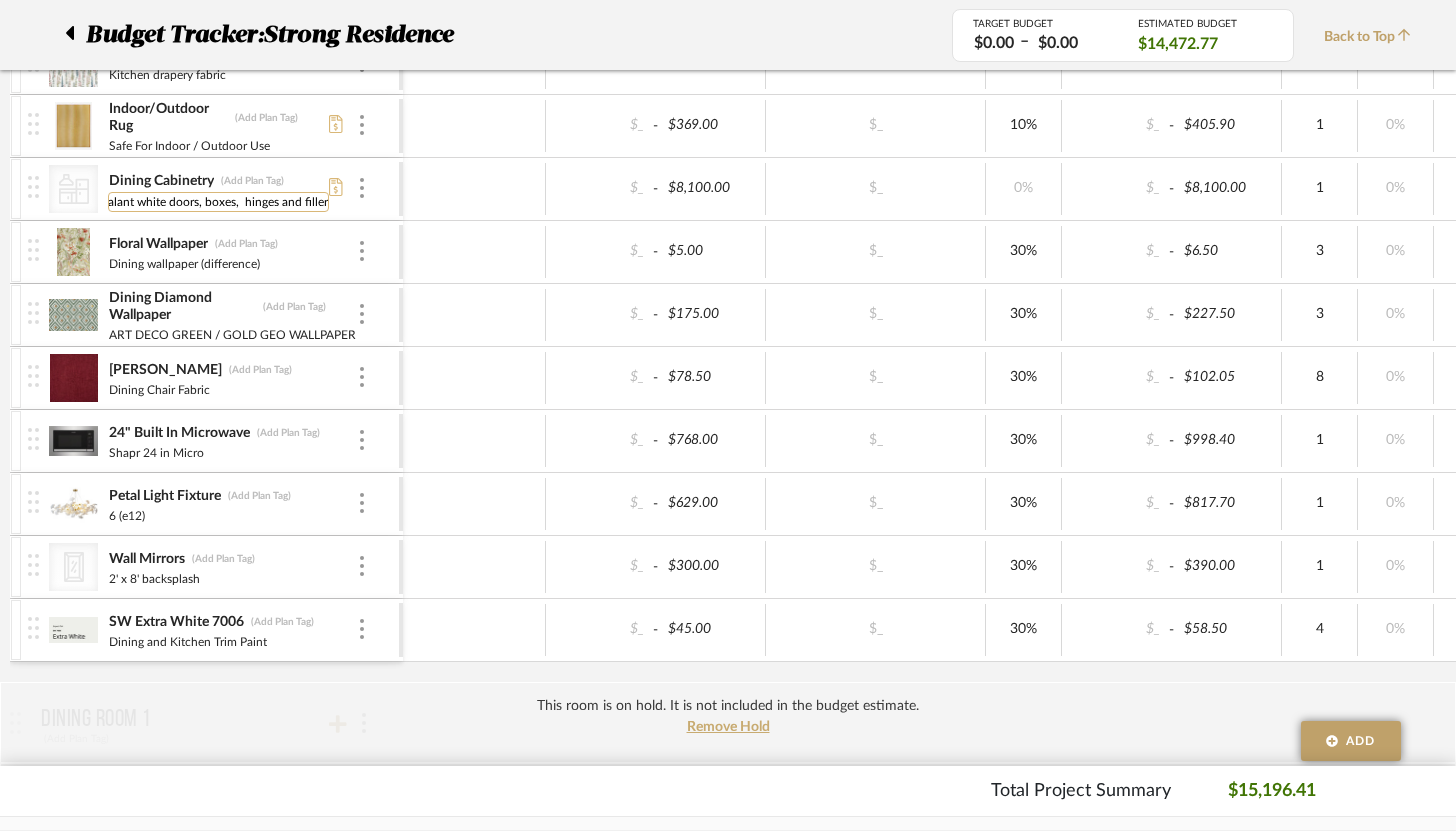 type on "Nonchalant white doors, boxes, hinges and fillers" 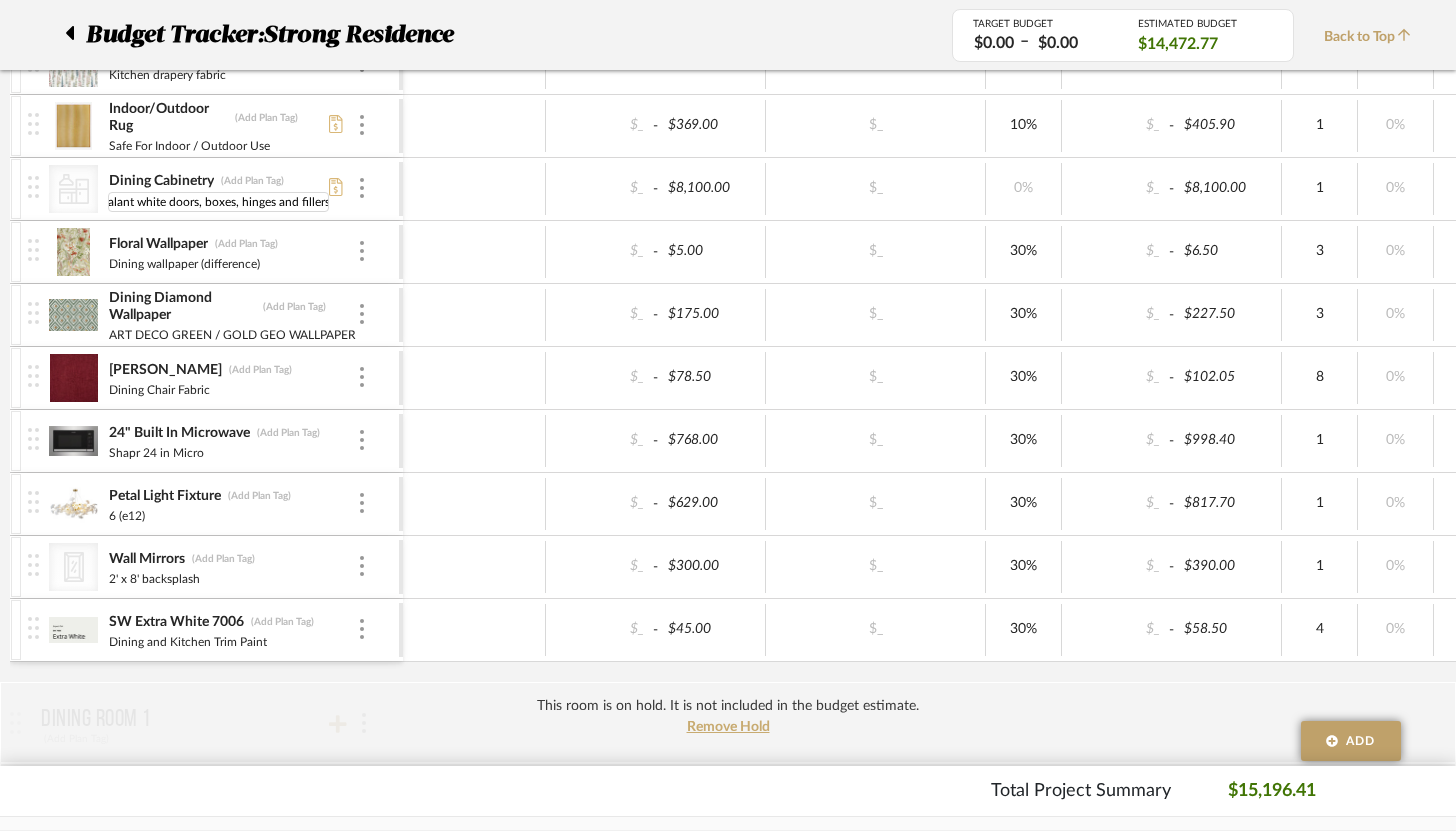click on "This room is on hold. It is not included in the budget estimate. Remove Hold" at bounding box center [728, 722] 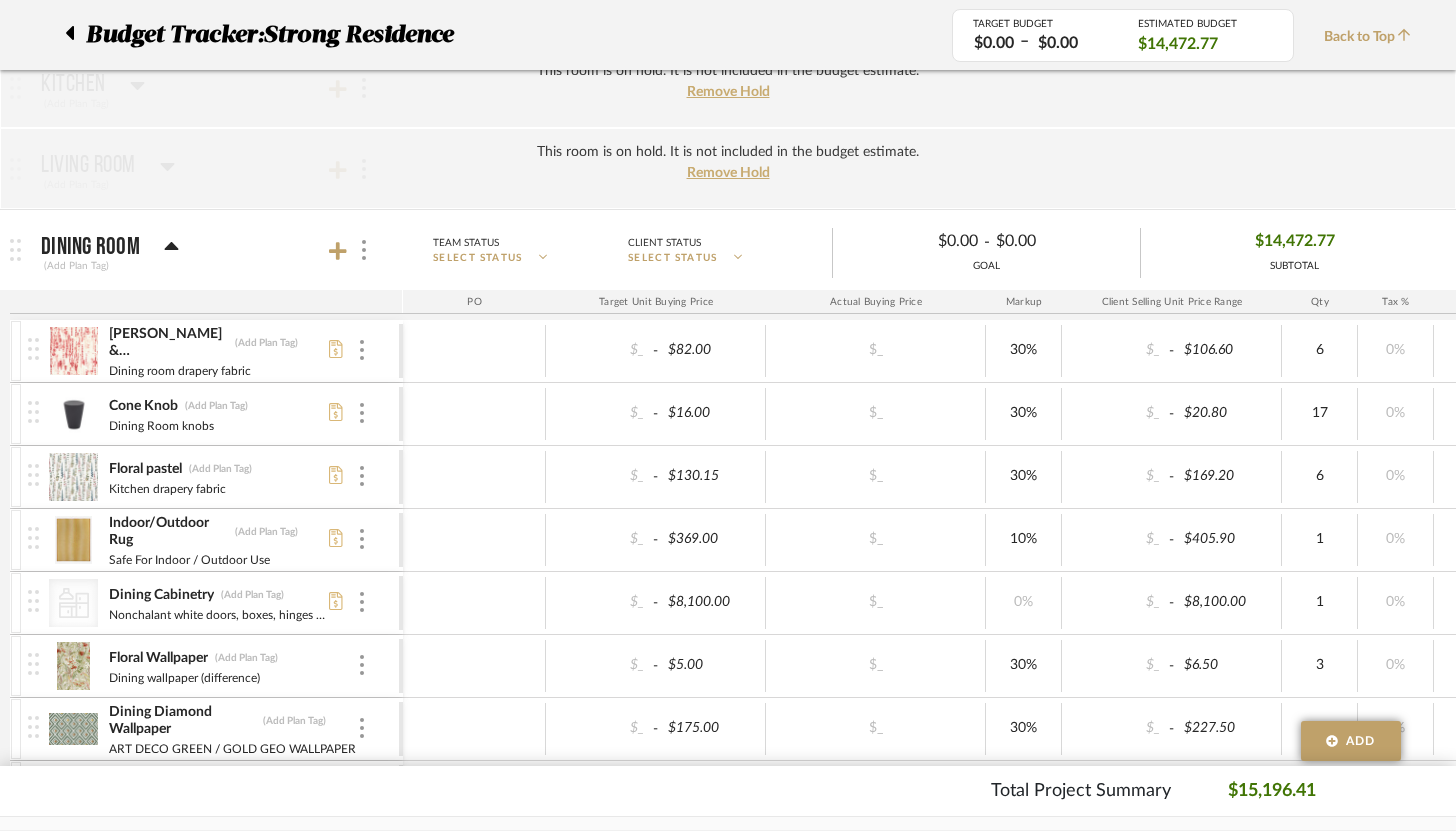 scroll, scrollTop: 0, scrollLeft: 0, axis: both 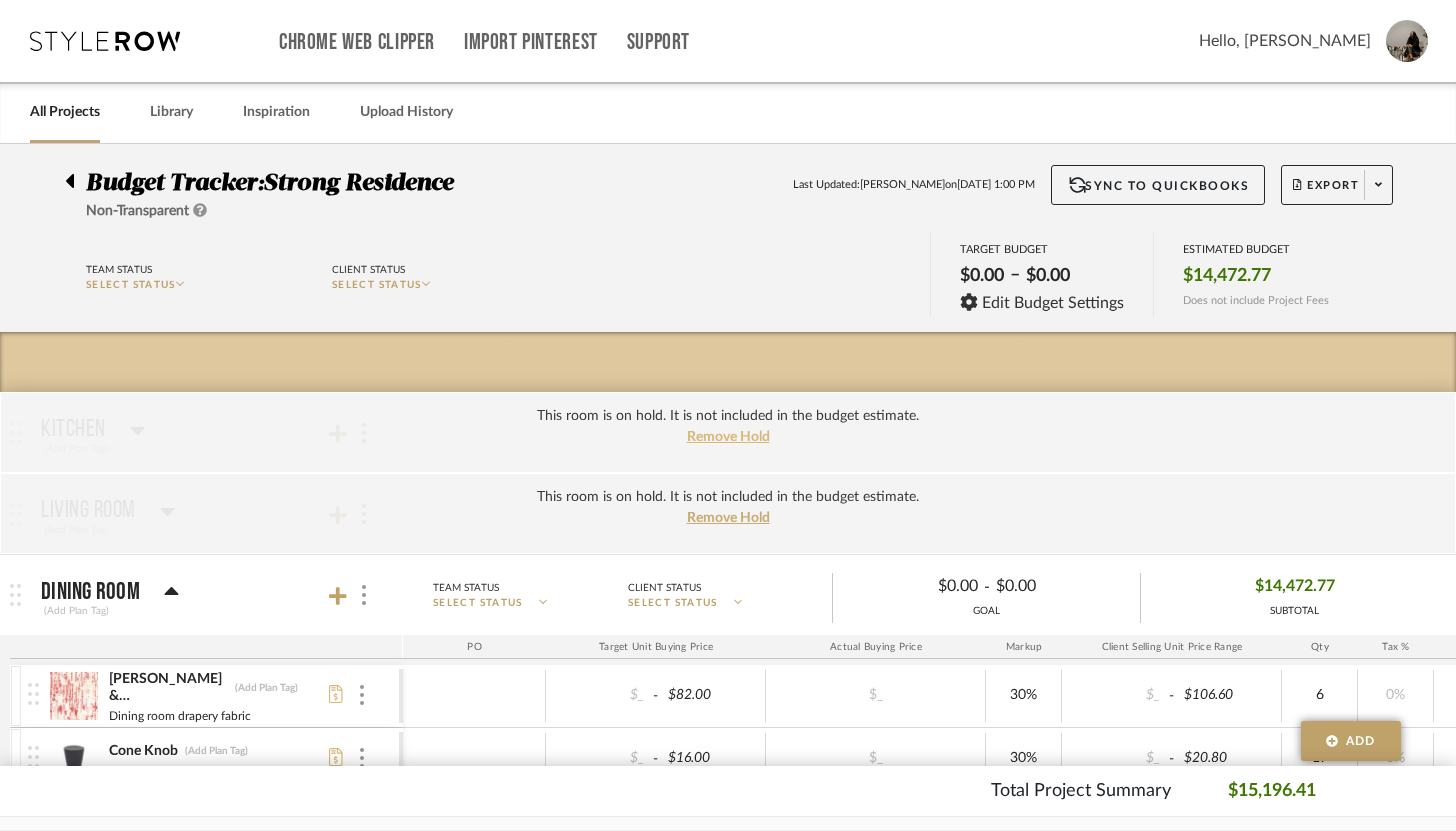 click on "Remove Hold" at bounding box center [728, 437] 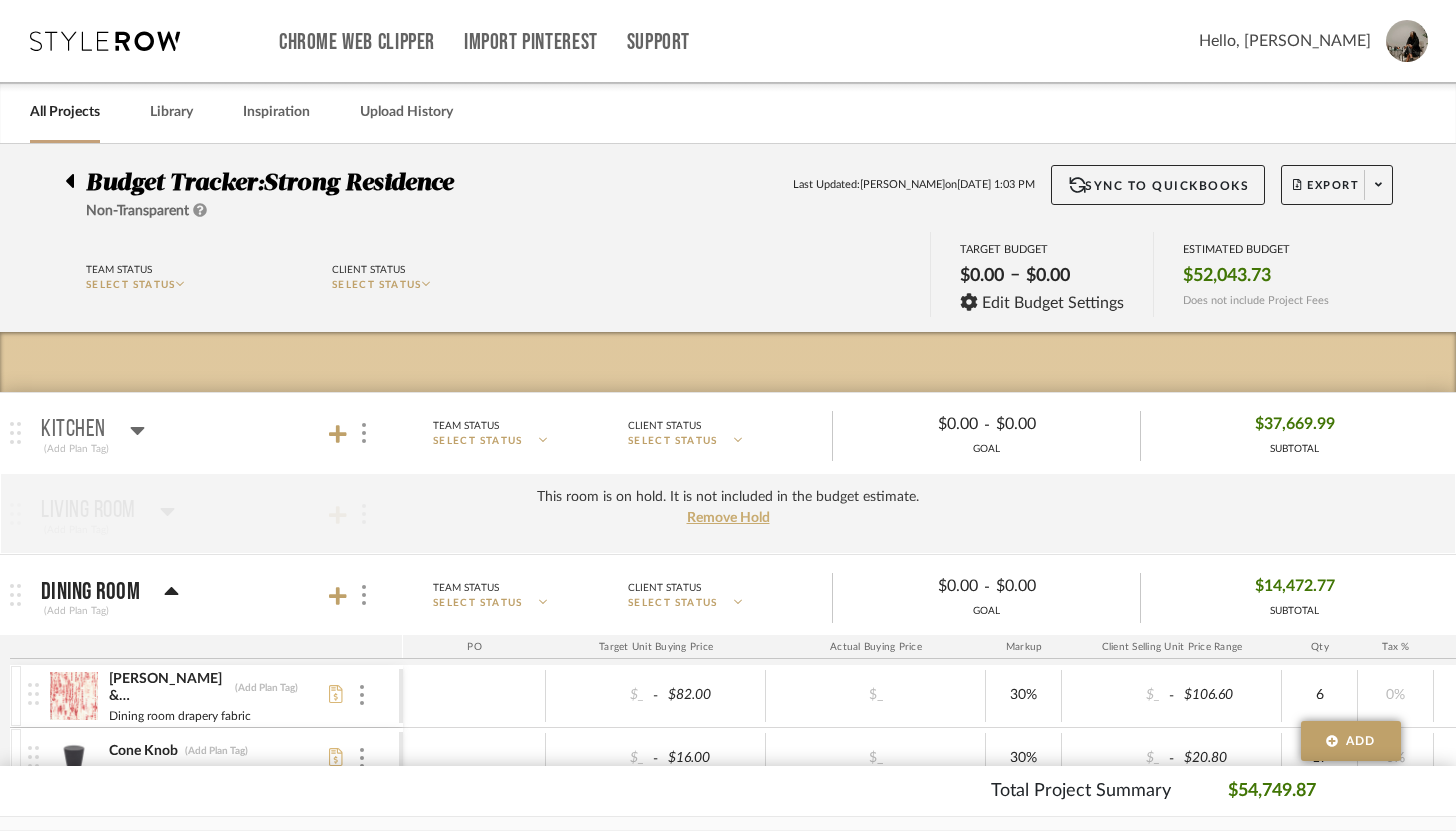 click 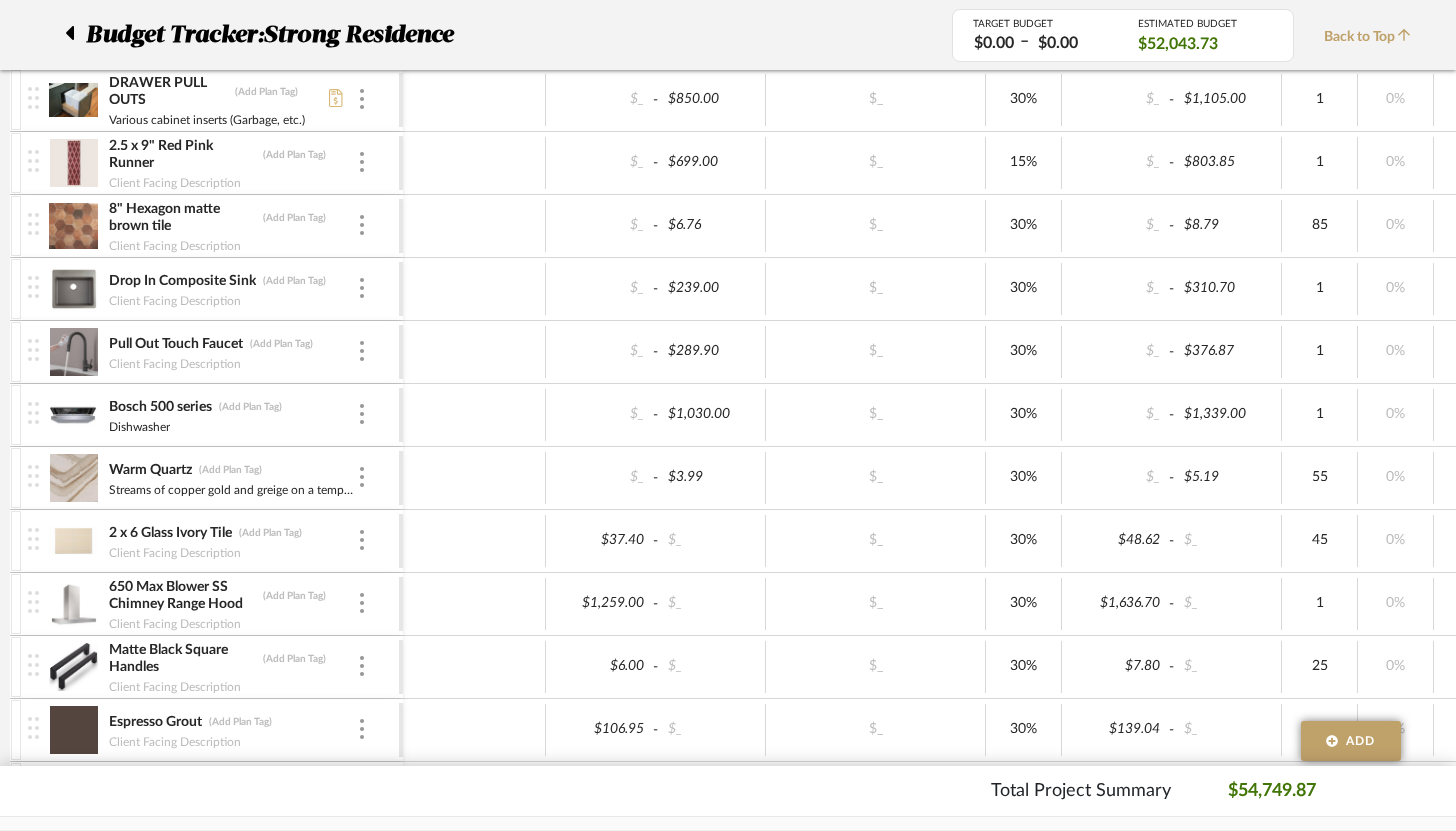 scroll, scrollTop: 628, scrollLeft: 0, axis: vertical 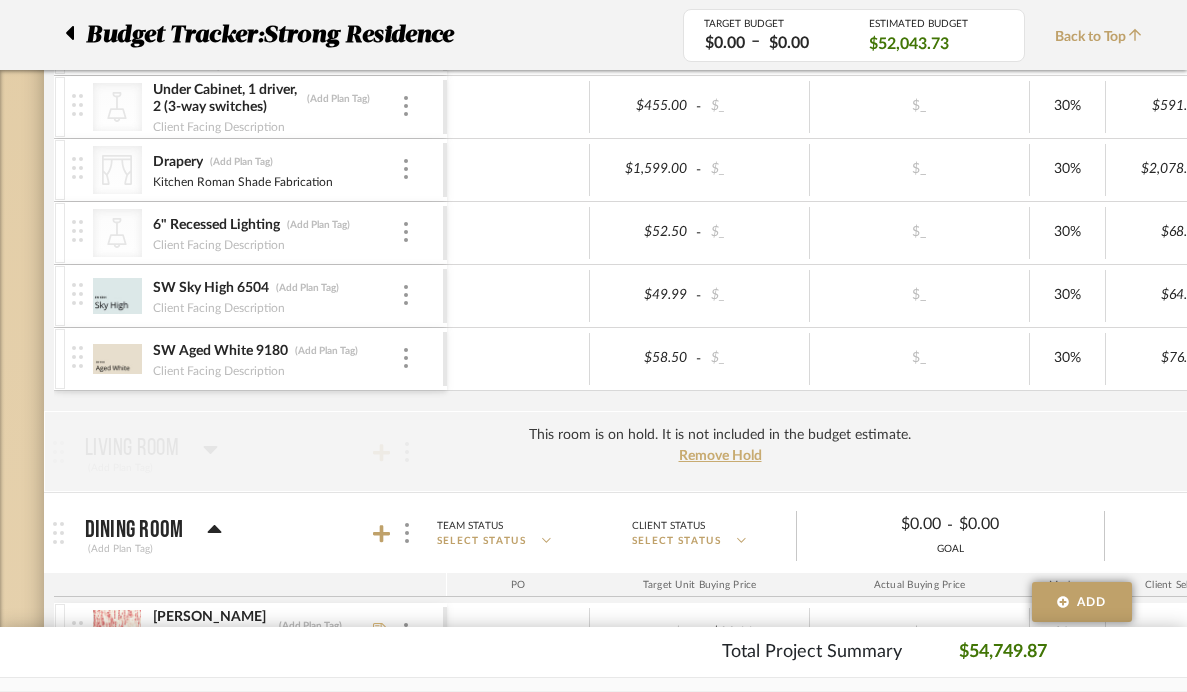 drag, startPoint x: 407, startPoint y: 362, endPoint x: 388, endPoint y: 226, distance: 137.32079 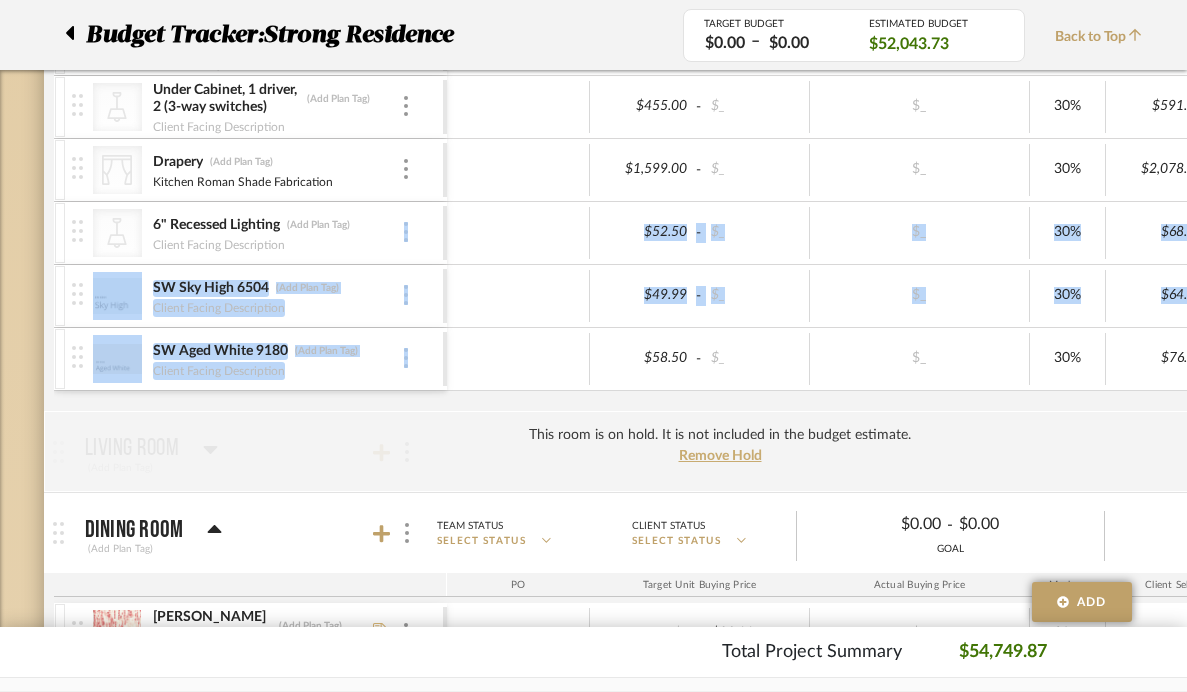 drag, startPoint x: 408, startPoint y: 359, endPoint x: 422, endPoint y: 221, distance: 138.70833 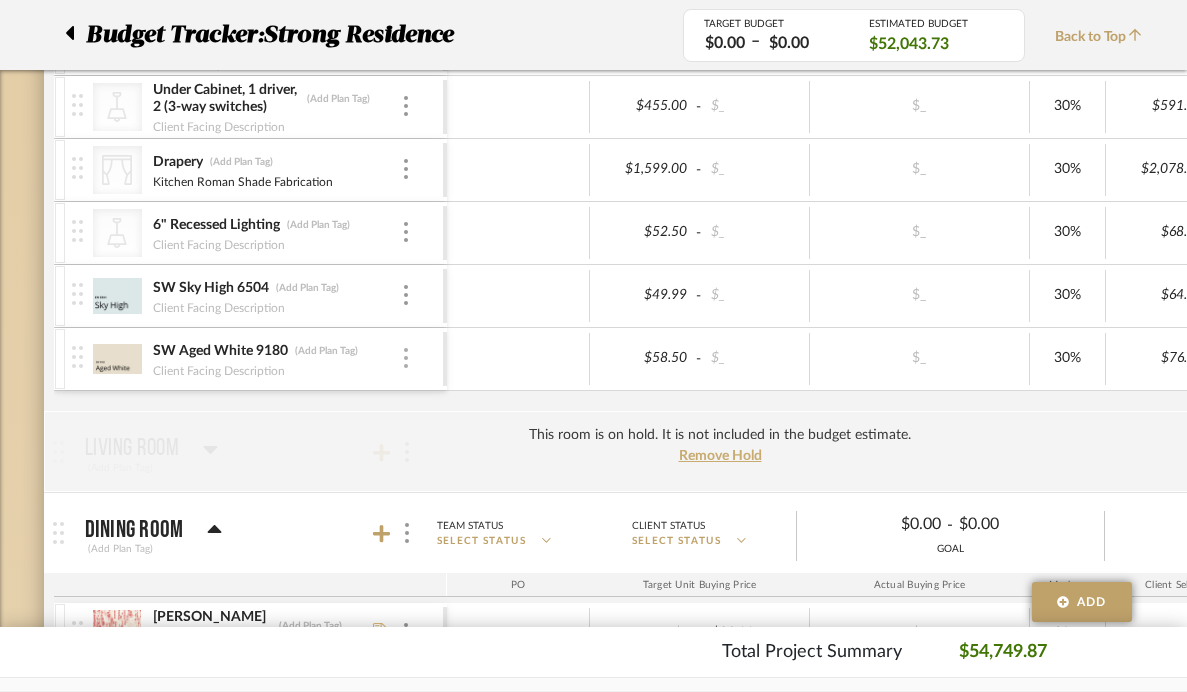 click on "SW Aged White 9180   (Add Plan Tag)   Client Facing Description" at bounding box center (257, 359) 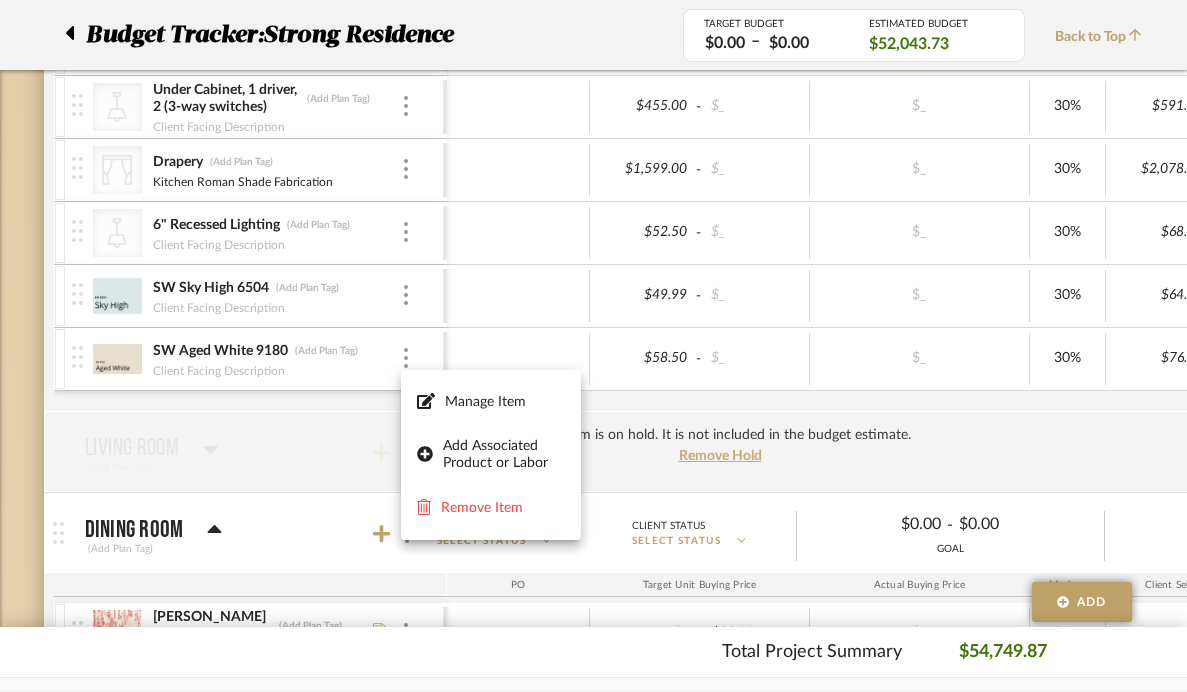 drag, startPoint x: 75, startPoint y: 356, endPoint x: 69, endPoint y: 253, distance: 103.17461 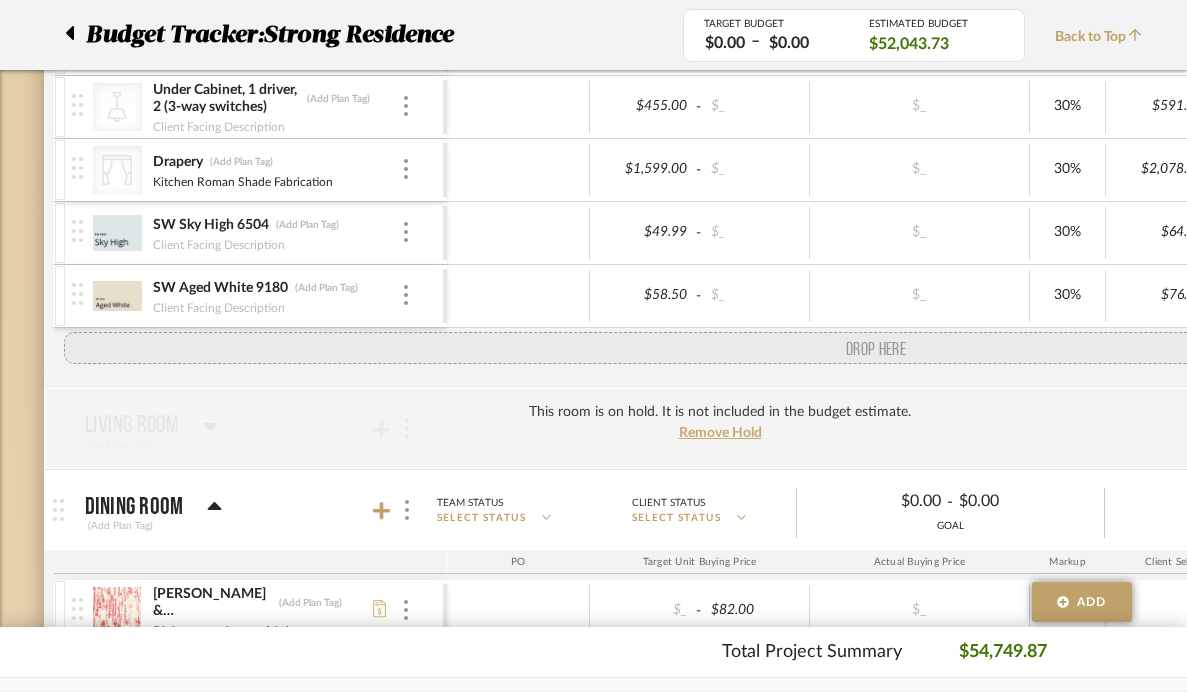 drag, startPoint x: 74, startPoint y: 225, endPoint x: 78, endPoint y: 330, distance: 105.076164 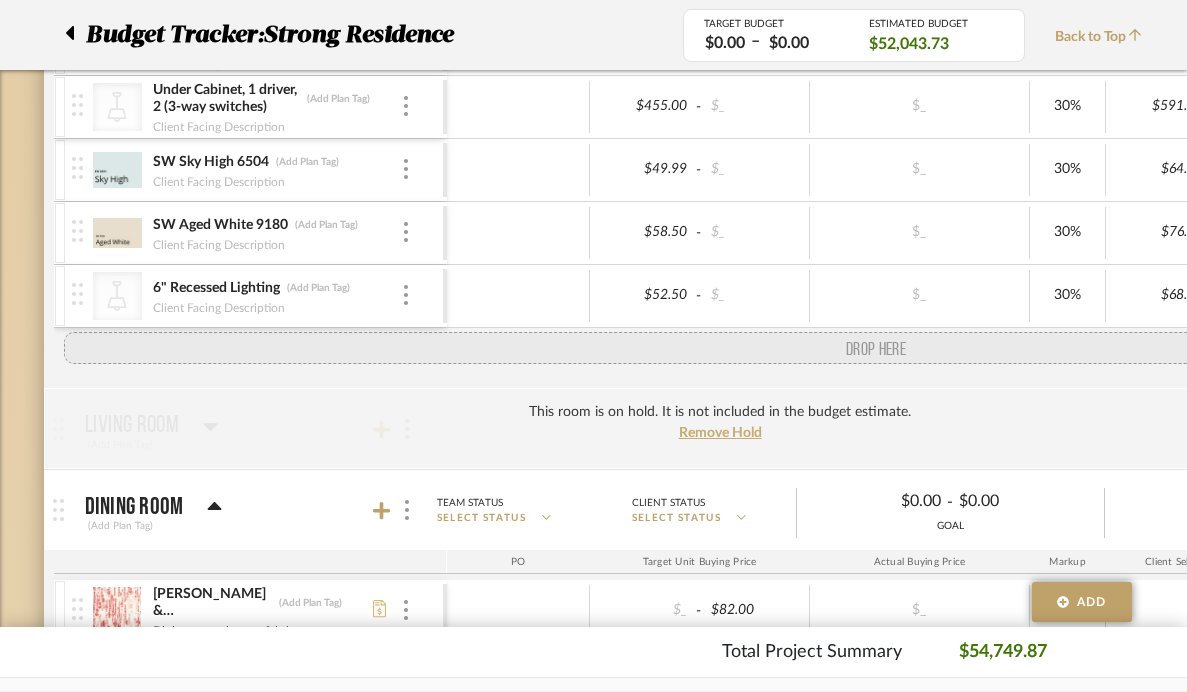 drag, startPoint x: 72, startPoint y: 163, endPoint x: 83, endPoint y: 318, distance: 155.38983 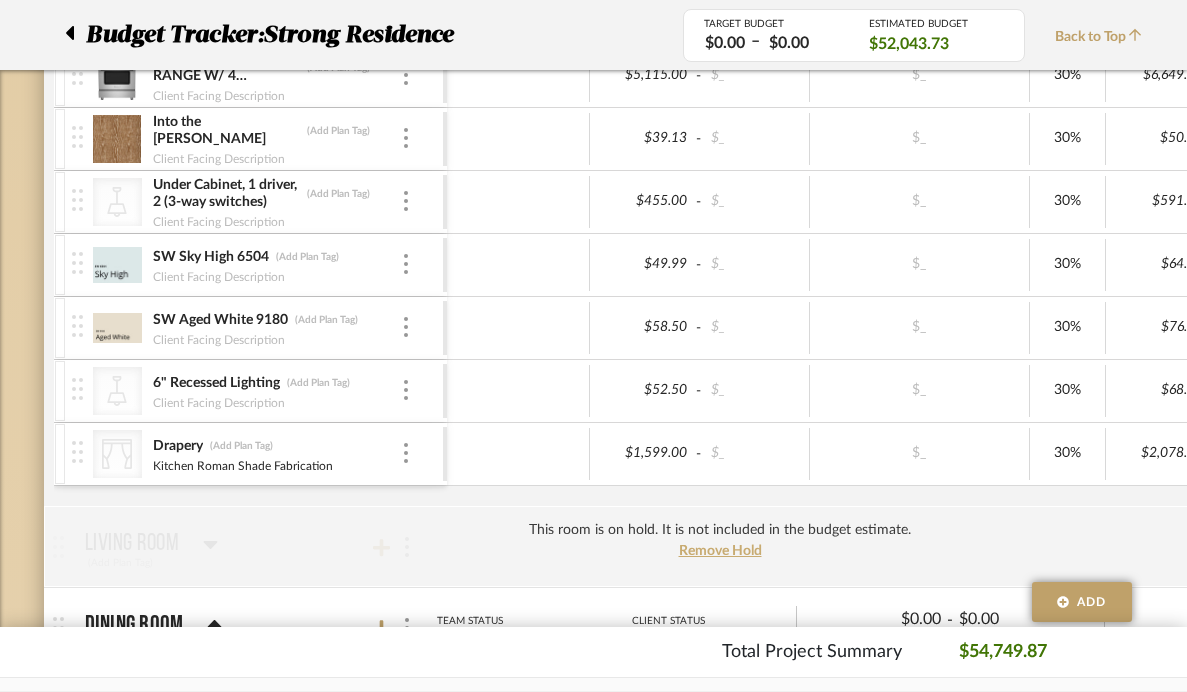 scroll, scrollTop: 1284, scrollLeft: 0, axis: vertical 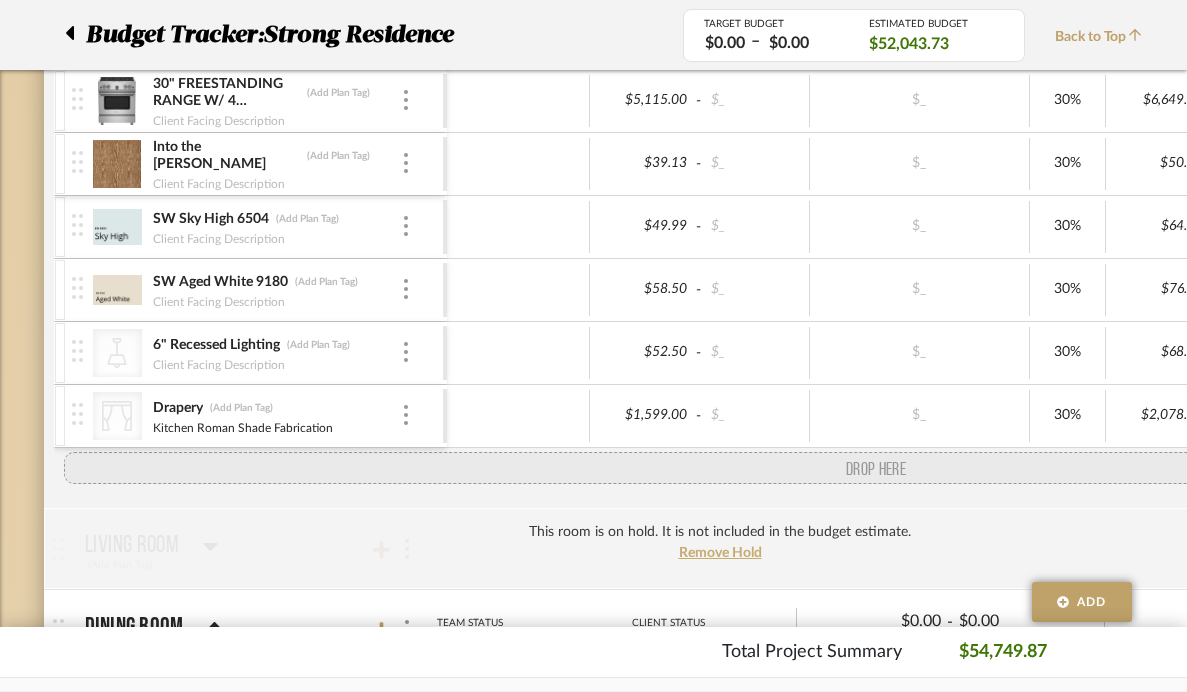 drag, startPoint x: 79, startPoint y: 229, endPoint x: 87, endPoint y: 476, distance: 247.12952 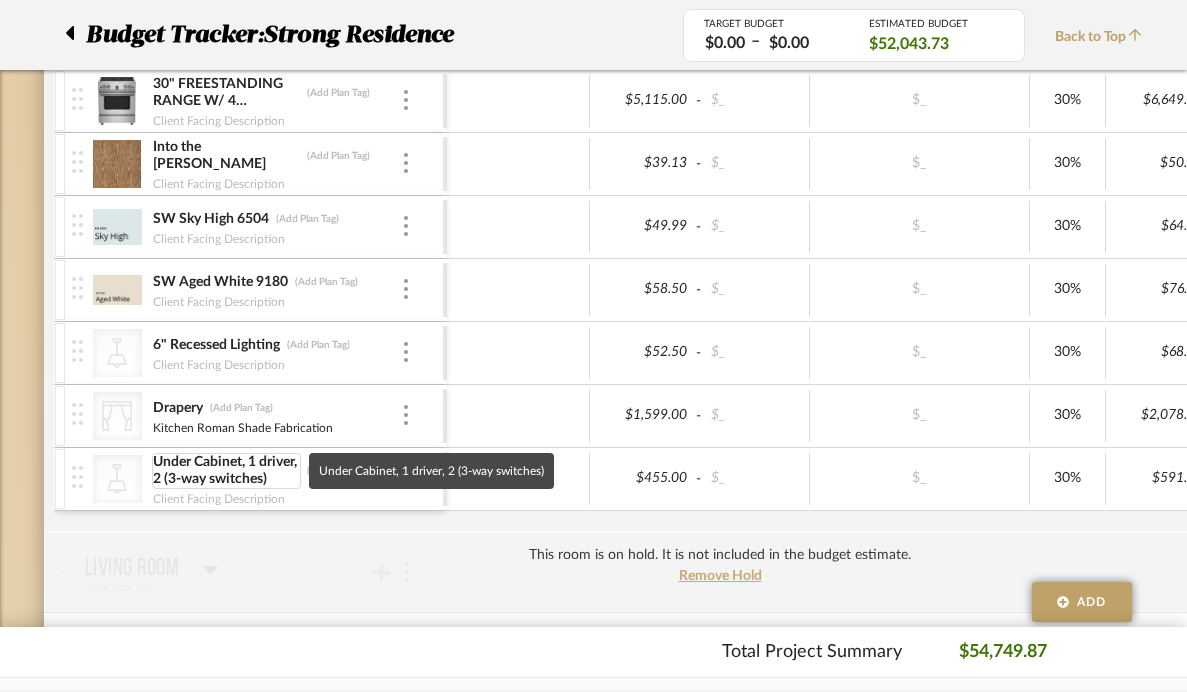 click on "Under Cabinet, 1 driver, 2 (3-way switches)" at bounding box center [226, 471] 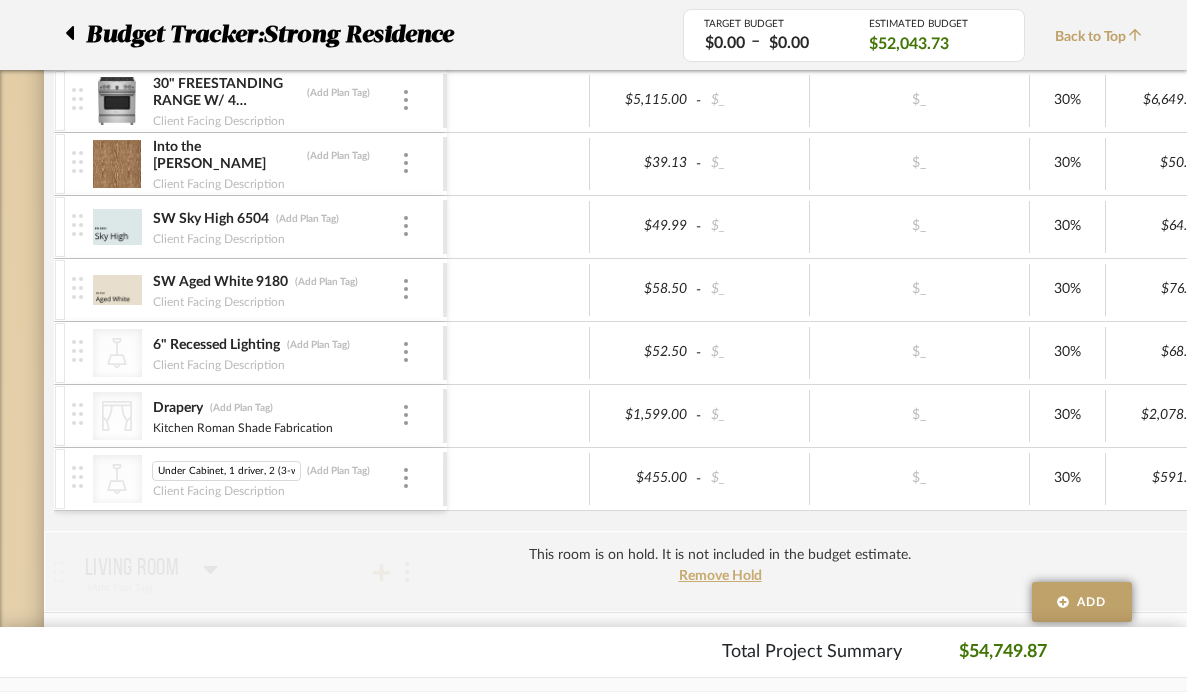 scroll, scrollTop: 0, scrollLeft: 51, axis: horizontal 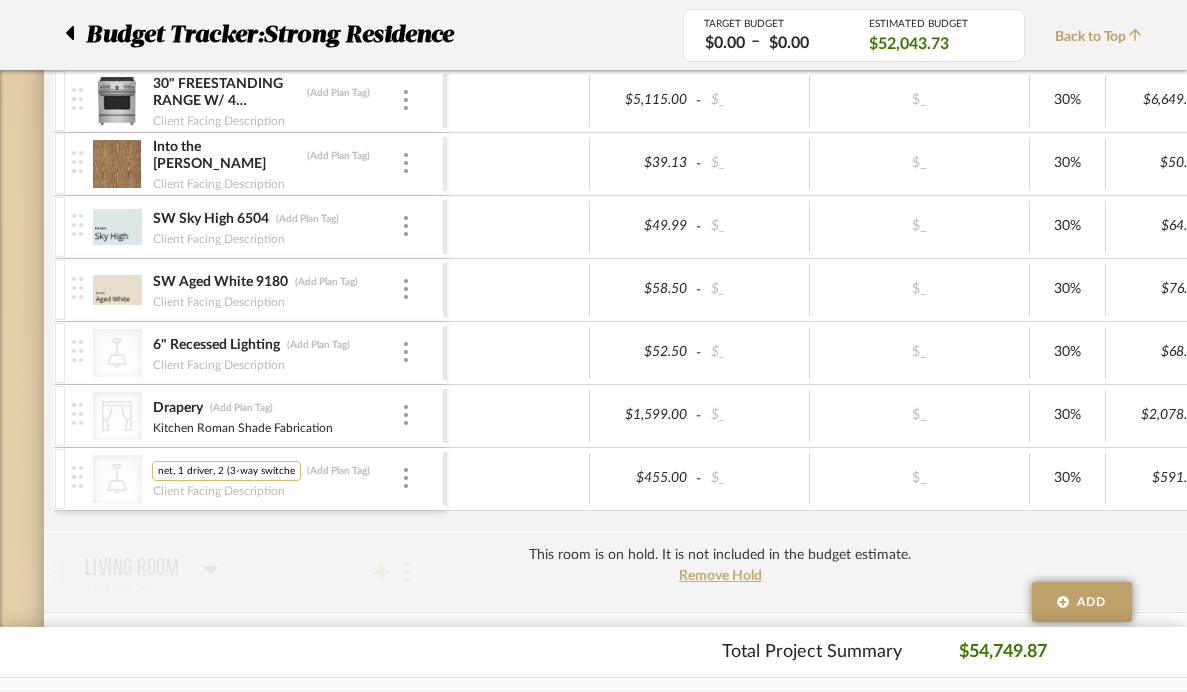 click on "Under Cabinet, 1 driver, 2 (3-way switches)" at bounding box center (226, 471) 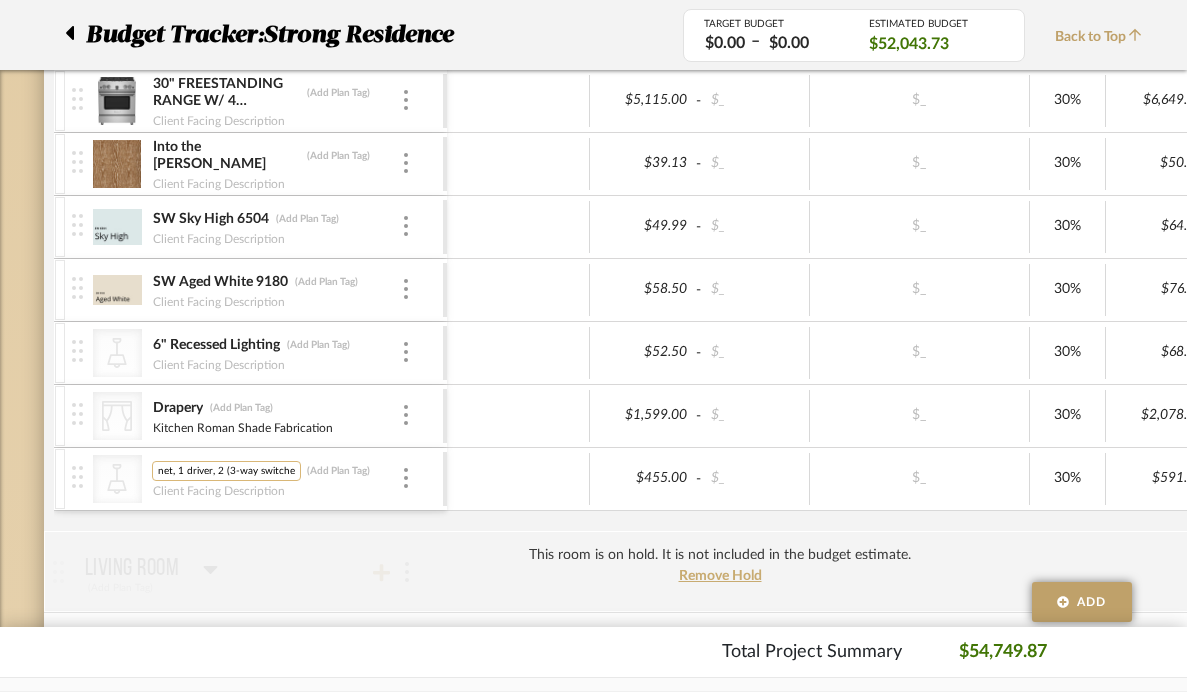 click on "Under Cabinet, 1 driver, 2 (3-way switches)" at bounding box center (226, 471) 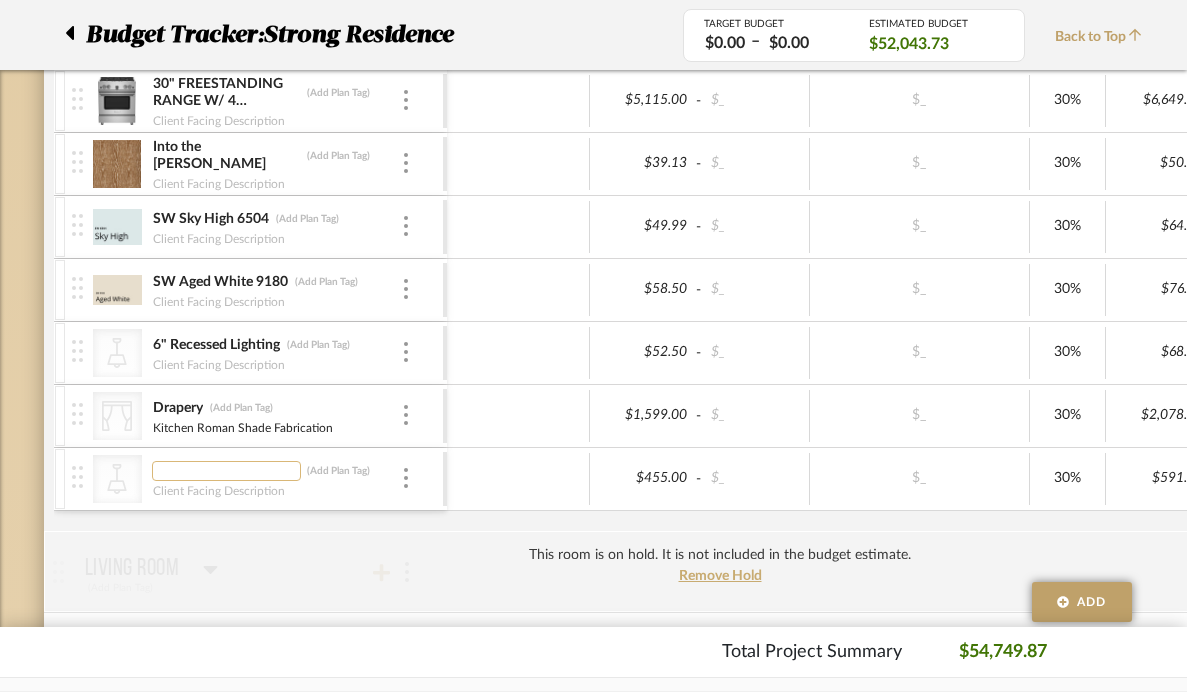 scroll, scrollTop: 0, scrollLeft: 0, axis: both 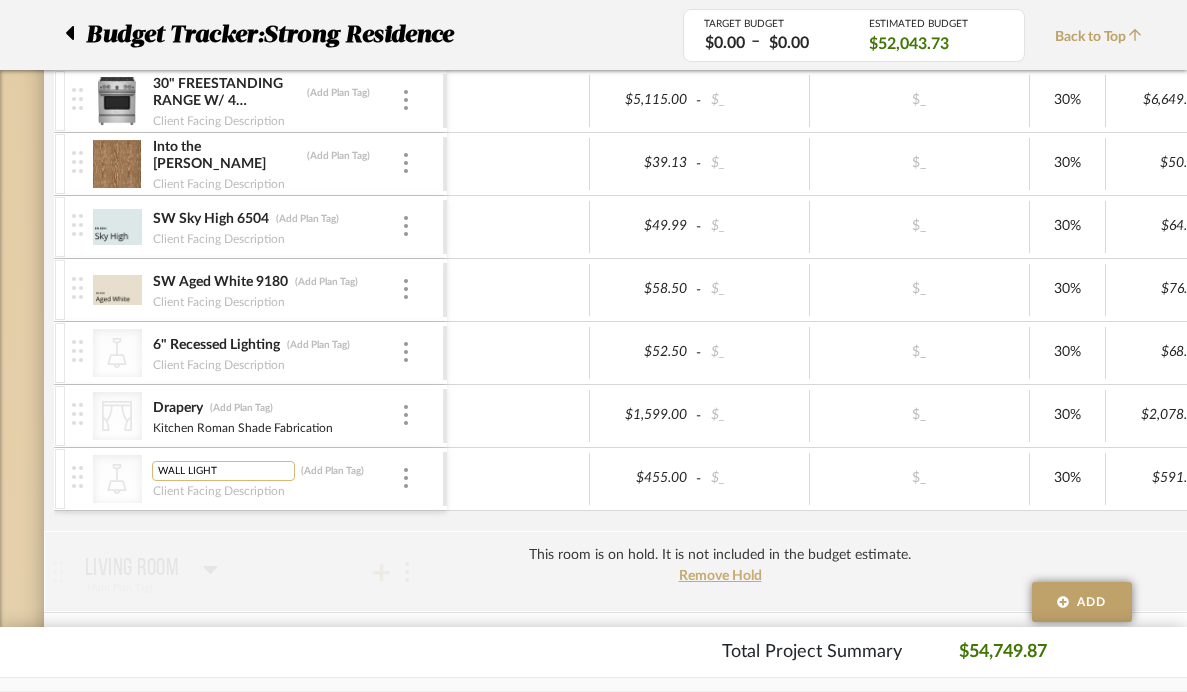 type on "WALL LIGHTS" 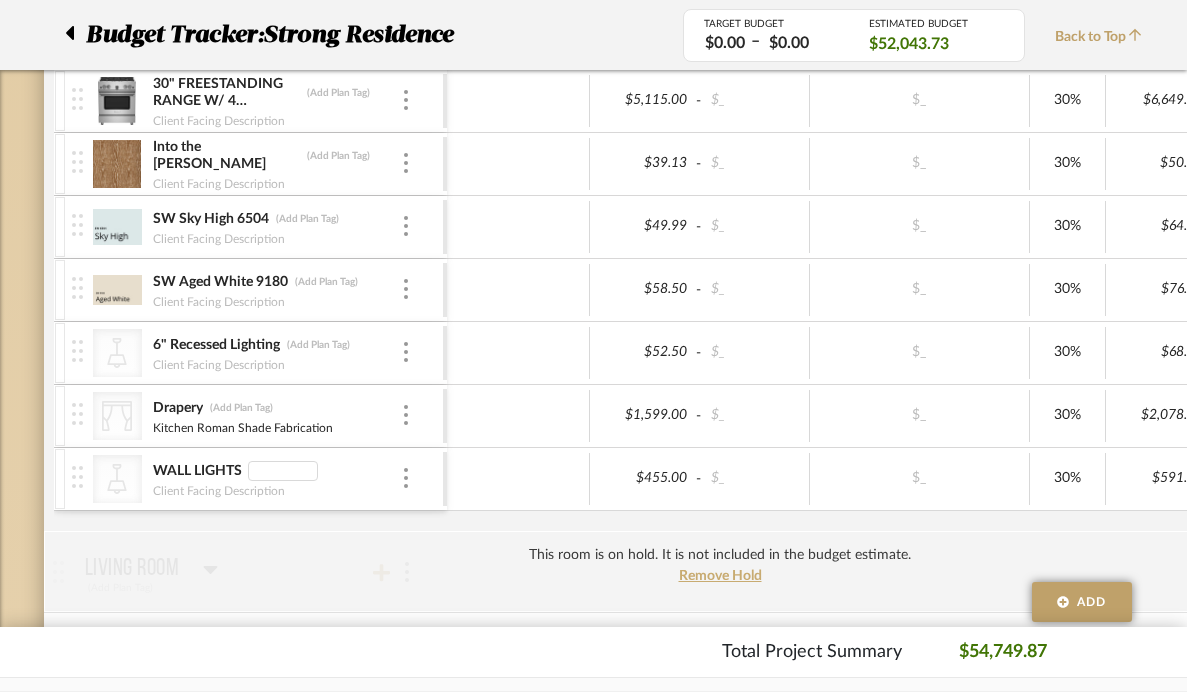 type 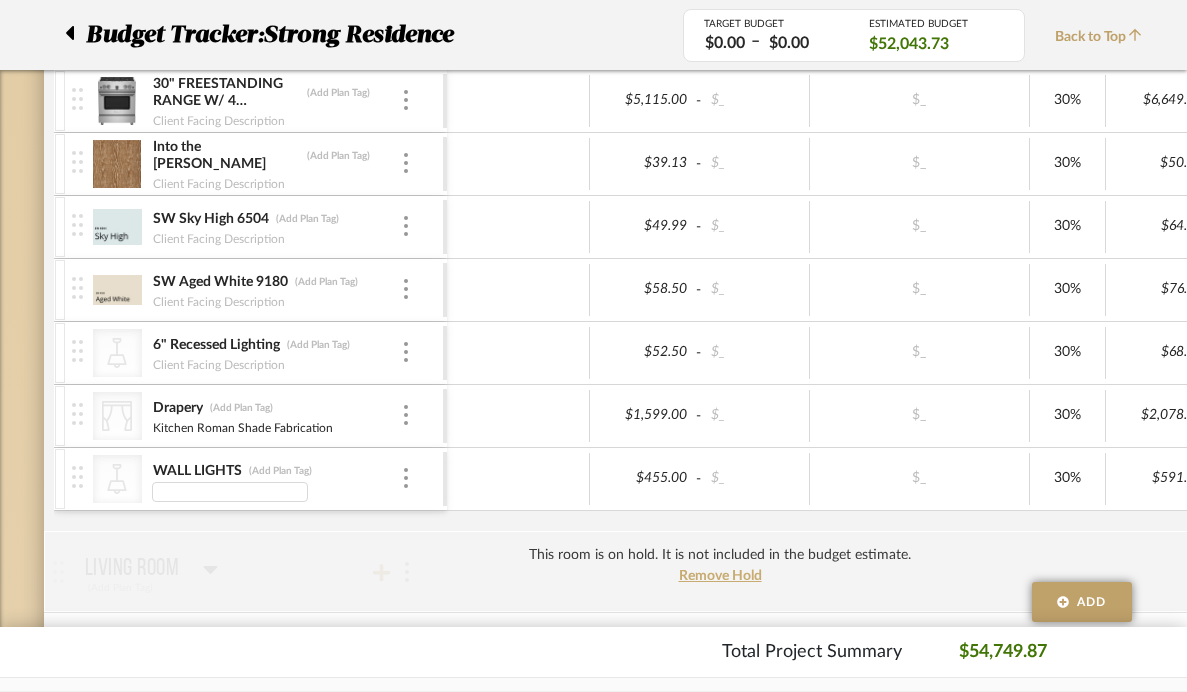 type on "Under Cabinet, 1 driver, 2 (3-way switches)" 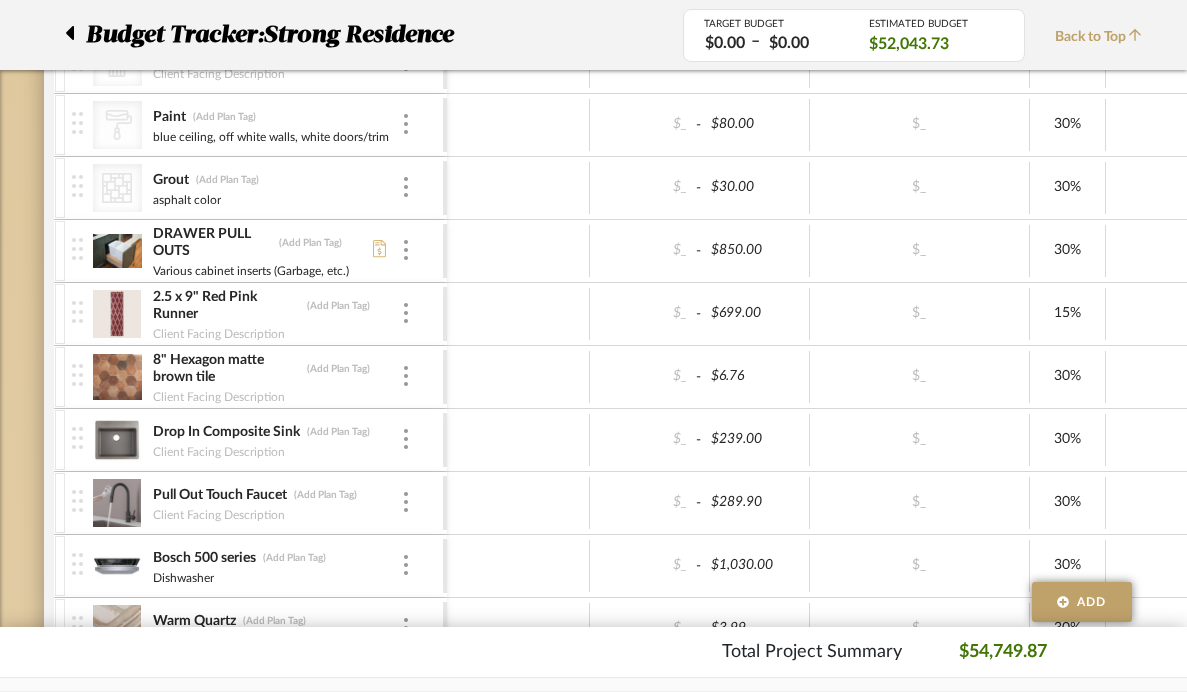scroll, scrollTop: 332, scrollLeft: 0, axis: vertical 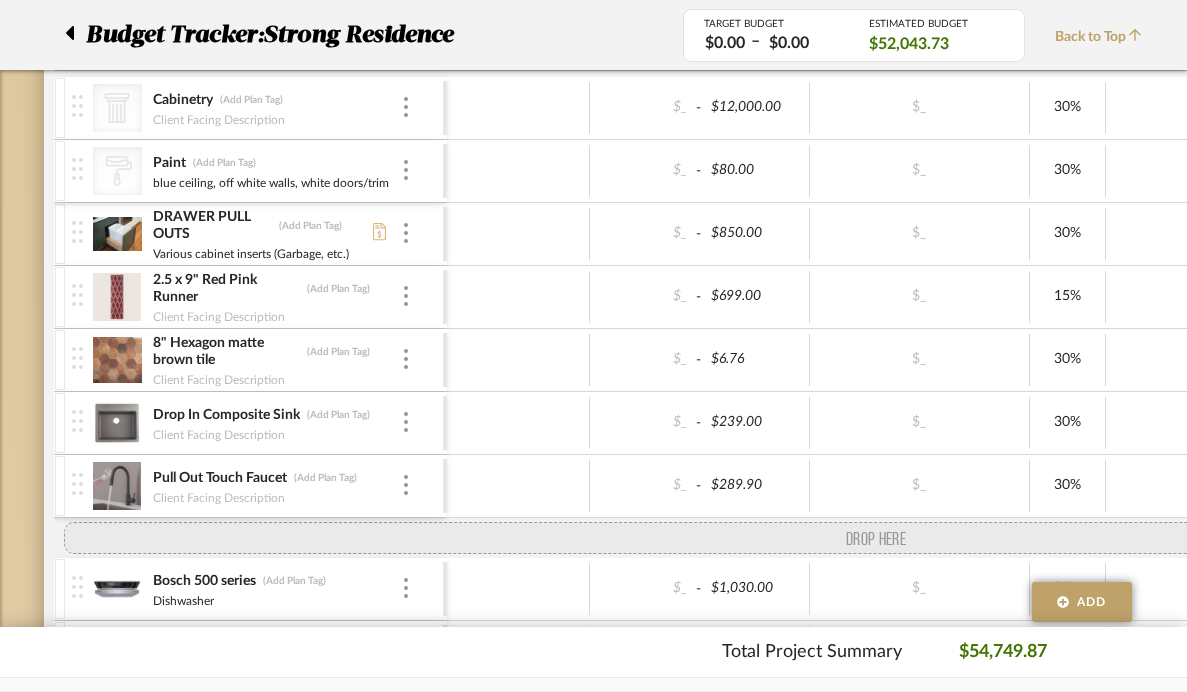 drag, startPoint x: 76, startPoint y: 225, endPoint x: 86, endPoint y: 553, distance: 328.1524 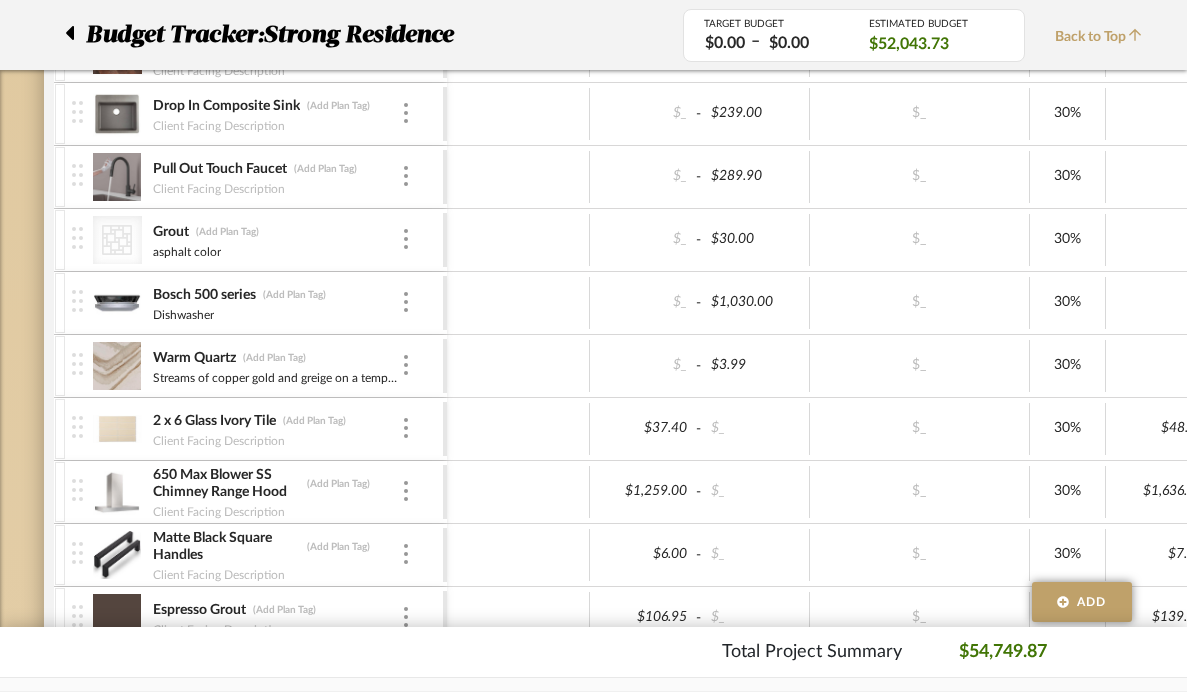 scroll, scrollTop: 668, scrollLeft: 0, axis: vertical 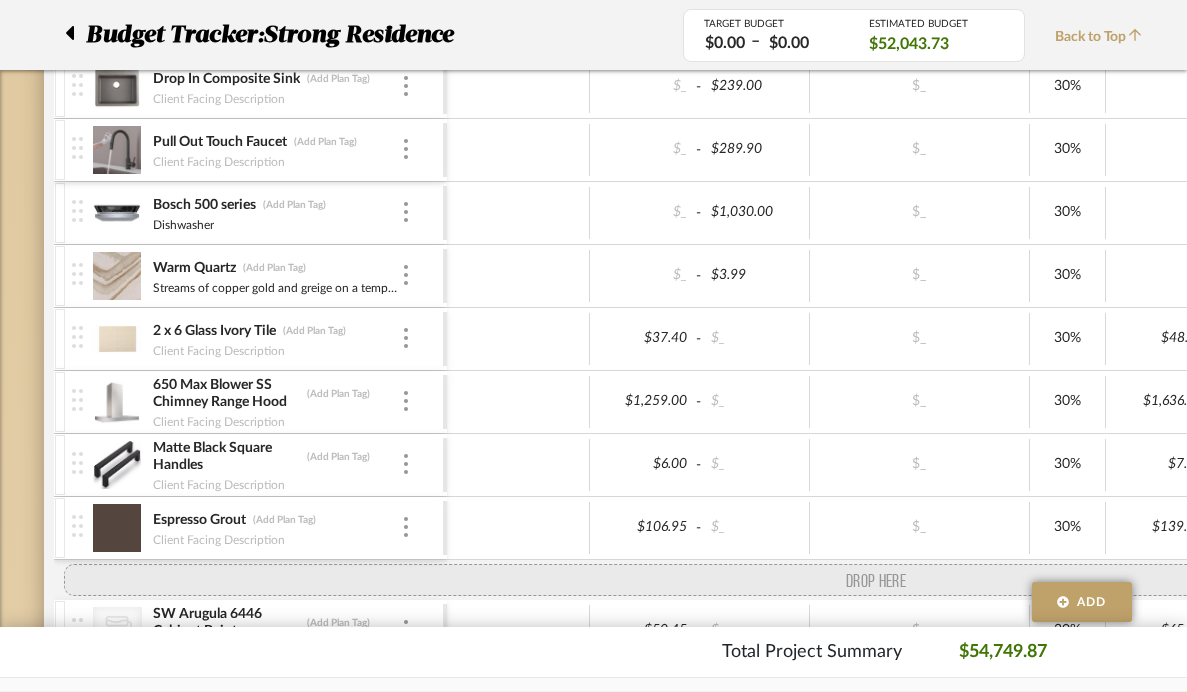 drag, startPoint x: 77, startPoint y: 217, endPoint x: 54, endPoint y: 573, distance: 356.74222 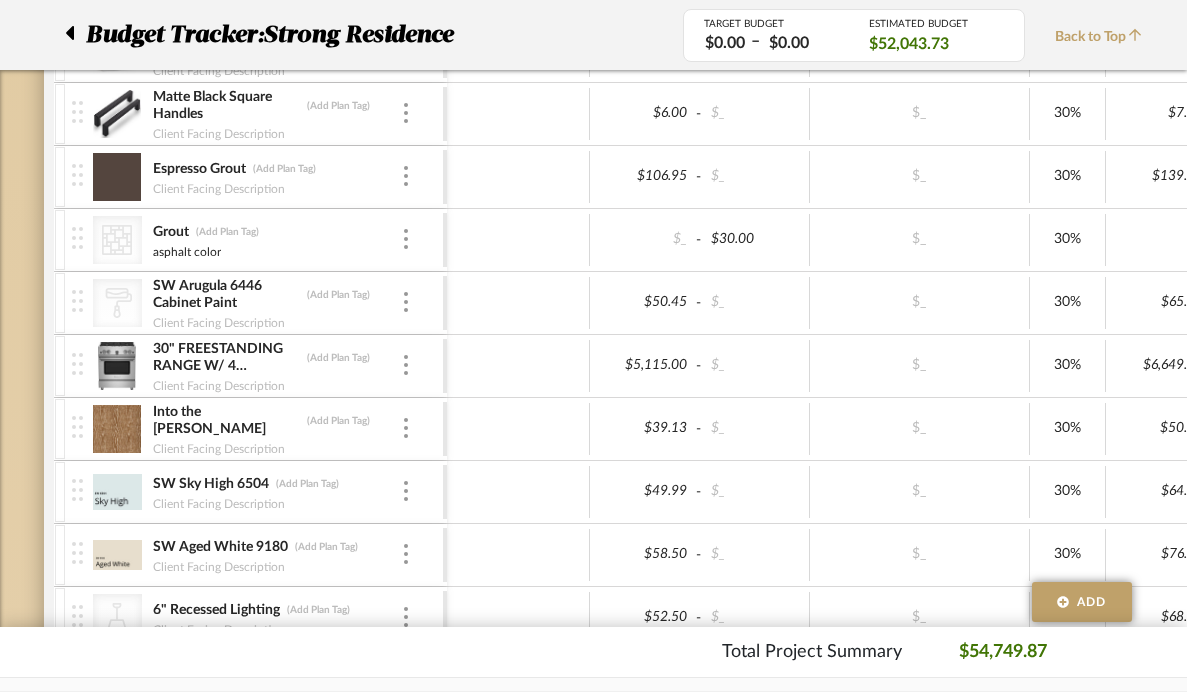 scroll, scrollTop: 1081, scrollLeft: 0, axis: vertical 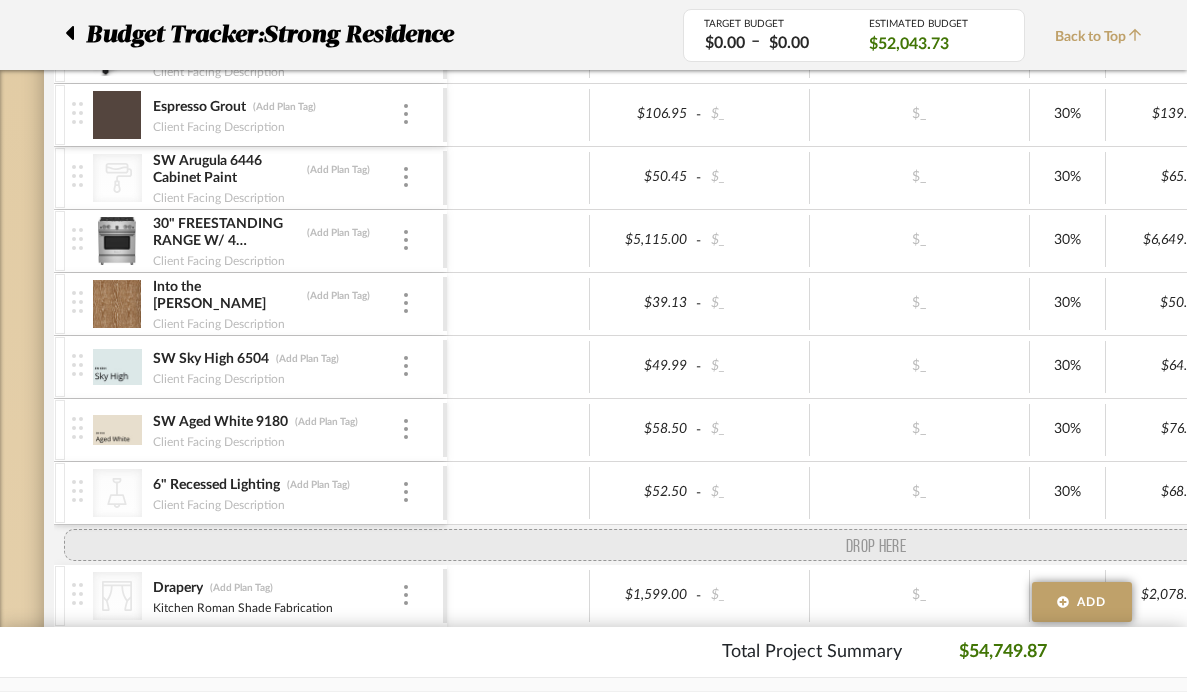 drag, startPoint x: 79, startPoint y: 175, endPoint x: 71, endPoint y: 550, distance: 375.08533 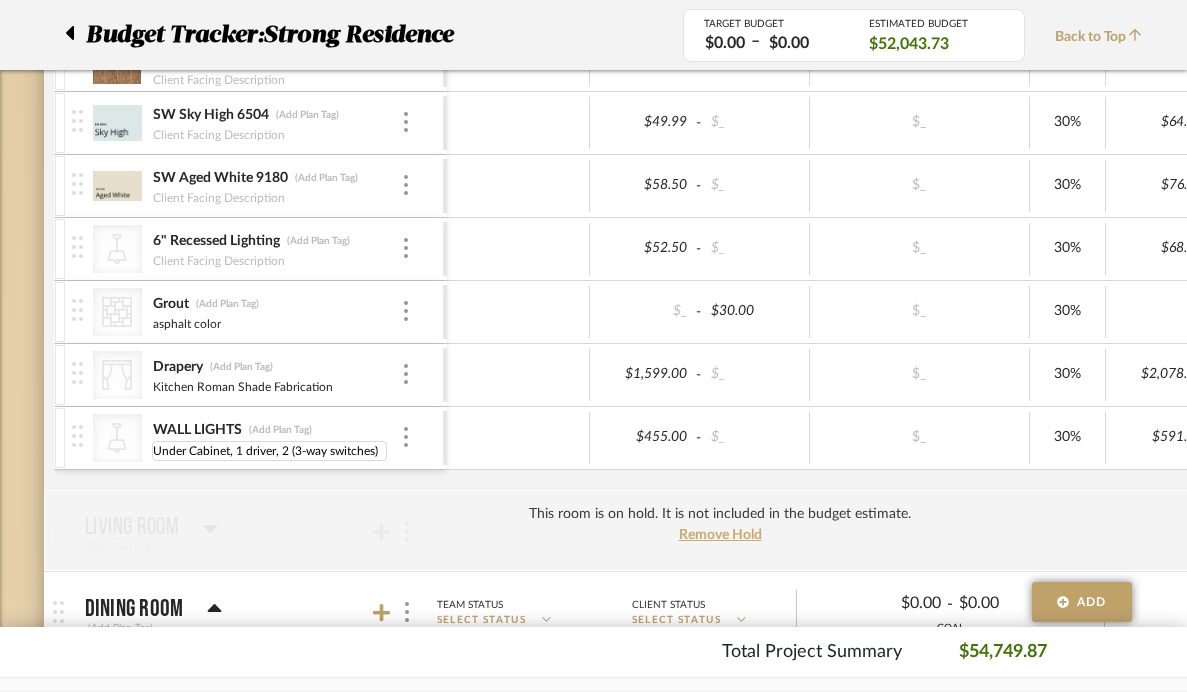 scroll, scrollTop: 1347, scrollLeft: 0, axis: vertical 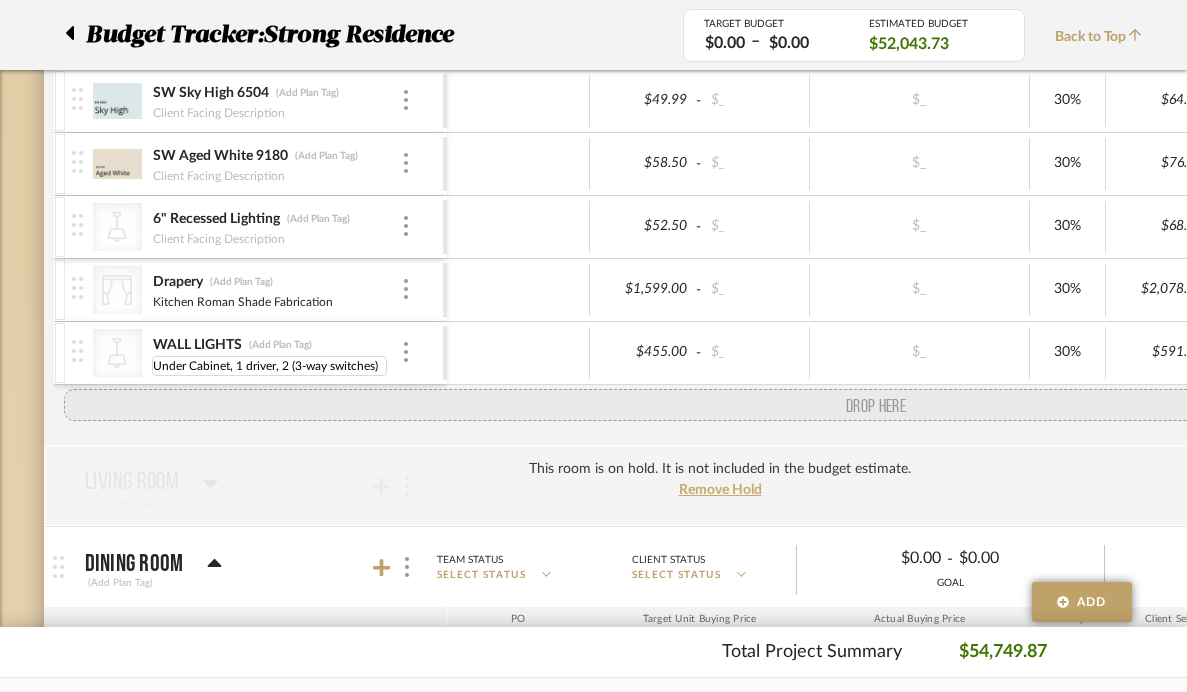 drag, startPoint x: 77, startPoint y: 291, endPoint x: 81, endPoint y: 401, distance: 110.0727 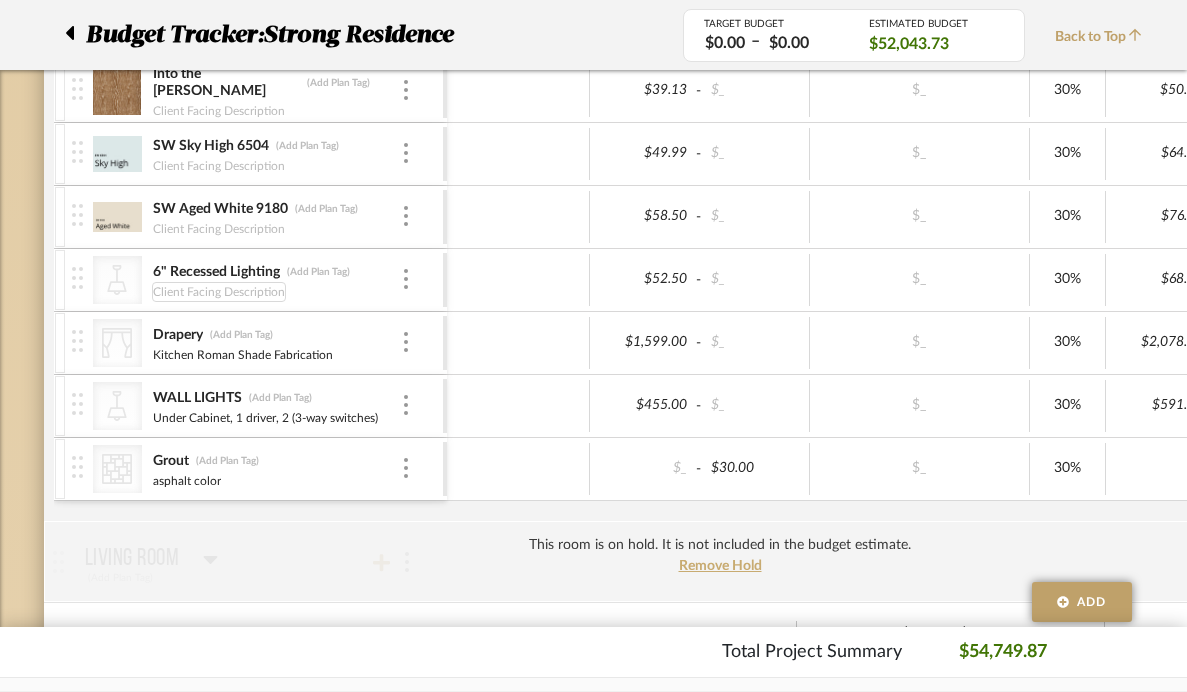 scroll, scrollTop: 1305, scrollLeft: 0, axis: vertical 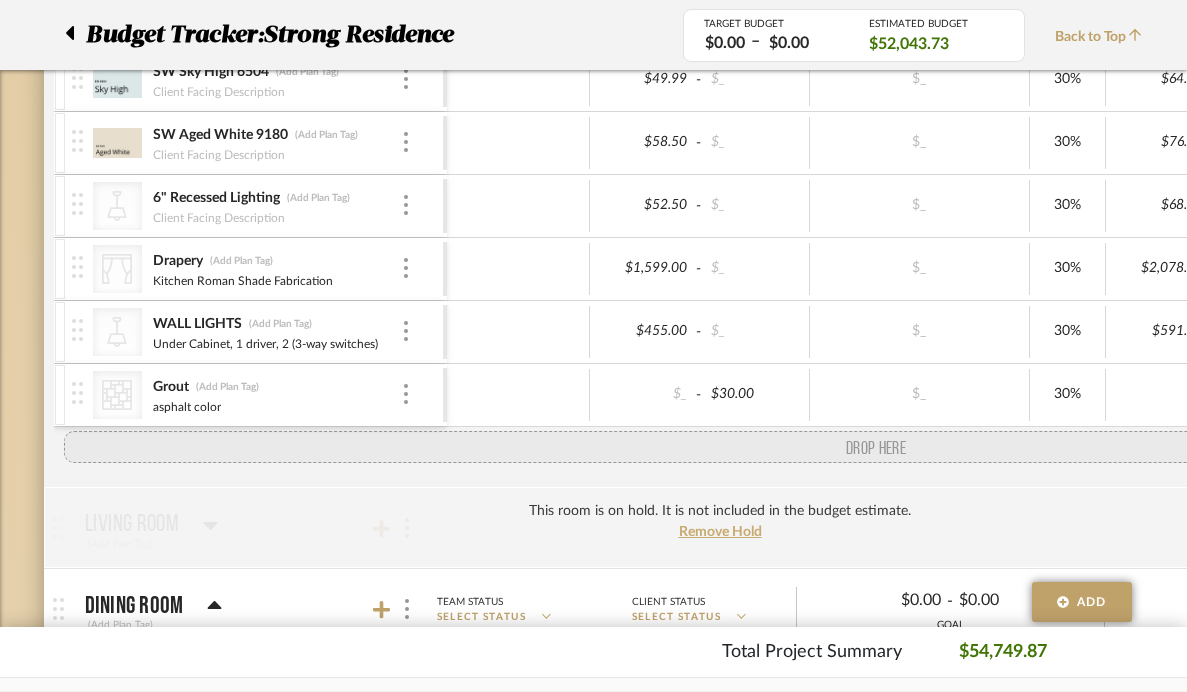 drag, startPoint x: 78, startPoint y: 84, endPoint x: 43, endPoint y: 426, distance: 343.7863 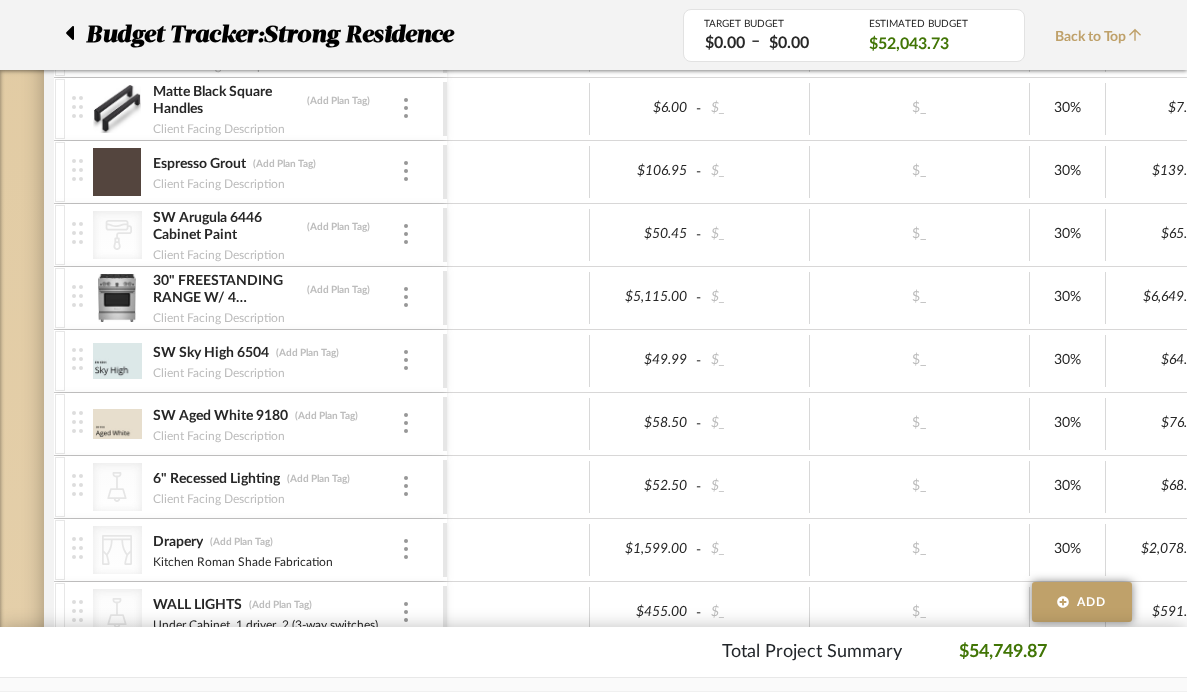scroll, scrollTop: 1026, scrollLeft: 0, axis: vertical 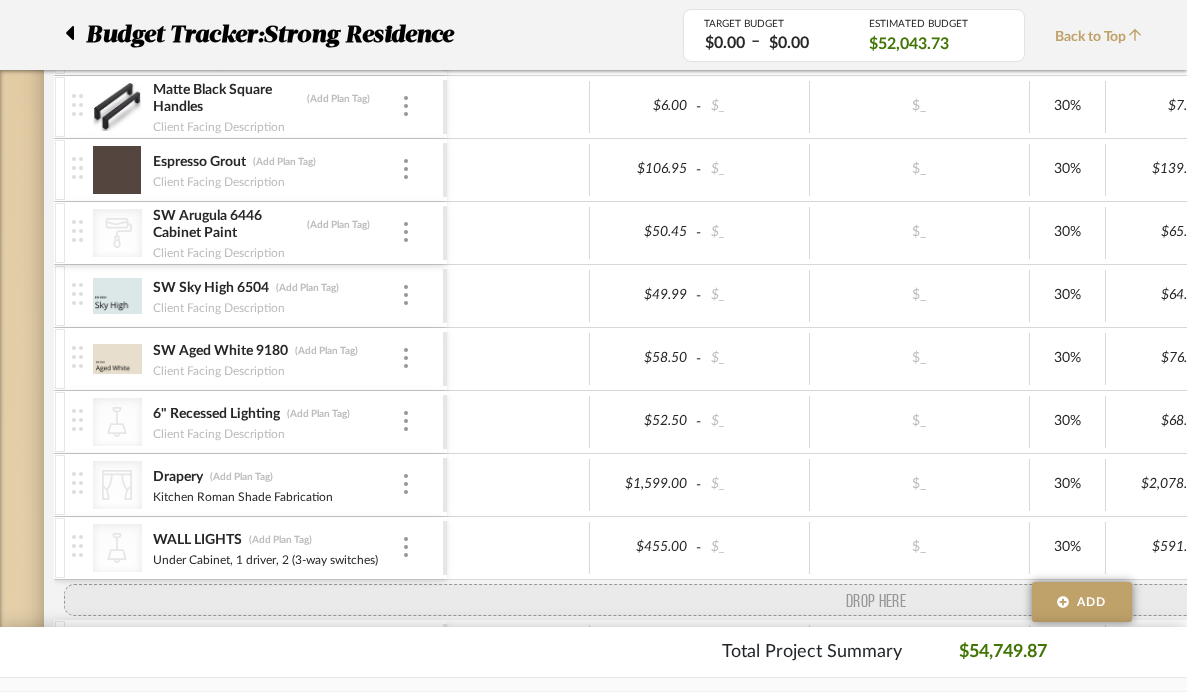 drag, startPoint x: 76, startPoint y: 294, endPoint x: 76, endPoint y: 571, distance: 277 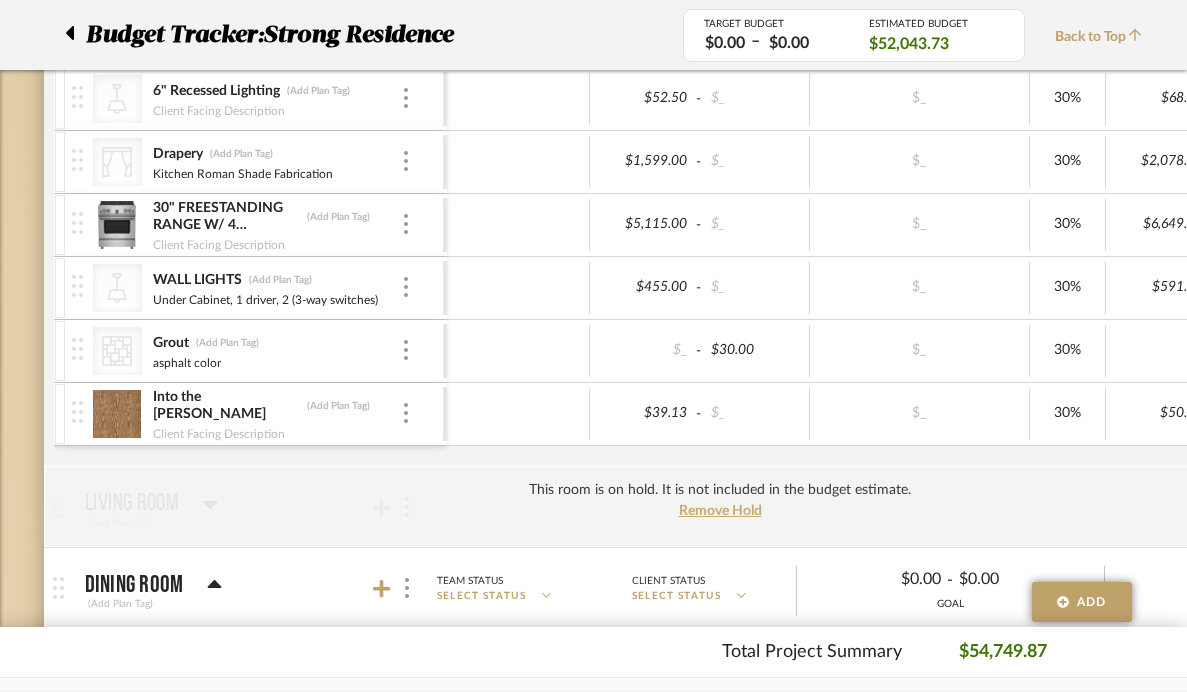 scroll, scrollTop: 1442, scrollLeft: 0, axis: vertical 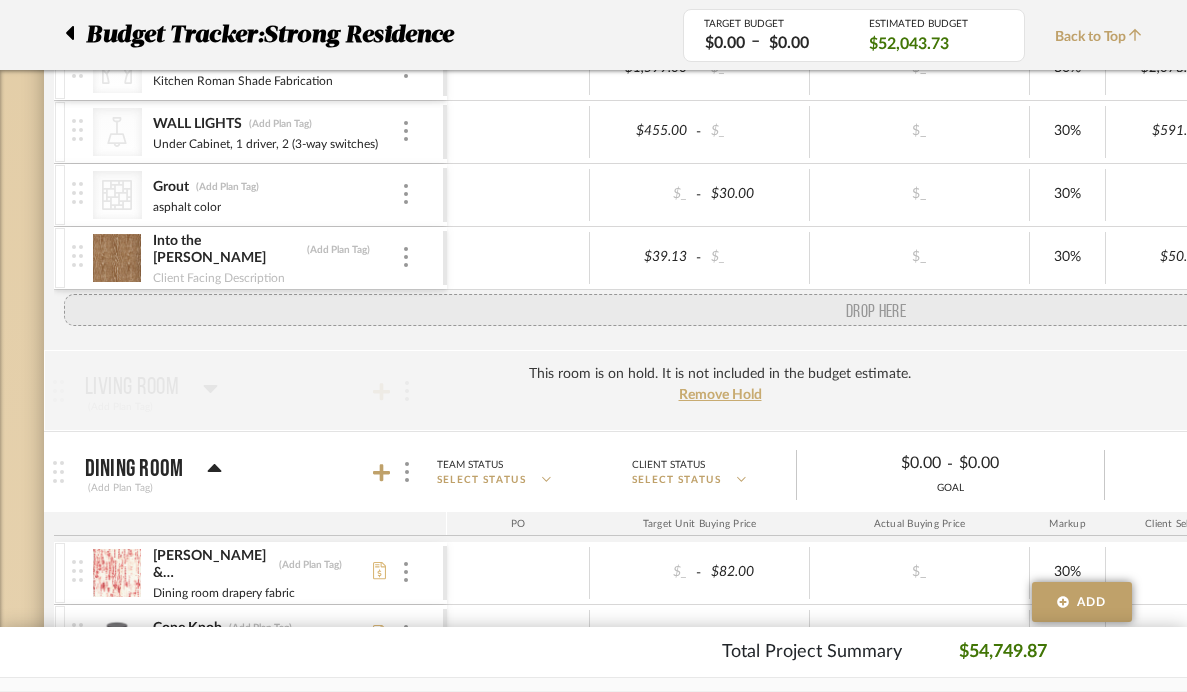 drag, startPoint x: 74, startPoint y: 135, endPoint x: 71, endPoint y: 312, distance: 177.02542 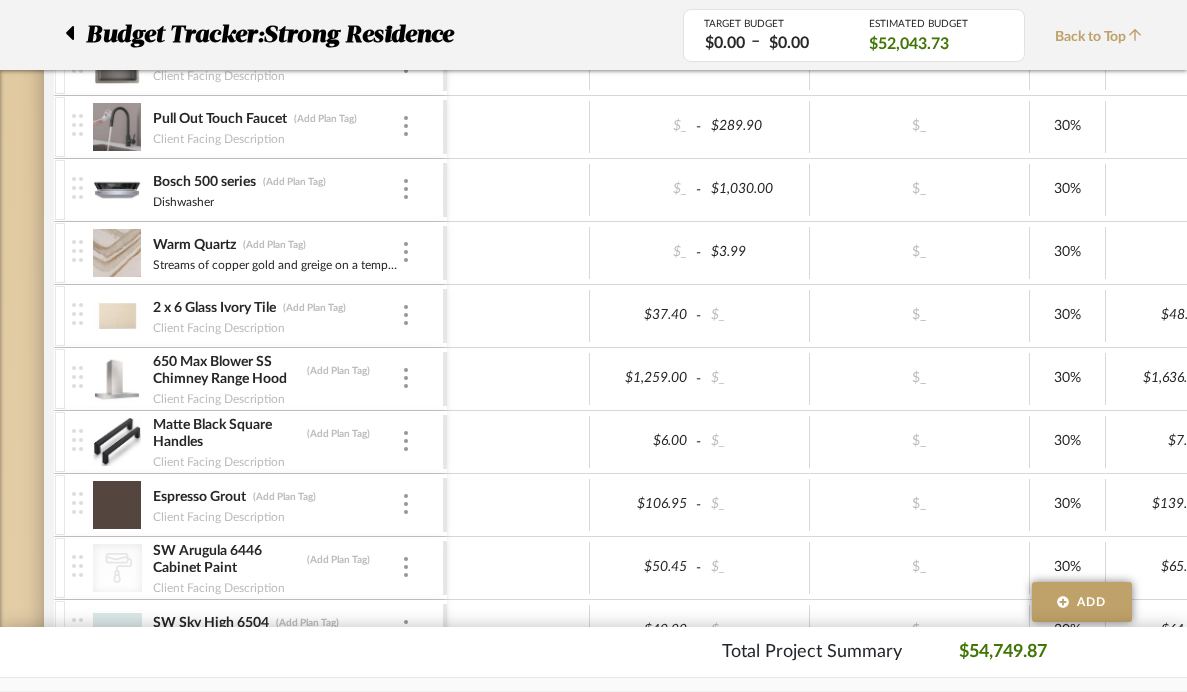 scroll, scrollTop: 687, scrollLeft: 0, axis: vertical 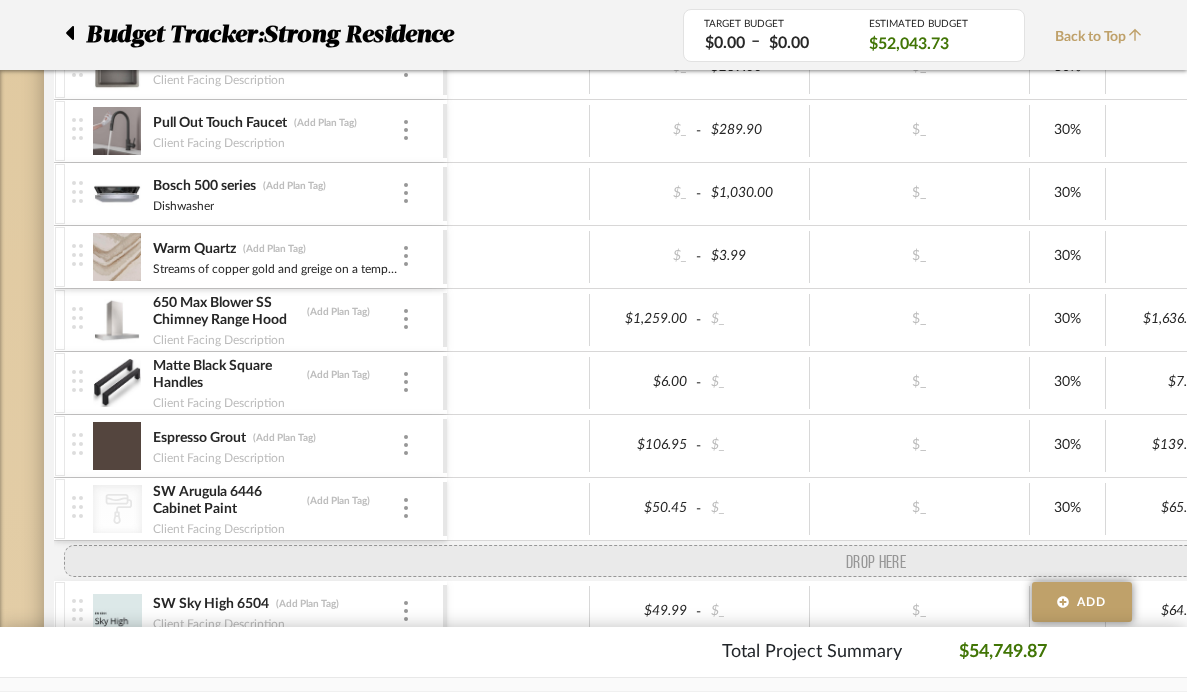 drag, startPoint x: 75, startPoint y: 317, endPoint x: 118, endPoint y: 562, distance: 248.74484 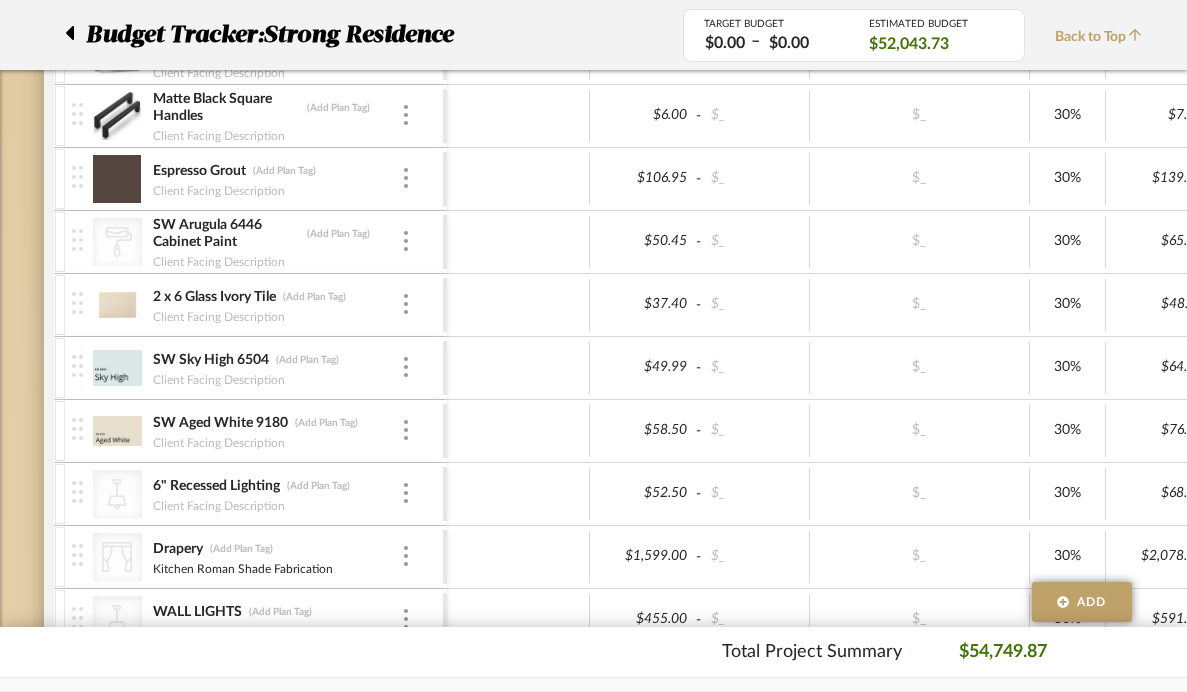 scroll, scrollTop: 983, scrollLeft: 0, axis: vertical 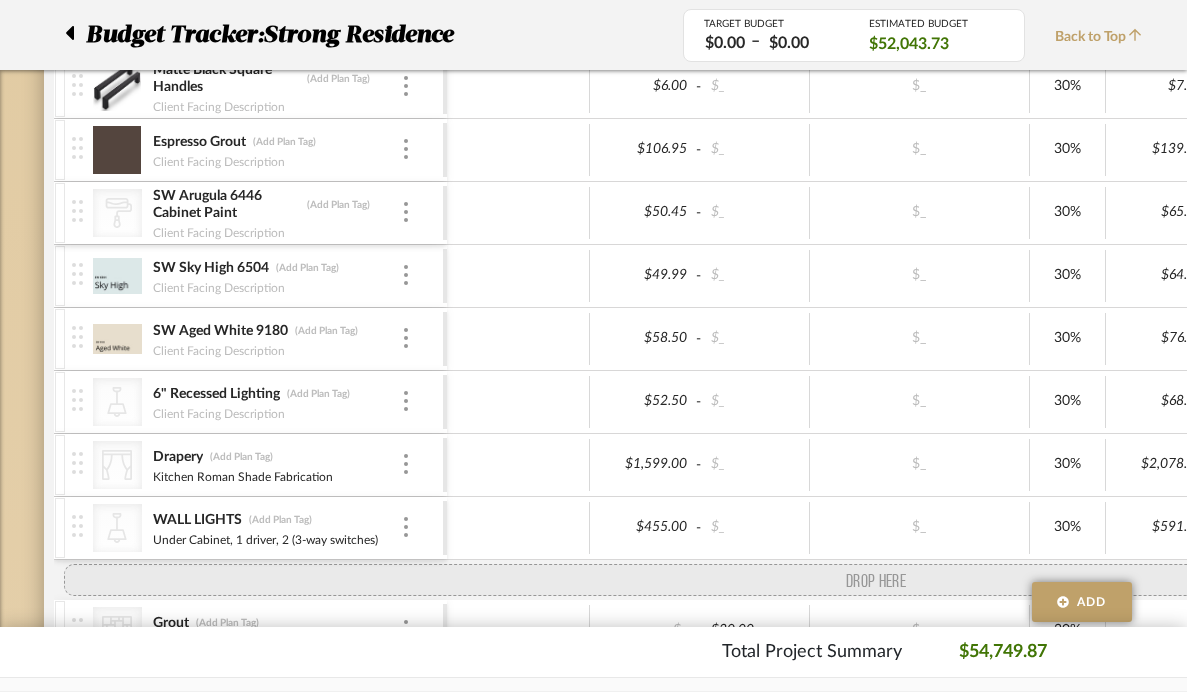 drag, startPoint x: 81, startPoint y: 270, endPoint x: 92, endPoint y: 564, distance: 294.20572 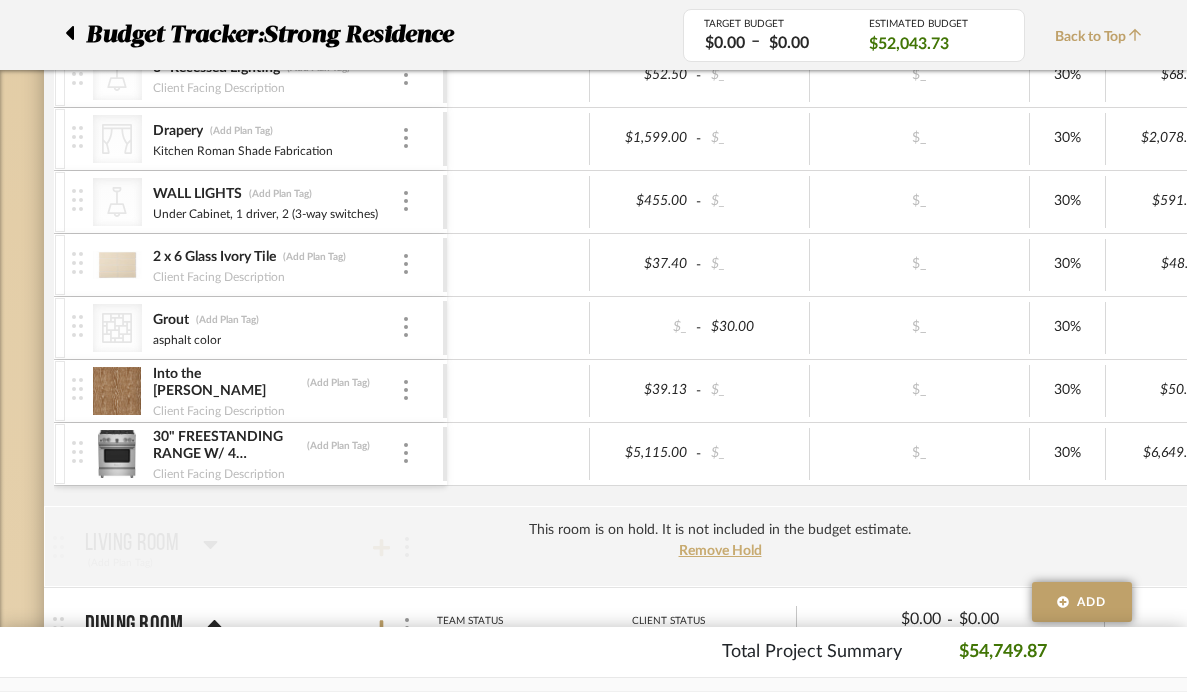 scroll, scrollTop: 1328, scrollLeft: 0, axis: vertical 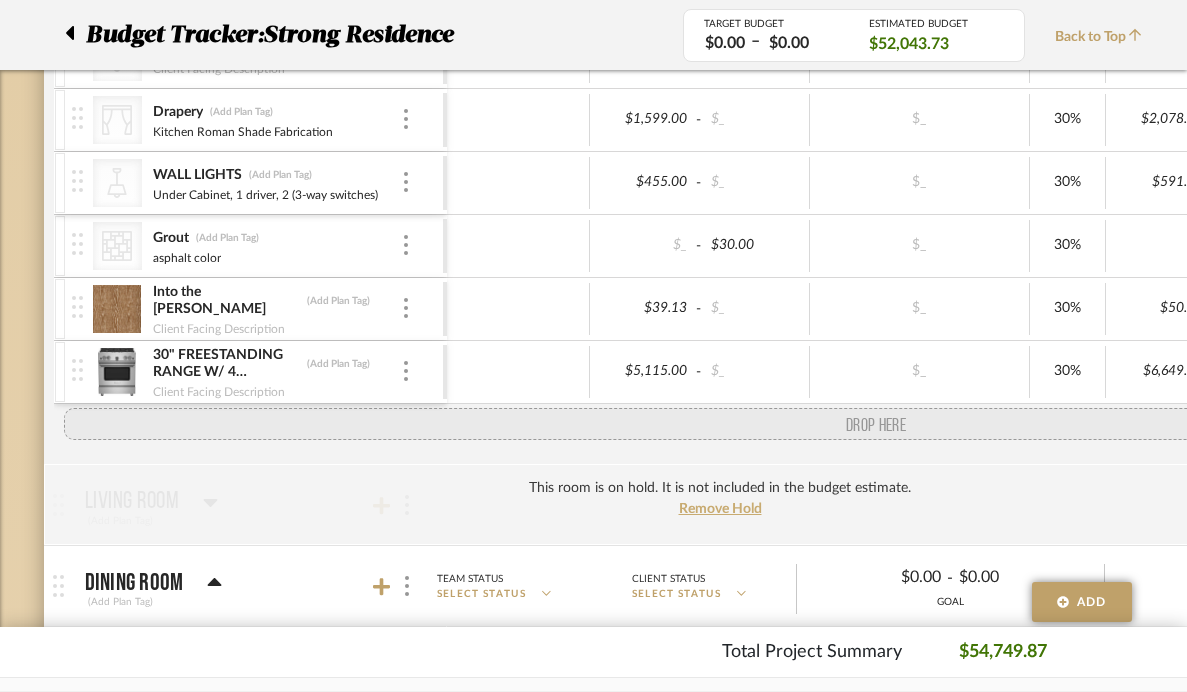 drag, startPoint x: 79, startPoint y: 241, endPoint x: 84, endPoint y: 403, distance: 162.07715 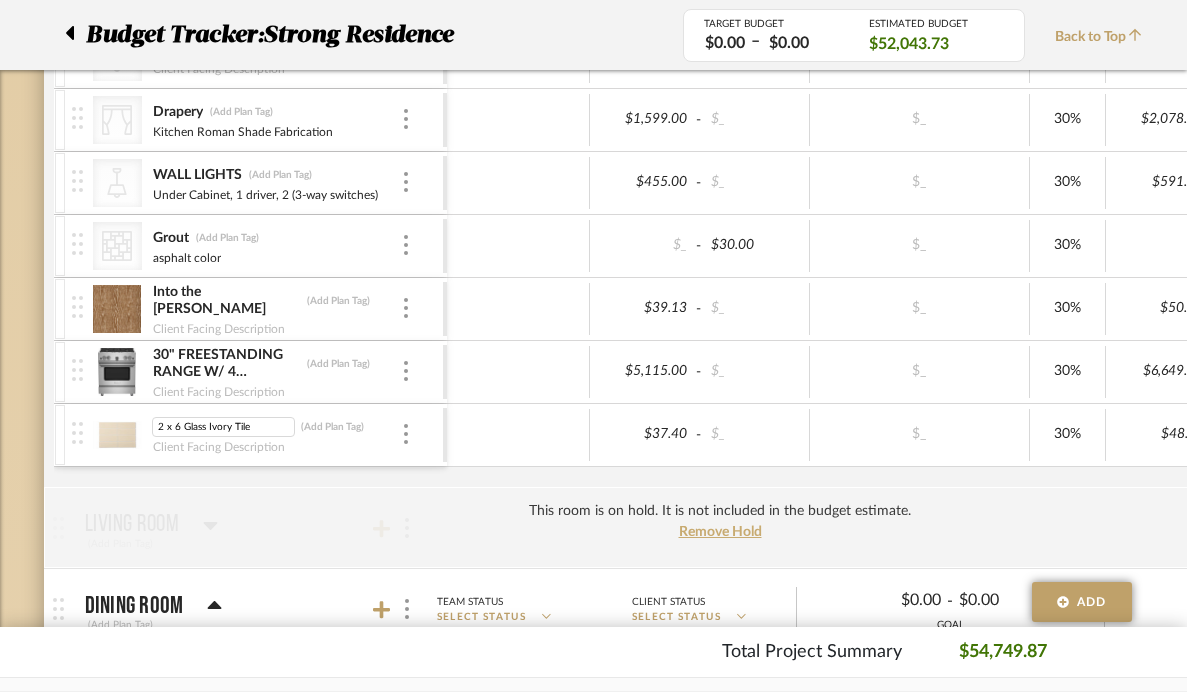 click on "2 x 6 Glass Ivory Tile" at bounding box center [223, 427] 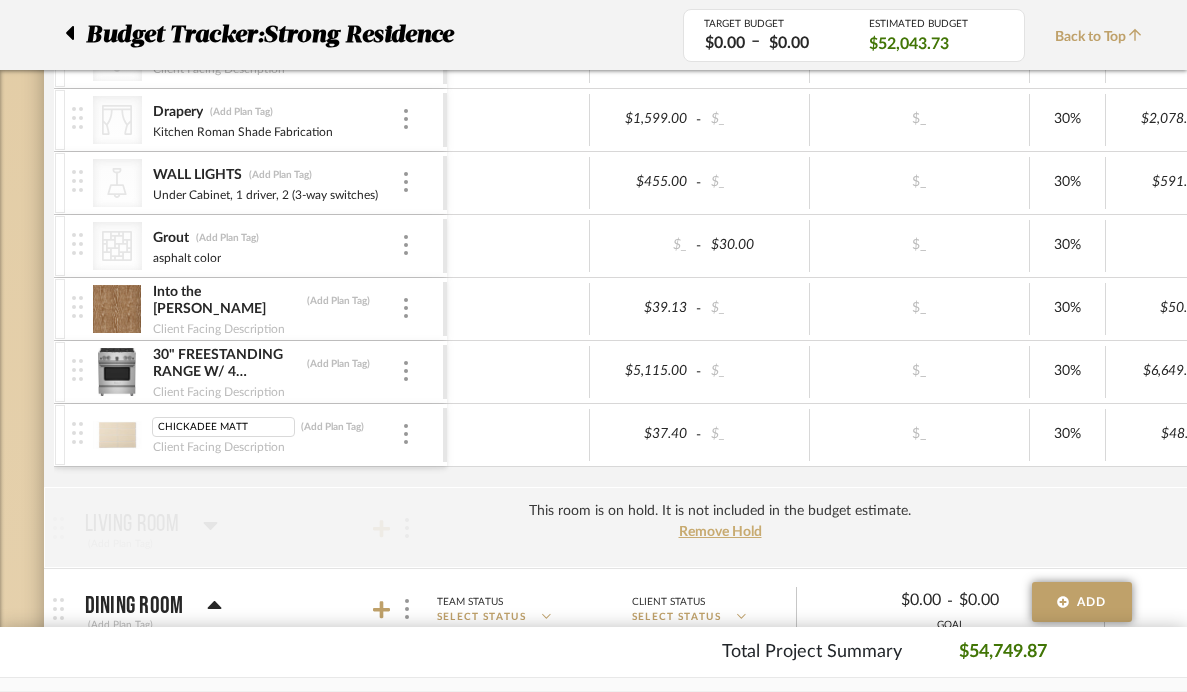 type on "CHICKADEE MATTE" 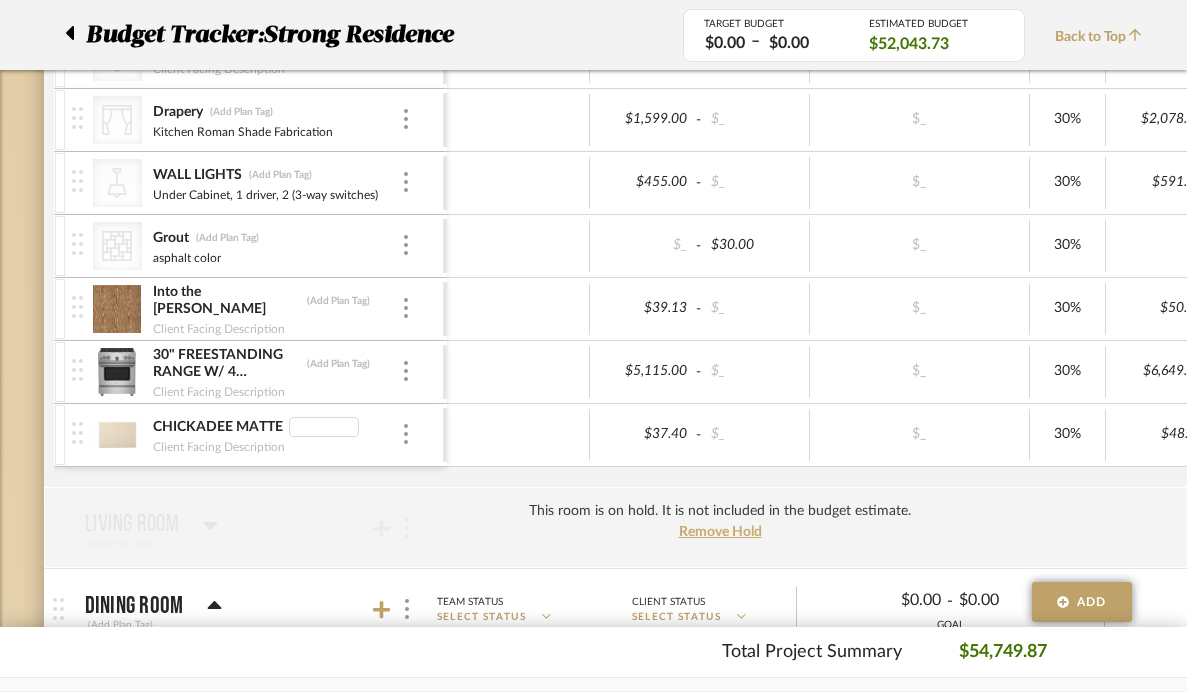 type 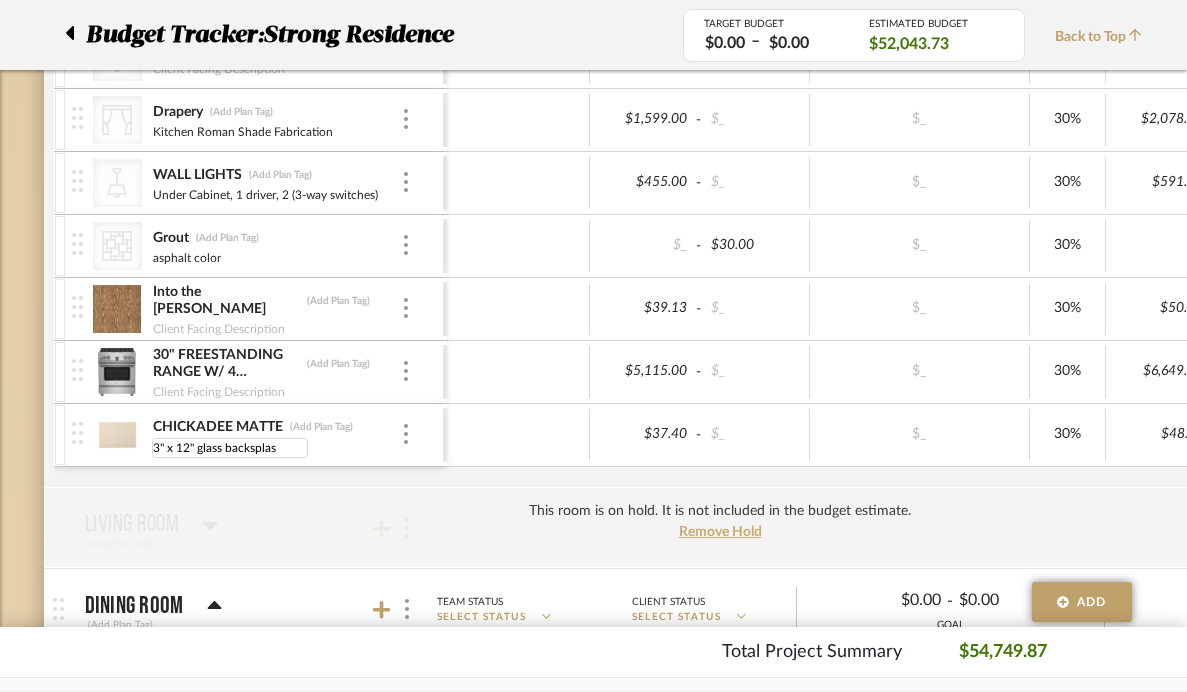 type on "3" x 12" glass backsplash" 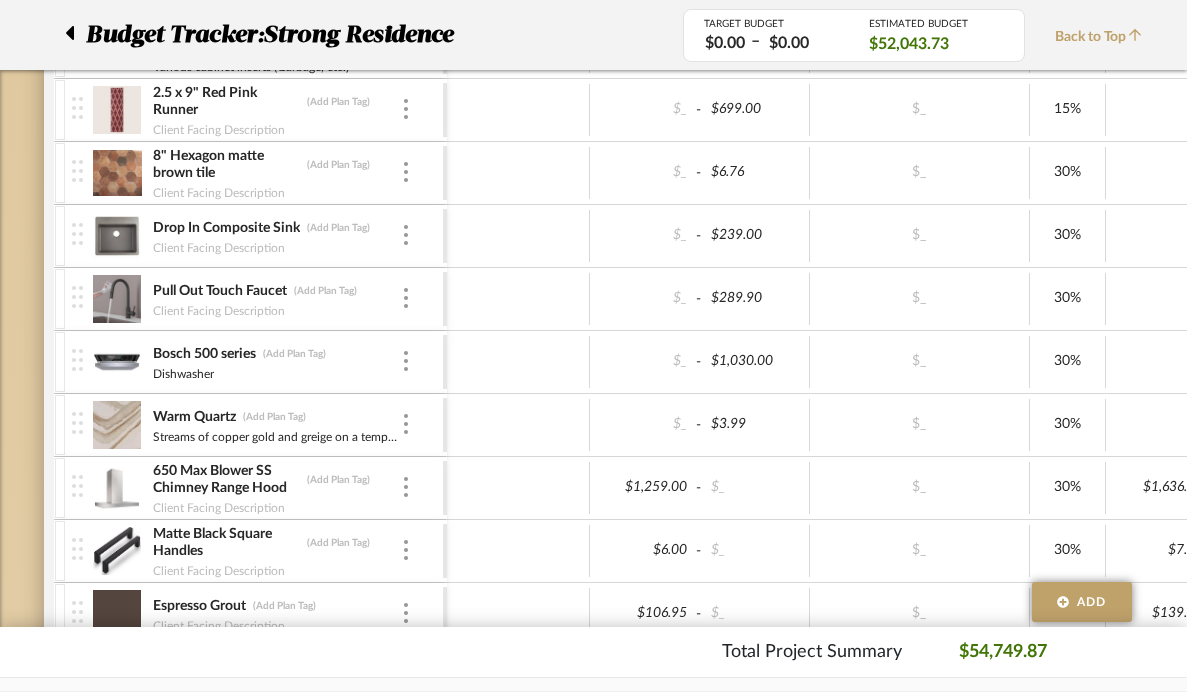scroll, scrollTop: 515, scrollLeft: 0, axis: vertical 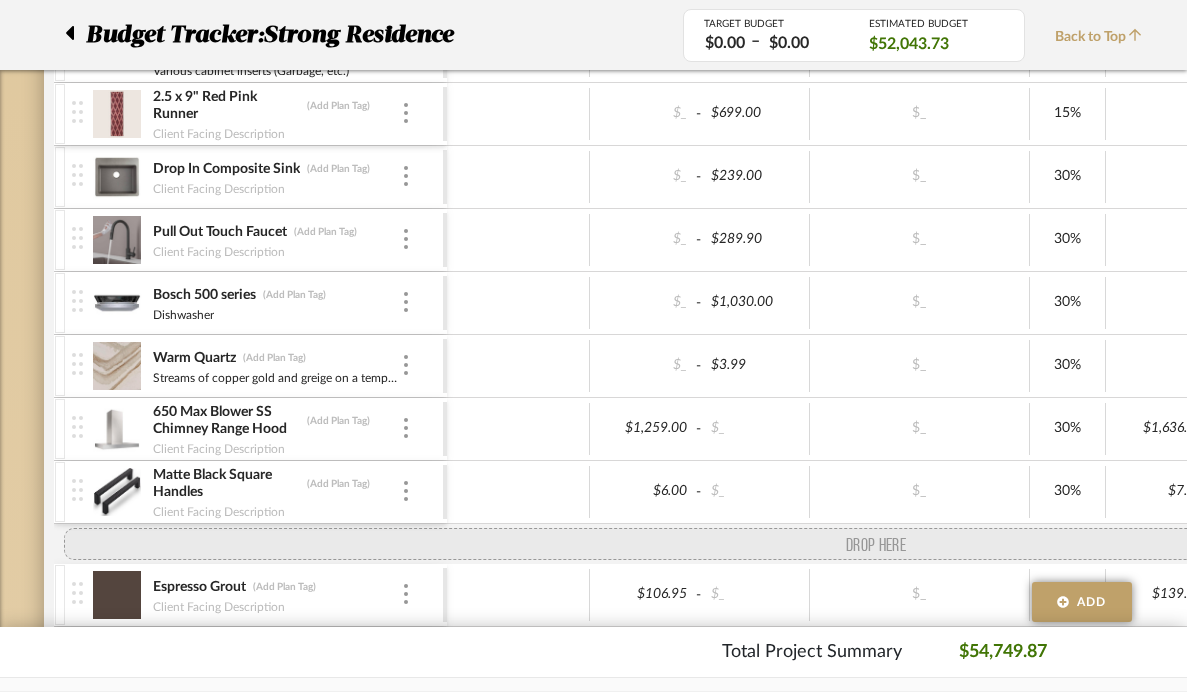 drag, startPoint x: 76, startPoint y: 175, endPoint x: 92, endPoint y: 561, distance: 386.33145 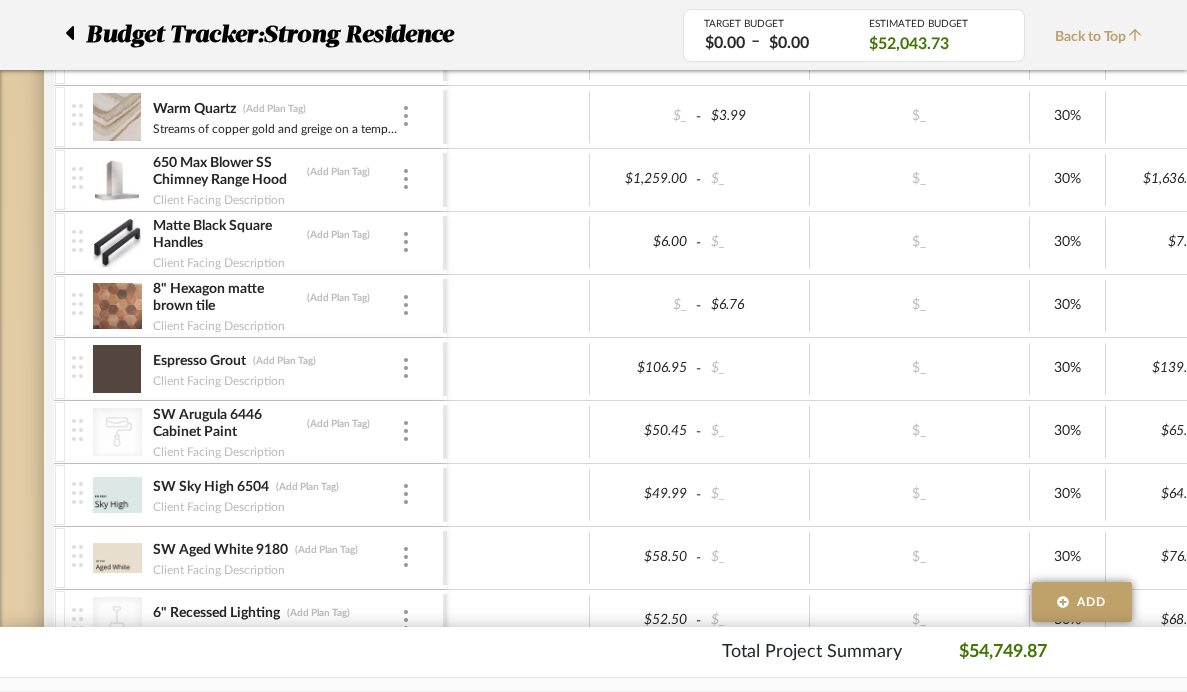 scroll, scrollTop: 799, scrollLeft: 0, axis: vertical 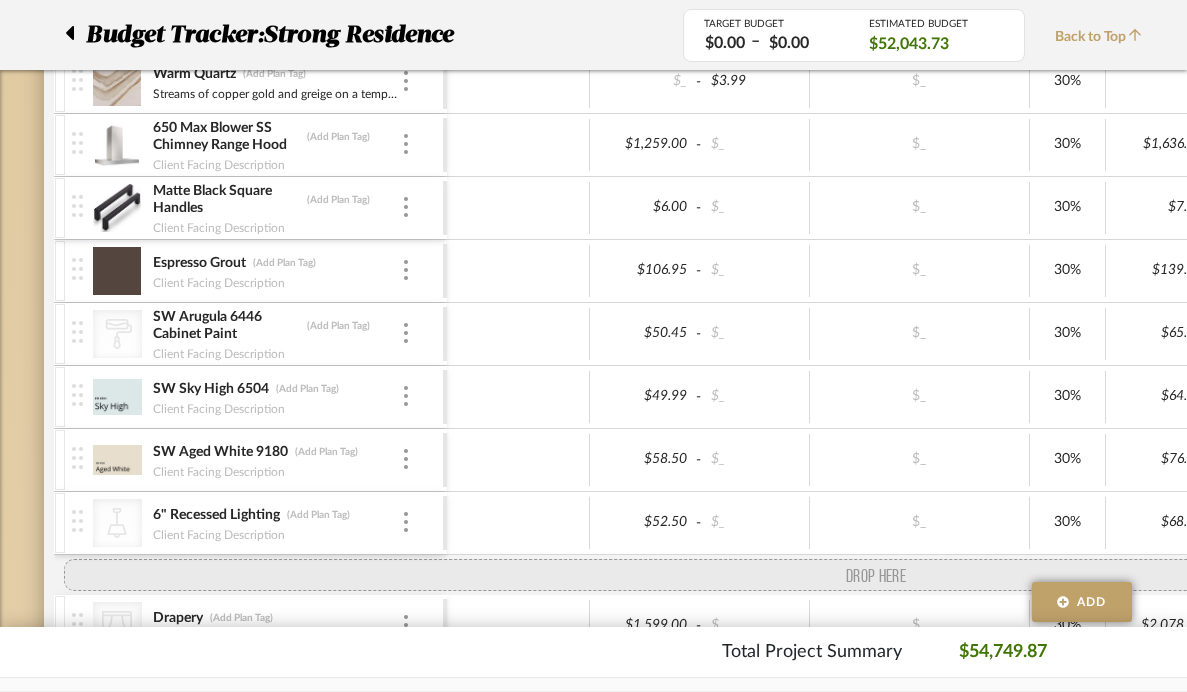 drag, startPoint x: 76, startPoint y: 278, endPoint x: 70, endPoint y: 571, distance: 293.06143 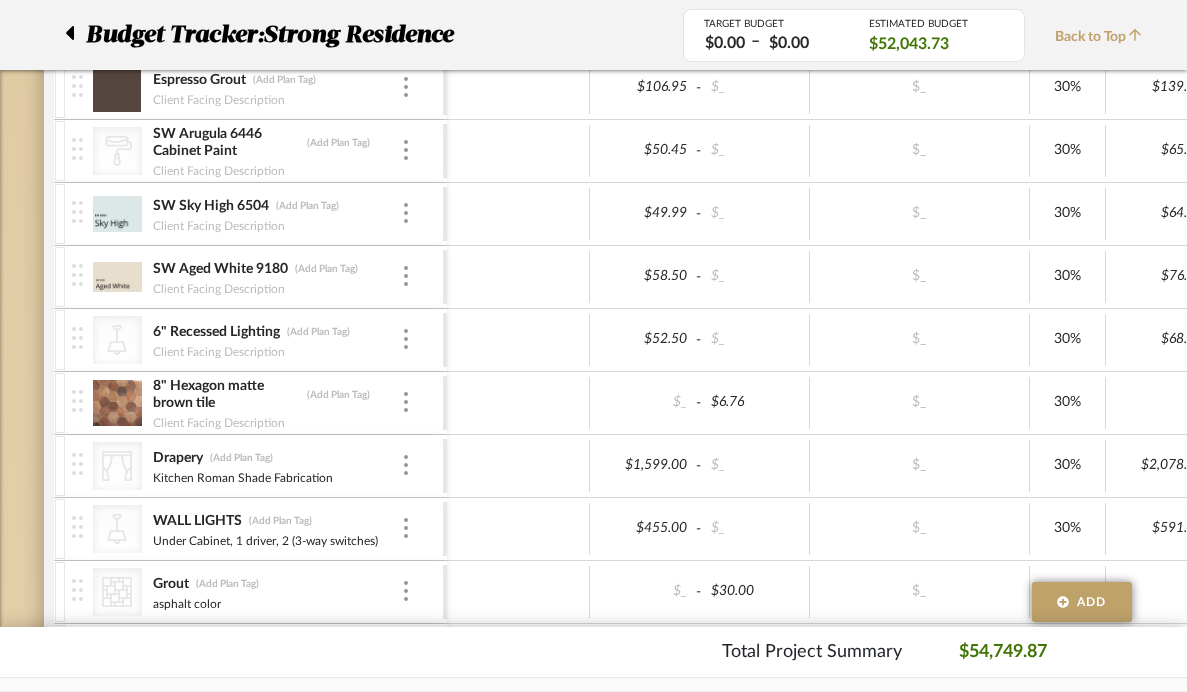 scroll, scrollTop: 1175, scrollLeft: 0, axis: vertical 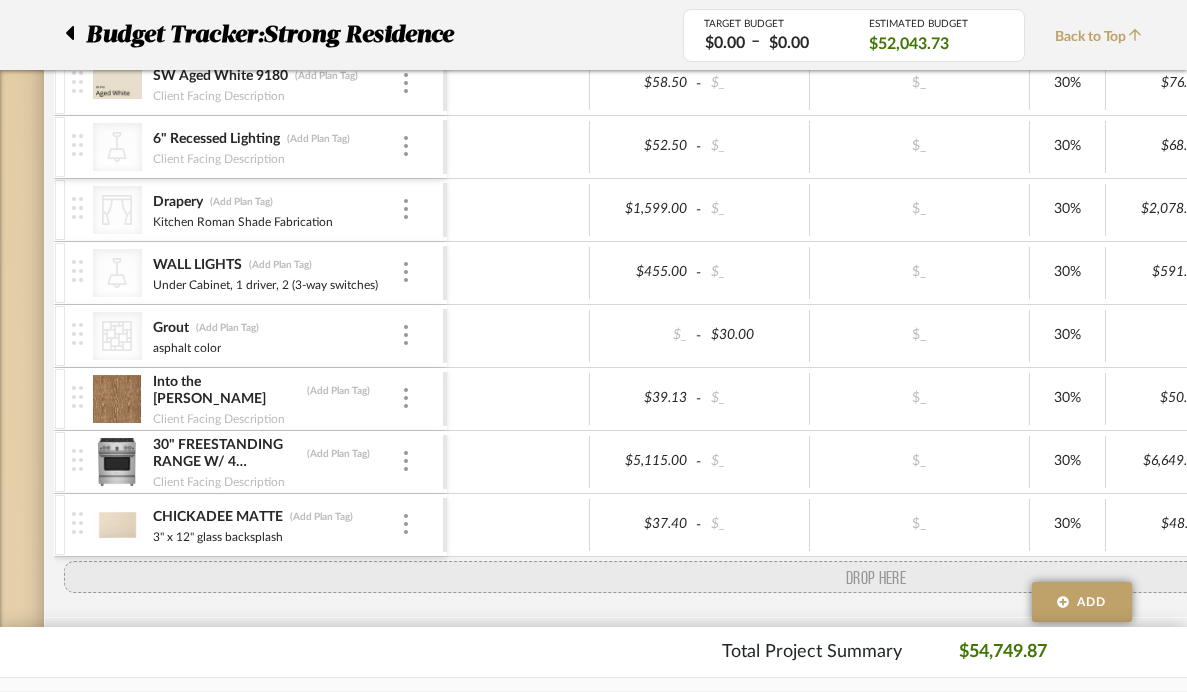 drag, startPoint x: 76, startPoint y: 203, endPoint x: 53, endPoint y: 565, distance: 362.72992 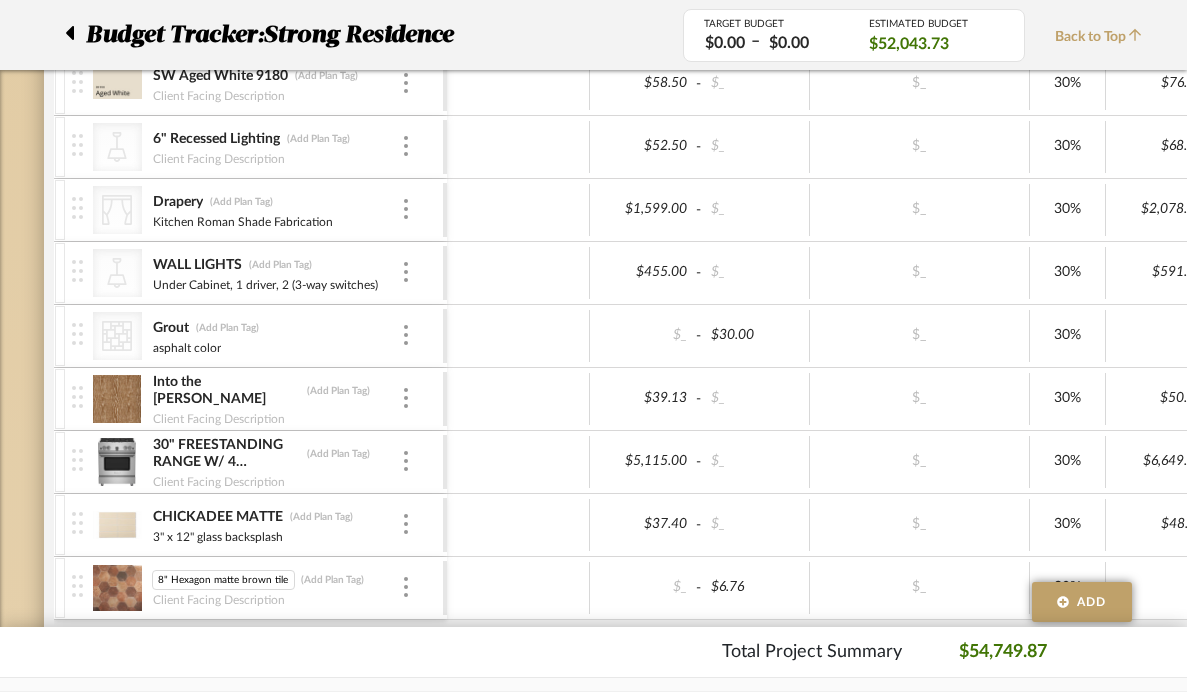 scroll, scrollTop: 0, scrollLeft: 2, axis: horizontal 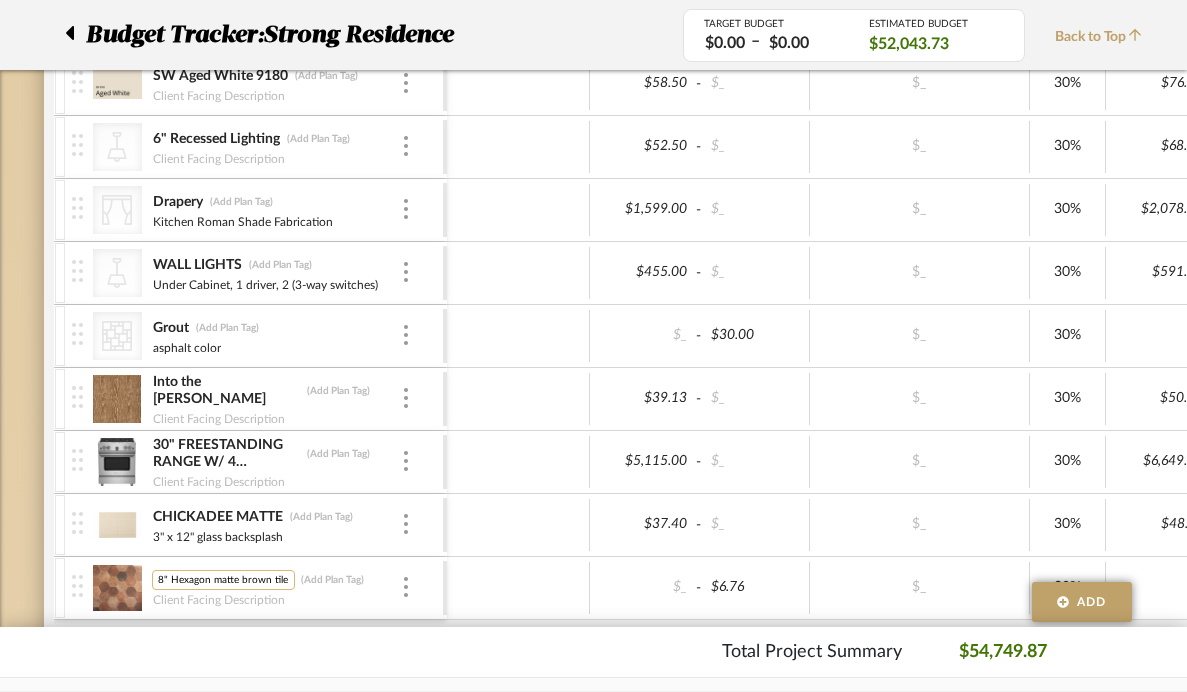 click on "8" Hexagon matte brown tile" at bounding box center (223, 580) 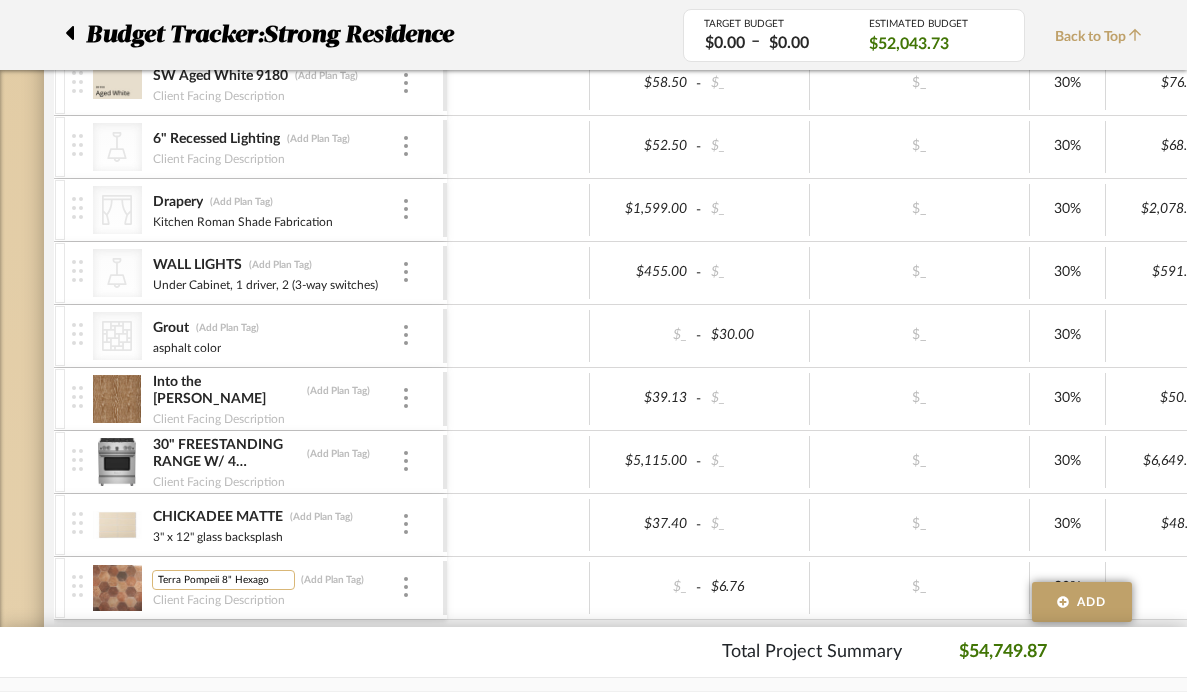 scroll, scrollTop: 0, scrollLeft: 2, axis: horizontal 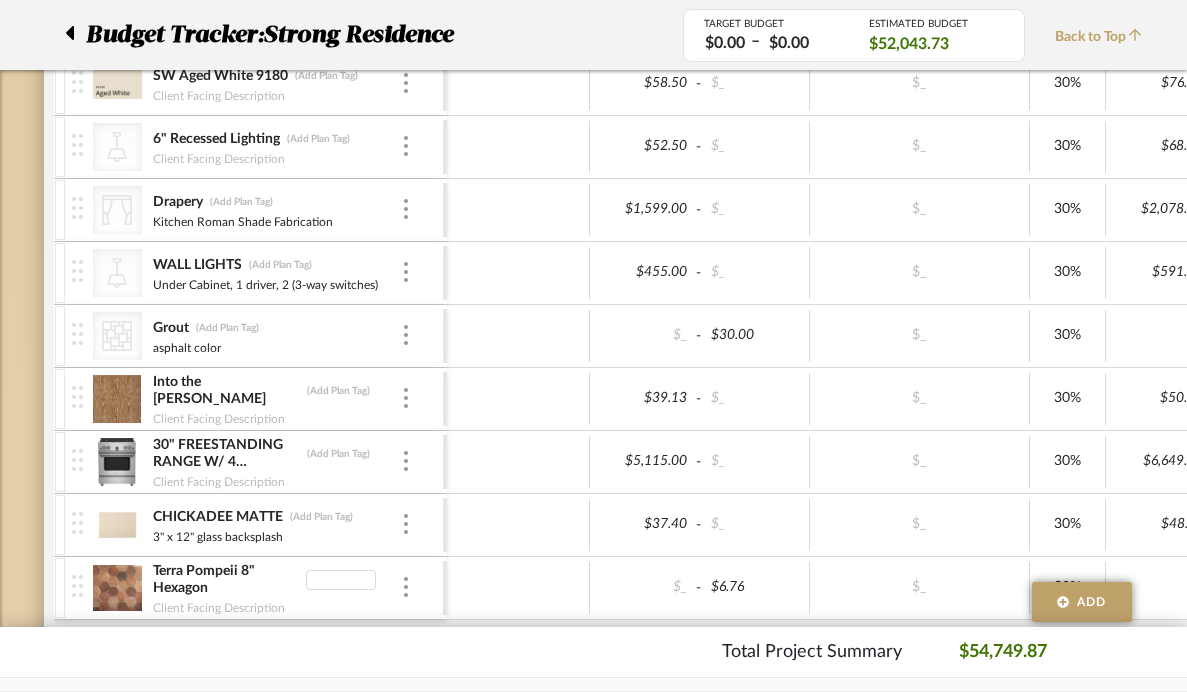 type 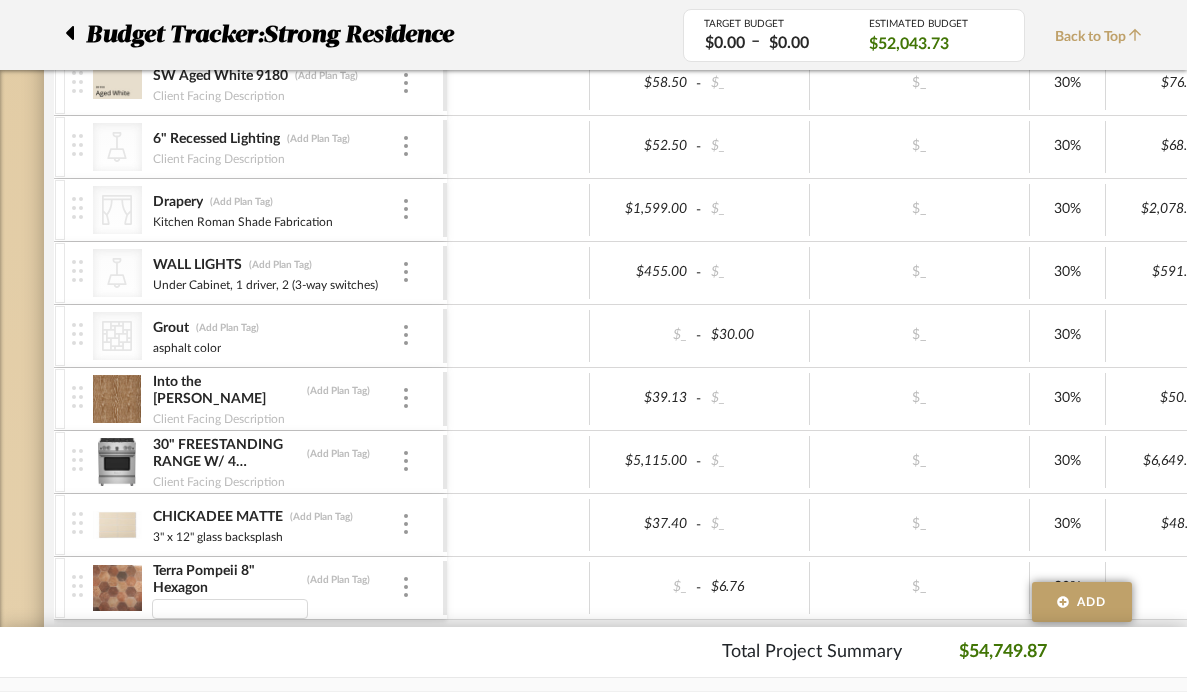 scroll, scrollTop: 0, scrollLeft: 0, axis: both 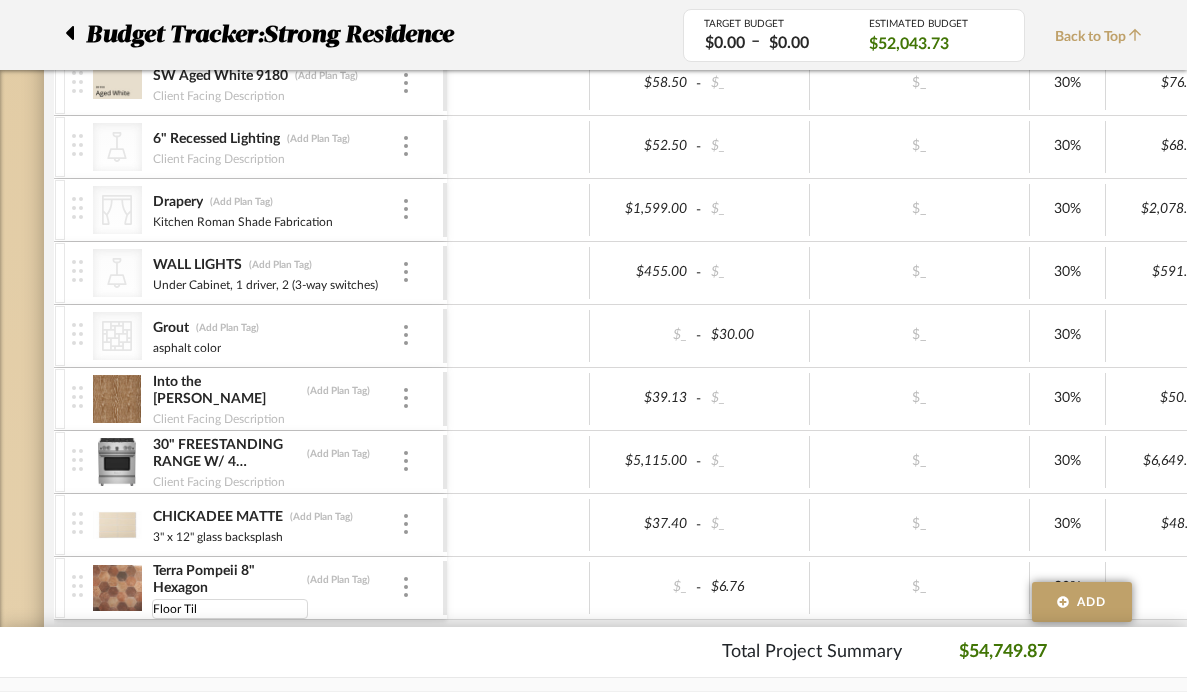 type on "Floor Tile" 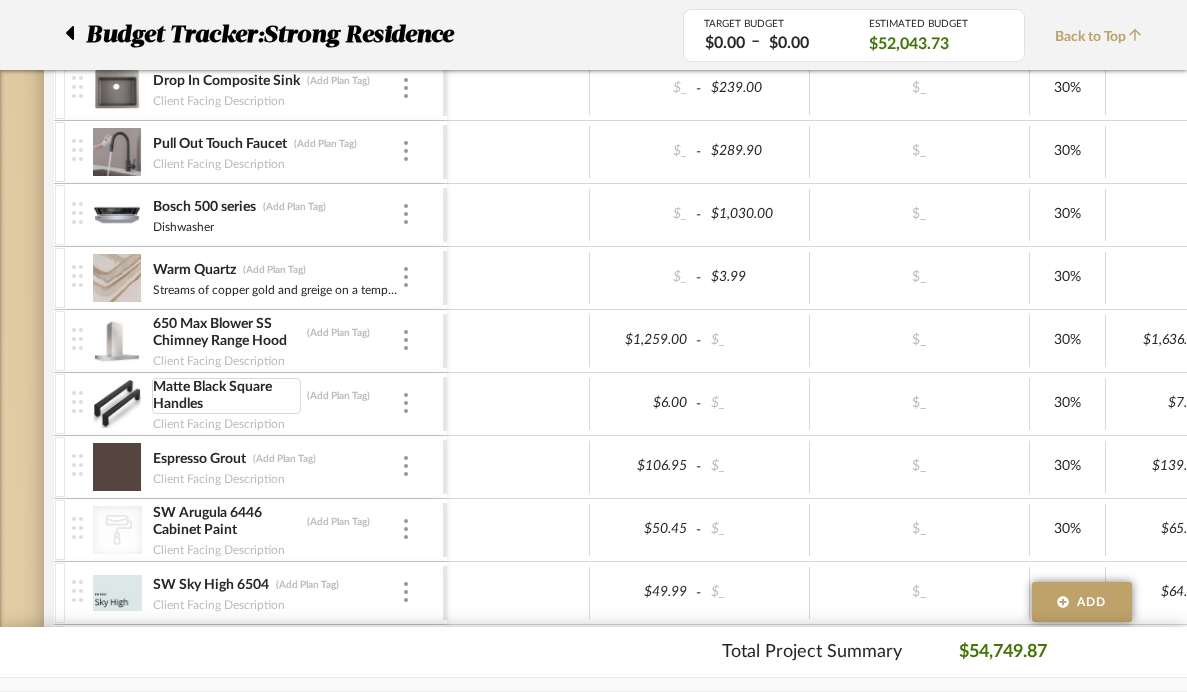 scroll, scrollTop: 599, scrollLeft: 0, axis: vertical 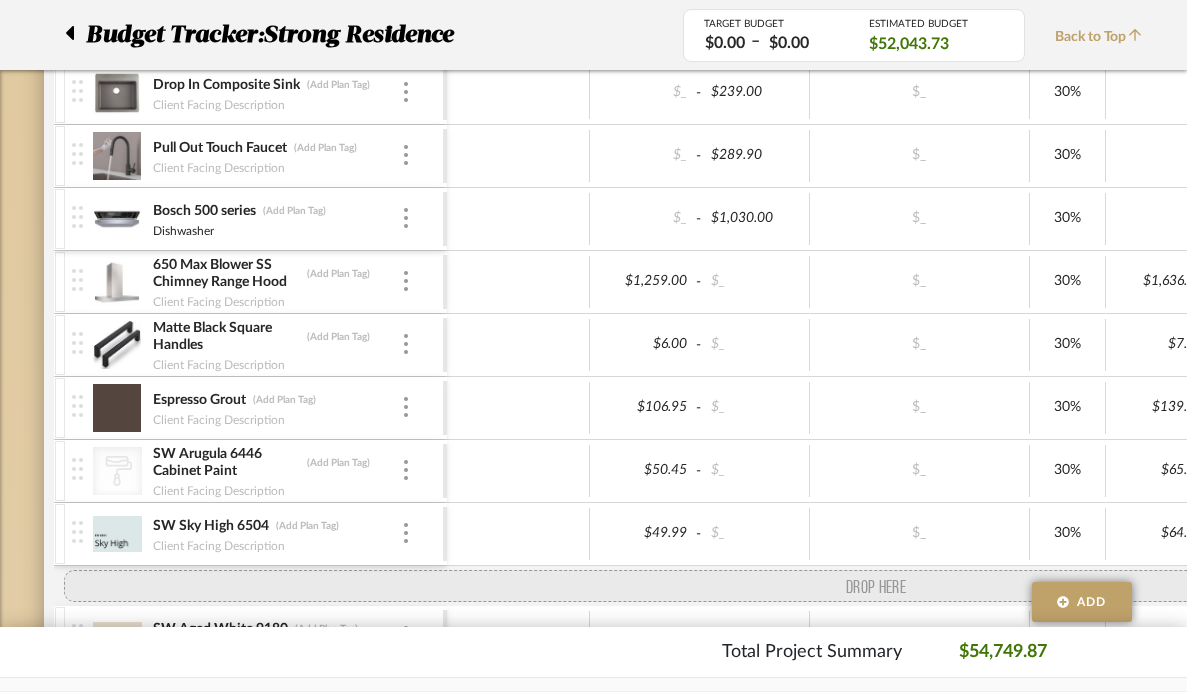 drag, startPoint x: 76, startPoint y: 275, endPoint x: 62, endPoint y: 580, distance: 305.32114 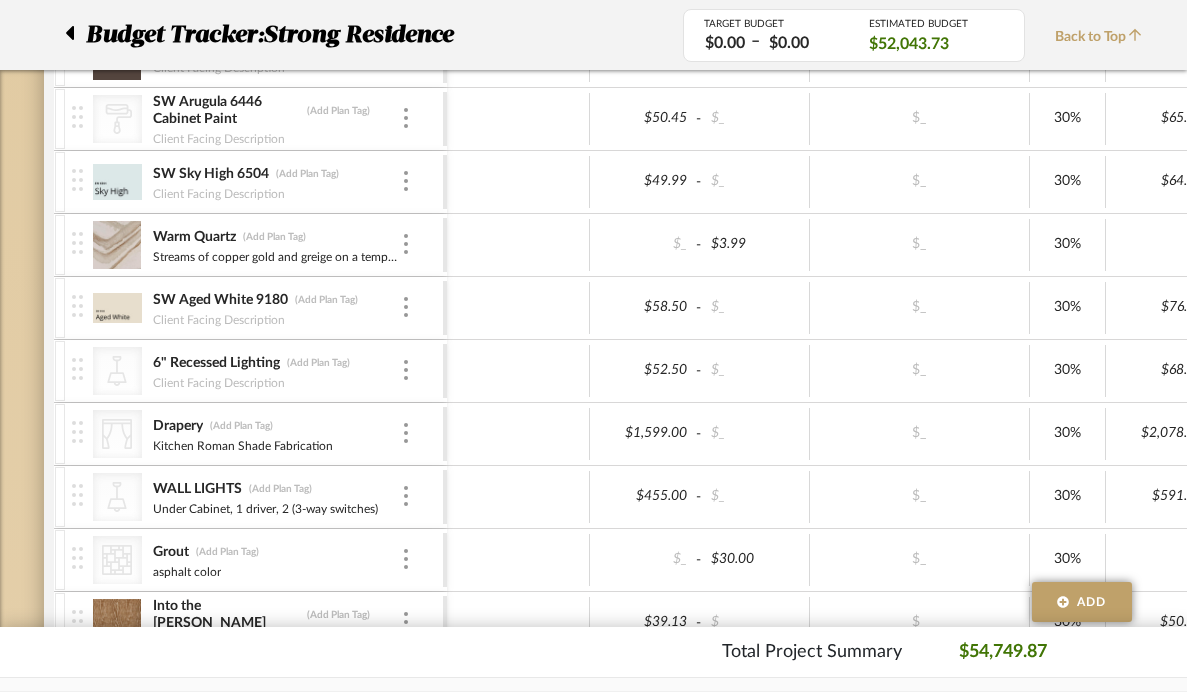 scroll, scrollTop: 961, scrollLeft: 0, axis: vertical 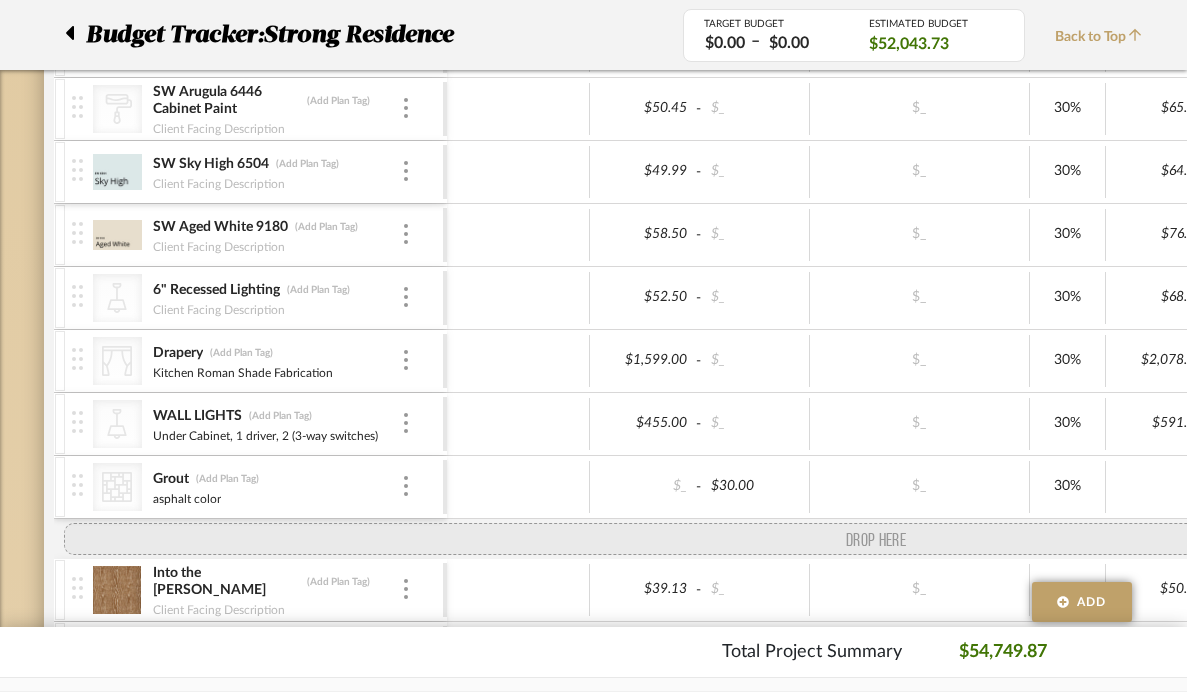 drag, startPoint x: 72, startPoint y: 228, endPoint x: 41, endPoint y: 548, distance: 321.49805 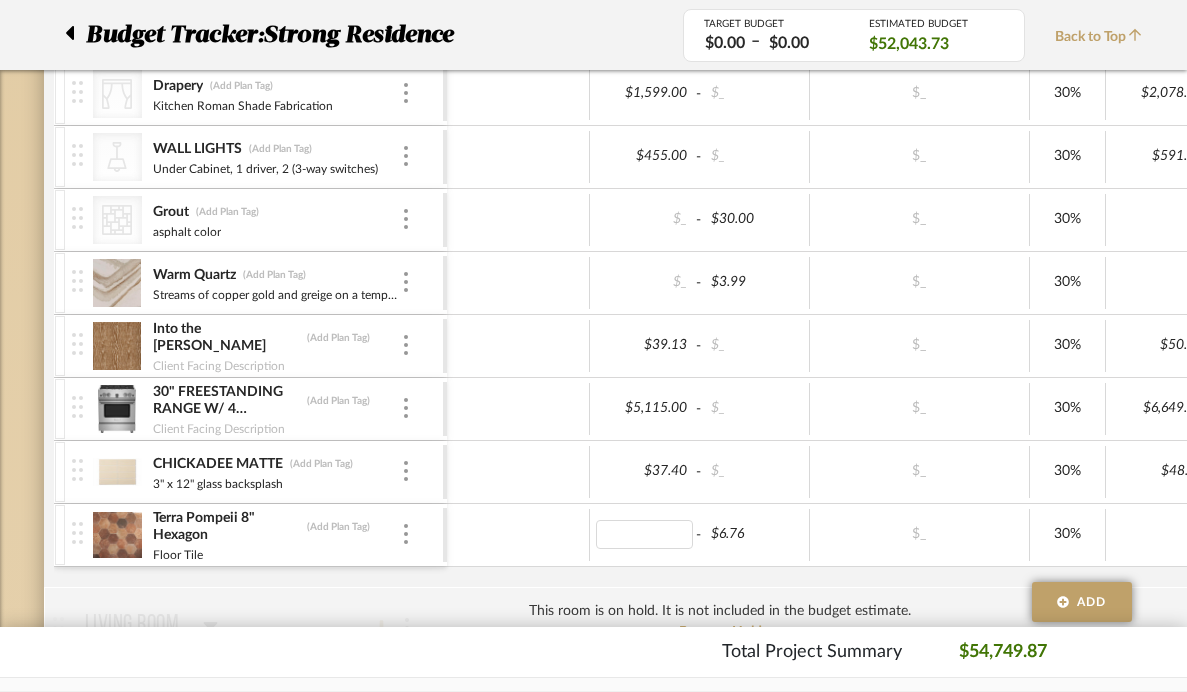 scroll, scrollTop: 1277, scrollLeft: 0, axis: vertical 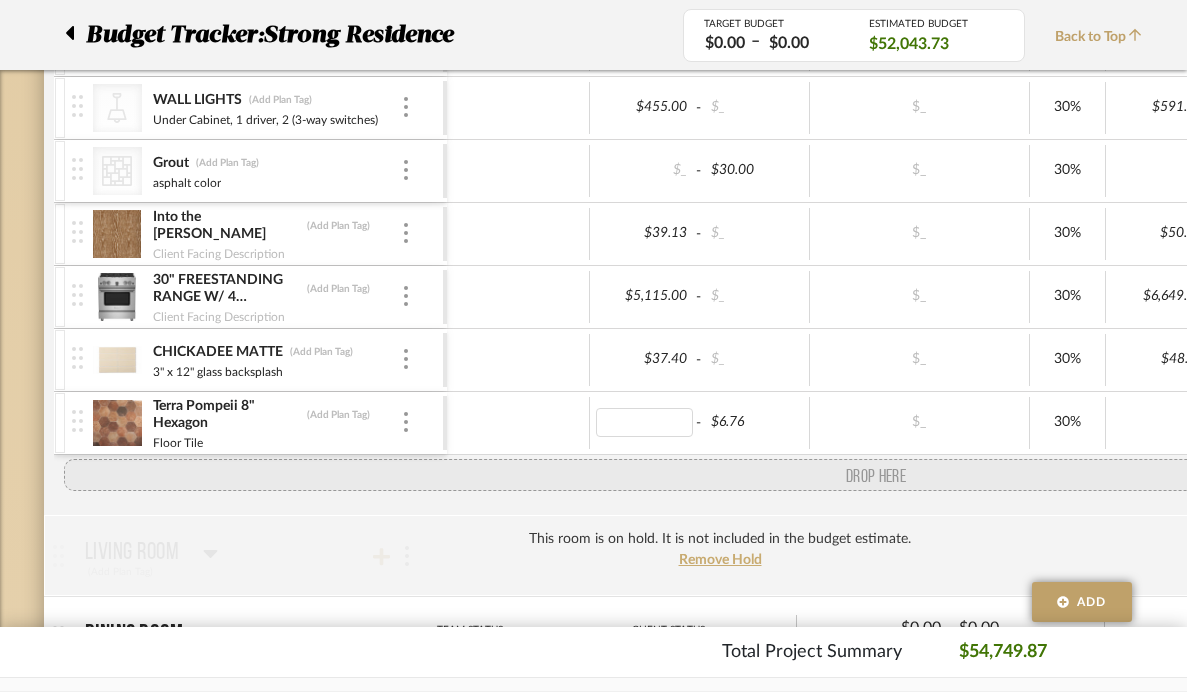 drag, startPoint x: 78, startPoint y: 229, endPoint x: 61, endPoint y: 460, distance: 231.6247 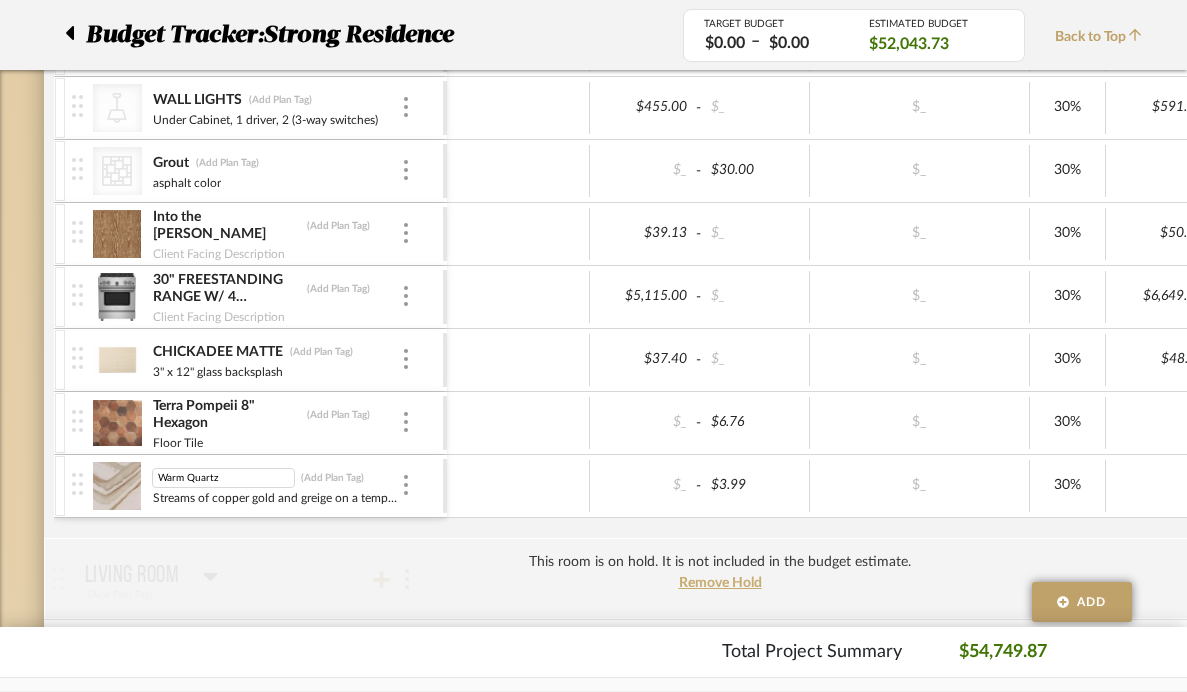 click on "Warm Quartz" at bounding box center (223, 478) 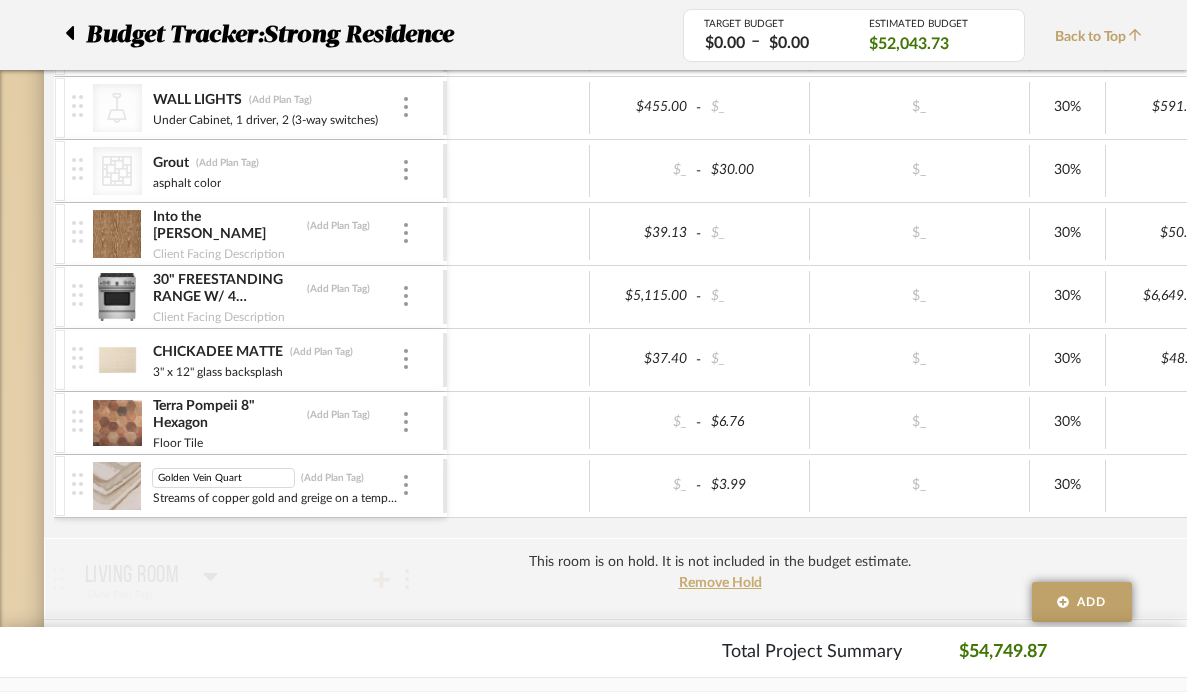 type on "Golden Vein Quartz" 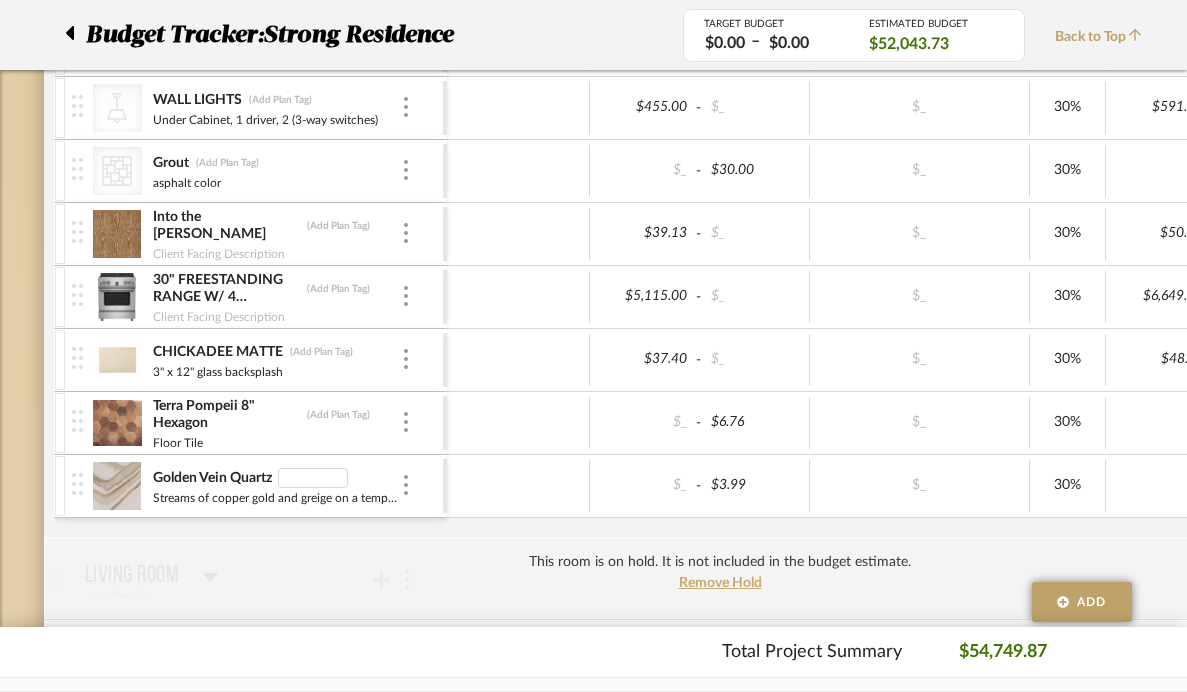 type 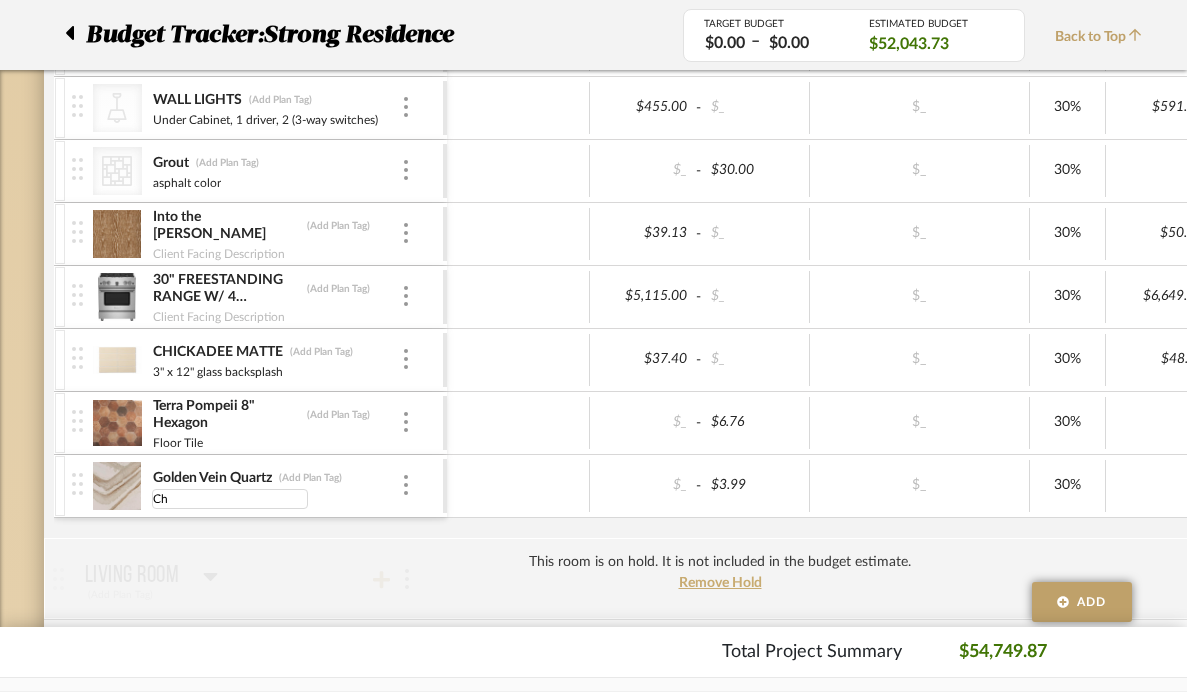 scroll, scrollTop: 0, scrollLeft: 0, axis: both 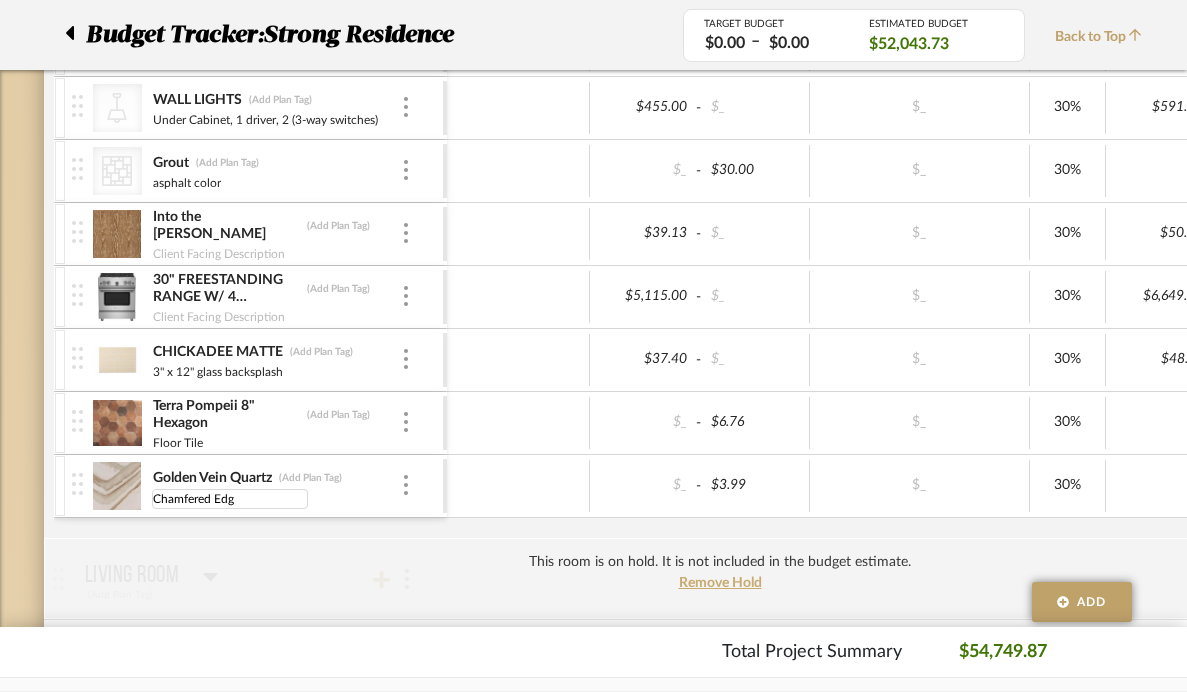 type on "Chamfered Edge" 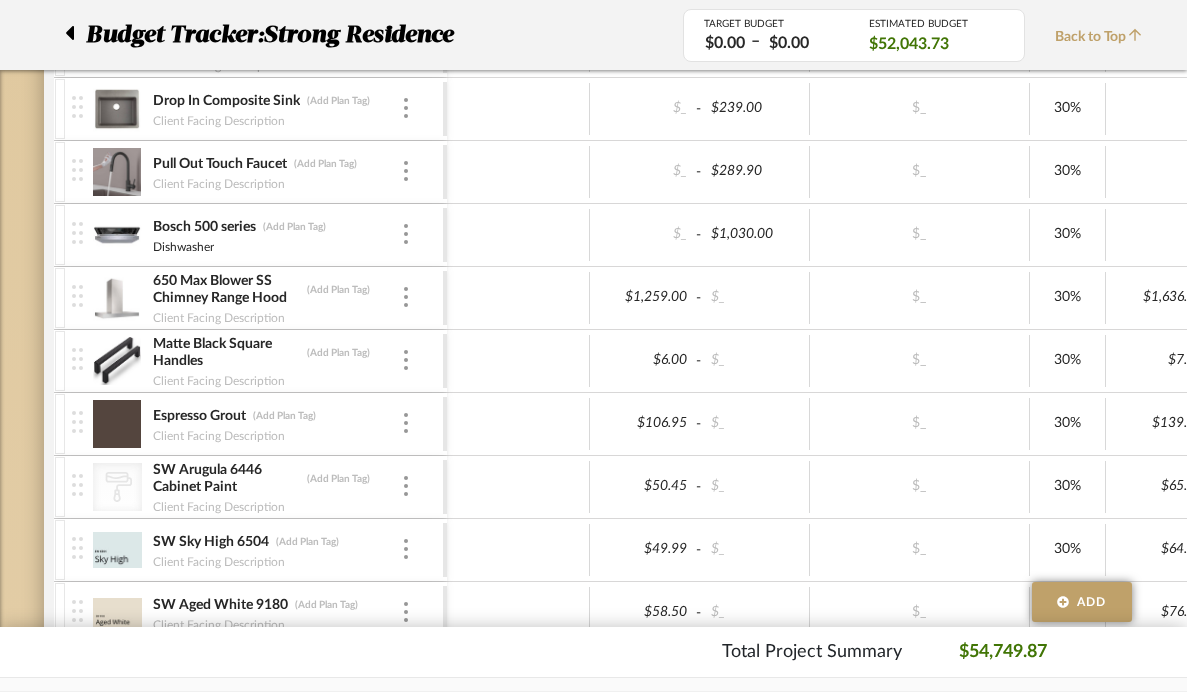 scroll, scrollTop: 577, scrollLeft: 0, axis: vertical 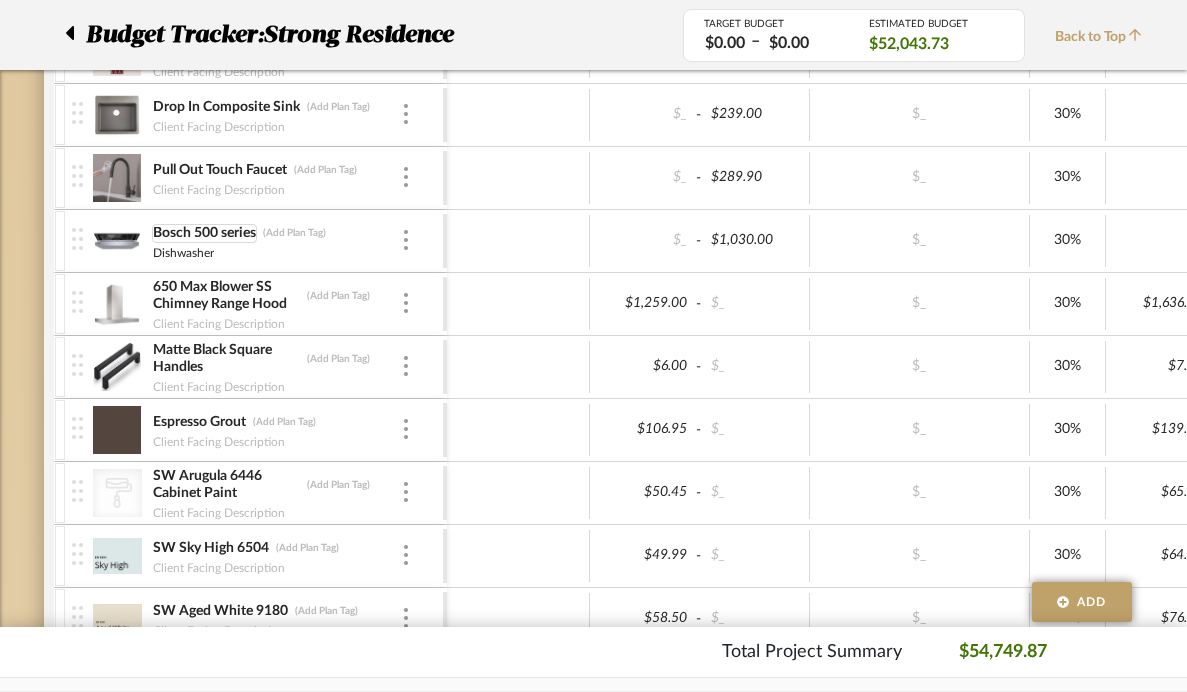 click on "Bosch 500 series" at bounding box center [204, 233] 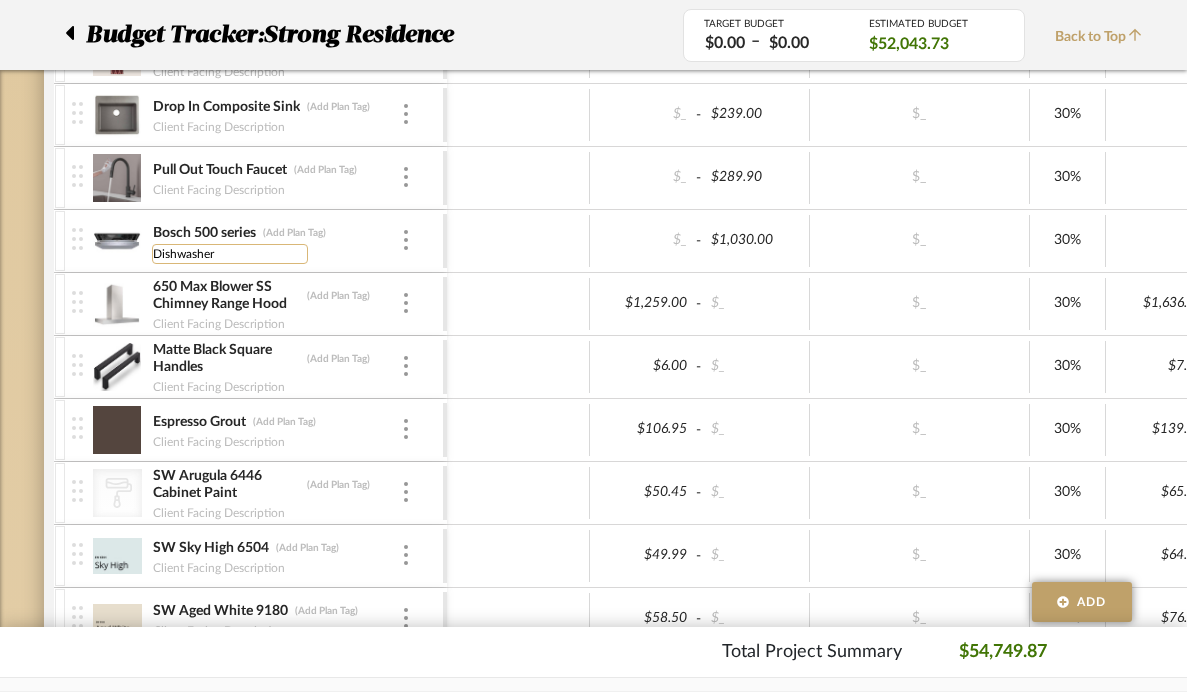 click on "Dishwasher" at bounding box center [230, 254] 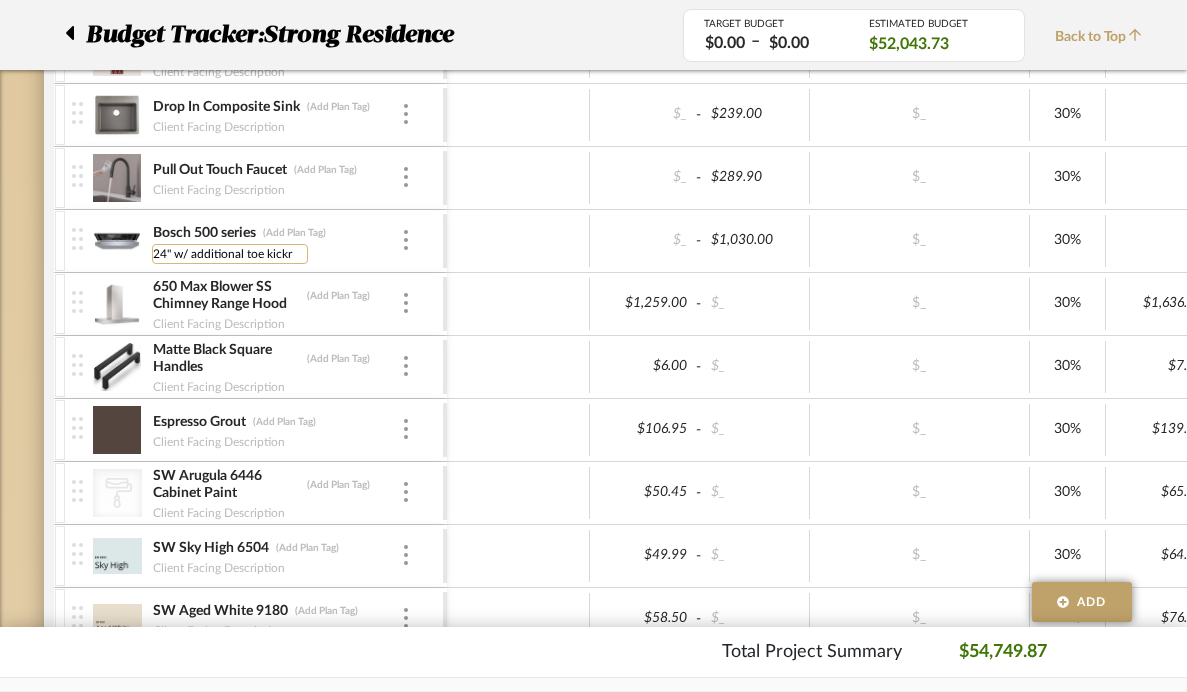 type on "24" w/ additional toe kick" 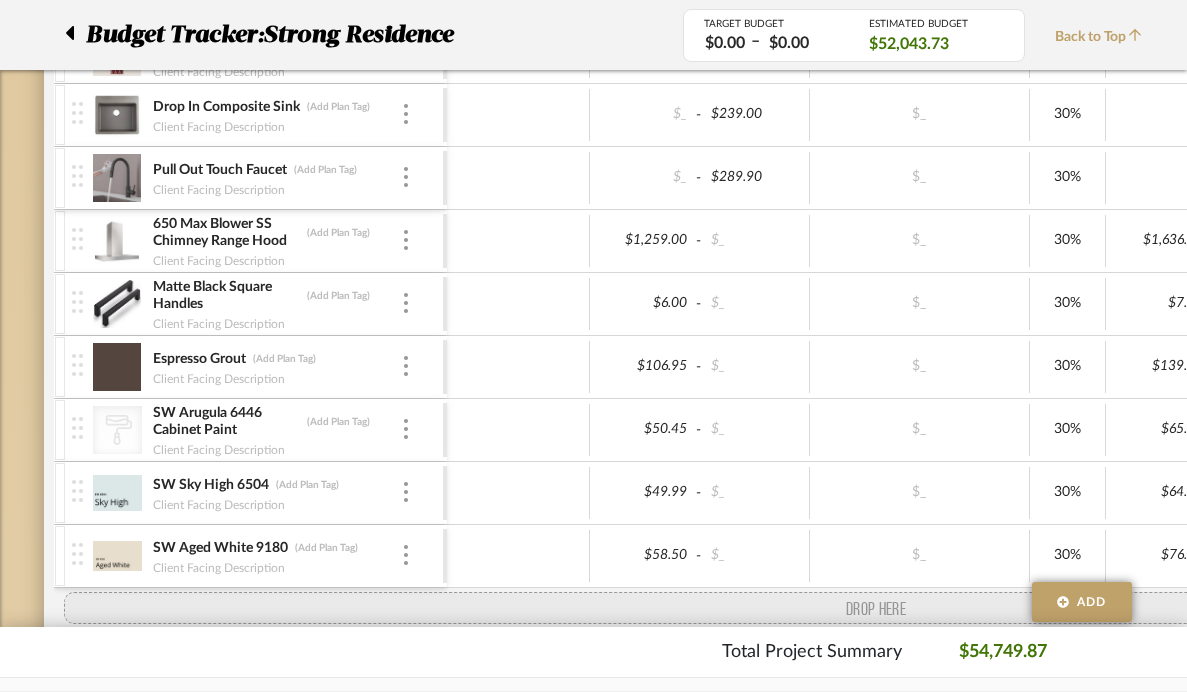 drag, startPoint x: 80, startPoint y: 235, endPoint x: 83, endPoint y: 603, distance: 368.01224 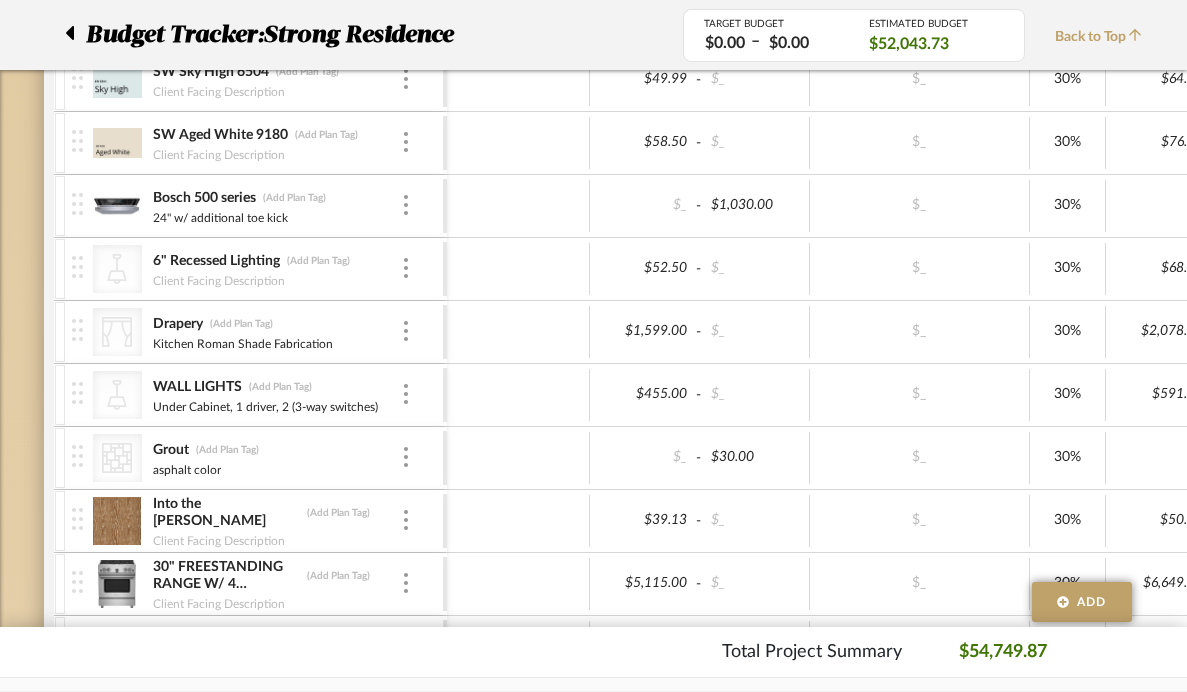 scroll, scrollTop: 996, scrollLeft: 0, axis: vertical 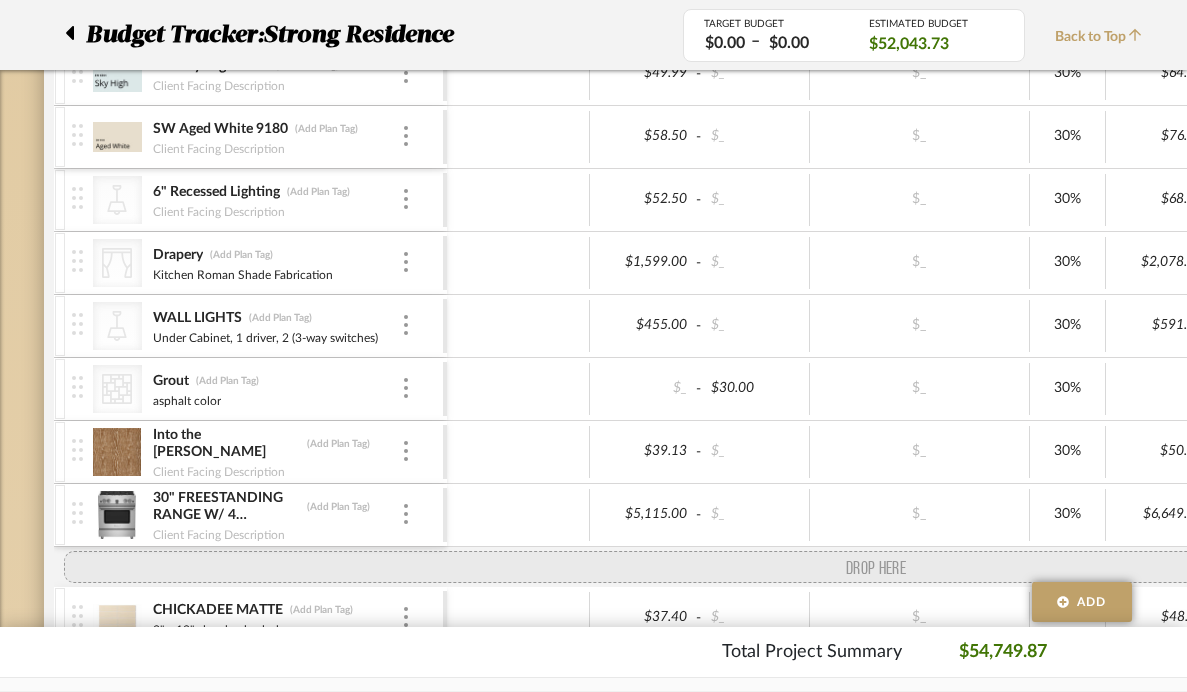 drag, startPoint x: 73, startPoint y: 192, endPoint x: 57, endPoint y: 573, distance: 381.33582 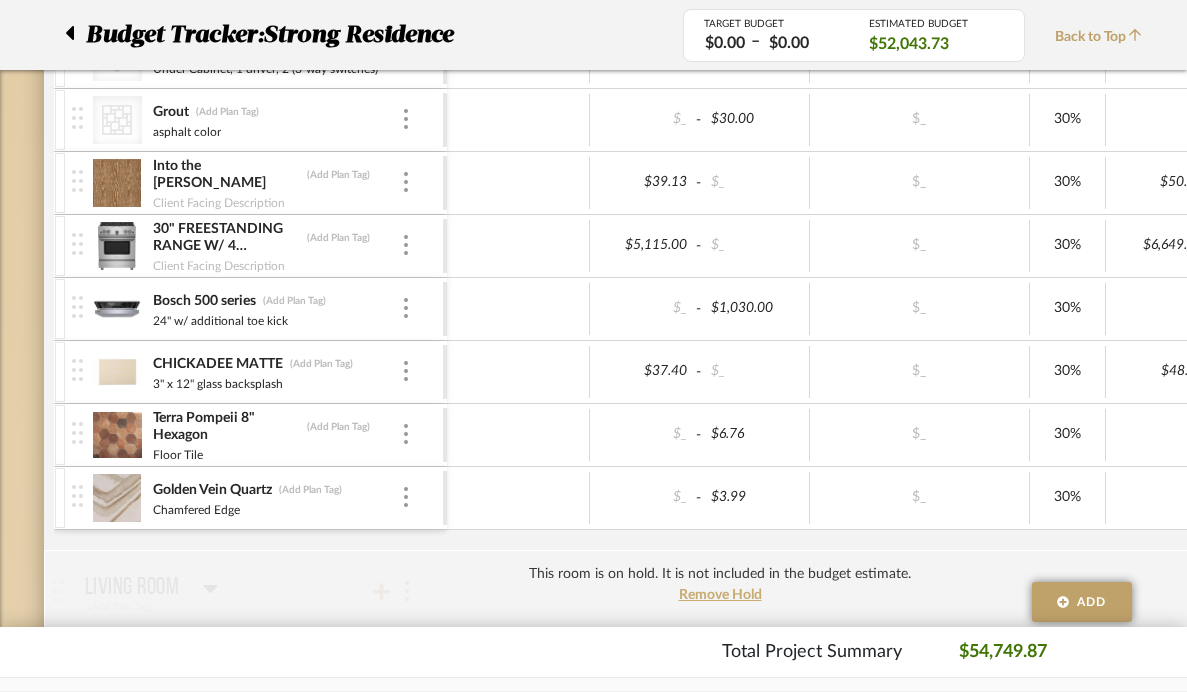 scroll, scrollTop: 1294, scrollLeft: 0, axis: vertical 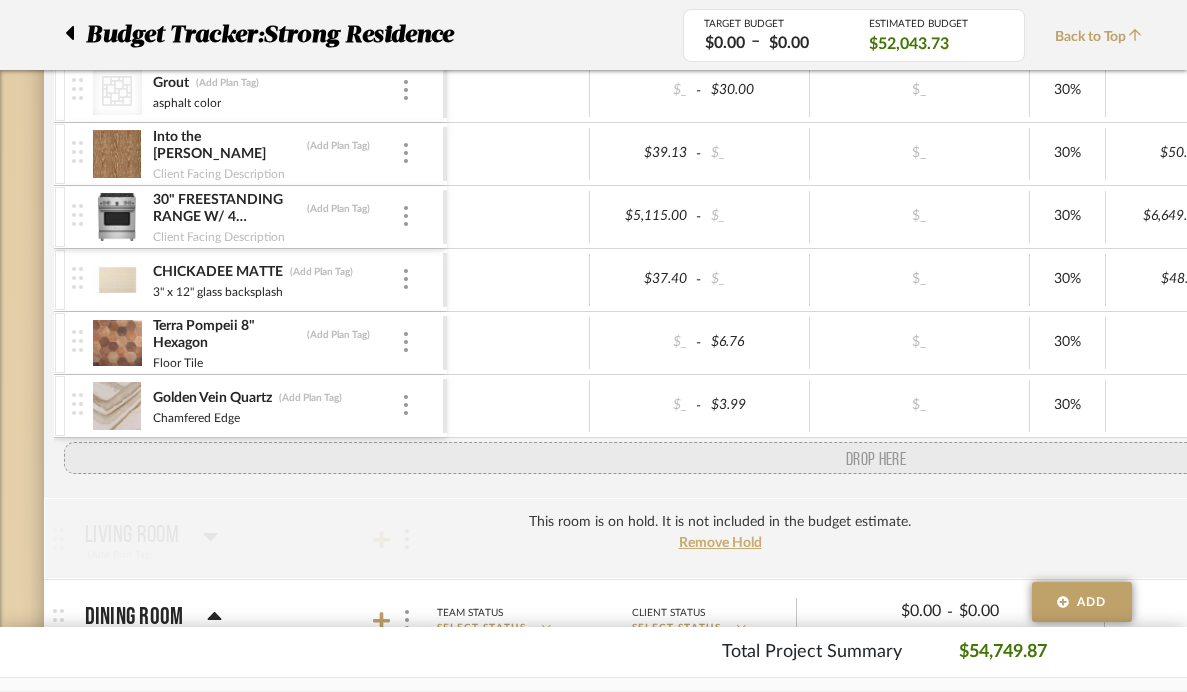 drag, startPoint x: 77, startPoint y: 277, endPoint x: 68, endPoint y: 460, distance: 183.22118 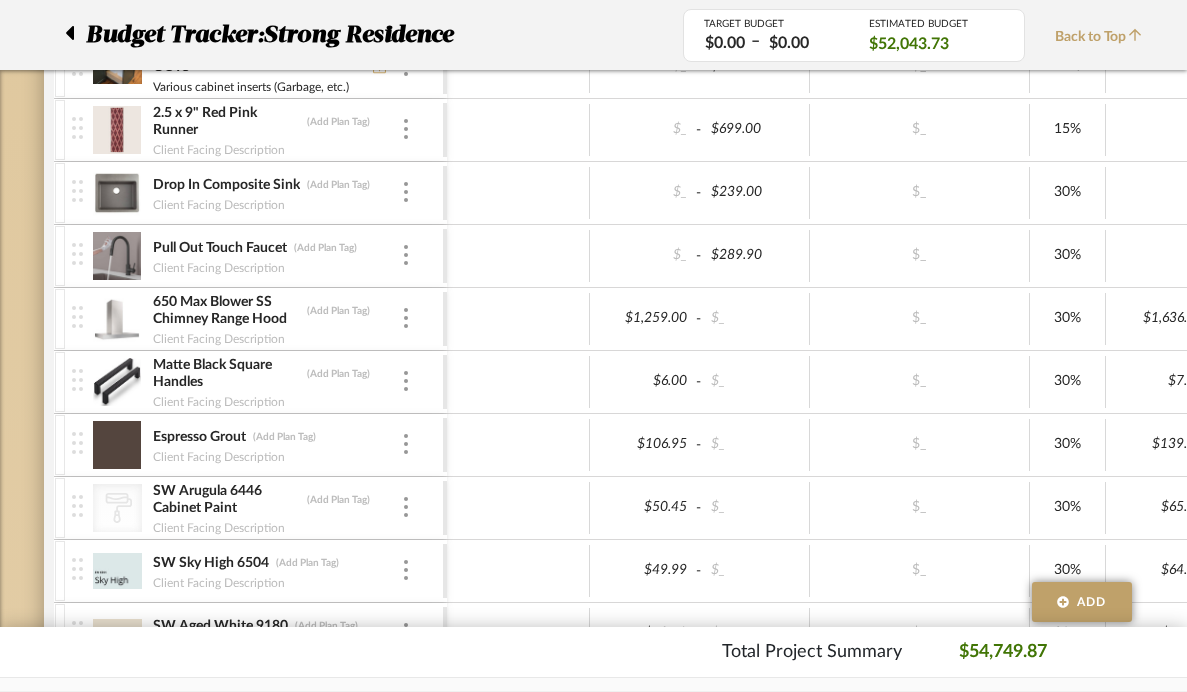 scroll, scrollTop: 497, scrollLeft: 0, axis: vertical 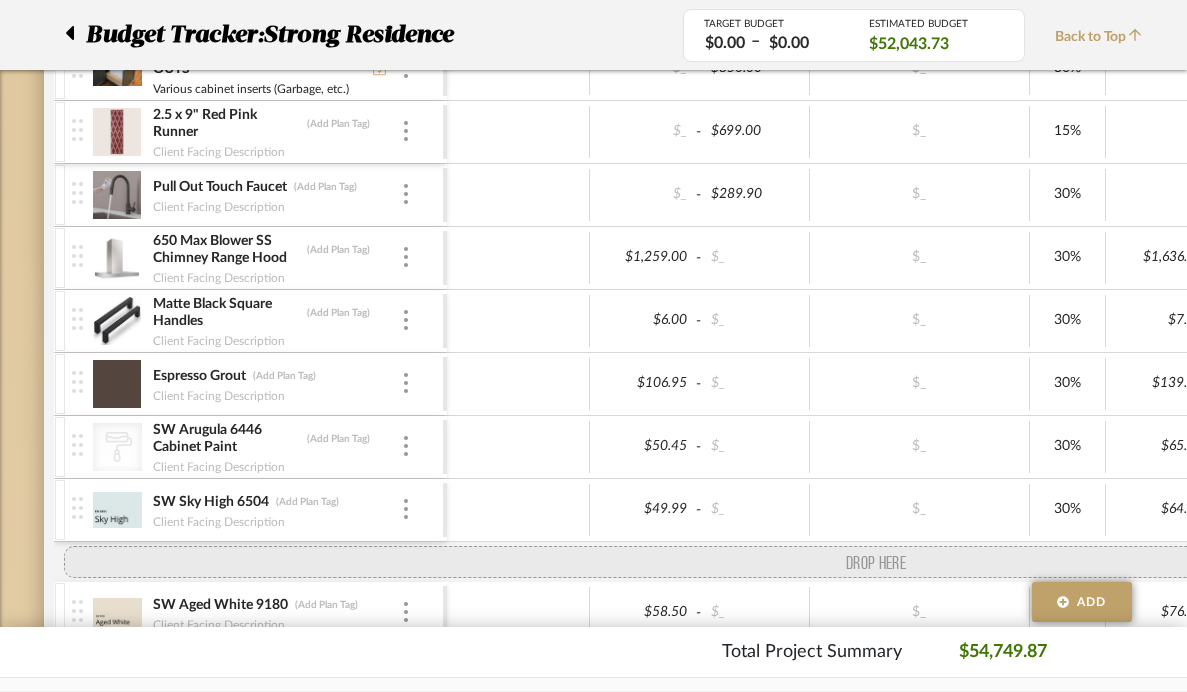 drag, startPoint x: 75, startPoint y: 193, endPoint x: 43, endPoint y: 541, distance: 349.46817 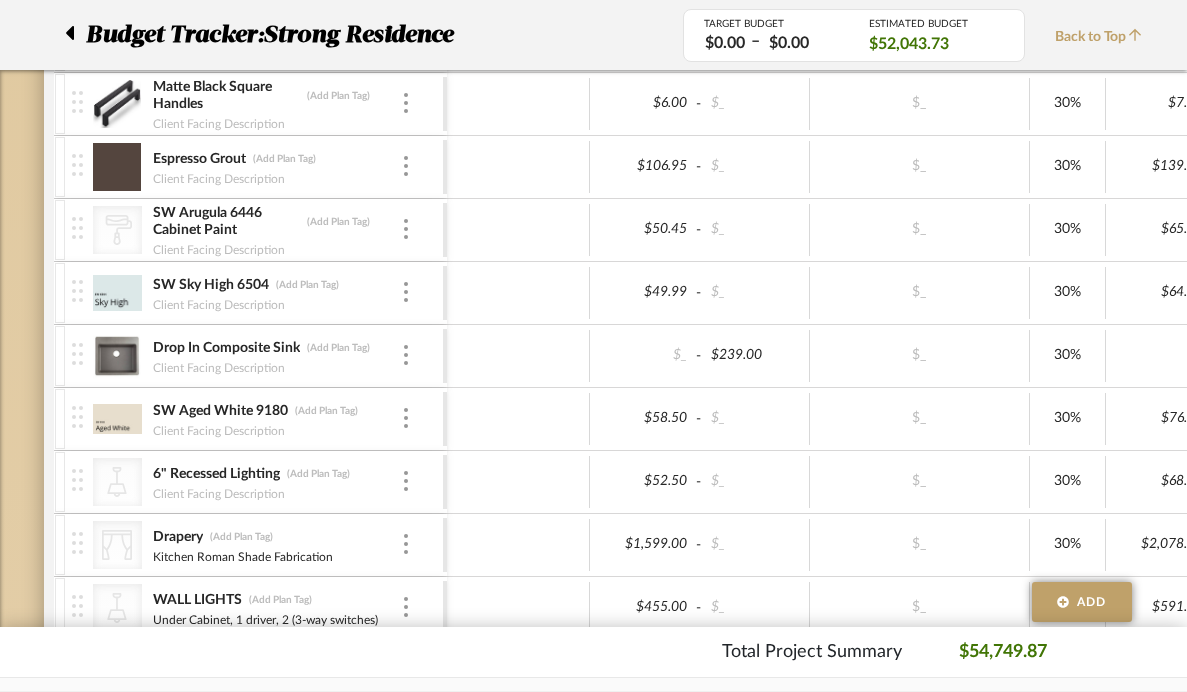 scroll, scrollTop: 758, scrollLeft: 0, axis: vertical 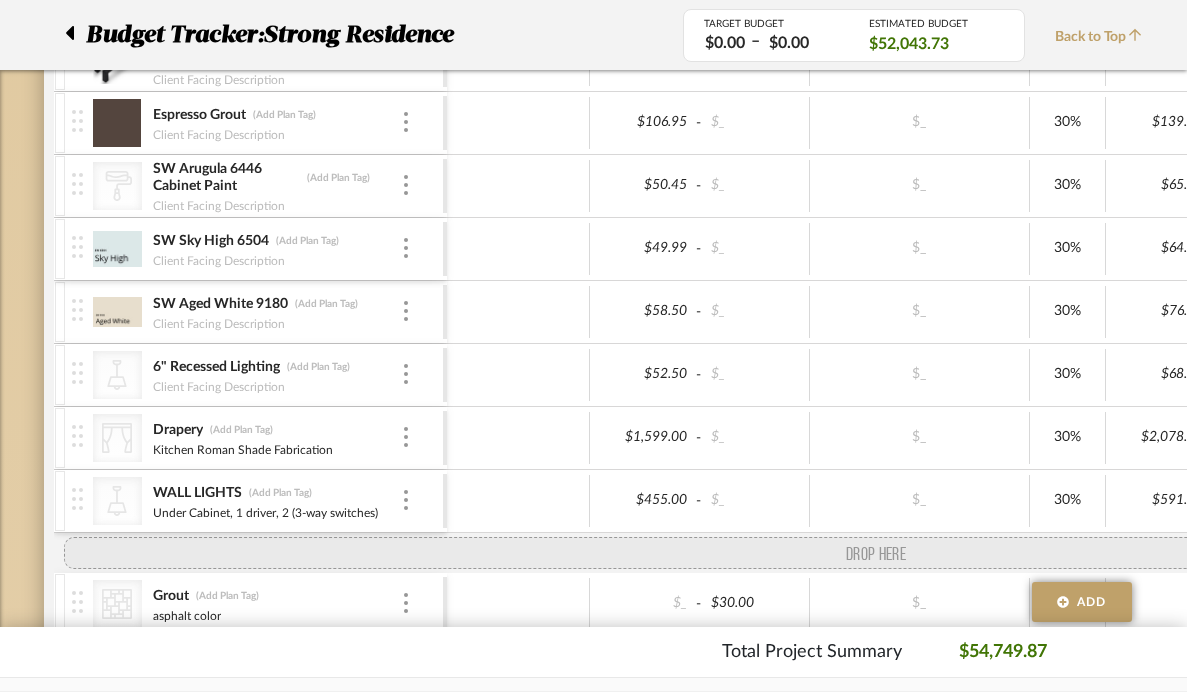 drag, startPoint x: 82, startPoint y: 304, endPoint x: 73, endPoint y: 526, distance: 222.18236 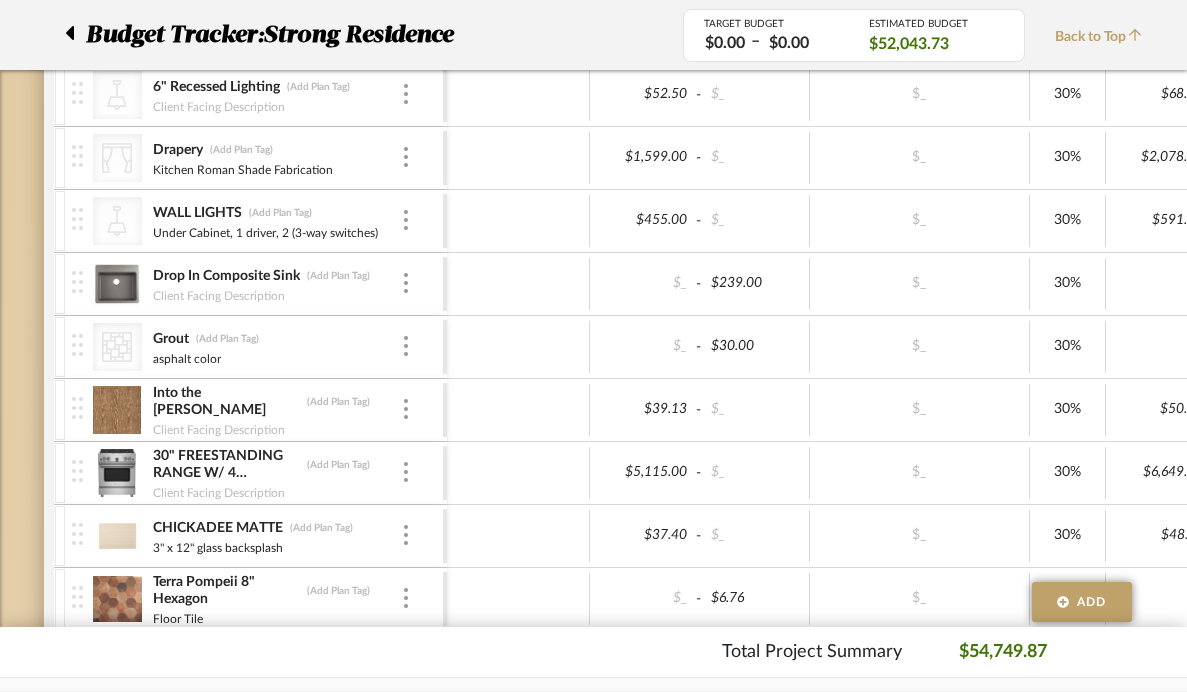scroll, scrollTop: 1050, scrollLeft: 0, axis: vertical 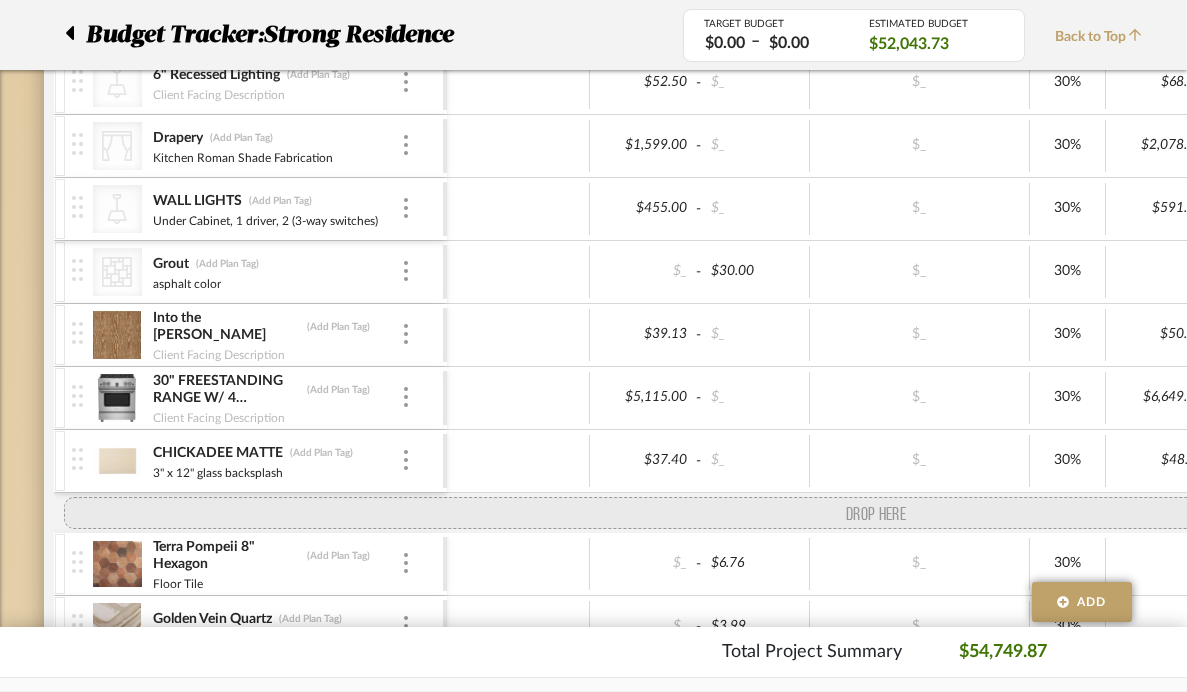 drag, startPoint x: 79, startPoint y: 277, endPoint x: 64, endPoint y: 506, distance: 229.49074 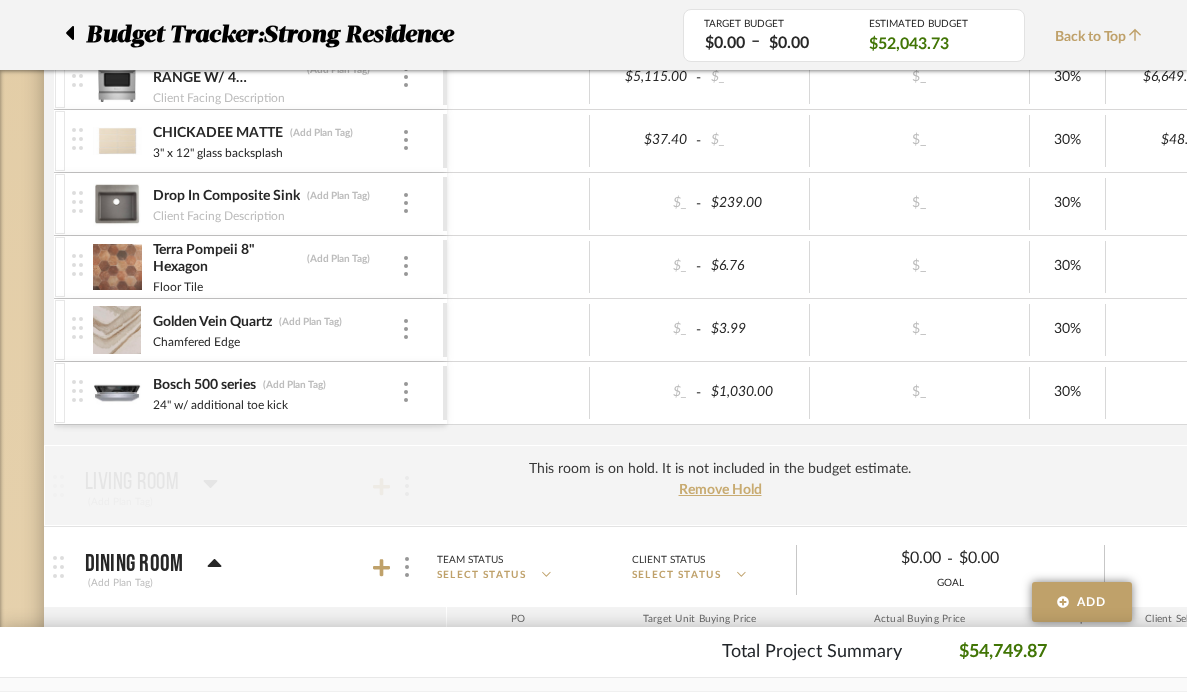 scroll, scrollTop: 1389, scrollLeft: 0, axis: vertical 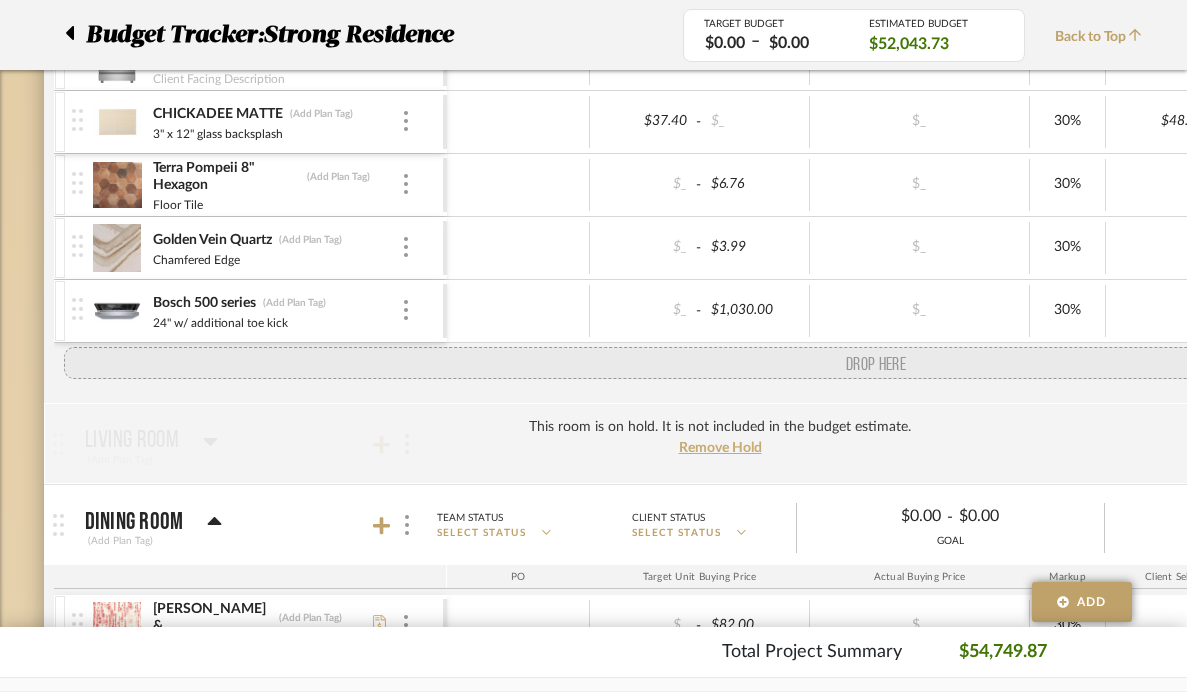 drag, startPoint x: 83, startPoint y: 183, endPoint x: 76, endPoint y: 361, distance: 178.13759 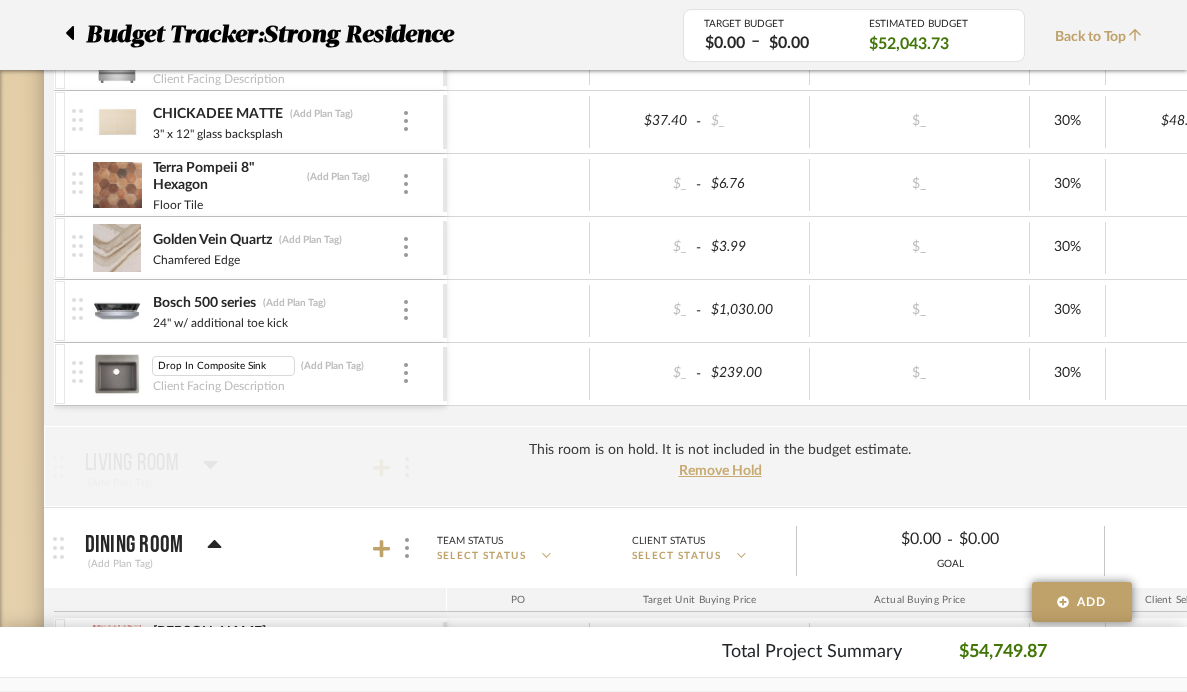 click on "Drop In Composite Sink" at bounding box center (223, 366) 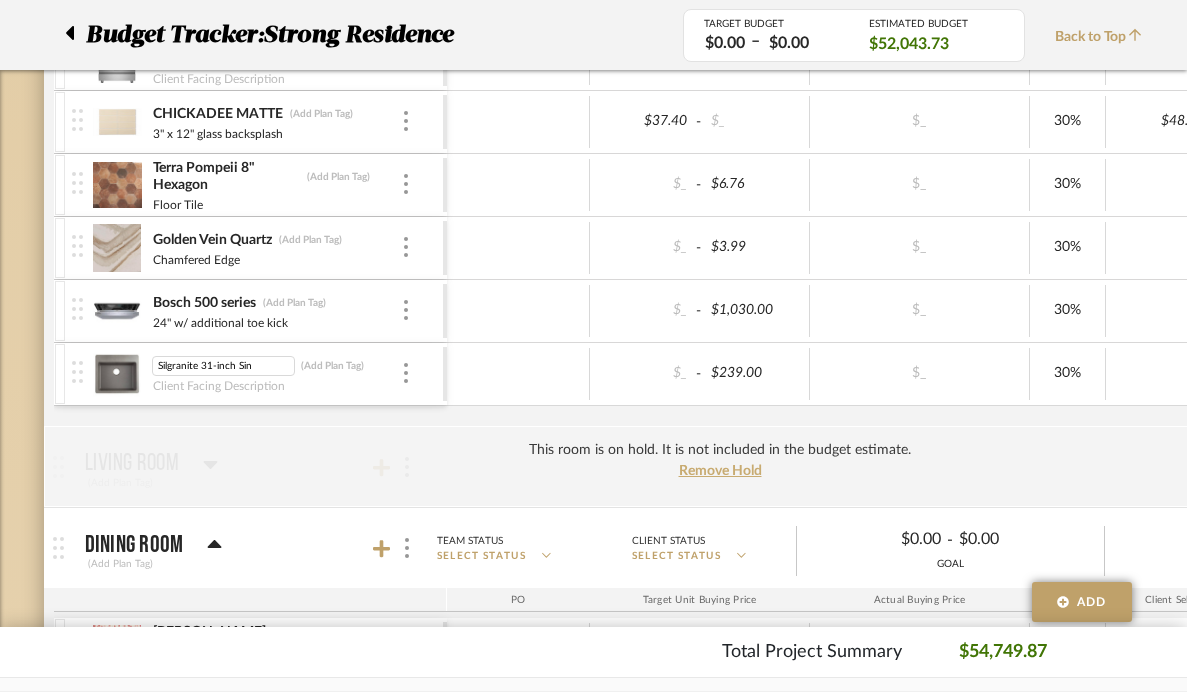 type on "Silgranite 31-inch Sink" 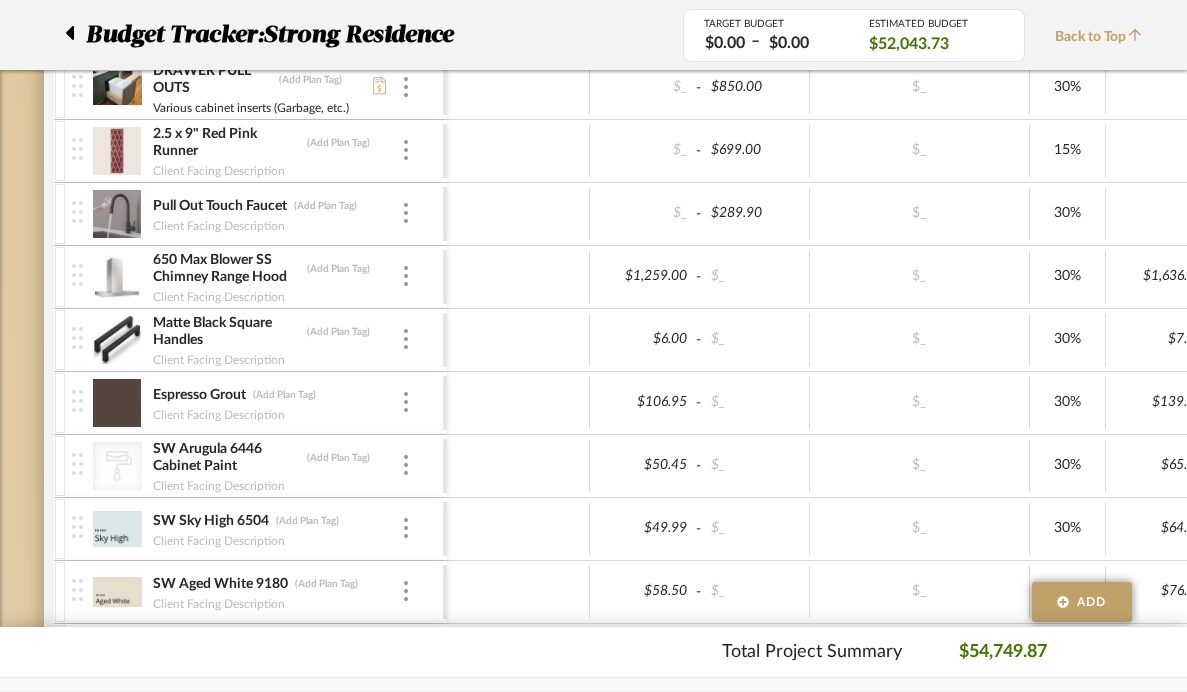 scroll, scrollTop: 446, scrollLeft: 0, axis: vertical 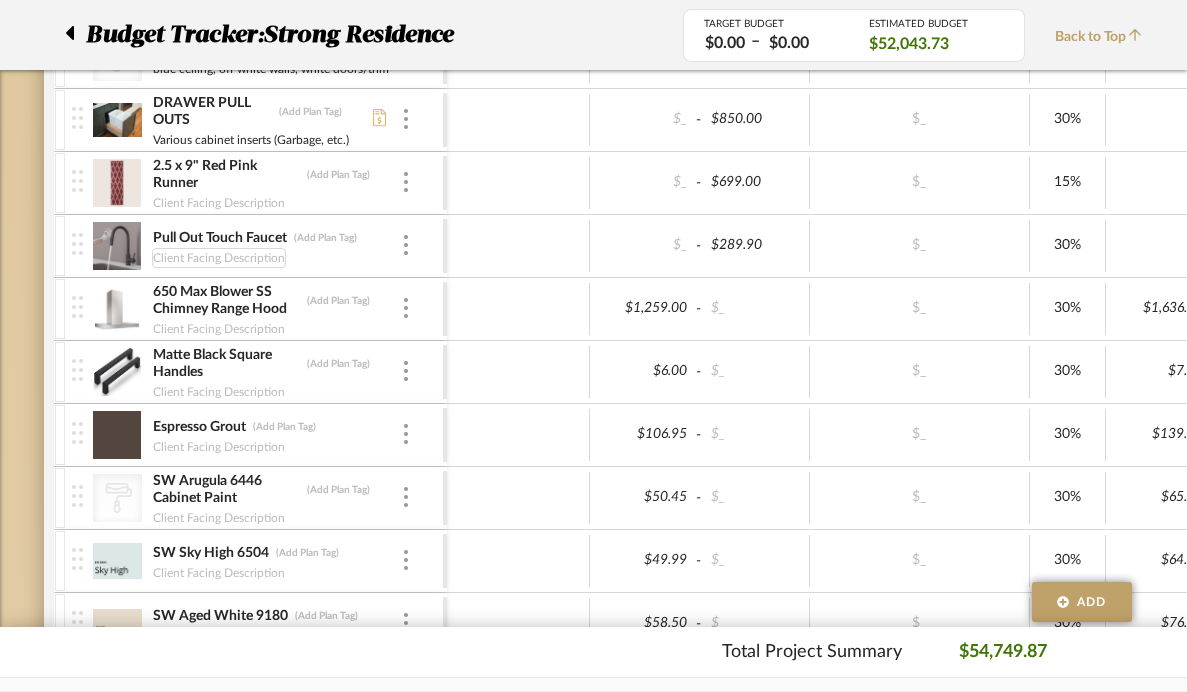 click on "Client Facing Description" at bounding box center [219, 258] 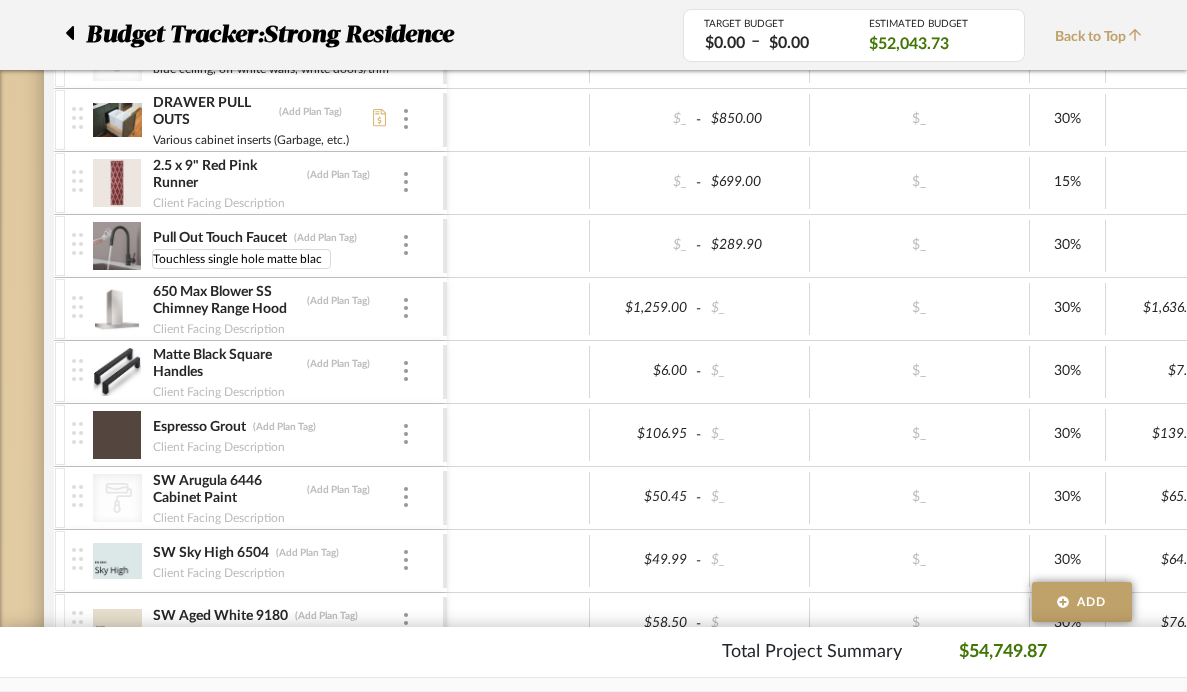 type on "Touchless single hole matte black" 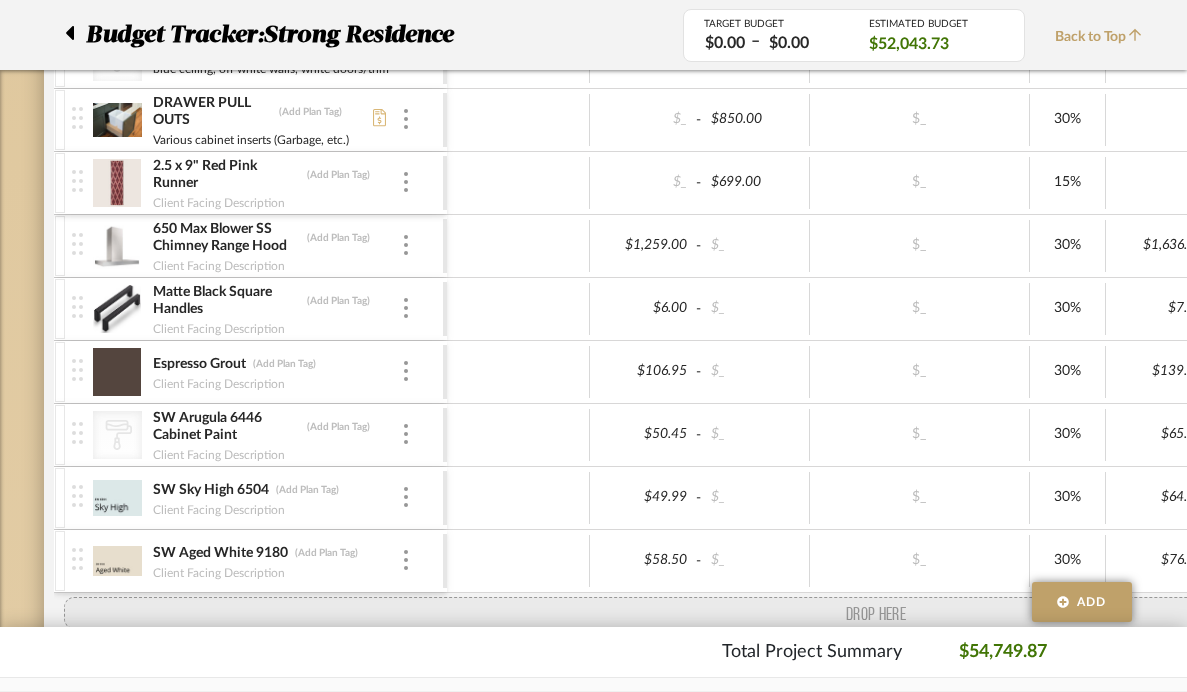 drag, startPoint x: 79, startPoint y: 246, endPoint x: 98, endPoint y: 598, distance: 352.51242 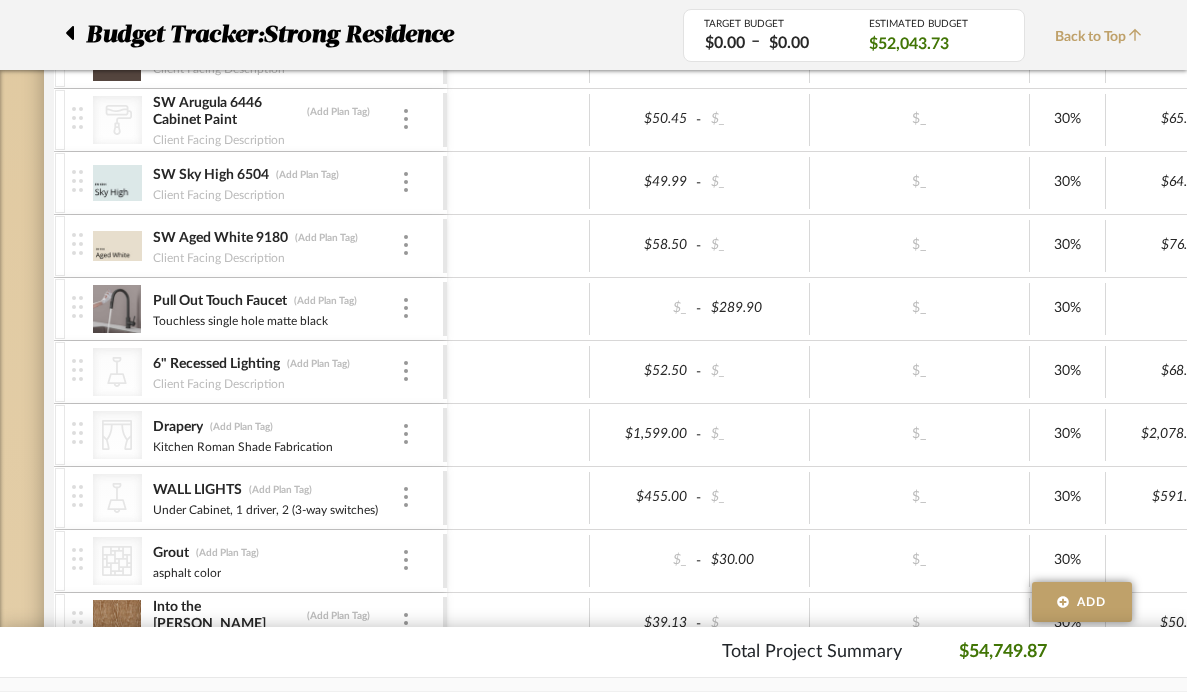 scroll, scrollTop: 822, scrollLeft: 0, axis: vertical 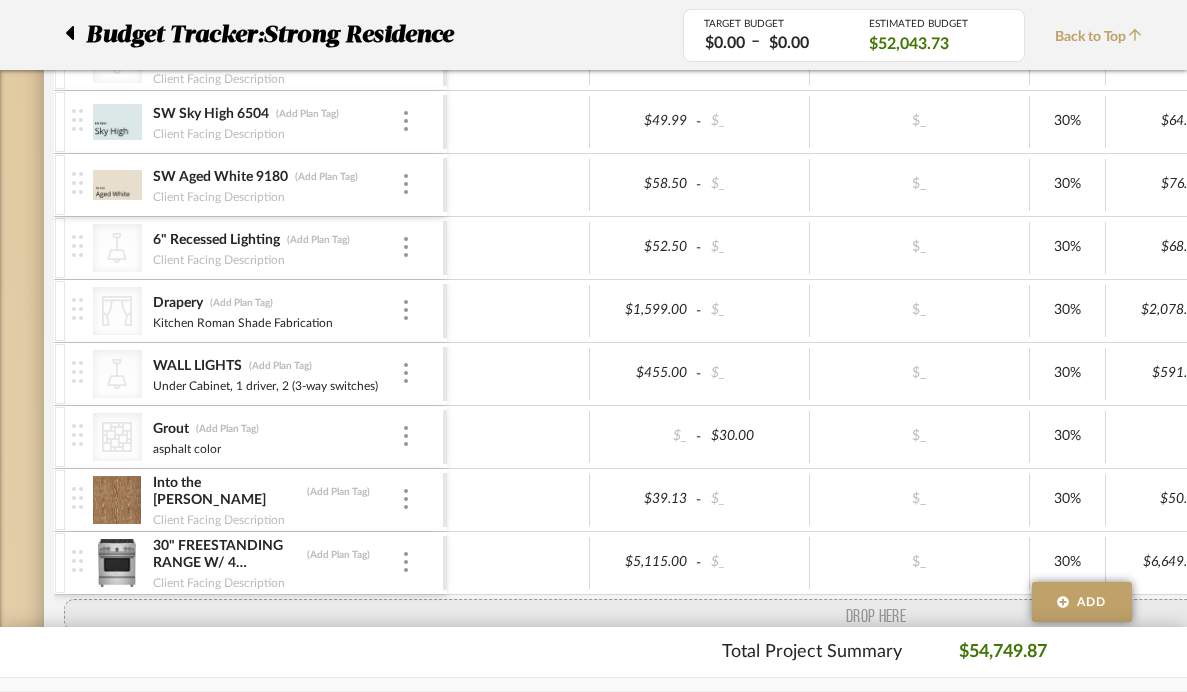 drag, startPoint x: 78, startPoint y: 241, endPoint x: 46, endPoint y: 577, distance: 337.52036 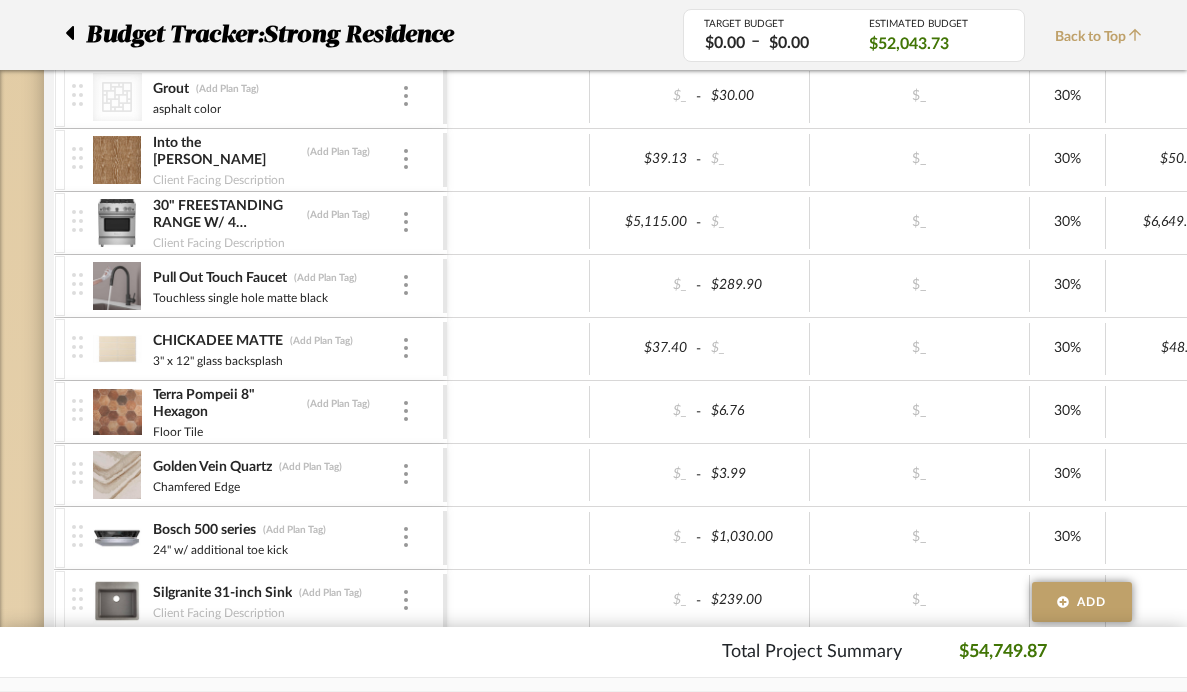 scroll, scrollTop: 1171, scrollLeft: 0, axis: vertical 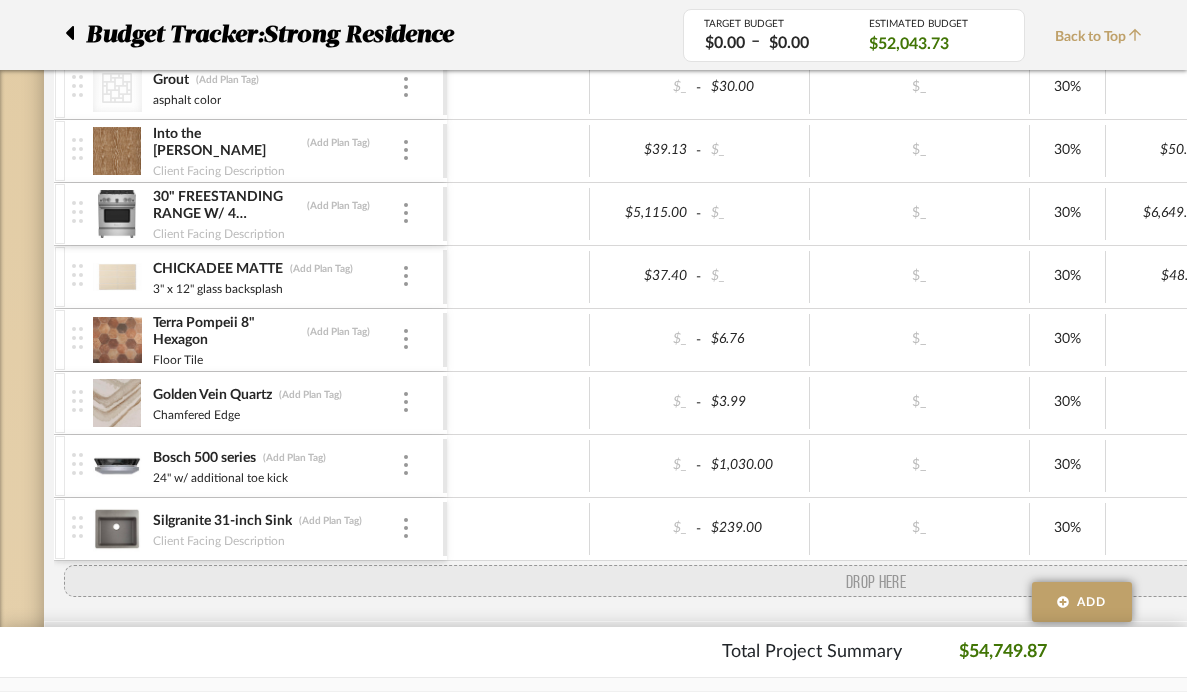 drag, startPoint x: 75, startPoint y: 277, endPoint x: 59, endPoint y: 584, distance: 307.41666 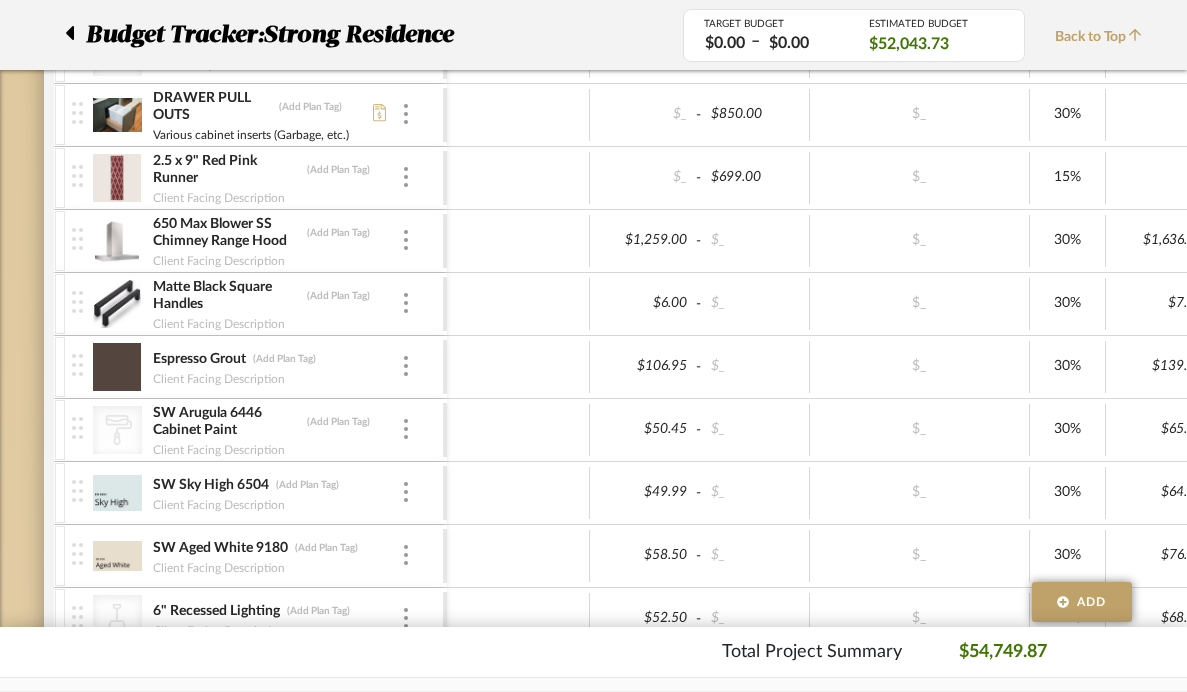 scroll, scrollTop: 428, scrollLeft: 0, axis: vertical 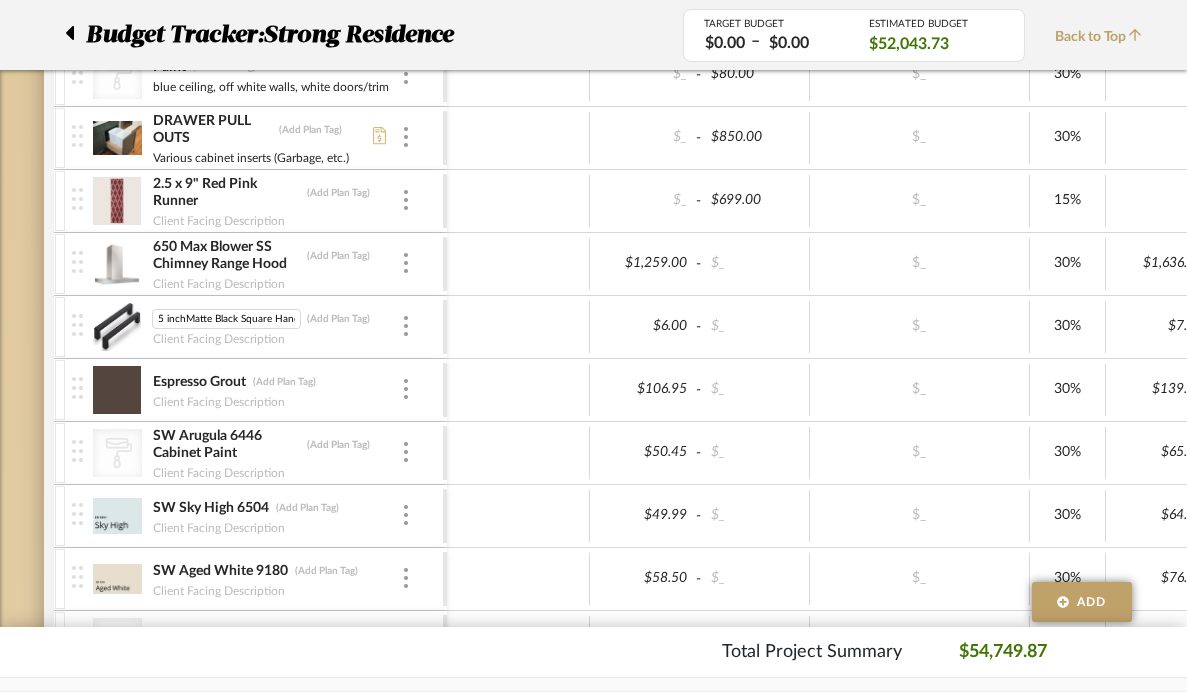 type on "5 inch Matte Black Square Handles" 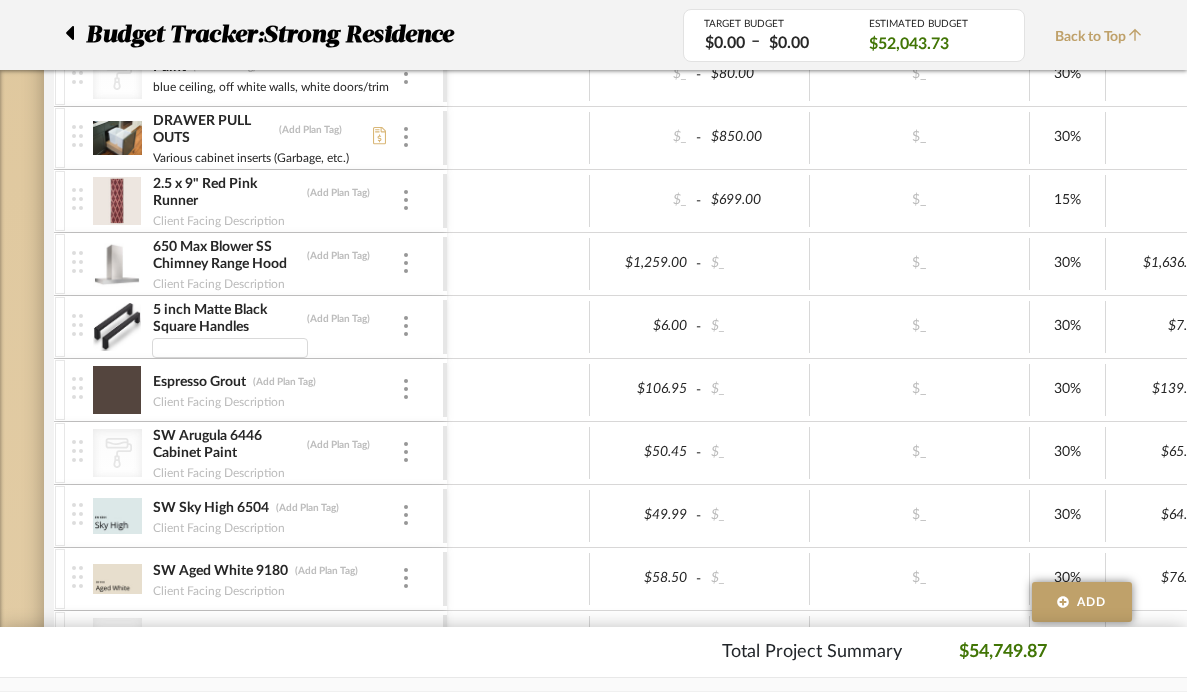 scroll, scrollTop: 0, scrollLeft: 0, axis: both 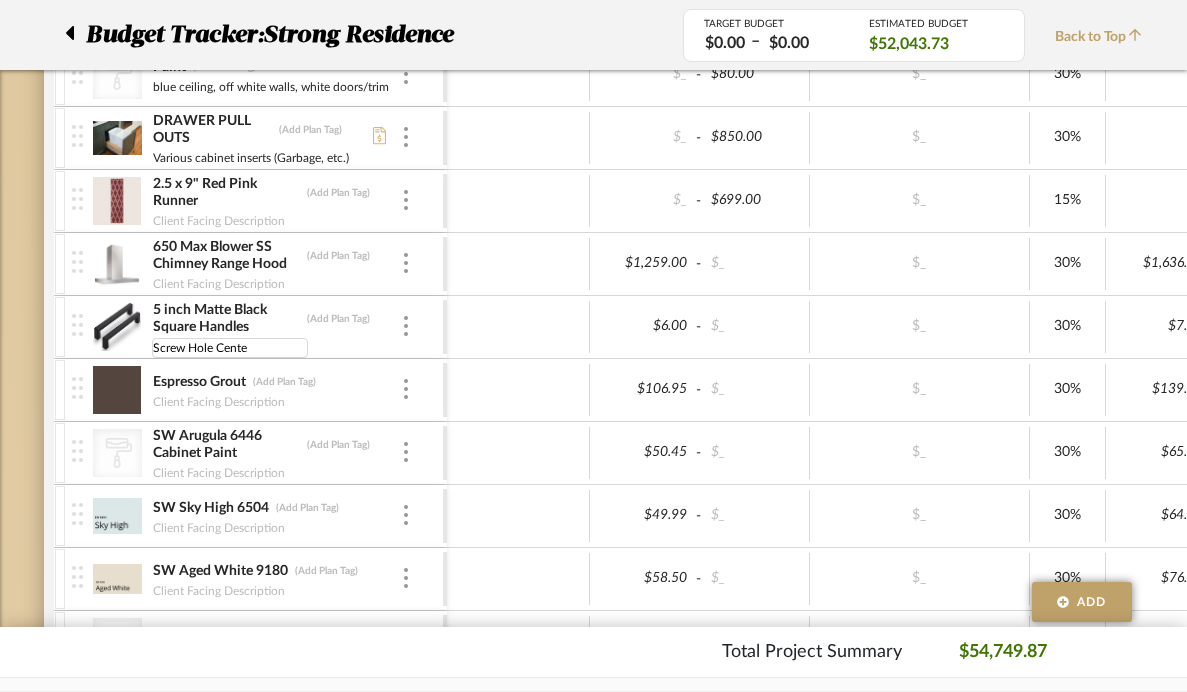 type on "[GEOGRAPHIC_DATA]" 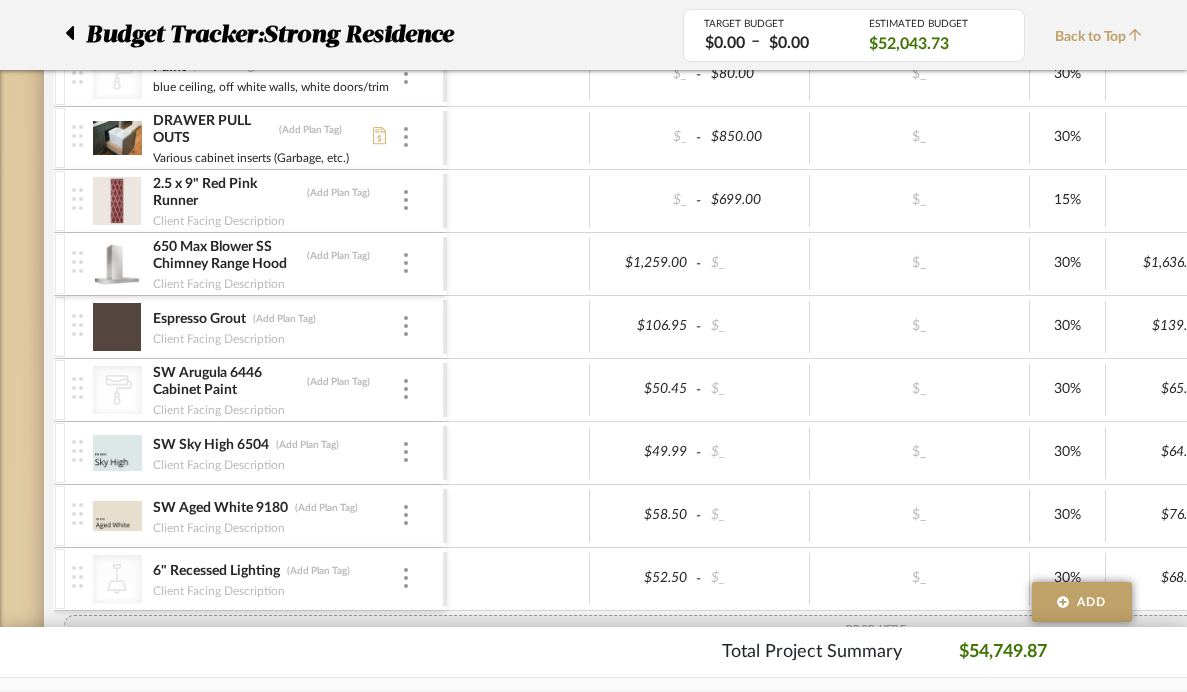 drag, startPoint x: 73, startPoint y: 322, endPoint x: 83, endPoint y: 612, distance: 290.17236 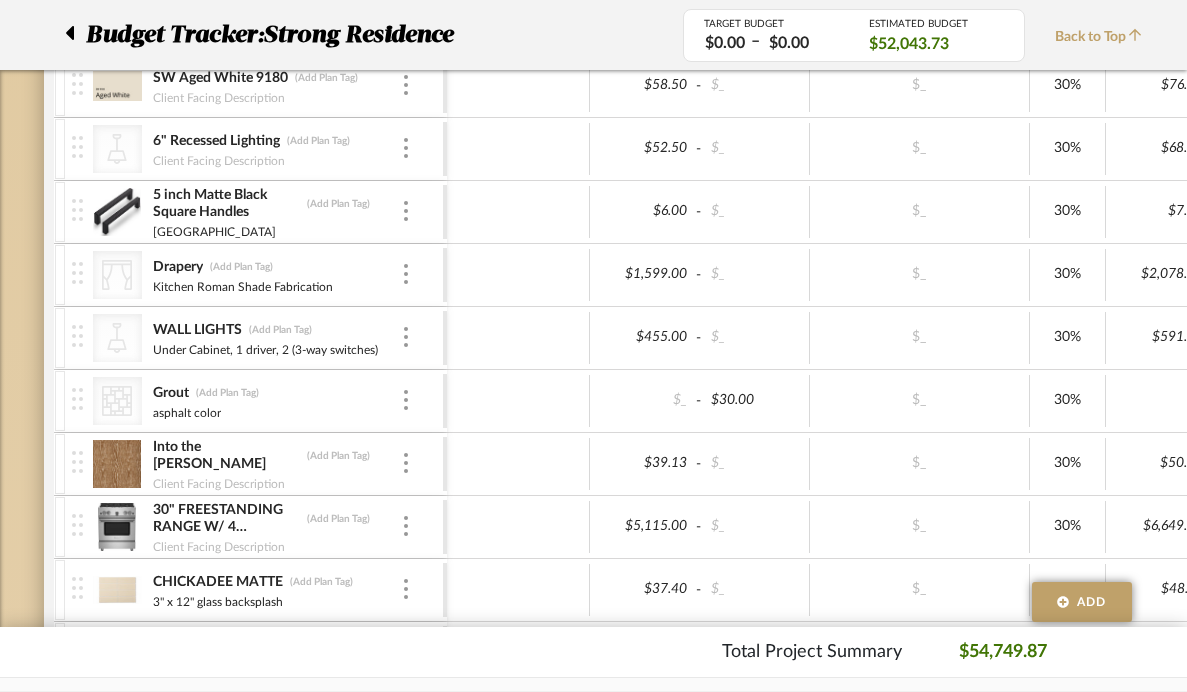 scroll, scrollTop: 876, scrollLeft: 0, axis: vertical 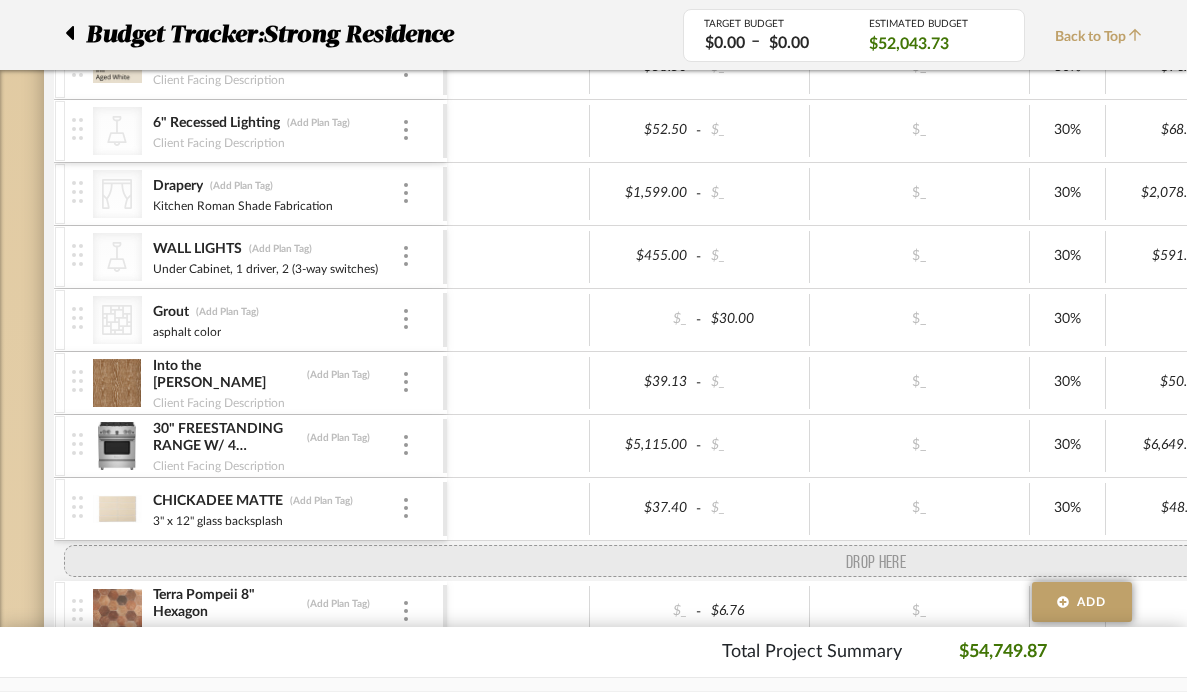 drag, startPoint x: 71, startPoint y: 191, endPoint x: 70, endPoint y: 522, distance: 331.0015 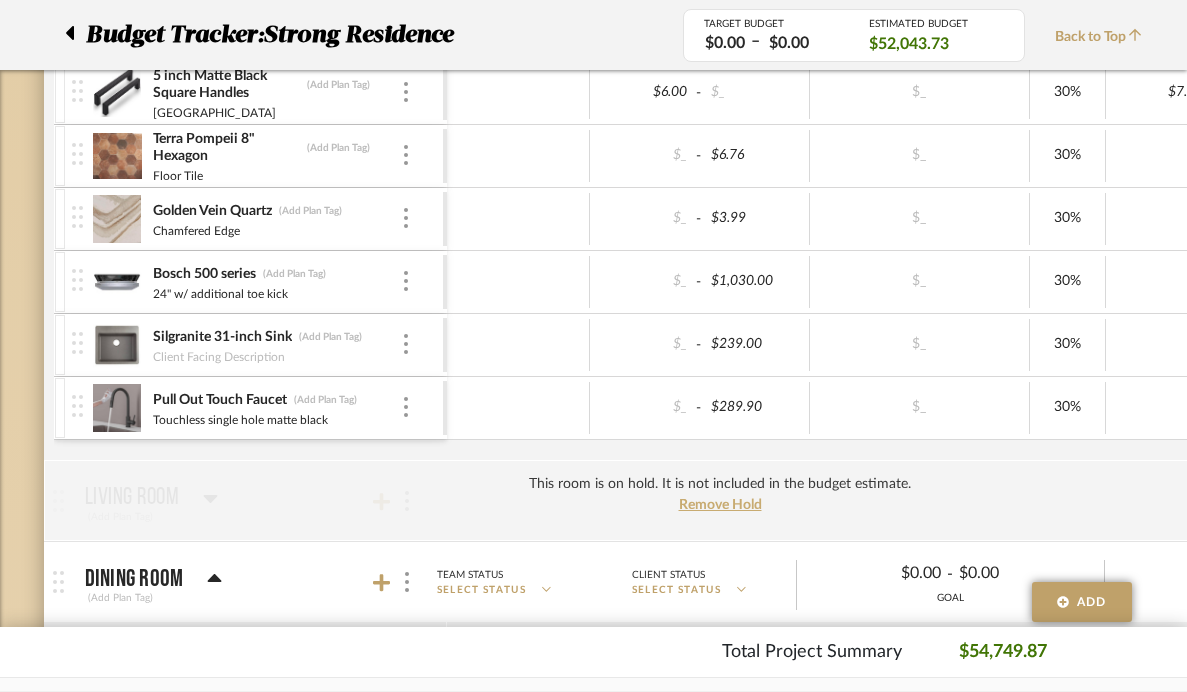scroll, scrollTop: 1342, scrollLeft: 0, axis: vertical 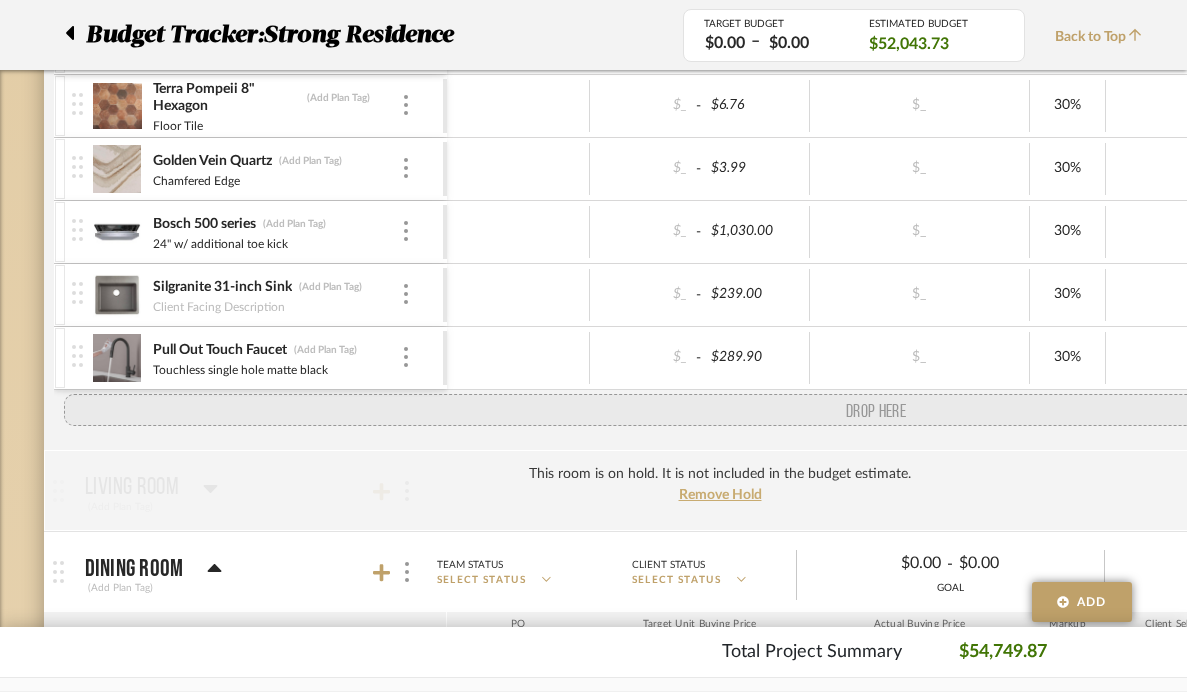 drag, startPoint x: 71, startPoint y: 94, endPoint x: 48, endPoint y: 377, distance: 283.9331 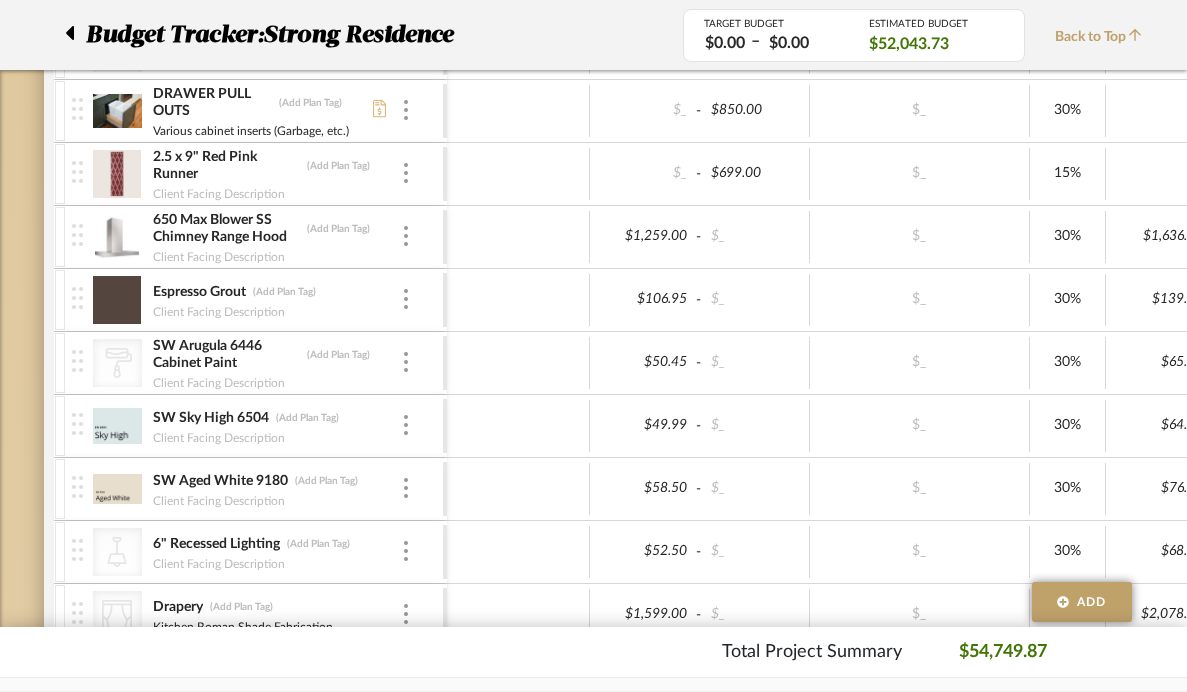 scroll, scrollTop: 475, scrollLeft: 0, axis: vertical 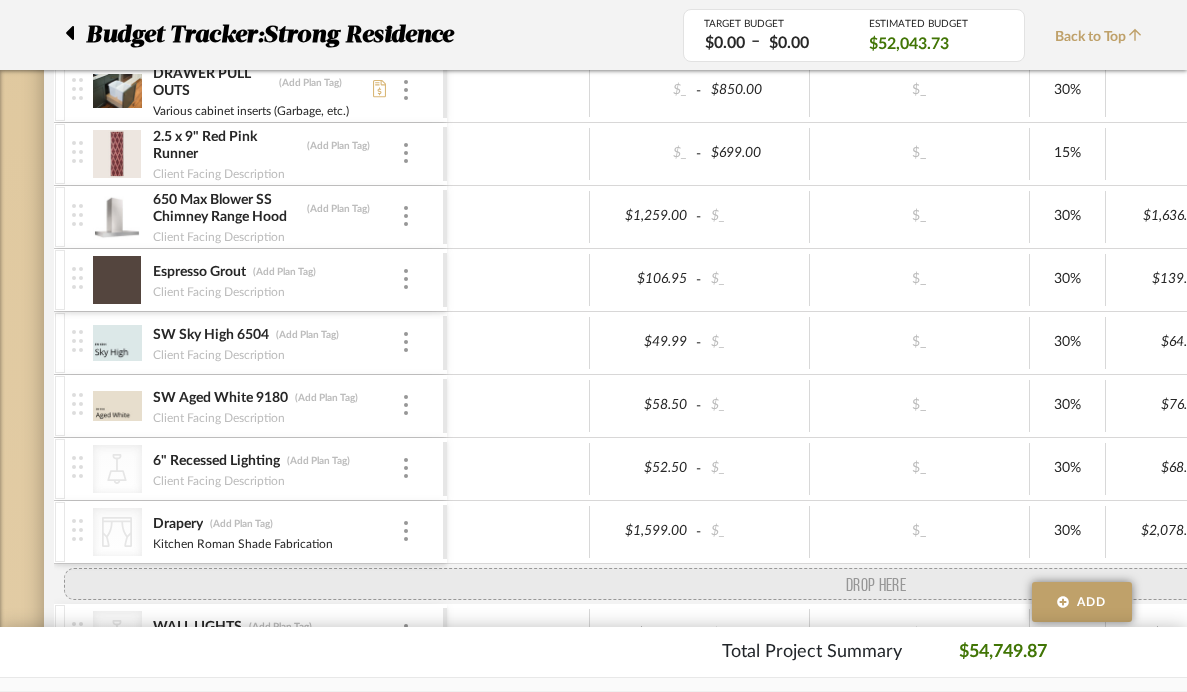 drag, startPoint x: 79, startPoint y: 337, endPoint x: 70, endPoint y: 620, distance: 283.14307 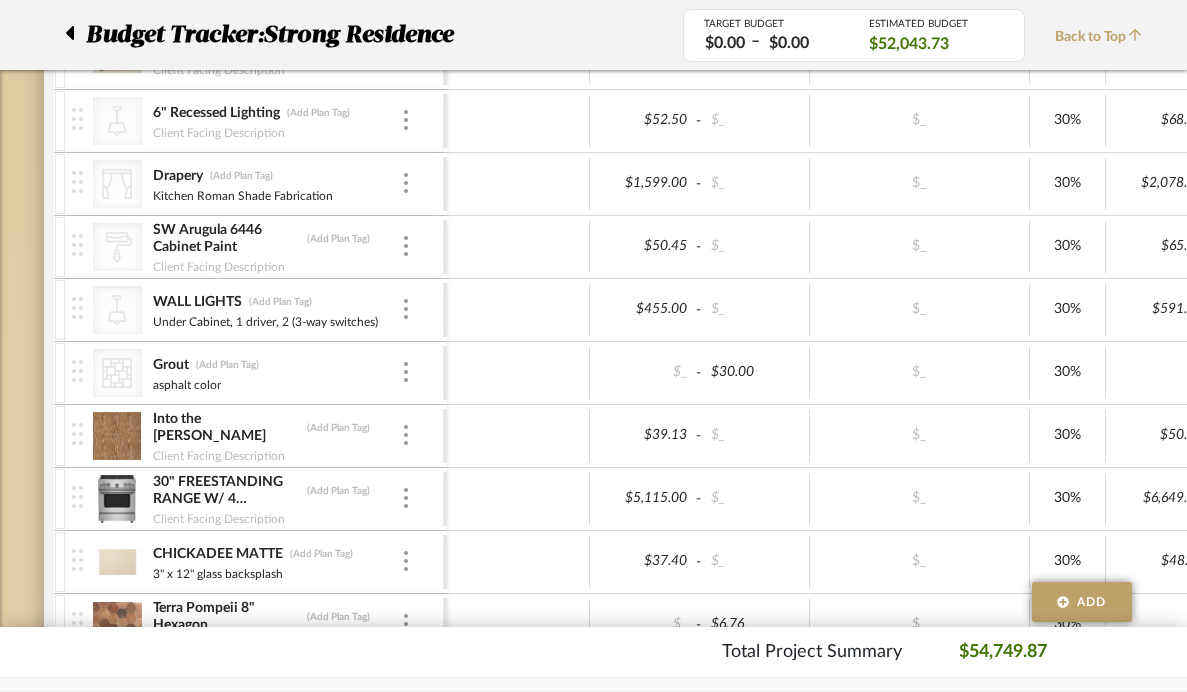 scroll, scrollTop: 847, scrollLeft: 0, axis: vertical 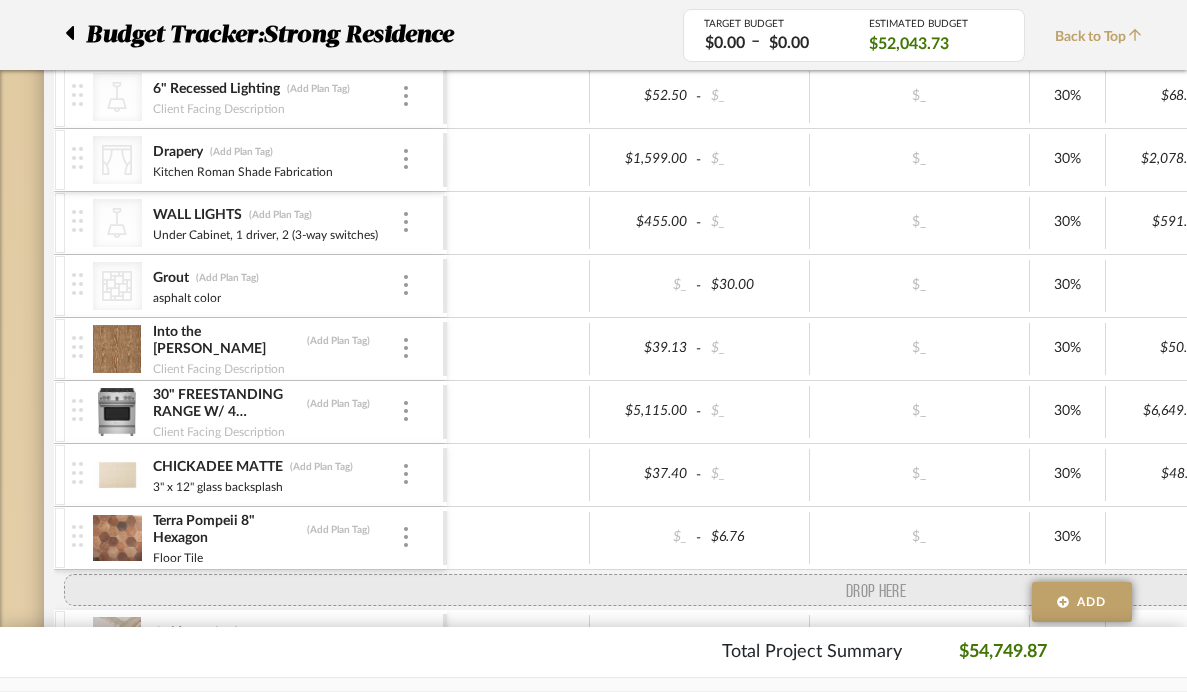 drag, startPoint x: 69, startPoint y: 229, endPoint x: 64, endPoint y: 558, distance: 329.038 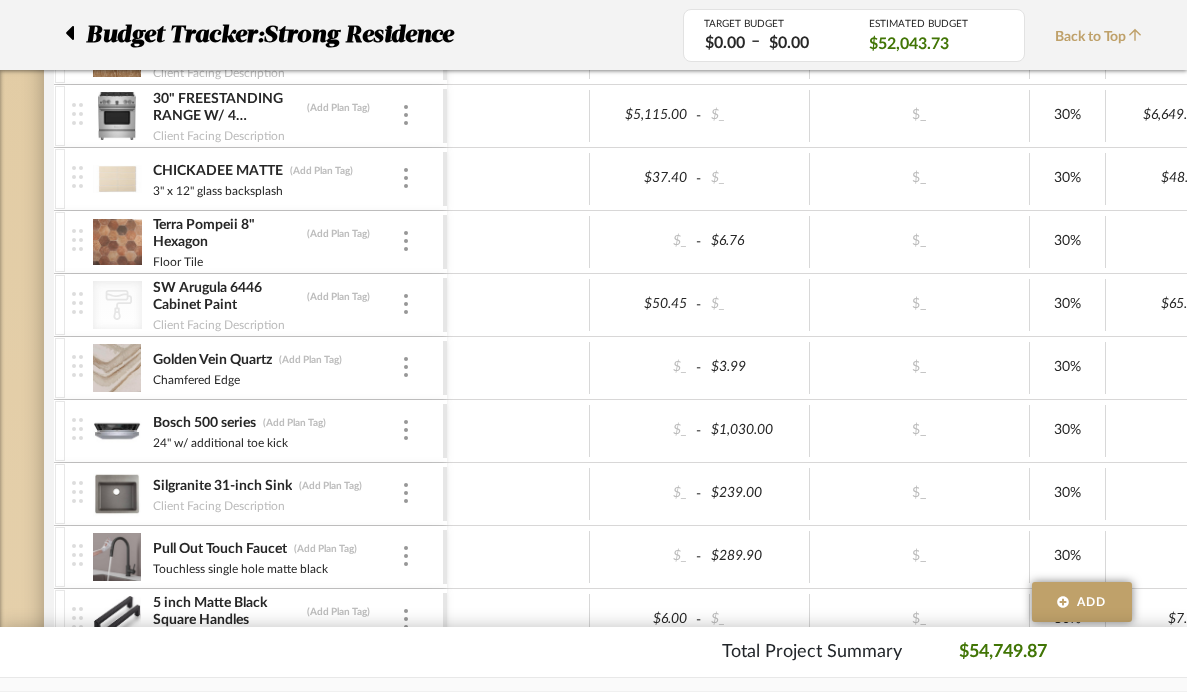 scroll, scrollTop: 1280, scrollLeft: 0, axis: vertical 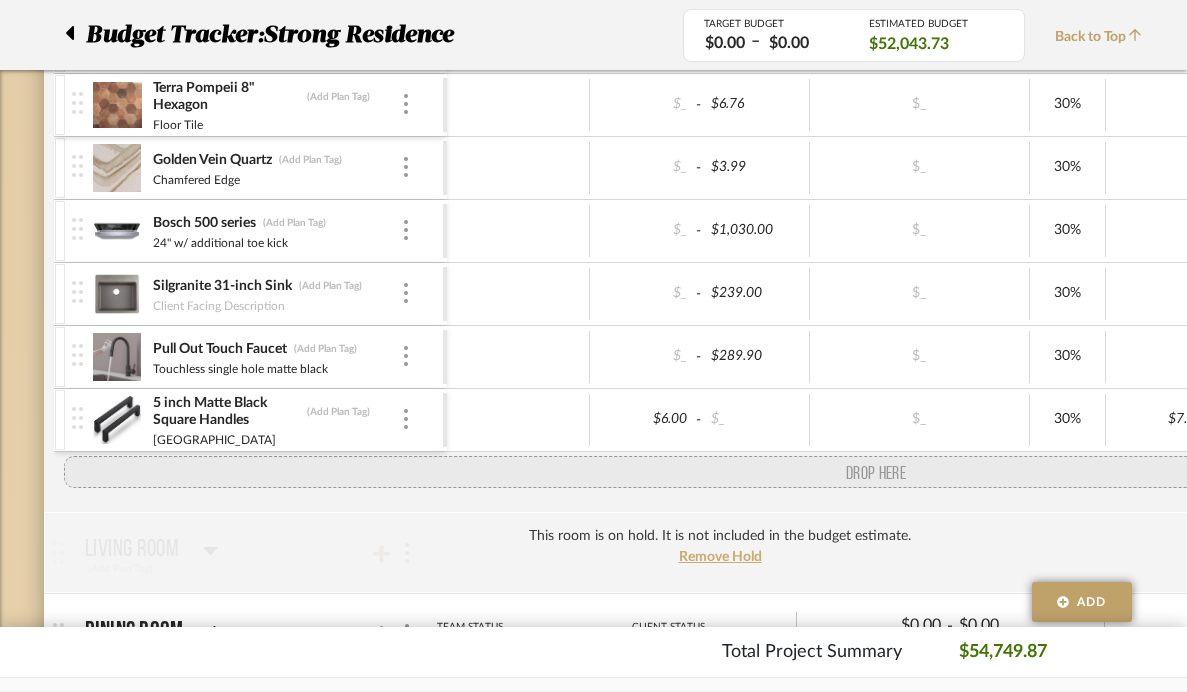 drag, startPoint x: 74, startPoint y: 158, endPoint x: 65, endPoint y: 475, distance: 317.12775 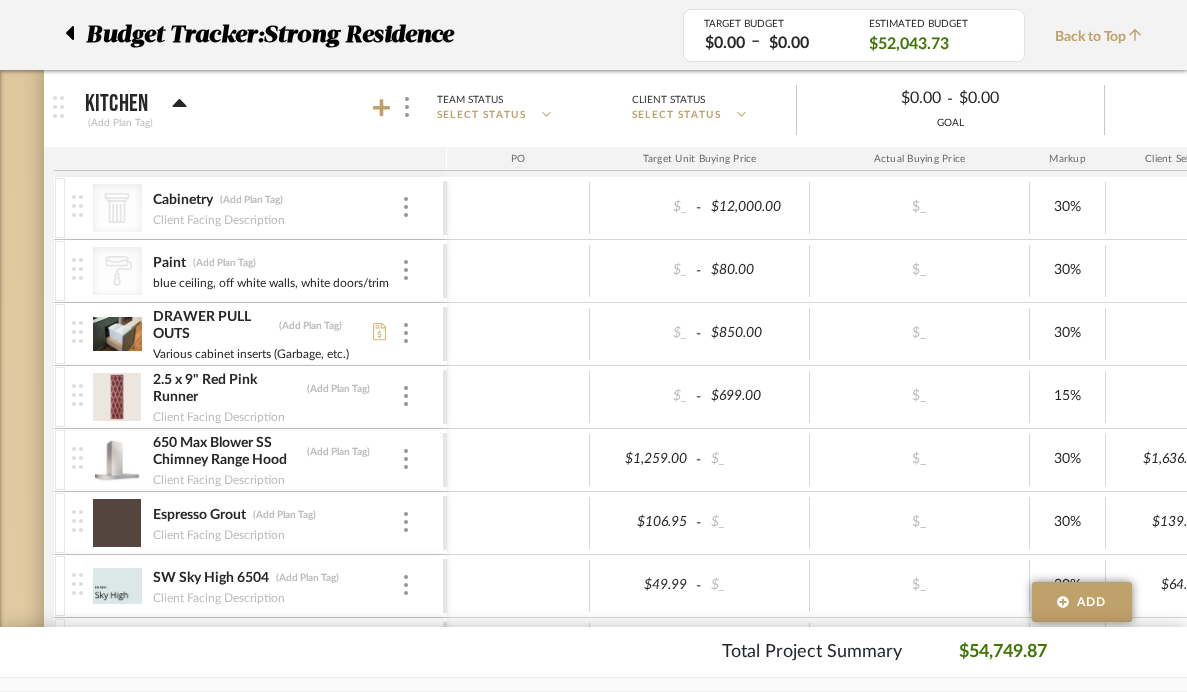 scroll, scrollTop: 231, scrollLeft: 0, axis: vertical 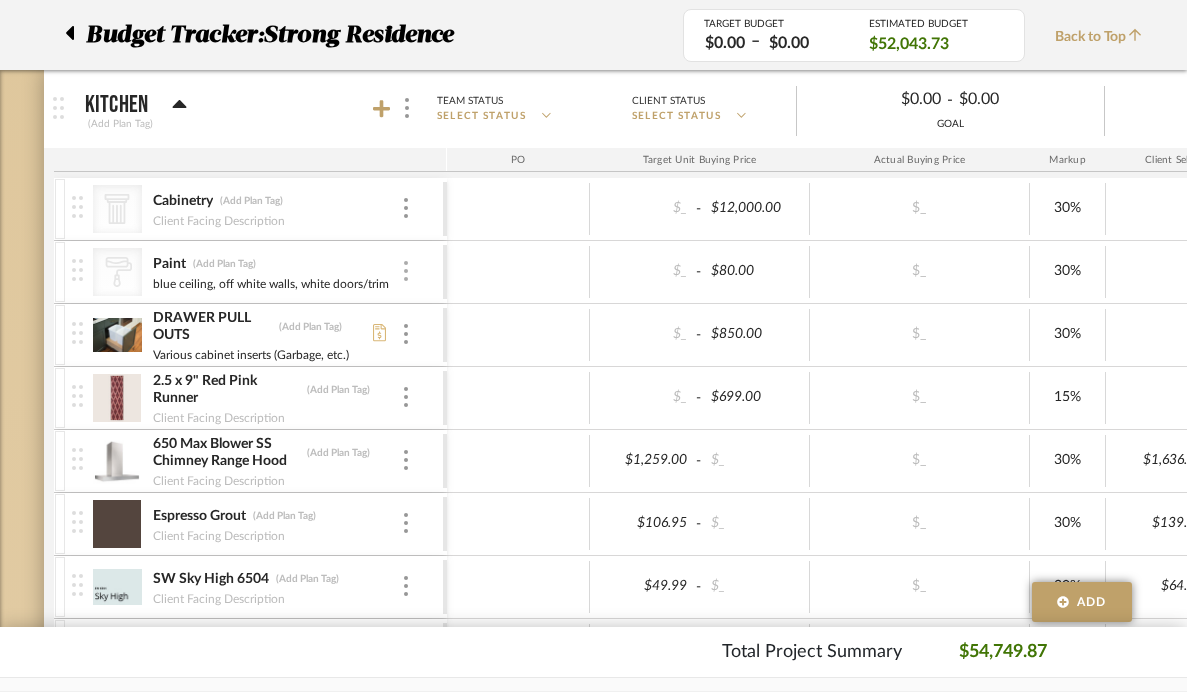 click at bounding box center (406, 271) 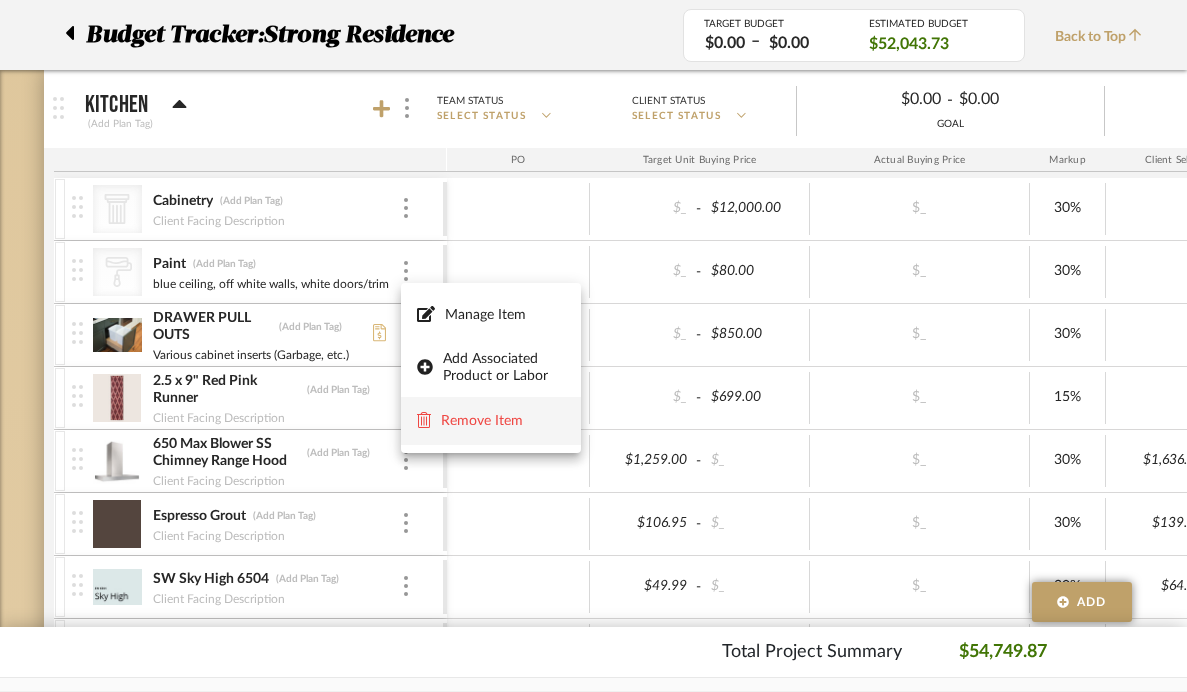 click on "Remove Item" at bounding box center (503, 421) 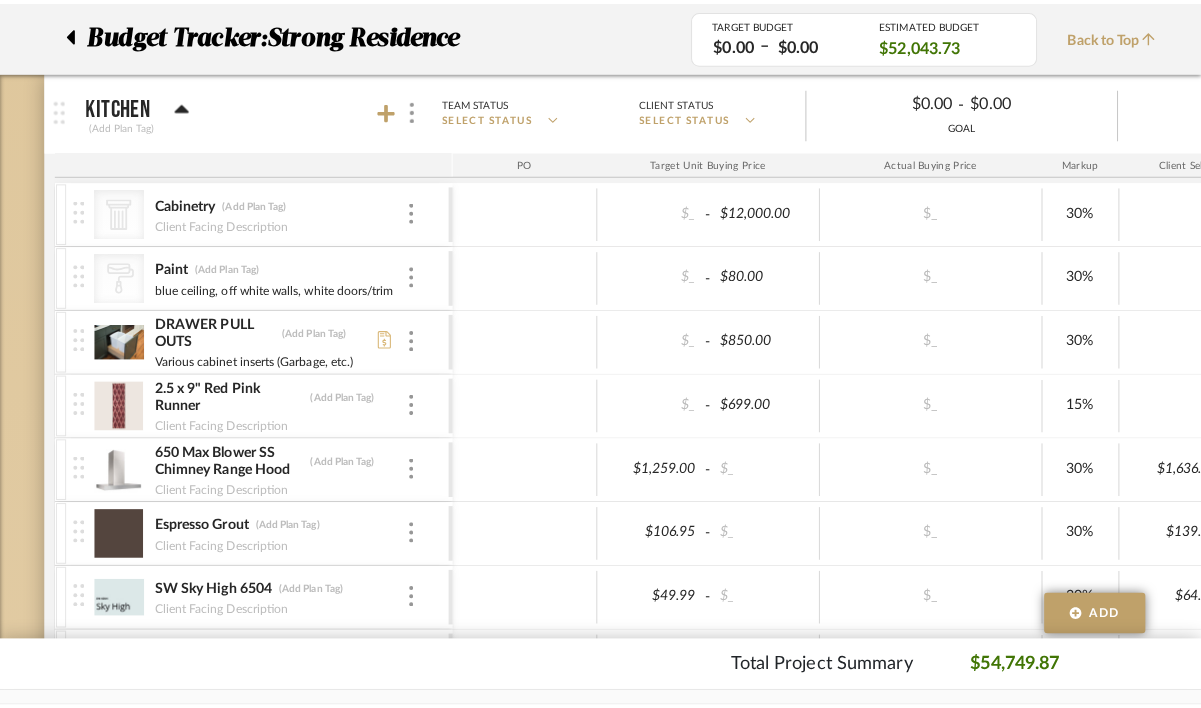 scroll, scrollTop: 0, scrollLeft: 0, axis: both 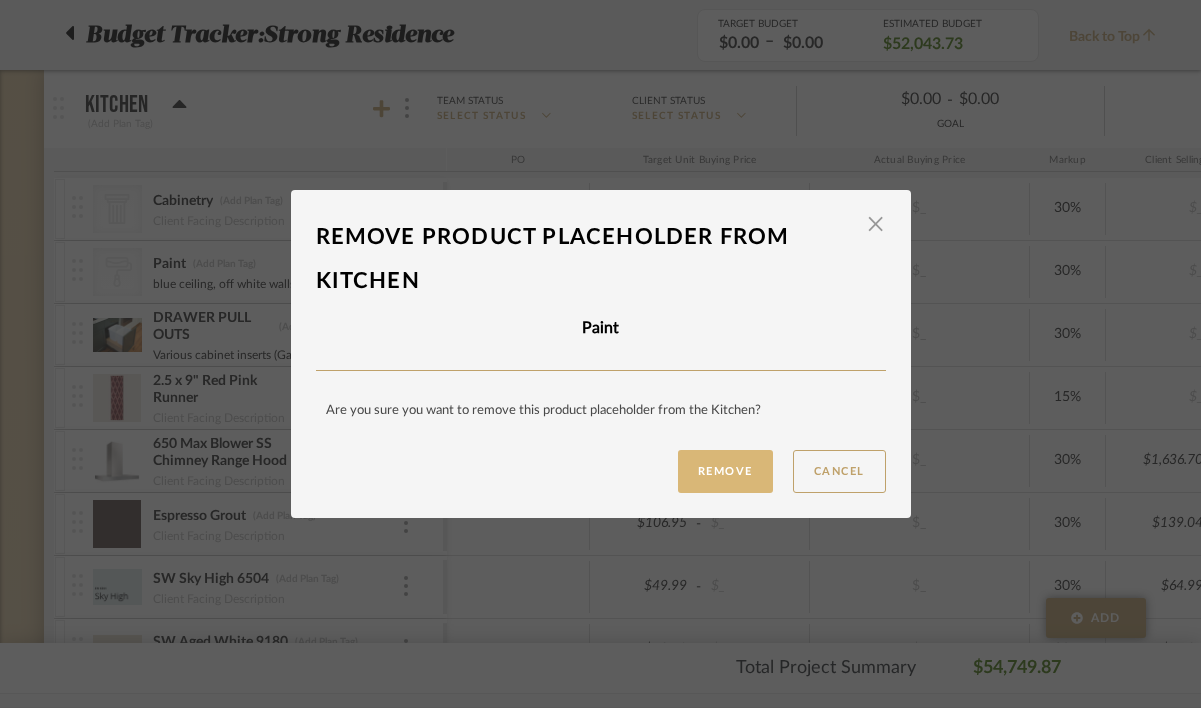 click on "Remove" at bounding box center [725, 471] 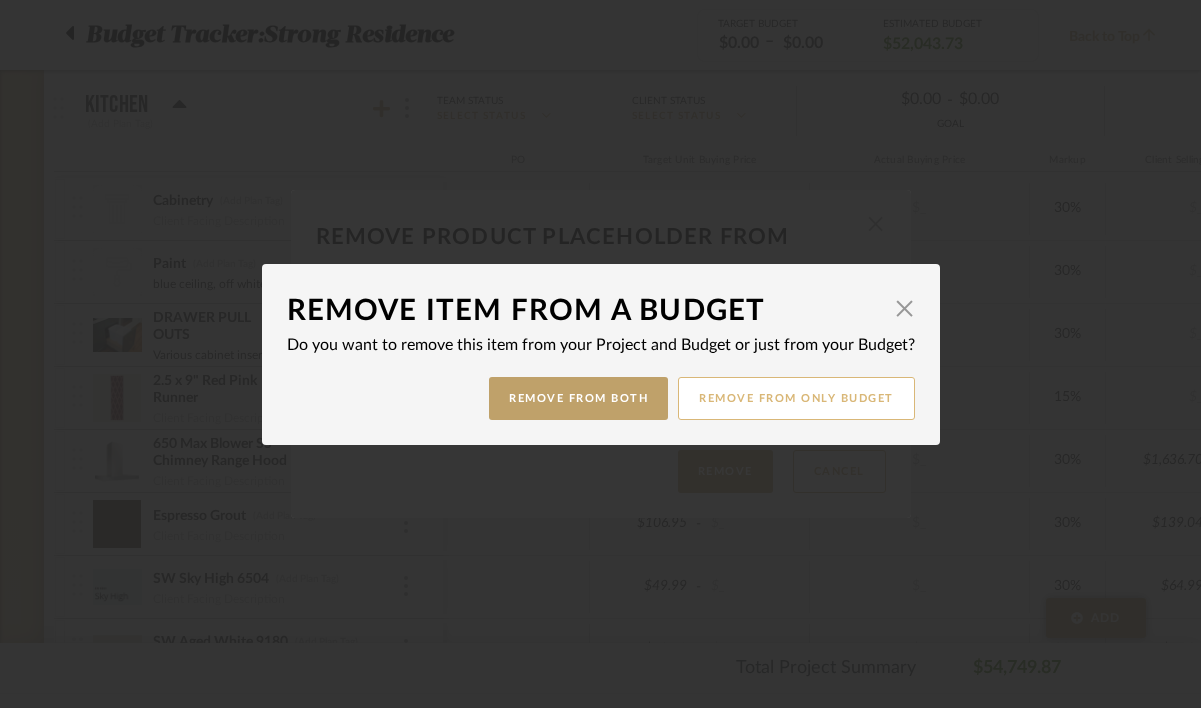 click on "Remove from only Budget" at bounding box center (796, 398) 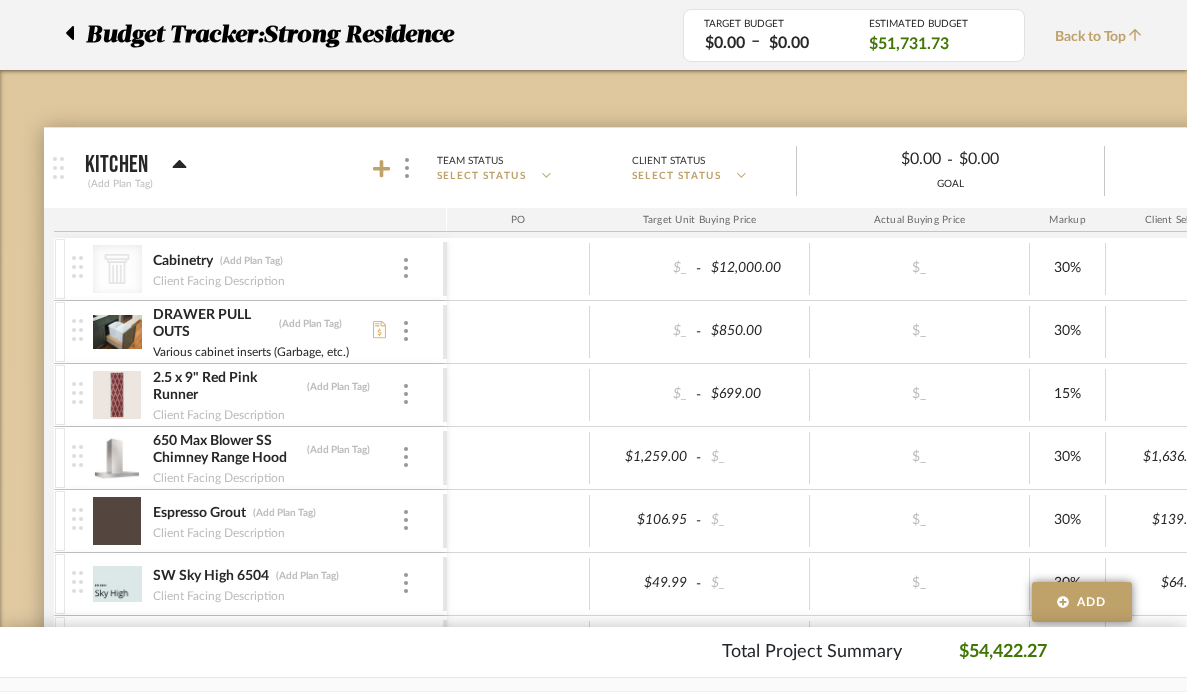 scroll, scrollTop: 164, scrollLeft: 0, axis: vertical 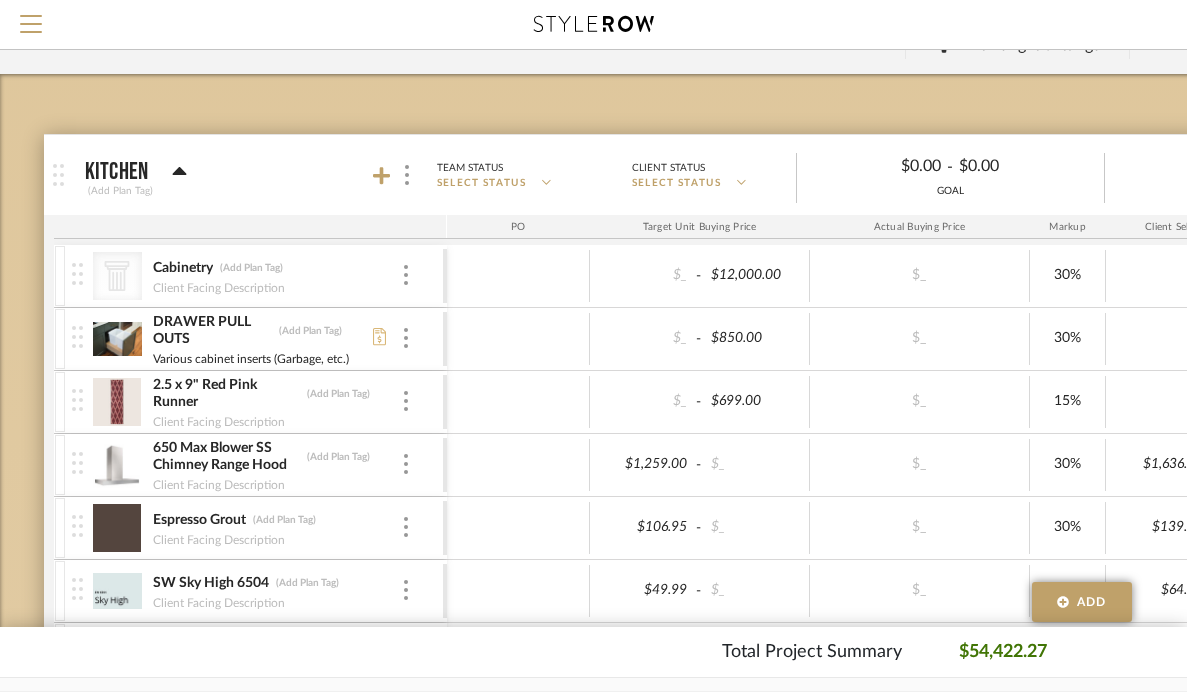 click at bounding box center [518, 402] 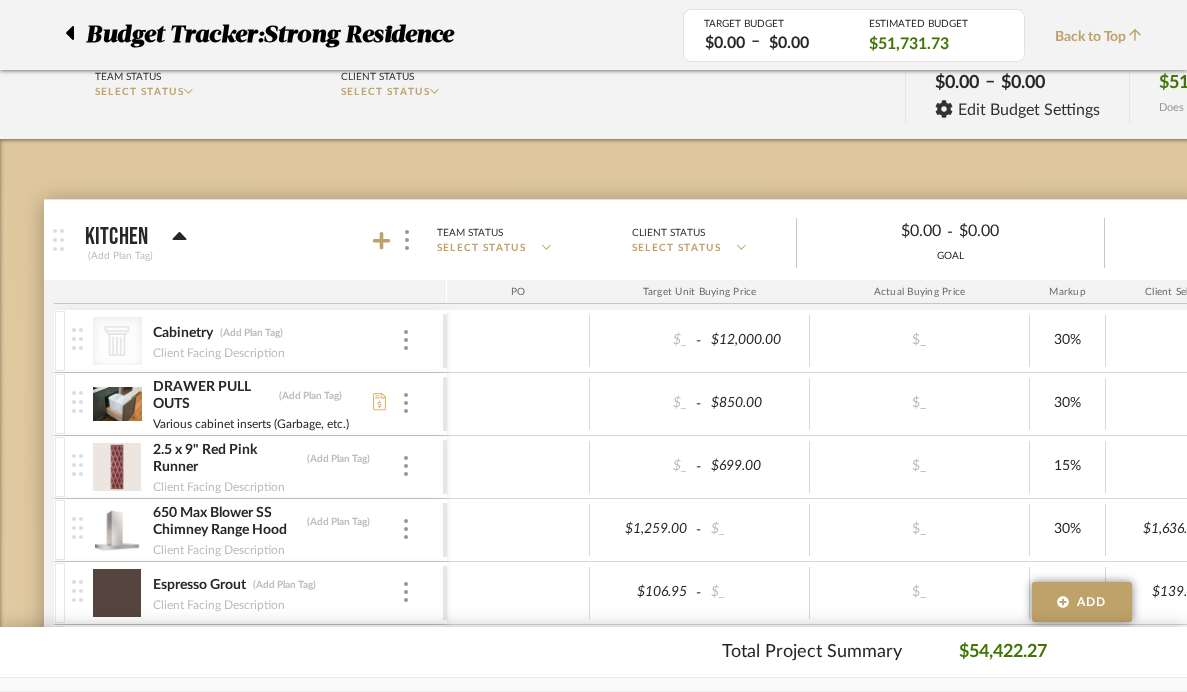 scroll, scrollTop: 92, scrollLeft: 0, axis: vertical 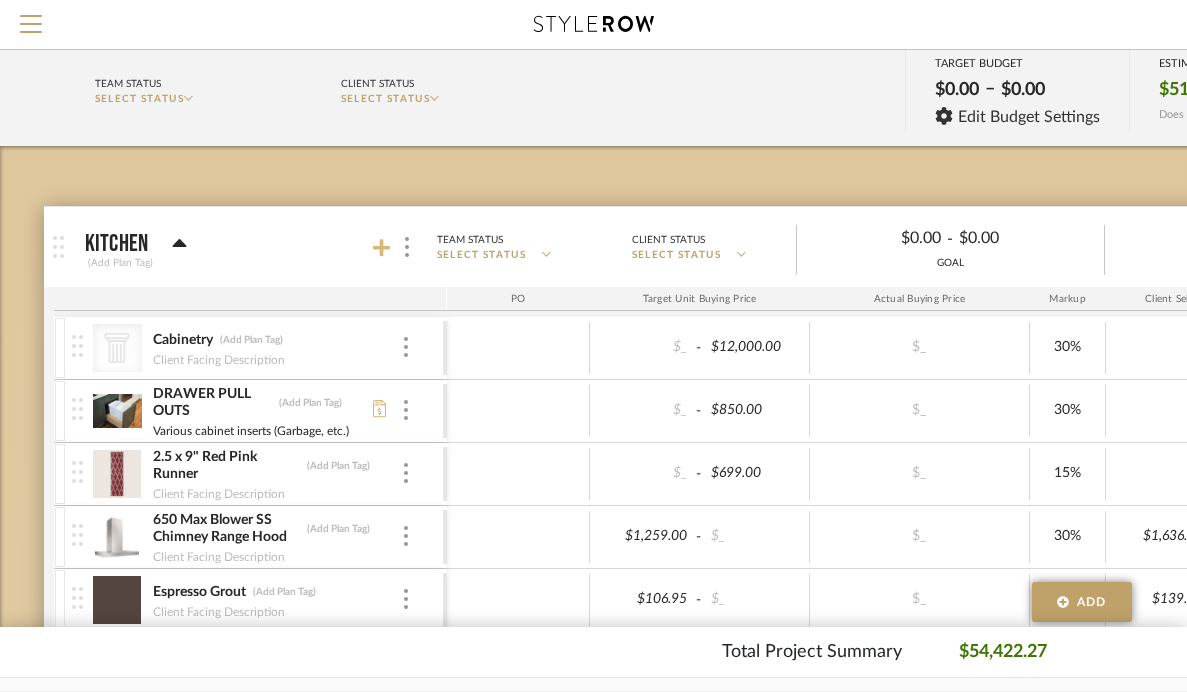 click 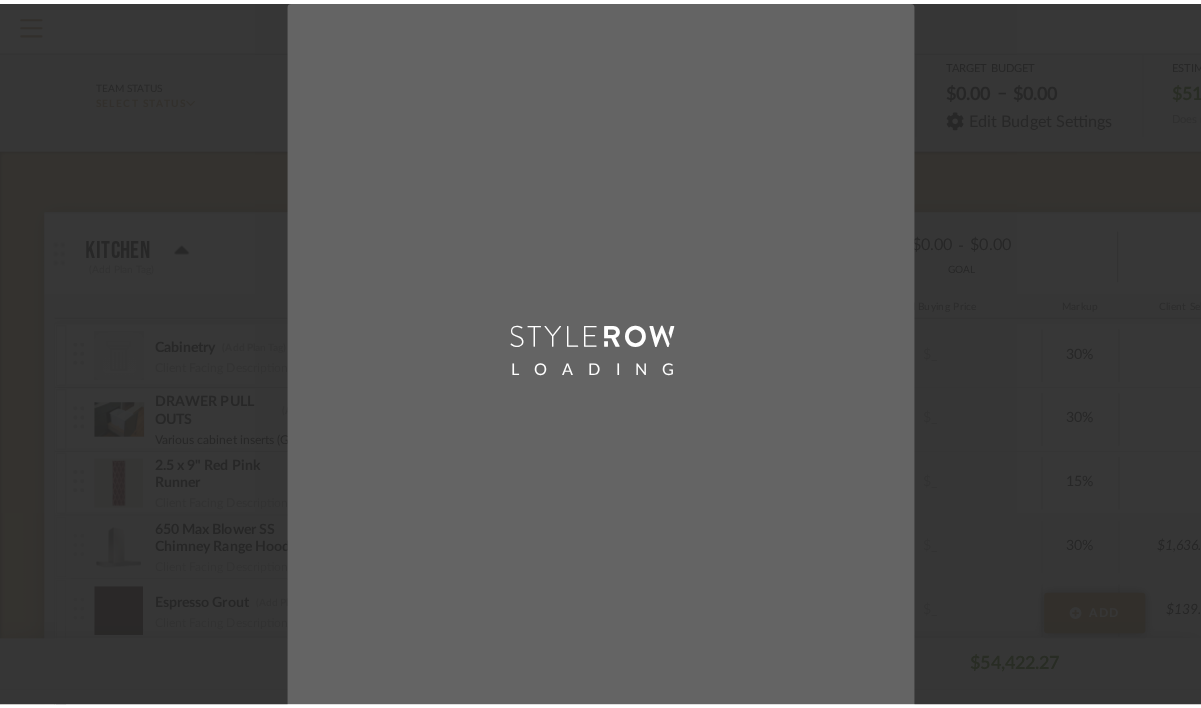 scroll, scrollTop: 0, scrollLeft: 0, axis: both 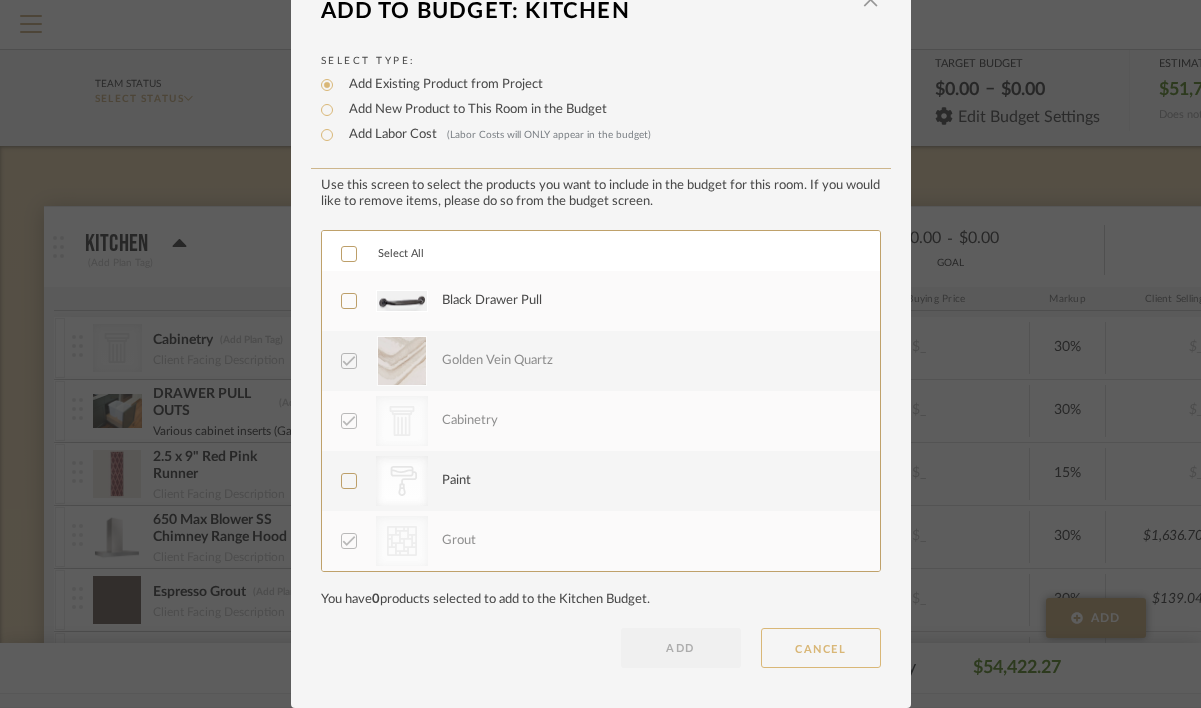 click on "CANCEL" at bounding box center [821, 648] 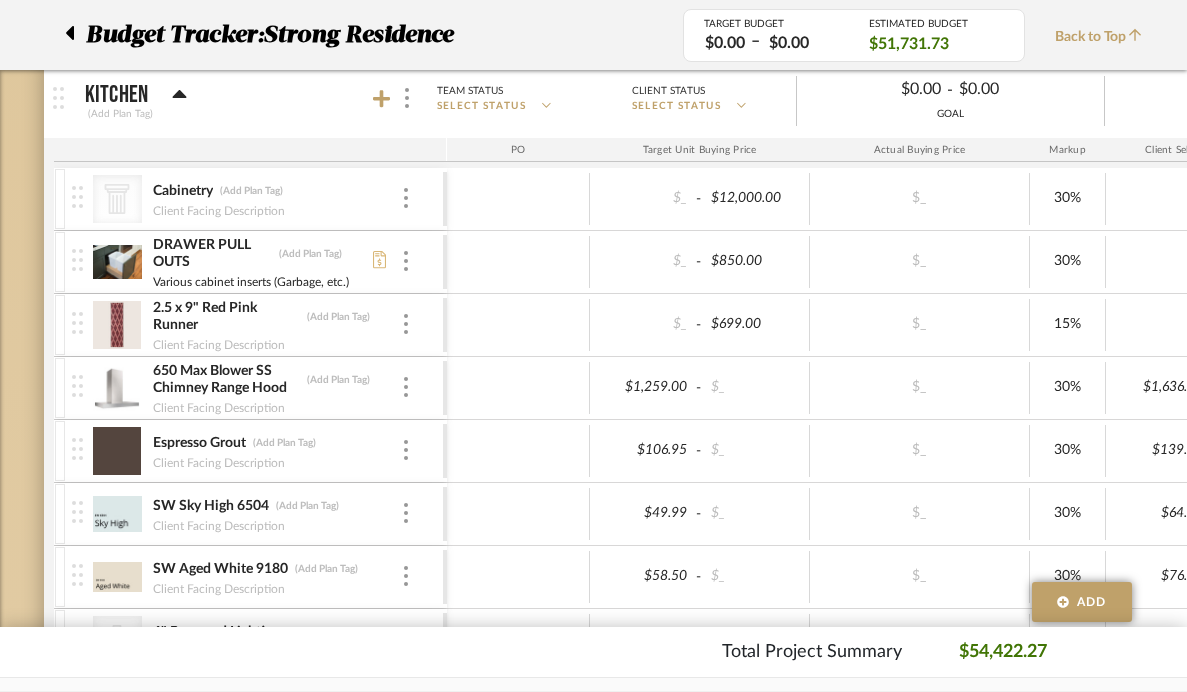 scroll, scrollTop: 233, scrollLeft: 0, axis: vertical 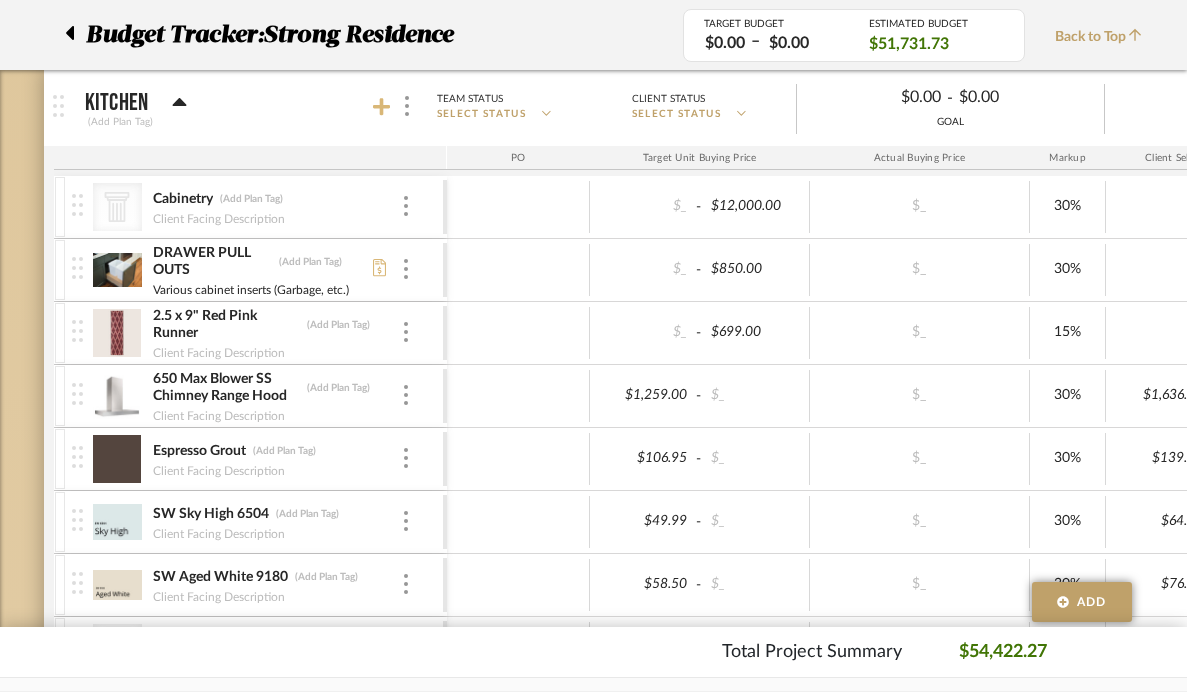 click 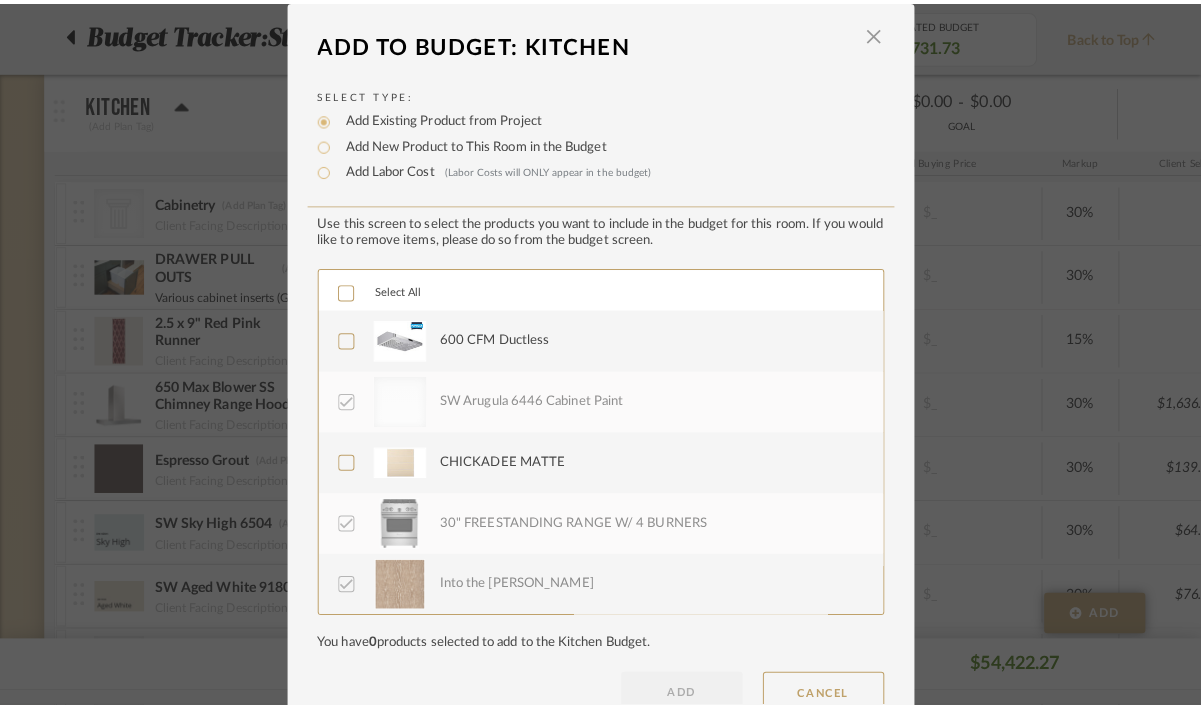 scroll, scrollTop: 0, scrollLeft: 0, axis: both 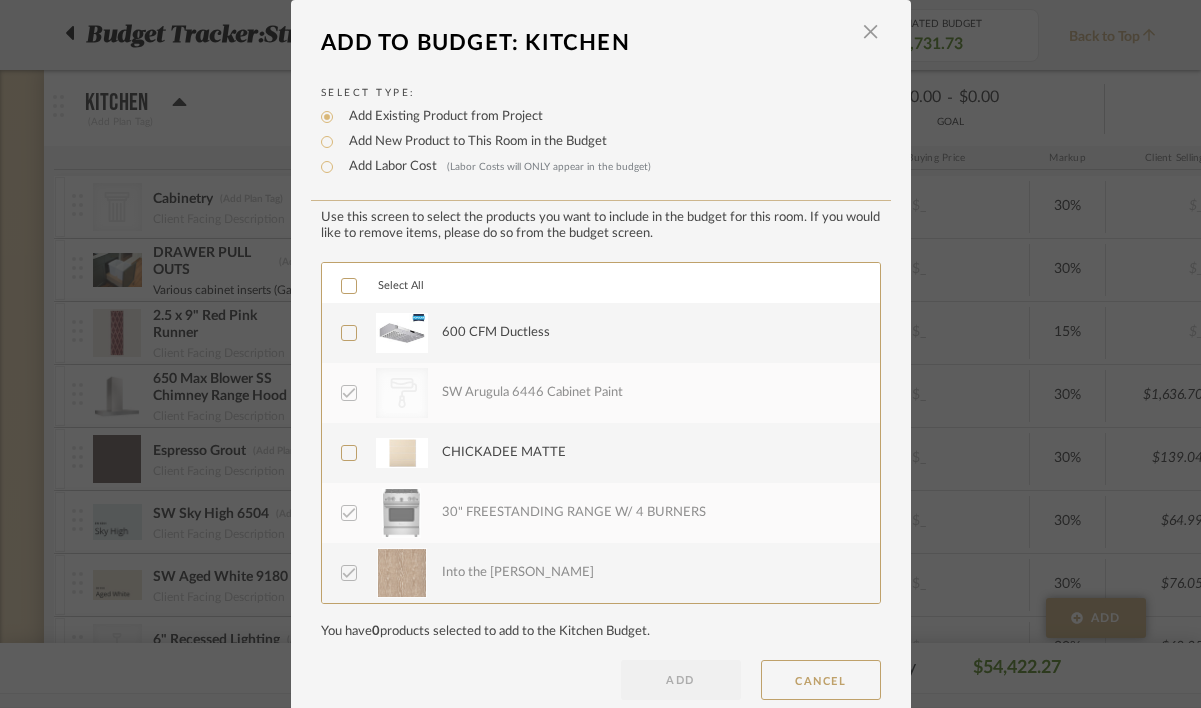 click 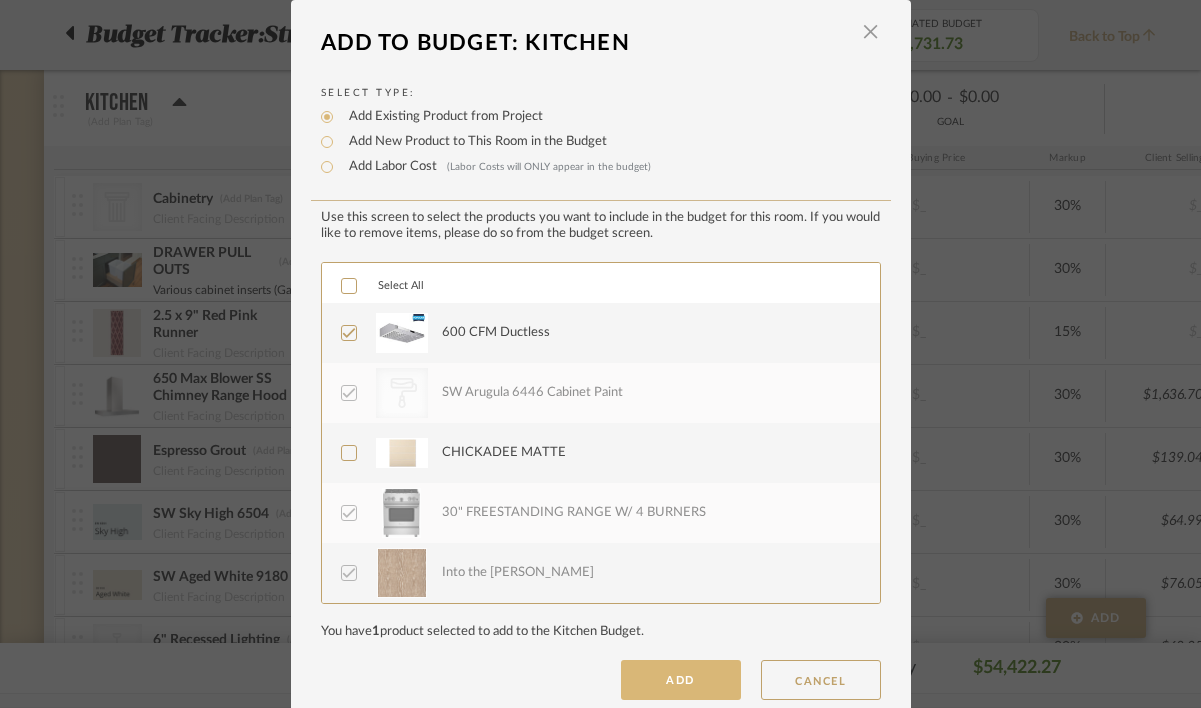 click on "ADD" at bounding box center (681, 680) 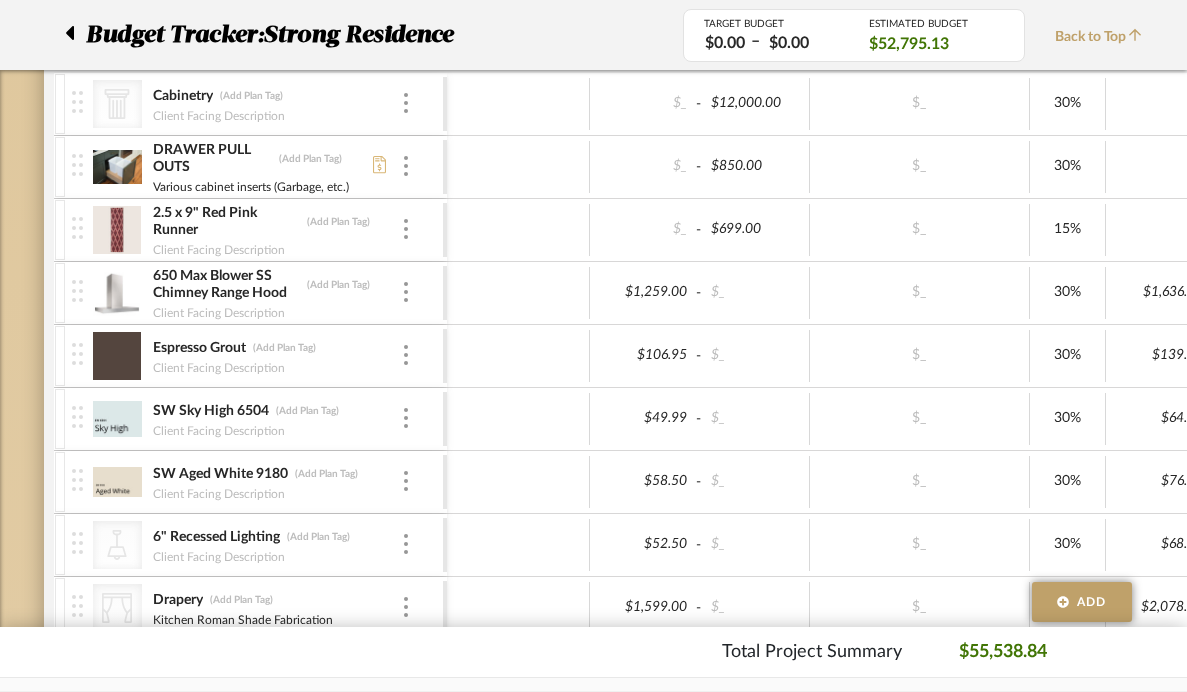 scroll, scrollTop: 0, scrollLeft: 0, axis: both 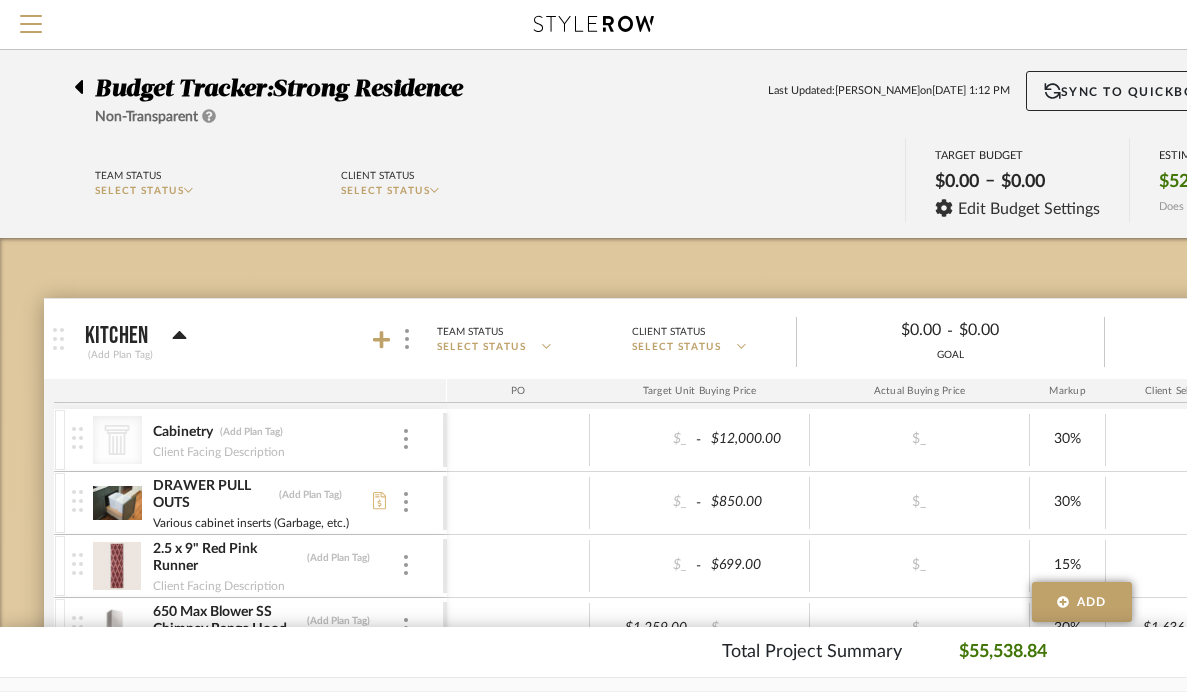 click 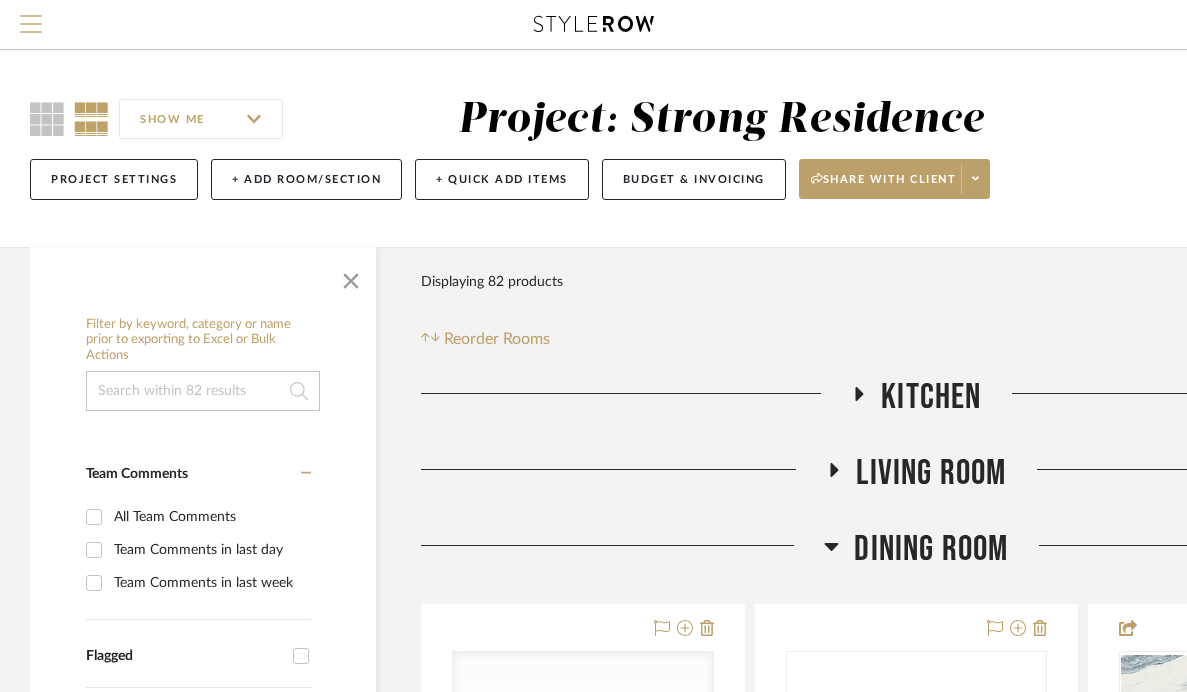 click at bounding box center (31, 30) 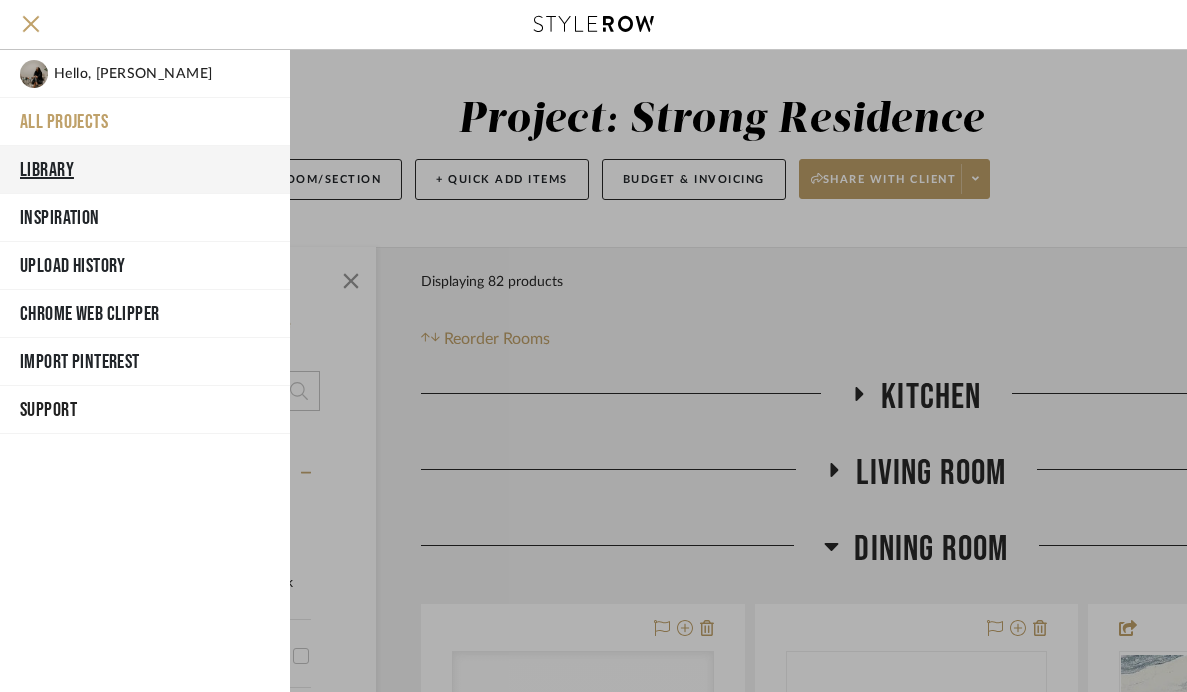 click on "Library" at bounding box center (145, 170) 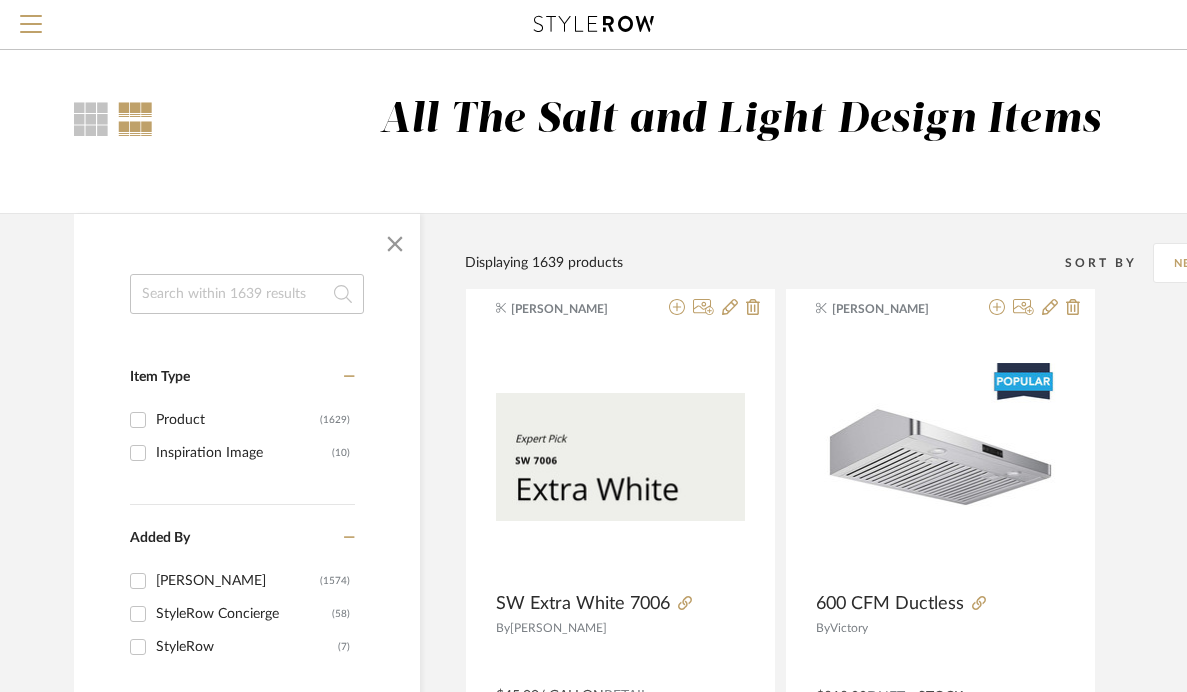 click 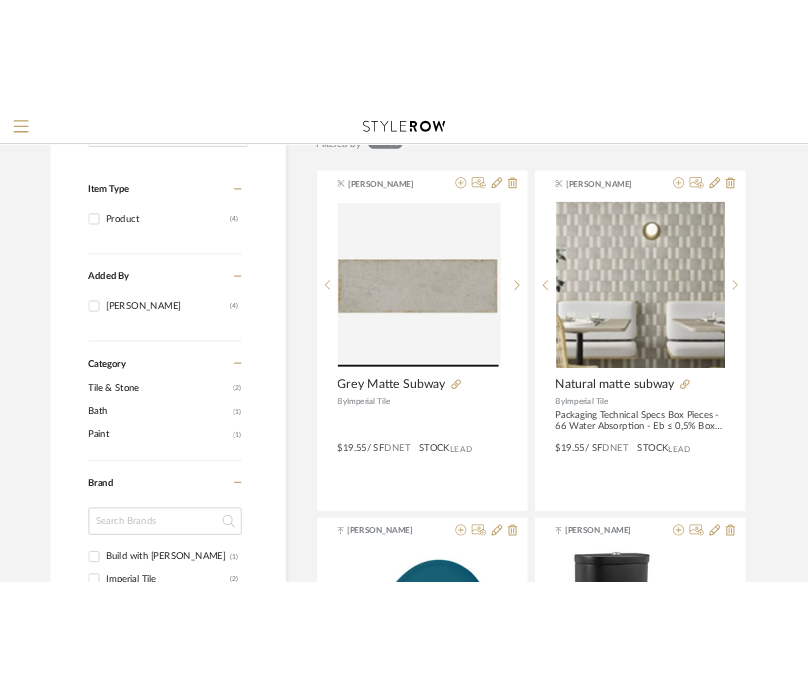 scroll, scrollTop: 0, scrollLeft: 0, axis: both 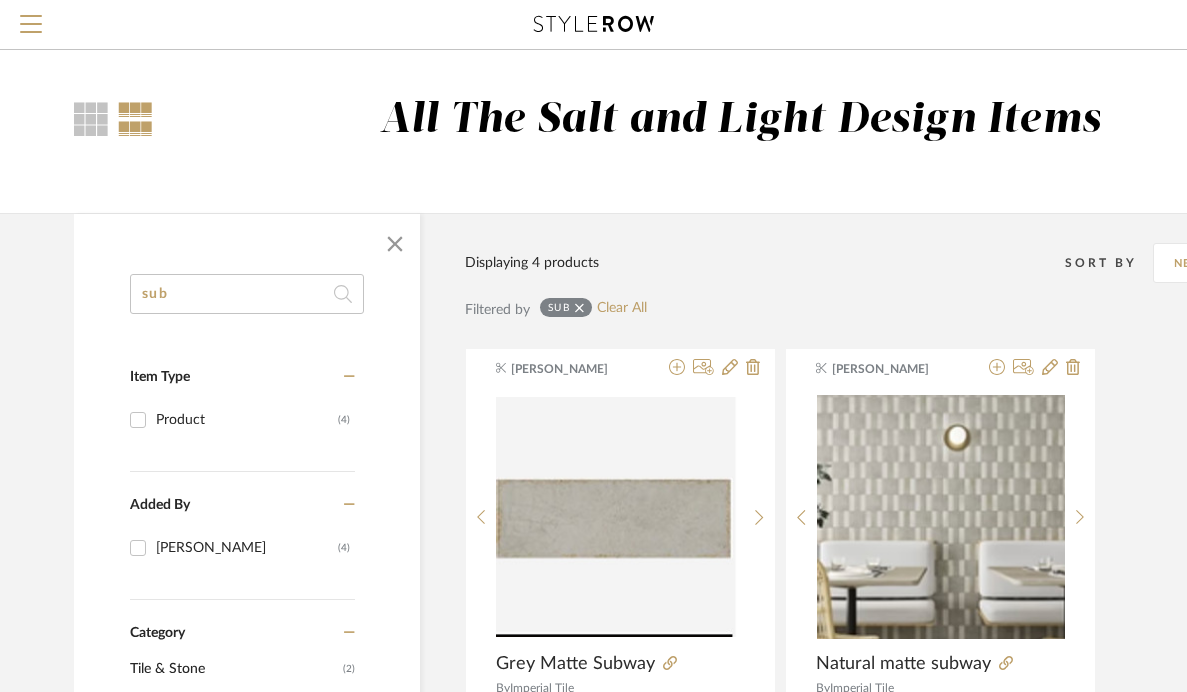 drag, startPoint x: 191, startPoint y: 299, endPoint x: 94, endPoint y: 274, distance: 100.16985 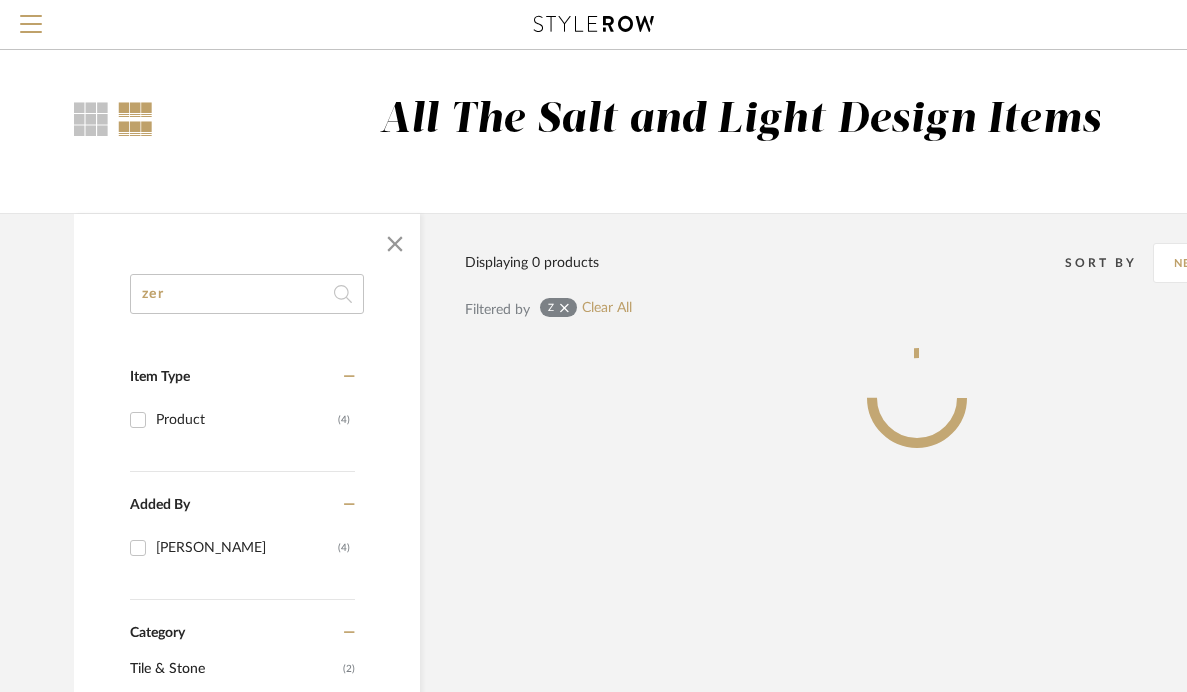 type on "zero" 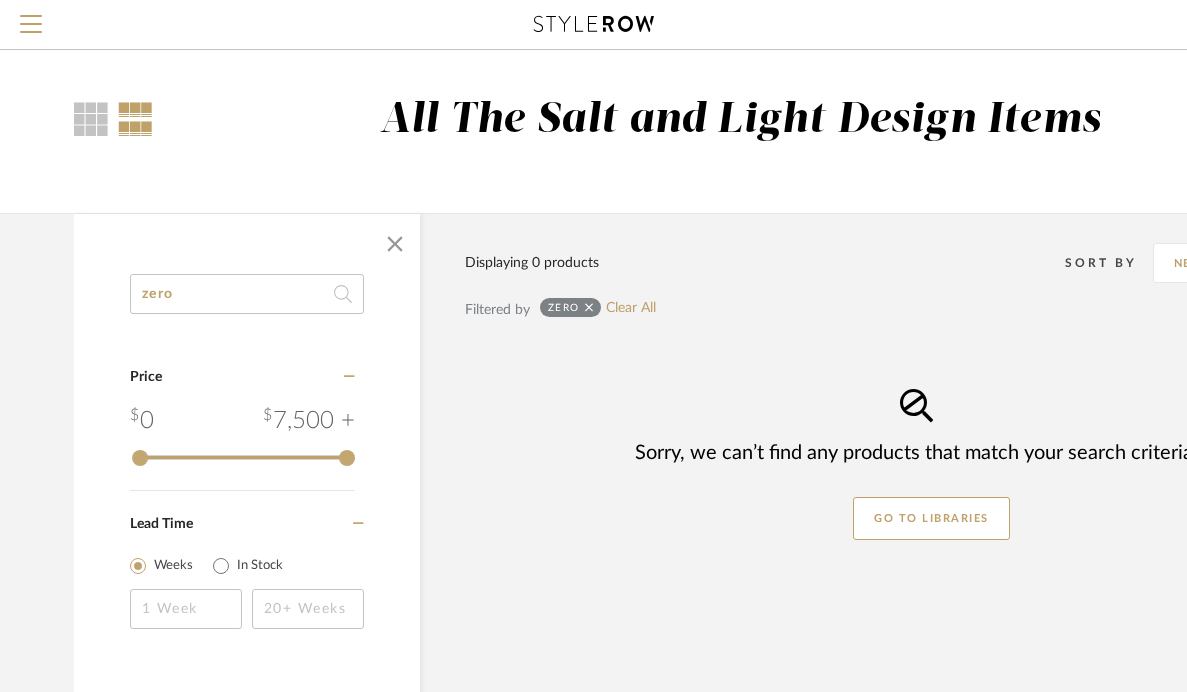 drag, startPoint x: 179, startPoint y: 301, endPoint x: 128, endPoint y: 276, distance: 56.797886 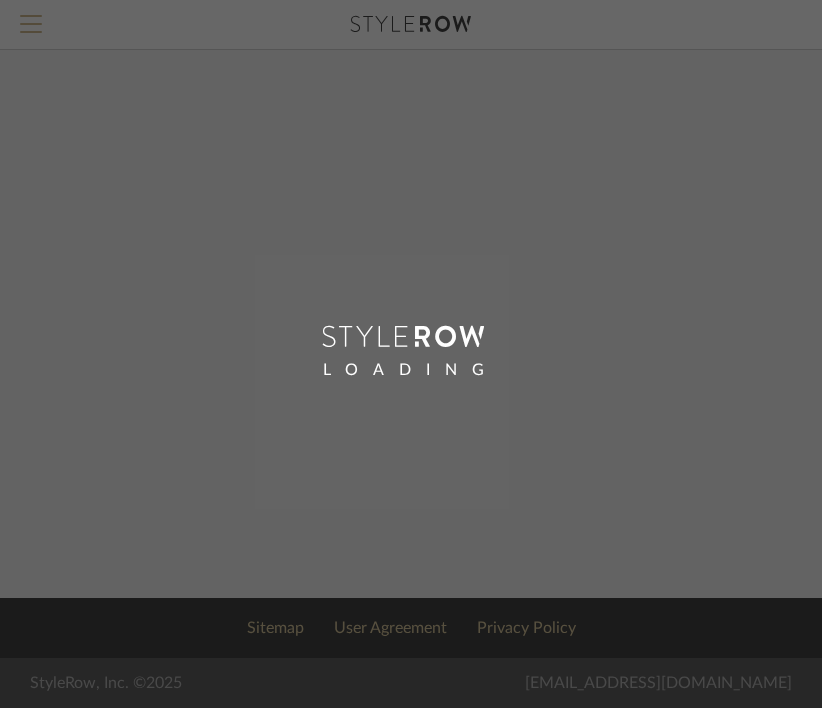 scroll, scrollTop: 0, scrollLeft: 0, axis: both 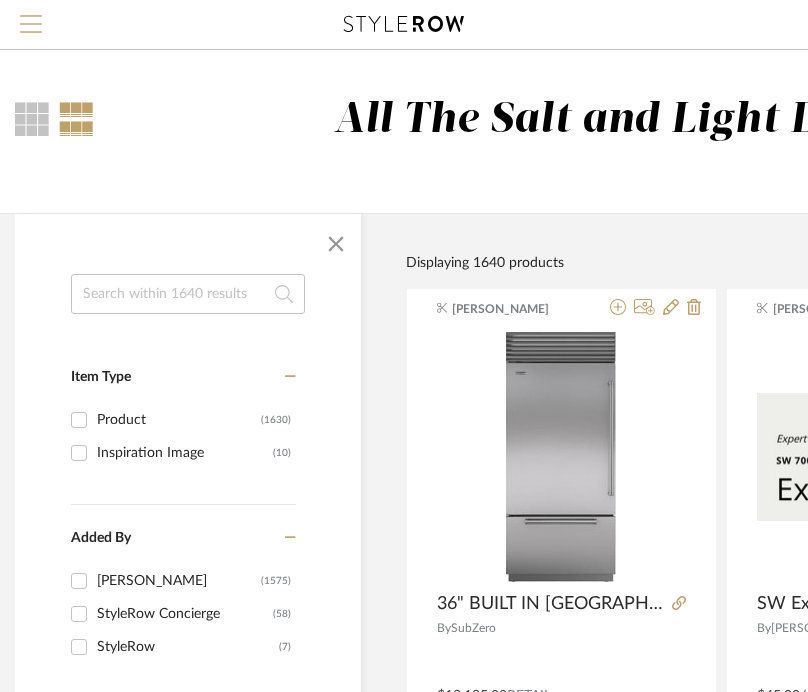 click at bounding box center (31, 30) 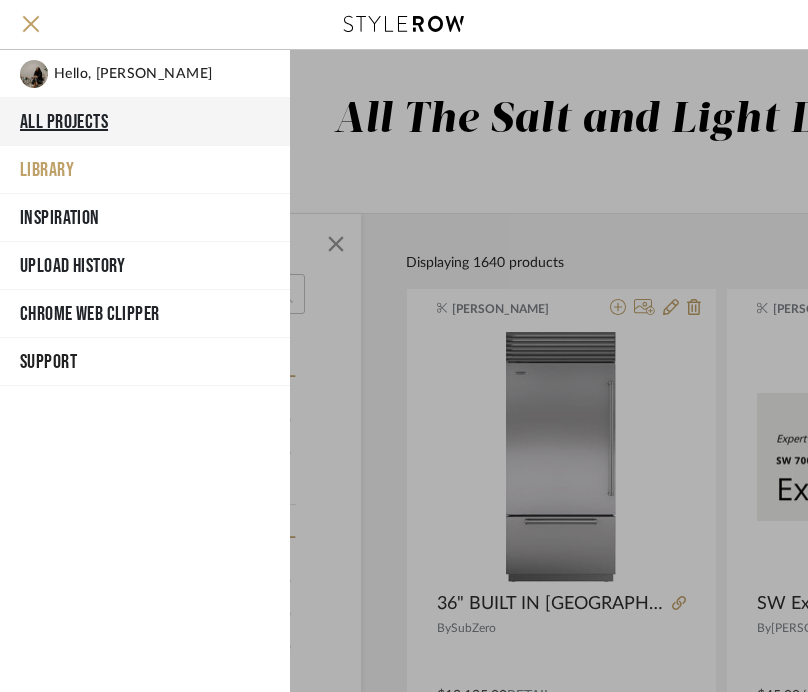 click on "All Projects" at bounding box center (145, 122) 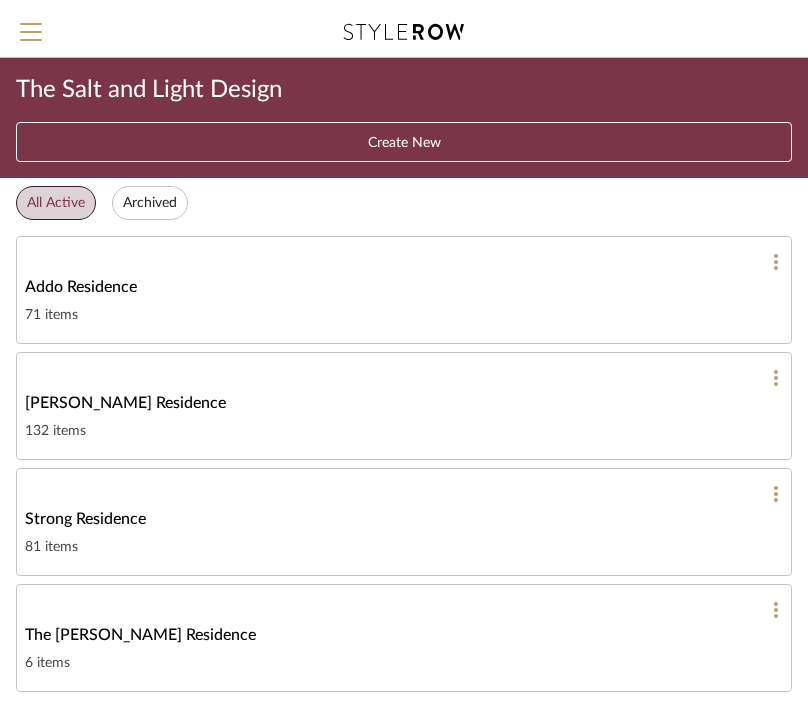 scroll, scrollTop: 0, scrollLeft: 0, axis: both 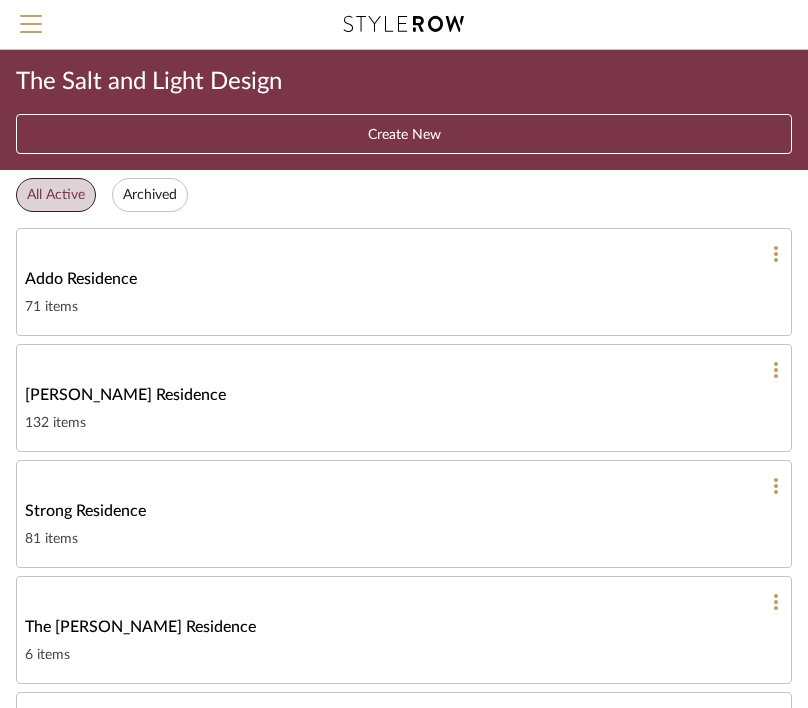 click on "Strong Residence" 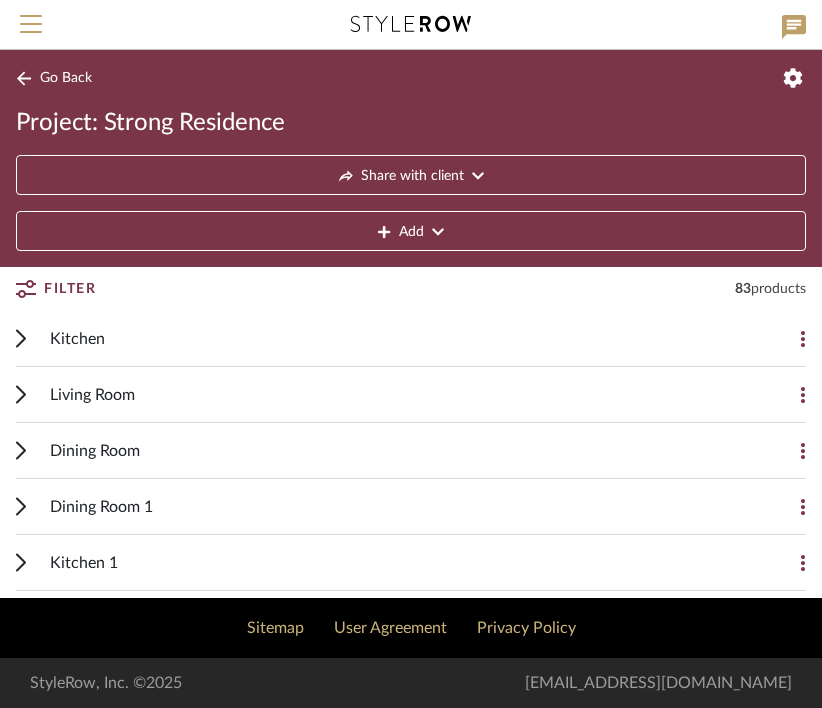 click on "Kitchen" at bounding box center [77, 339] 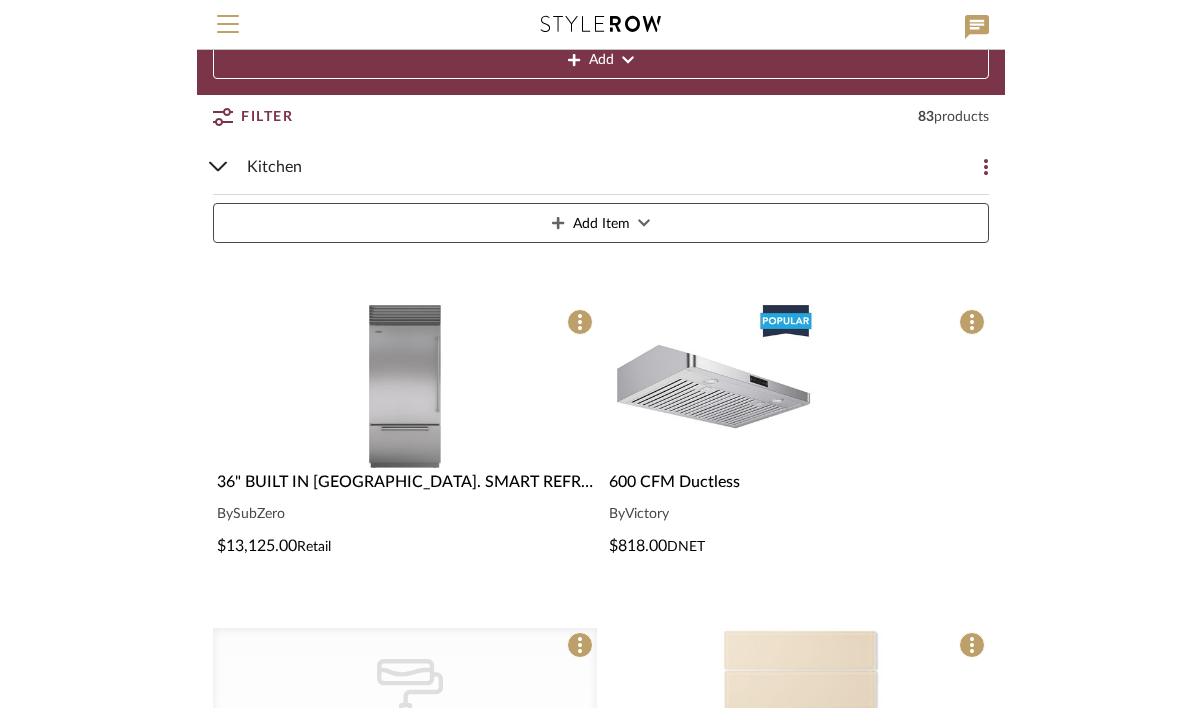 scroll, scrollTop: 0, scrollLeft: 0, axis: both 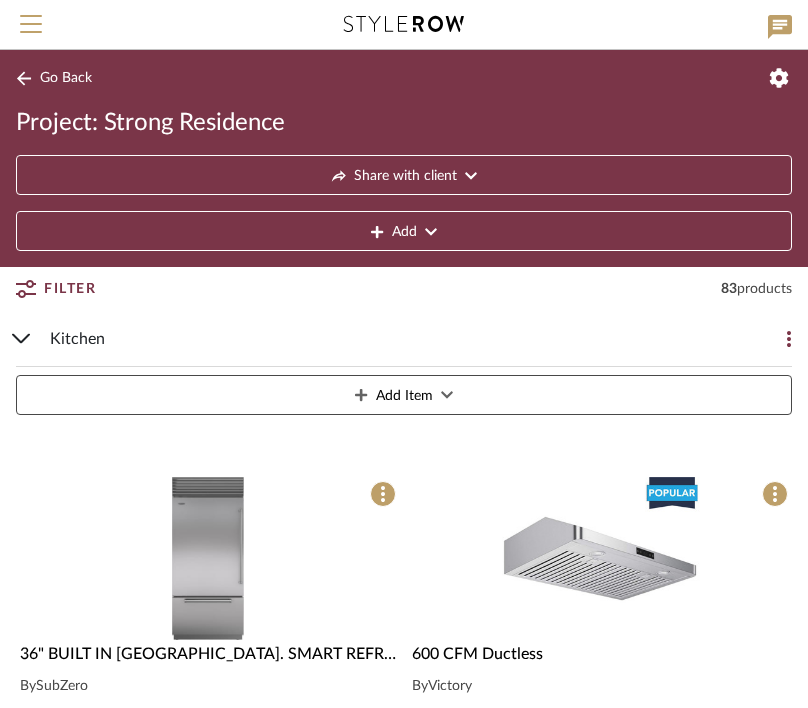 click on "Kitchen Add Item" at bounding box center (404, 367) 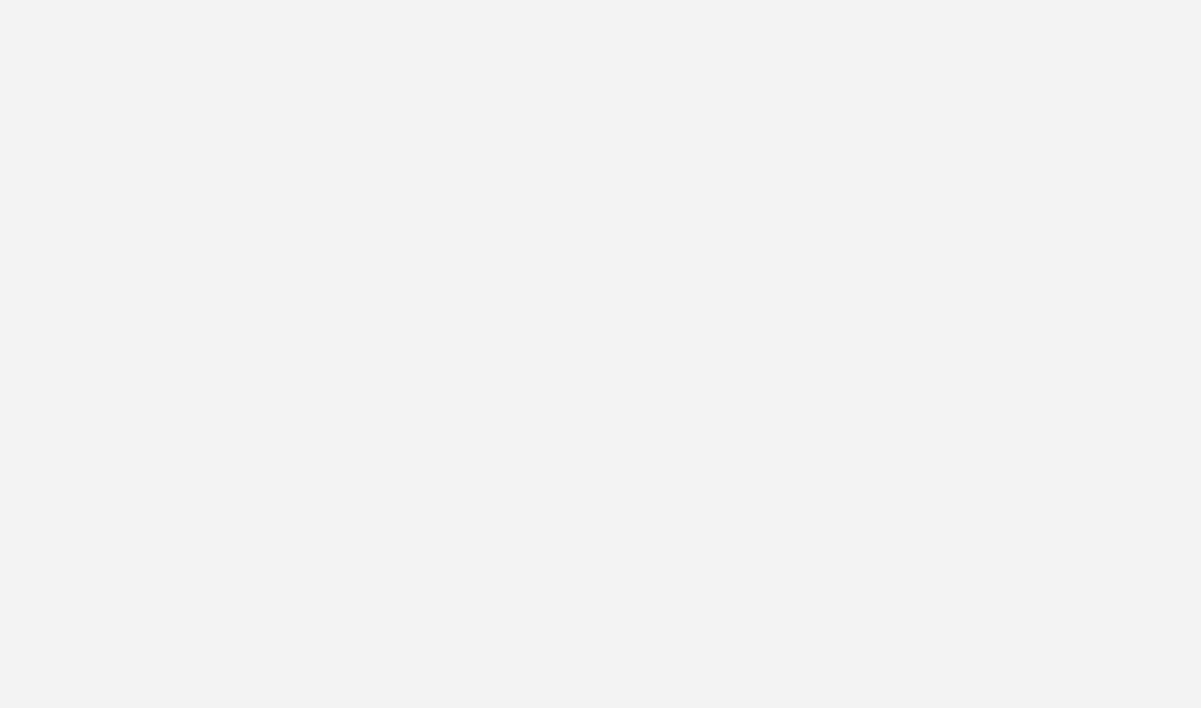 scroll, scrollTop: 0, scrollLeft: 0, axis: both 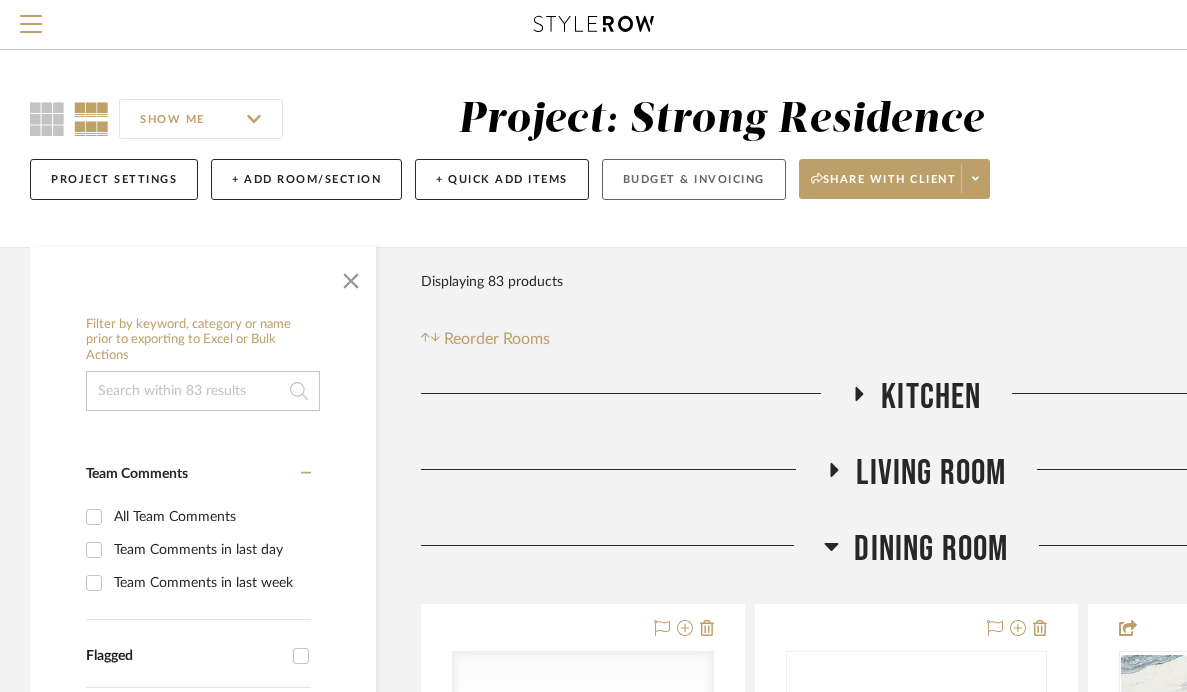 click on "Budget & Invoicing" 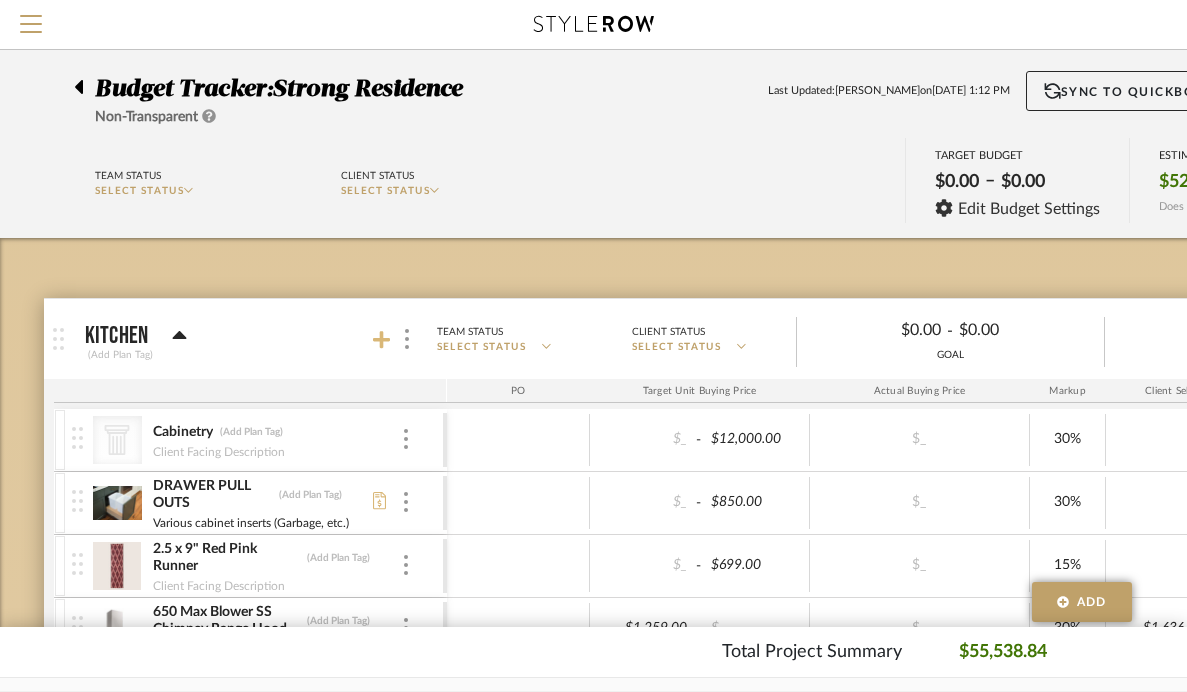 click 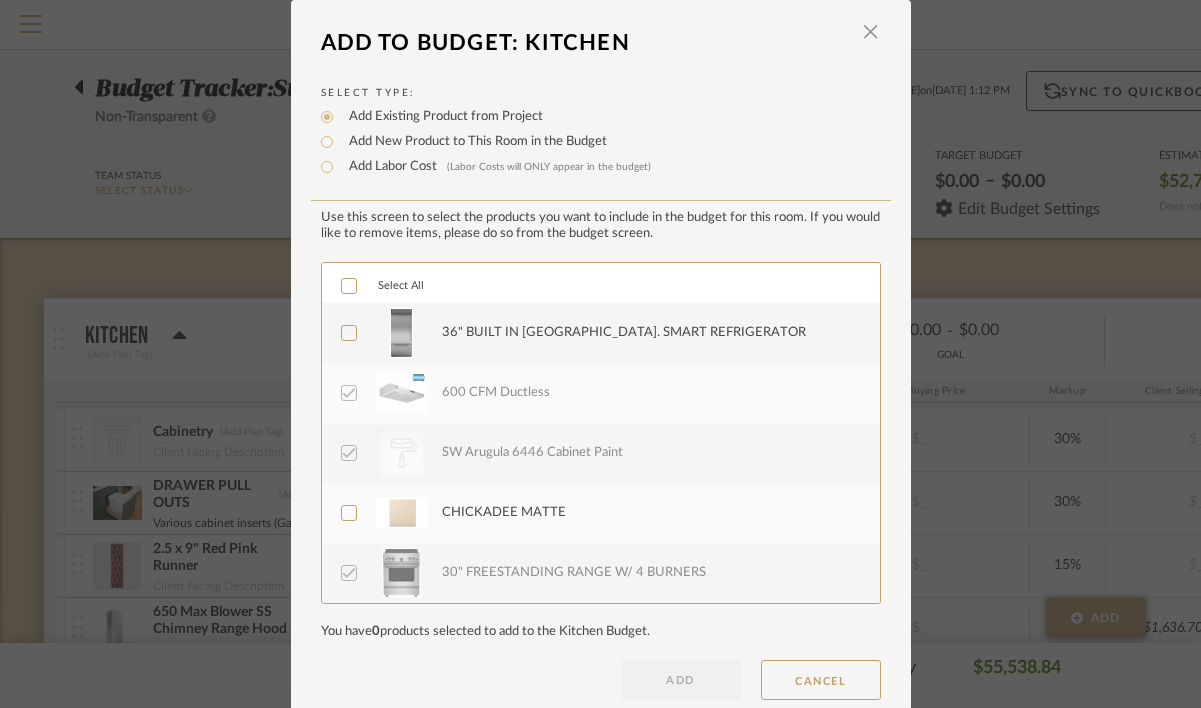 click 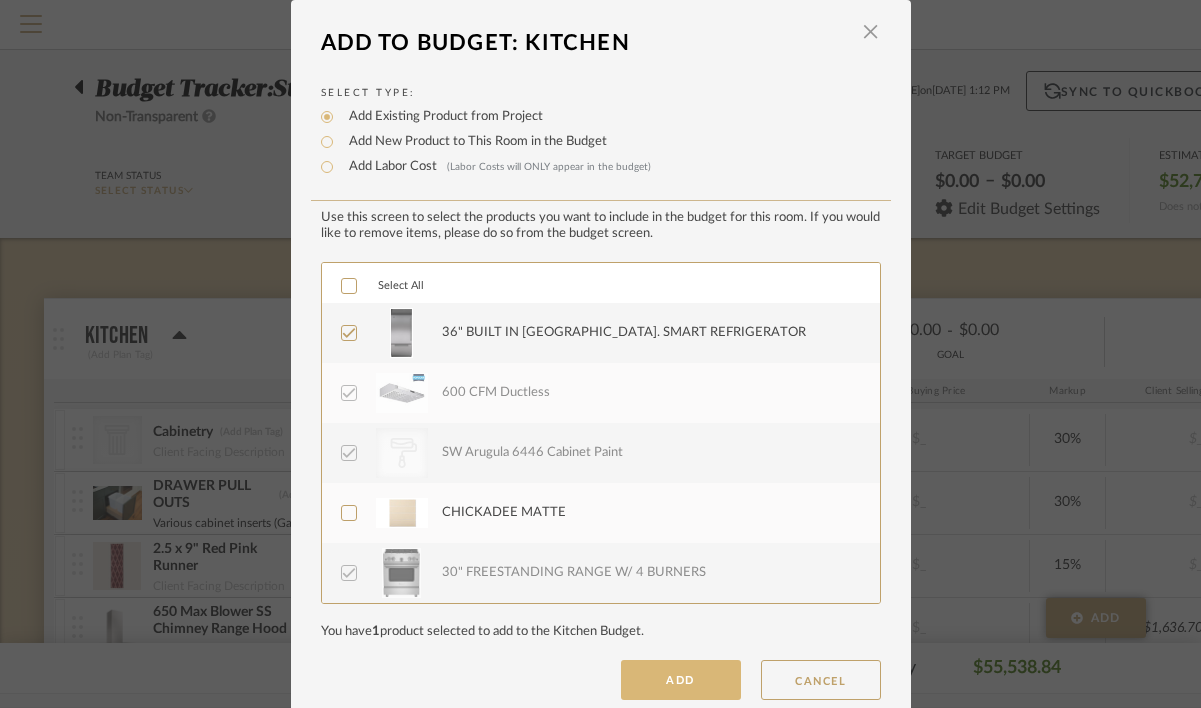 click on "ADD" at bounding box center (681, 680) 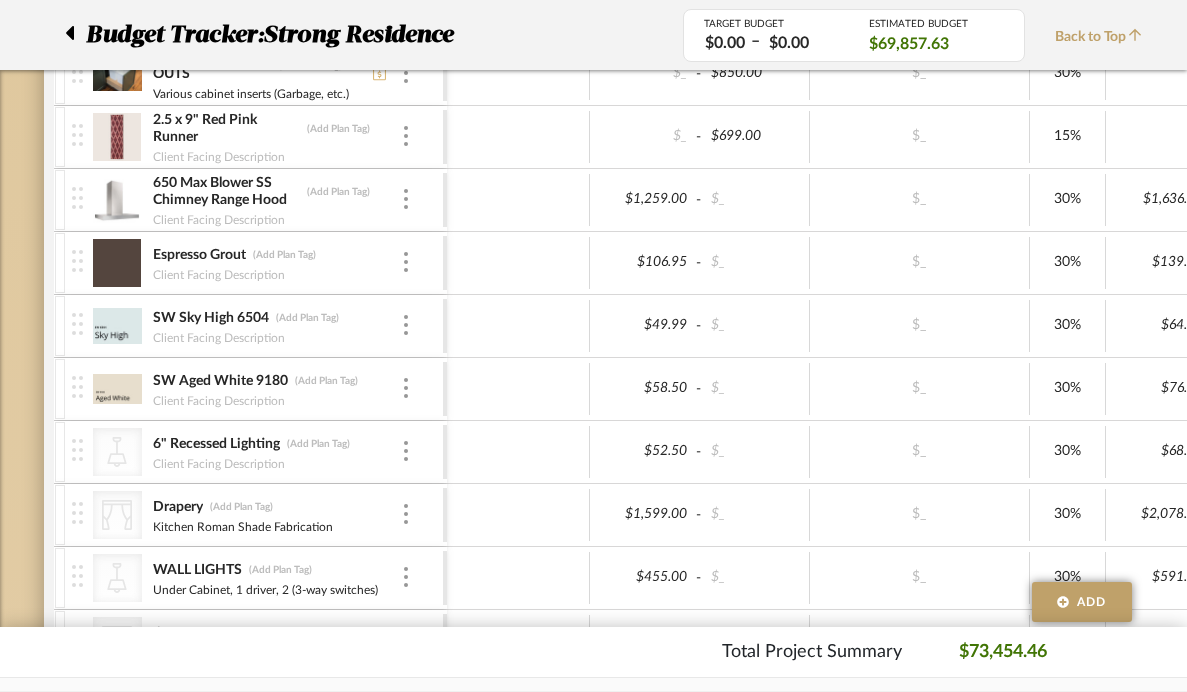 scroll, scrollTop: 360, scrollLeft: 0, axis: vertical 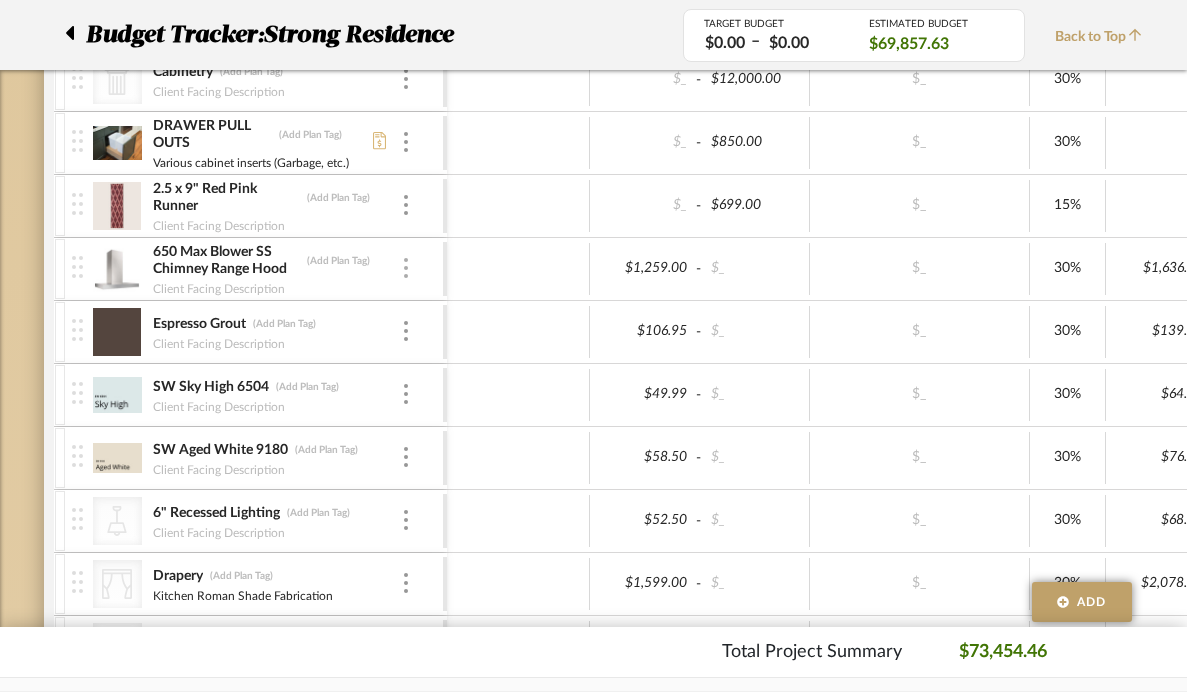 click at bounding box center [406, 268] 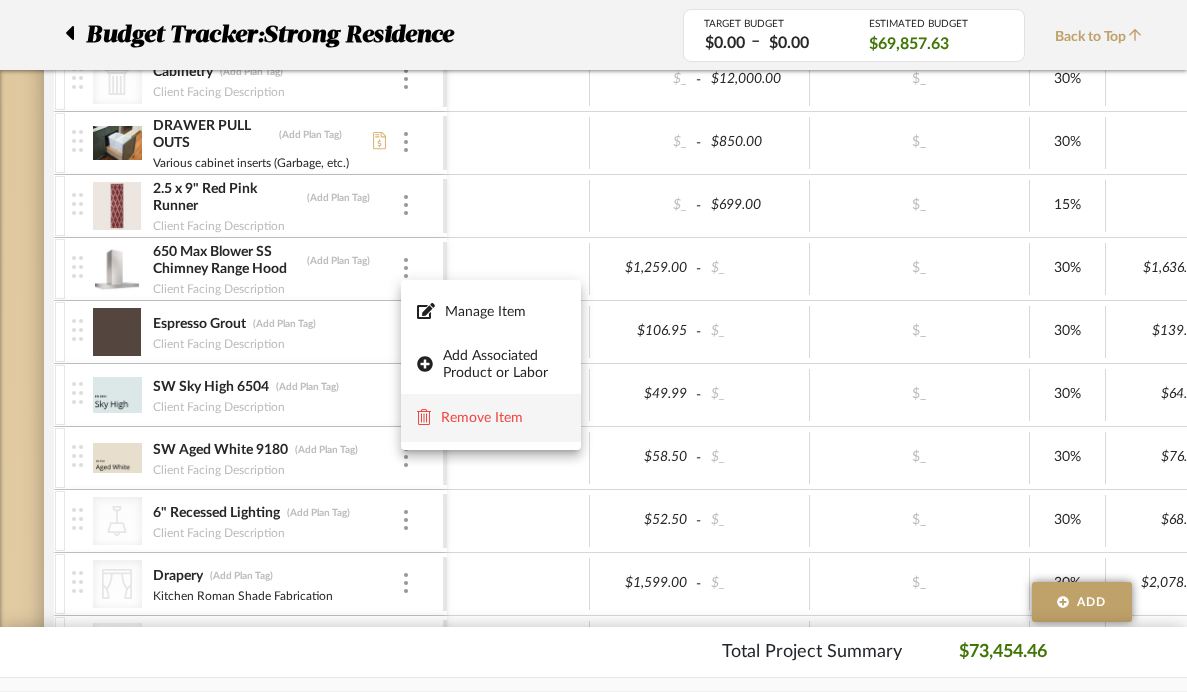 click on "Remove Item" at bounding box center [503, 418] 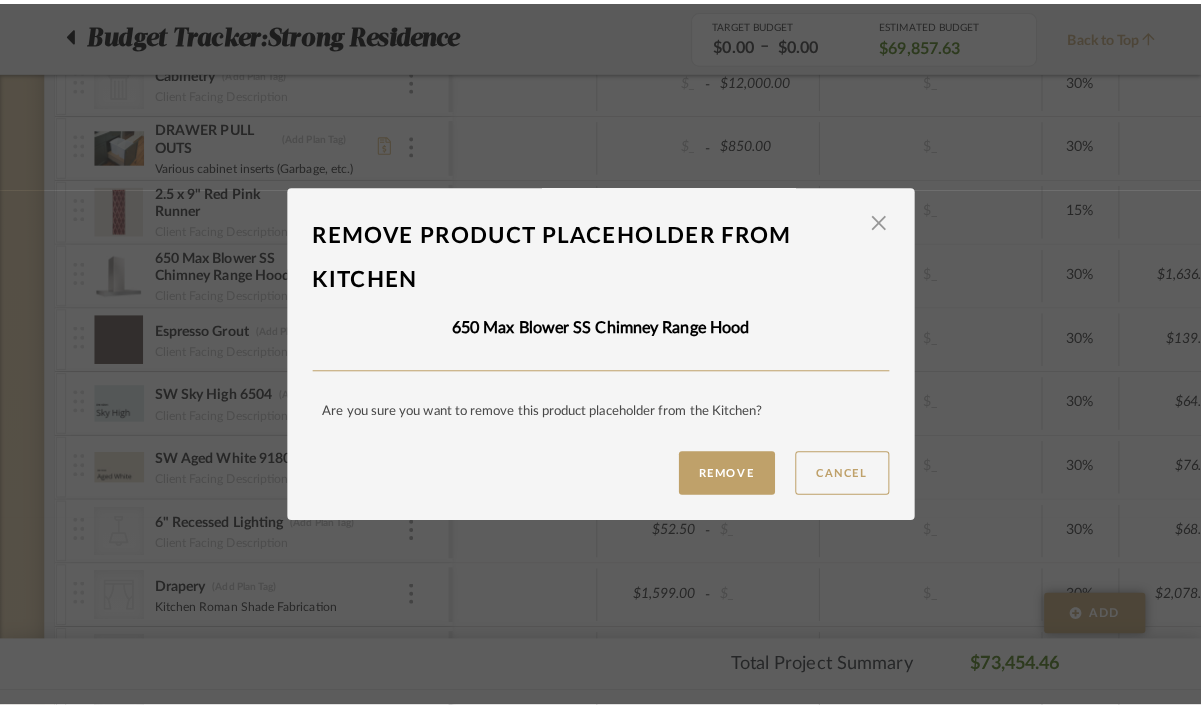 scroll, scrollTop: 0, scrollLeft: 0, axis: both 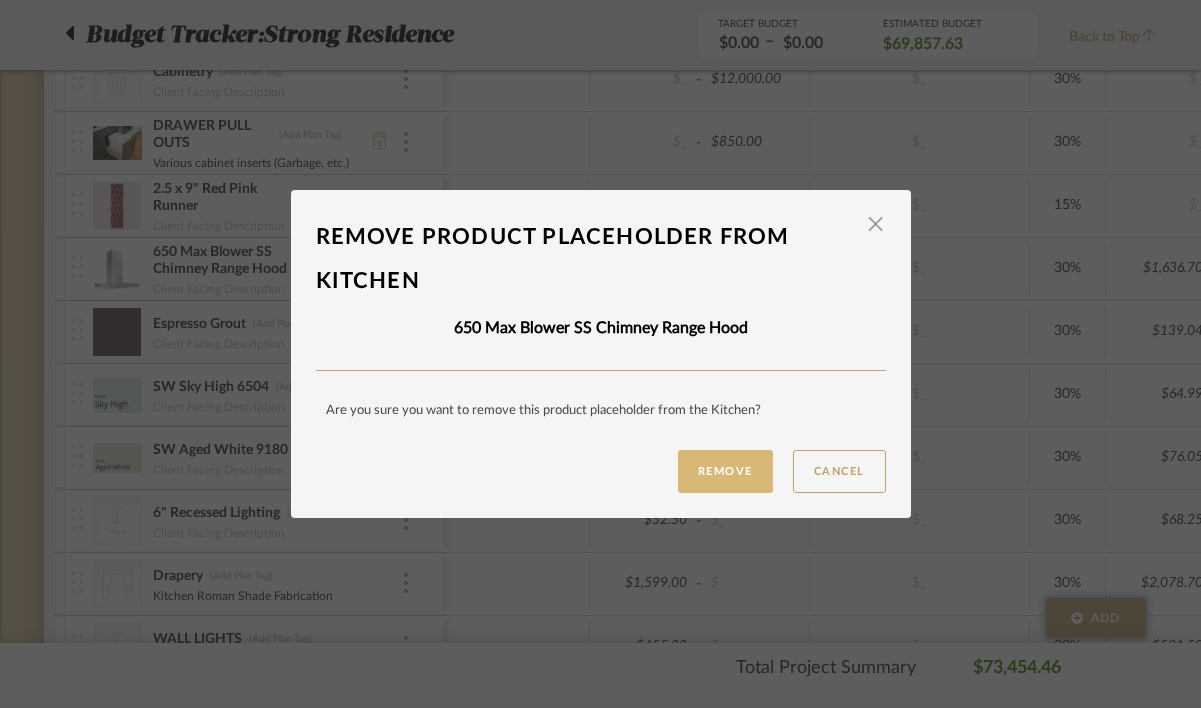 click on "Remove" at bounding box center (725, 471) 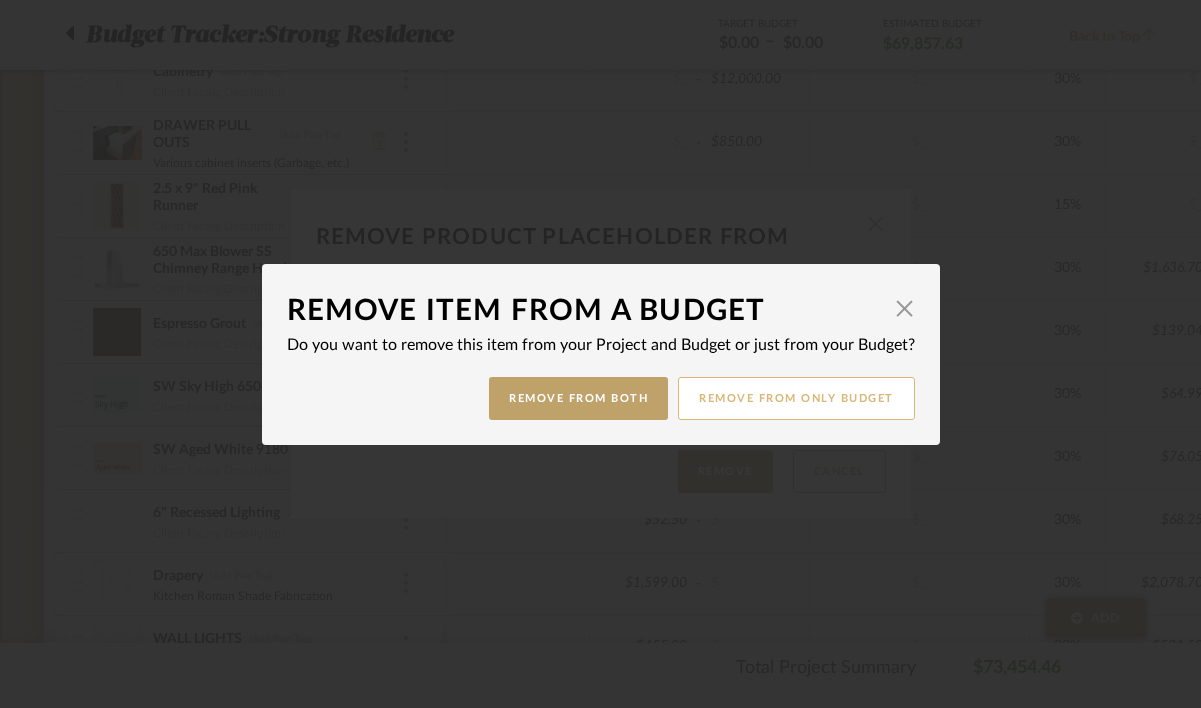 click on "Remove from only Budget" at bounding box center (796, 398) 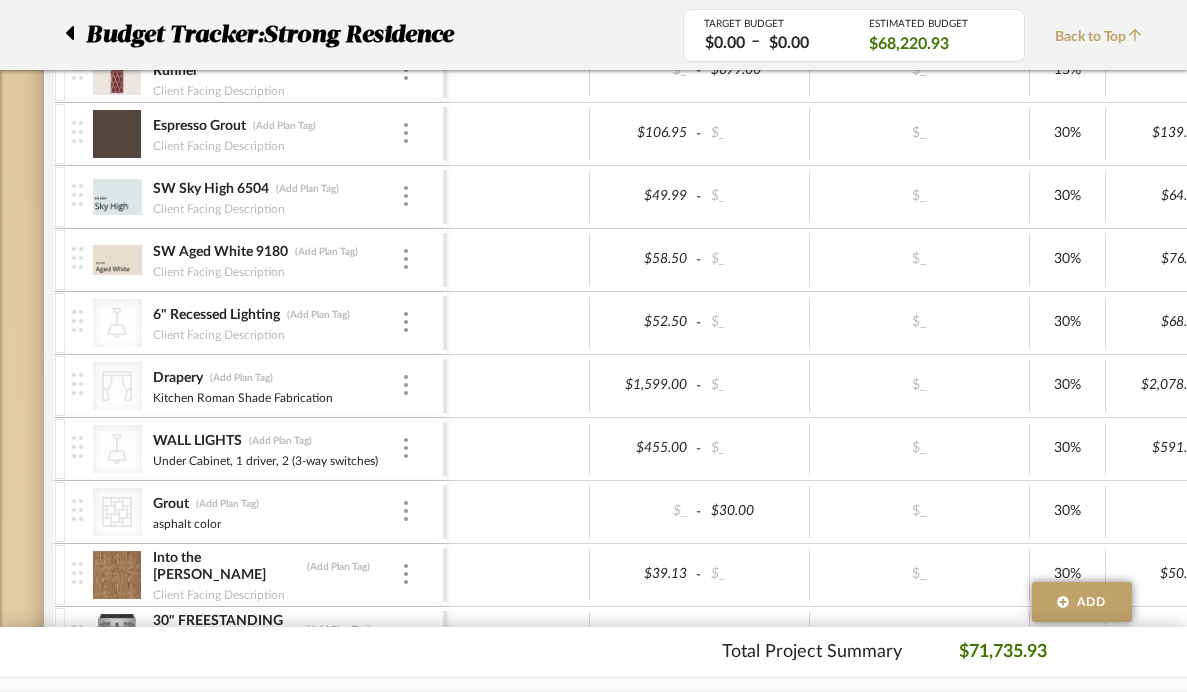 scroll, scrollTop: 496, scrollLeft: 0, axis: vertical 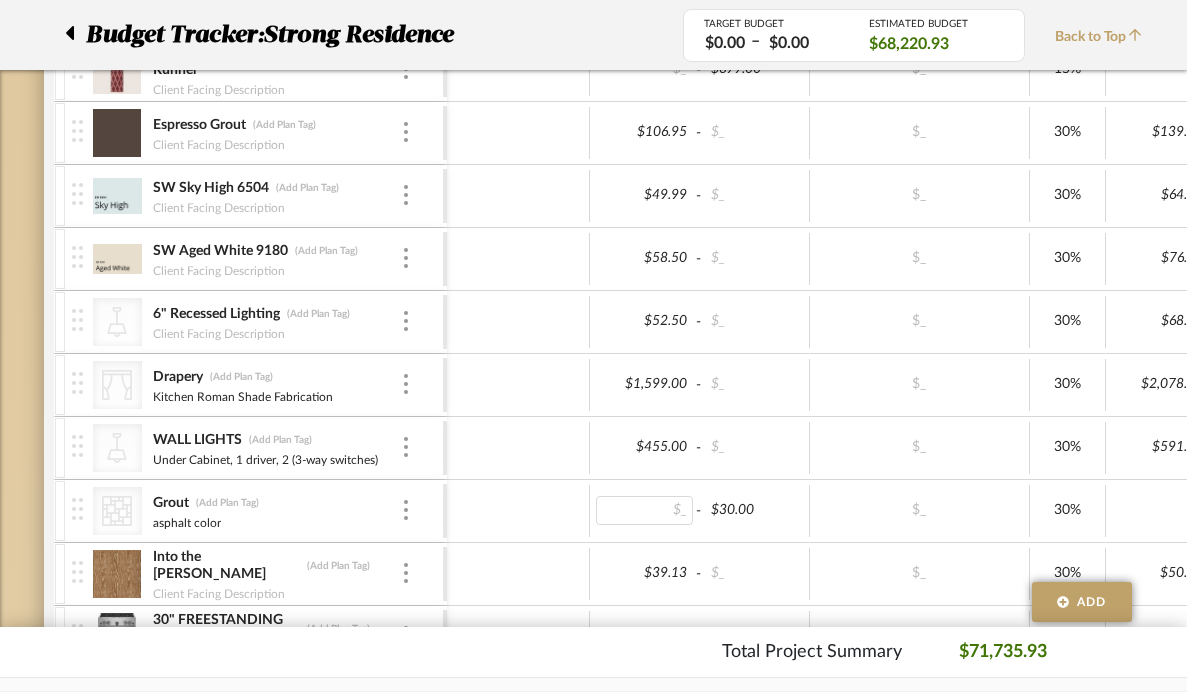 click on "$_" at bounding box center (645, 510) 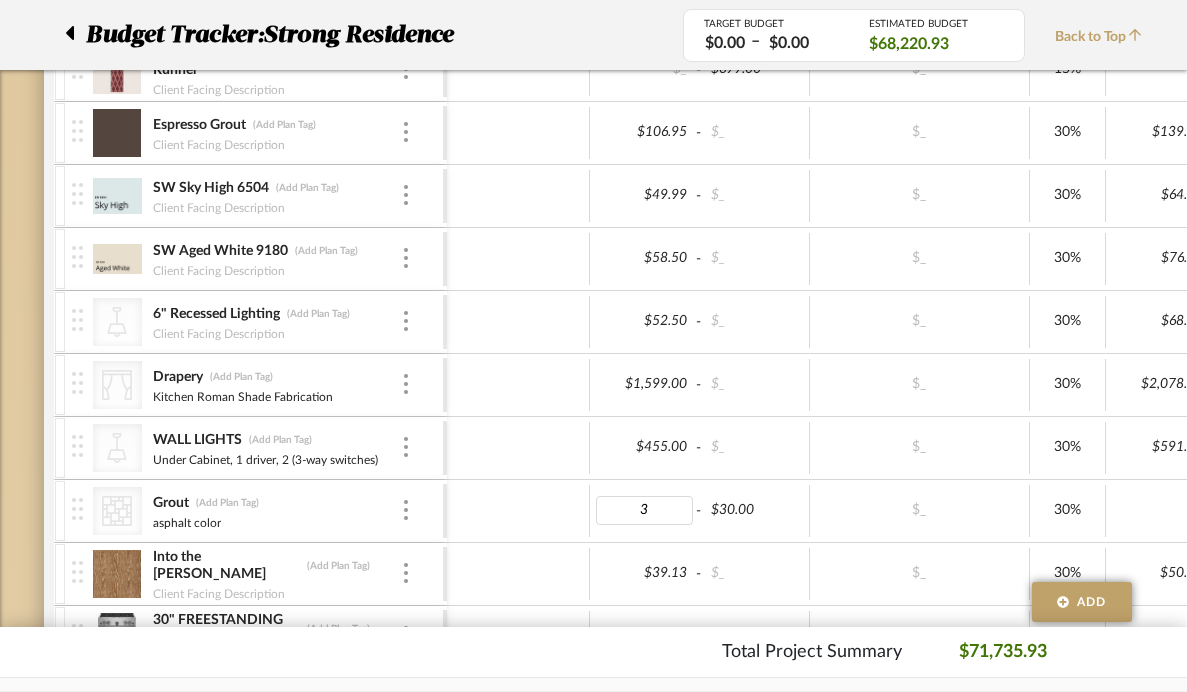 type on "30" 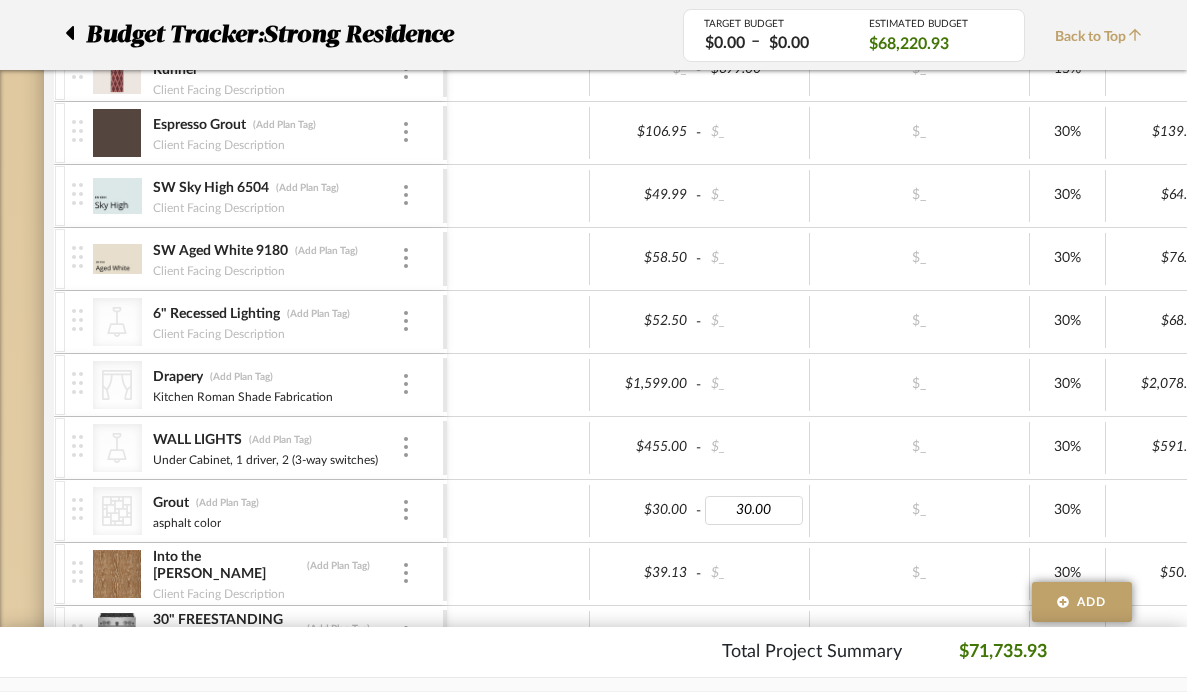 type 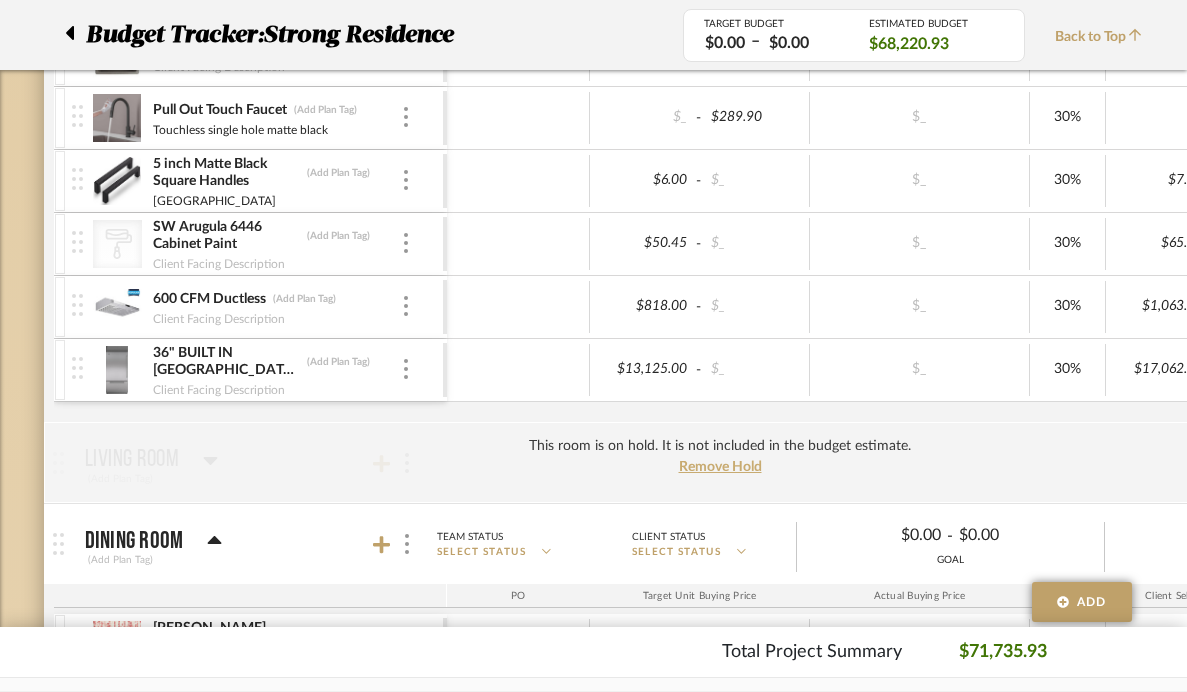 scroll, scrollTop: 1396, scrollLeft: 0, axis: vertical 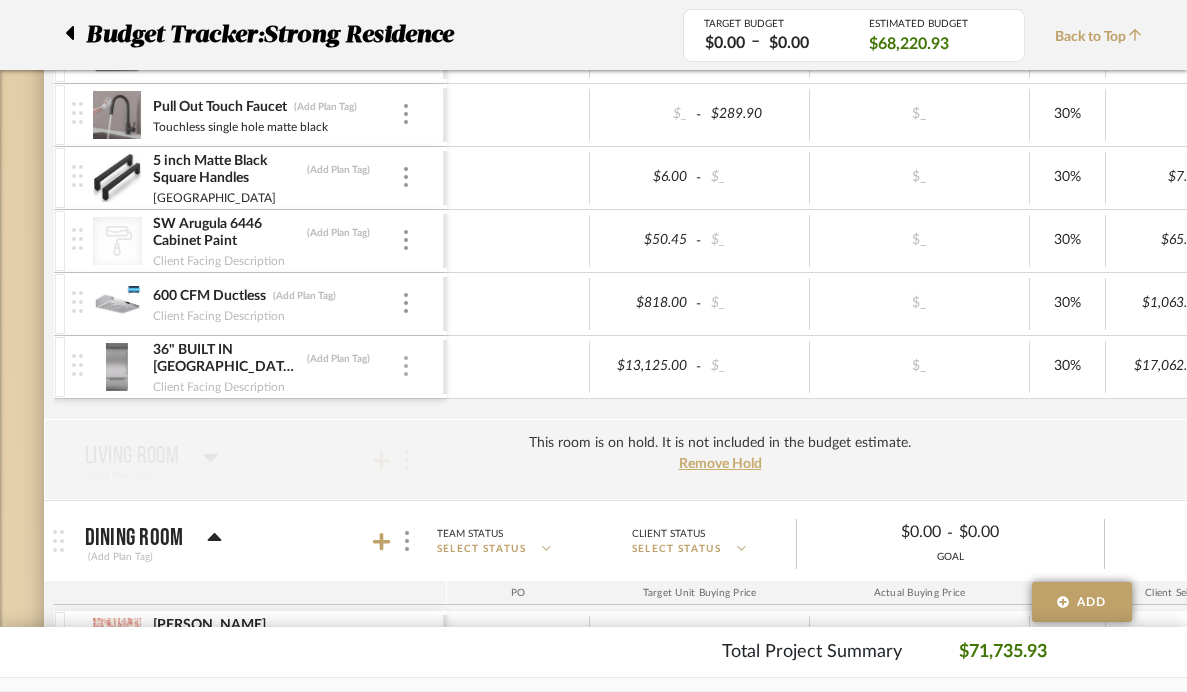 click at bounding box center [406, 366] 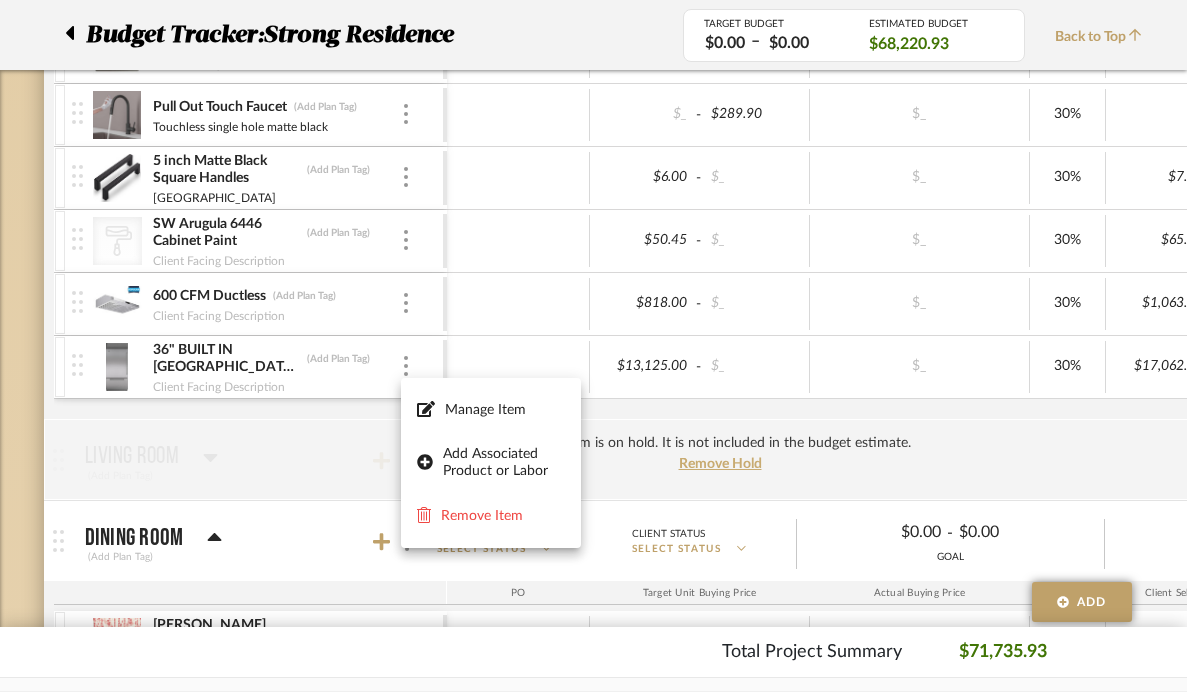 drag, startPoint x: 70, startPoint y: 365, endPoint x: 70, endPoint y: 290, distance: 75 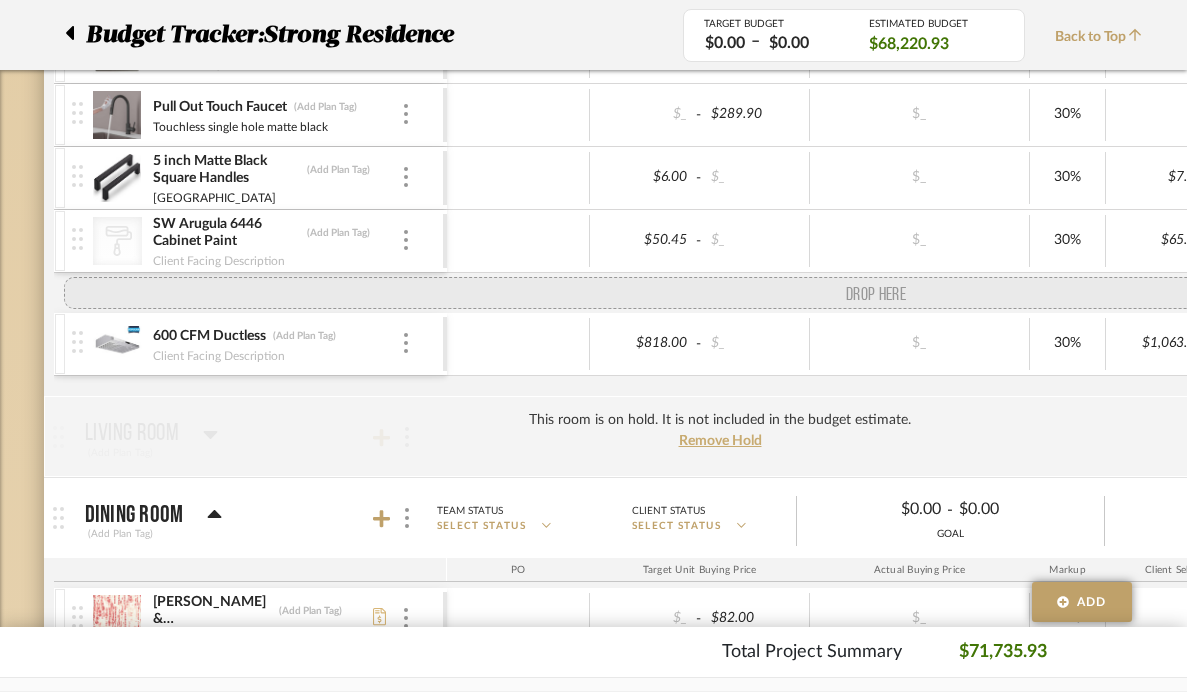 drag, startPoint x: 75, startPoint y: 368, endPoint x: 69, endPoint y: 288, distance: 80.224686 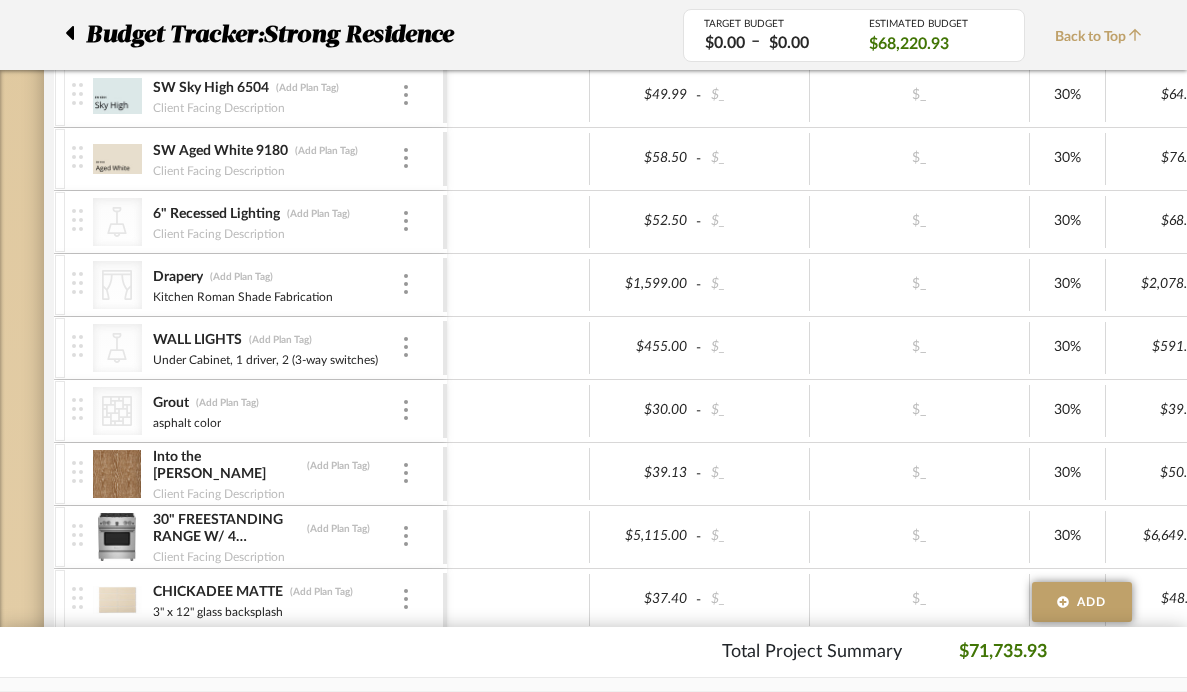 scroll, scrollTop: 598, scrollLeft: 0, axis: vertical 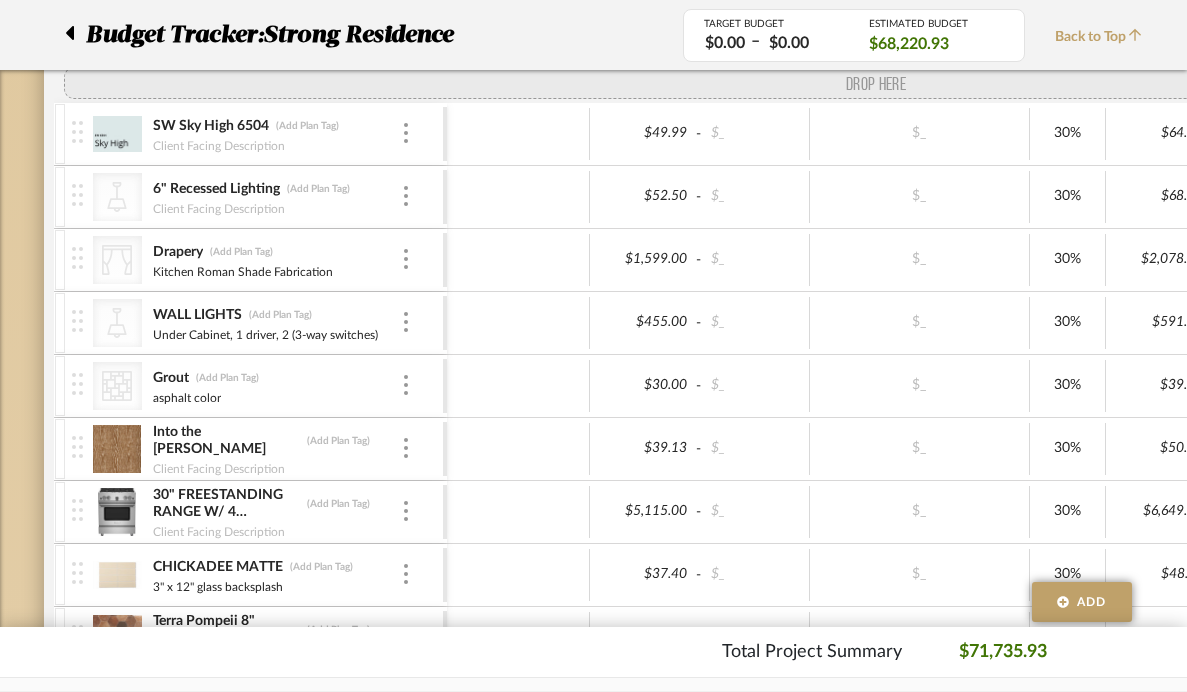 drag, startPoint x: 75, startPoint y: 151, endPoint x: 75, endPoint y: 99, distance: 52 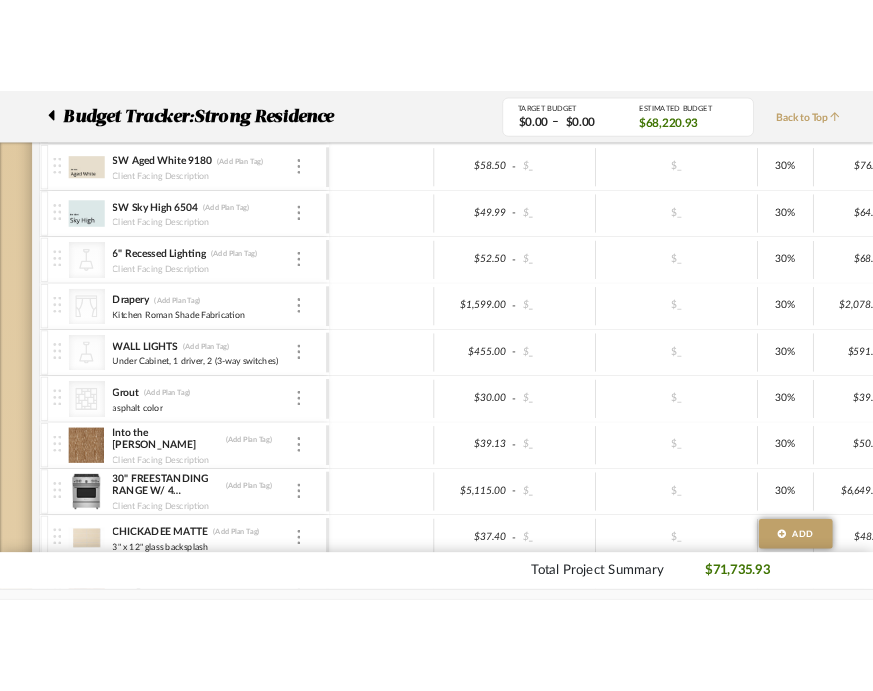 scroll, scrollTop: 592, scrollLeft: 0, axis: vertical 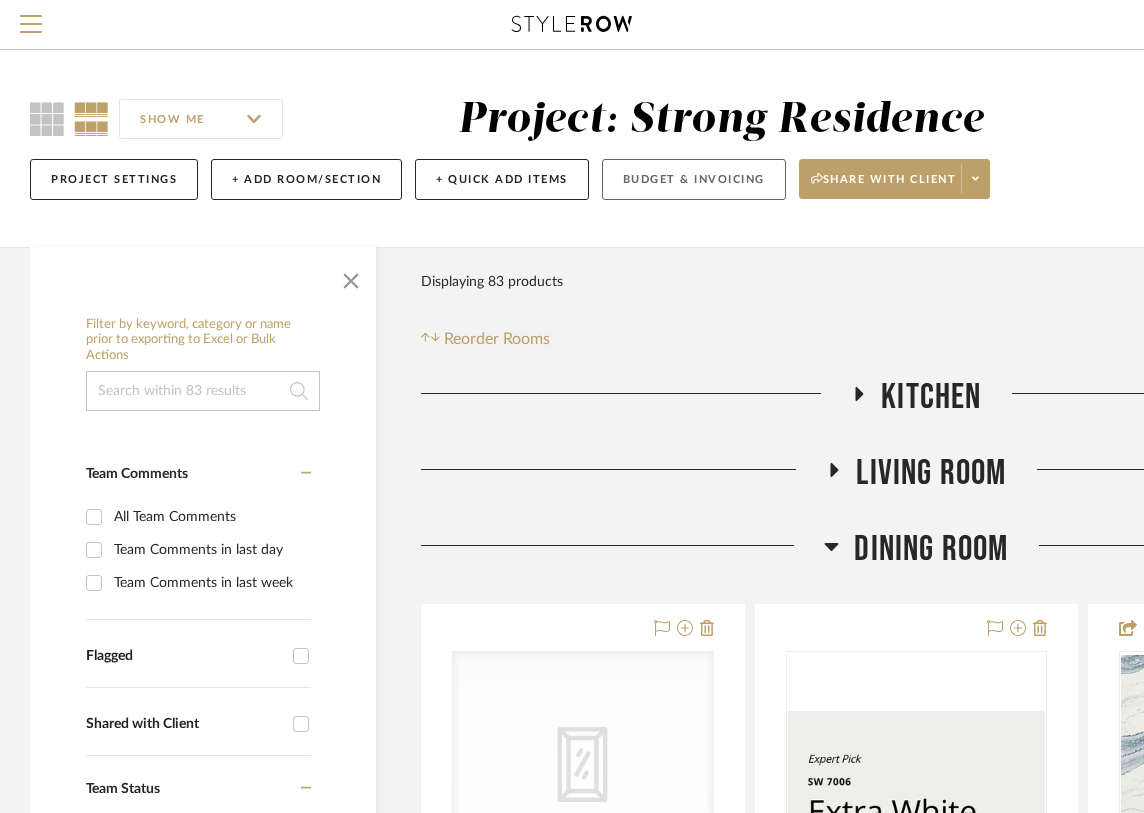 click on "Budget & Invoicing" 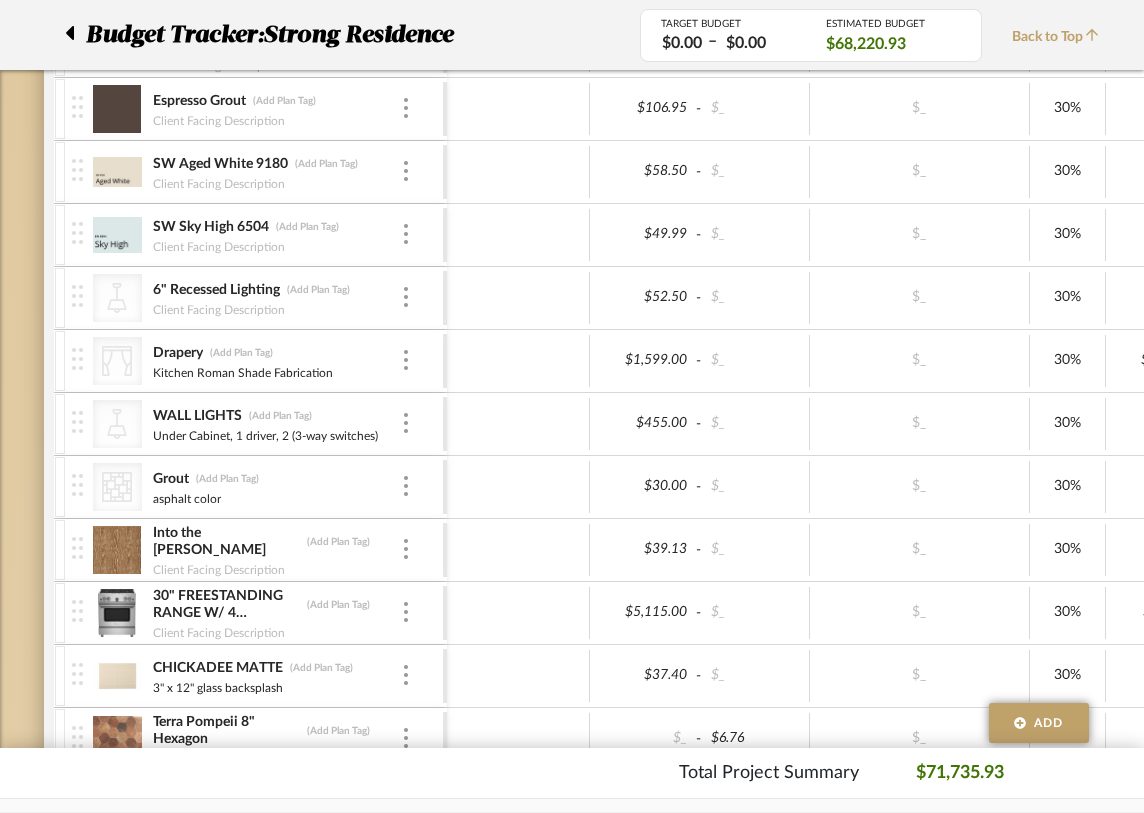 scroll, scrollTop: 527, scrollLeft: 0, axis: vertical 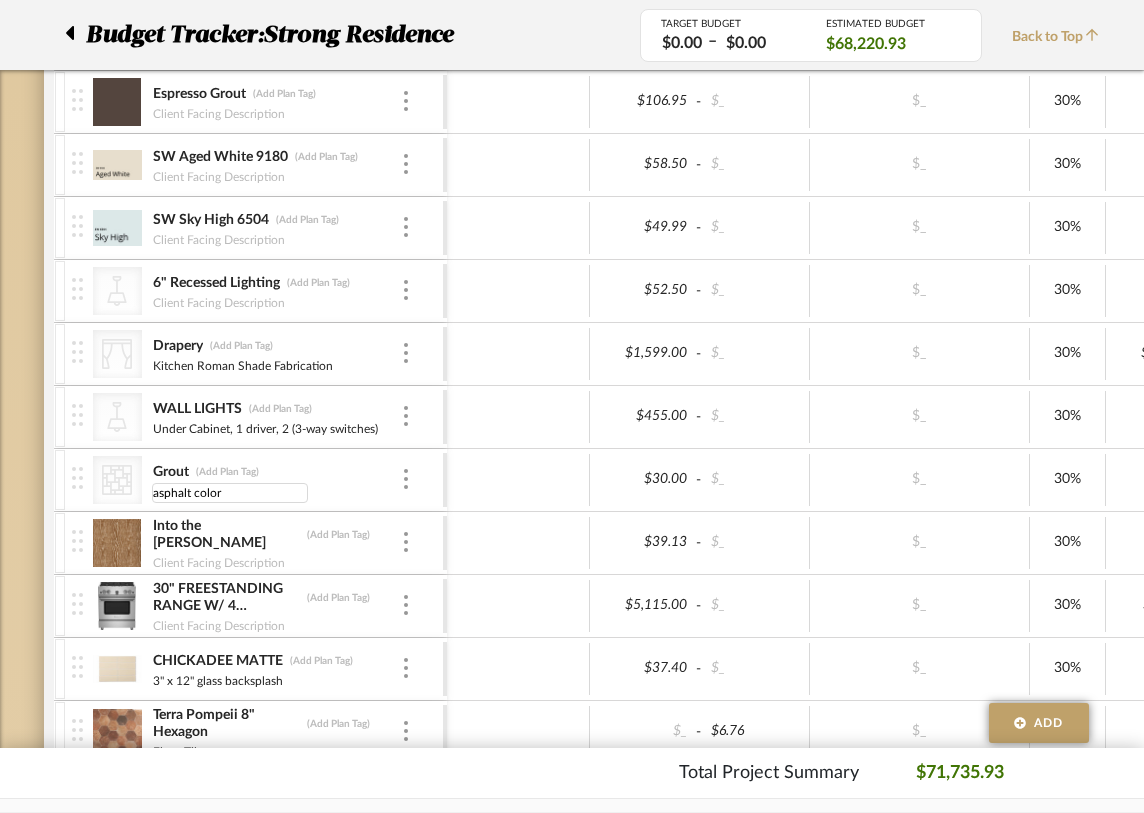 click on "asphalt color" at bounding box center [230, 493] 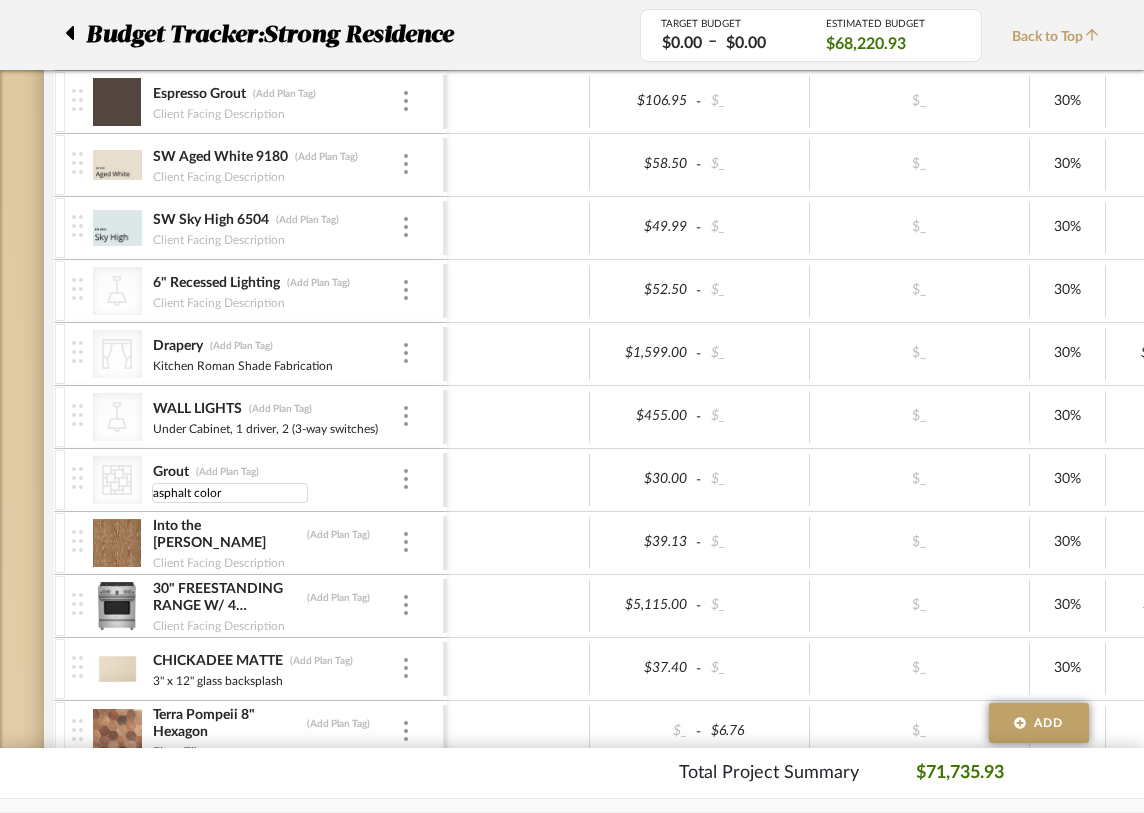 click on "asphalt color" at bounding box center (230, 493) 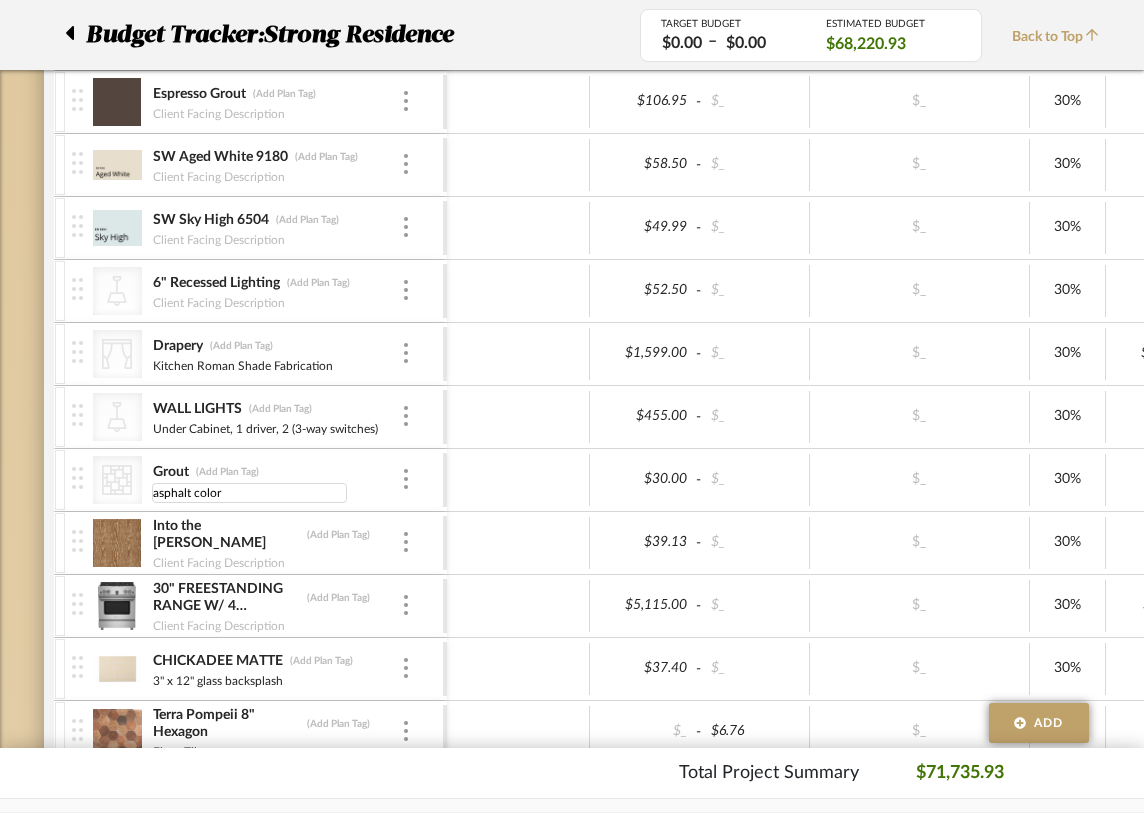 type on "Espresso sanded, Ivory non-sanded" 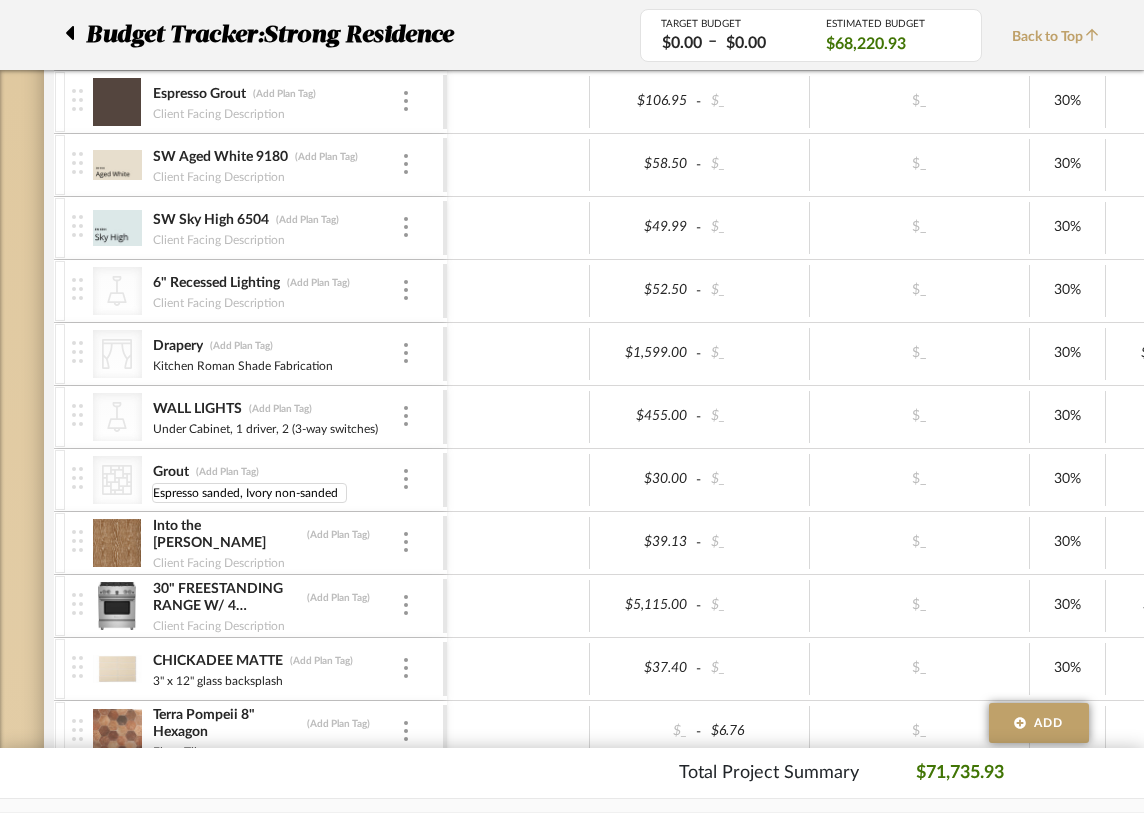 click at bounding box center [518, 480] 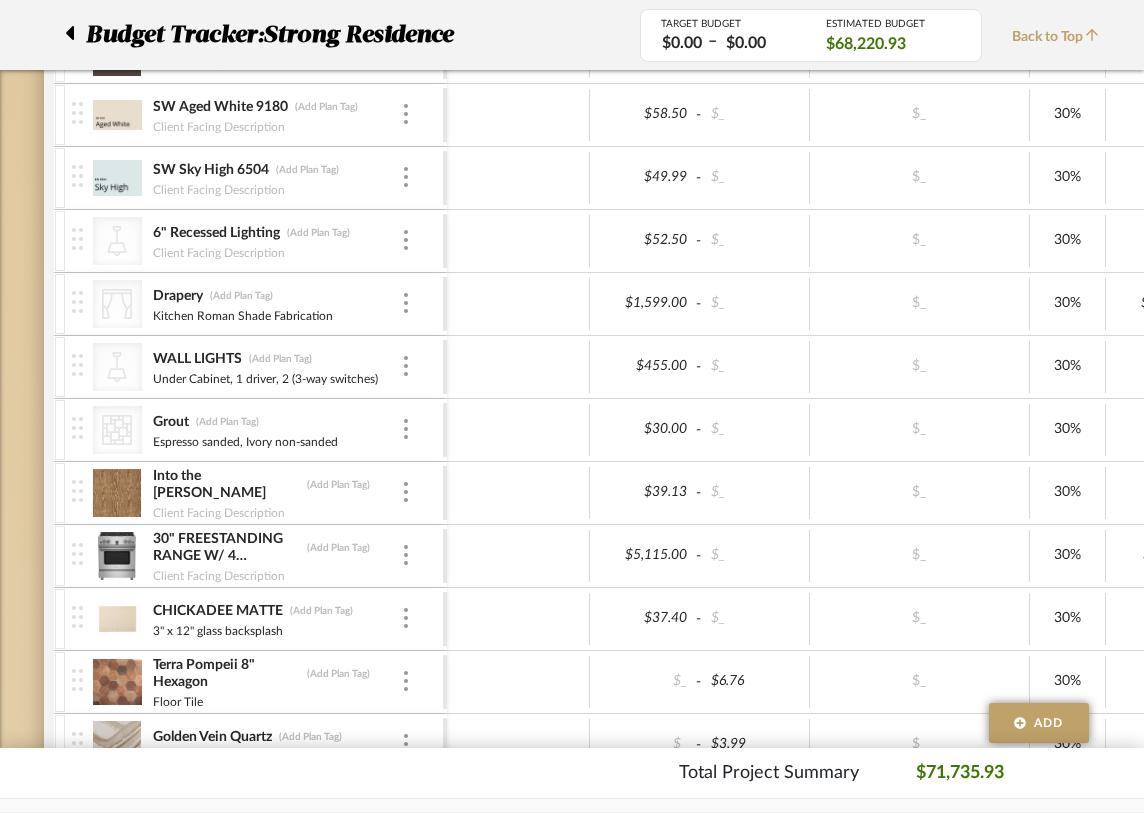 scroll, scrollTop: 582, scrollLeft: 0, axis: vertical 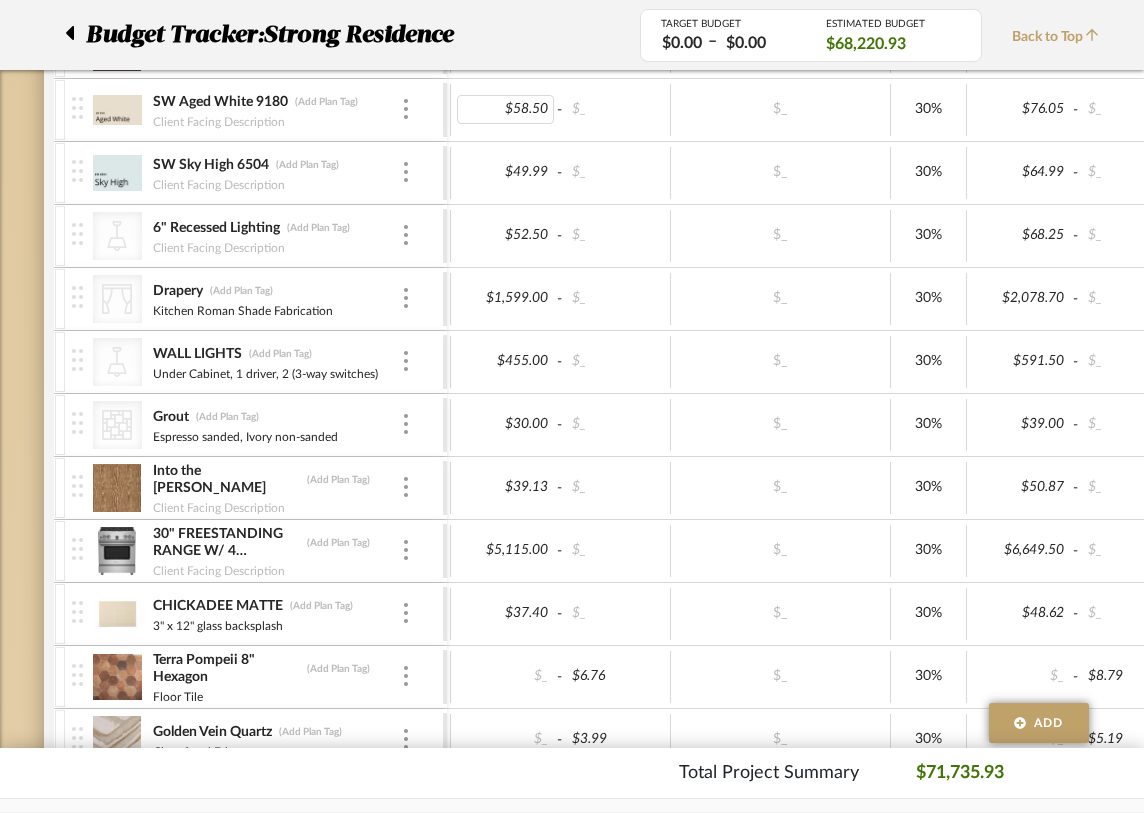 click on "$58.50" at bounding box center [506, 109] 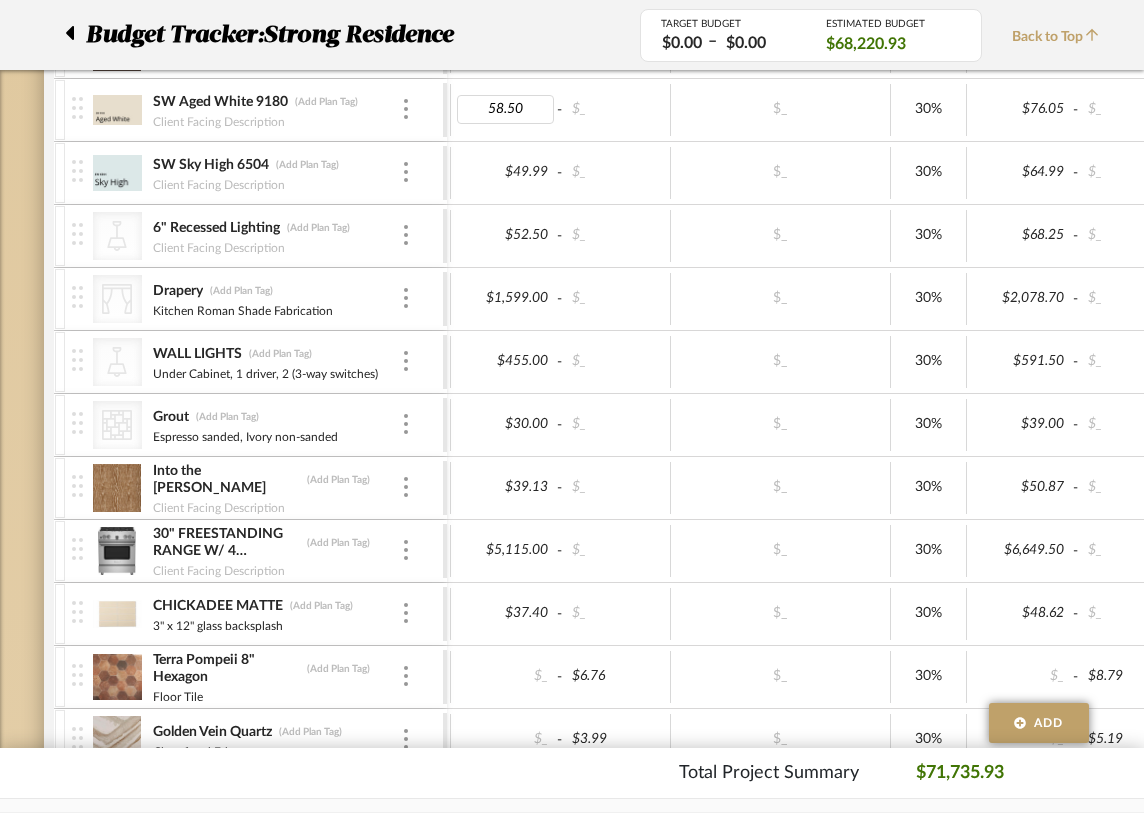 type 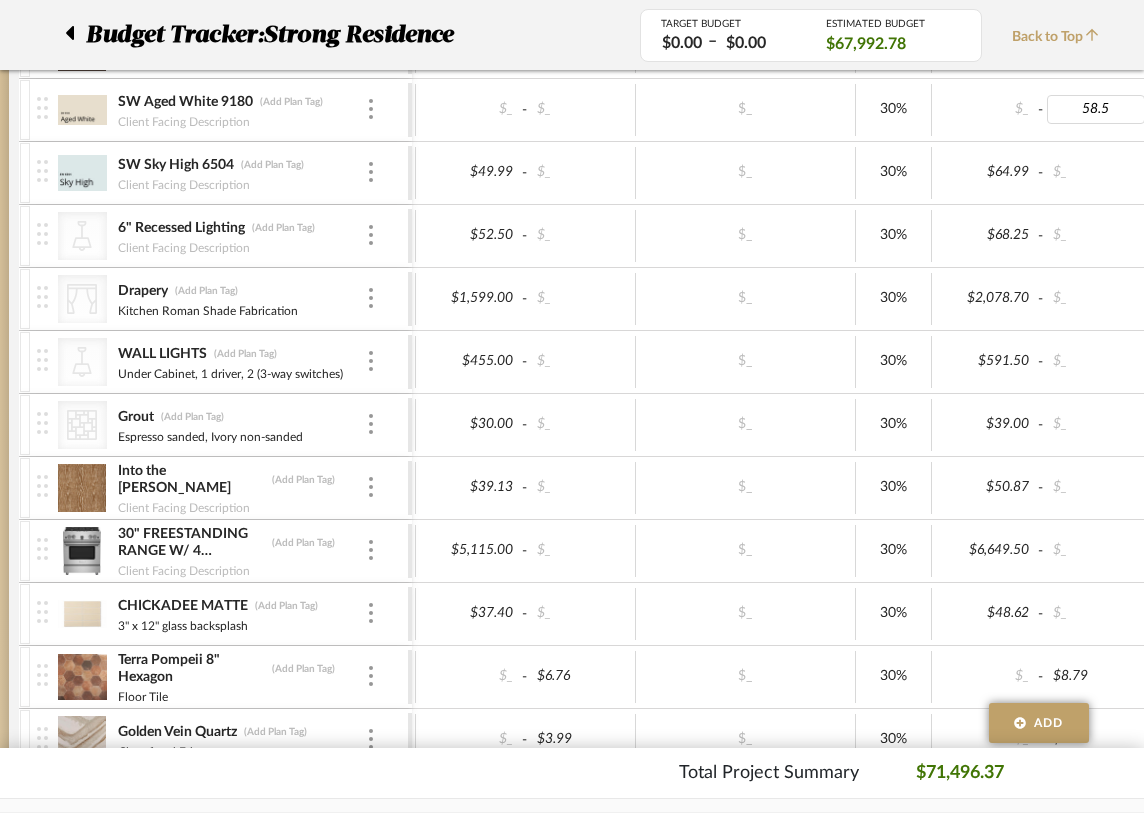 type on "58.50" 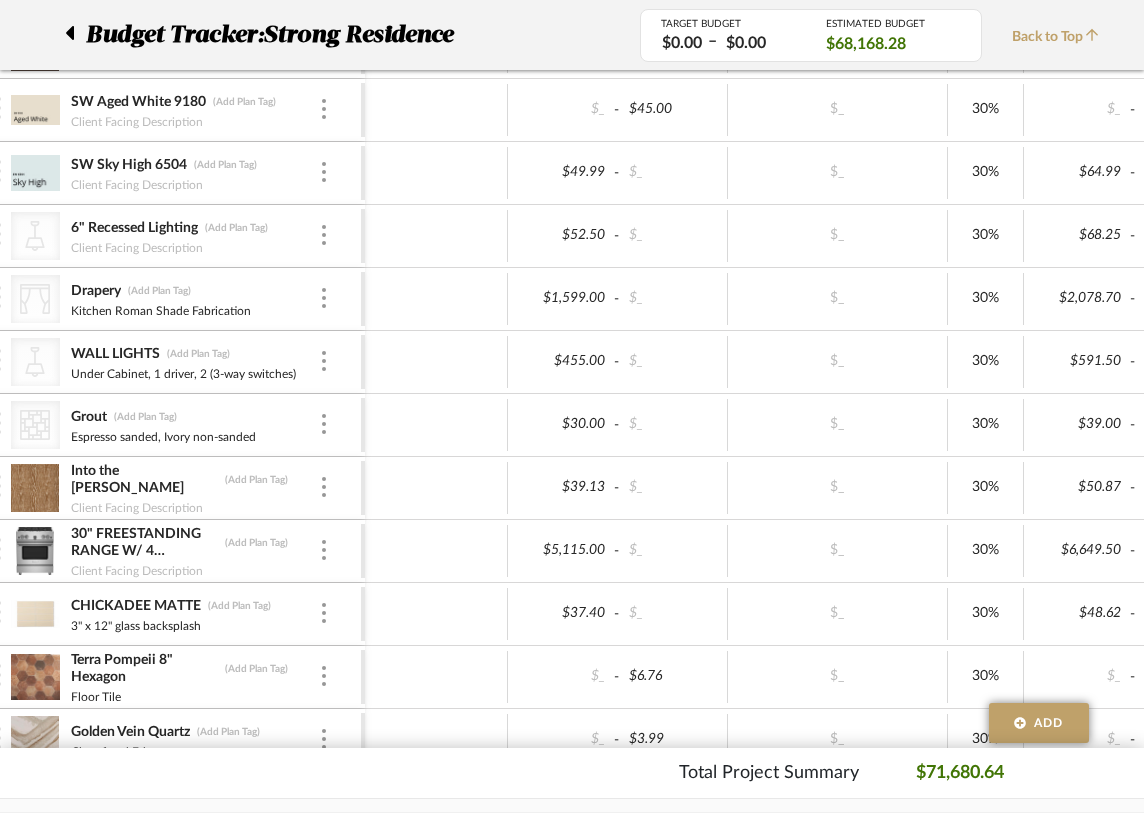 click on "$_" at bounding box center (838, 173) 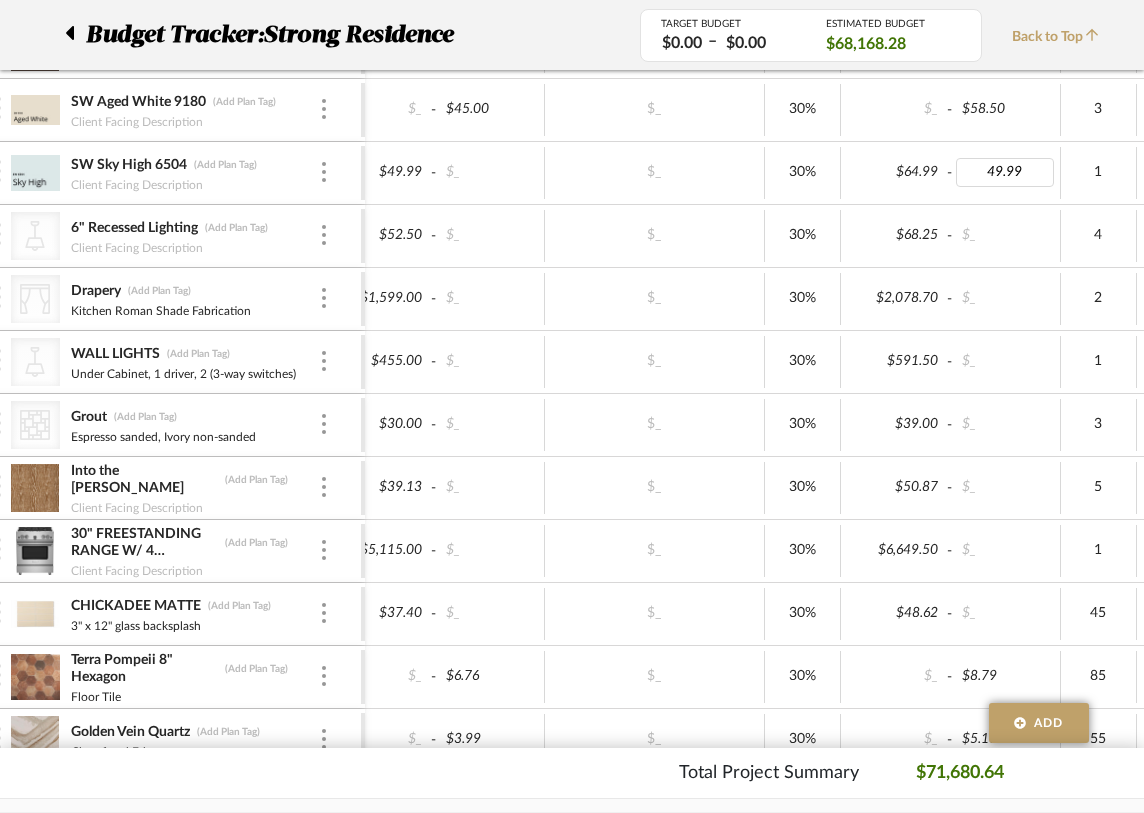 type on "$49.99" 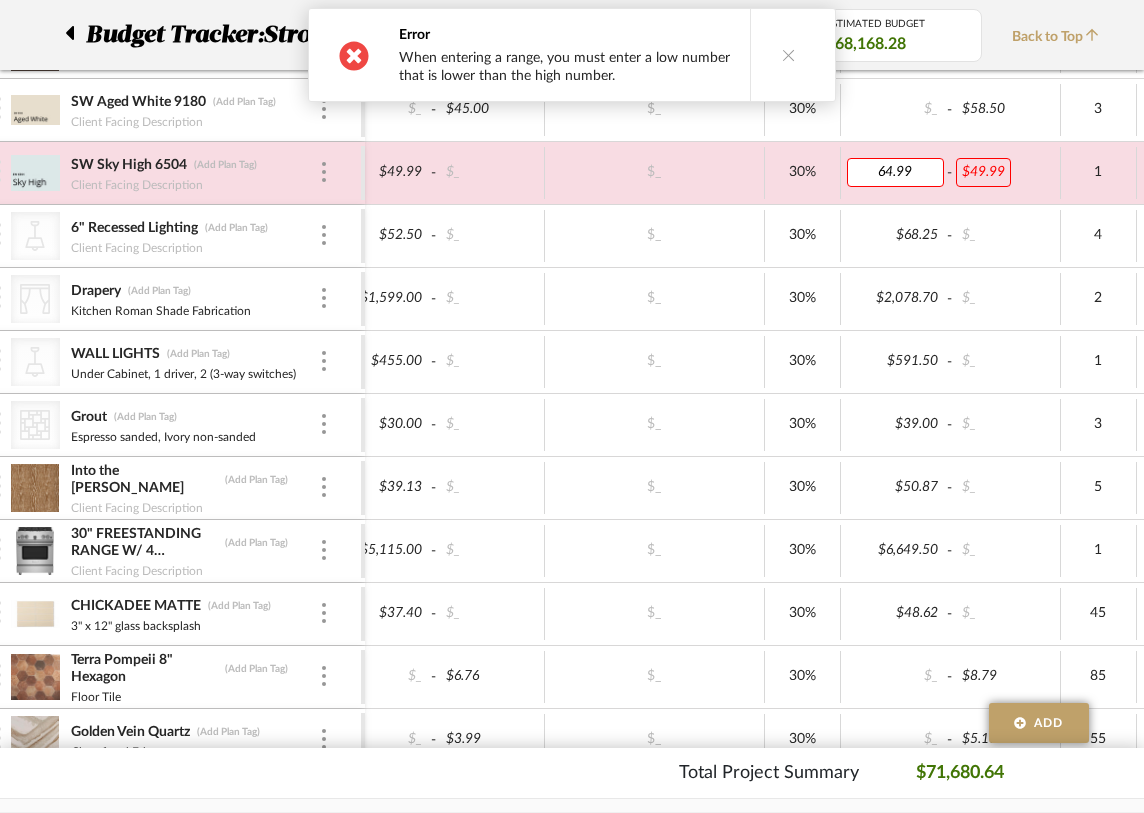 type 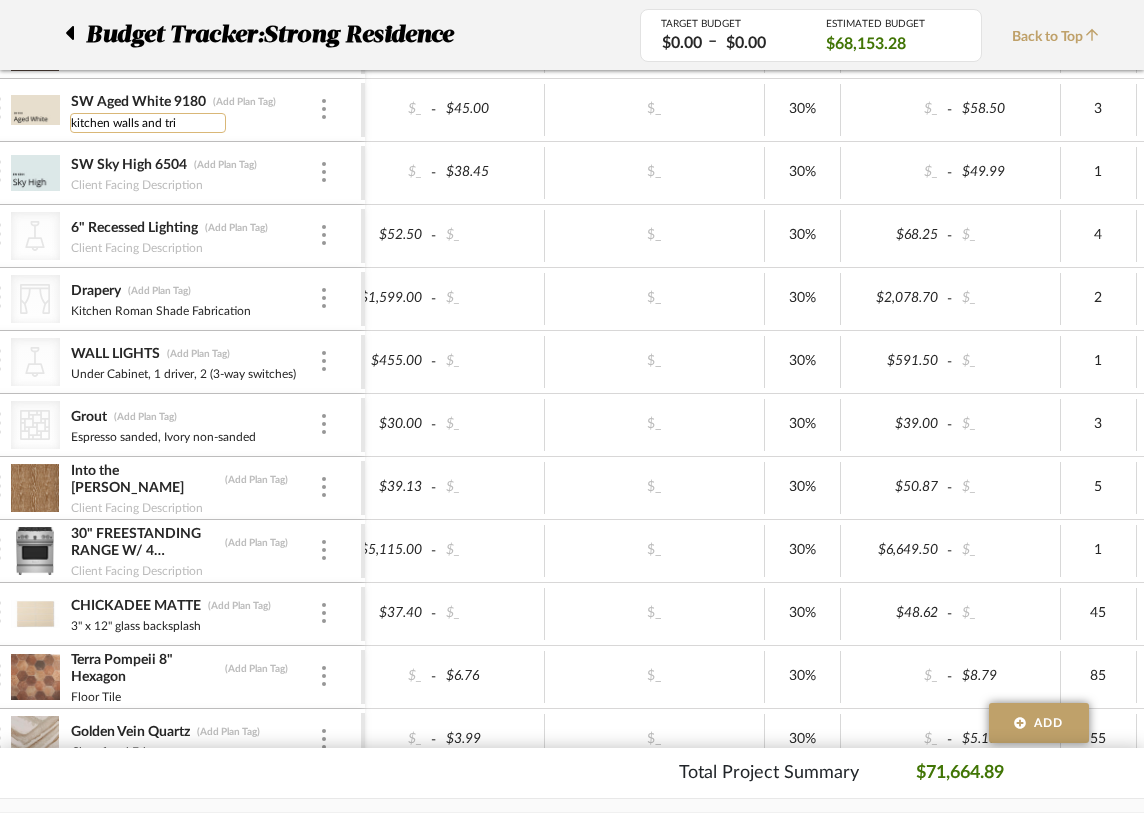 type on "kitchen walls and trim" 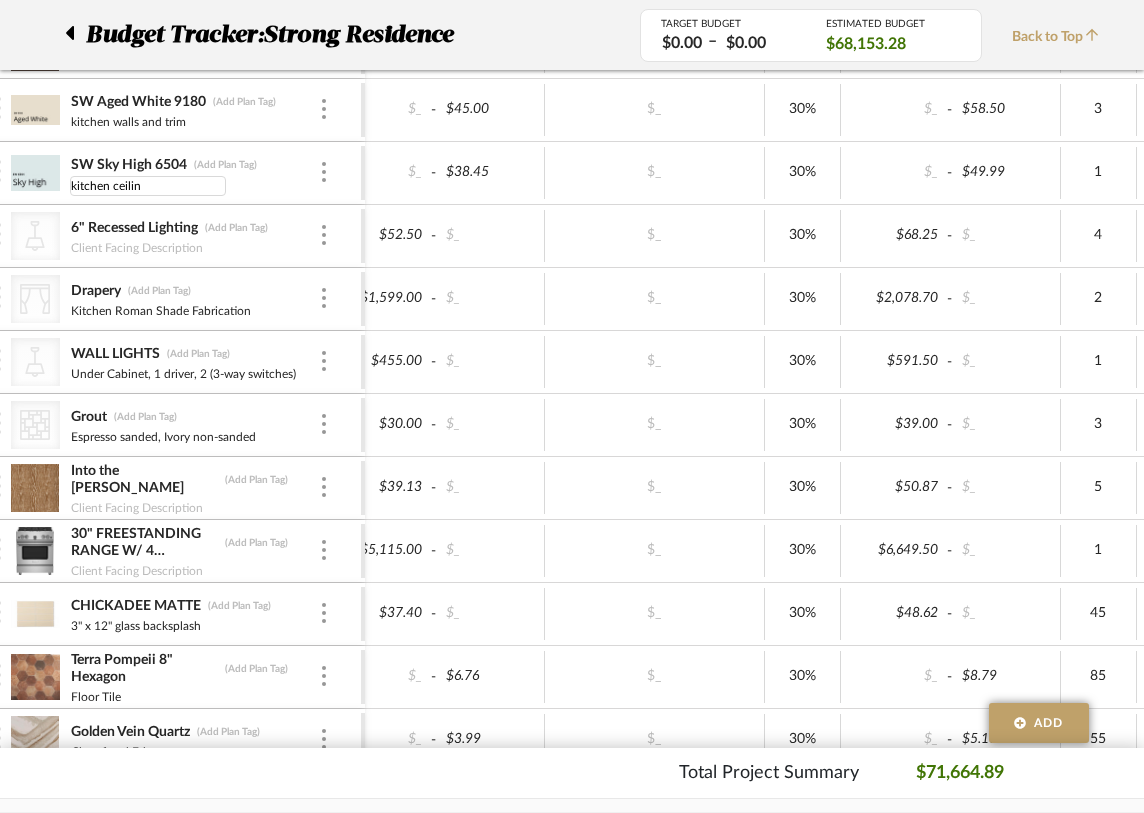 type on "kitchen ceiling" 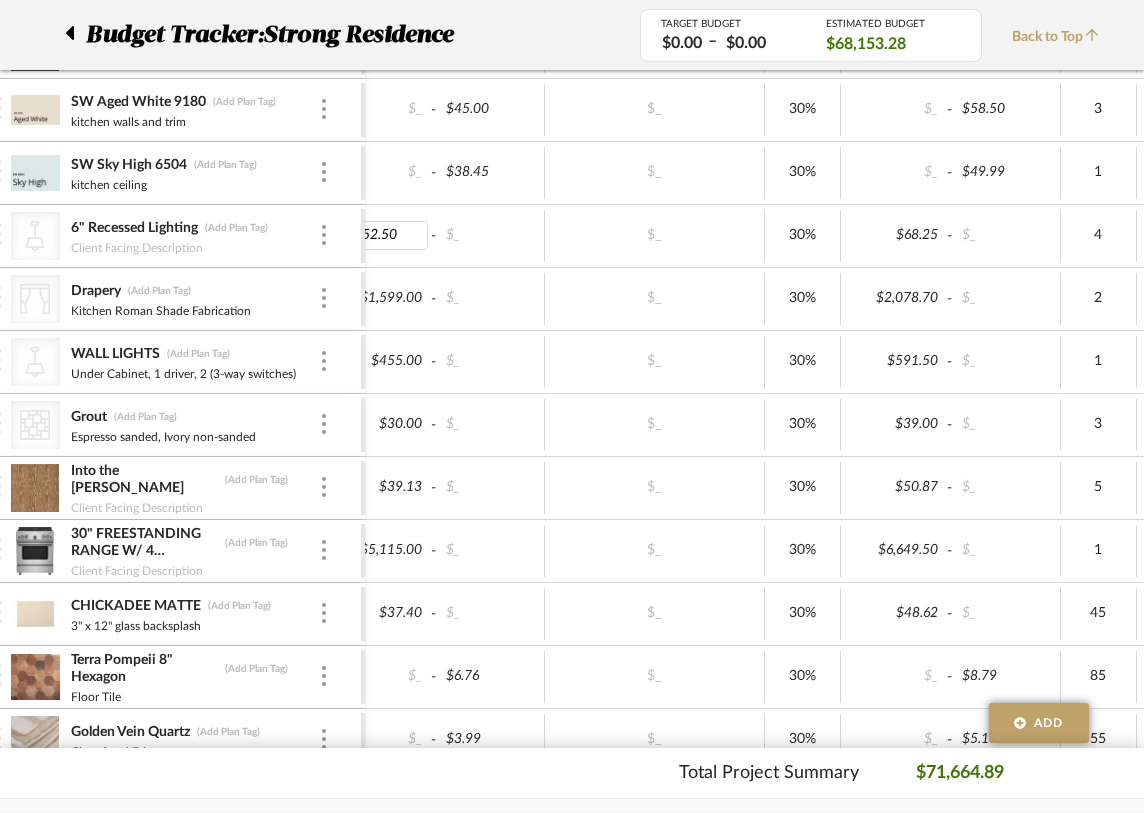 type 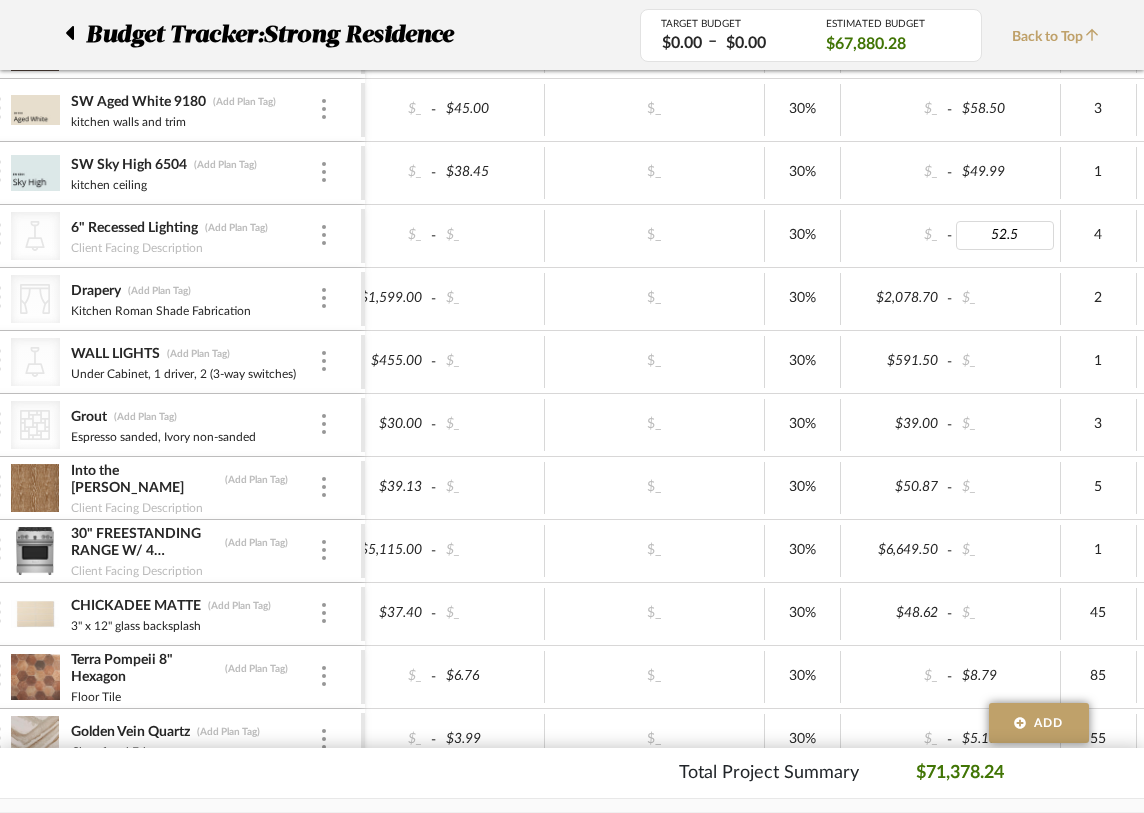 type on "52.50" 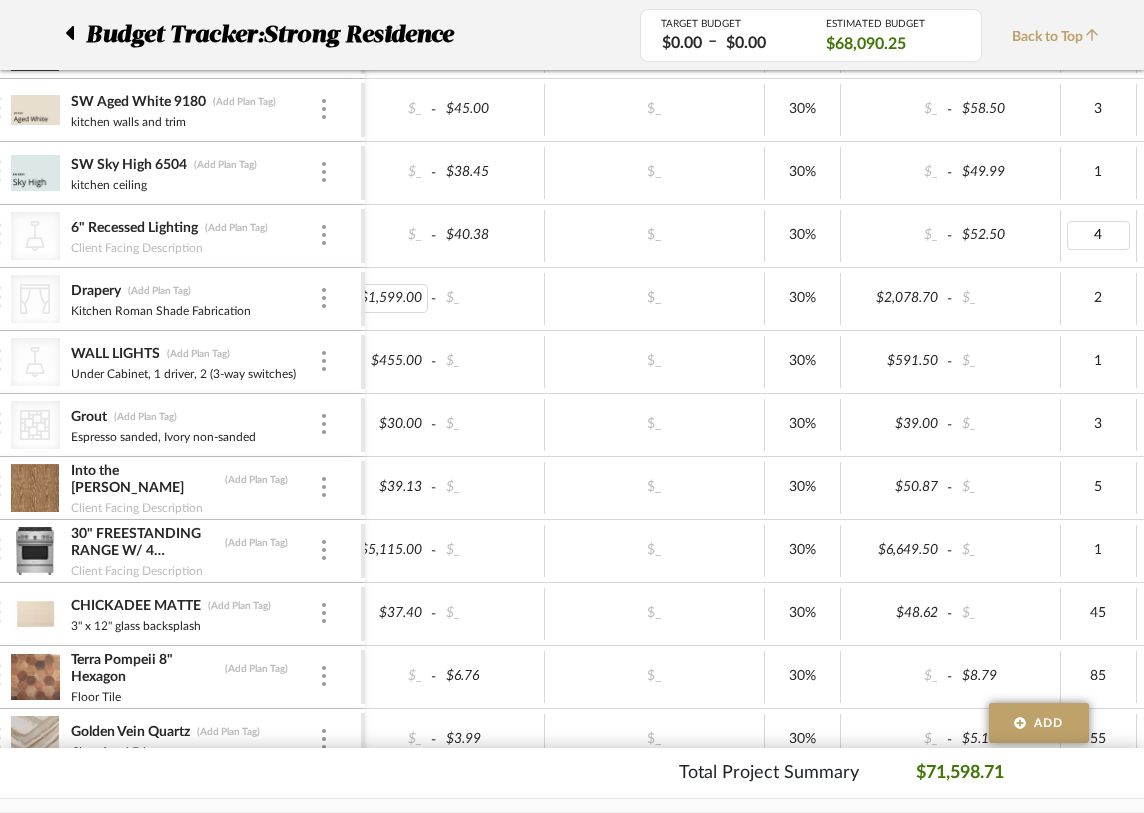click on "$1,599.00" at bounding box center [380, 298] 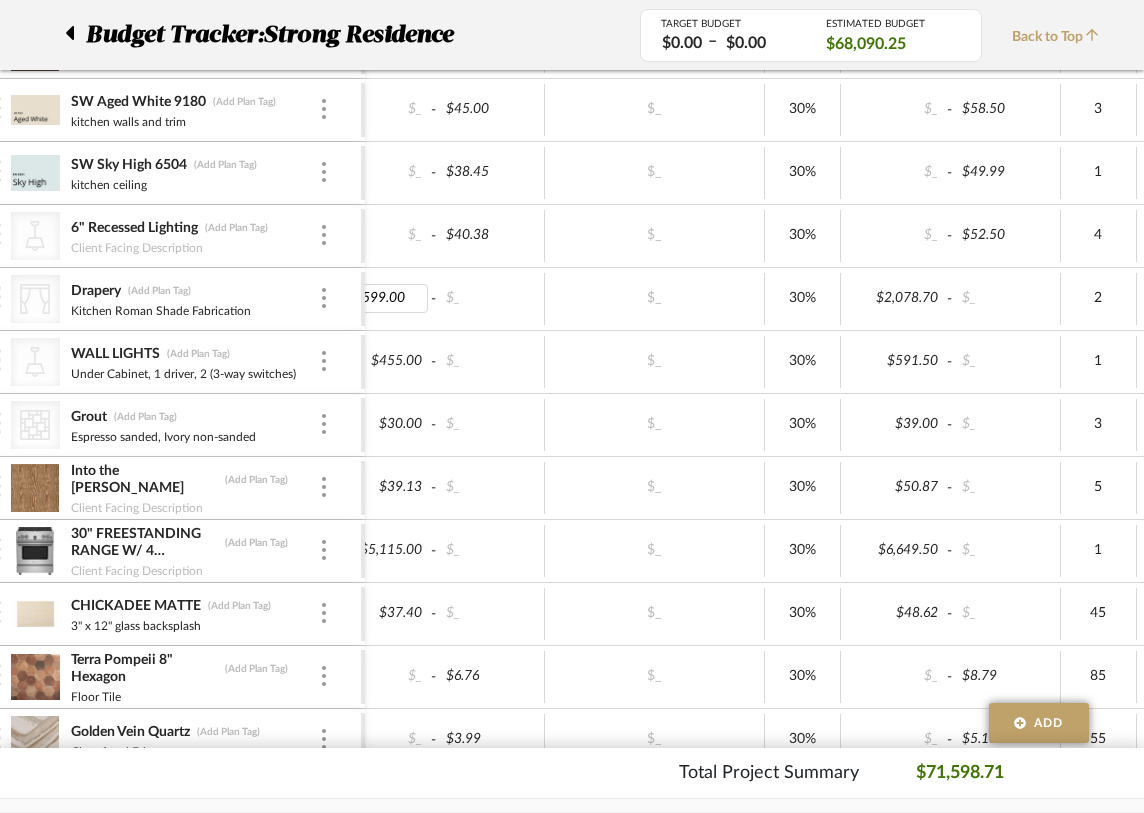 type 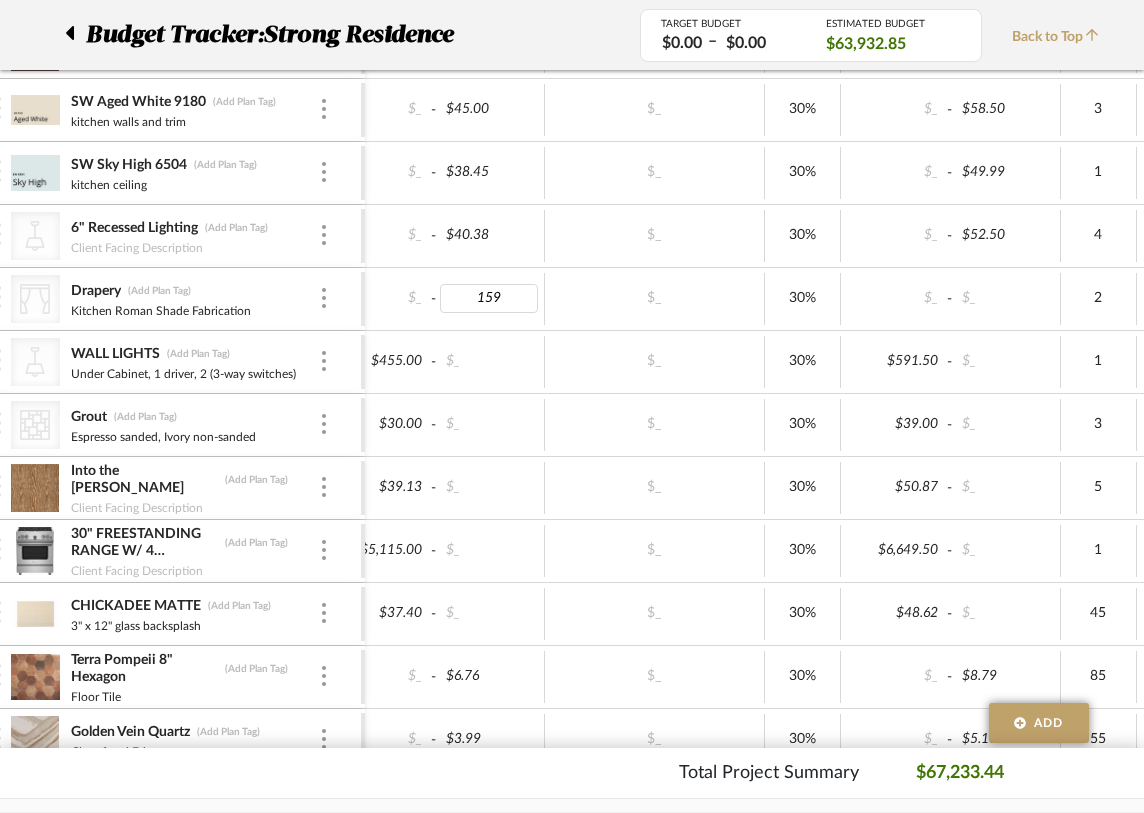 type on "1599" 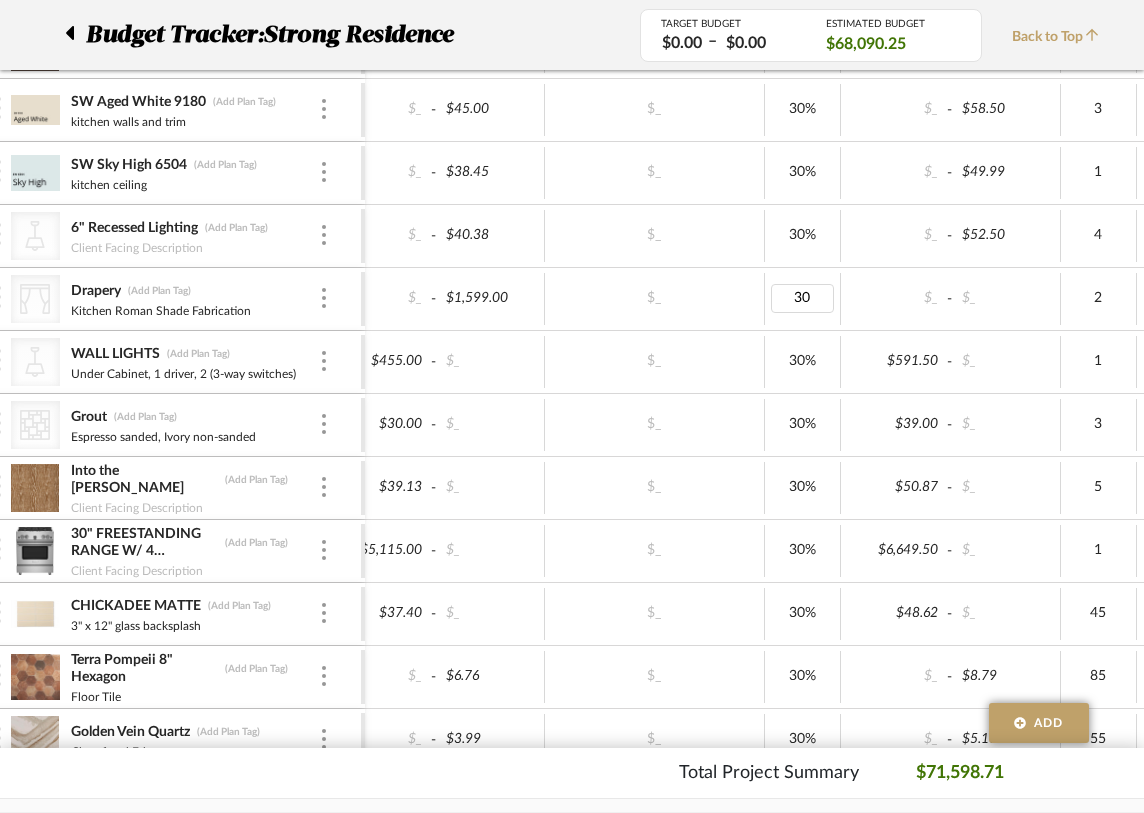 type on "0" 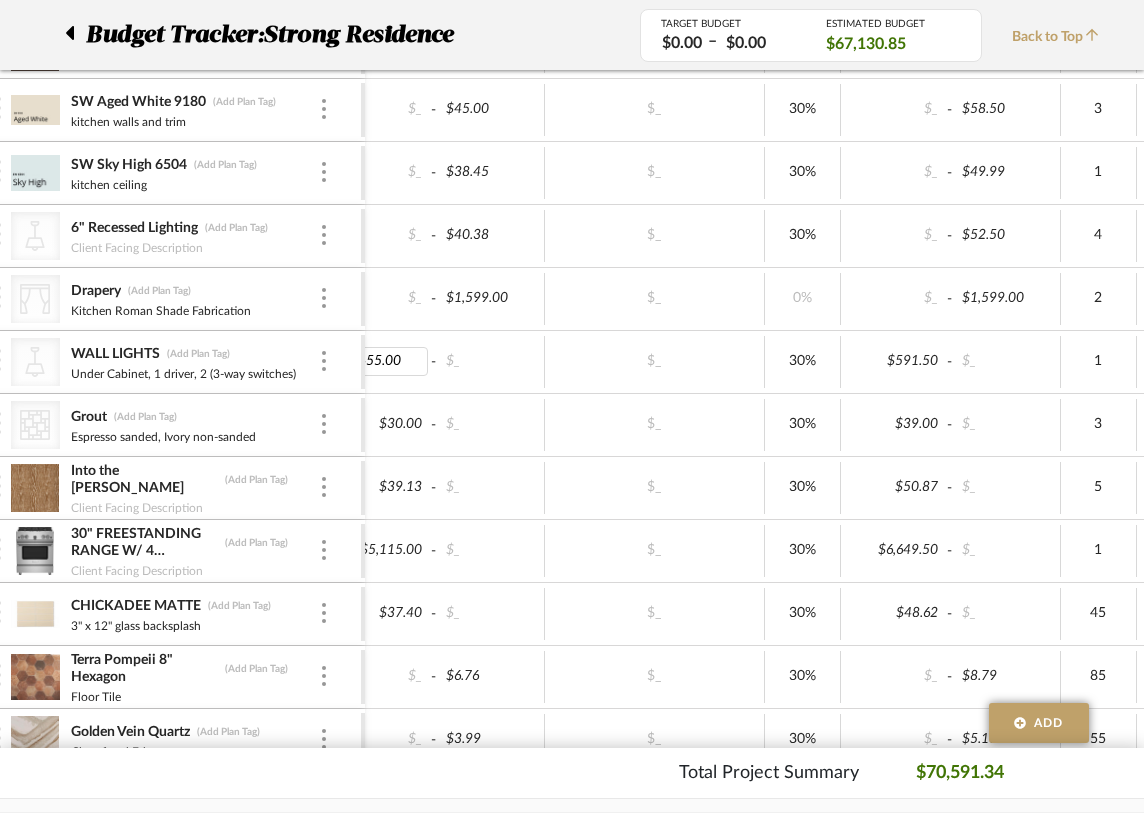 type 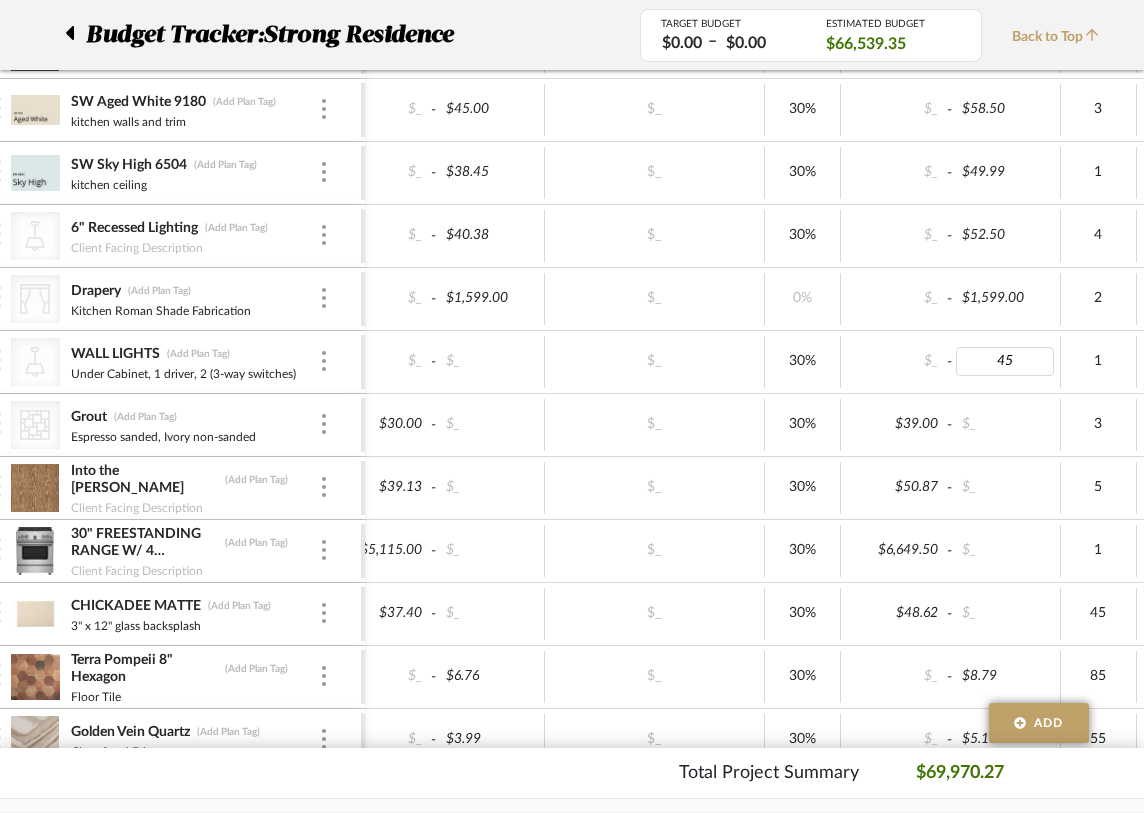 type on "455" 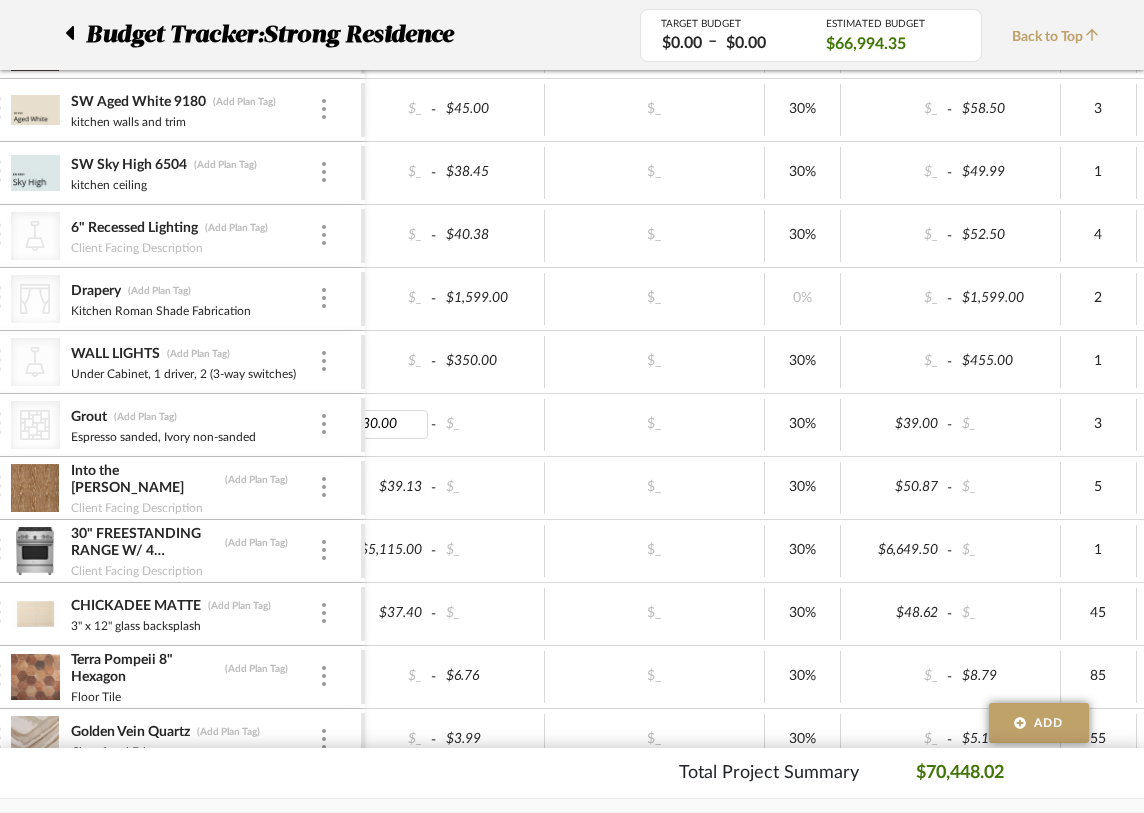 type 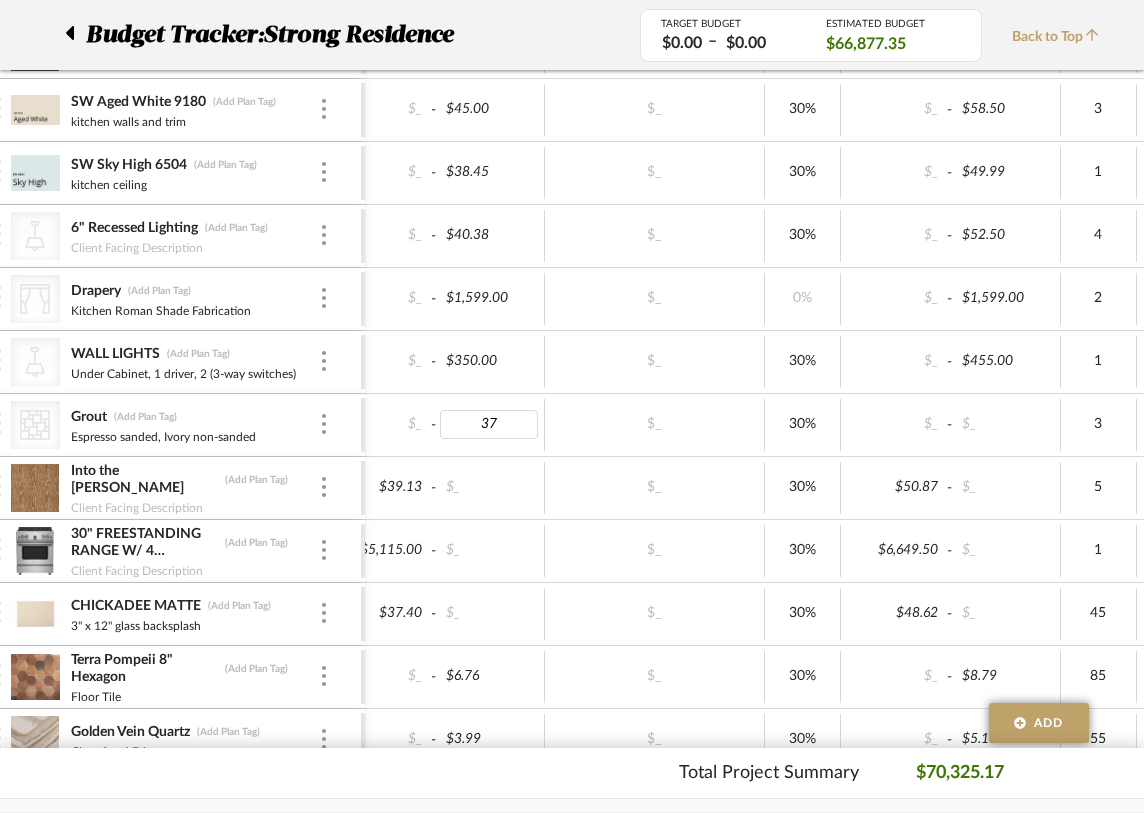 type on "3" 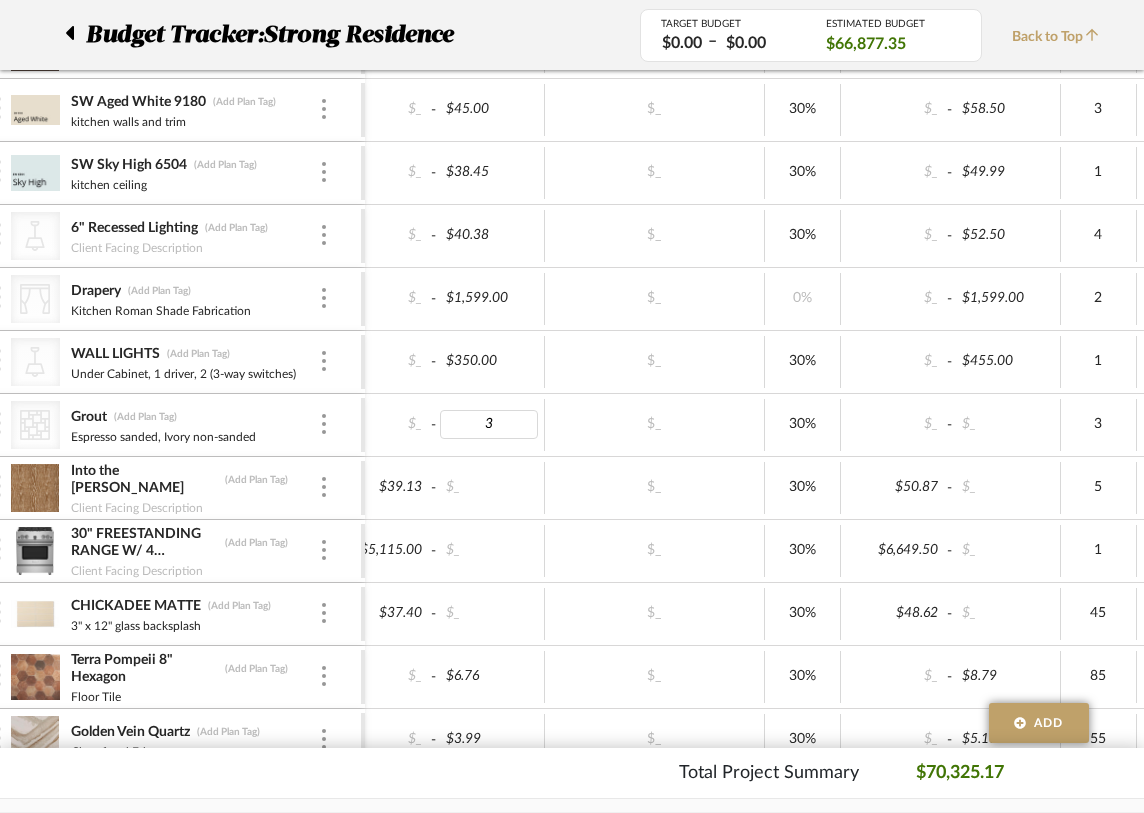 type 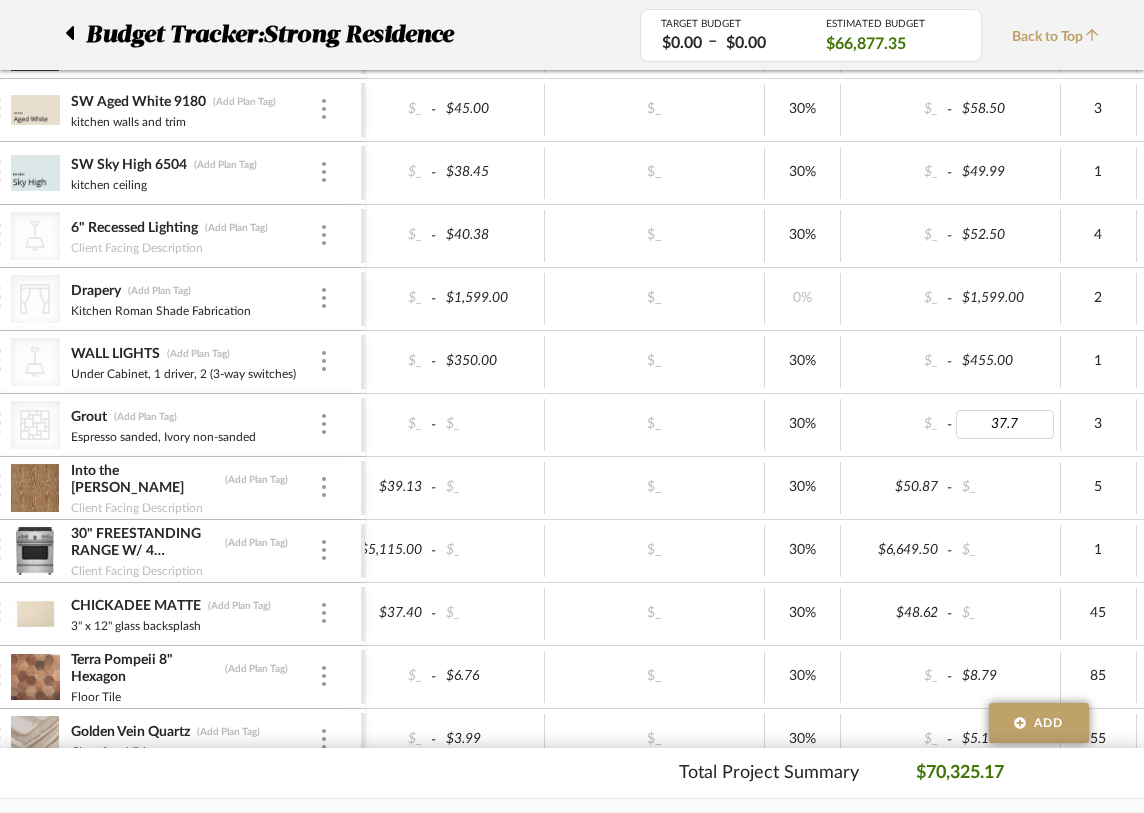 type on "37.70" 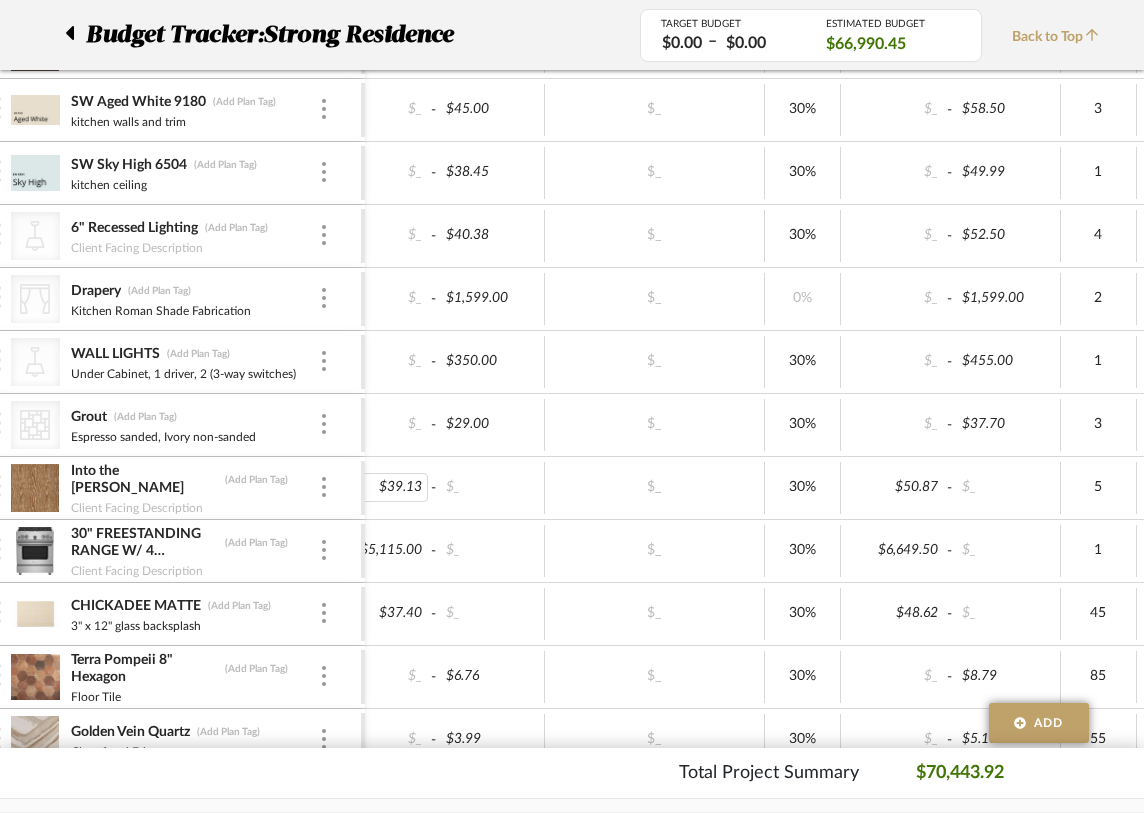 click on "$39.13" at bounding box center [380, 487] 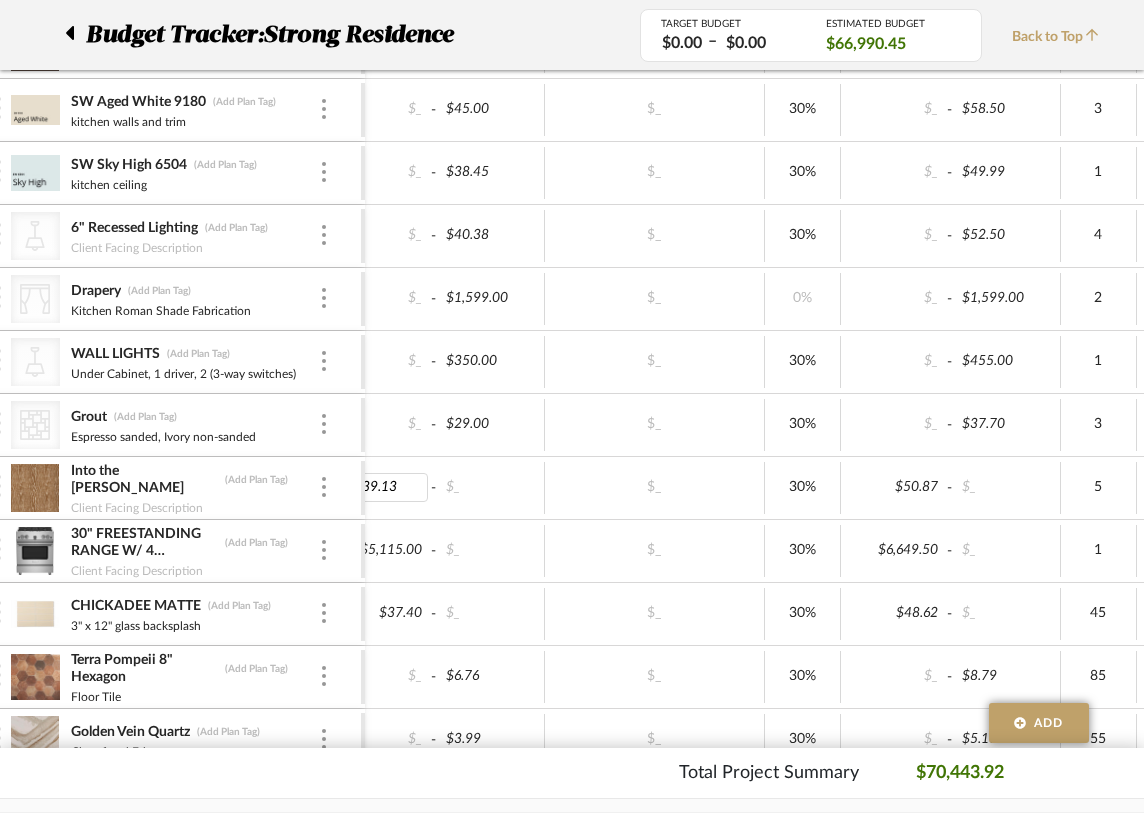type 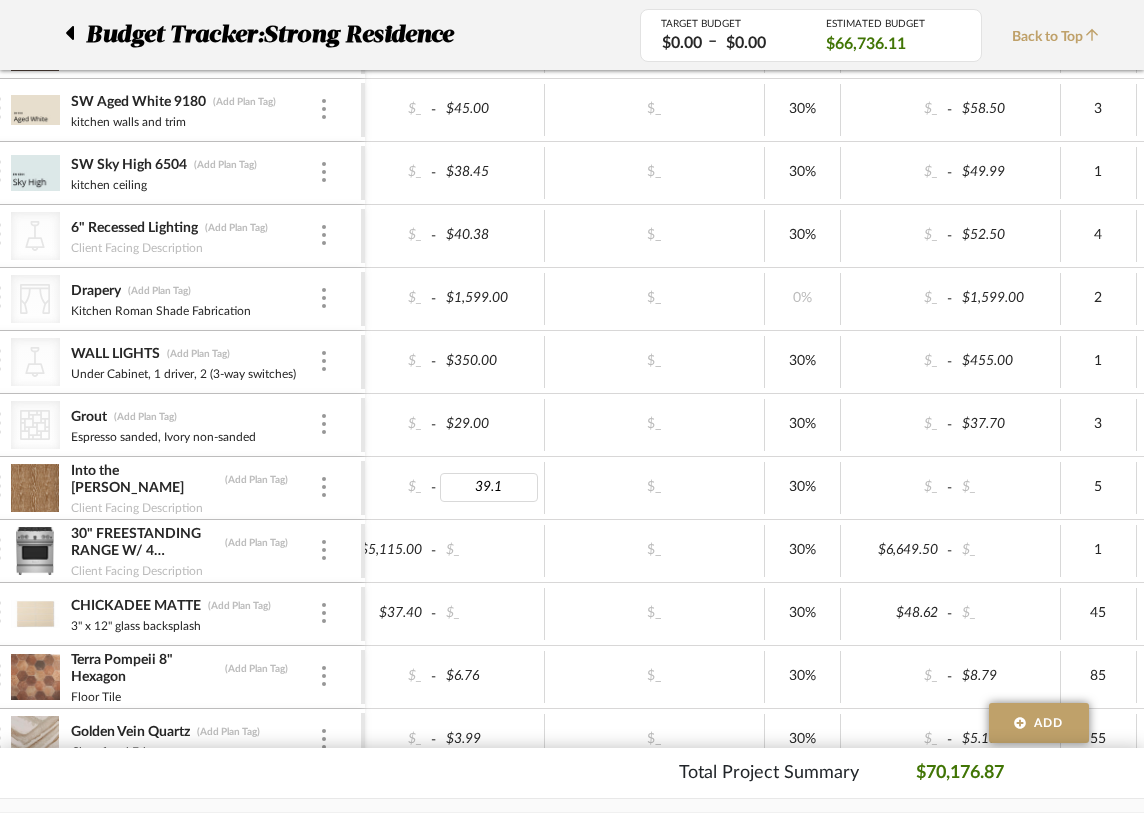 type on "39.13" 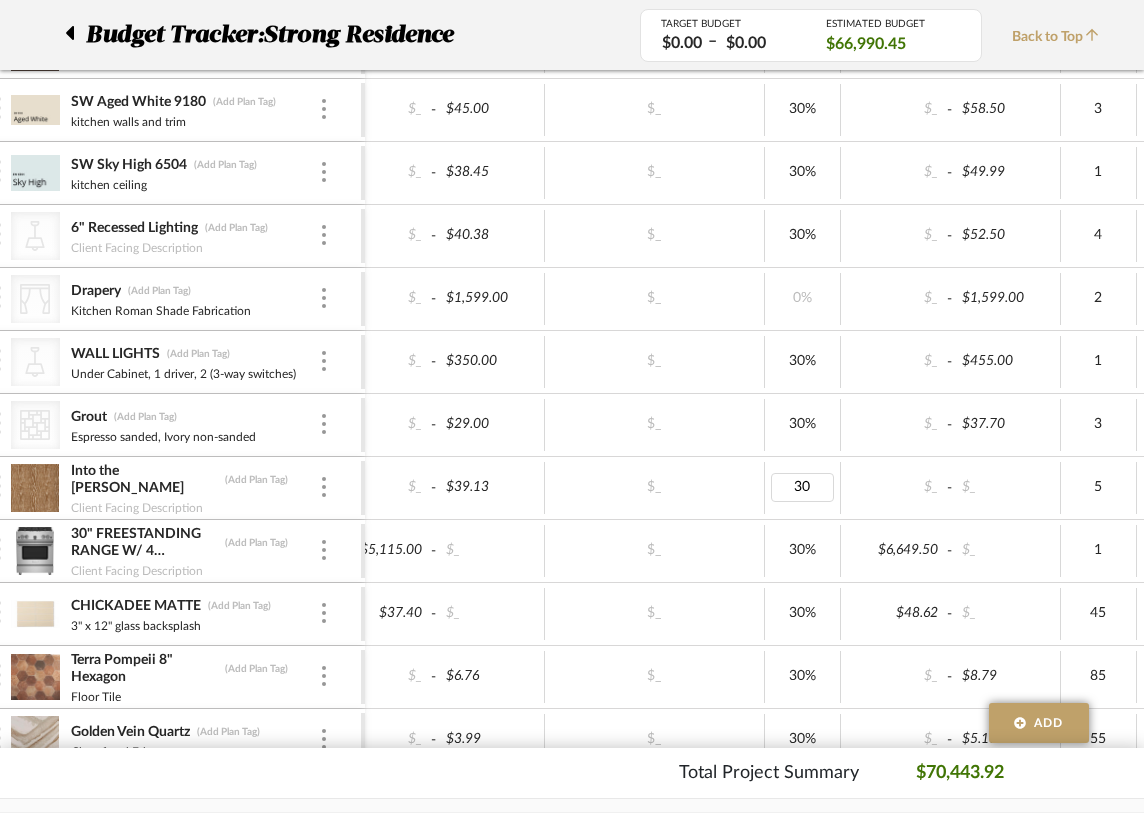 type on "0" 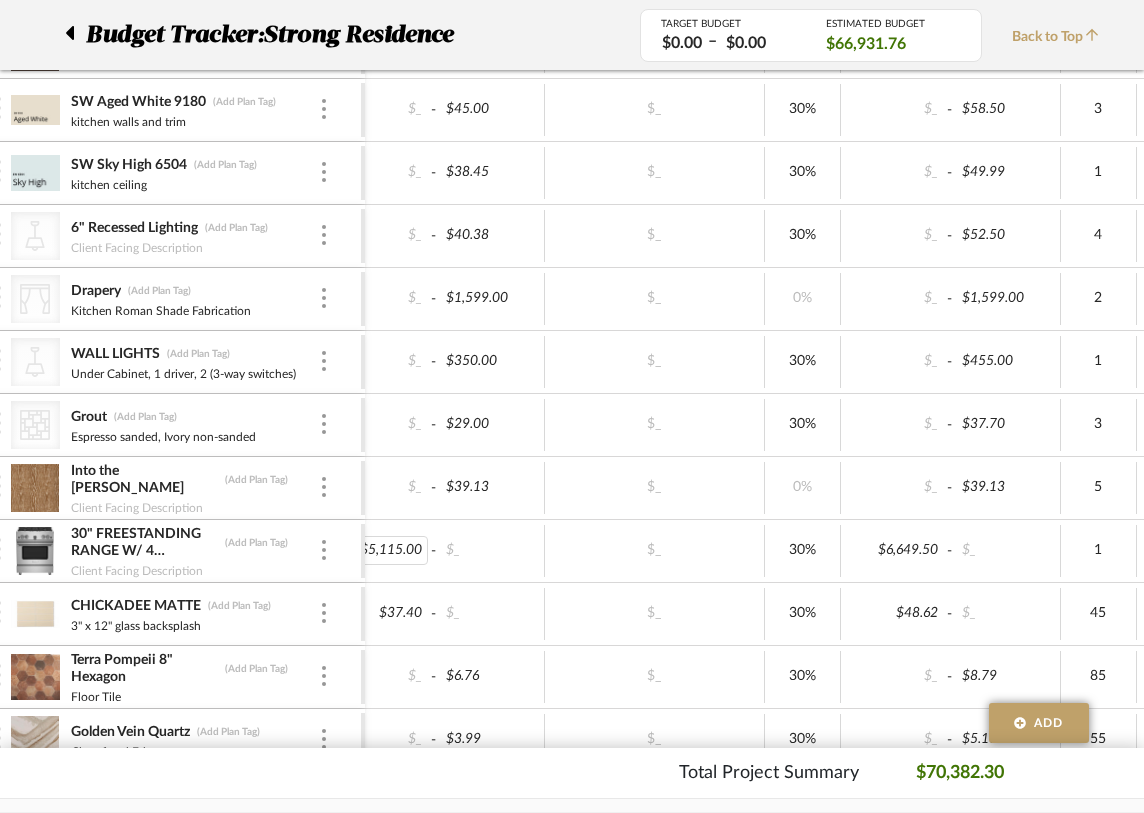 click on "$5,115.00" at bounding box center (380, 550) 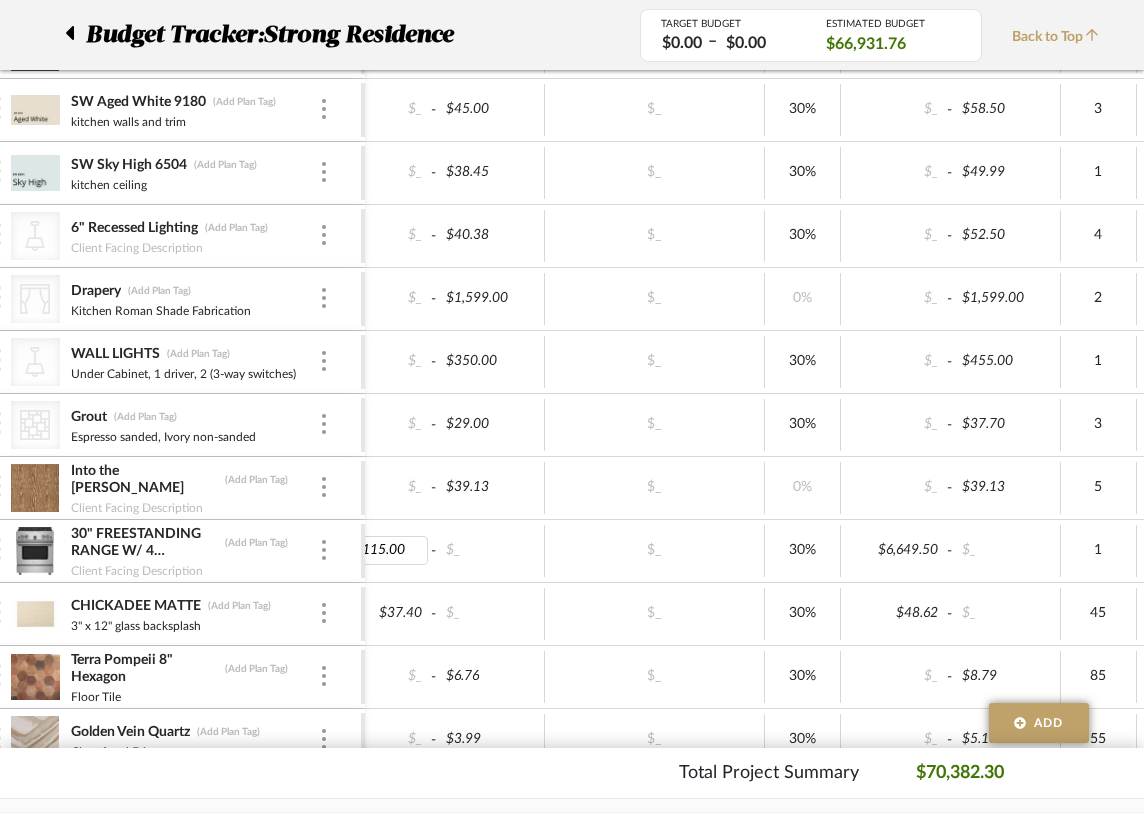 type 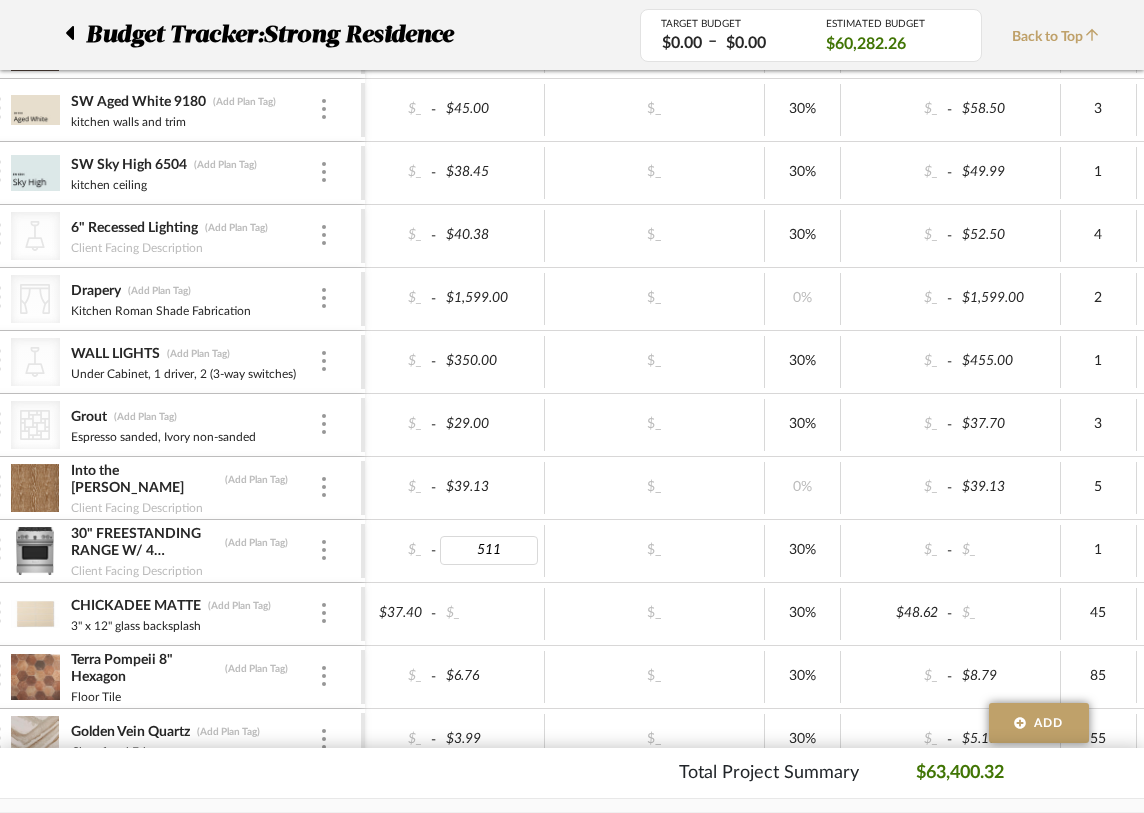 type on "5115" 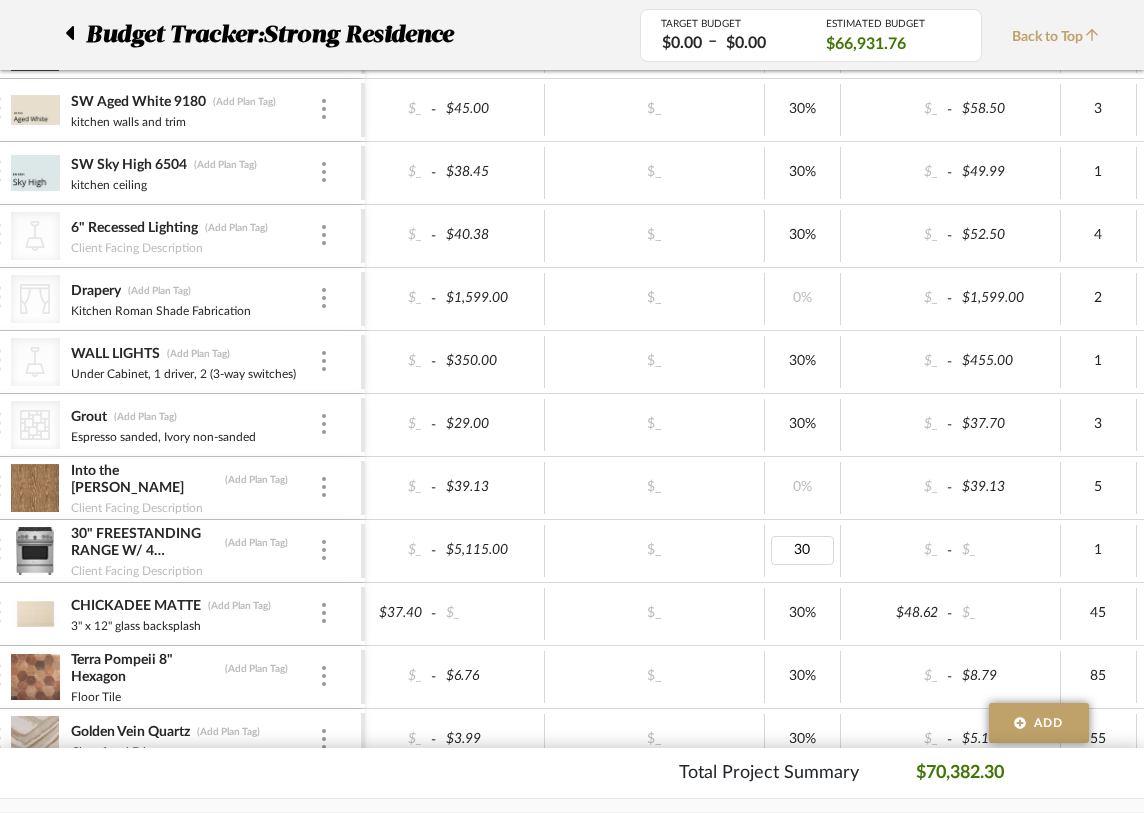type on "0" 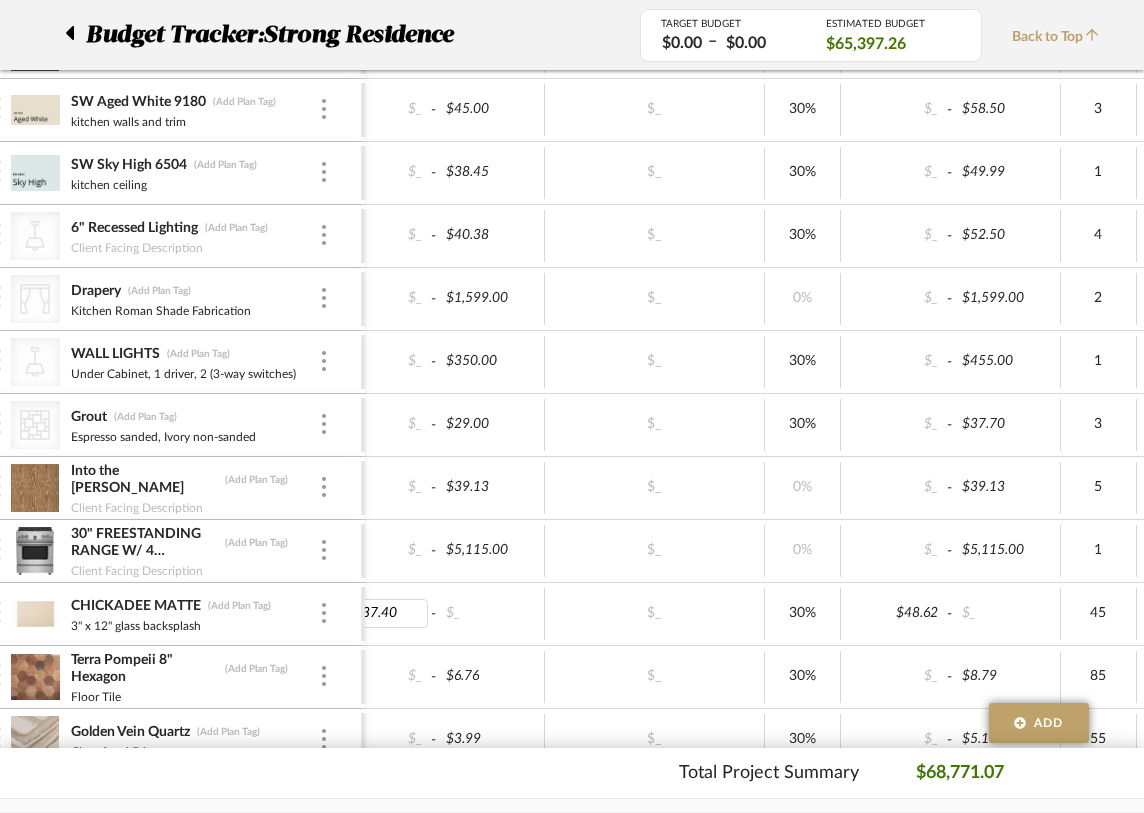 type 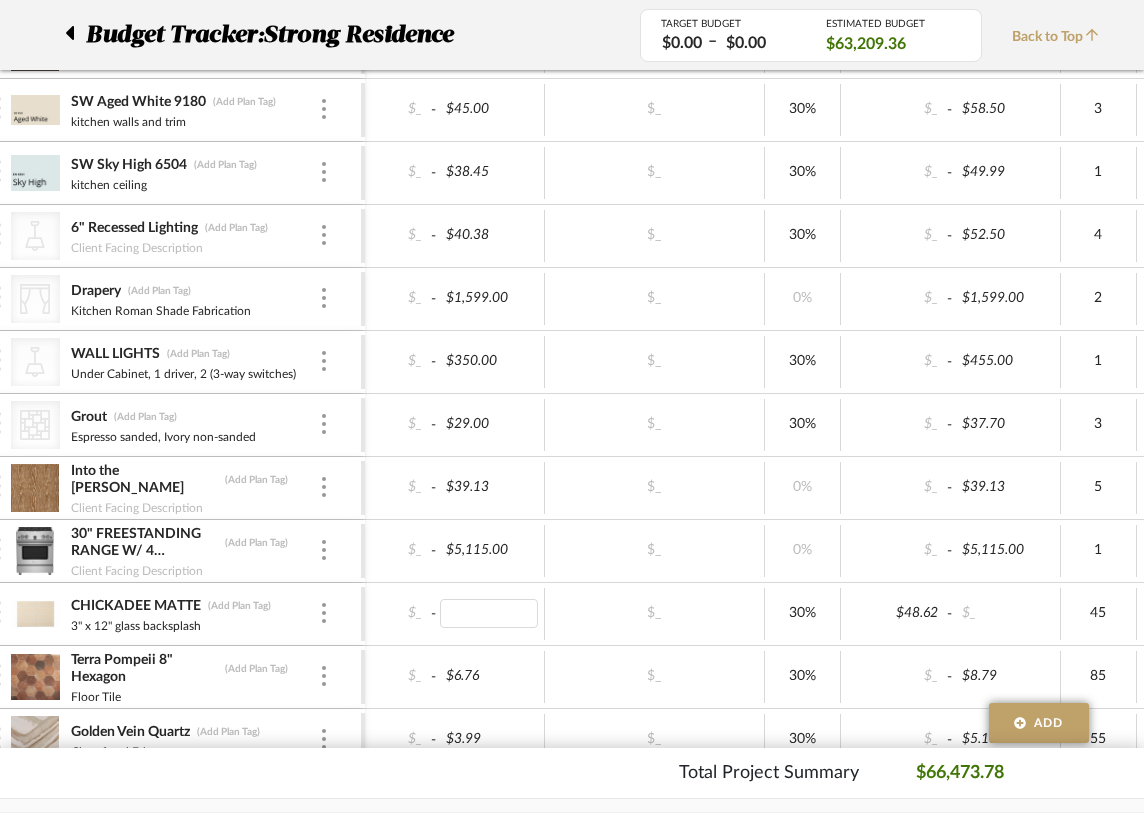 type on "37.40" 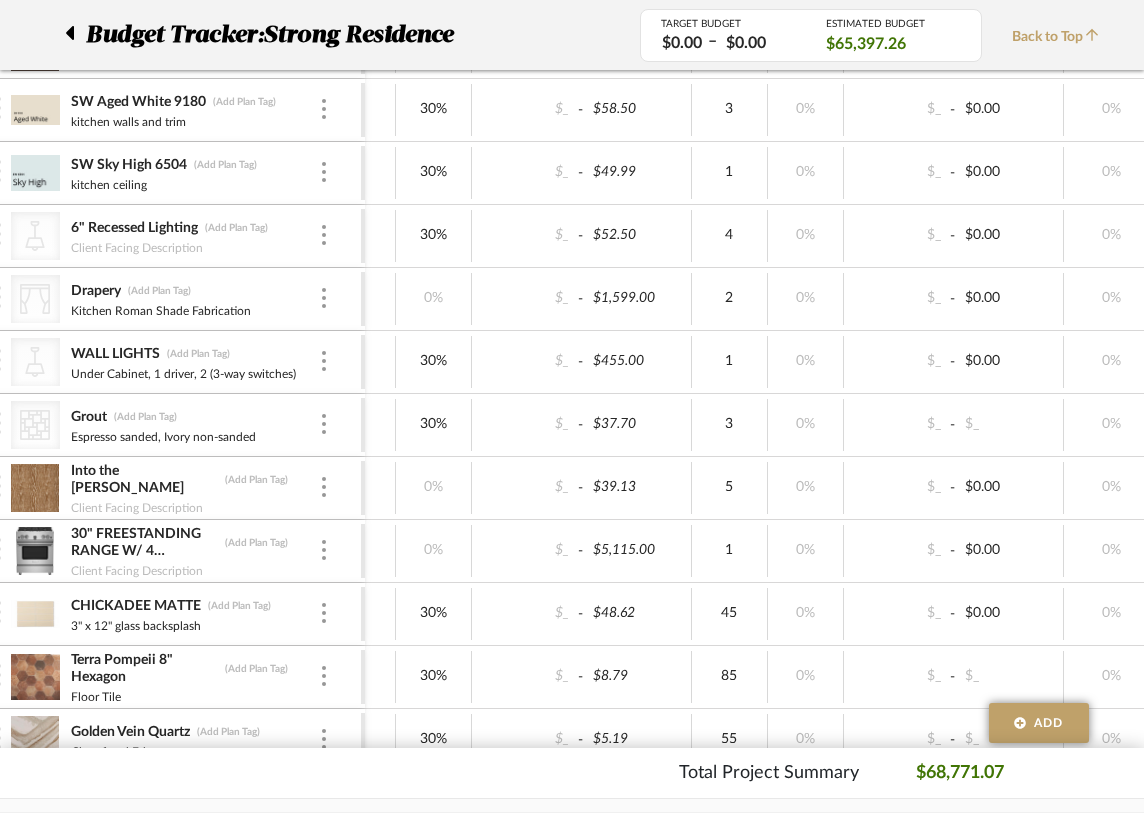 scroll, scrollTop: 0, scrollLeft: 554, axis: horizontal 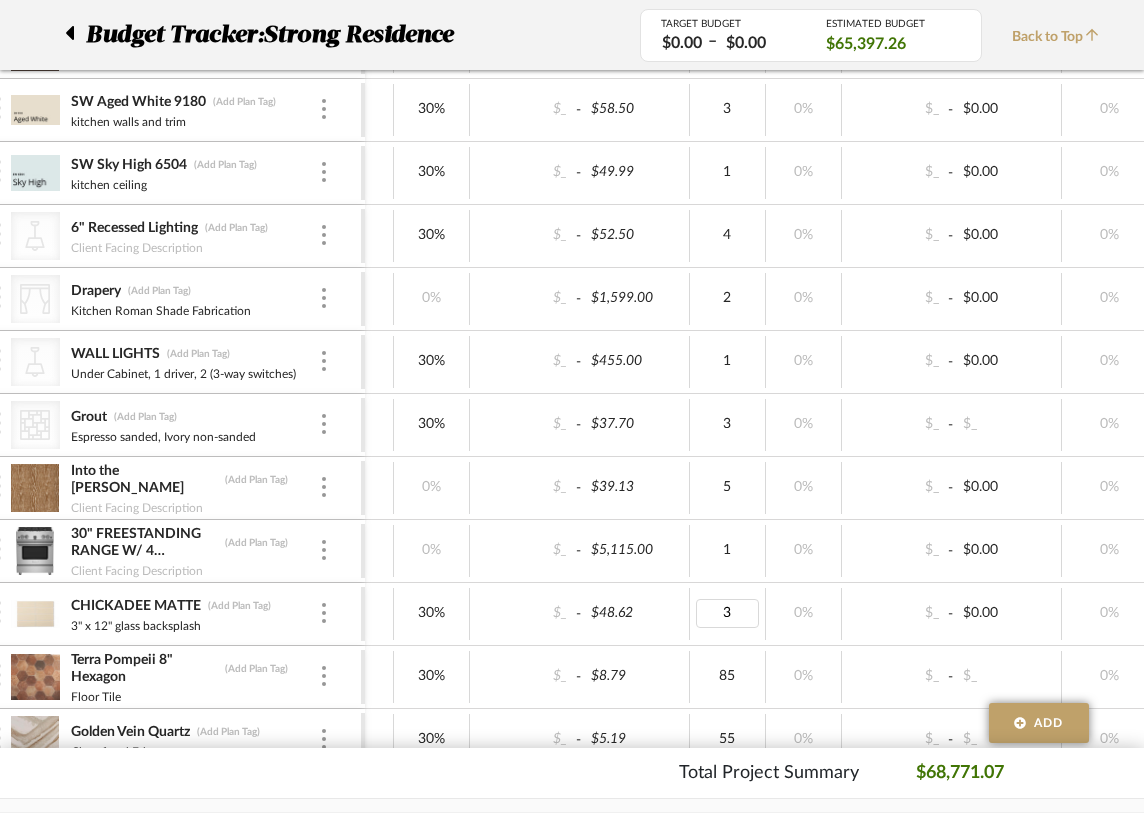 type on "38" 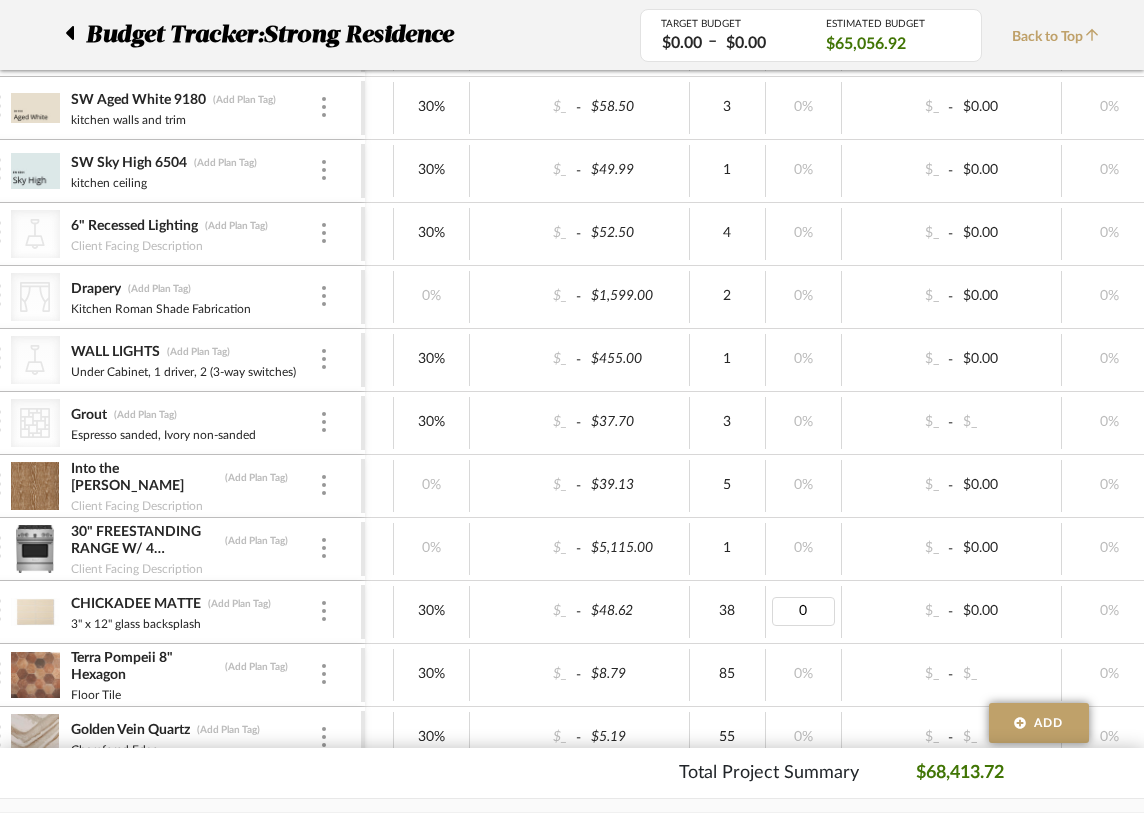 scroll, scrollTop: 585, scrollLeft: 82, axis: both 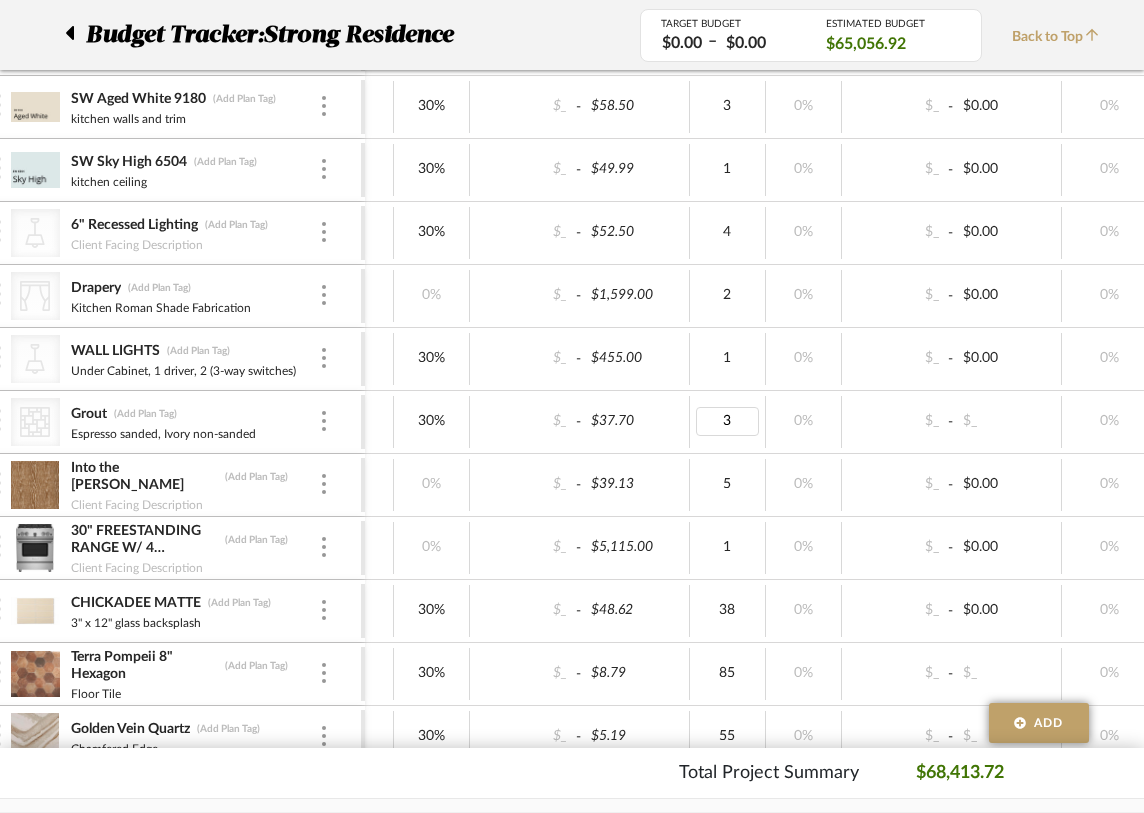type on "2" 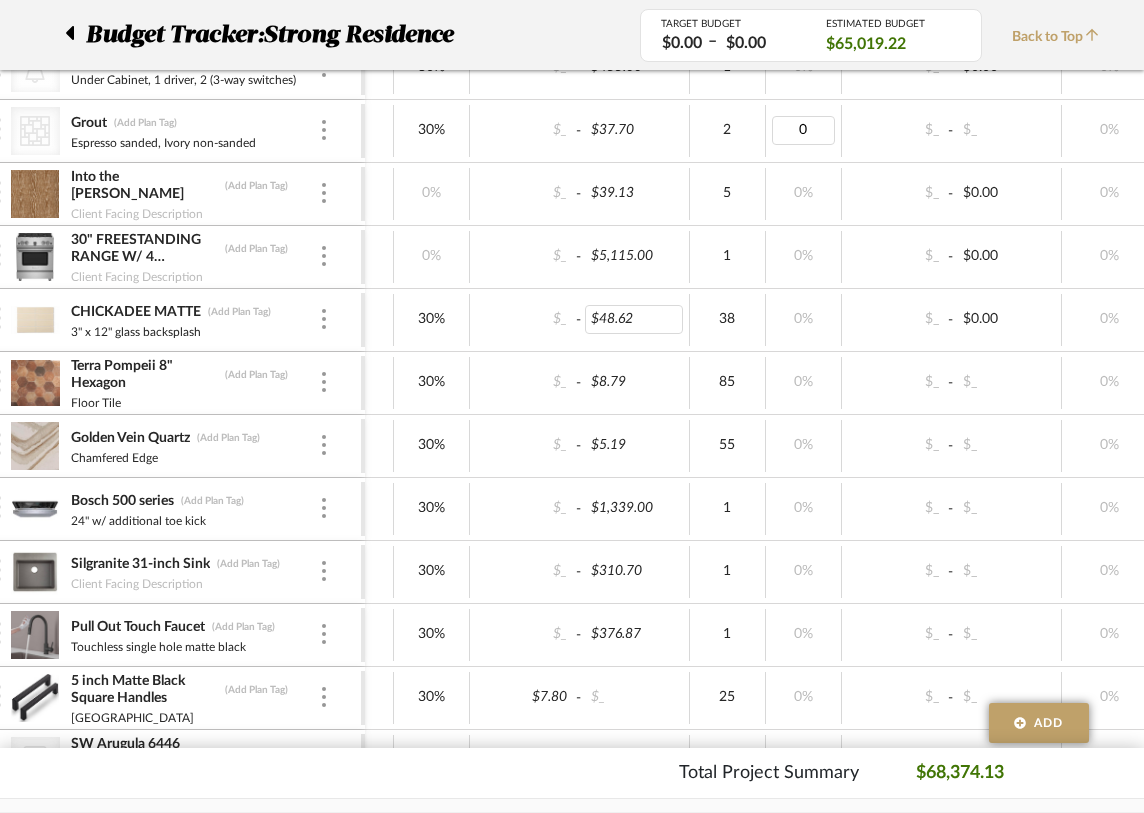 scroll, scrollTop: 879, scrollLeft: 82, axis: both 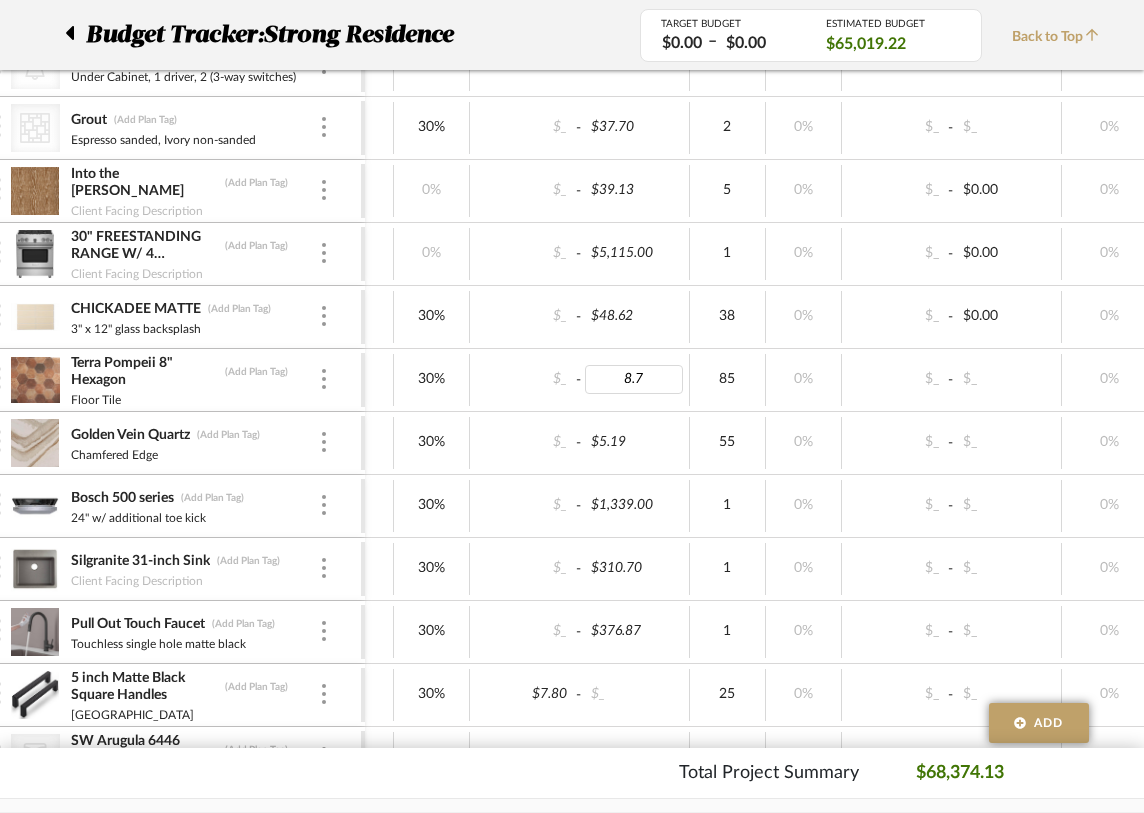 type on "8.78" 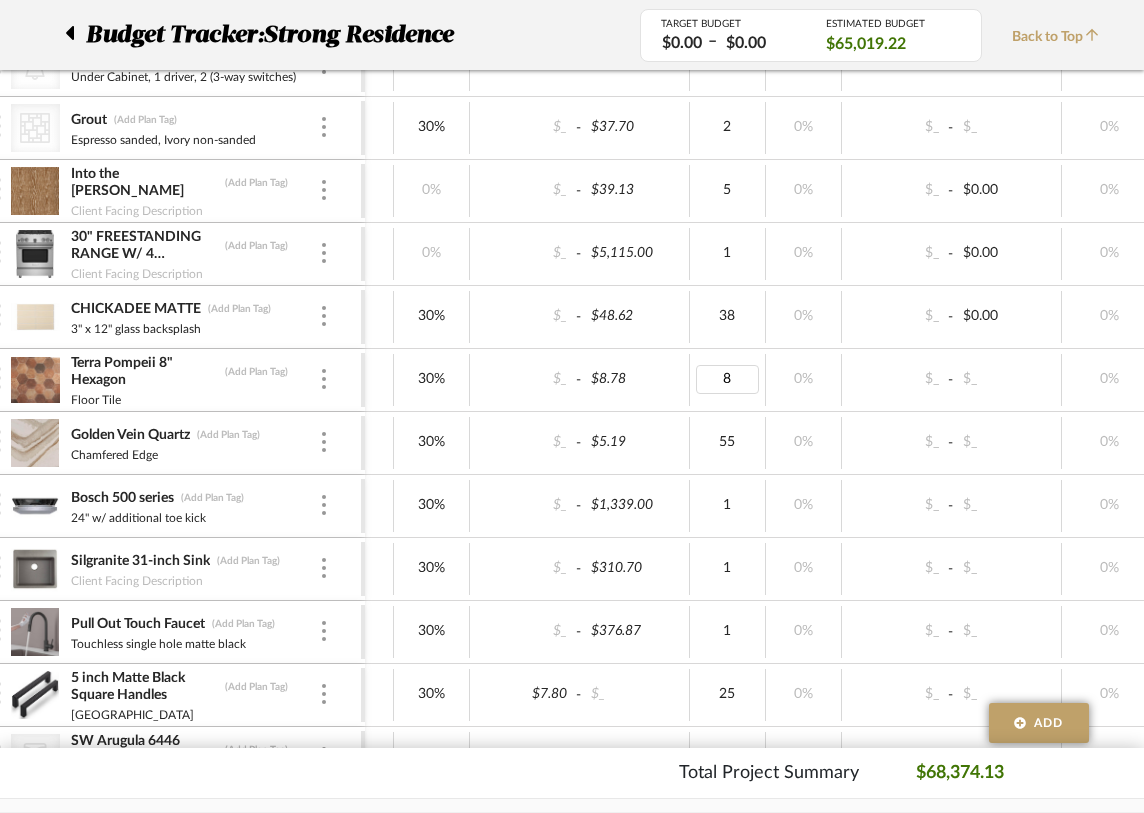 type on "88" 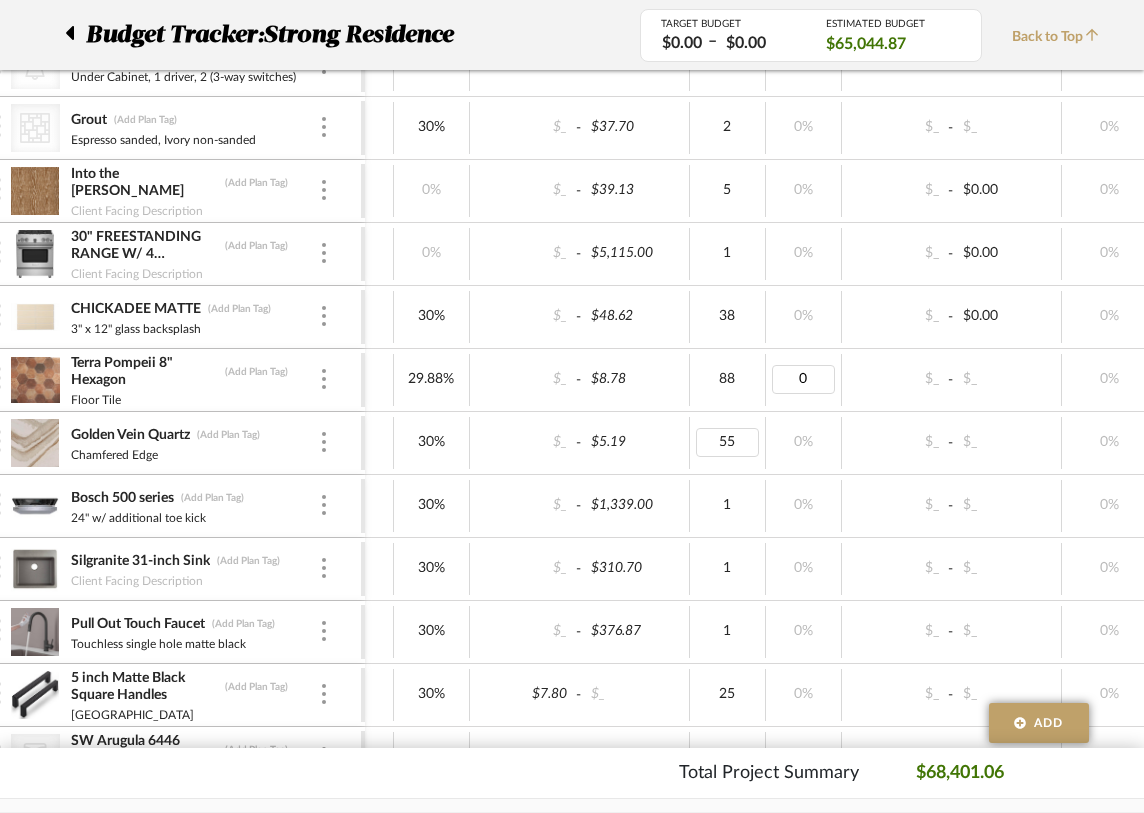 click on "55" at bounding box center [727, 442] 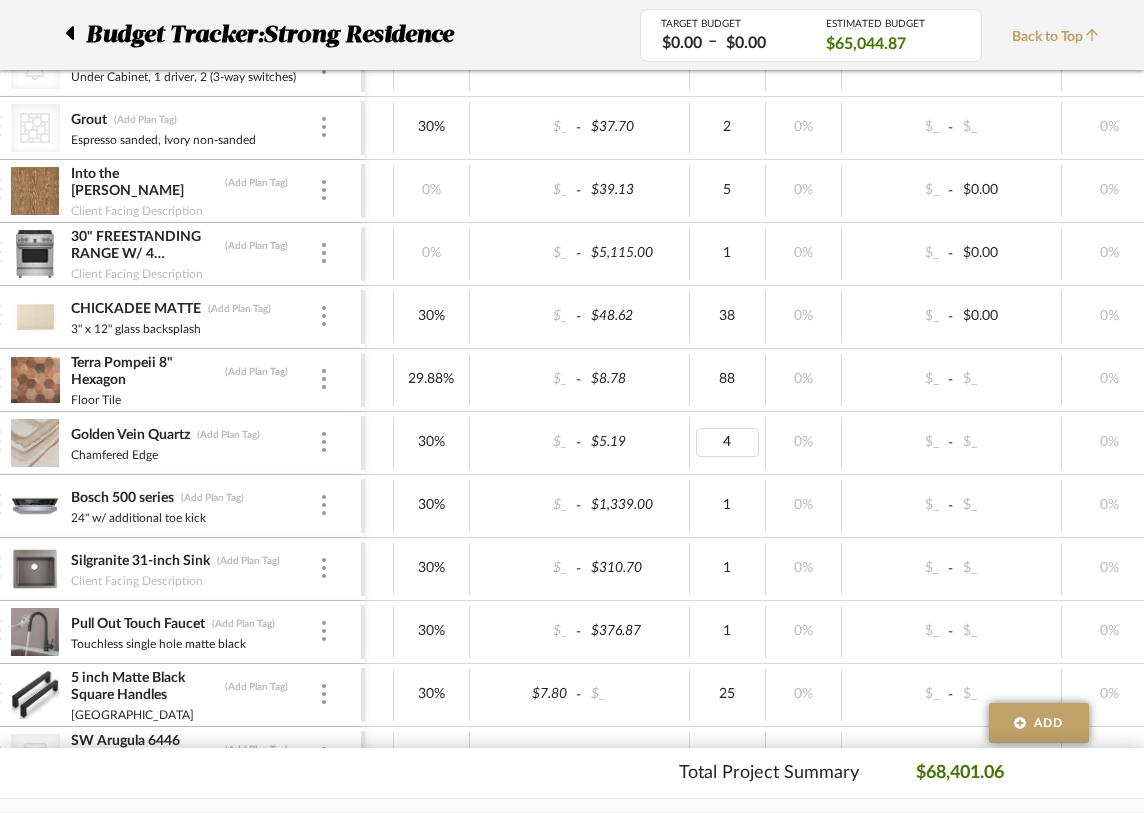 type on "43" 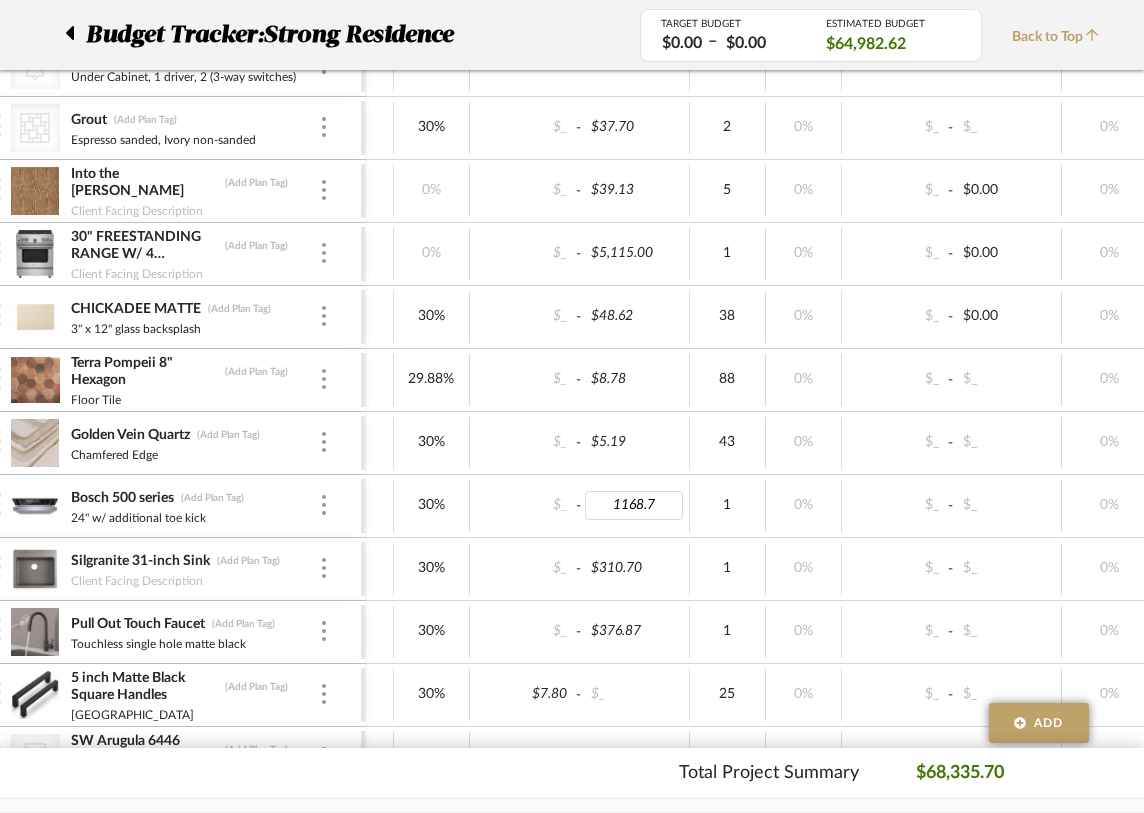 type on "1168.70" 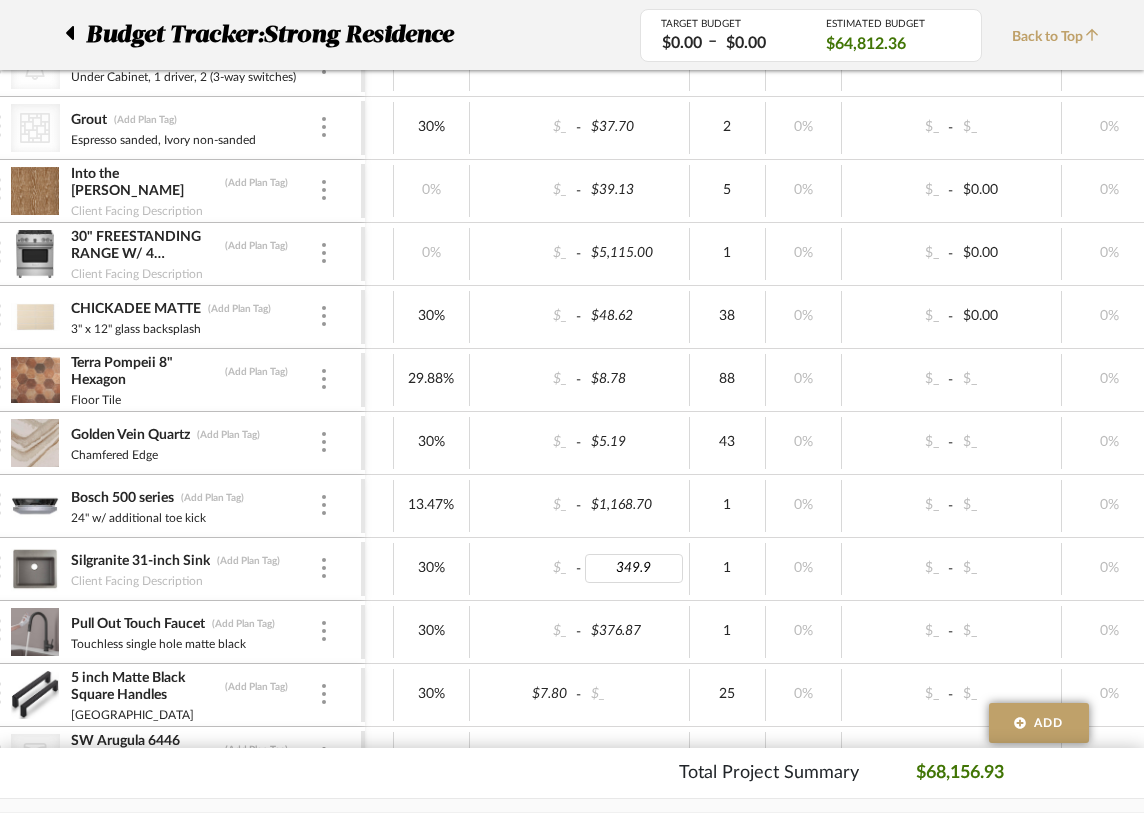 type on "349.95" 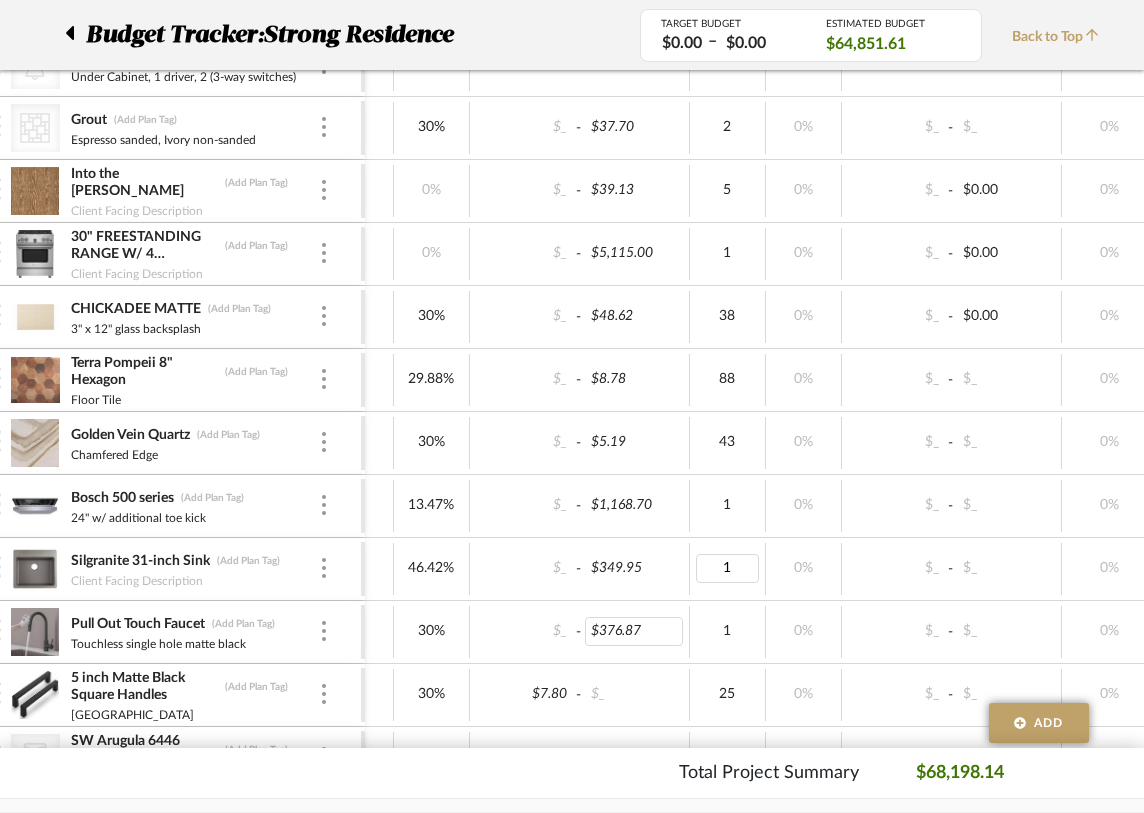 click on "$376.87" at bounding box center [634, 631] 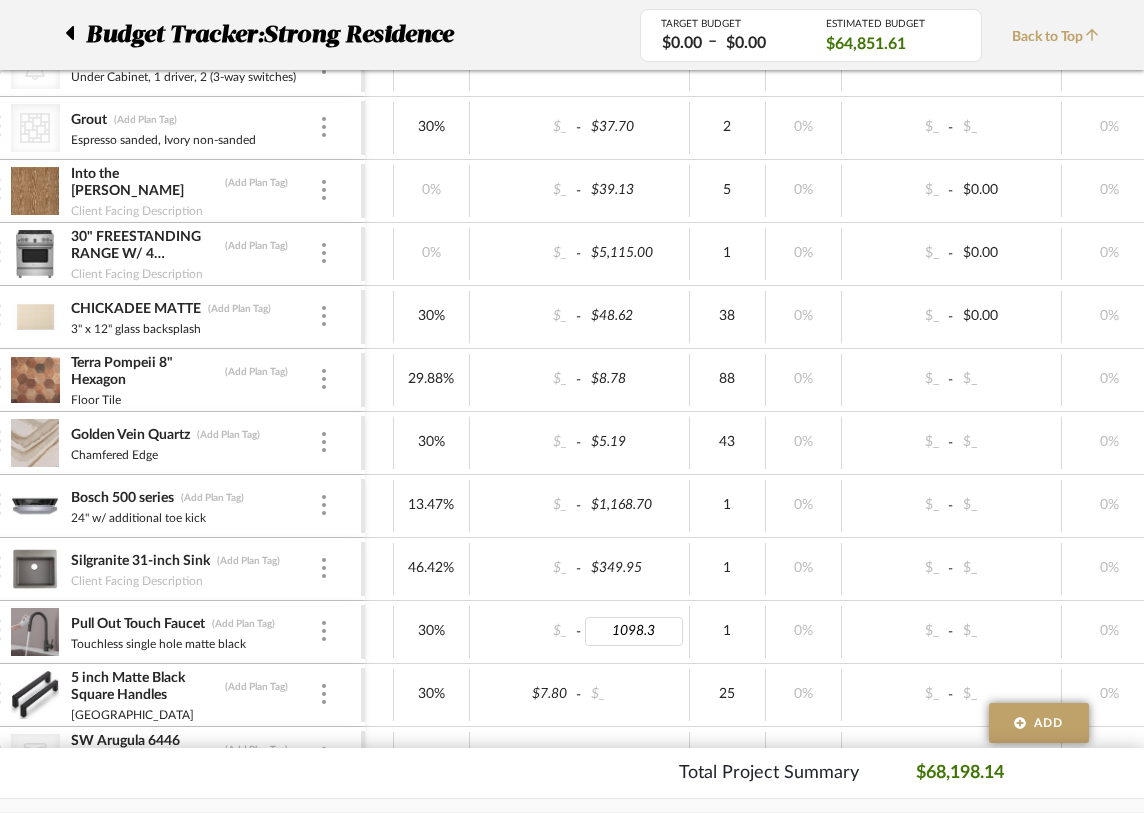 type on "1098.34" 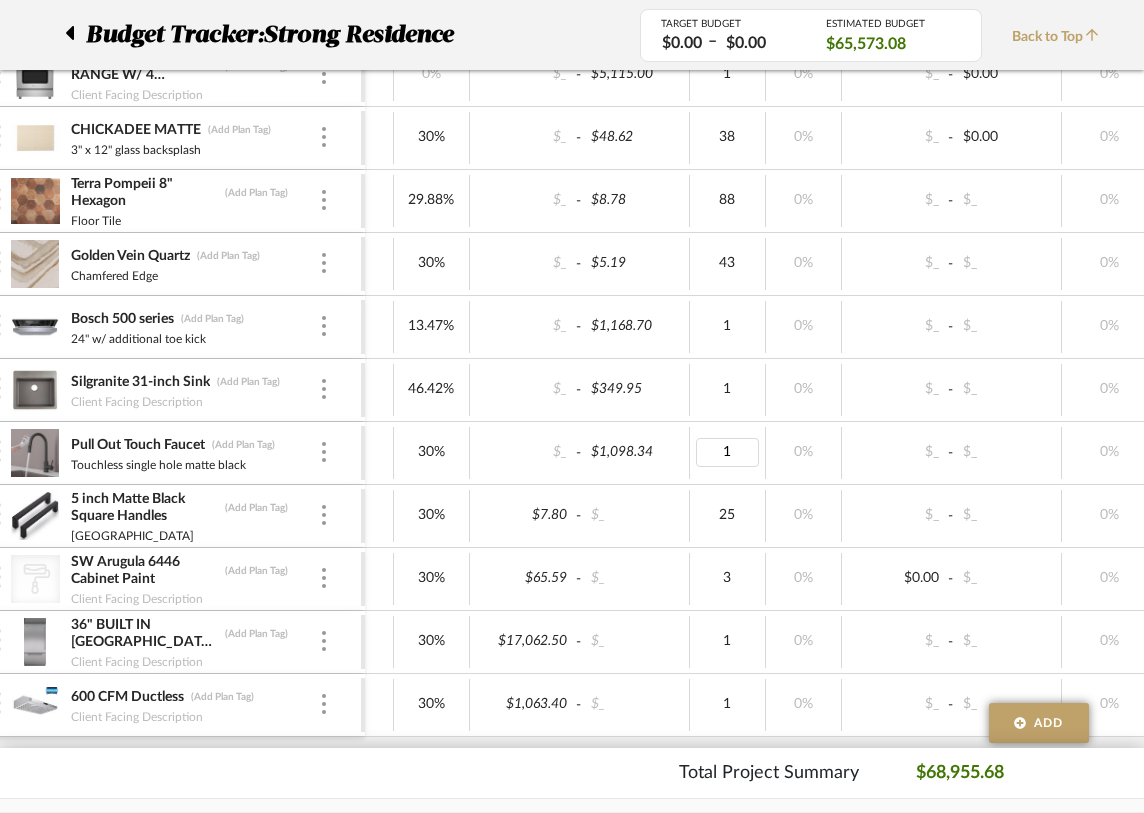 scroll, scrollTop: 1071, scrollLeft: 82, axis: both 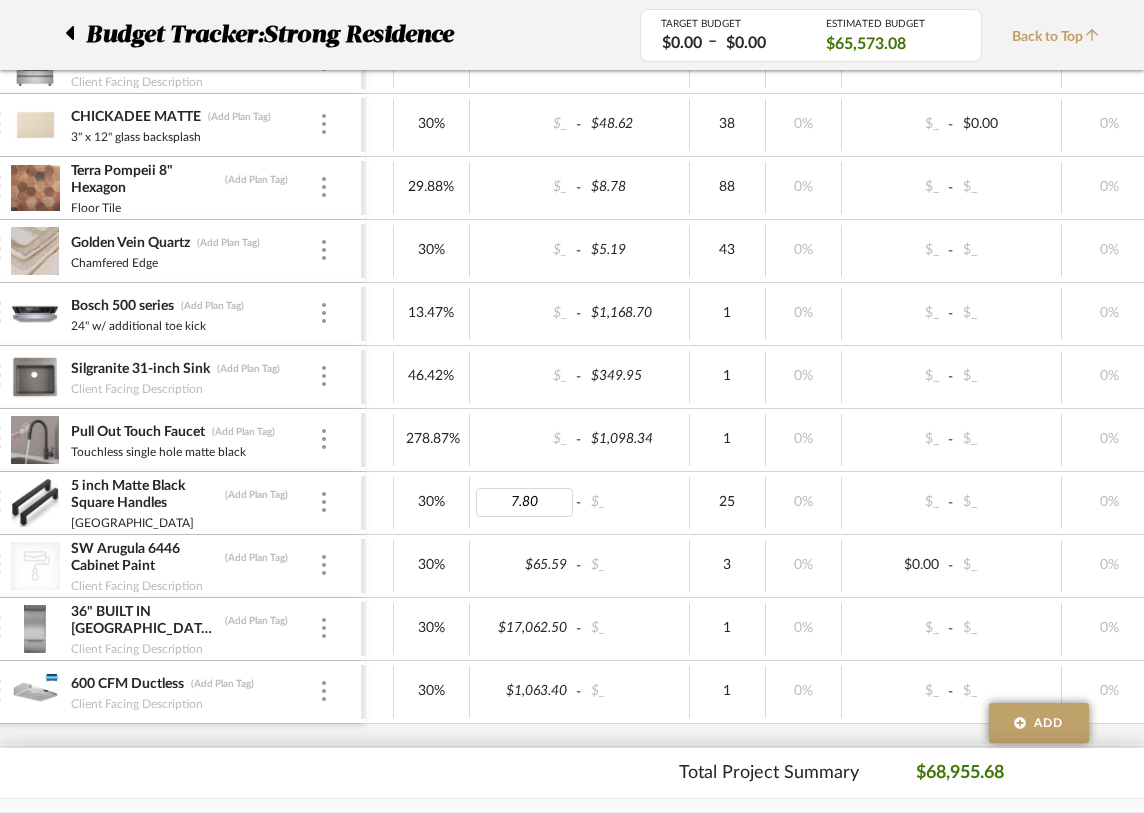 type 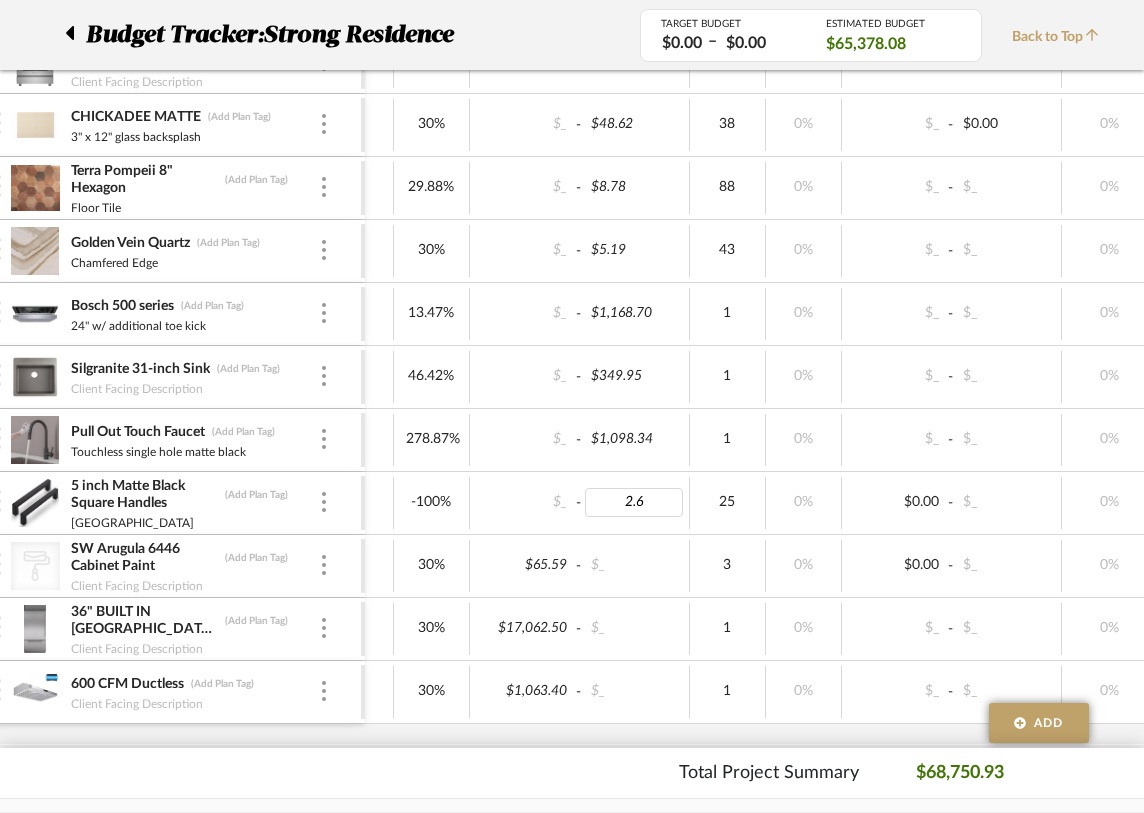 type on "2.60" 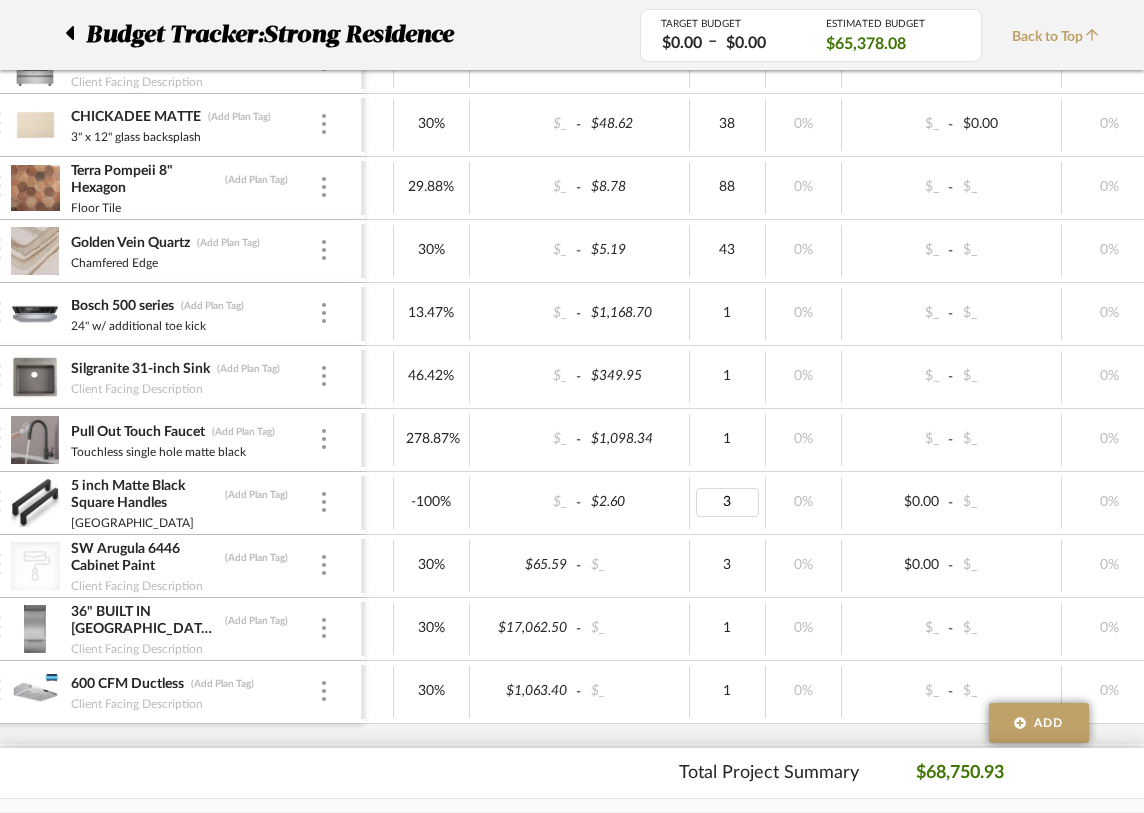 type on "30" 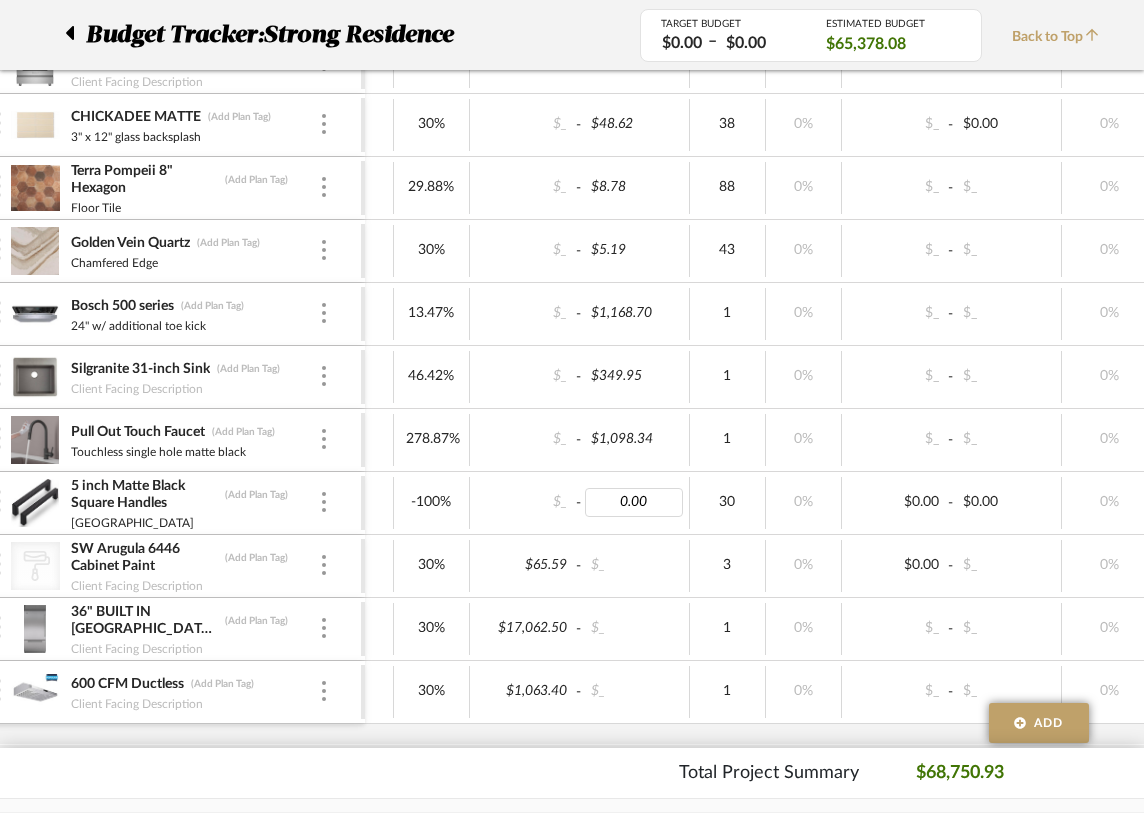 scroll, scrollTop: 0, scrollLeft: 441, axis: horizontal 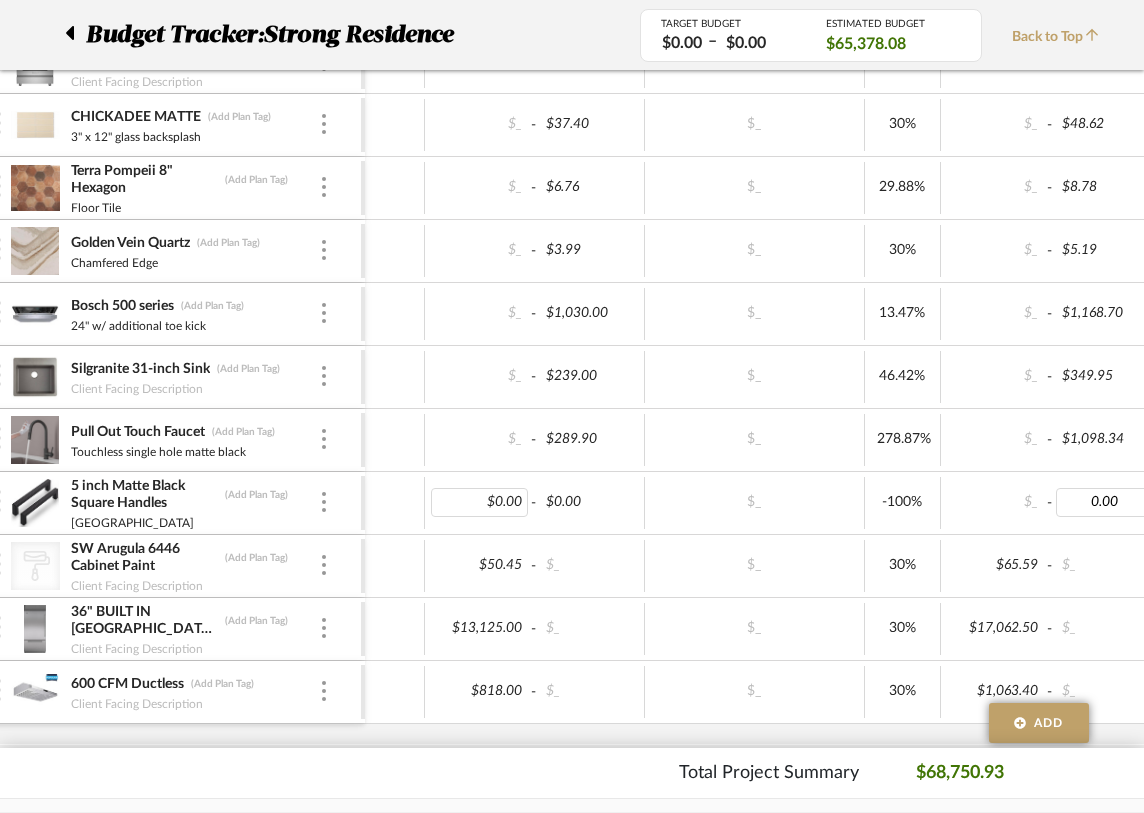 type on "$0.00" 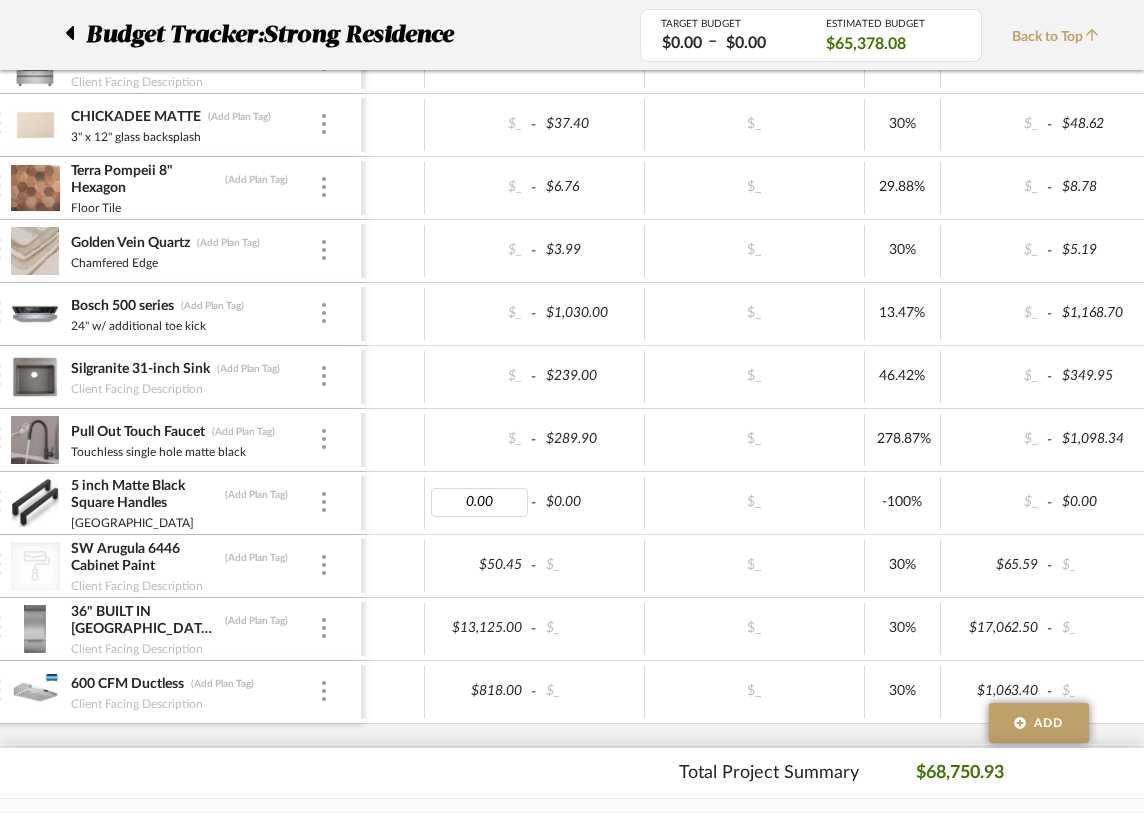 type 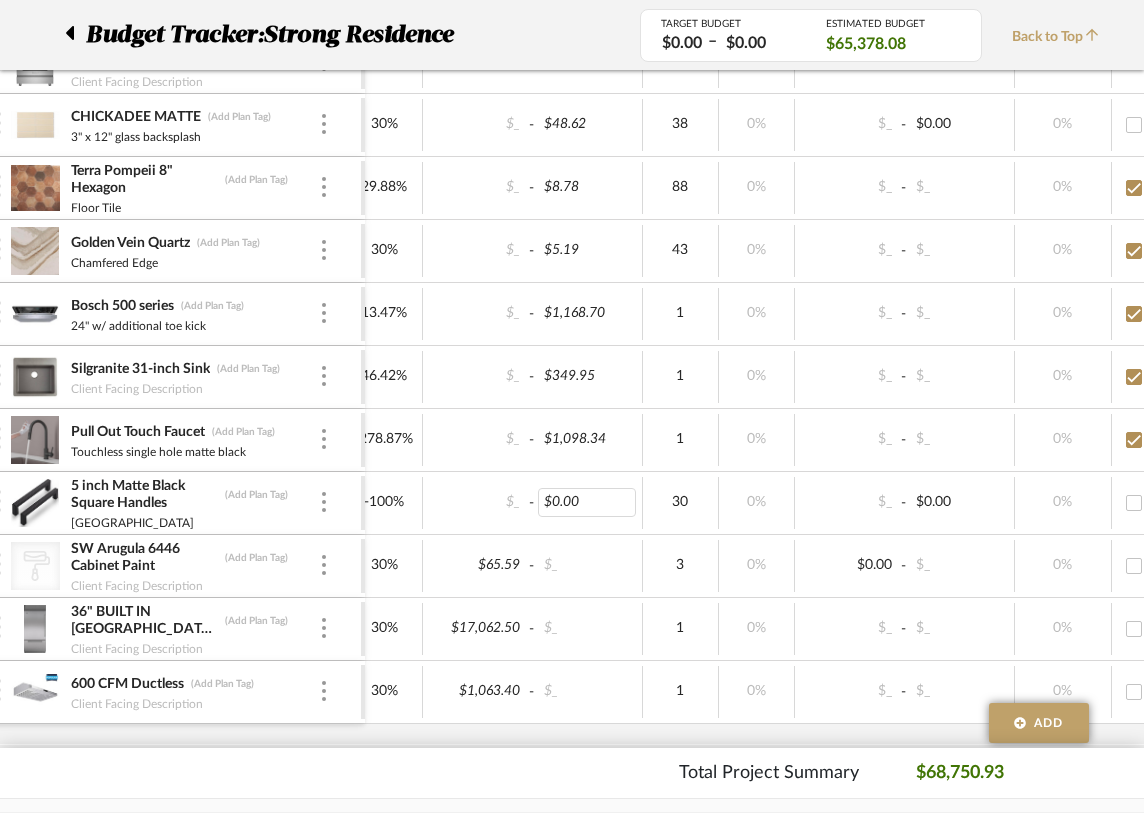 click on "$0.00" at bounding box center (587, 502) 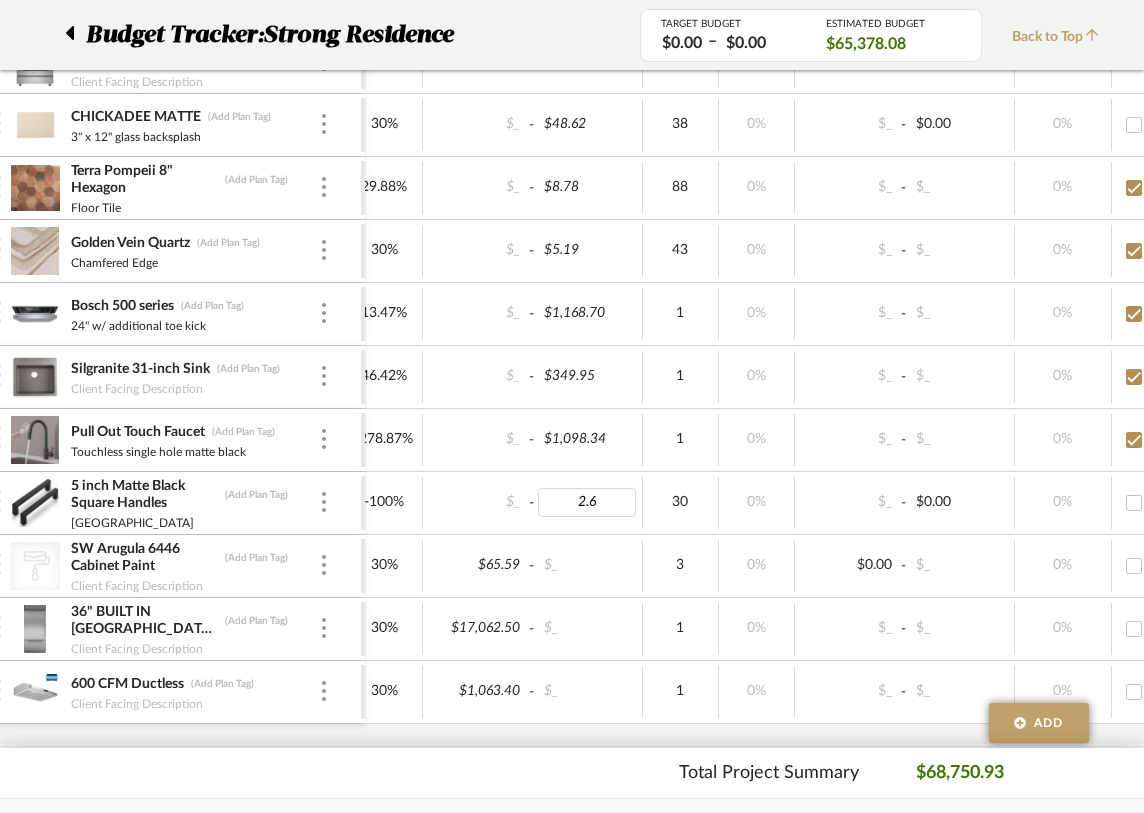 type on "2.60" 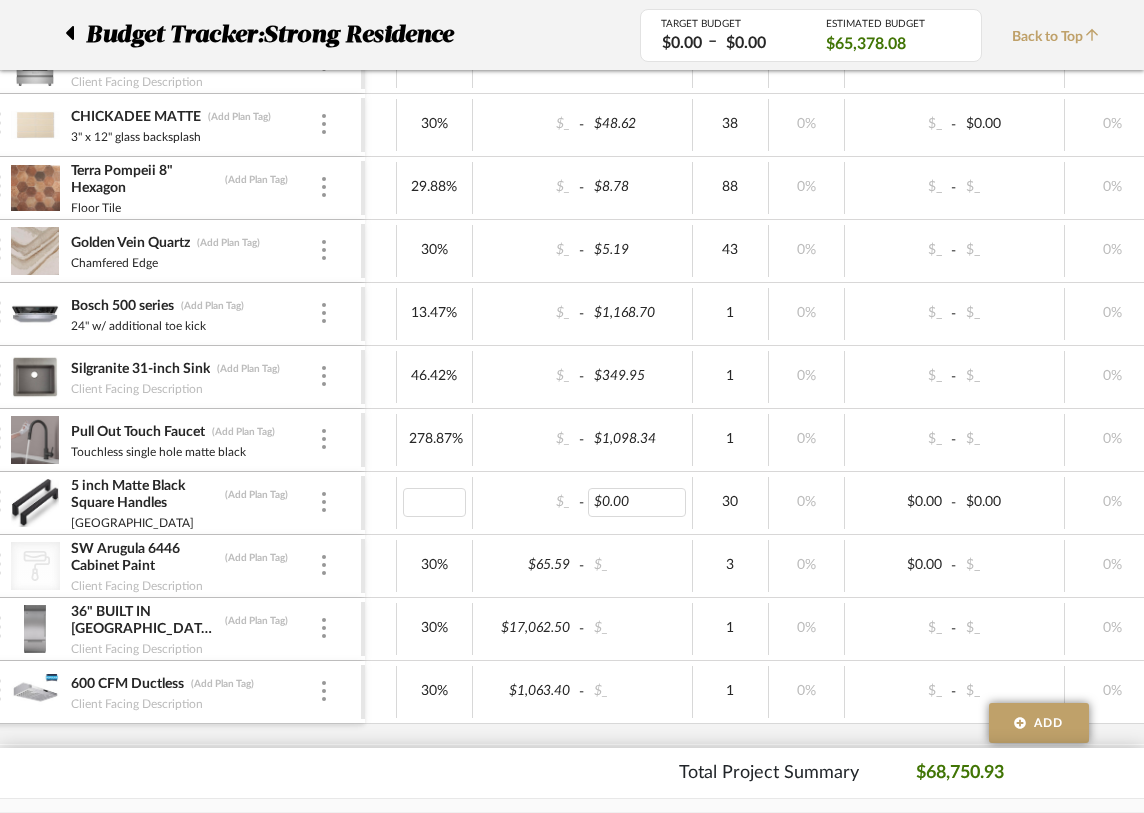 type on "0" 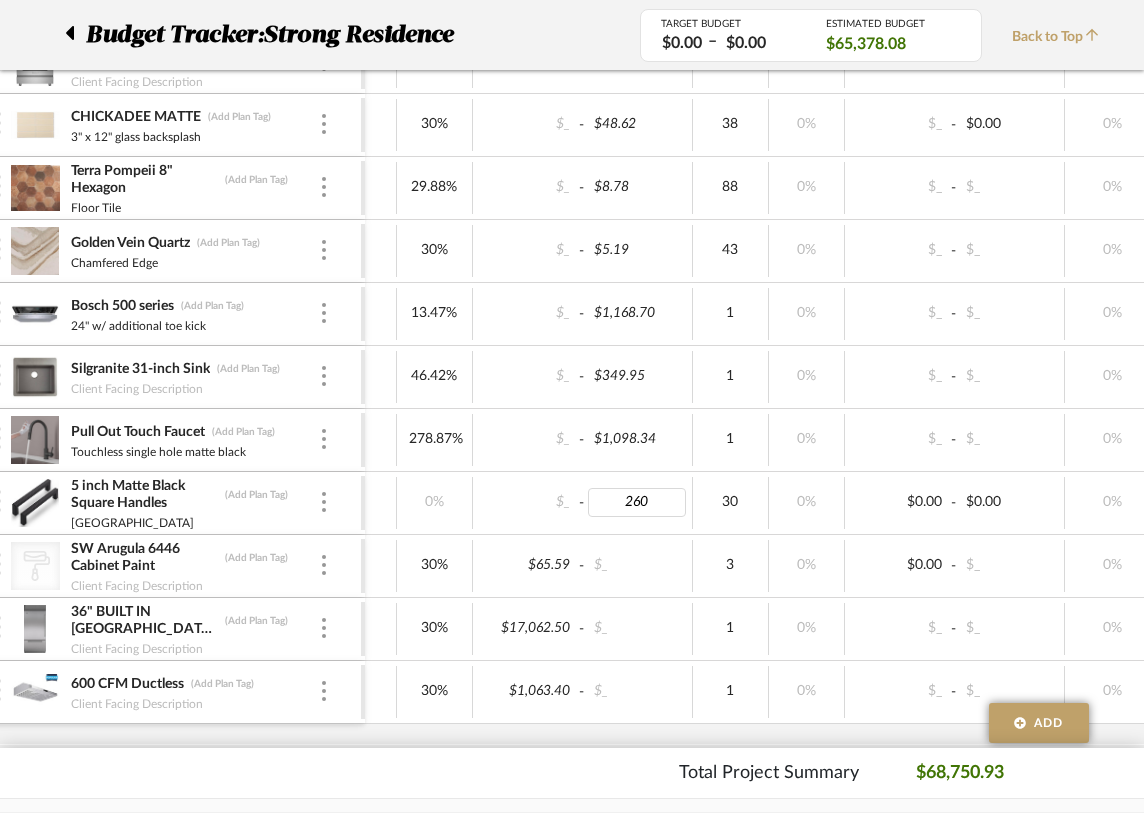 type on "$260.00" 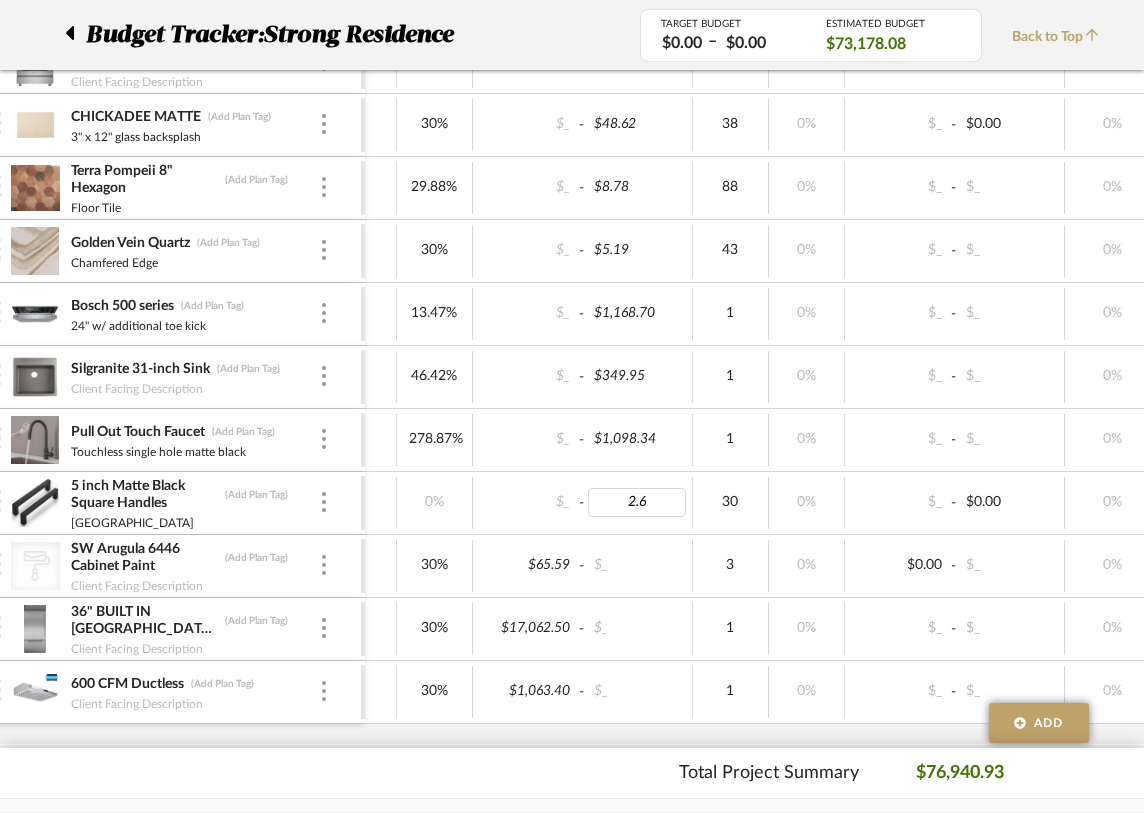type on "2.60" 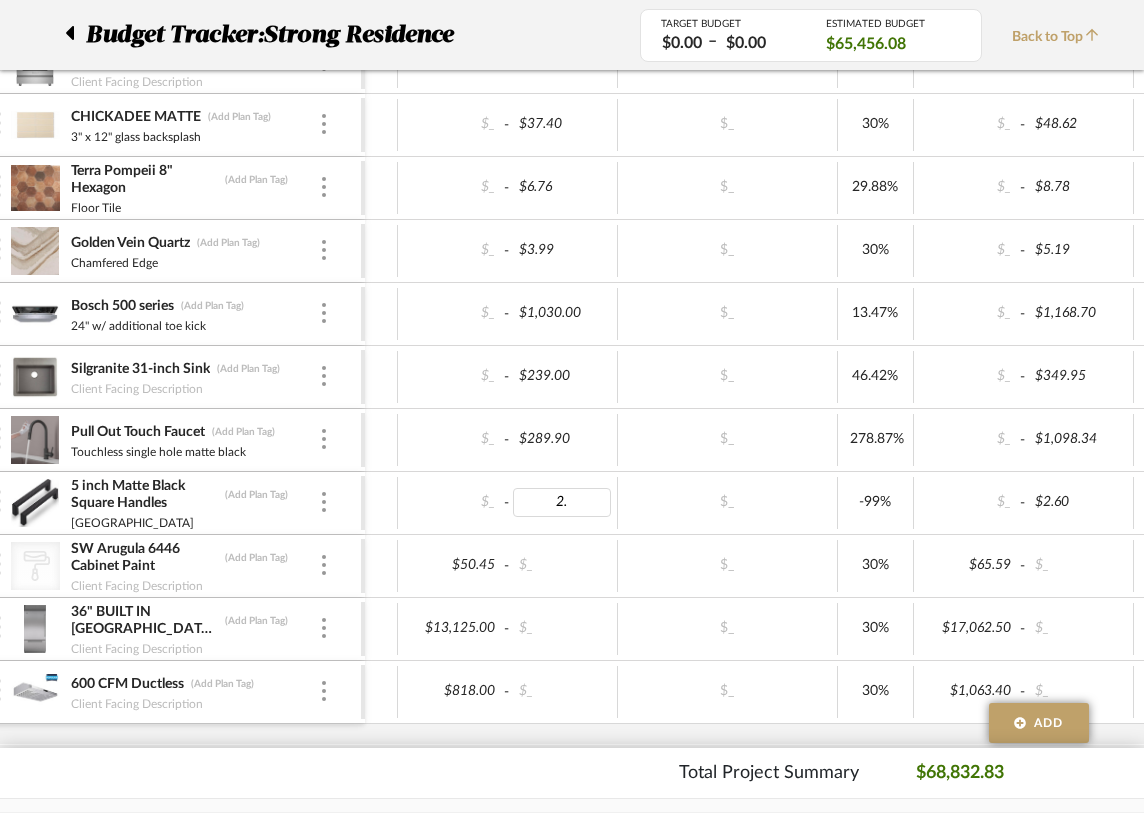 type on "2.6" 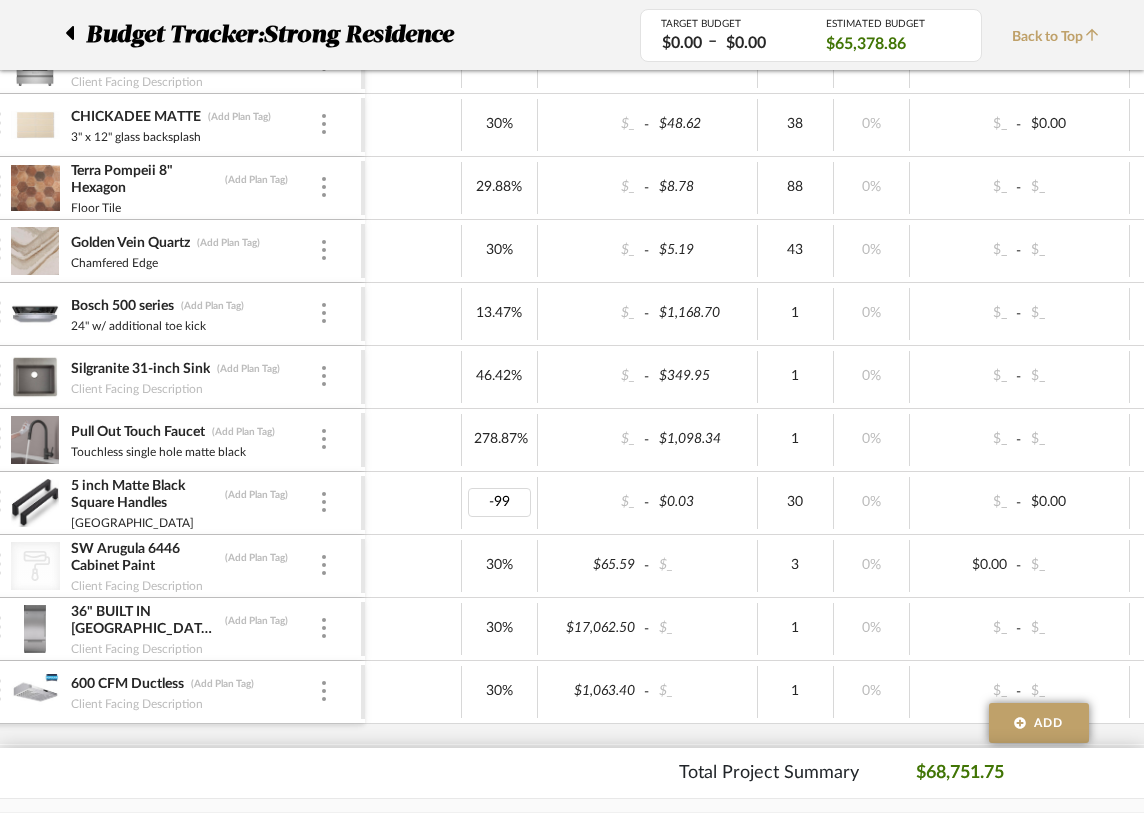 type on "0" 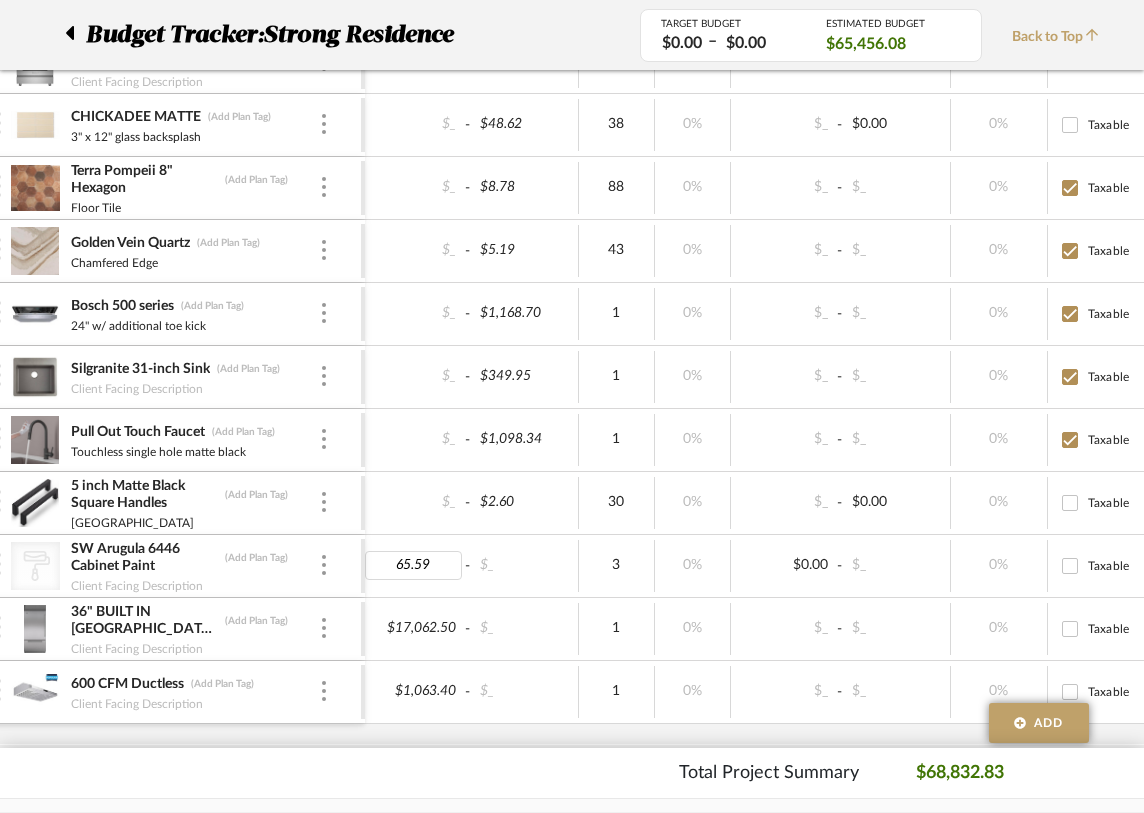 type 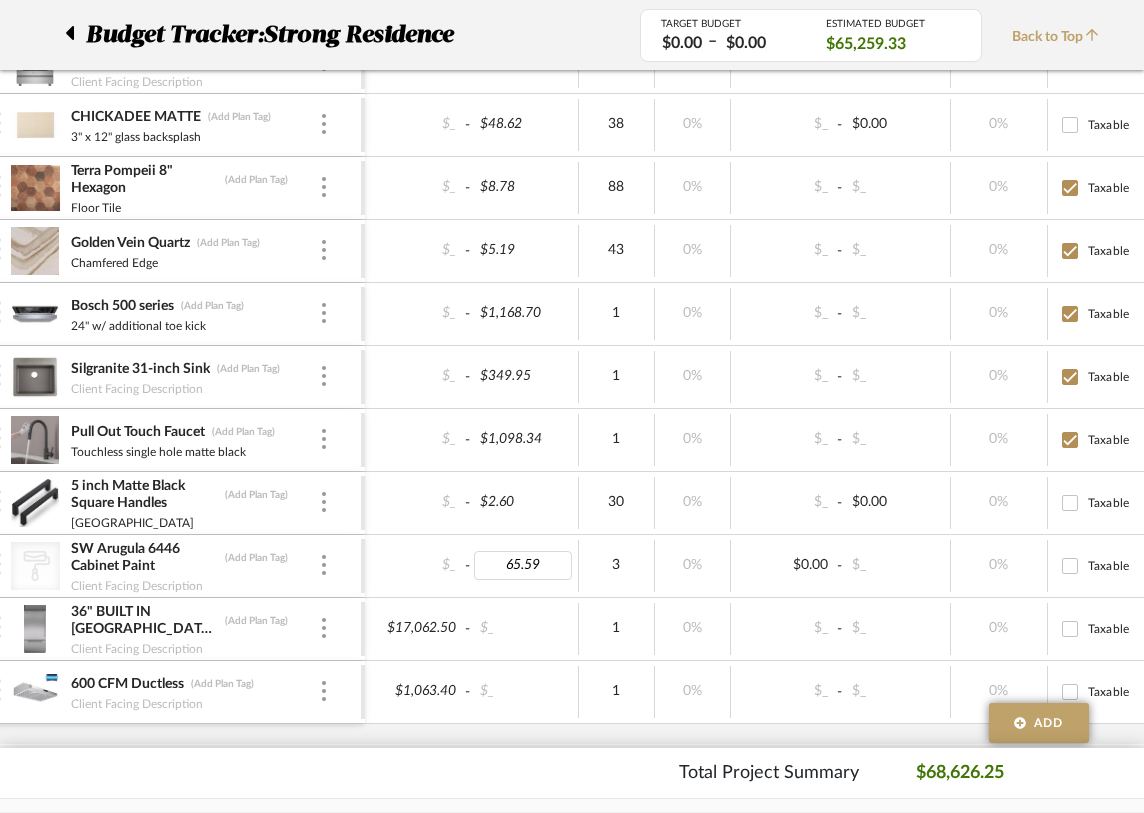 type on "$65.59" 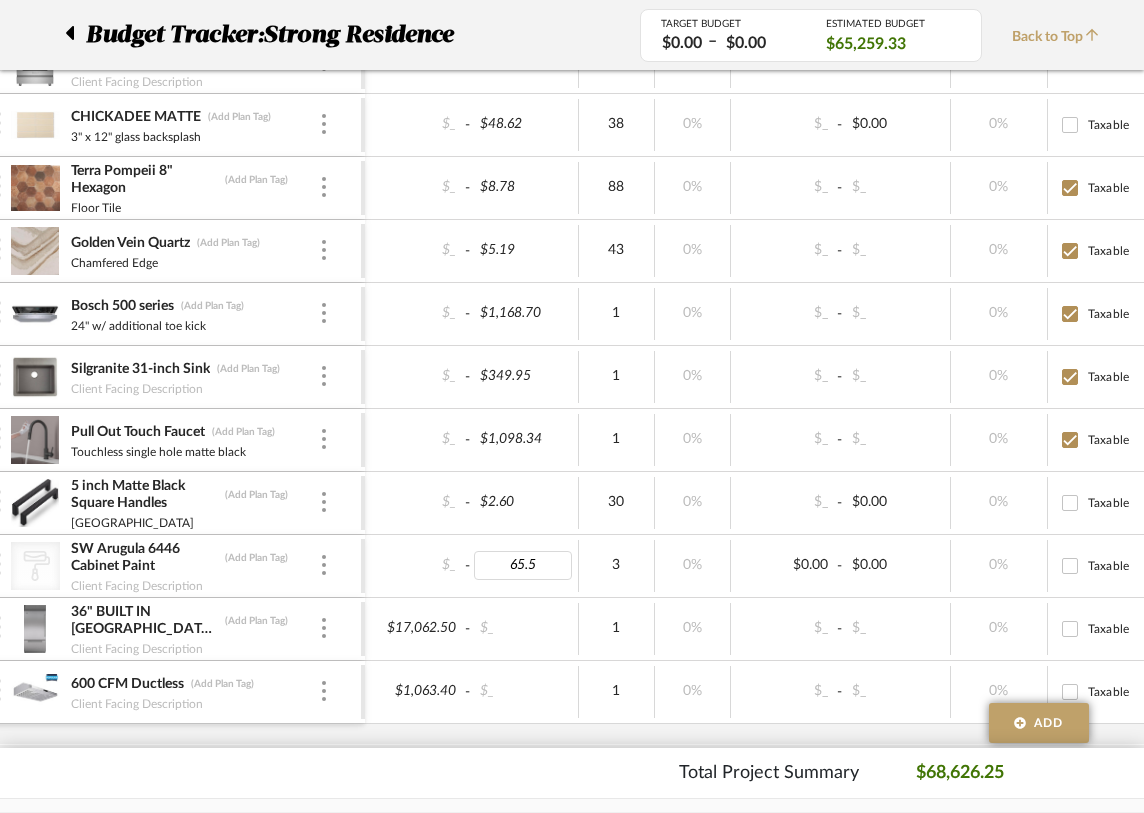 type on "65.59" 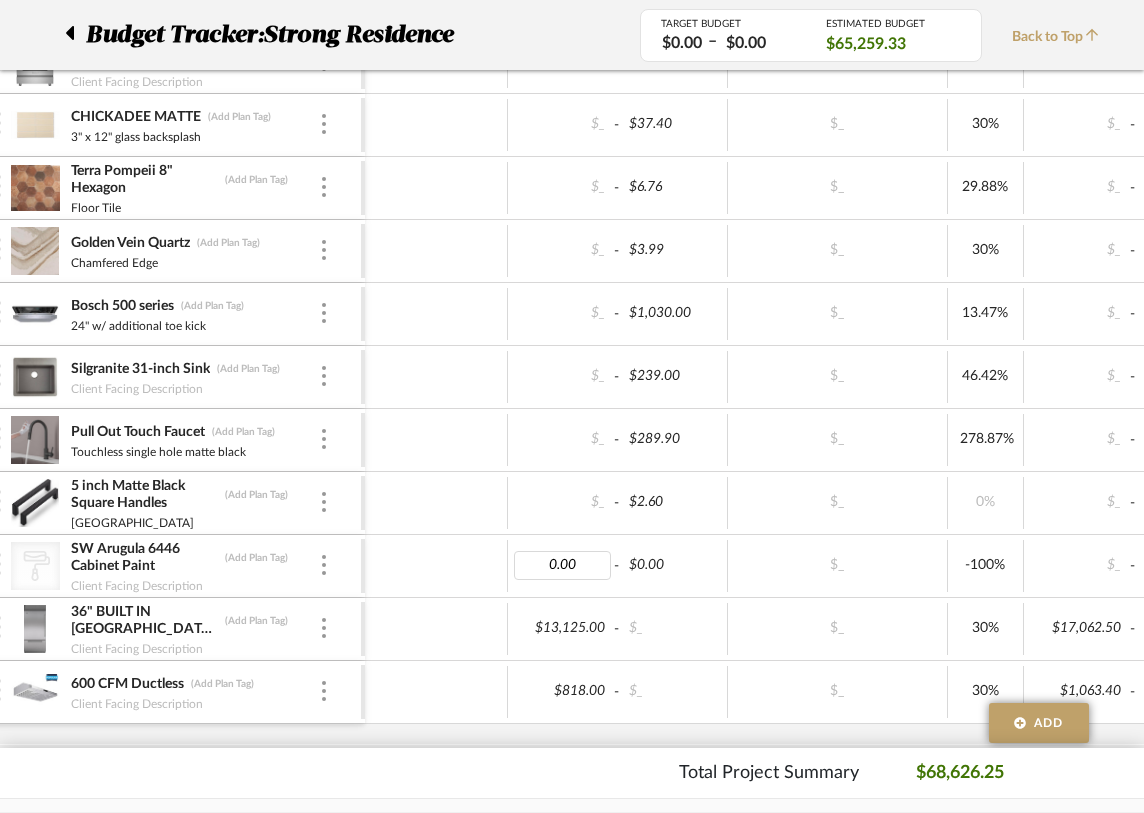 type 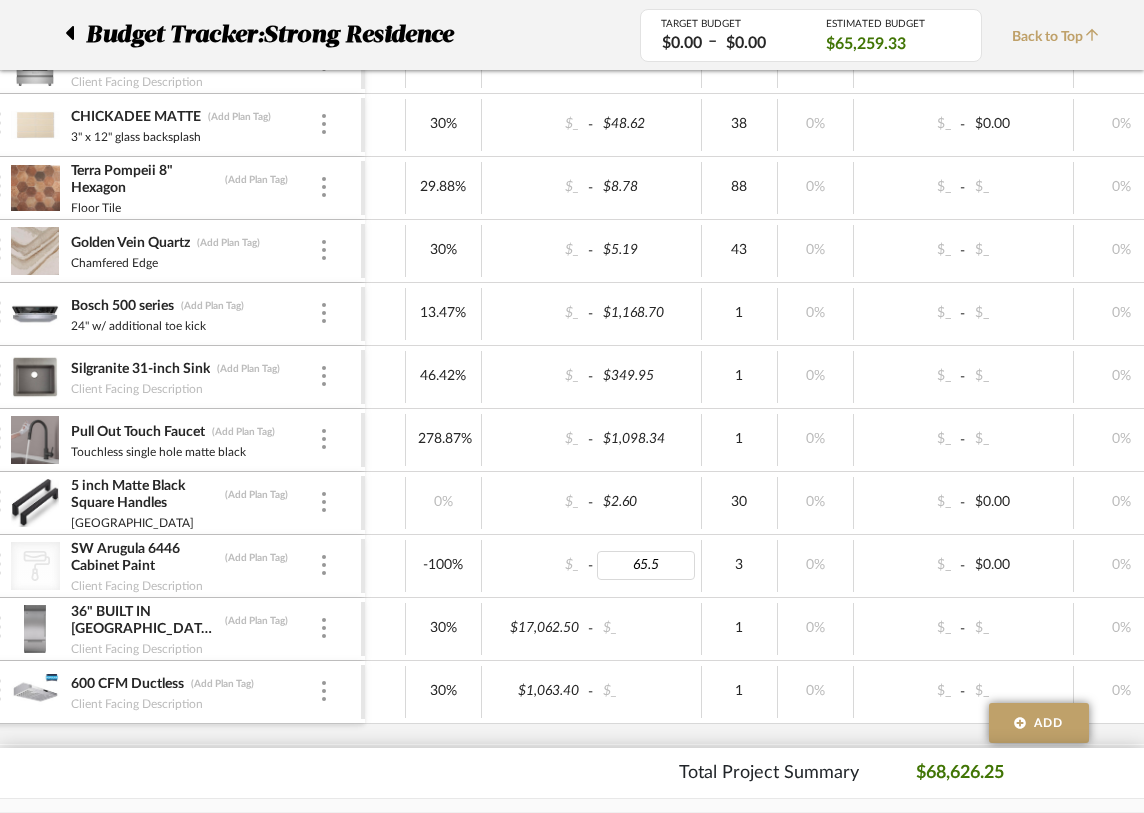 type on "65.59" 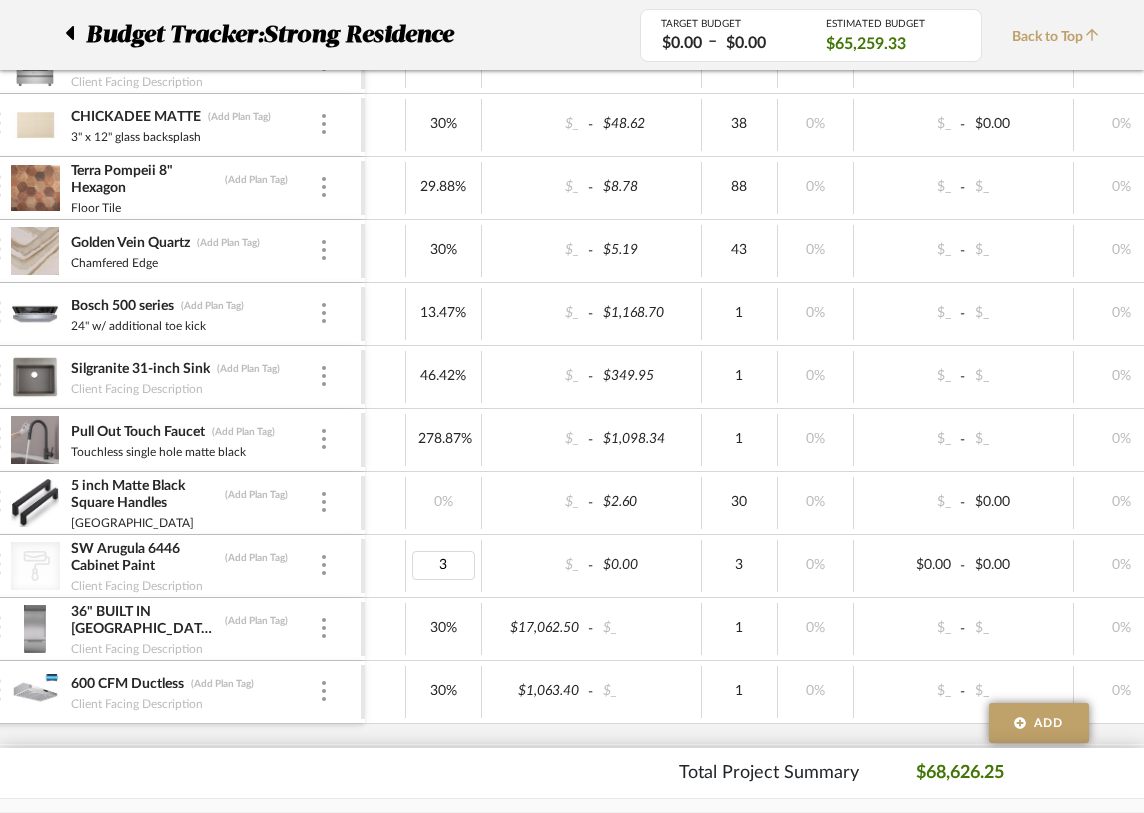 type on "30" 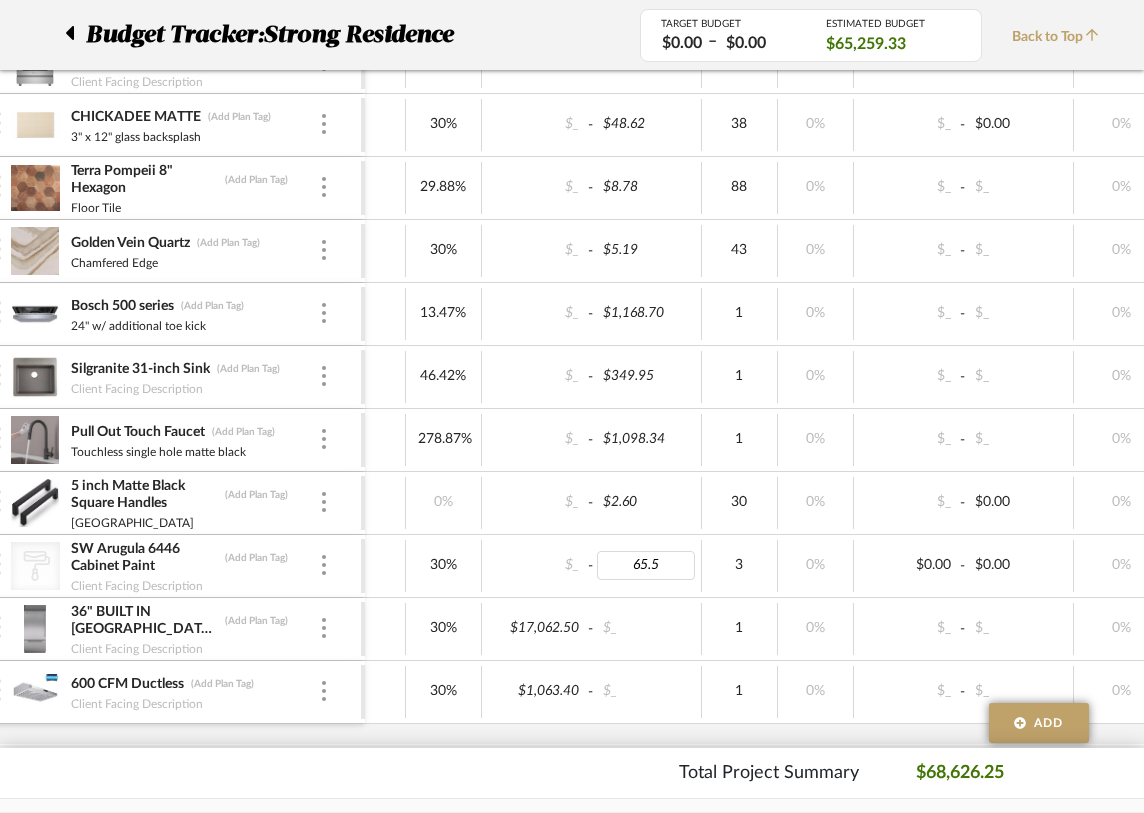 type on "65.59" 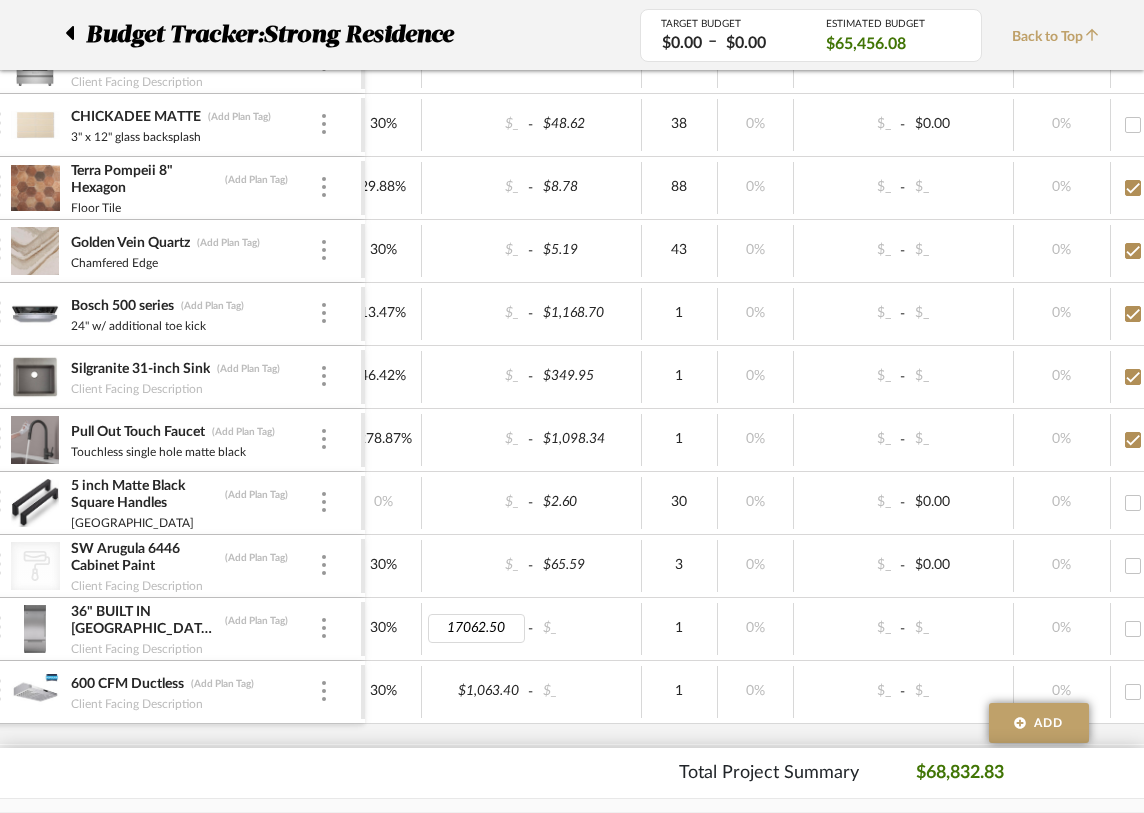type 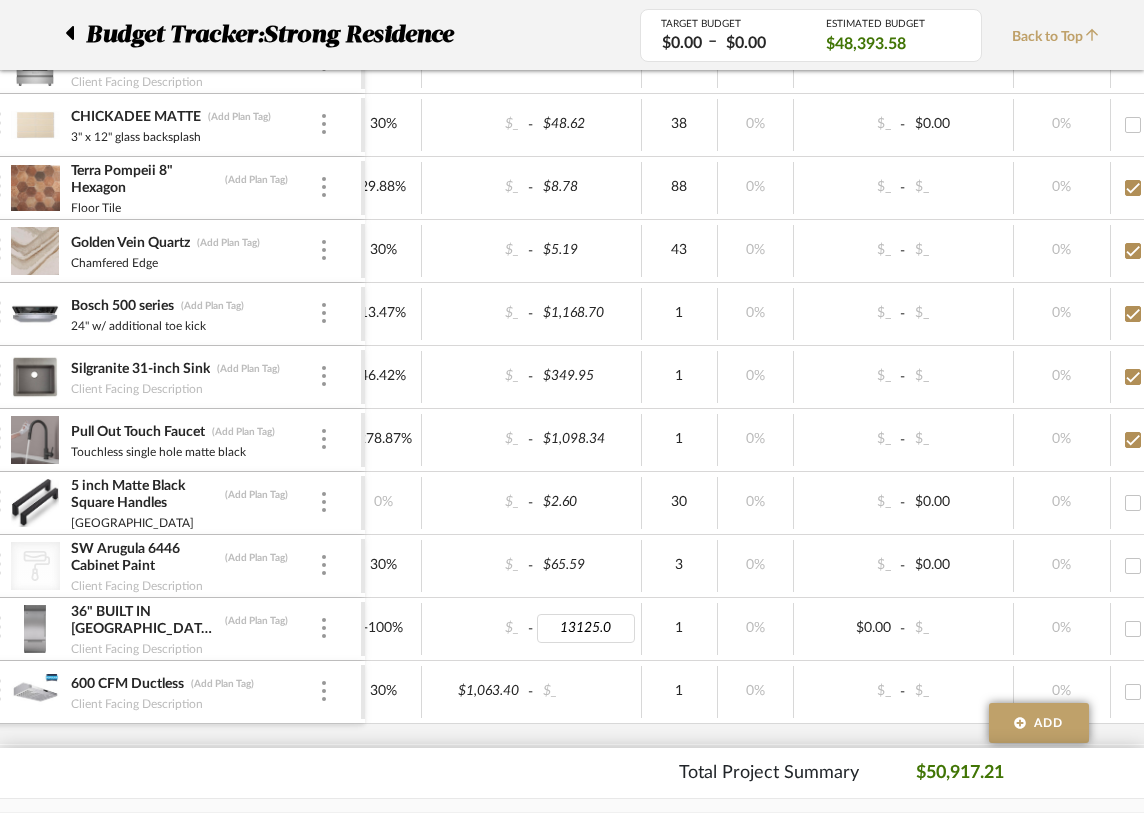 type on "13125.00" 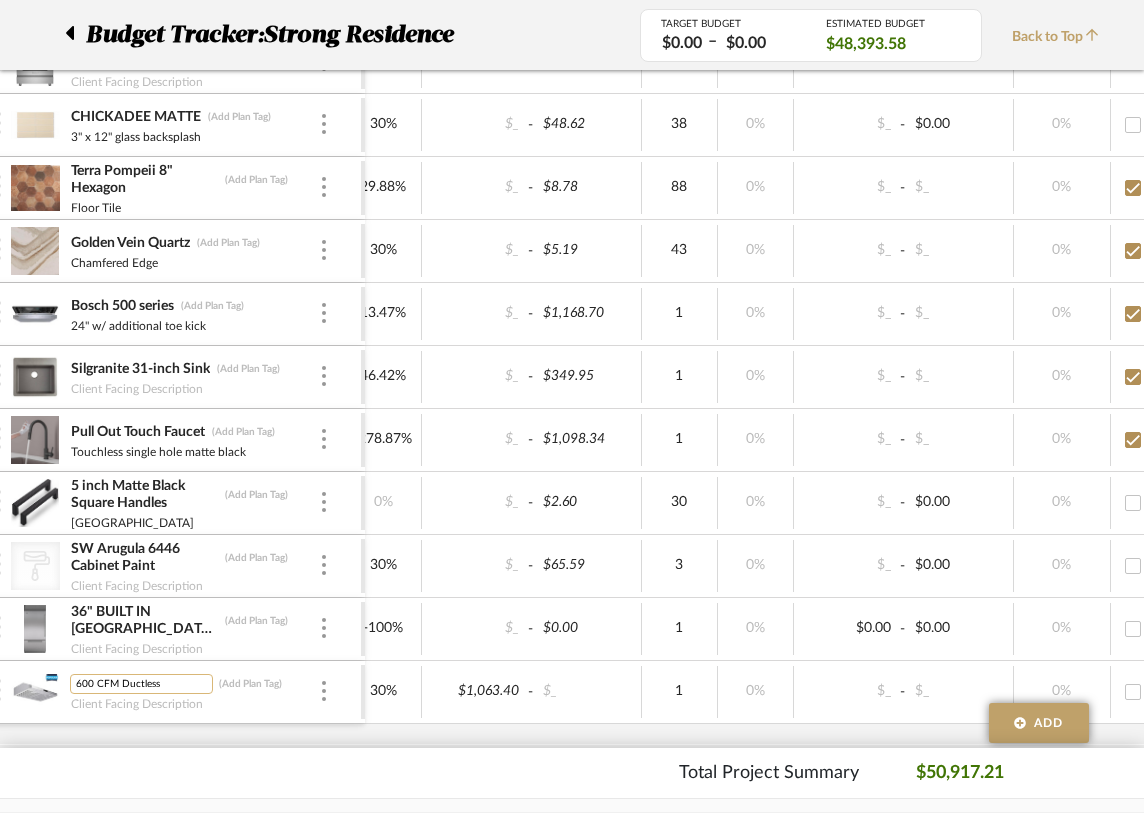 click on "600 CFM Ductless" at bounding box center [141, 684] 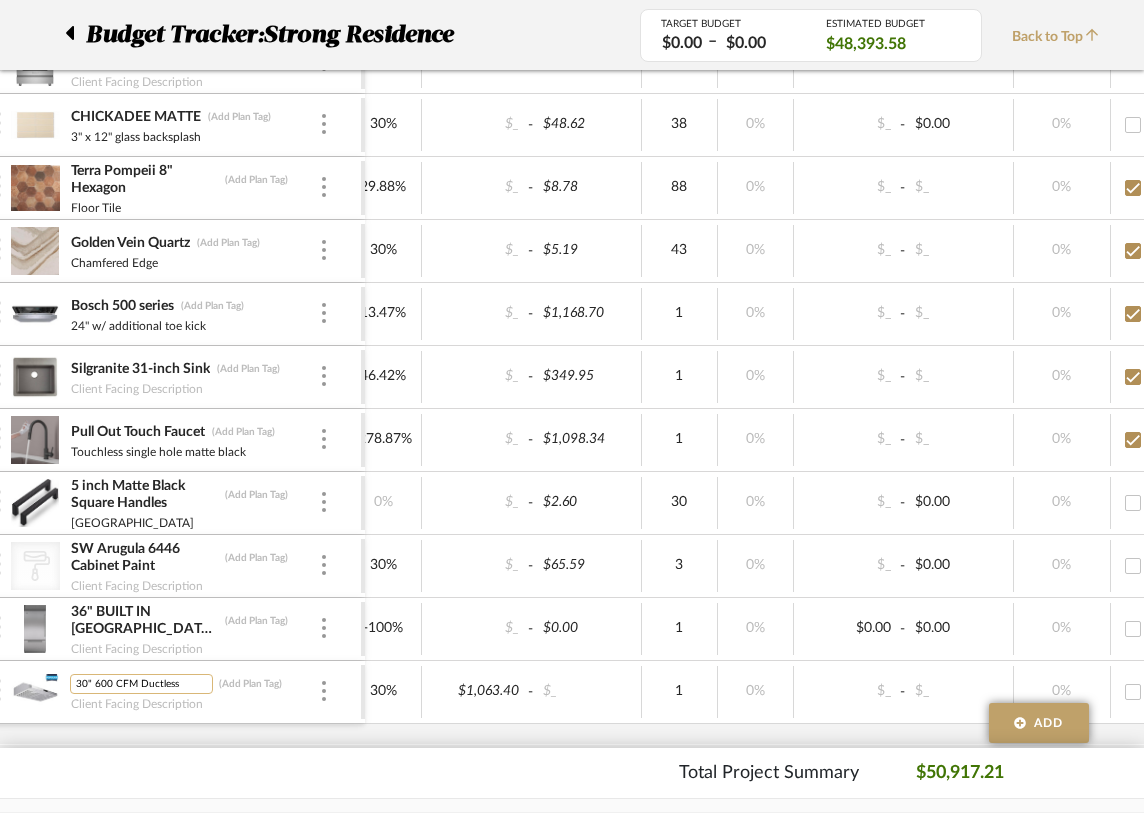 click on "30" 600 CFM Ductless" at bounding box center (141, 684) 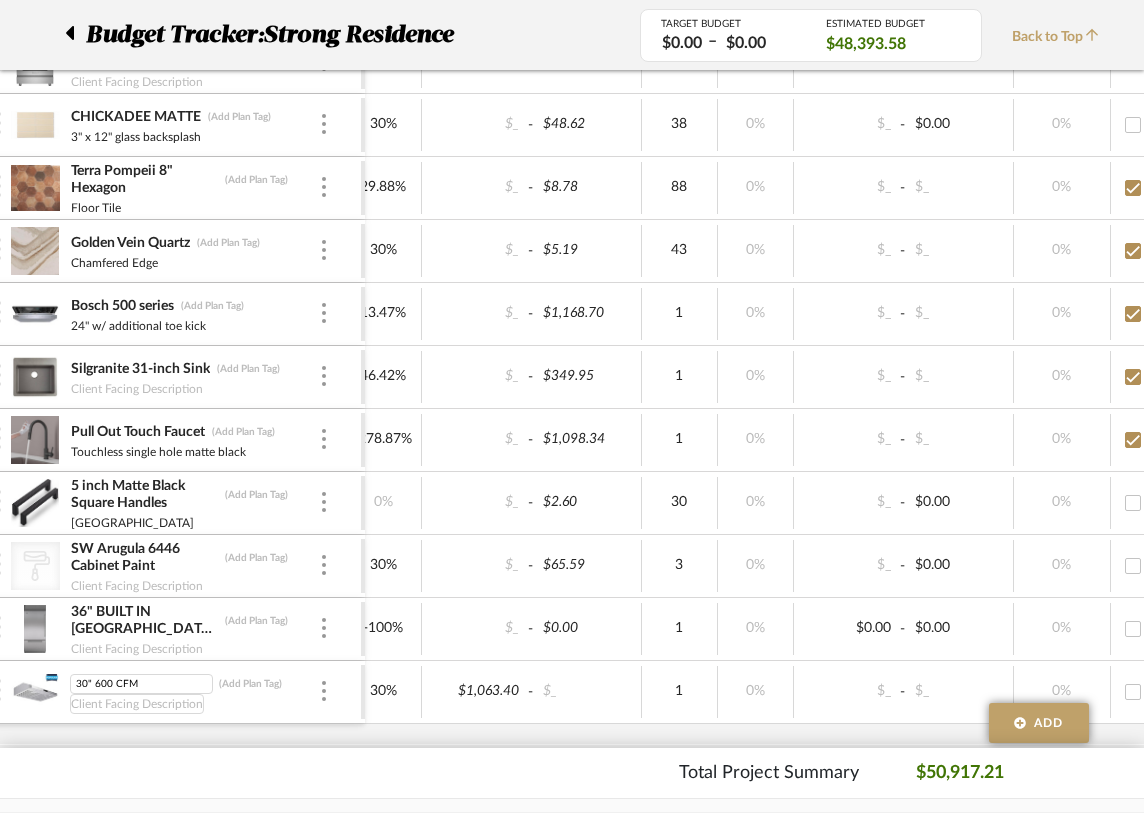 click on "Client Facing Description" at bounding box center [137, 704] 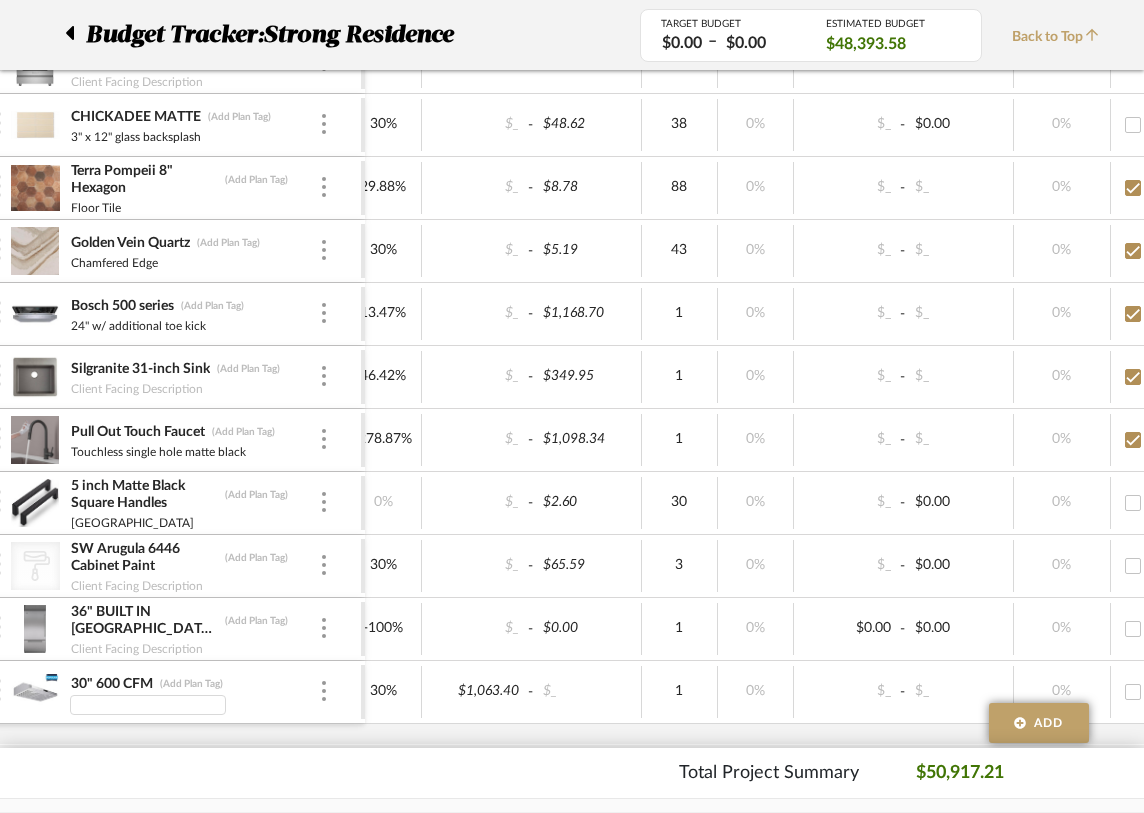 type on "Ductless" 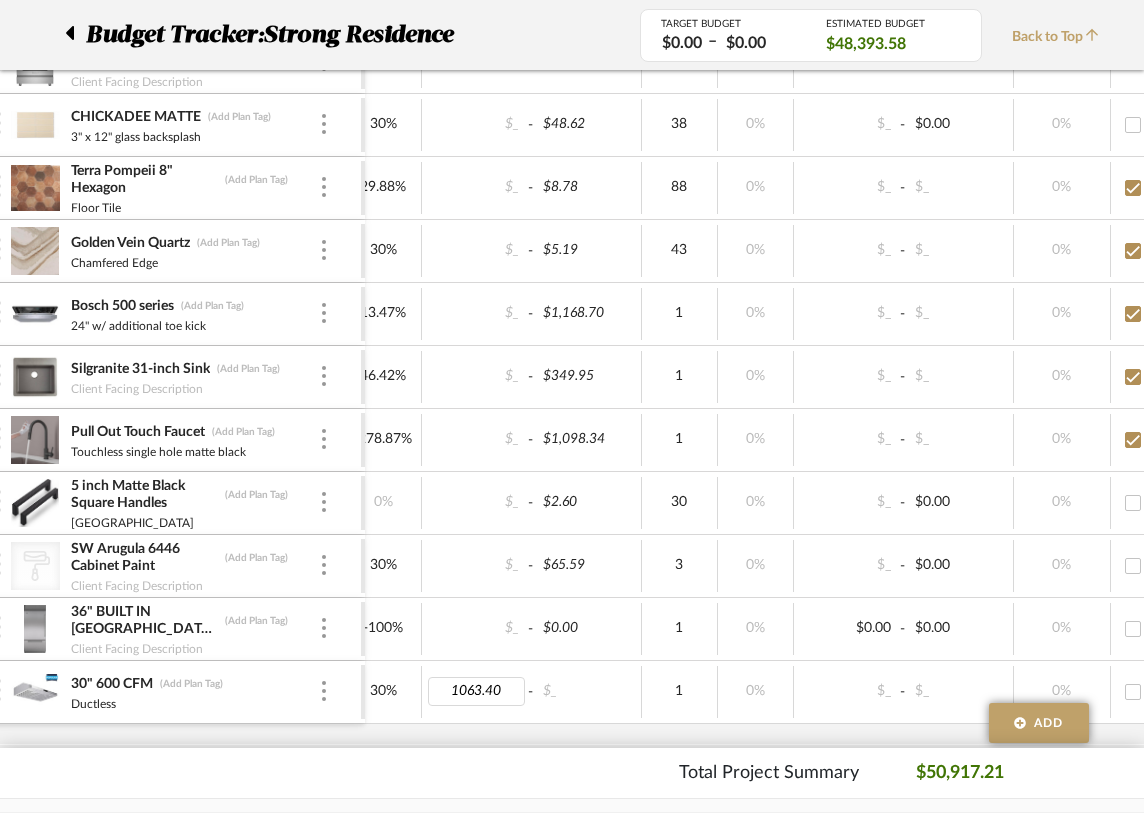type 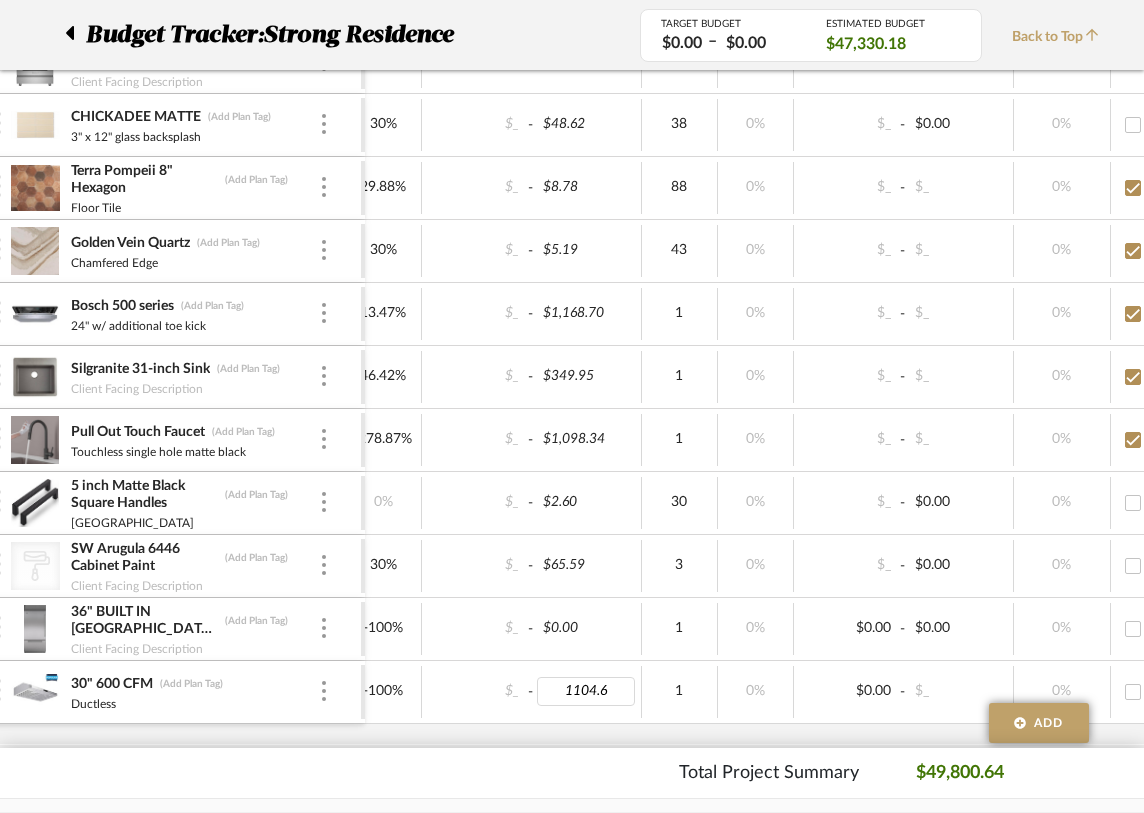 type on "1104.60" 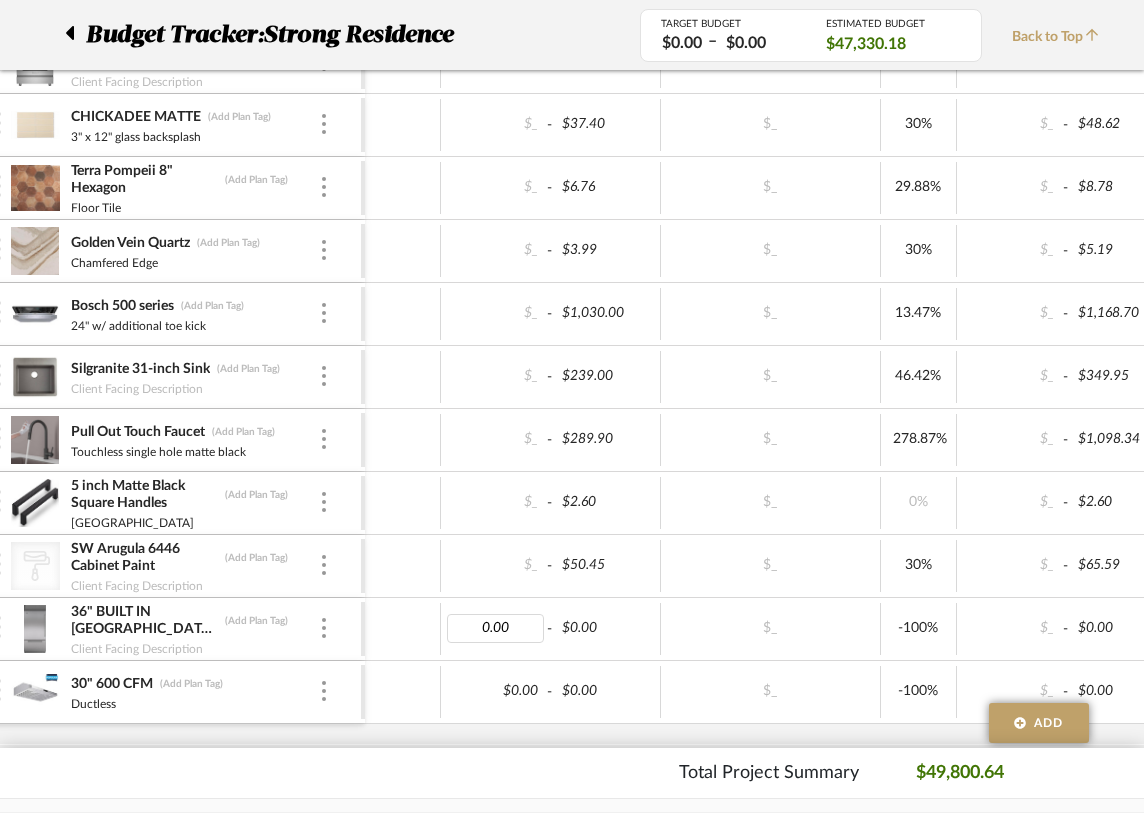 type 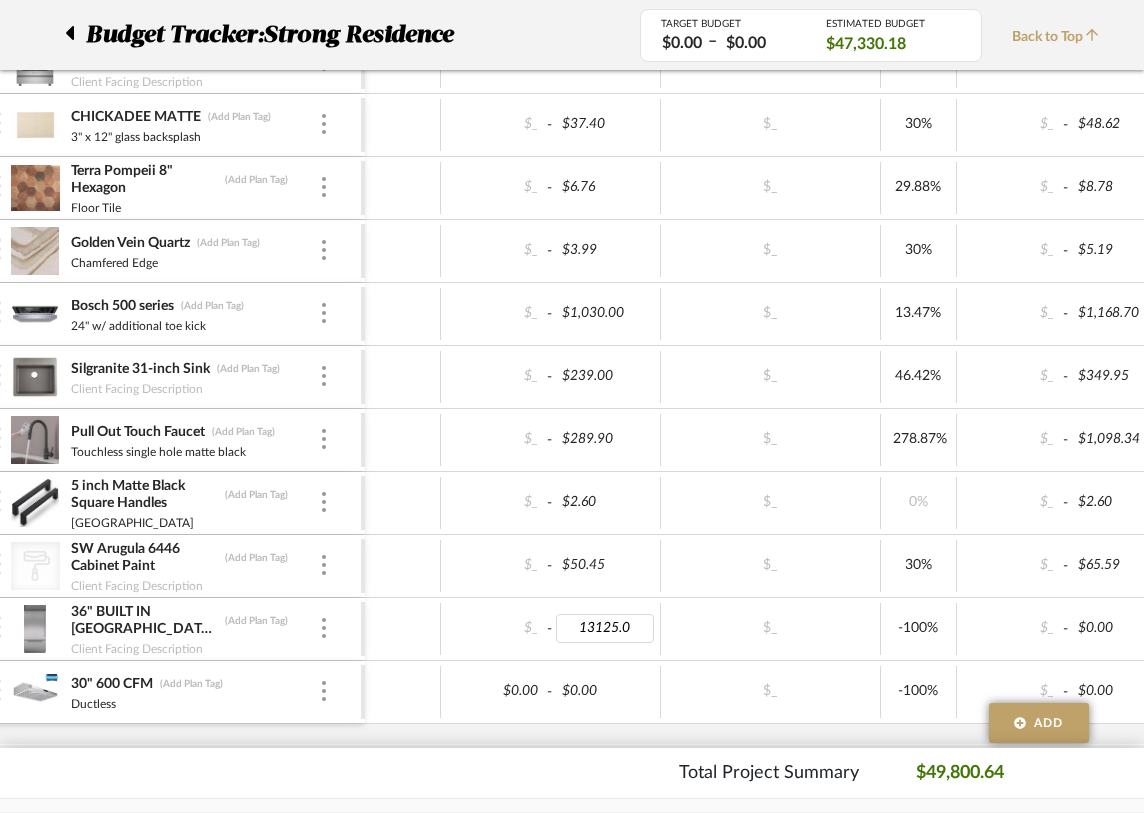 type on "13125.00" 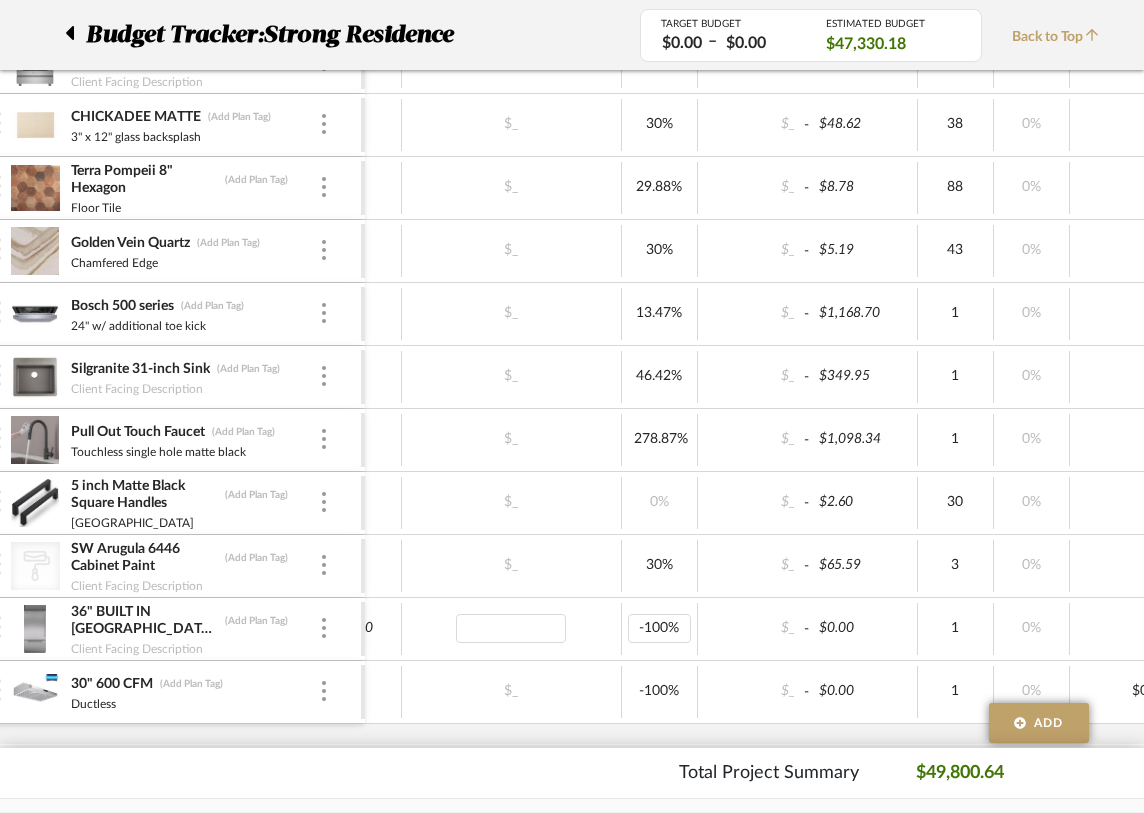 click on "-100%" at bounding box center (659, 628) 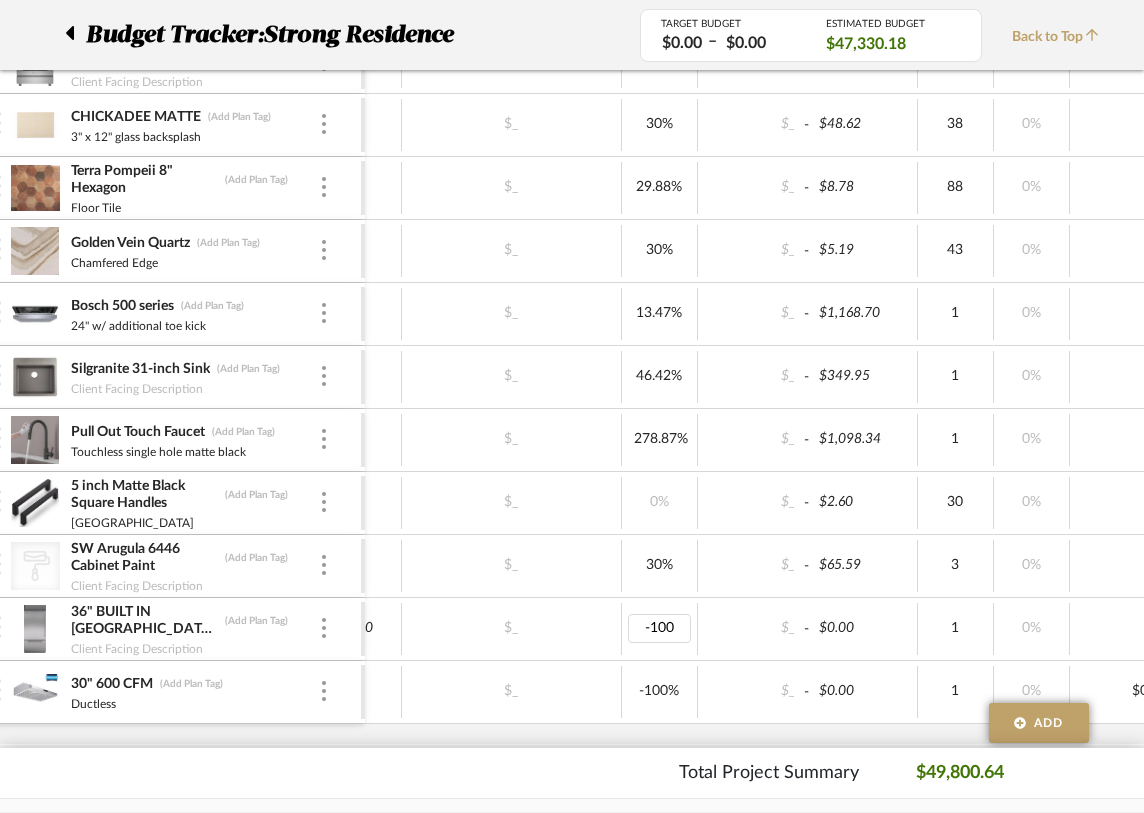 type on "0" 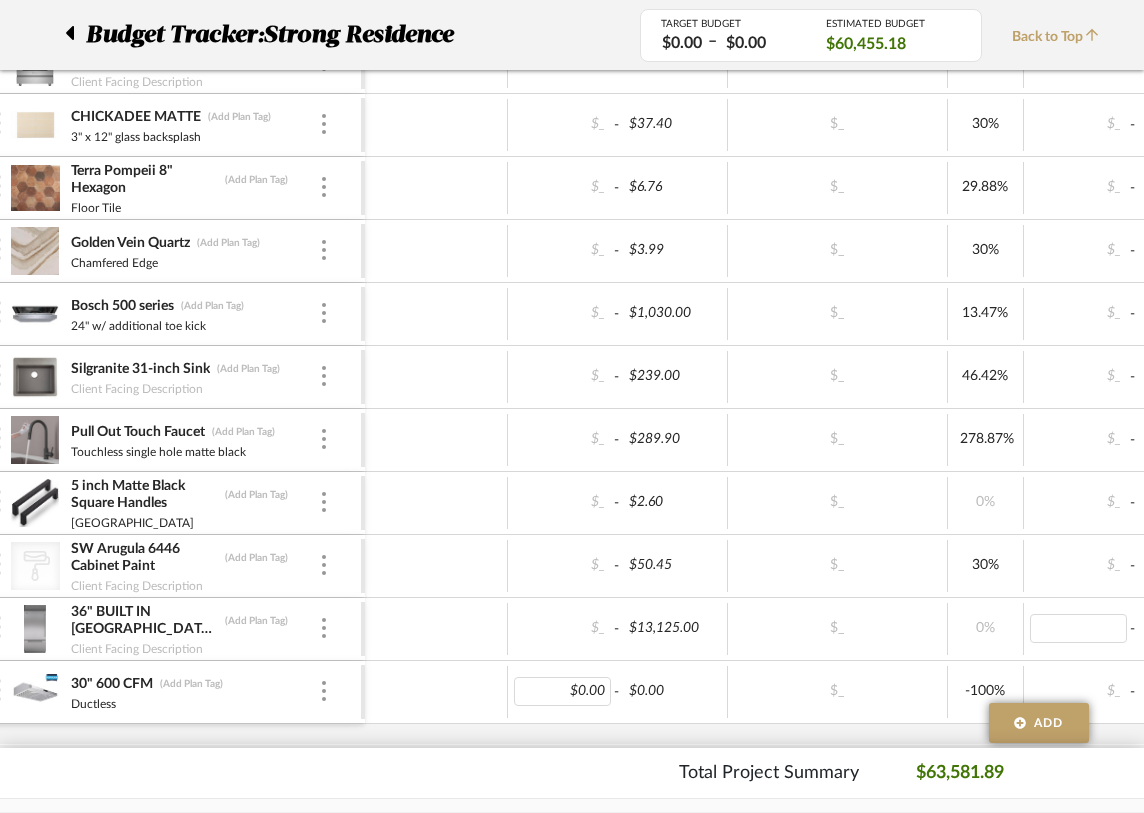 click on "$0.00" at bounding box center [563, 691] 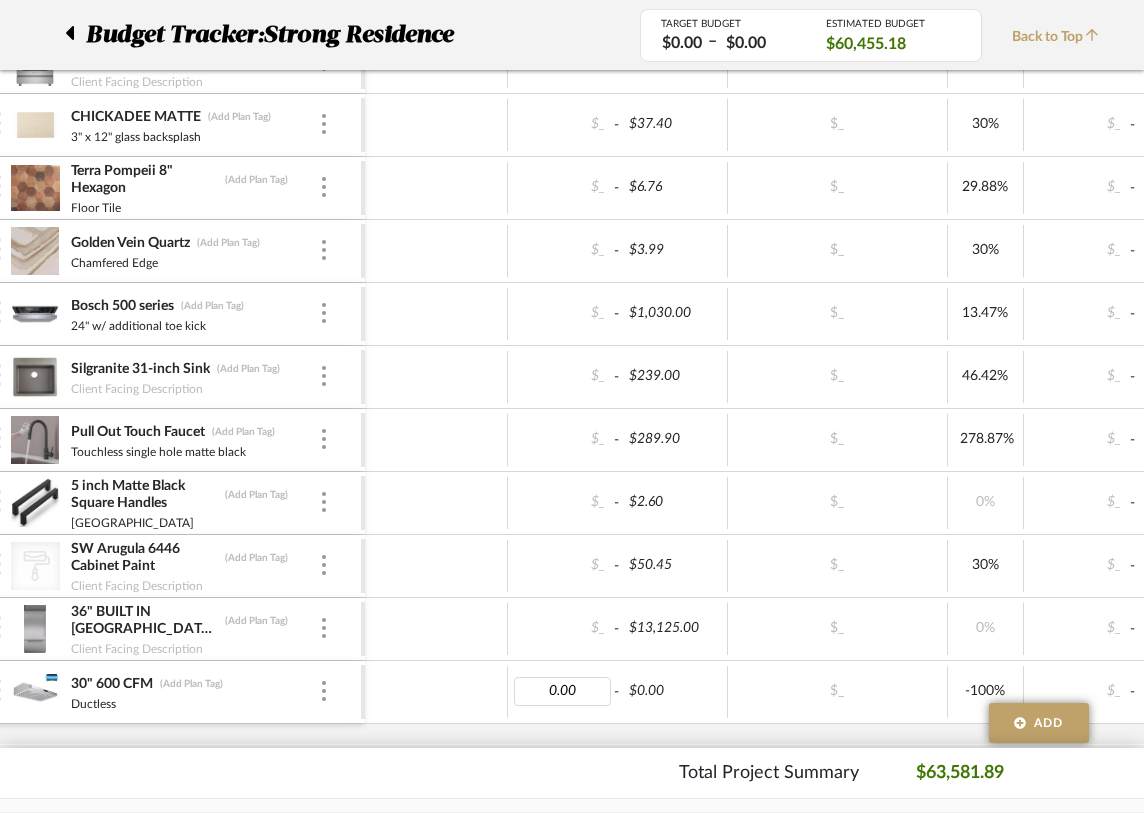 type 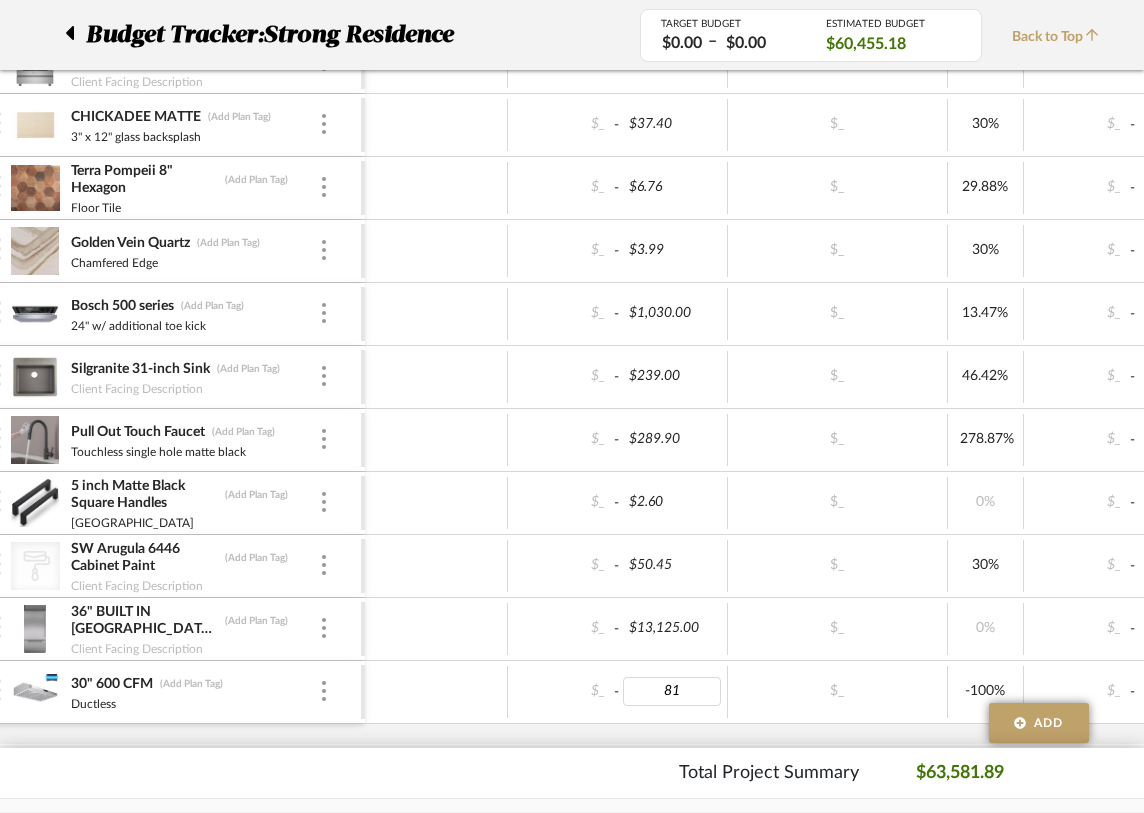 type on "818" 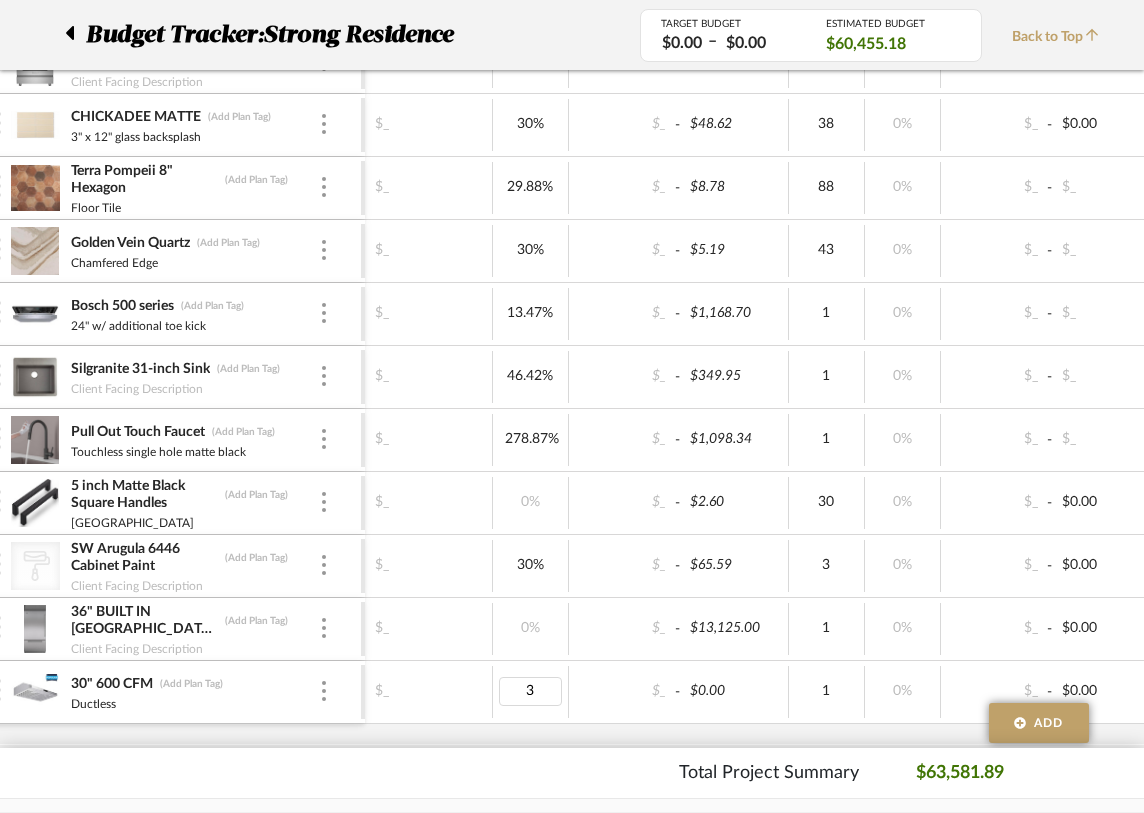 type on "30" 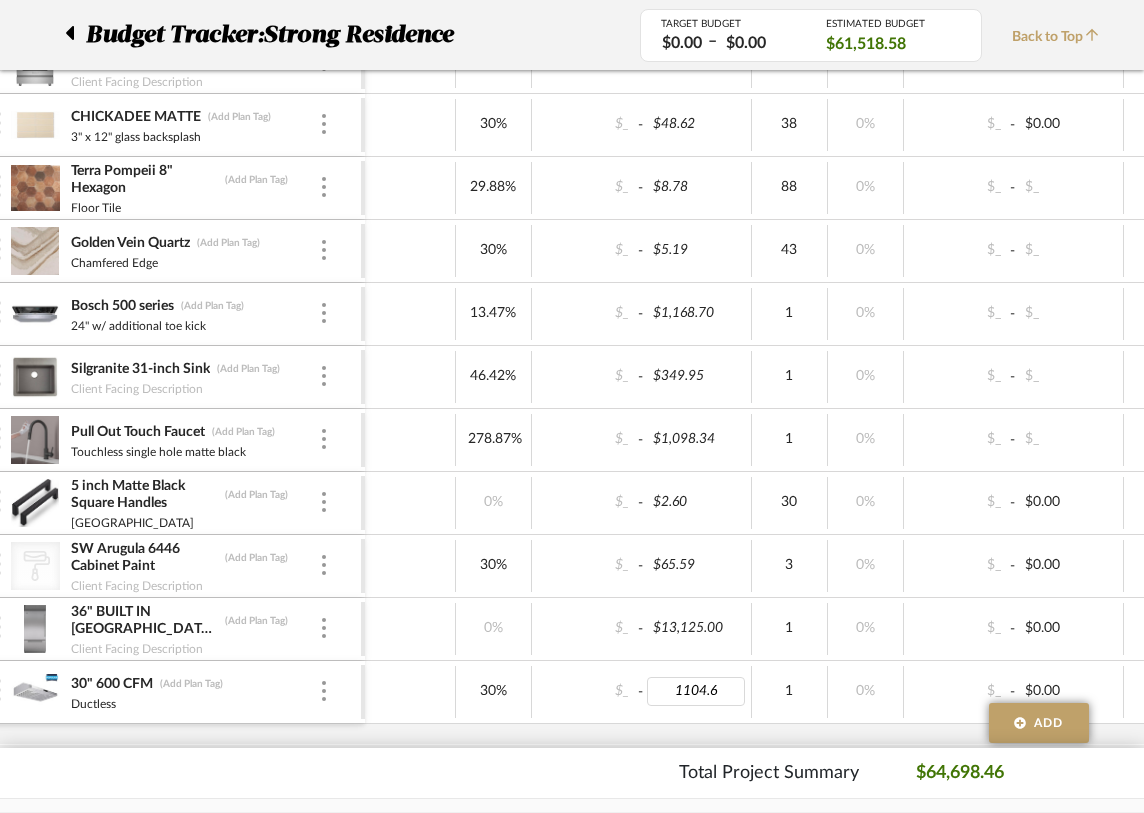 type on "1104.60" 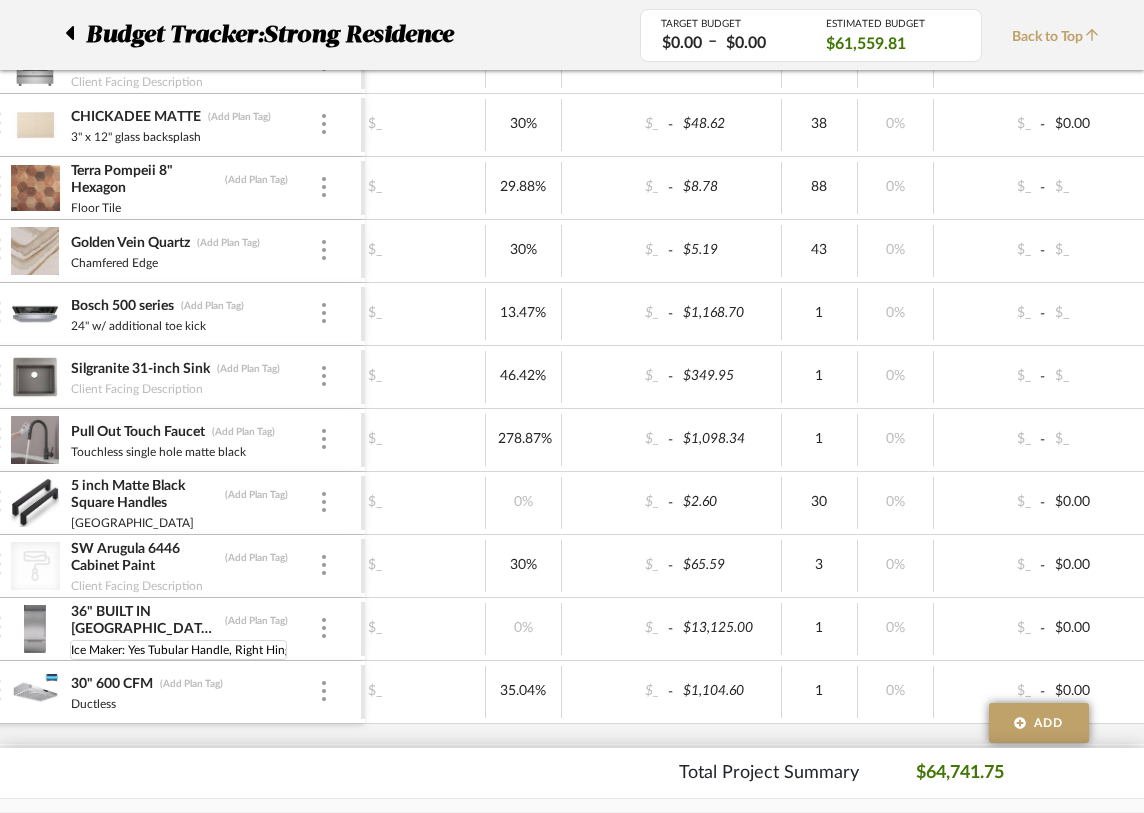 type on "Ice Maker: Yes Tubular Handle, Right Hinge" 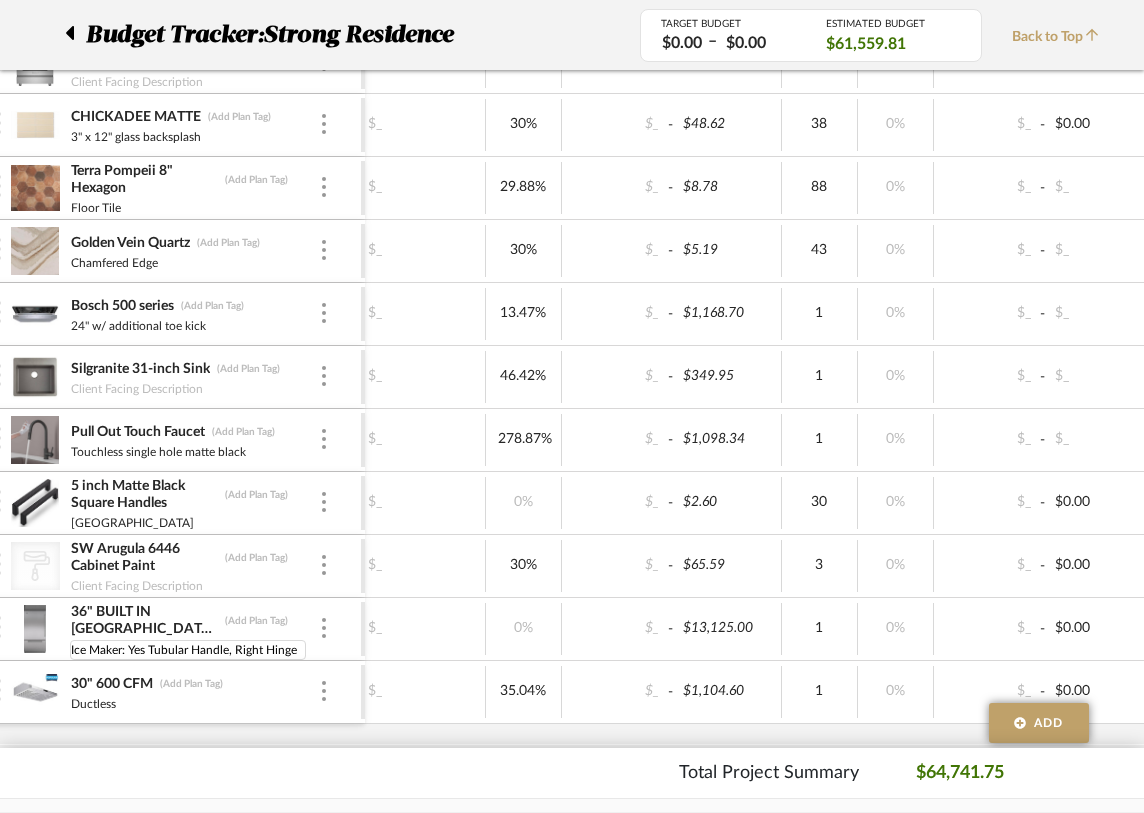 click on "CategoryIconArchitectural
Created with Sketch.
Cabinetry   (Add Plan Tag)   Client Facing Description   $_  -  $12,000.00   $_   30%   $_  -  $15,600.00   1   0%   $_  -  $_   0%  Taxable  $15,600.00   DRAWER PULL OUTS   (Add Plan Tag)   Various cabinet inserts (Garbage, etc.)   $_  -  $850.00   $_   30%   $_  -  $1,105.00   1   0%   $_  -  $_   0%  Taxable  $1,105.00   2.5 x 9" Red  Pink Runner   (Add Plan Tag)   Client Facing Description   $_  -  $699.00   $_   15%   $_  -  $803.85   1   0%   $99.00  -  $_   0%  Taxable  $902.85   Espresso Grout   (Add Plan Tag)   Client Facing Description   $106.95  -  $_   $_   30%   $139.04  -  $_   1   0%   $_  -  $_   0%  Taxable  $139.04   SW Aged White 9180   (Add Plan Tag)   kitchen walls and trim   $_  -  $45.00   $_   30%   $_  -  $58.50   3   0%   $_  -  $0.00   0%  Taxable  $175.50   SW Sky High 6504   (Add Plan Tag)   kitchen ceiling   $_  -  $38.45   $_   30%" at bounding box center [544, 41] 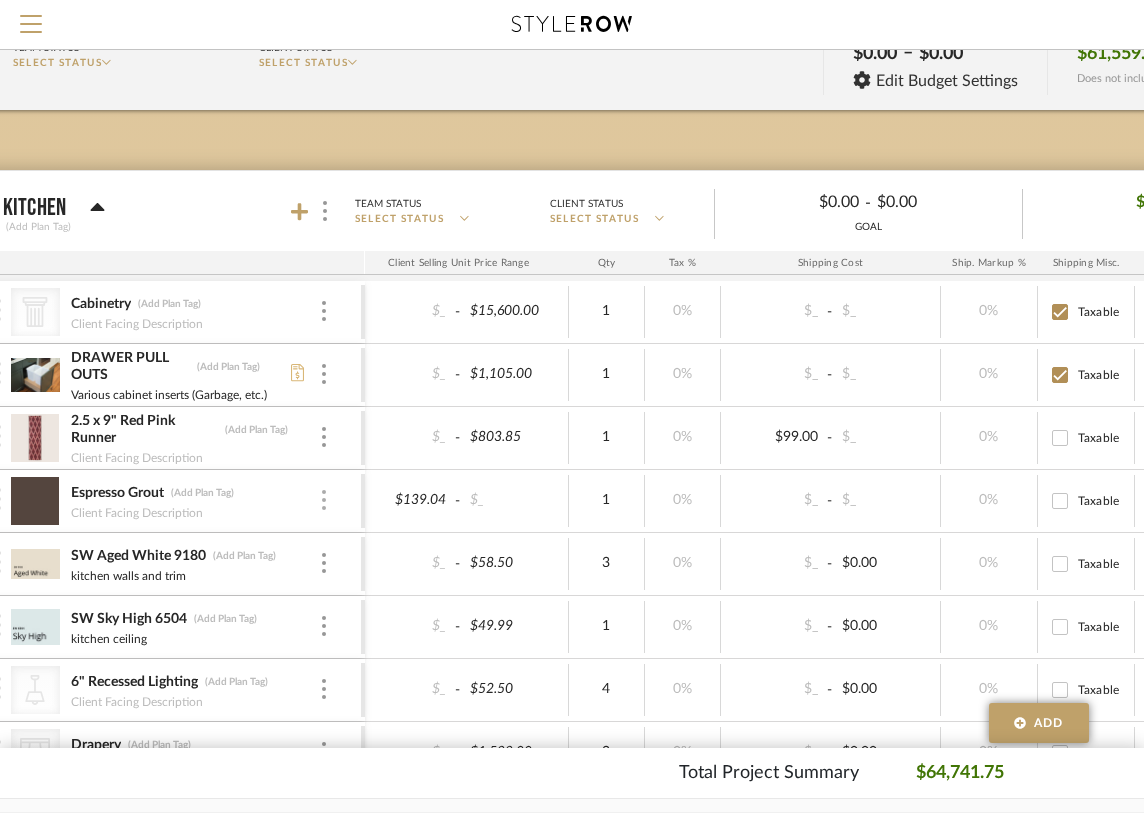 click at bounding box center [324, 501] 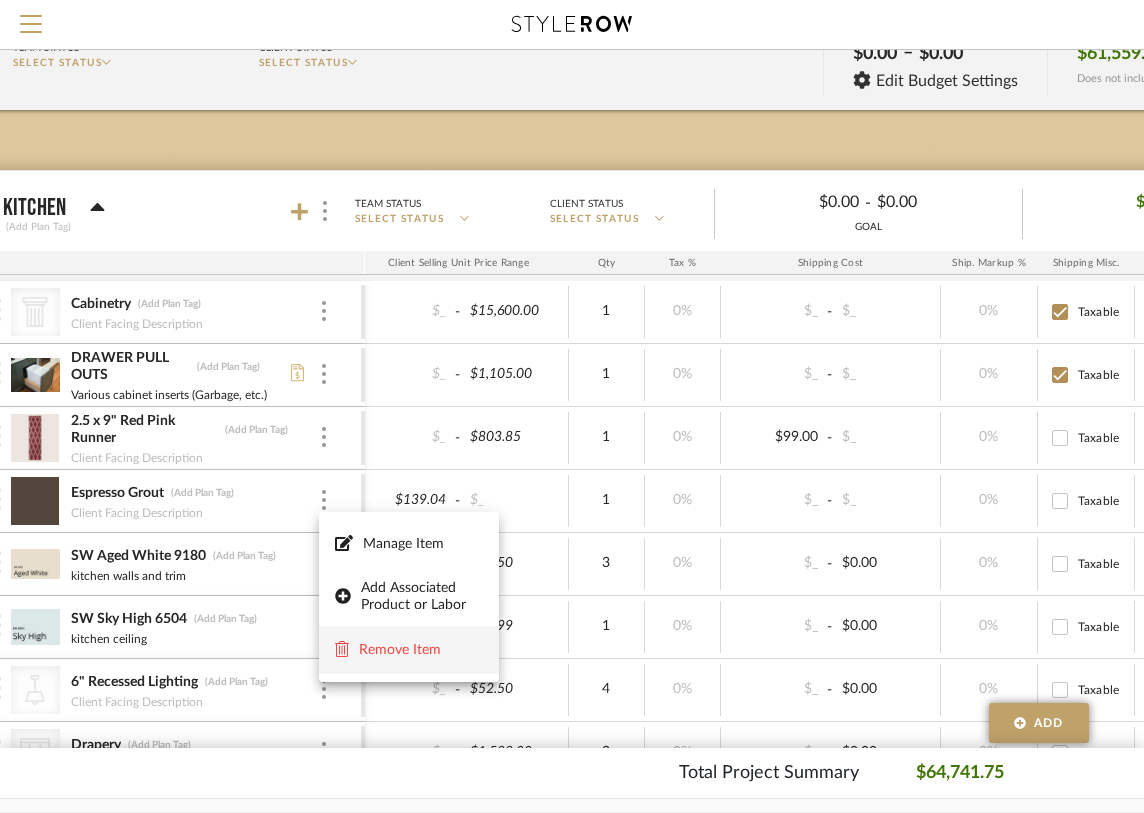 click on "Remove Item" at bounding box center [409, 650] 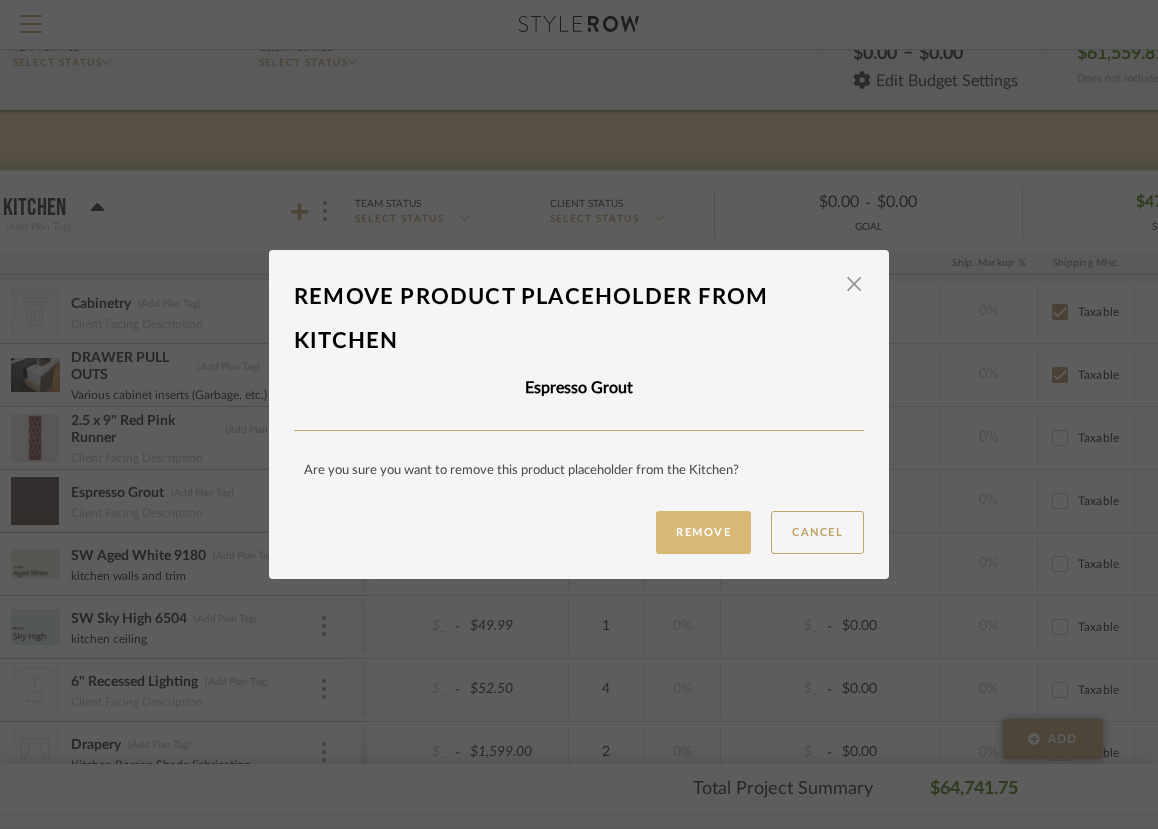 click on "Remove" at bounding box center [703, 532] 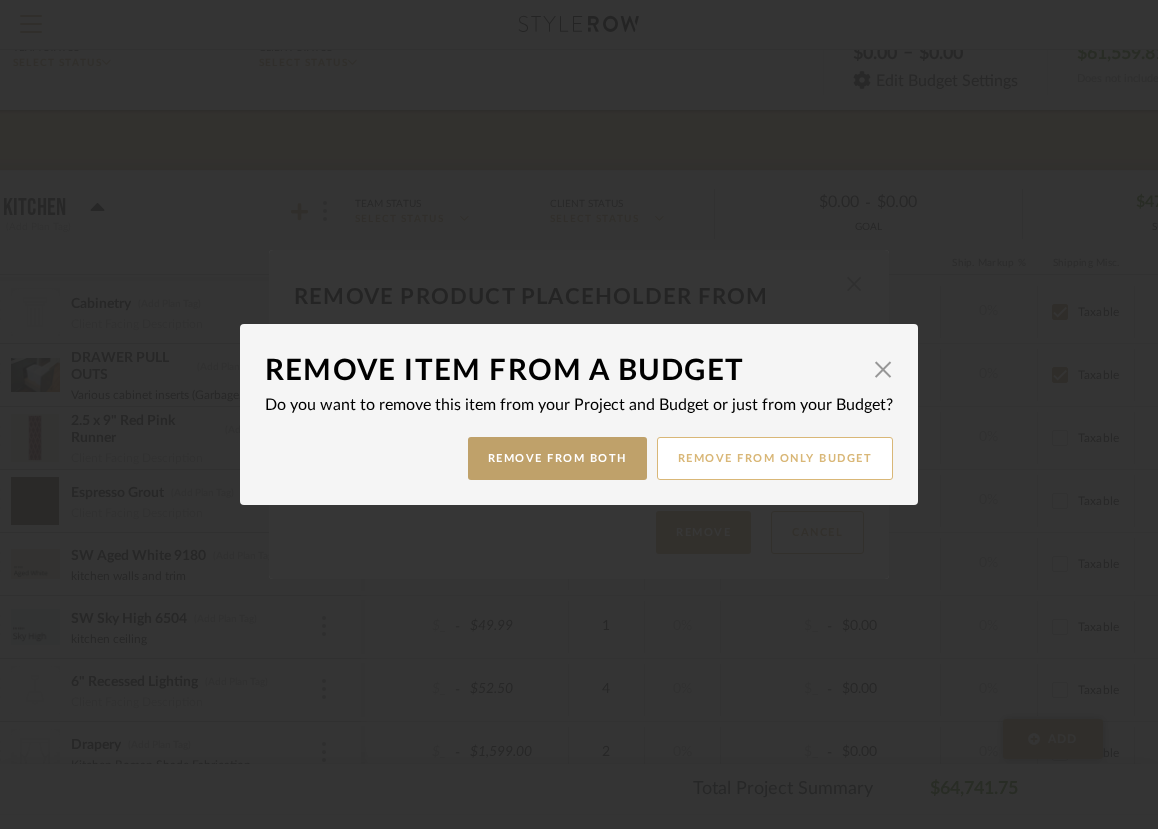 click on "Remove from only Budget" at bounding box center (775, 458) 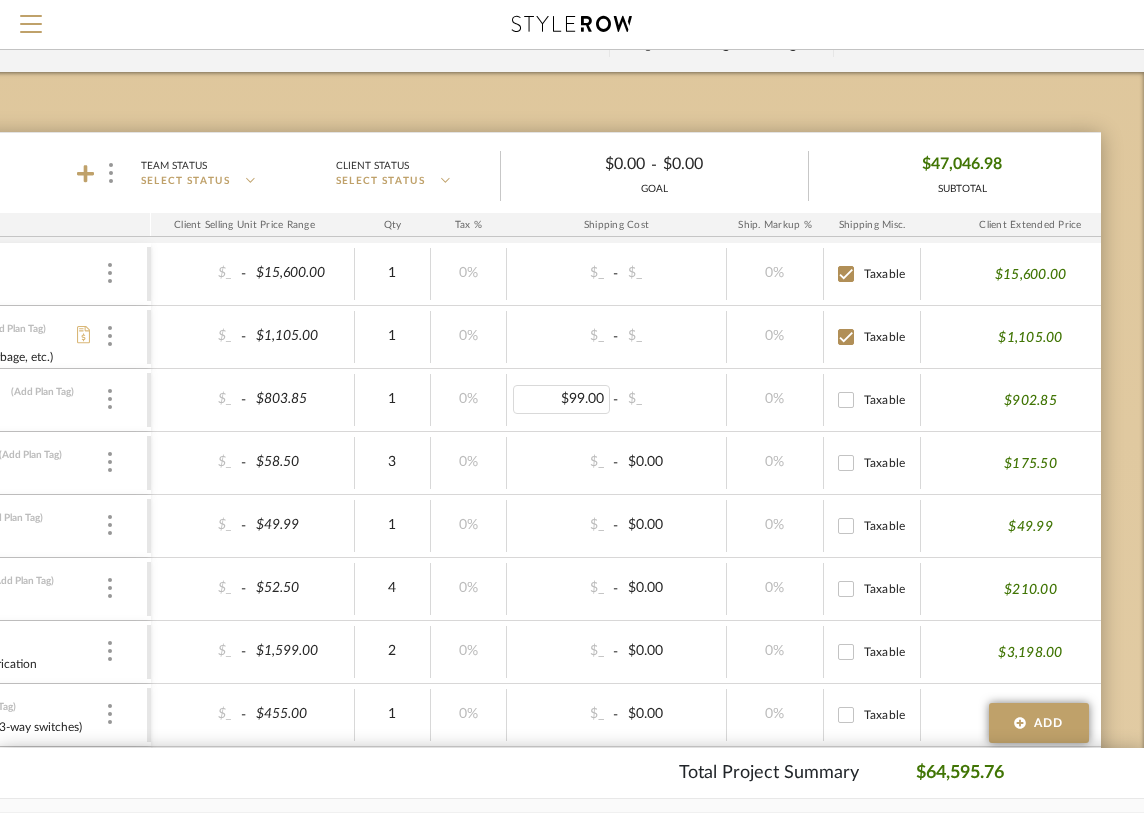 scroll, scrollTop: 158, scrollLeft: 296, axis: both 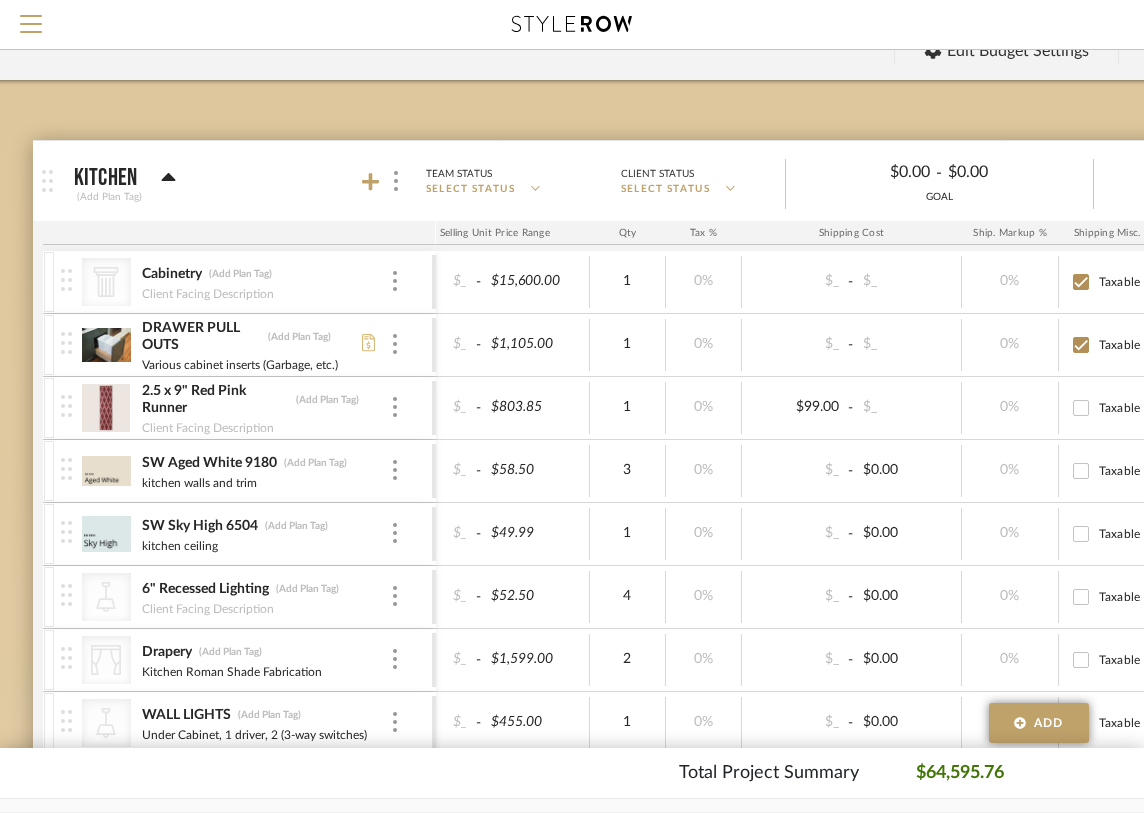 click on "Kitchen   (Add Plan Tag)  Team Status SELECT STATUS  Client Status SELECT STATUS   $0.00  -  $0.00  GOAL $47,046.98 SUBTOTAL  PO  Target Unit Buying Price Actual Buying Price Markup Client Selling Unit Price Range Qty Tax % Shipping Cost Ship. Markup % Shipping Misc.  Client Extended Price
CategoryIconArchitectural
Created with Sketch.
Cabinetry   (Add Plan Tag)   Client Facing Description   $_  -  $12,000.00   $_   30%   $_  -  $15,600.00   1   0%   $_  -  $_   0%  Taxable  $15,600.00   DRAWER PULL OUTS   (Add Plan Tag)   Various cabinet inserts (Garbage, etc.)   $_  -  $850.00   $_   30%   $_  -  $1,105.00   1   0%   $_  -  $_   0%  Taxable  $1,105.00   2.5 x 9" Red  Pink Runner   (Add Plan Tag)   Client Facing Description   $_  -  $699.00   $_   15%   $_  -  $803.85   1   0%   $99.00  -  $_   0%  Taxable  $902.85   SW Aged White 9180   (Add Plan Tag)   kitchen walls and trim   $_  -  $45.00   $_   30%" 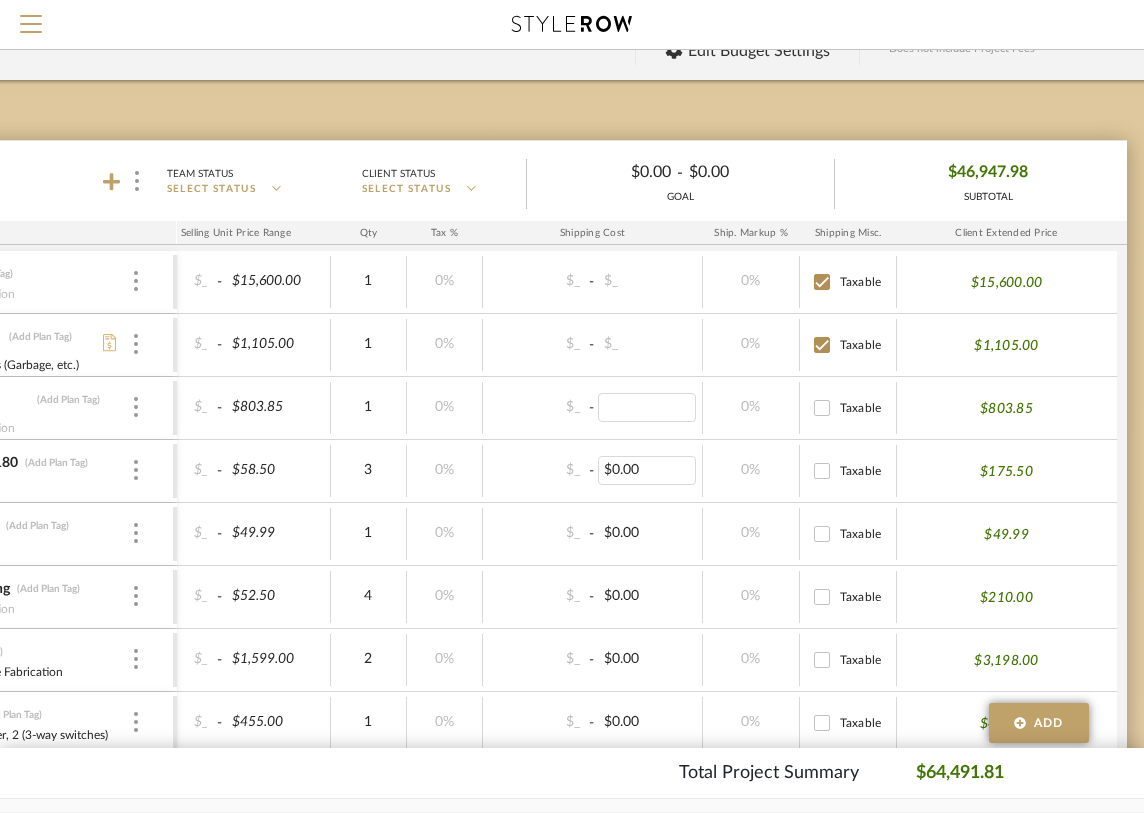 click on "$0.00" at bounding box center (647, 470) 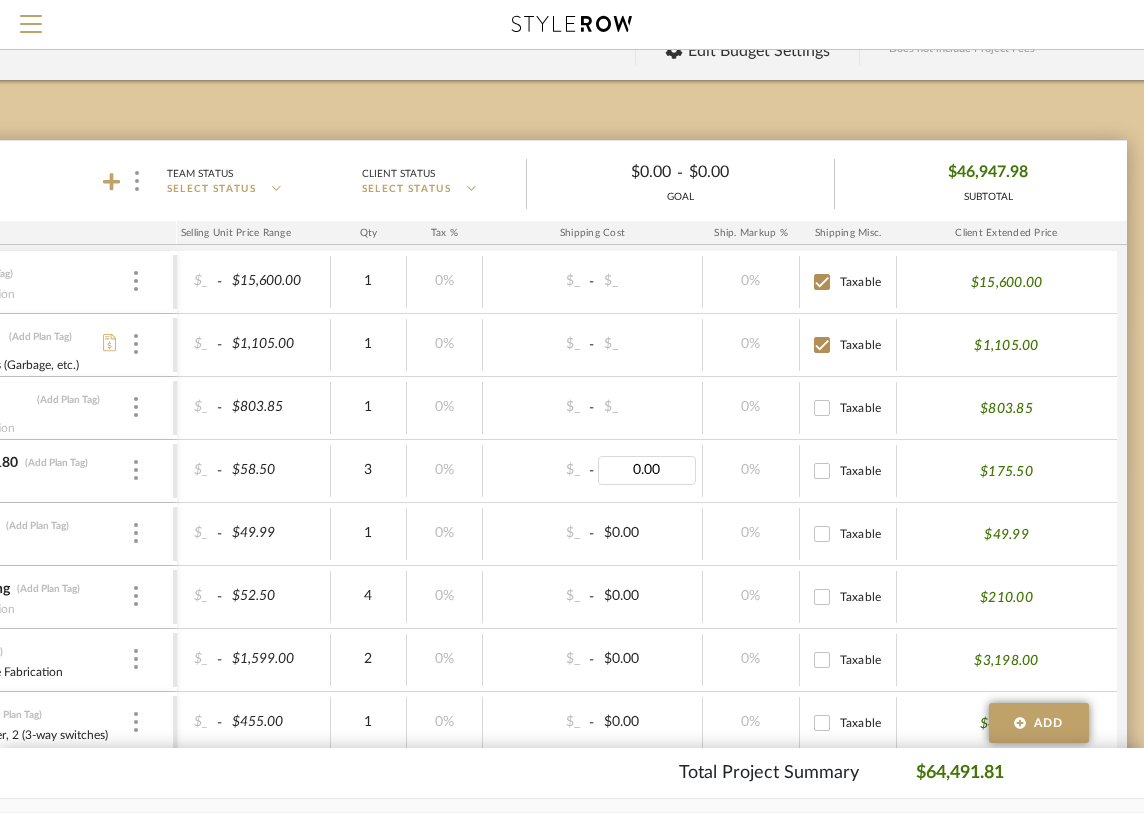 type 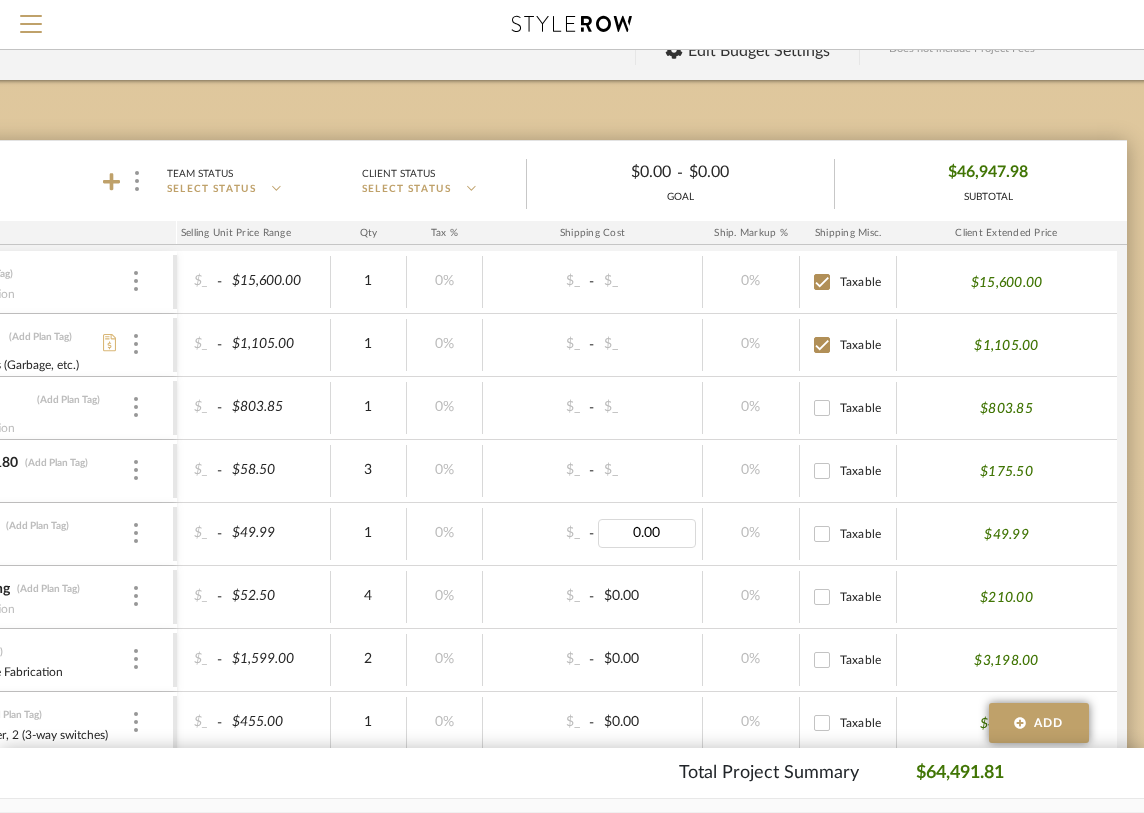 type 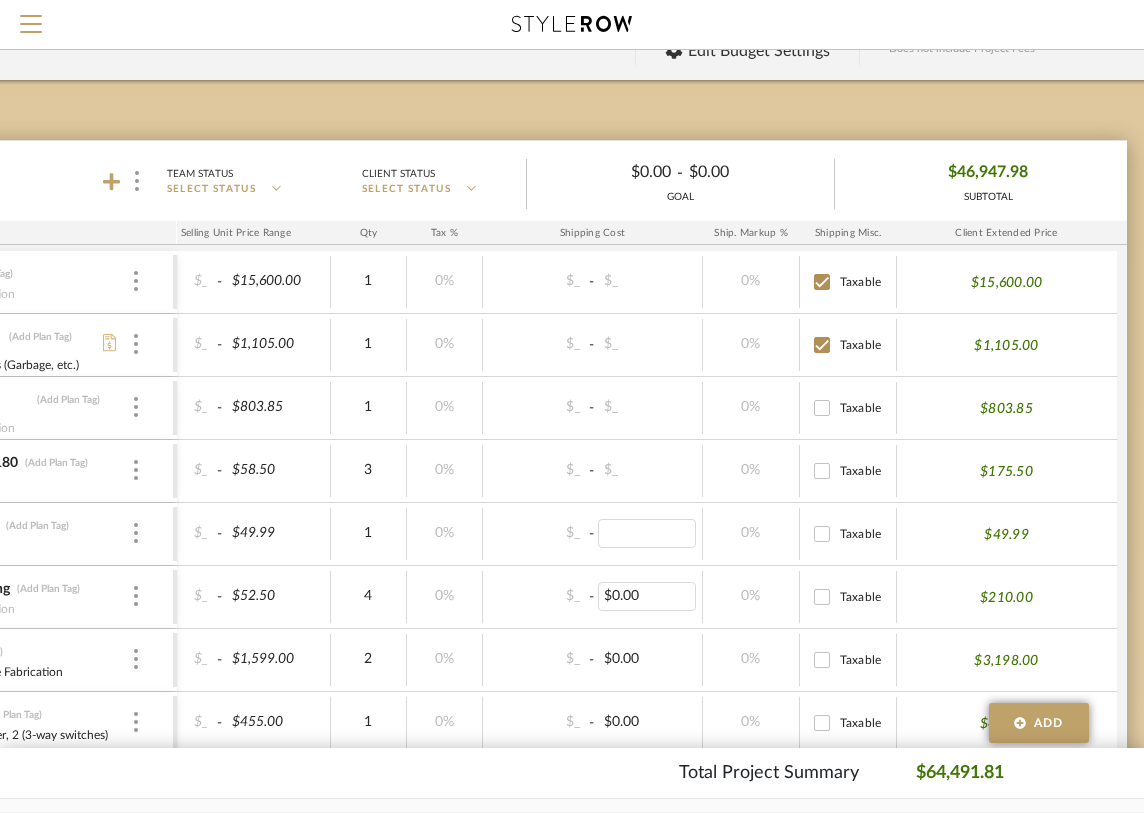 click on "$0.00" at bounding box center [647, 596] 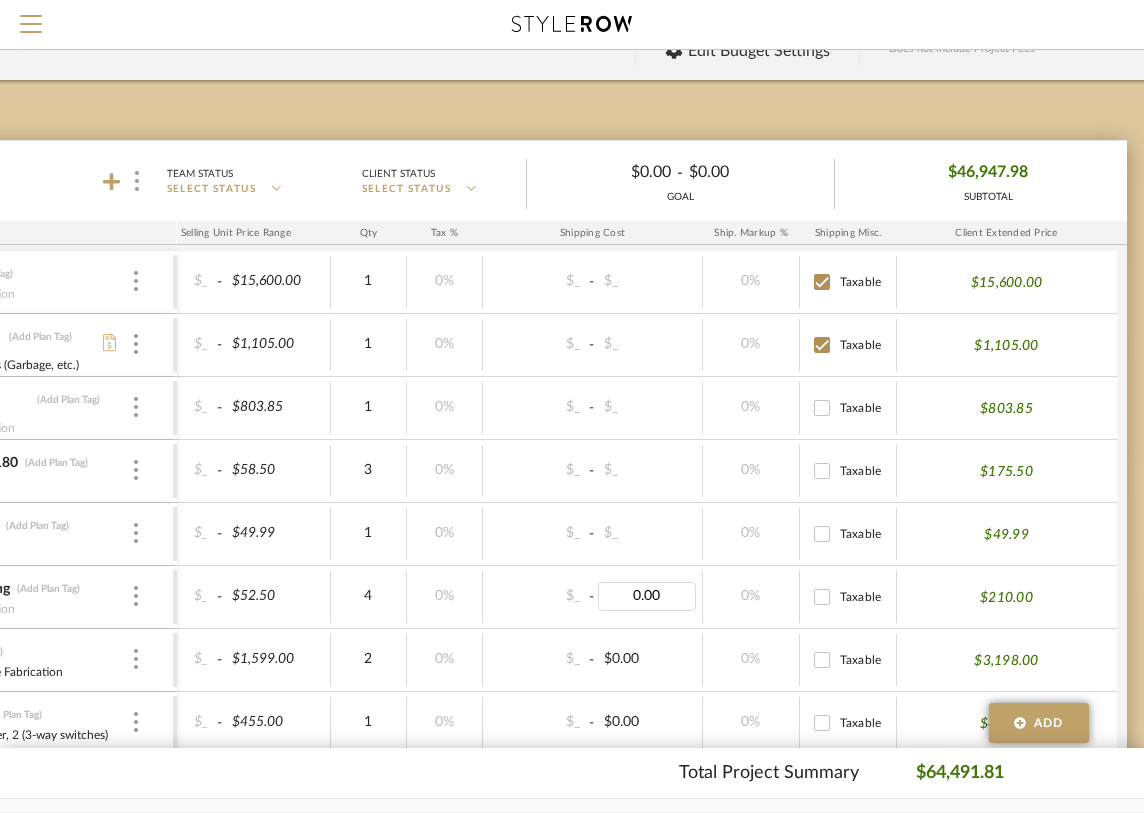 type 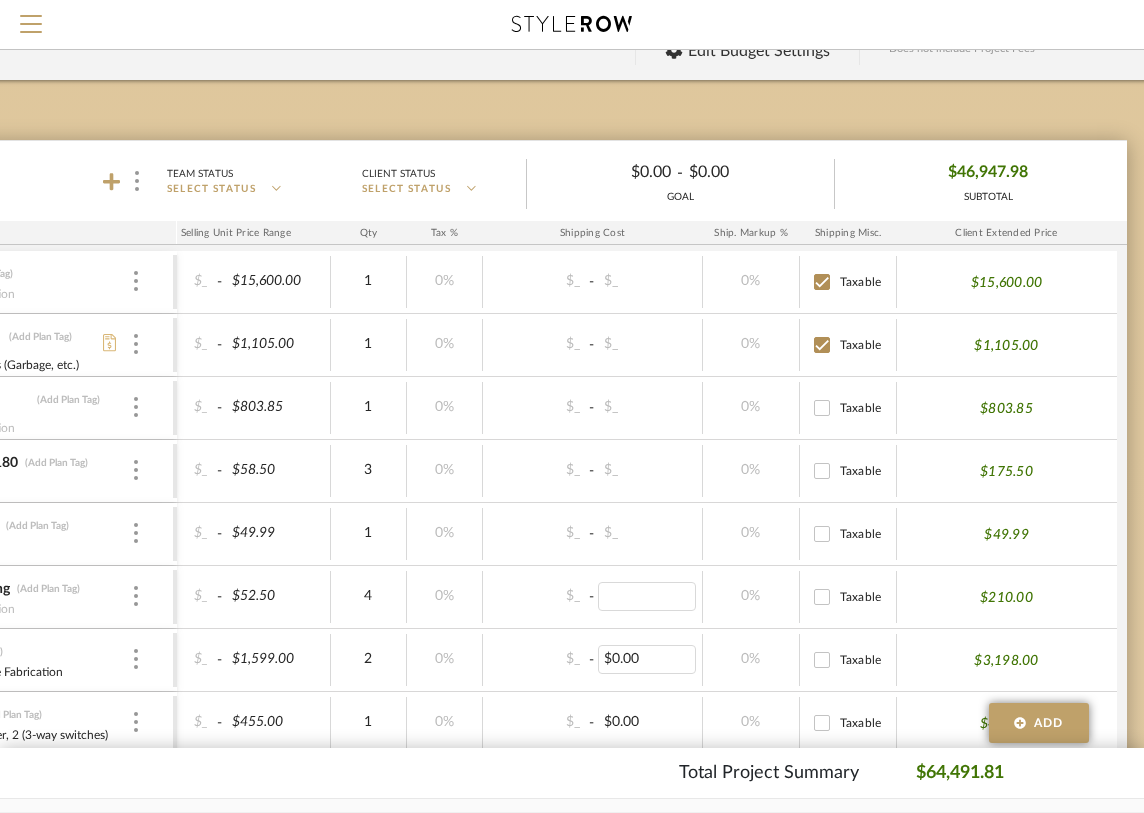 click on "$0.00" at bounding box center (647, 659) 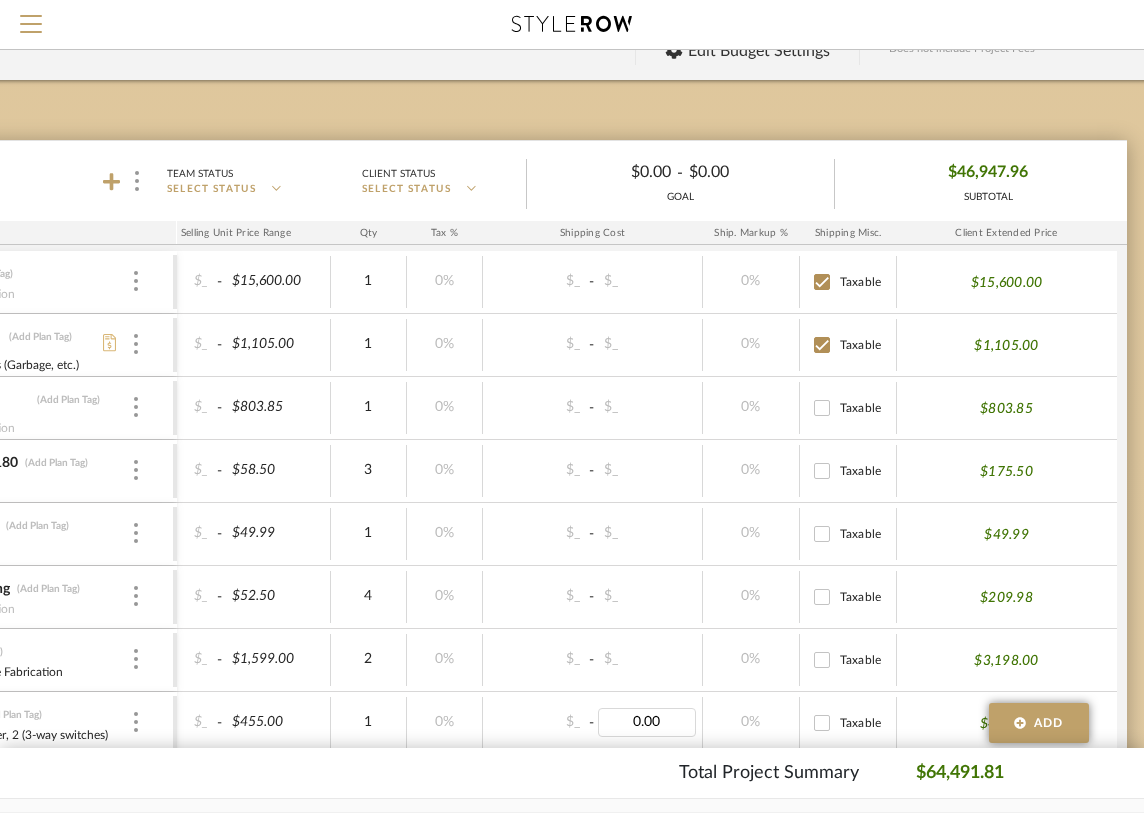 type 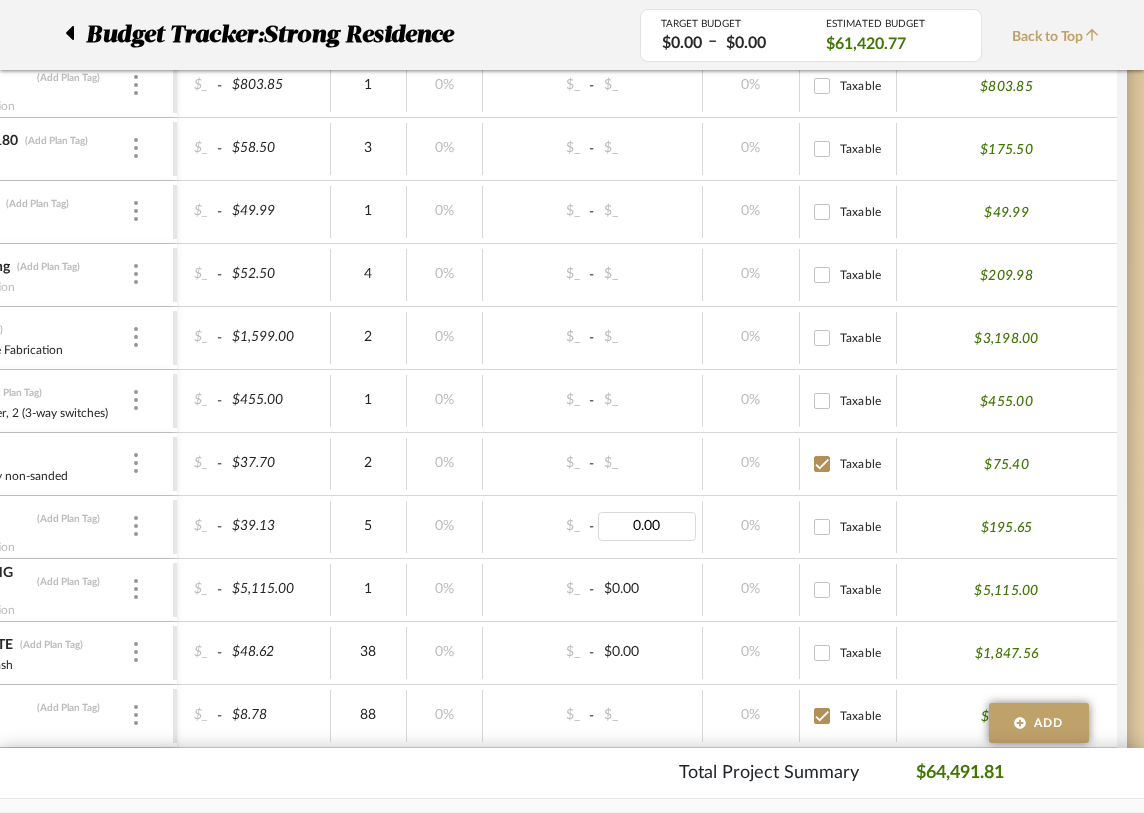 type 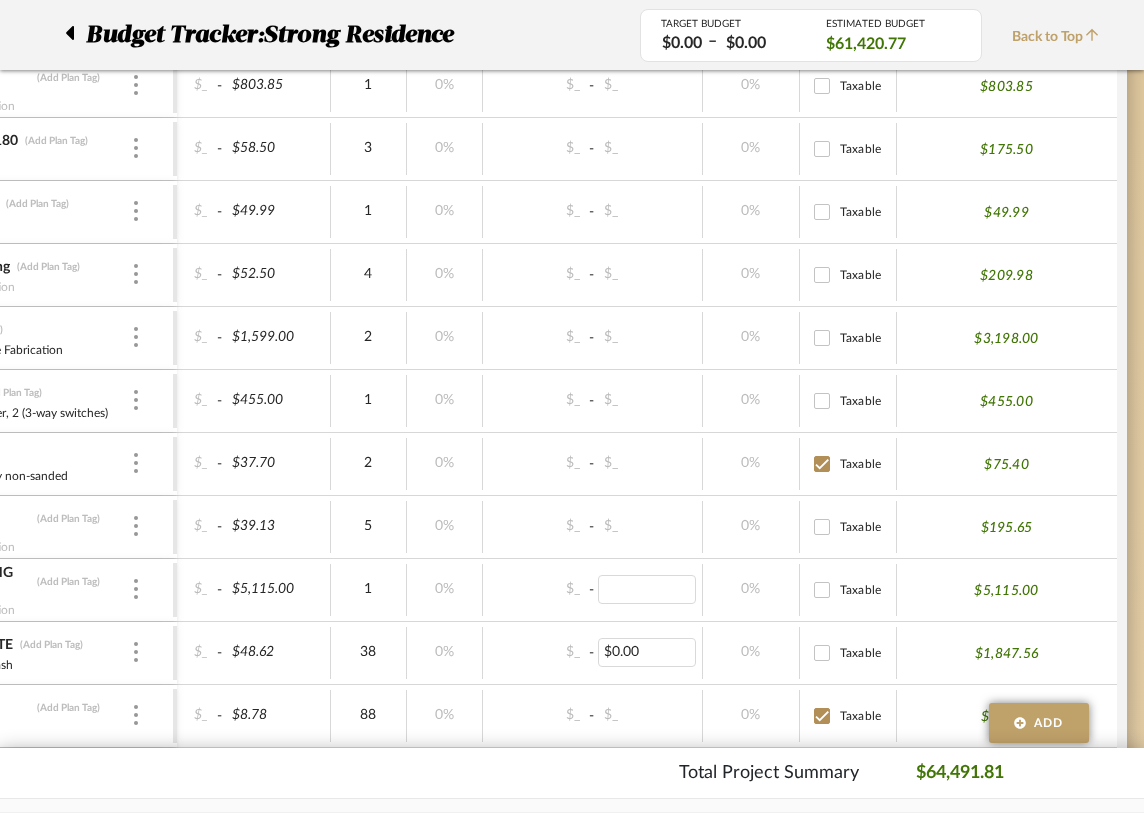 click on "$0.00" at bounding box center [647, 652] 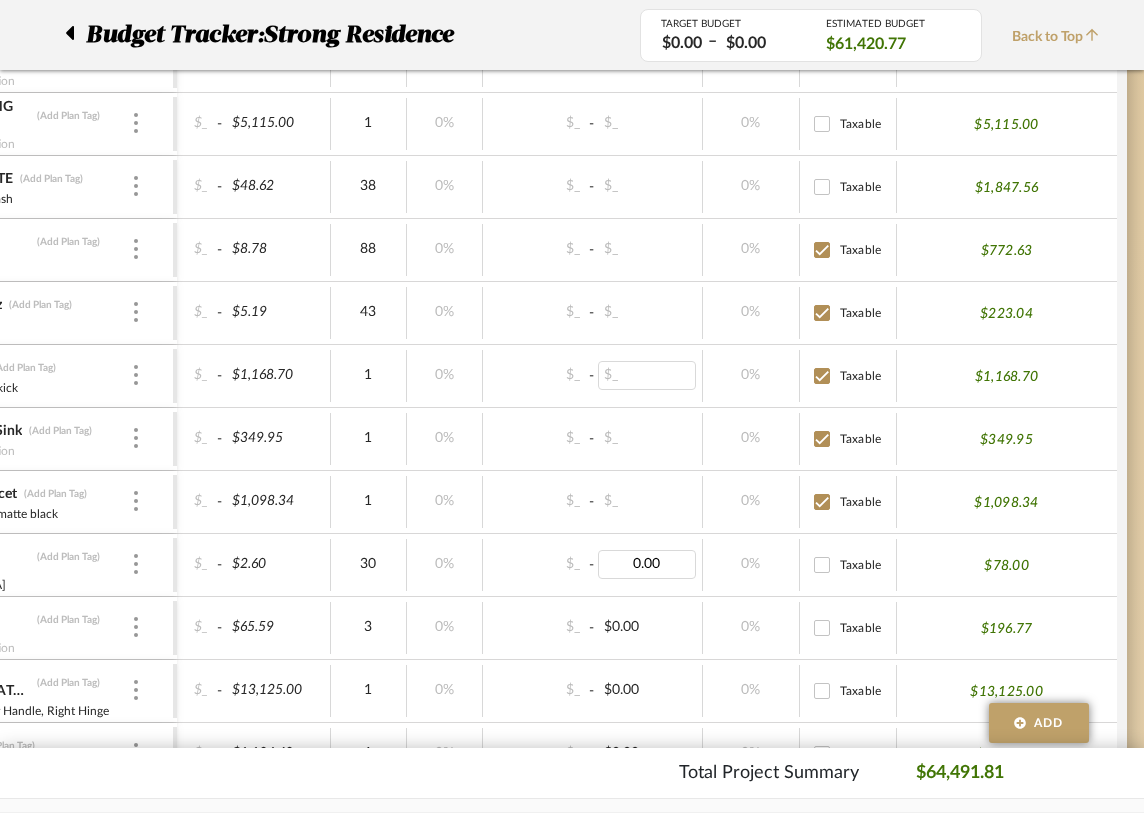 type 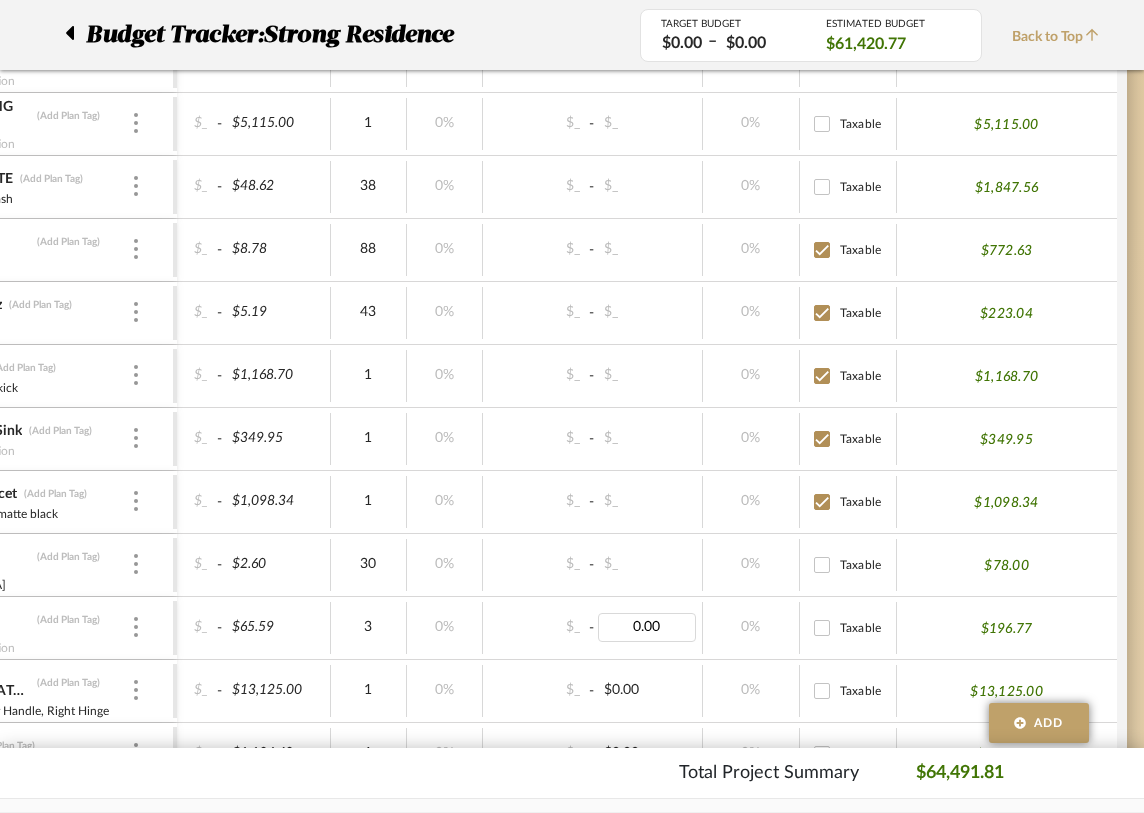 type 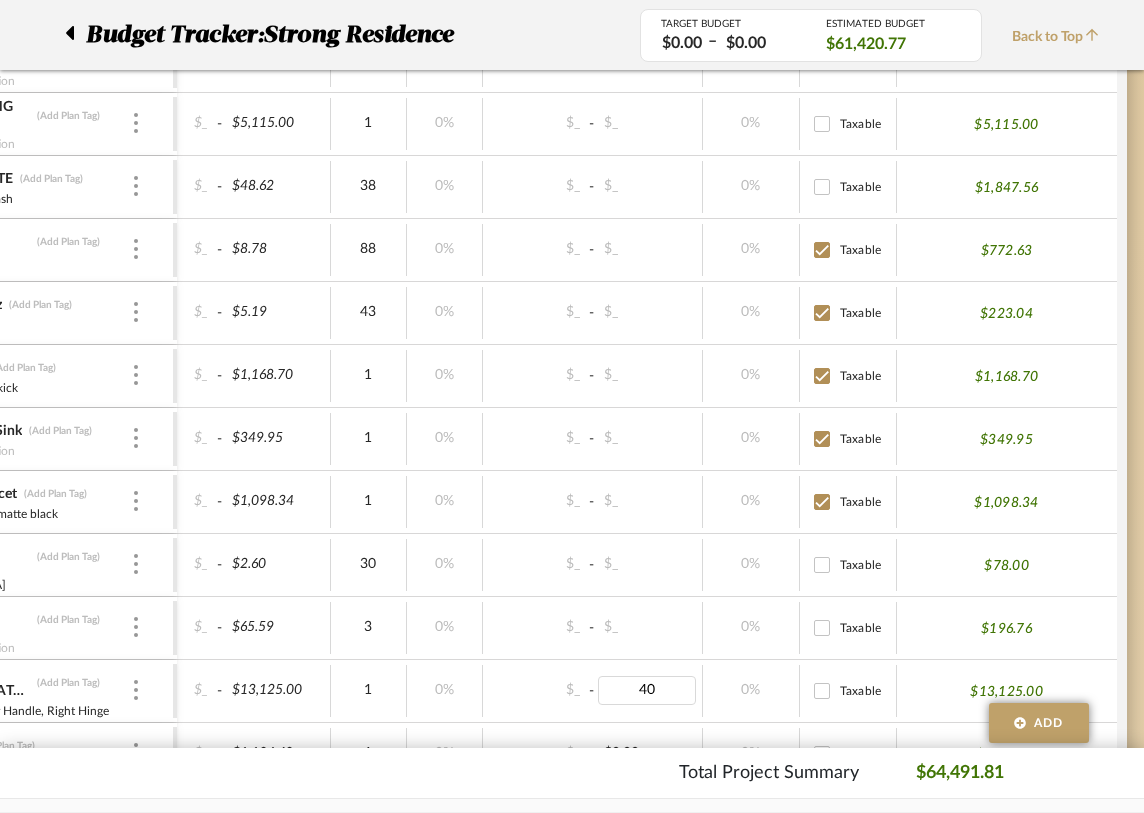 type on "400" 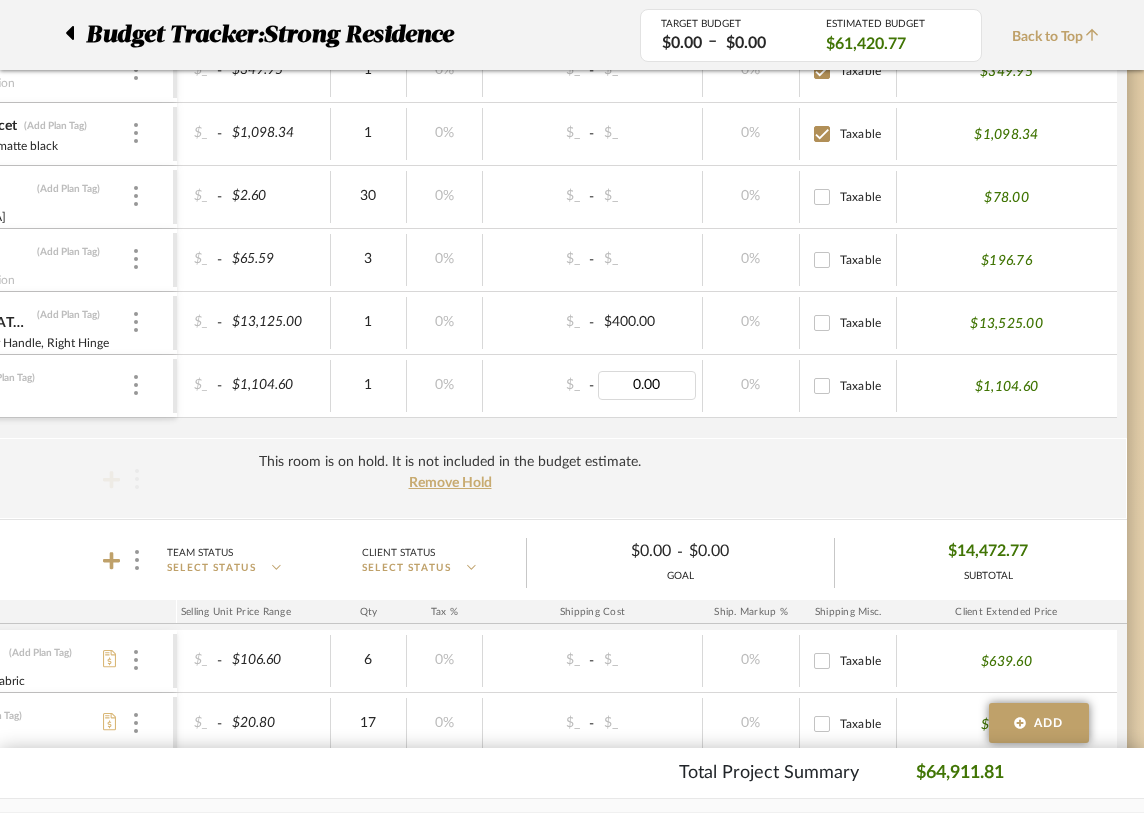 type 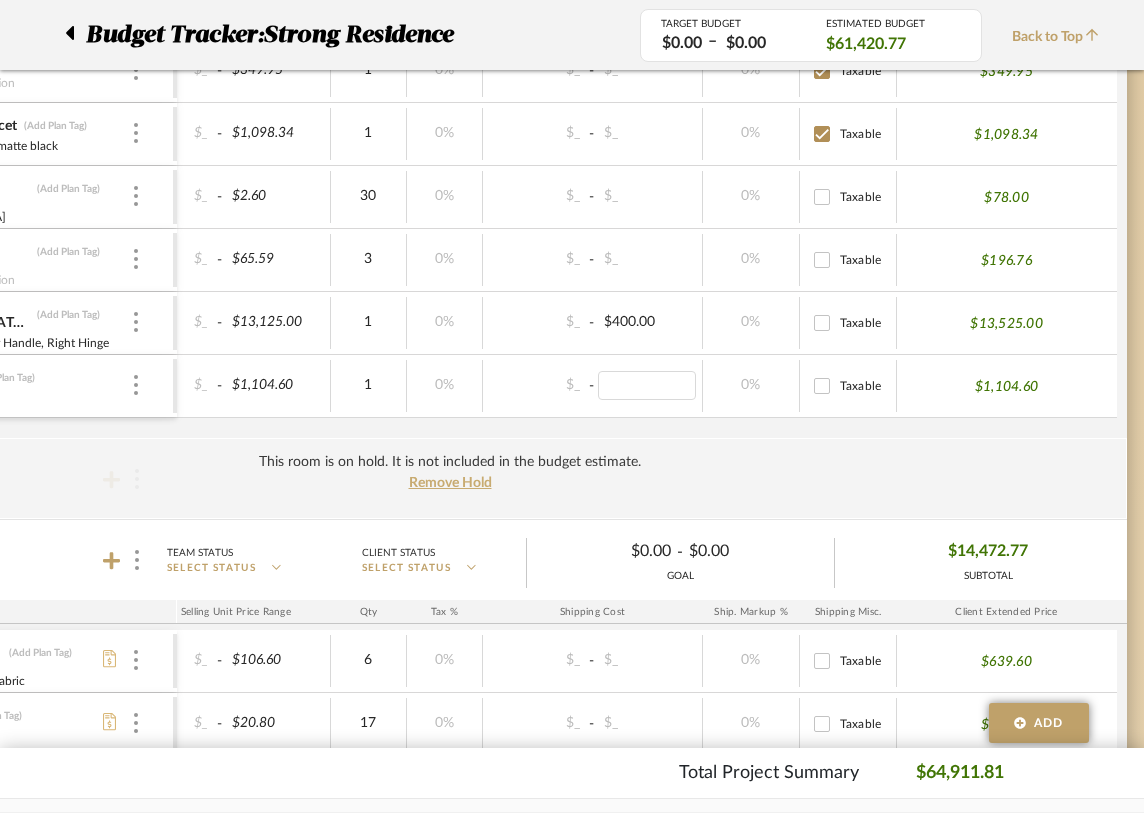click on "CategoryIconArchitectural
Created with Sketch.
Cabinetry   (Add Plan Tag)   Client Facing Description   $_  -  $12,000.00   $_   30%   $_  -  $15,600.00   1   0%   $_  -  $_   0%  Taxable  $15,600.00   DRAWER PULL OUTS   (Add Plan Tag)   Various cabinet inserts (Garbage, etc.)   $_  -  $850.00   $_   30%   $_  -  $1,105.00   1   0%   $_  -  $_   0%  Taxable  $1,105.00   2.5 x 9" Red  Pink Runner   (Add Plan Tag)   Client Facing Description   $_  -  $699.00   $_   15%   $_  -  $803.85   1   0%   $_  -  $_   0%  Taxable  $803.85   SW Aged White 9180   (Add Plan Tag)   kitchen walls and trim   $_  -  $45.00   $_   30%   $_  -  $58.50   3   0%   $_  -  $_   0%  Taxable  $175.50   SW Sky High 6504   (Add Plan Tag)   kitchen ceiling   $_  -  $38.45   $_   30%   $_  -  $49.99   1   0%   $_  -  $_   0%  Taxable  $49.99
CategoryIconLighting
Created with Sketch." at bounding box center [93, -234] 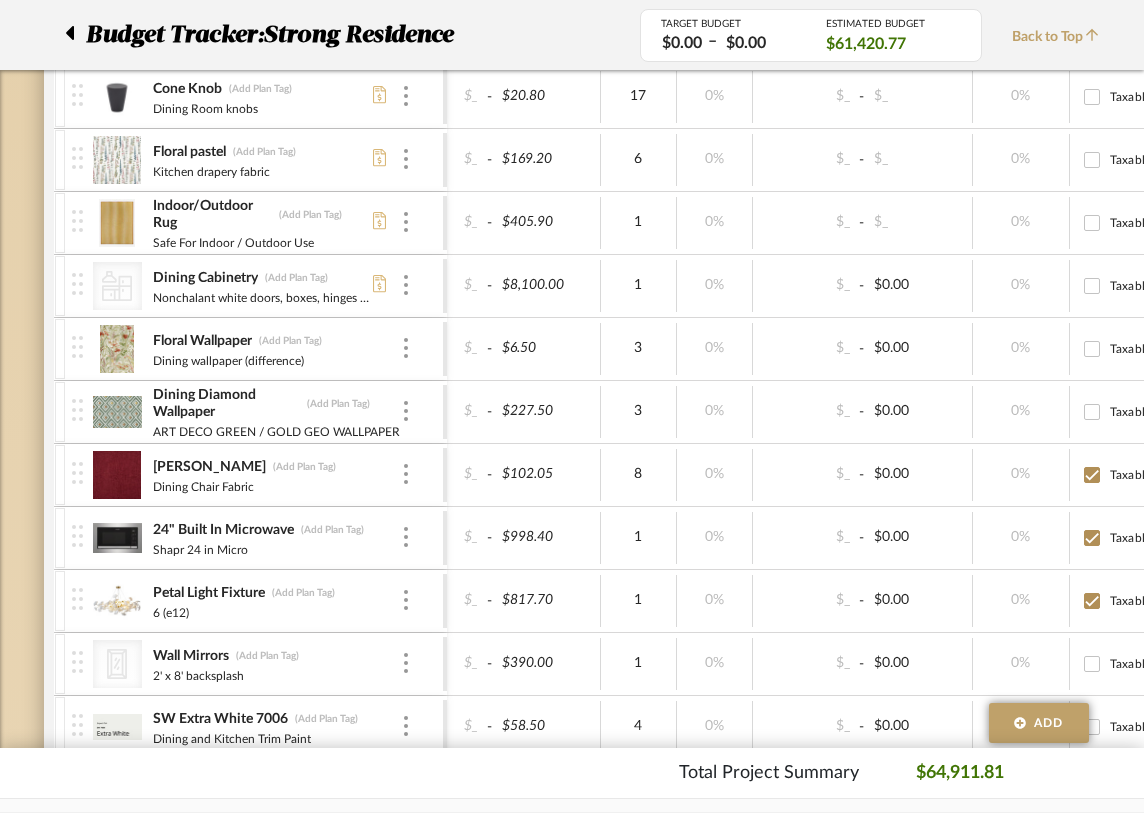 scroll, scrollTop: 1956, scrollLeft: 0, axis: vertical 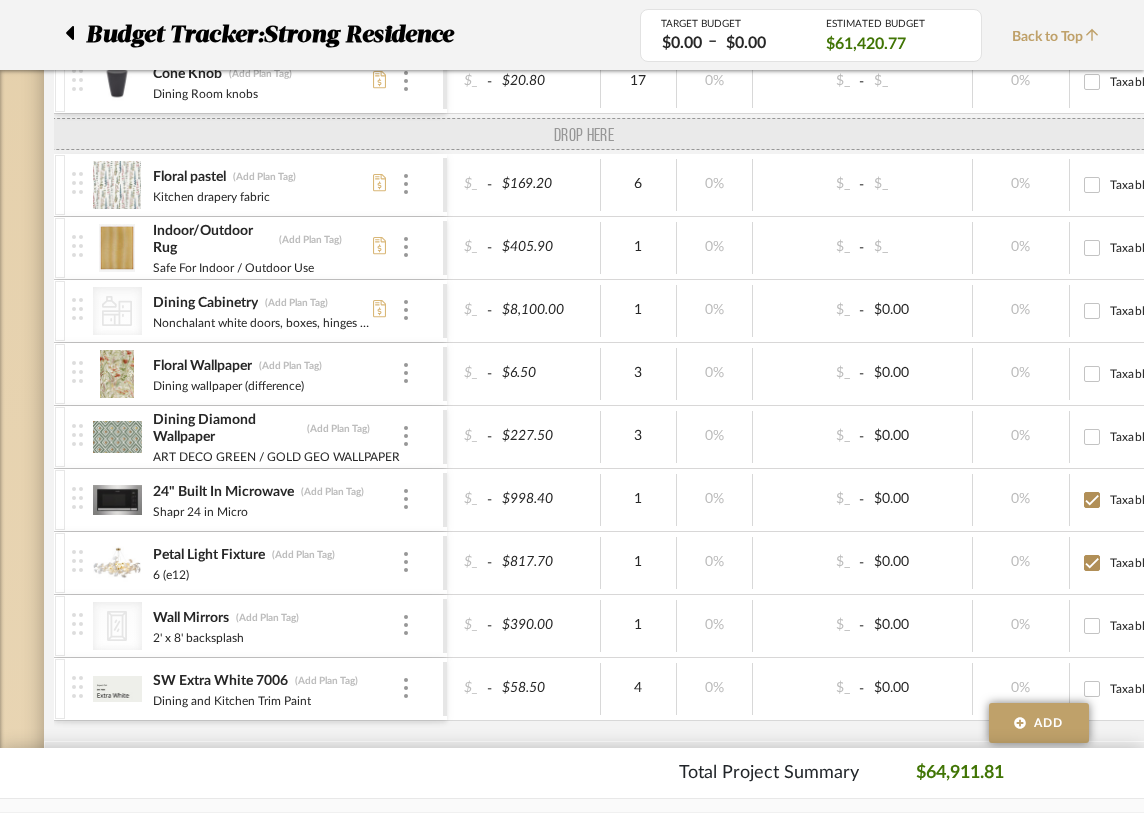 drag, startPoint x: 77, startPoint y: 461, endPoint x: 62, endPoint y: 129, distance: 332.33868 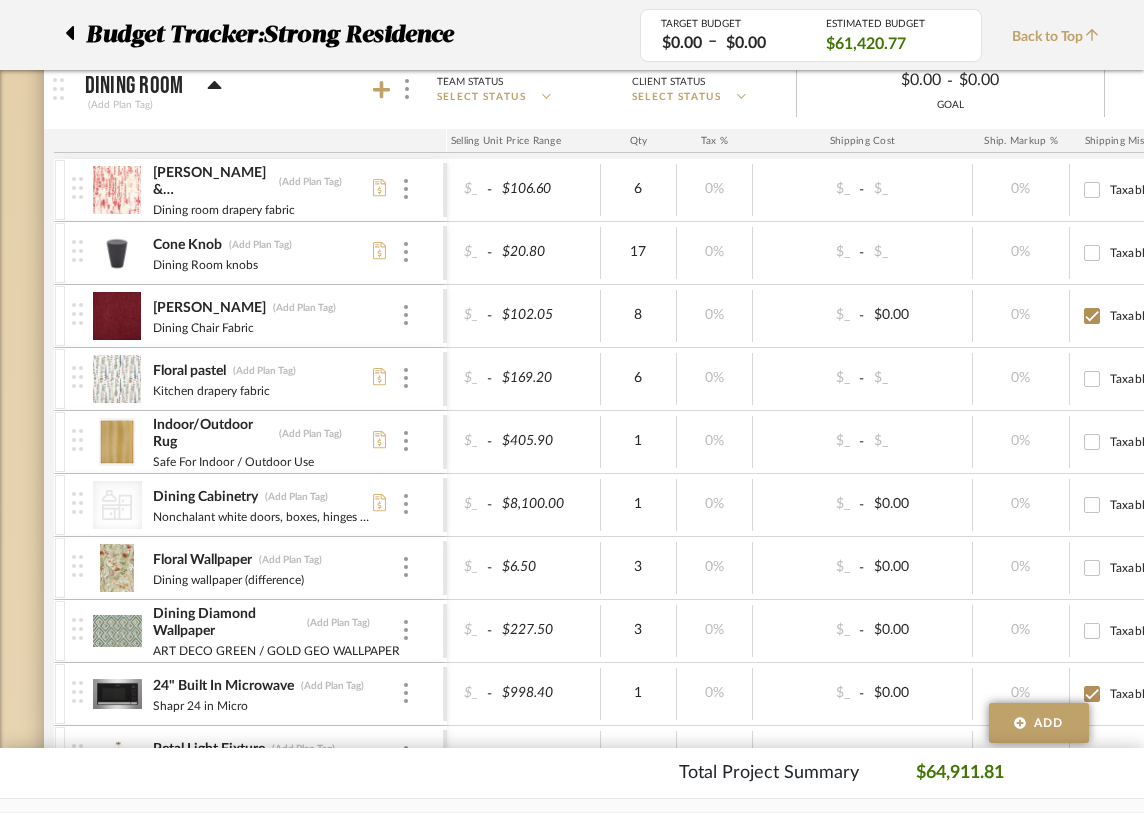 scroll, scrollTop: 1779, scrollLeft: 0, axis: vertical 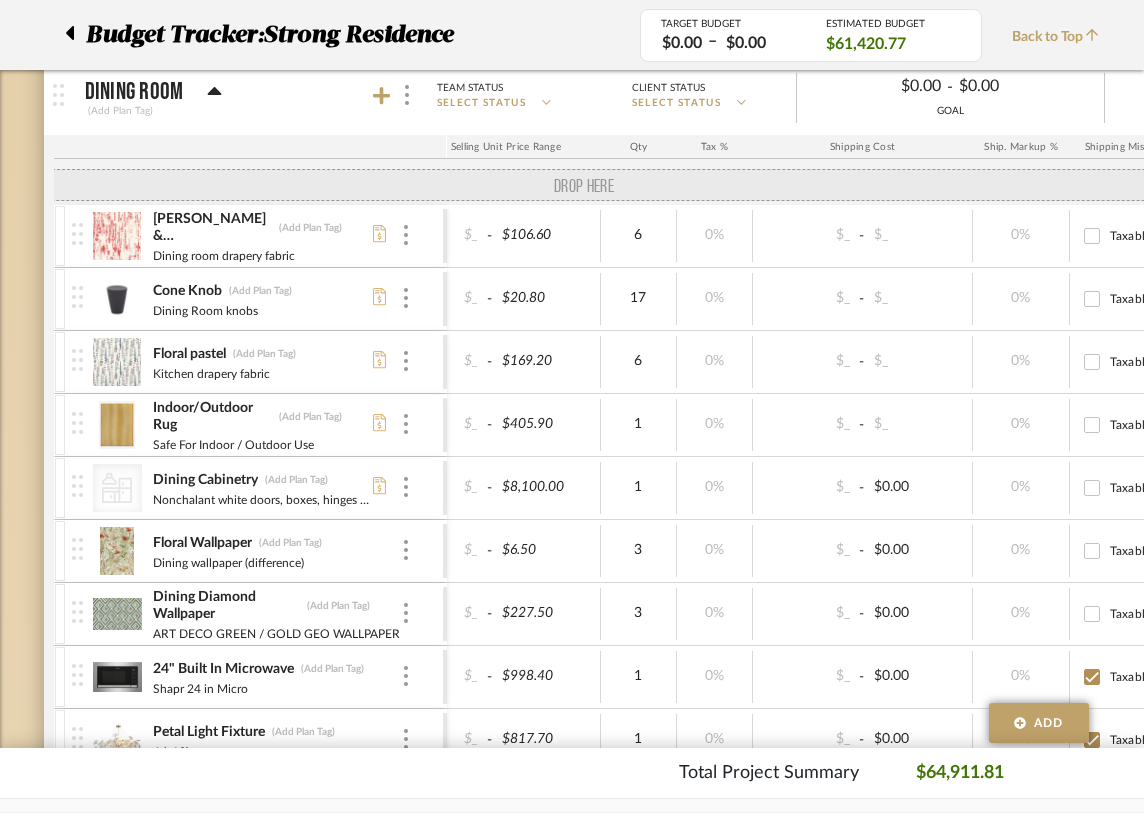 drag, startPoint x: 74, startPoint y: 319, endPoint x: 61, endPoint y: 203, distance: 116.72617 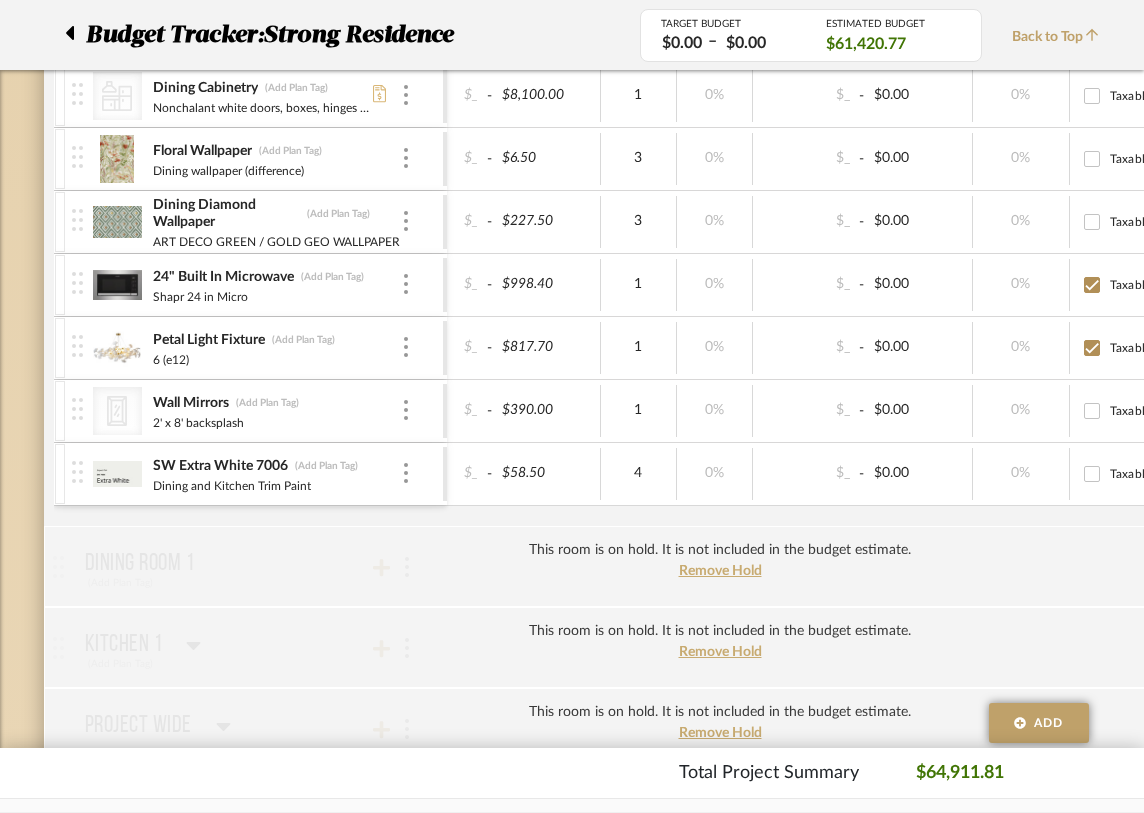 scroll, scrollTop: 2199, scrollLeft: 0, axis: vertical 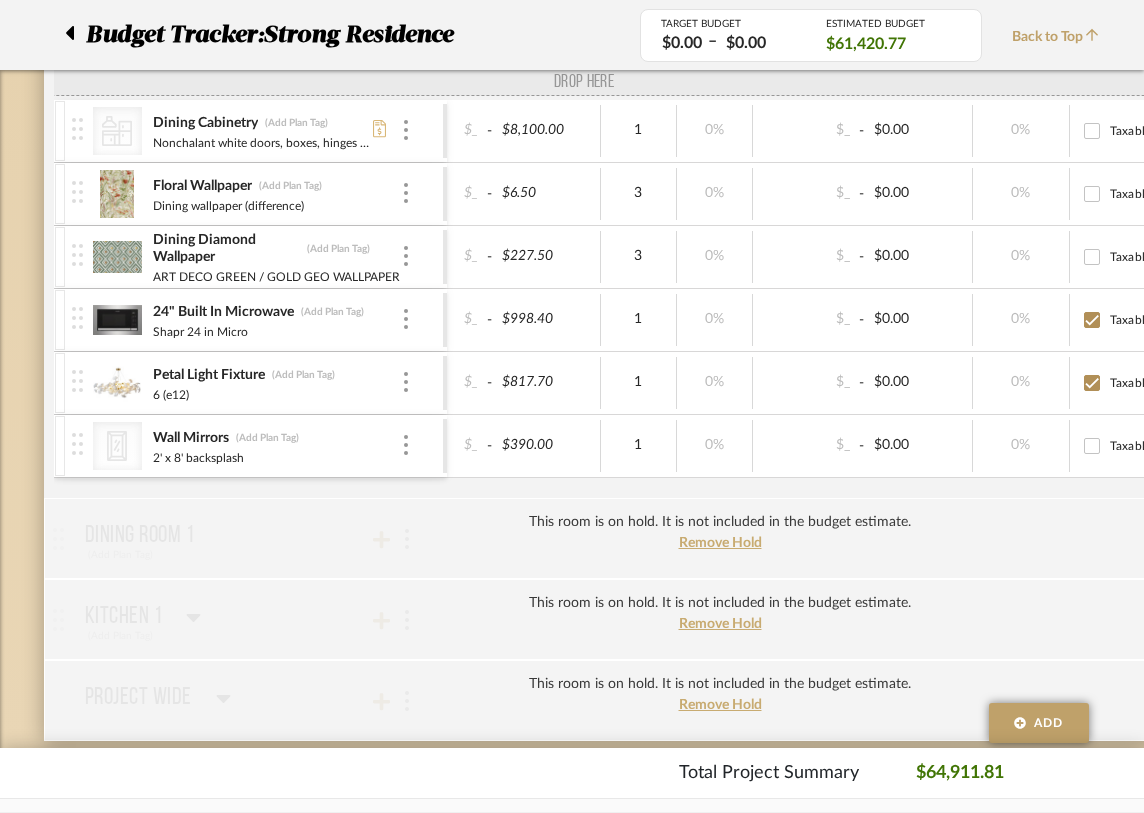 drag, startPoint x: 79, startPoint y: 468, endPoint x: 71, endPoint y: 105, distance: 363.08813 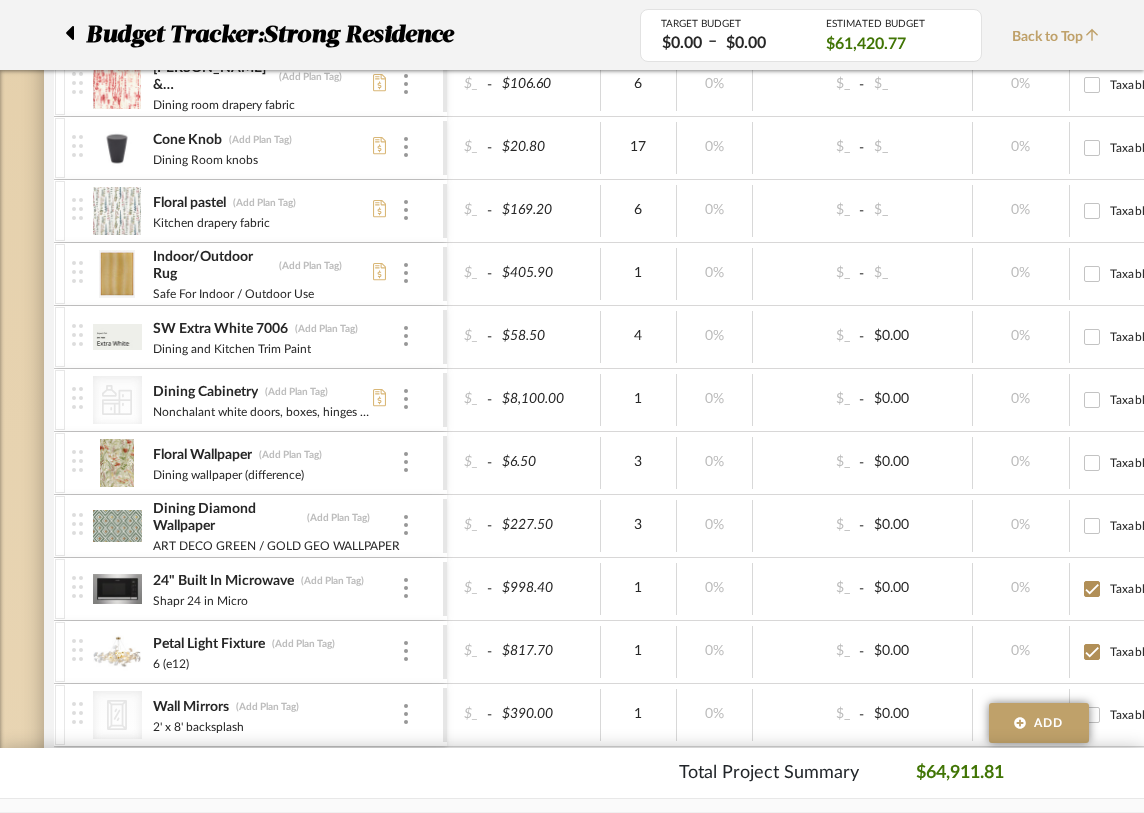 scroll, scrollTop: 1928, scrollLeft: 0, axis: vertical 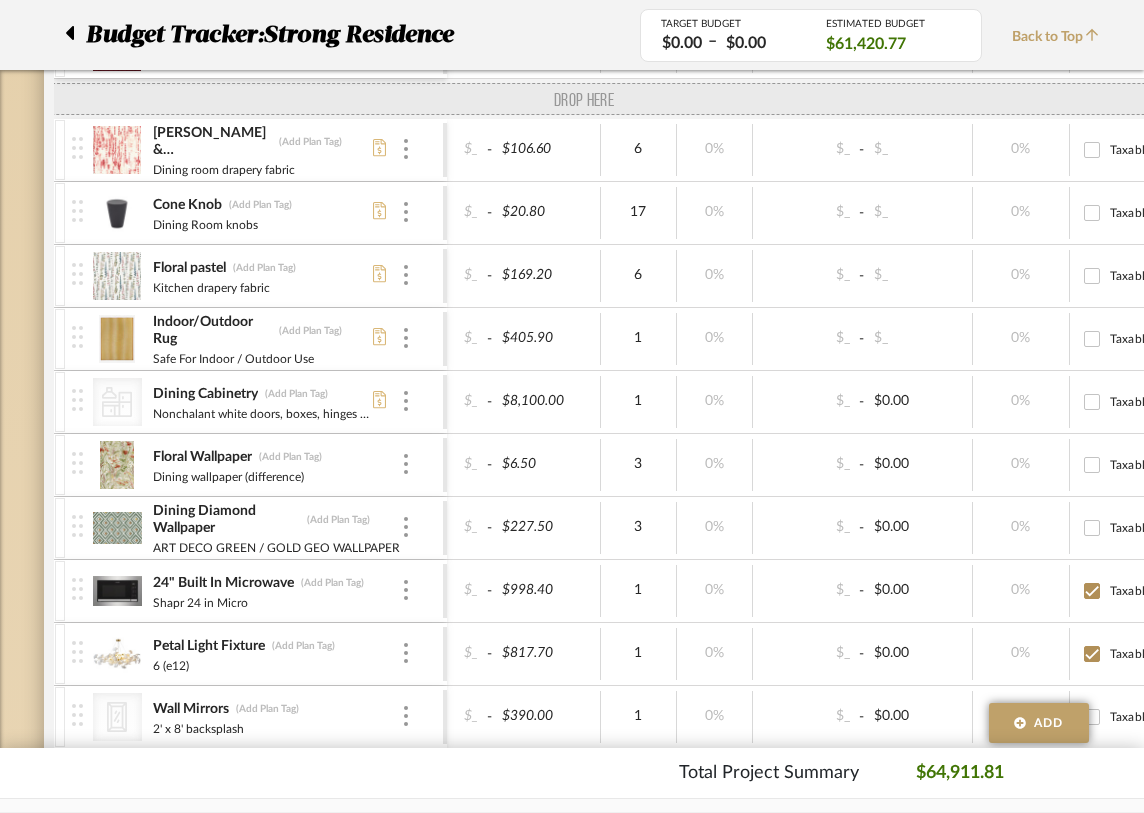 drag, startPoint x: 81, startPoint y: 365, endPoint x: 85, endPoint y: 120, distance: 245.03265 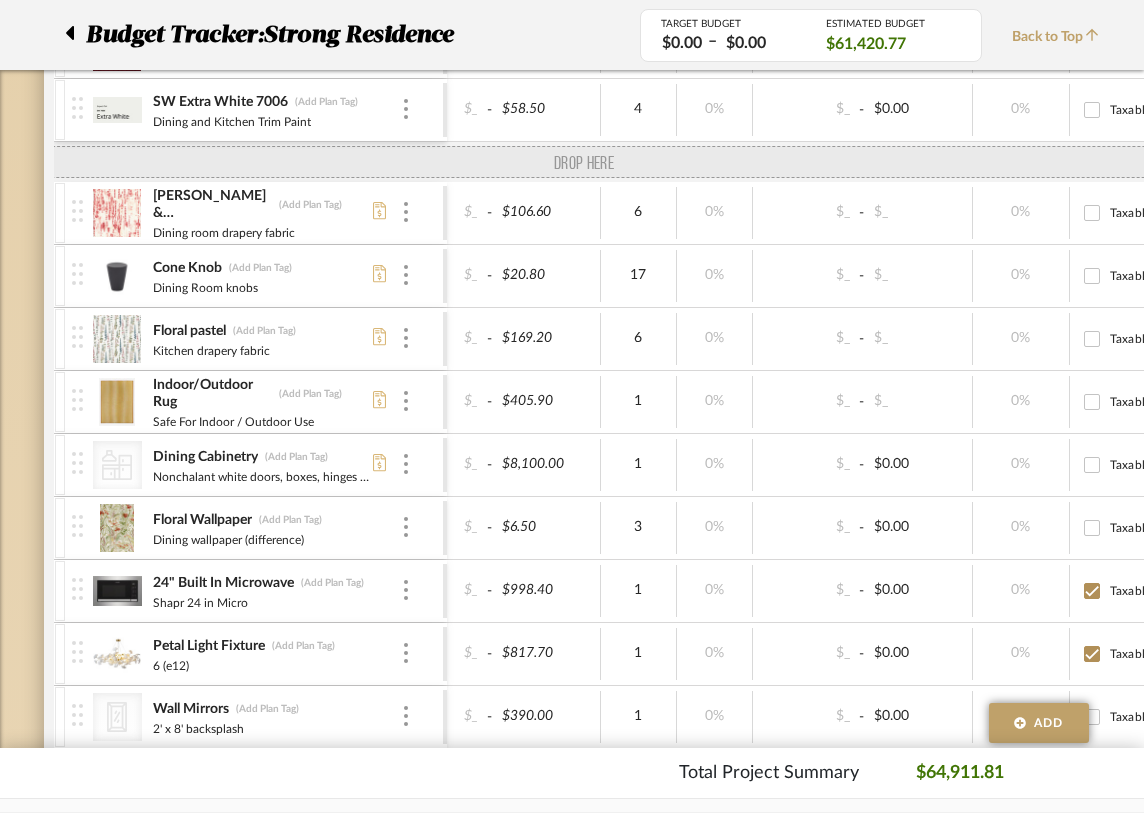 drag, startPoint x: 77, startPoint y: 547, endPoint x: 89, endPoint y: 168, distance: 379.1899 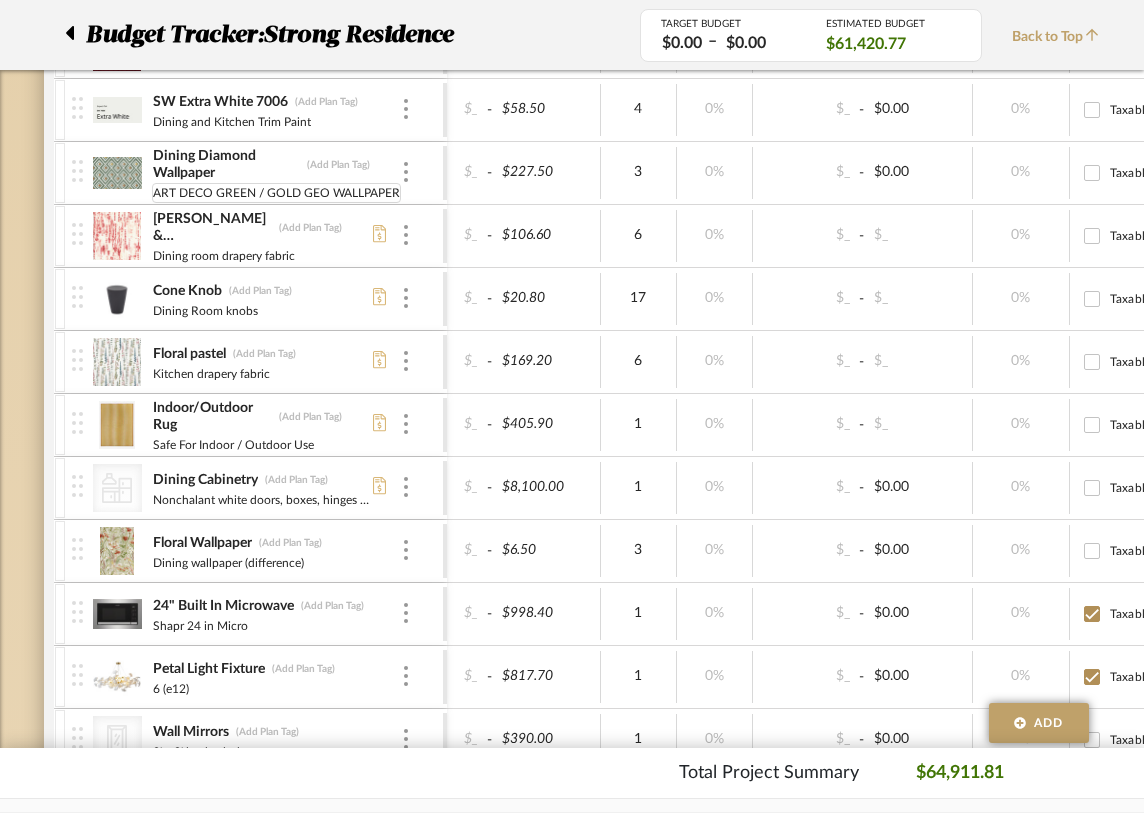 scroll, scrollTop: 0, scrollLeft: 0, axis: both 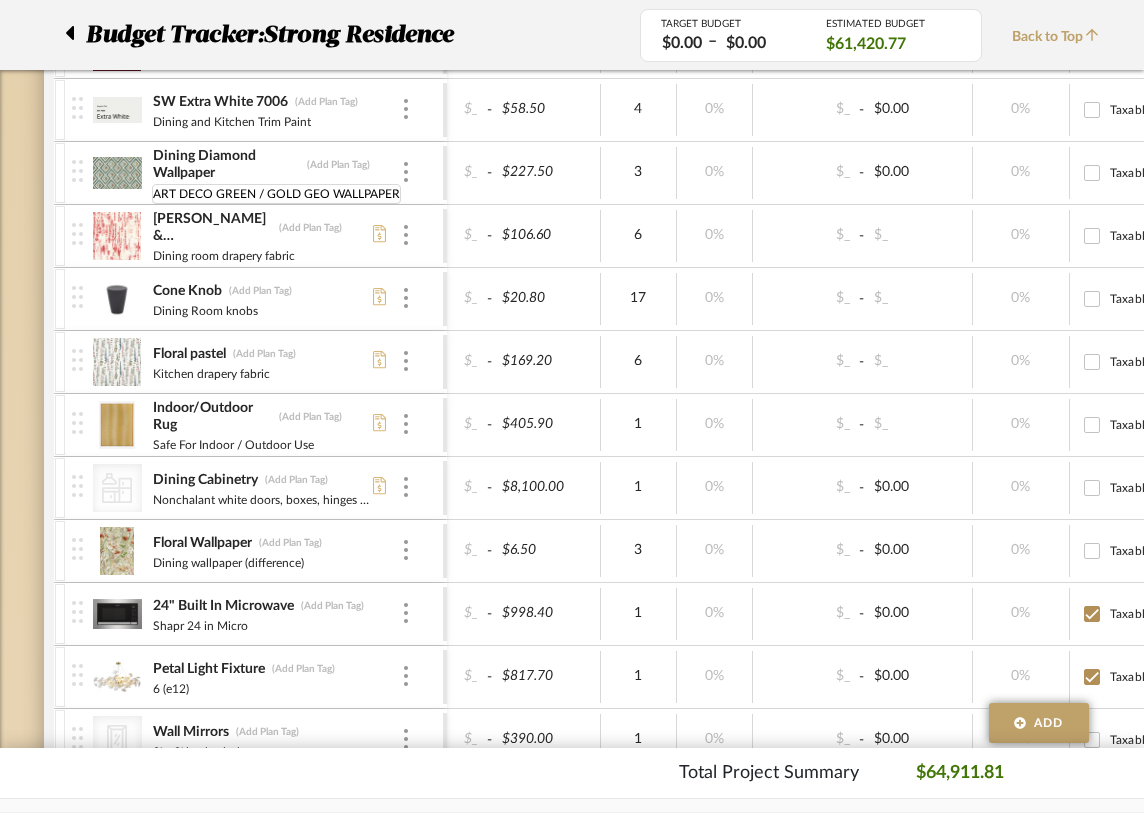click on "ART DECO GREEN / GOLD GEO WALLPAPER" at bounding box center (276, 194) 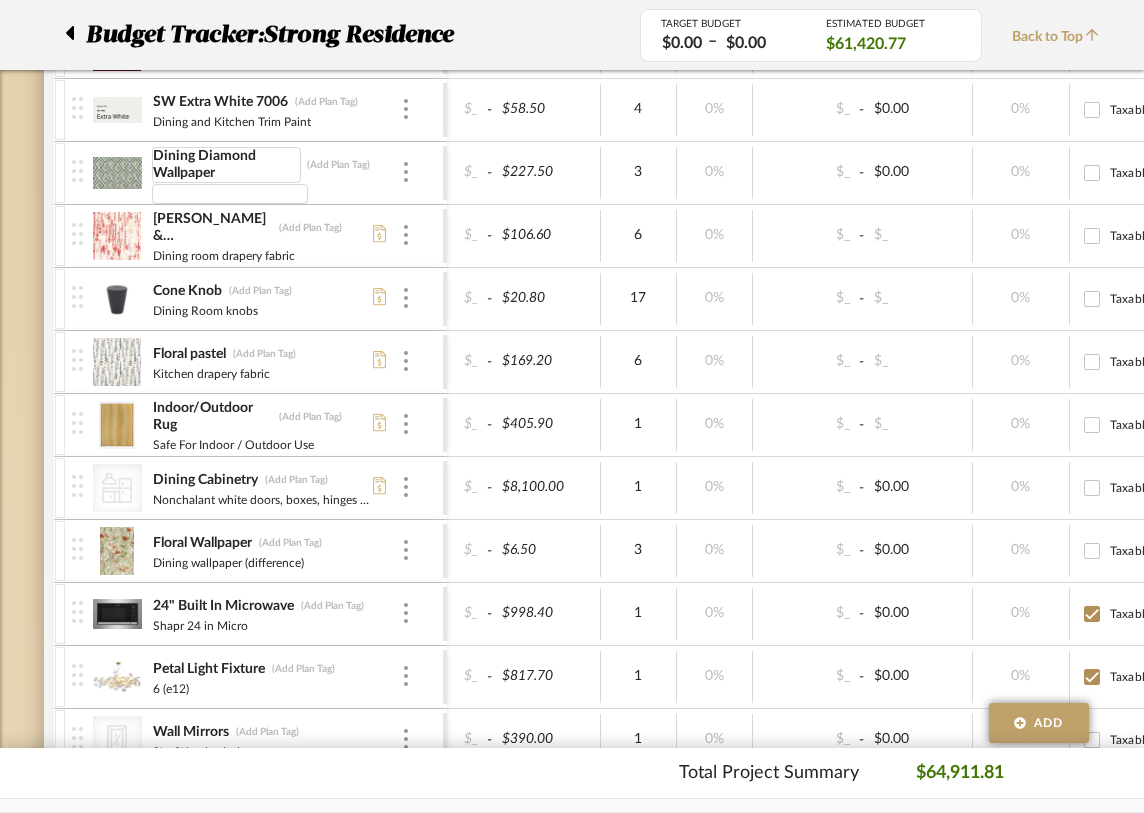 click on "Dining Diamond Wallpaper" at bounding box center [226, 165] 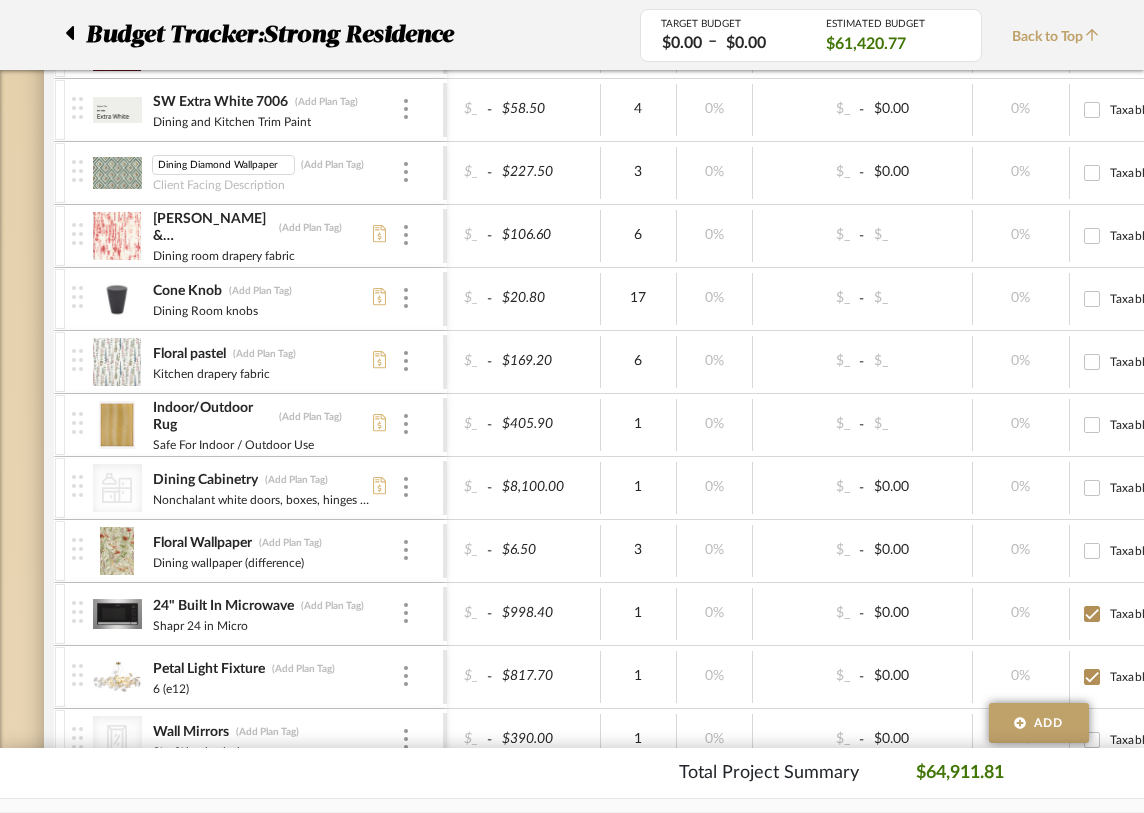scroll, scrollTop: 0, scrollLeft: 0, axis: both 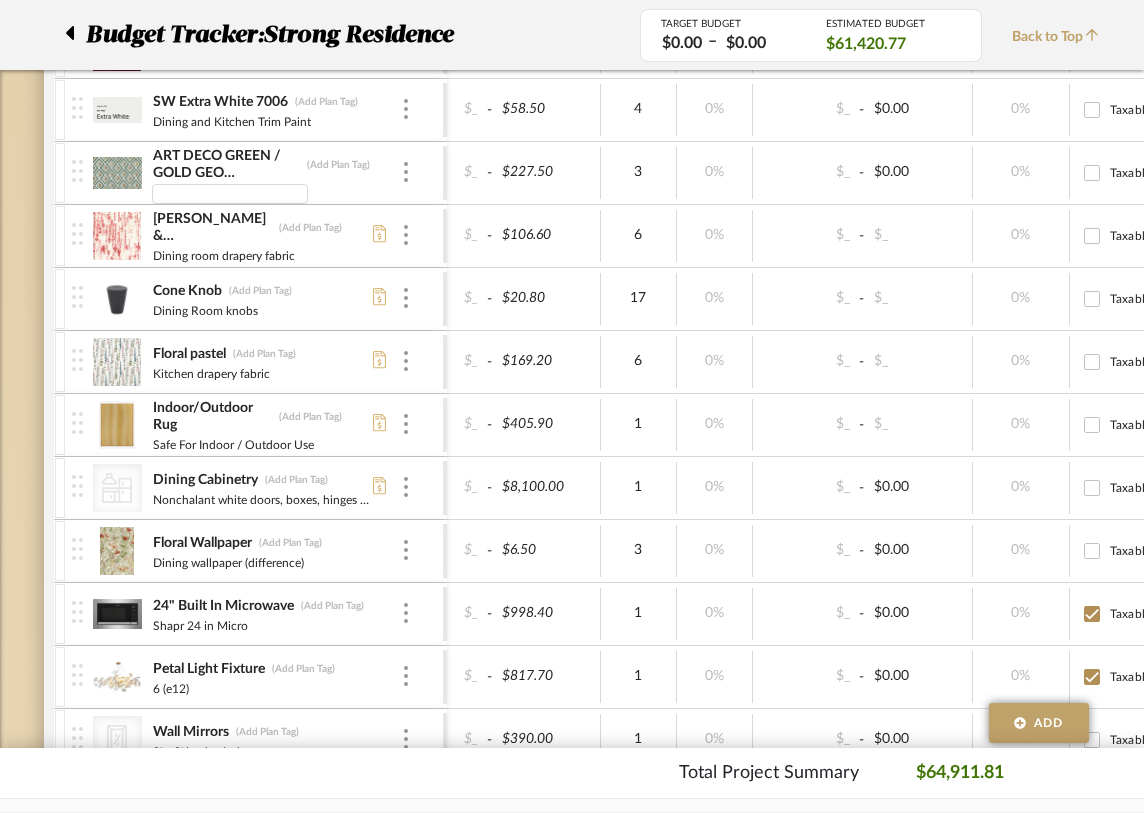 type 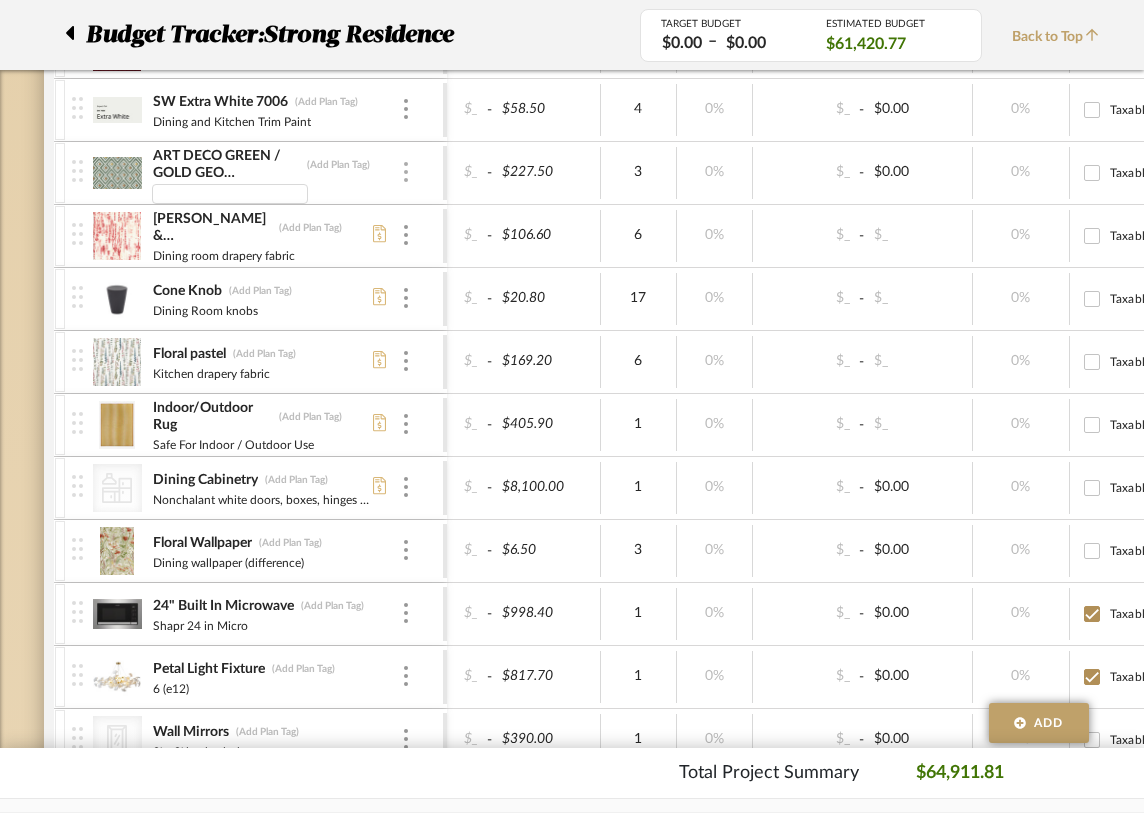click at bounding box center (406, 172) 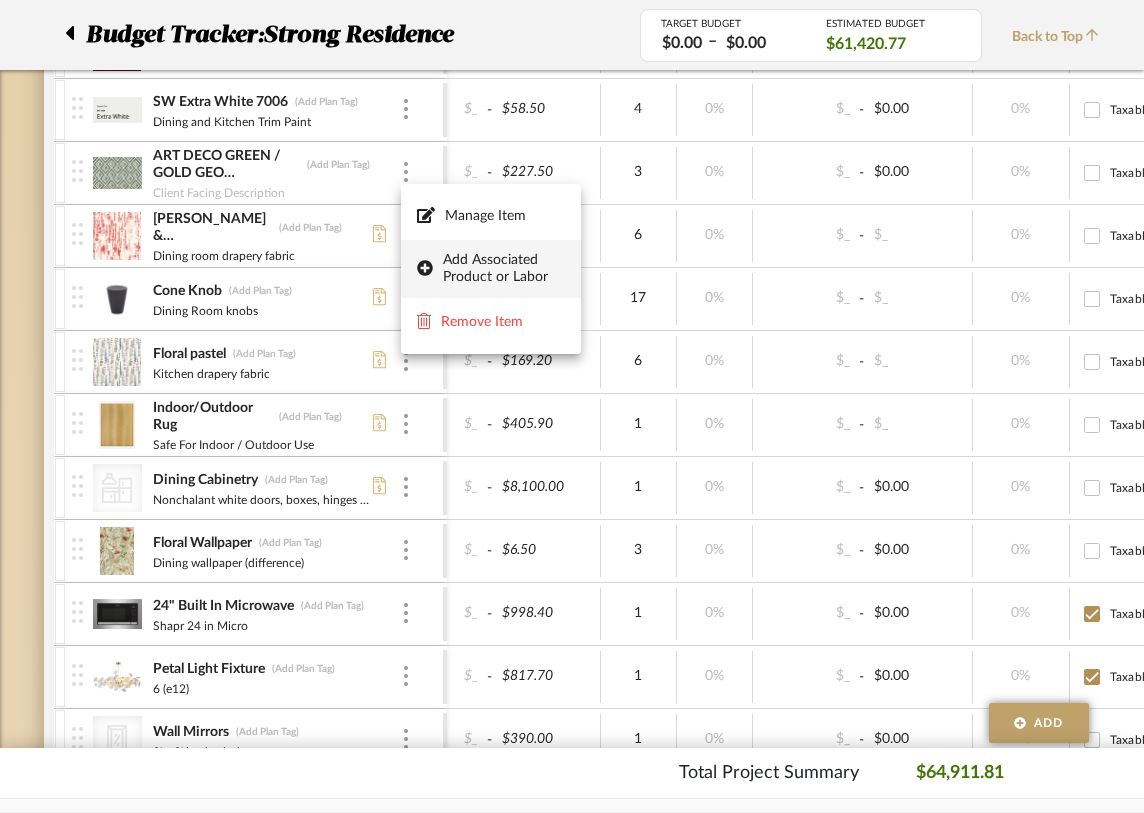 click on "Add Associated Product or Labor" at bounding box center (504, 269) 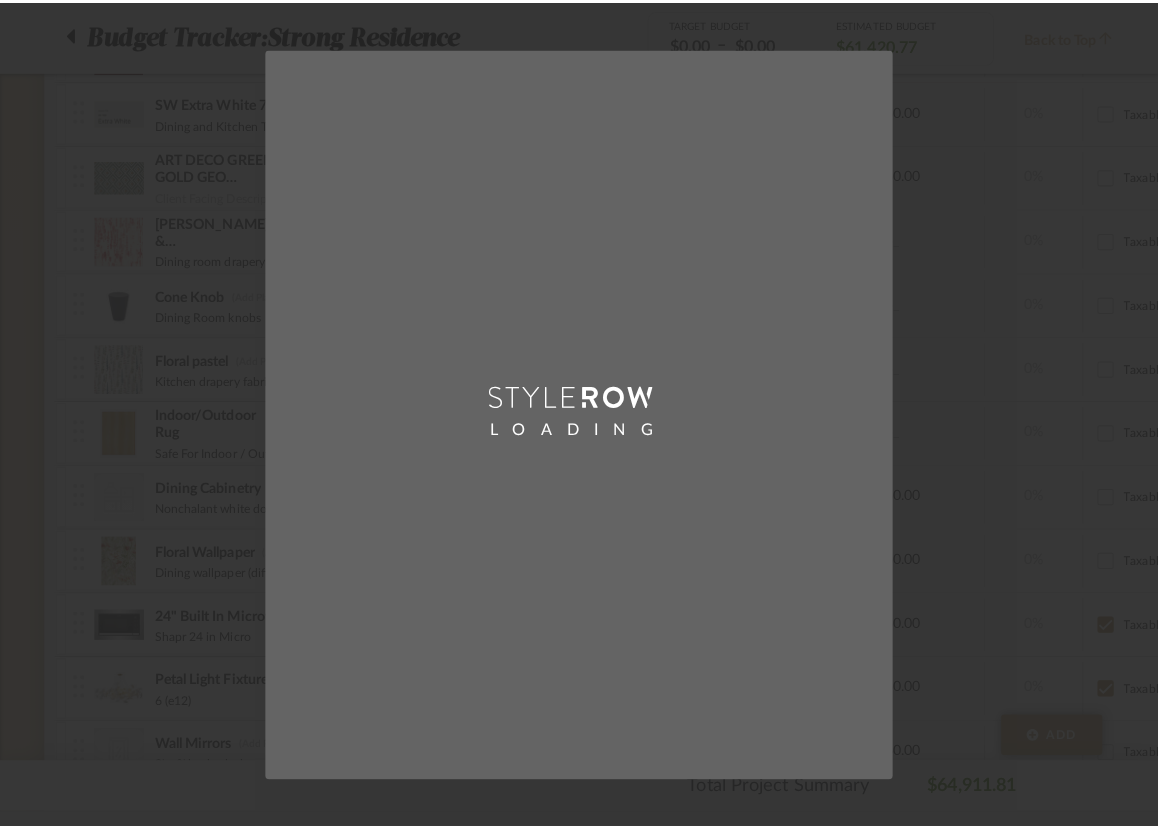 scroll, scrollTop: 0, scrollLeft: 0, axis: both 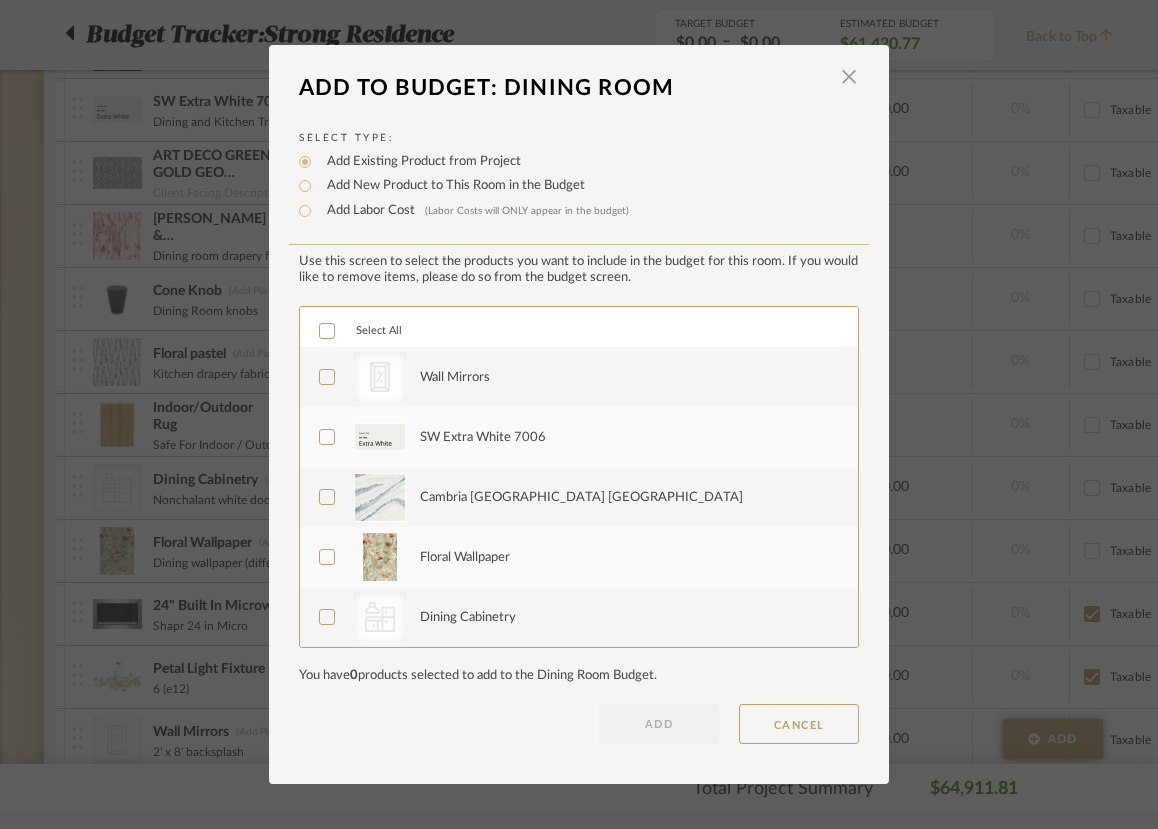 click on "Add Labor Cost  (Labor Costs will ONLY appear in the budget)" at bounding box center [473, 211] 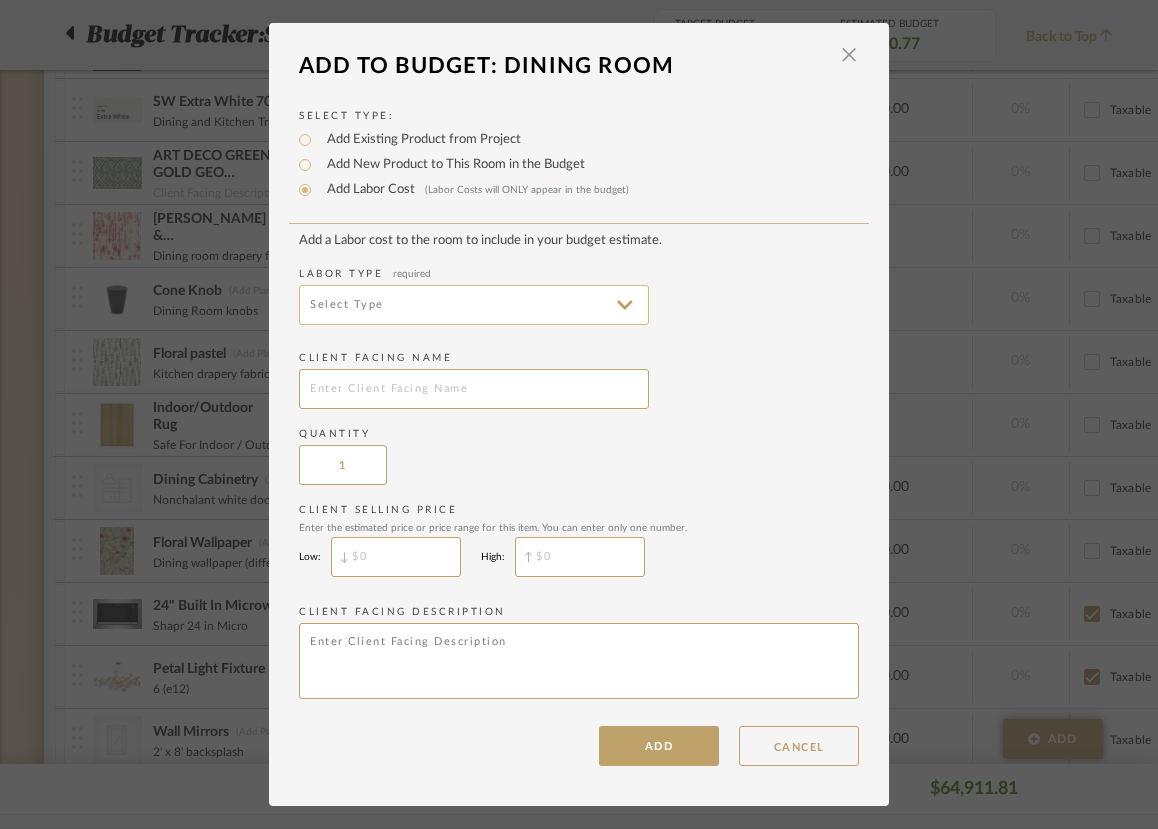 click at bounding box center [474, 305] 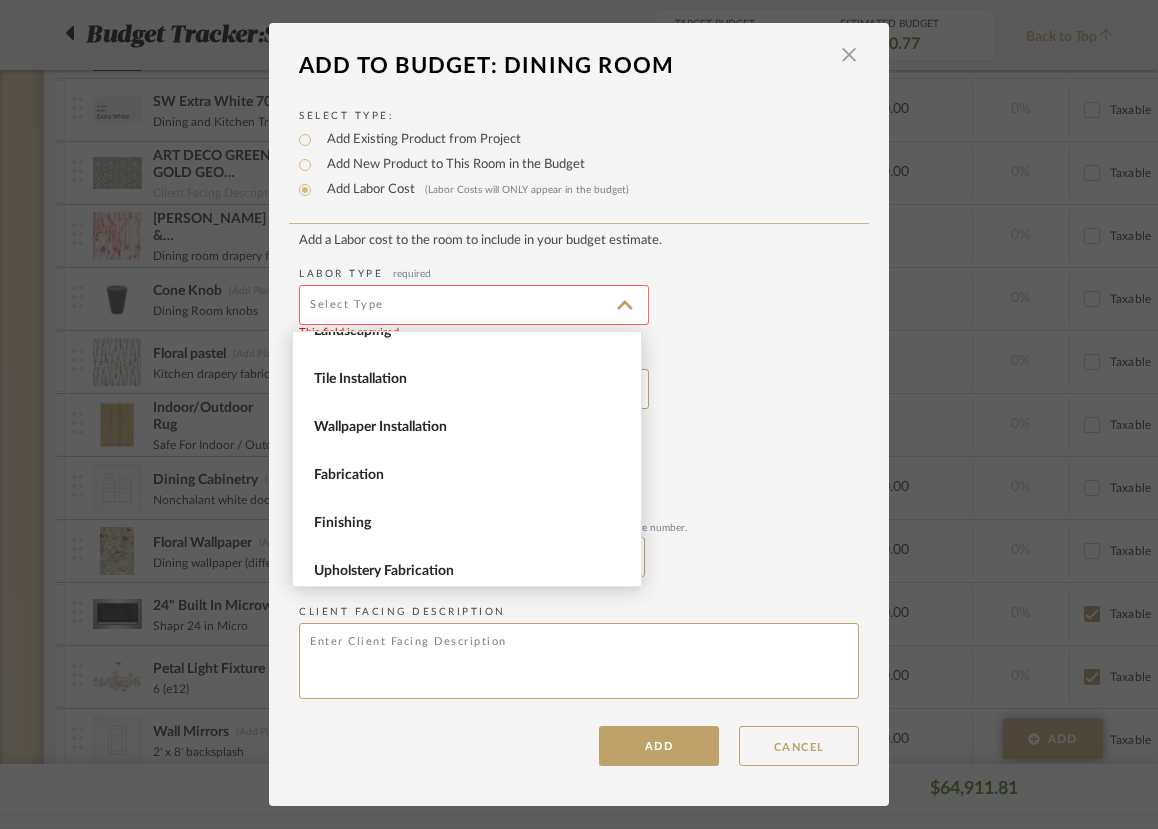 scroll, scrollTop: 274, scrollLeft: 0, axis: vertical 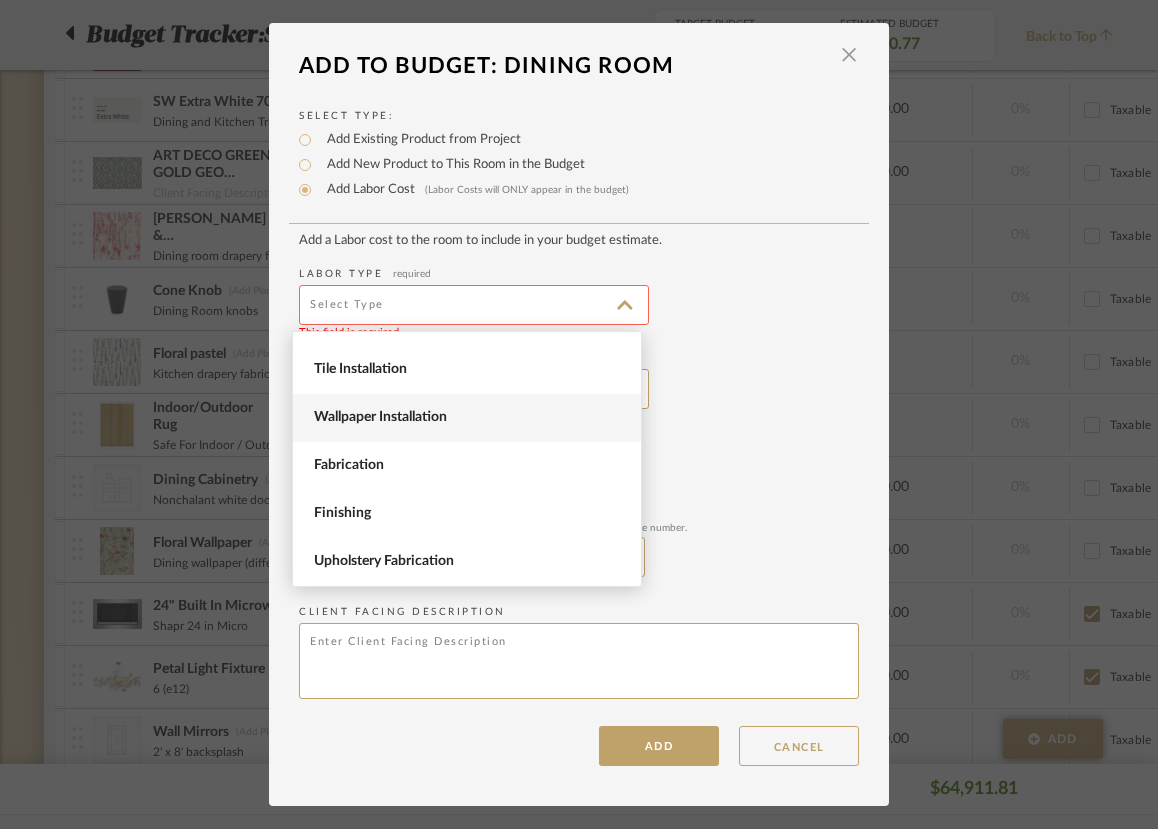 click on "Wallpaper Installation" at bounding box center (469, 417) 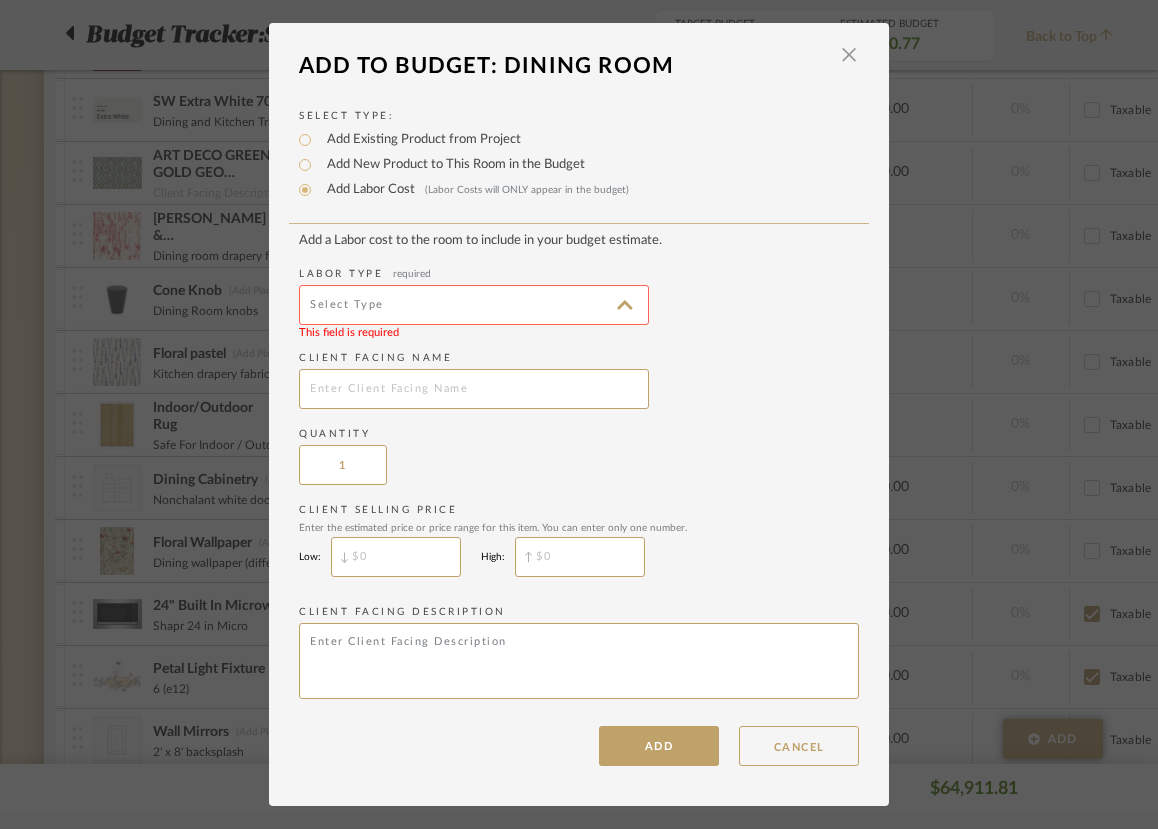 type on "Wallpaper Installation" 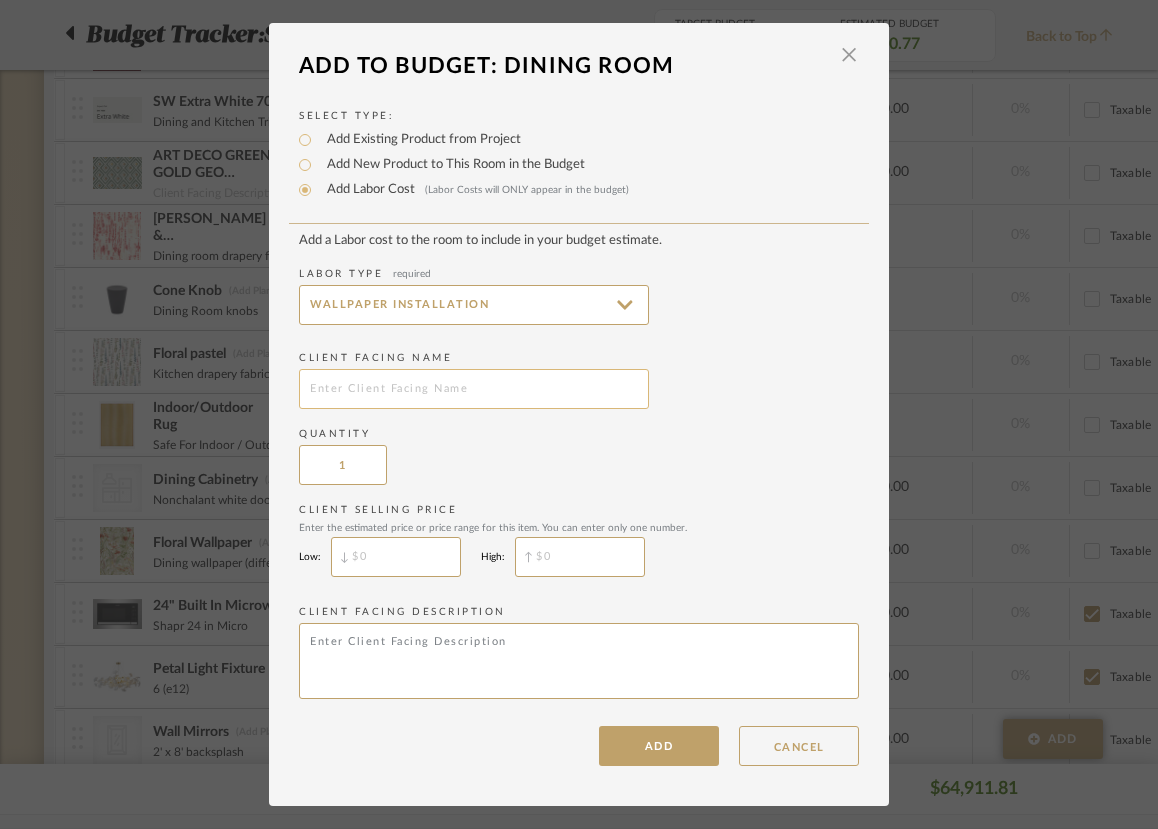 click at bounding box center (474, 389) 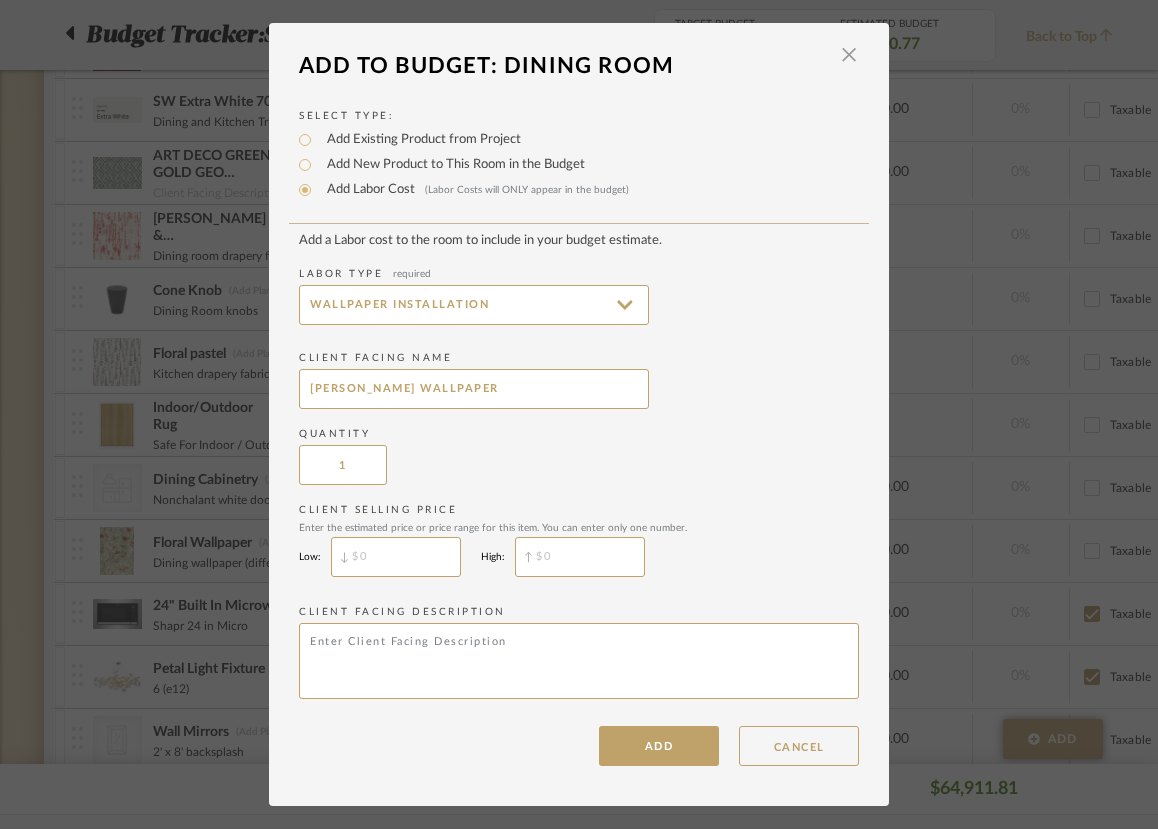 type on "[PERSON_NAME] WALLPAPER" 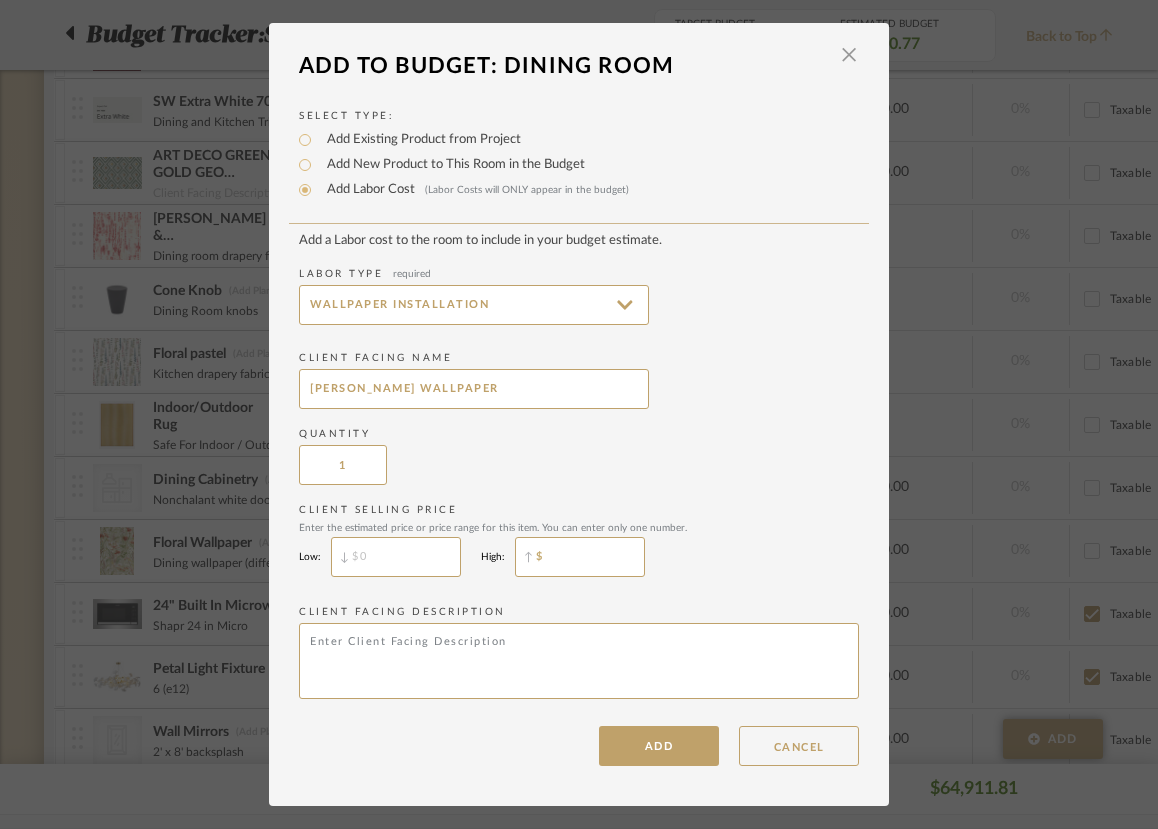 click on "$" at bounding box center (580, 557) 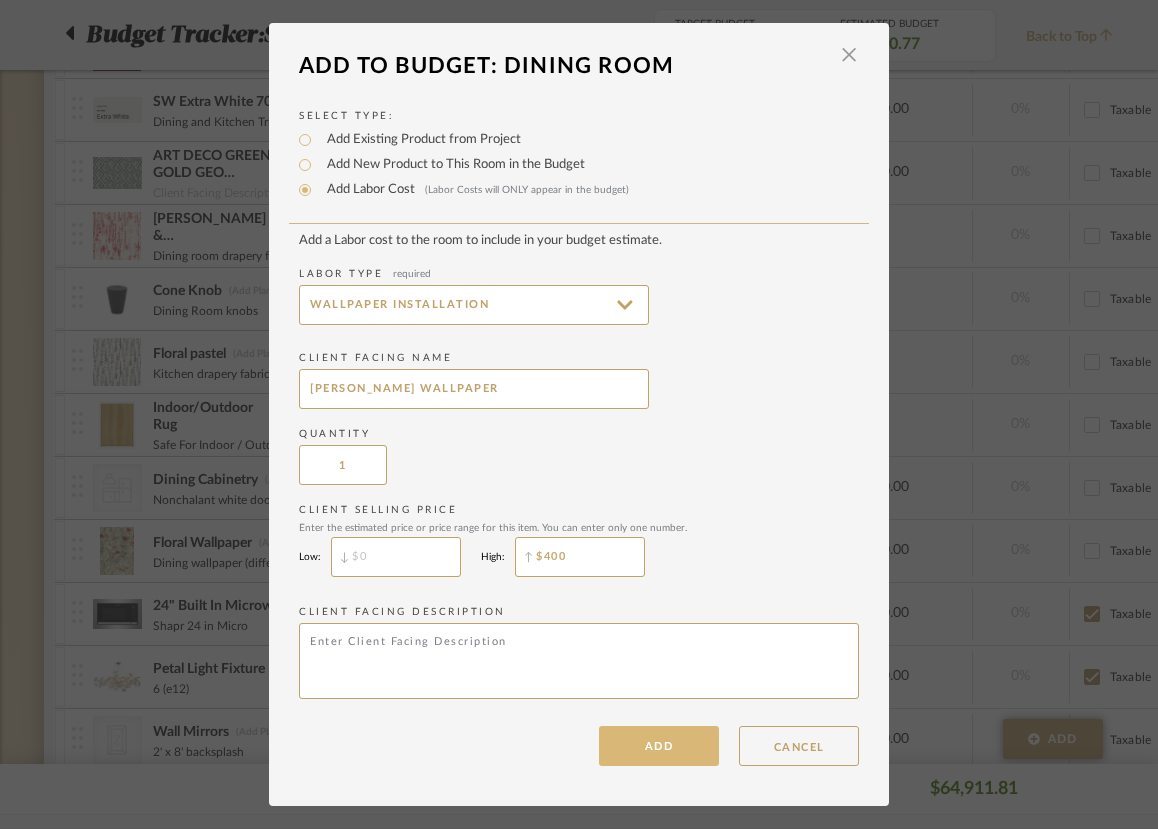 type on "$400" 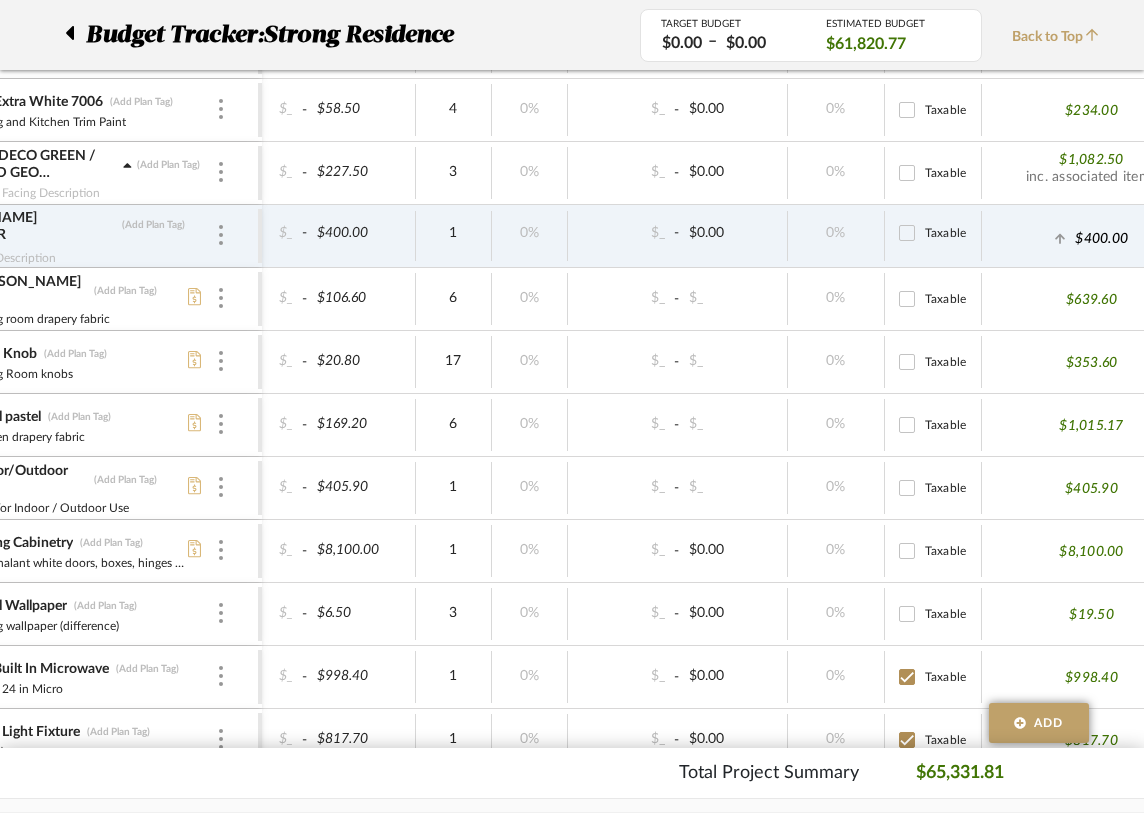 scroll, scrollTop: 1928, scrollLeft: 296, axis: both 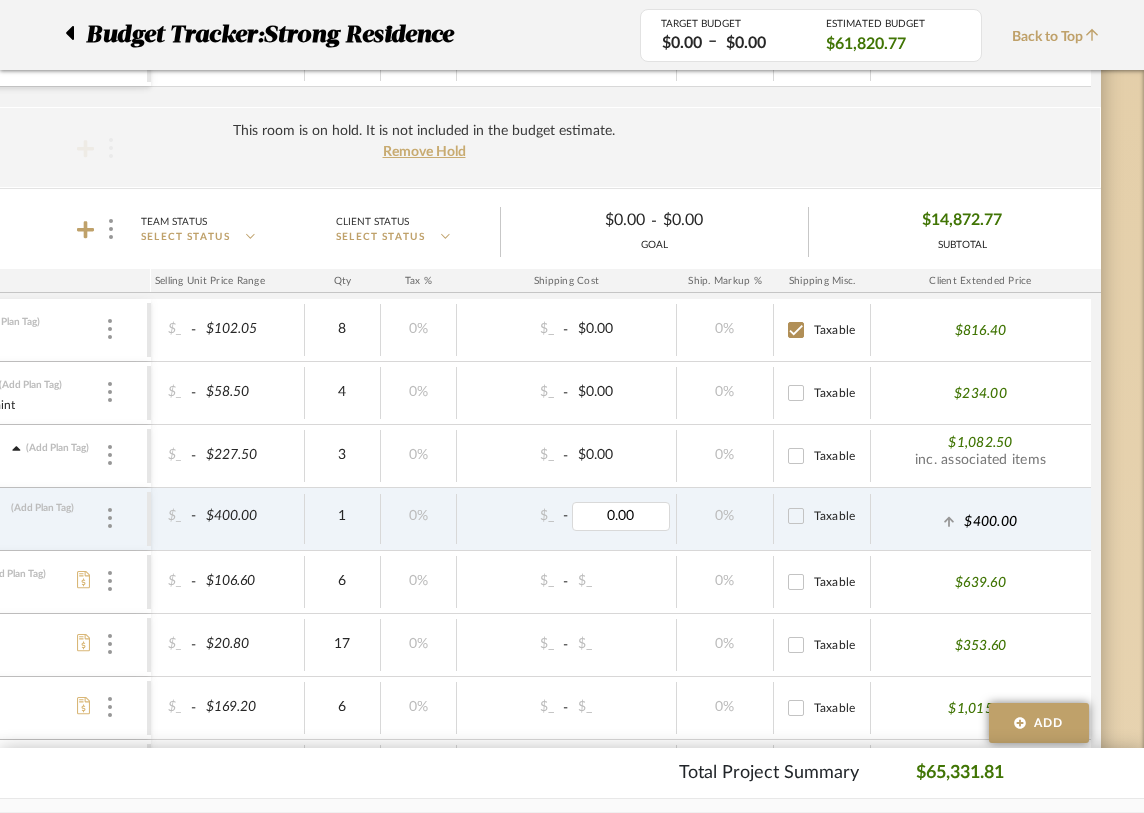 type 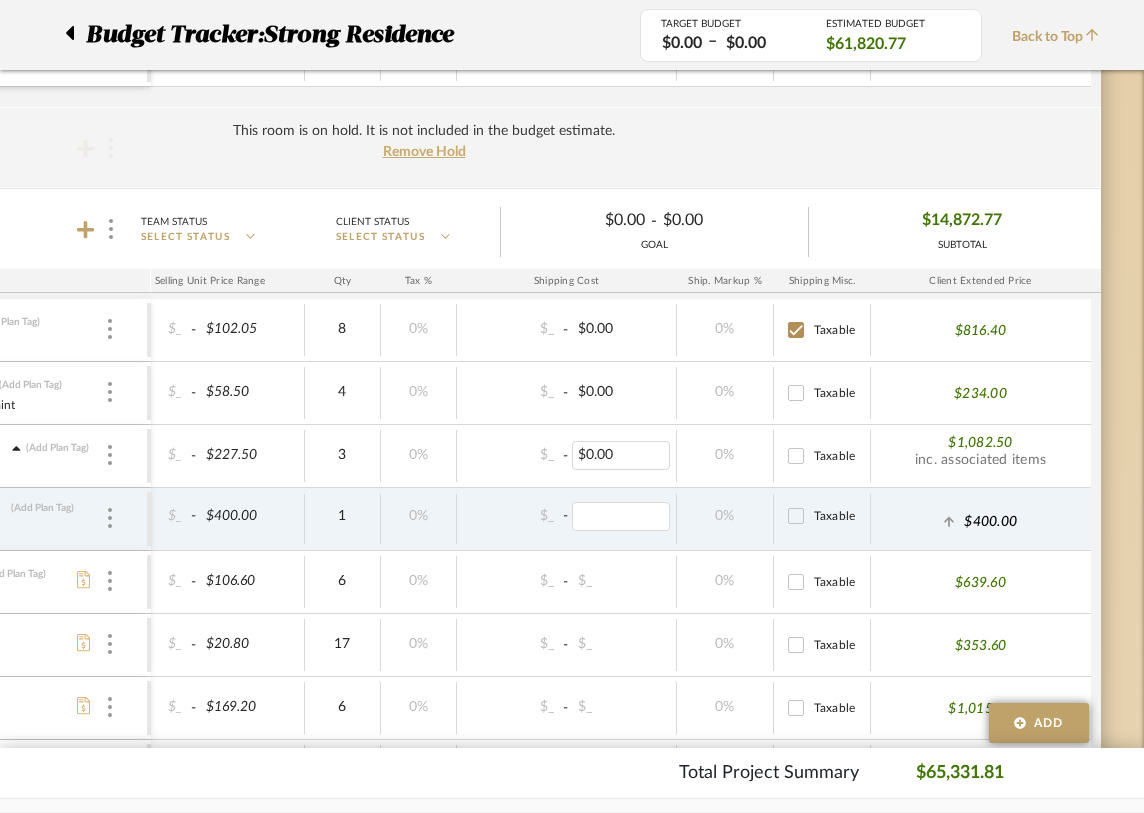 click on "$0.00" at bounding box center [621, 455] 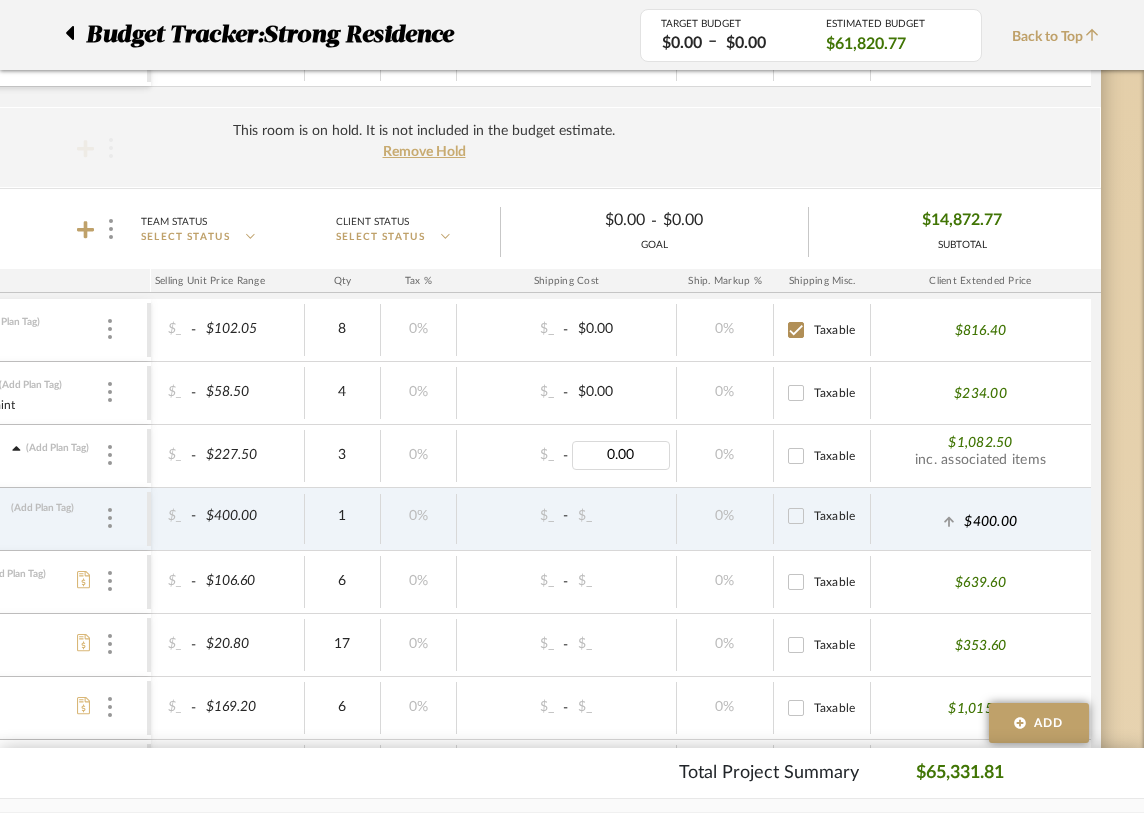 type 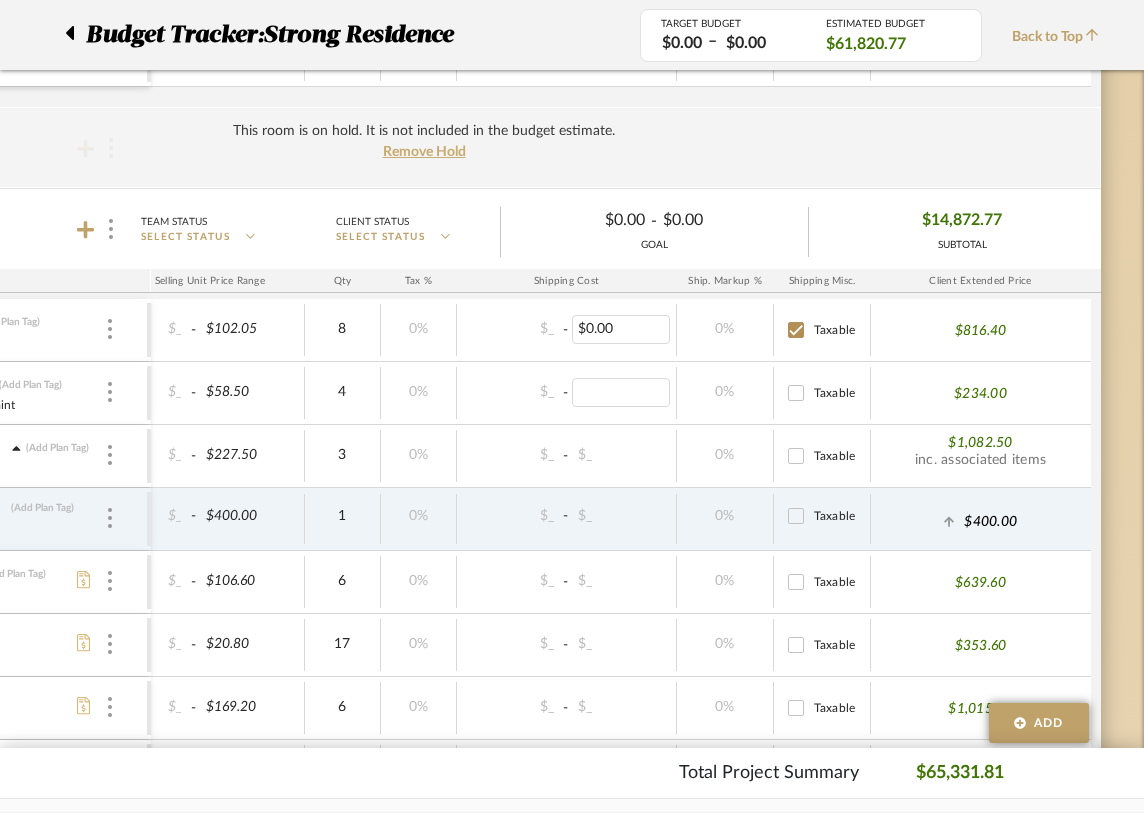 click on "$0.00" at bounding box center [621, 329] 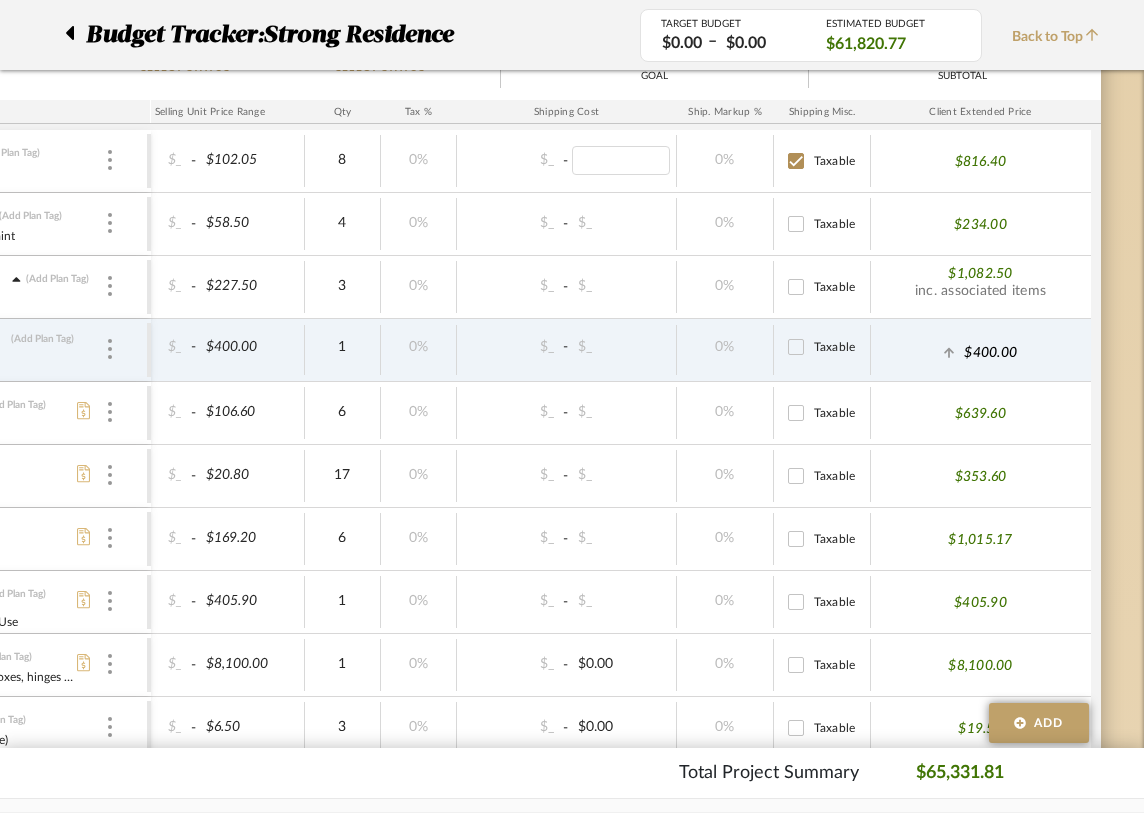 scroll, scrollTop: 1821, scrollLeft: 296, axis: both 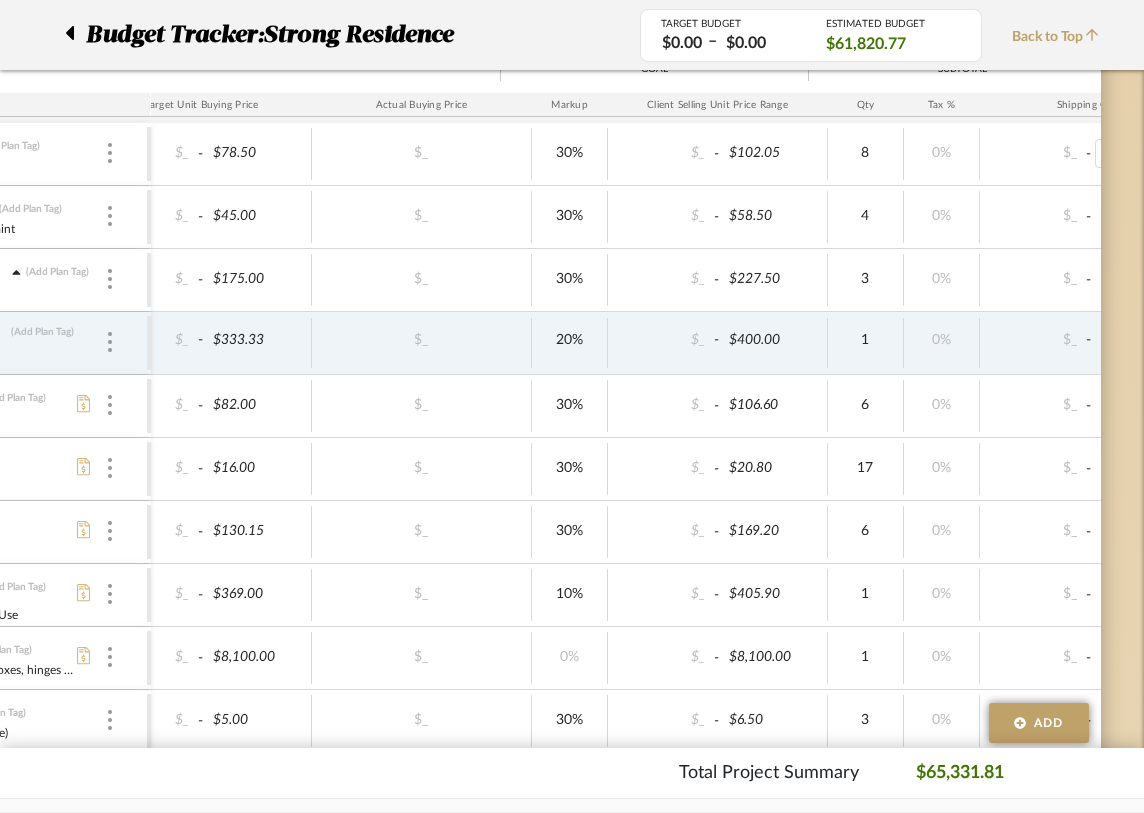 click on "Dining Room   (Add Plan Tag)" at bounding box center (-35, 53) 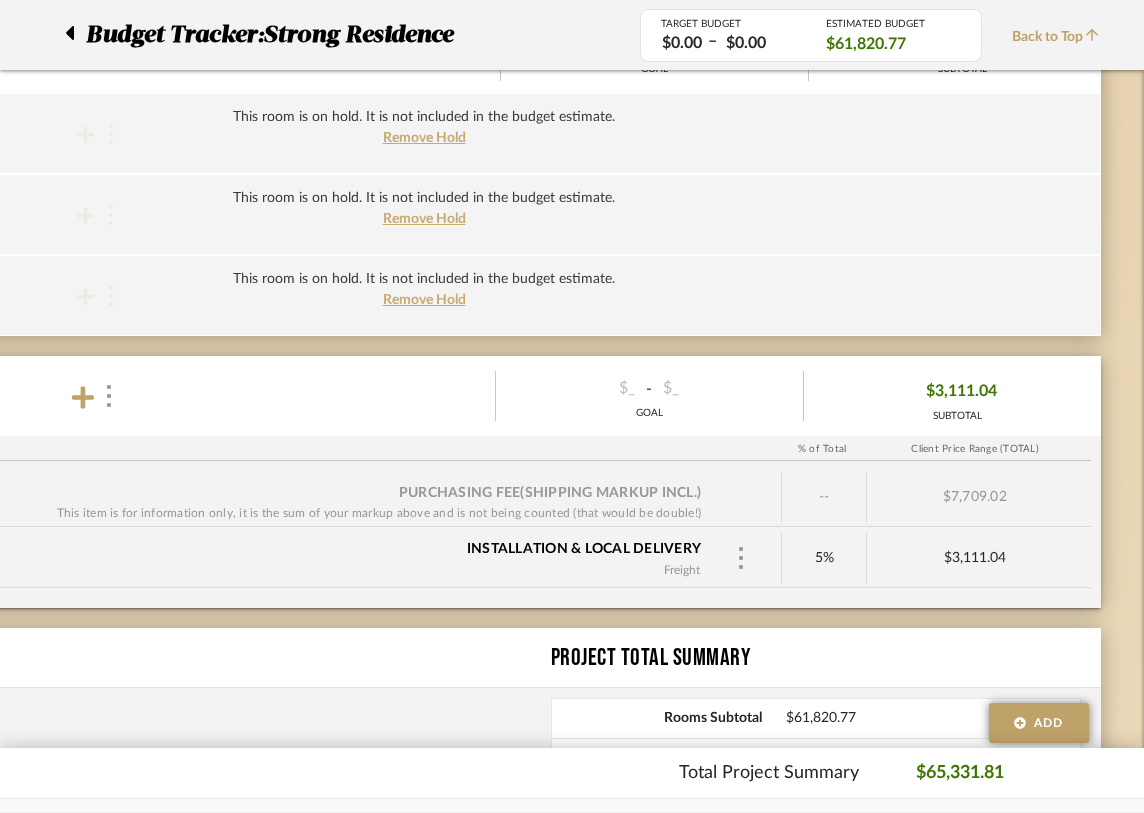 click on "Dining Room   (Add Plan Tag)" at bounding box center [-35, 53] 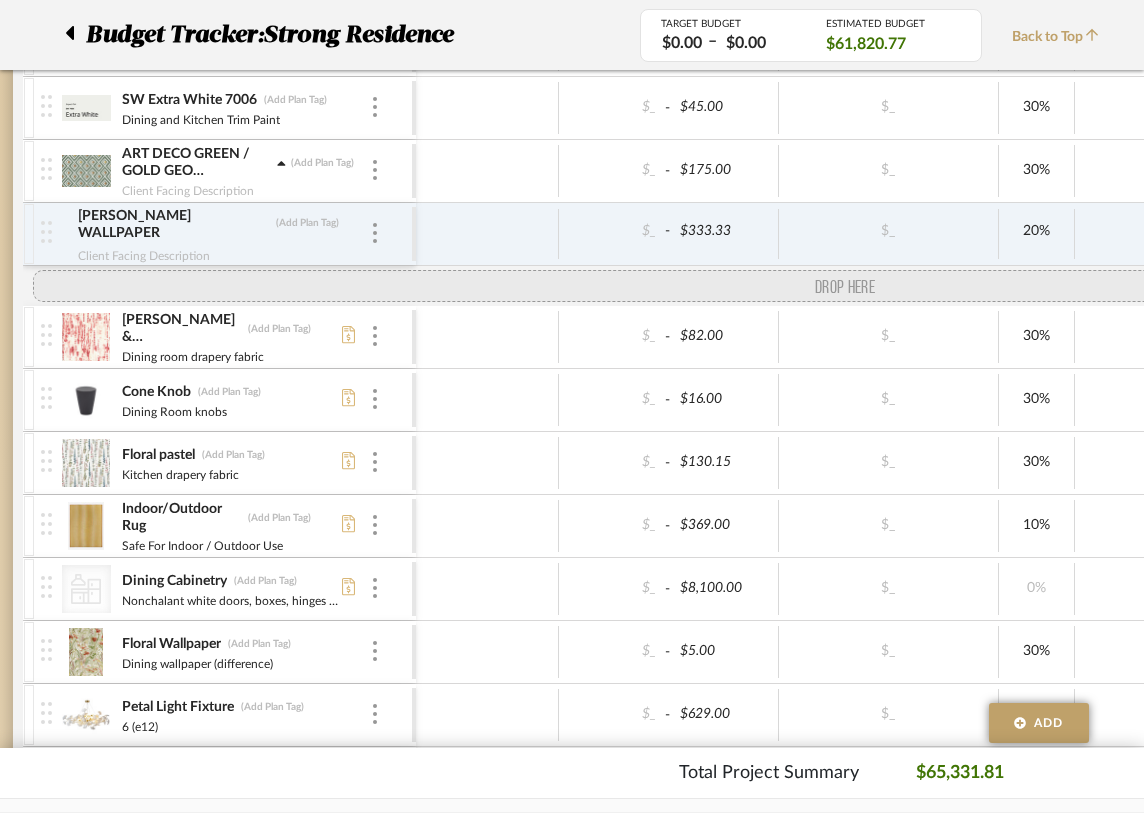 drag, startPoint x: 27, startPoint y: 673, endPoint x: 22, endPoint y: 295, distance: 378.03308 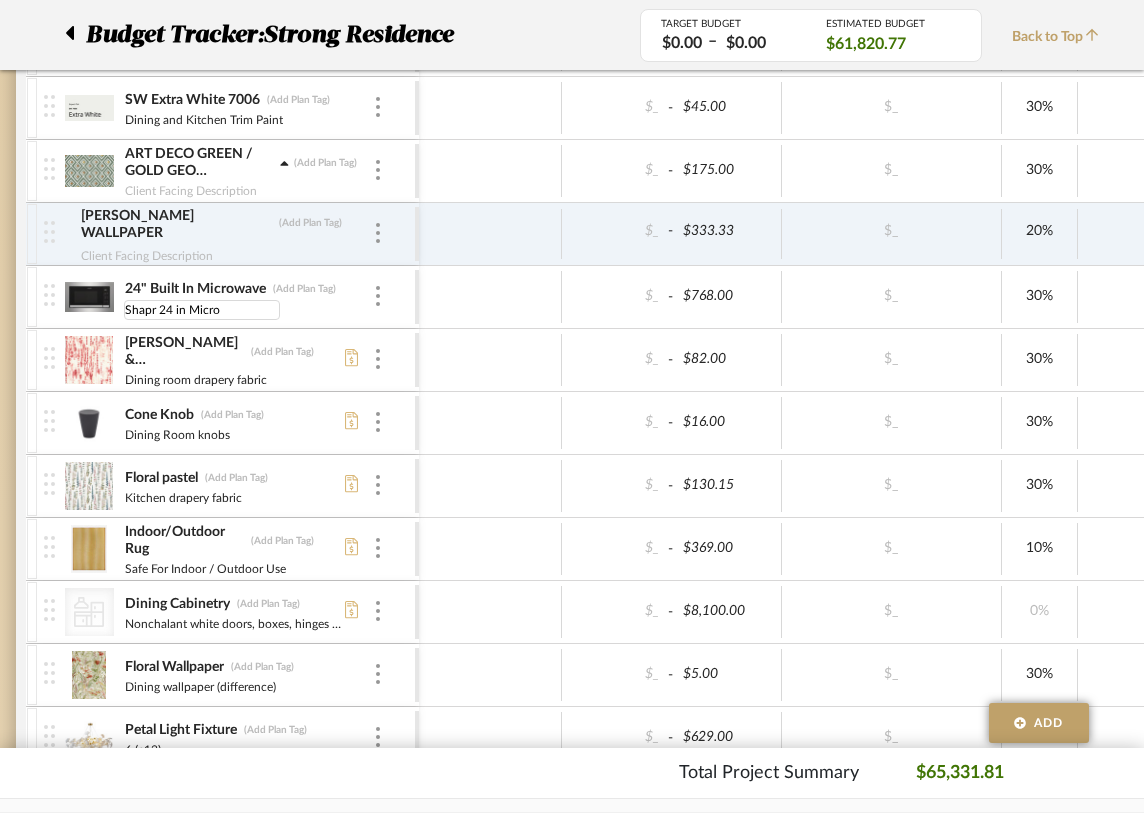 click on "Shapr 24 in Micro" at bounding box center (202, 310) 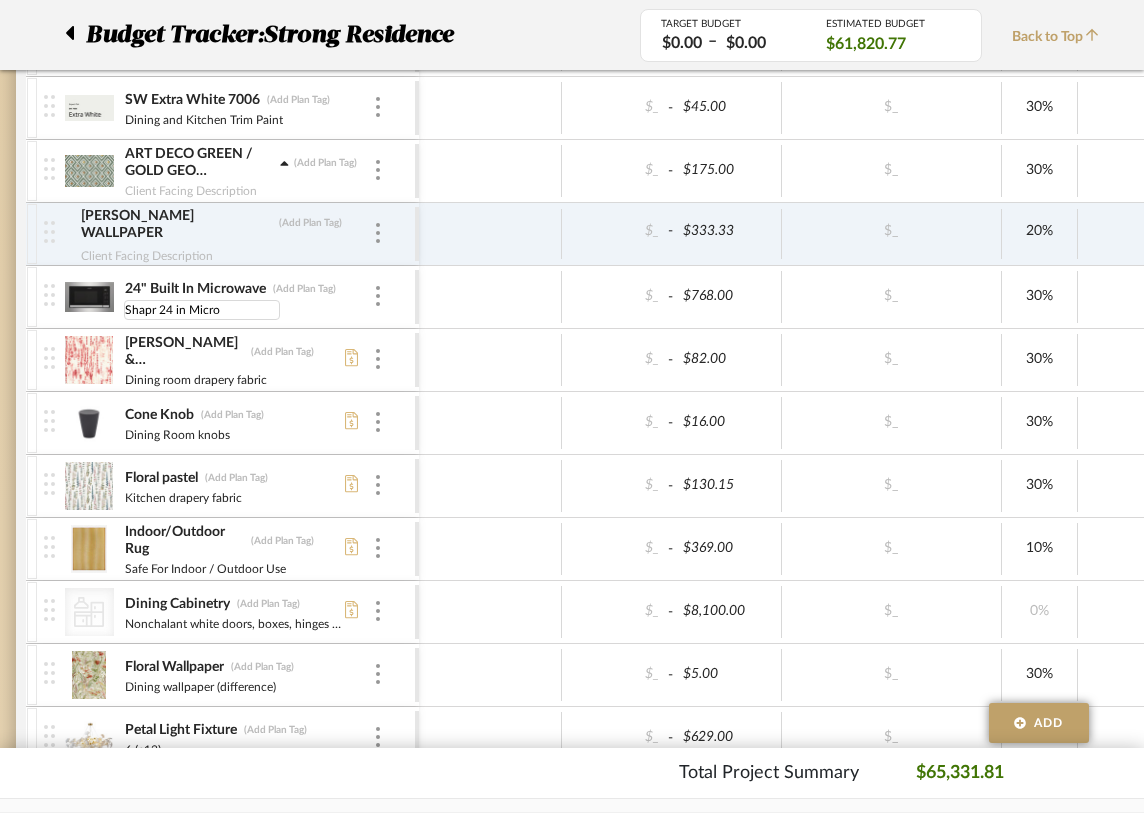 type 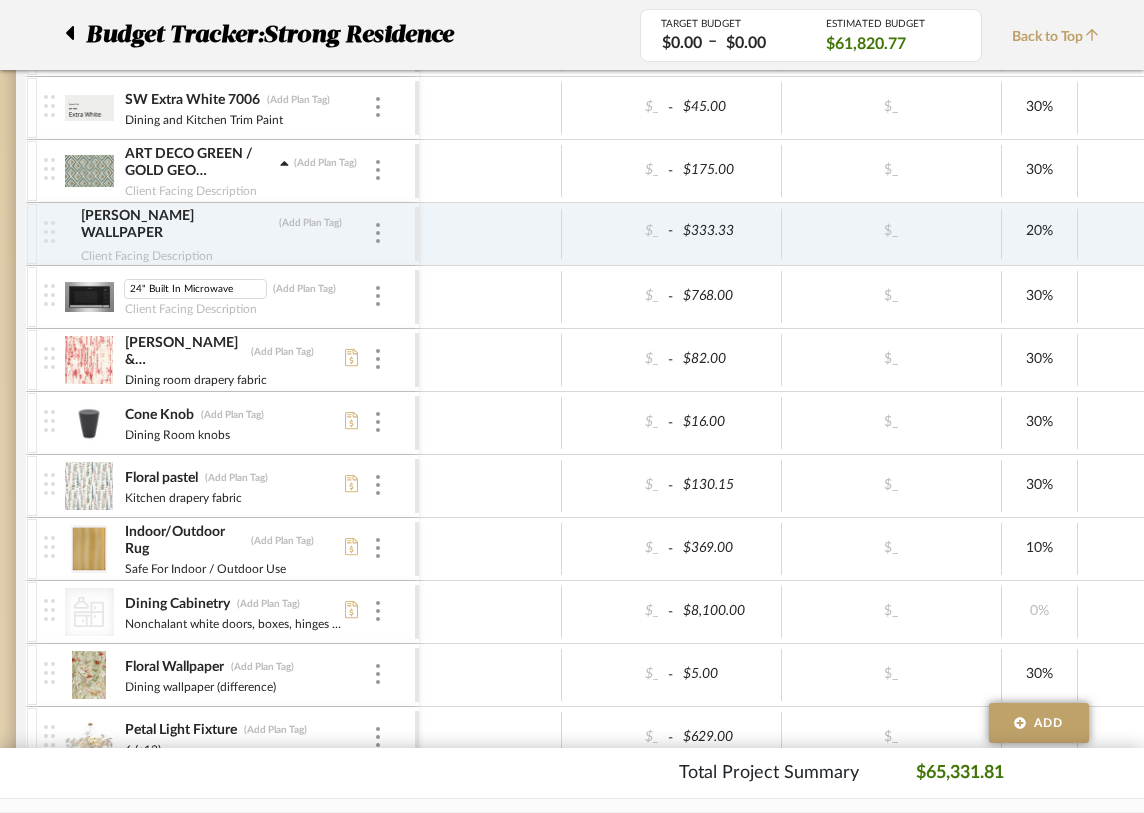 click on "24" Built In Microwave" at bounding box center (195, 289) 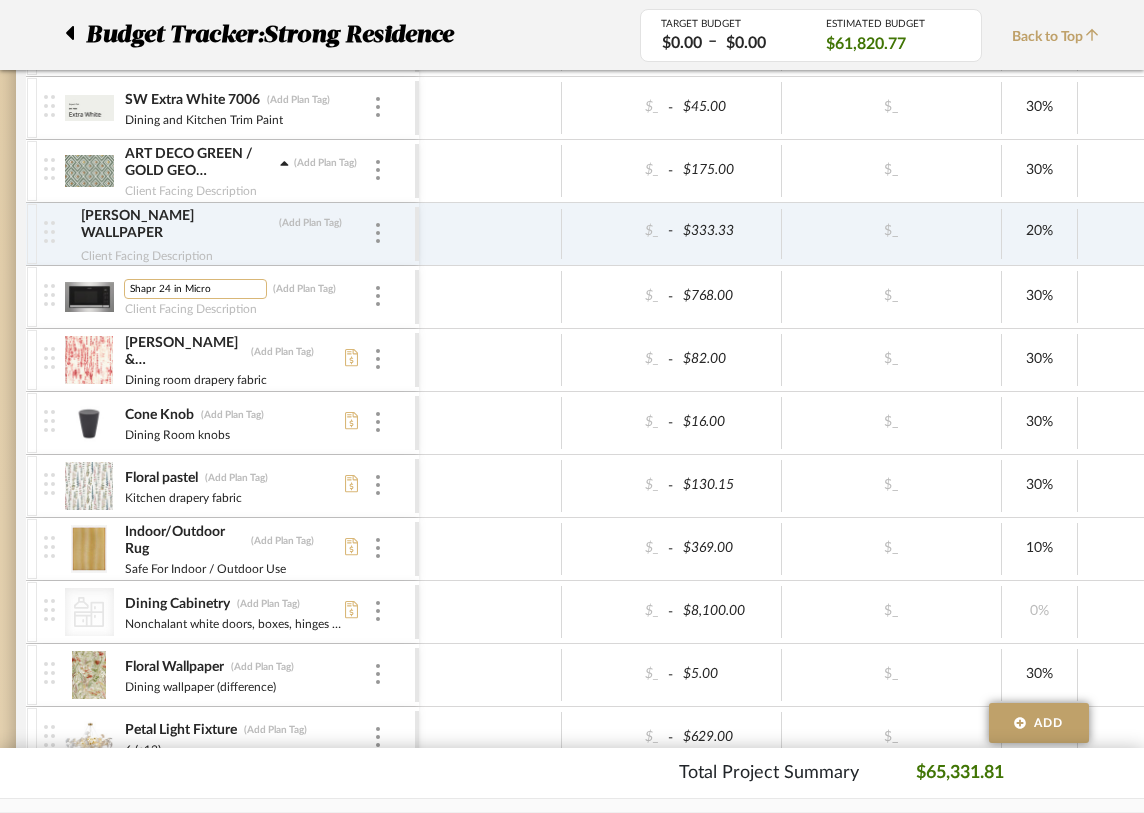 click on "Shapr 24 in Micro" at bounding box center [195, 289] 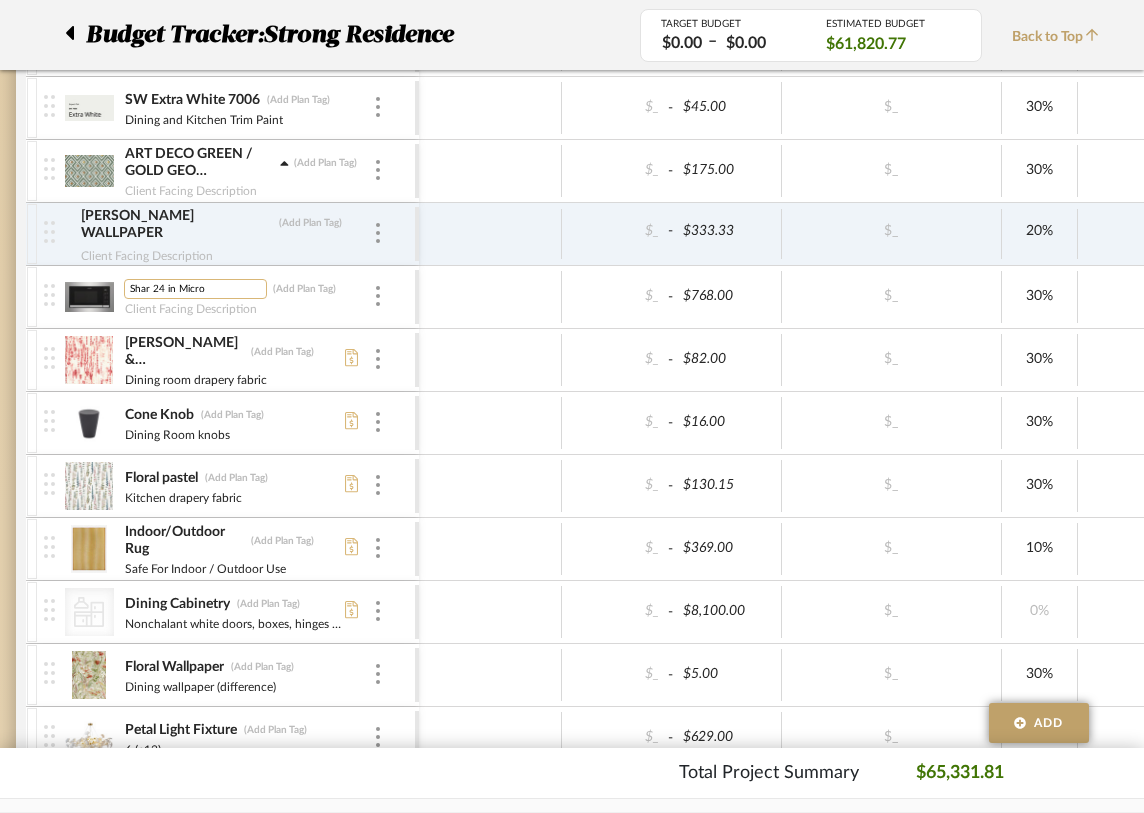 type on "Sharp 24 in Micro" 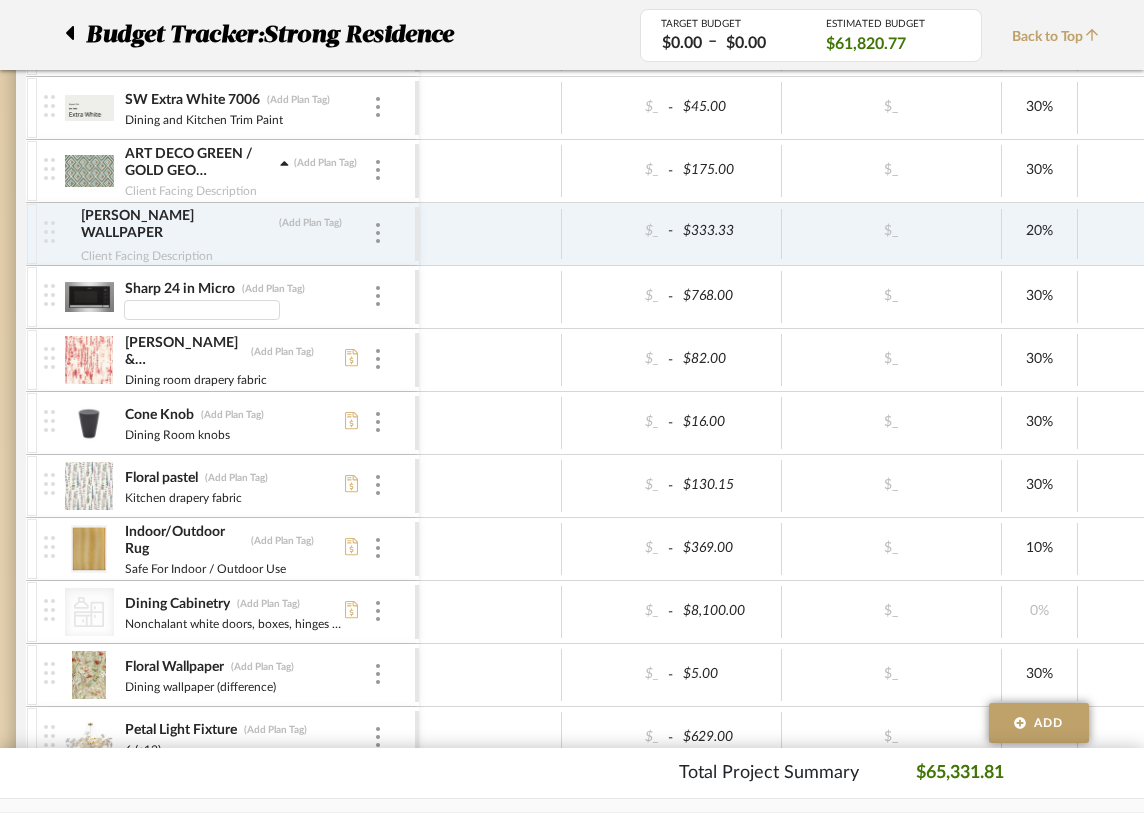 type 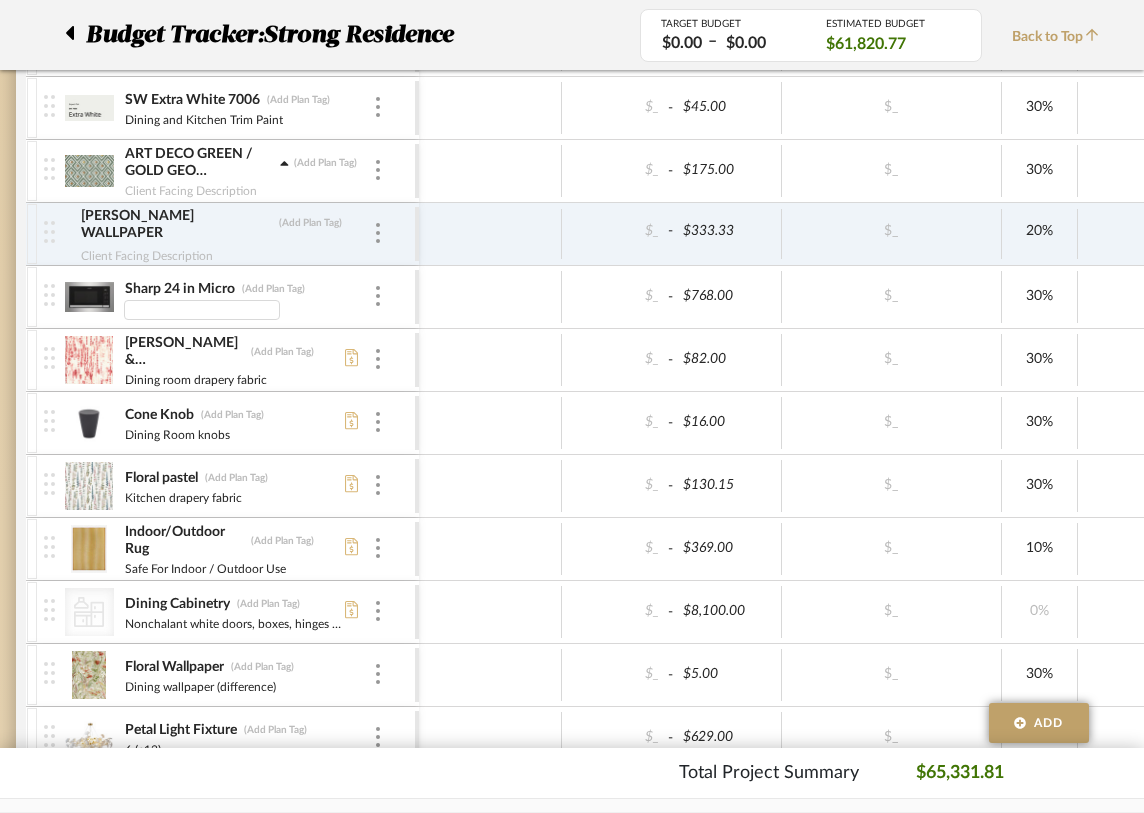 click at bounding box center (490, 549) 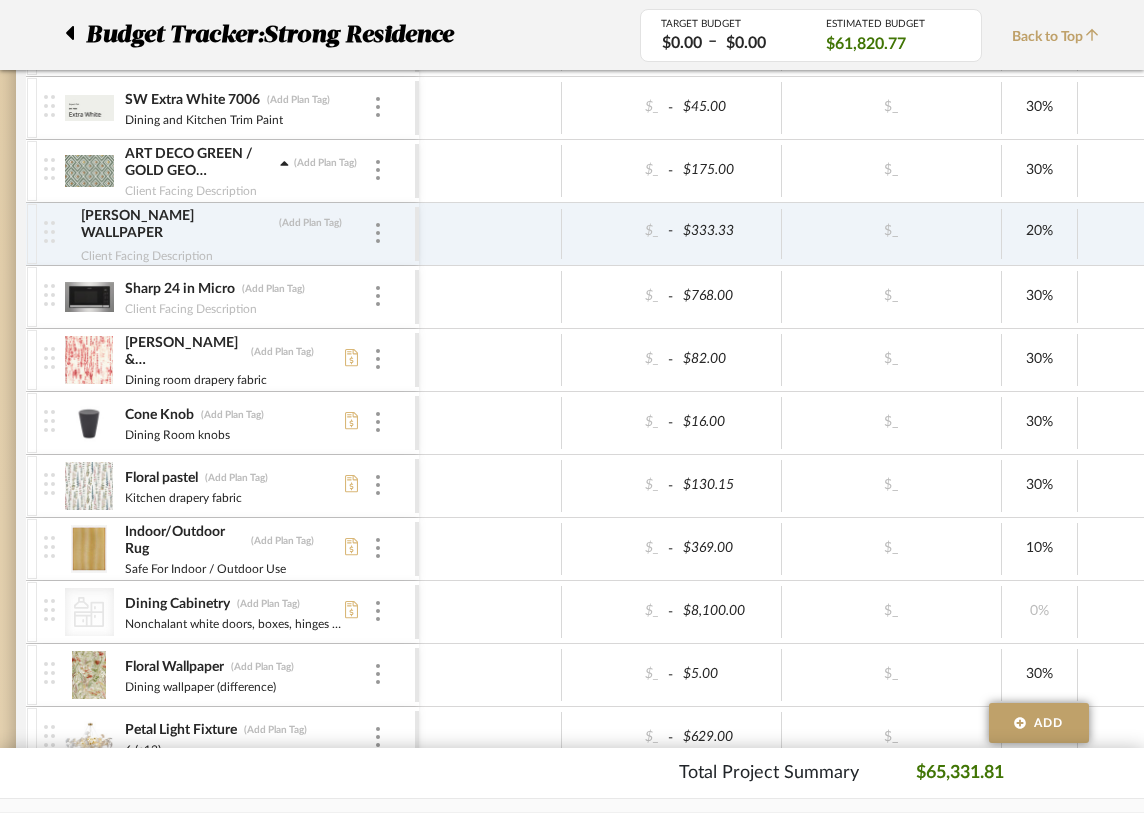 click on "Client Facing Description" at bounding box center (248, 307) 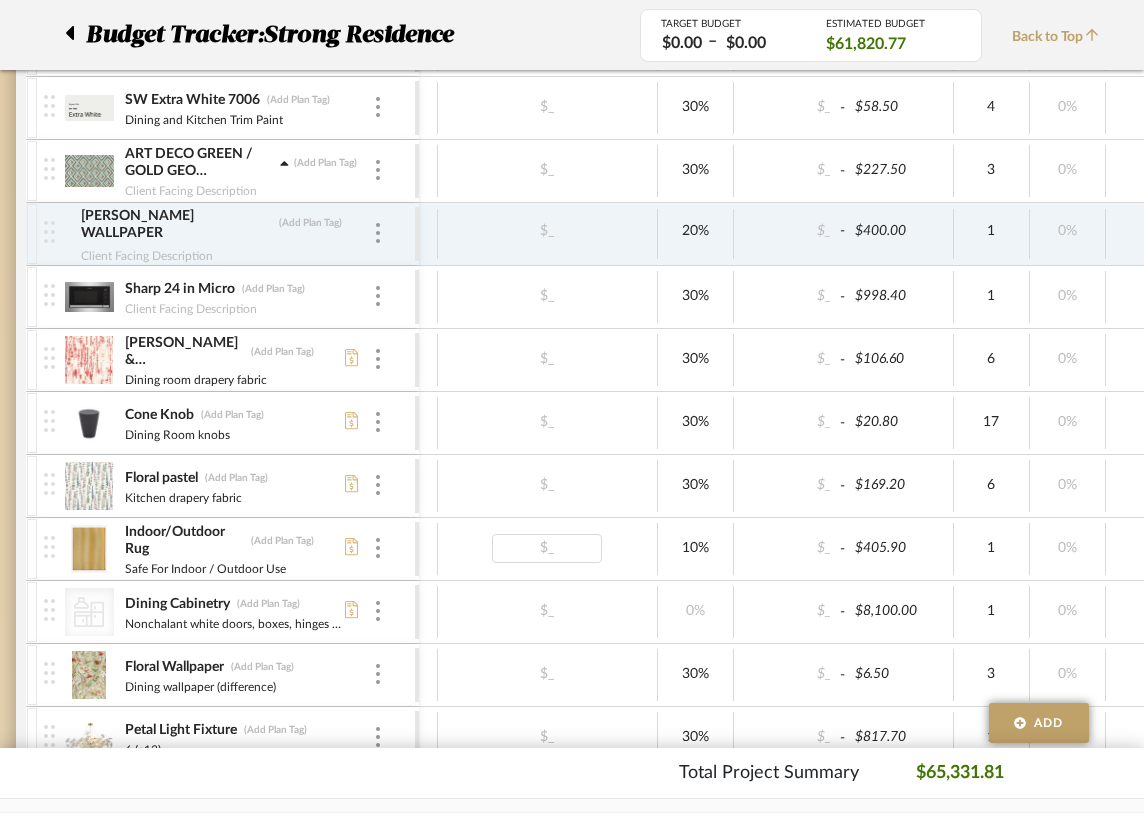 click on "$_" at bounding box center (547, 548) 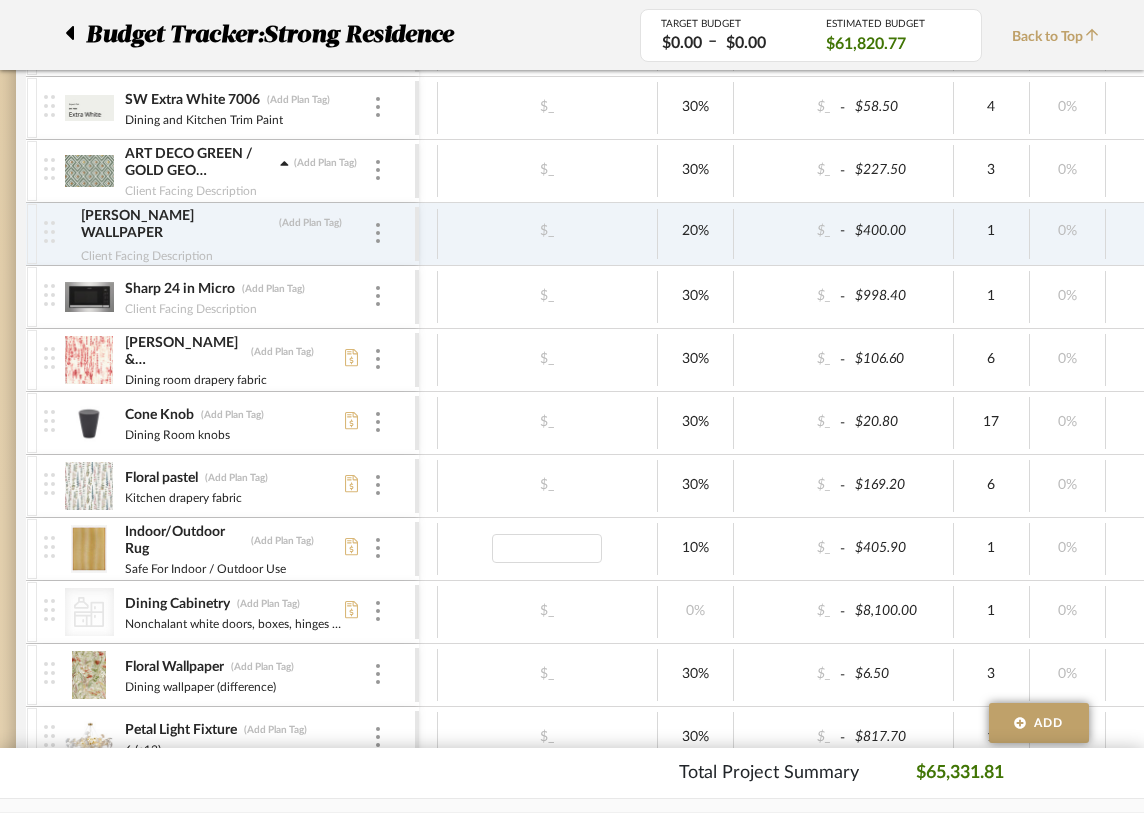 click on "Sharp 24 in Micro   (Add Plan Tag)   Client Facing Description" at bounding box center [248, 297] 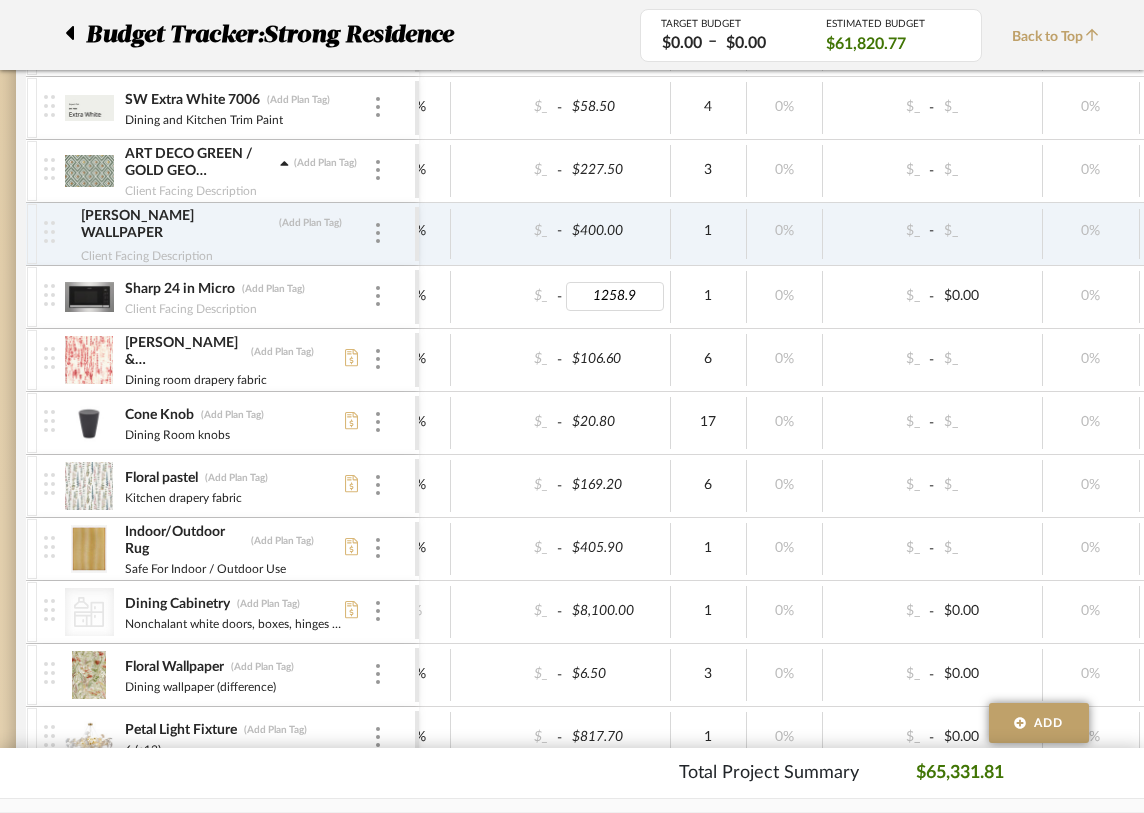 type on "1258.95" 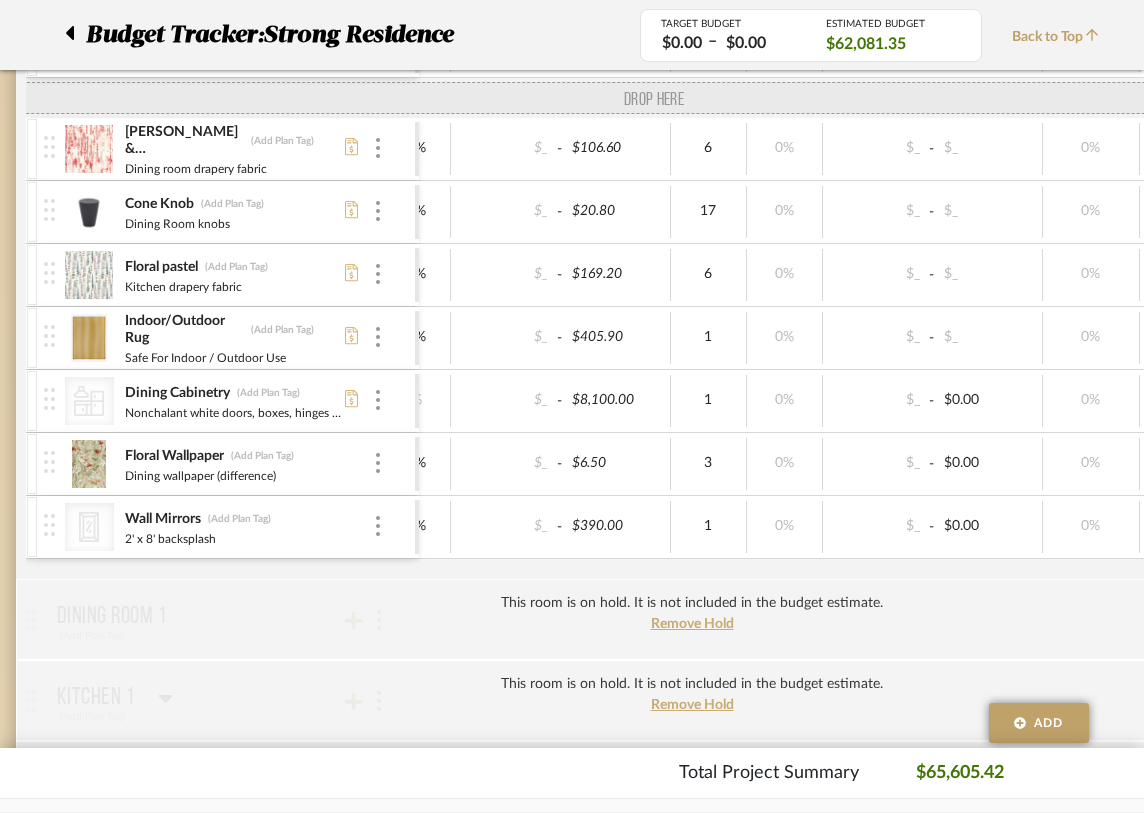 drag, startPoint x: 49, startPoint y: 487, endPoint x: 55, endPoint y: 125, distance: 362.0497 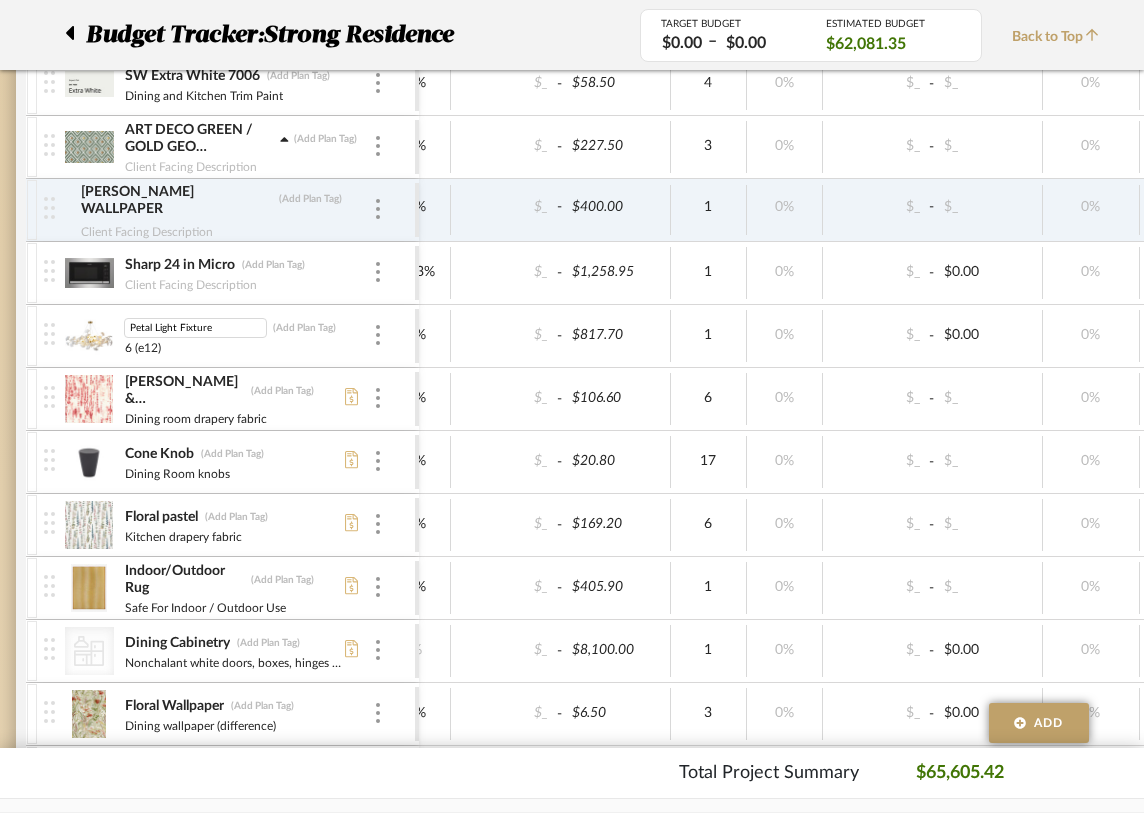 click on "Petal Light Fixture" at bounding box center (195, 328) 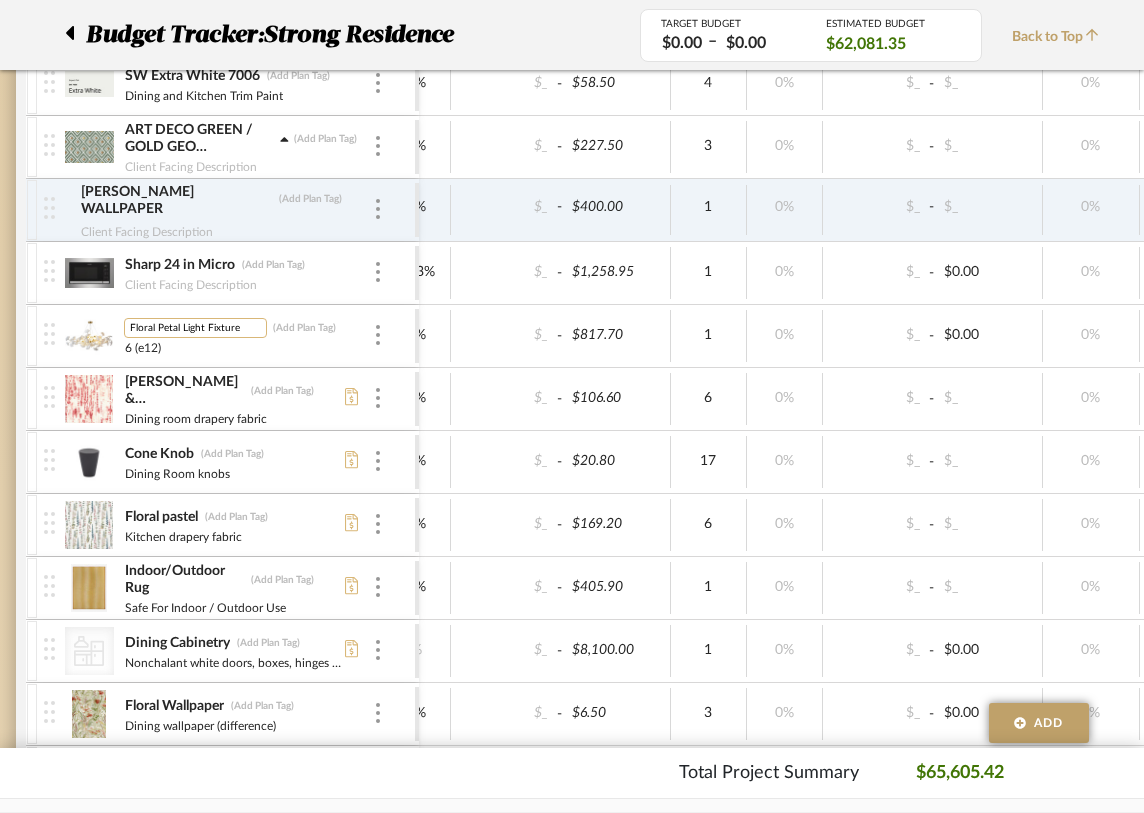 click on "Floral Petal Light Fixture" at bounding box center (195, 328) 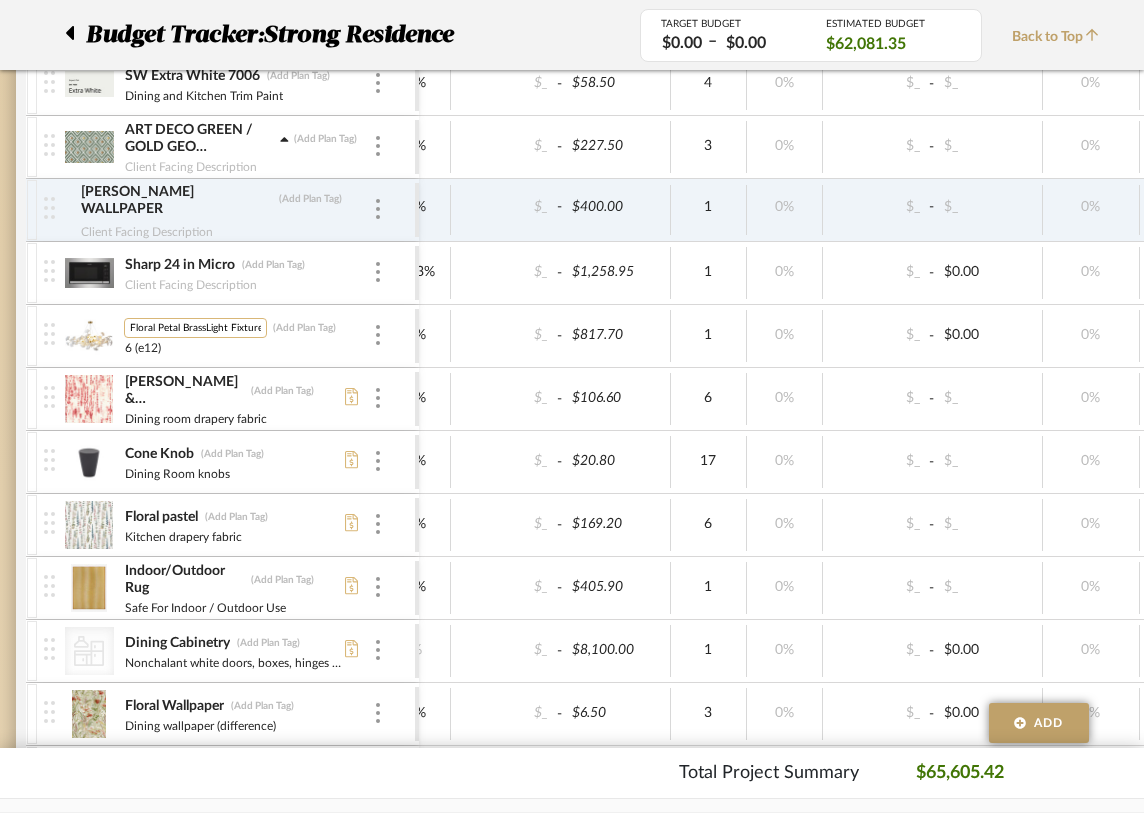 type on "Floral Petal Brass Light Fixture" 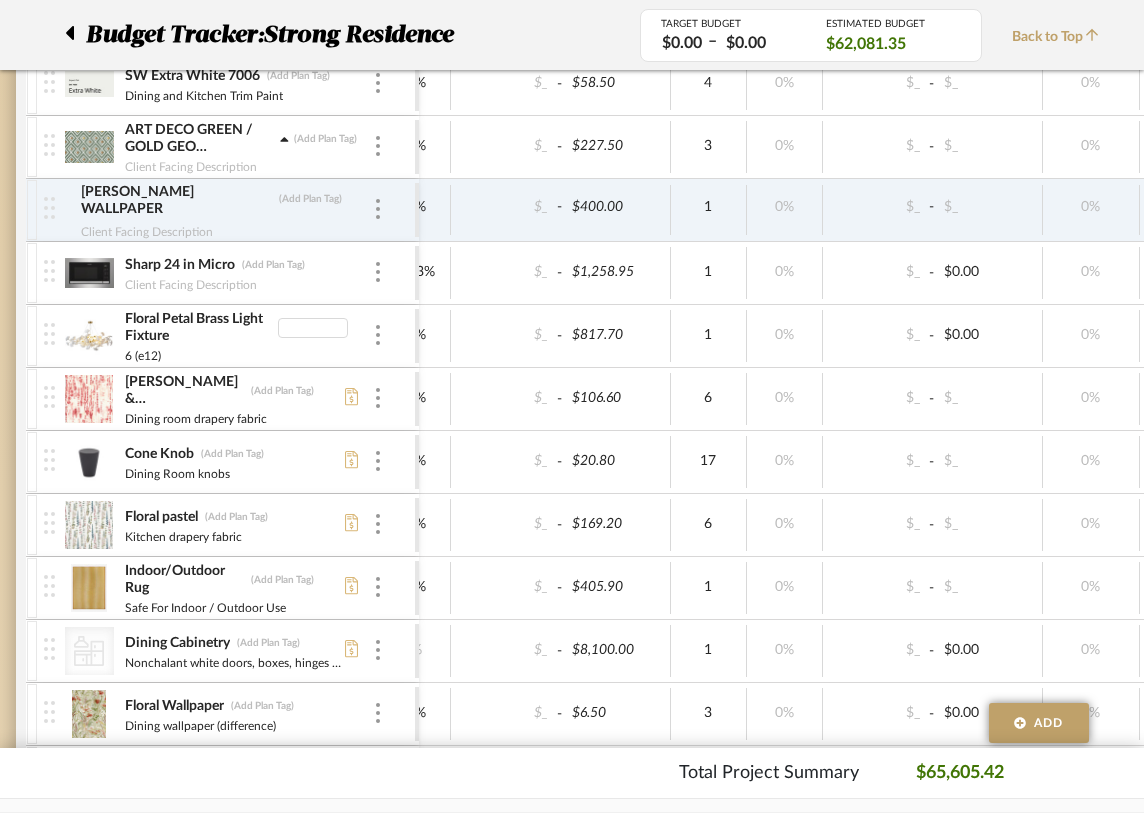 type 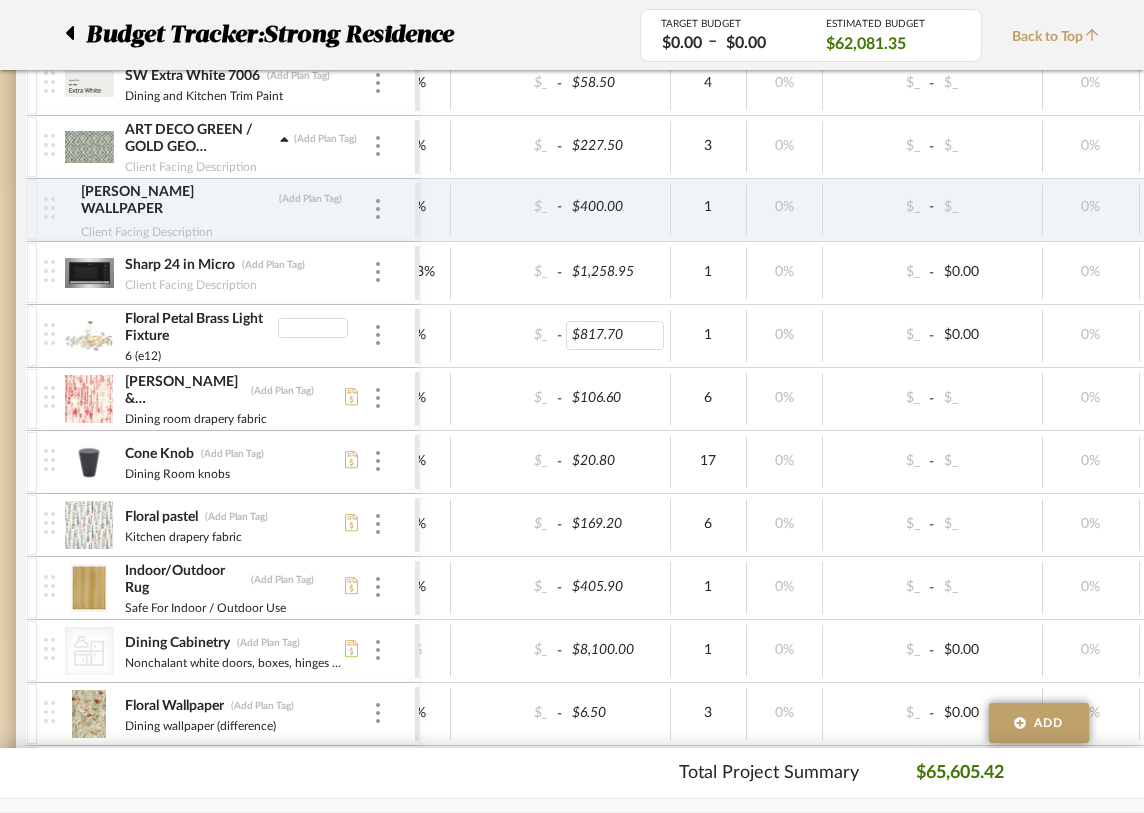 click on "$817.70" at bounding box center (615, 335) 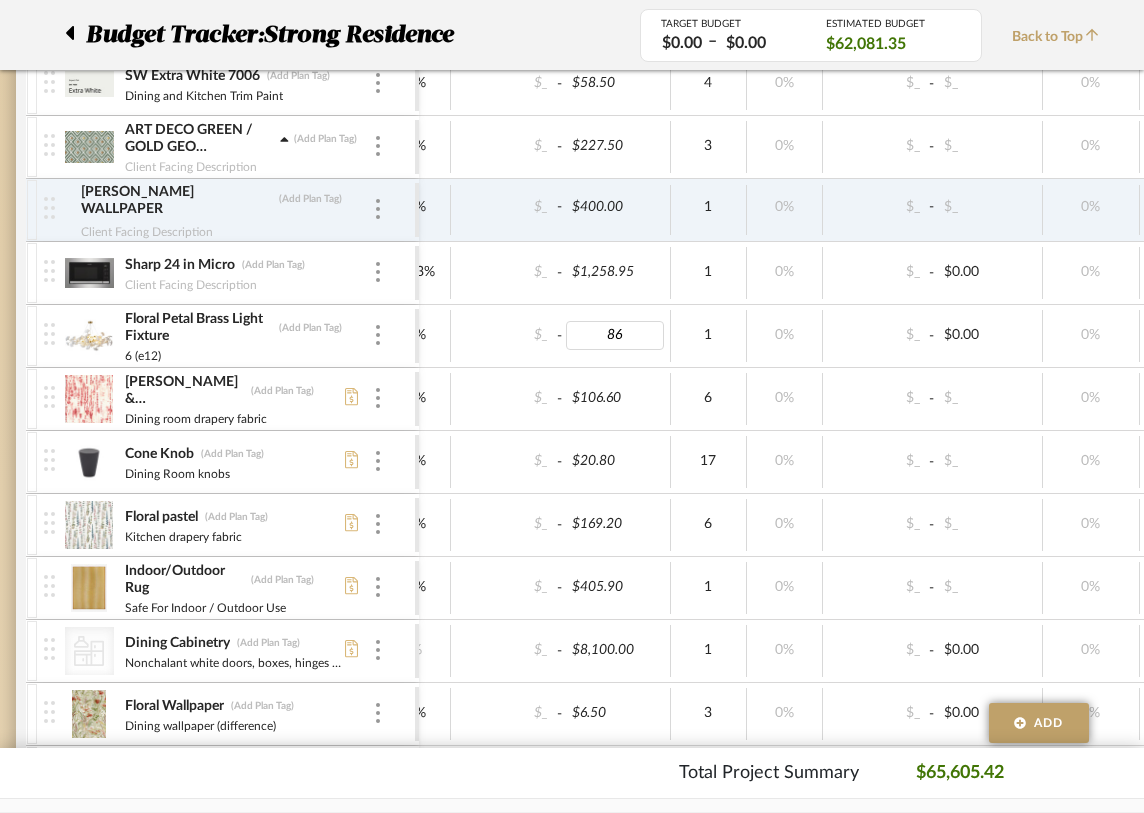 type on "867" 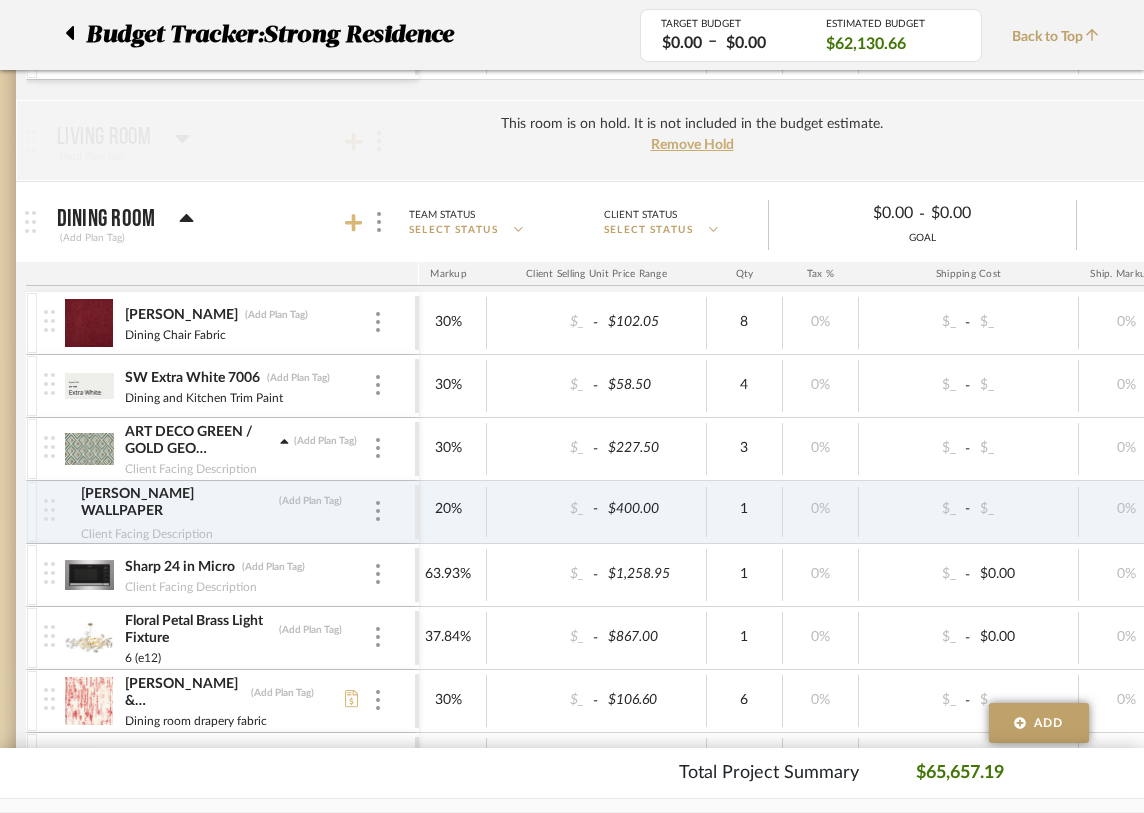 click 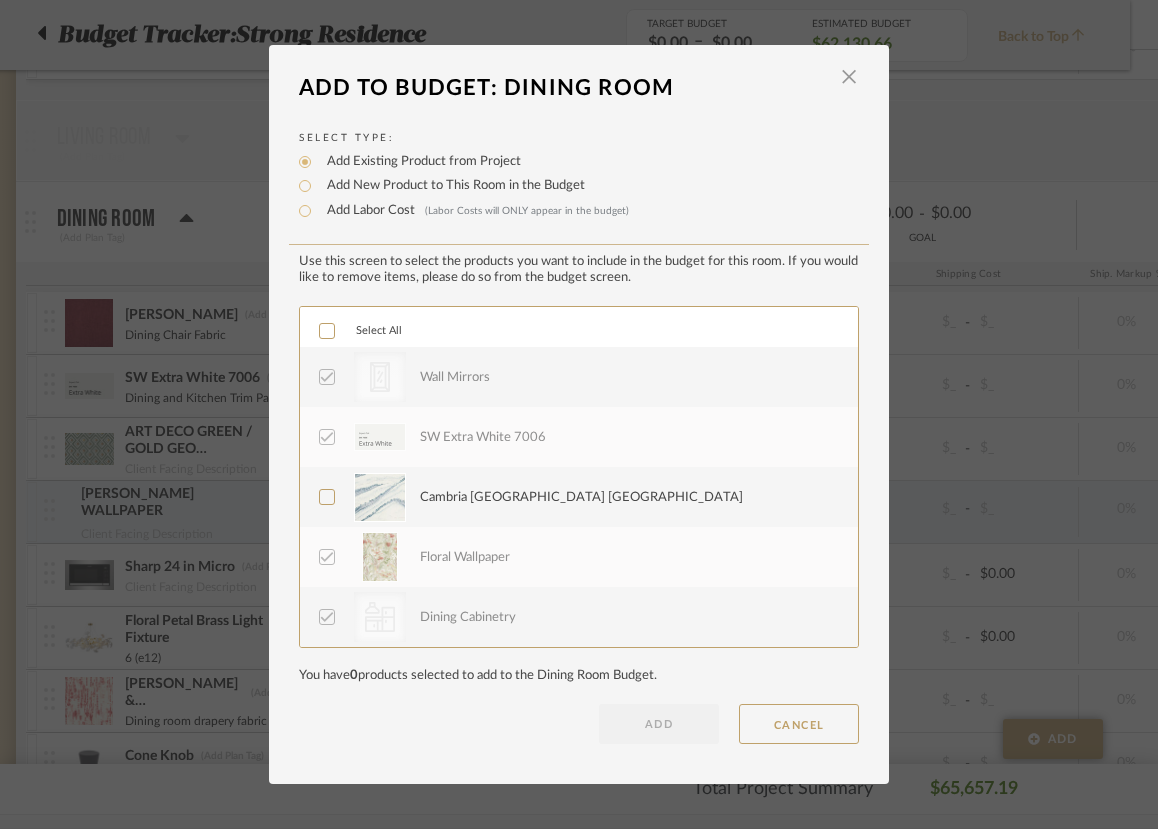 click on "LOADING" at bounding box center [579, 414] 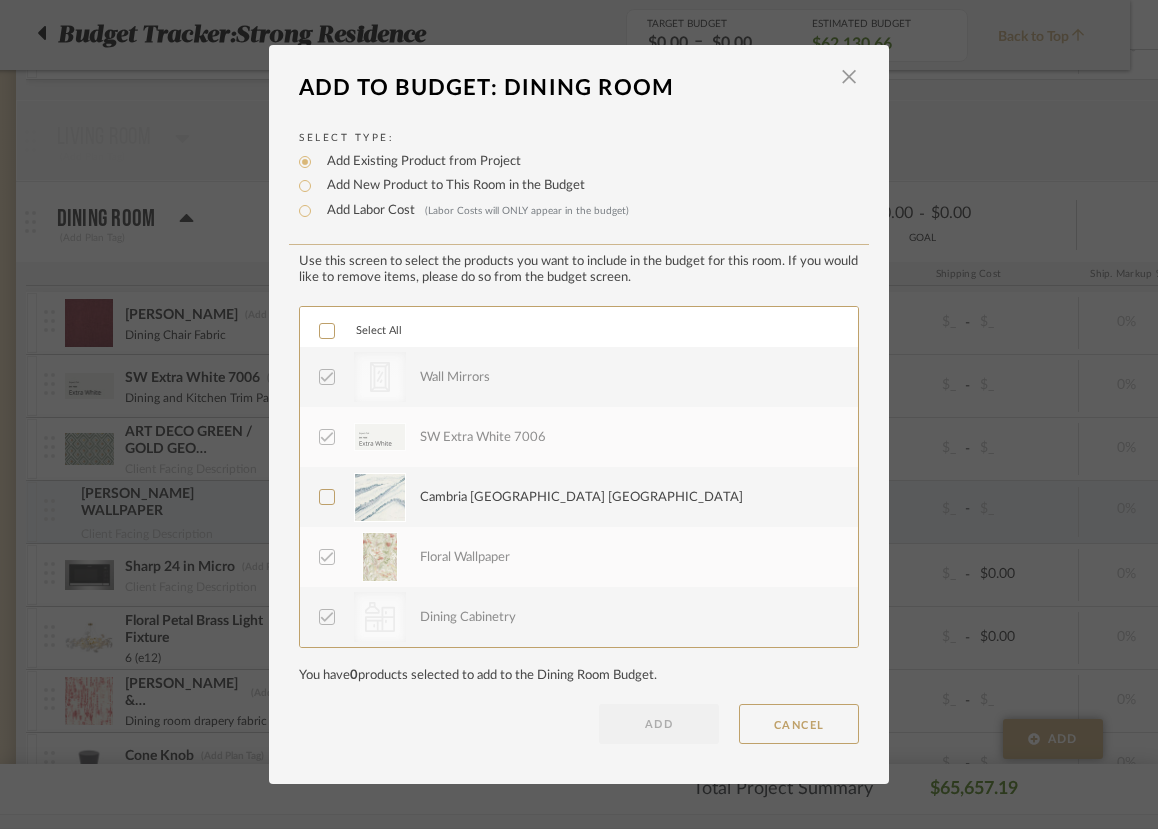click on "LOADING" at bounding box center (579, 414) 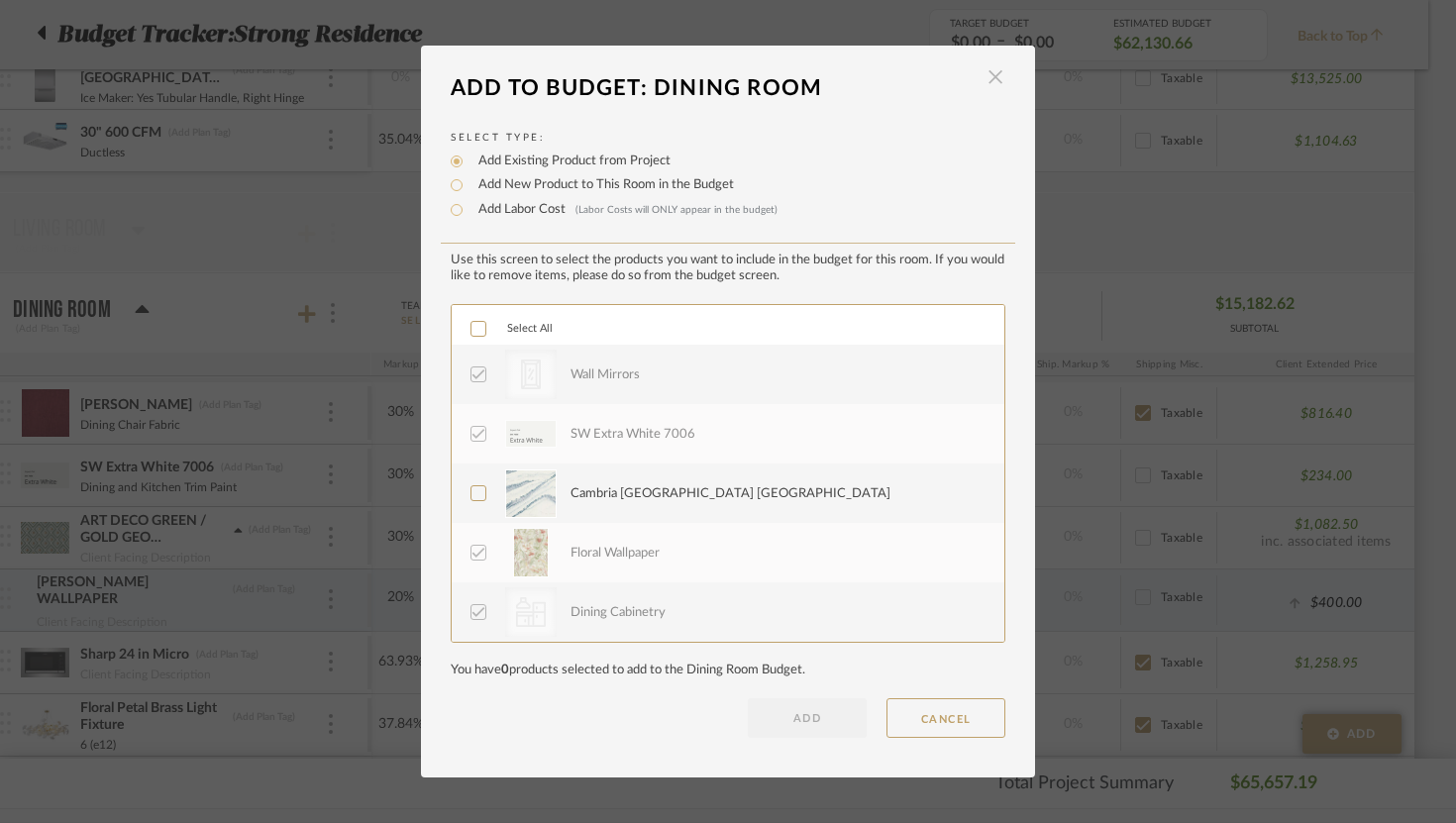 click at bounding box center [995, 77] 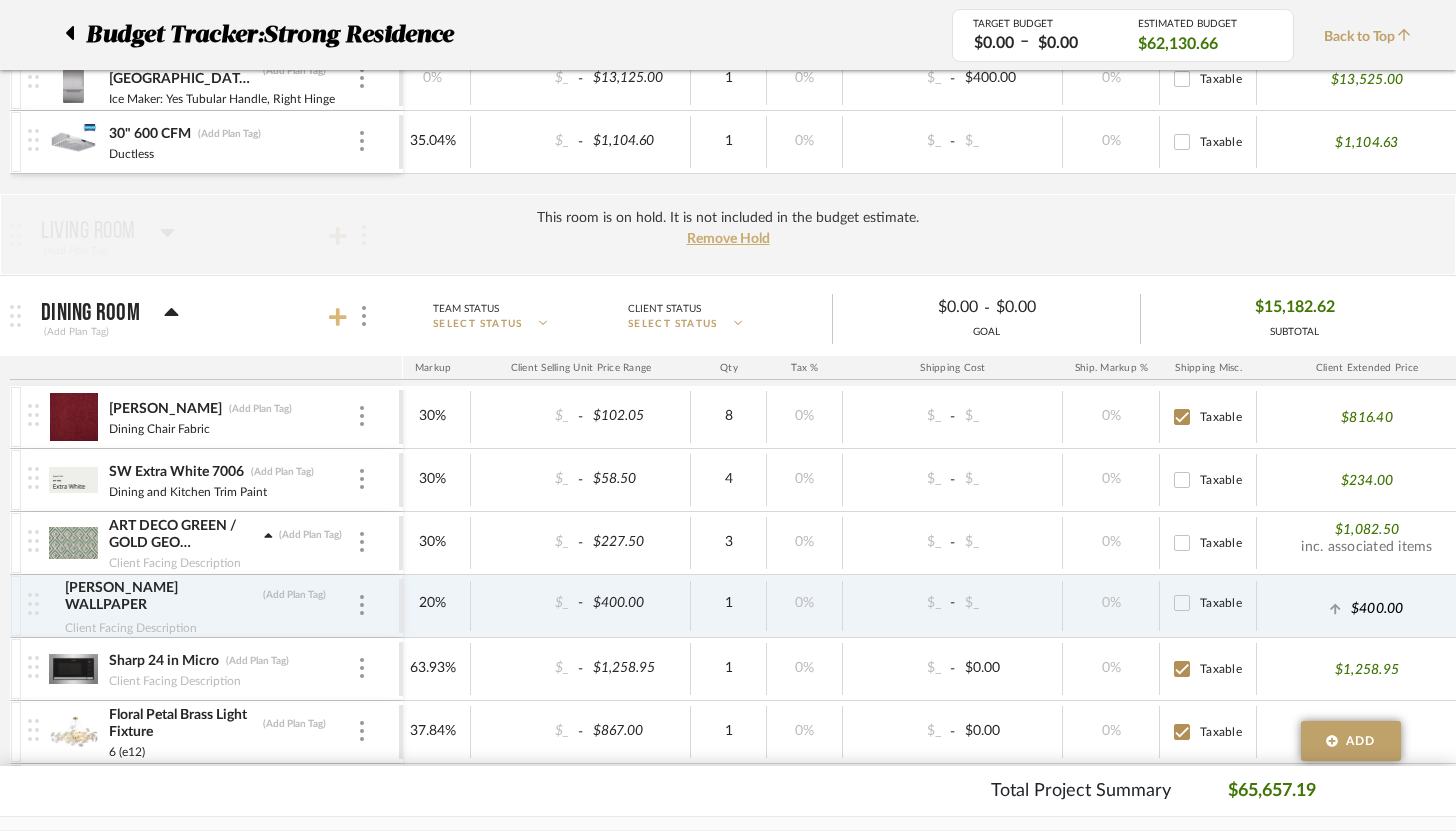 click 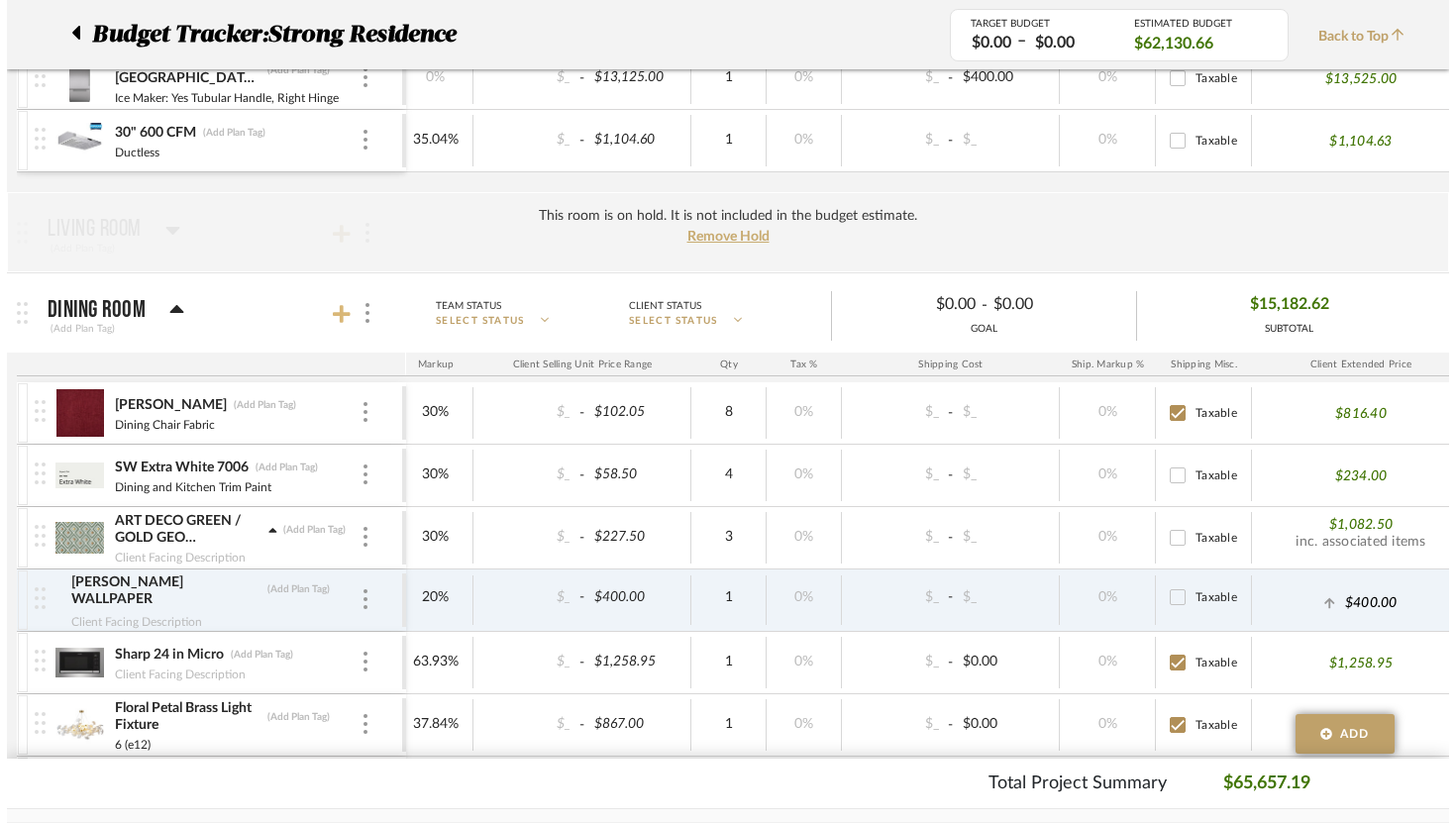 scroll, scrollTop: 0, scrollLeft: 0, axis: both 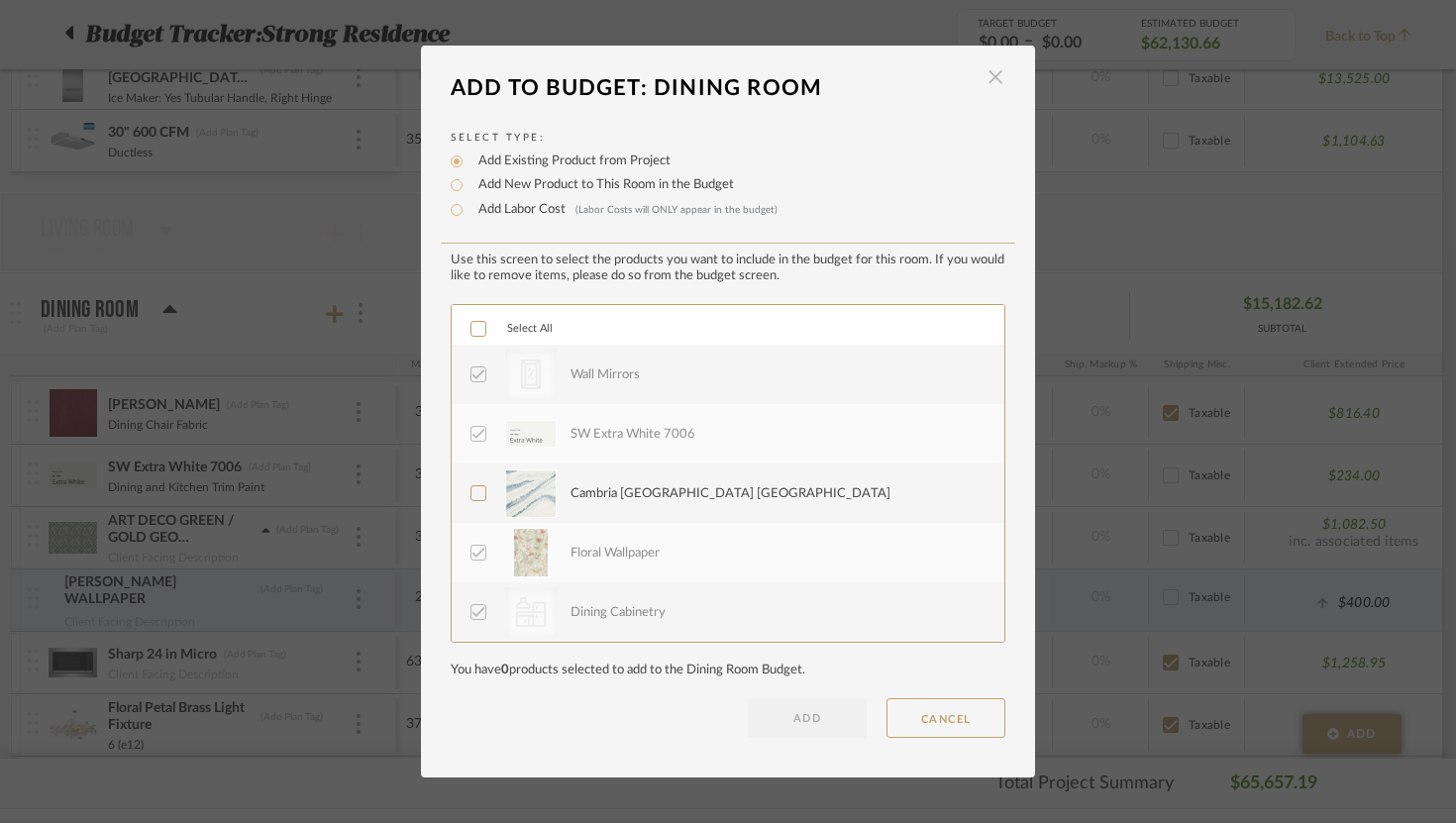 click at bounding box center (995, 77) 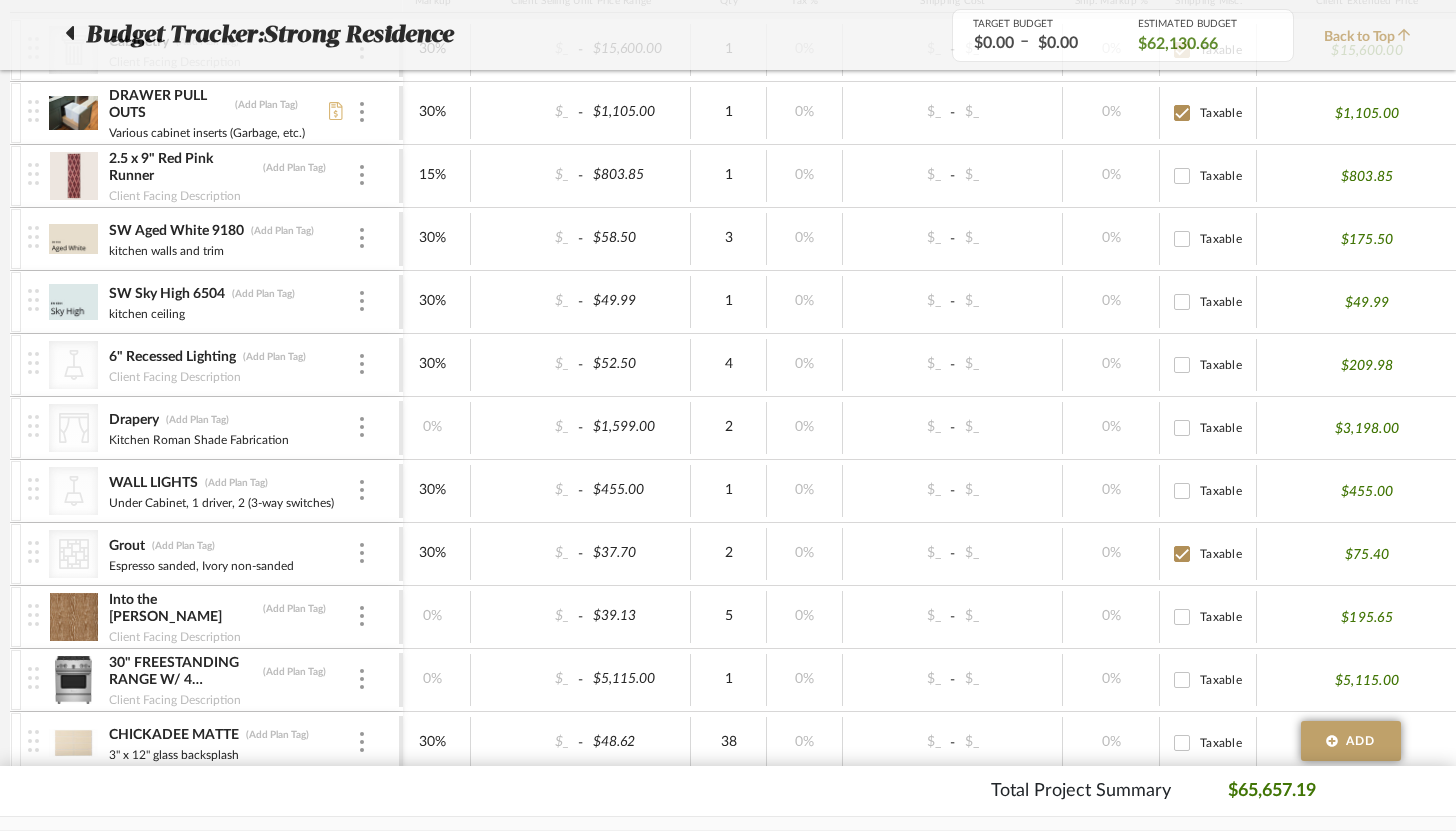 scroll, scrollTop: 0, scrollLeft: 0, axis: both 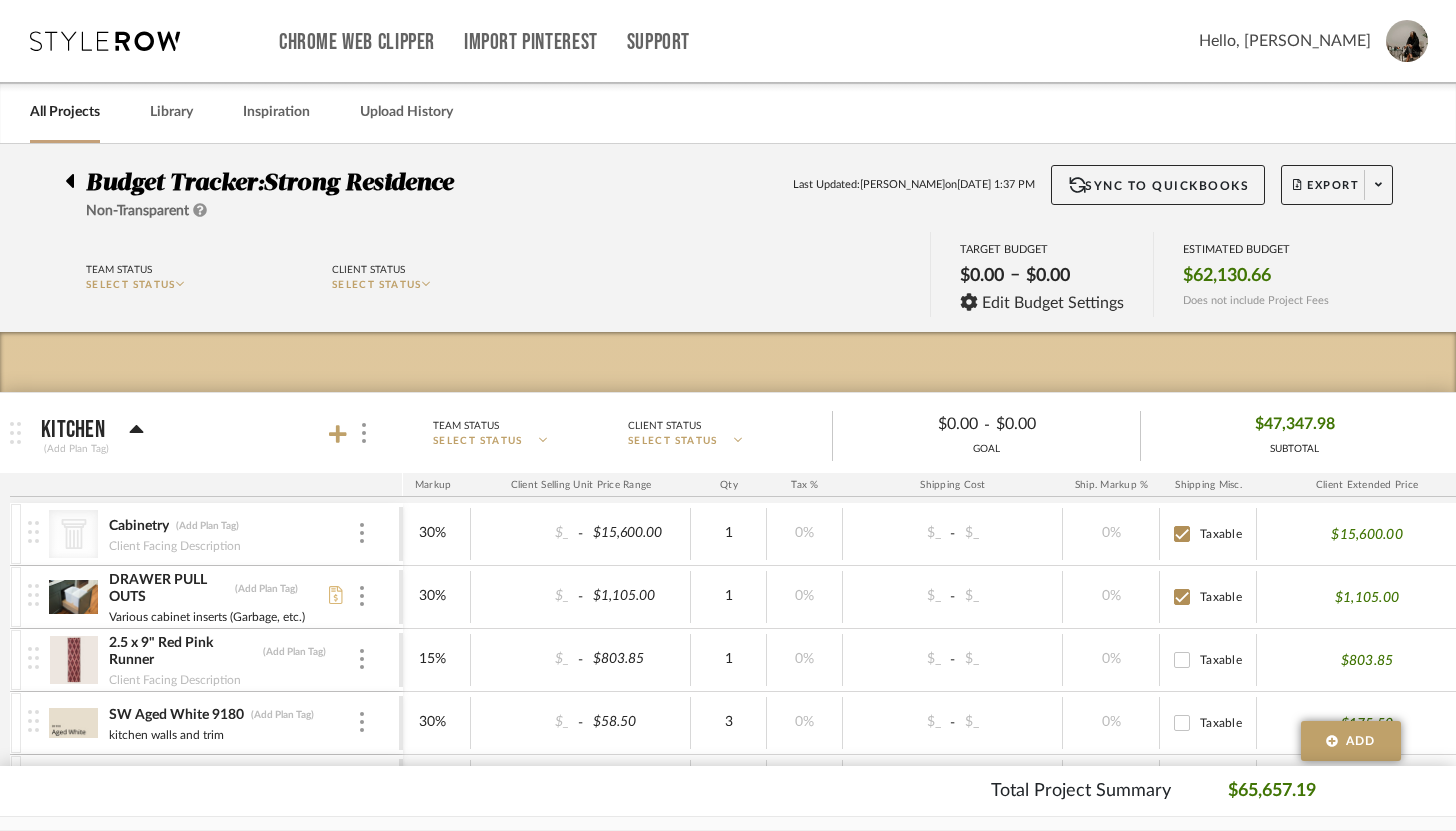 click 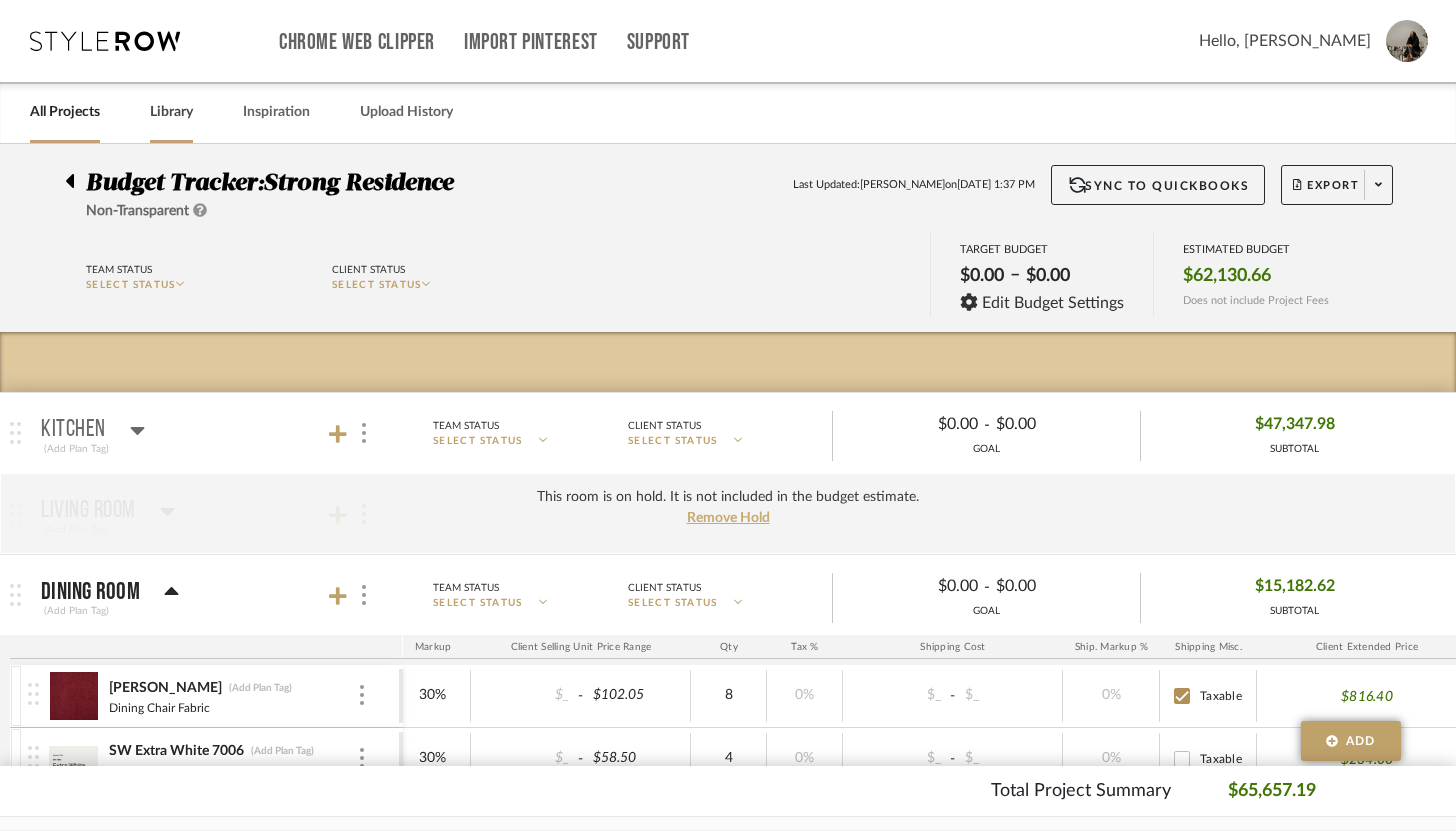 click on "Library" at bounding box center (171, 112) 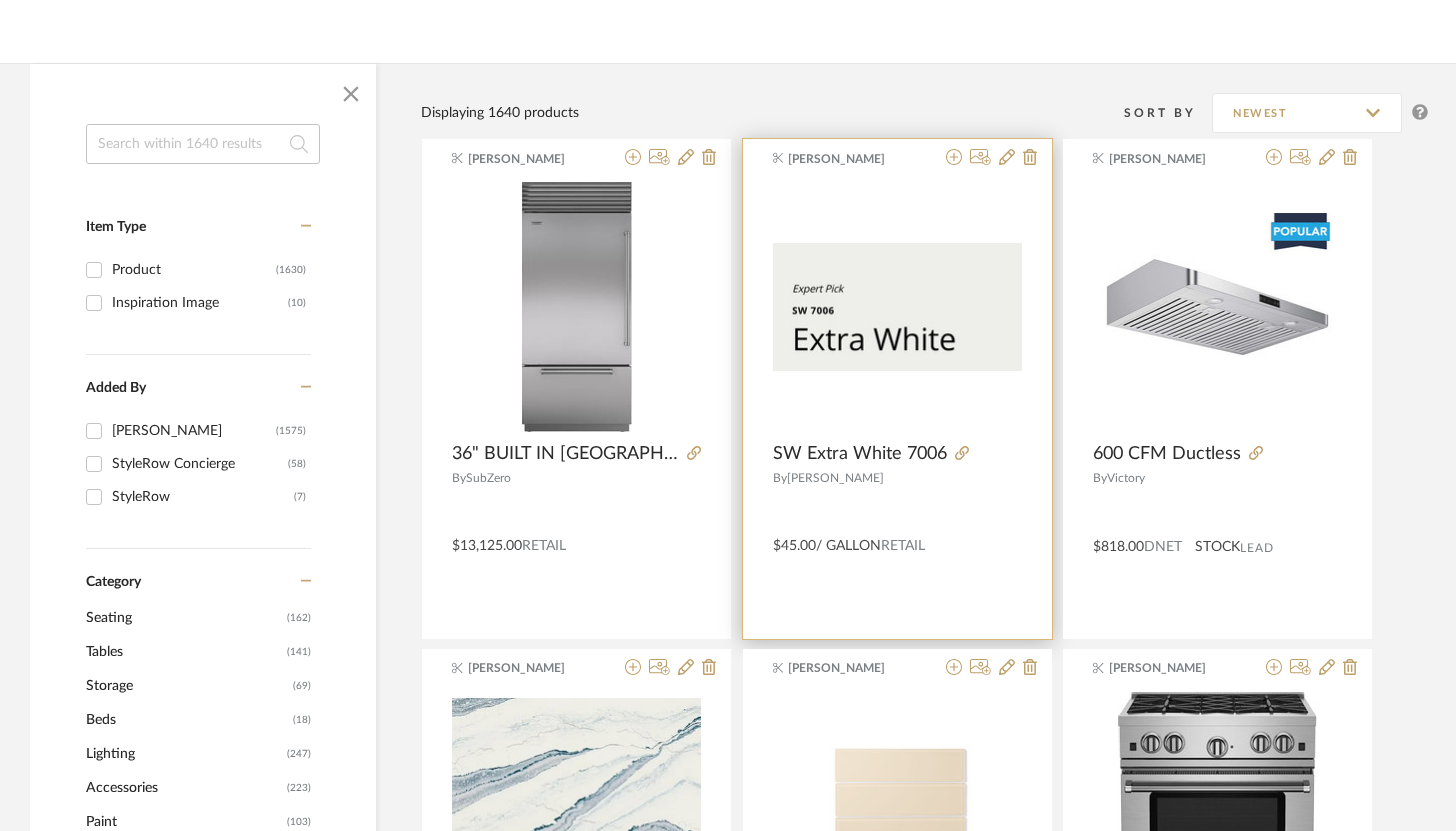 scroll, scrollTop: 249, scrollLeft: 0, axis: vertical 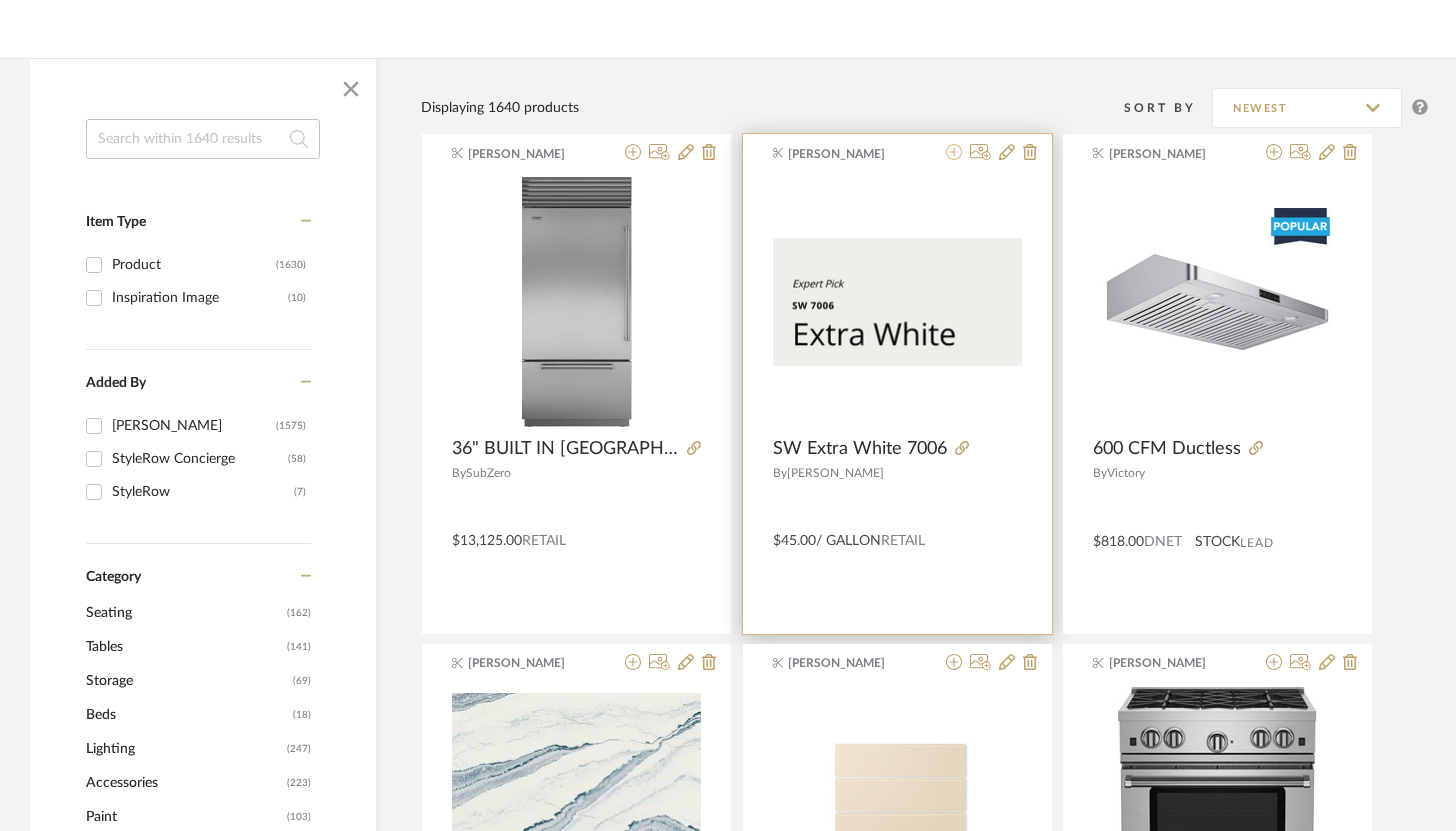 click 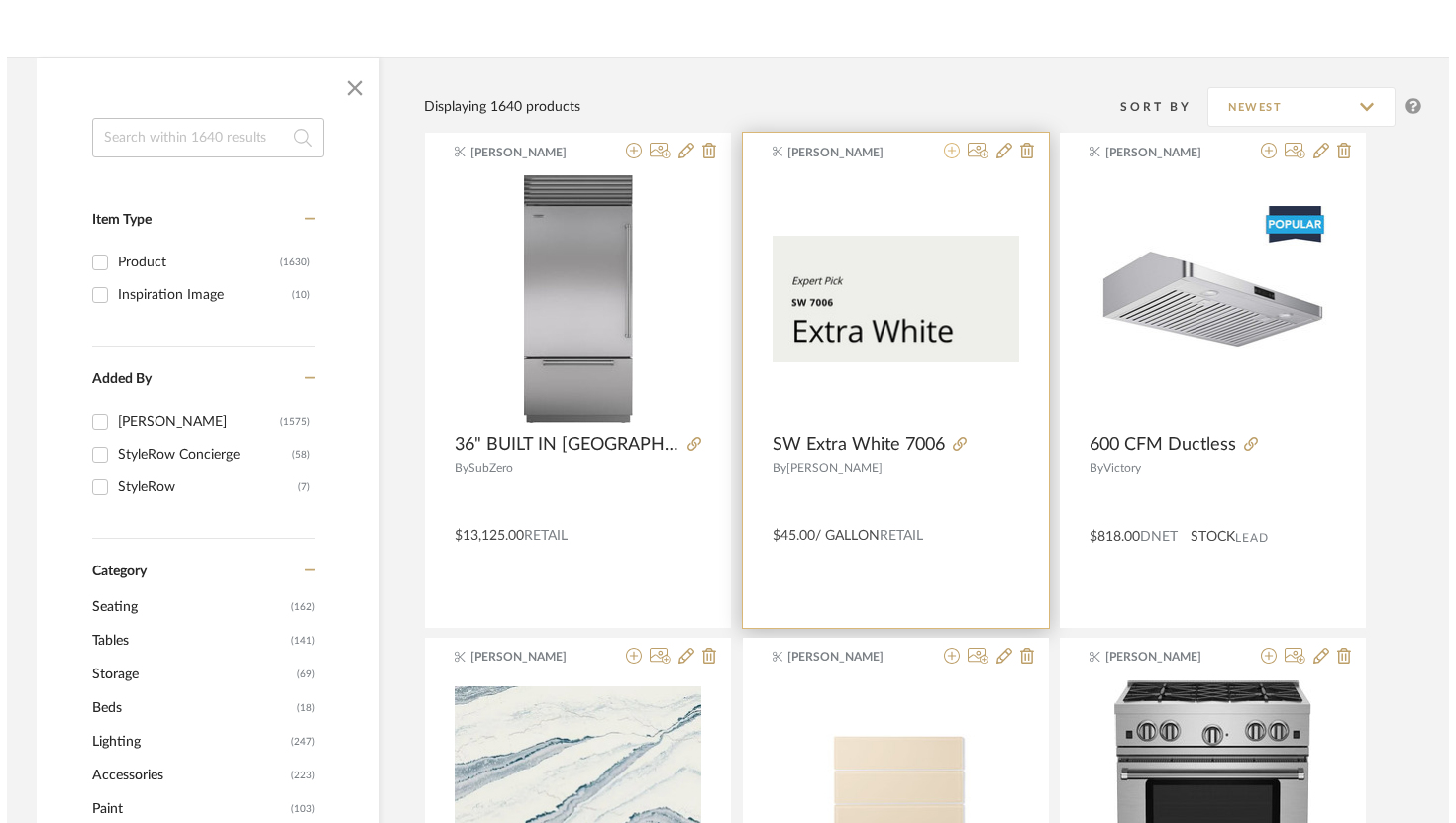 scroll, scrollTop: 0, scrollLeft: 0, axis: both 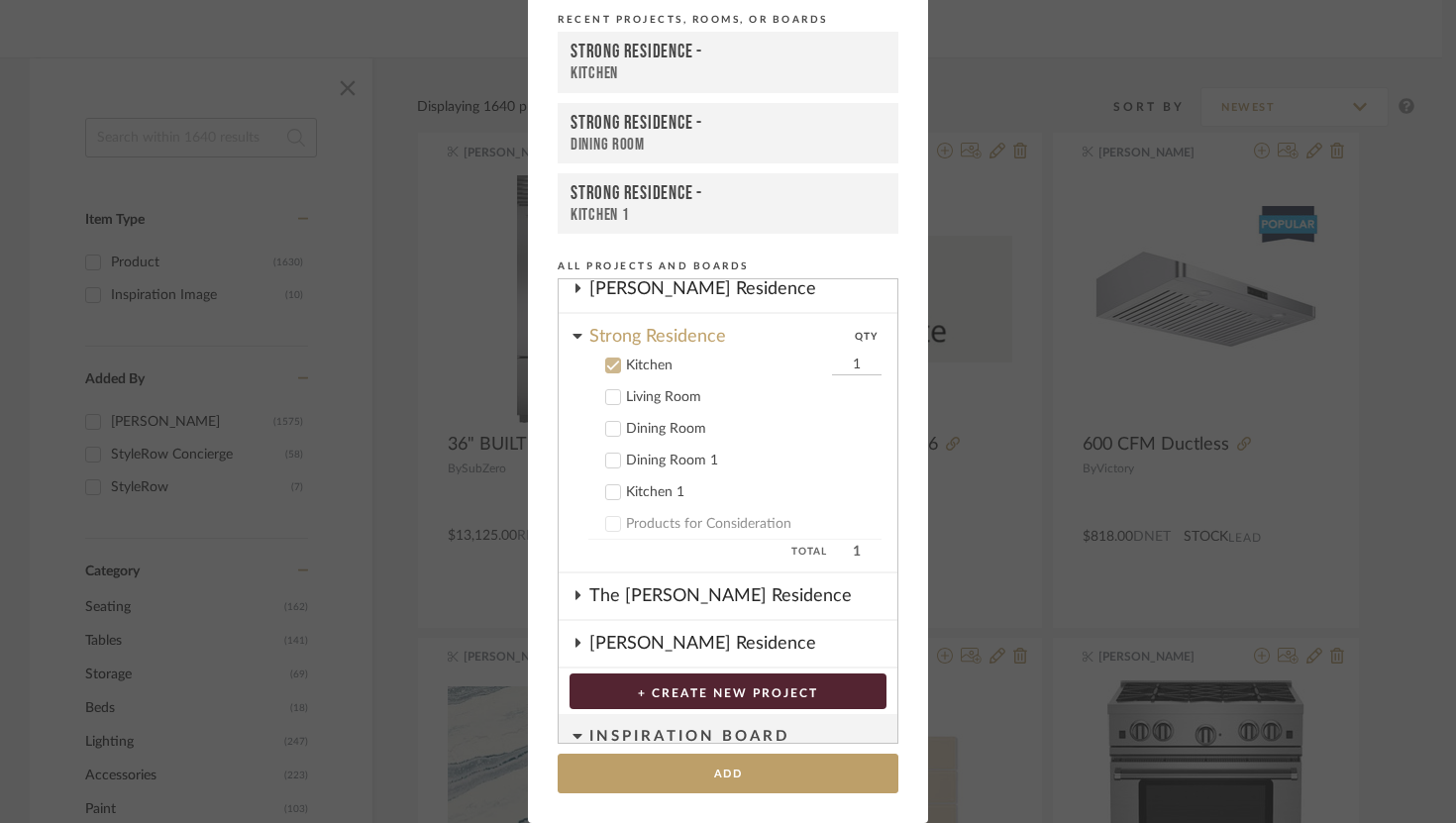 click 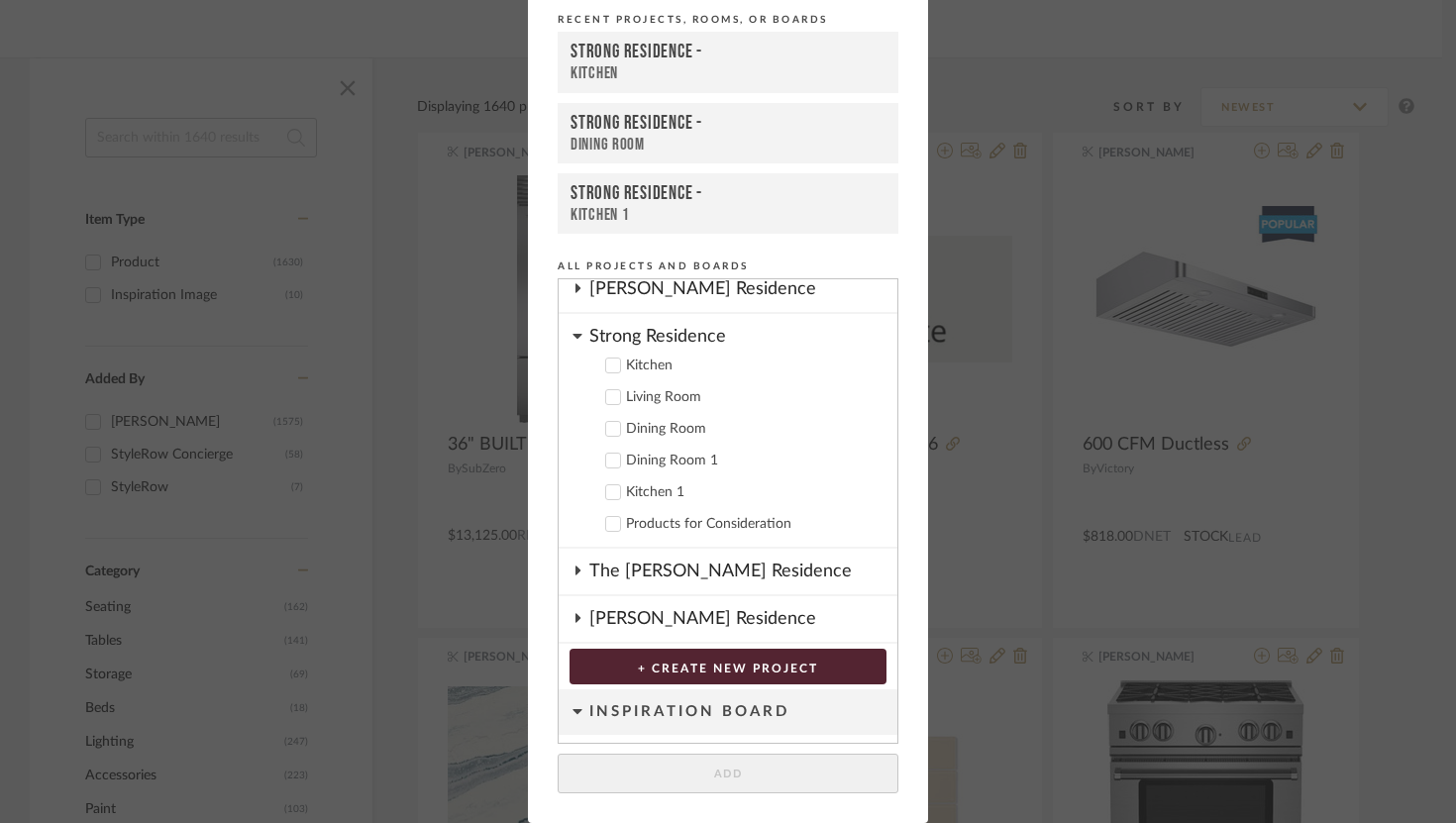 click 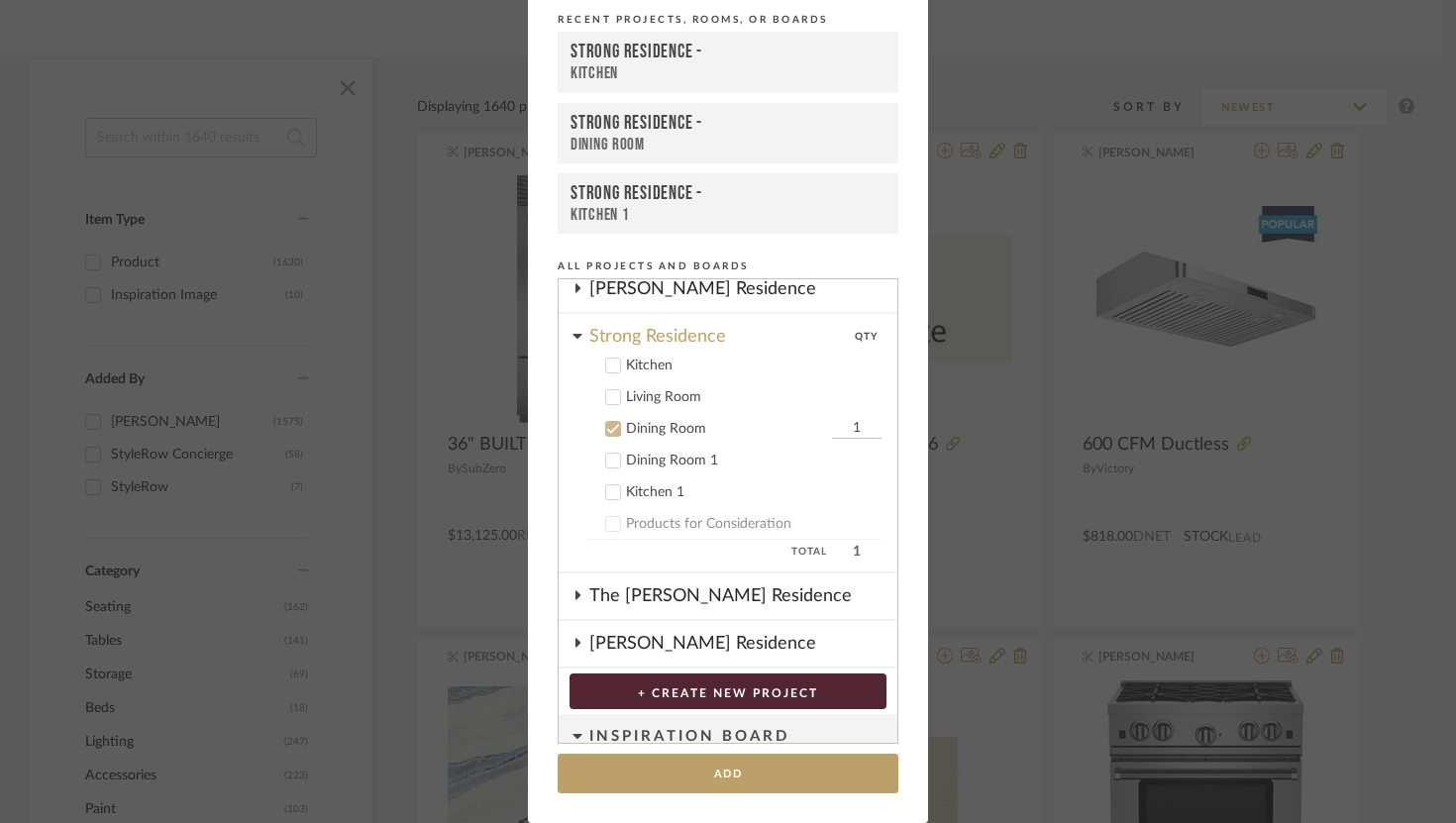 click on "1" at bounding box center (857, 429) 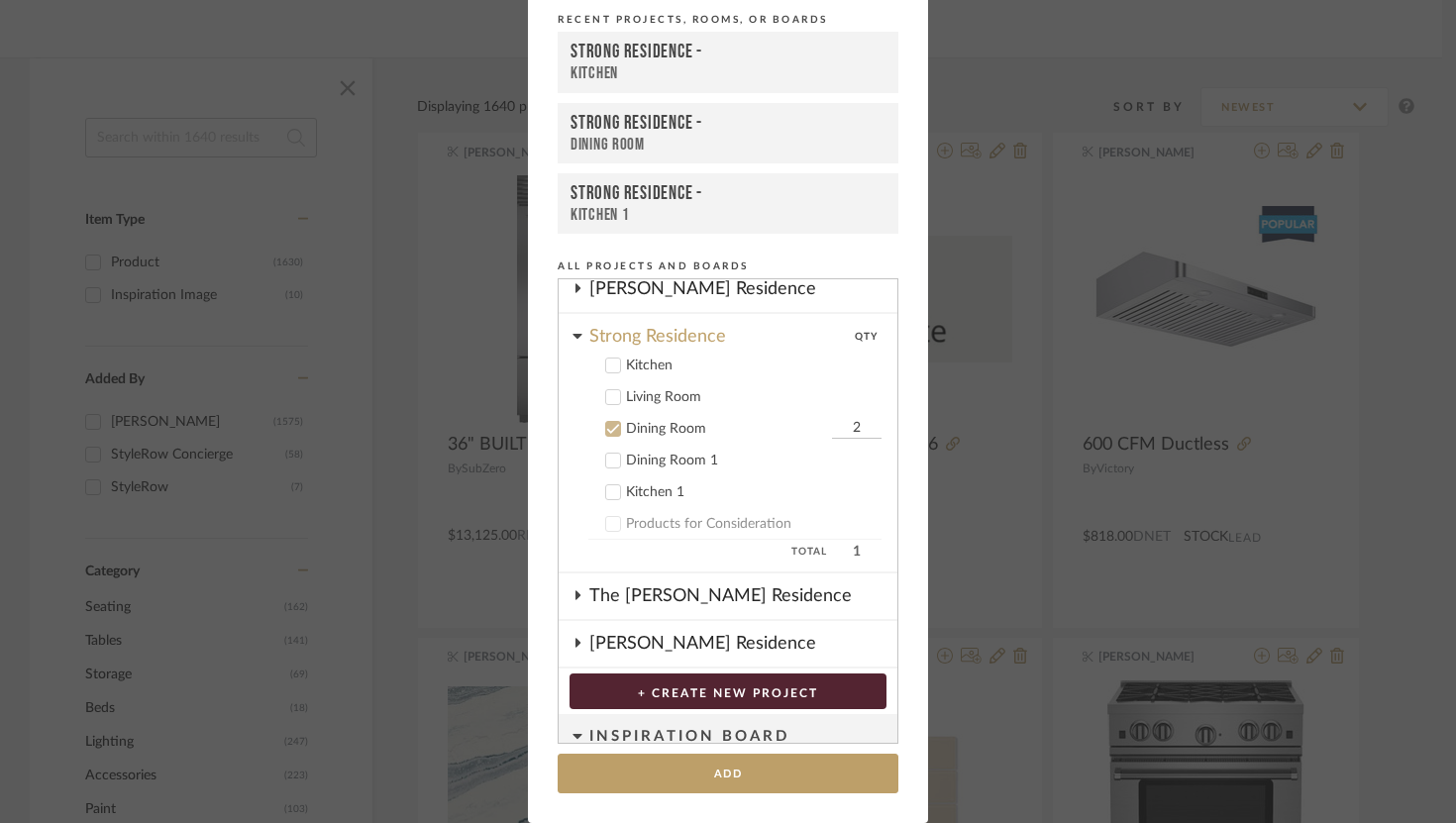 type on "2" 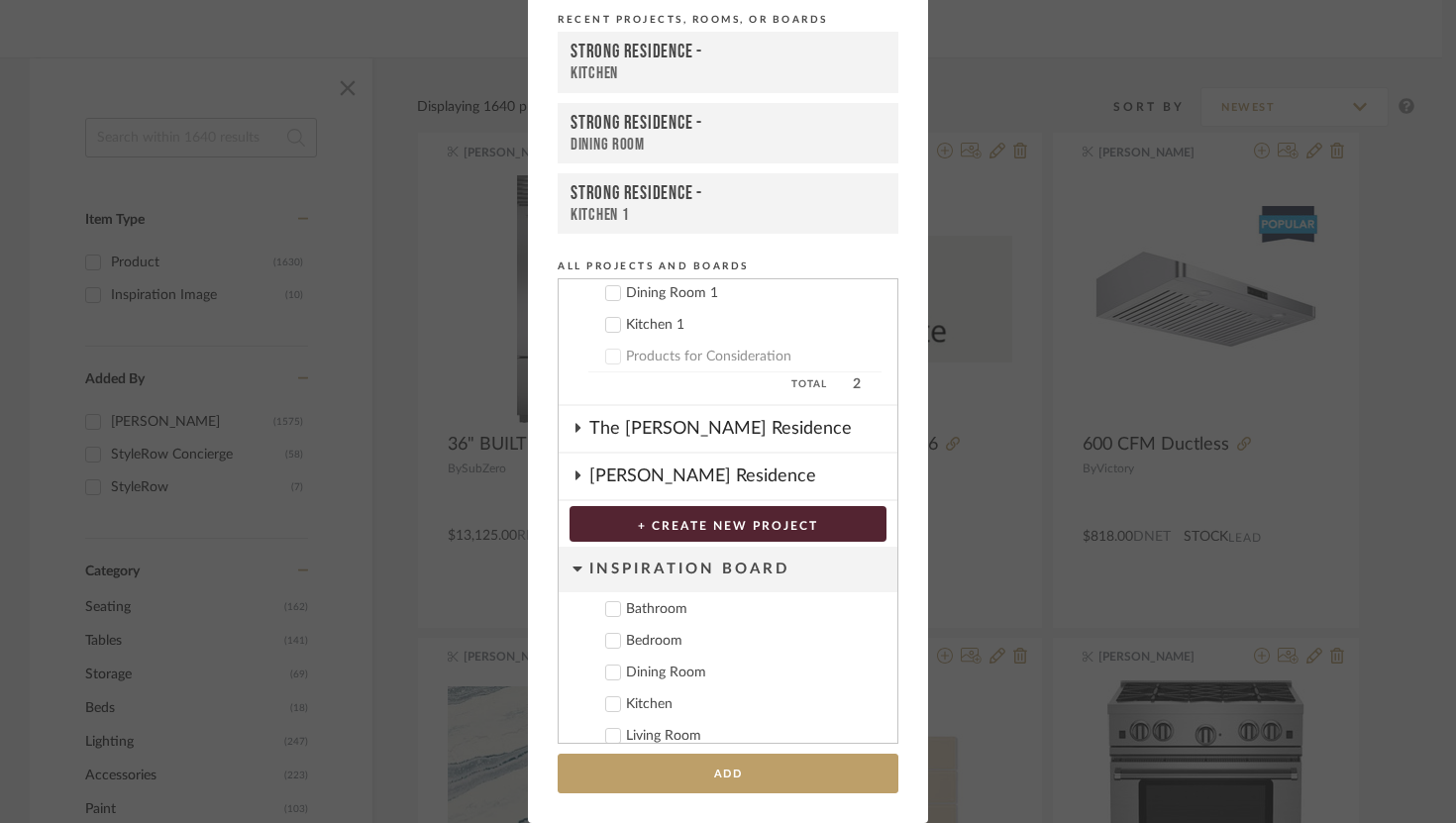 scroll, scrollTop: 289, scrollLeft: 0, axis: vertical 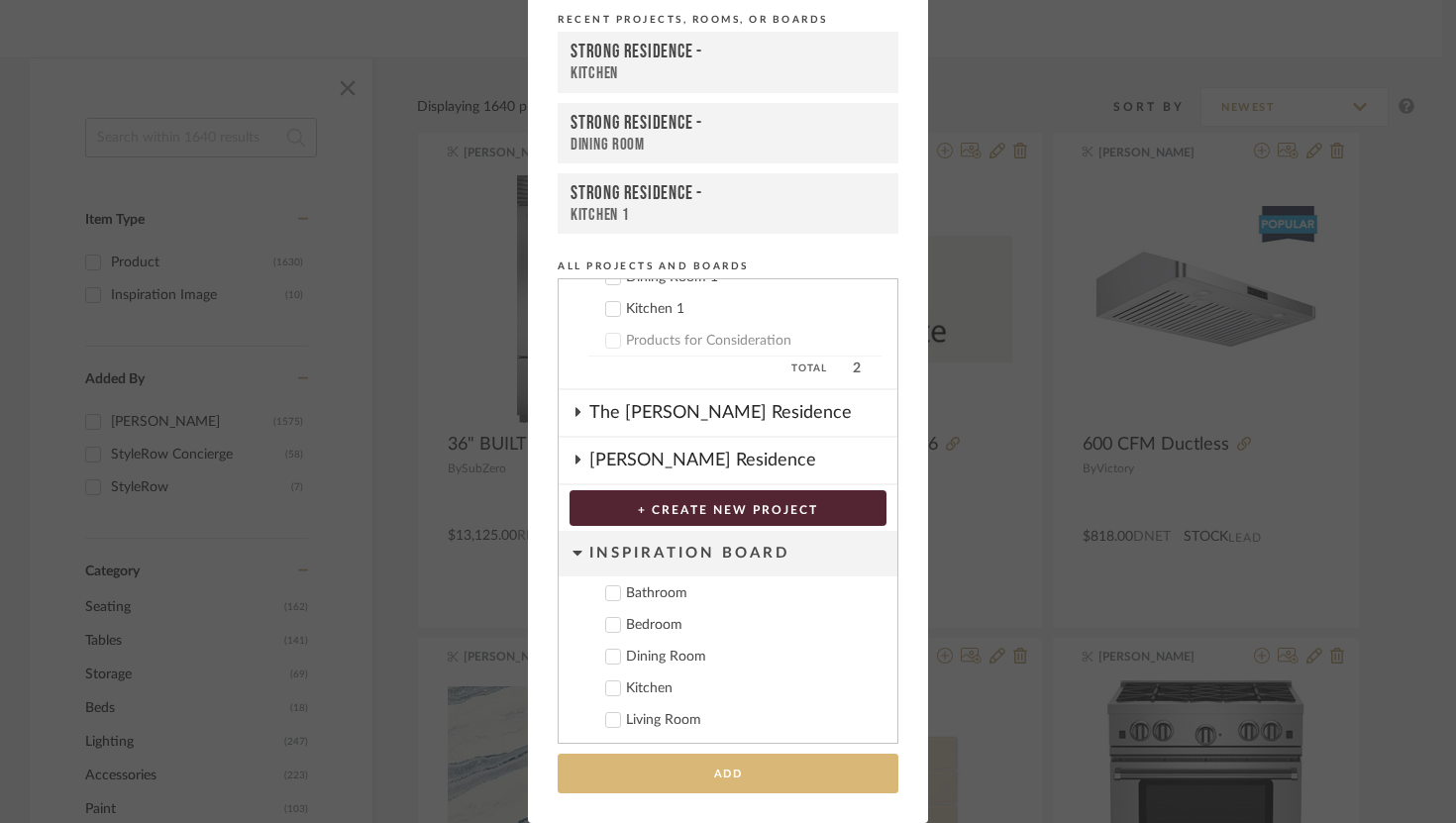 click on "Add" at bounding box center [728, 773] 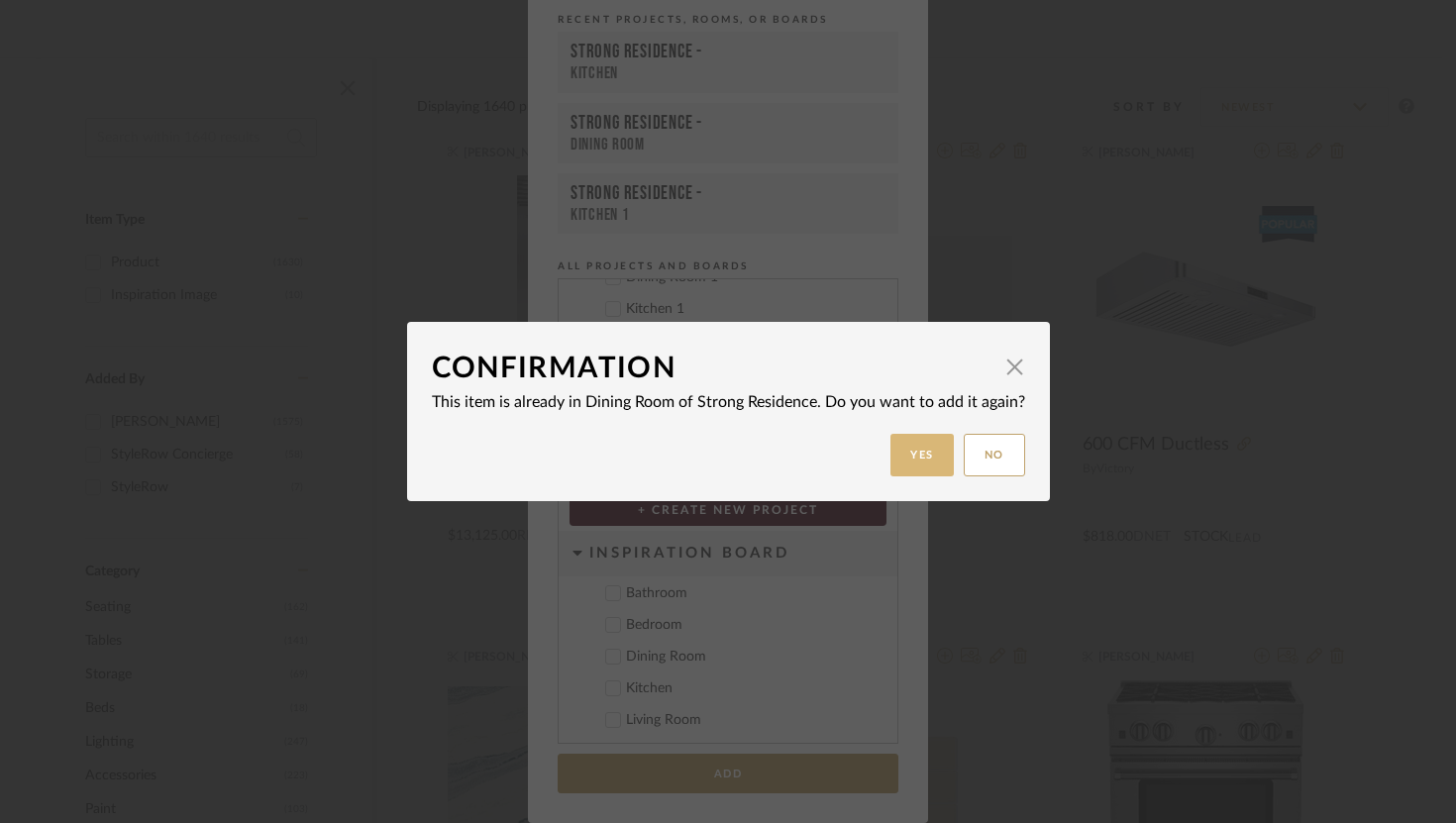 click on "Yes" at bounding box center (922, 455) 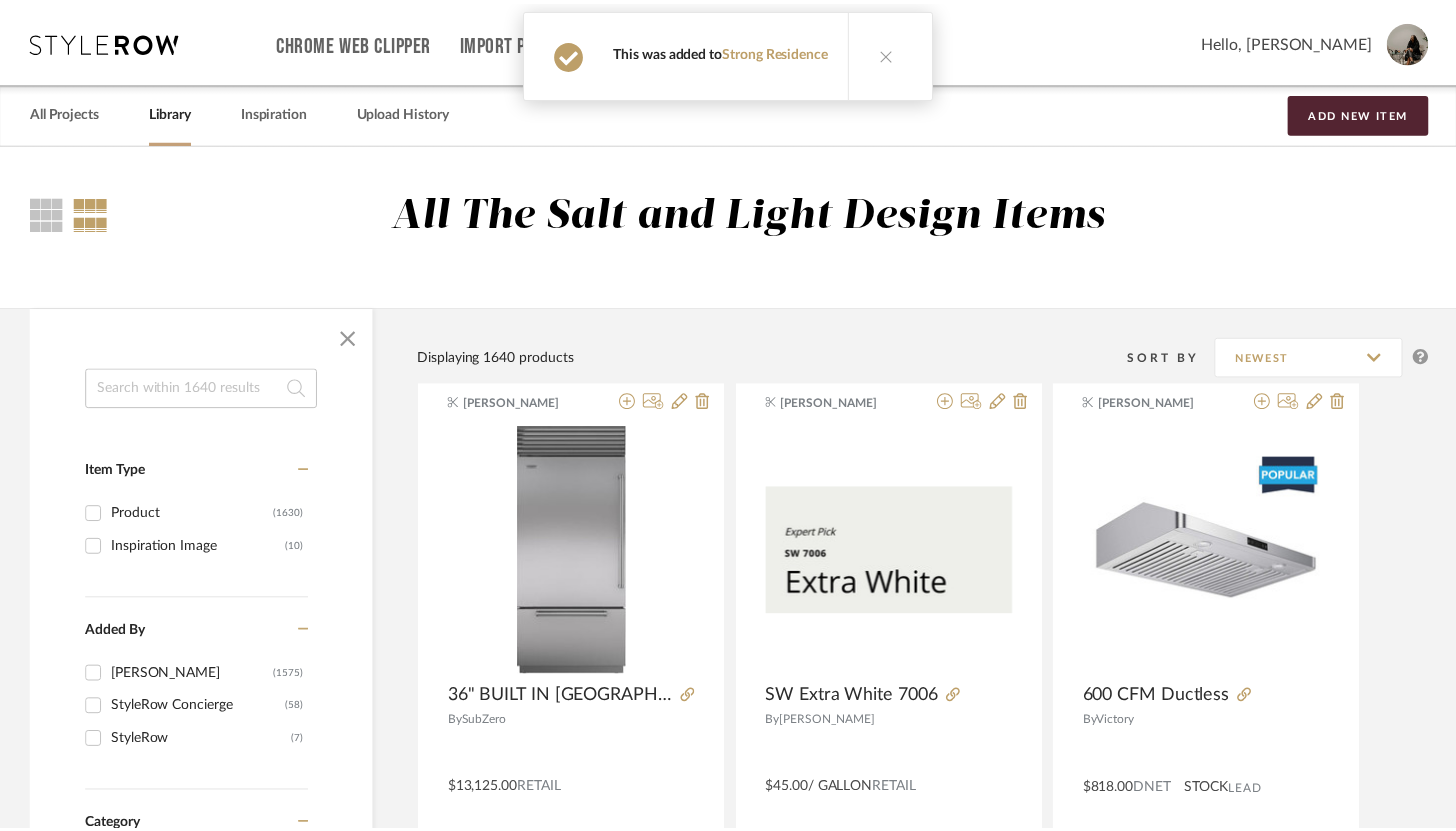 scroll, scrollTop: 249, scrollLeft: 0, axis: vertical 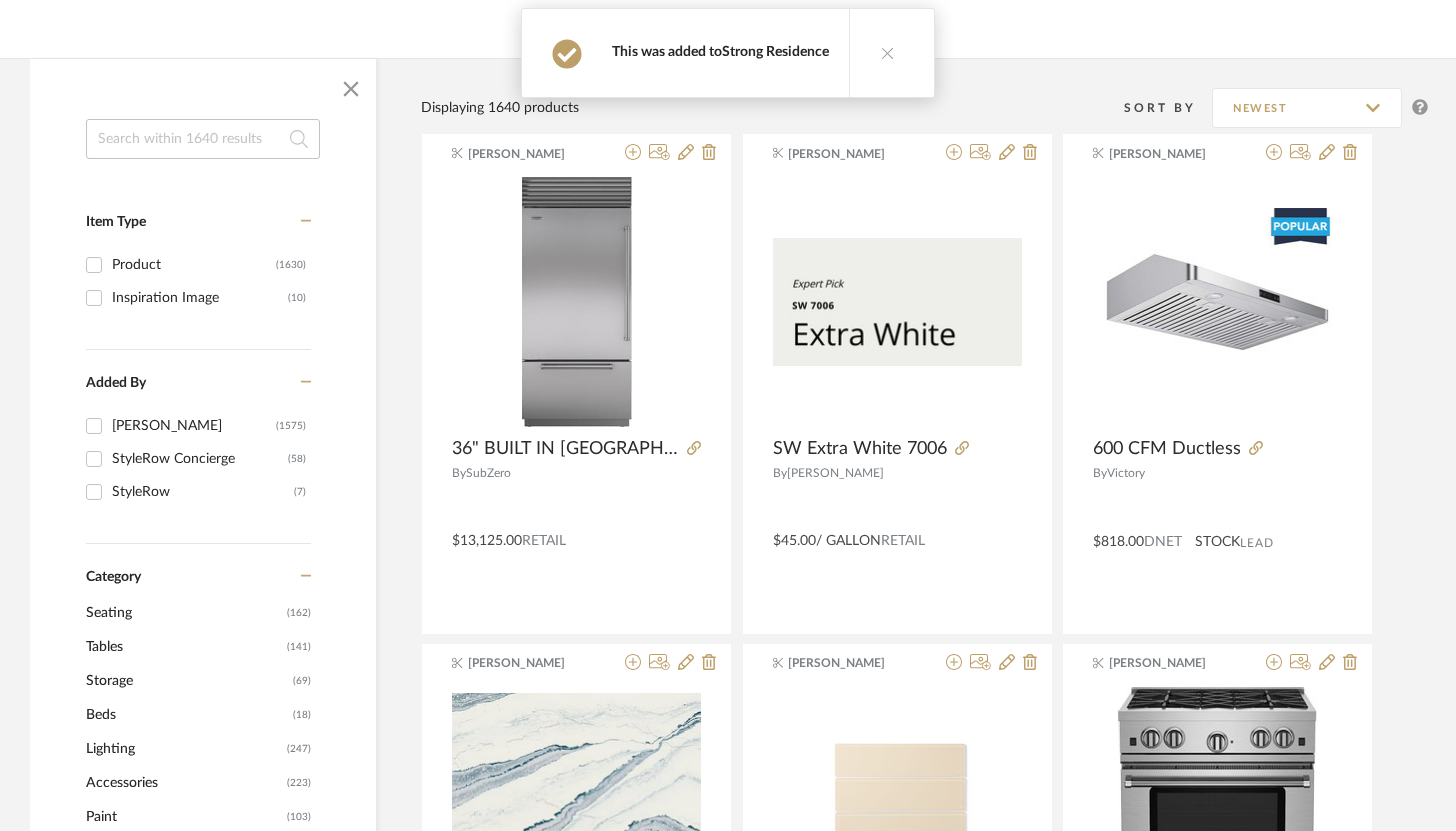 click on "Strong Residence" at bounding box center [775, 52] 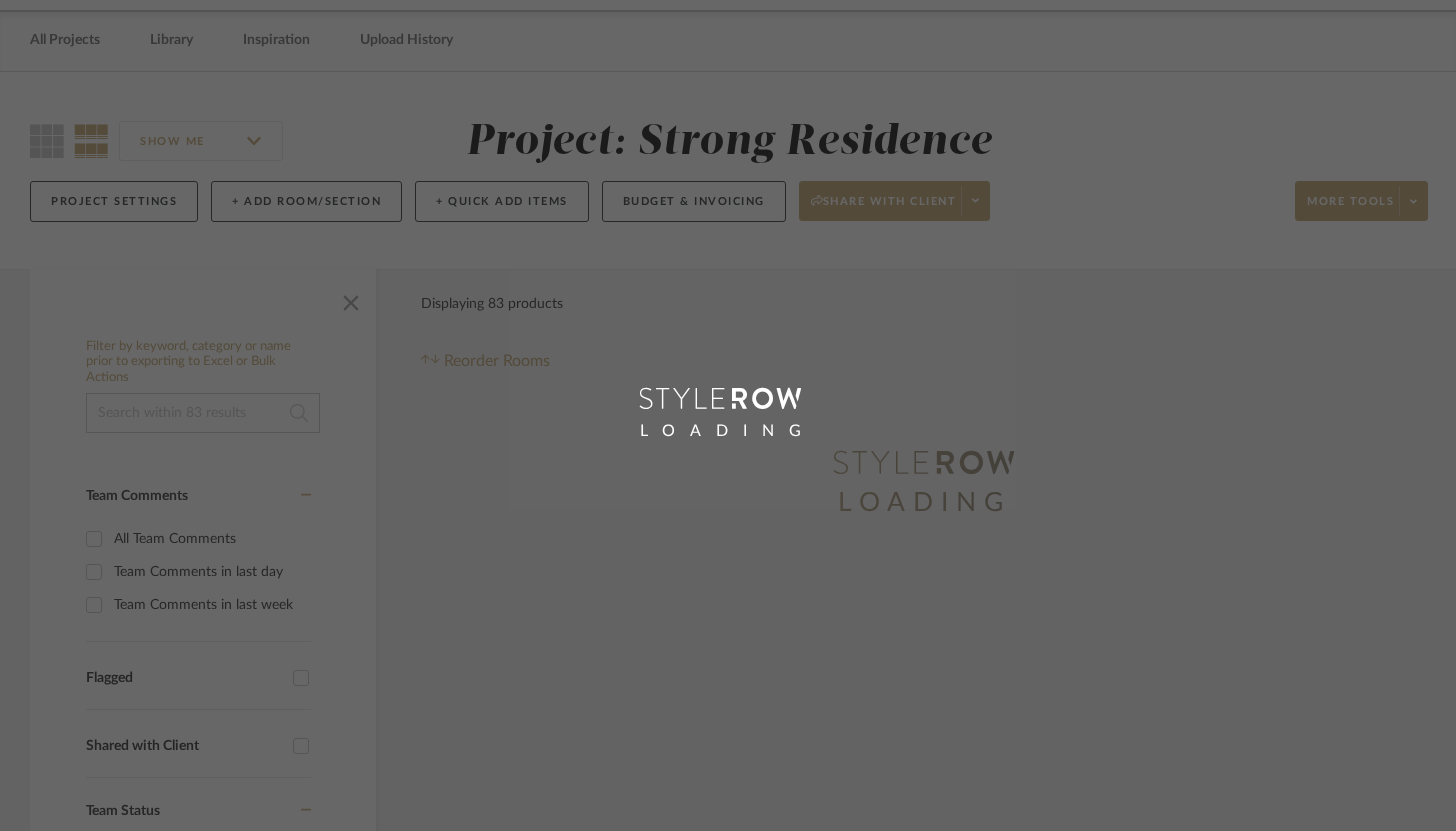 scroll, scrollTop: 0, scrollLeft: 0, axis: both 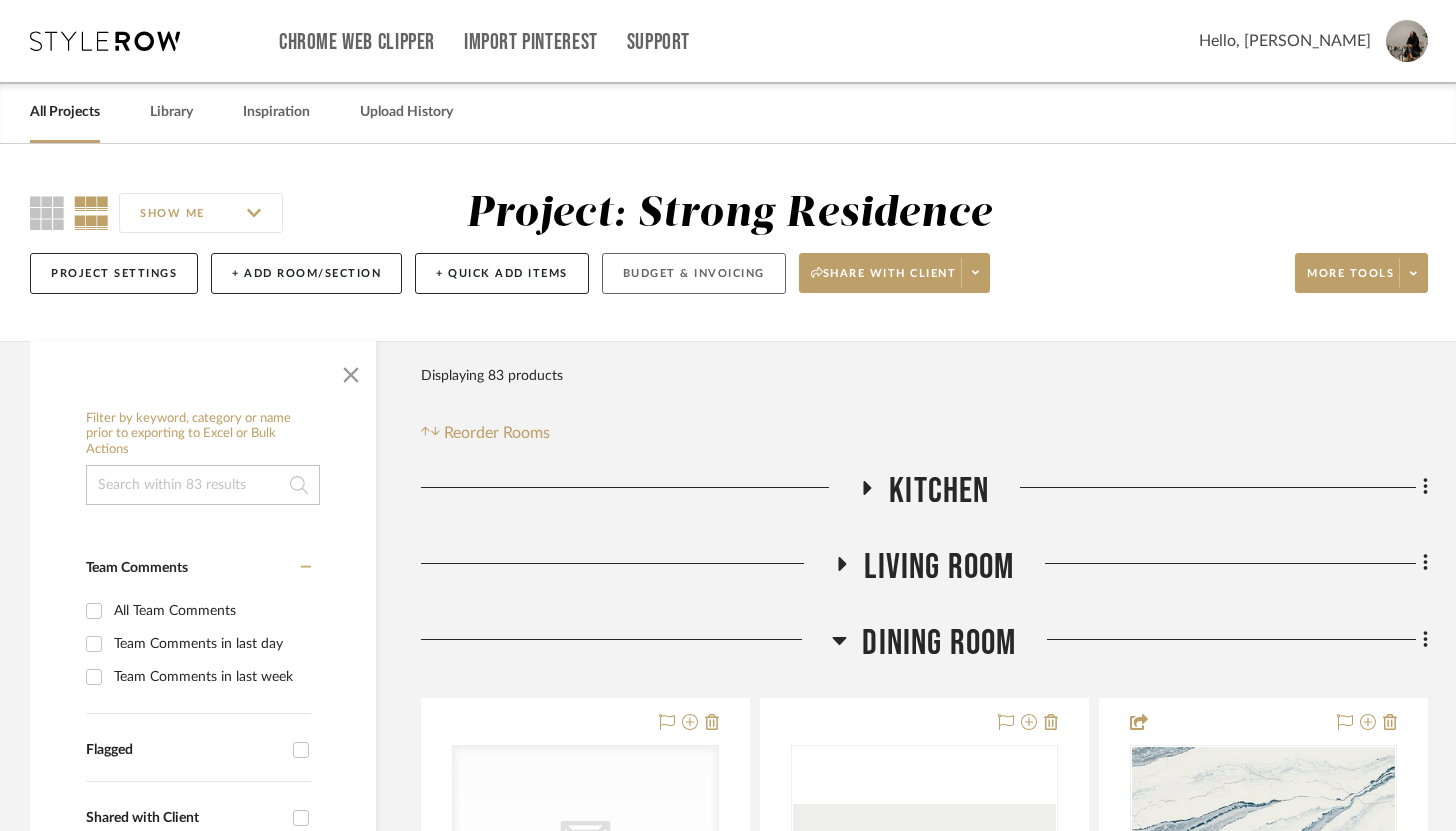 click on "Budget & Invoicing" 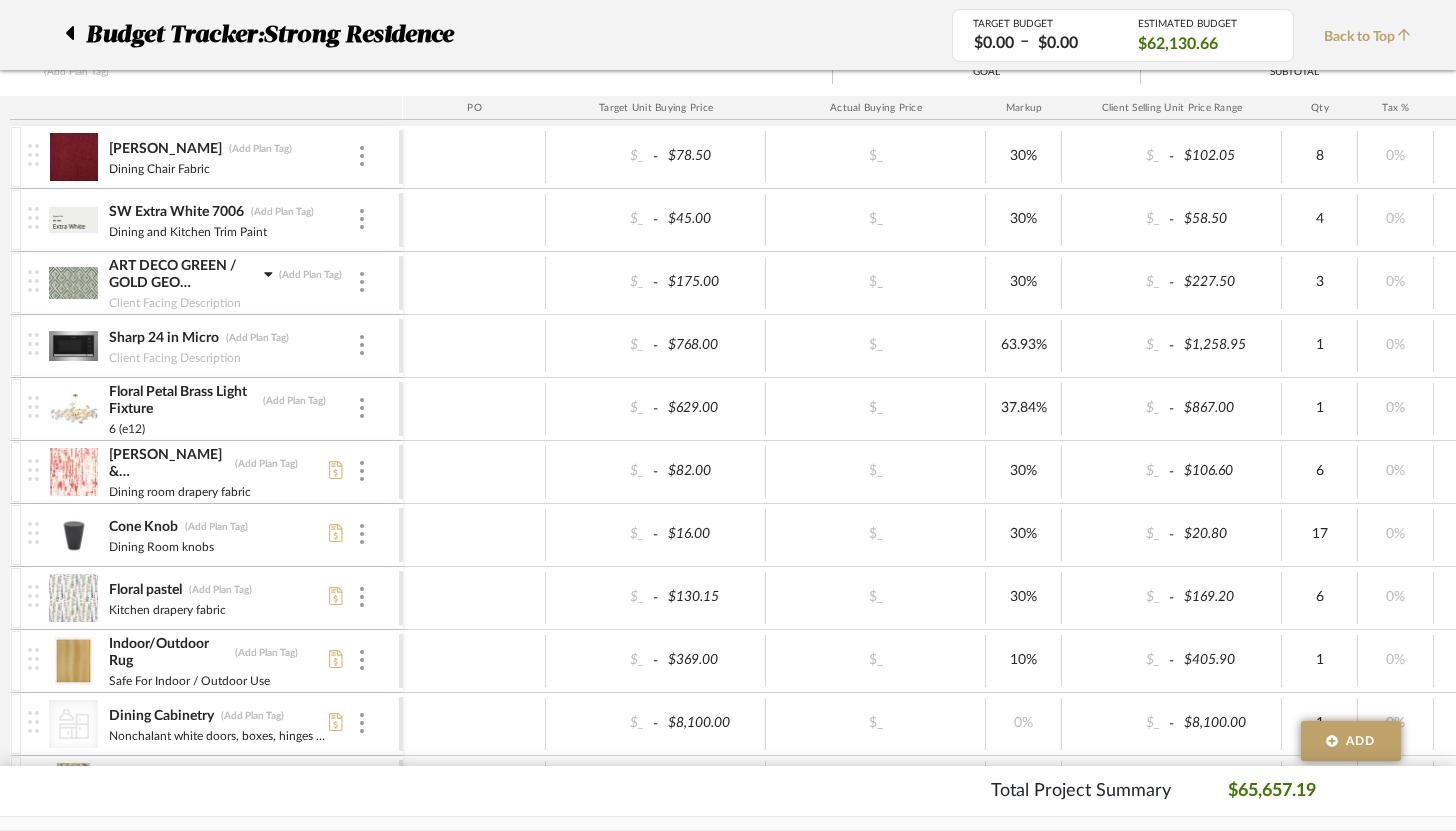scroll, scrollTop: 541, scrollLeft: 0, axis: vertical 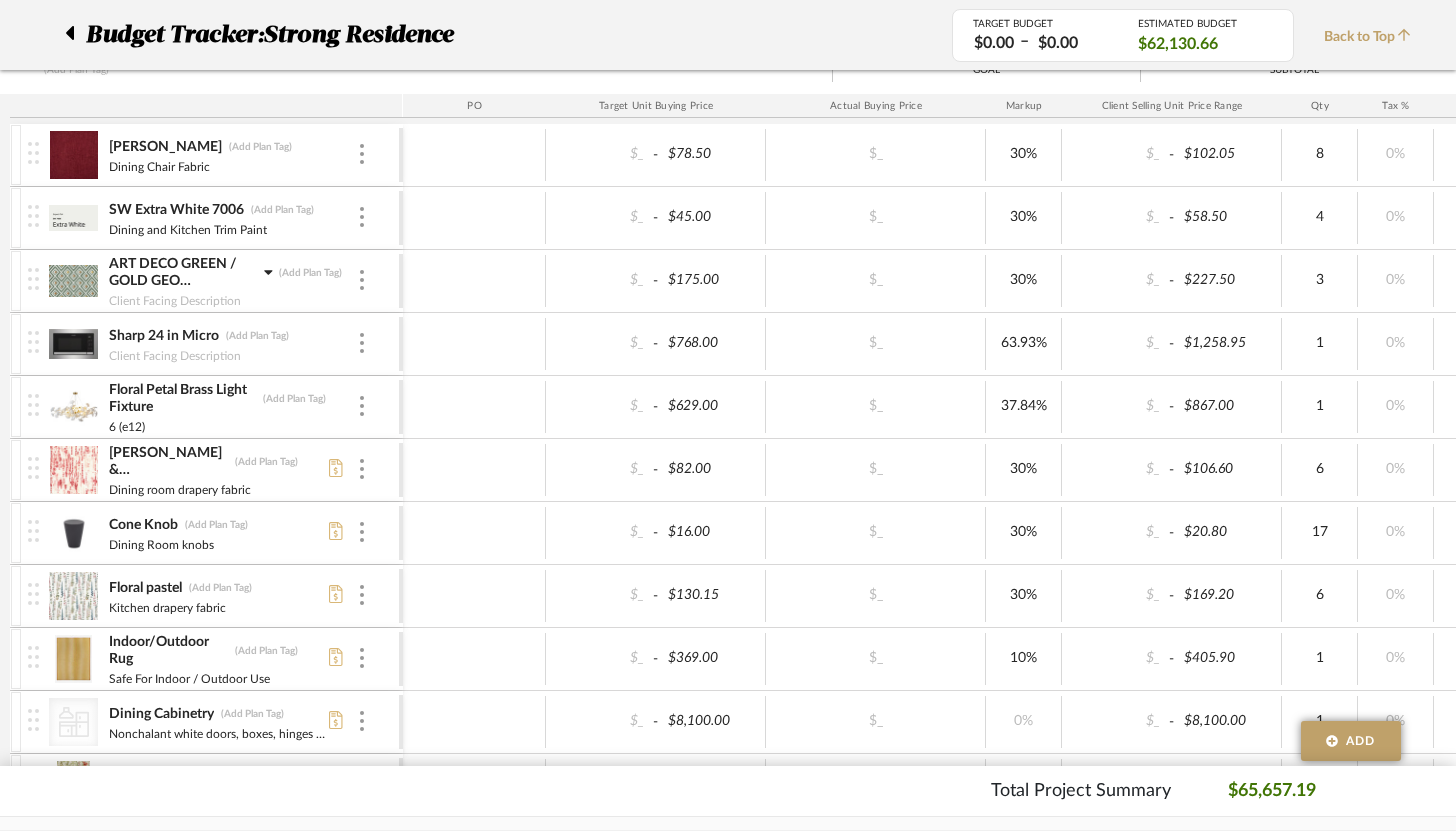 click on "Dining and Kitchen Trim Paint" at bounding box center (232, 228) 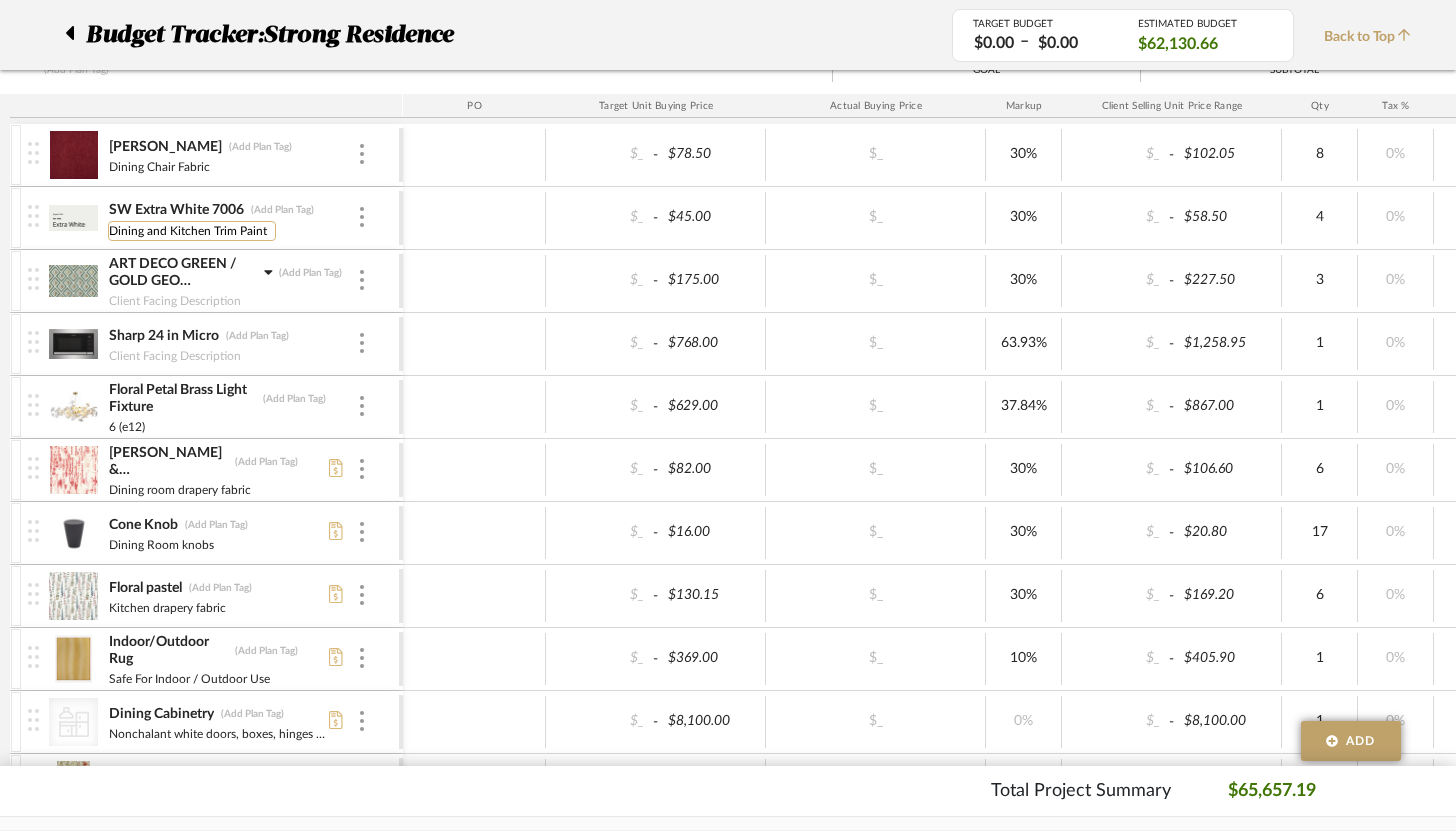 click on "Dining and Kitchen Trim Paint" at bounding box center (192, 231) 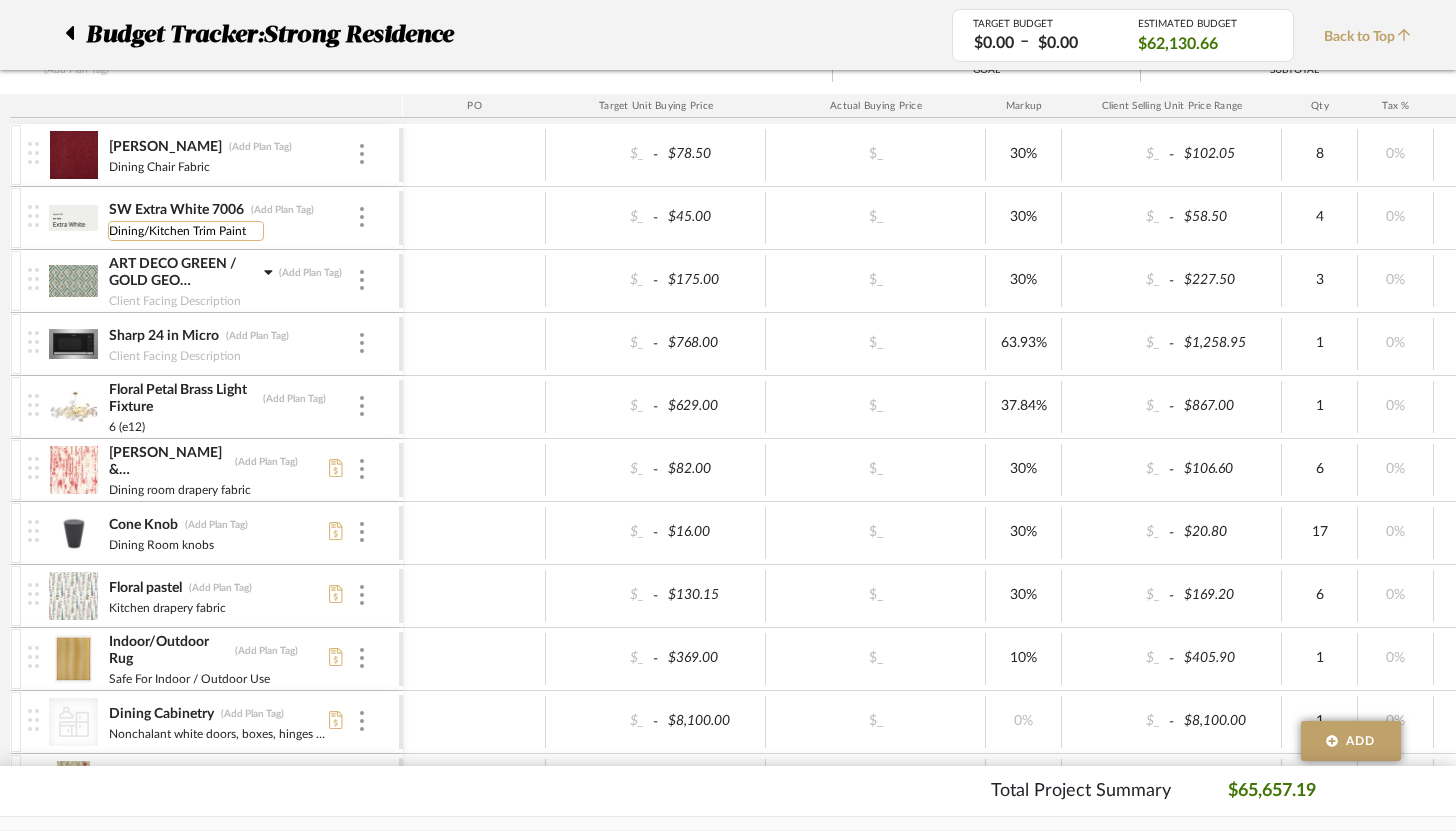 click on "Dining/Kitchen Trim Paint" at bounding box center [186, 231] 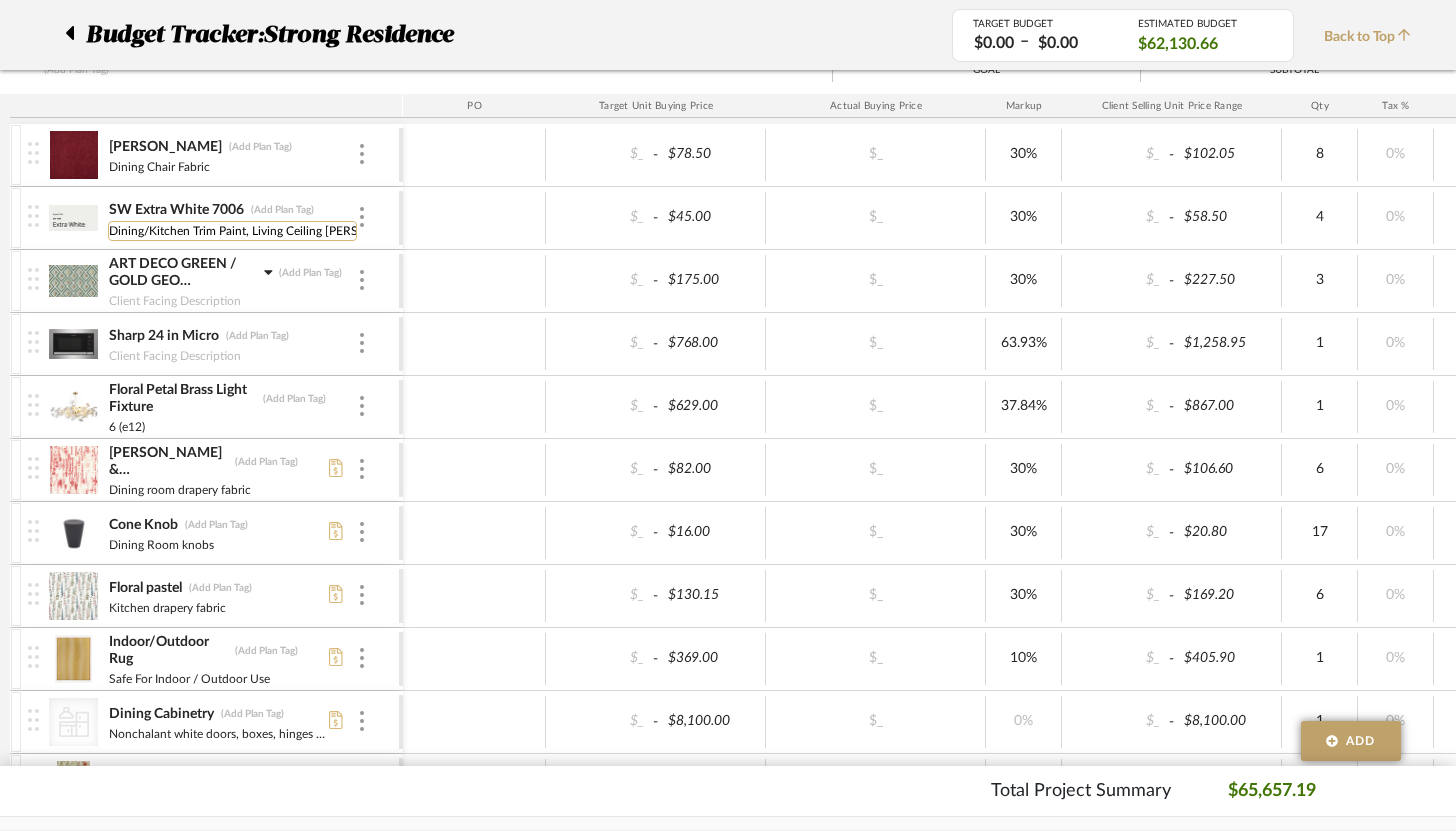 type on "Dining/Kitchen Trim Paint, Living Ceiling Flat" 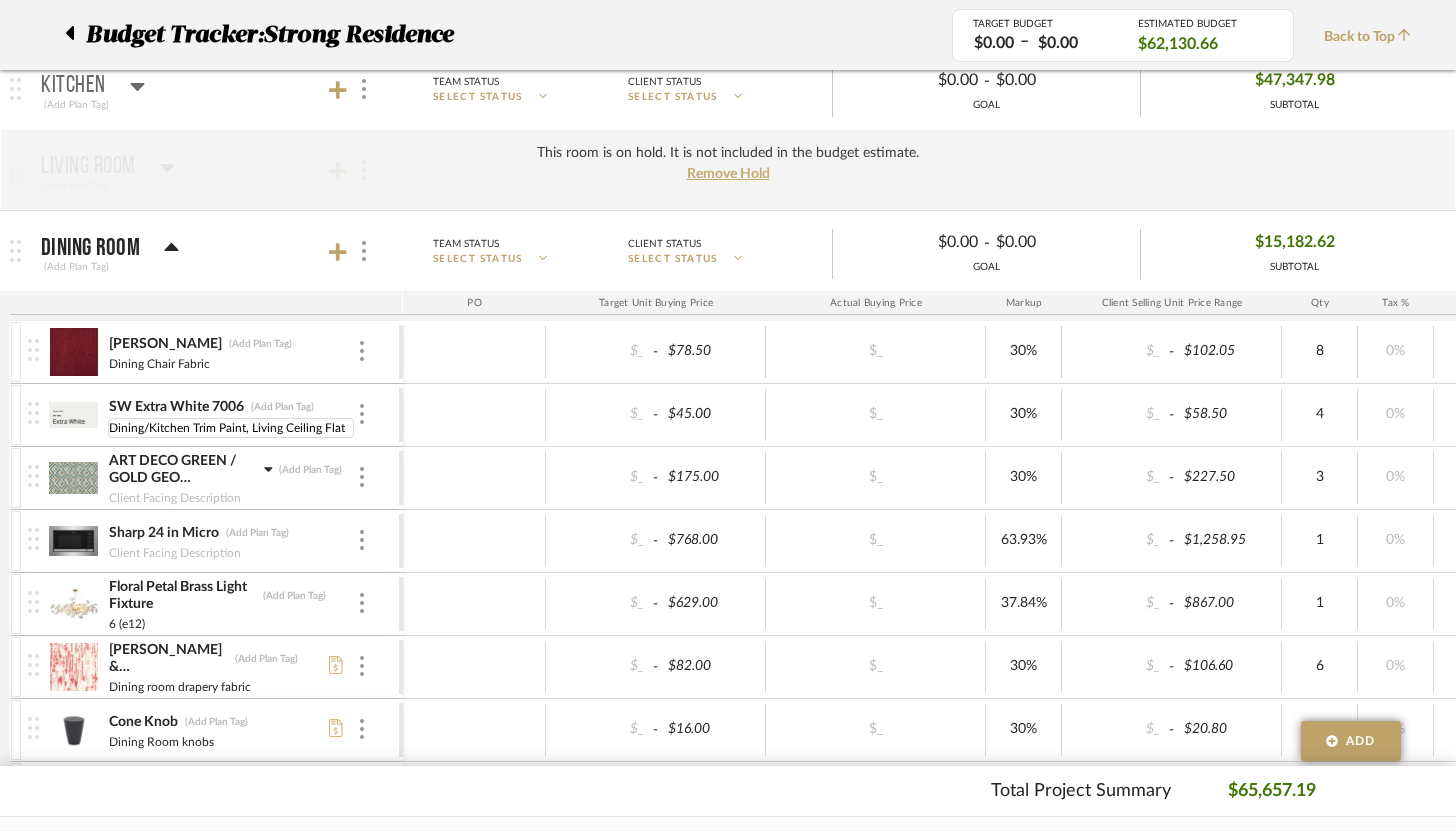 scroll, scrollTop: 319, scrollLeft: 0, axis: vertical 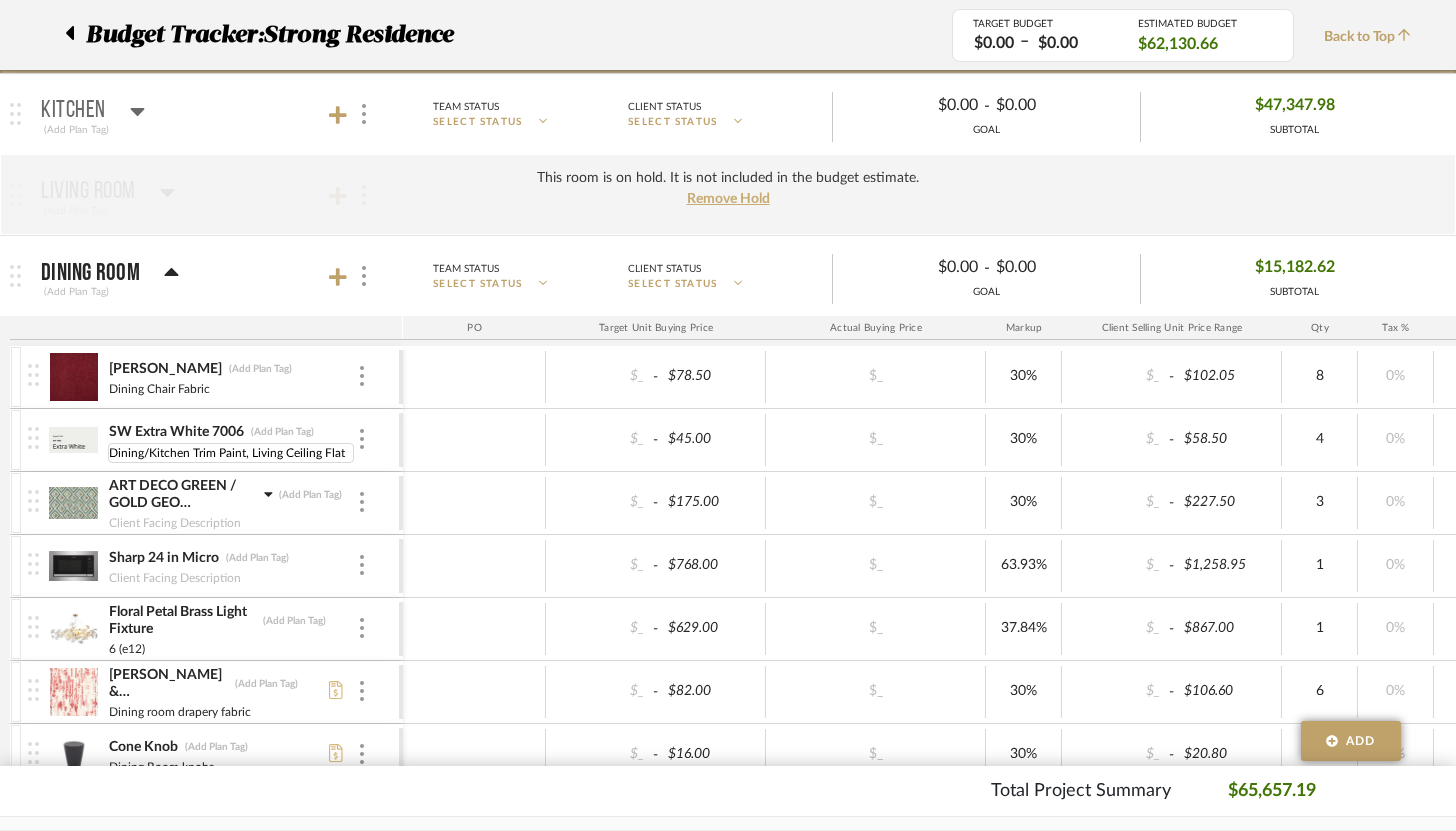 click on "This room is on hold. It is not included in the budget estimate. Remove Hold" at bounding box center [728, 194] 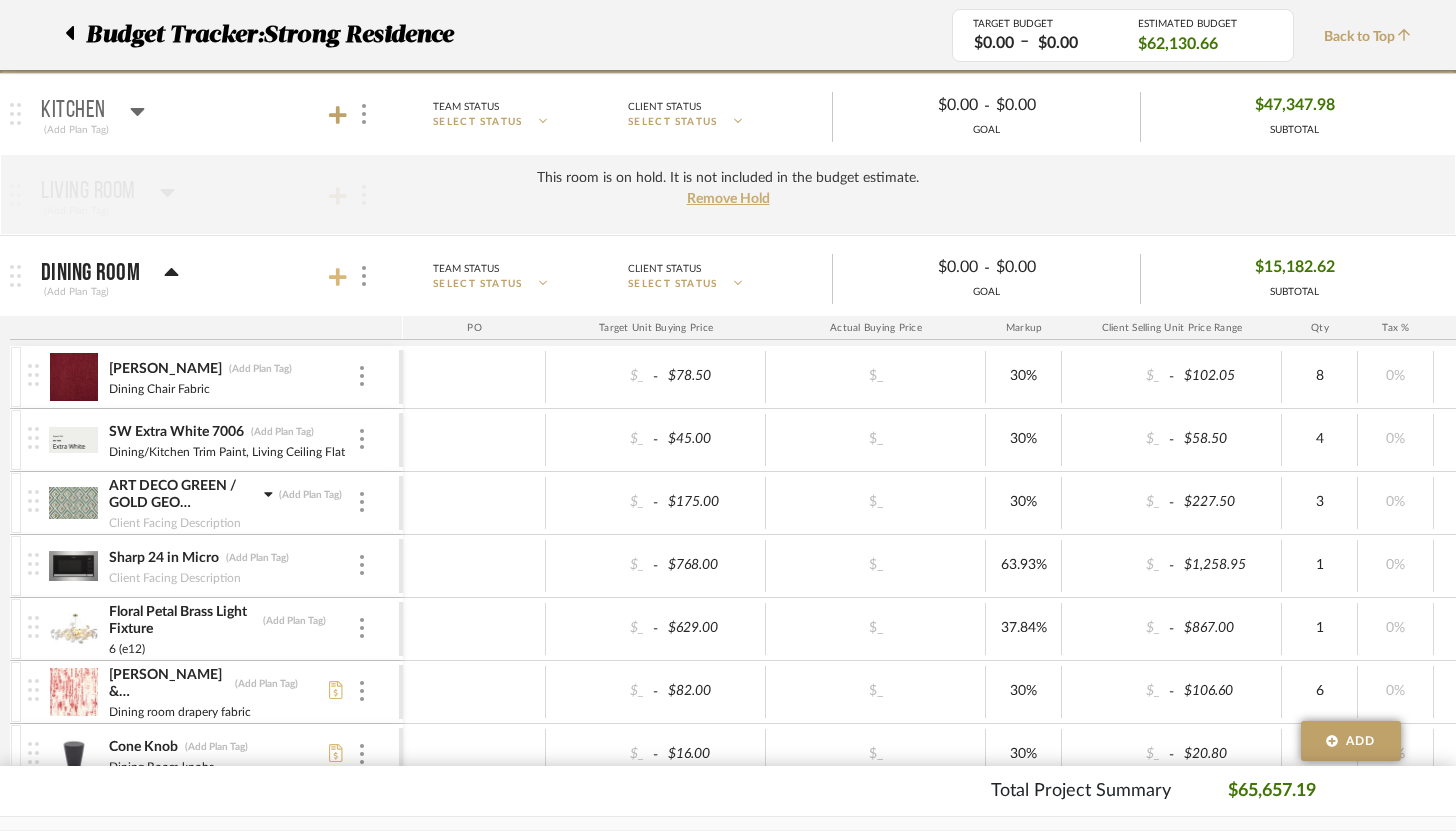 click 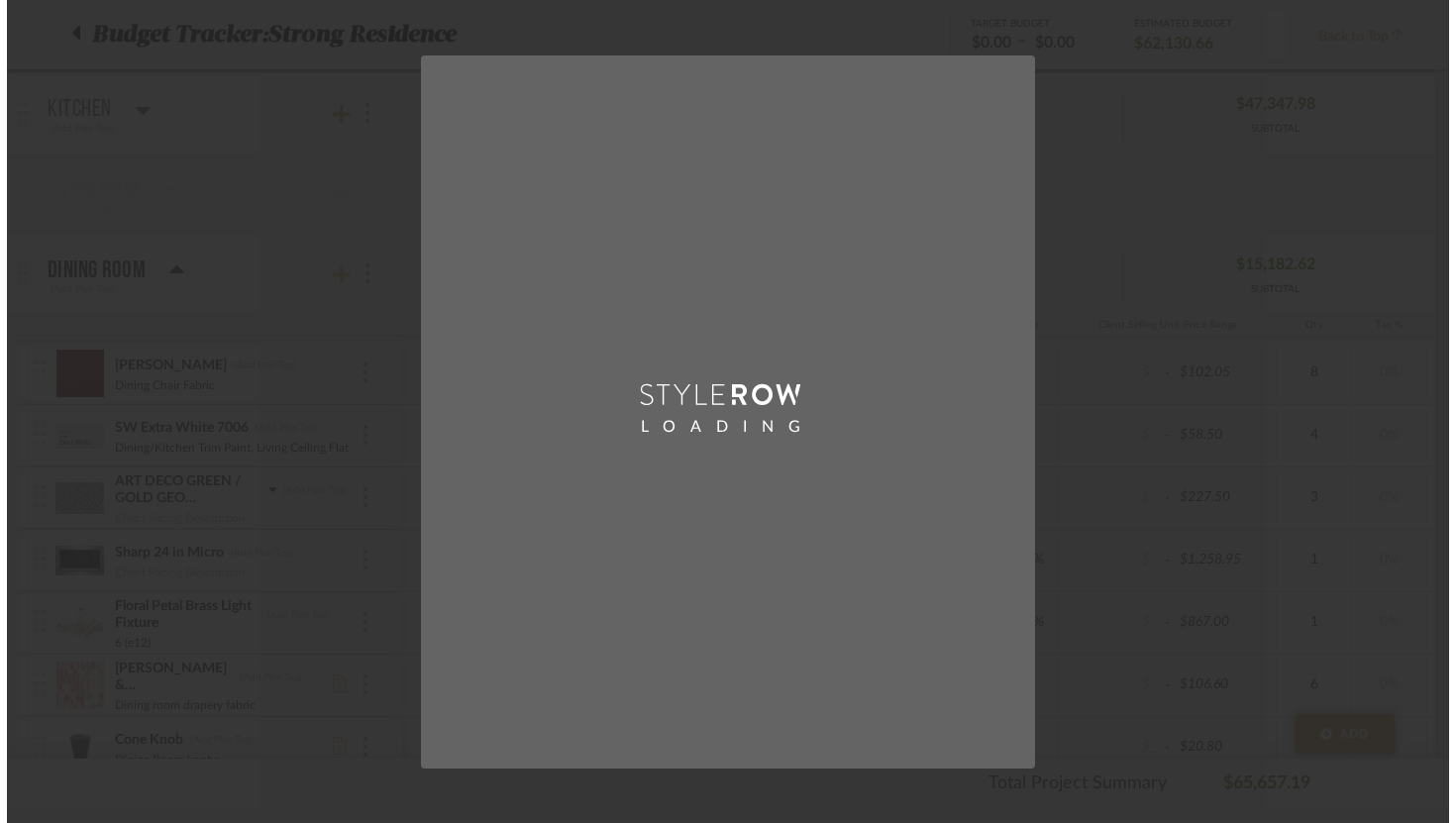 scroll, scrollTop: 0, scrollLeft: 0, axis: both 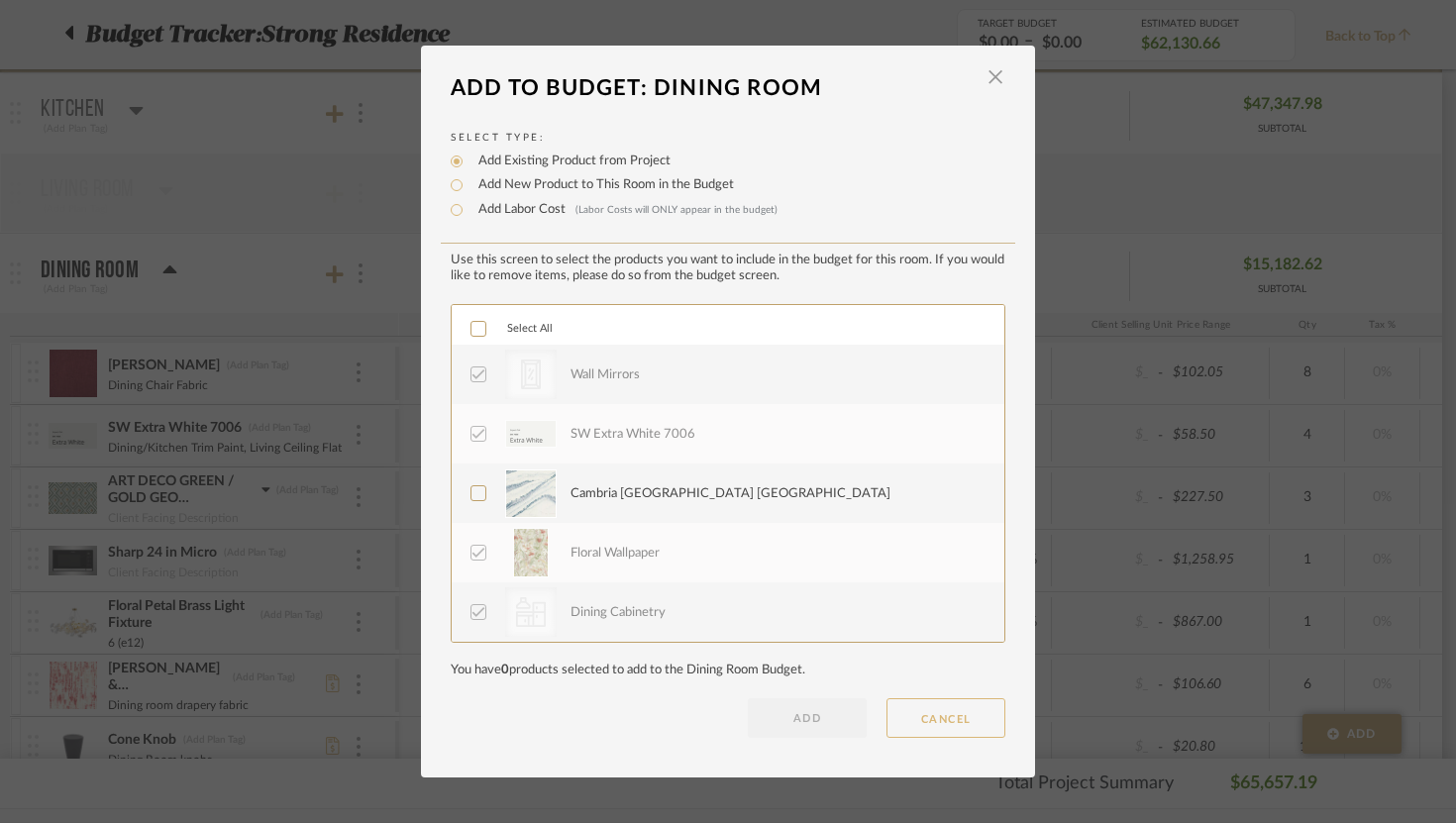 click on "CANCEL" at bounding box center (946, 718) 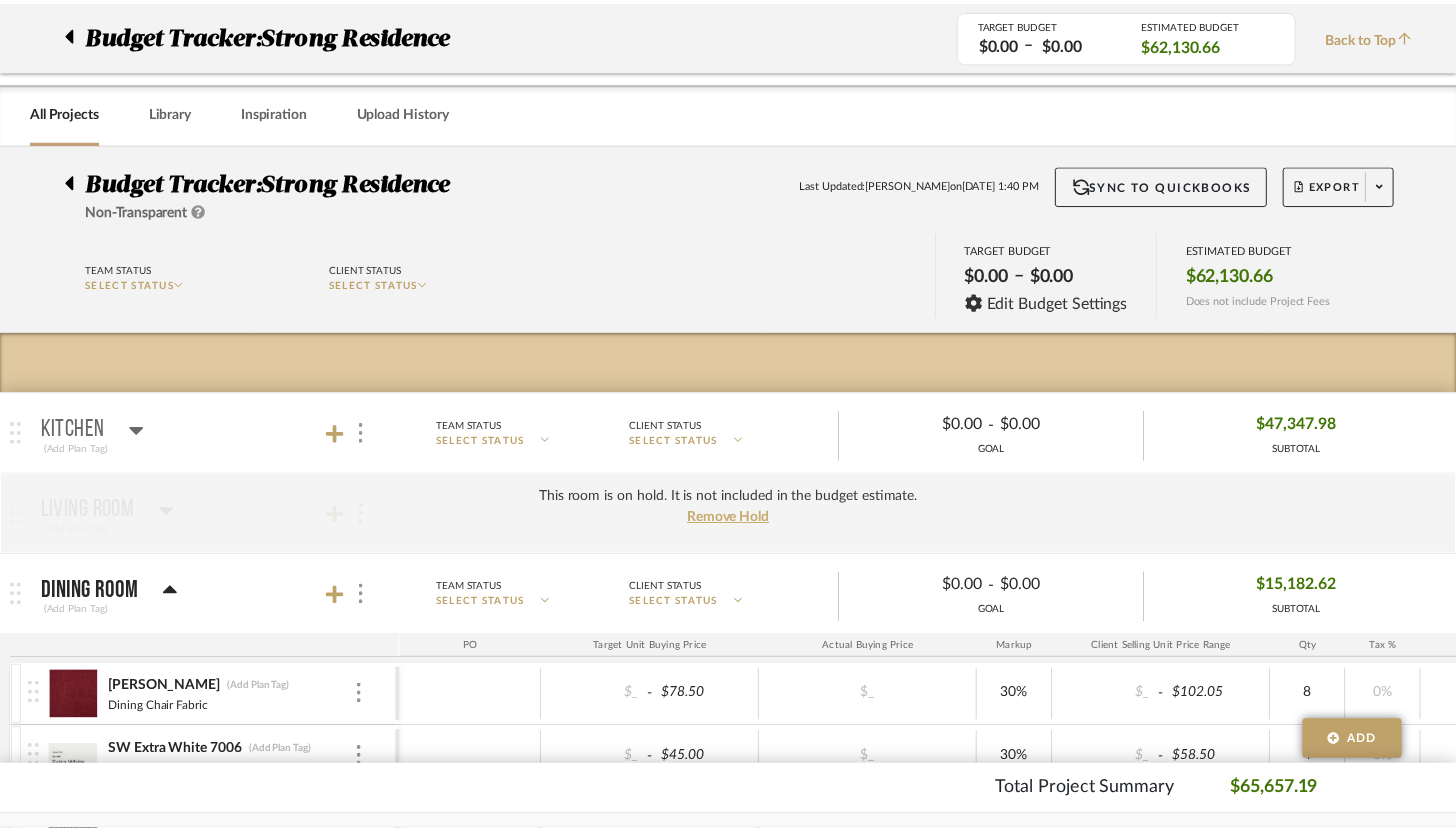 scroll, scrollTop: 319, scrollLeft: 0, axis: vertical 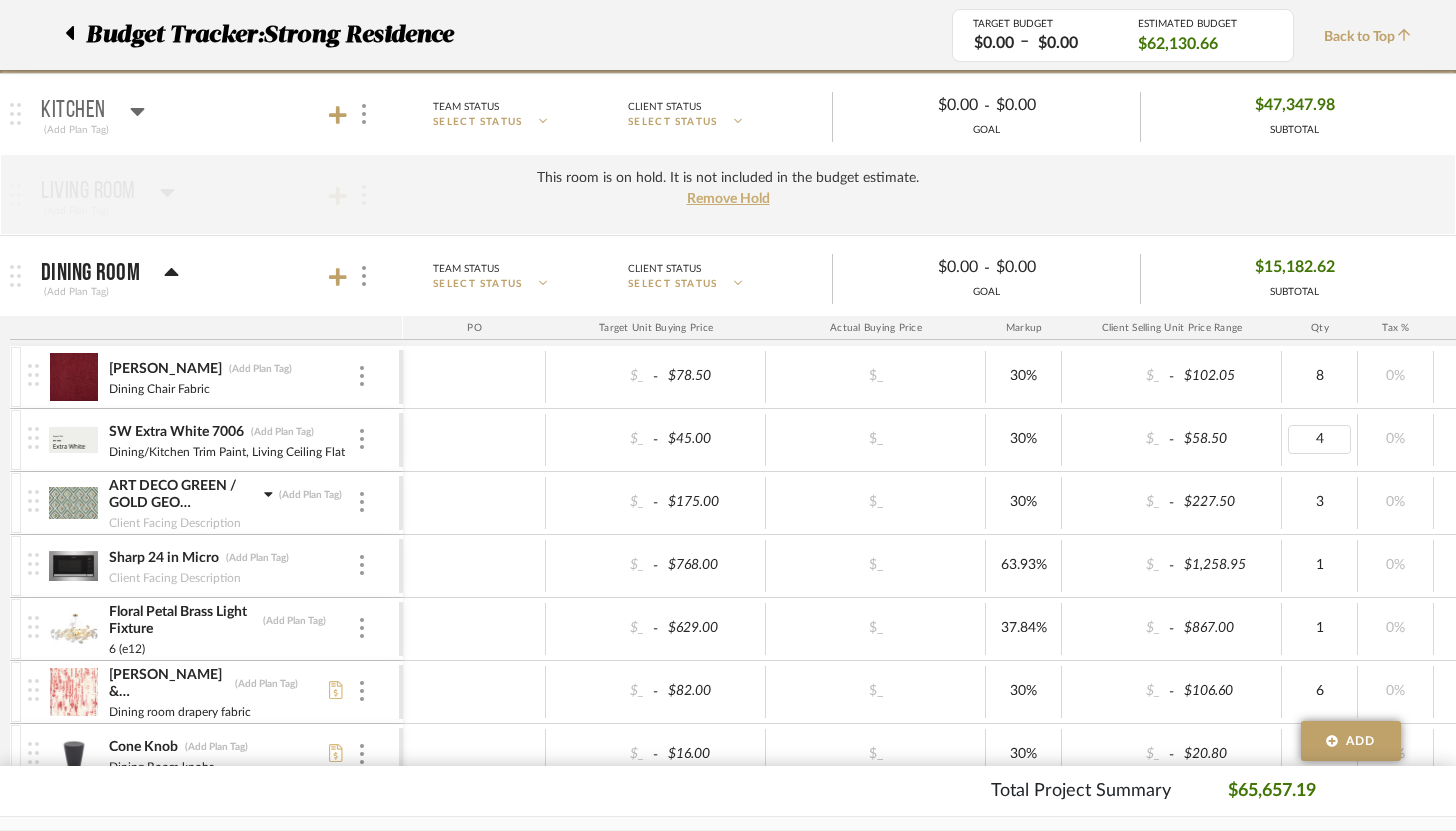 click on "4" at bounding box center (1319, 439) 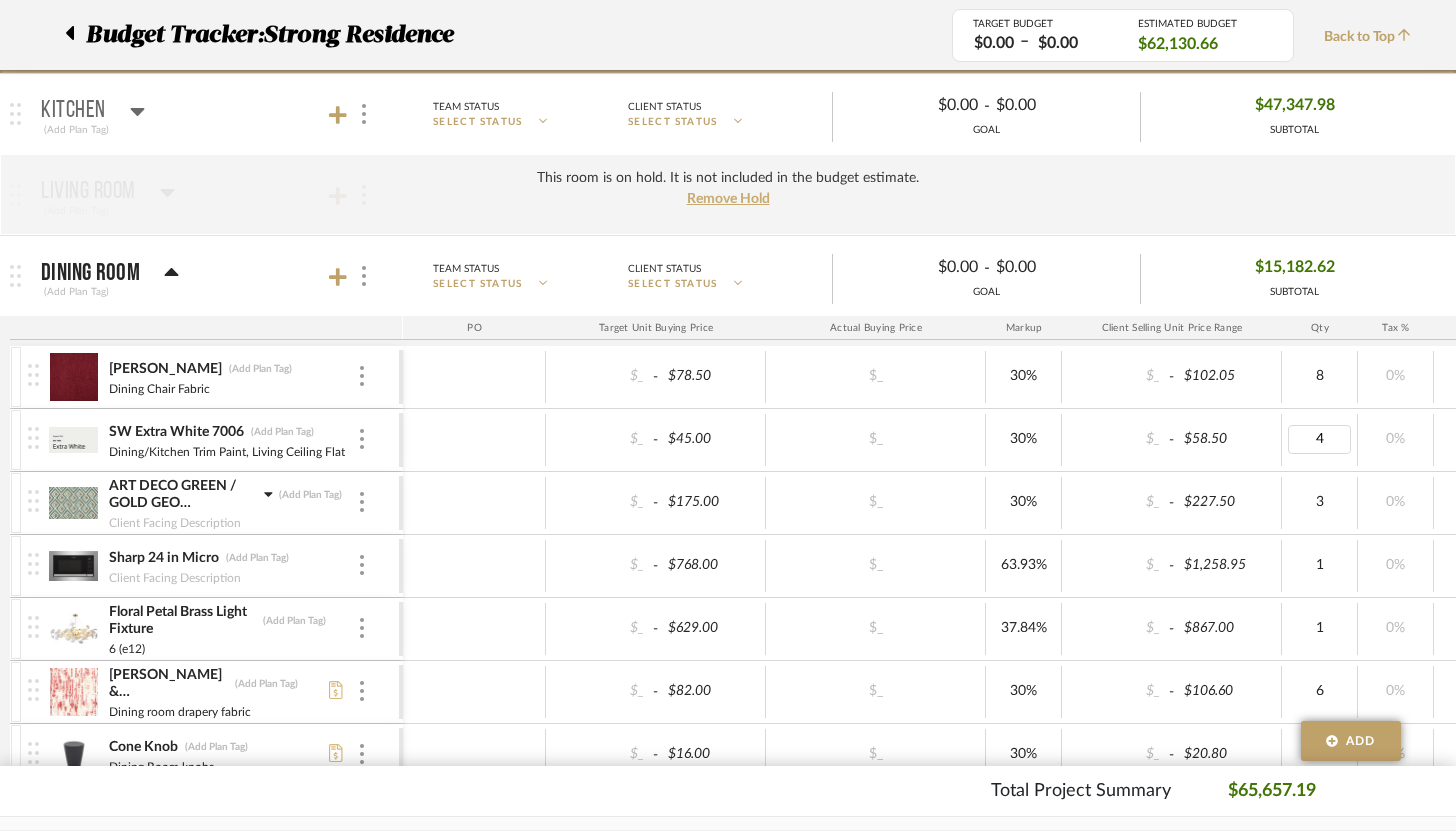 type on "6" 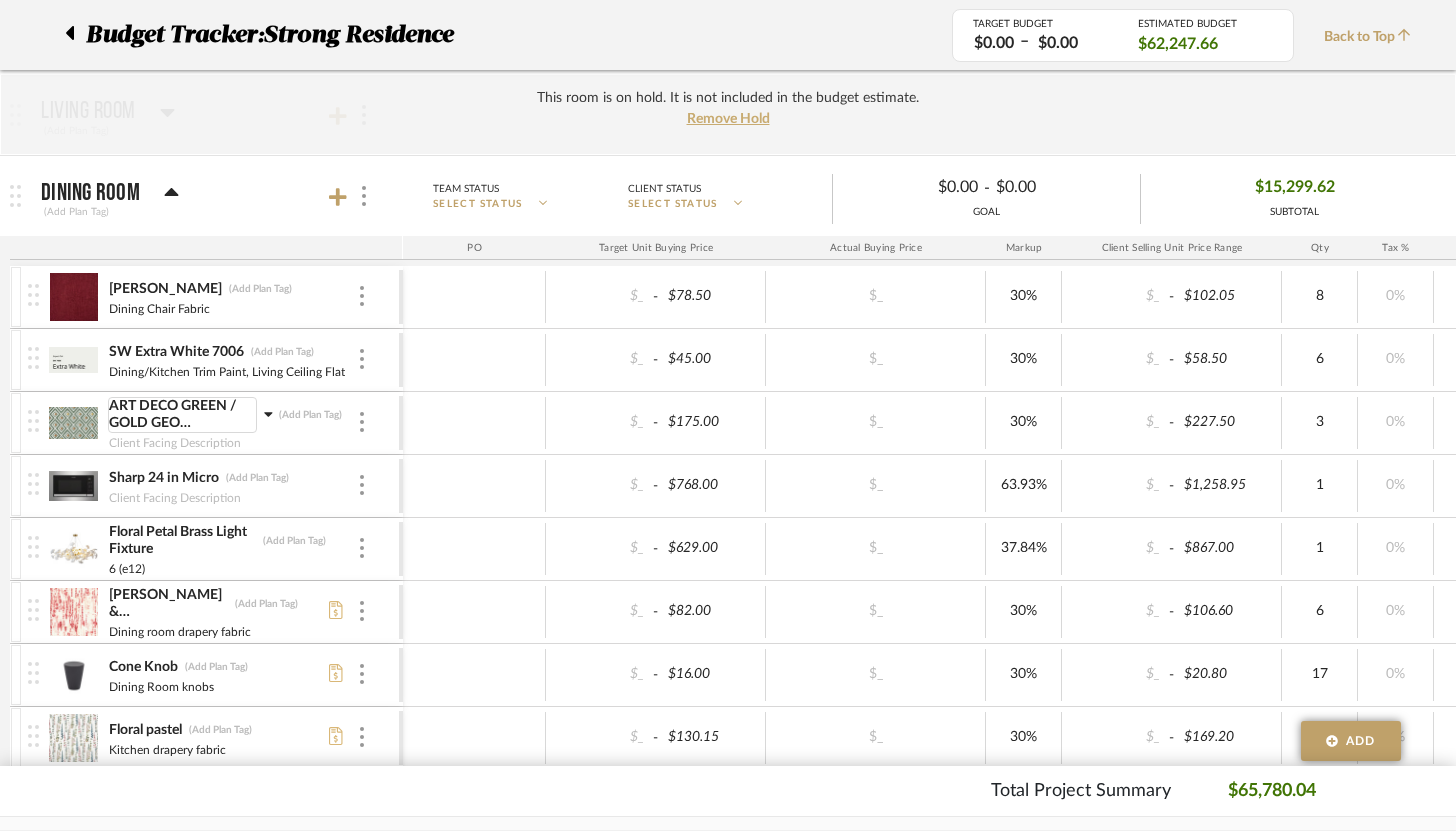 scroll, scrollTop: 403, scrollLeft: 0, axis: vertical 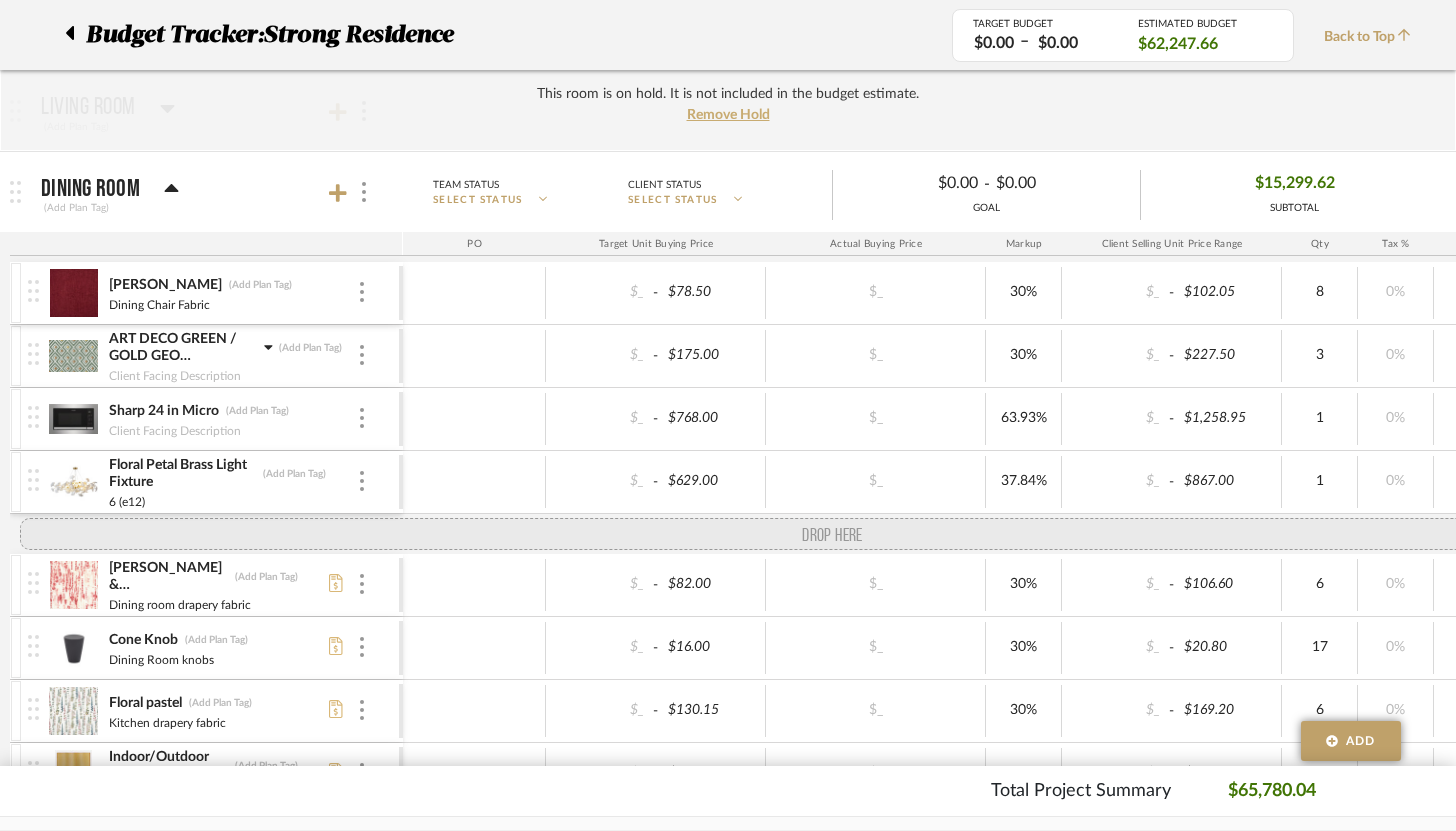 drag, startPoint x: 35, startPoint y: 352, endPoint x: 31, endPoint y: 518, distance: 166.04819 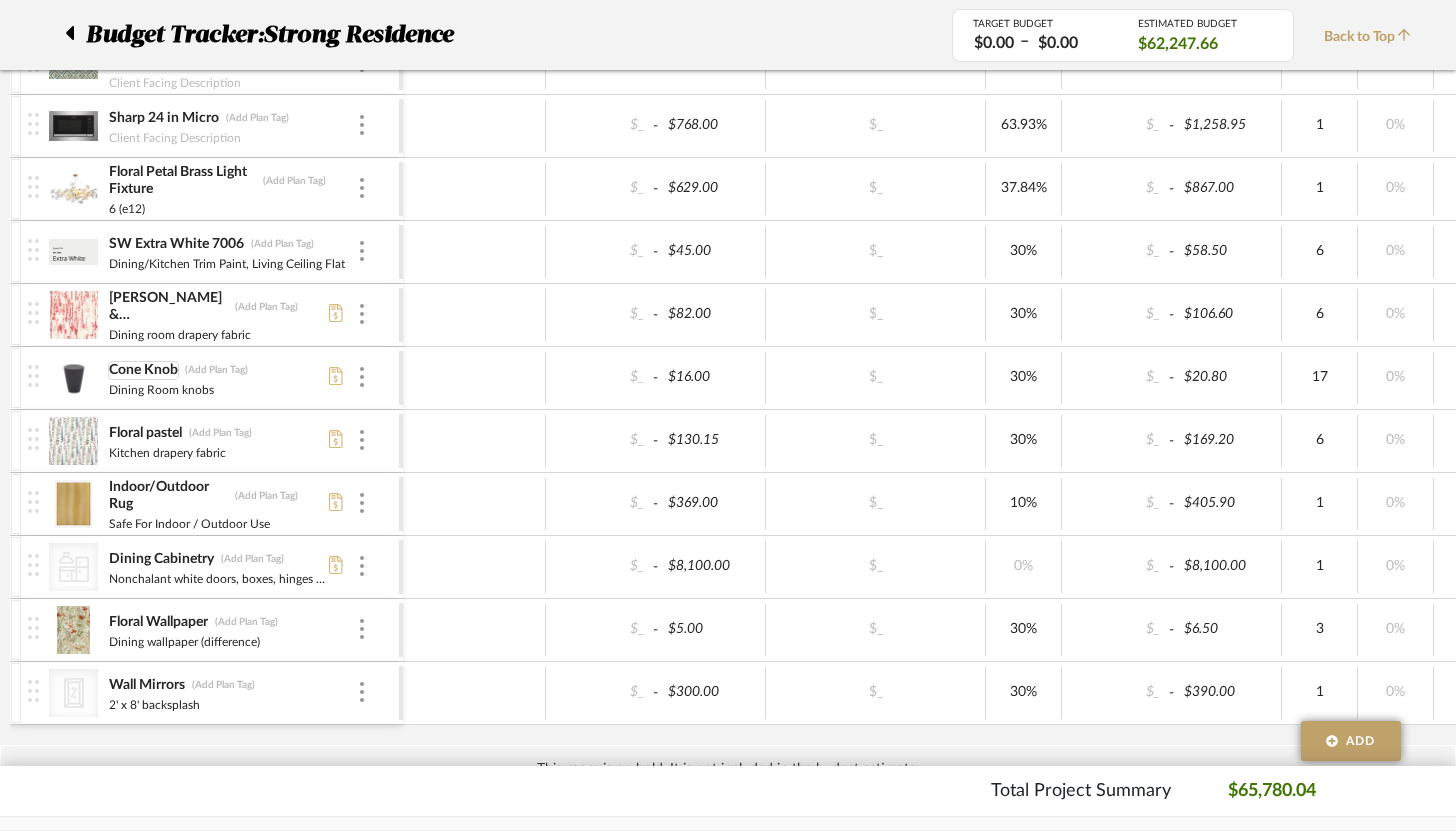 scroll, scrollTop: 765, scrollLeft: 0, axis: vertical 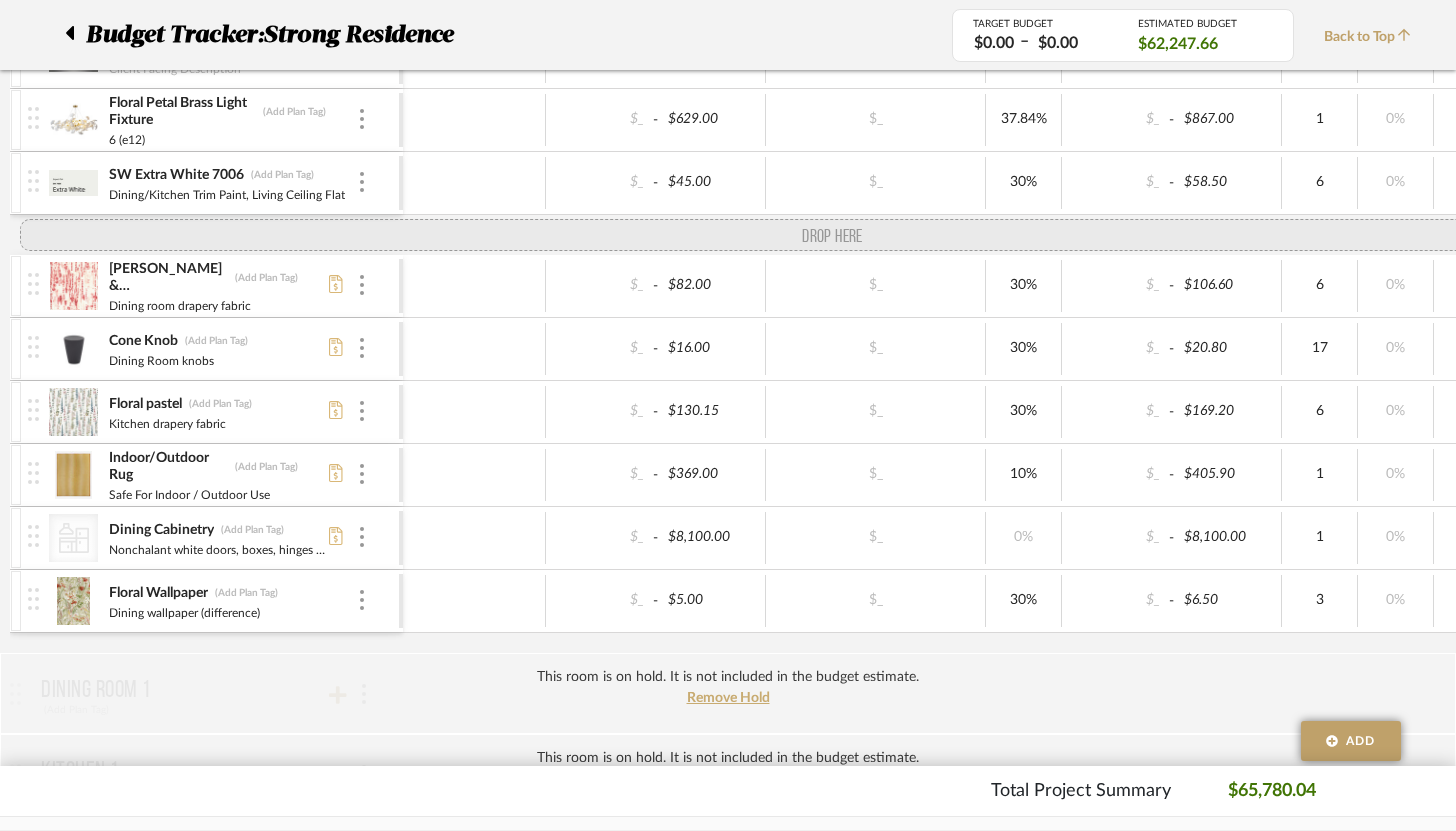 drag, startPoint x: 31, startPoint y: 619, endPoint x: 56, endPoint y: 245, distance: 374.83463 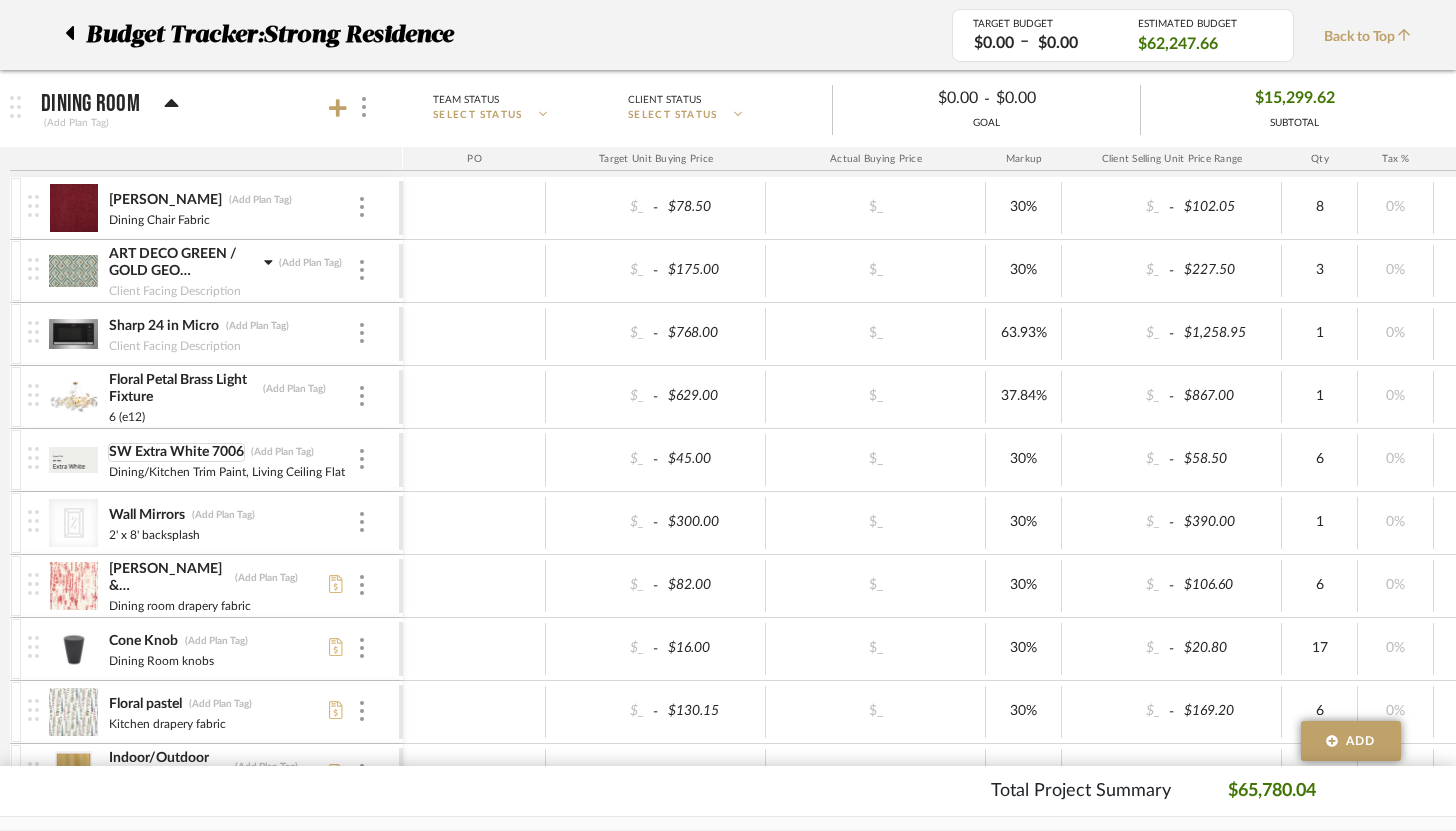 scroll, scrollTop: 484, scrollLeft: 0, axis: vertical 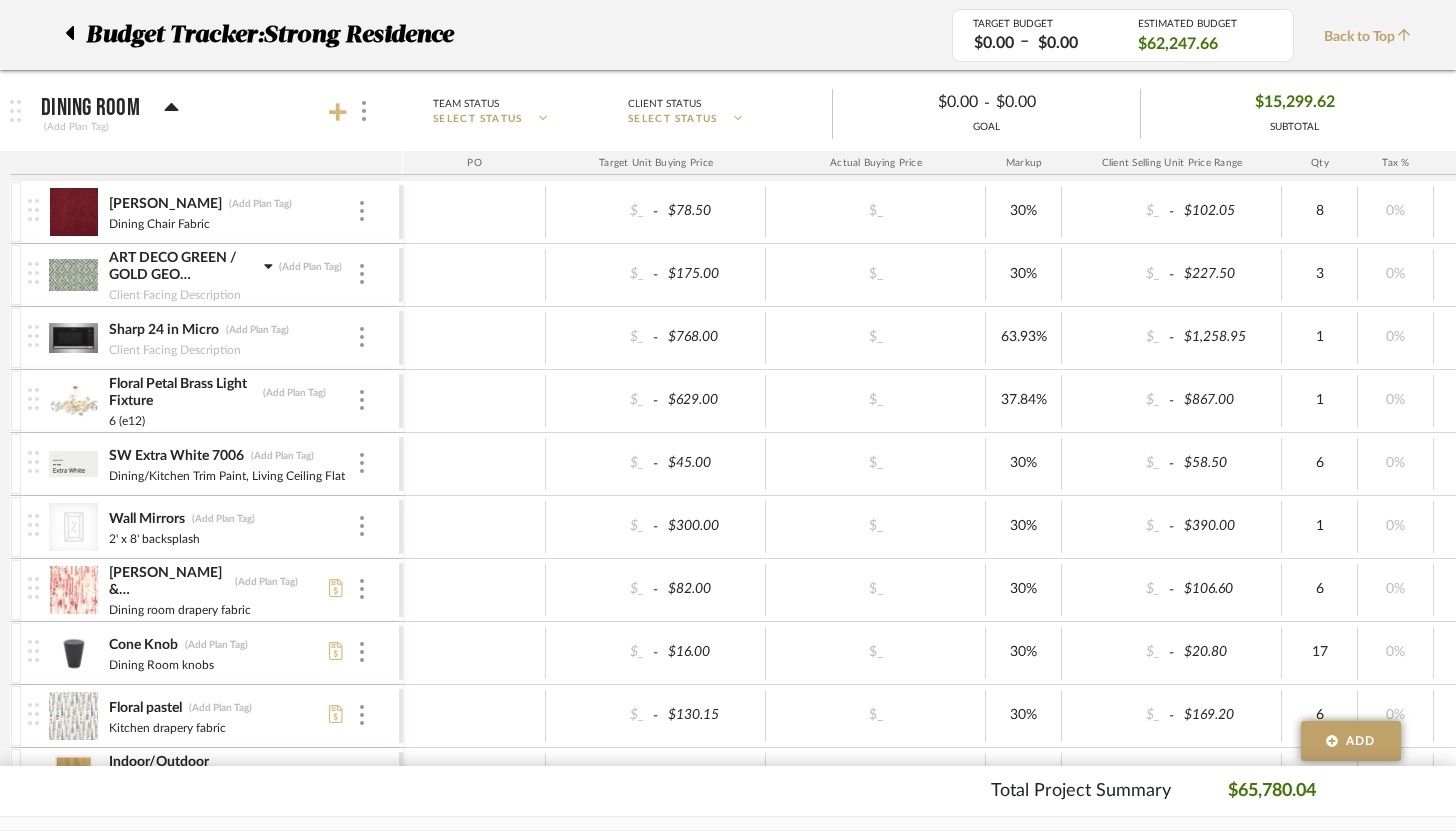 click 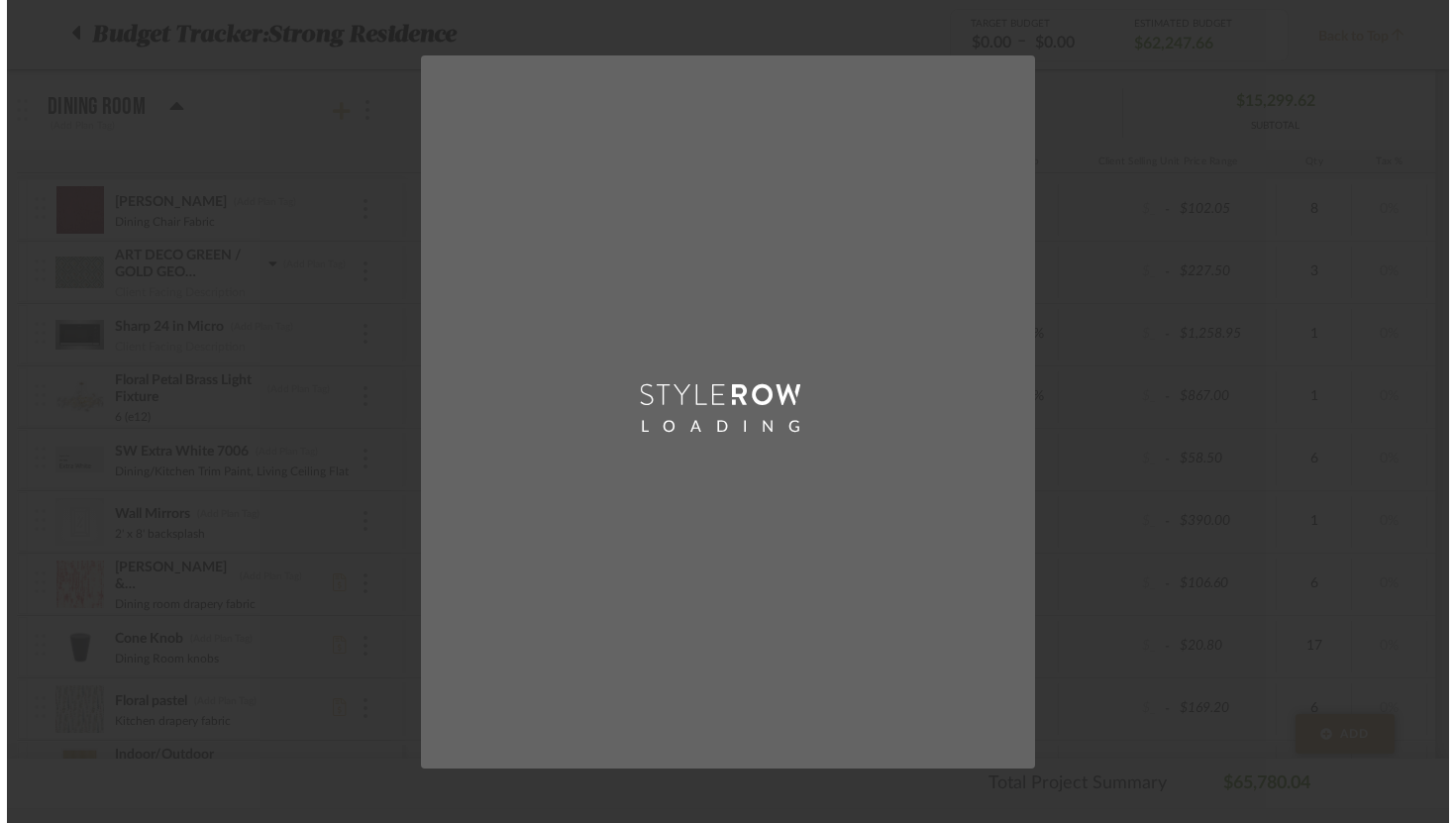 scroll, scrollTop: 0, scrollLeft: 0, axis: both 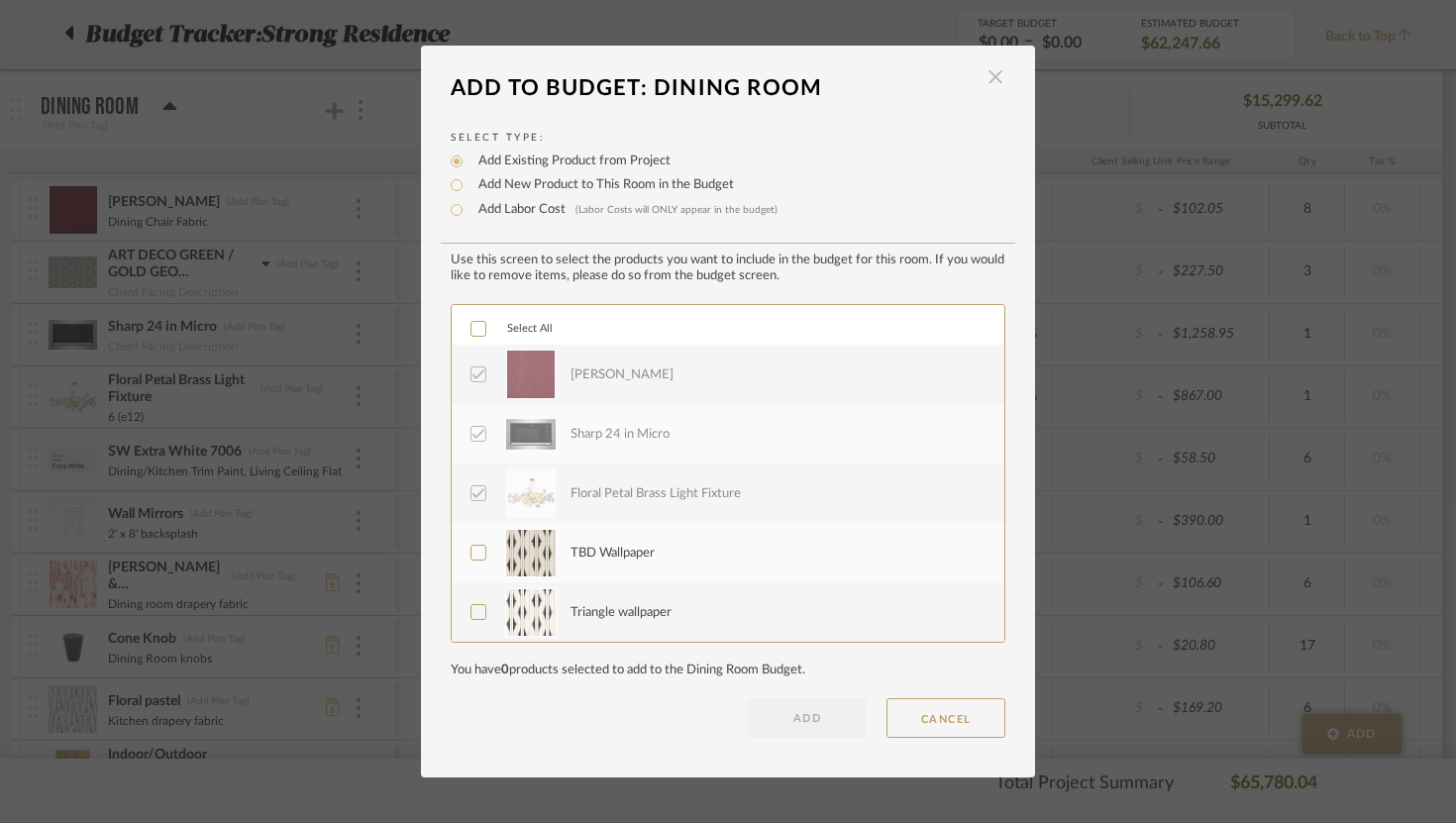 click at bounding box center (995, 77) 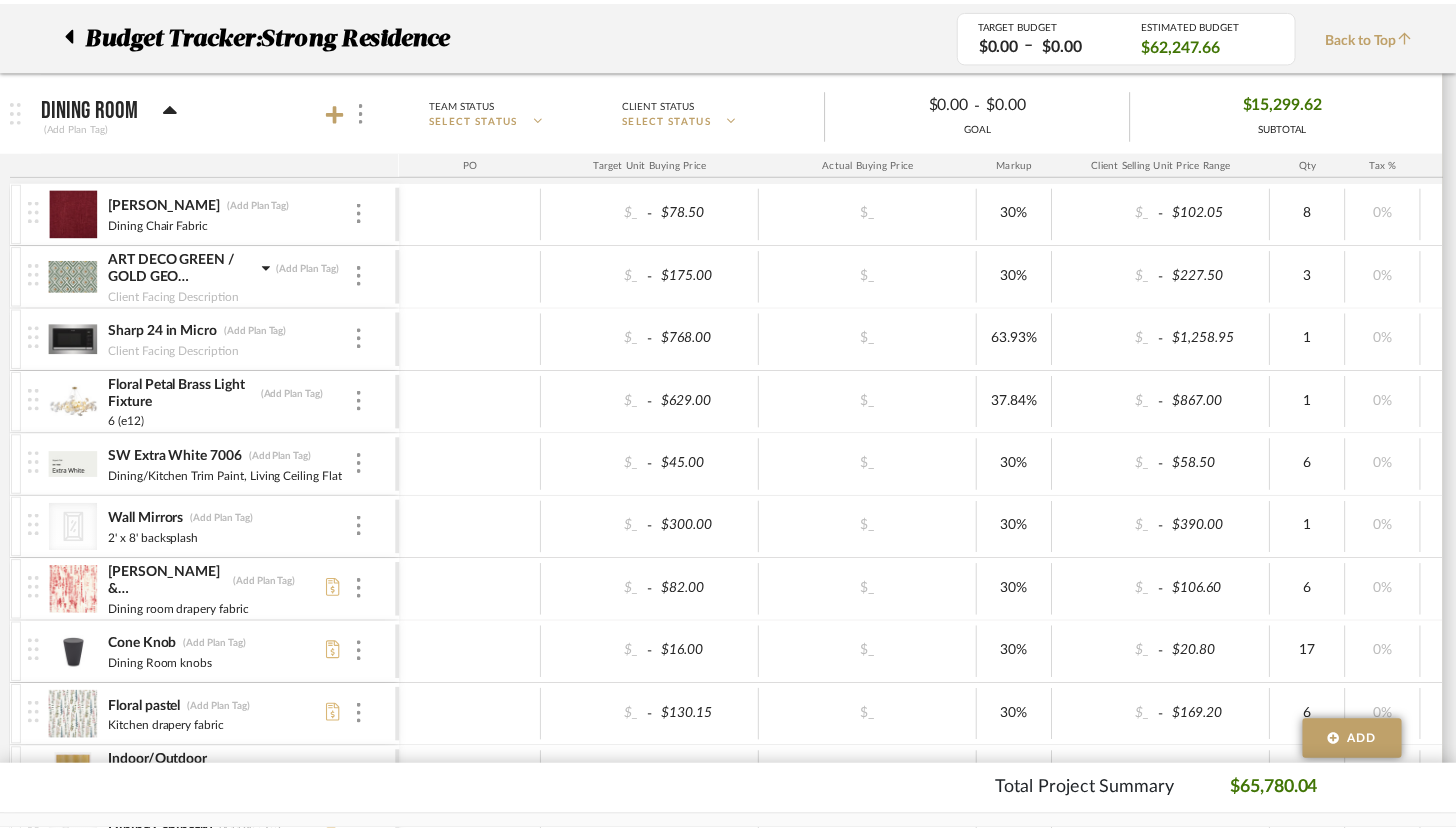 scroll, scrollTop: 484, scrollLeft: 0, axis: vertical 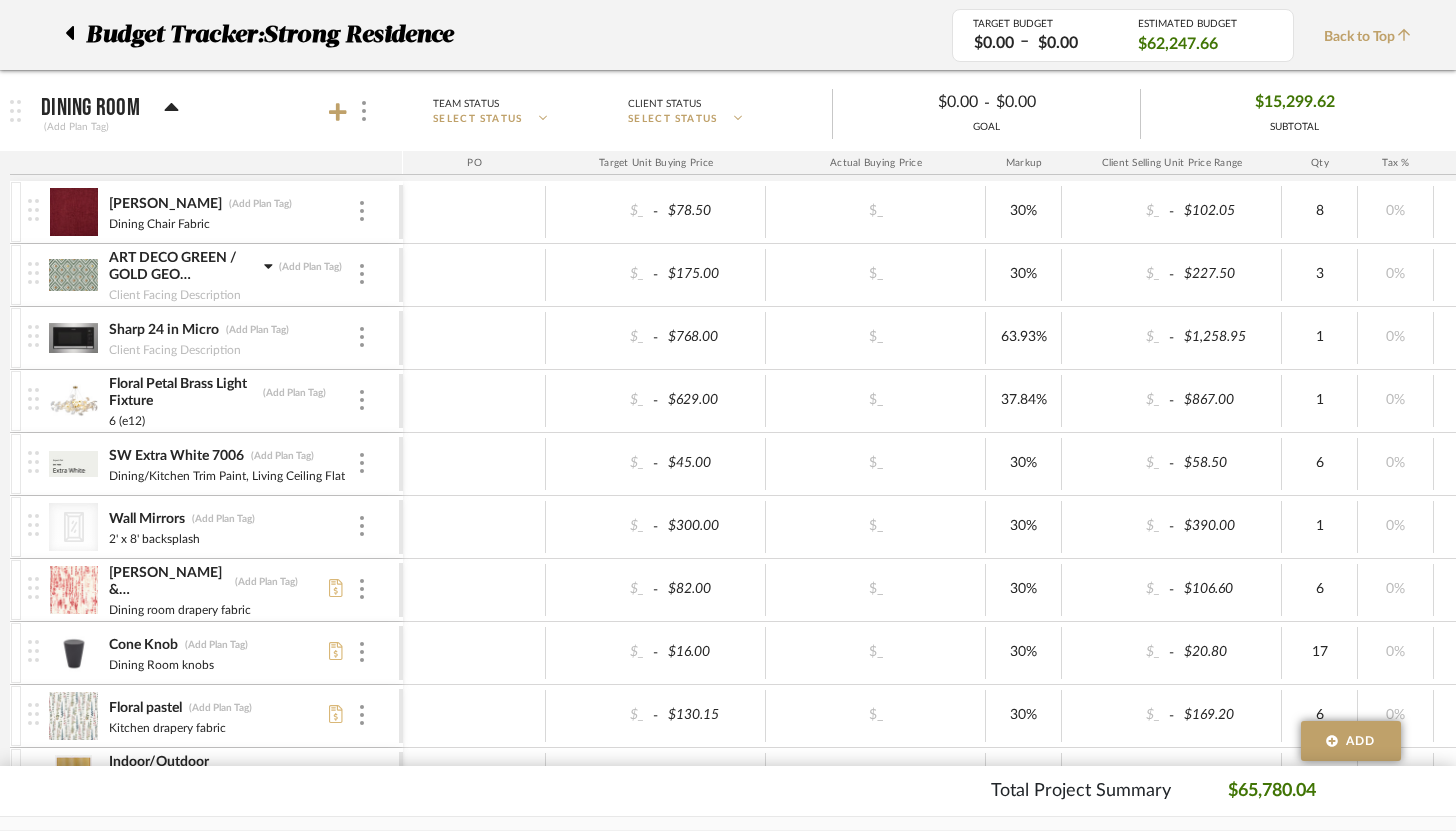 click 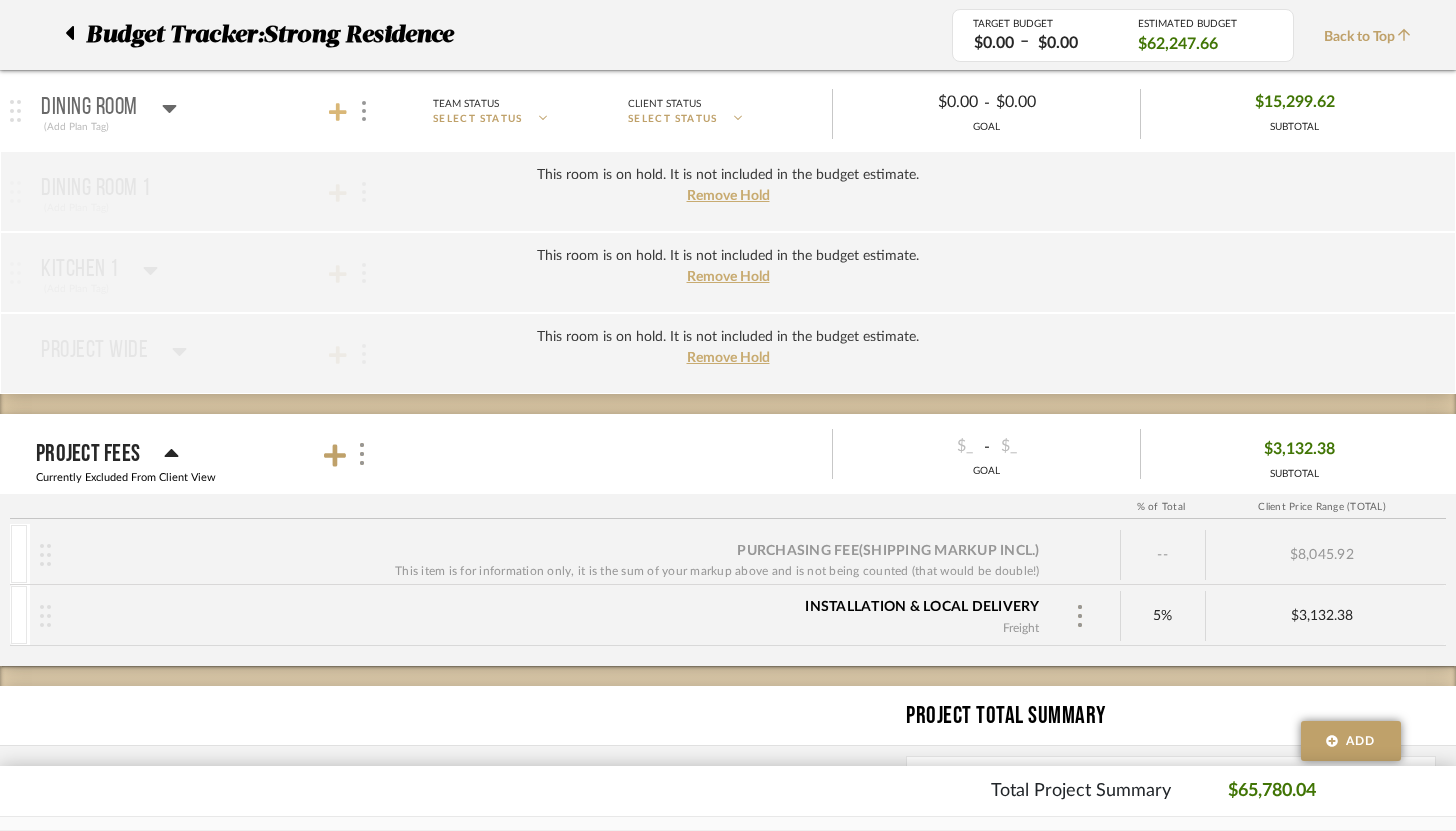 click 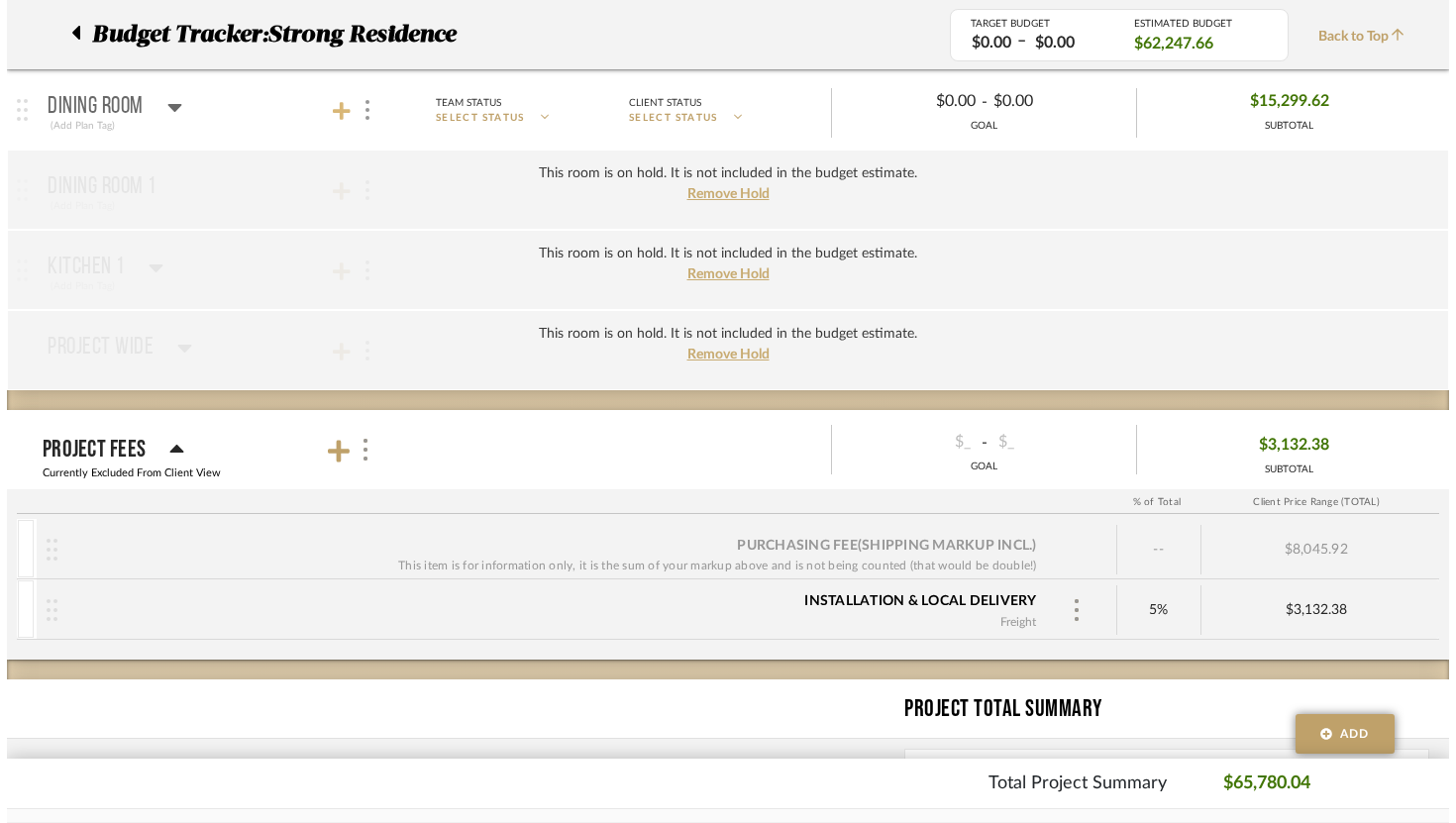 scroll, scrollTop: 0, scrollLeft: 0, axis: both 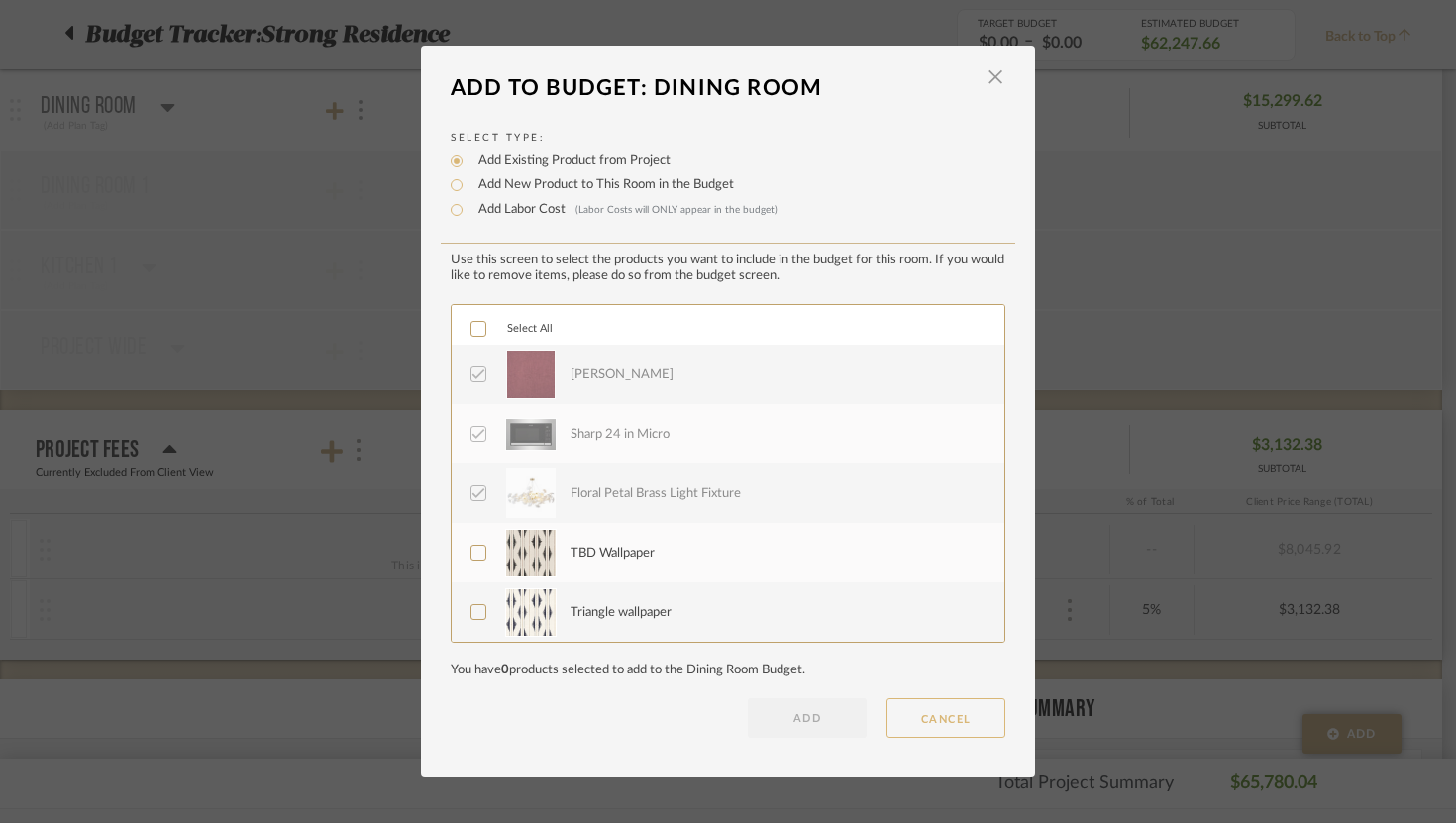 click on "CANCEL" at bounding box center (946, 718) 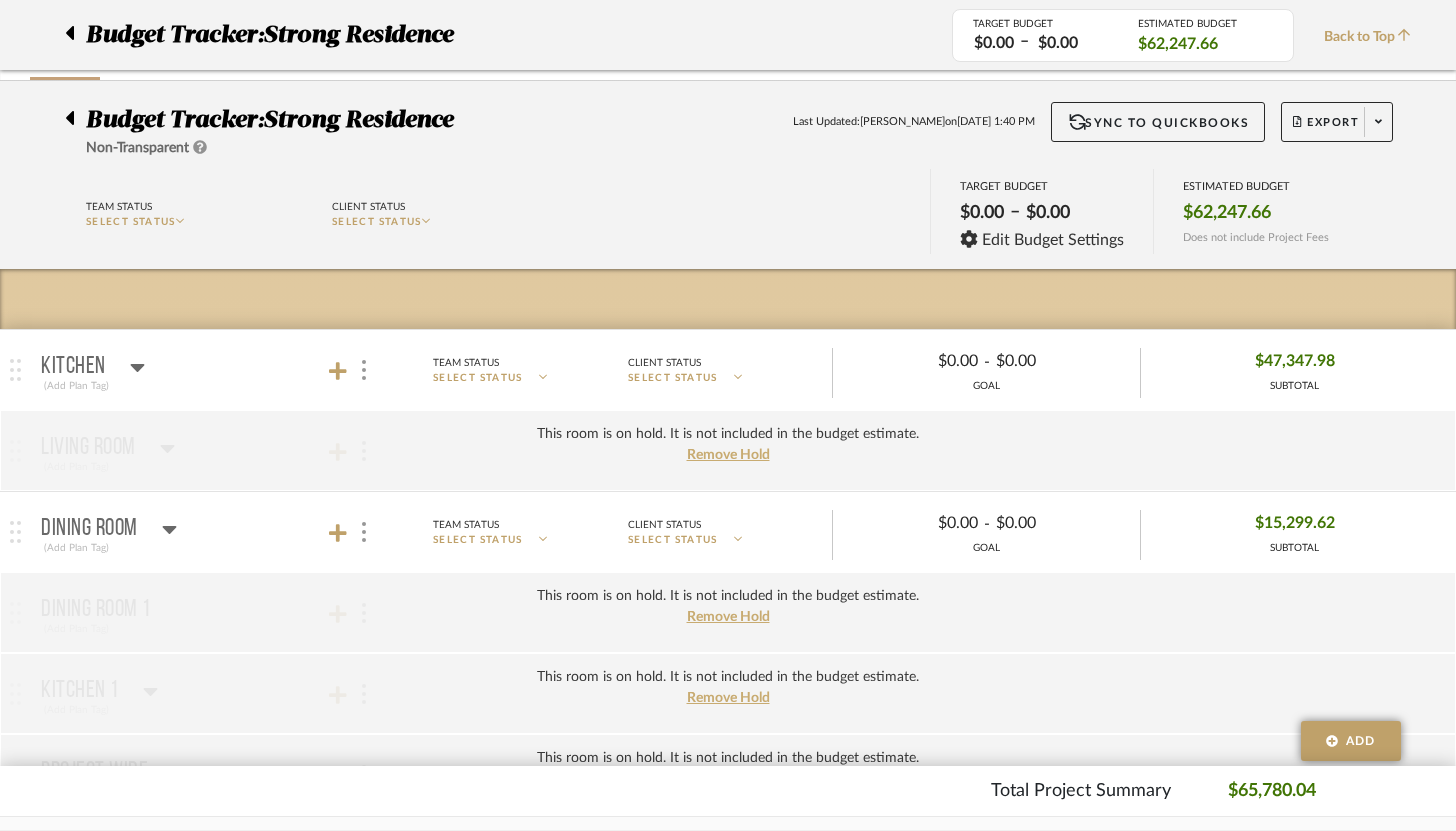 scroll, scrollTop: 0, scrollLeft: 0, axis: both 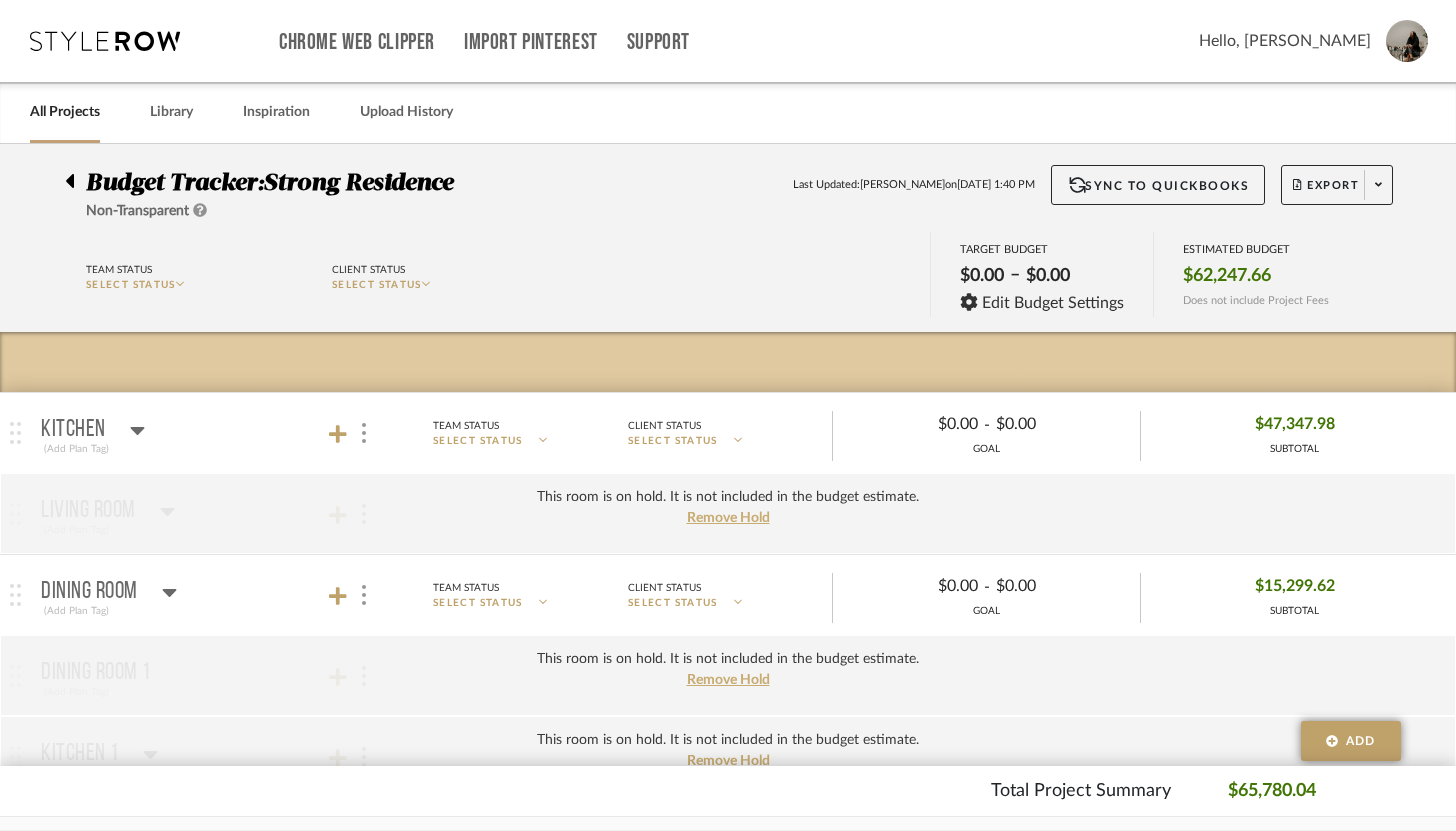 click 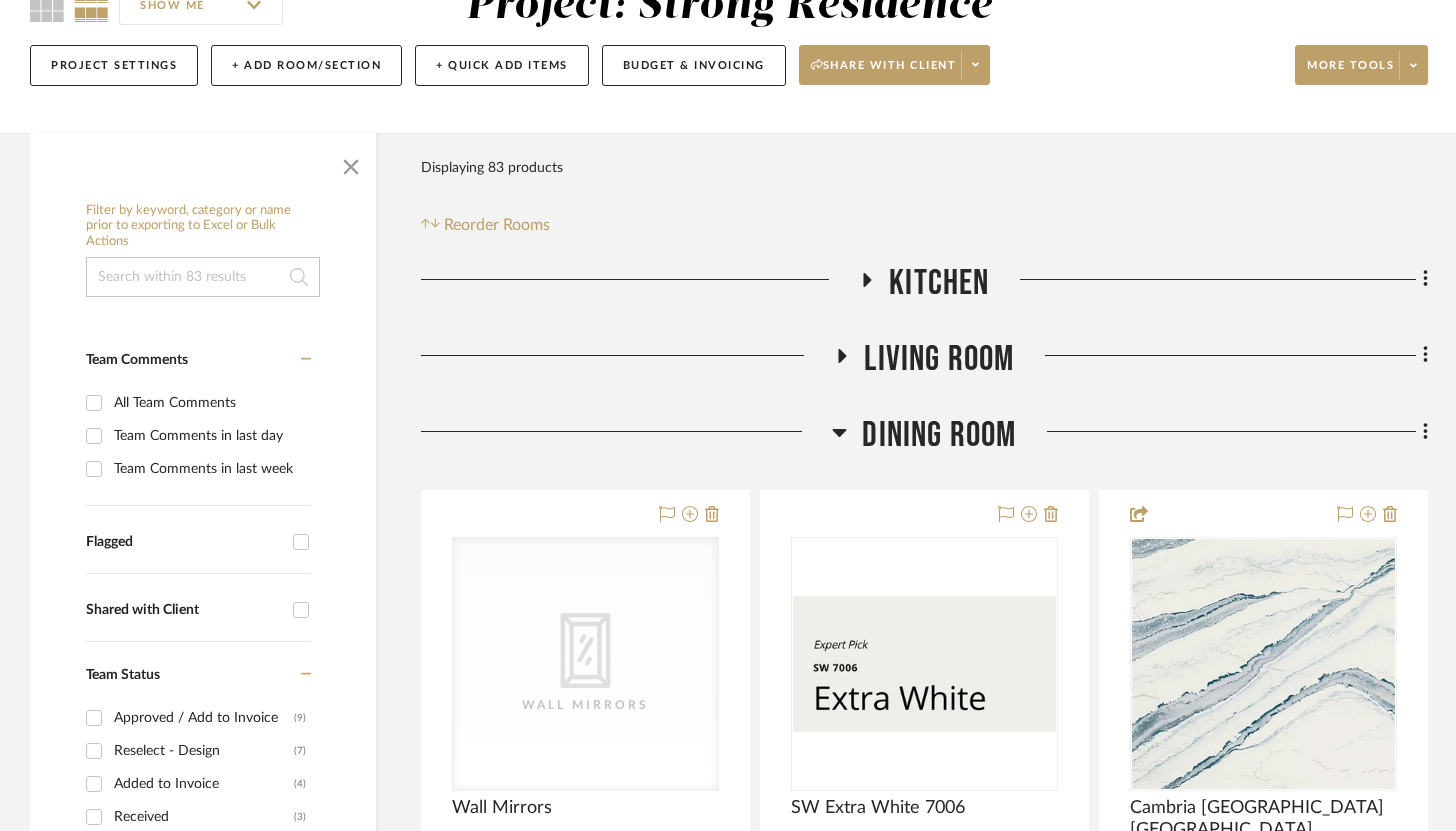 scroll, scrollTop: 226, scrollLeft: 0, axis: vertical 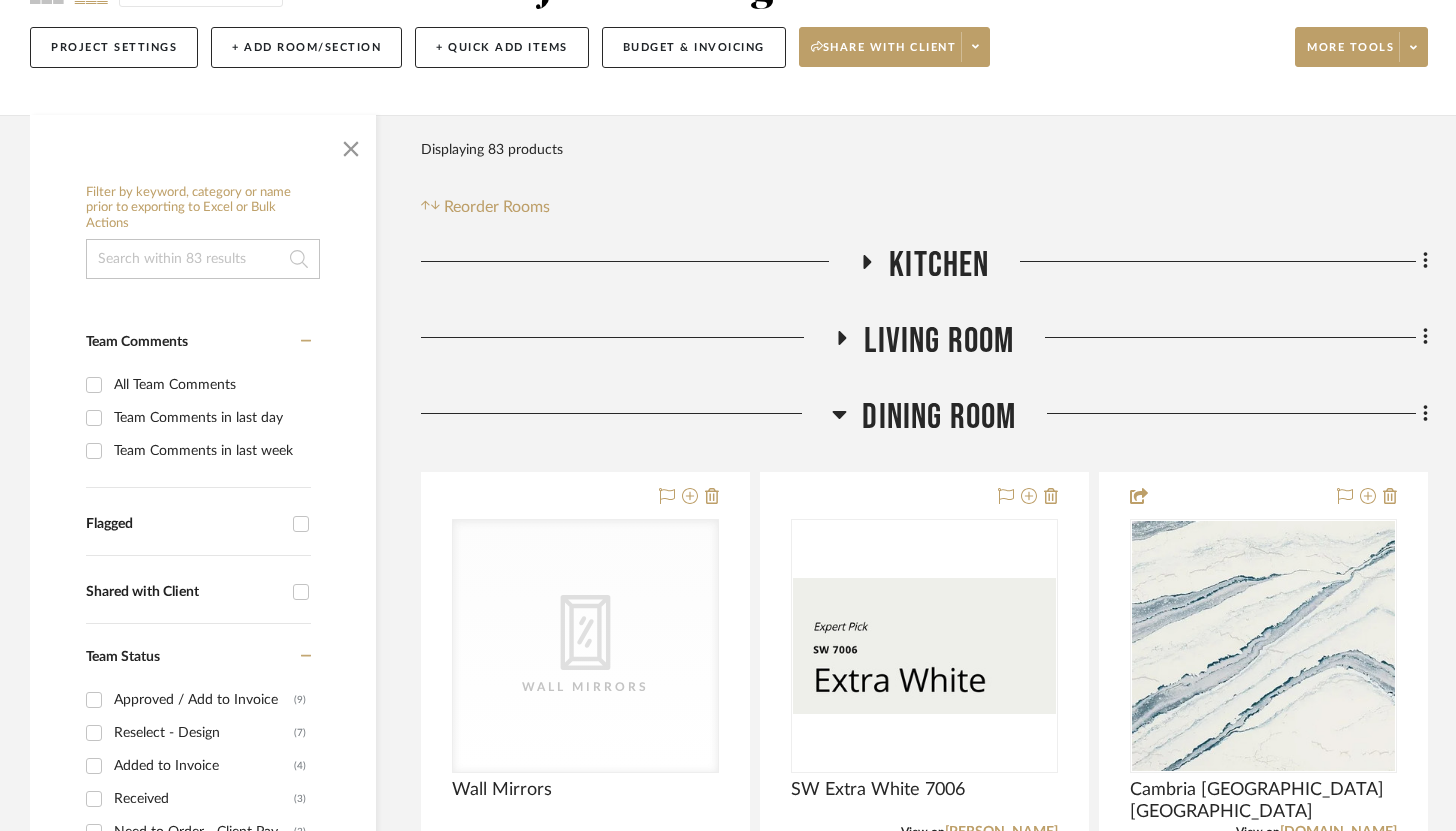 click on "Filter by keyword, category or name prior to exporting to Excel or Bulk Actions Team Comments All Team Comments Team Comments in last day Team Comments in last week Flagged Shared with Client Team Status Approved / Add to Invoice  (9)  Reselect - Design  (7)  Added to Invoice  (4)  Received  (3)  Need to Order - Client Payment Received  (3)  See More + Client Status Invoice Sent, Awaiting Payment  (9)  Installation Scheduled  (4)  Presented, Rejected  (3)  Balance & Freight Paid  (3)  Installed  (3)  See More + Client Feedback No Feedback  (6)  Client Comments All Client Comments Client Comments in last day Client Comments in last week Added To PO Category  Seating   (1)   Tables   (1)   Tile & Stone   (12)   Appliances   (11)   Paint   (9)   Hardware   (8)   Architectural Elements   (7)   Lighting   (7)   Fabric & Textiles   (6)   Wallcoverings   (6)   Kitchen   (5)   Rugs   (3)   Mirrors   (2)   Window Coverings   (2)   Accessories    (1)  Brand Best Hoods  (1)  BlueStar  (1)  Bosch  (1)  Cambria  (1)" 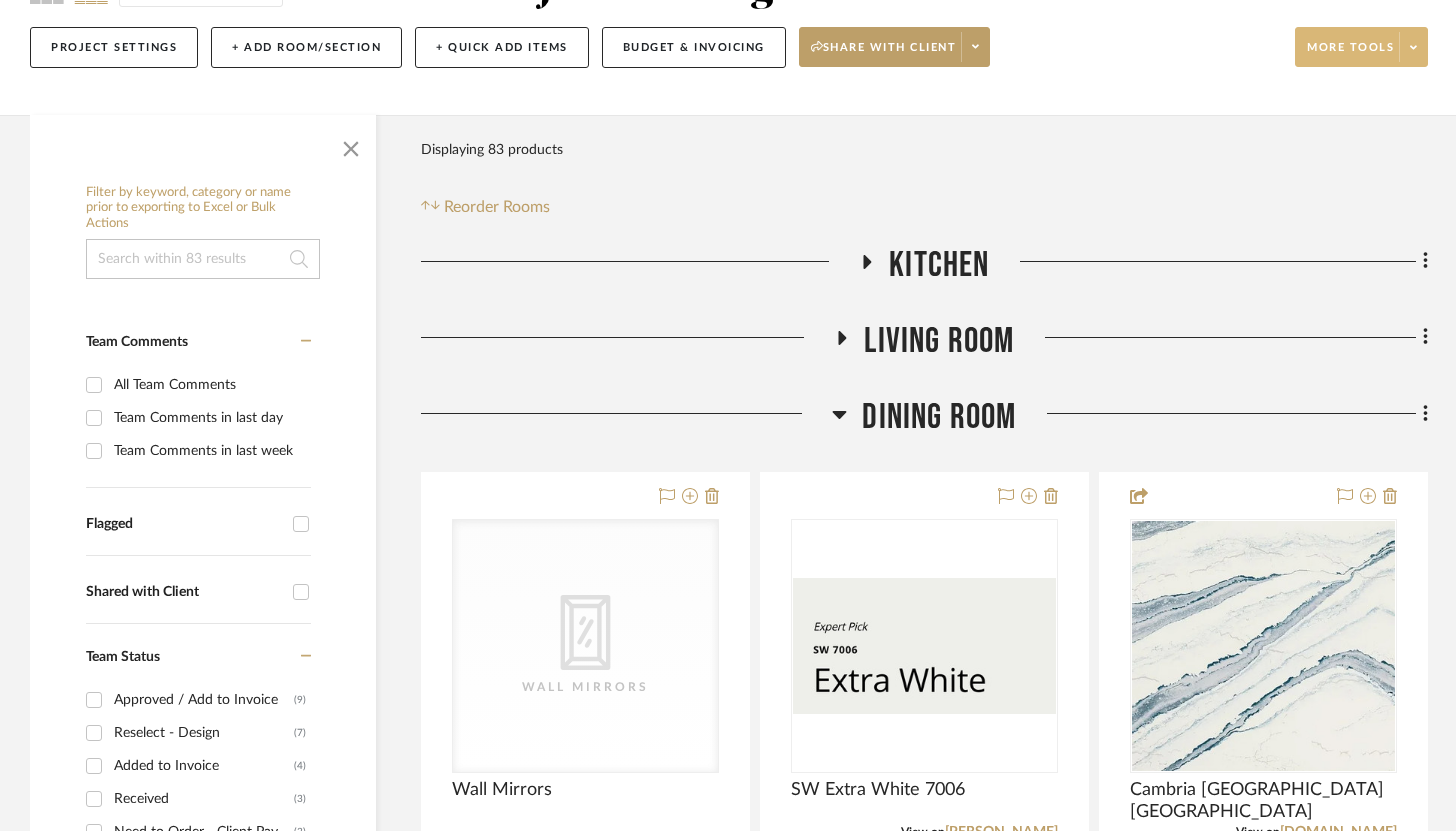 click 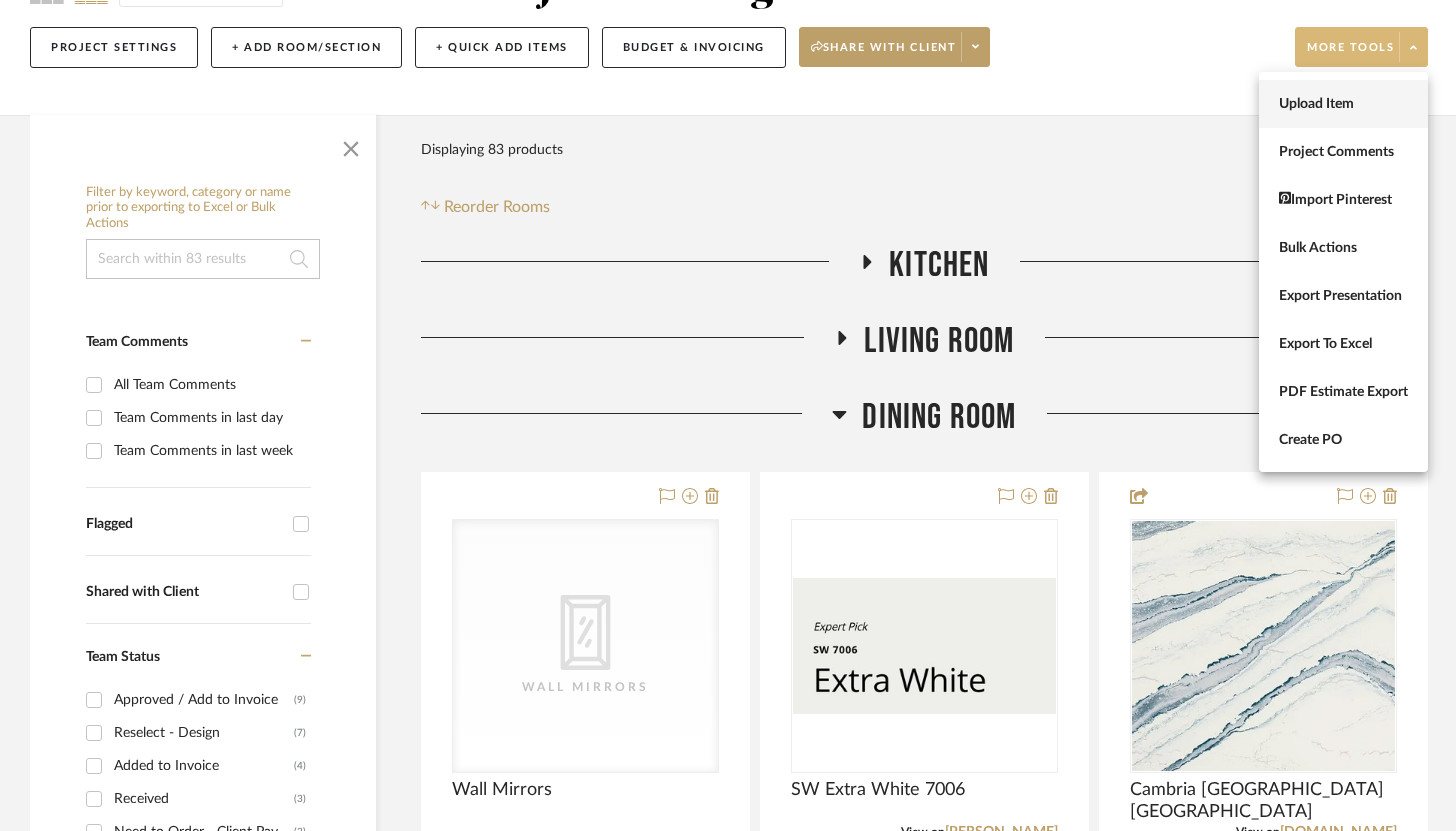 type 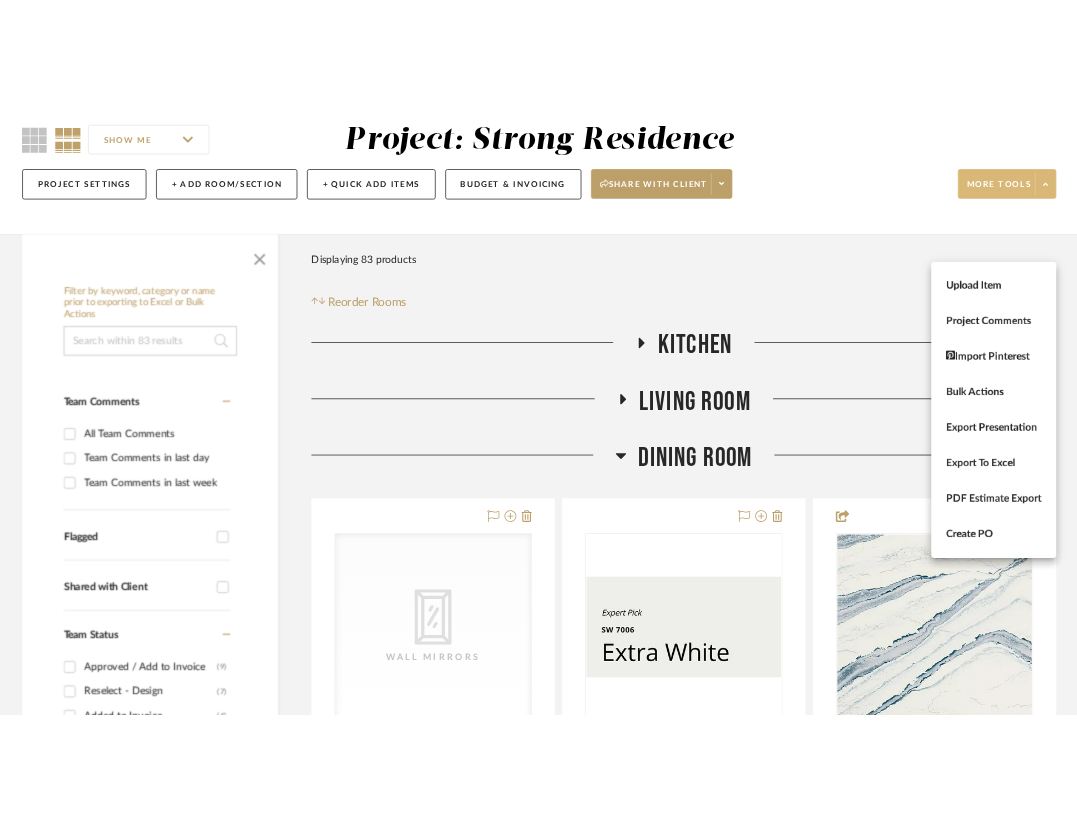 scroll, scrollTop: 0, scrollLeft: 0, axis: both 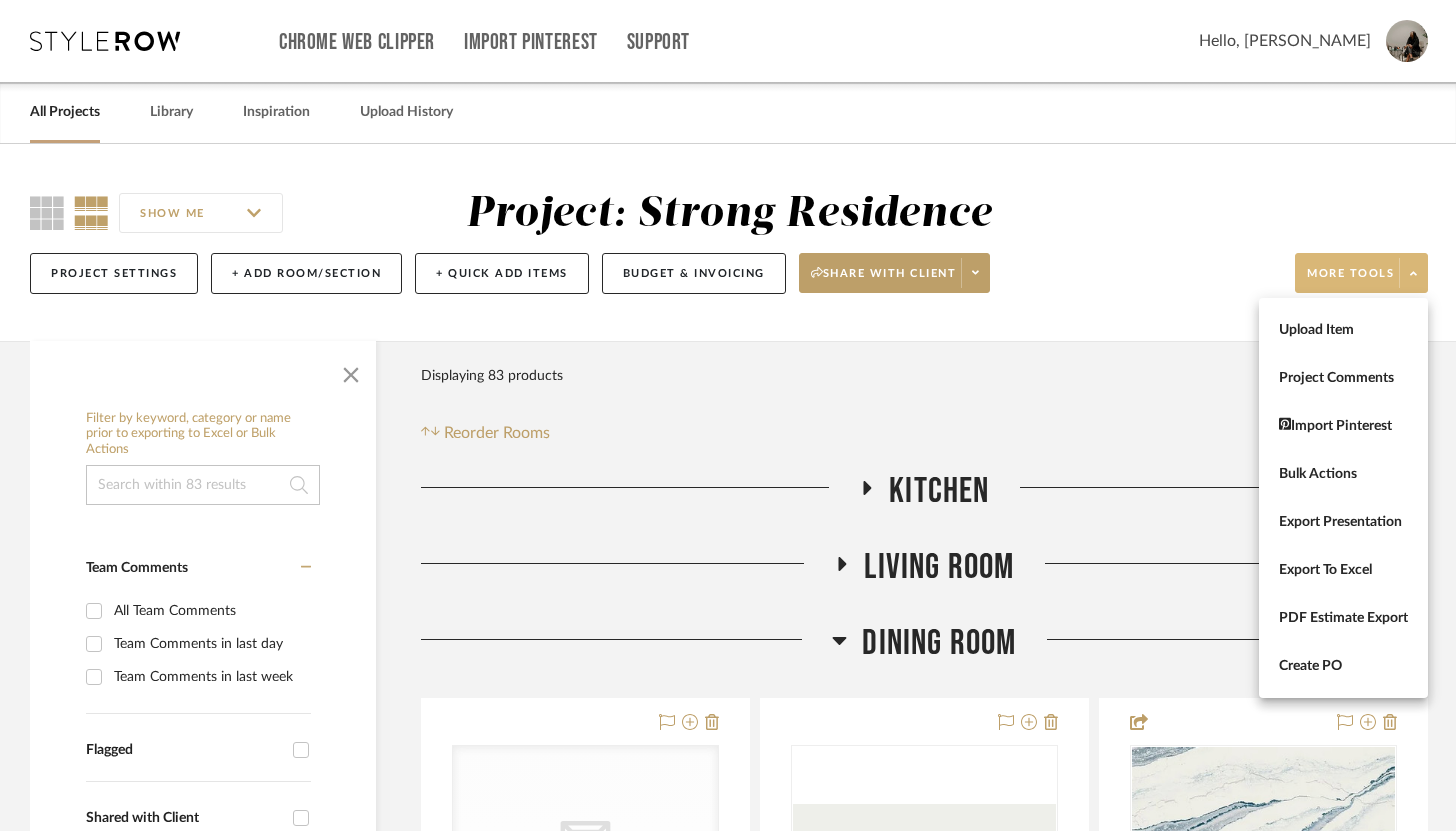 click at bounding box center (728, 415) 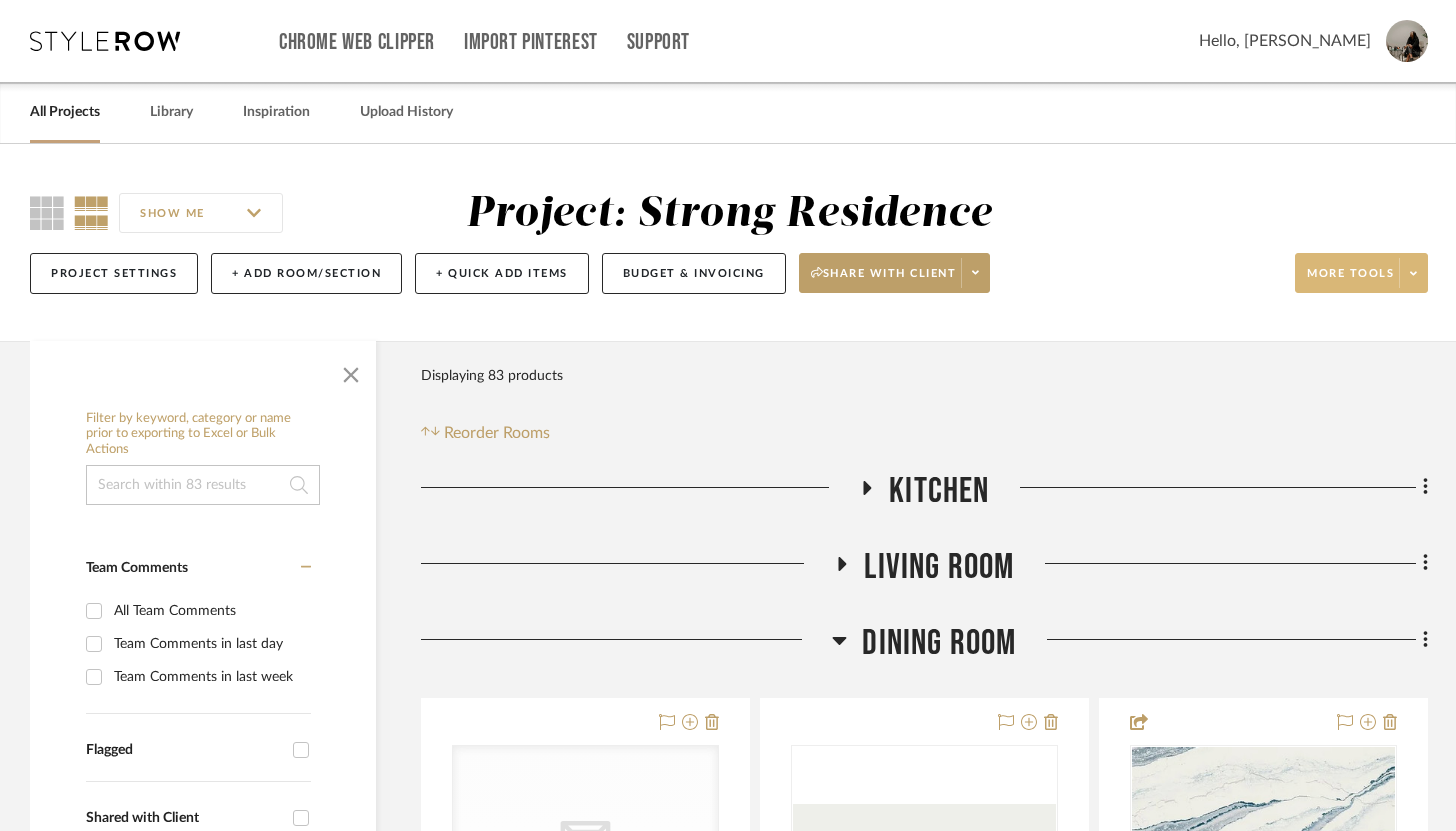 click on "Library" at bounding box center (171, 112) 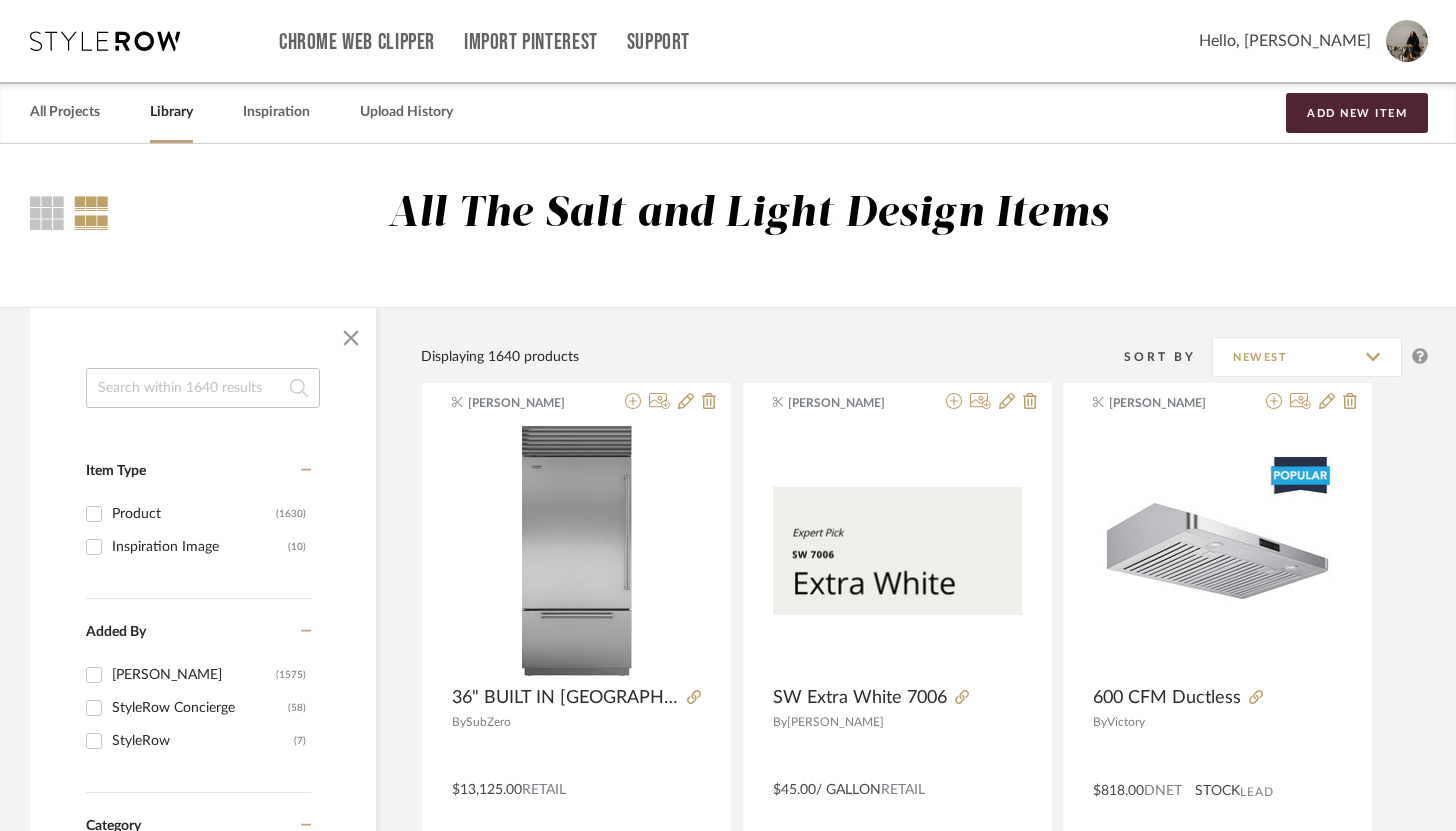 click 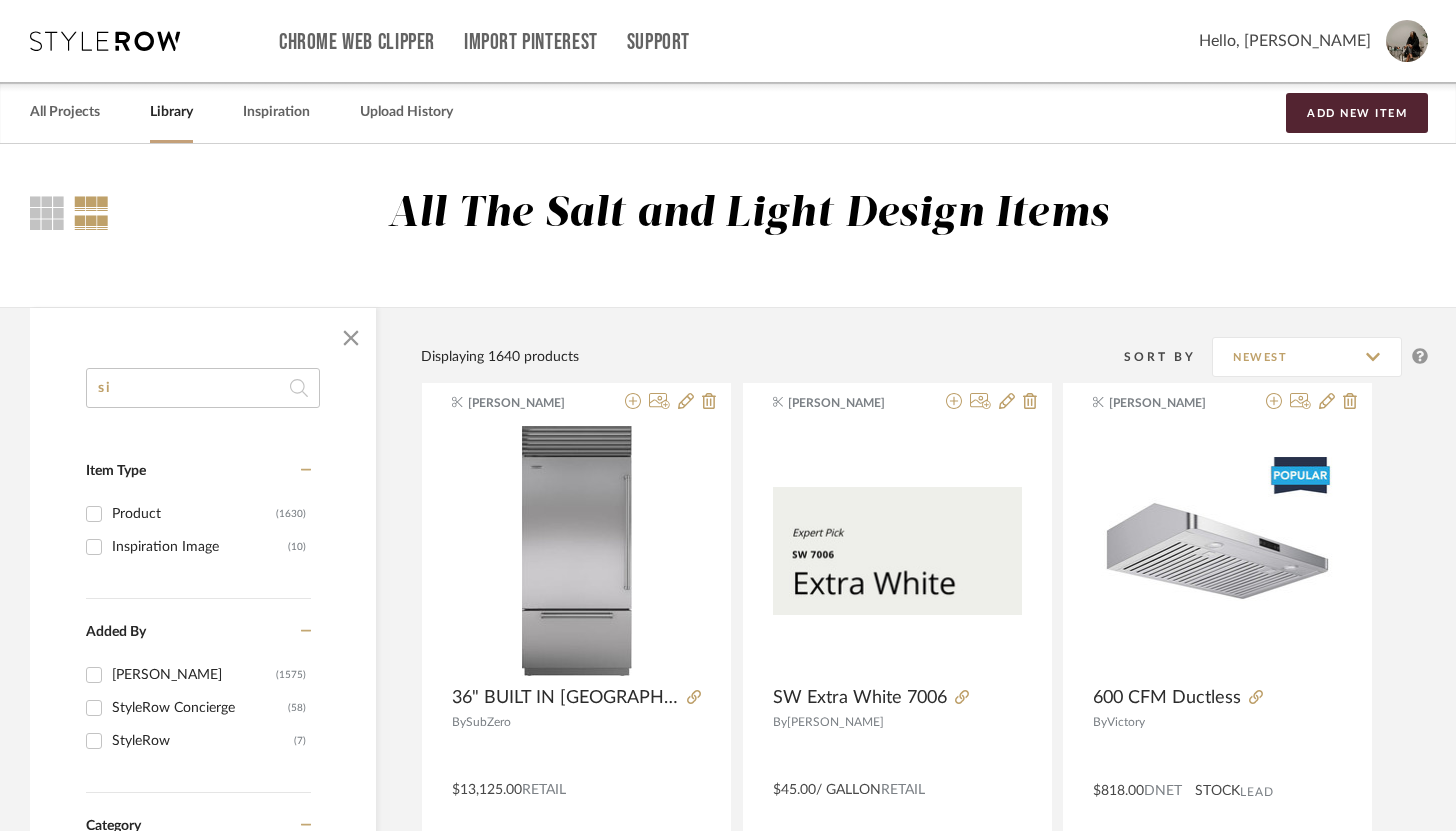type on "s" 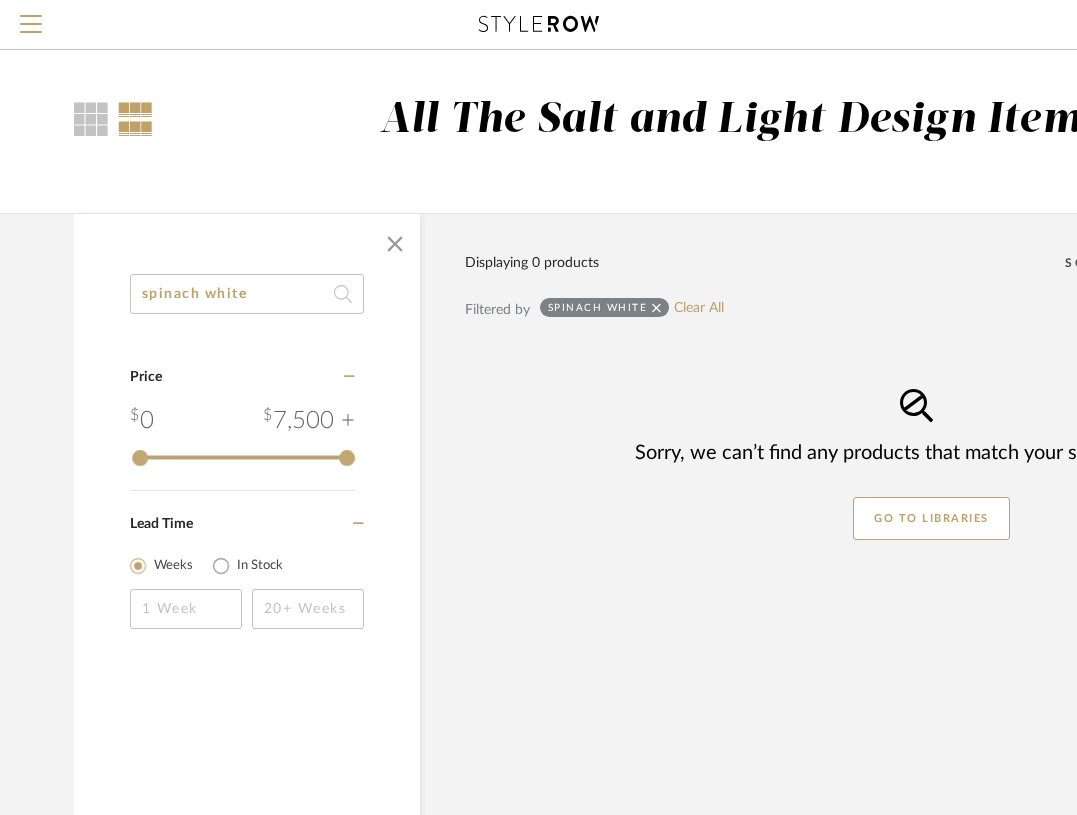drag, startPoint x: 265, startPoint y: 294, endPoint x: 73, endPoint y: 295, distance: 192.00261 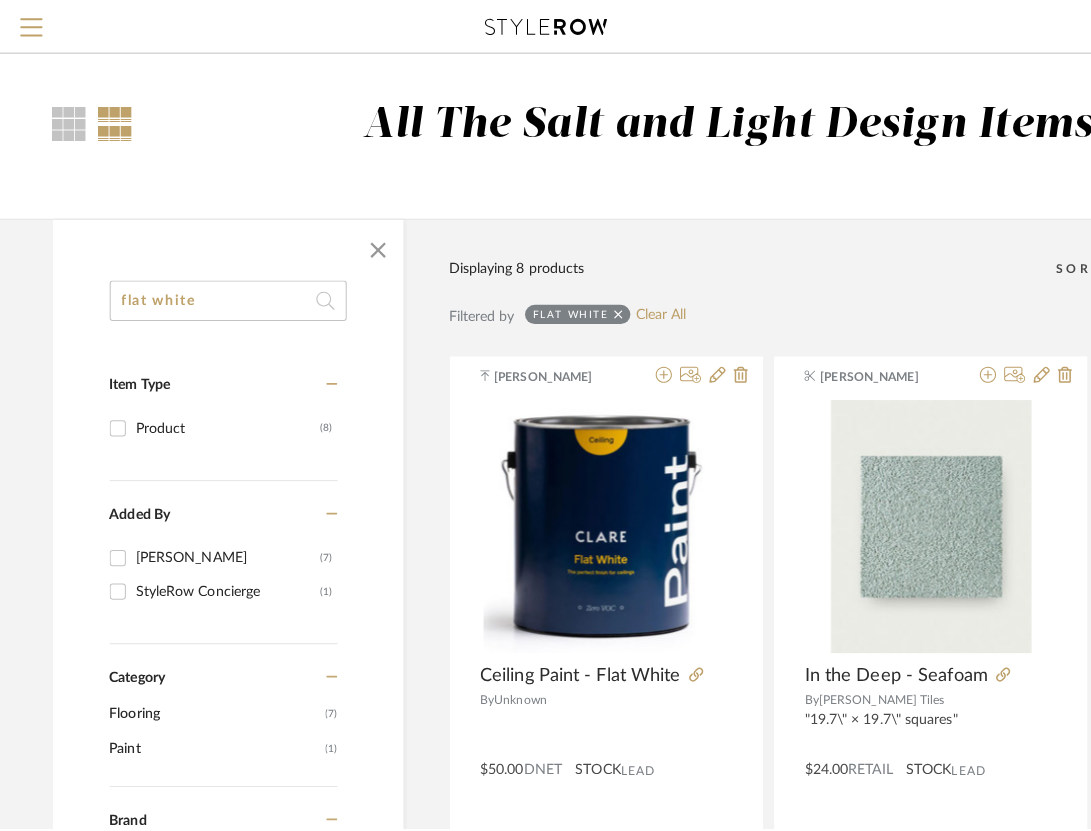 scroll, scrollTop: 0, scrollLeft: 0, axis: both 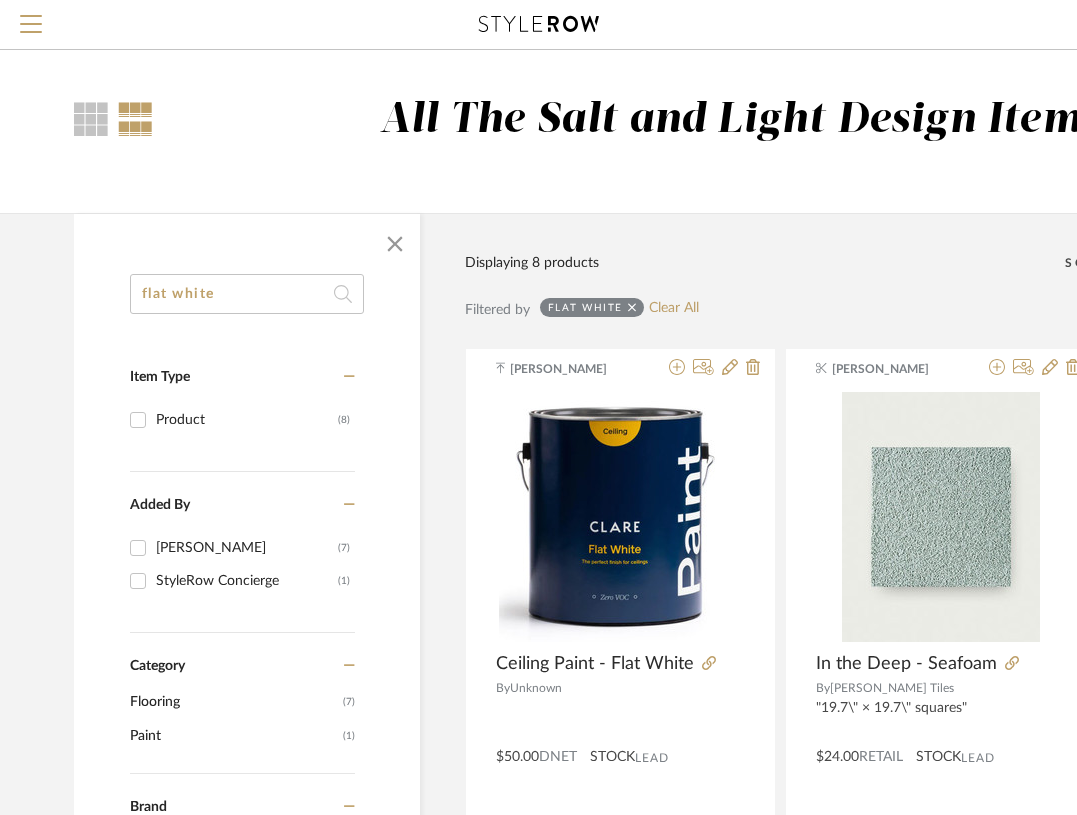 click on "flat white" 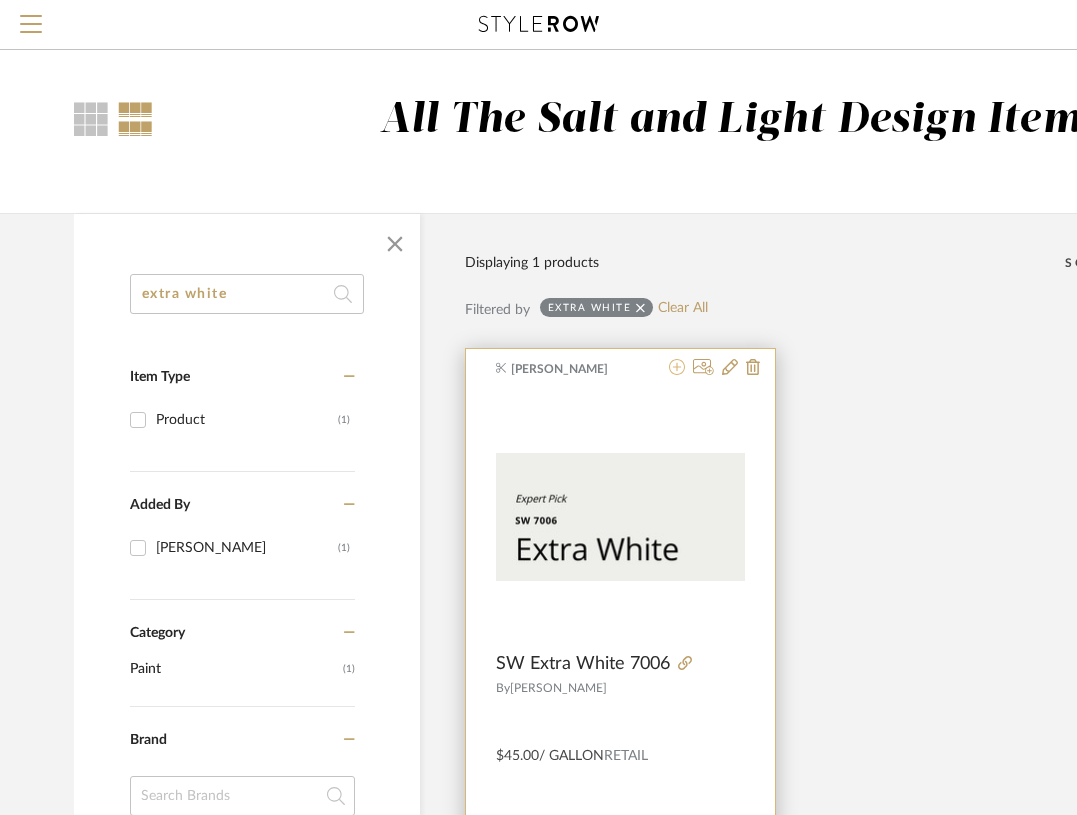 type on "extra white" 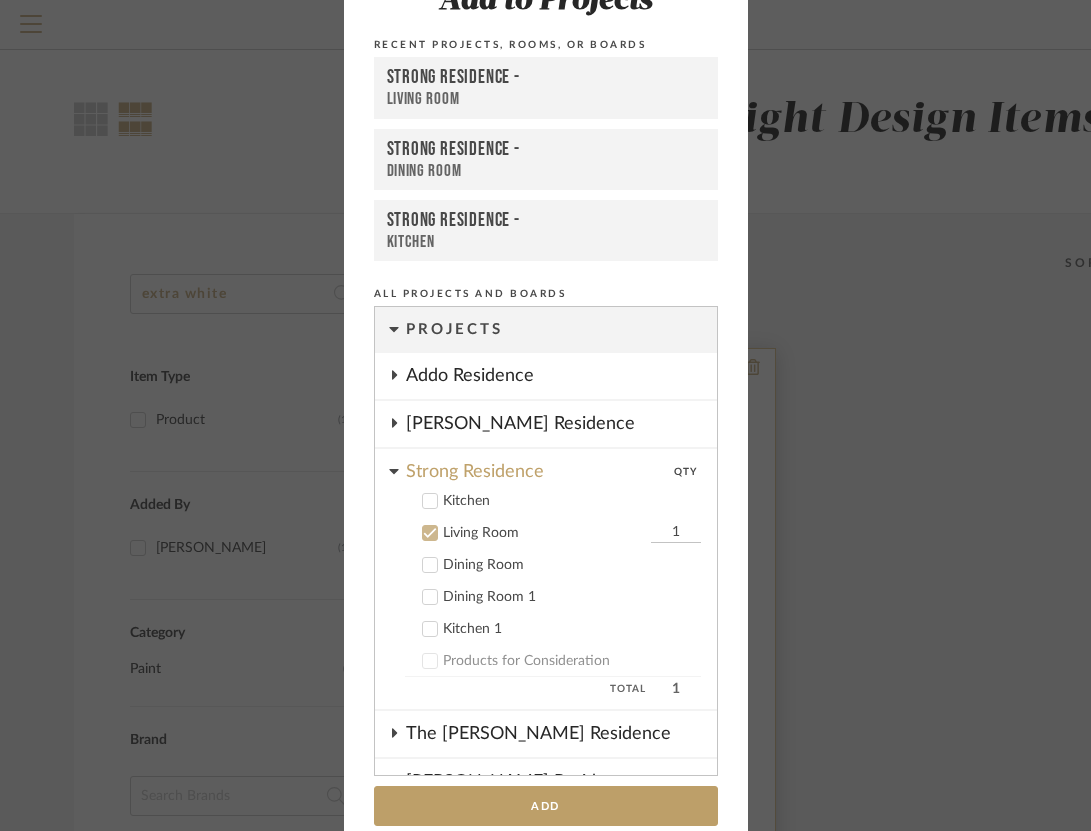 scroll, scrollTop: 72, scrollLeft: 0, axis: vertical 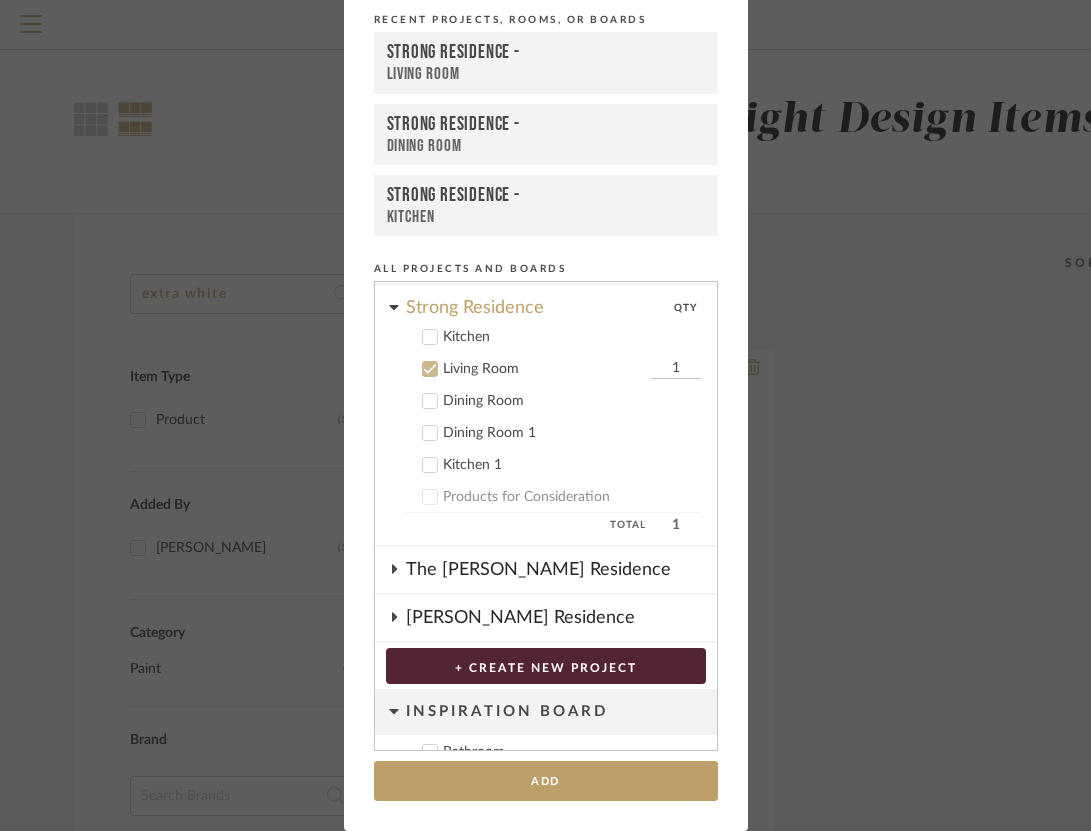 click 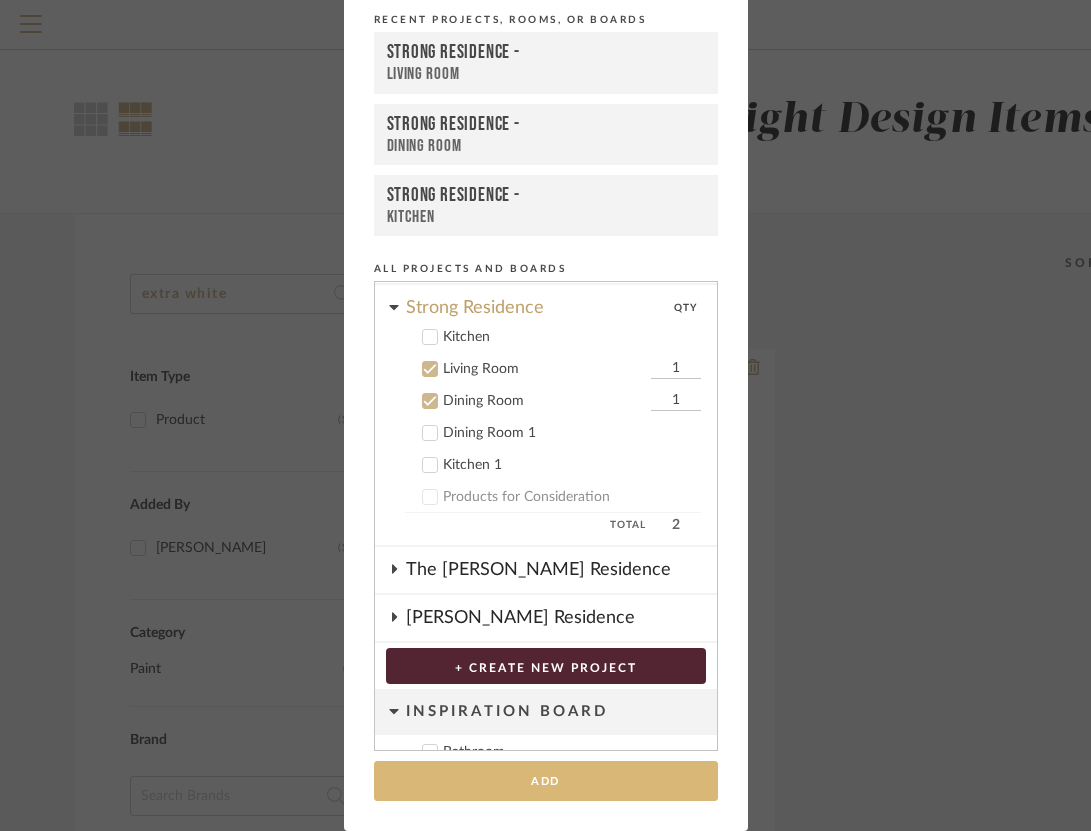 click on "Add" at bounding box center [546, 781] 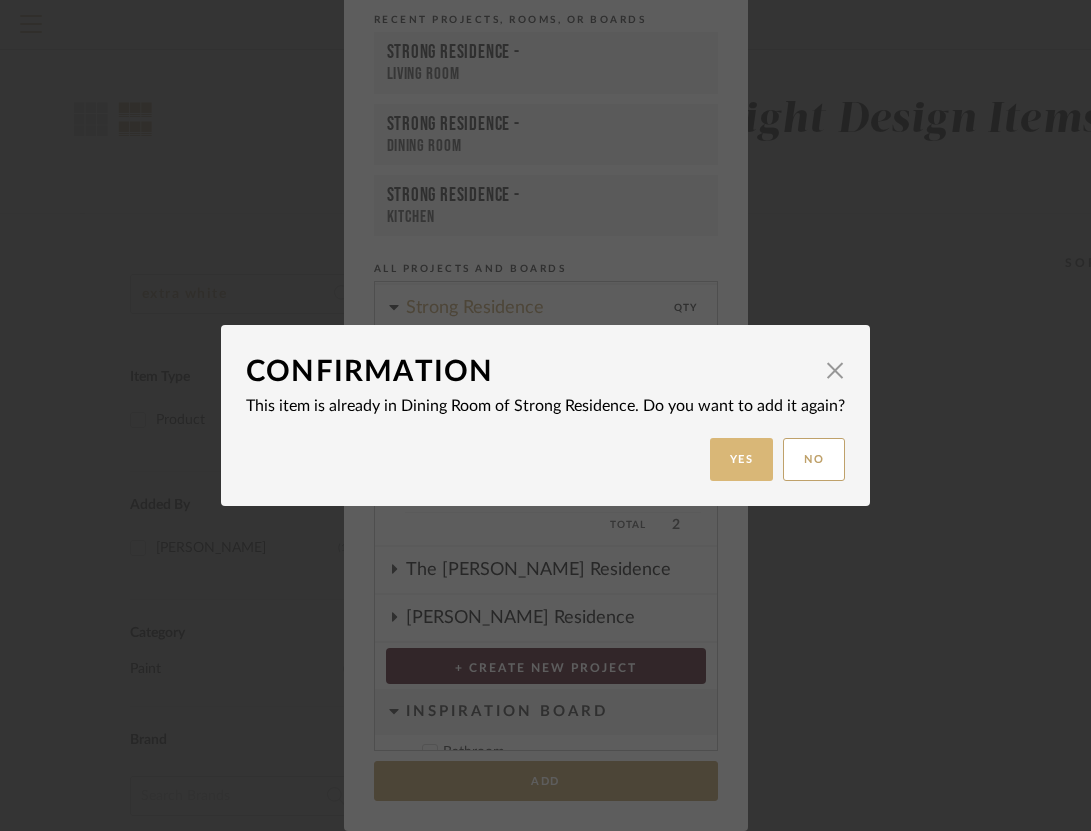 click on "Yes" at bounding box center (742, 459) 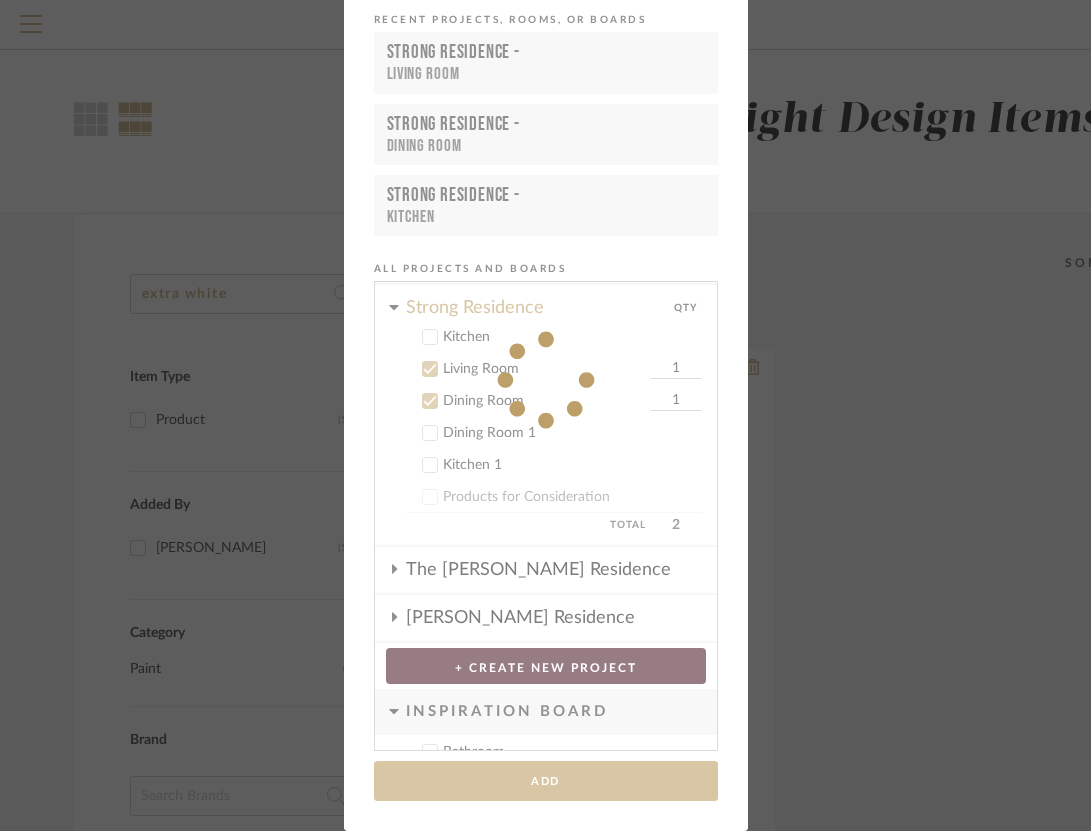 type 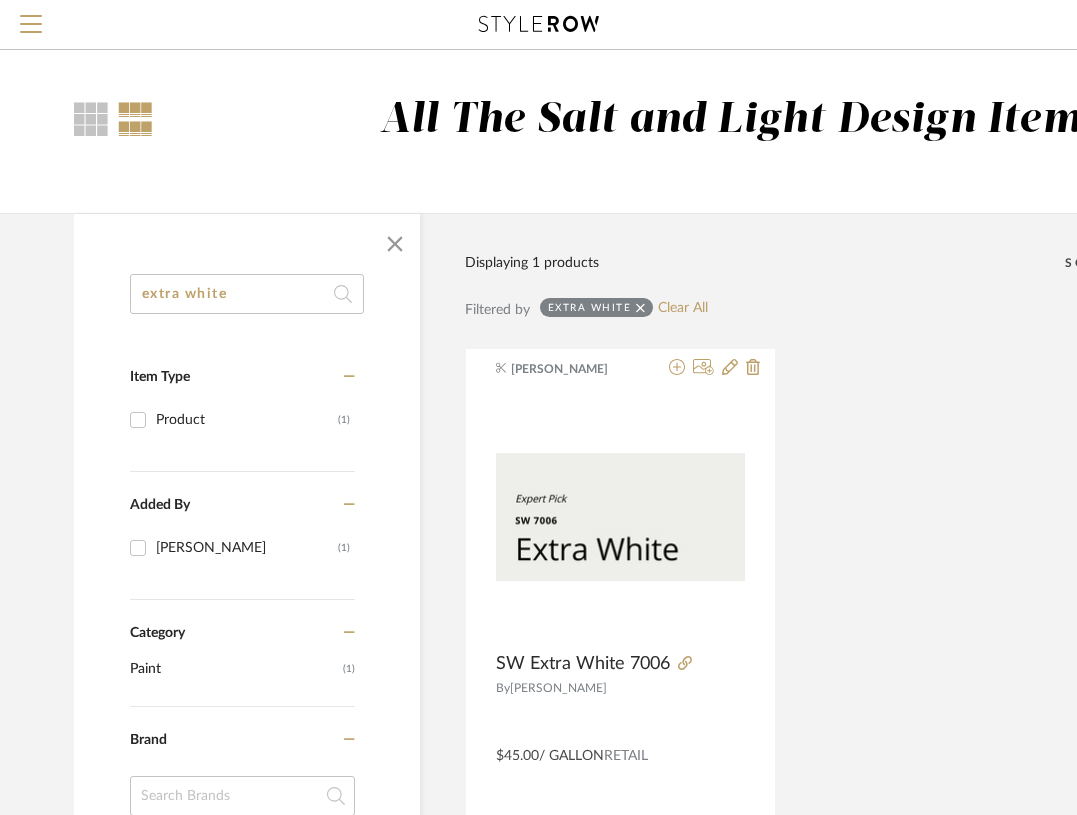 drag, startPoint x: 271, startPoint y: 298, endPoint x: 13, endPoint y: 296, distance: 258.00775 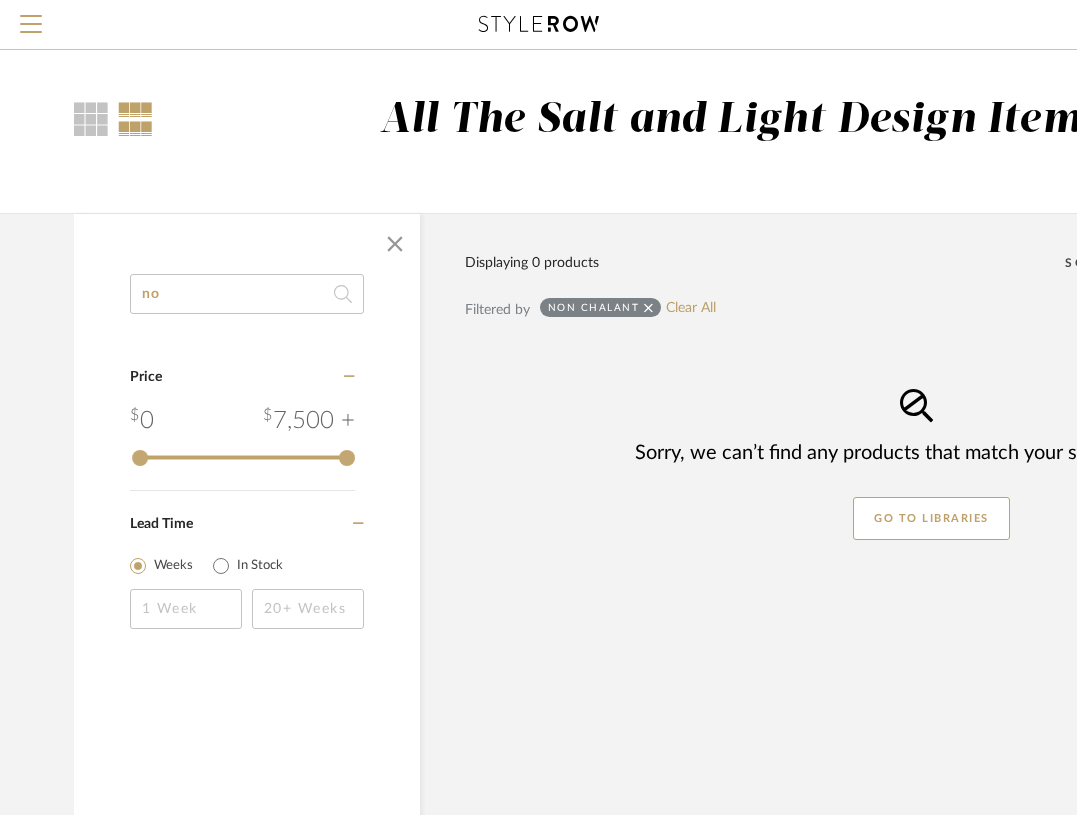 type on "n" 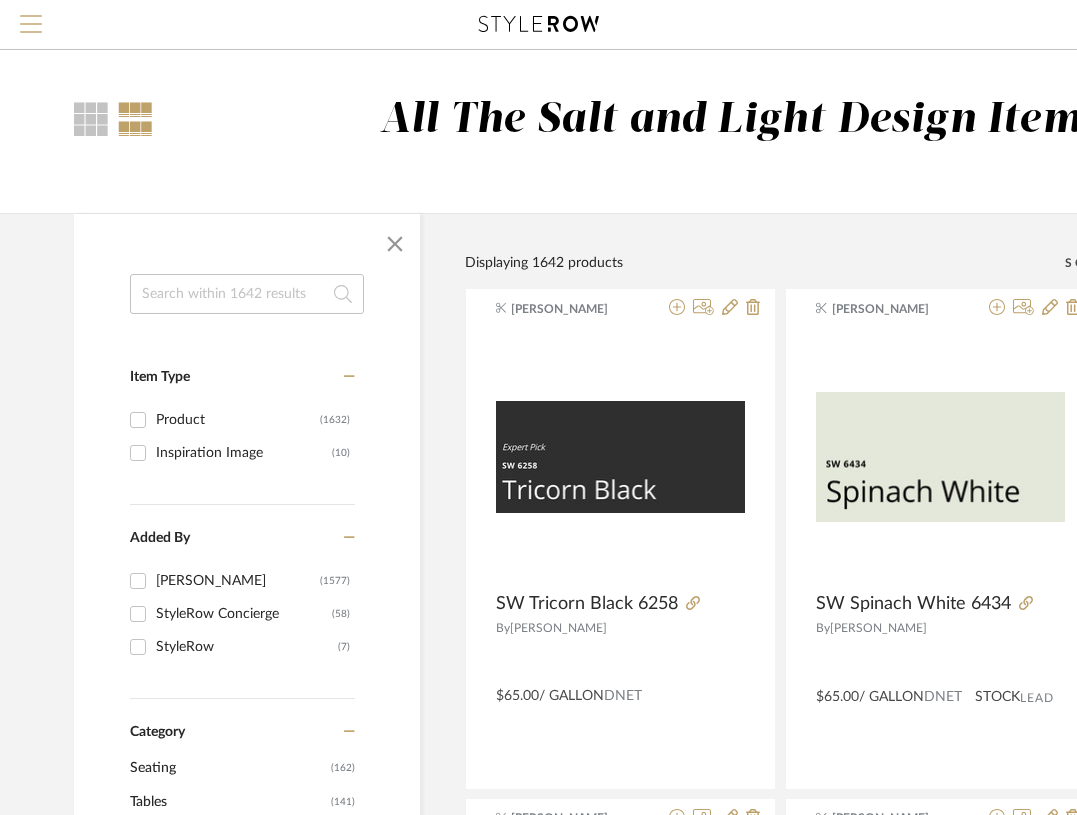 type 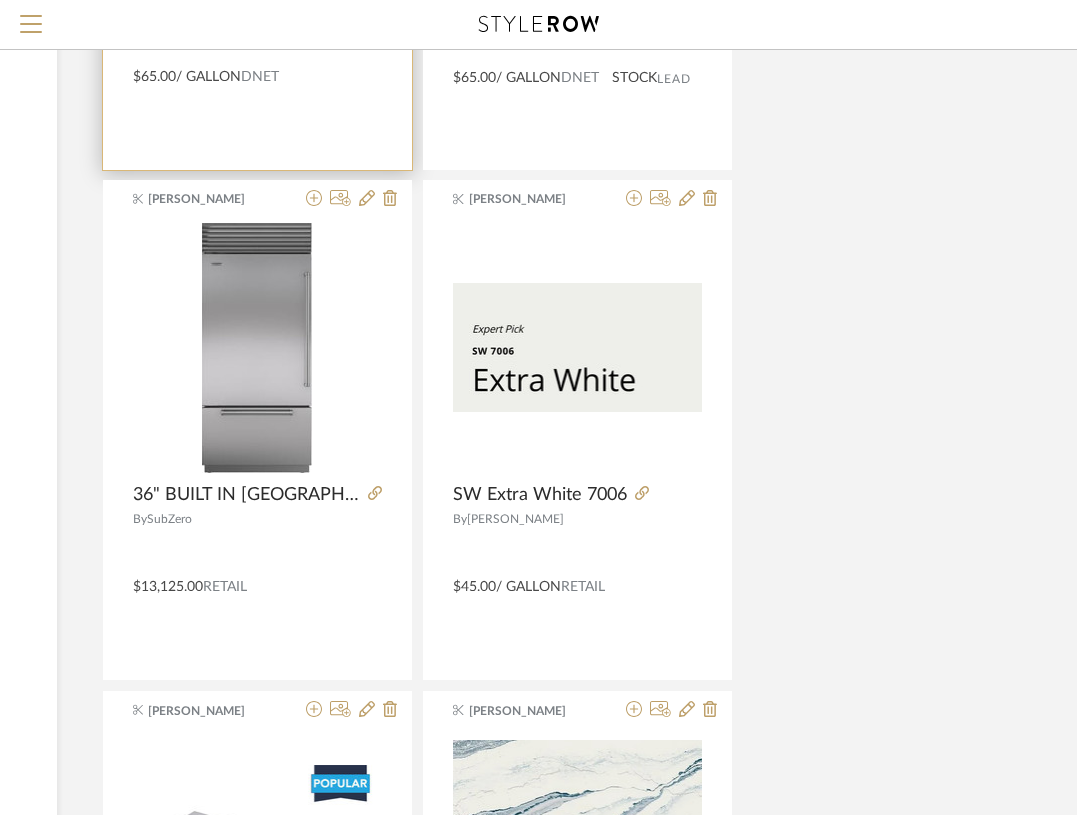 scroll, scrollTop: 0, scrollLeft: 363, axis: horizontal 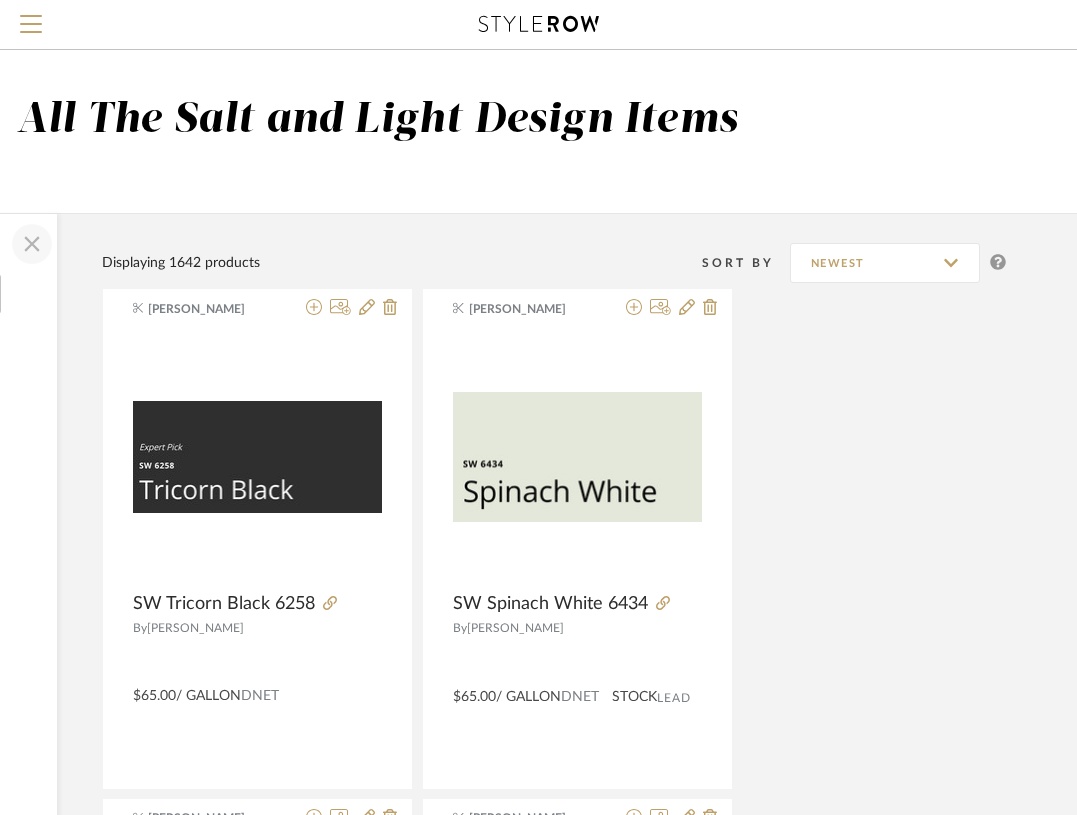click 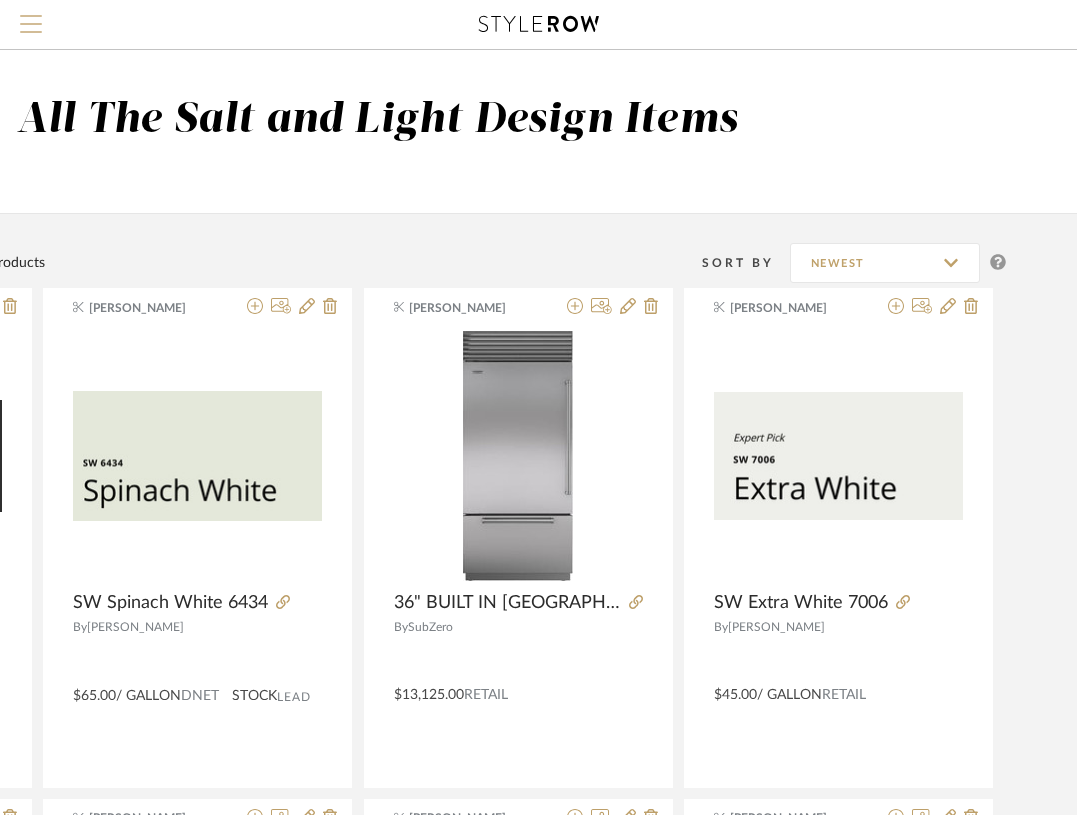 click at bounding box center (31, 30) 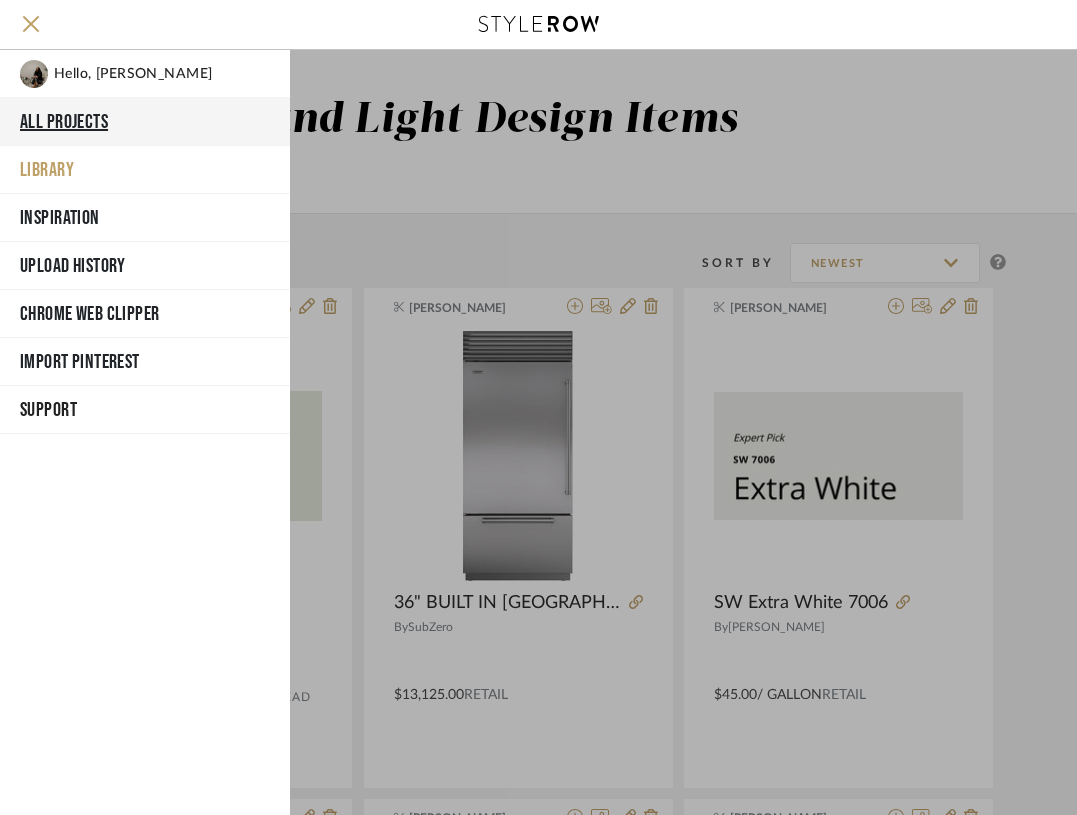 click on "All Projects" at bounding box center [145, 122] 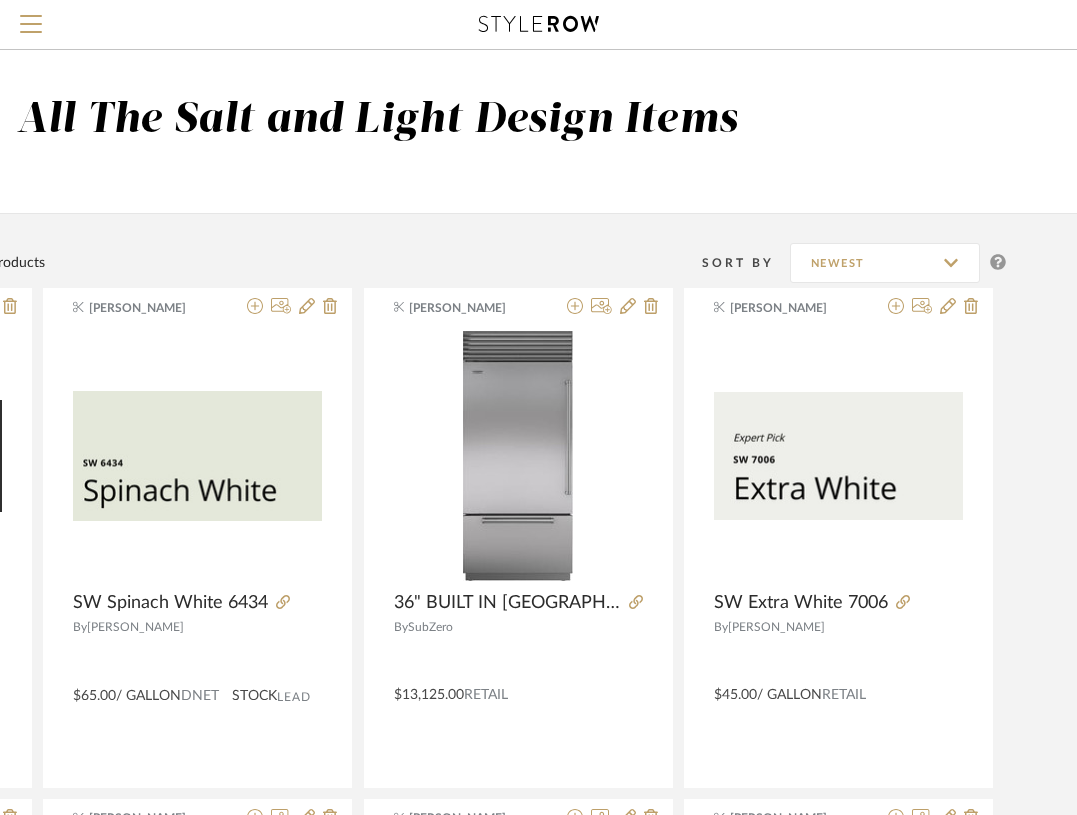 scroll, scrollTop: 0, scrollLeft: 0, axis: both 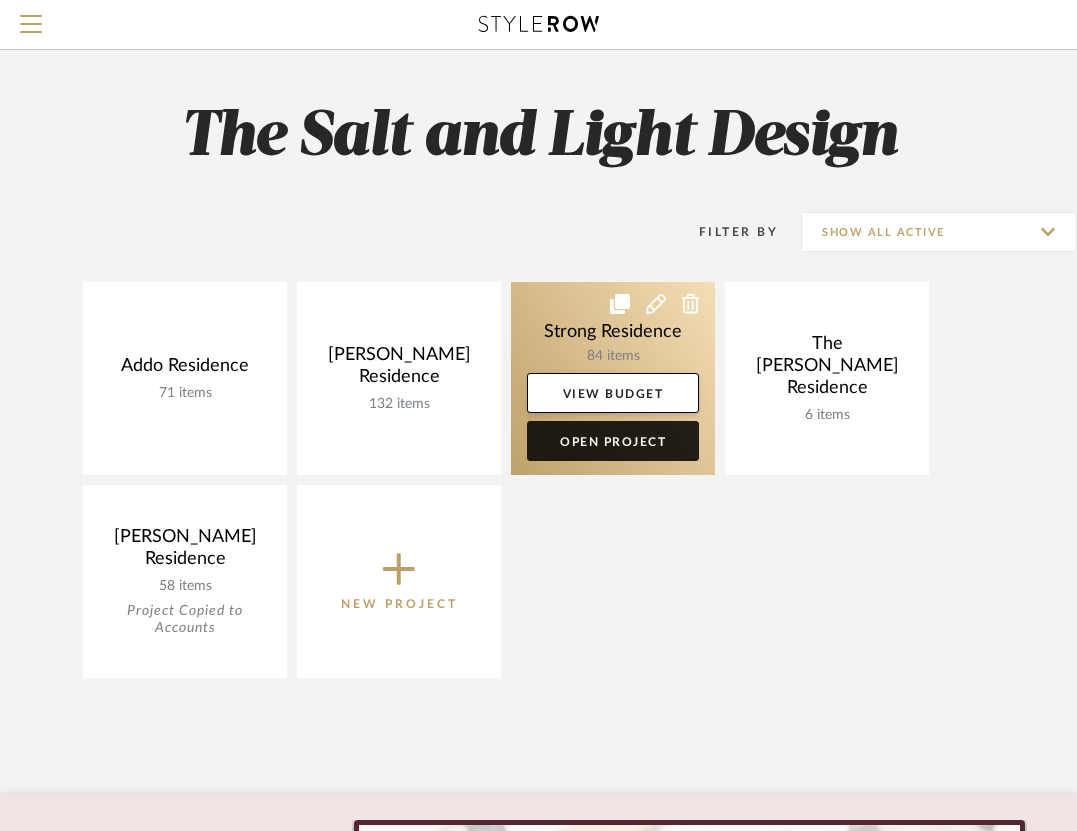 click on "Open Project" 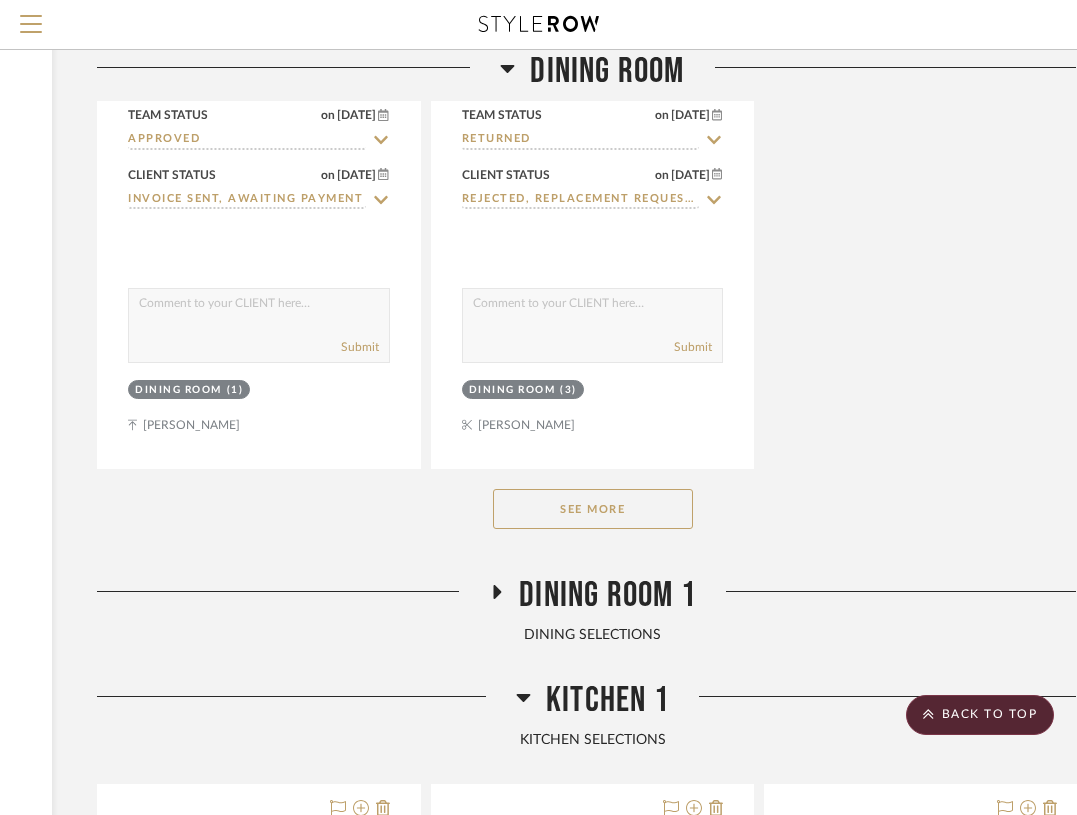 scroll, scrollTop: 2782, scrollLeft: 324, axis: both 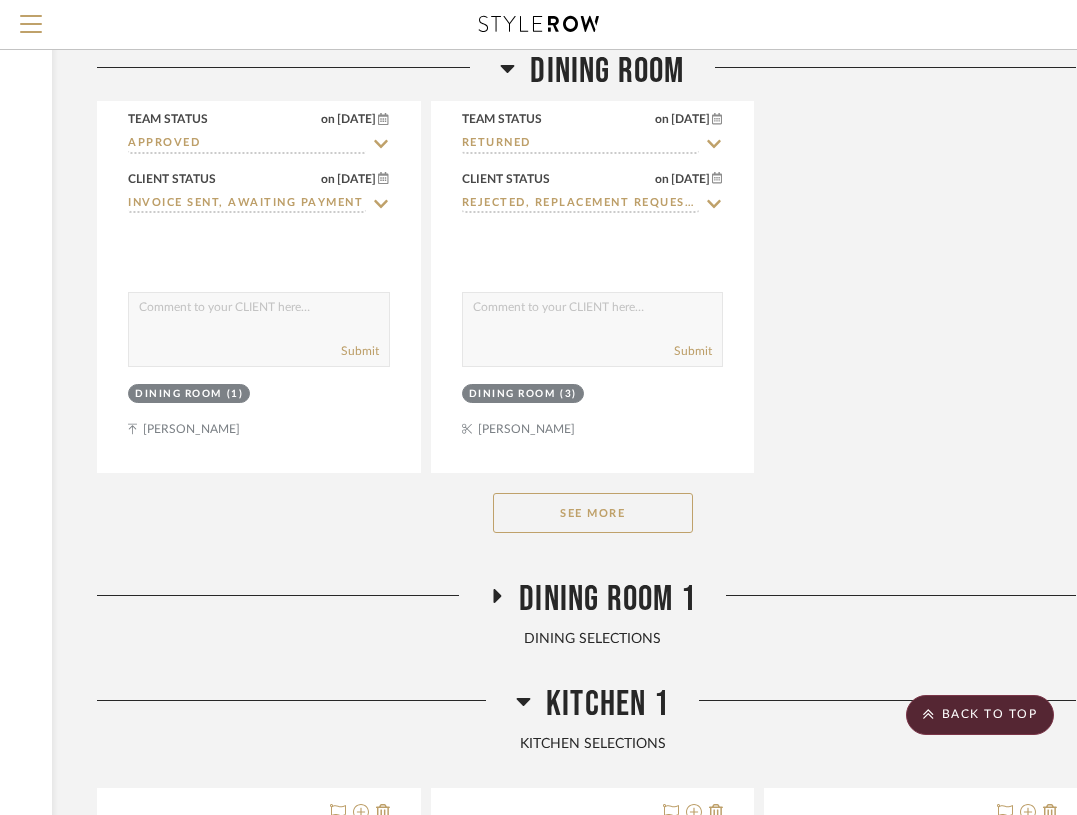 click on "See More" 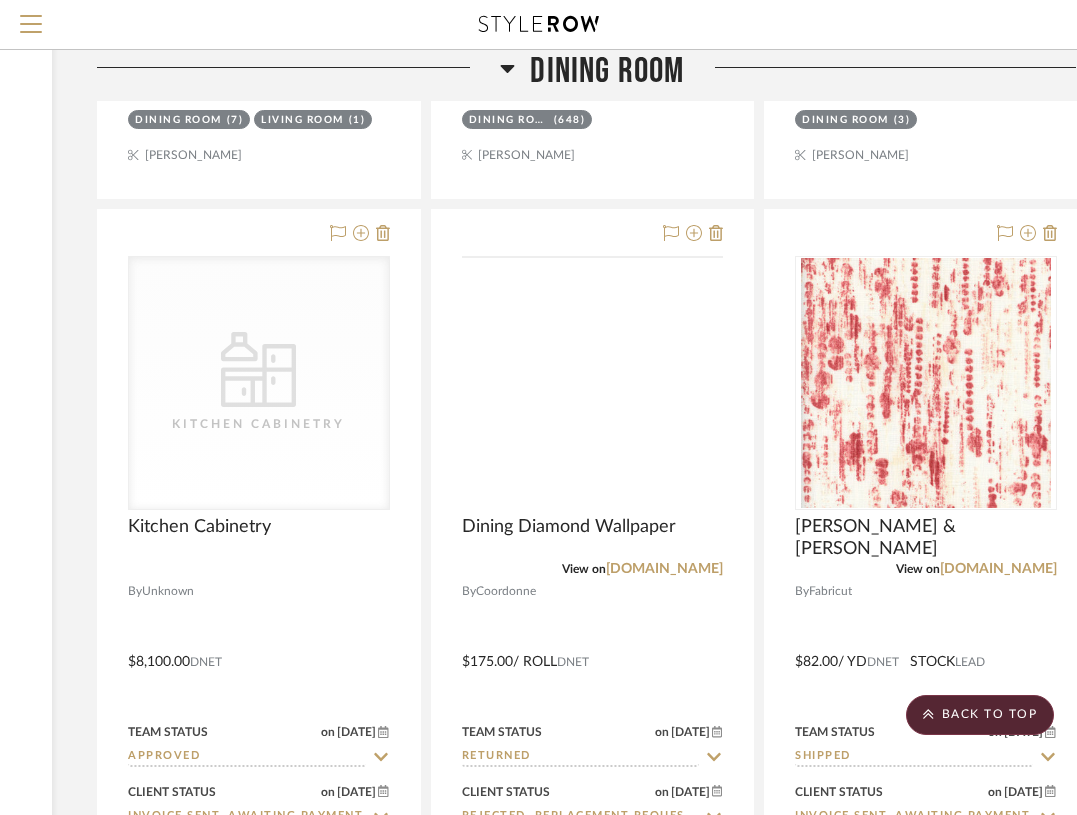 scroll, scrollTop: 2009, scrollLeft: 324, axis: both 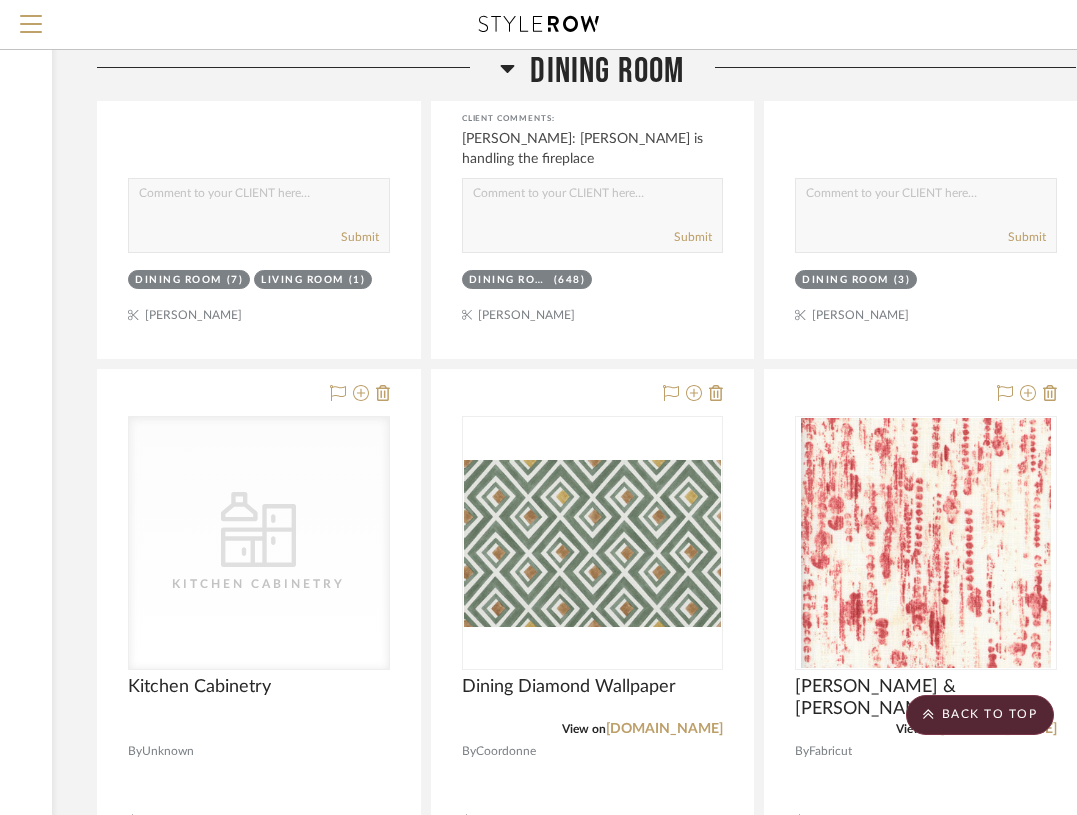 click 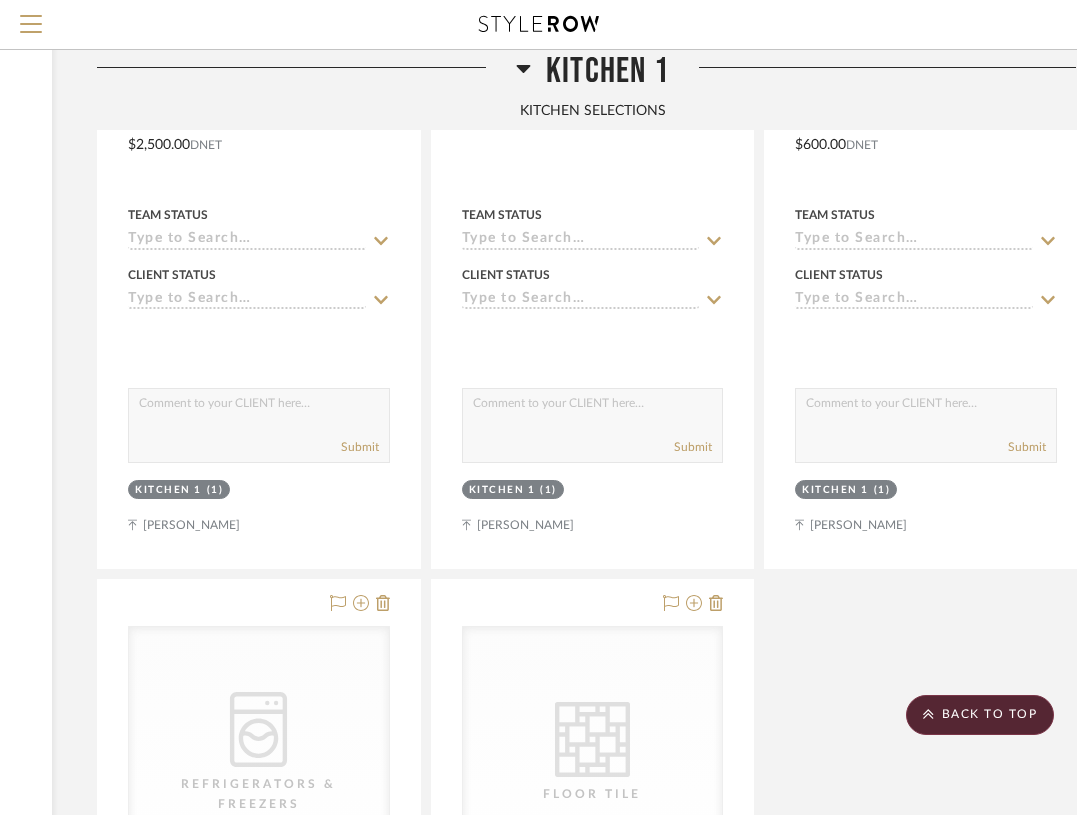 click 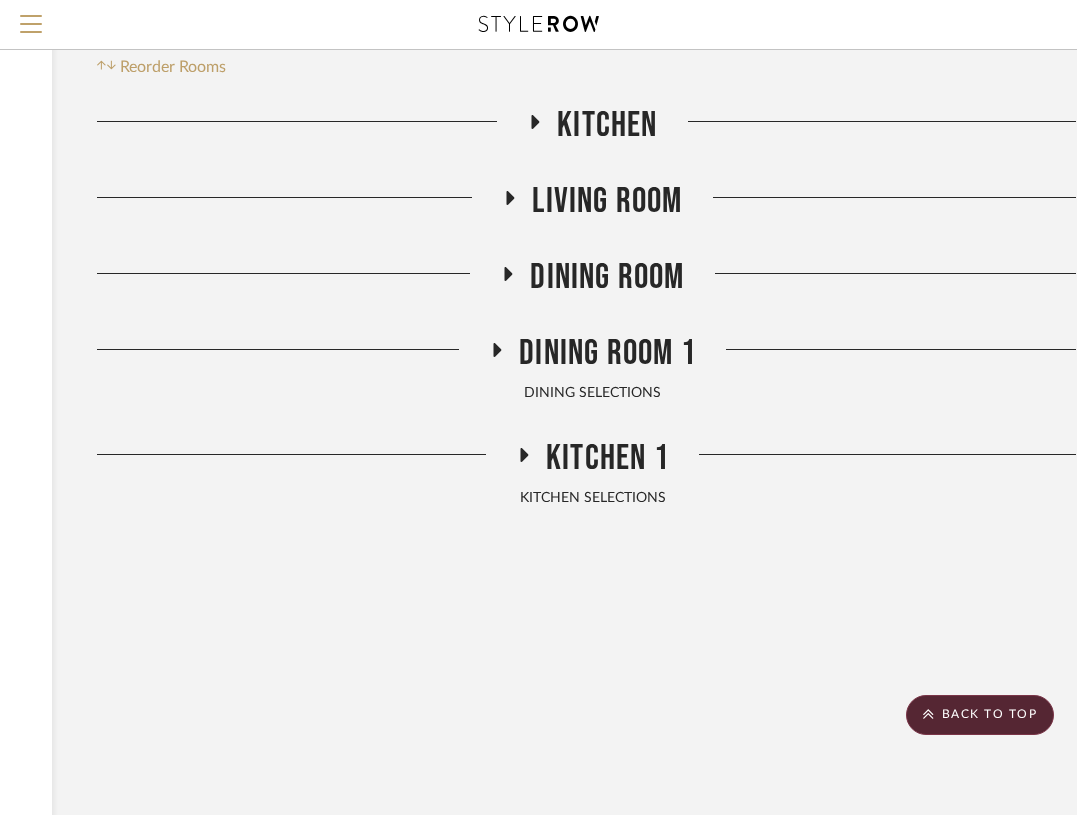 scroll, scrollTop: 250, scrollLeft: 324, axis: both 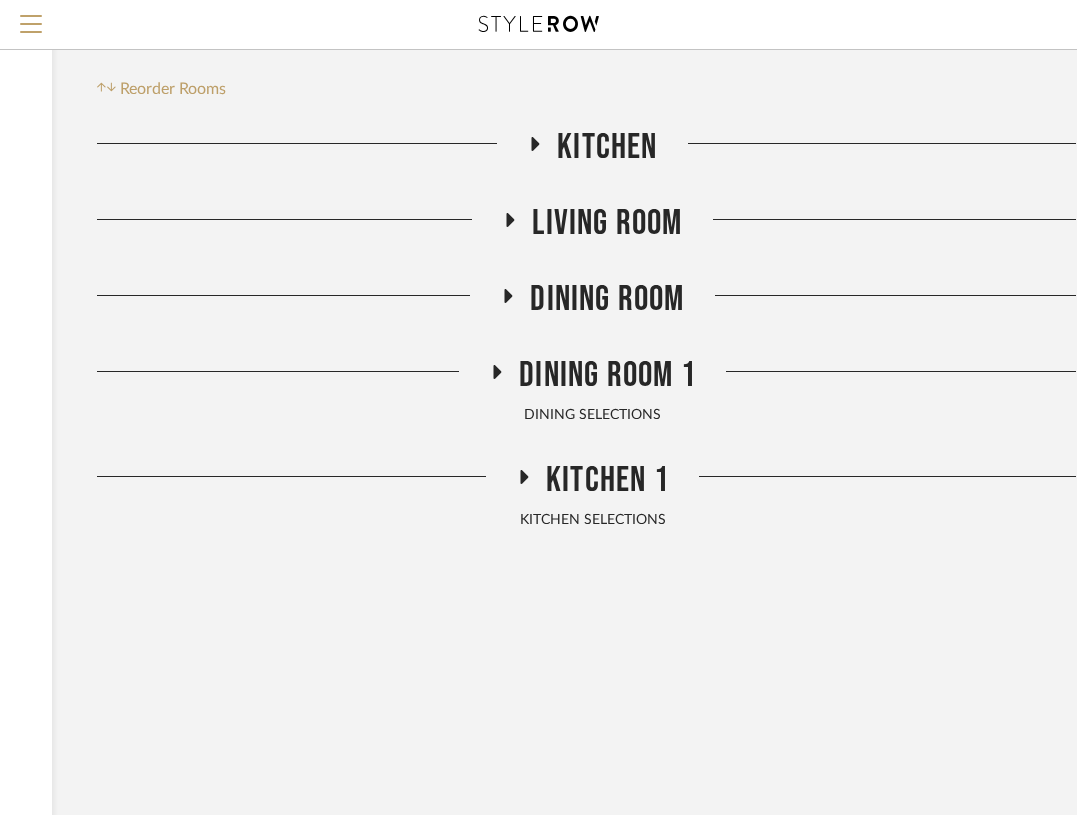 click 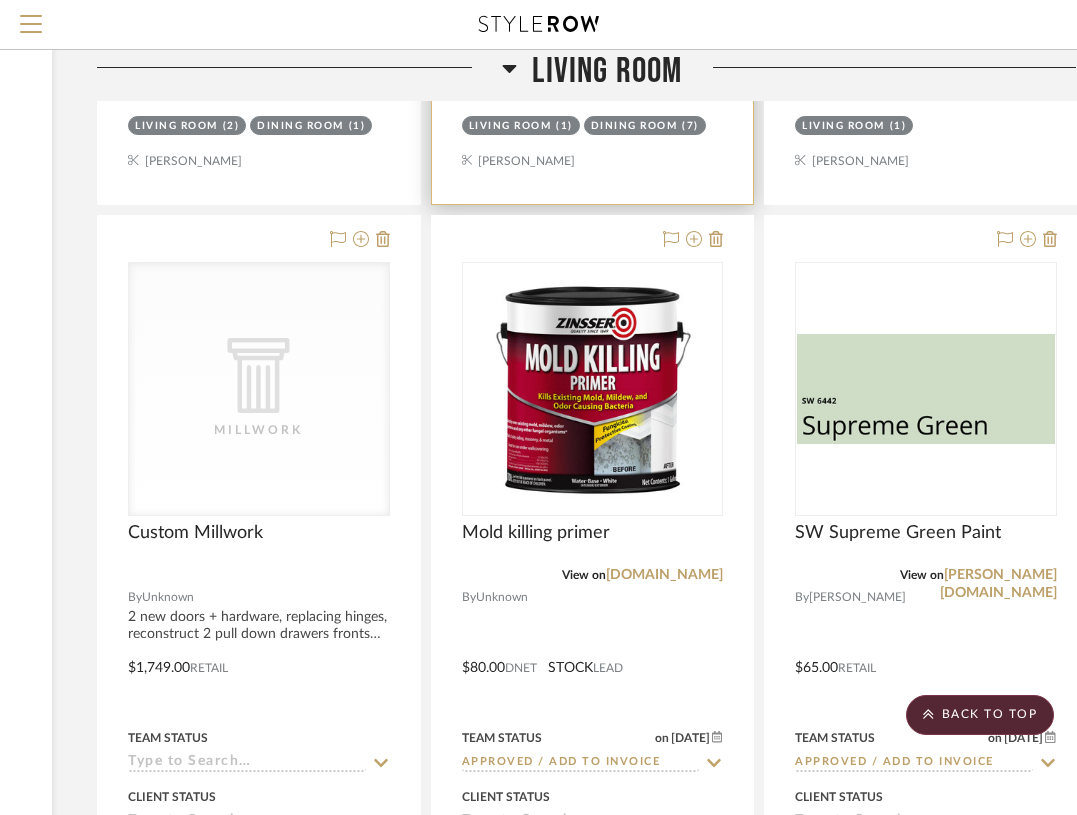 scroll, scrollTop: 1206, scrollLeft: 324, axis: both 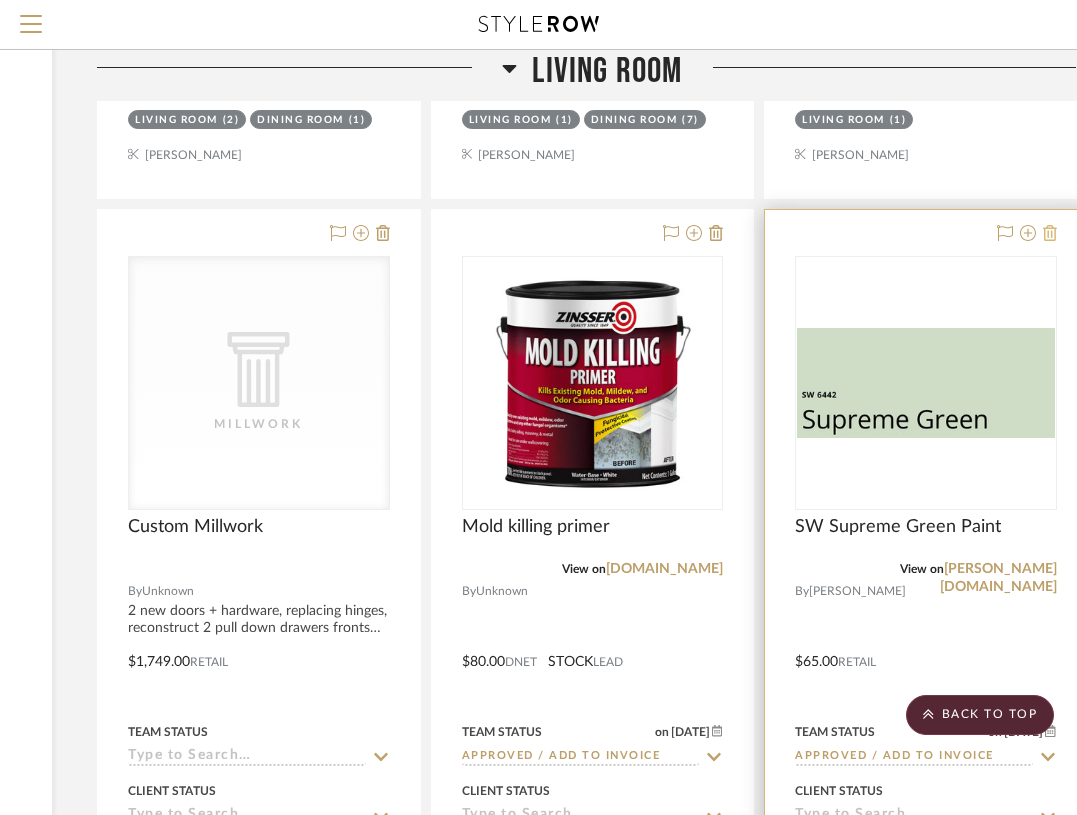 click 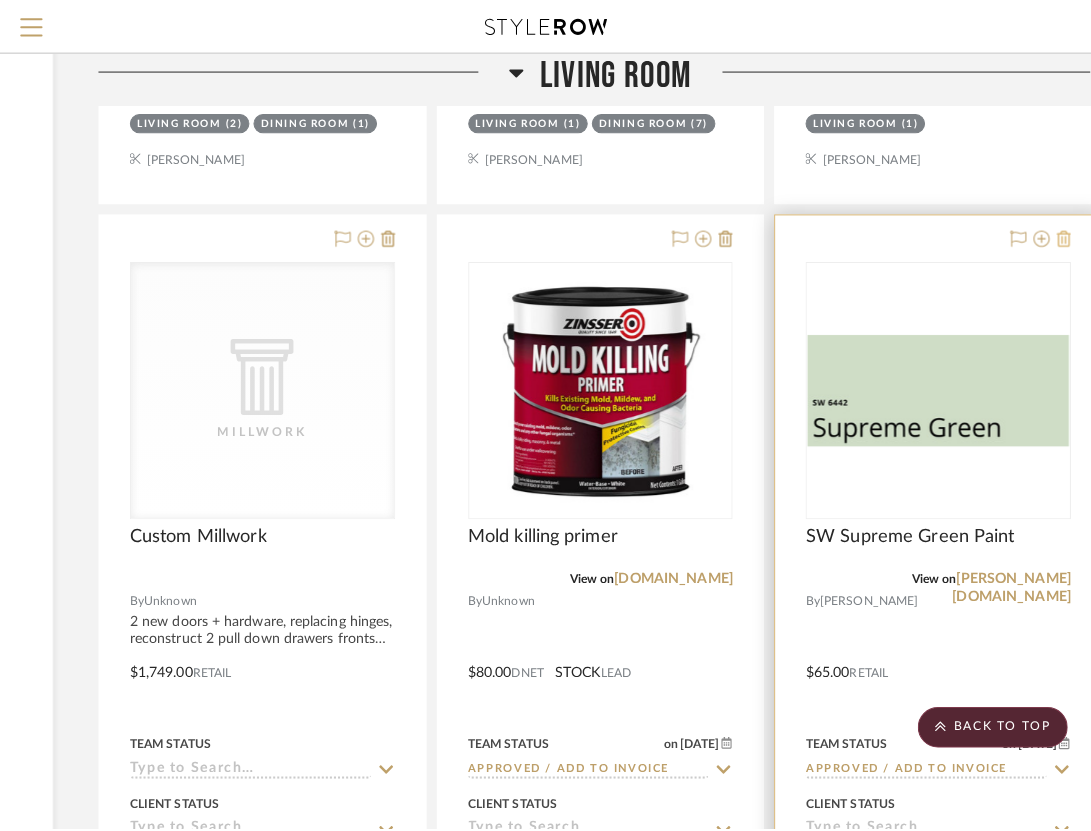 scroll, scrollTop: 0, scrollLeft: 0, axis: both 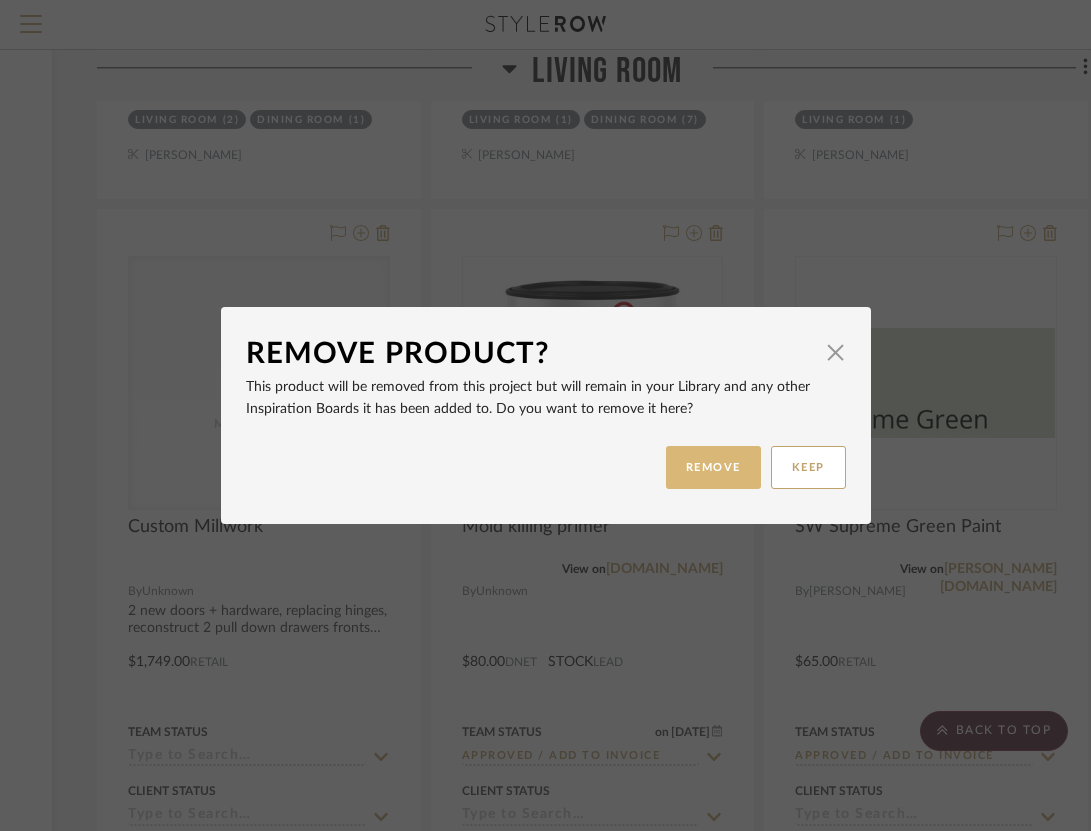 click on "REMOVE" at bounding box center (713, 467) 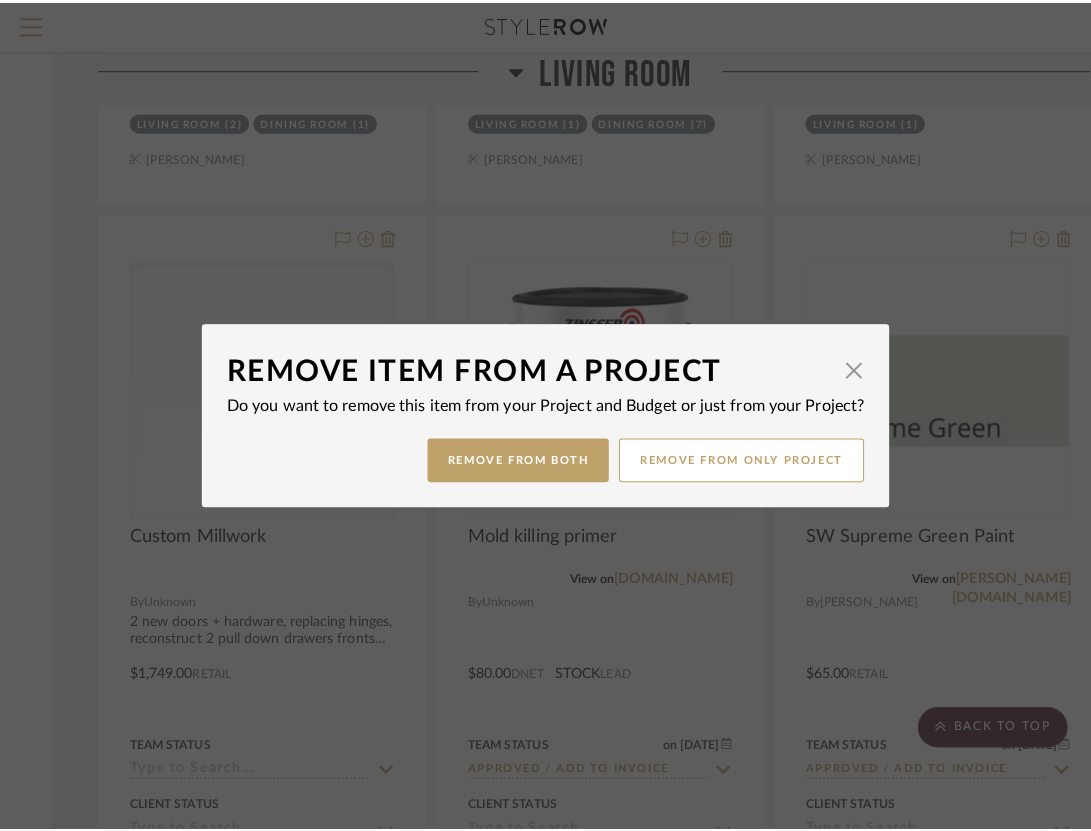 scroll, scrollTop: 0, scrollLeft: 0, axis: both 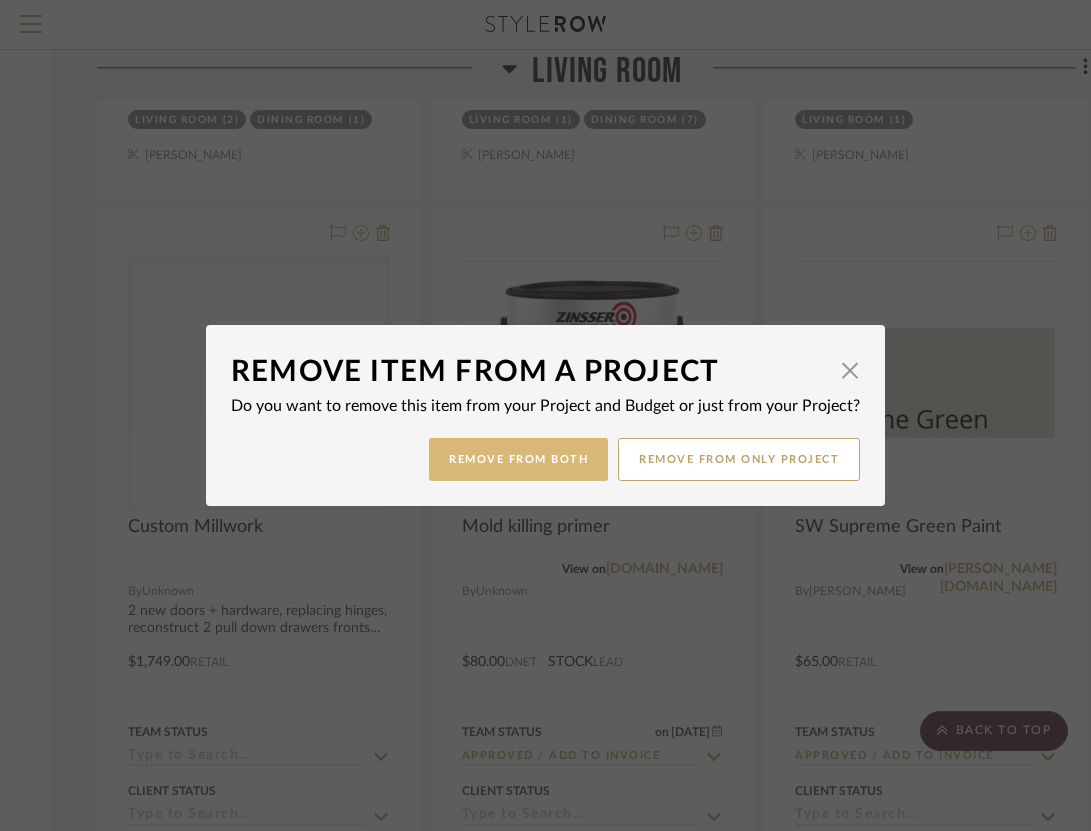 click on "Remove from Both" at bounding box center [518, 459] 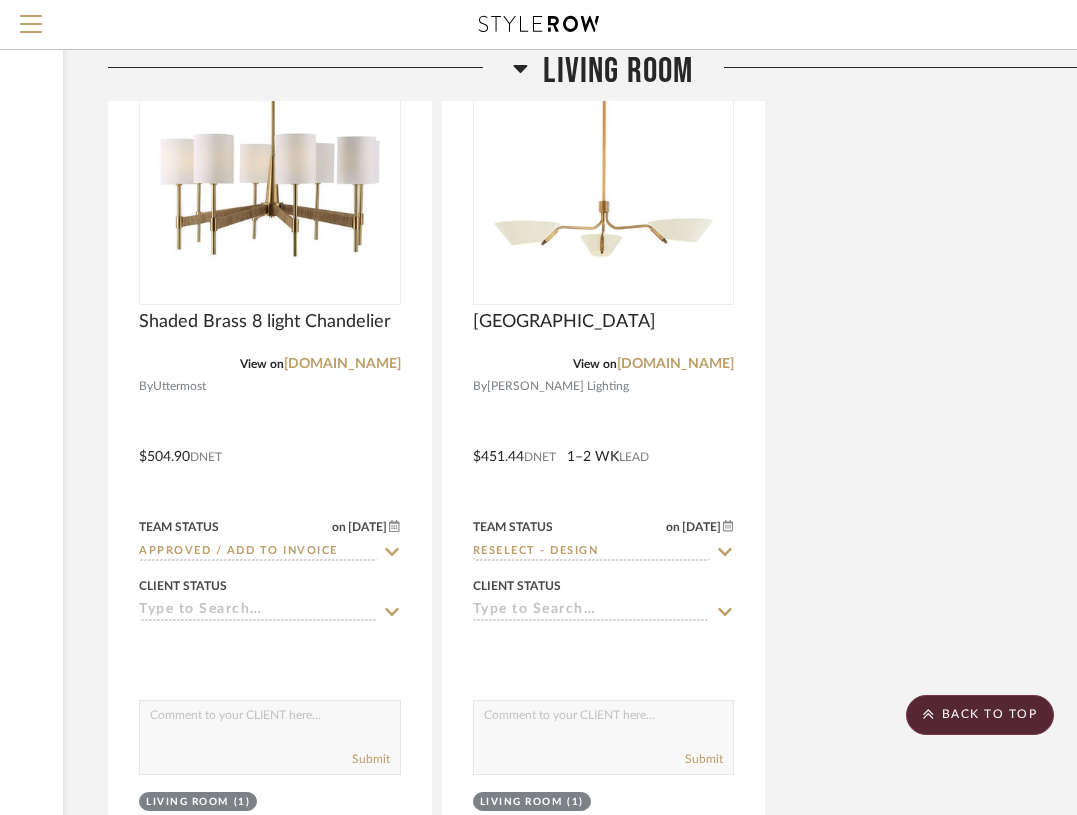 scroll, scrollTop: 2303, scrollLeft: 313, axis: both 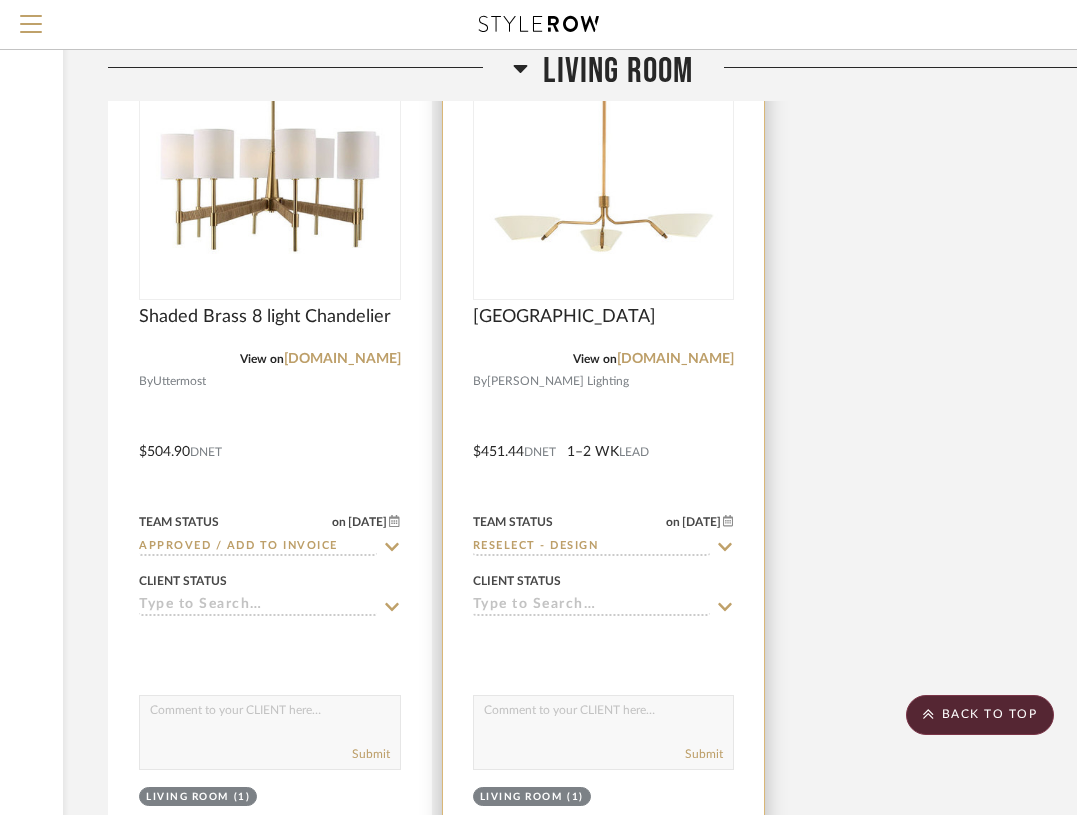 click 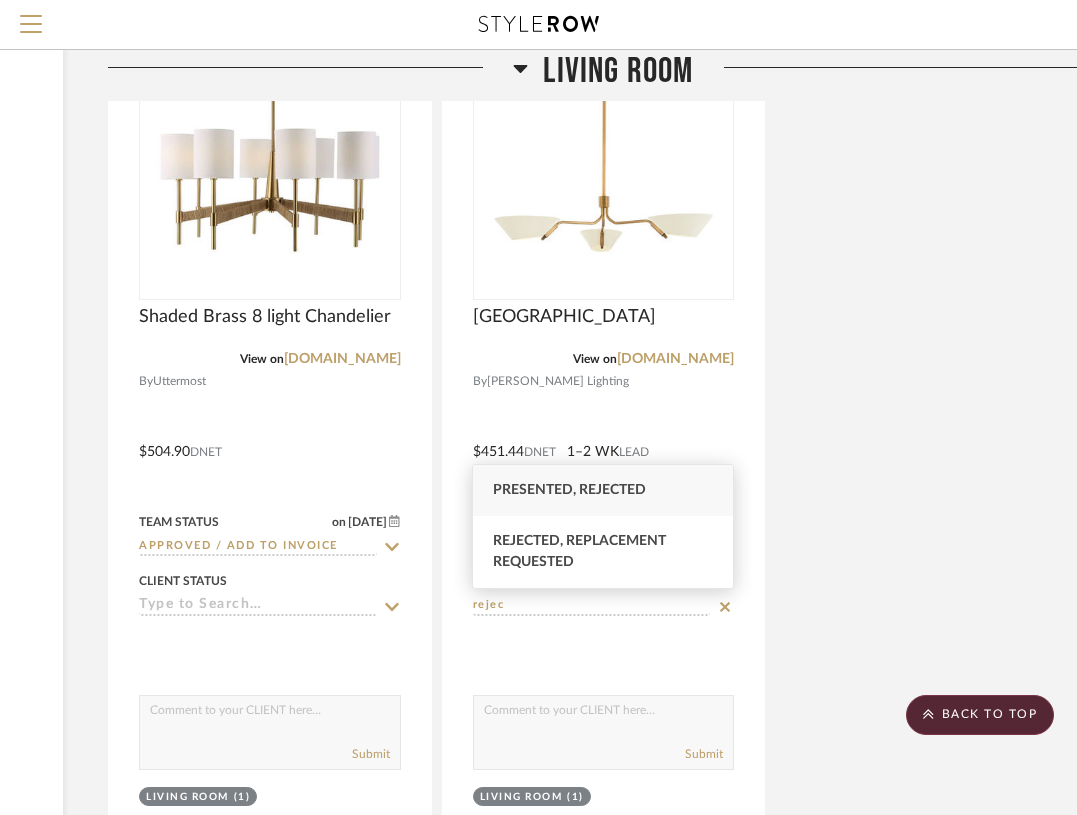 type on "rejec" 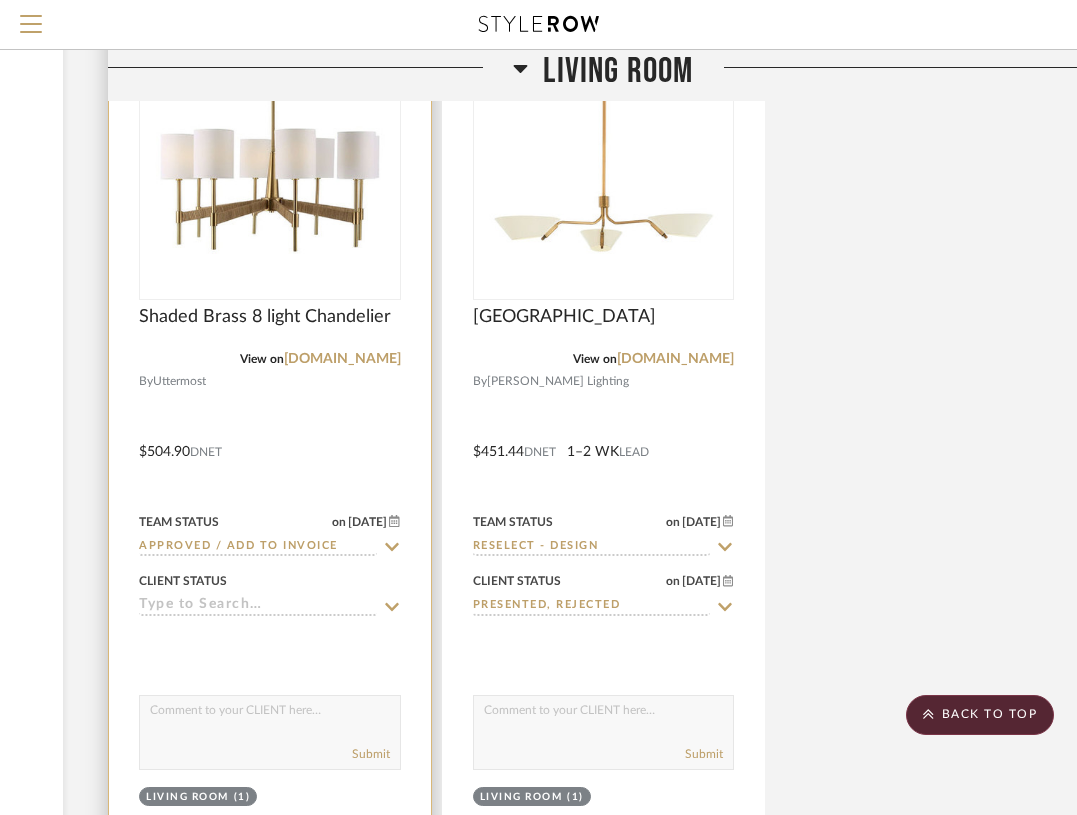 click 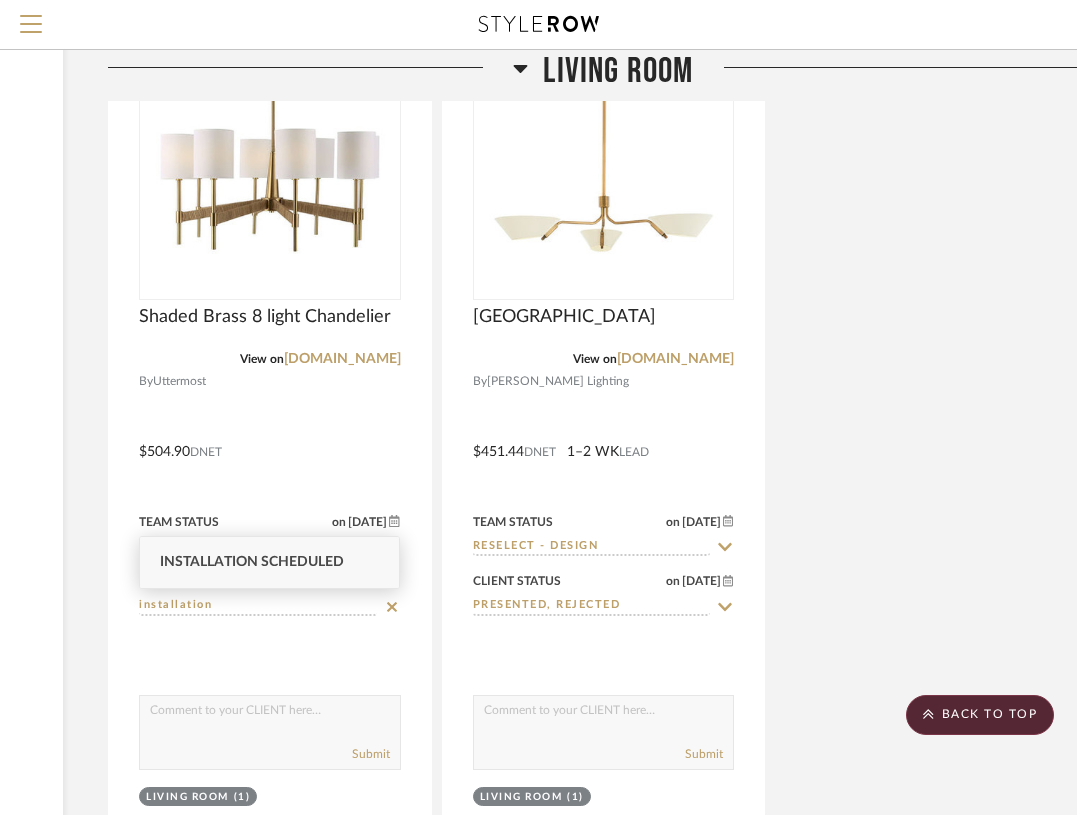 type on "installation" 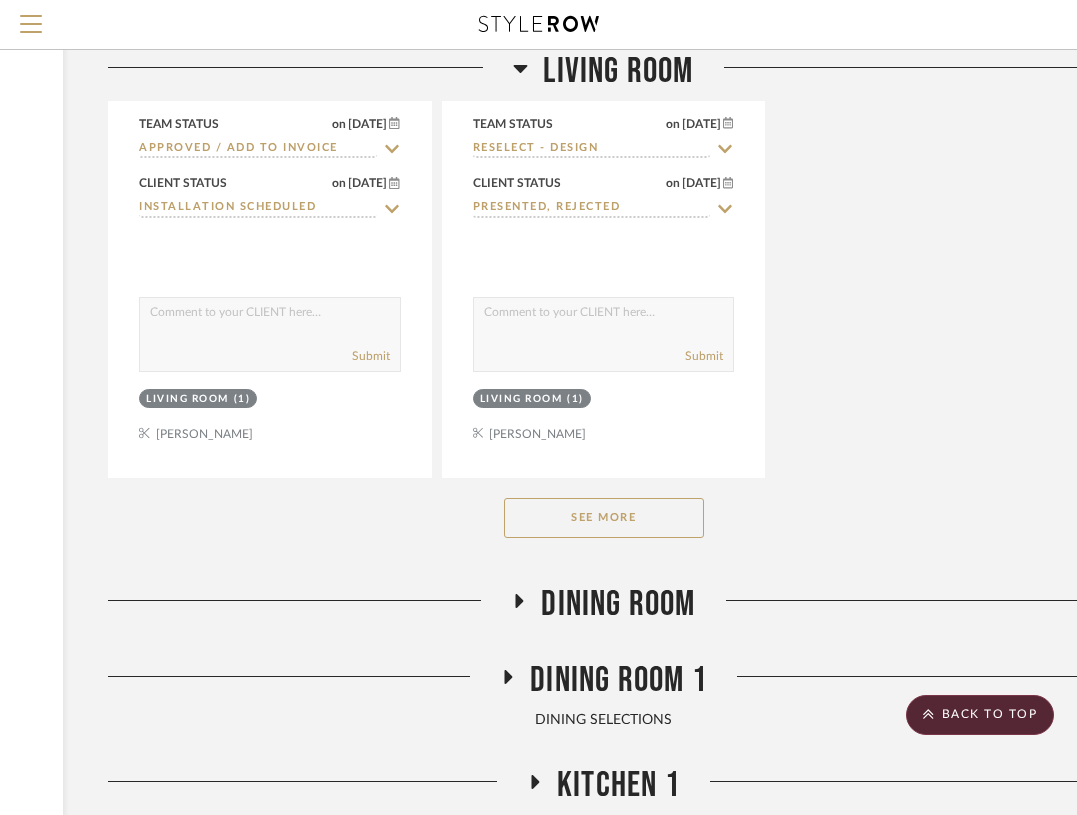 scroll, scrollTop: 2688, scrollLeft: 313, axis: both 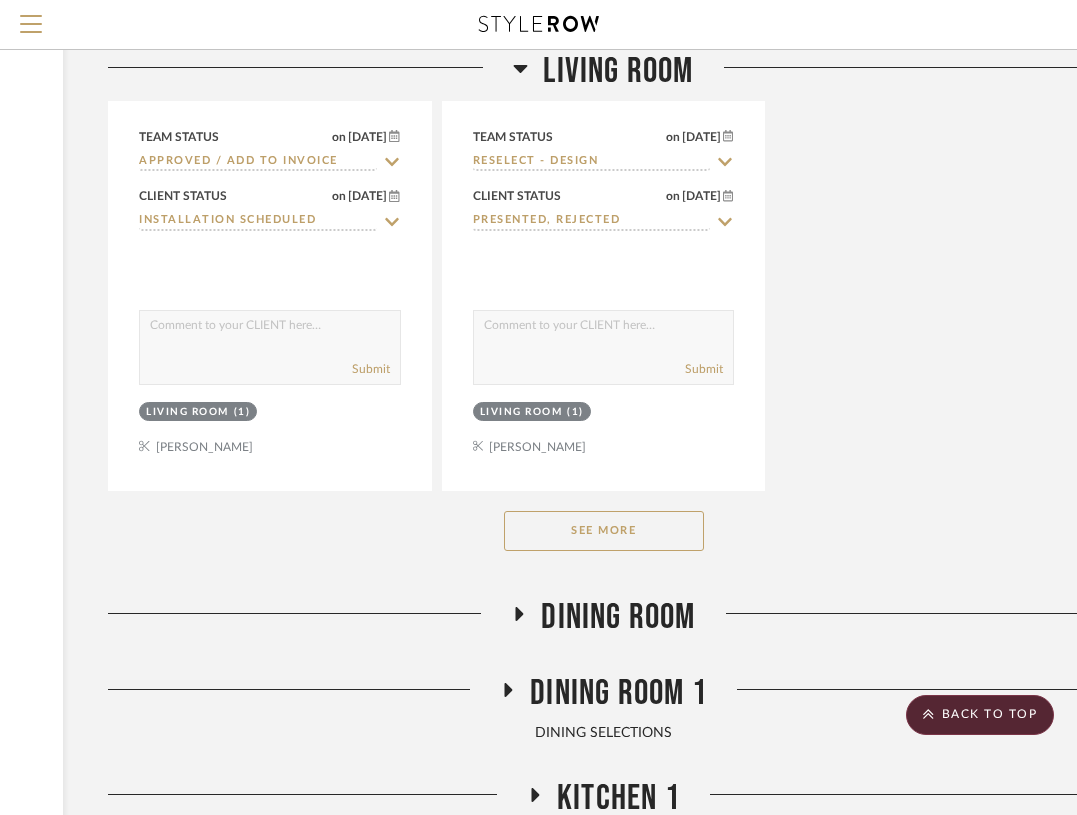 click on "See More" 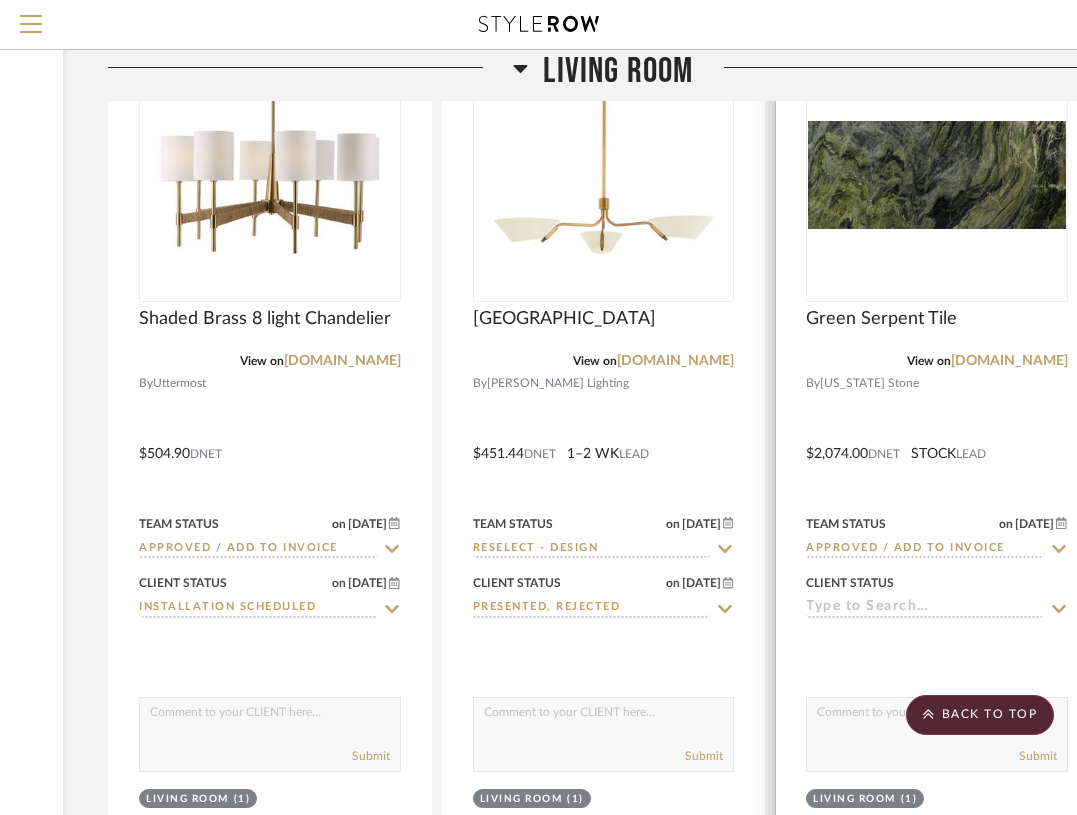 scroll, scrollTop: 2362, scrollLeft: 313, axis: both 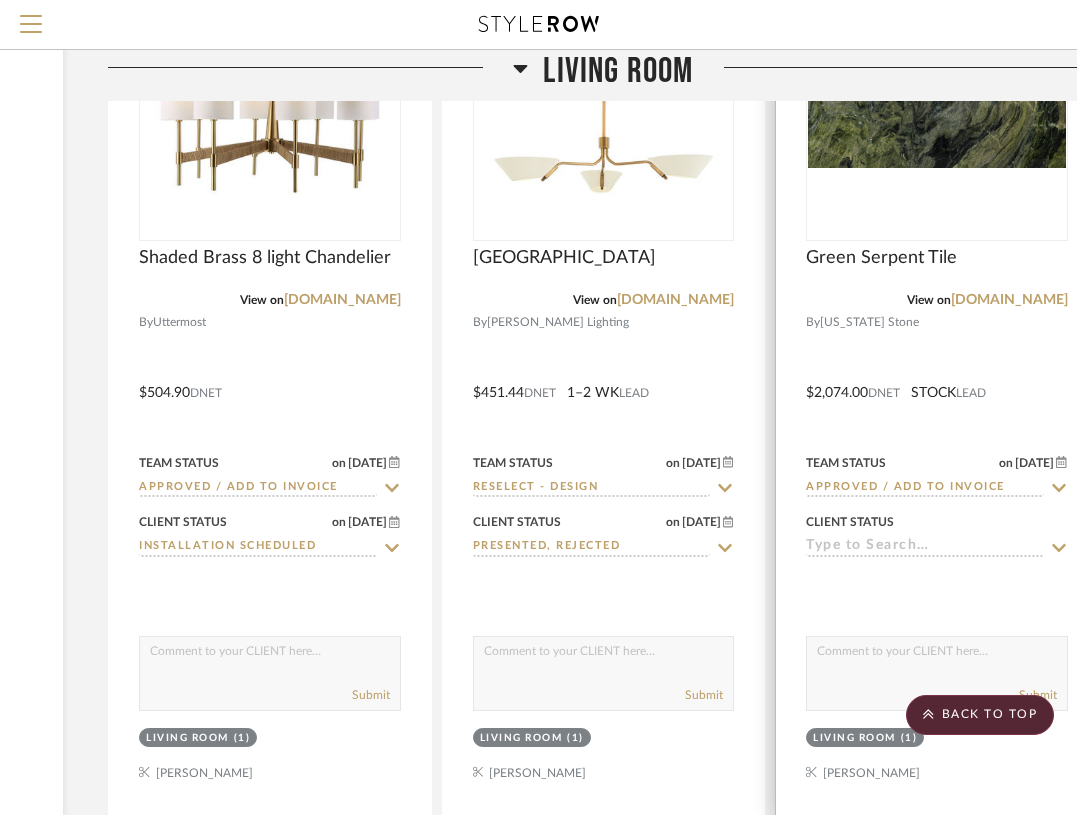 click 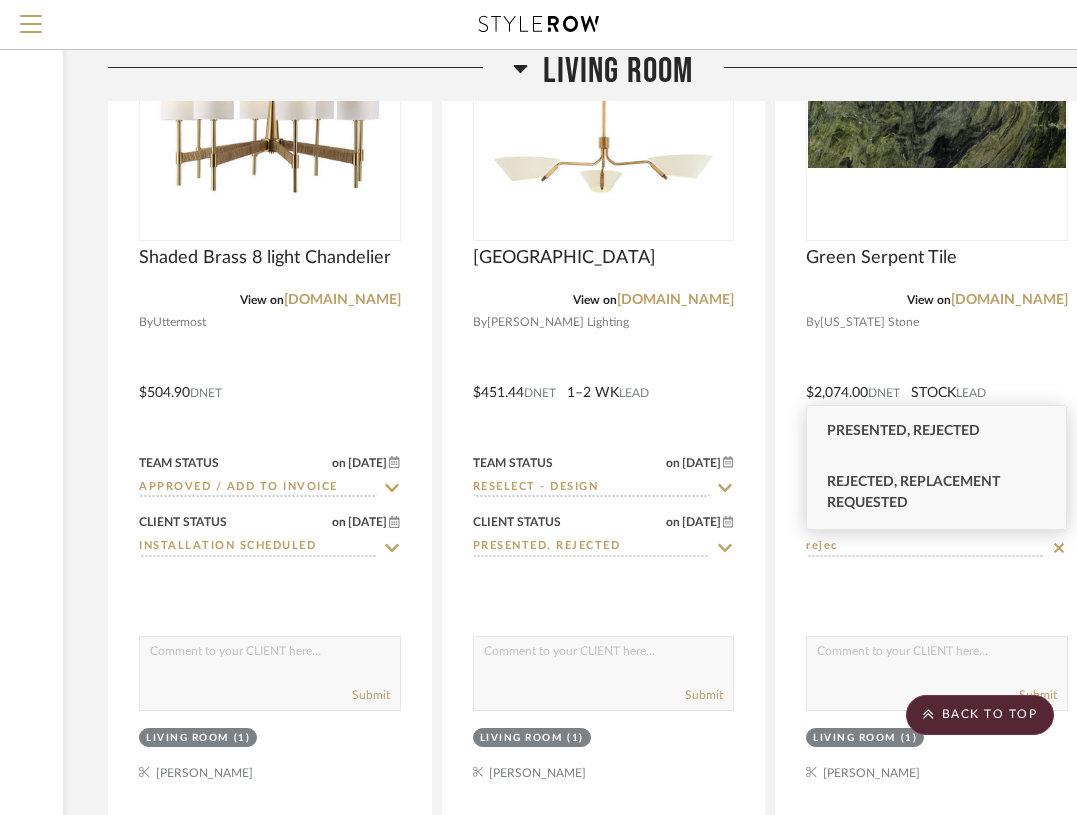 type on "rejec" 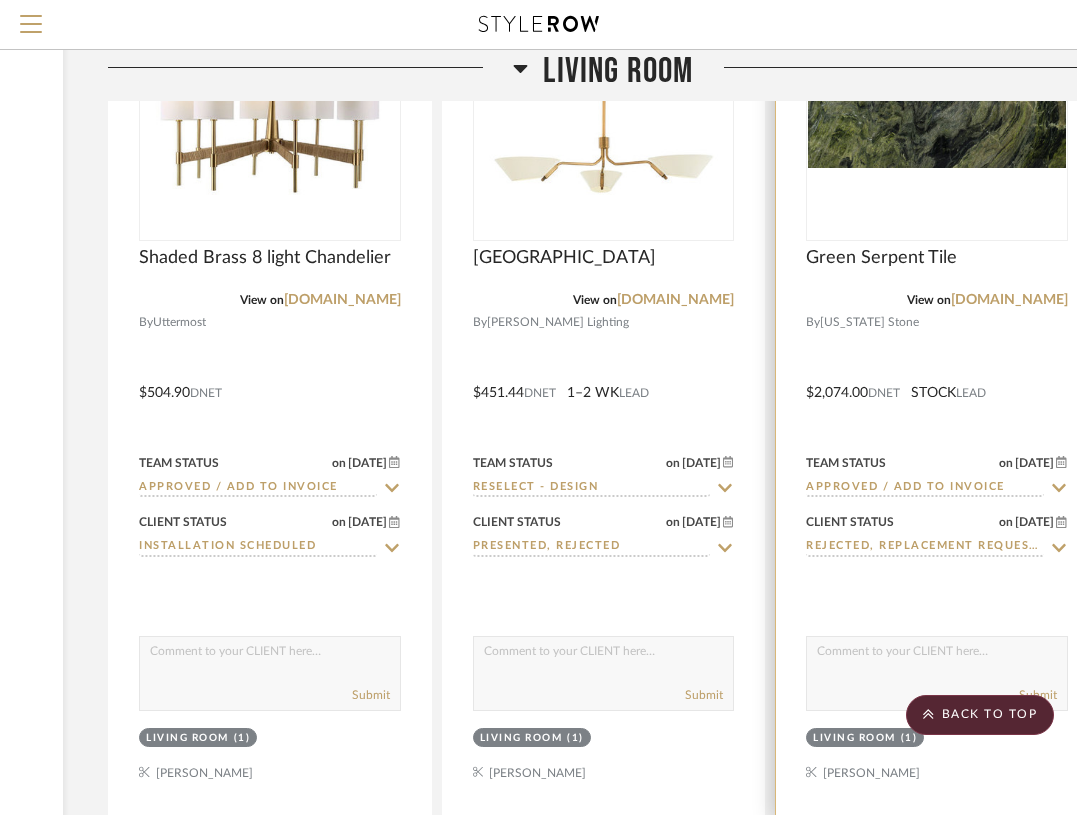 click on "Approved / Add to Invoice" 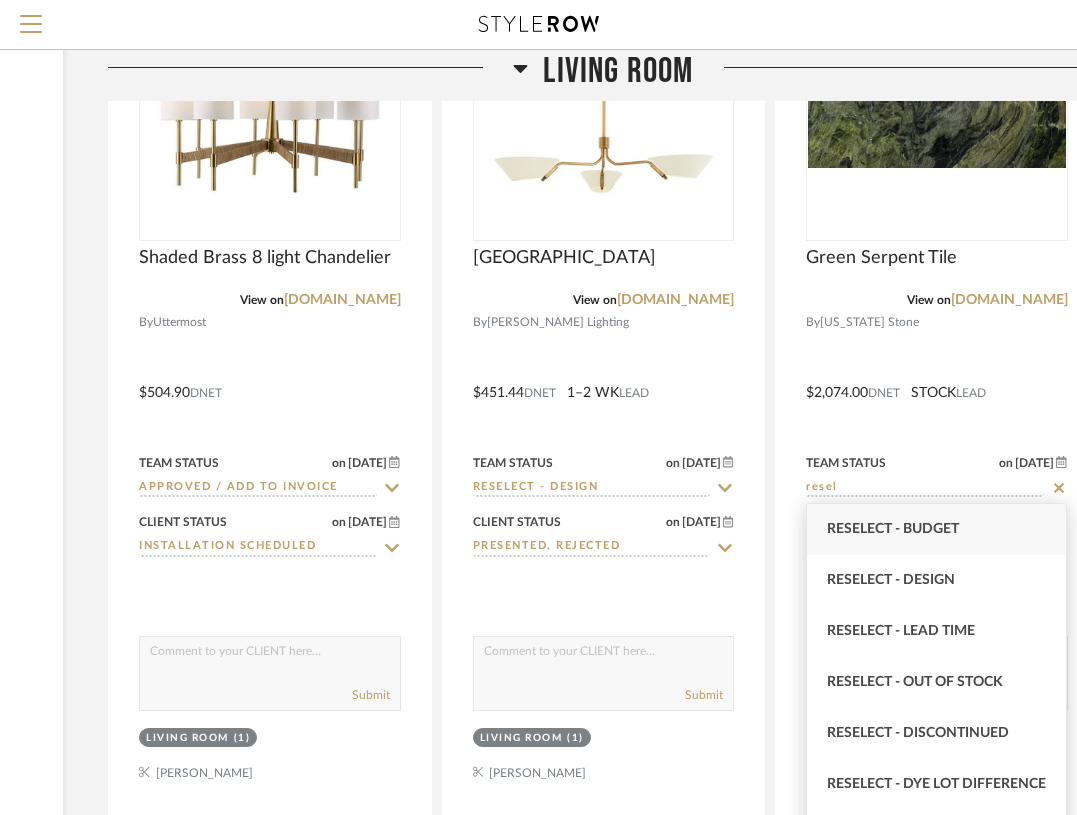 type on "resel" 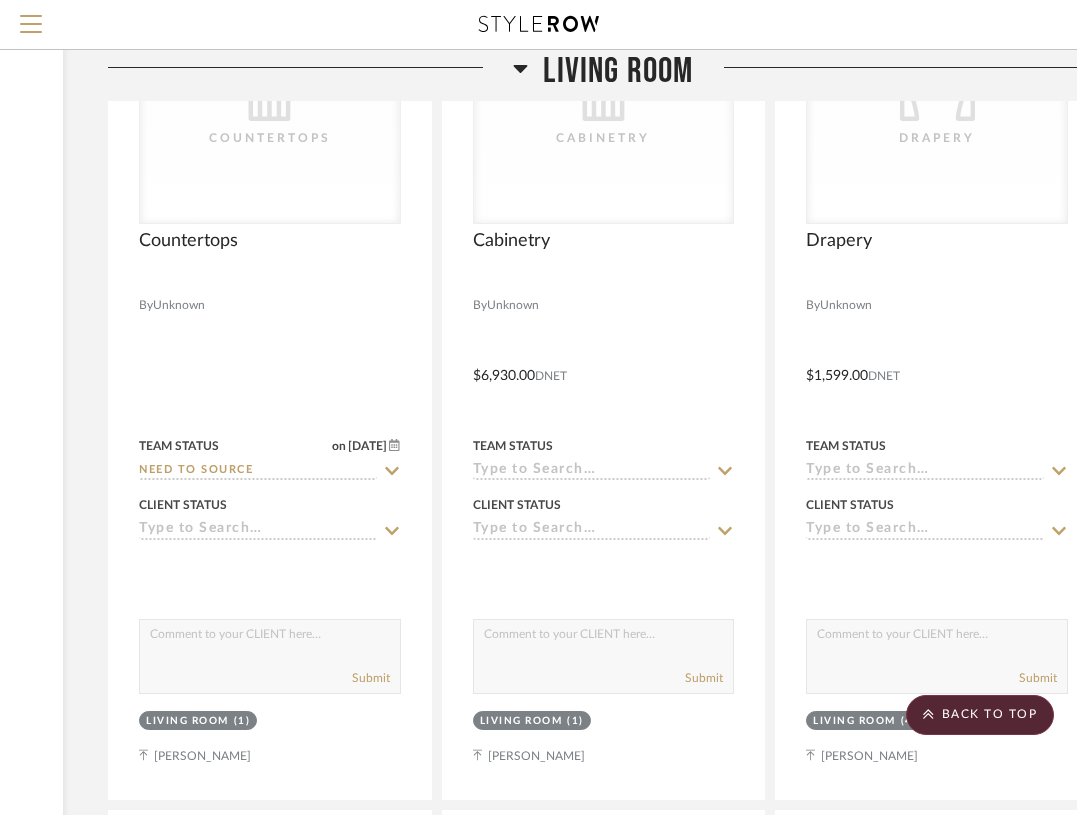 scroll, scrollTop: 3275, scrollLeft: 313, axis: both 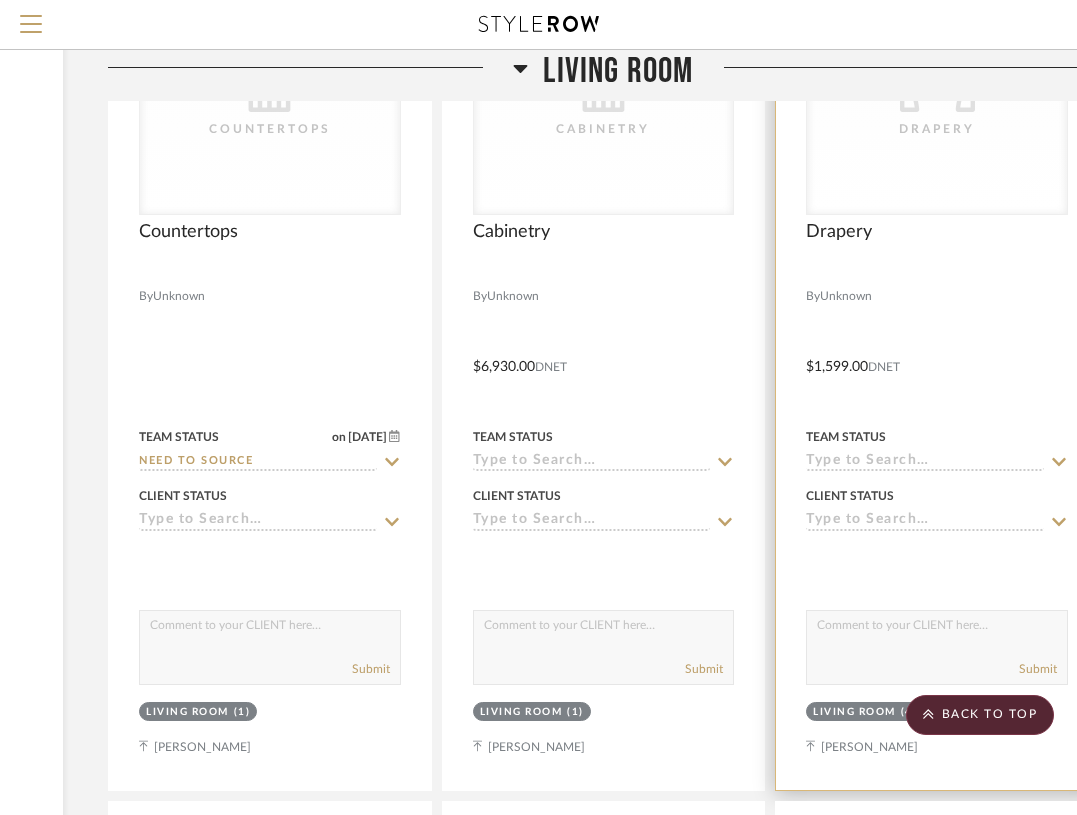click 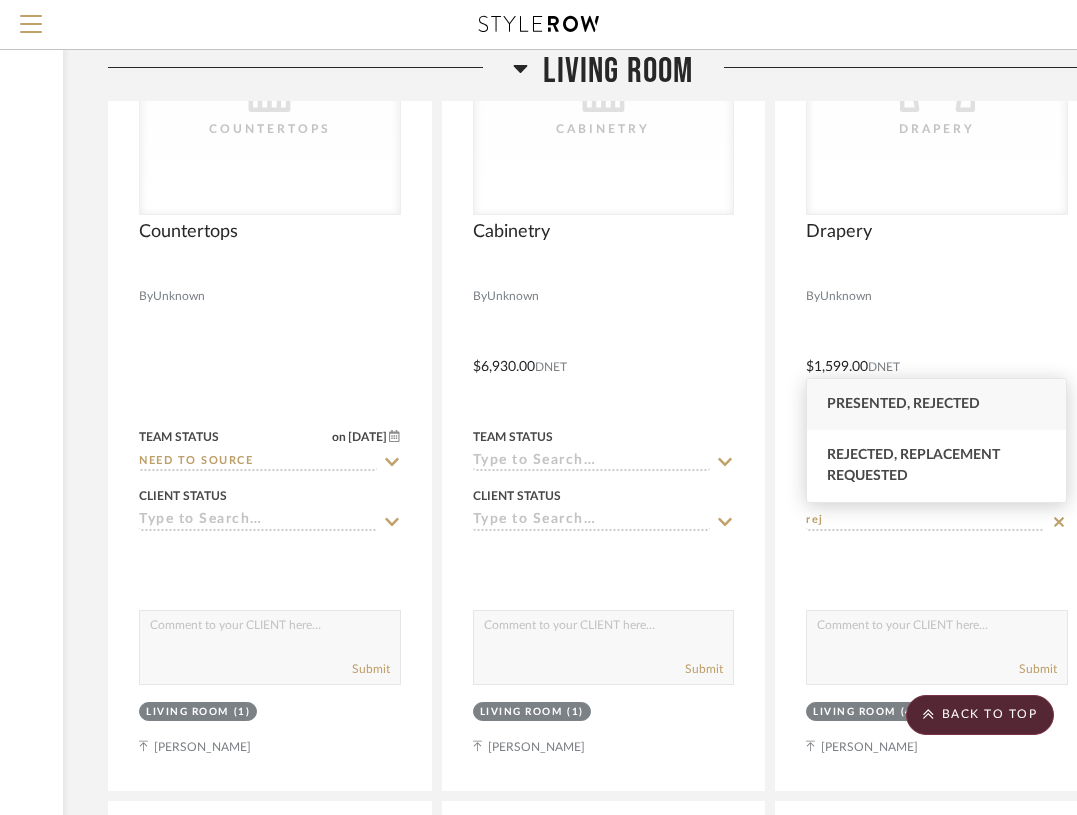 type on "rej" 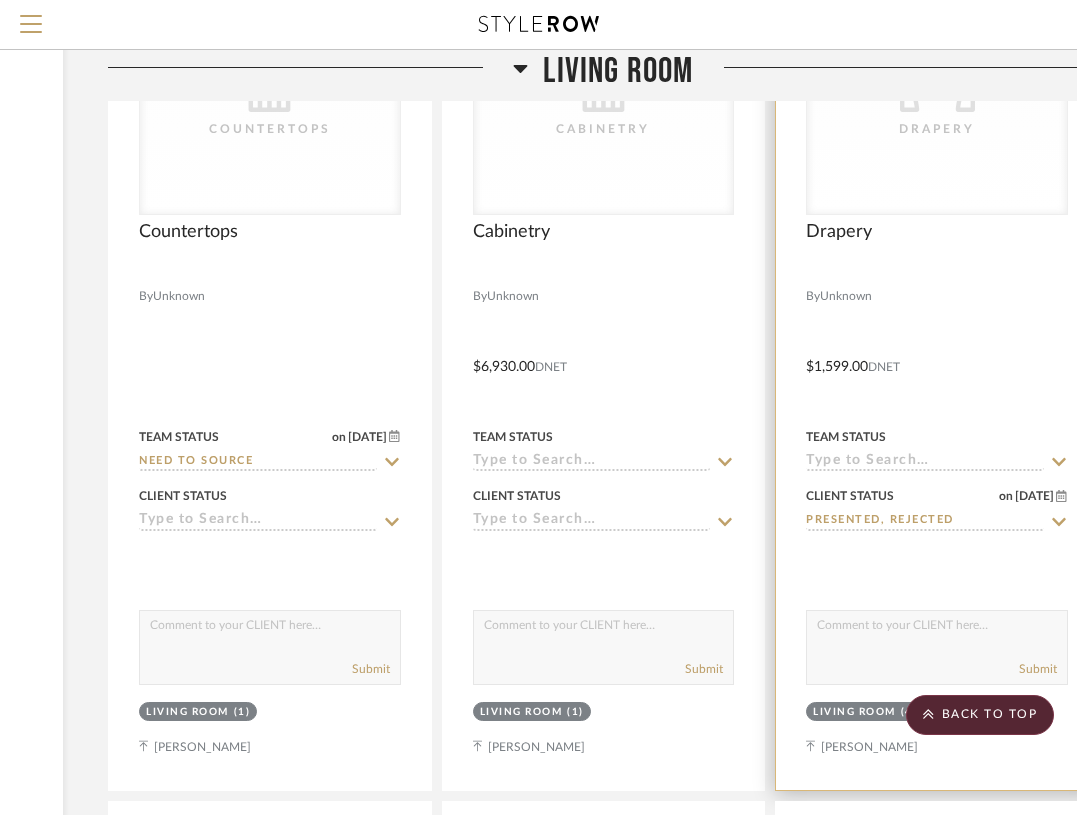click 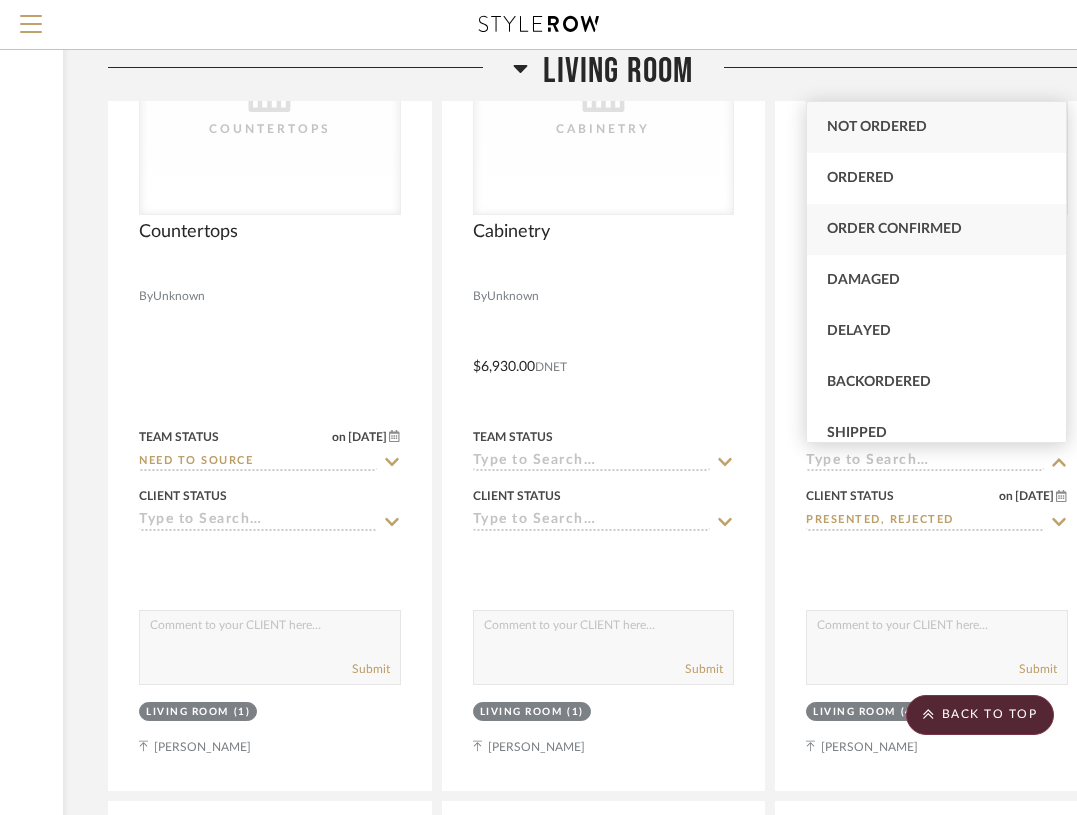 click on "Order Confirmed" at bounding box center (894, 229) 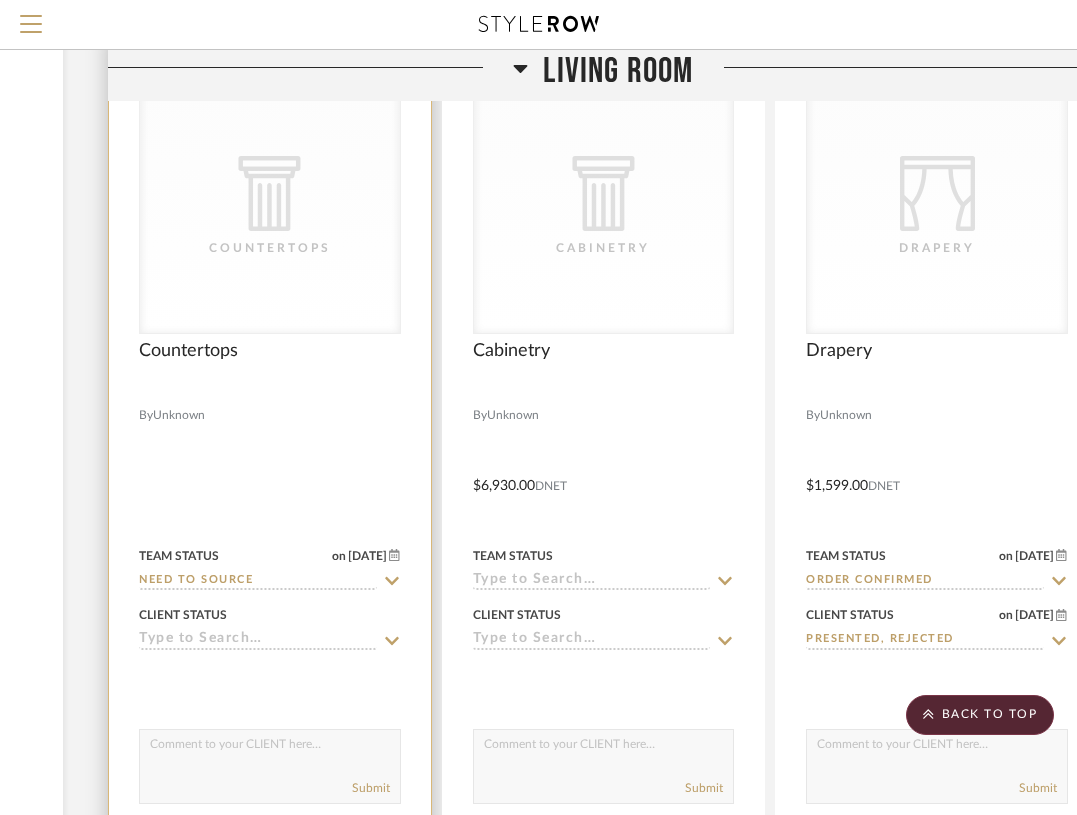 scroll, scrollTop: 3167, scrollLeft: 313, axis: both 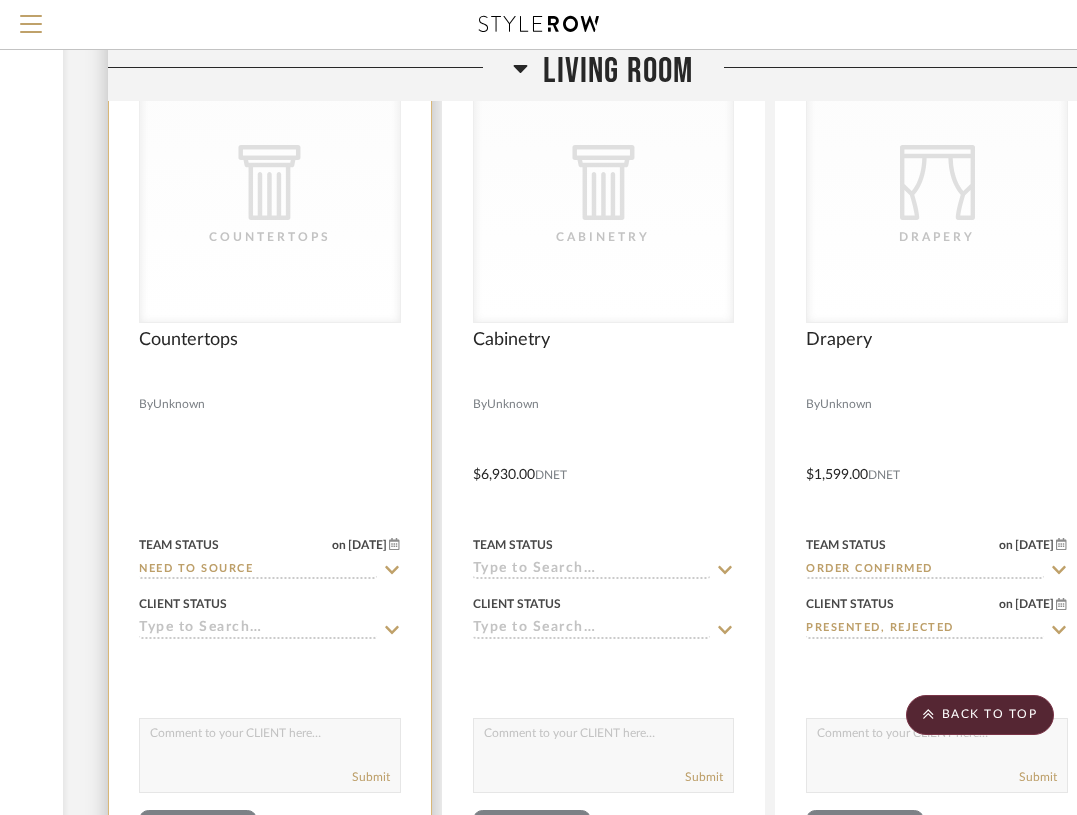 click 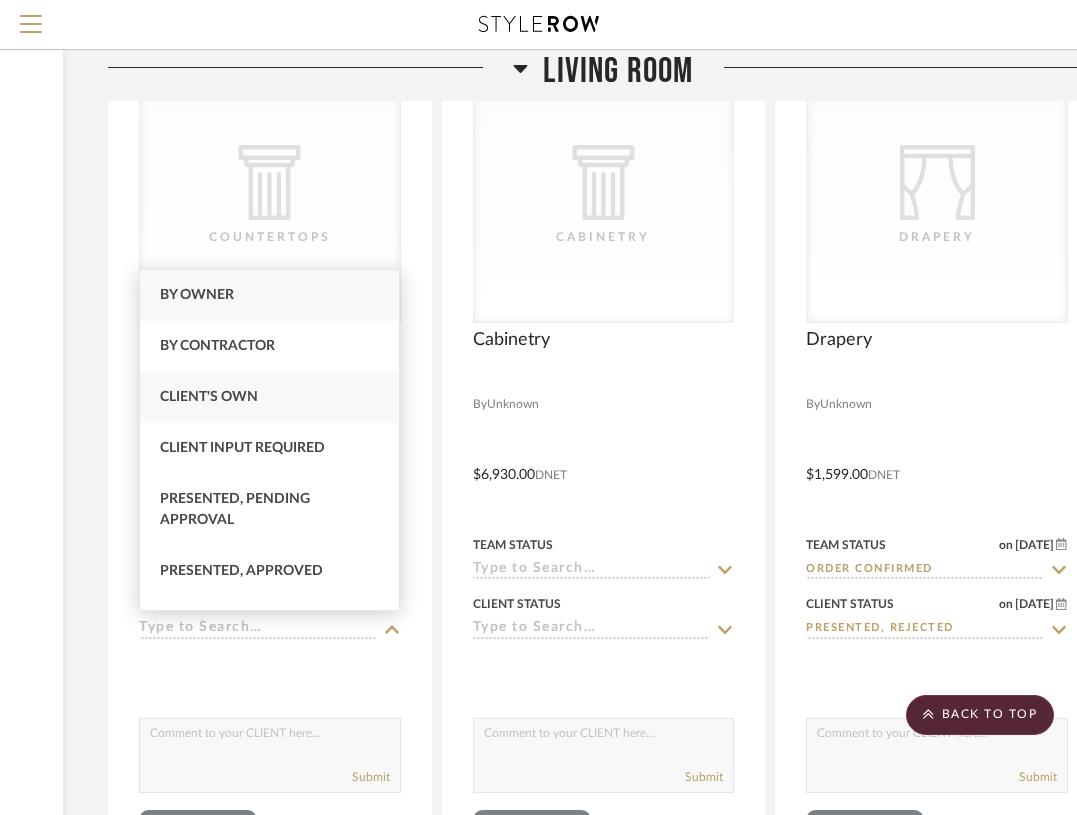 click on "Client's Own" at bounding box center [209, 397] 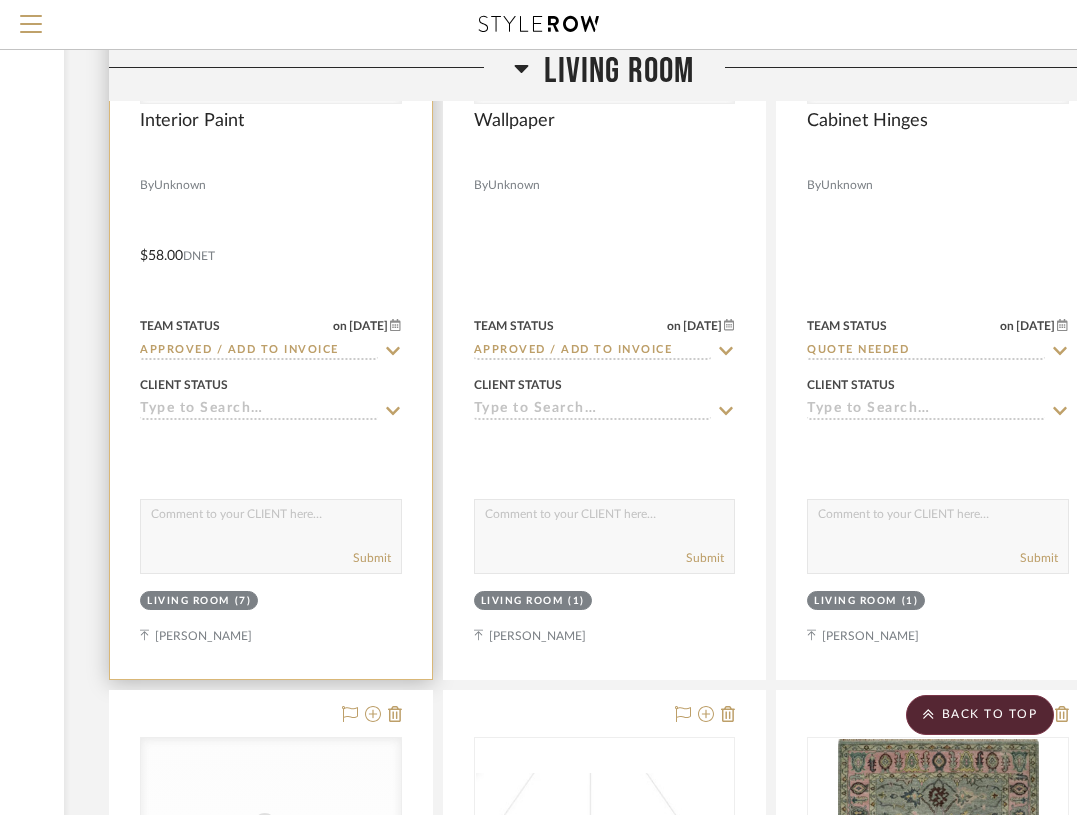 scroll, scrollTop: 4275, scrollLeft: 312, axis: both 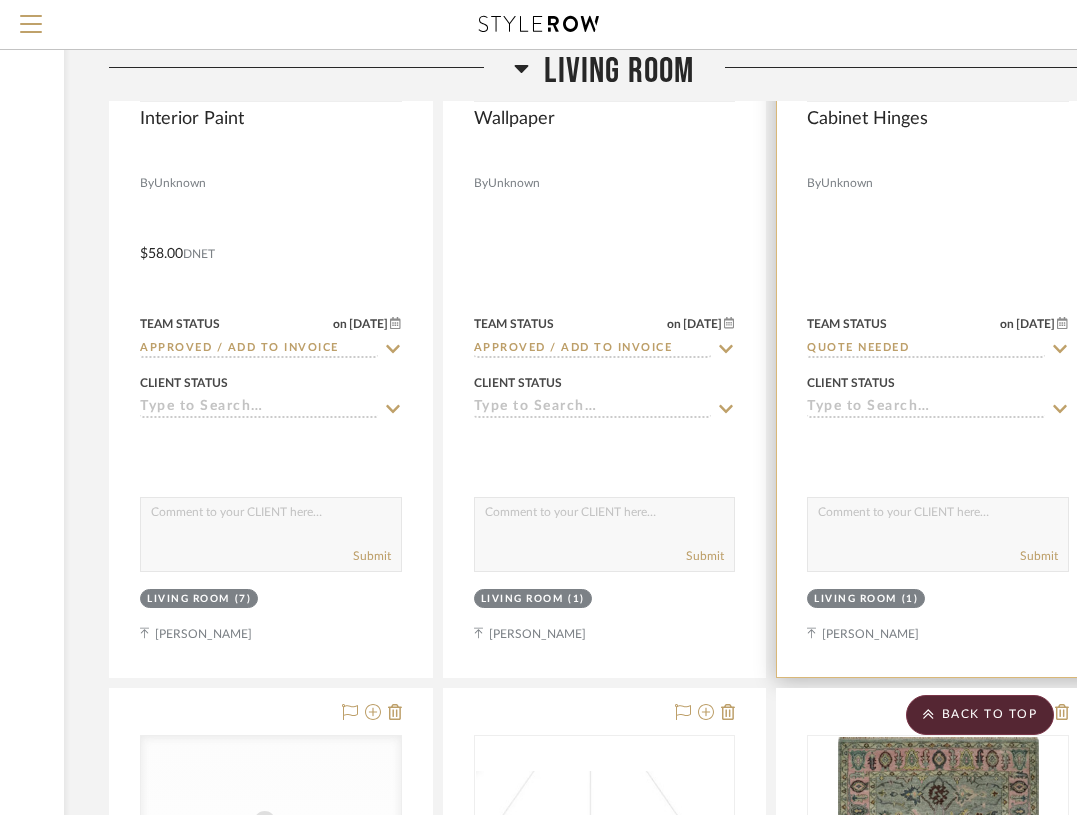 click 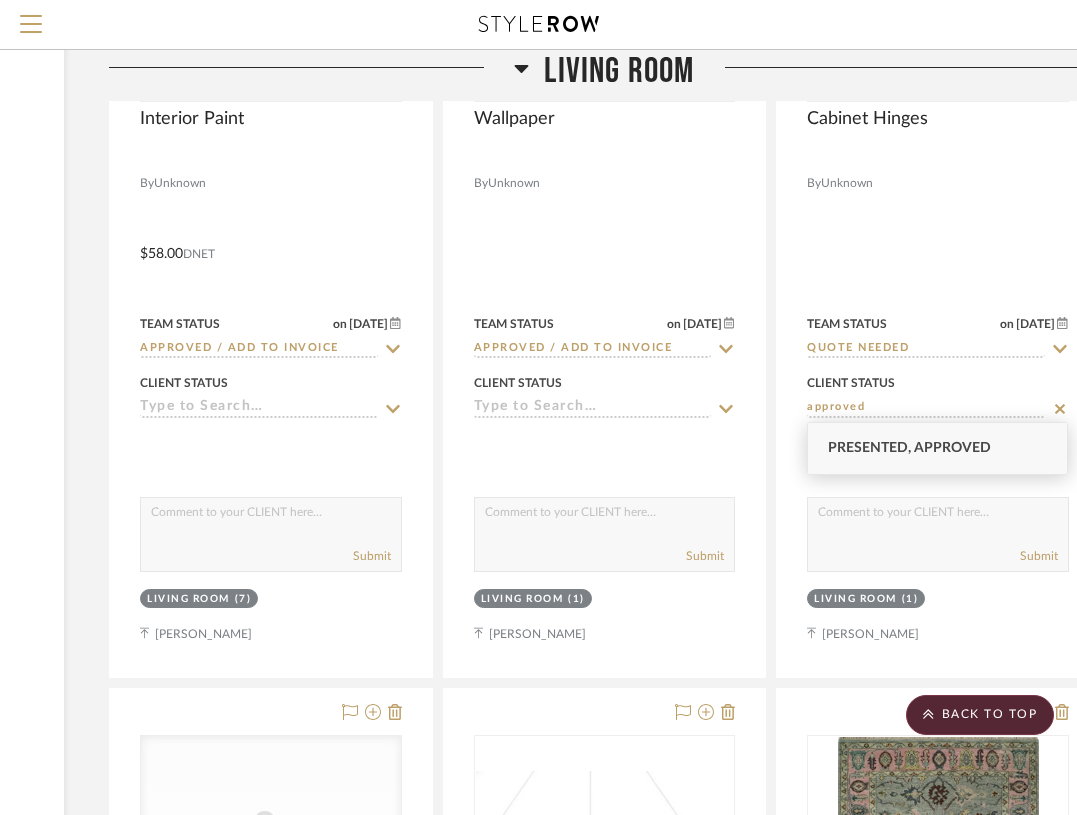 type on "approved" 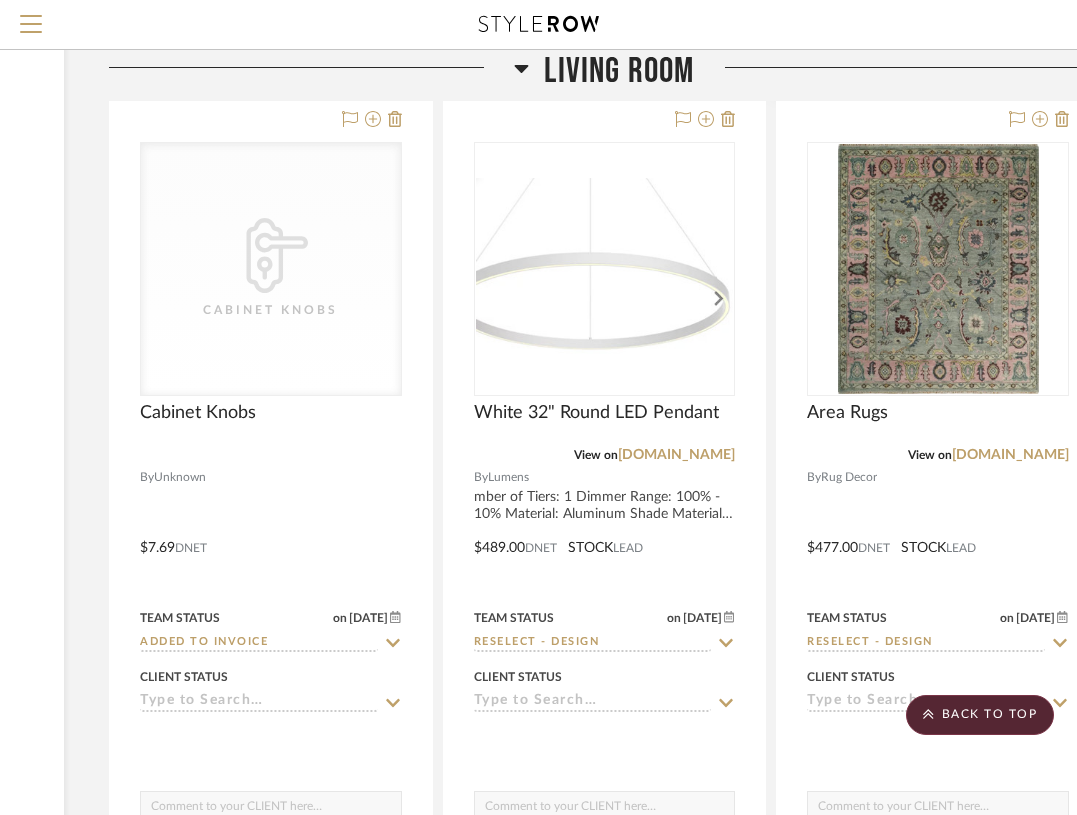 scroll, scrollTop: 4871, scrollLeft: 312, axis: both 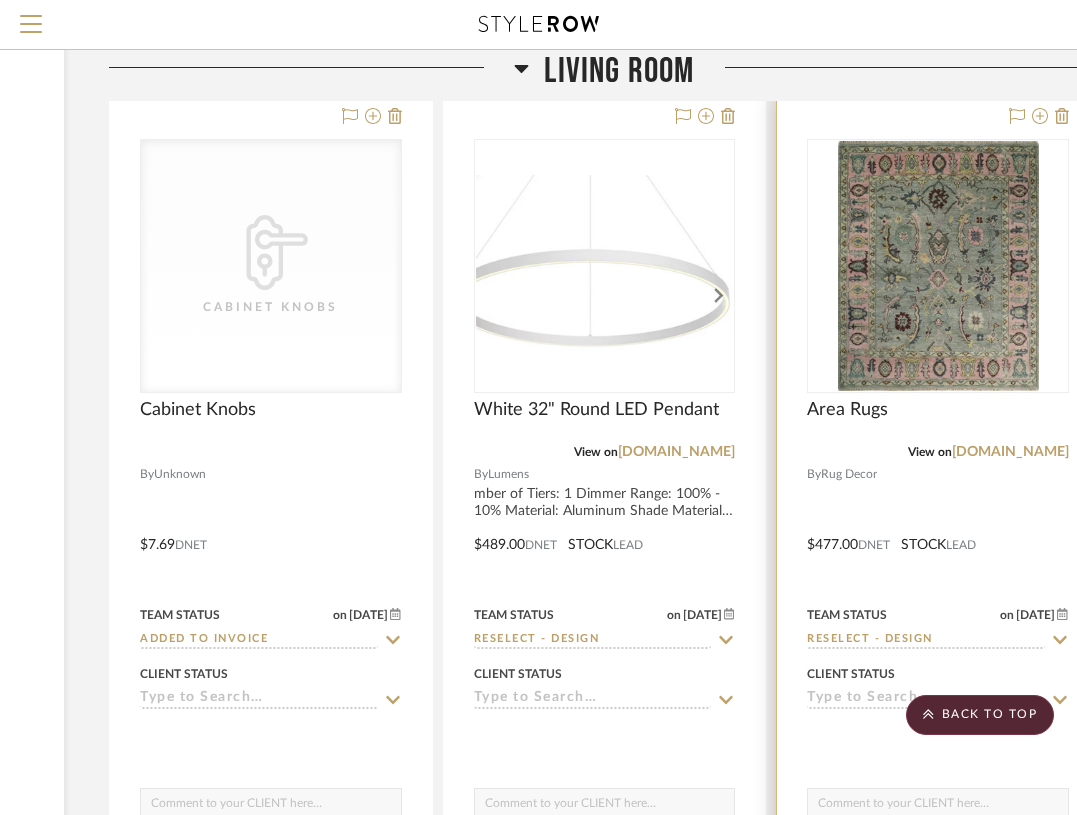 click 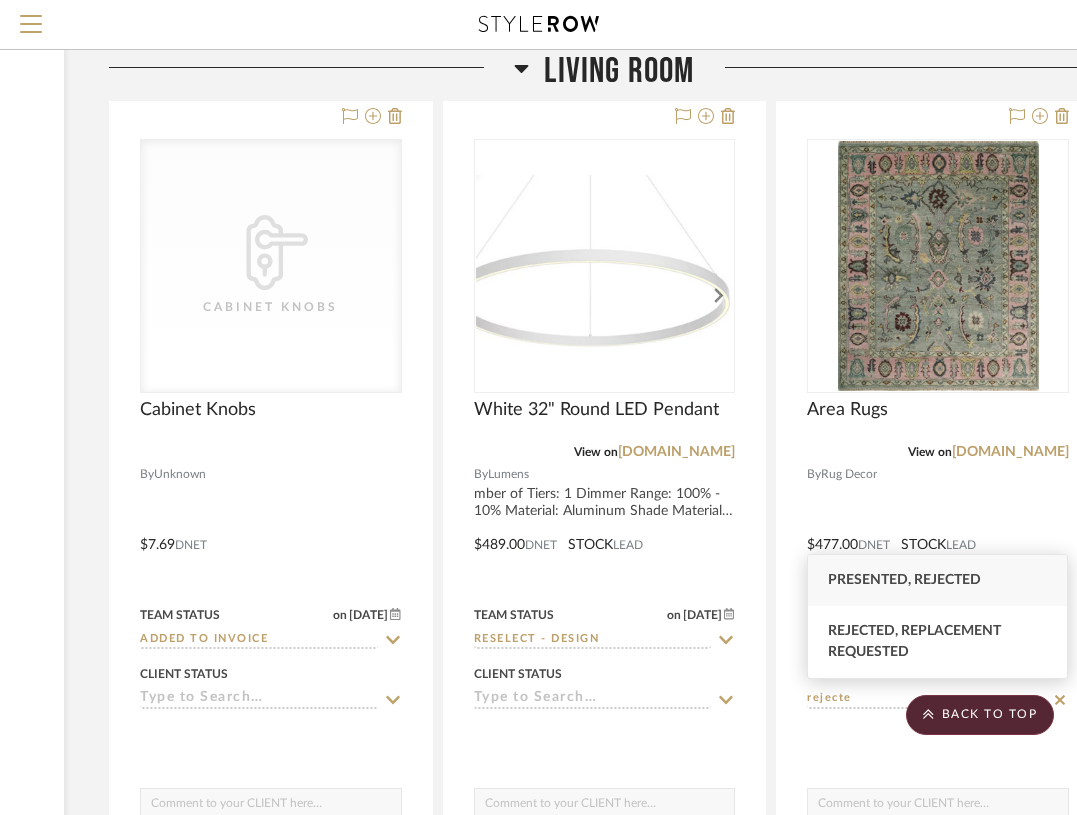 type on "rejecte" 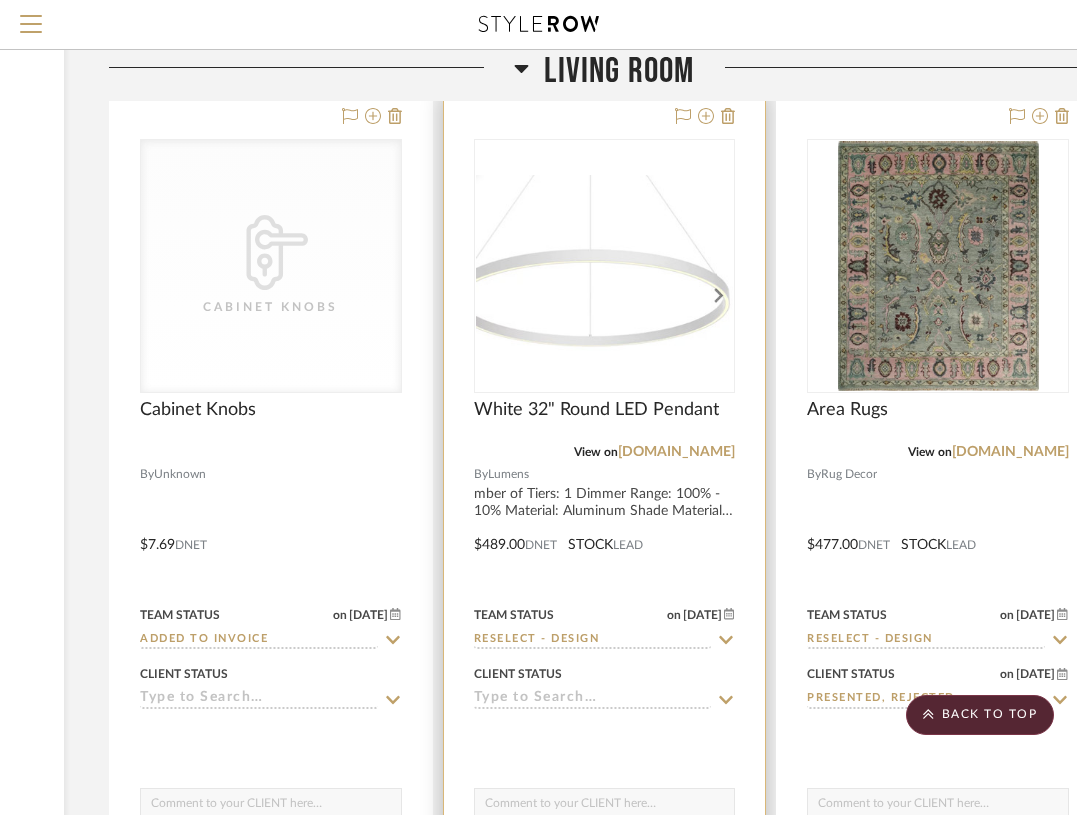 click 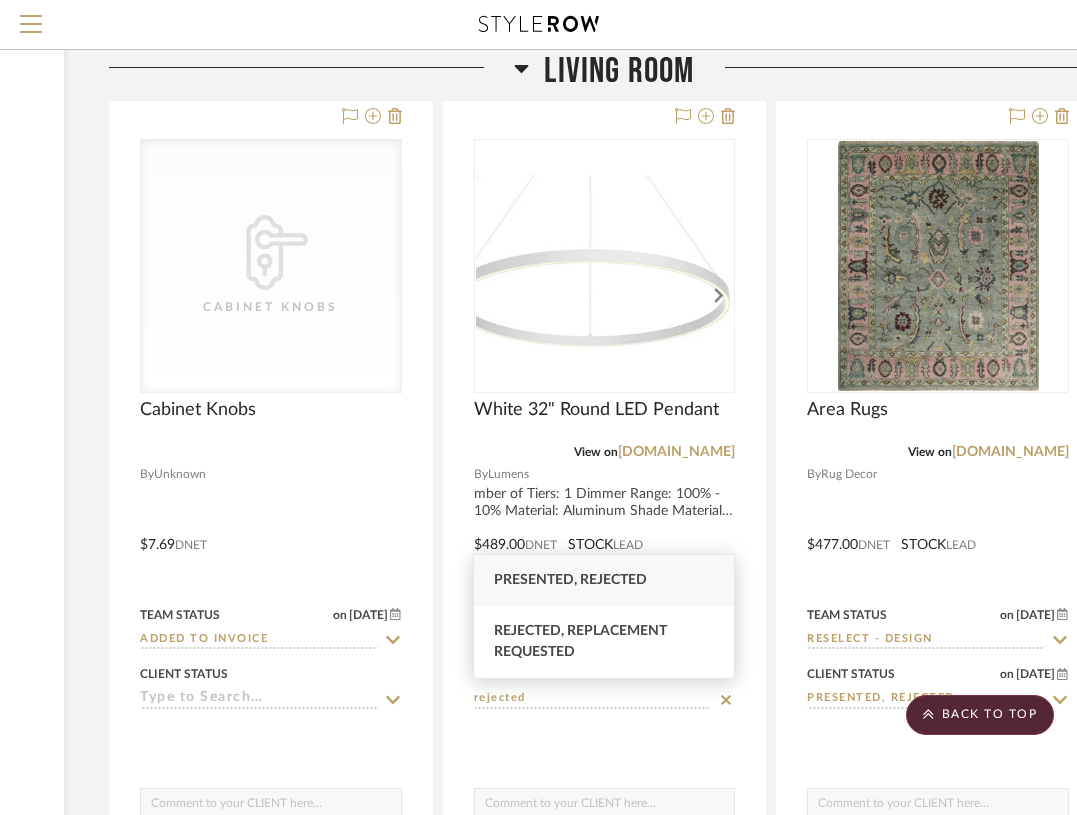 type on "rejected" 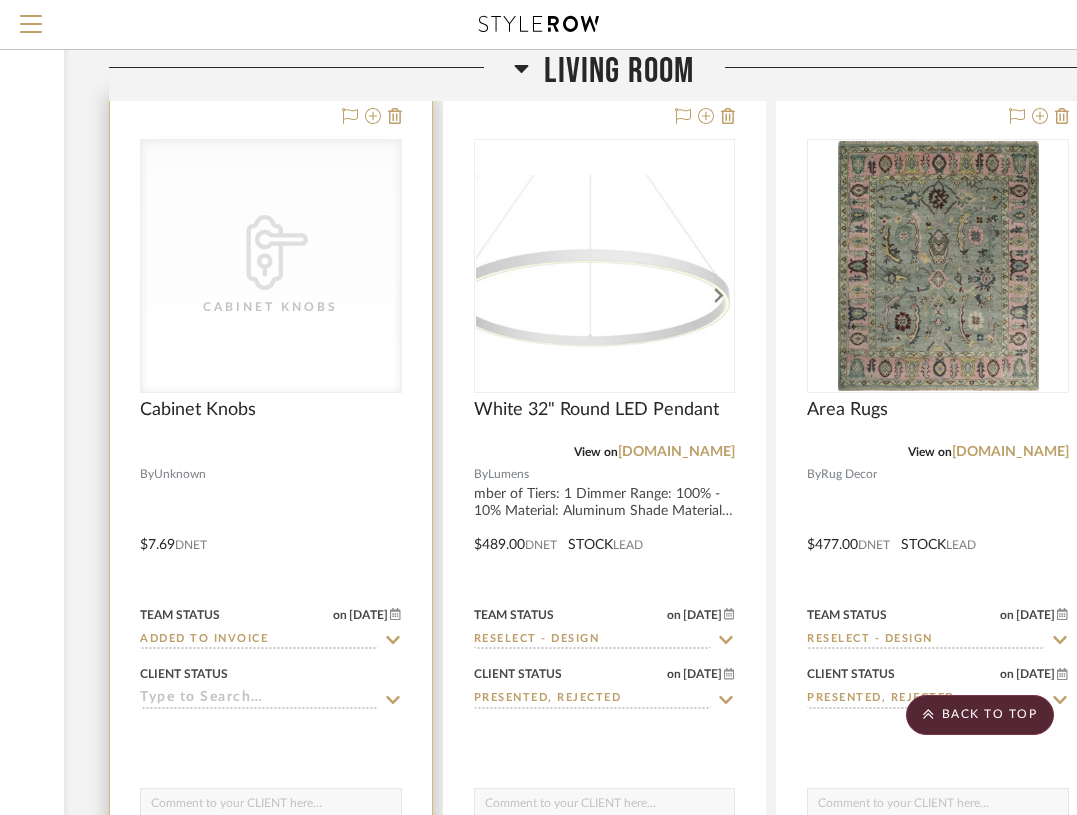 click 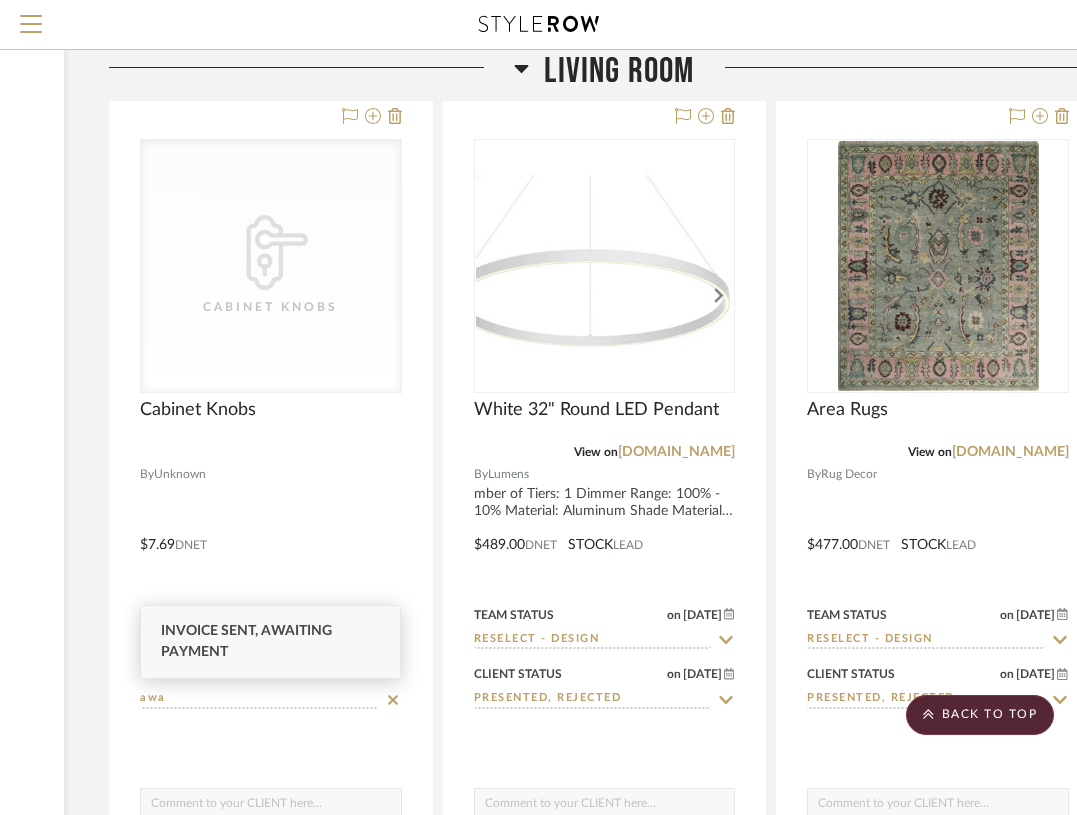 type on "awa" 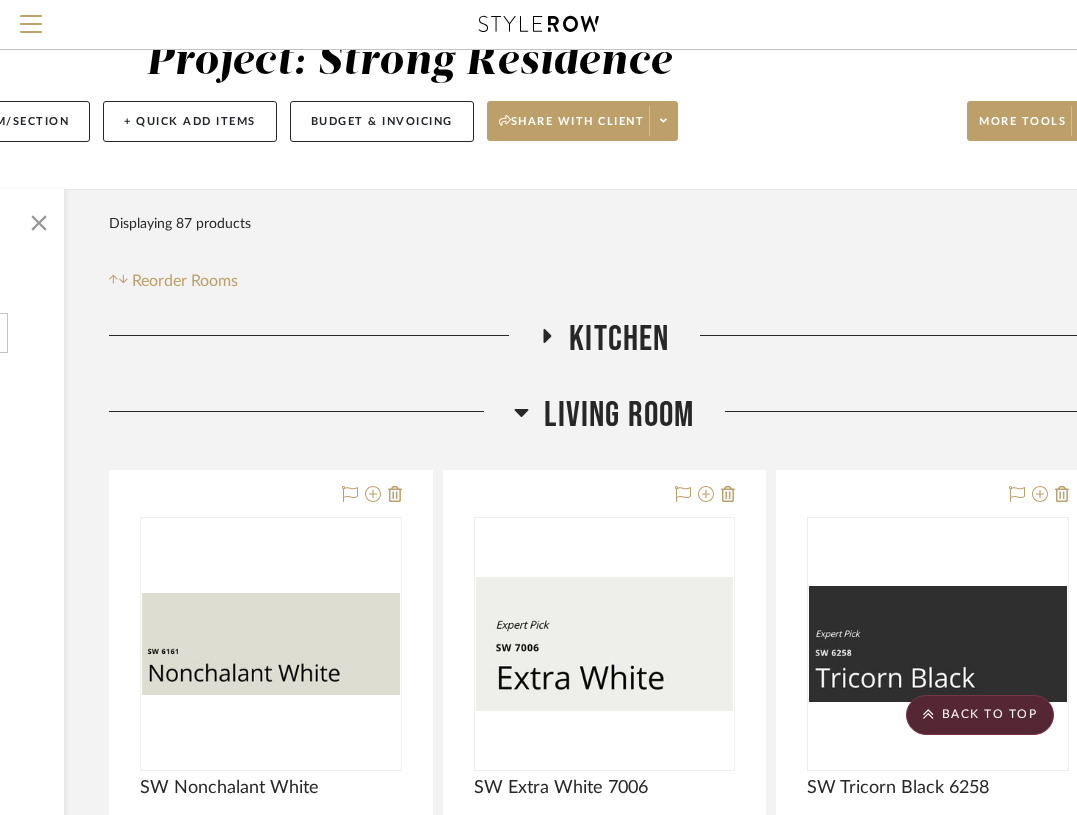 scroll, scrollTop: 0, scrollLeft: 312, axis: horizontal 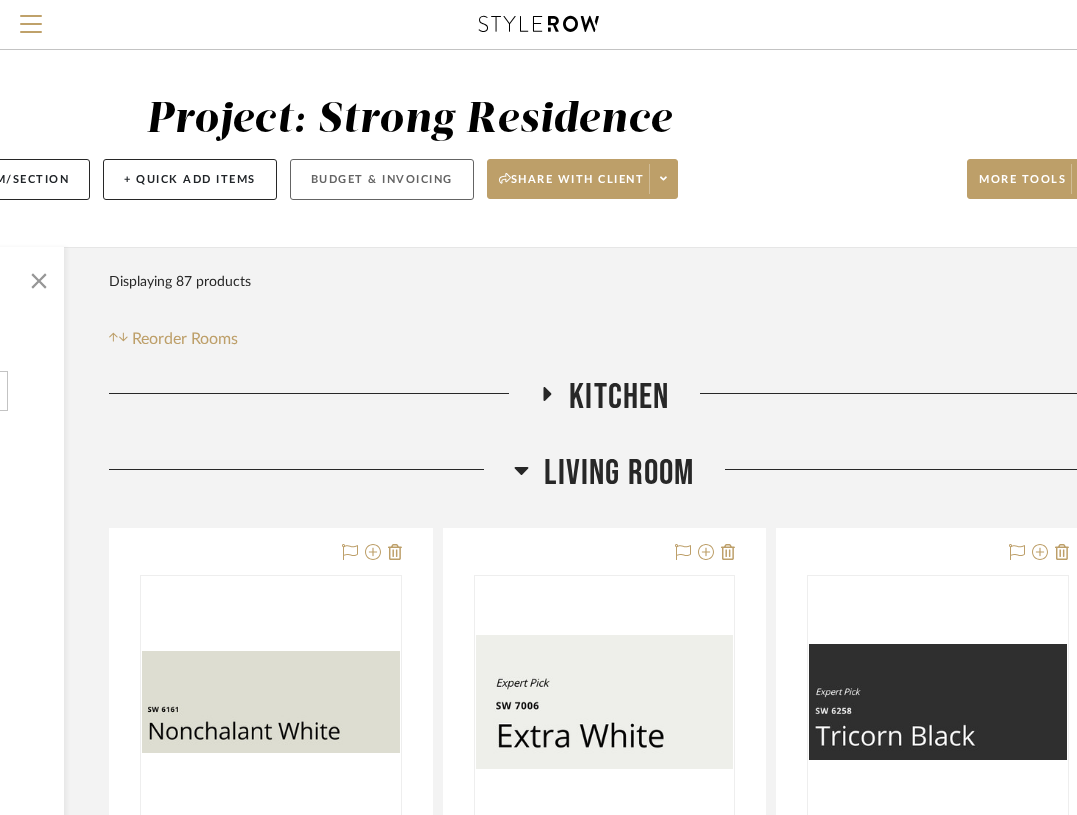 click on "Budget & Invoicing" 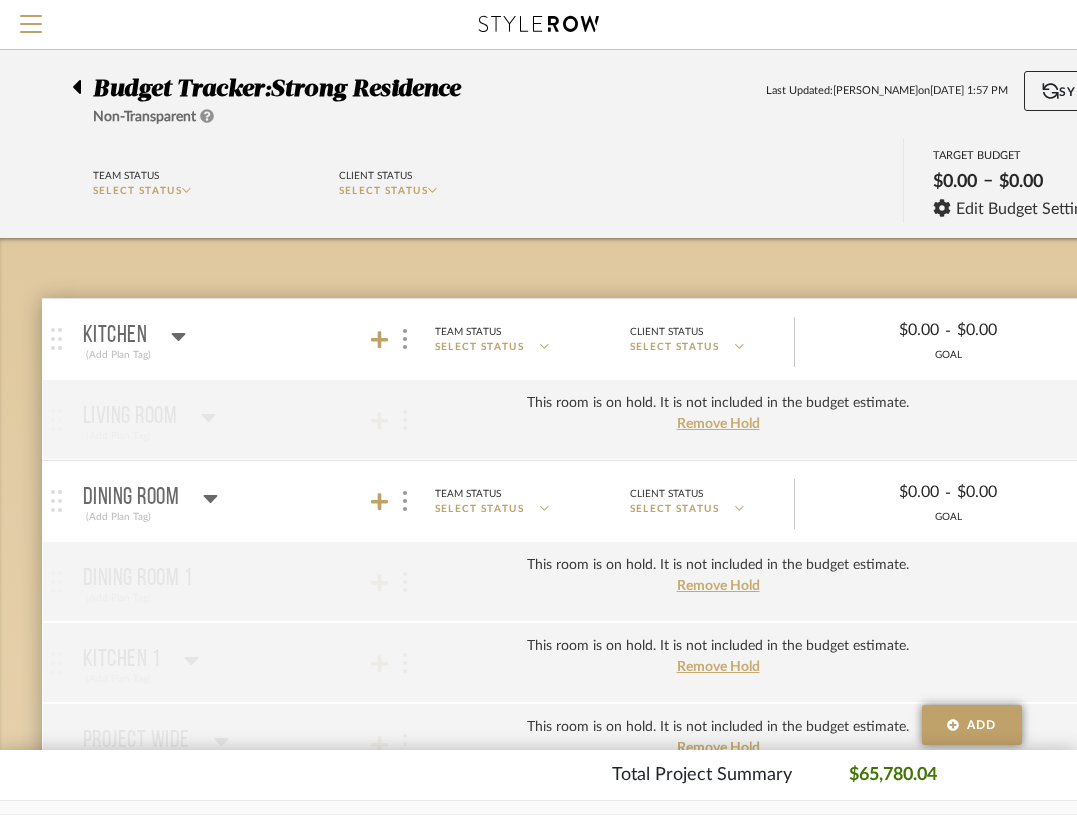 scroll, scrollTop: 0, scrollLeft: 0, axis: both 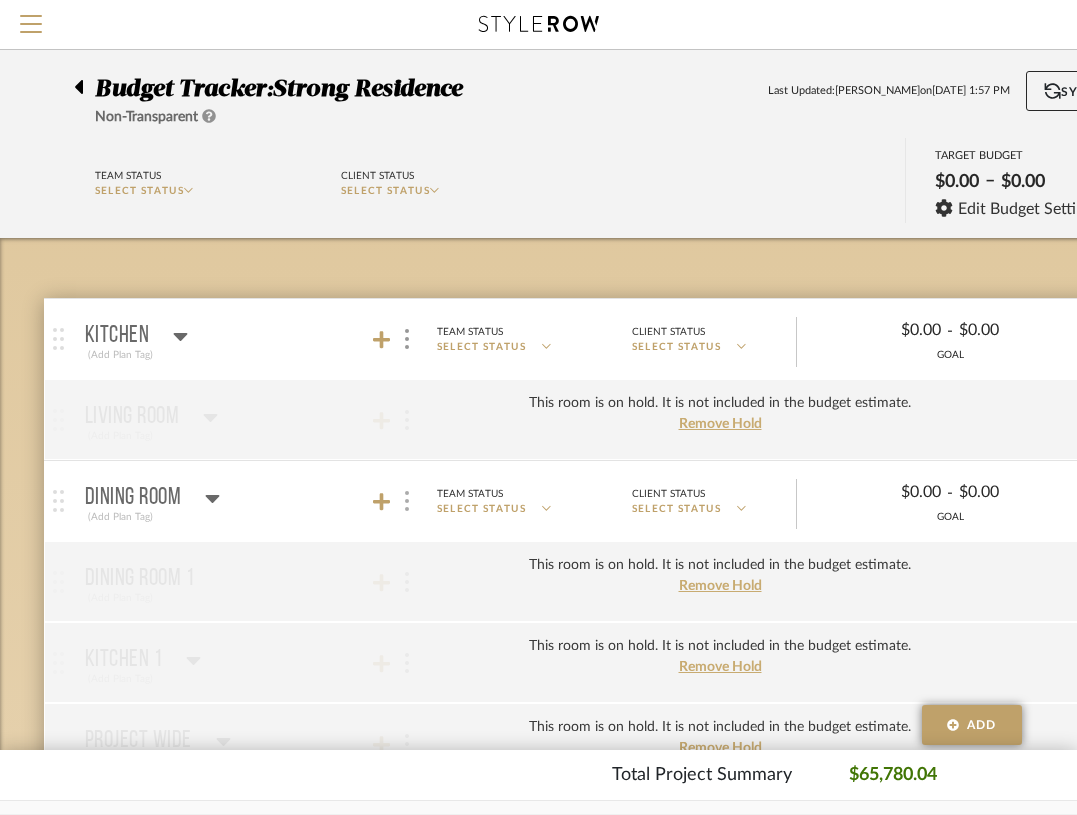 click 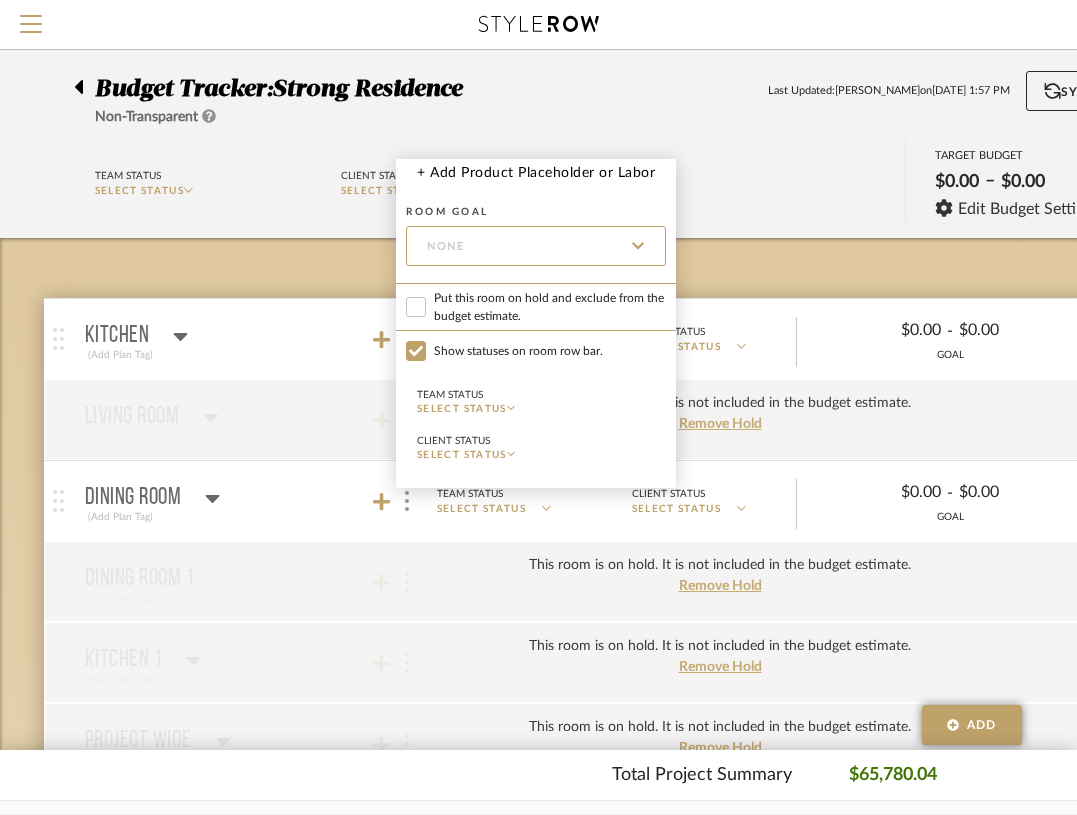 click on "Put this room on hold and exclude from the budget estimate." at bounding box center [550, 307] 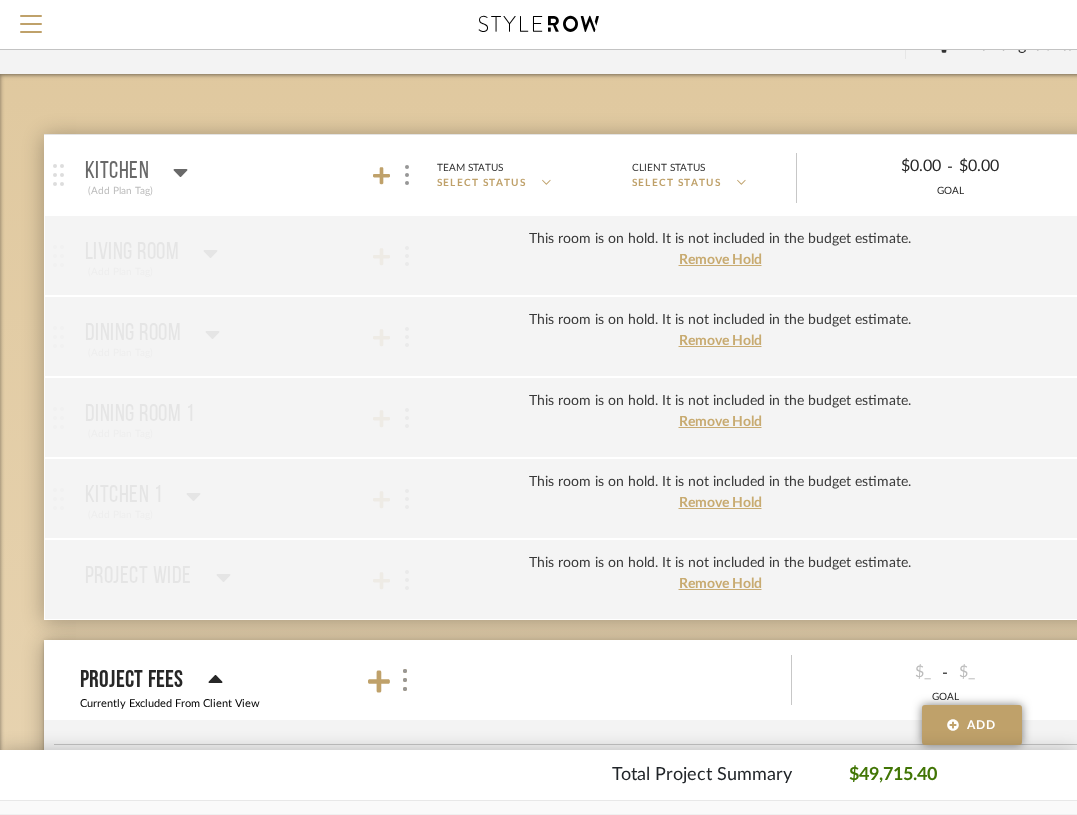 scroll, scrollTop: 191, scrollLeft: 0, axis: vertical 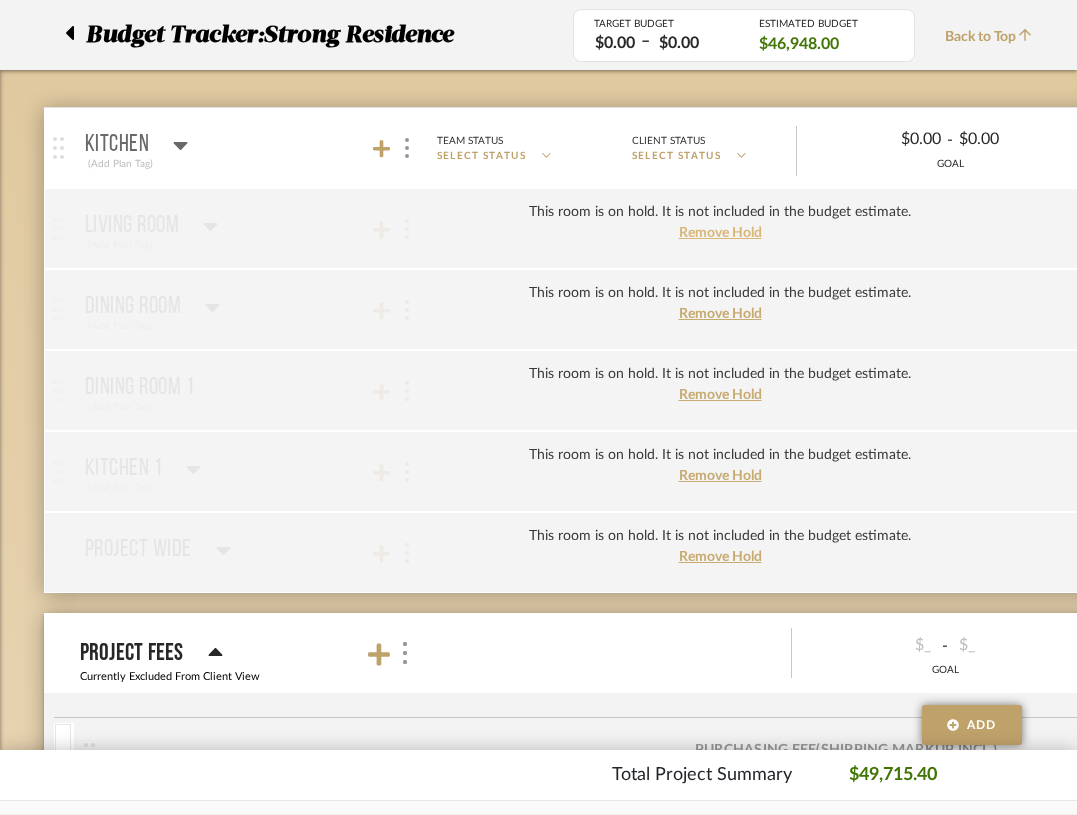 click on "Remove Hold" at bounding box center [720, 233] 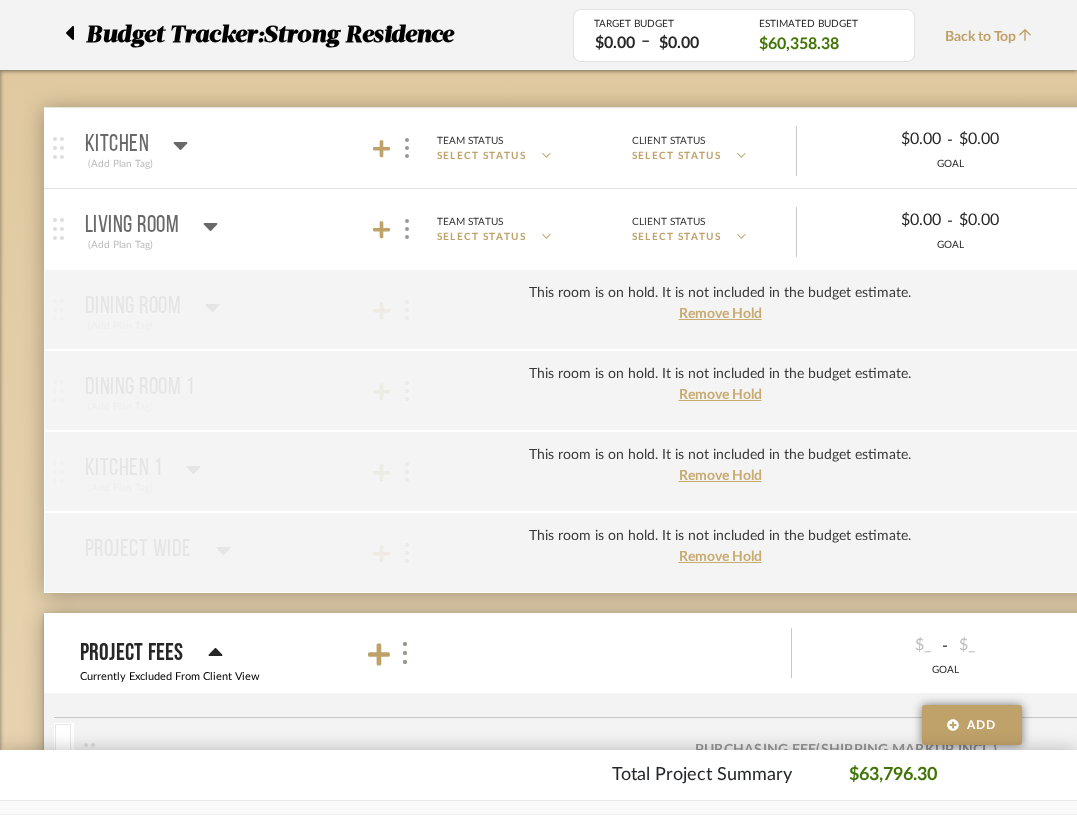 click on "Living Room   (Add Plan Tag)" at bounding box center (261, 229) 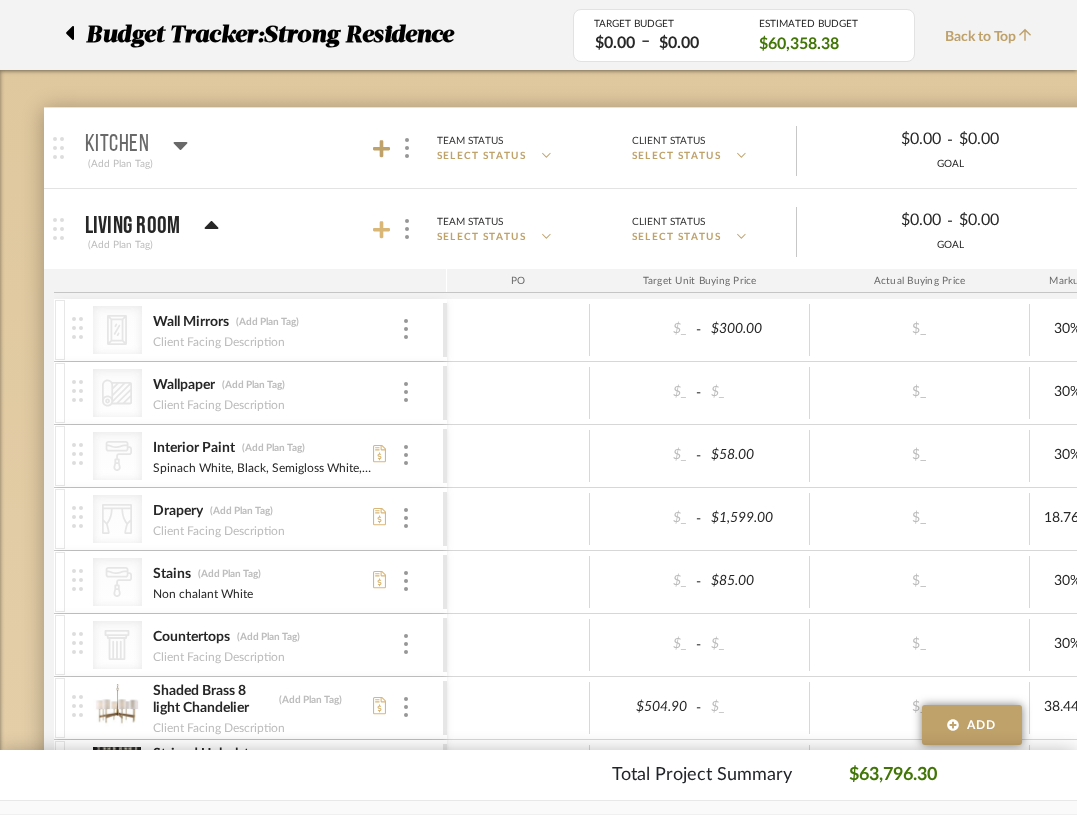click 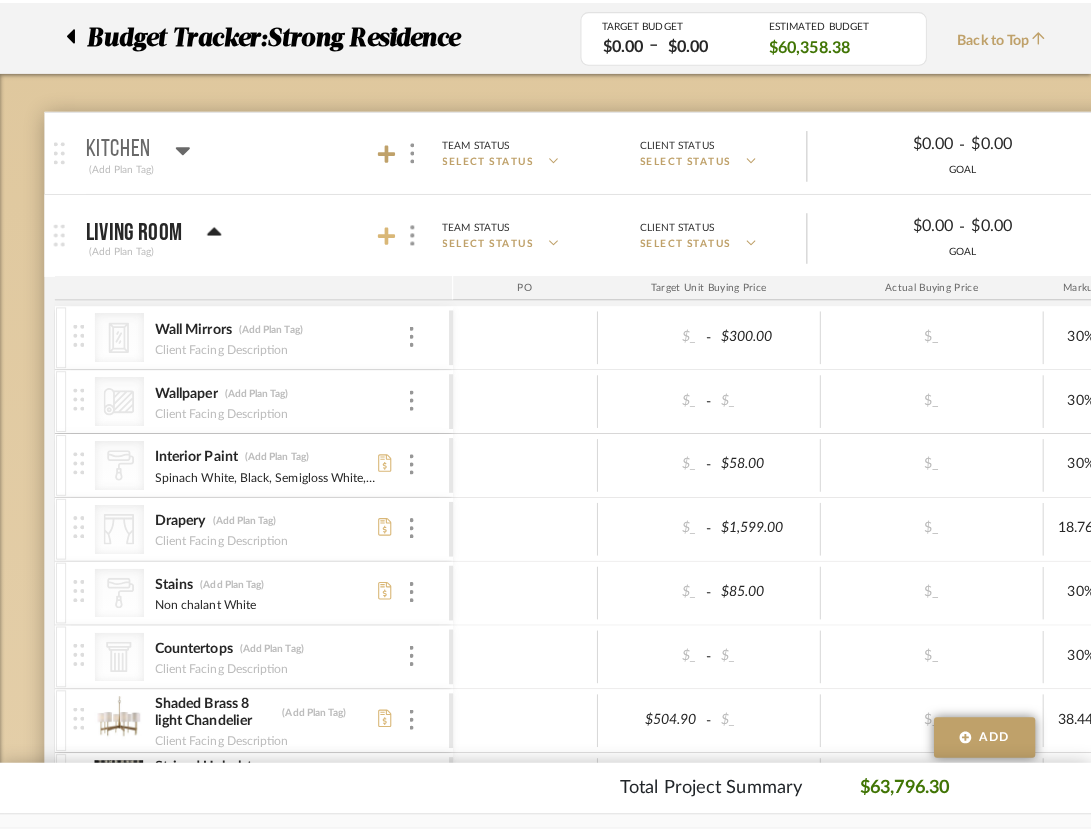 scroll, scrollTop: 0, scrollLeft: 0, axis: both 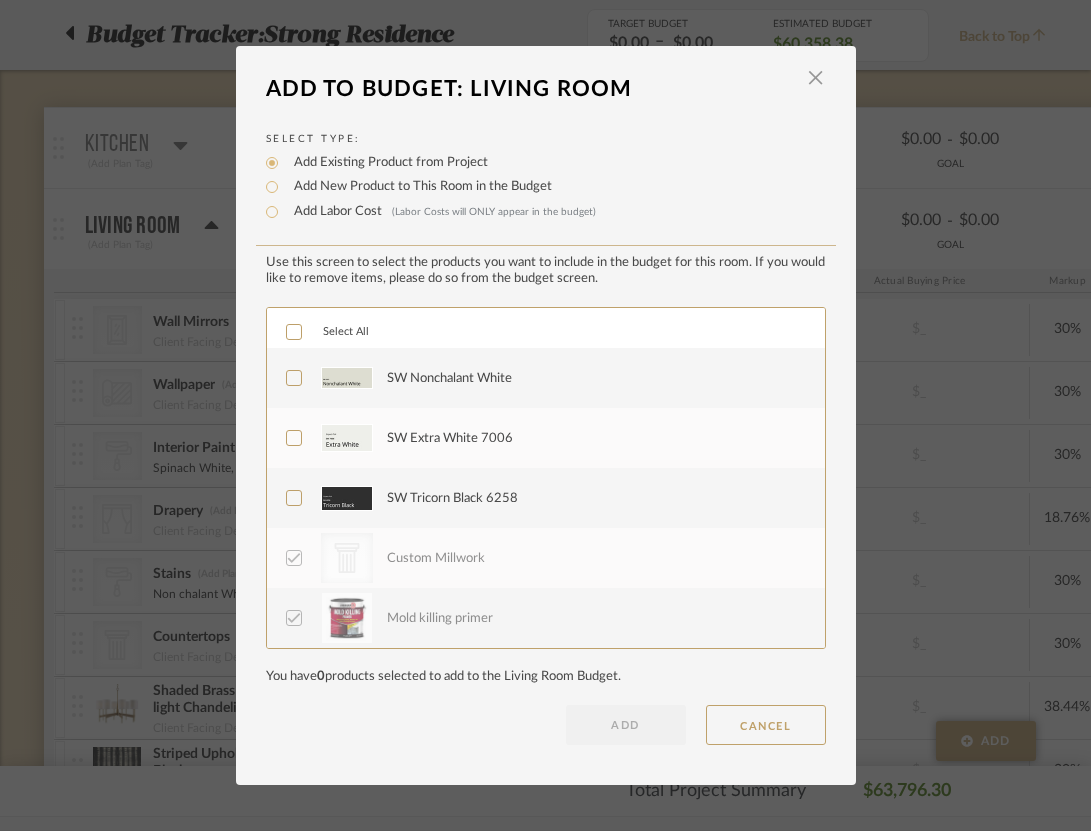 click 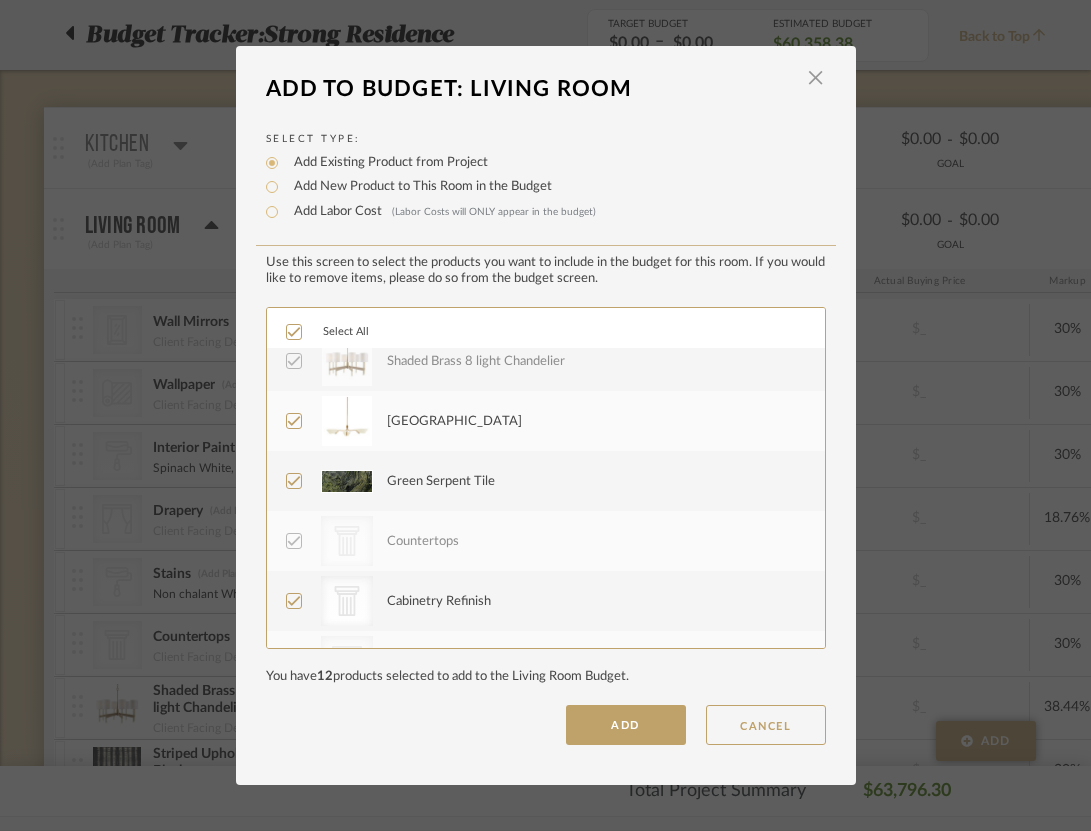 scroll, scrollTop: 378, scrollLeft: 0, axis: vertical 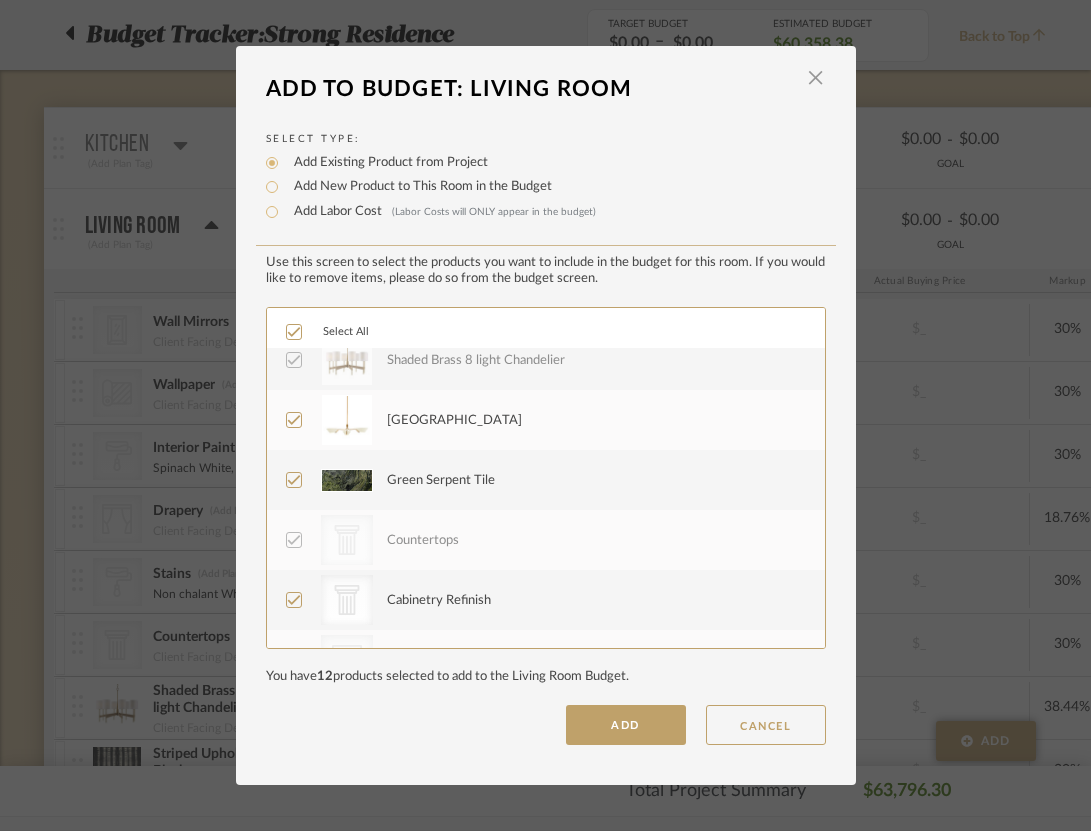 click 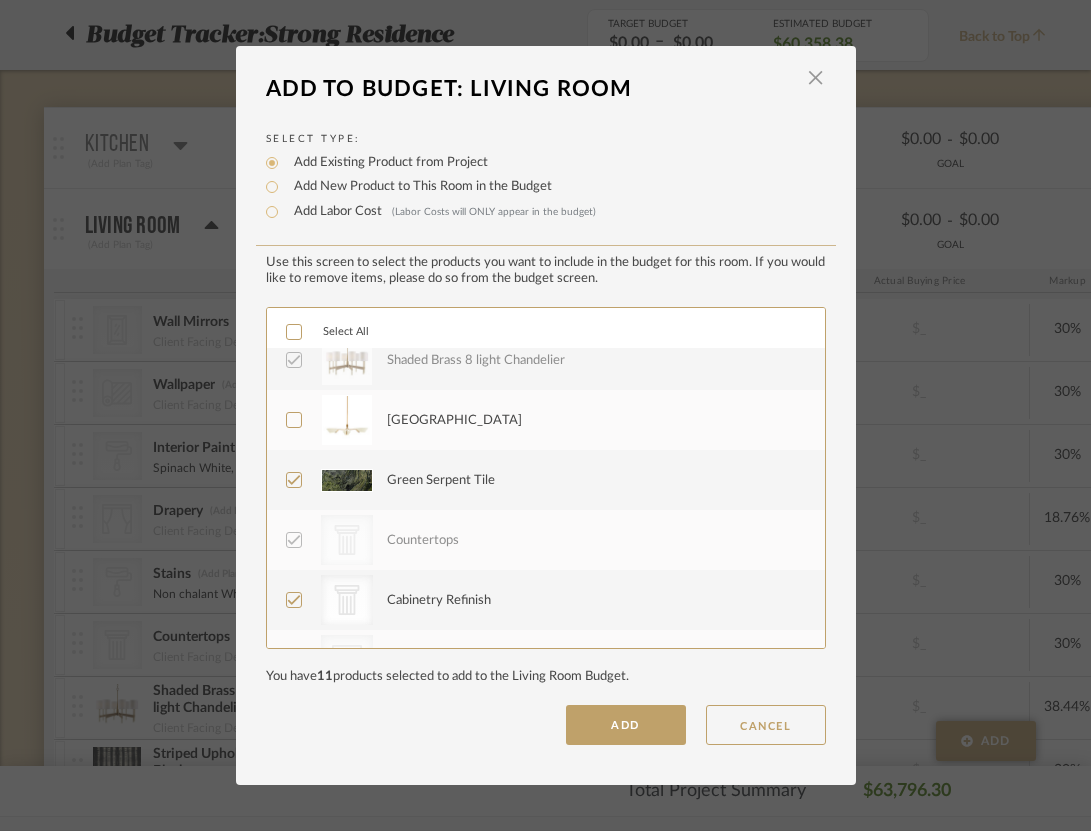 click 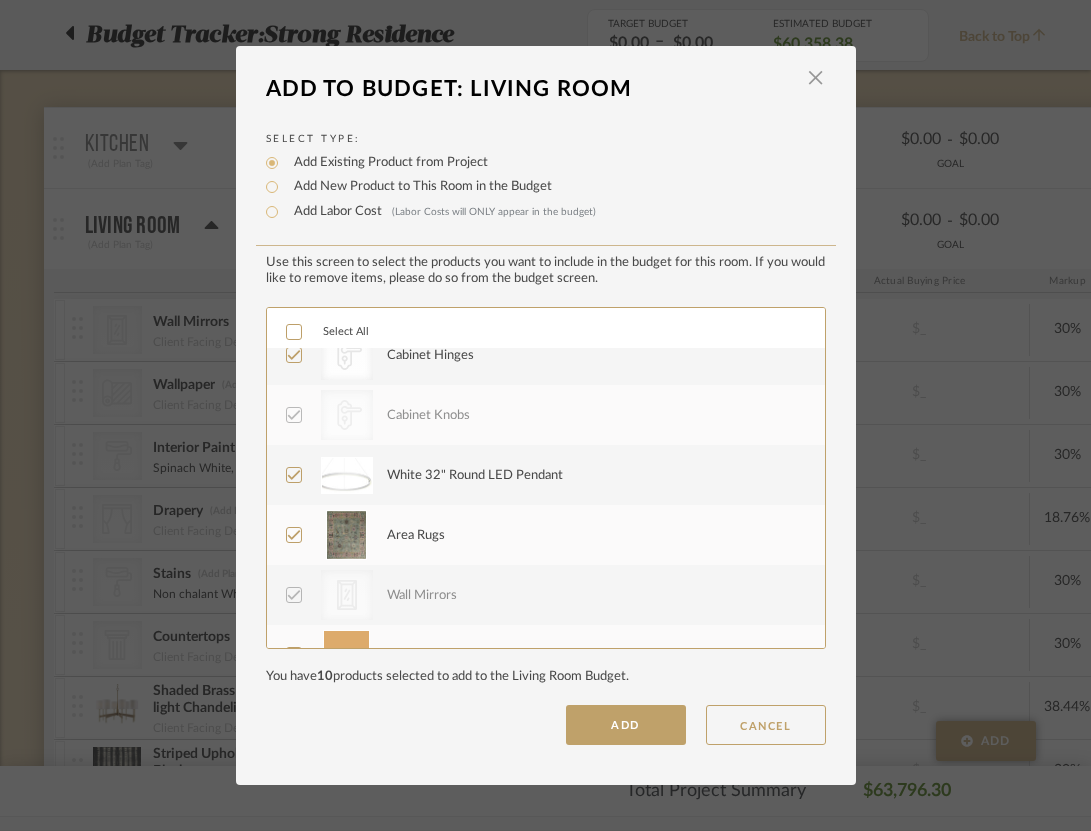 scroll, scrollTop: 929, scrollLeft: 0, axis: vertical 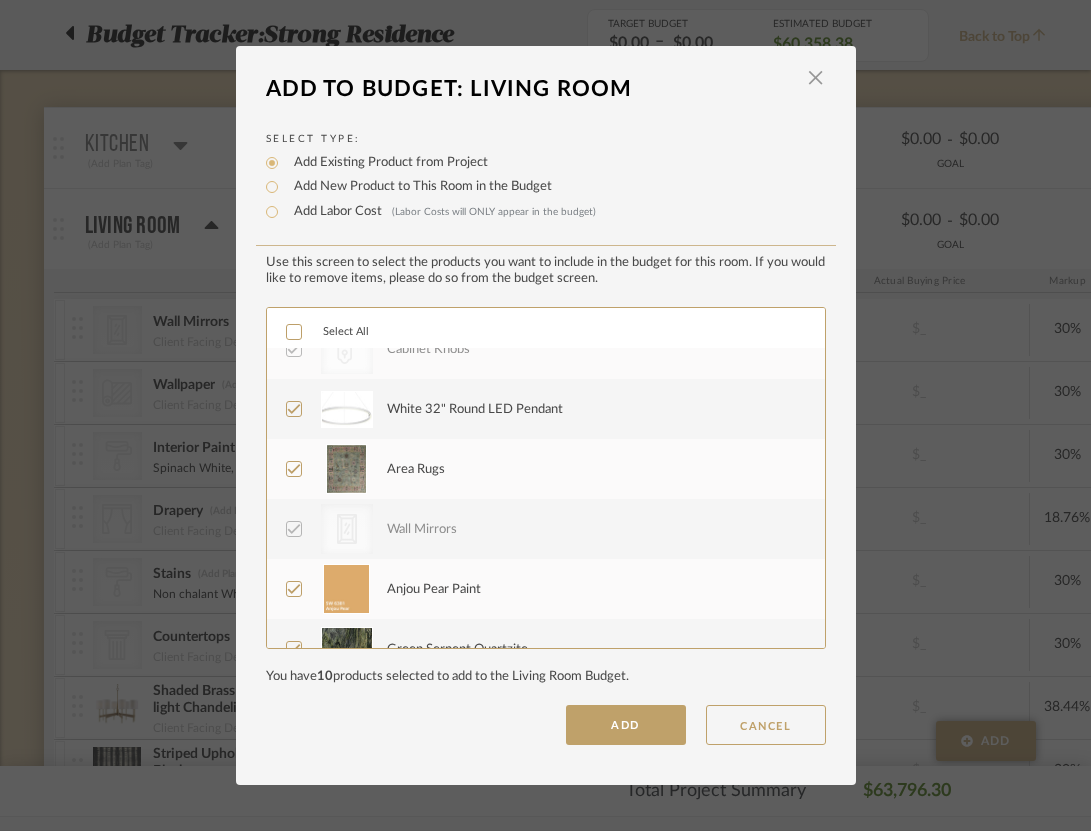 click 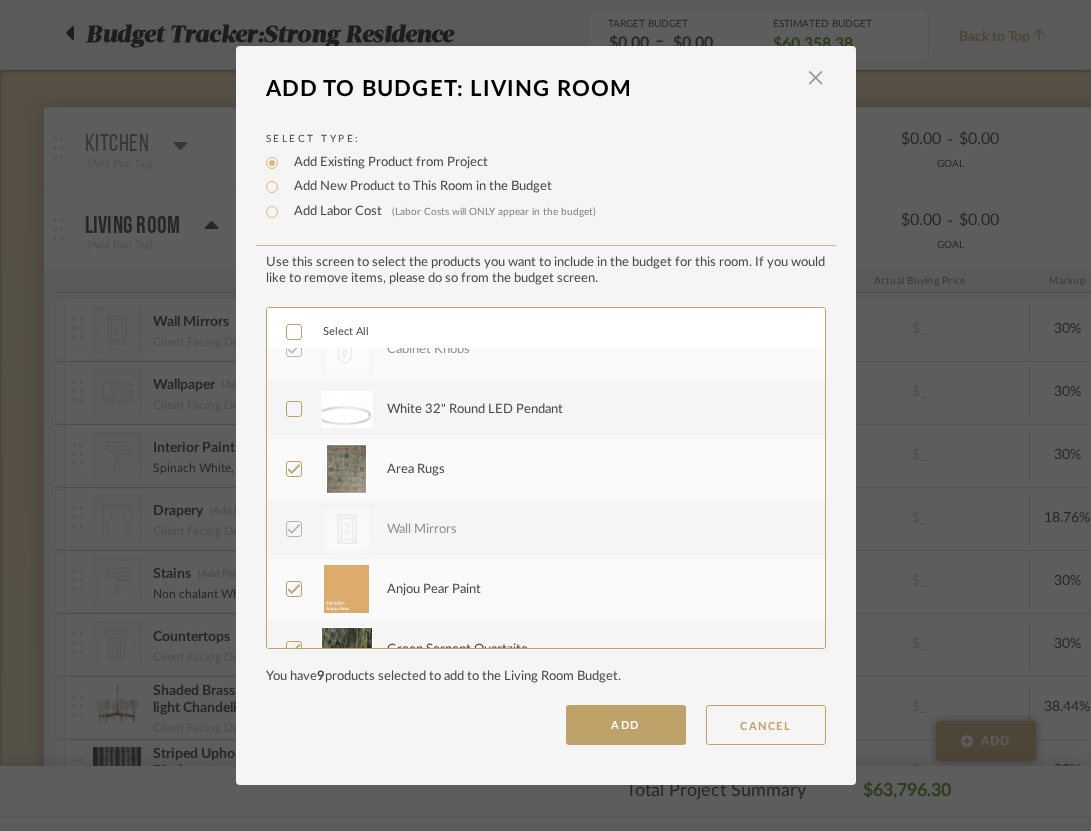 click 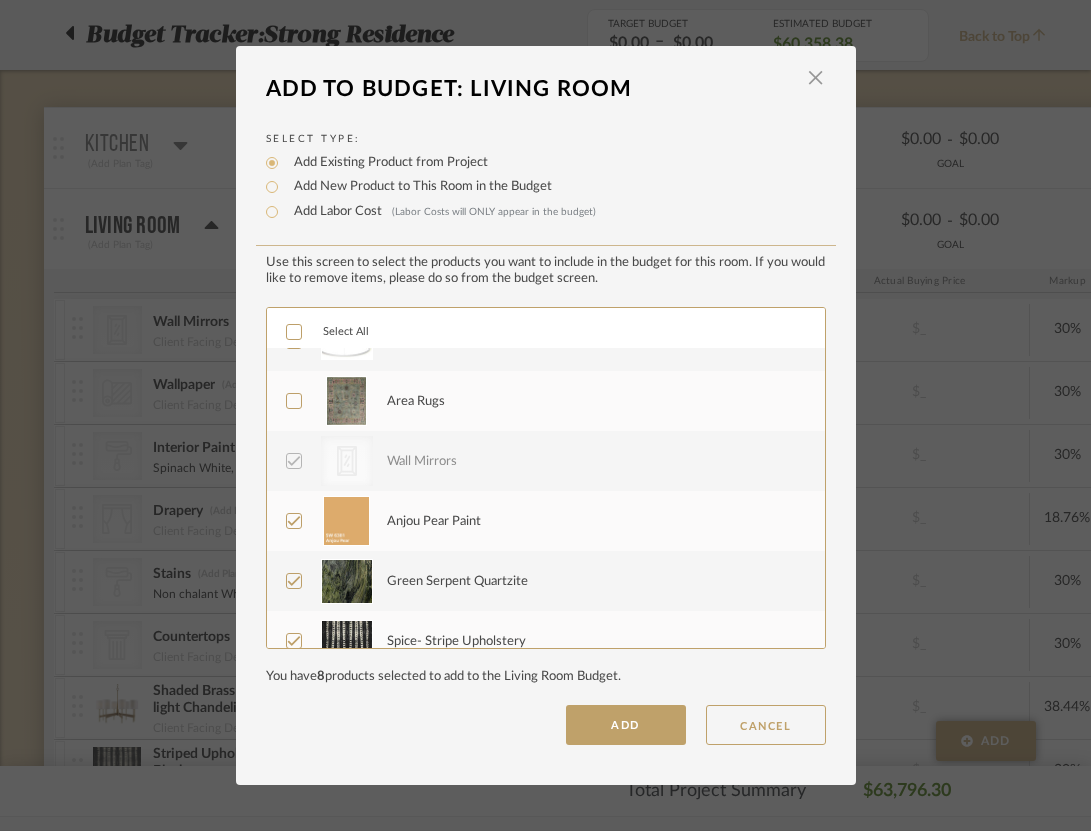 scroll, scrollTop: 1001, scrollLeft: 0, axis: vertical 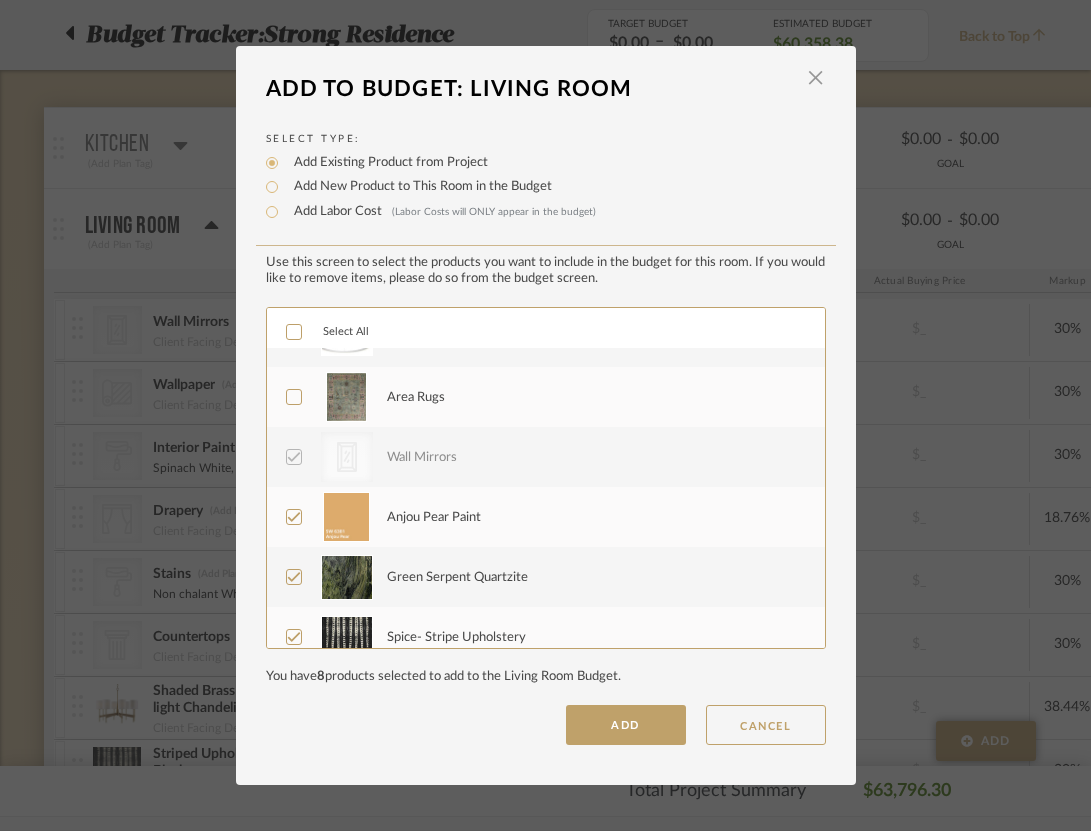 click 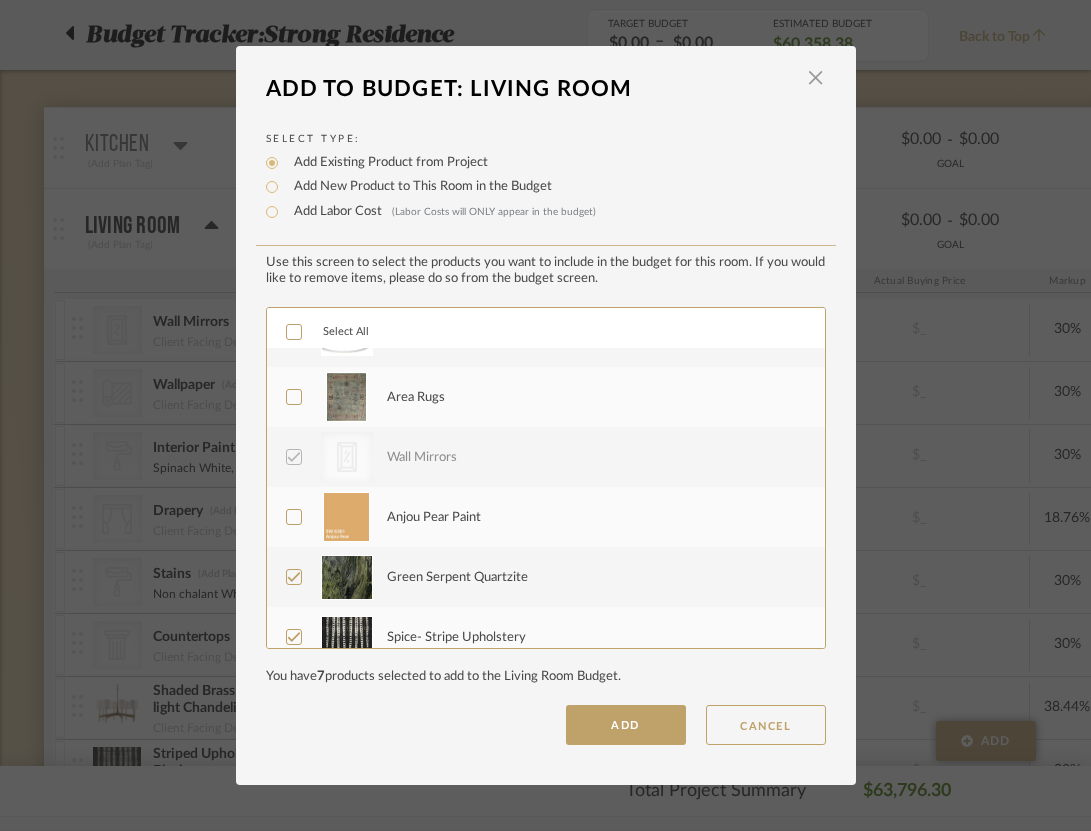 click 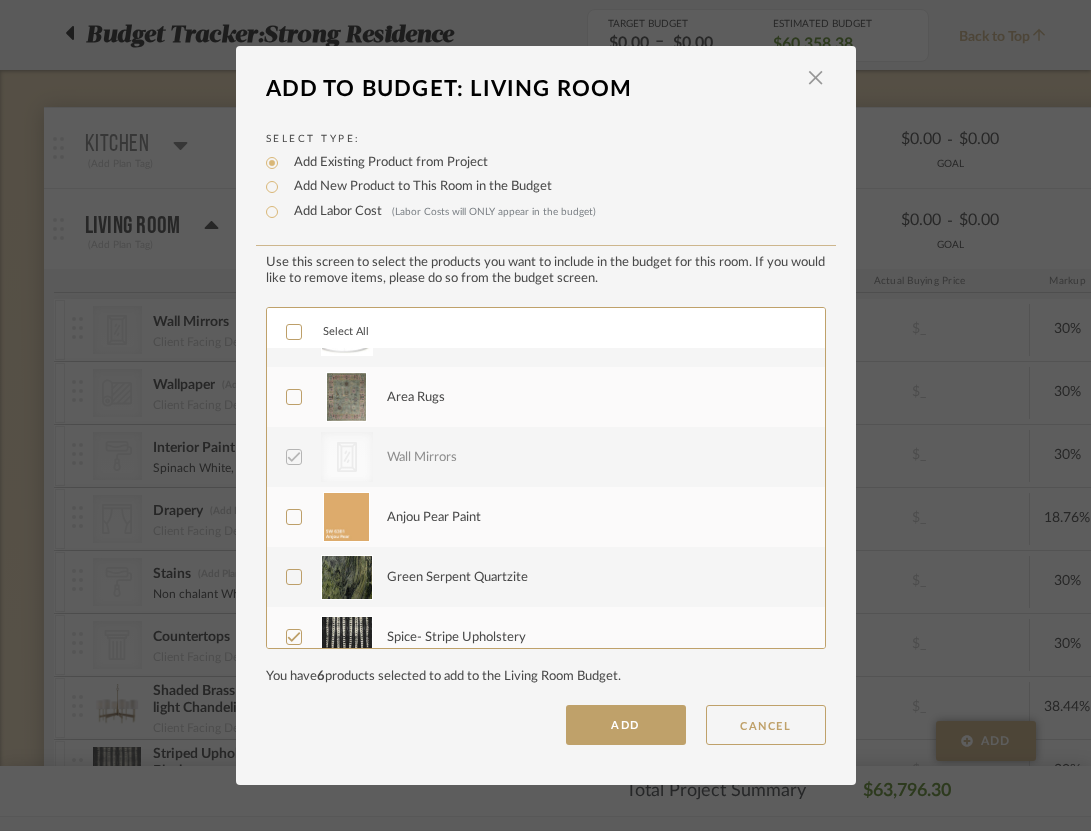 scroll, scrollTop: 1020, scrollLeft: 0, axis: vertical 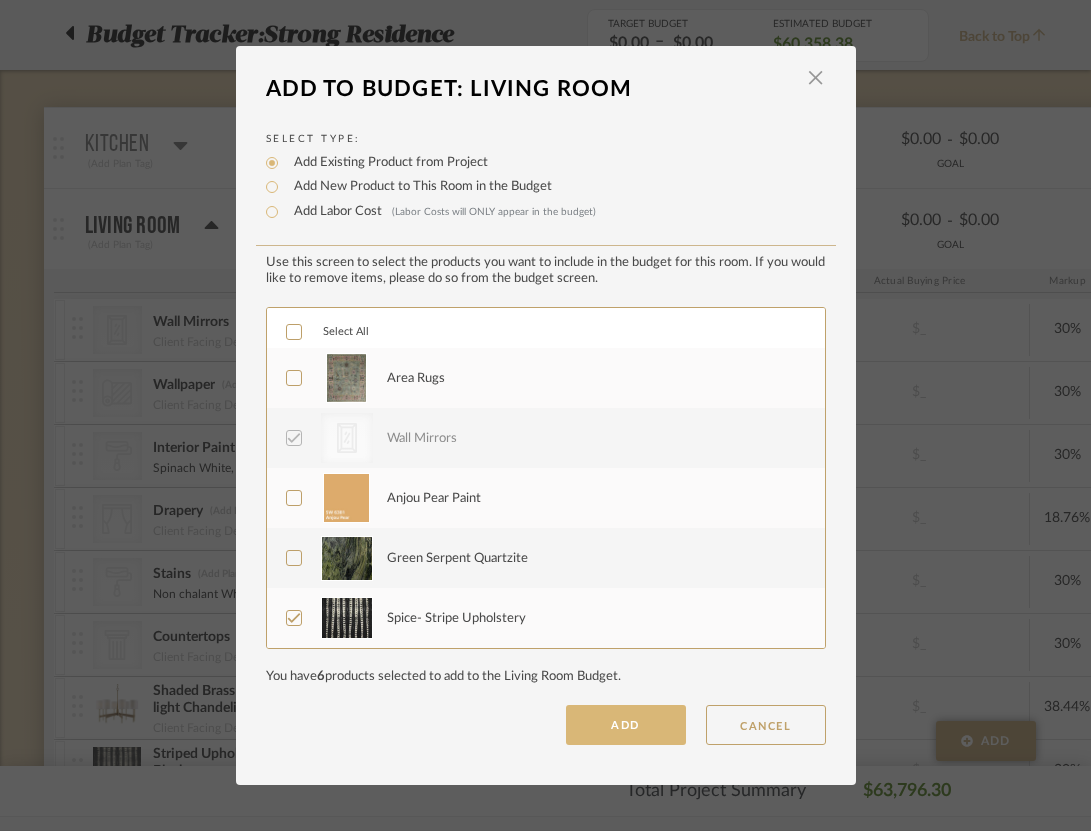 click on "ADD" at bounding box center (626, 725) 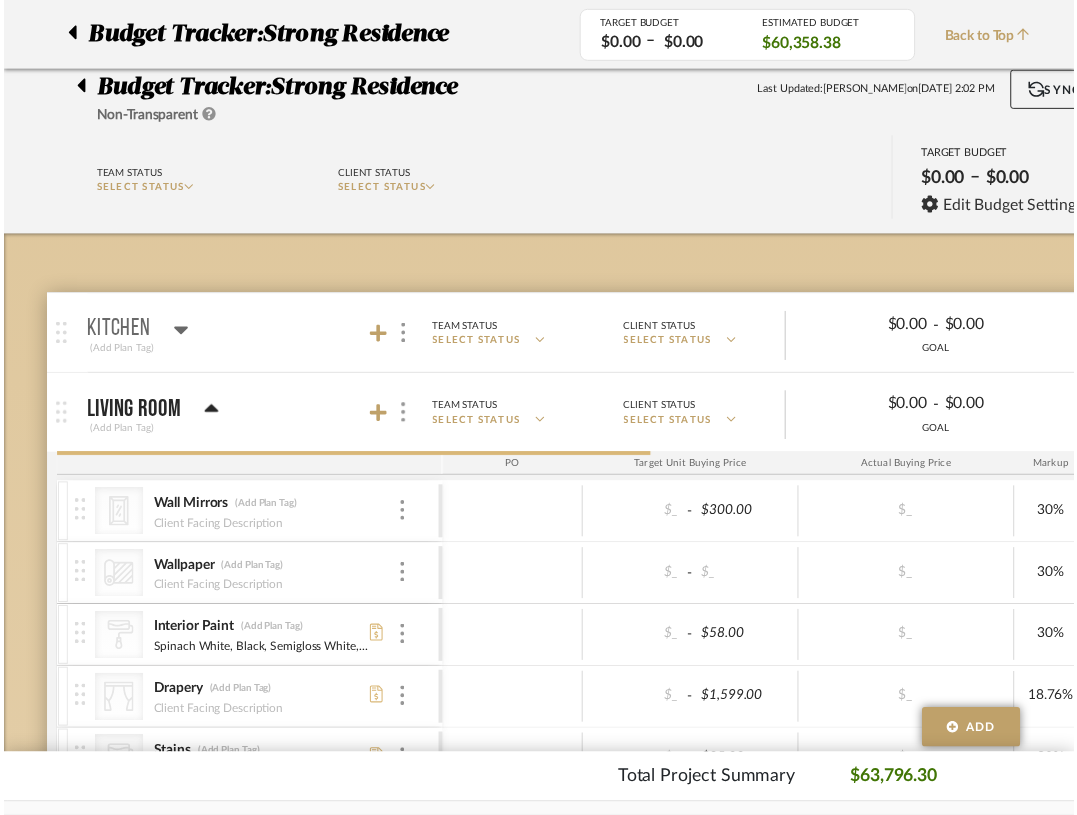 scroll, scrollTop: 191, scrollLeft: 0, axis: vertical 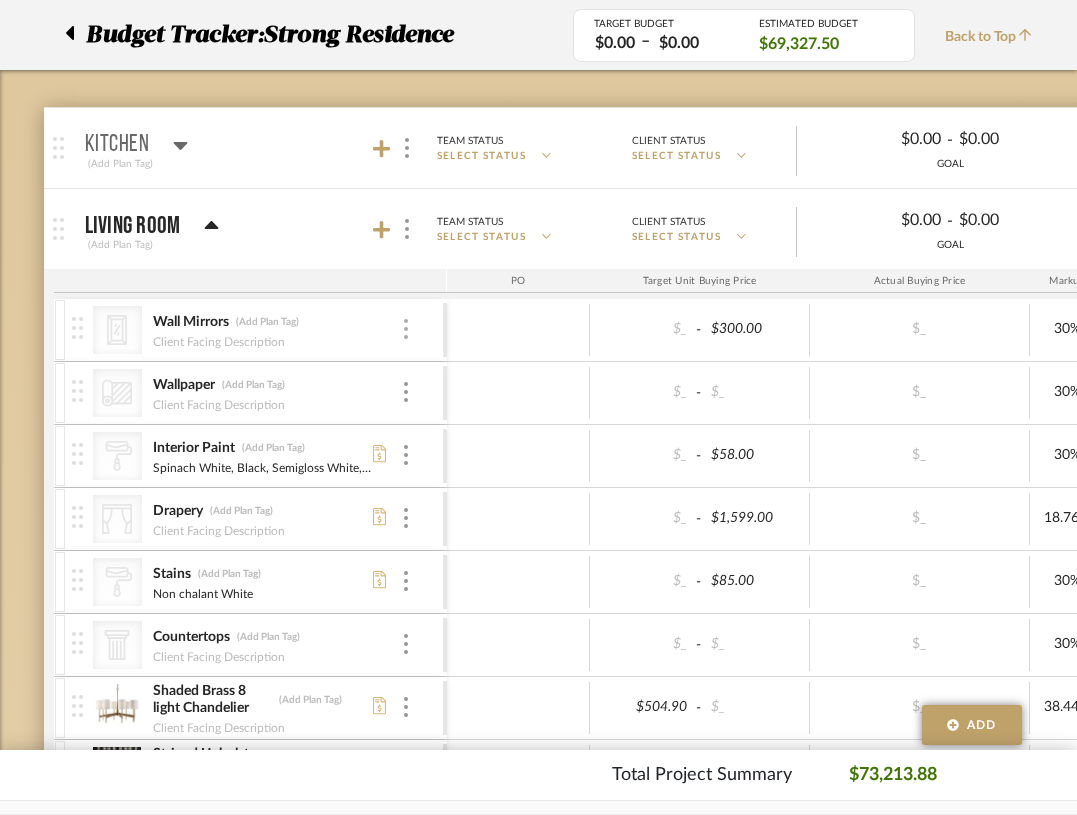click at bounding box center [406, 330] 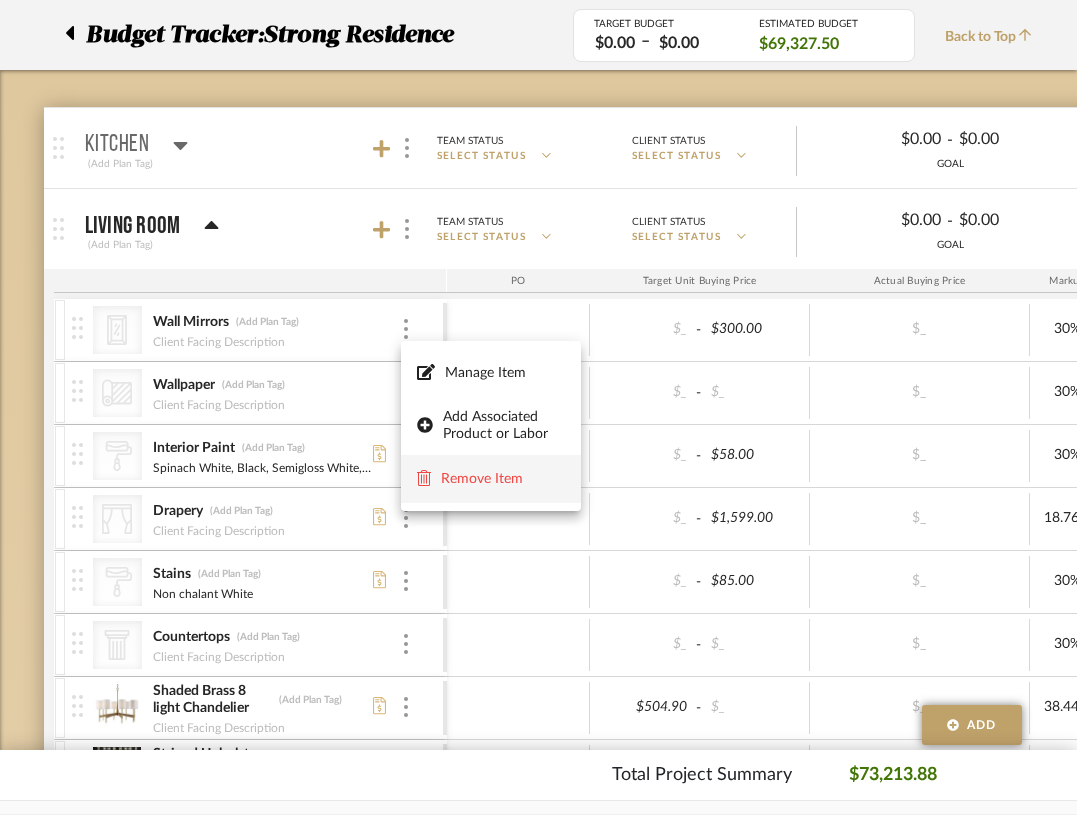 click on "Remove Item" at bounding box center [503, 479] 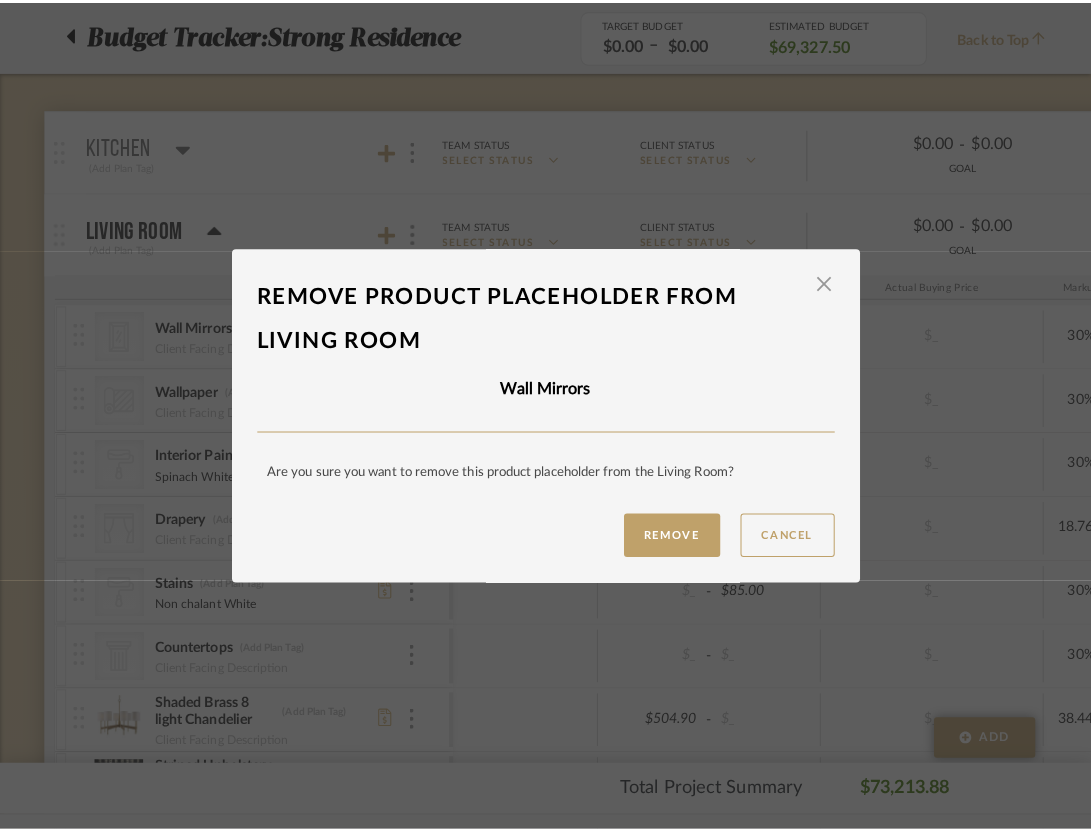 scroll, scrollTop: 0, scrollLeft: 0, axis: both 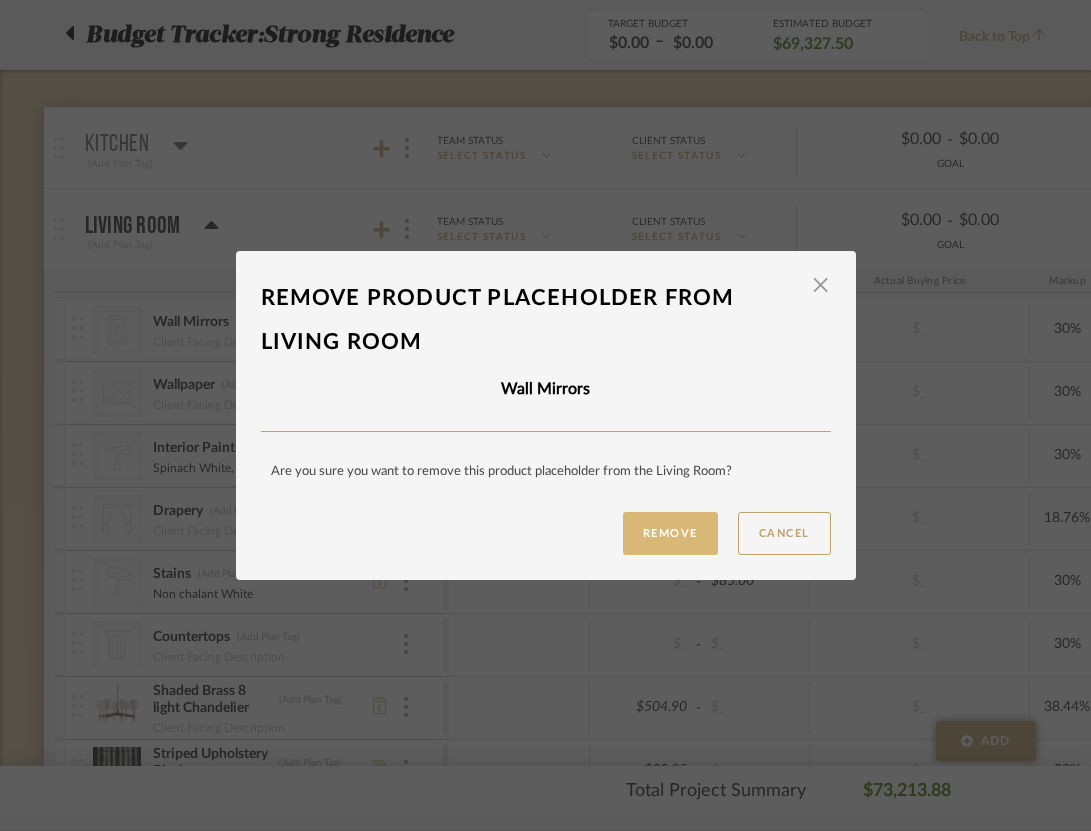 click on "Remove" at bounding box center (670, 533) 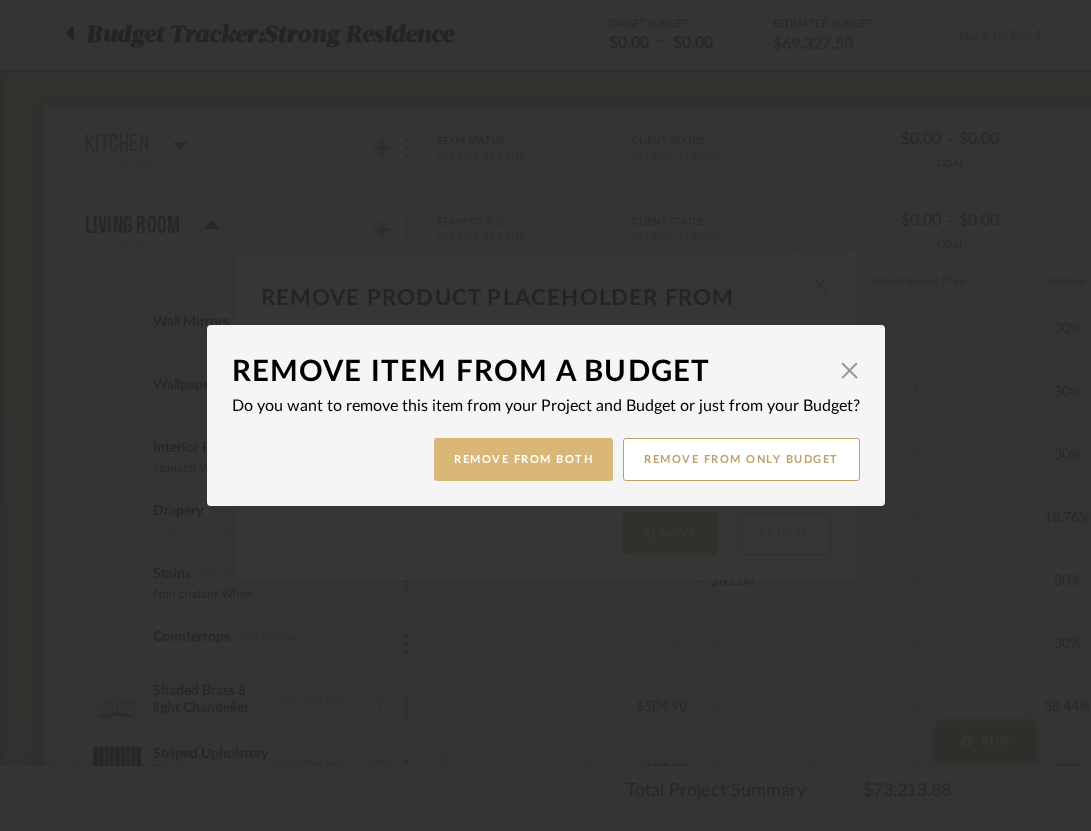click on "Remove from Both" at bounding box center (523, 459) 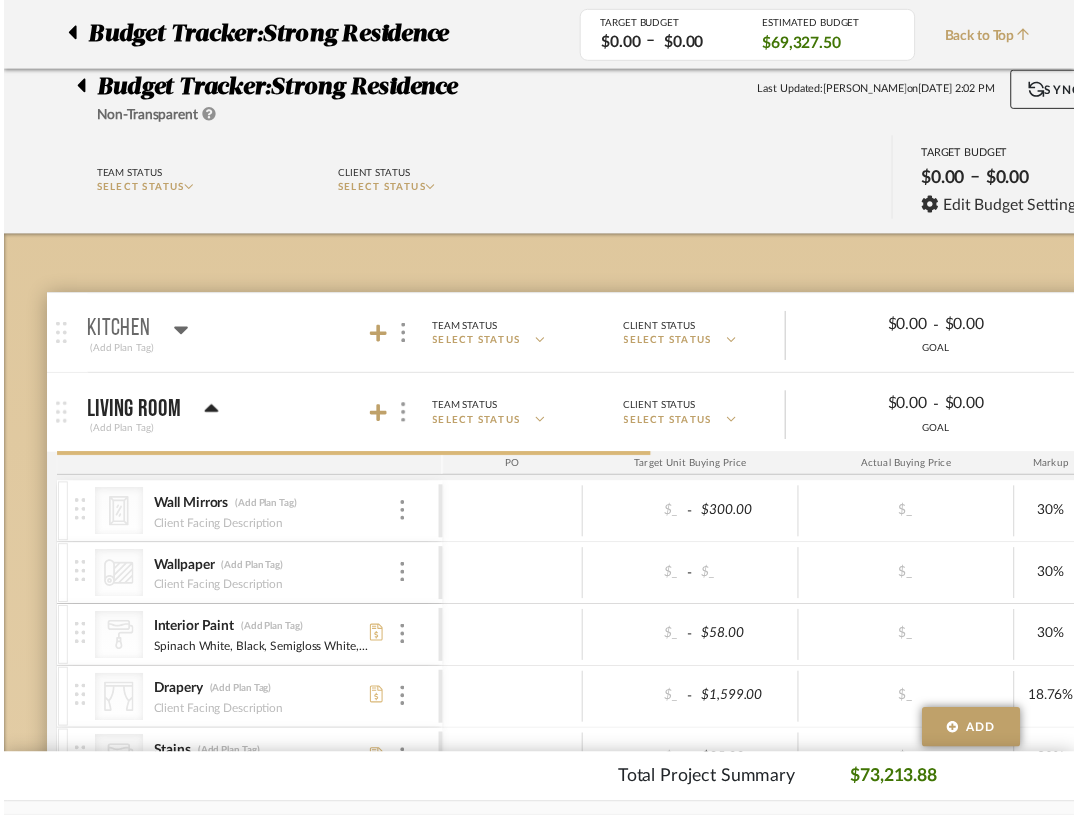 scroll, scrollTop: 191, scrollLeft: 0, axis: vertical 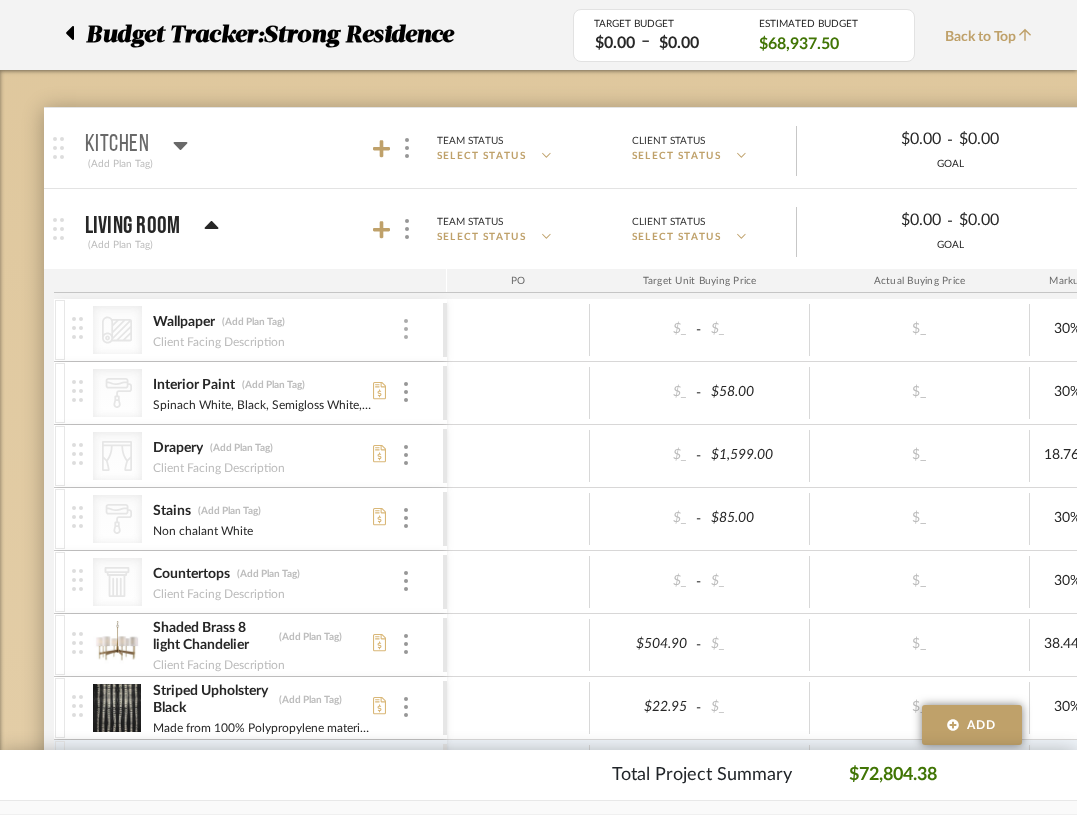 click at bounding box center [406, 330] 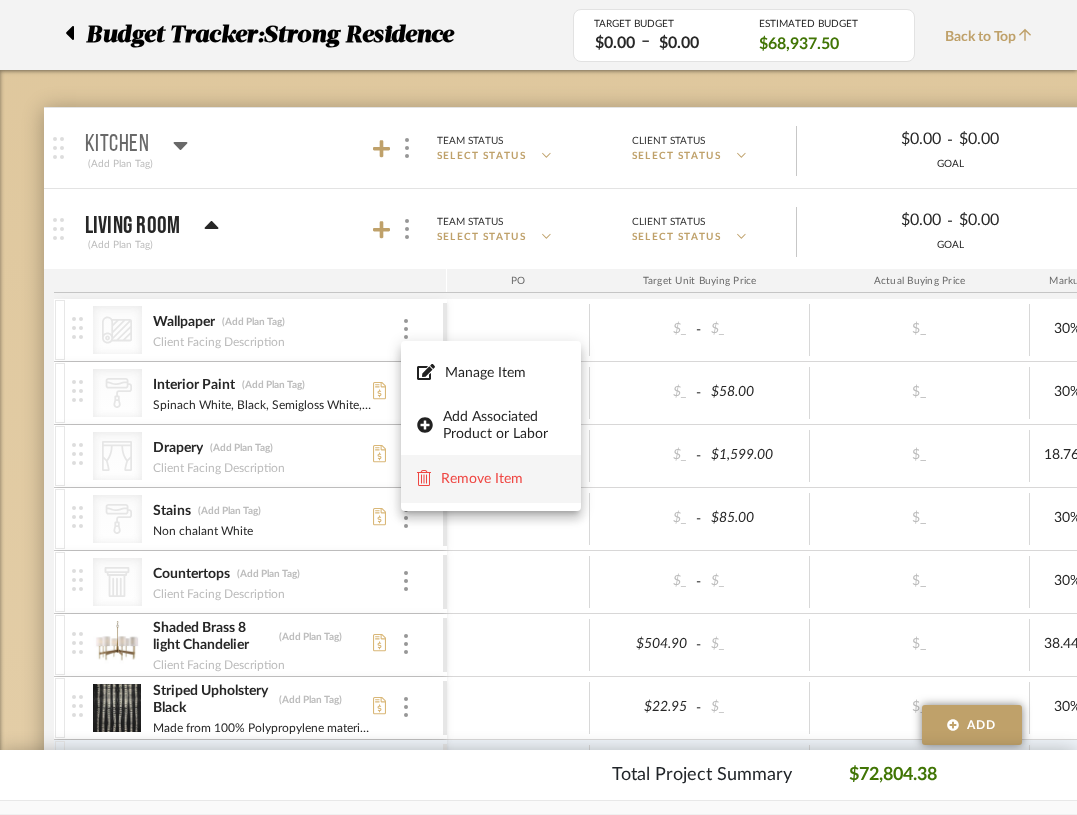 click on "Remove Item" at bounding box center [503, 479] 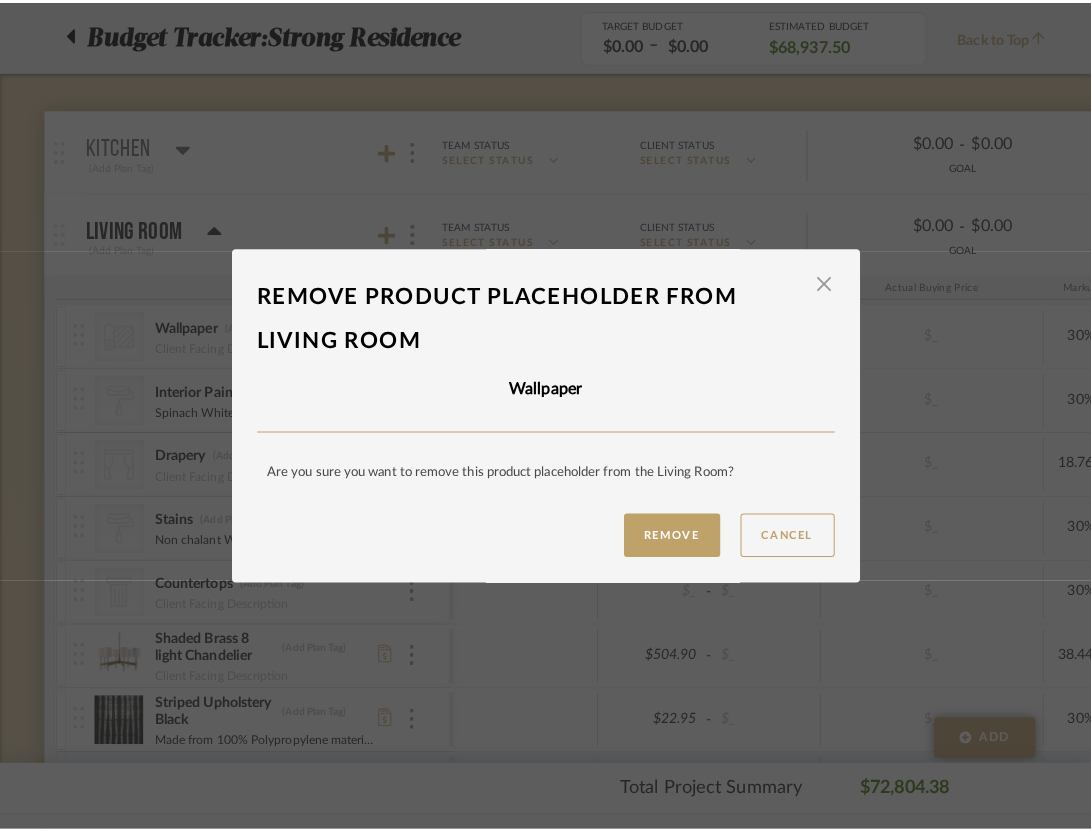 scroll, scrollTop: 0, scrollLeft: 0, axis: both 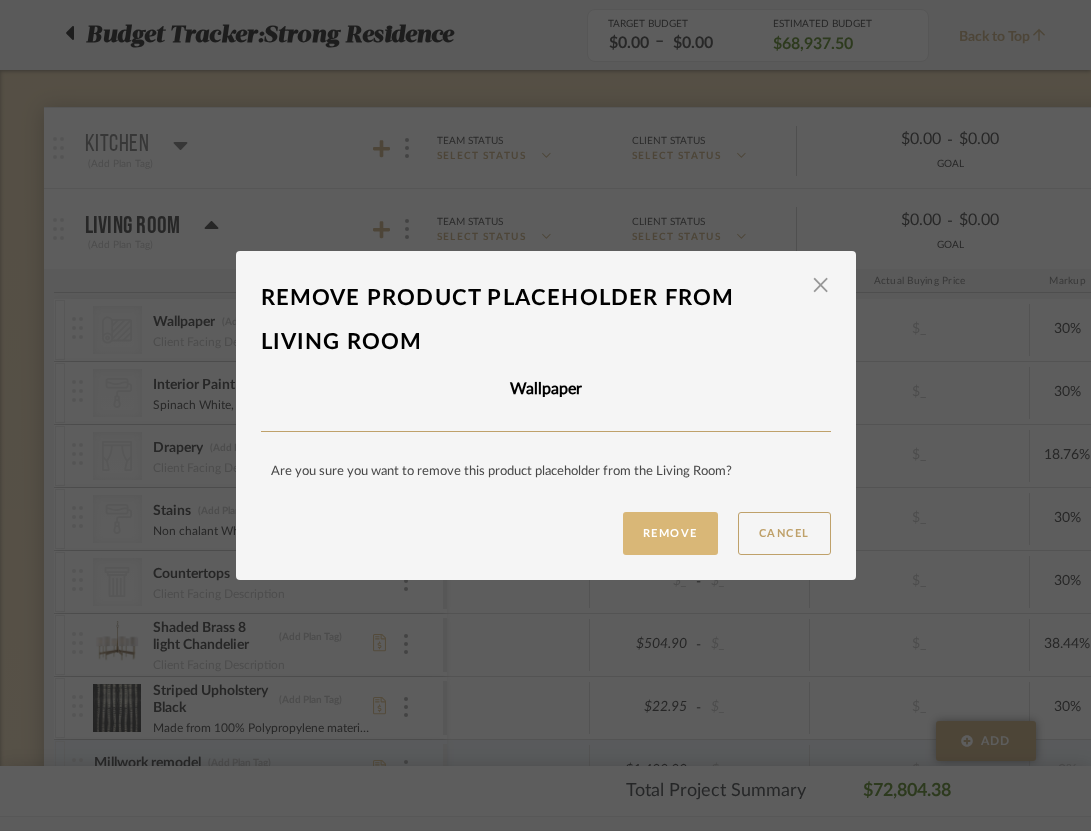click on "Remove" at bounding box center [670, 533] 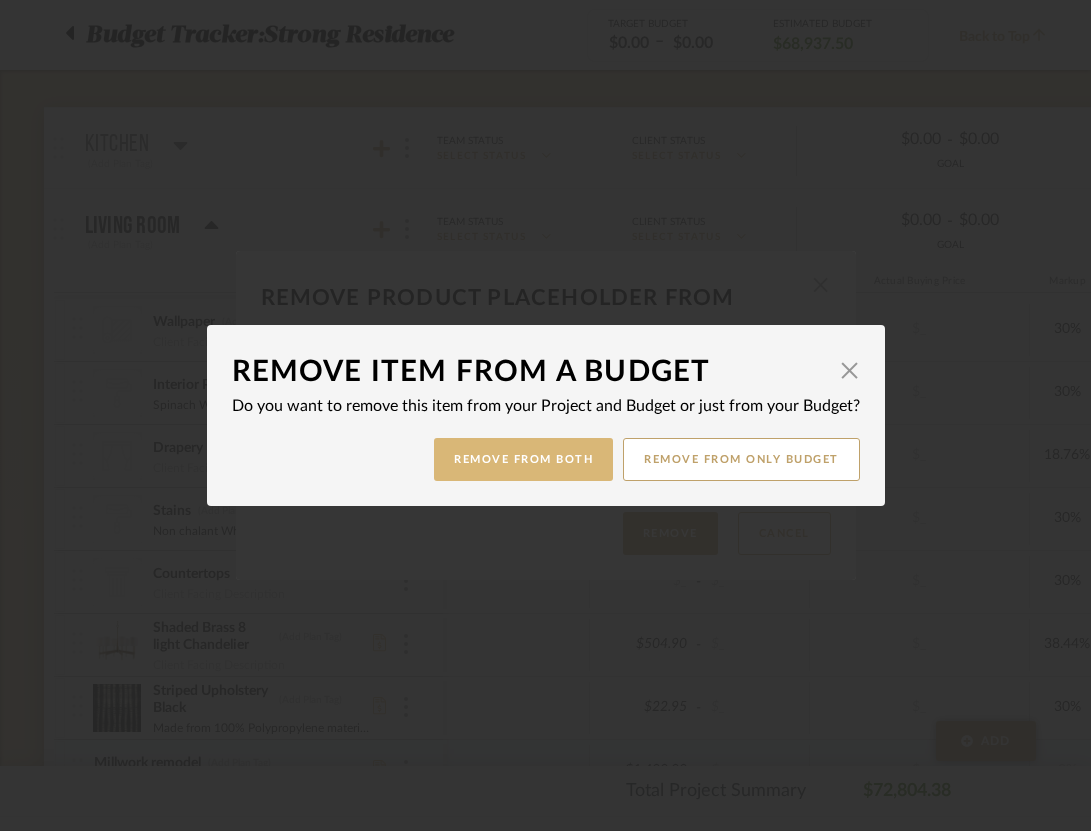 click on "Remove from Both" at bounding box center [523, 459] 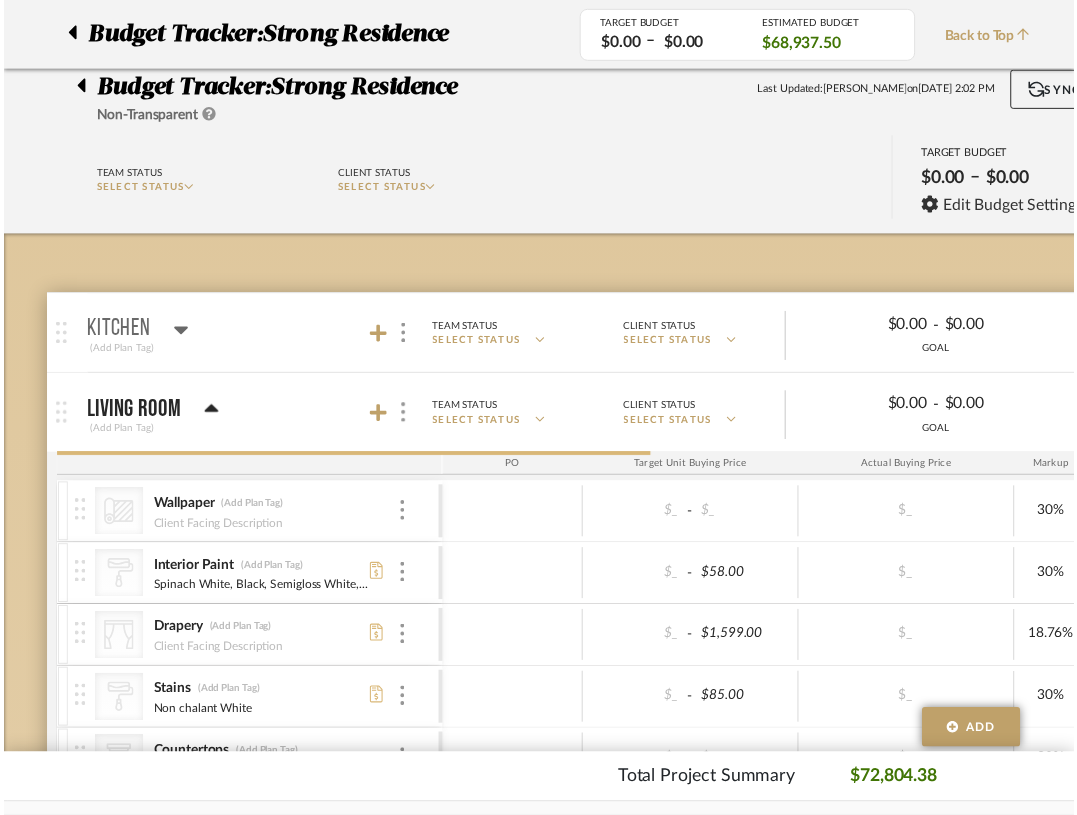 scroll, scrollTop: 191, scrollLeft: 0, axis: vertical 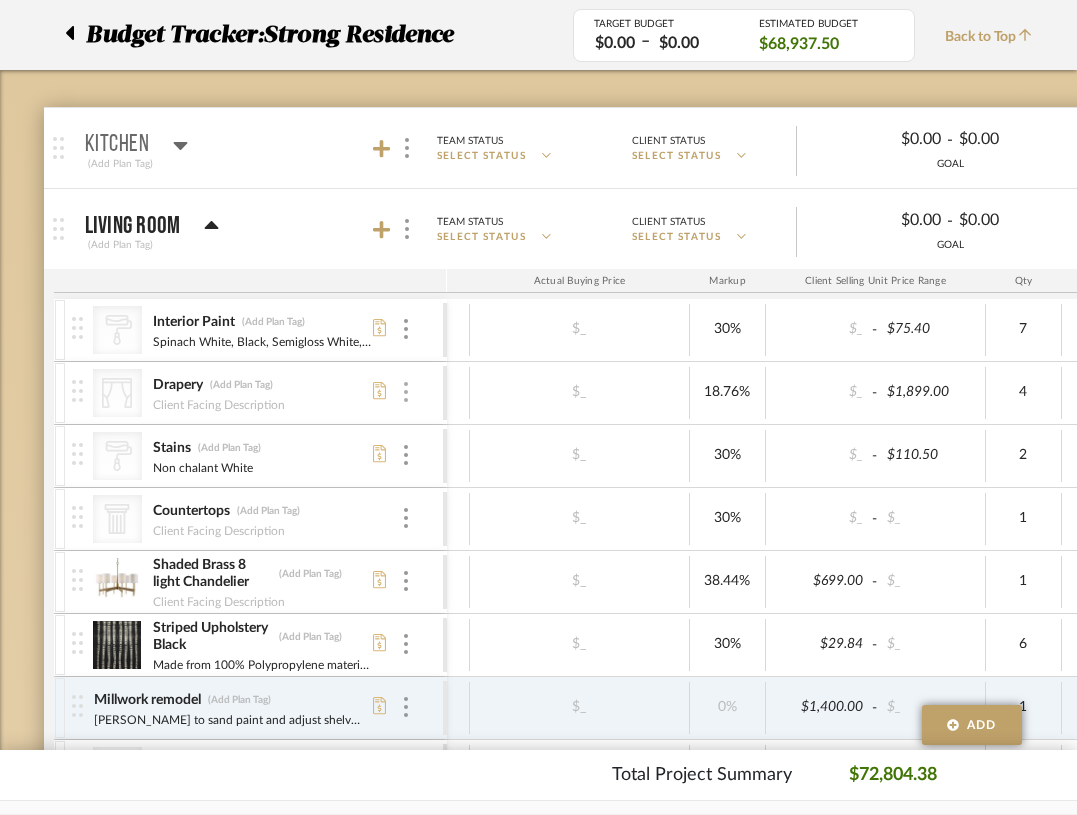 click at bounding box center (406, 392) 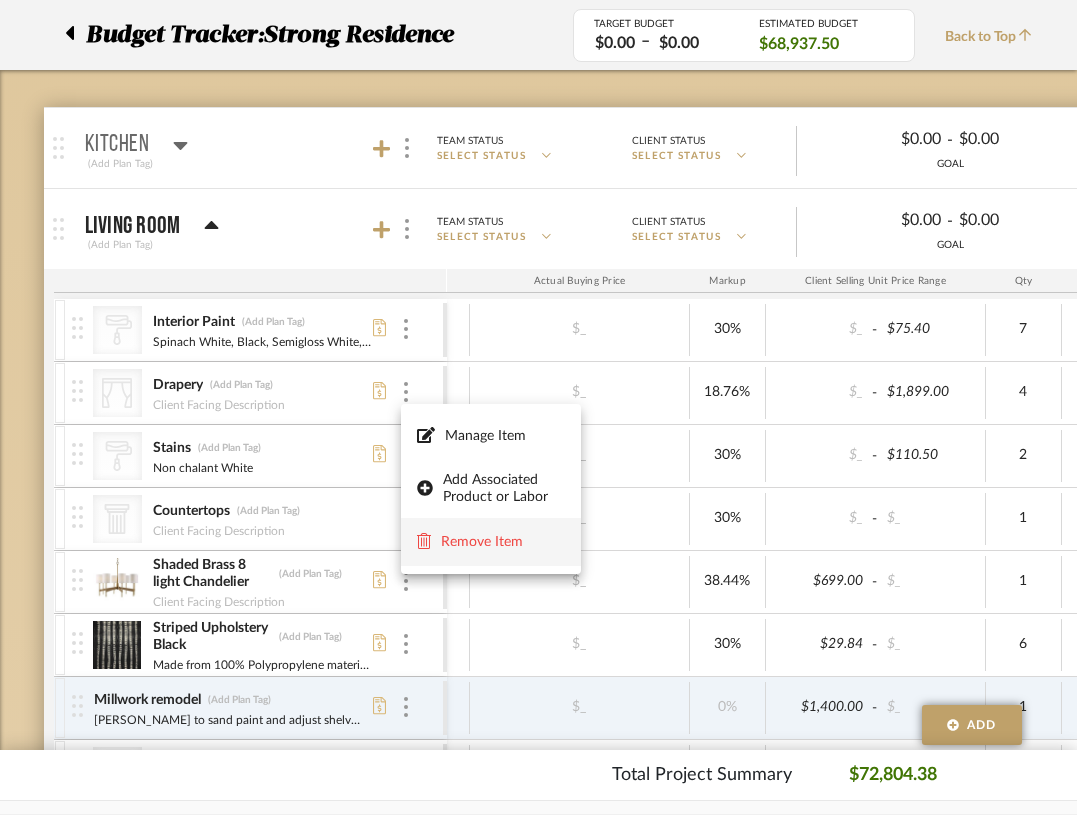 click on "Remove Item" at bounding box center (503, 542) 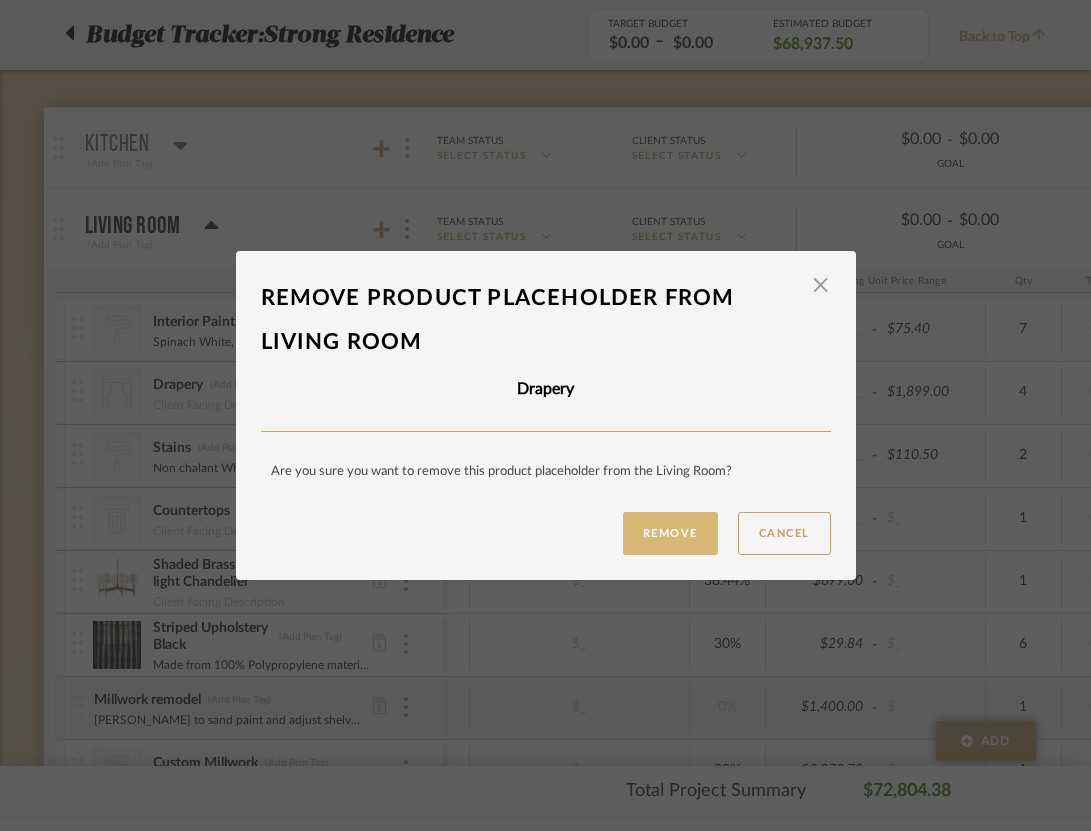 click on "Remove" at bounding box center [670, 533] 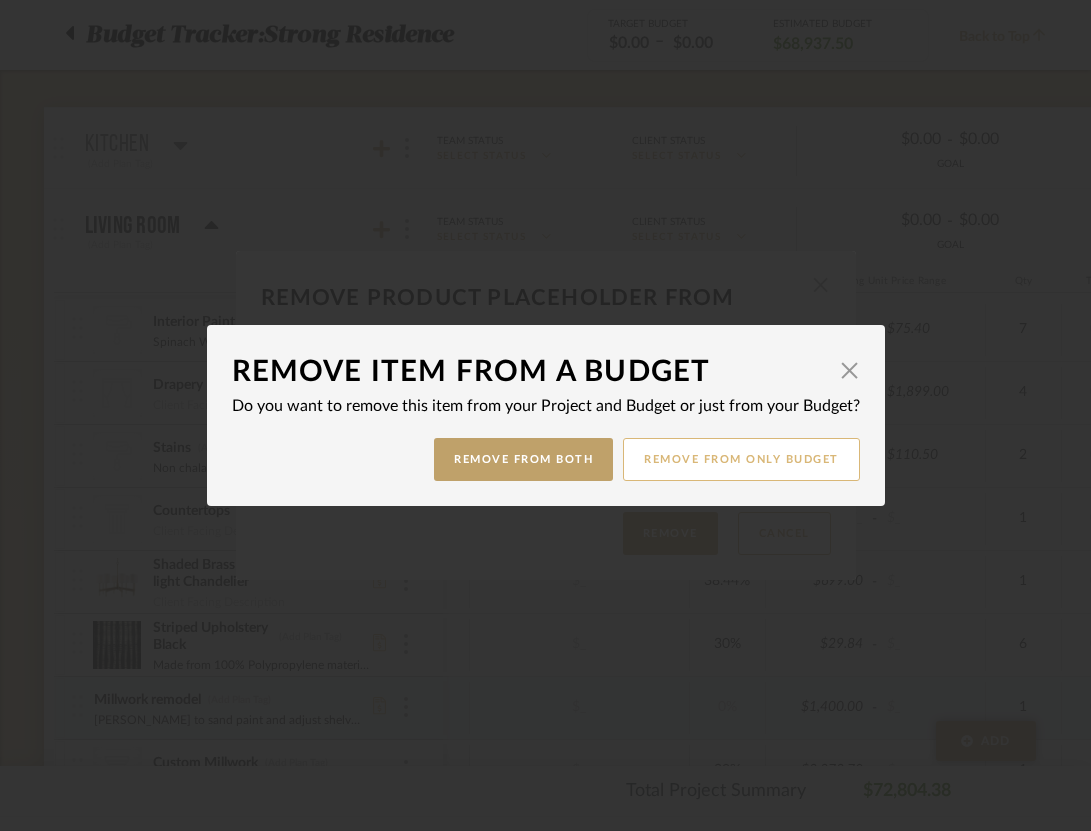 click on "Remove from only Budget" at bounding box center (741, 459) 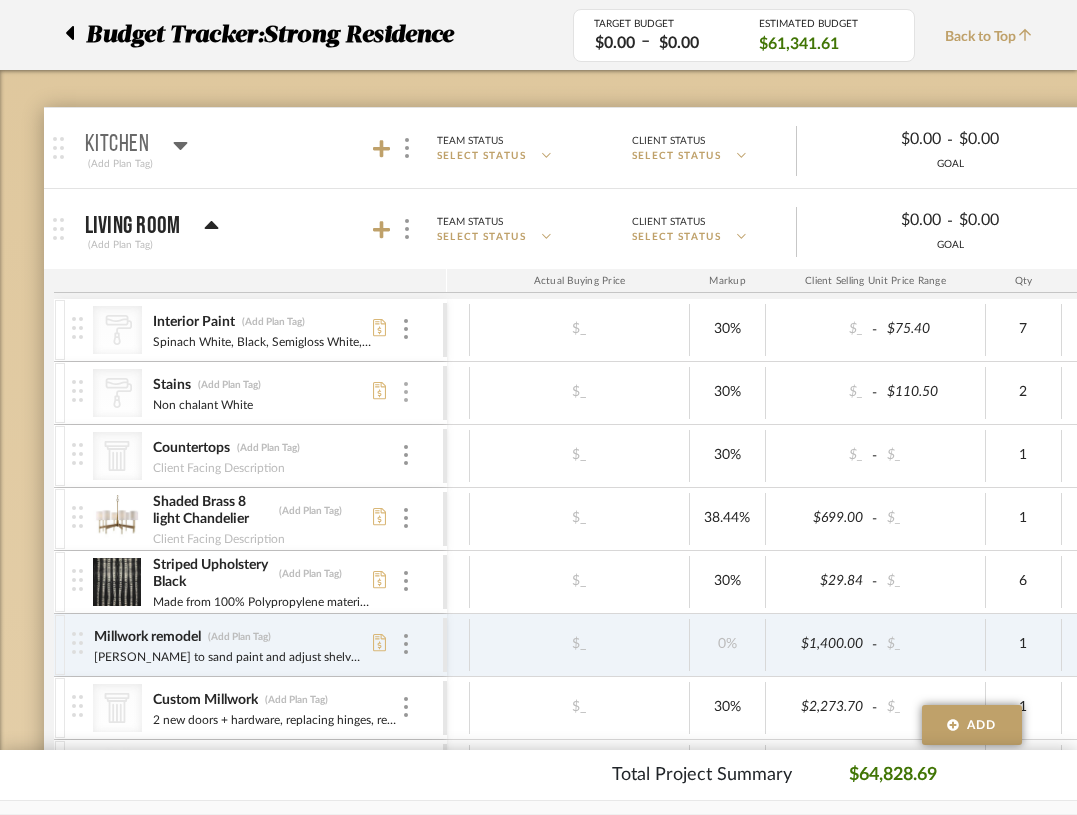 click at bounding box center (406, 393) 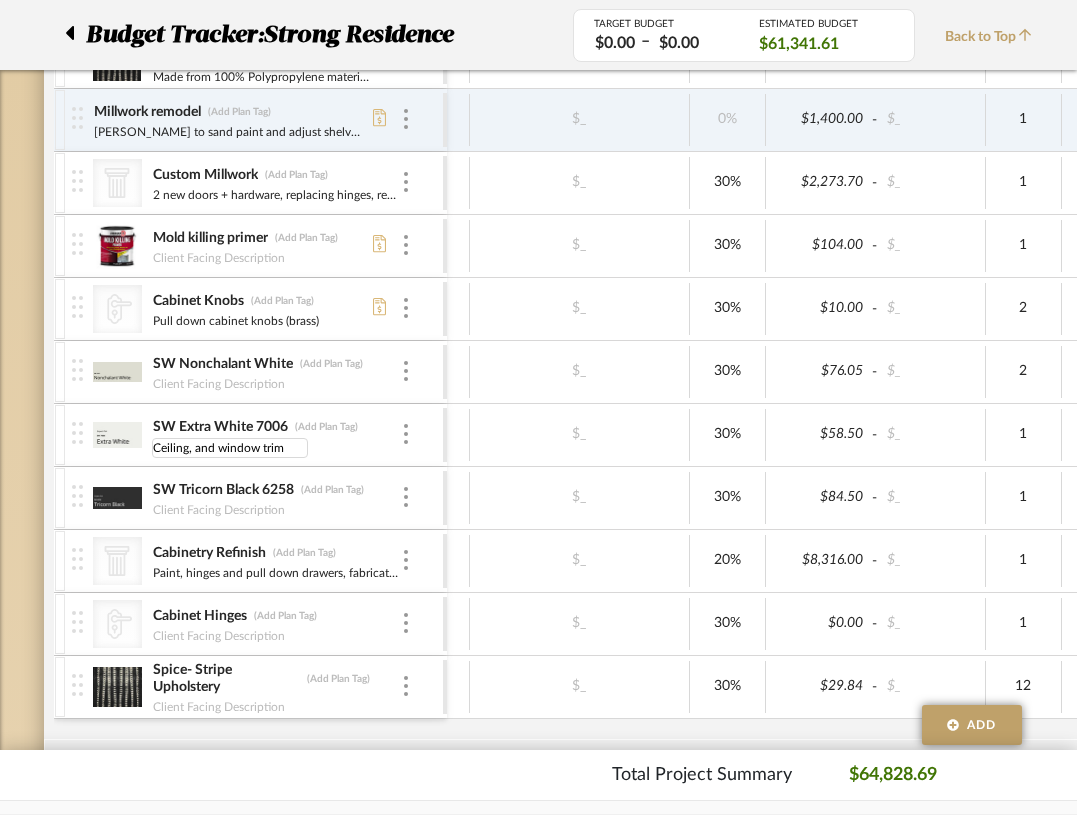 type on "Ceiling, and window trims" 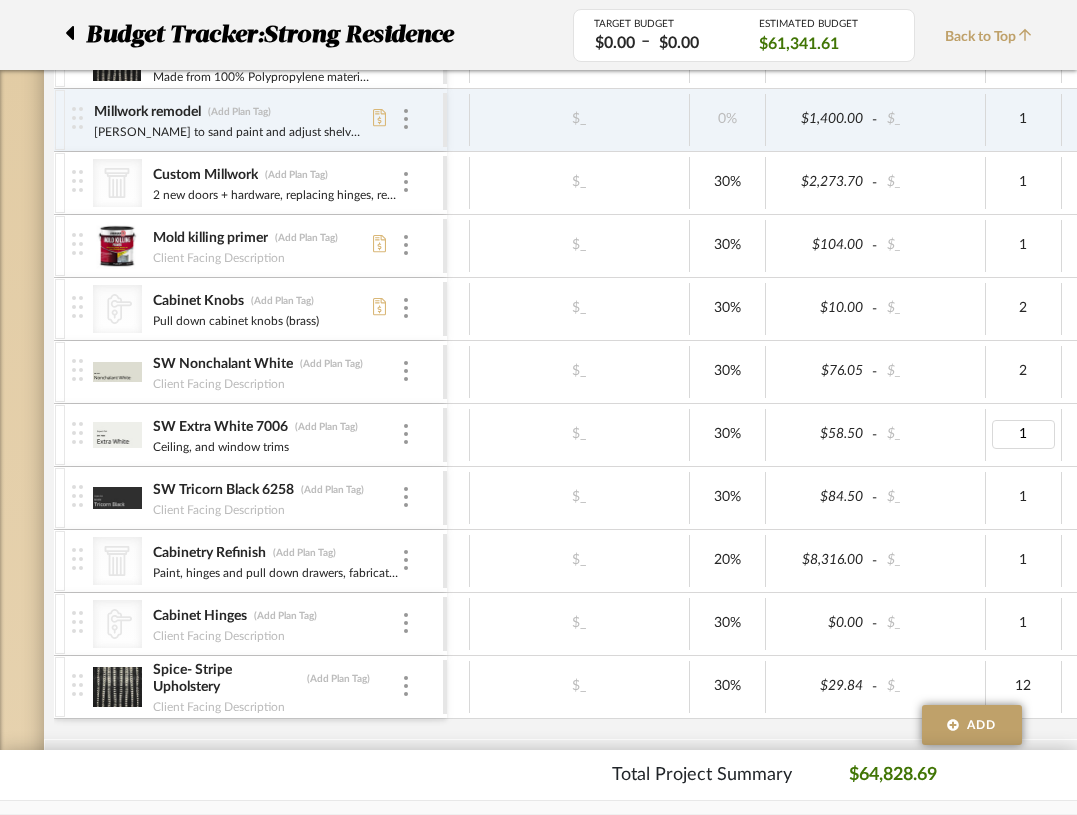 type on "3" 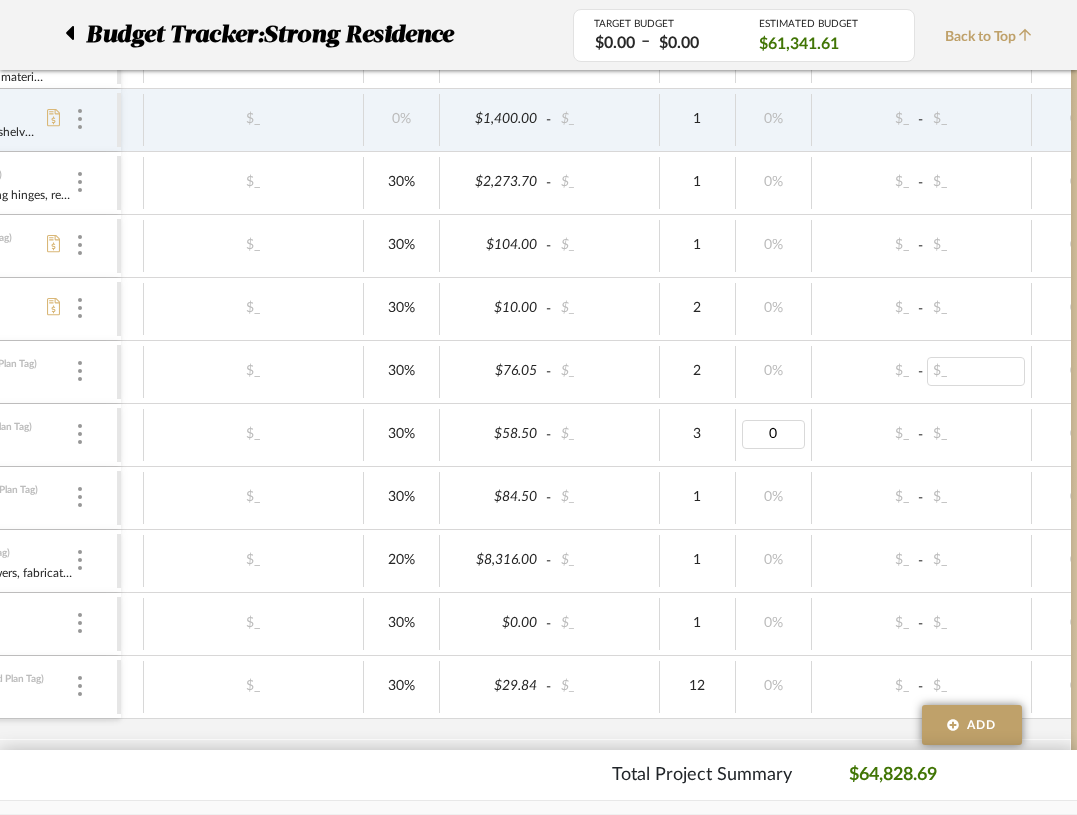 scroll, scrollTop: 716, scrollLeft: 363, axis: both 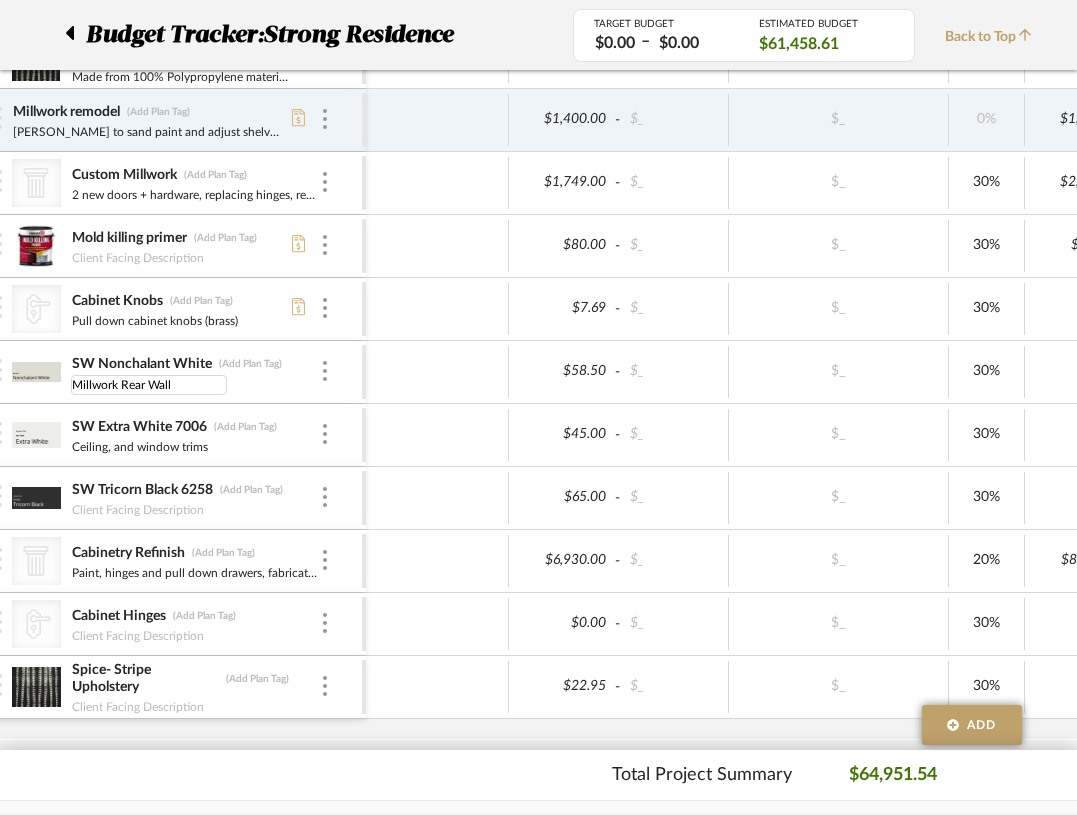 type on "Millwork Rear Walls" 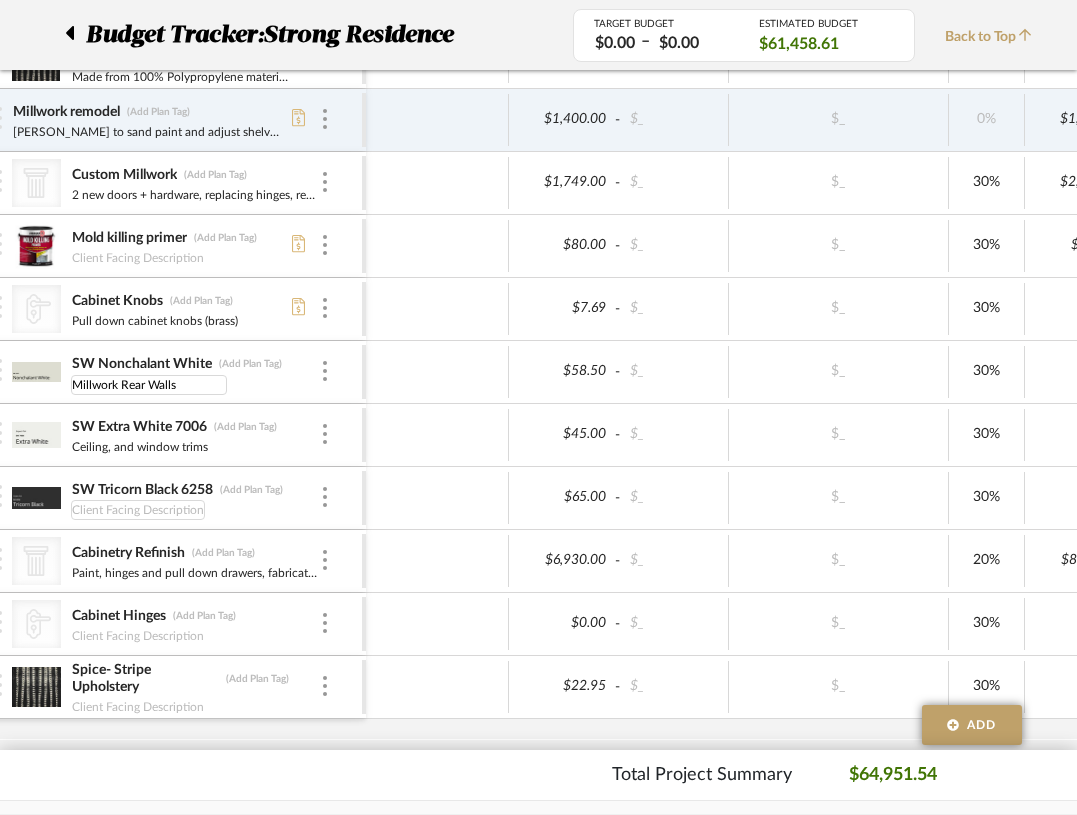 click on "Client Facing Description" at bounding box center (138, 510) 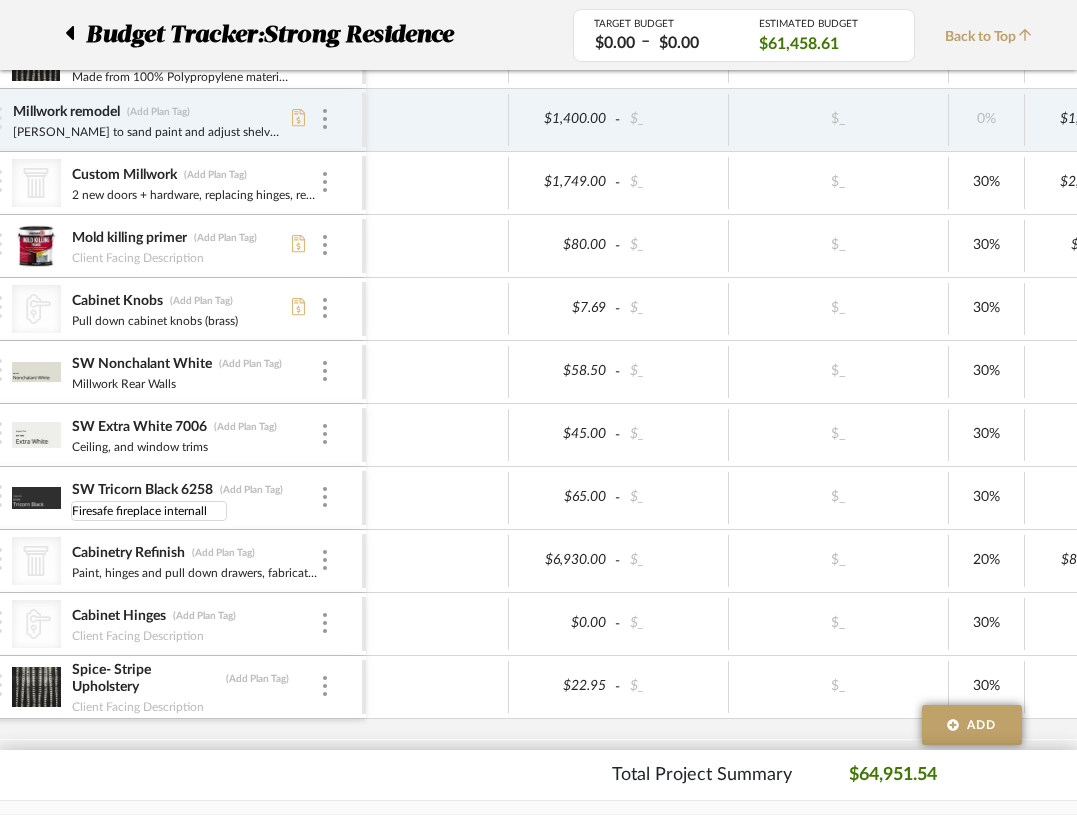 type on "Firesafe fireplace internal" 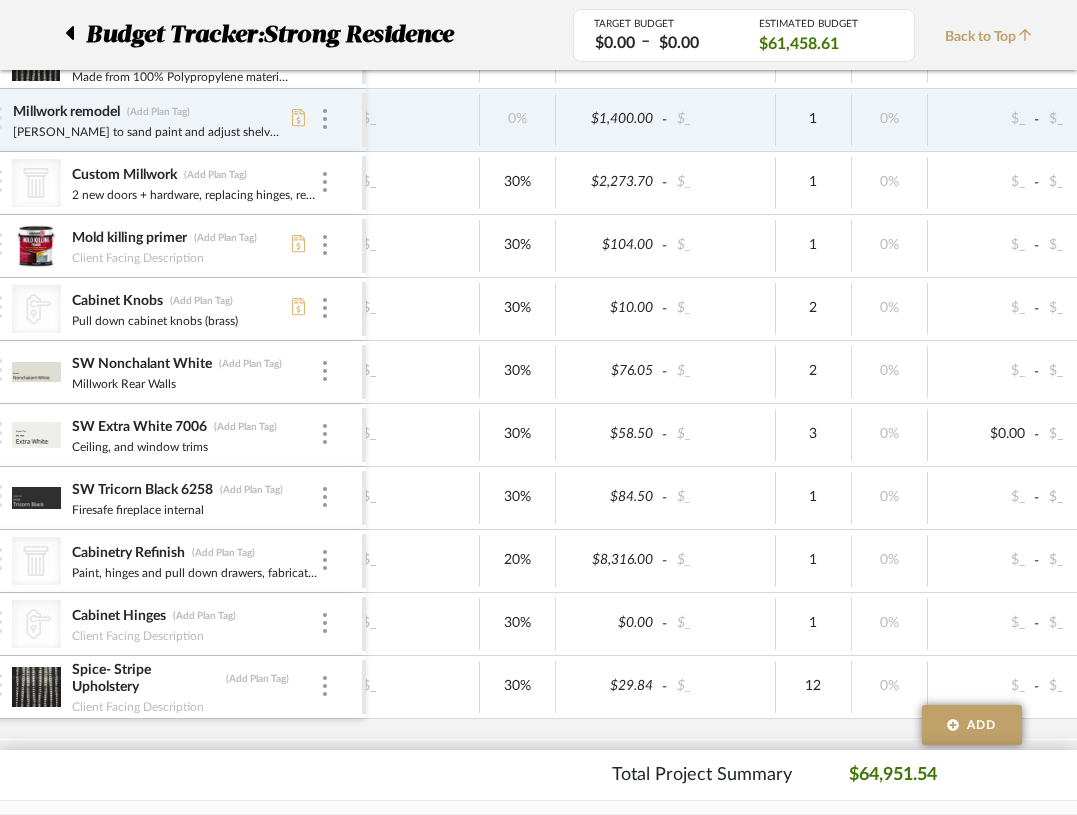 click on "Ceiling, and window trims" at bounding box center [195, 445] 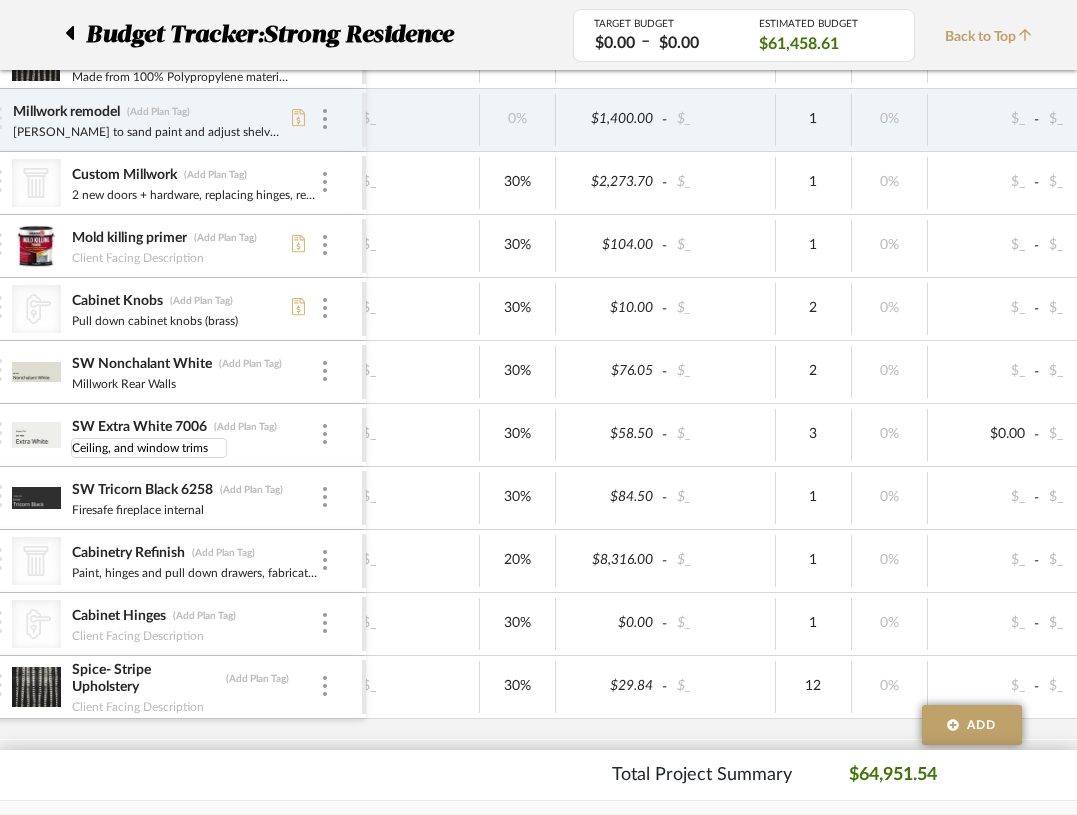 type on "Ceiling, and window trims" 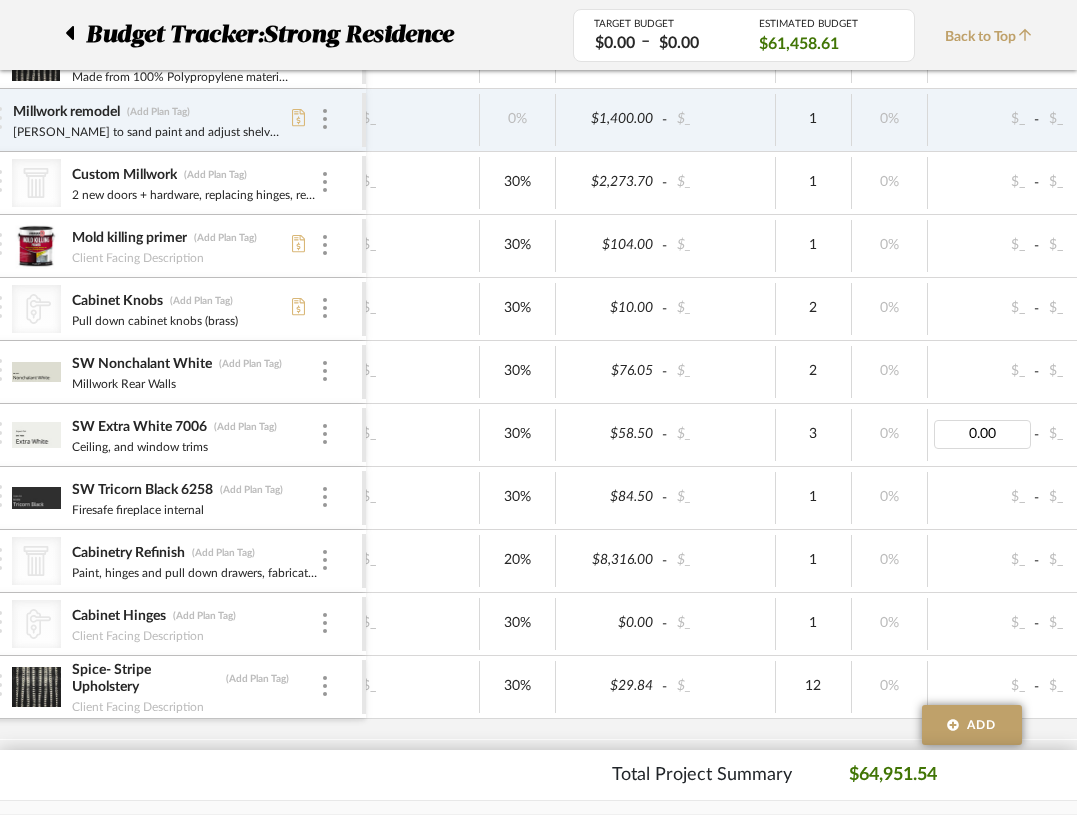 type 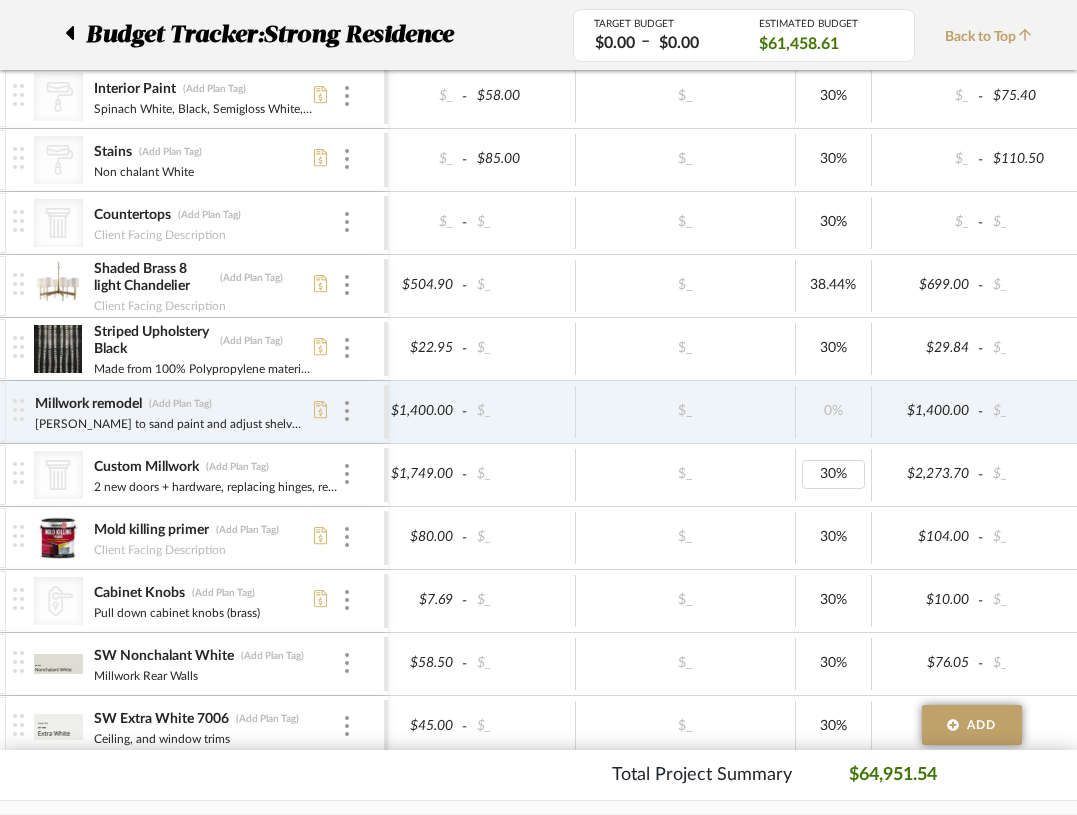 click on "30%" at bounding box center [833, 474] 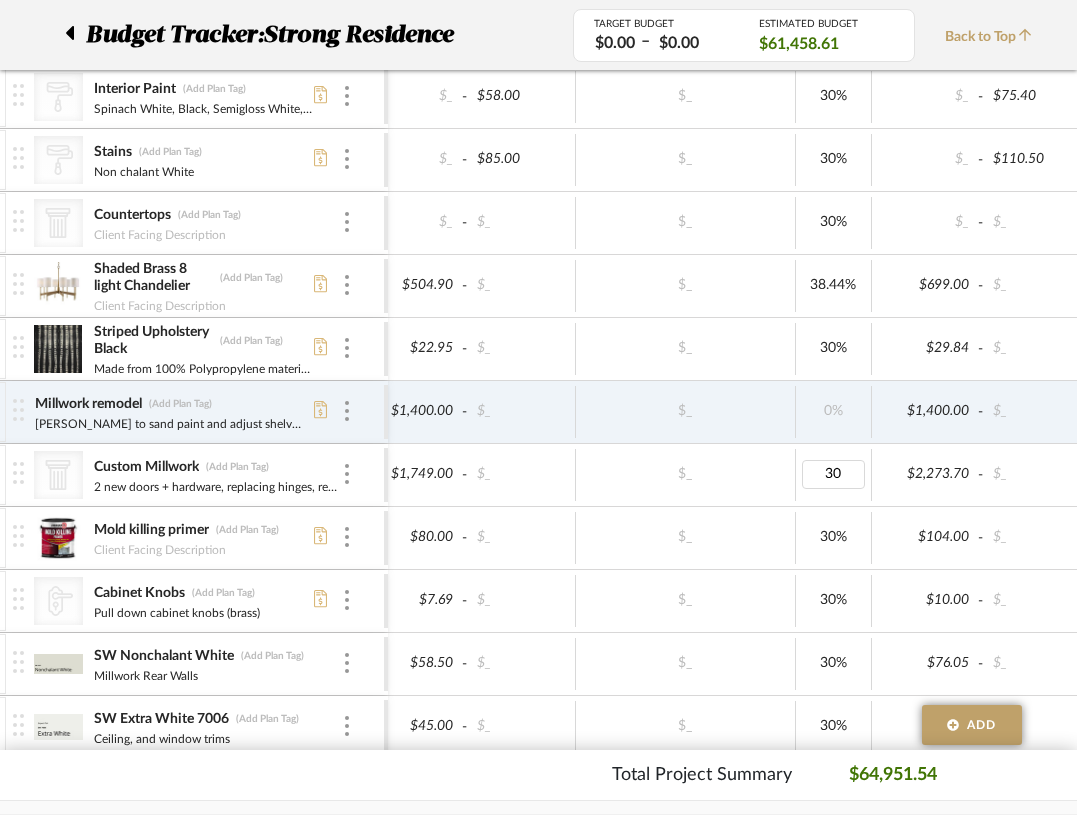 type on "0" 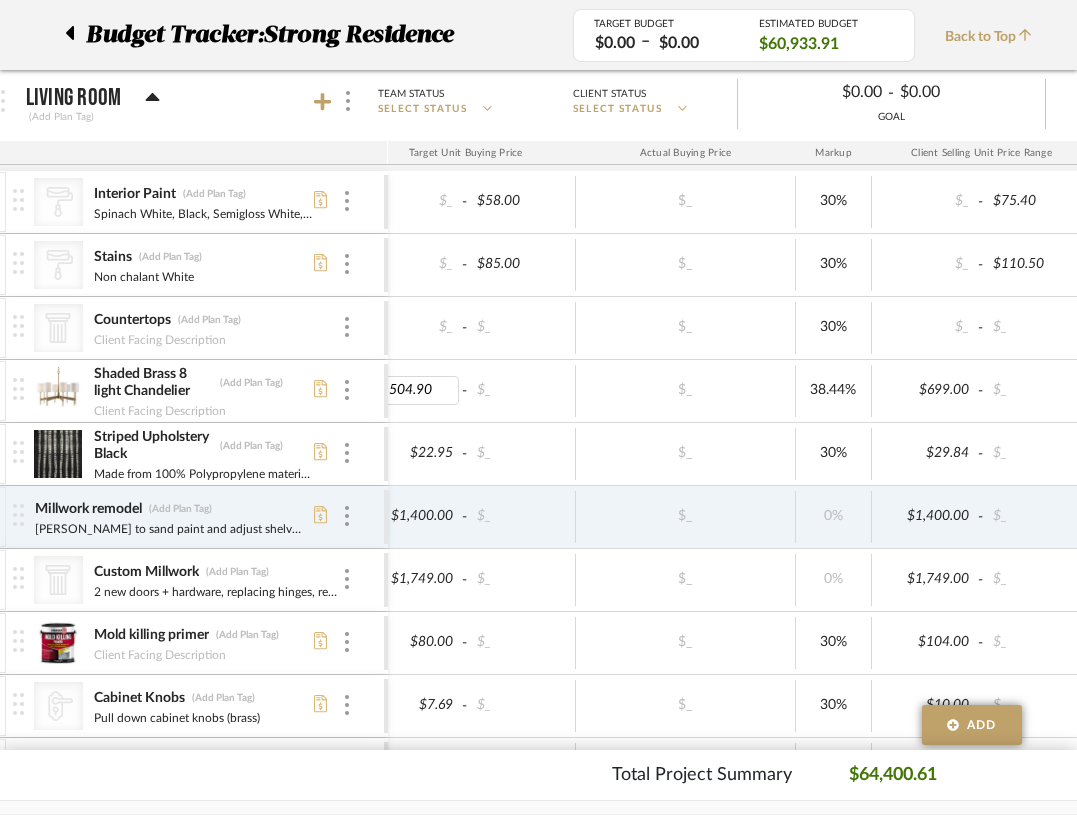 type 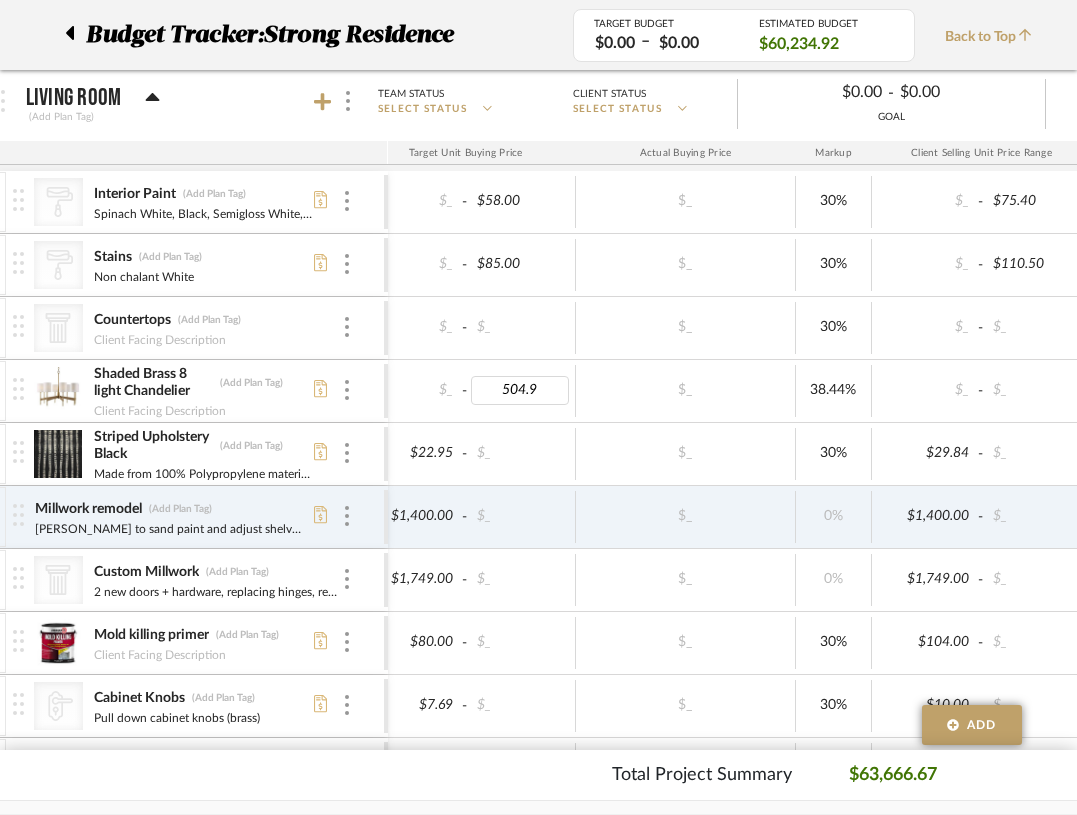 type on "504.90" 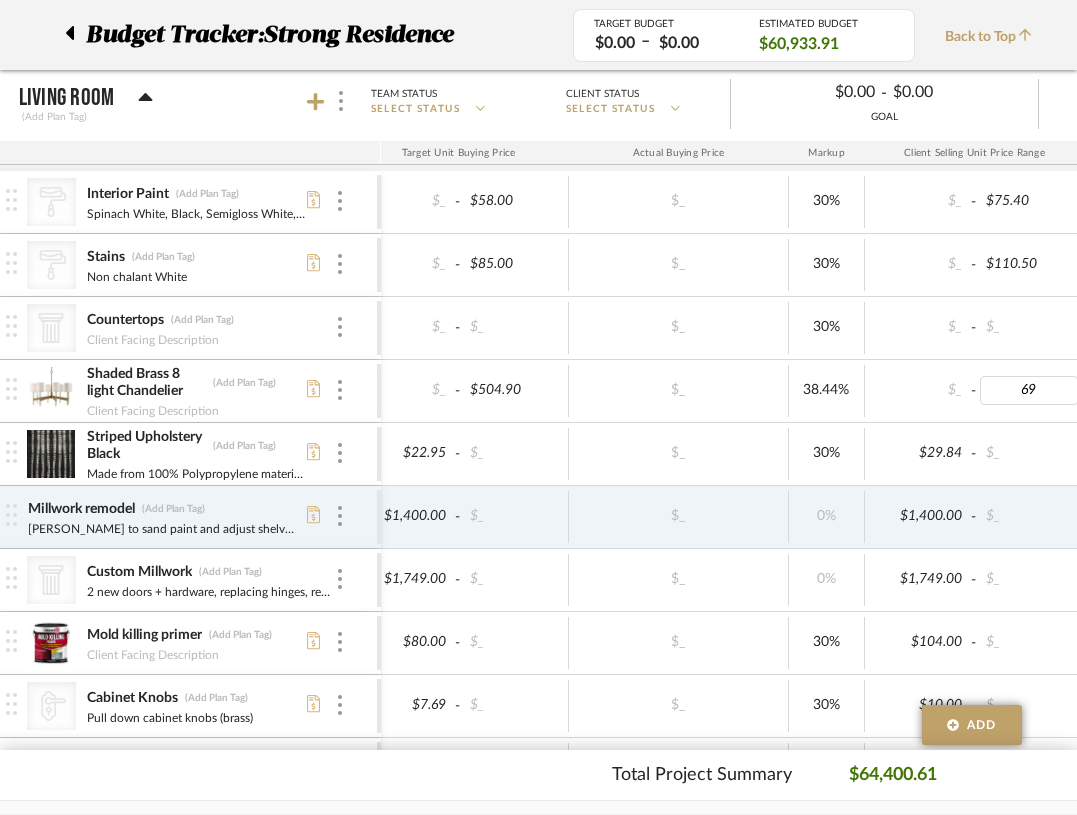 type on "699" 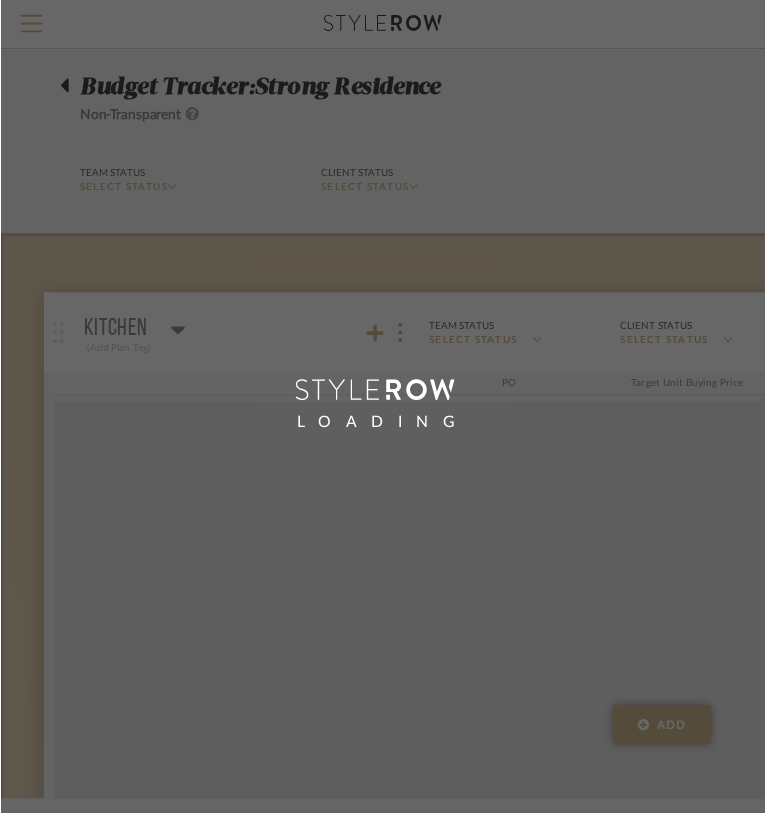 scroll, scrollTop: 0, scrollLeft: 3, axis: horizontal 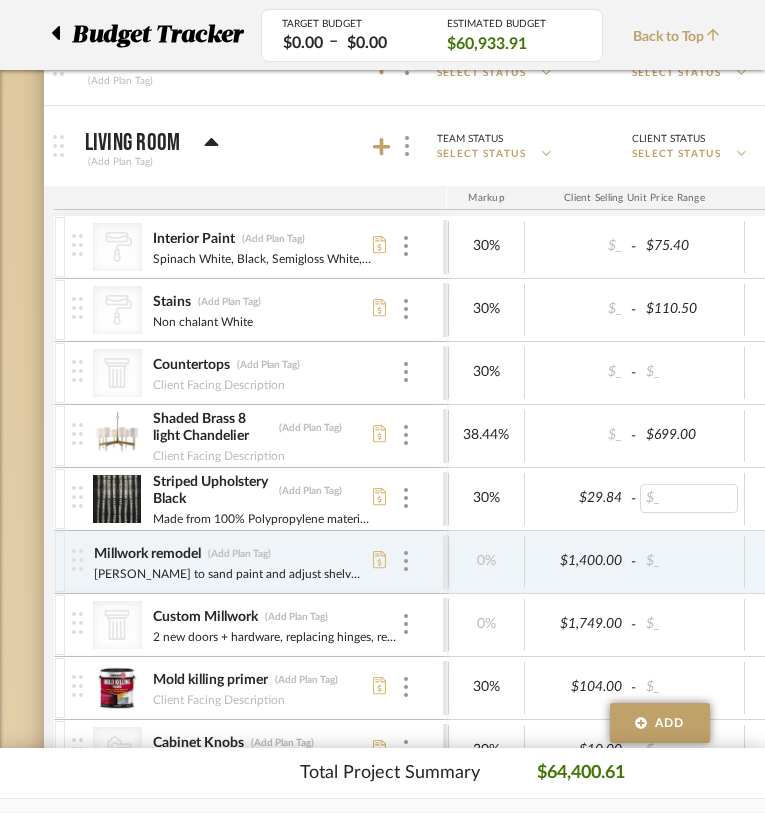 click on "$_" at bounding box center [689, 498] 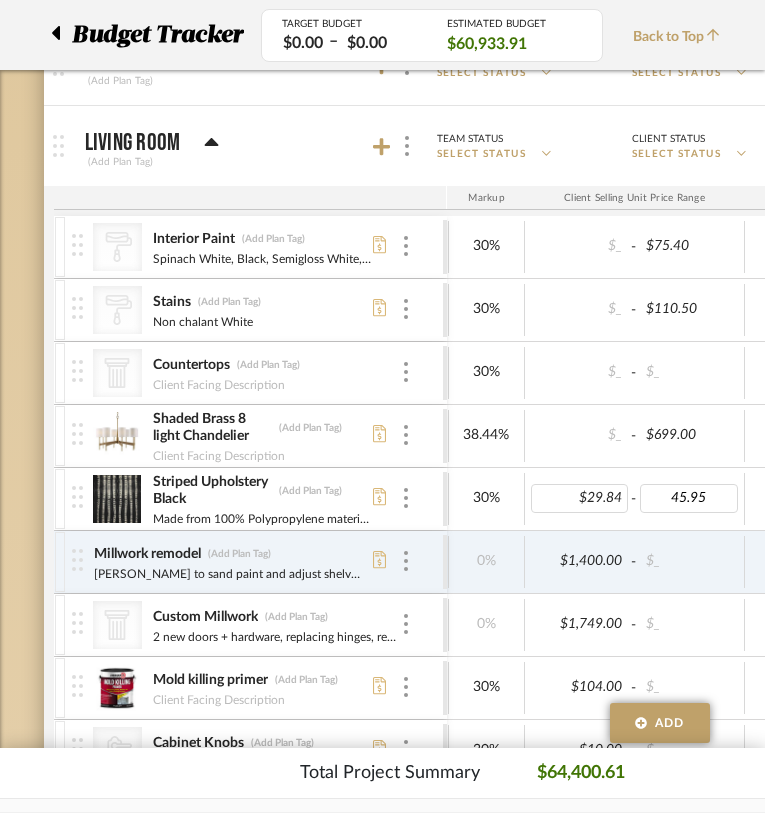 click on "$29.84" at bounding box center (580, 498) 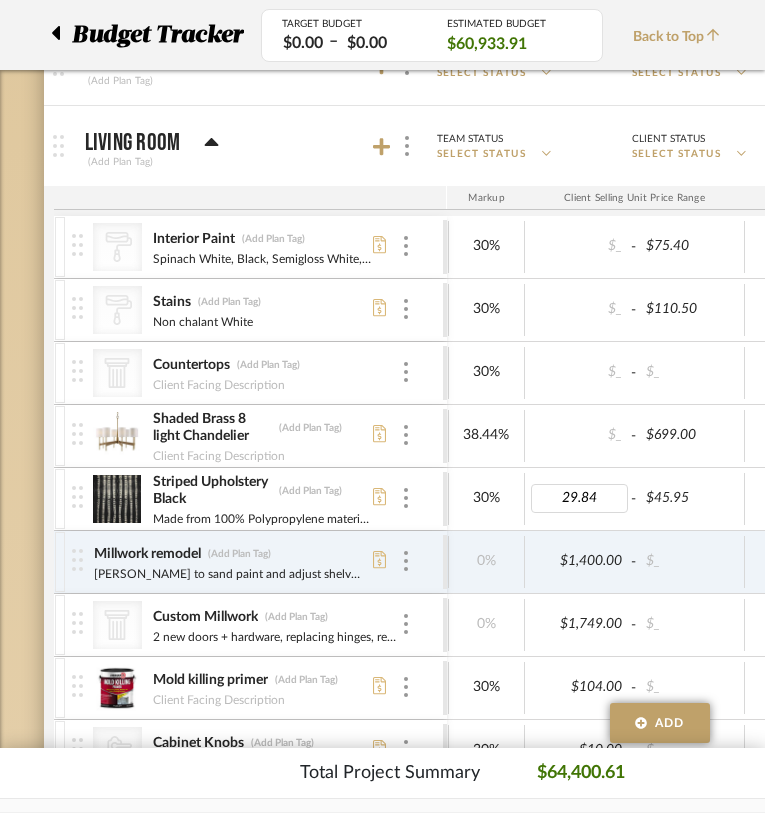 type 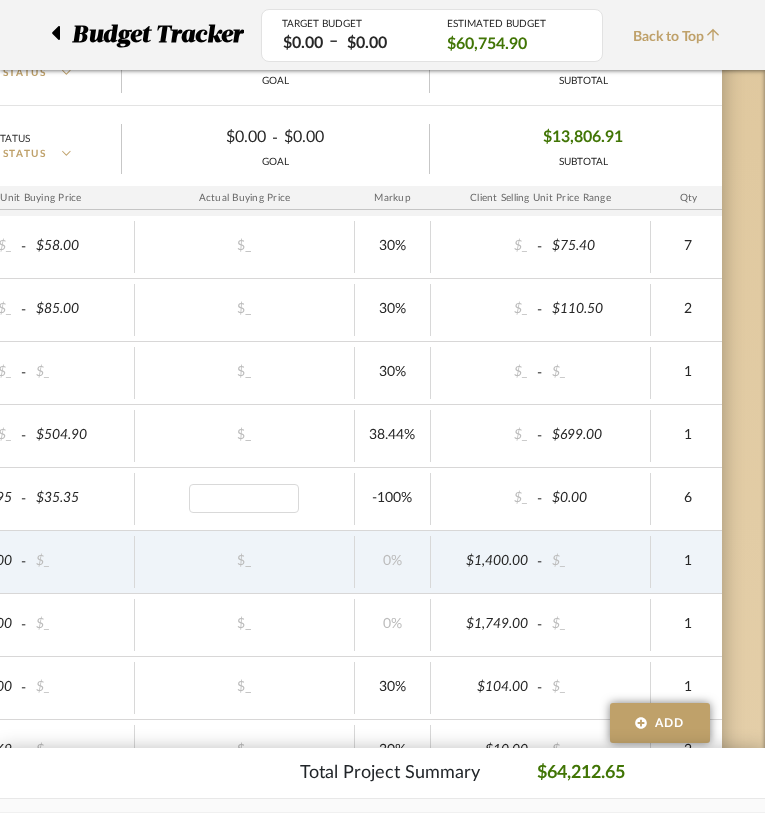click at bounding box center (244, 498) 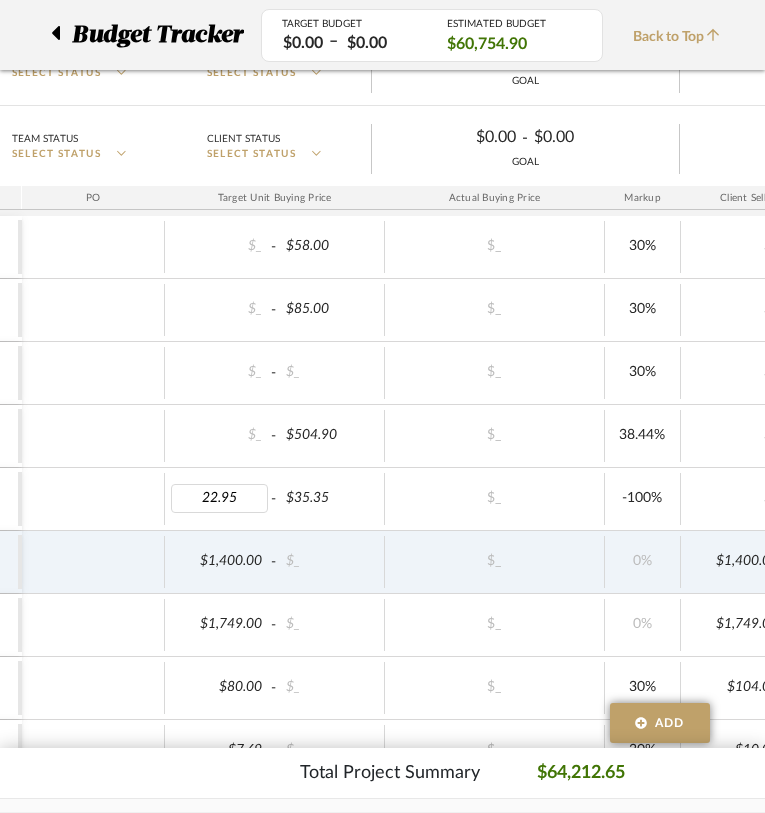 type 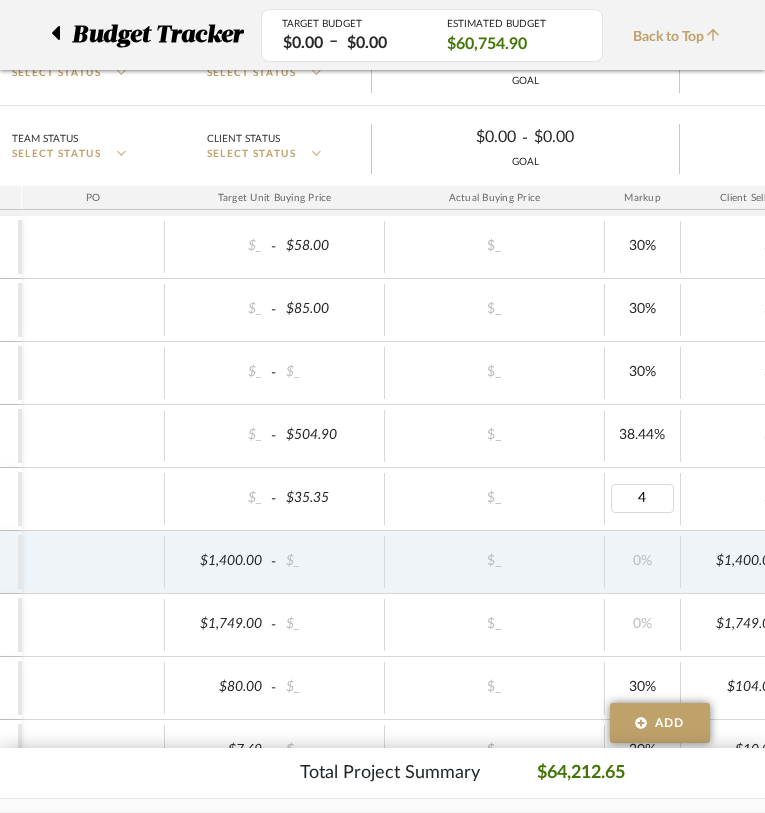 type on "40" 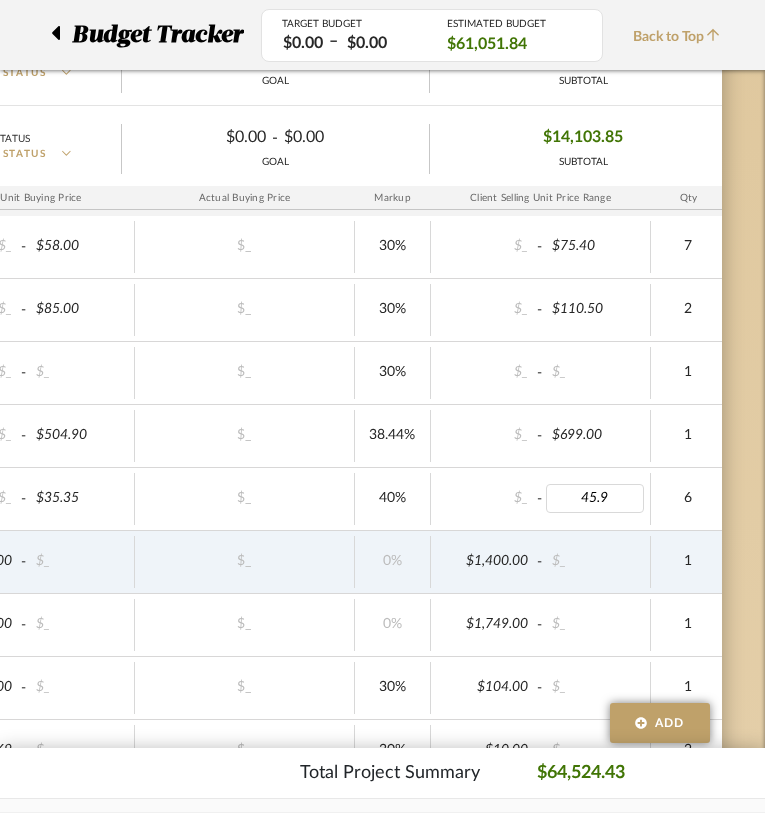type on "45.95" 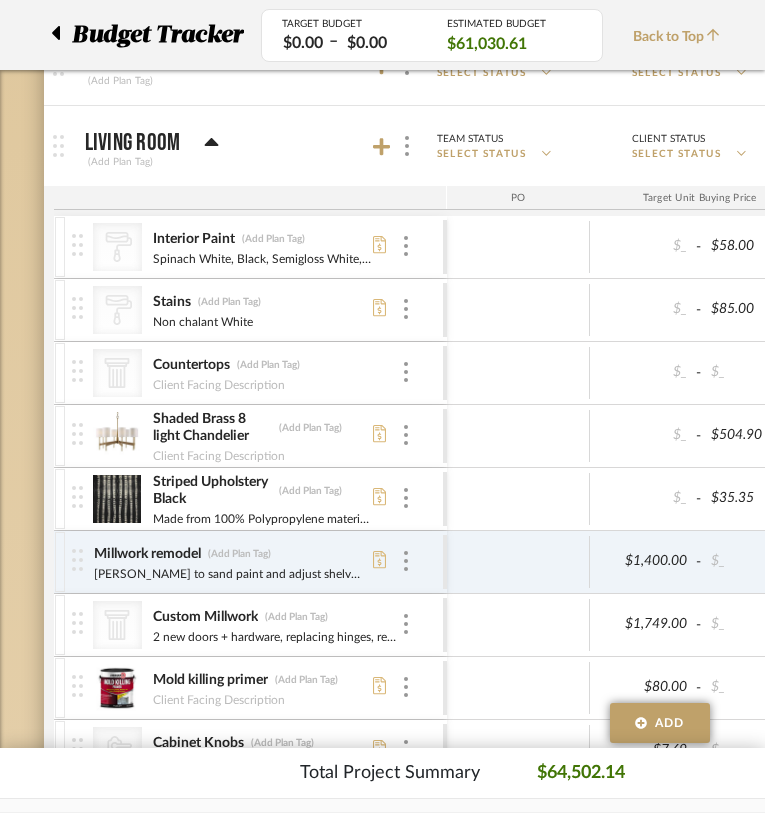 scroll, scrollTop: 0, scrollLeft: 101, axis: horizontal 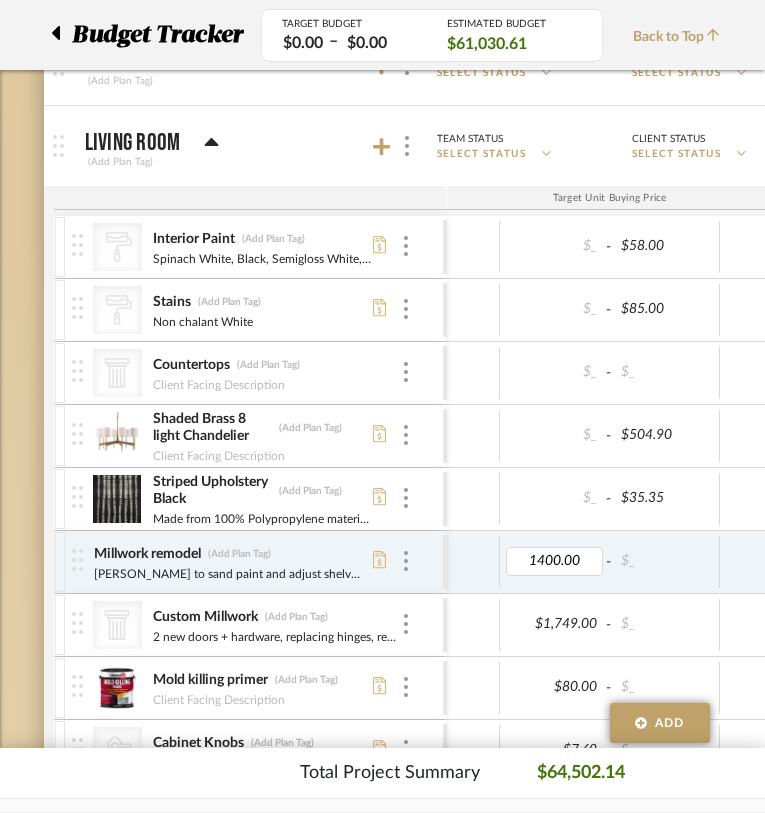 type 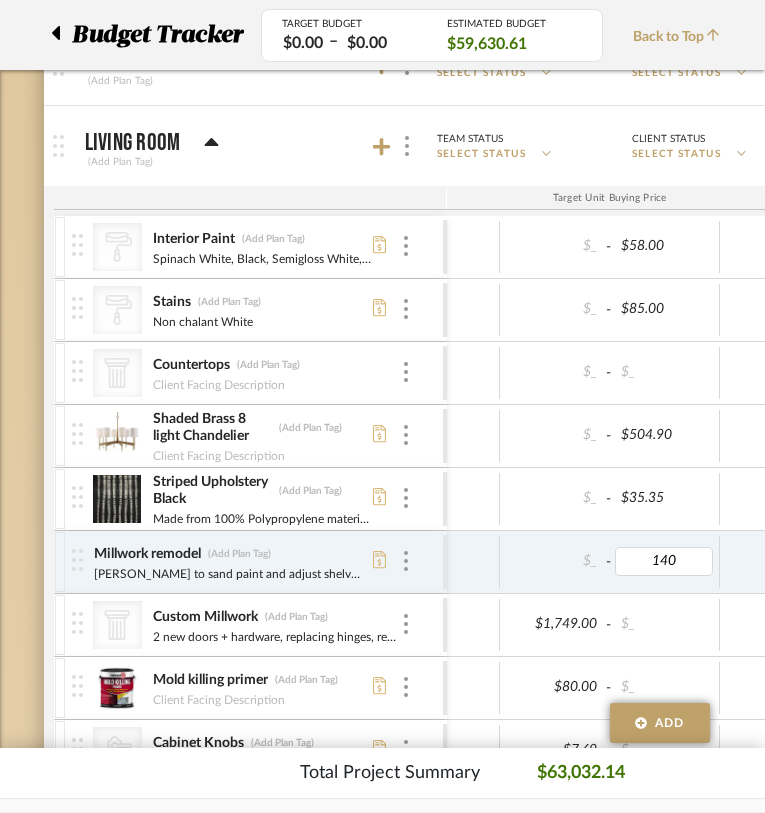 type on "1400" 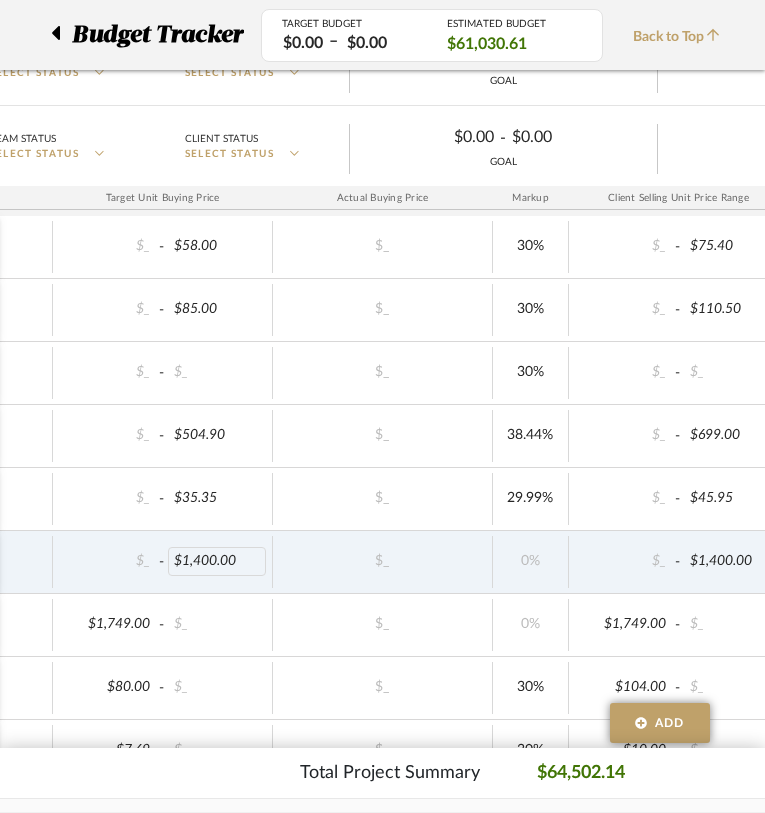 scroll, scrollTop: 0, scrollLeft: 19, axis: horizontal 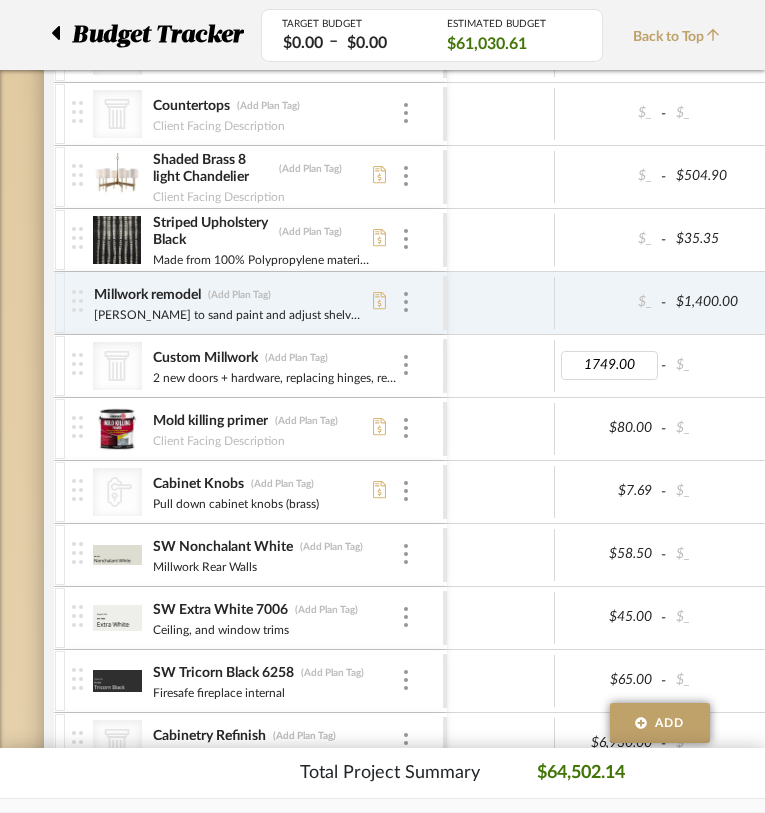 type 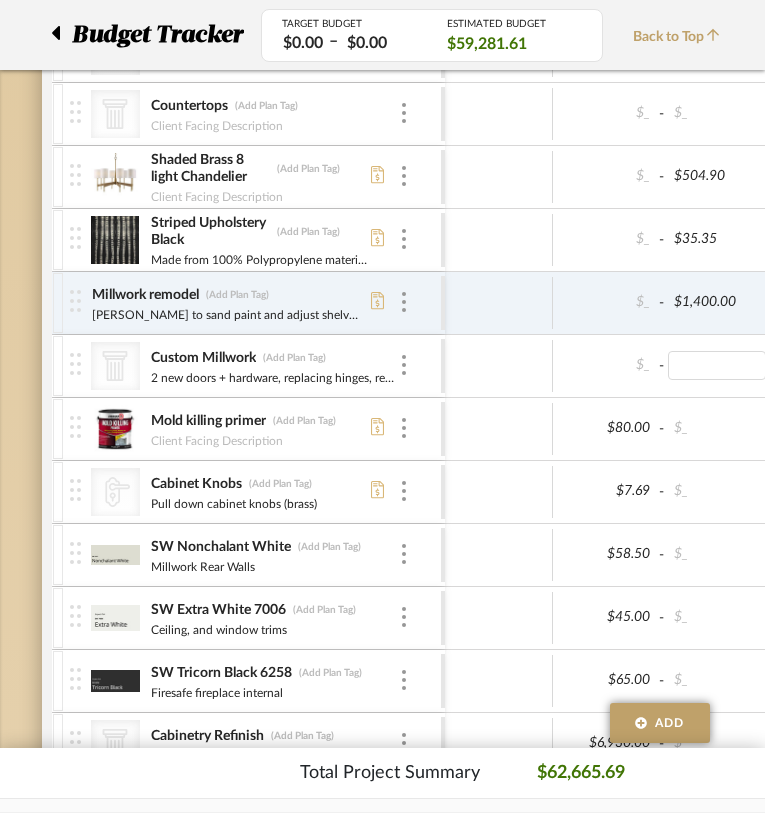 type on "1749.00" 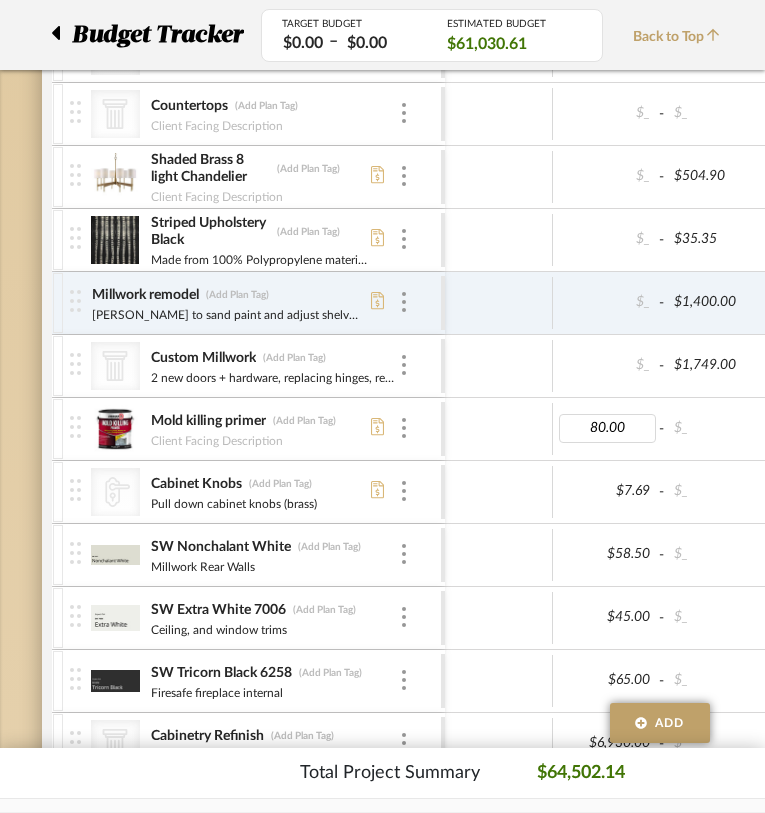 type 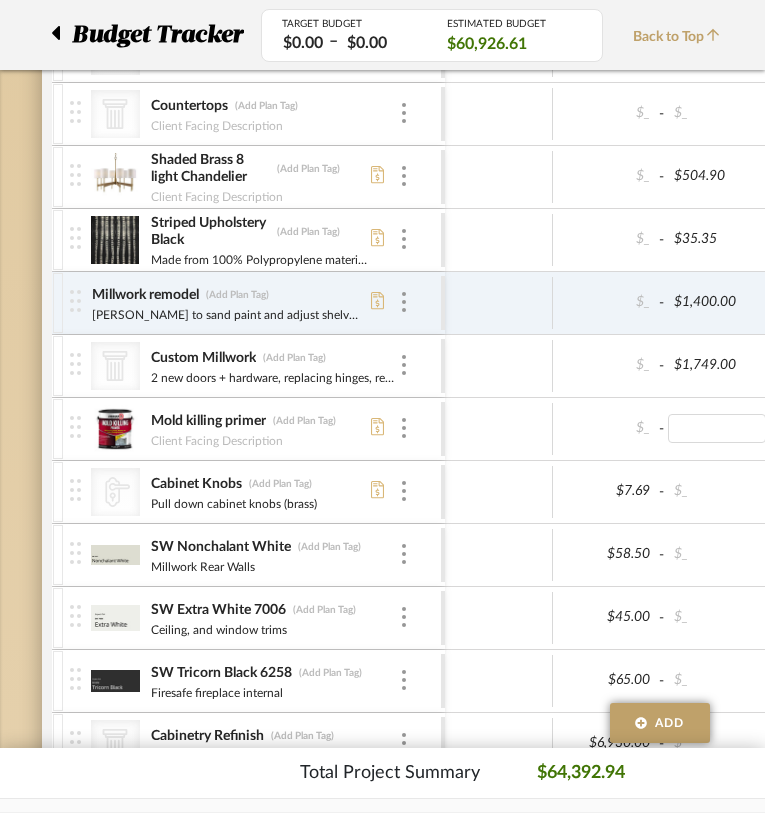 type on "80.00" 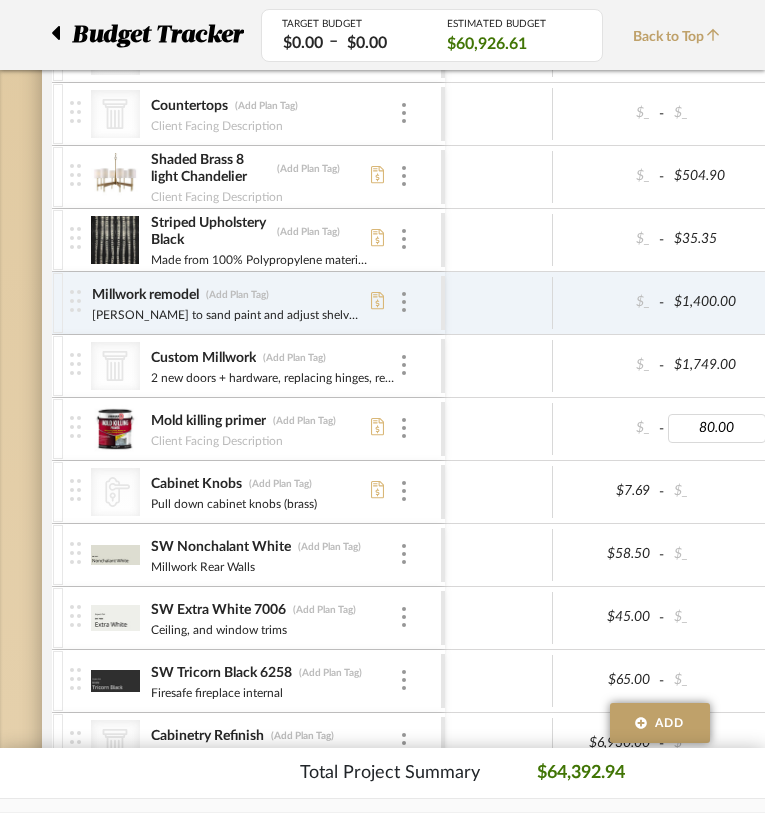click on "$7.69  -  $_" at bounding box center [663, 492] 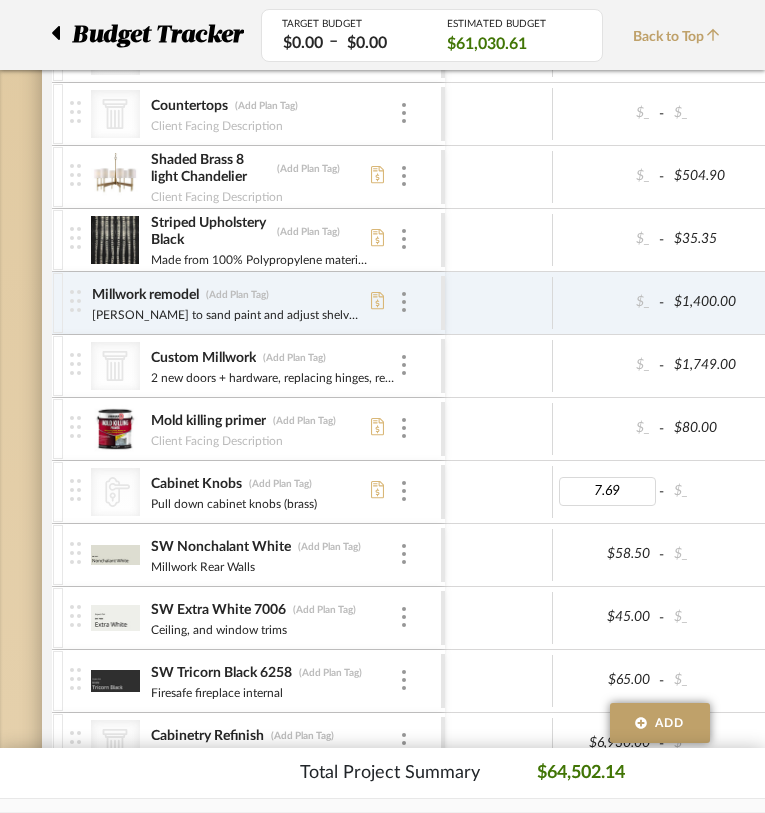 type 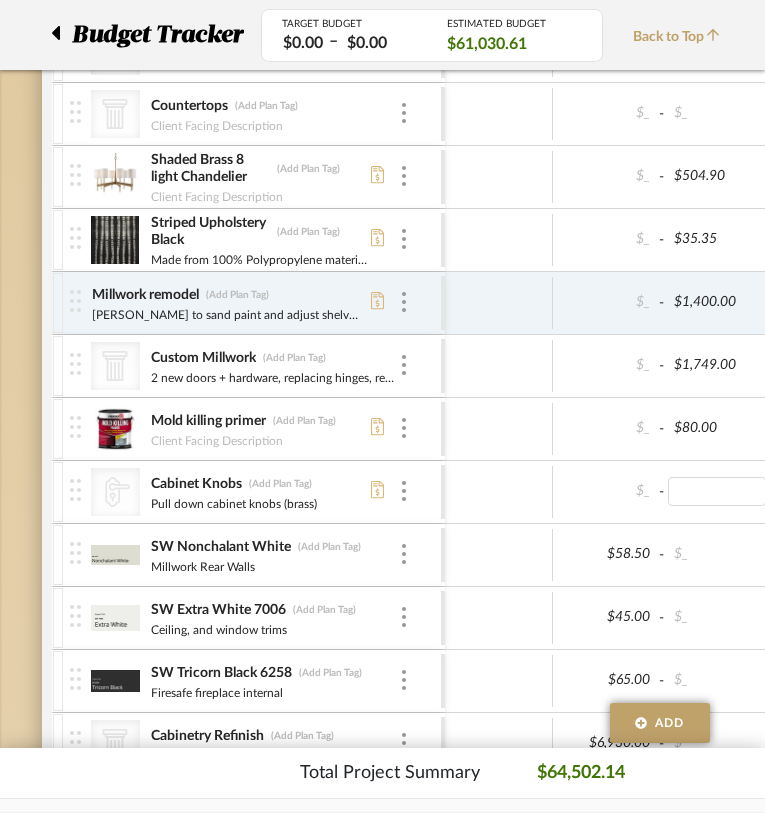 type on "7.69" 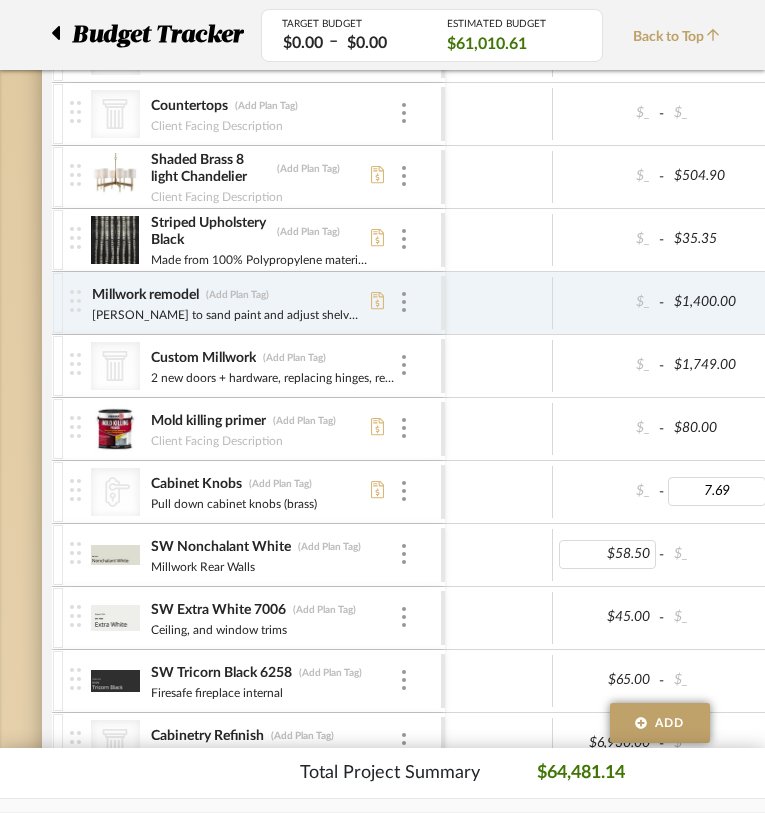 click on "$58.50" at bounding box center (608, 554) 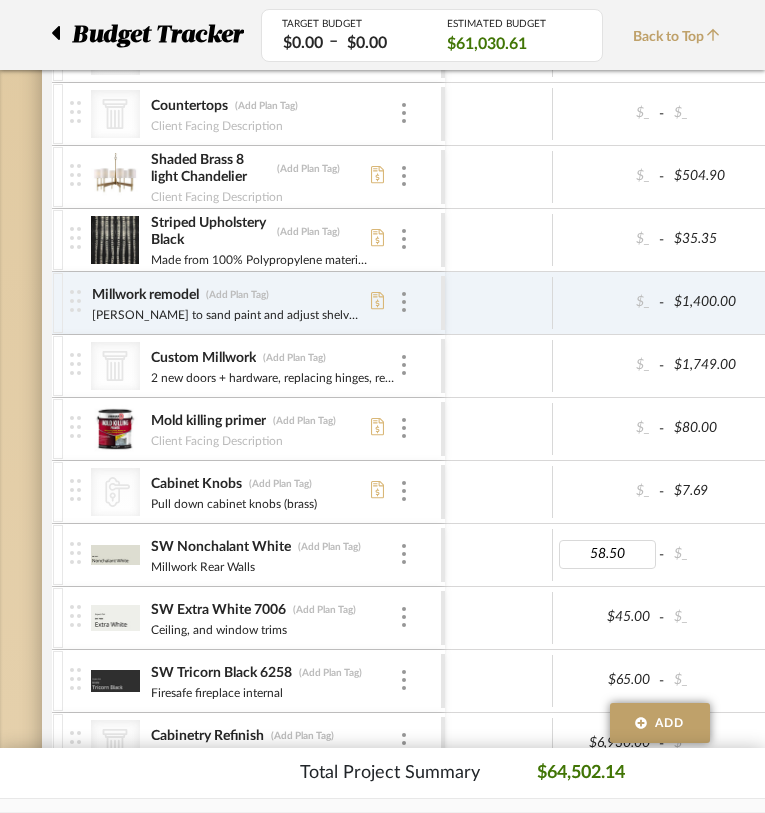 type 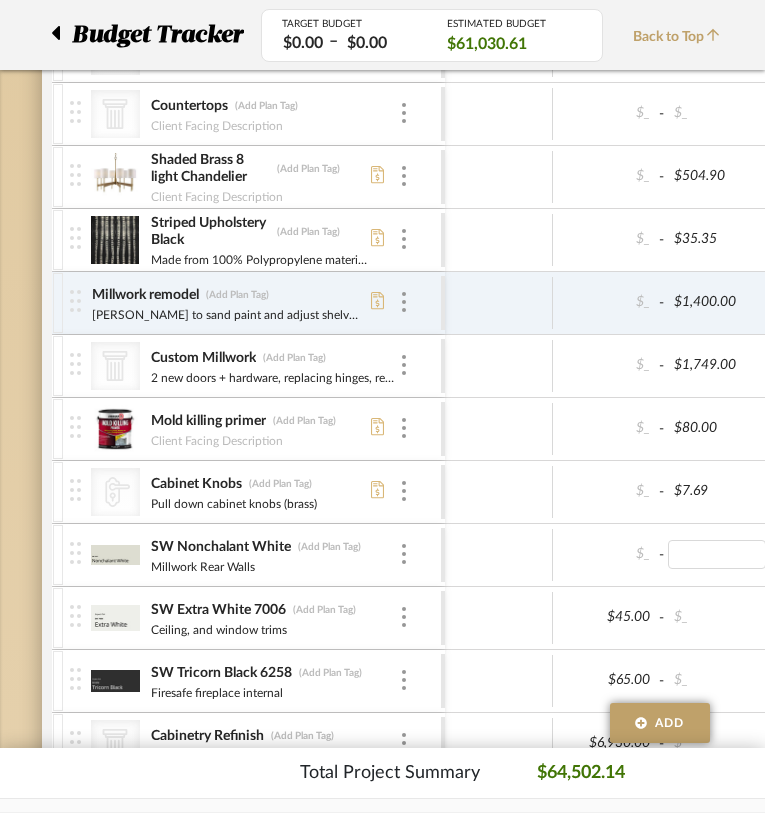 type on "58.50" 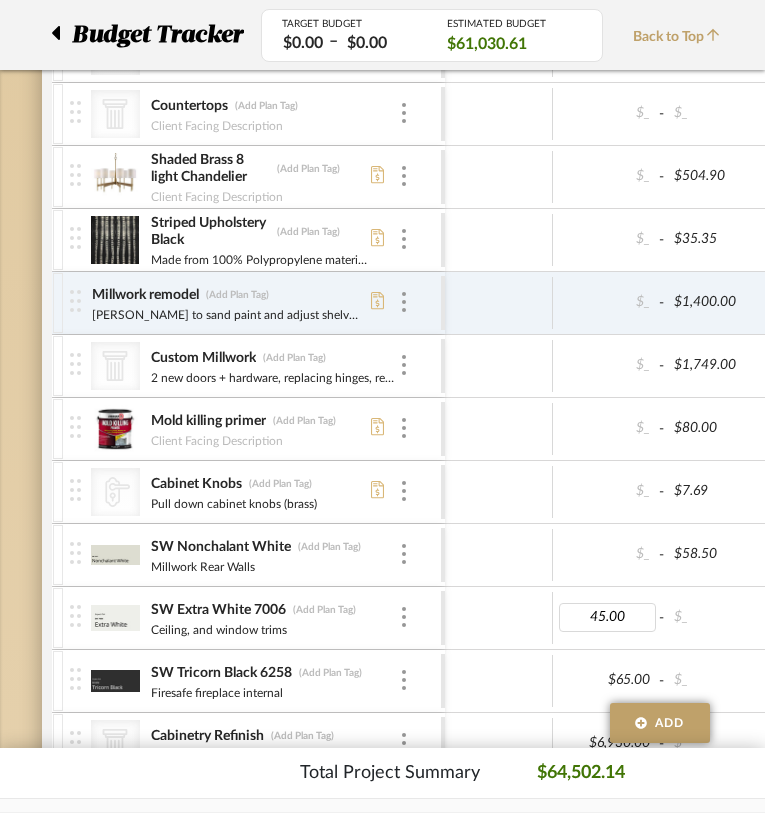 type 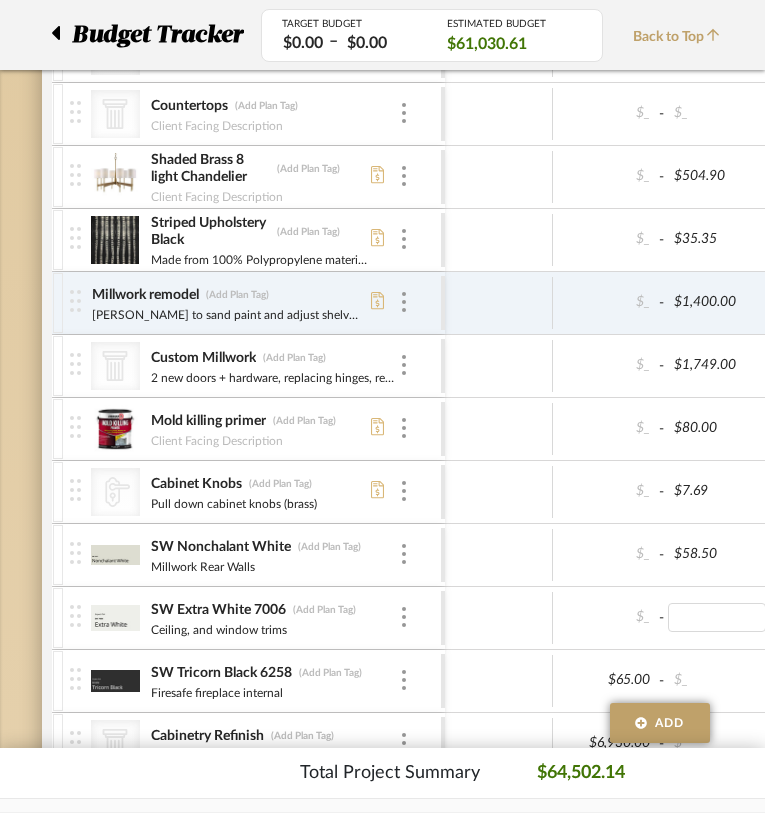 type on "45.00" 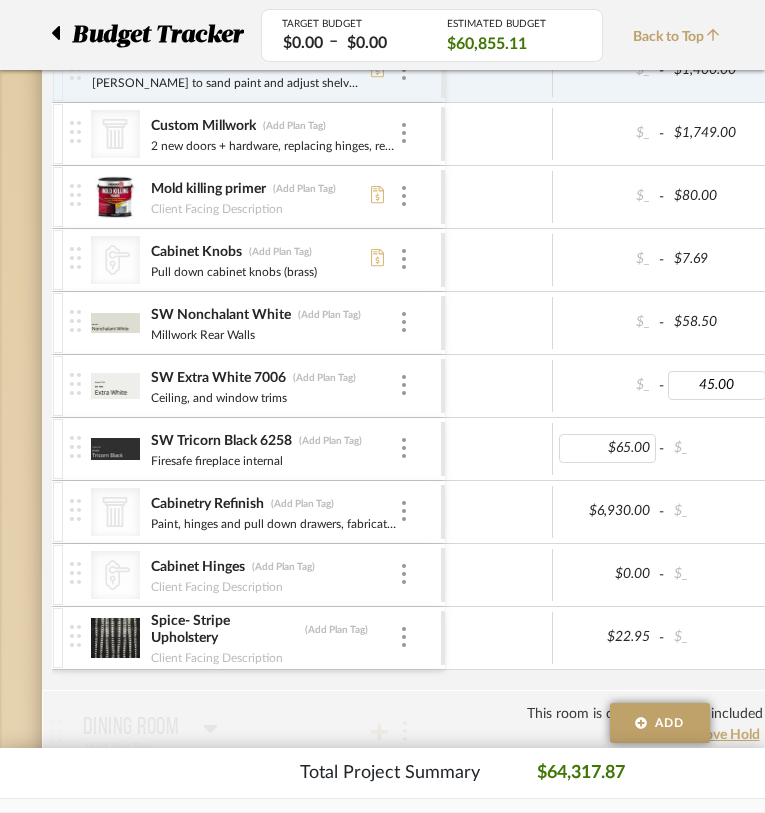 click on "$65.00" at bounding box center [608, 448] 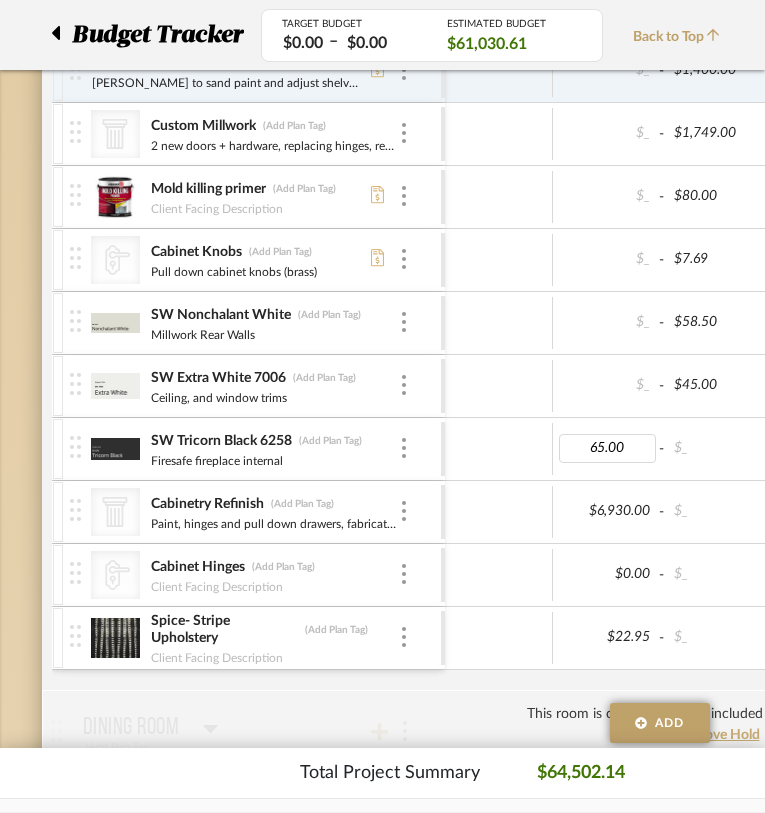 type 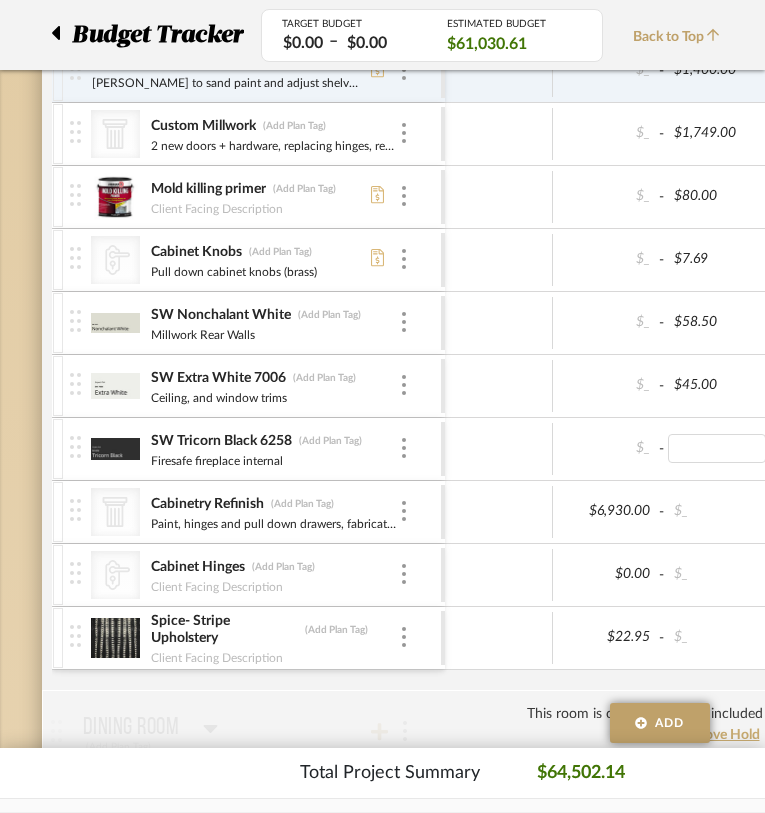 type on "65.00" 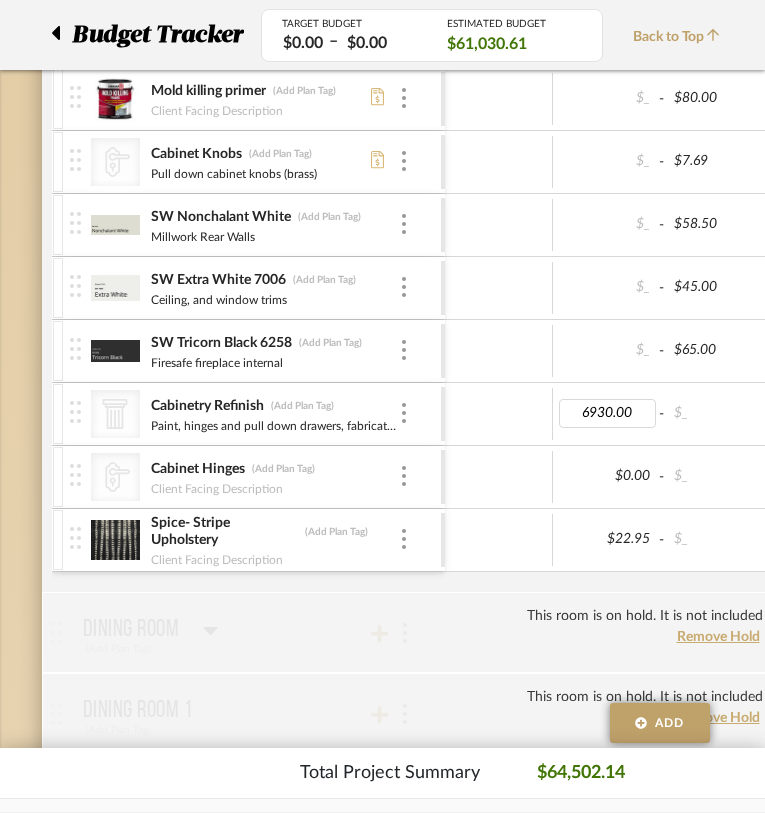 type 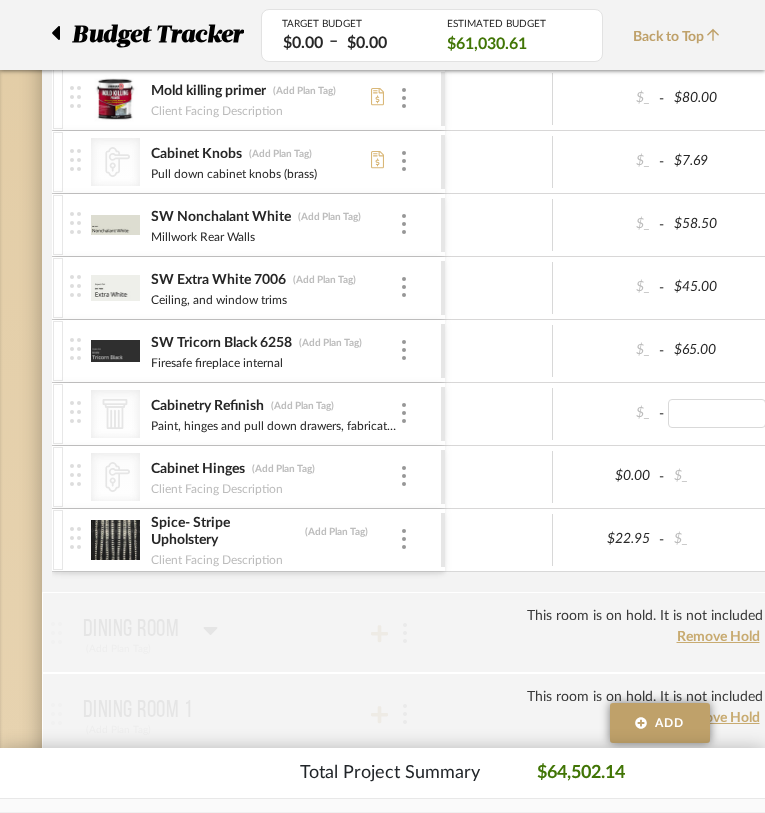 type on "6930.00" 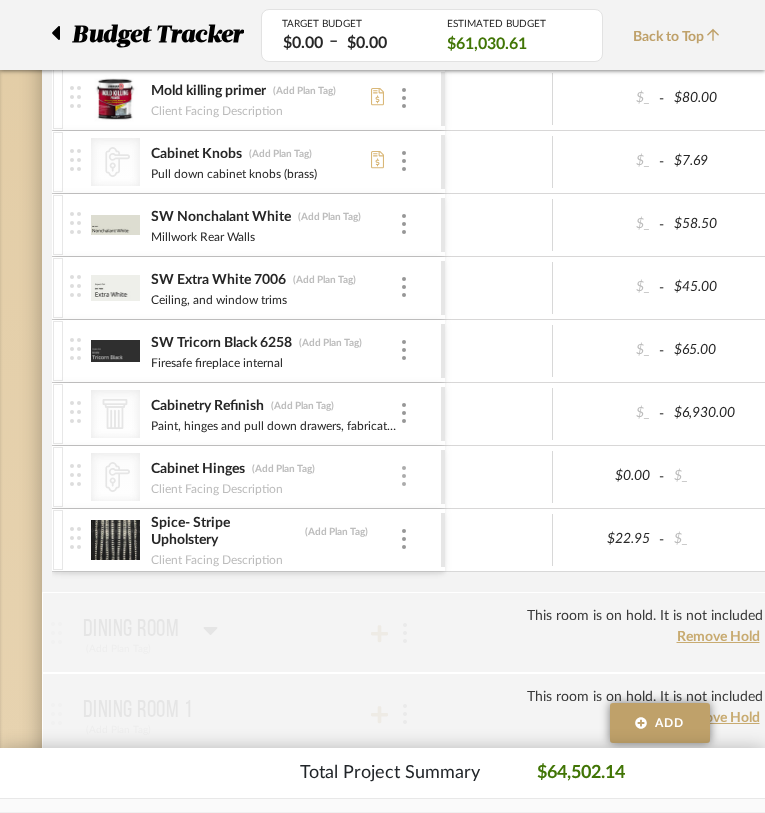 click at bounding box center [404, 476] 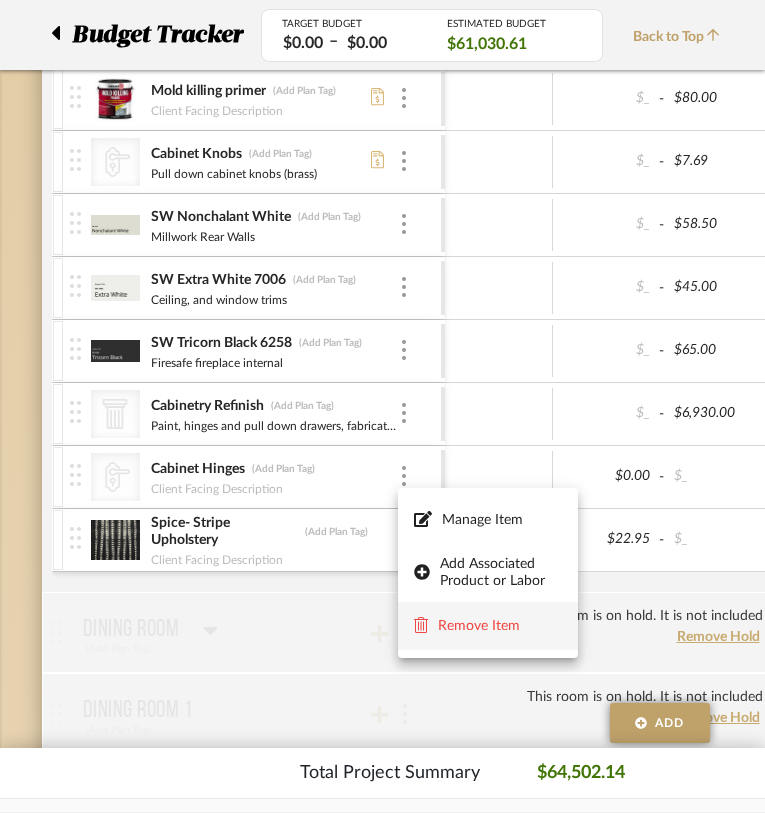 click on "Remove Item" at bounding box center [500, 626] 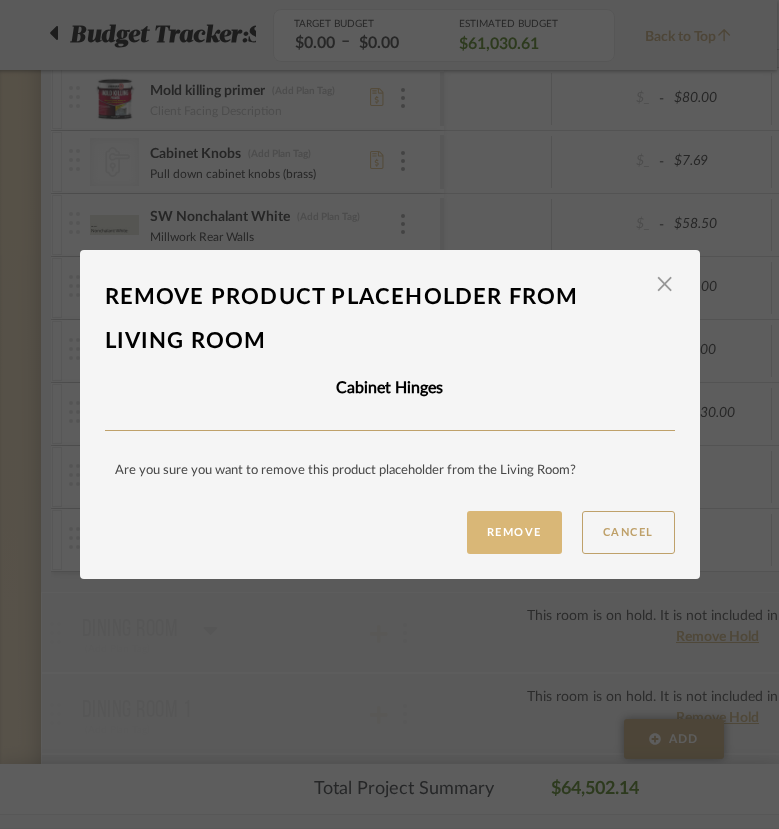 click on "Remove" at bounding box center (514, 532) 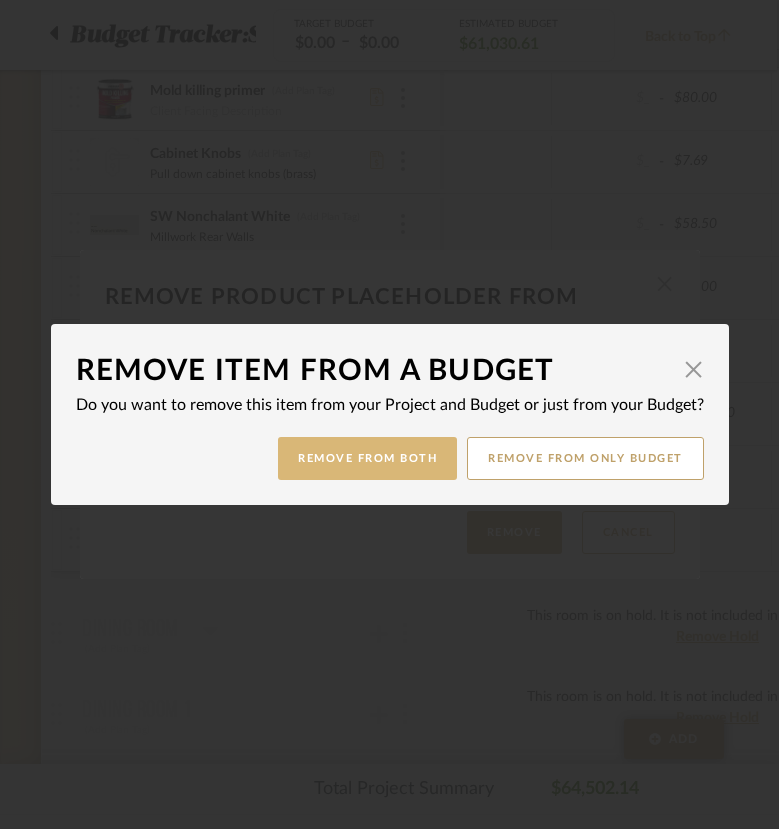 click on "Remove from Both" at bounding box center (367, 458) 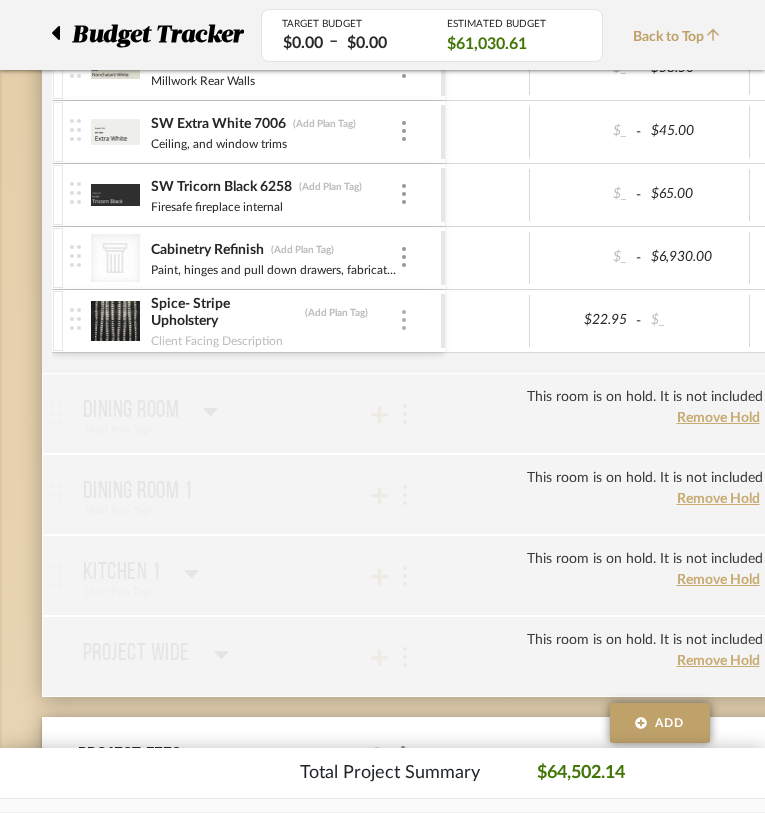 click at bounding box center (404, 320) 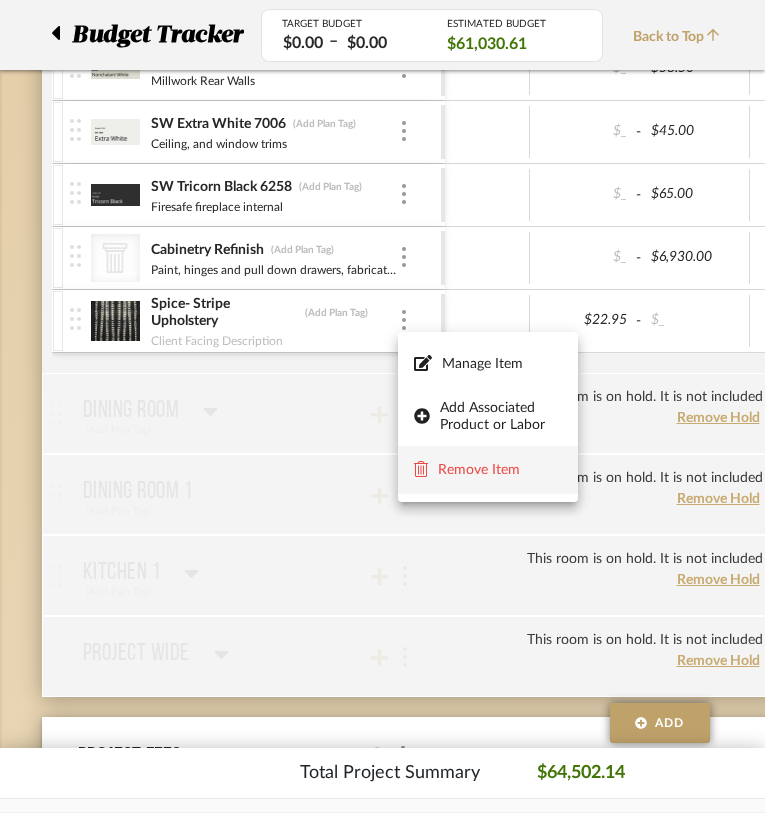 click on "Remove Item" at bounding box center [500, 470] 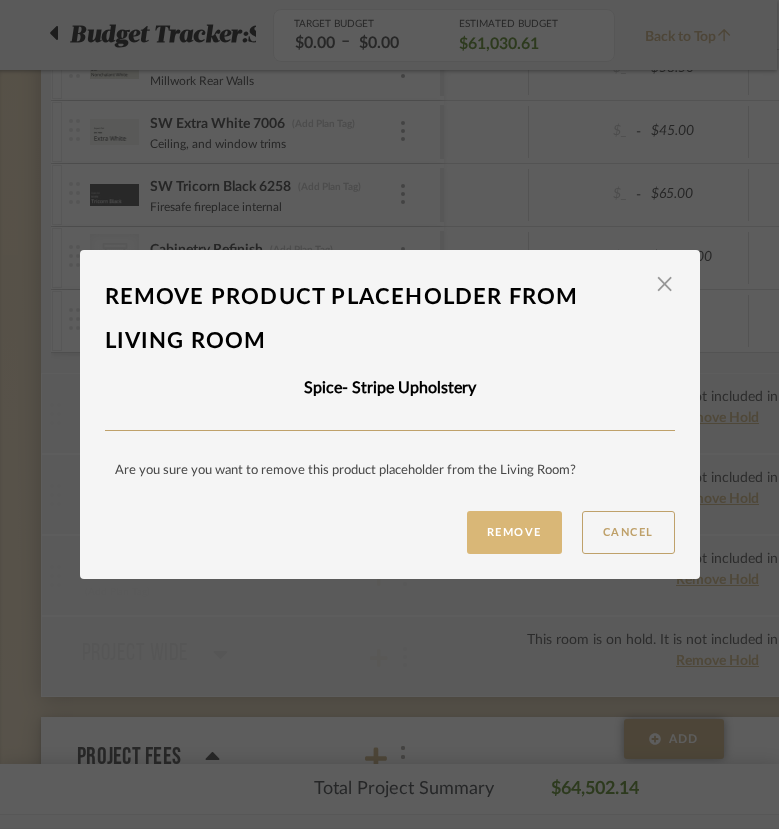 click on "Remove" at bounding box center [514, 532] 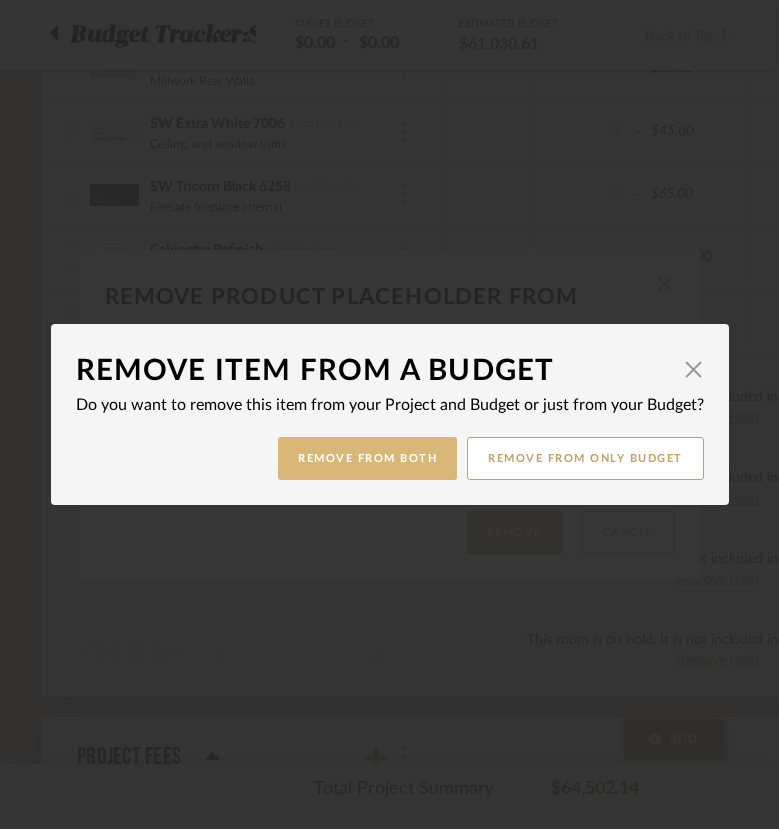 click on "Remove from Both" at bounding box center (367, 458) 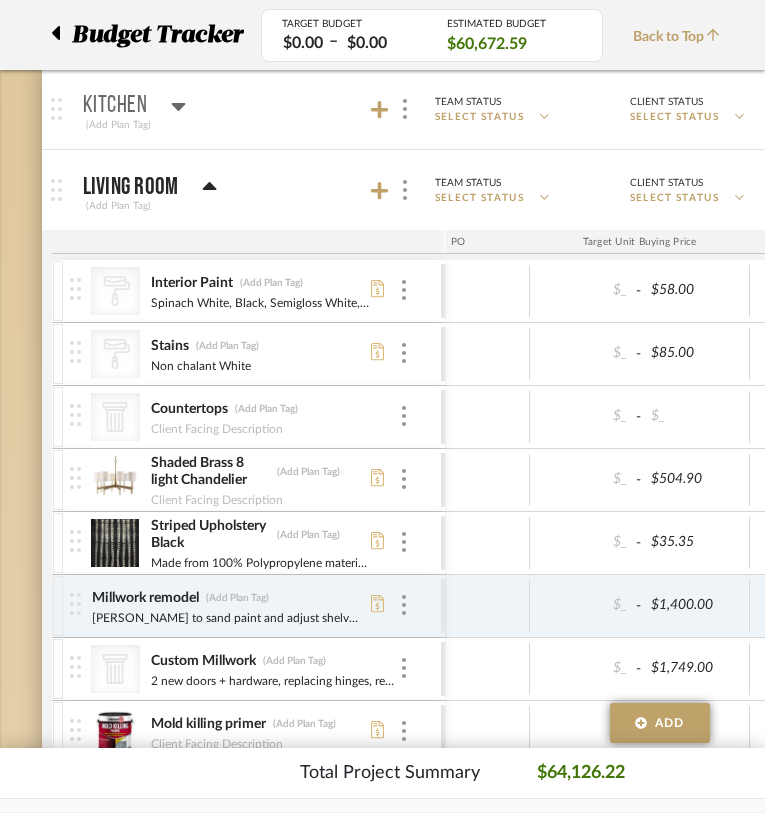 scroll, scrollTop: 225, scrollLeft: 2, axis: both 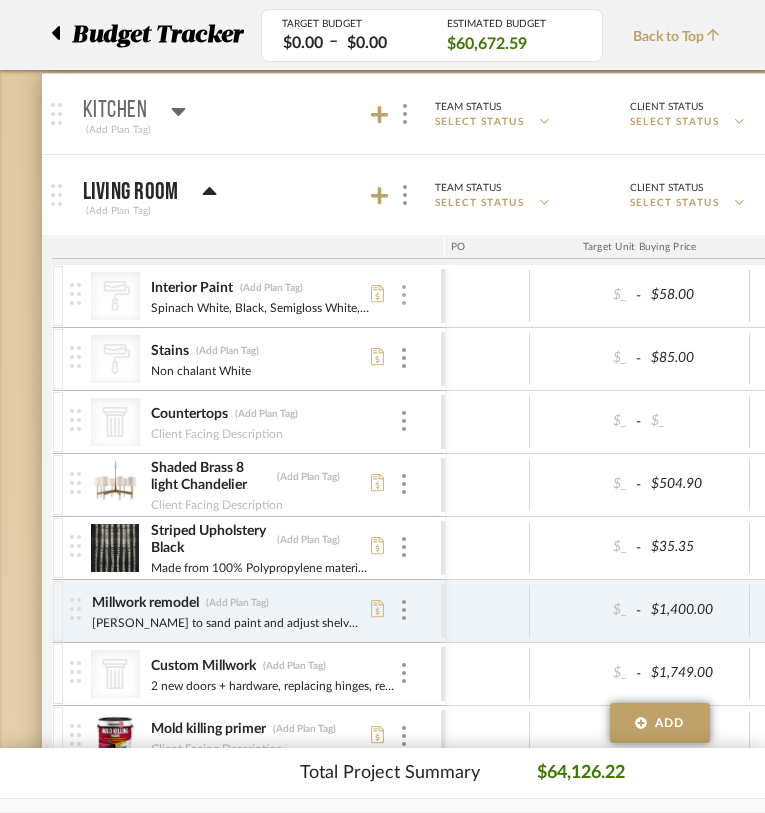 click at bounding box center [404, 295] 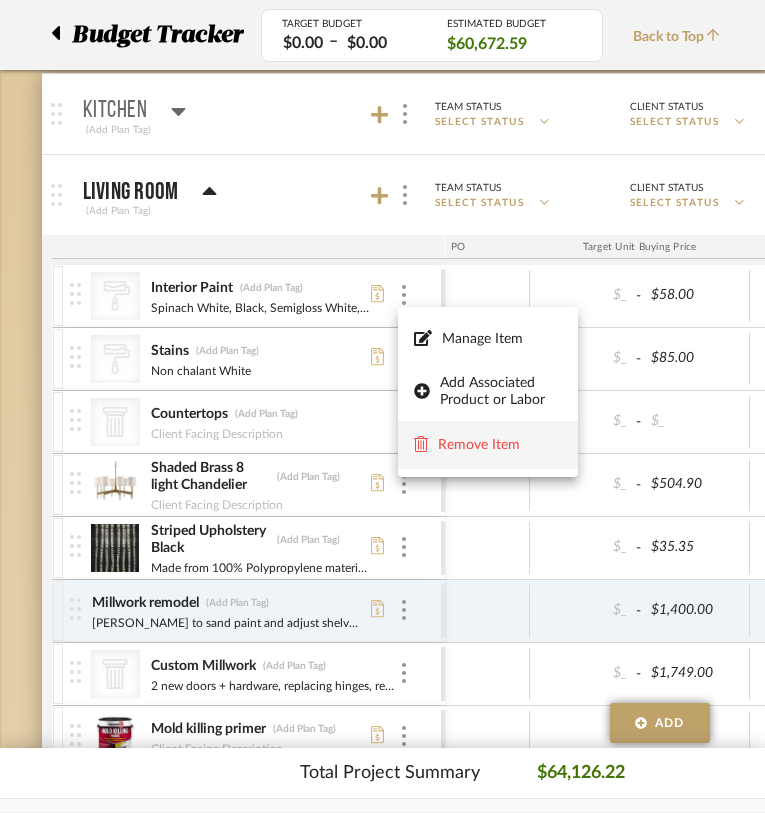 click on "Remove Item" at bounding box center (488, 445) 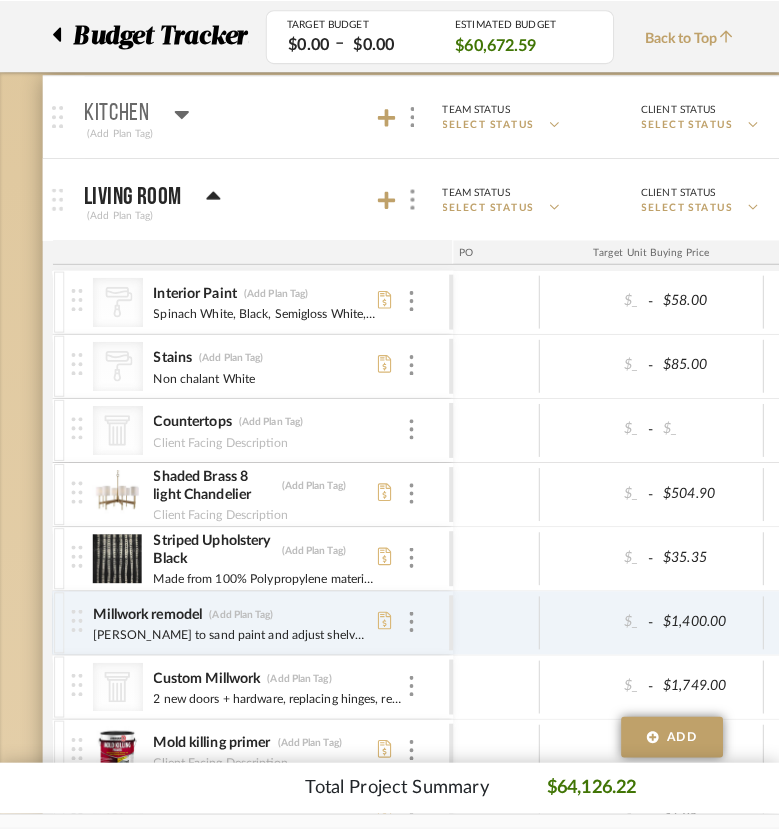 scroll, scrollTop: 0, scrollLeft: 0, axis: both 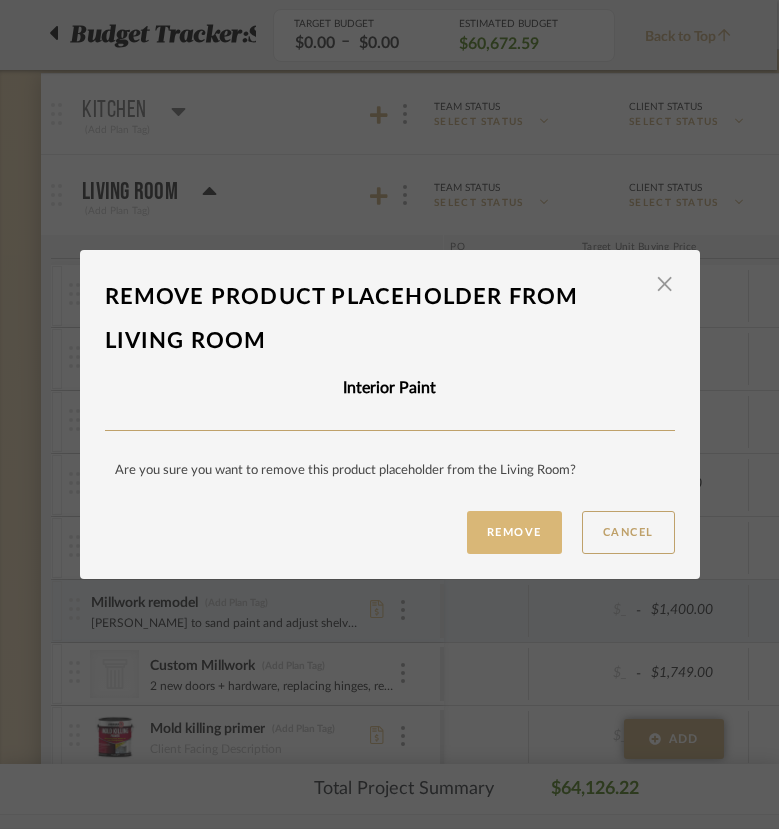 click on "Remove" at bounding box center [514, 532] 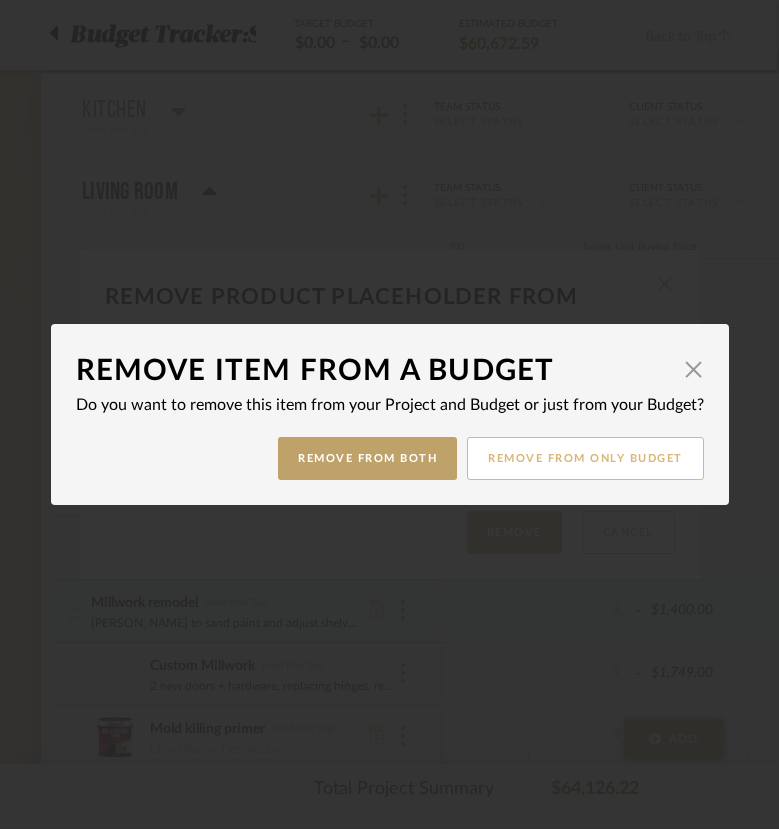 click on "Remove from only Budget" at bounding box center [585, 458] 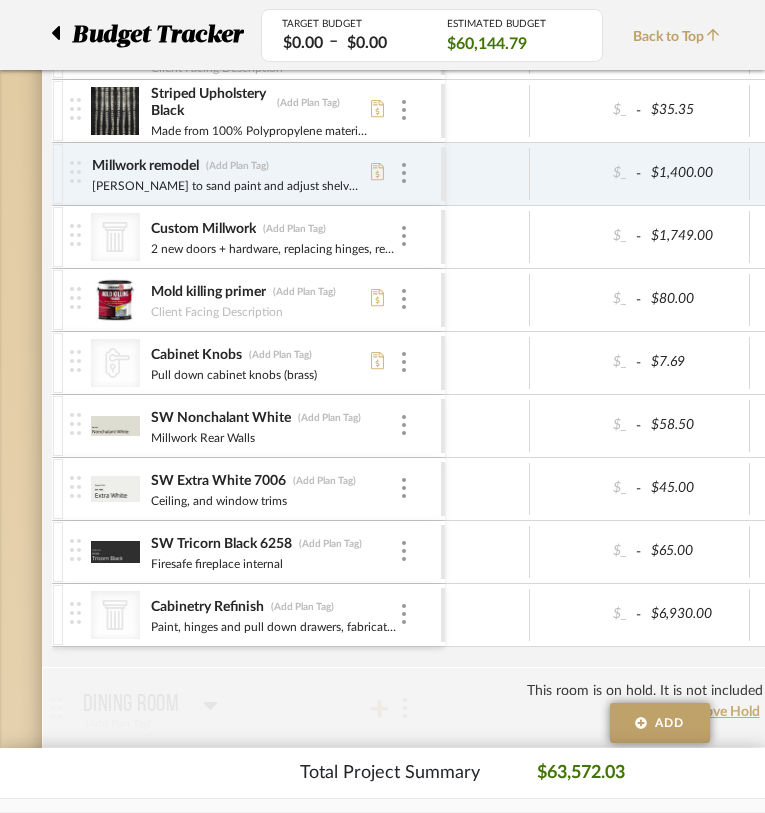 scroll, scrollTop: 600, scrollLeft: 2, axis: both 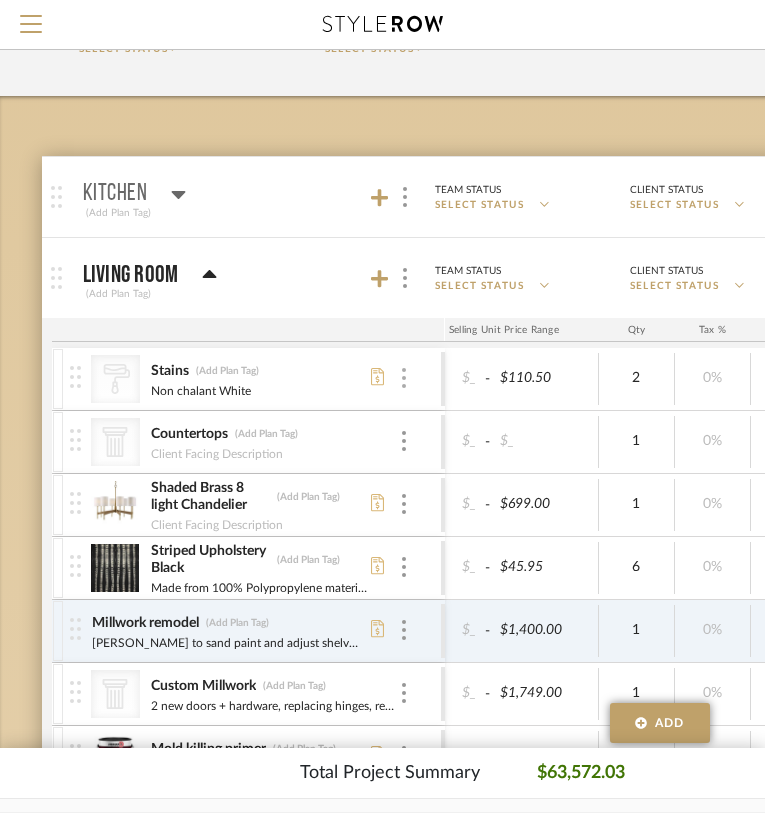 click at bounding box center (404, 378) 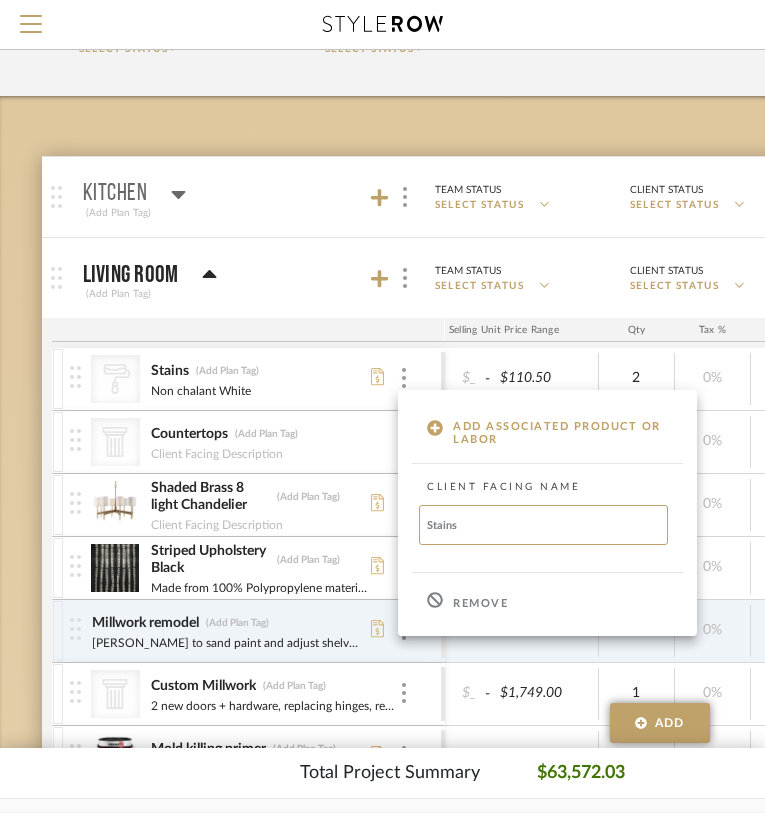 click on "Remove" at bounding box center (480, 604) 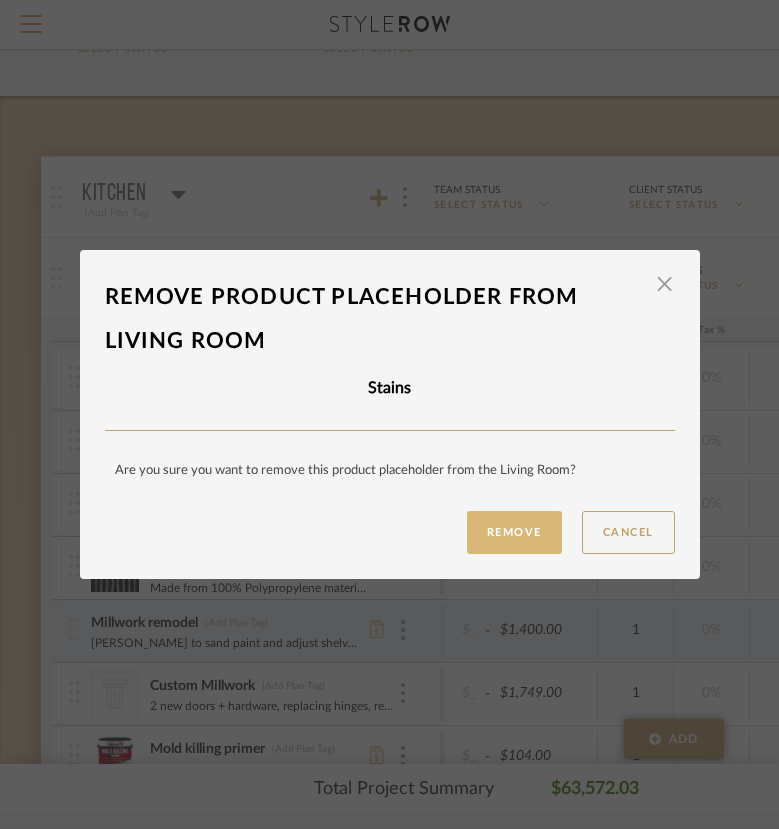click on "Remove" at bounding box center [514, 532] 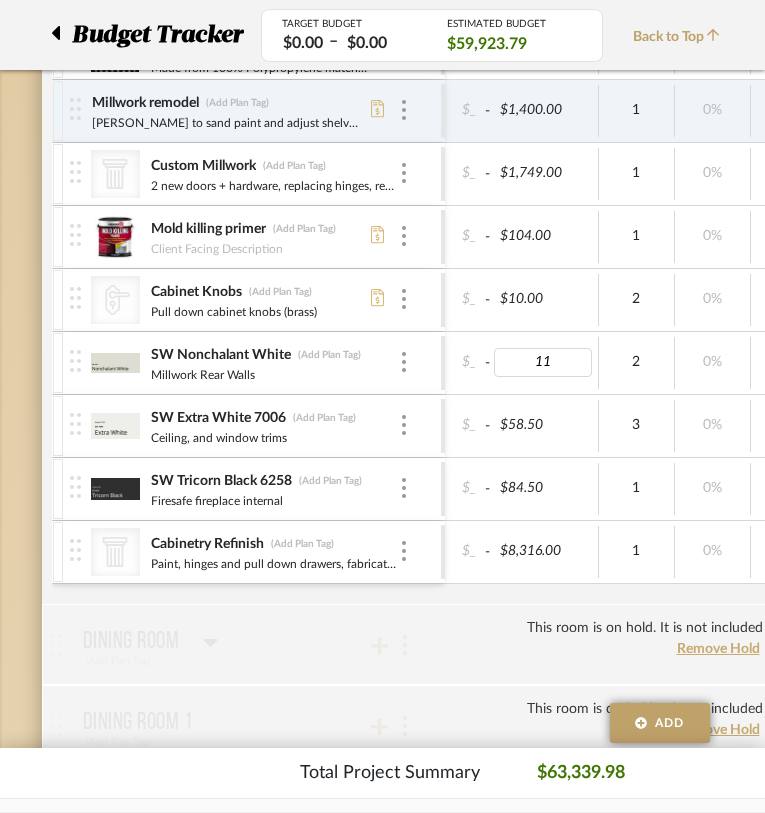 type on "110" 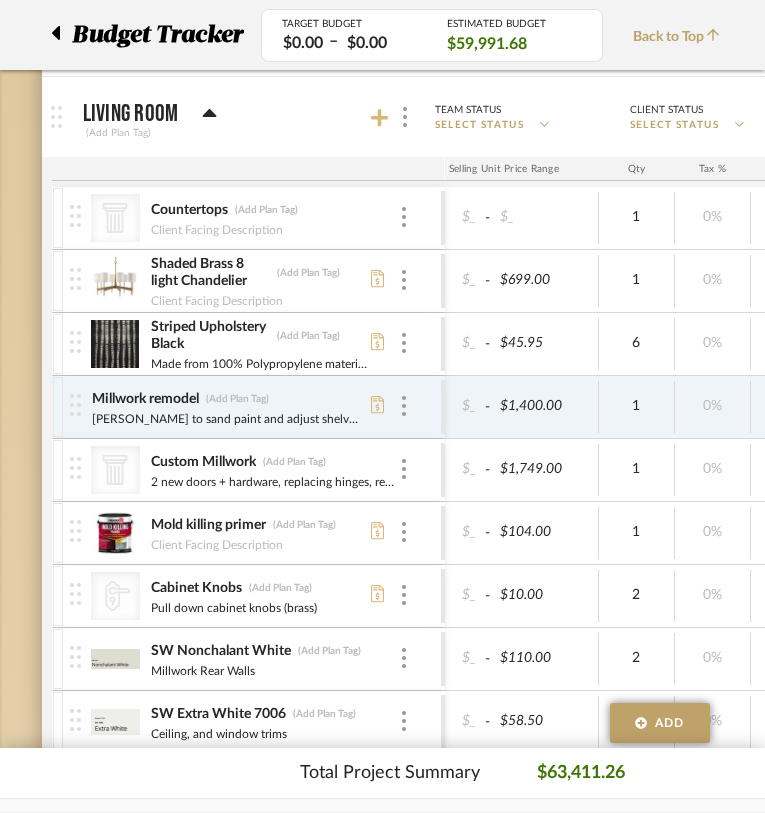 click 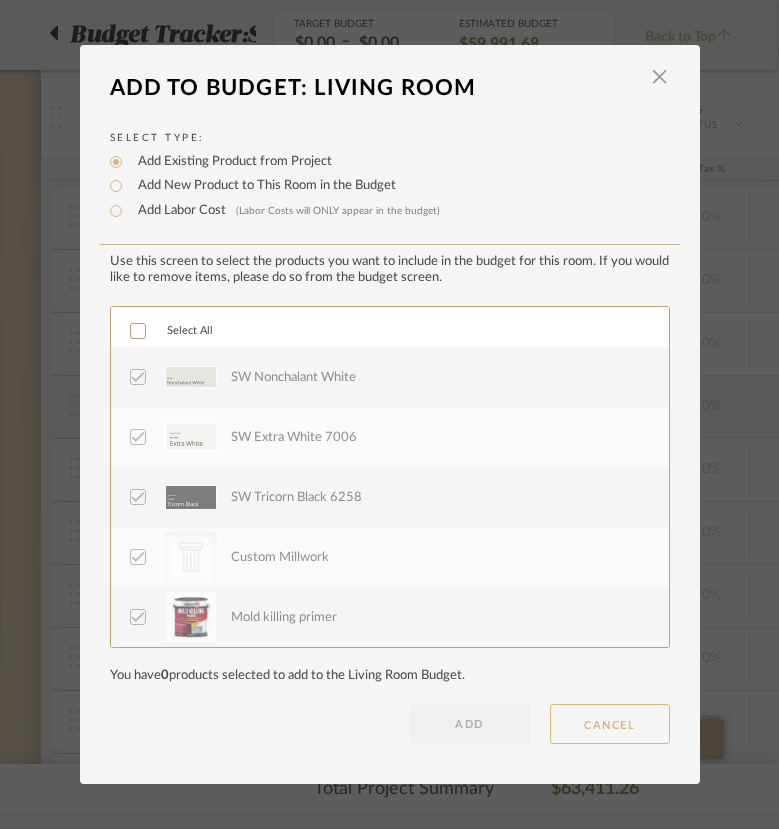 click on "CANCEL" at bounding box center [610, 724] 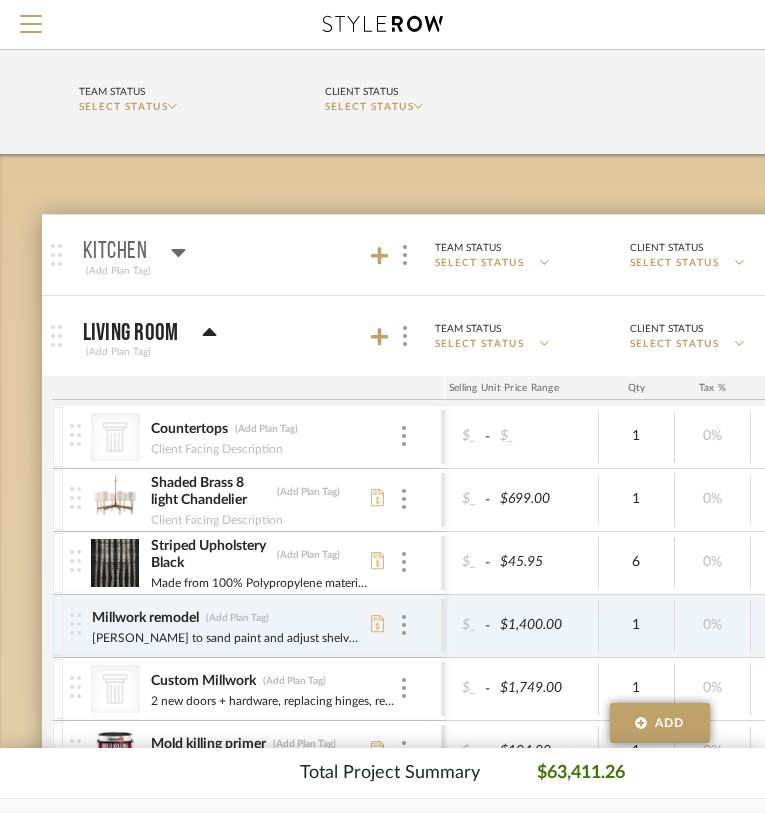scroll, scrollTop: 0, scrollLeft: 2, axis: horizontal 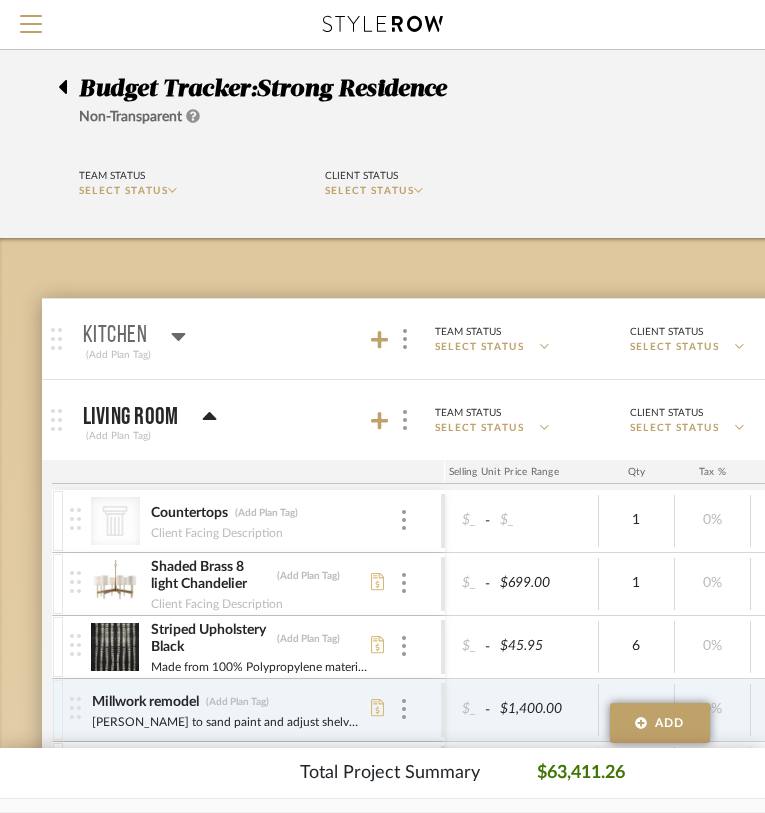 click 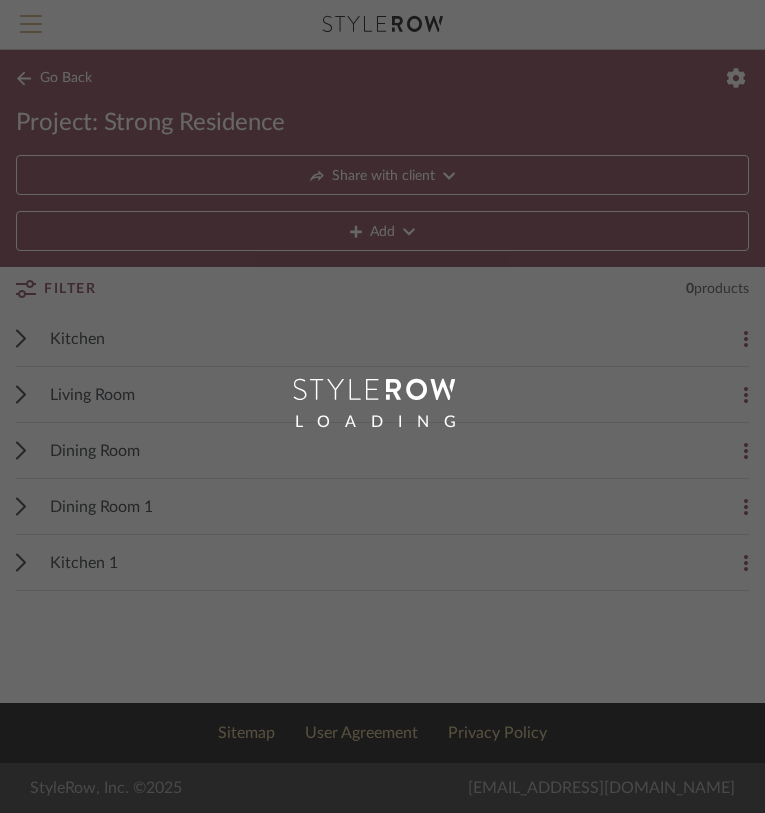 scroll, scrollTop: 0, scrollLeft: 0, axis: both 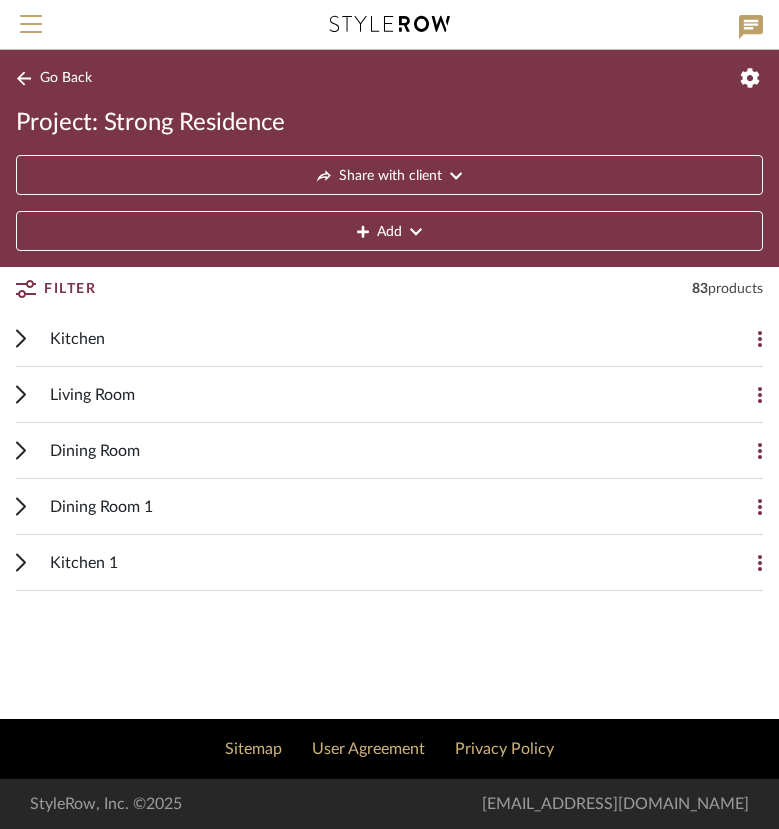 click on "Living Room" at bounding box center (374, 394) 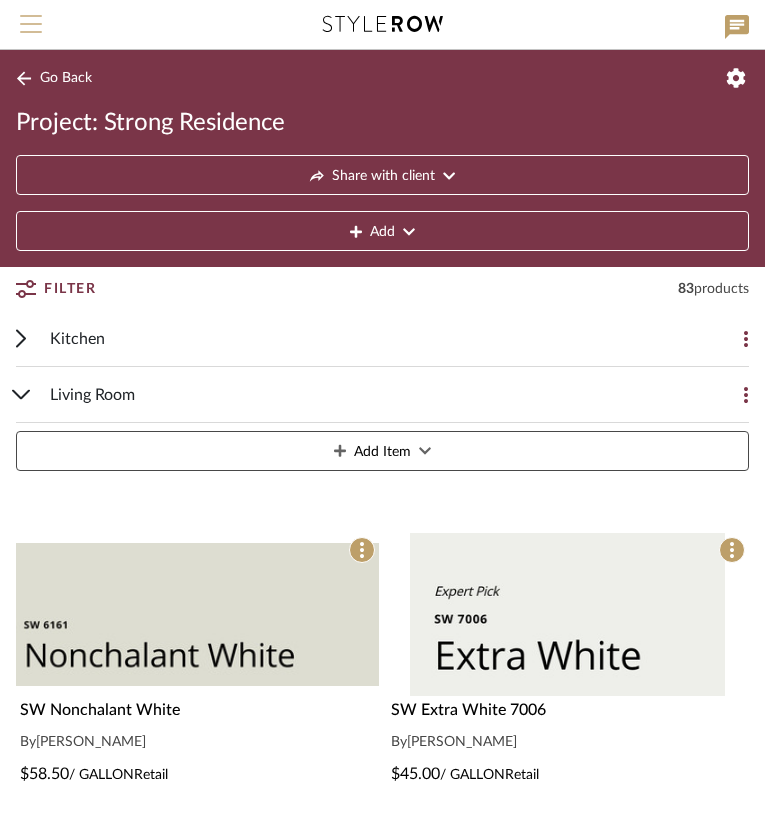 click at bounding box center (31, 30) 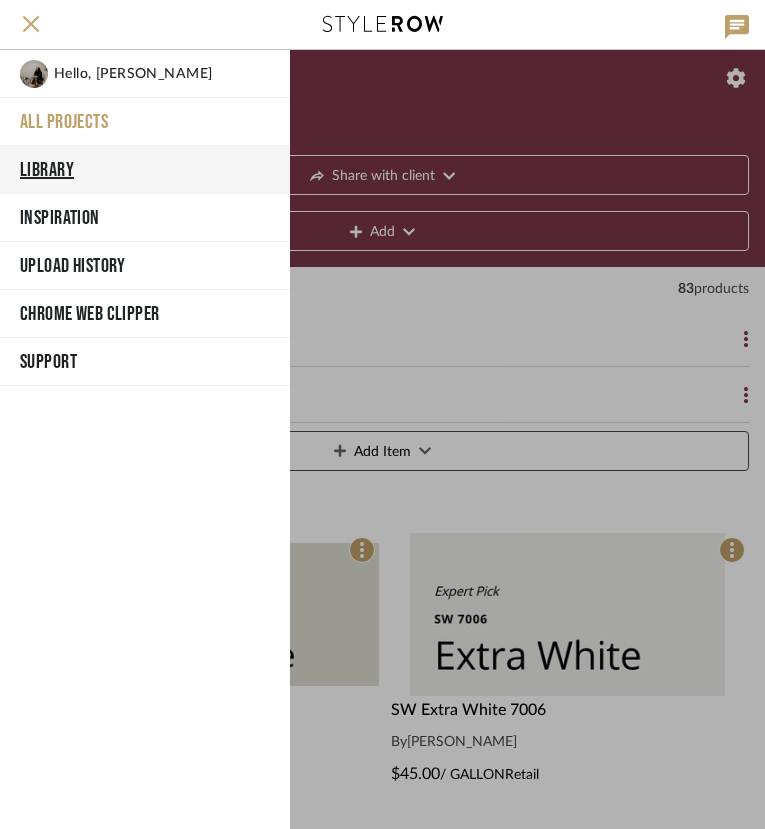 click on "Library" at bounding box center (145, 170) 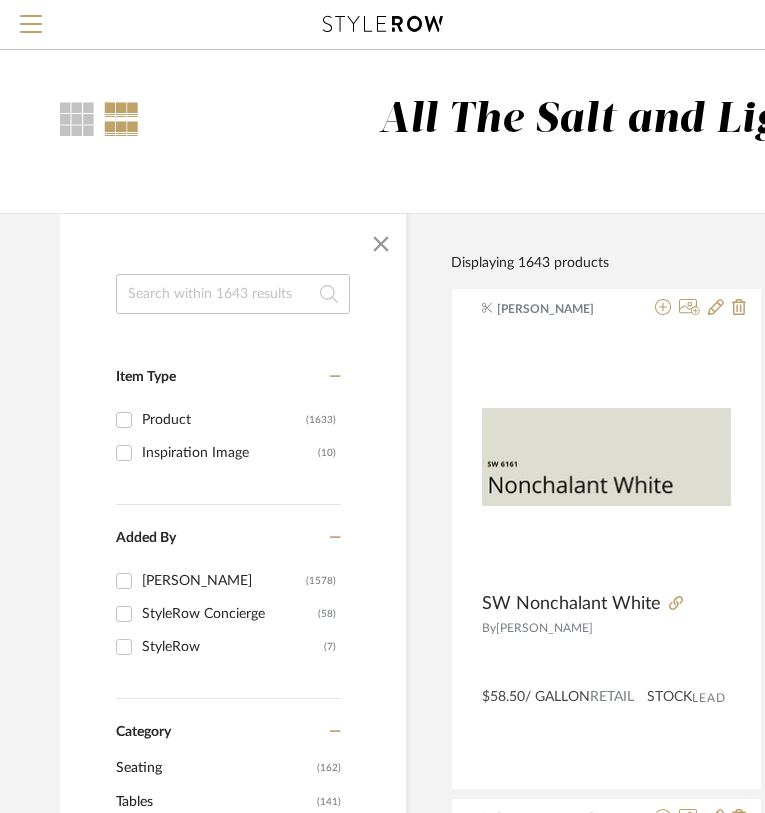 click 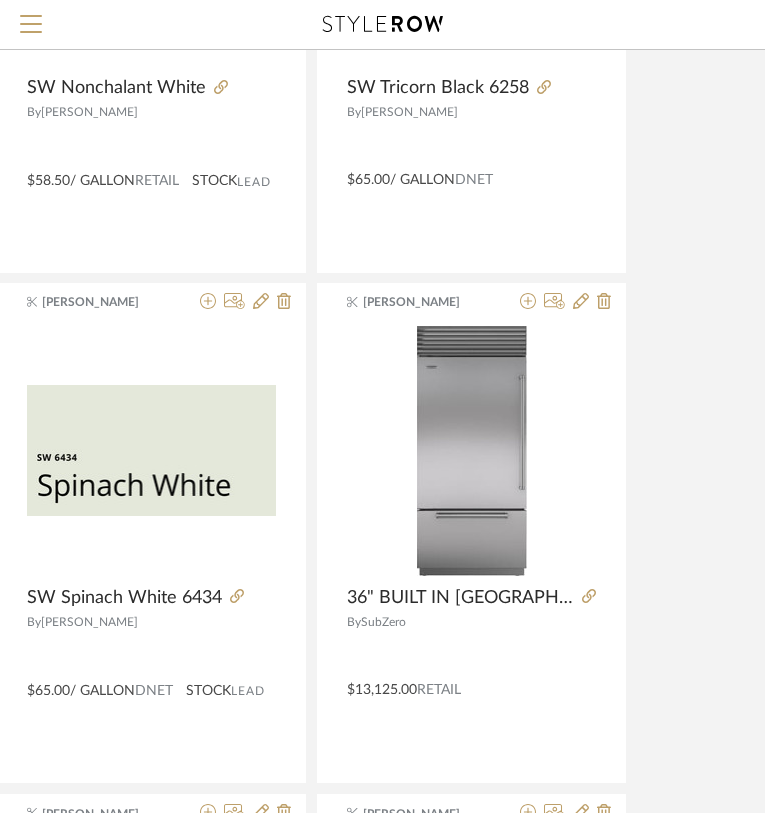 scroll, scrollTop: 509, scrollLeft: 455, axis: both 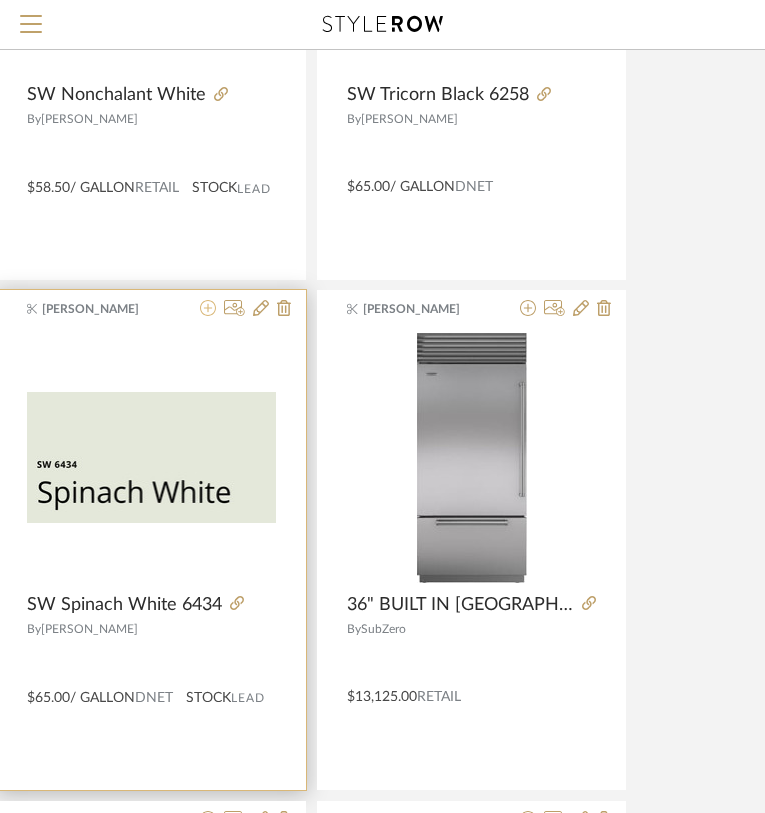 click 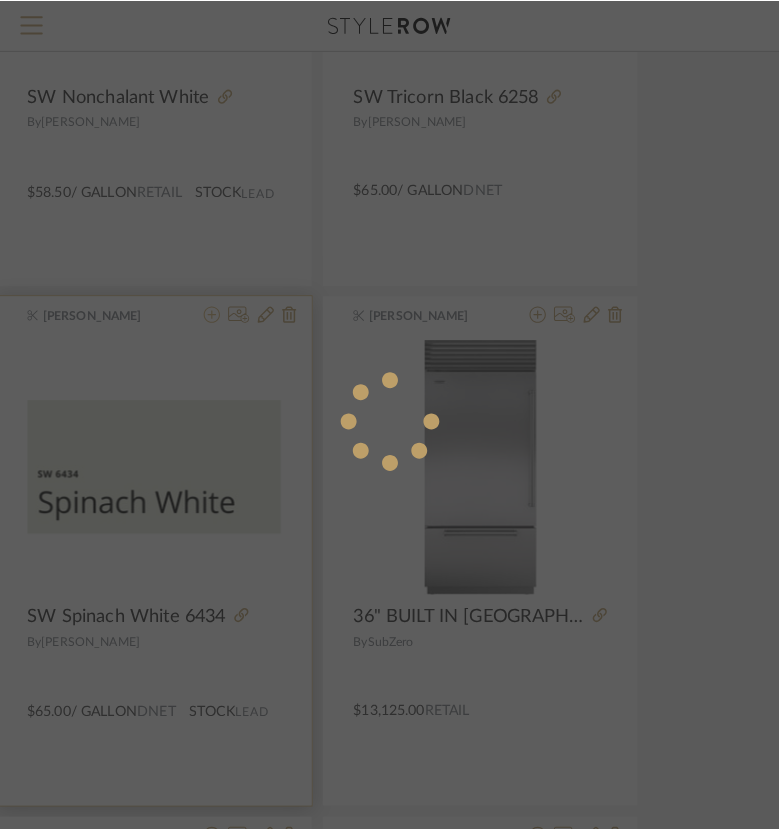 scroll, scrollTop: 0, scrollLeft: 0, axis: both 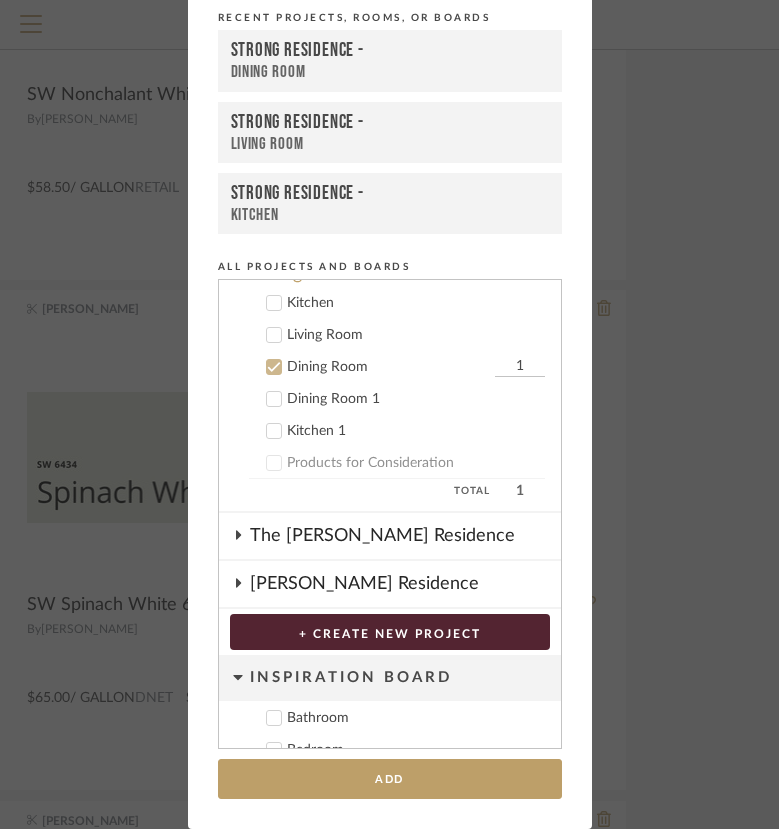 click 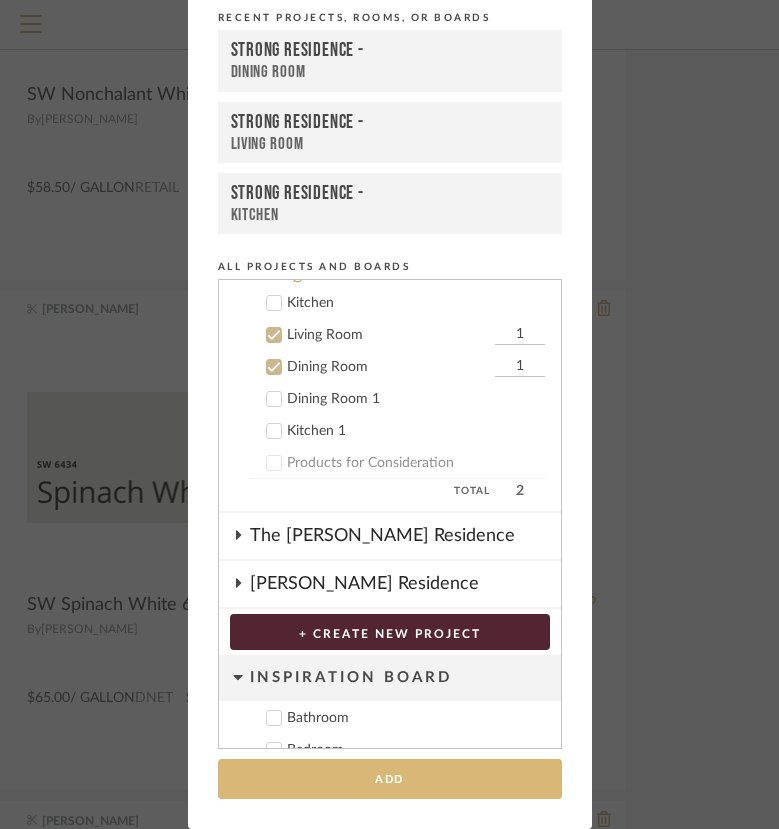 click on "Add" at bounding box center [390, 779] 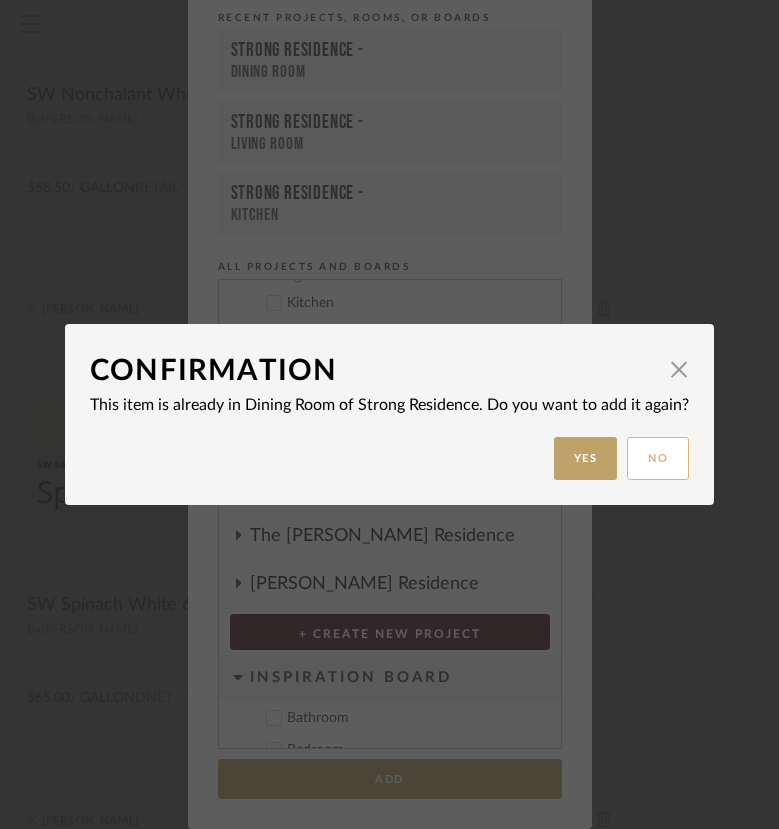 click on "No" at bounding box center [658, 458] 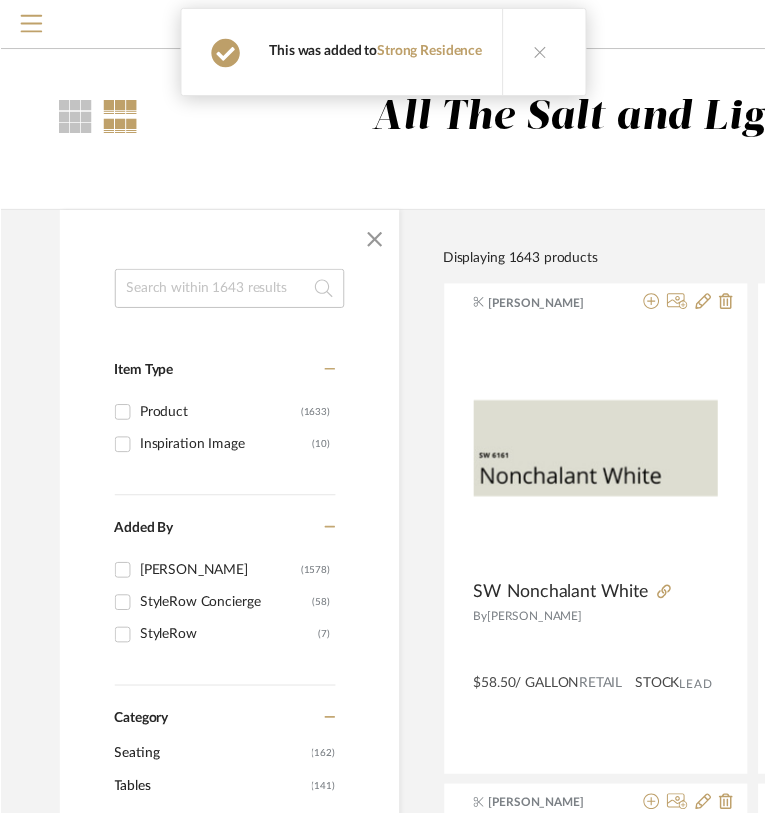 scroll, scrollTop: 509, scrollLeft: 455, axis: both 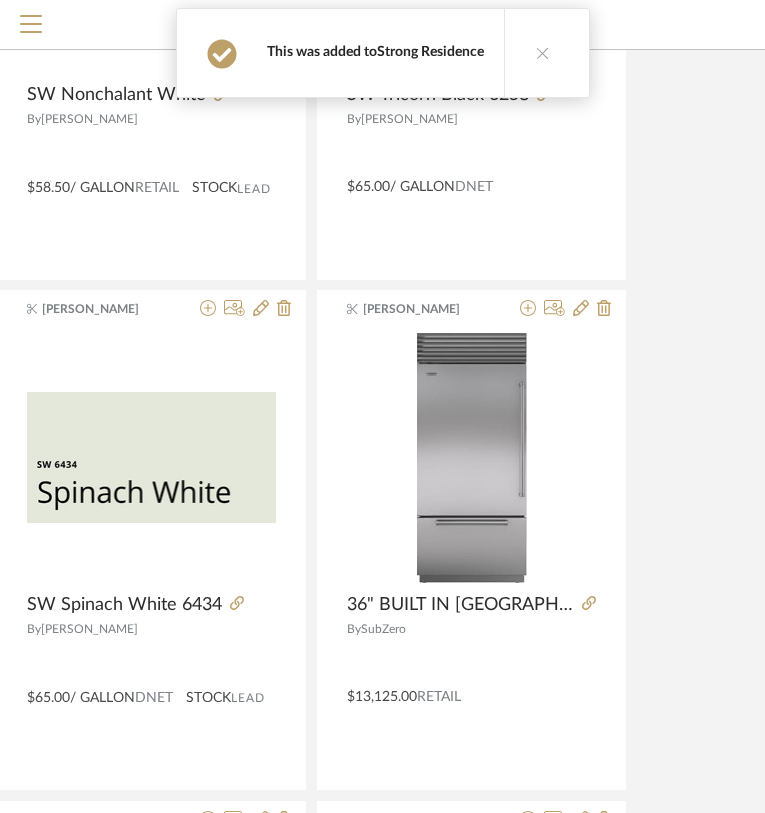 click on "Strong Residence" at bounding box center (430, 52) 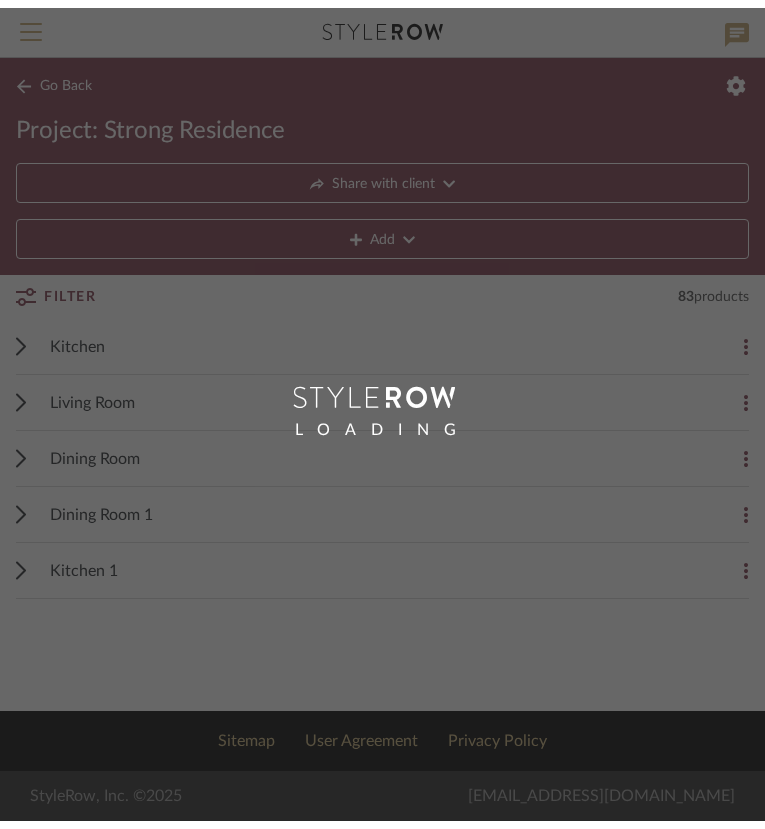 scroll, scrollTop: 0, scrollLeft: 0, axis: both 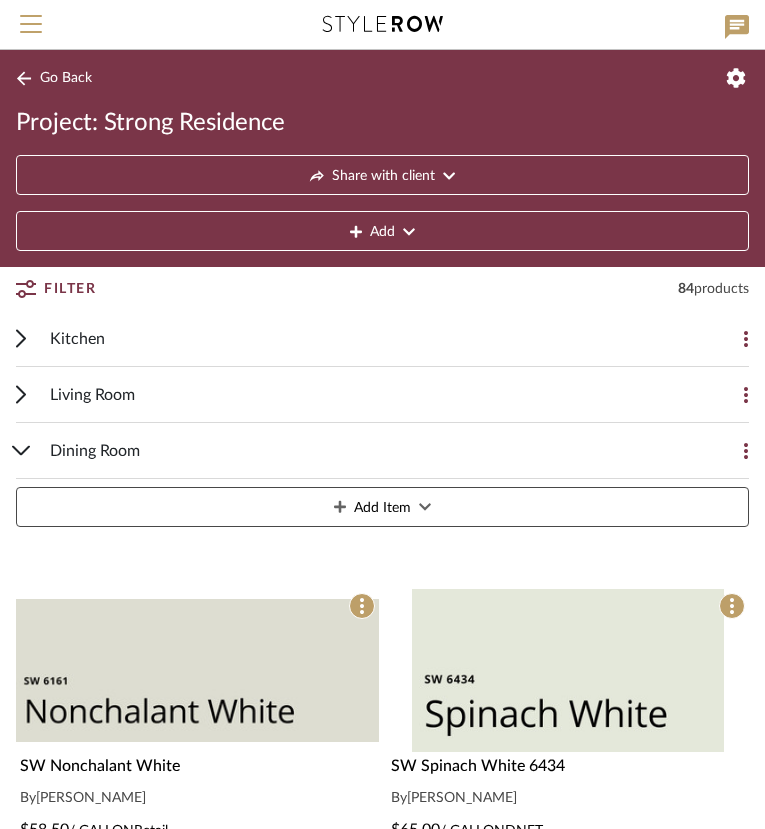 click 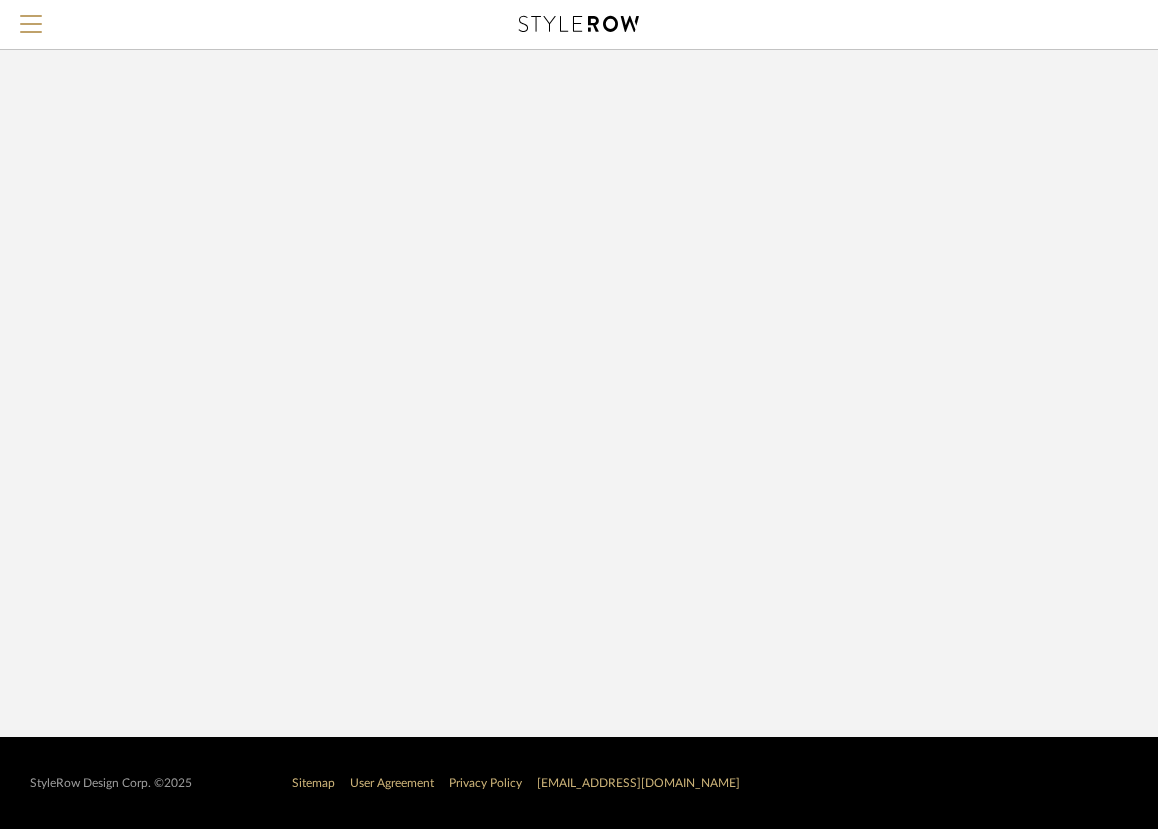 scroll, scrollTop: 0, scrollLeft: 0, axis: both 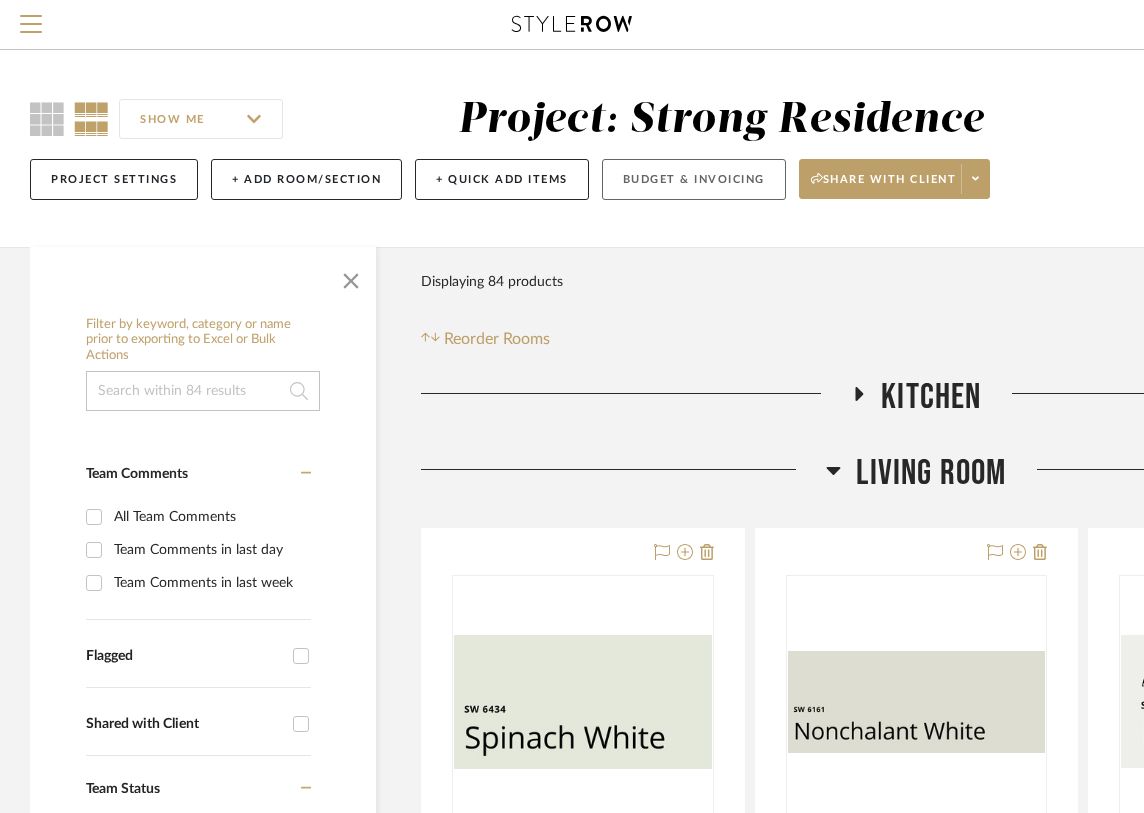 click on "Budget & Invoicing" 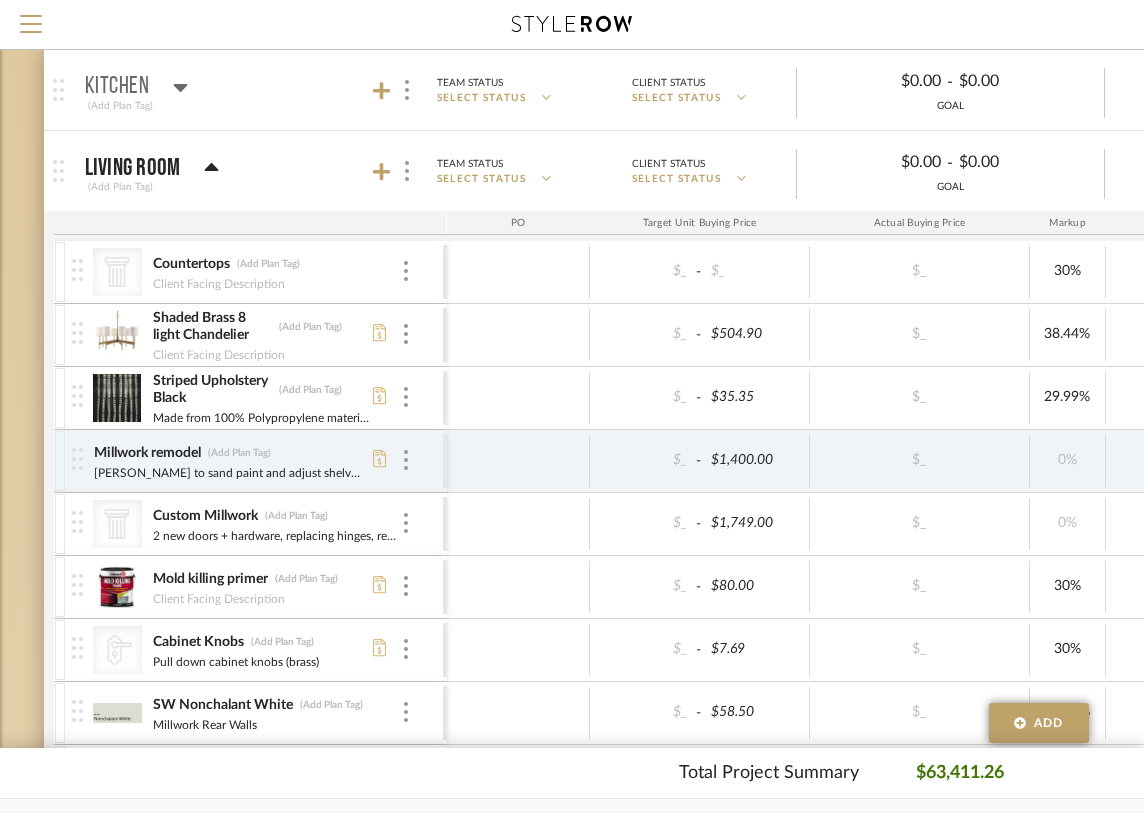 scroll, scrollTop: 259, scrollLeft: 0, axis: vertical 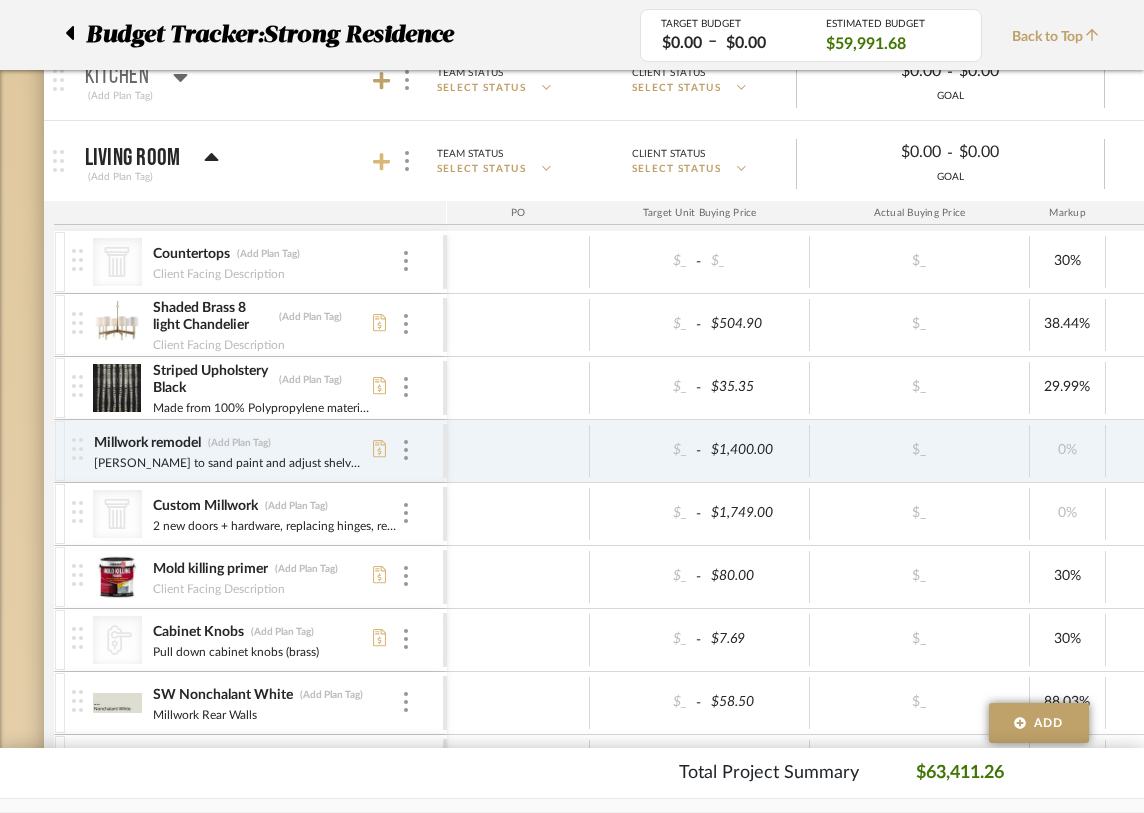 click 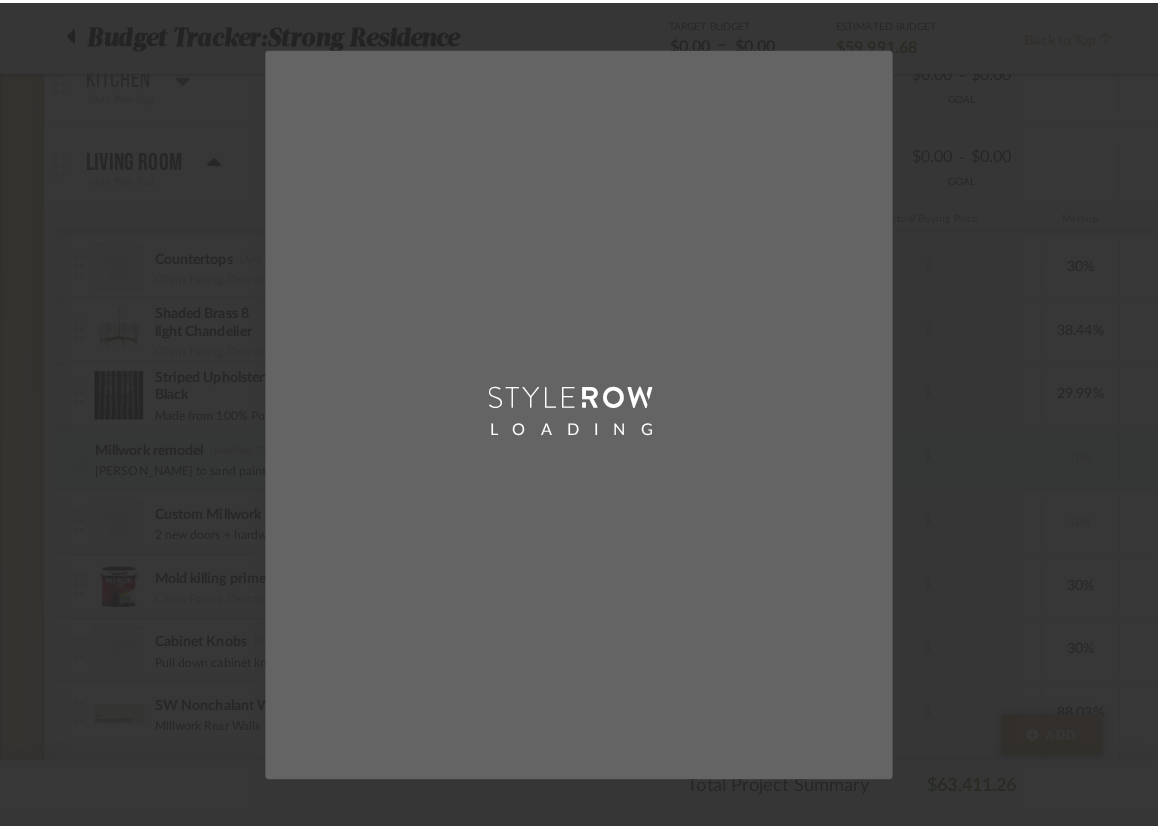 scroll, scrollTop: 0, scrollLeft: 0, axis: both 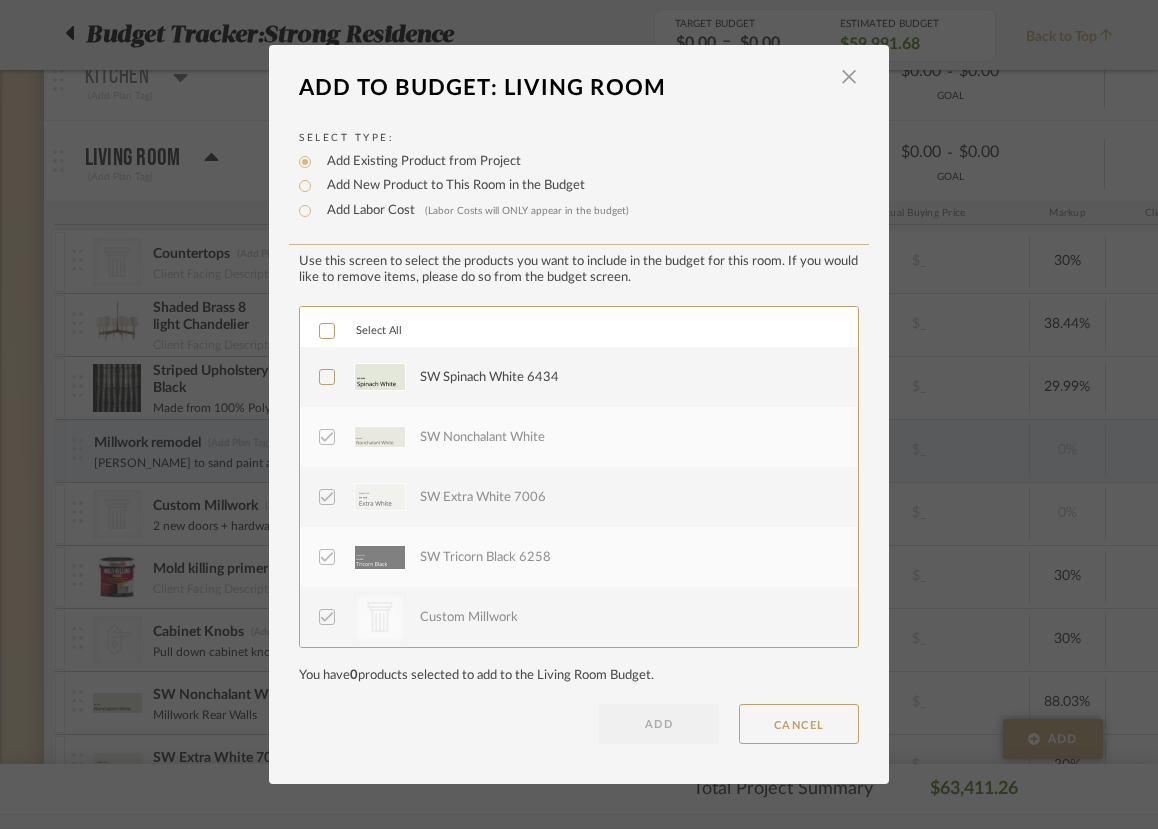 click 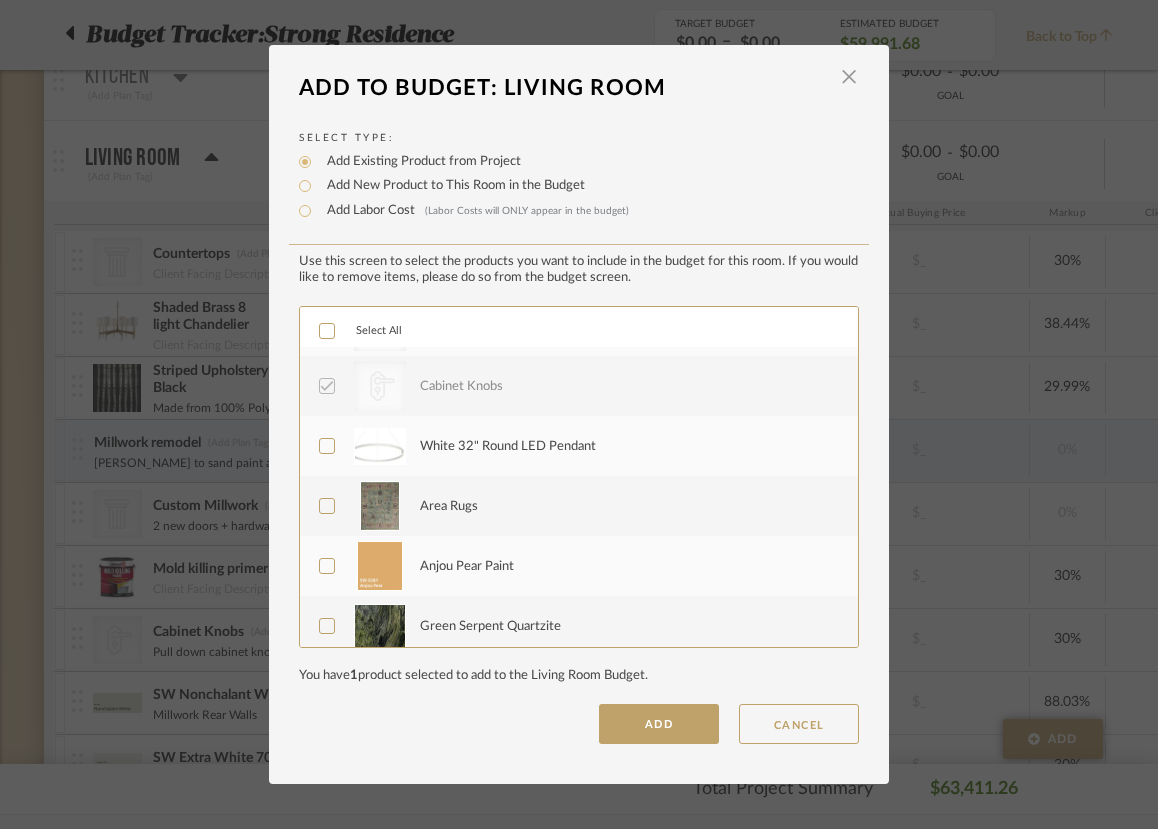 scroll, scrollTop: 840, scrollLeft: 0, axis: vertical 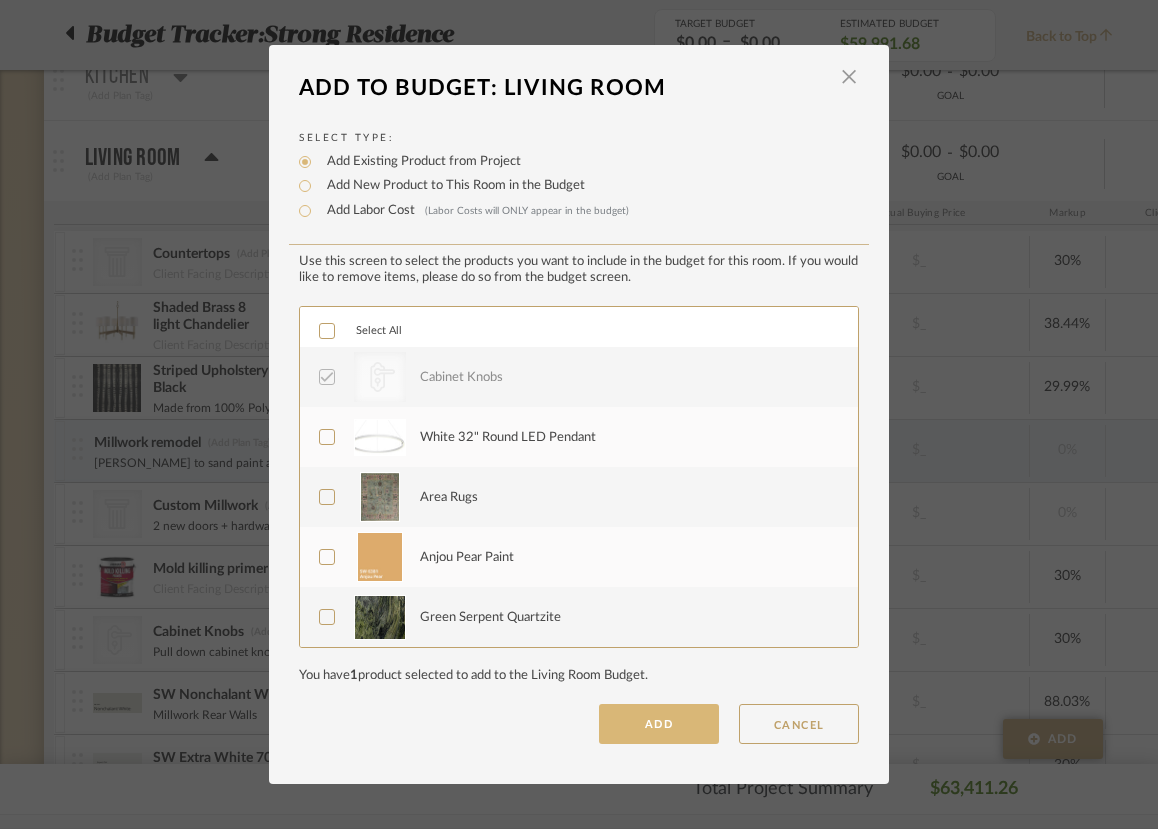 click on "ADD" at bounding box center (659, 724) 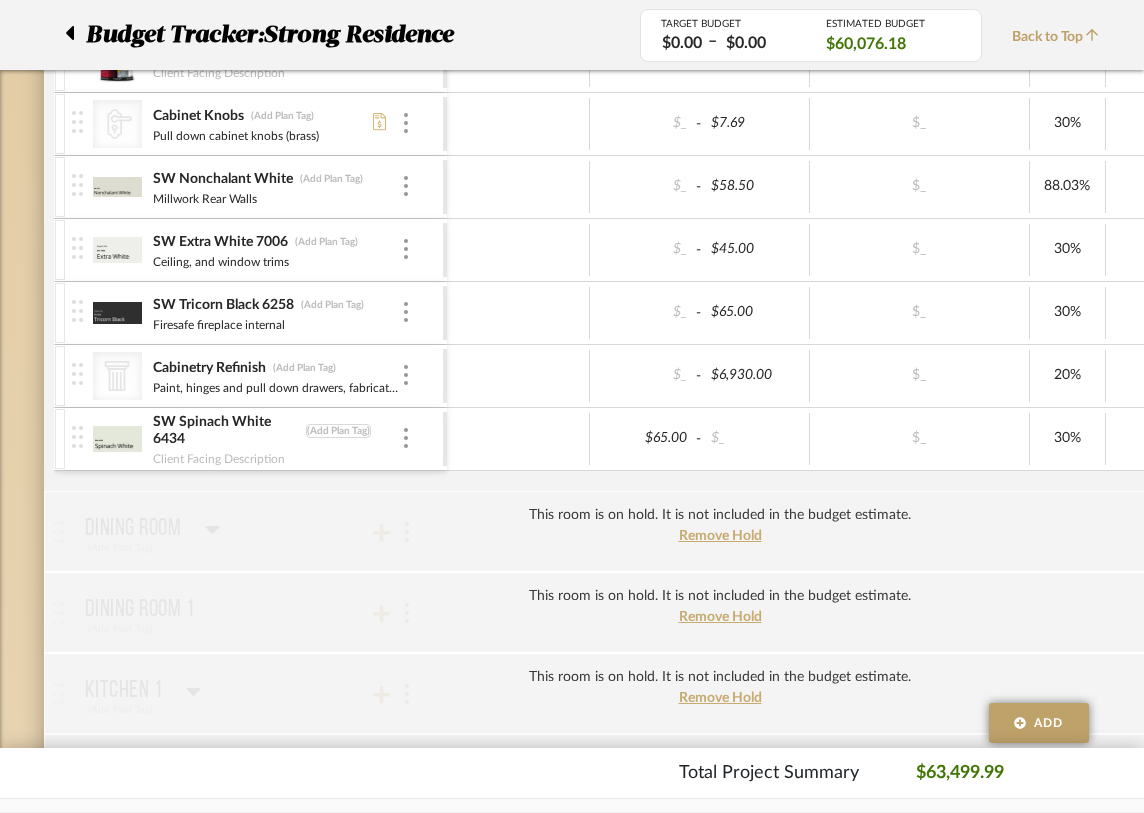 scroll, scrollTop: 768, scrollLeft: 0, axis: vertical 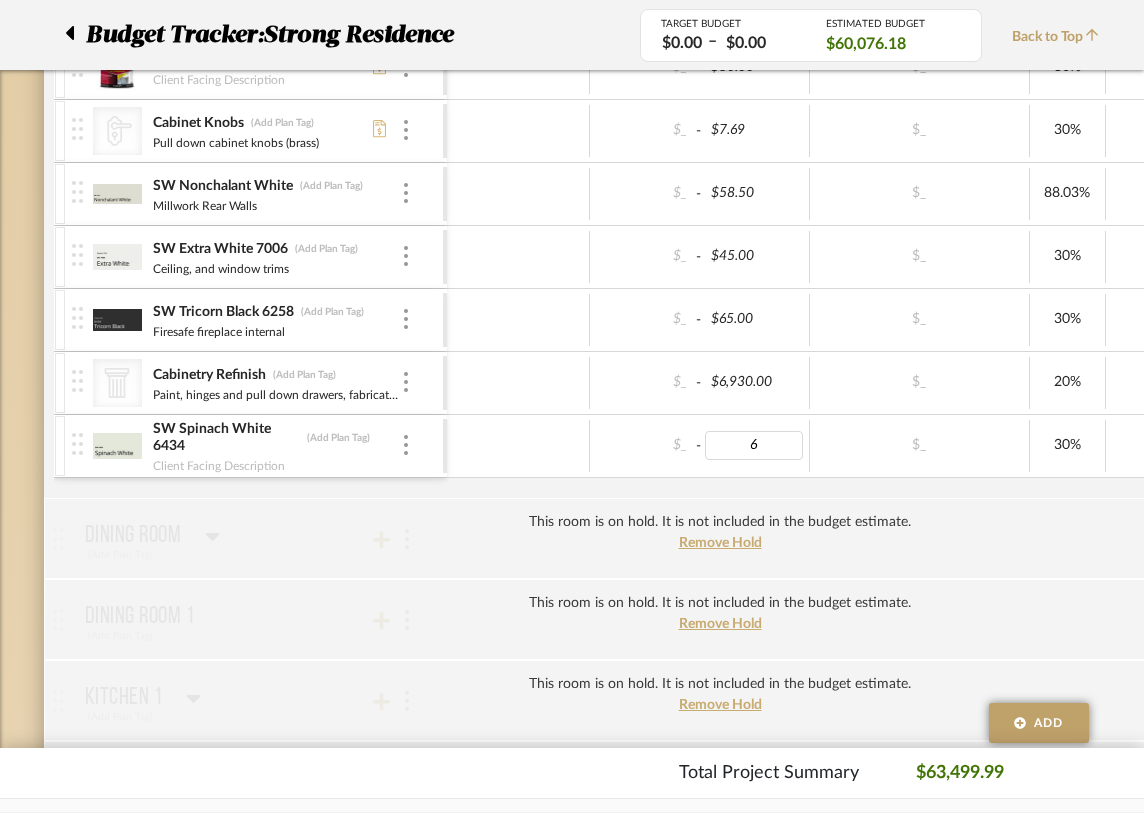 type on "65" 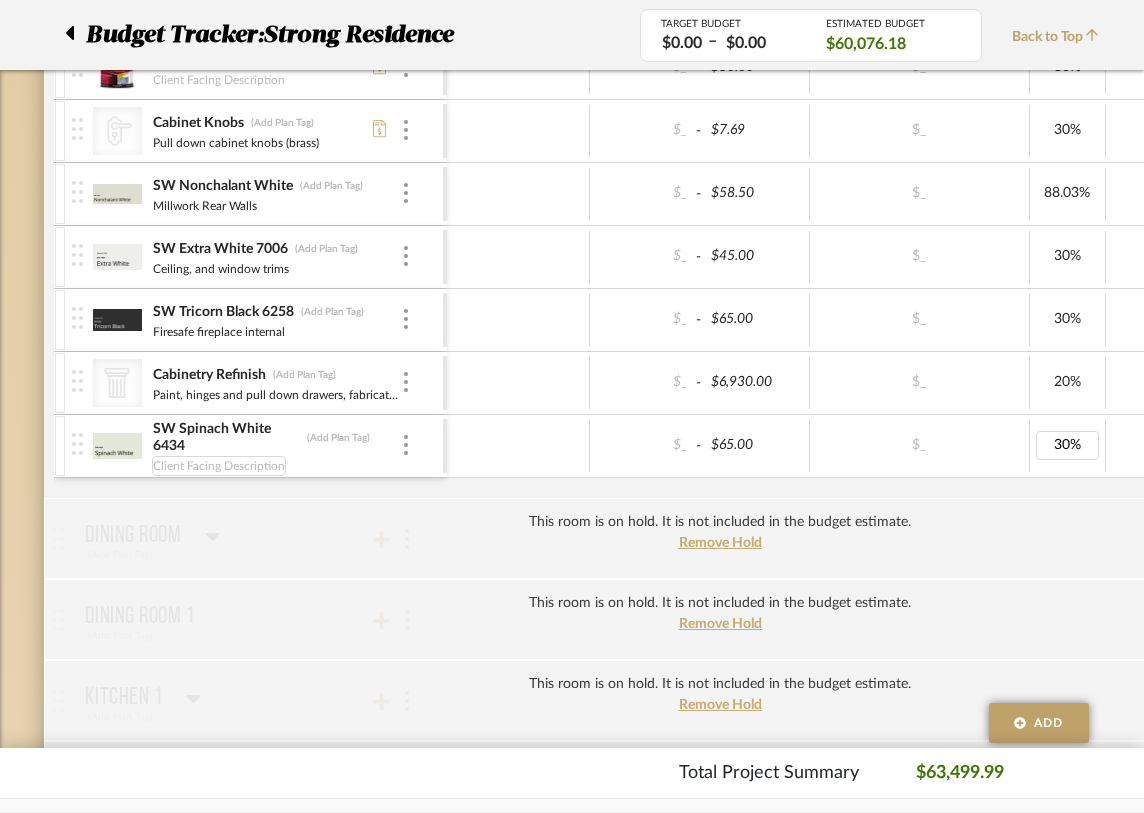 scroll, scrollTop: 0, scrollLeft: 0, axis: both 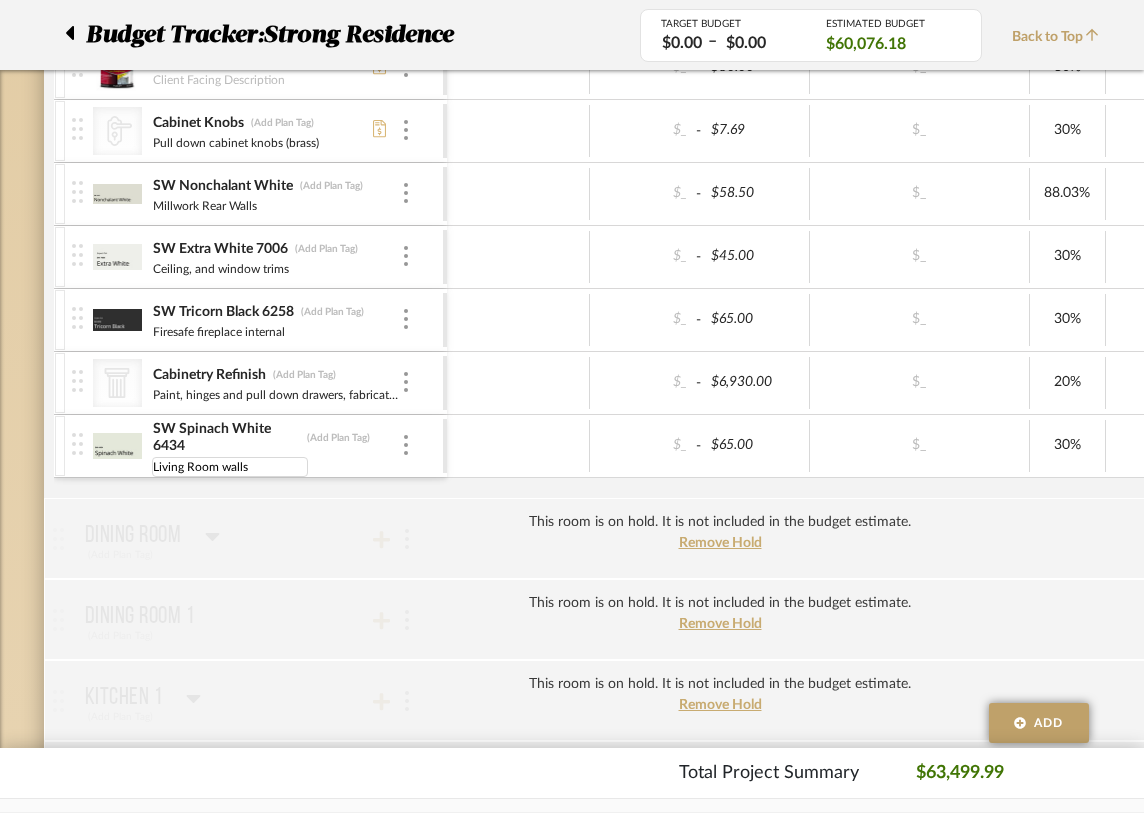 type on "Living Room wall" 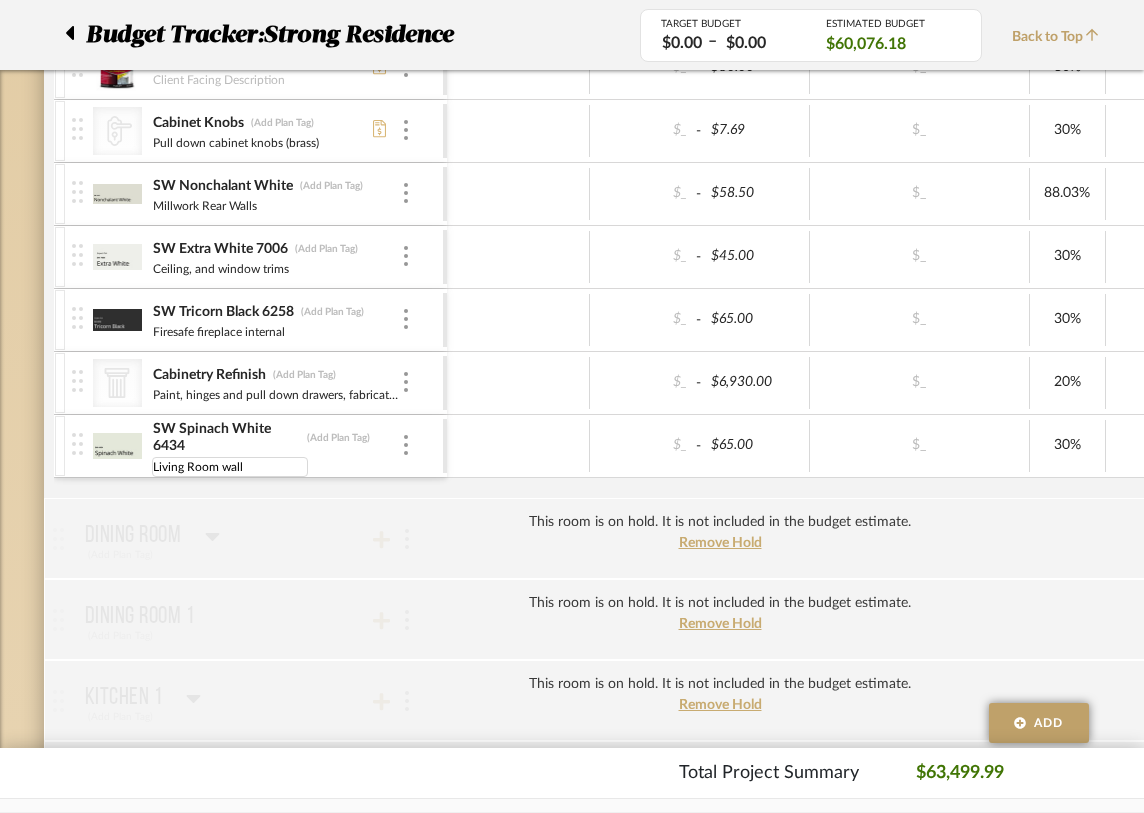 click on "Budget Tracker:   Strong Residence" 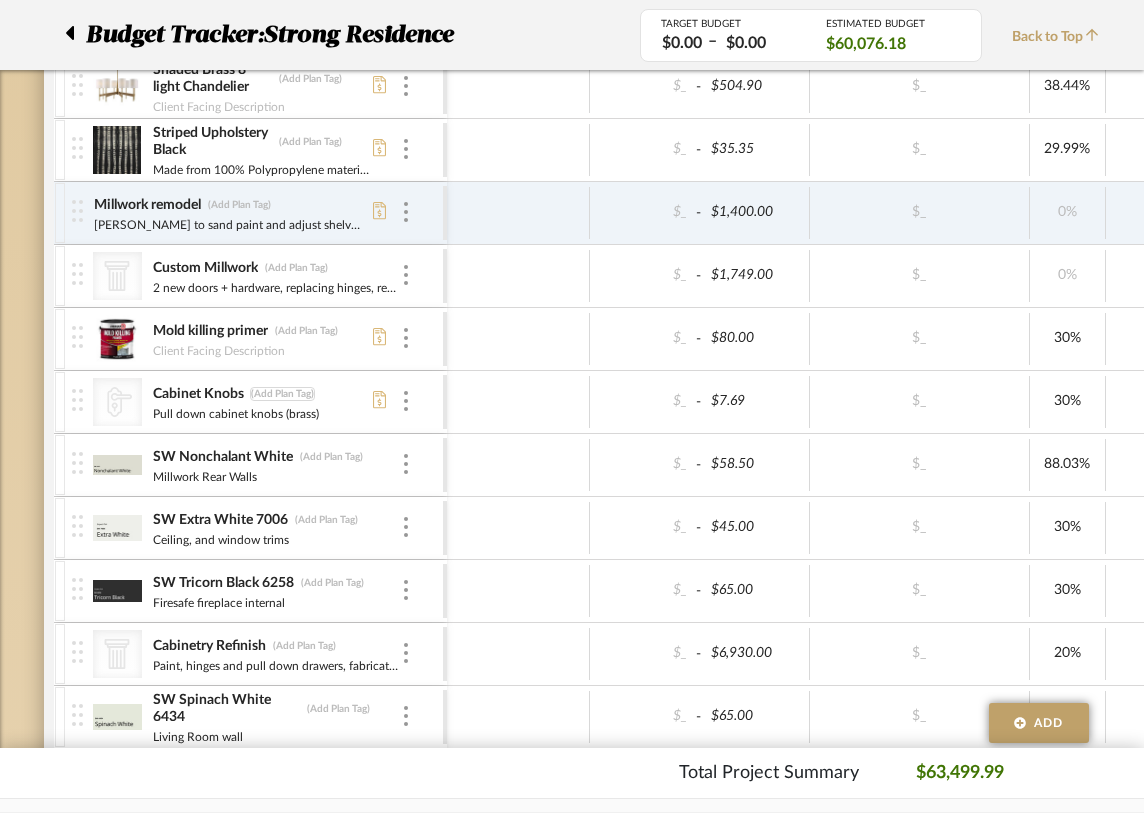 scroll, scrollTop: 500, scrollLeft: 0, axis: vertical 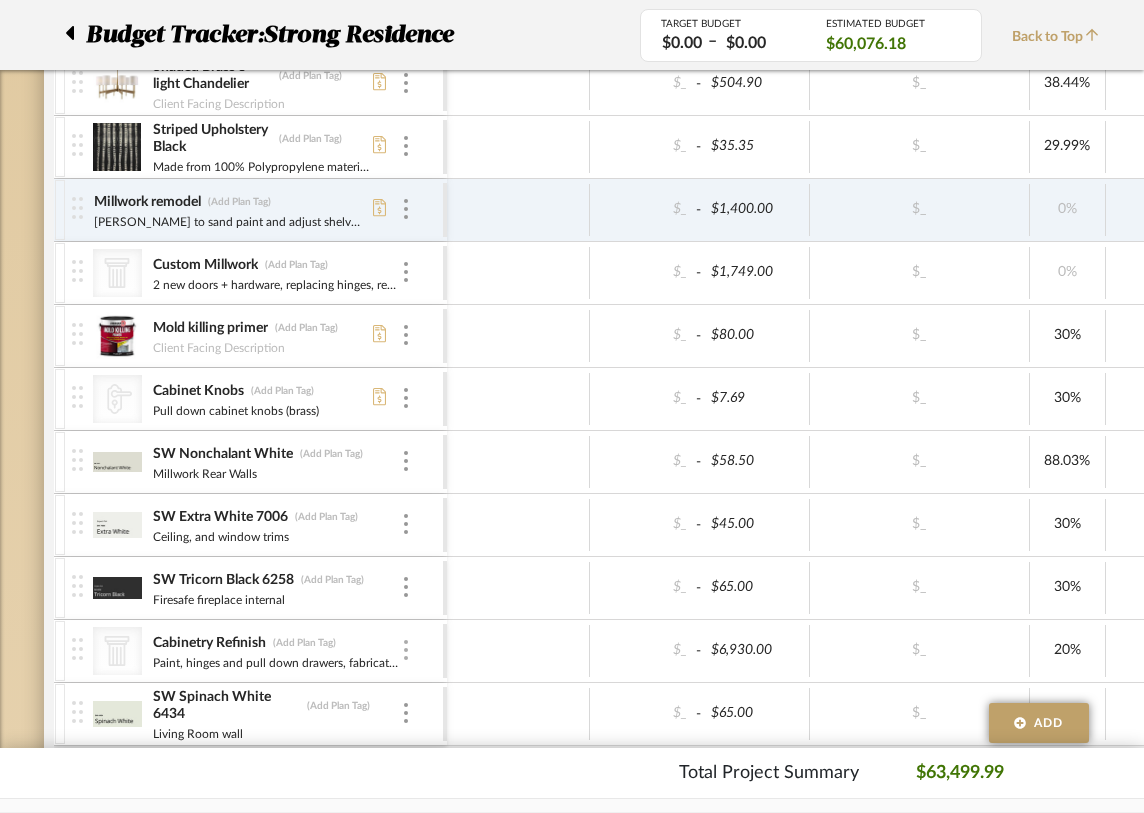 click at bounding box center (406, 651) 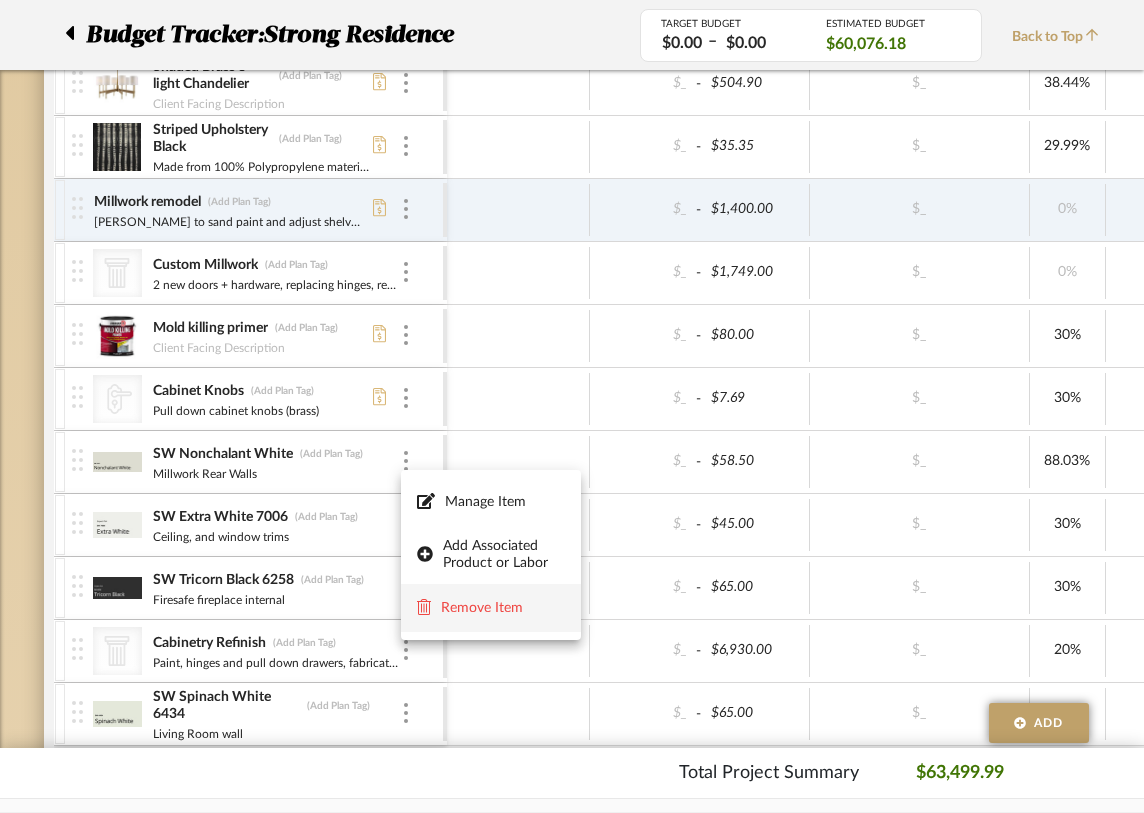 click on "Remove Item" at bounding box center [503, 608] 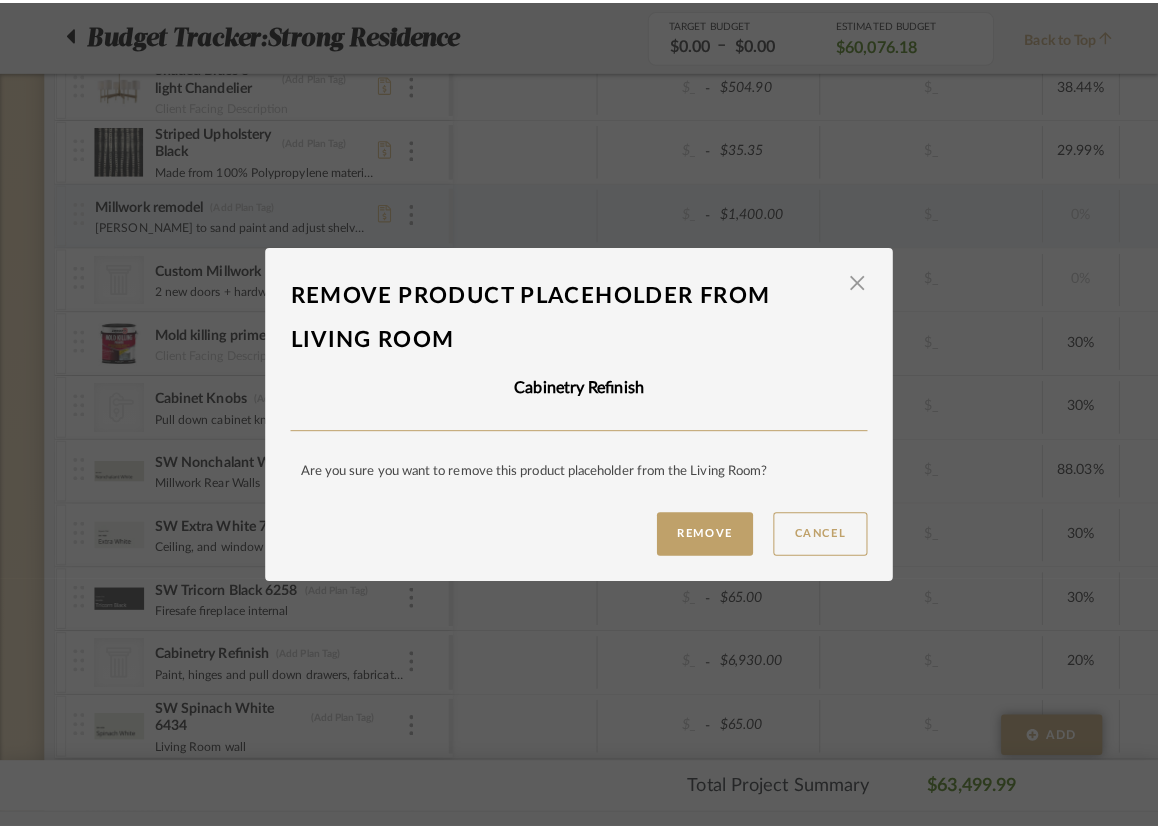 scroll, scrollTop: 0, scrollLeft: 0, axis: both 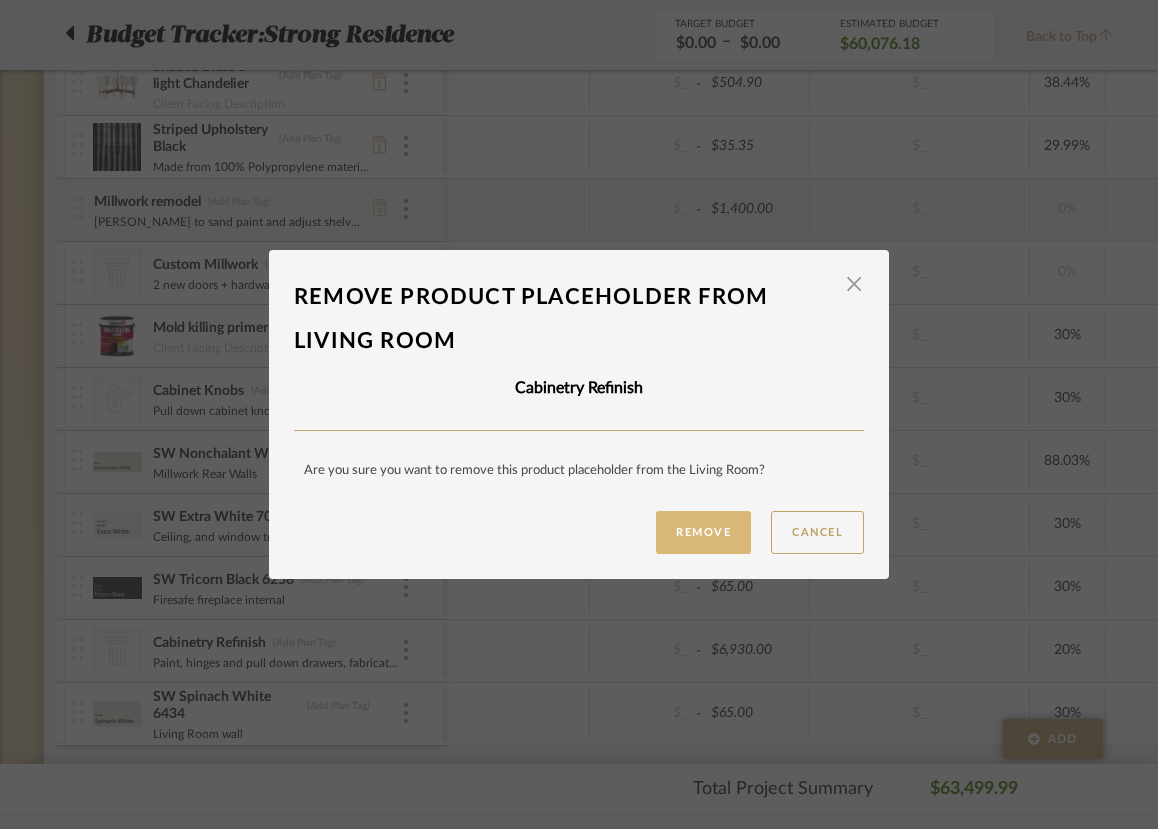 click on "Remove" at bounding box center (703, 532) 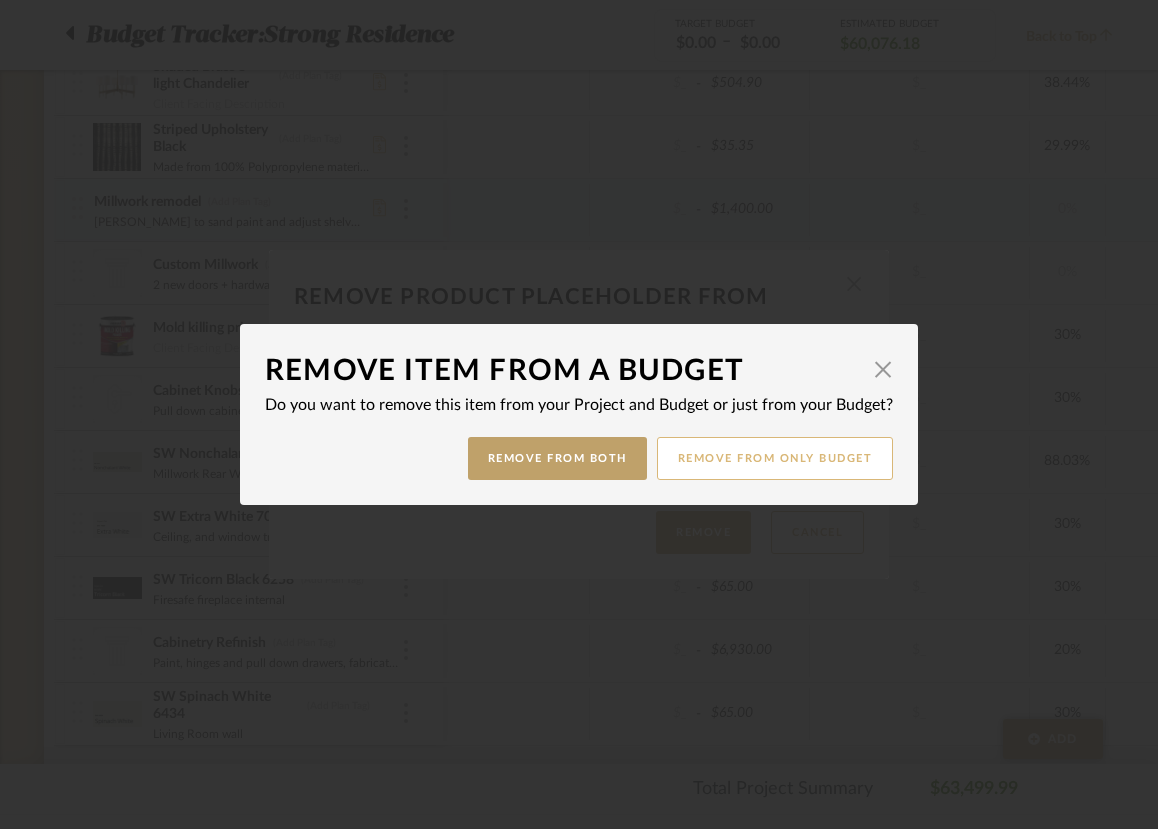 click on "Remove from only Budget" at bounding box center (775, 458) 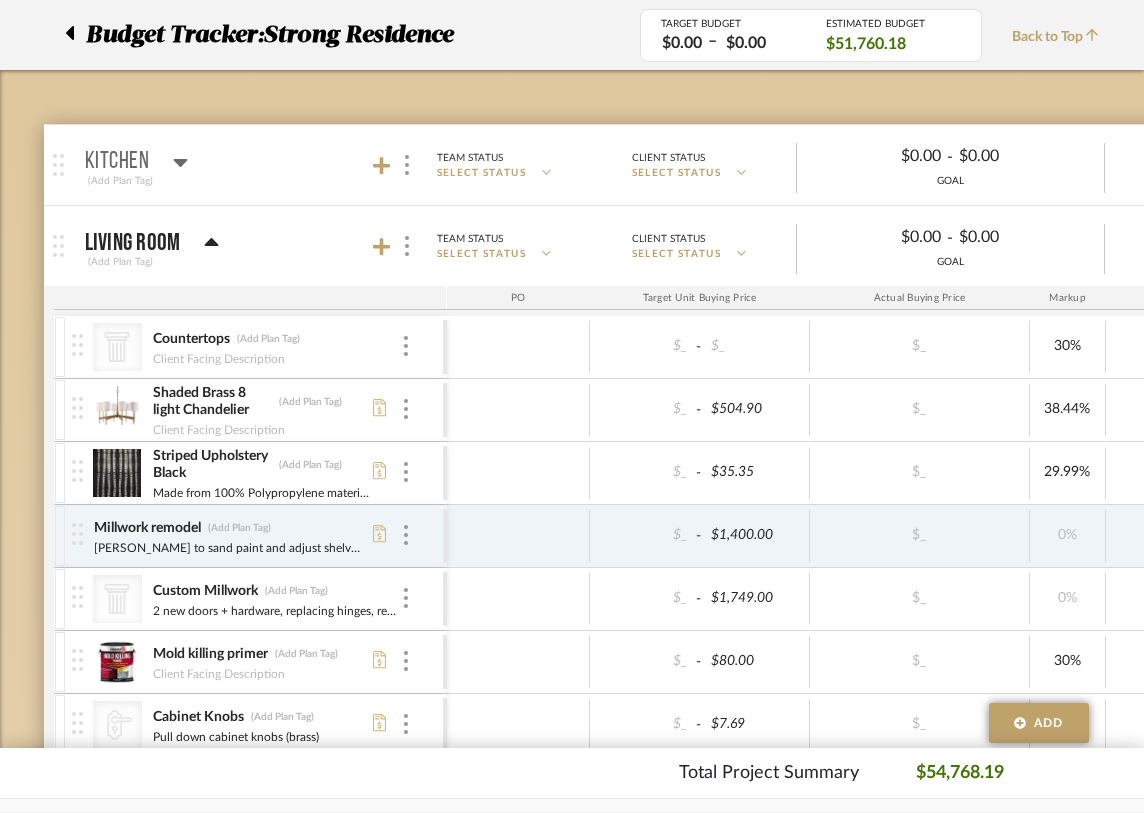 scroll, scrollTop: 172, scrollLeft: 0, axis: vertical 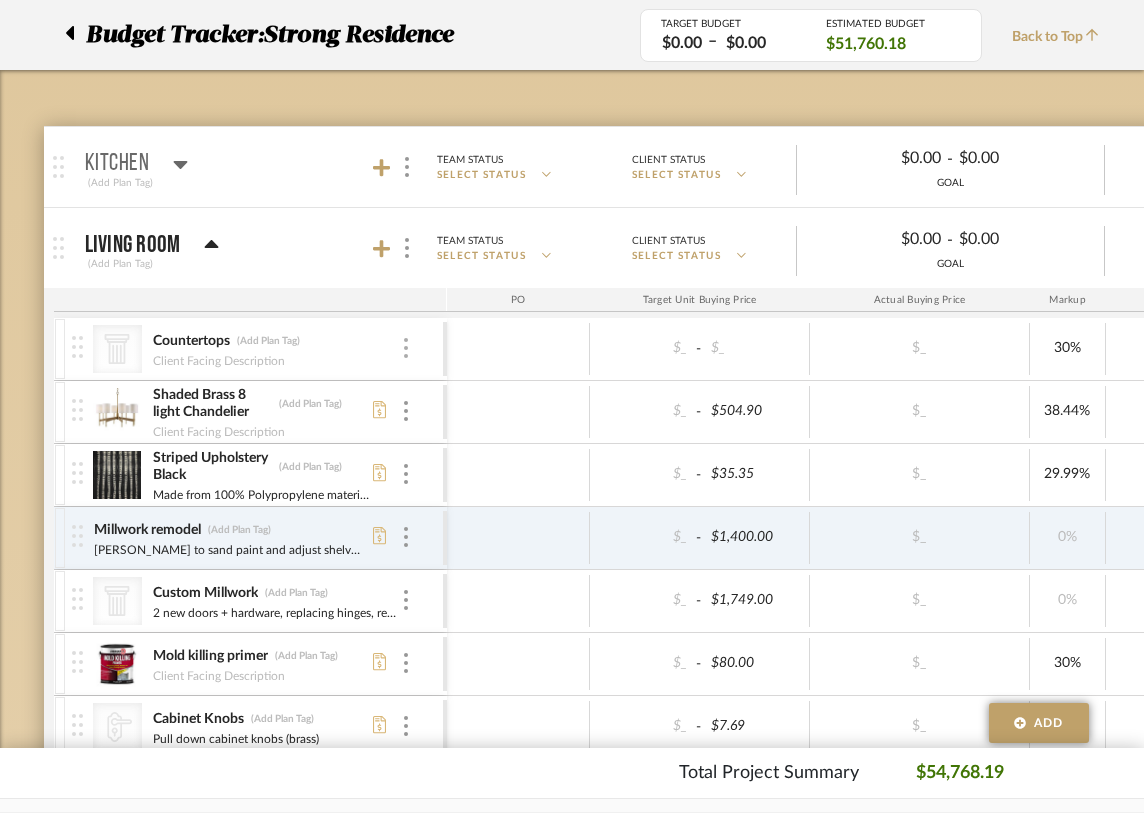 click at bounding box center (406, 348) 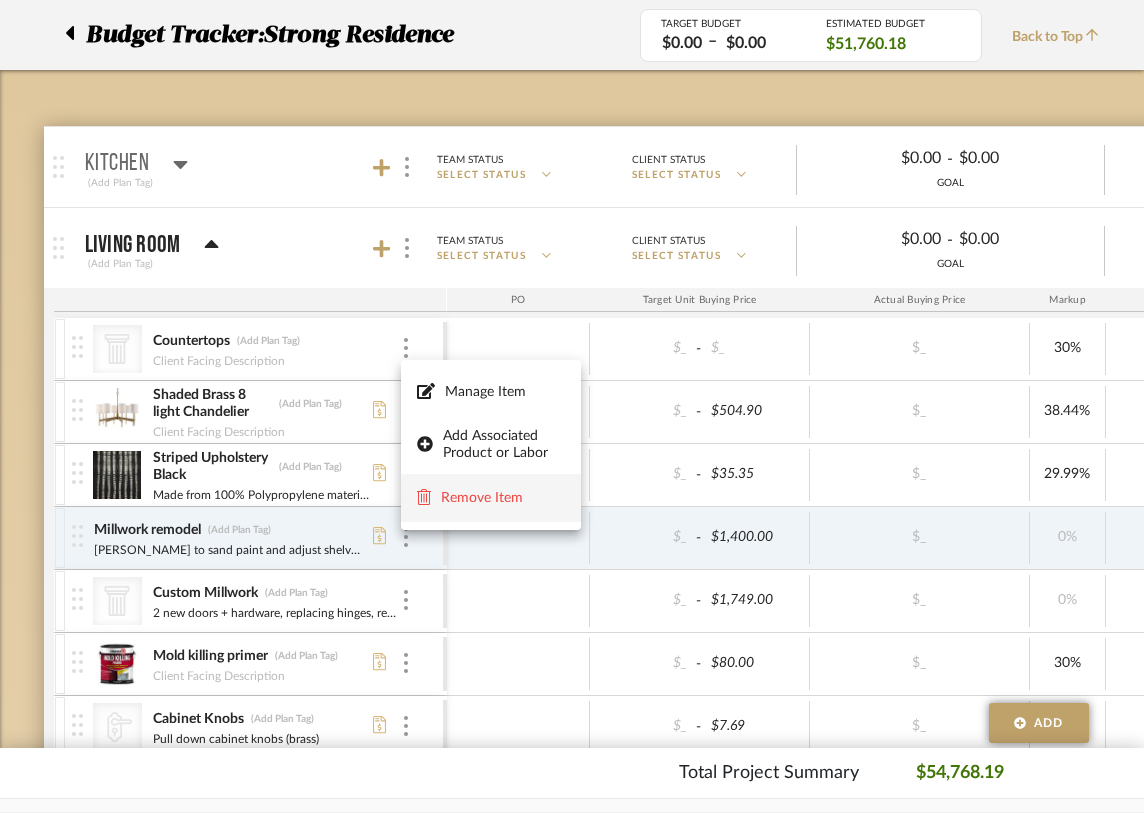click on "Remove Item" at bounding box center [503, 498] 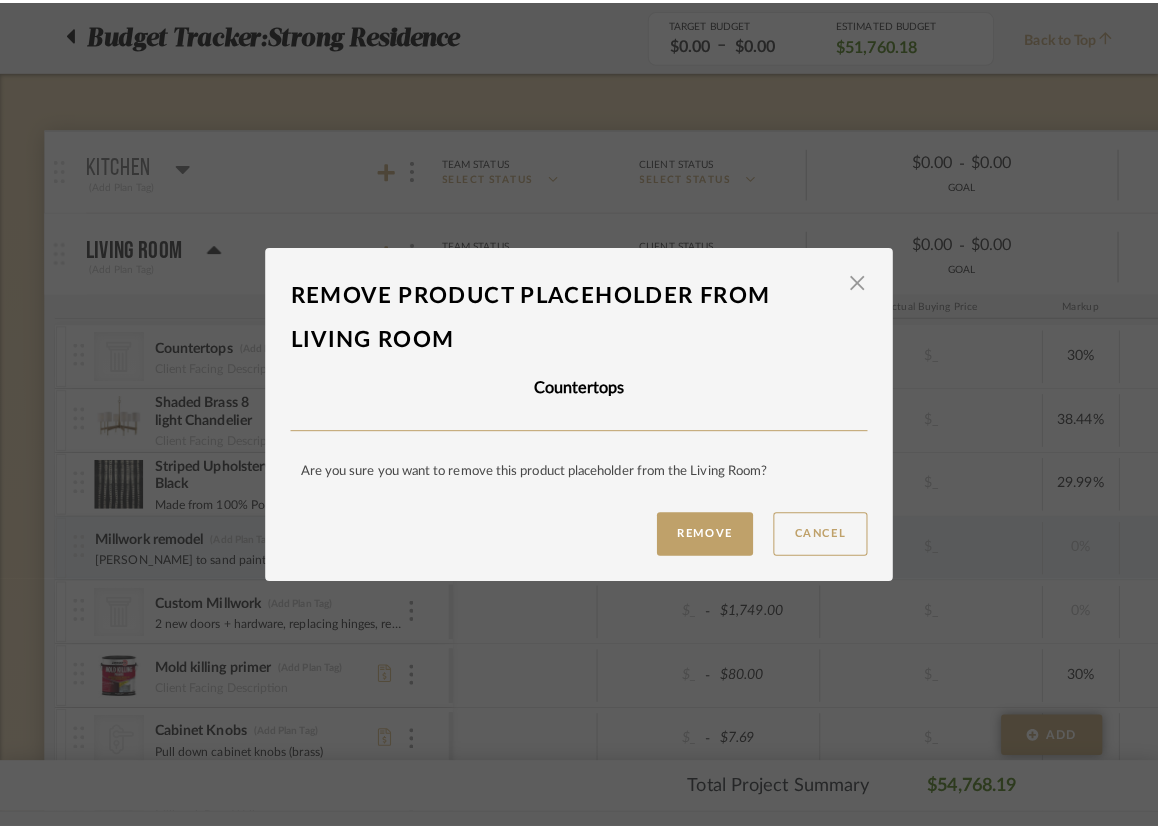 scroll, scrollTop: 0, scrollLeft: 0, axis: both 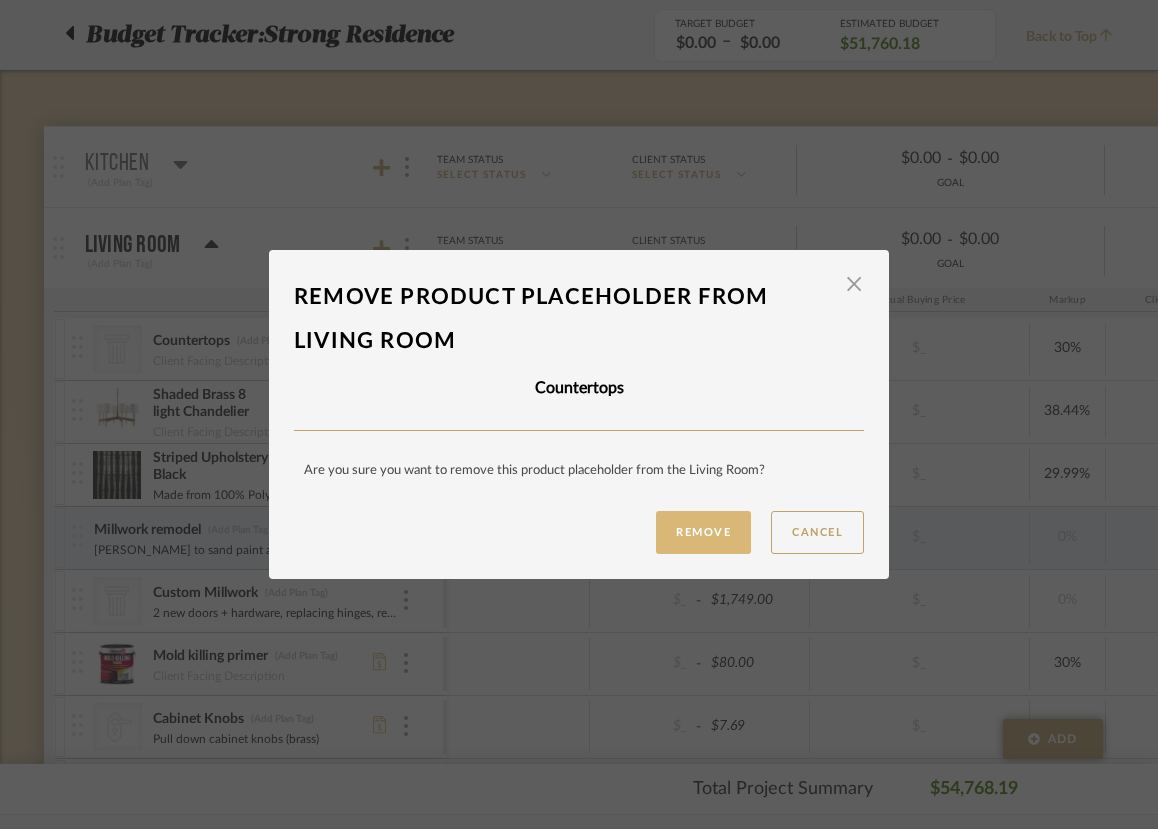 click on "Remove" at bounding box center [703, 532] 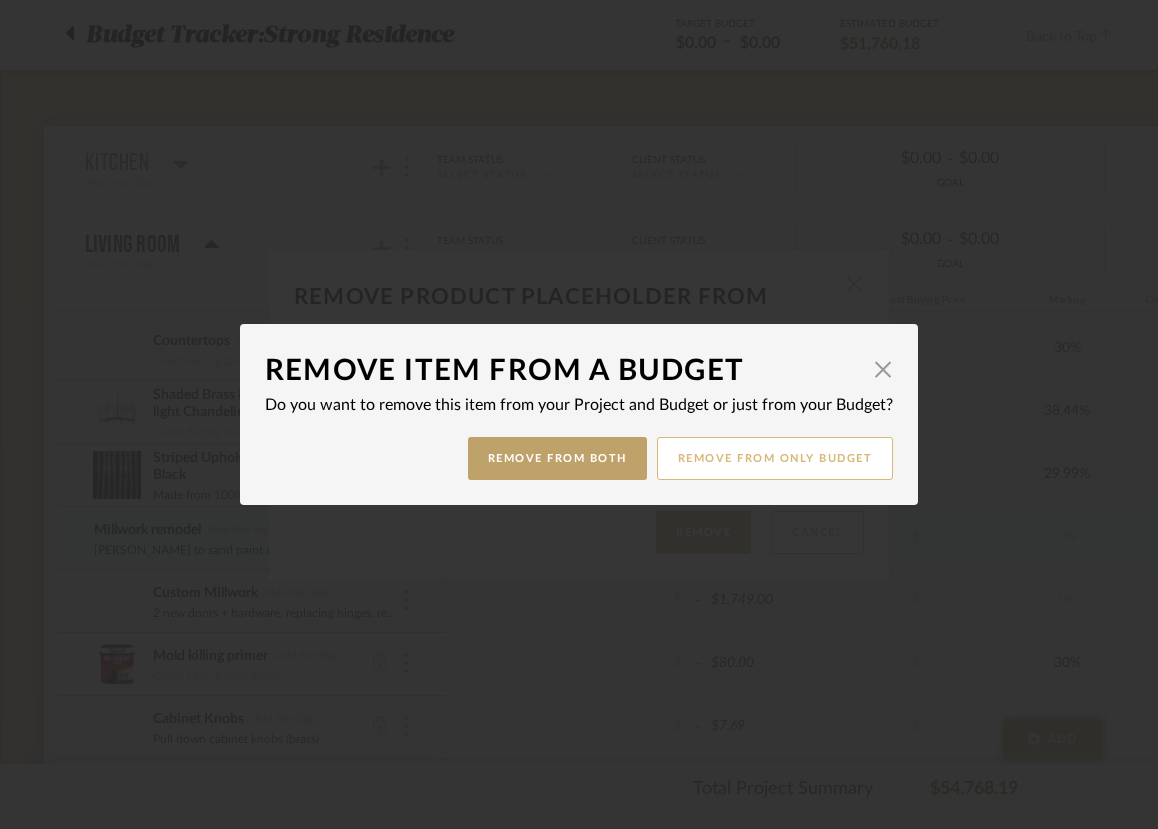 click on "Remove from only Budget" at bounding box center [775, 458] 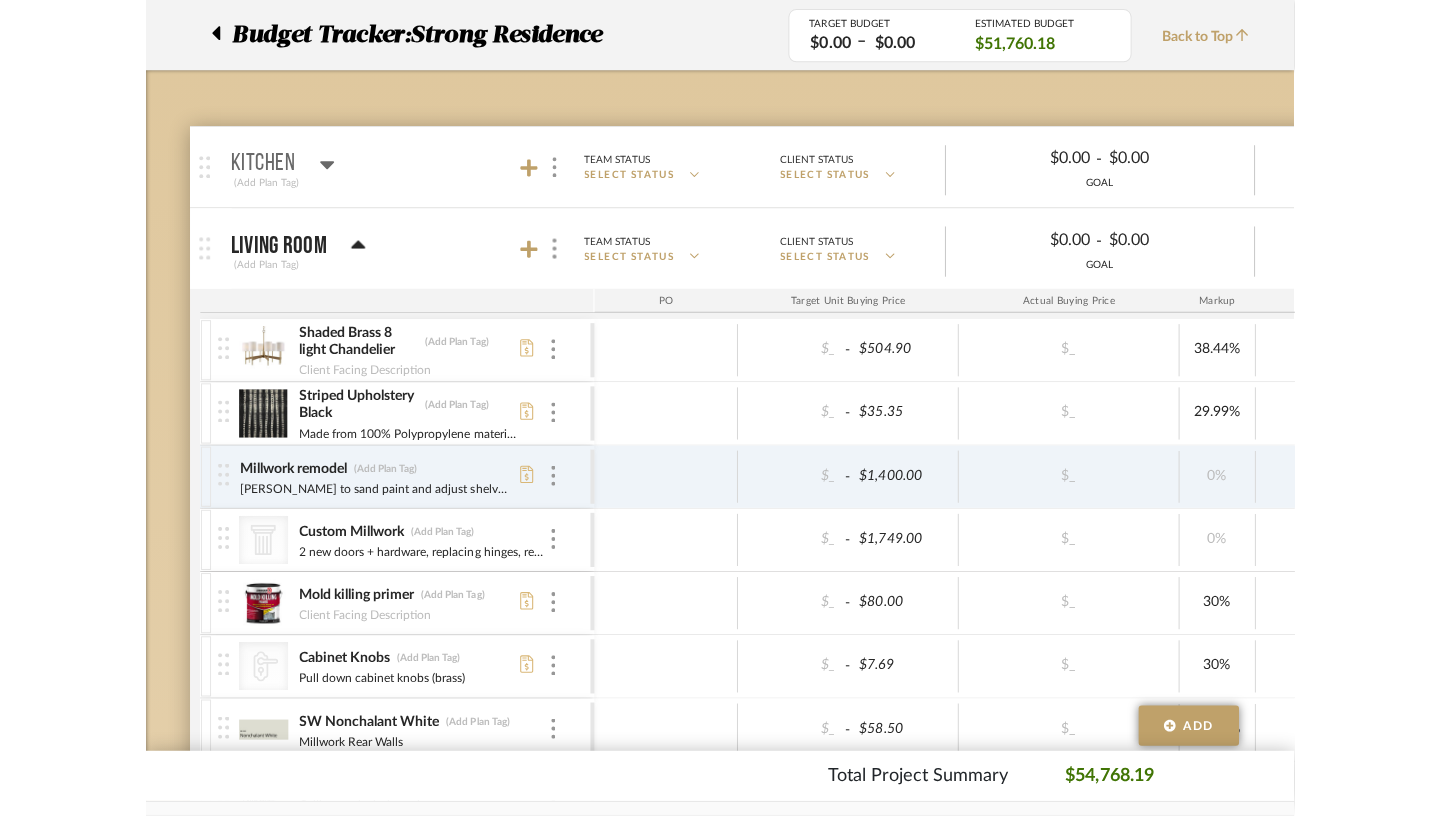 scroll, scrollTop: 122, scrollLeft: 0, axis: vertical 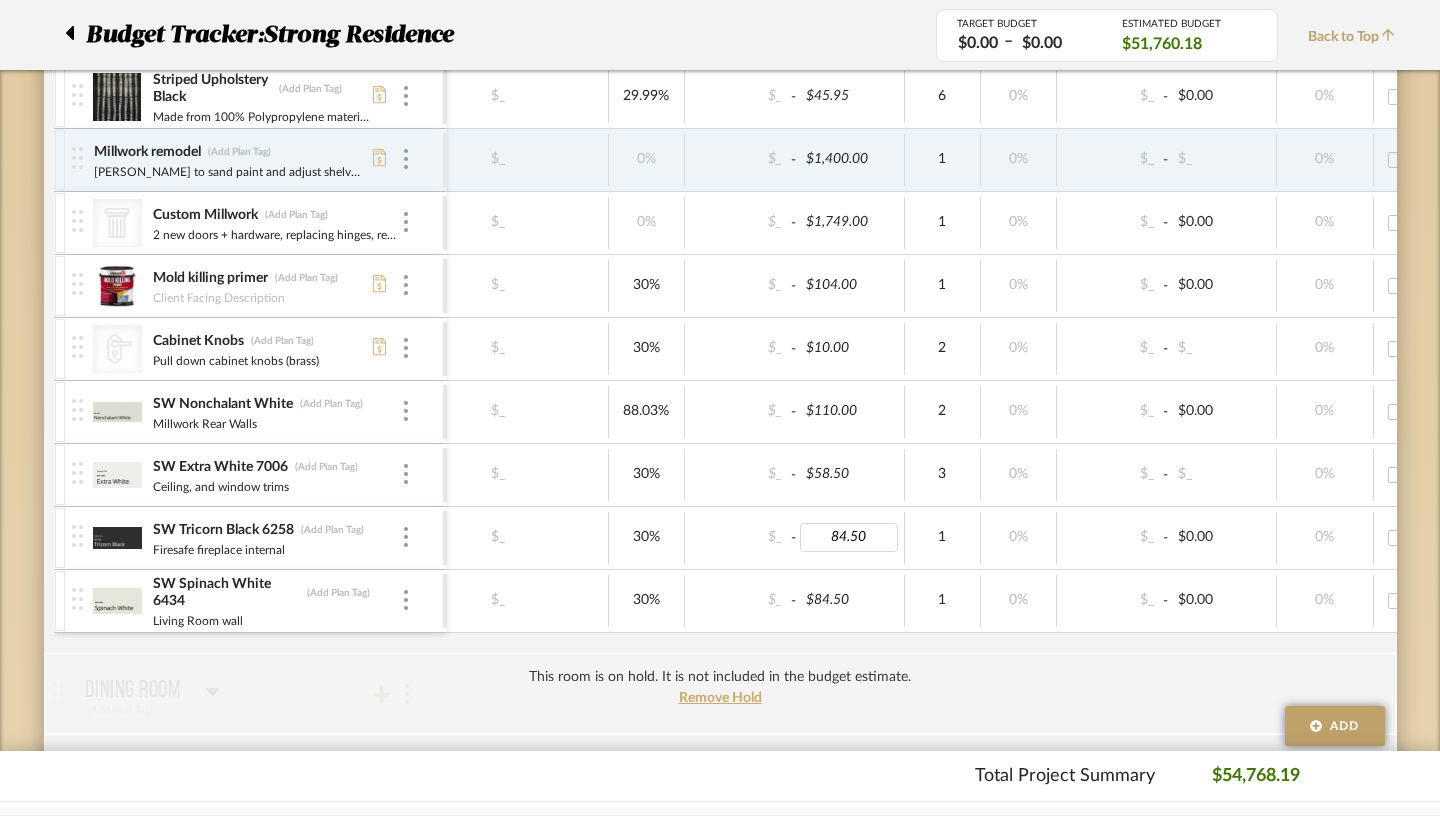 type on "$84.50" 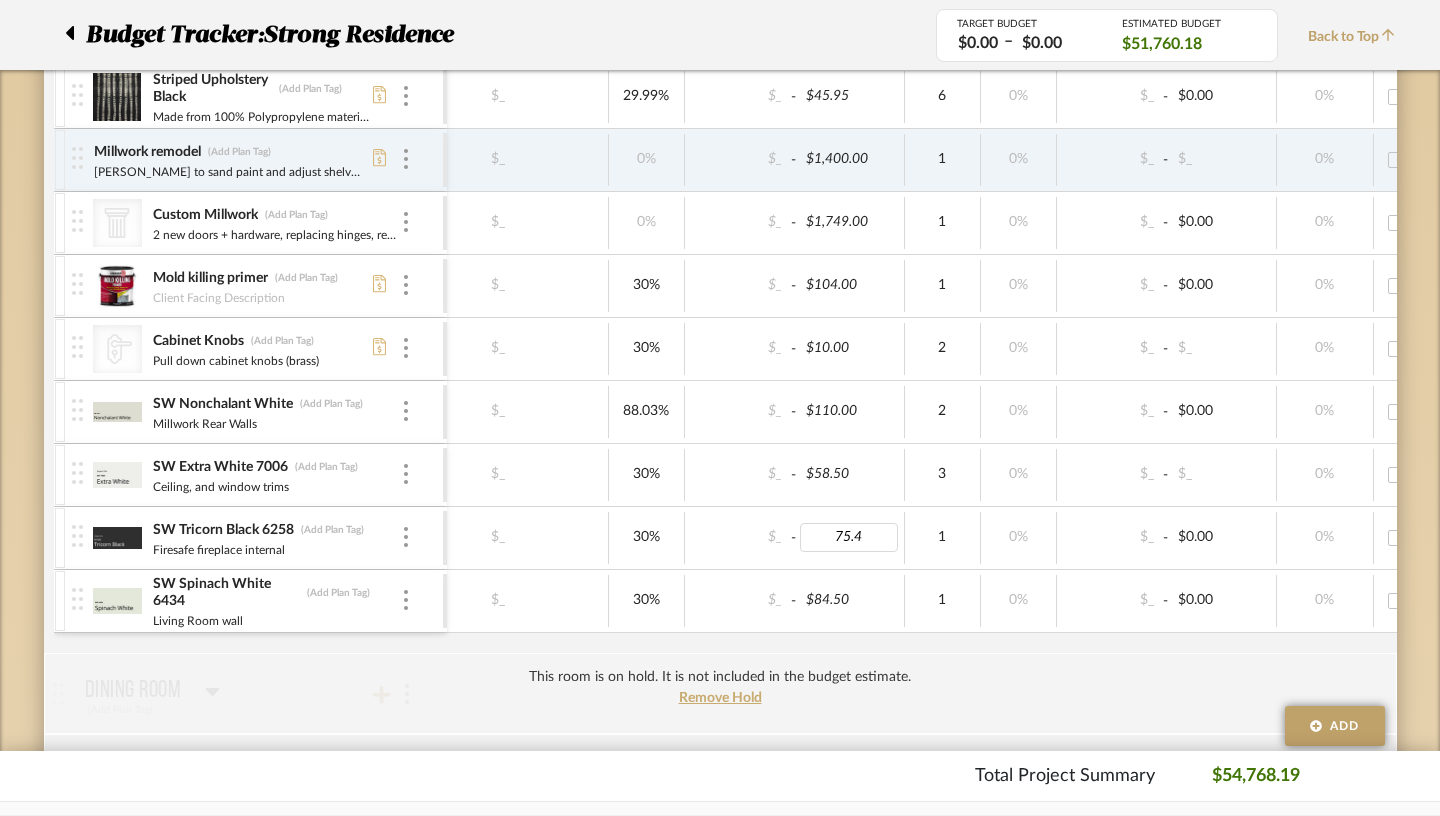 type on "75.40" 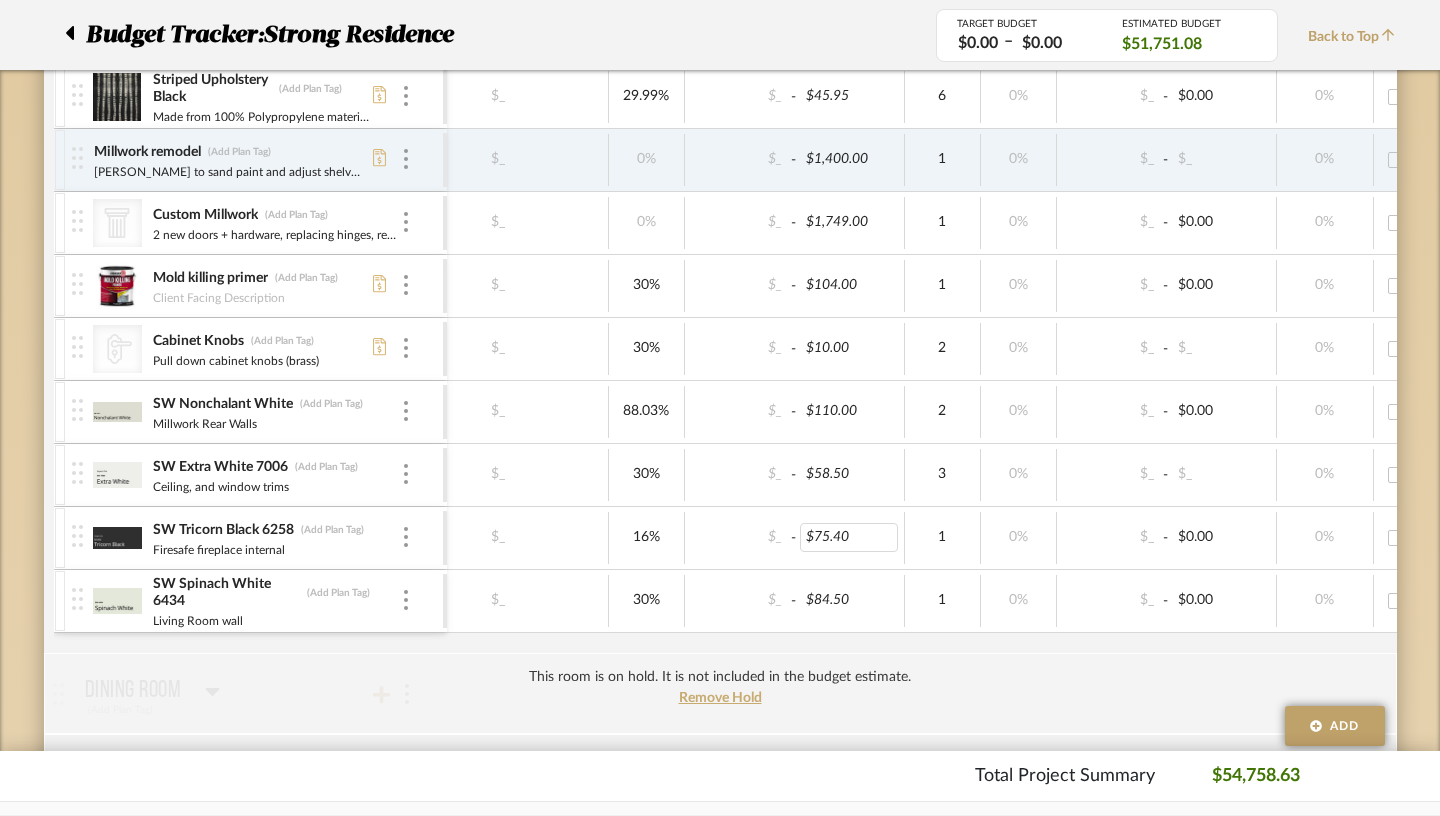 click on "$75.40" at bounding box center (849, 537) 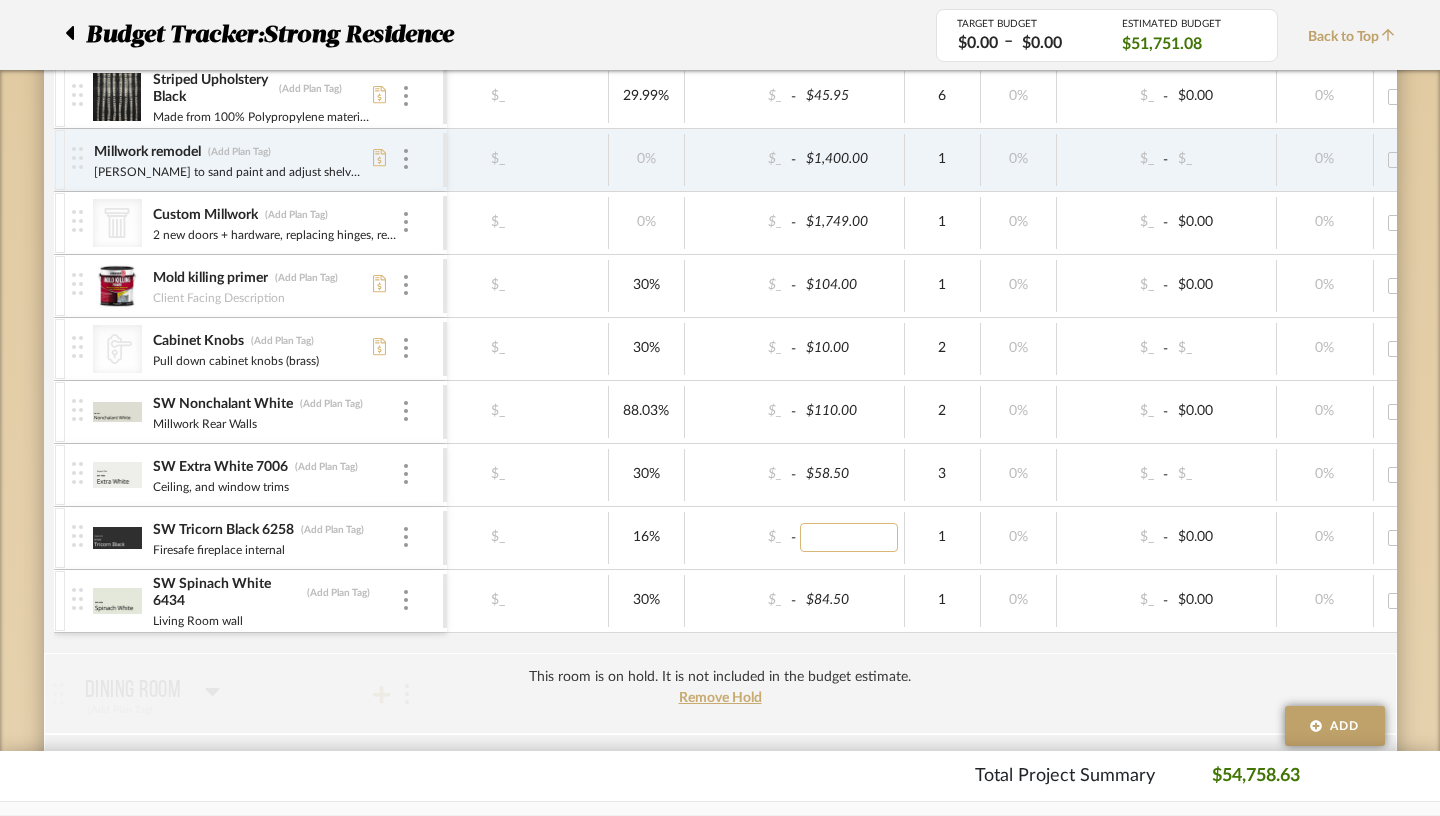 type on "75.40" 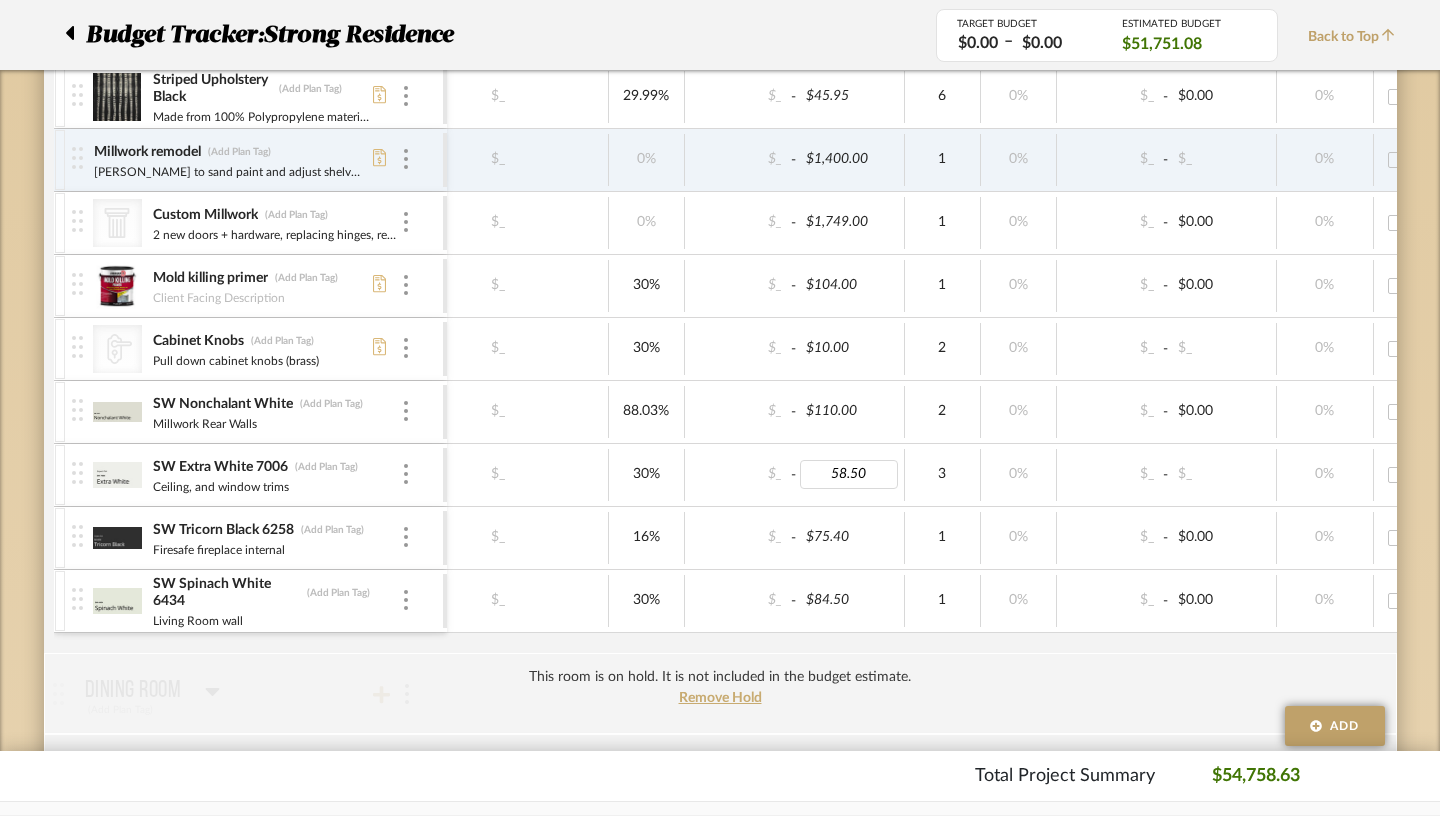 type on "75.40" 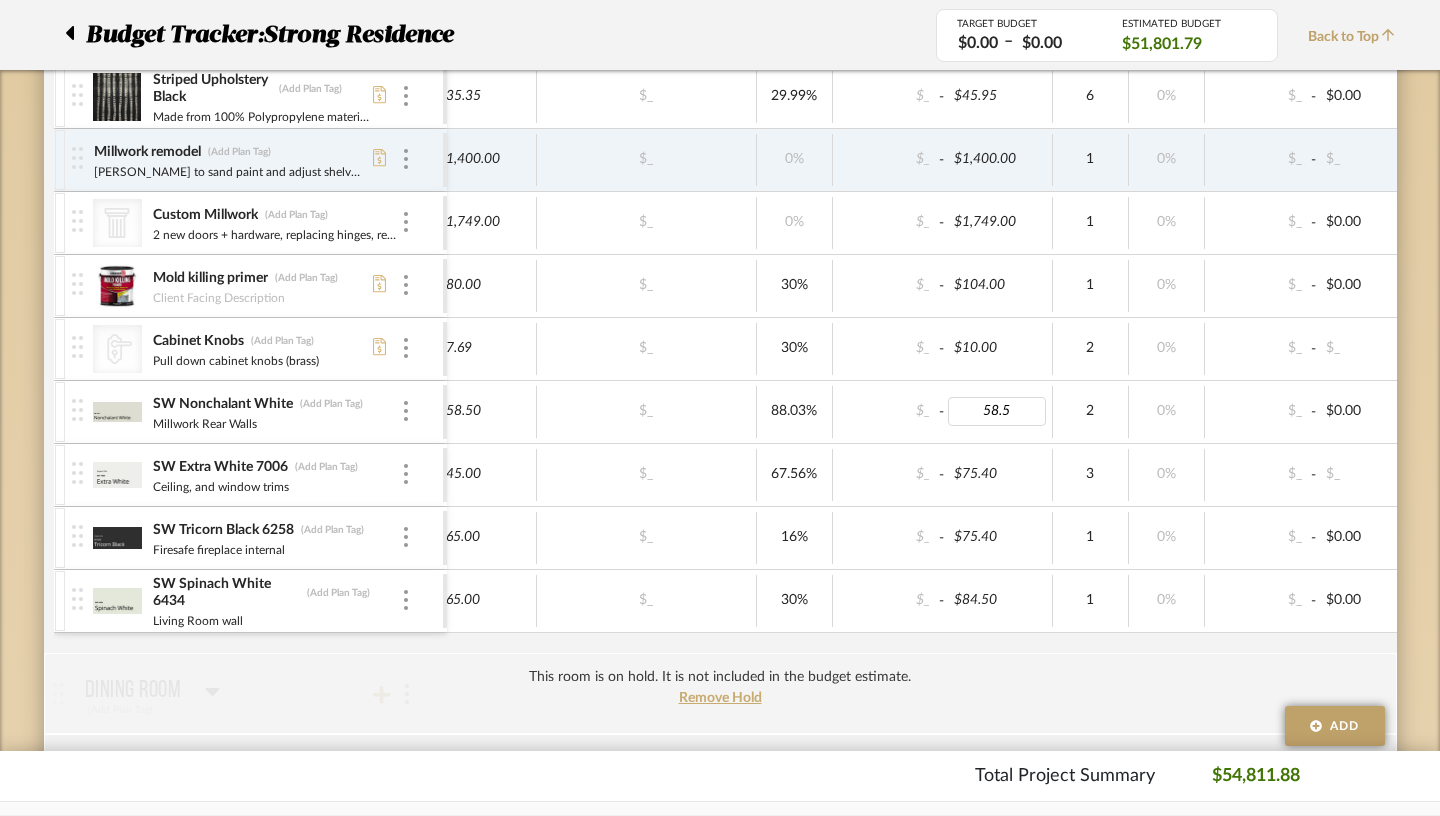type on "58.50" 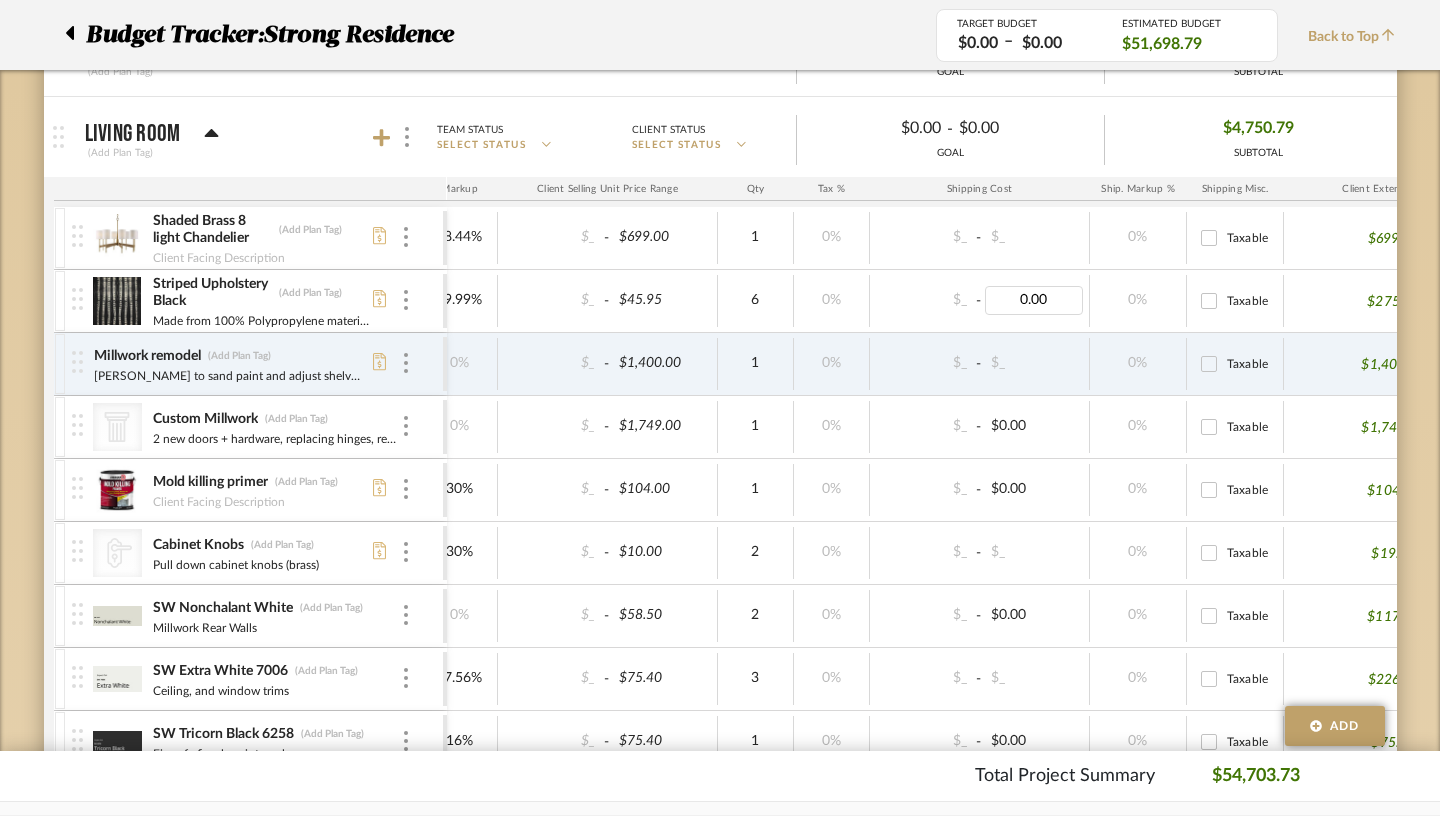 type 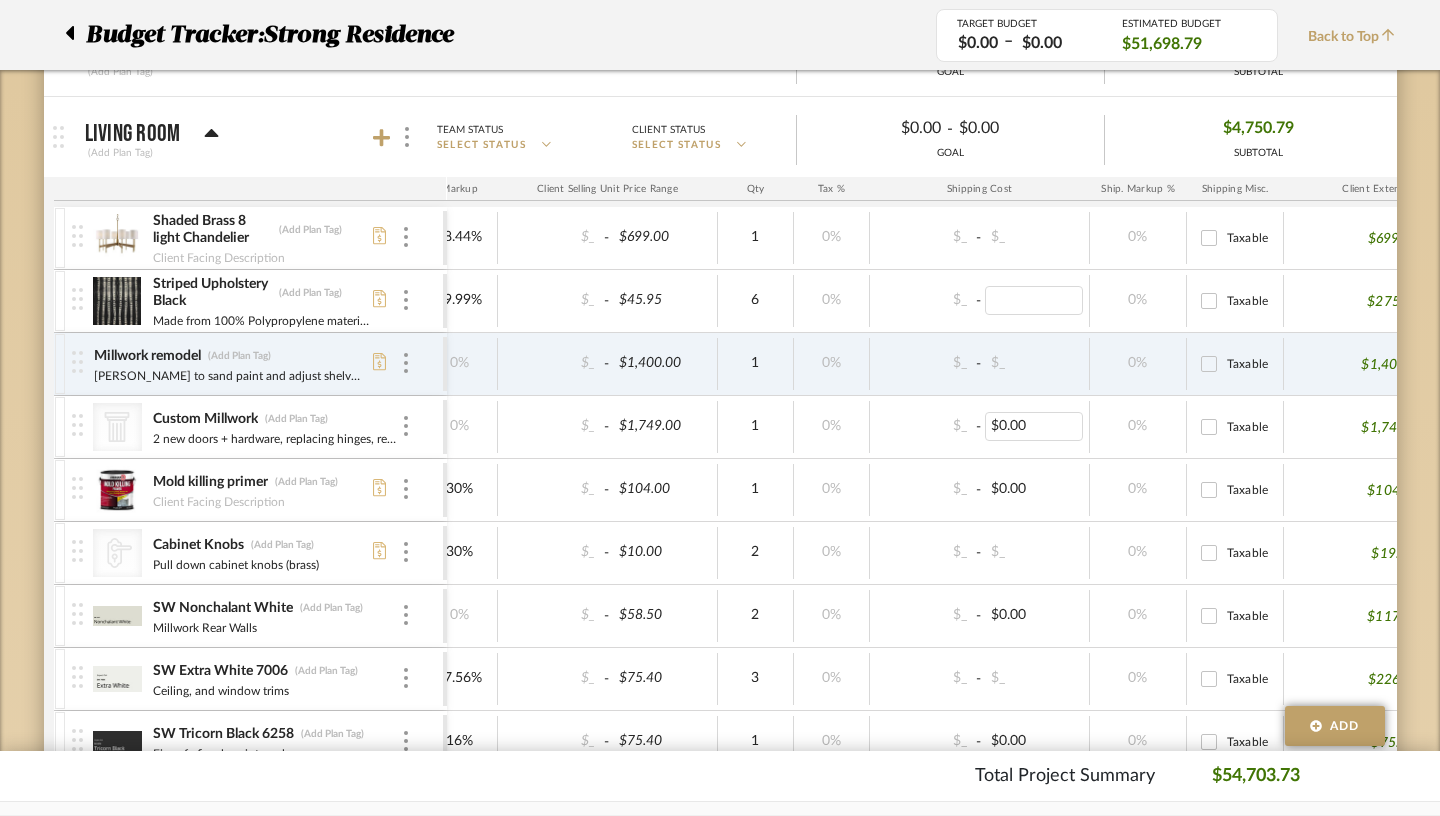 click on "$0.00" at bounding box center (1034, 426) 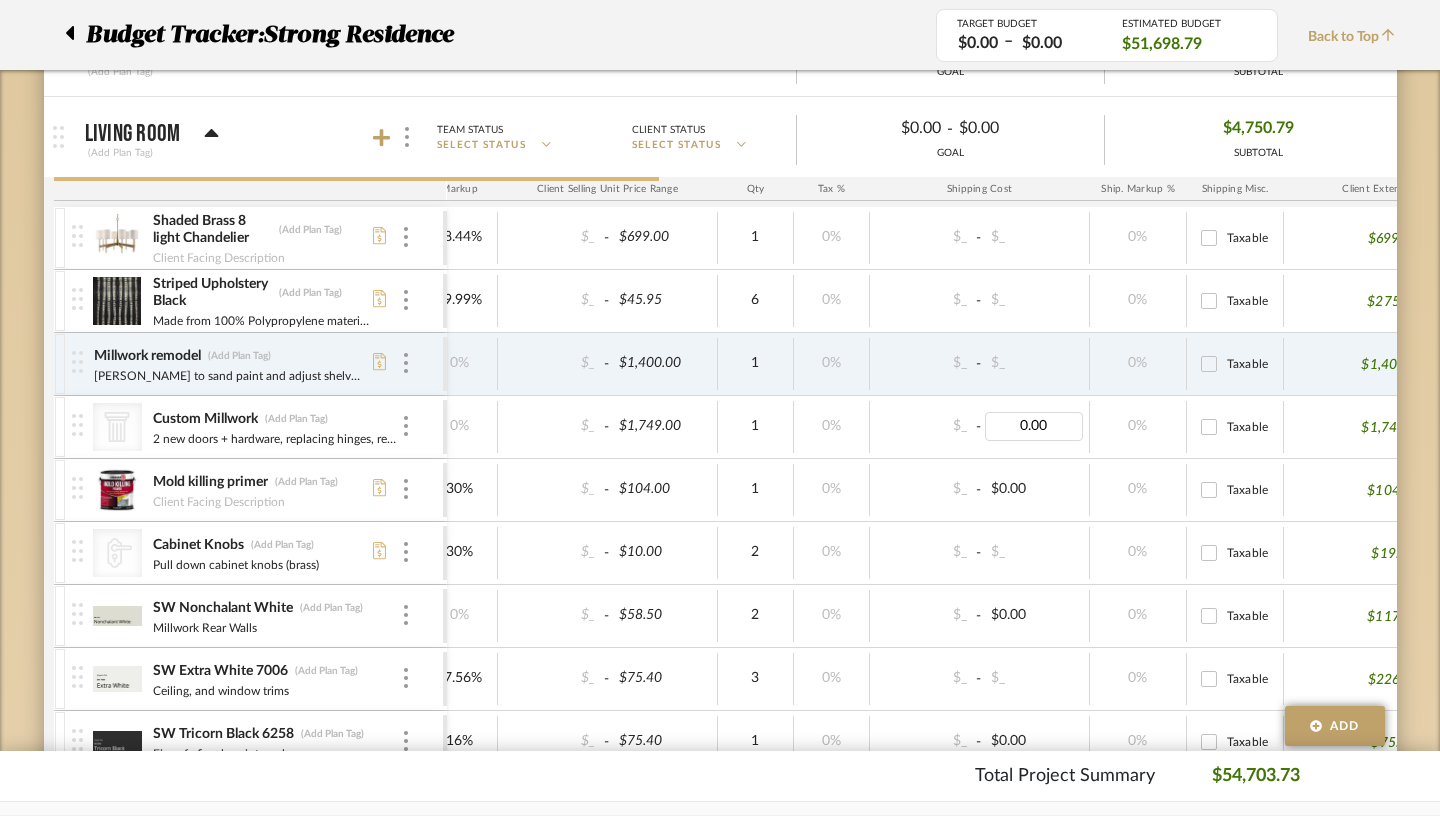 type 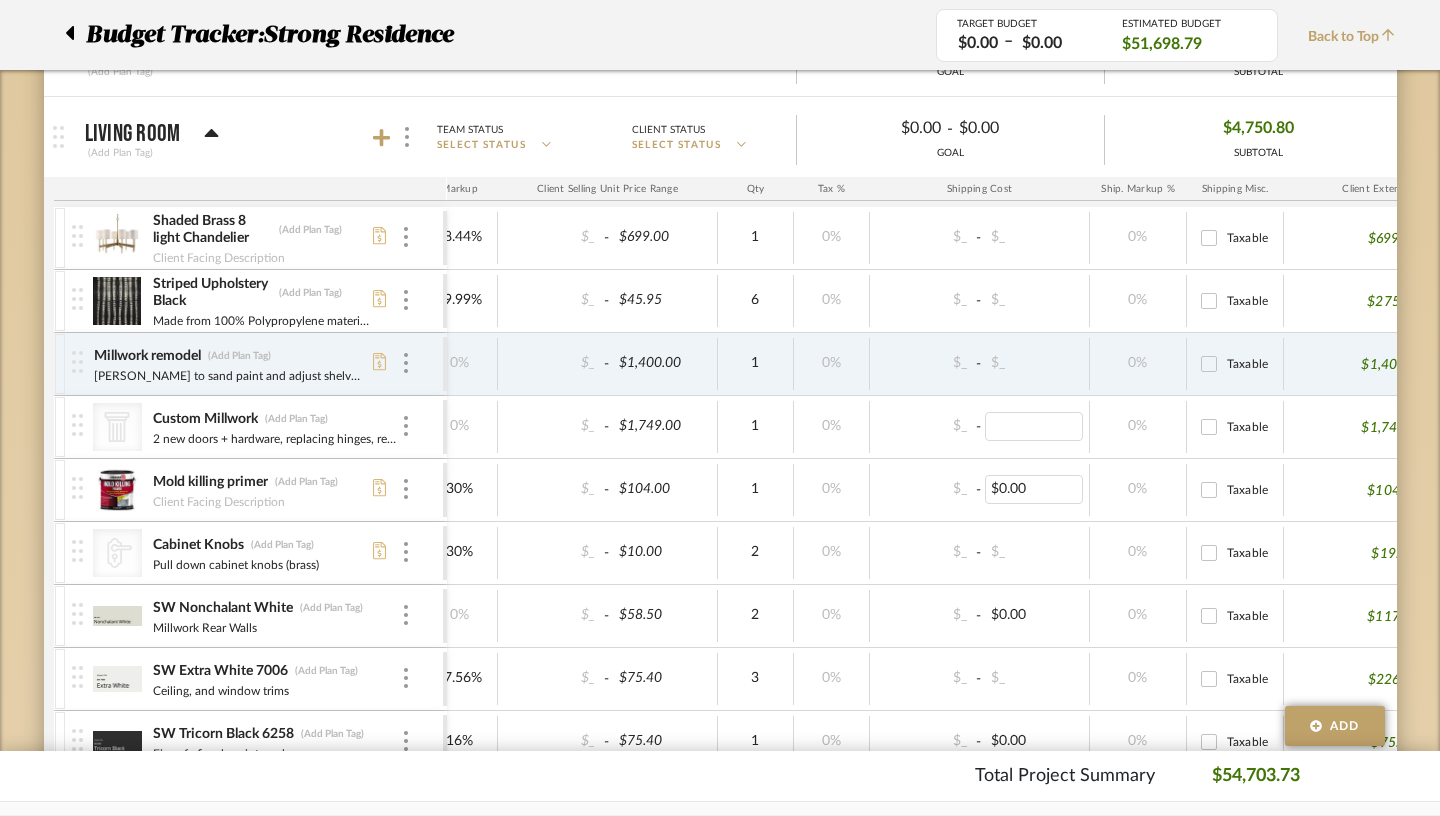 click on "$0.00" at bounding box center [1034, 489] 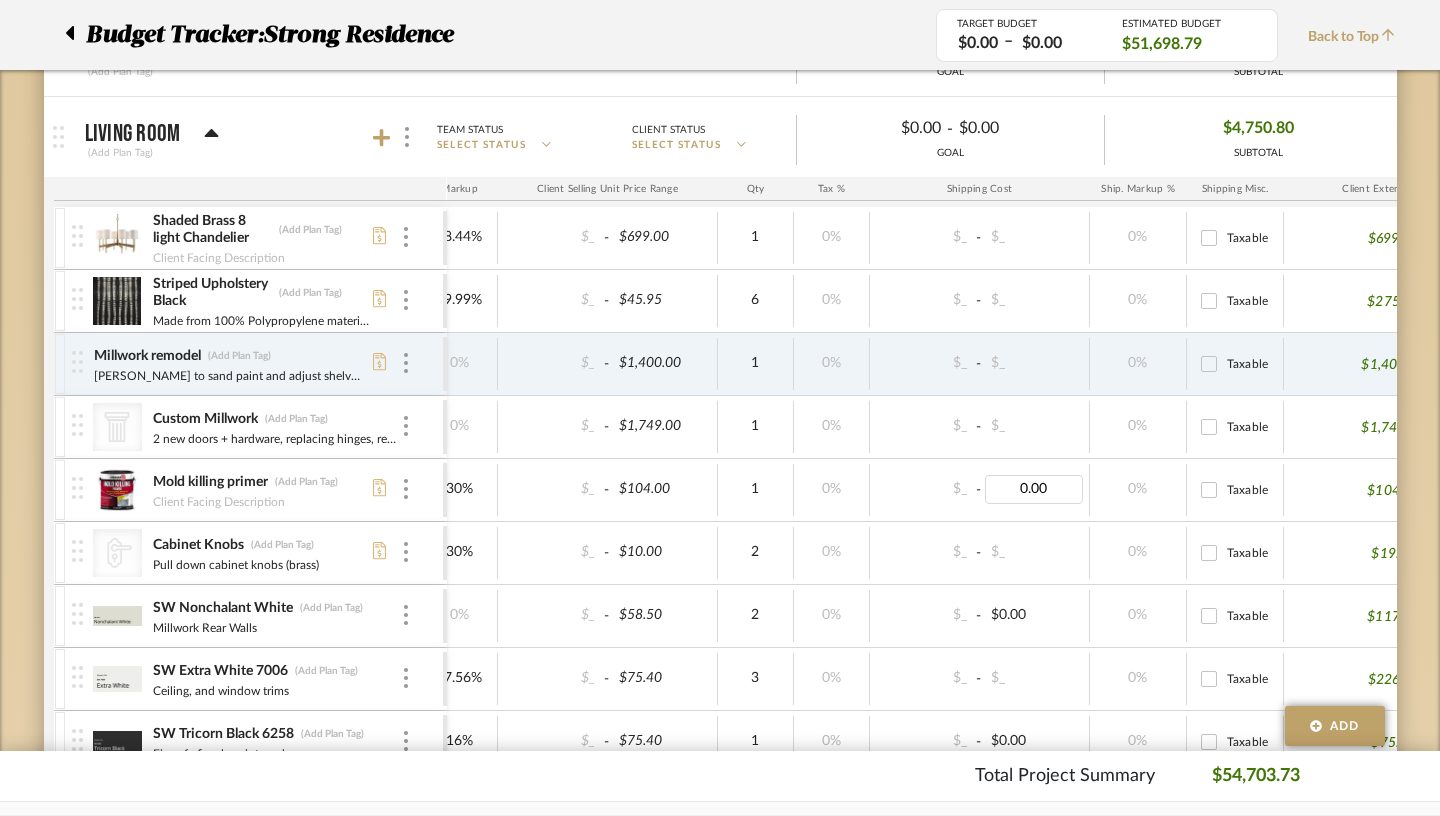 type 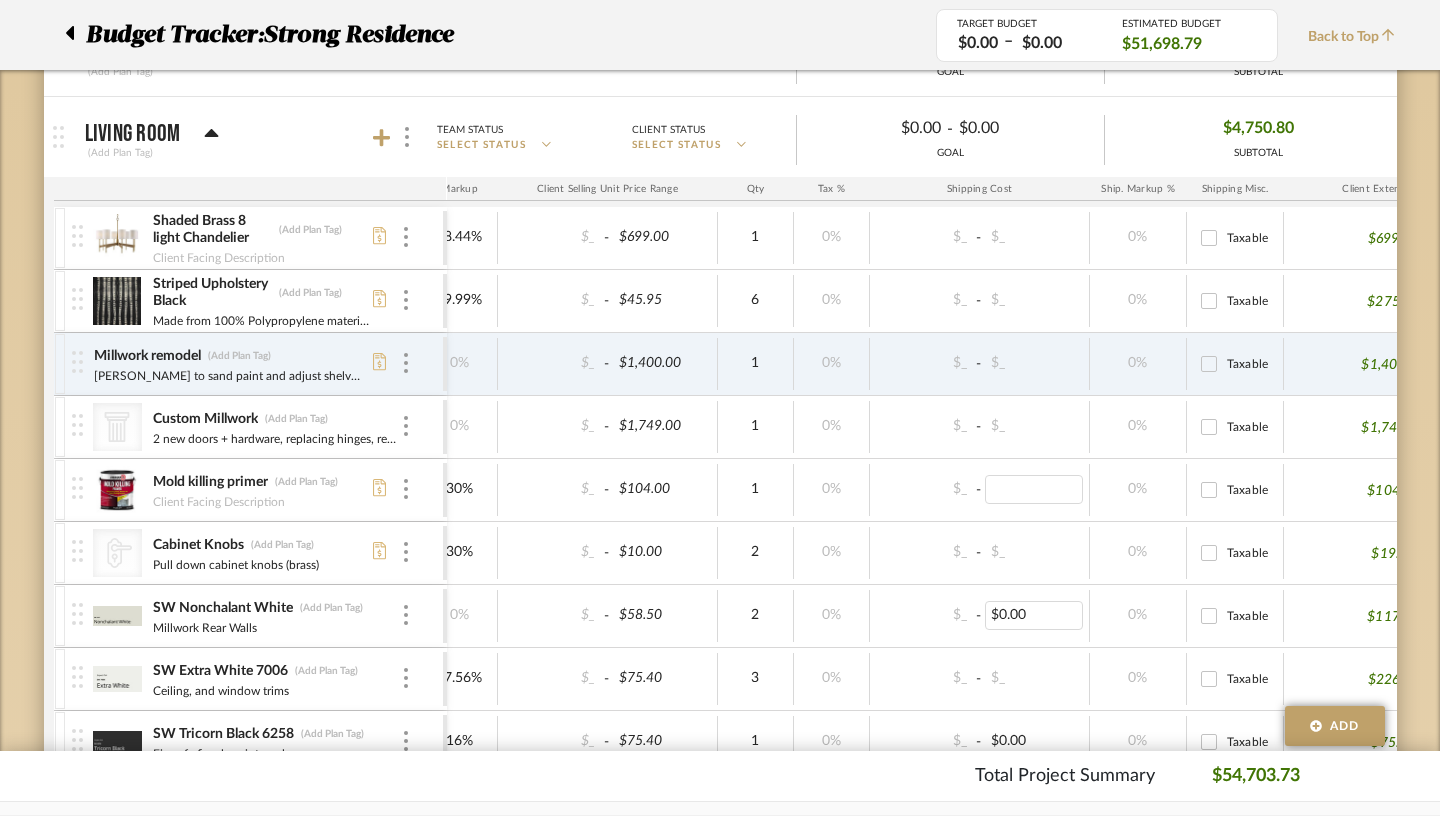 click on "$0.00" at bounding box center (1034, 615) 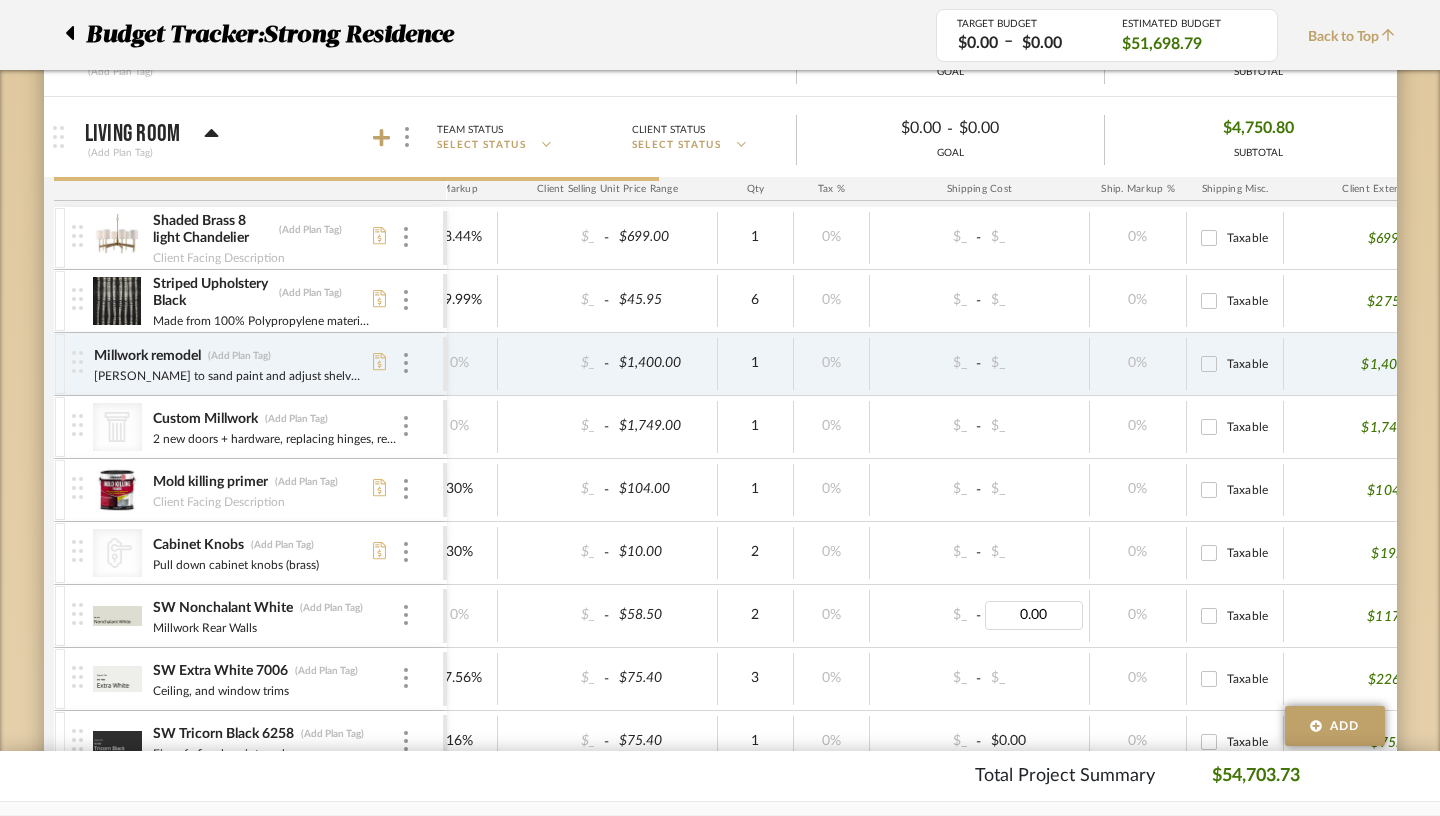 type 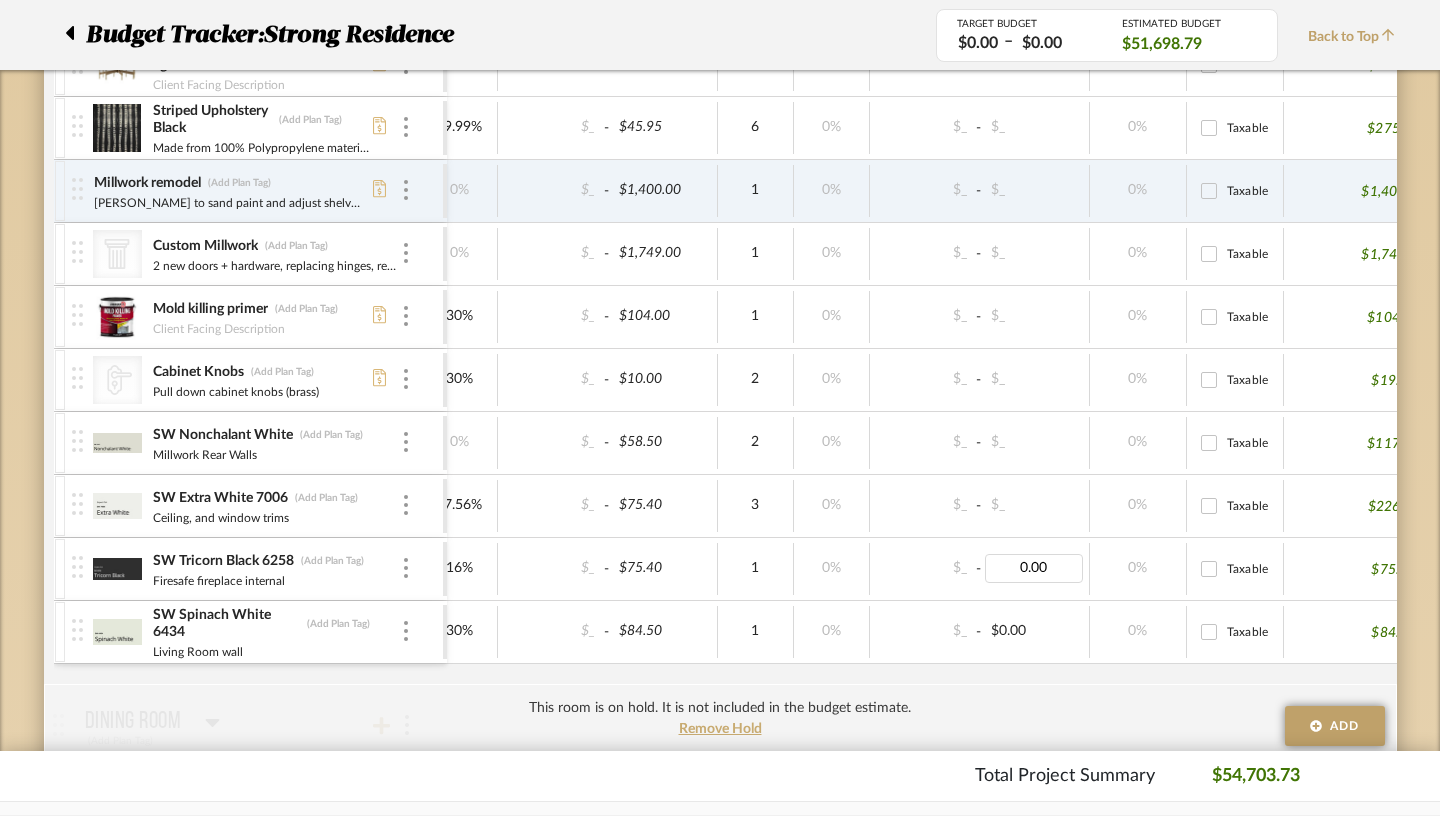 type 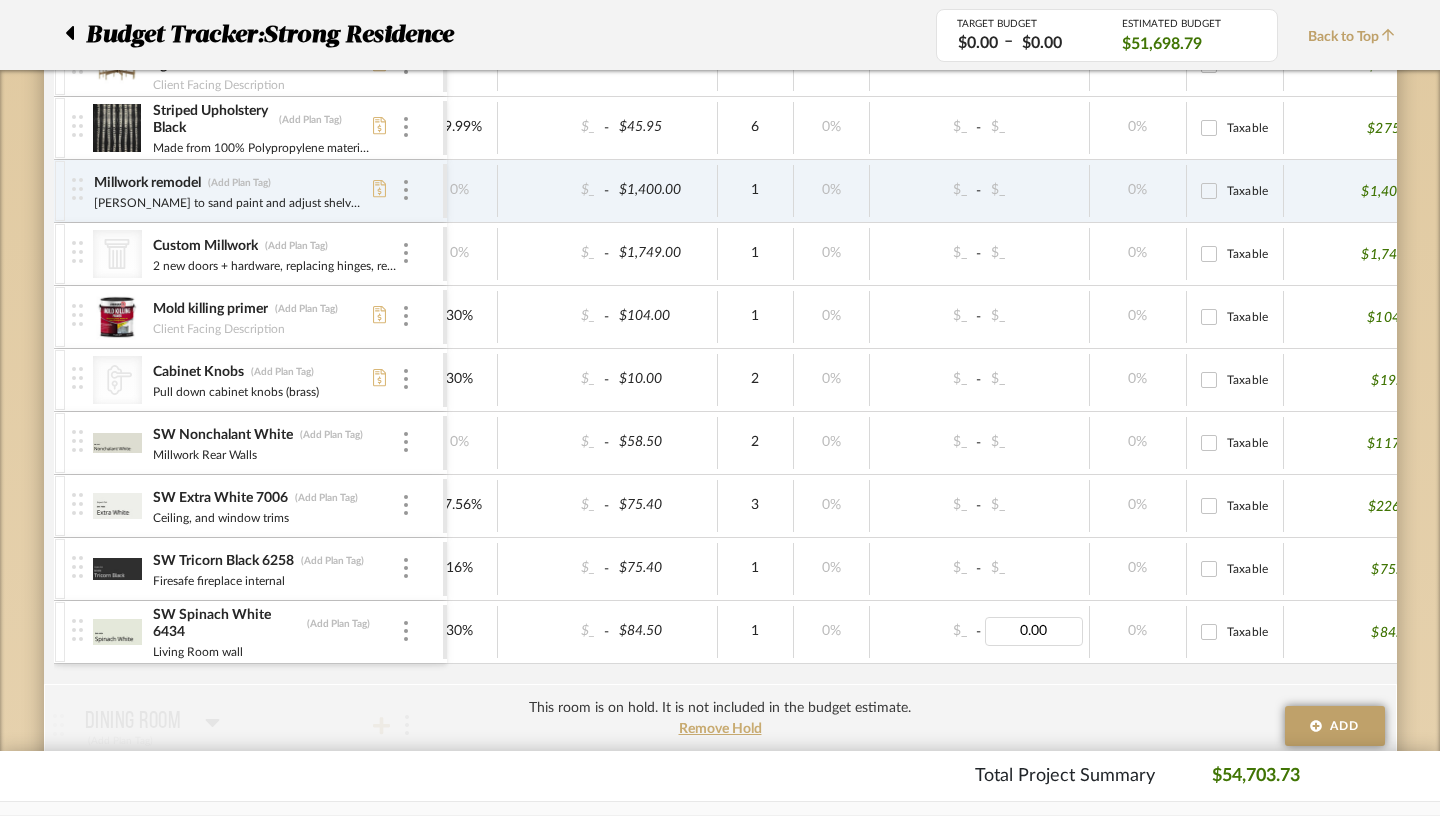 type 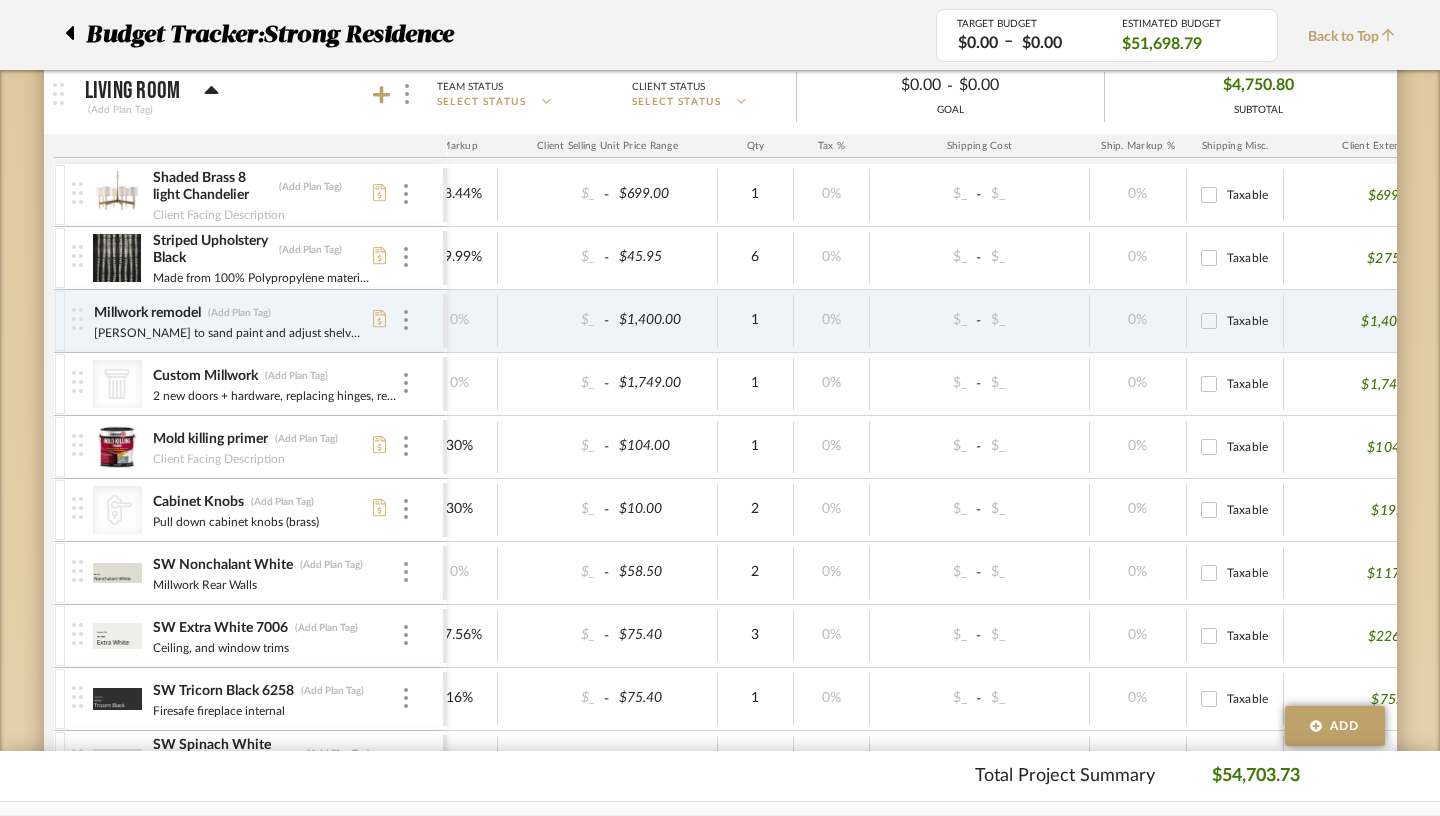 click on "Taxable" at bounding box center [1209, 195] 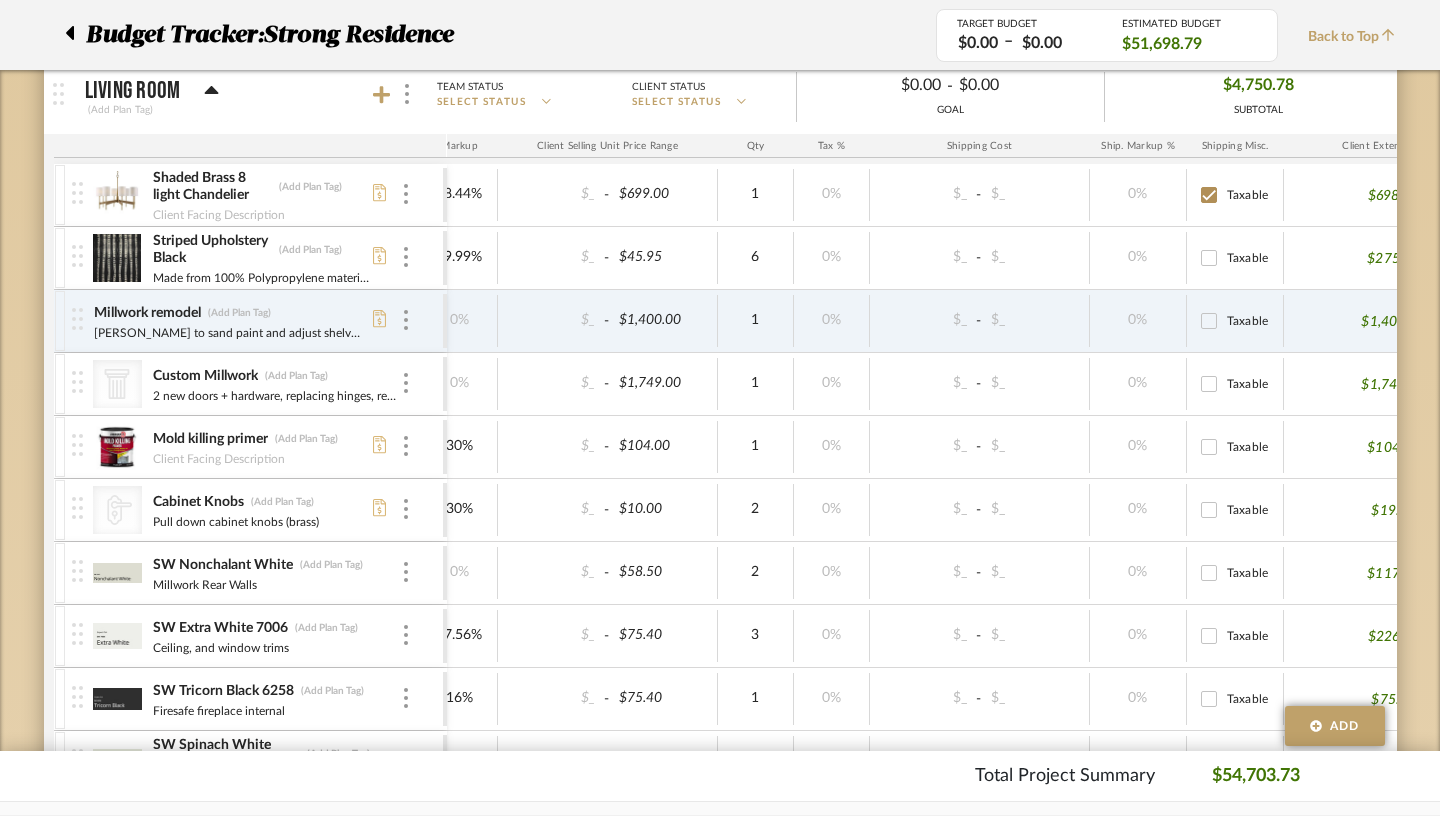 click on "Taxable" at bounding box center [1209, 258] 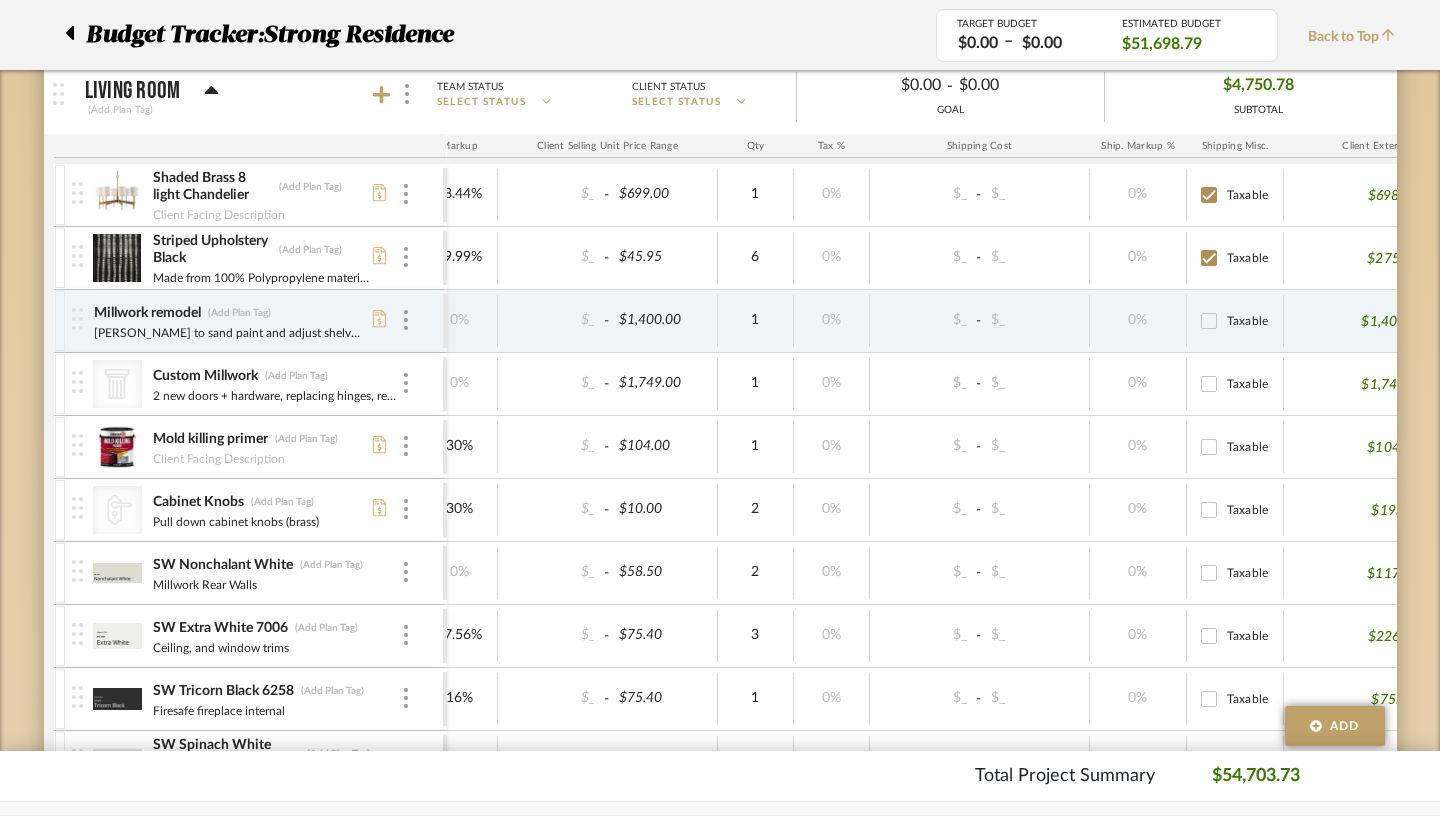 click on "Taxable" at bounding box center (1209, 447) 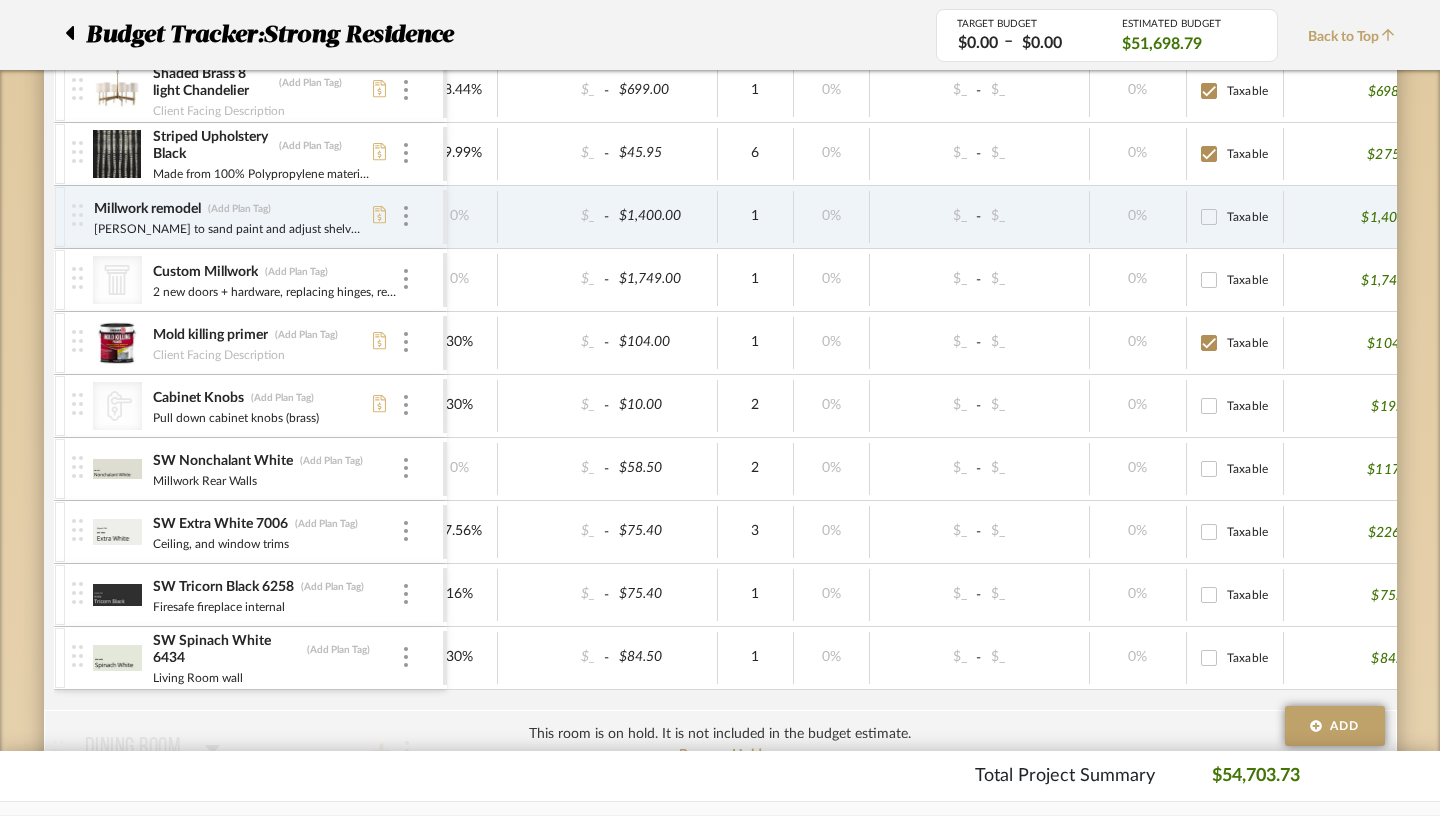 click on "Taxable" at bounding box center [1209, 406] 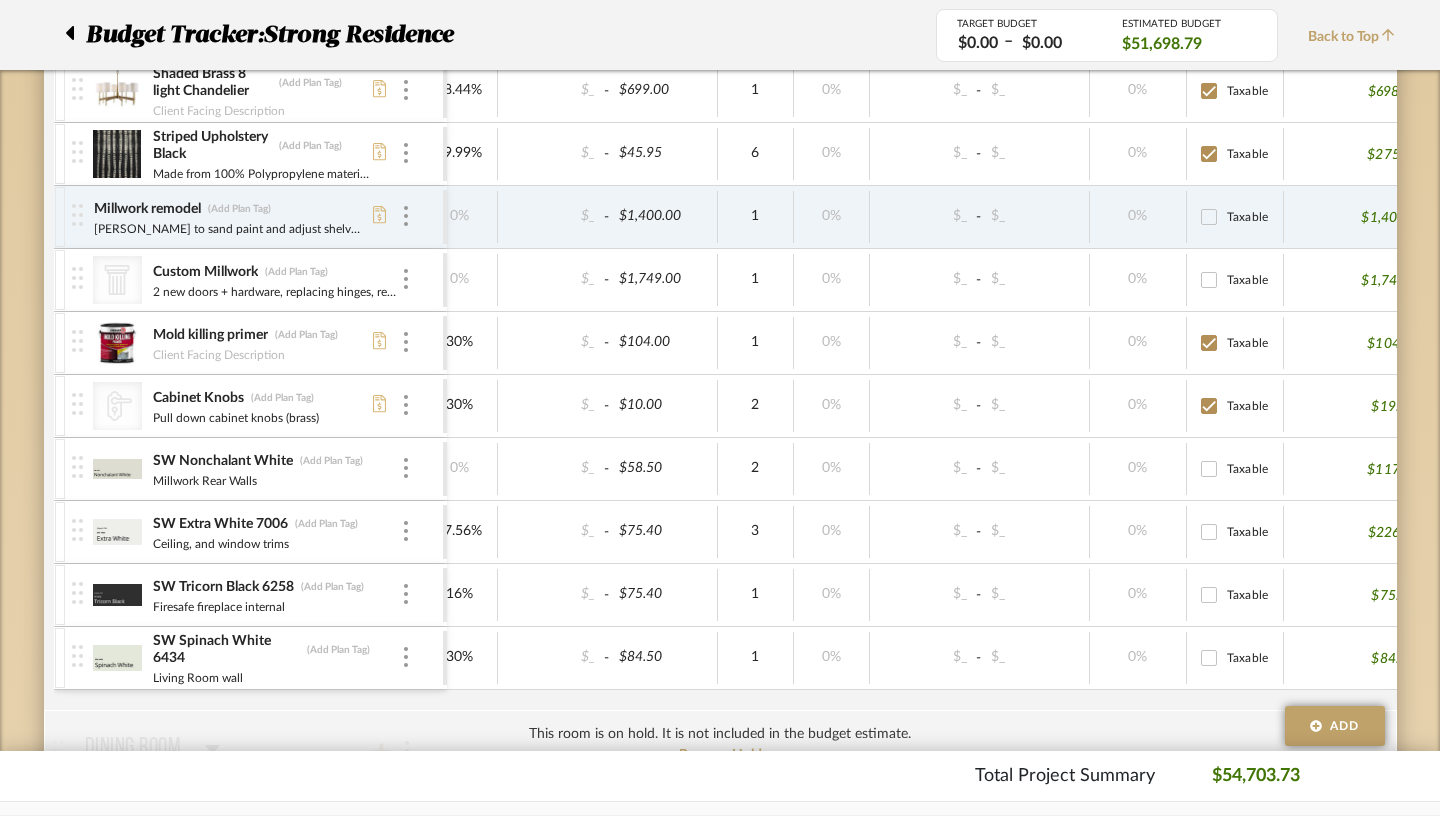 click on "Taxable" at bounding box center [1209, 469] 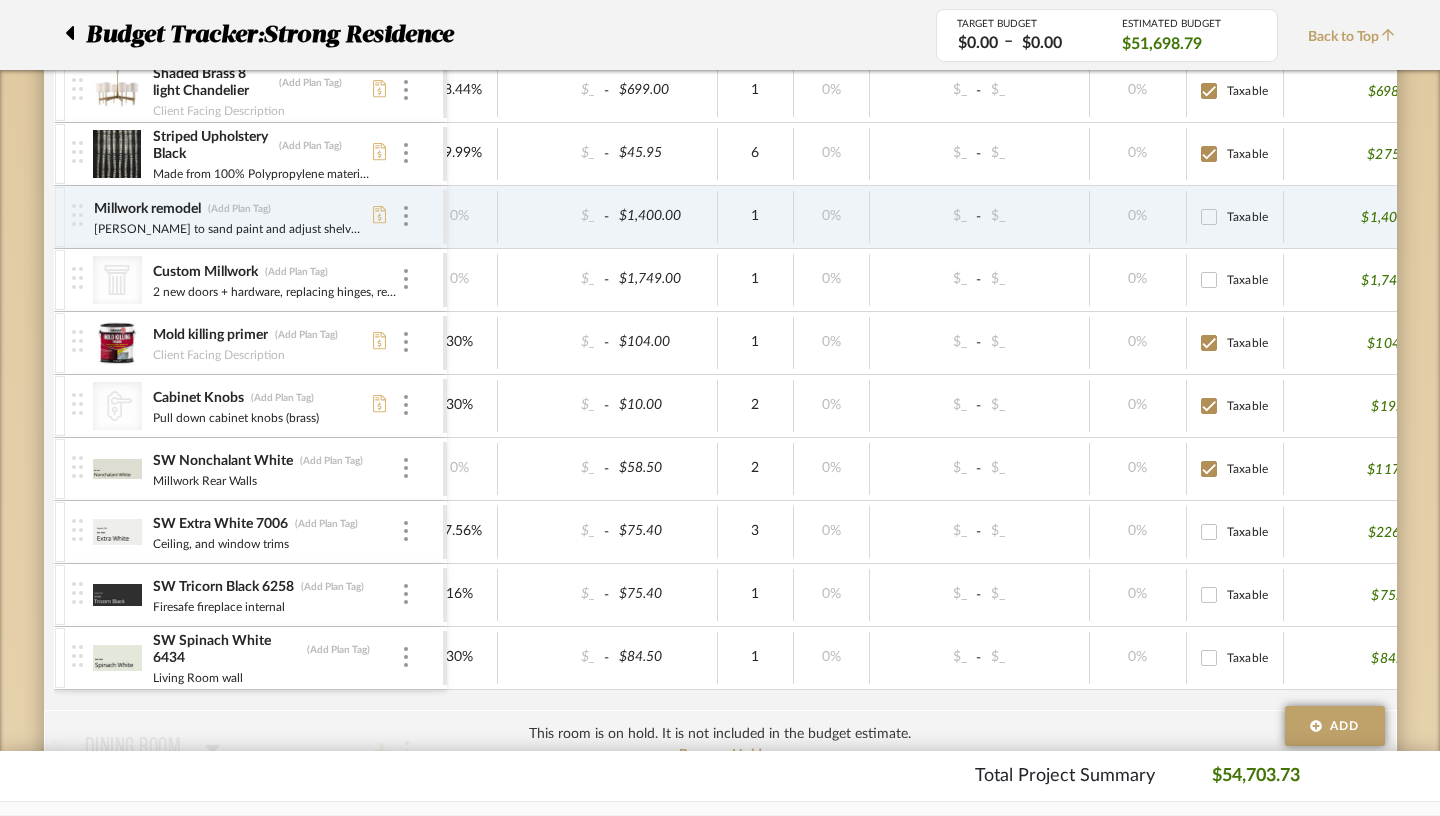 click on "Taxable" at bounding box center [1209, 532] 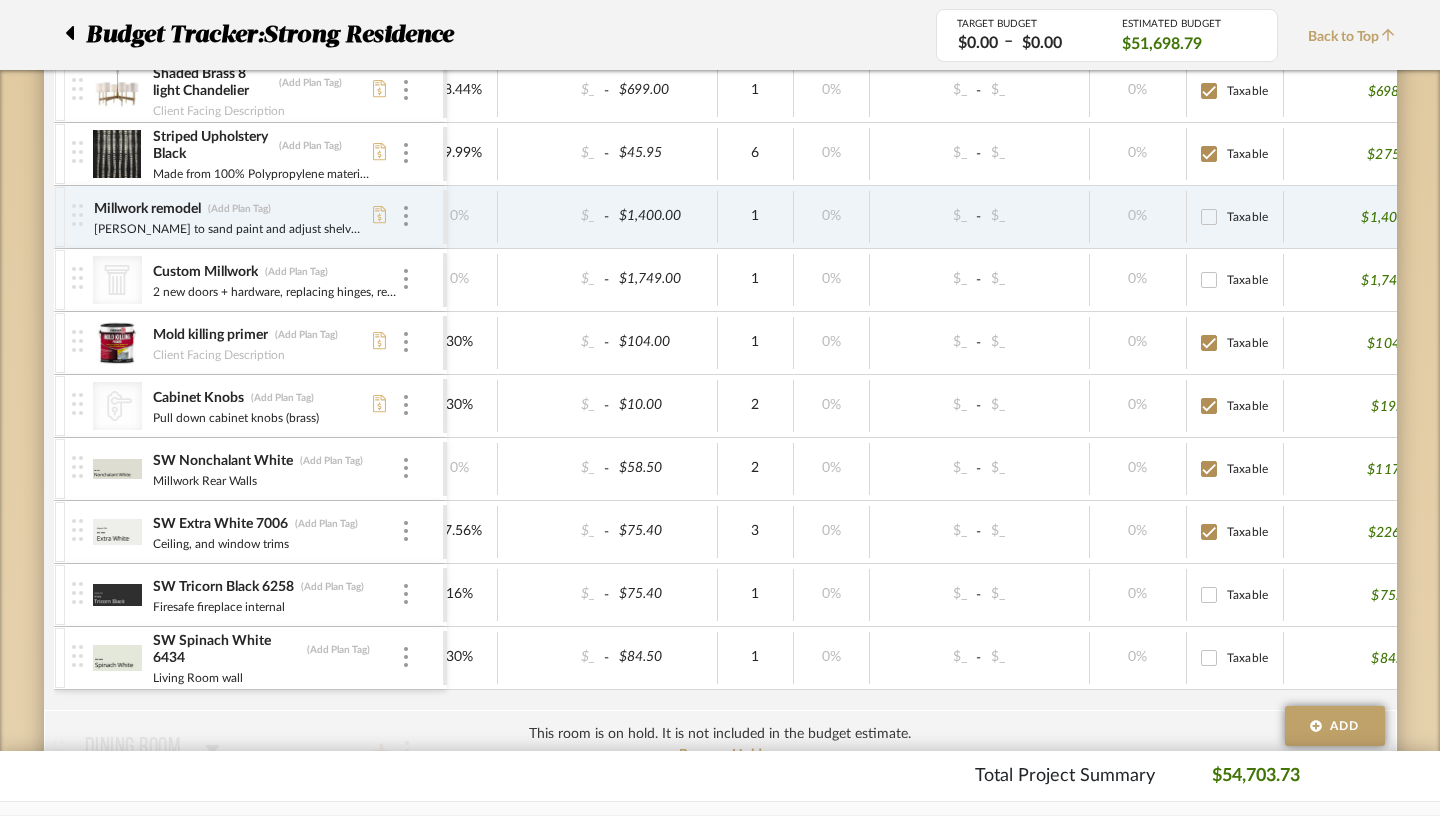 checkbox on "true" 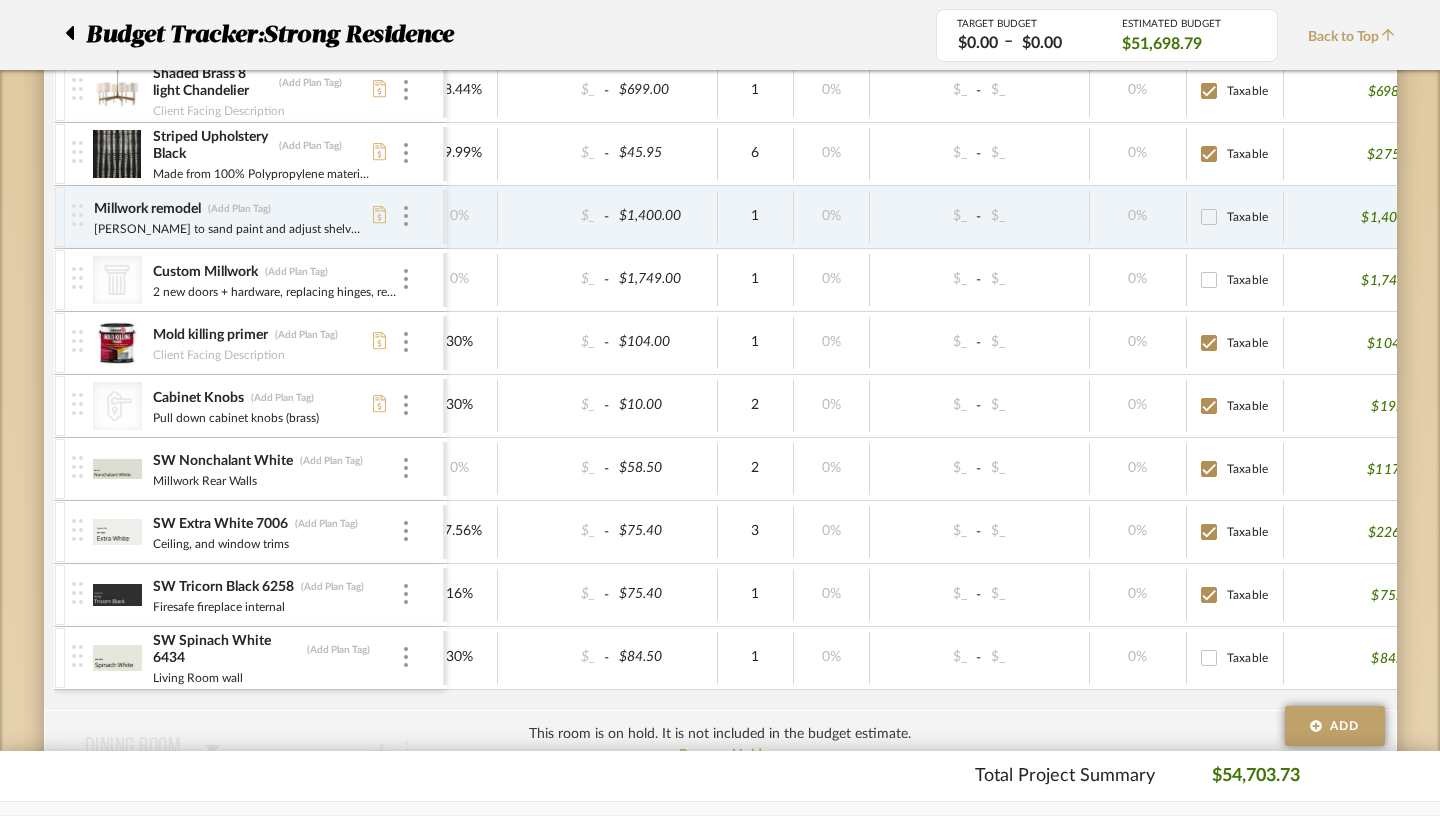 click on "Taxable" at bounding box center (1209, 658) 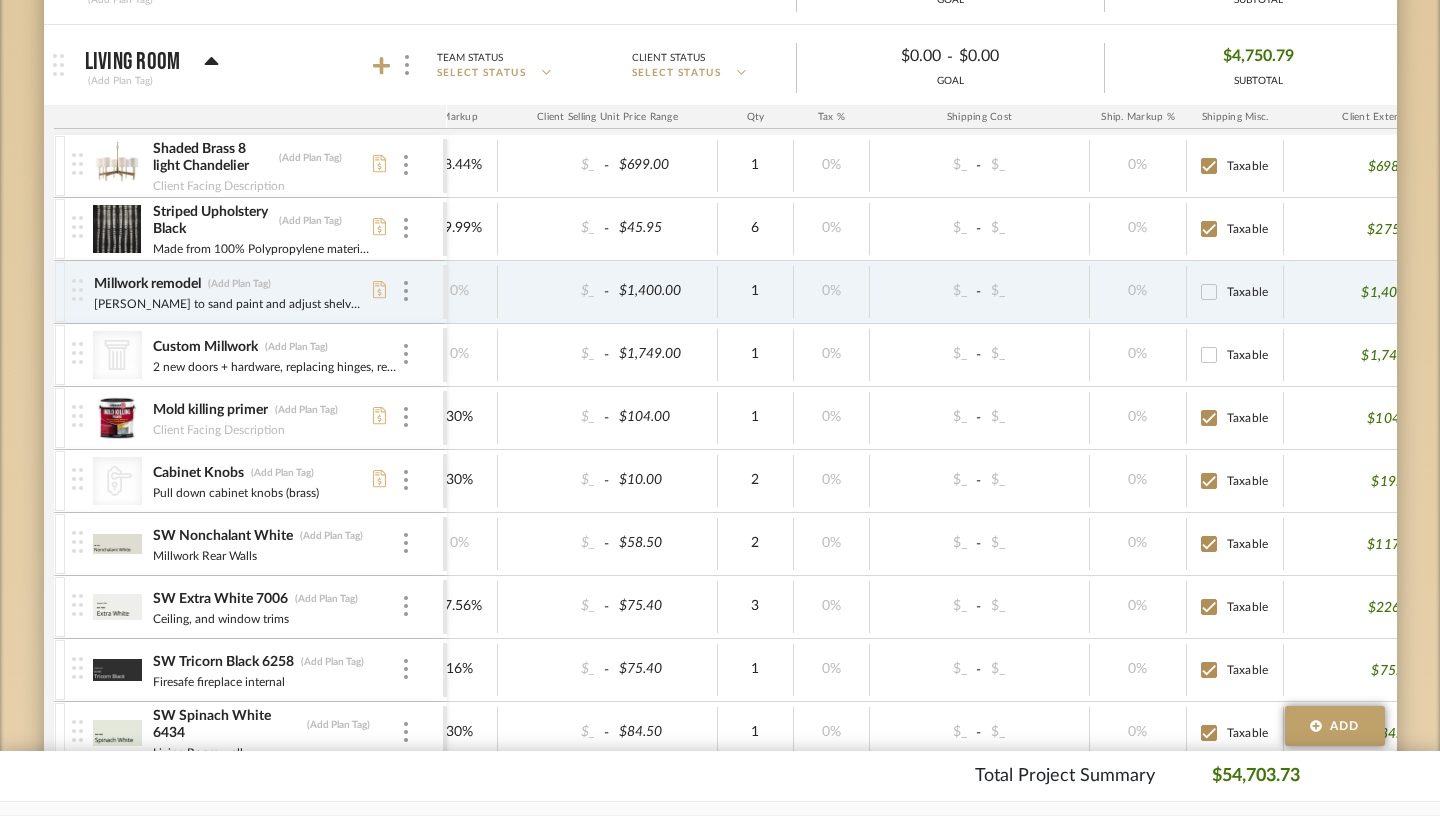 scroll, scrollTop: 0, scrollLeft: 0, axis: both 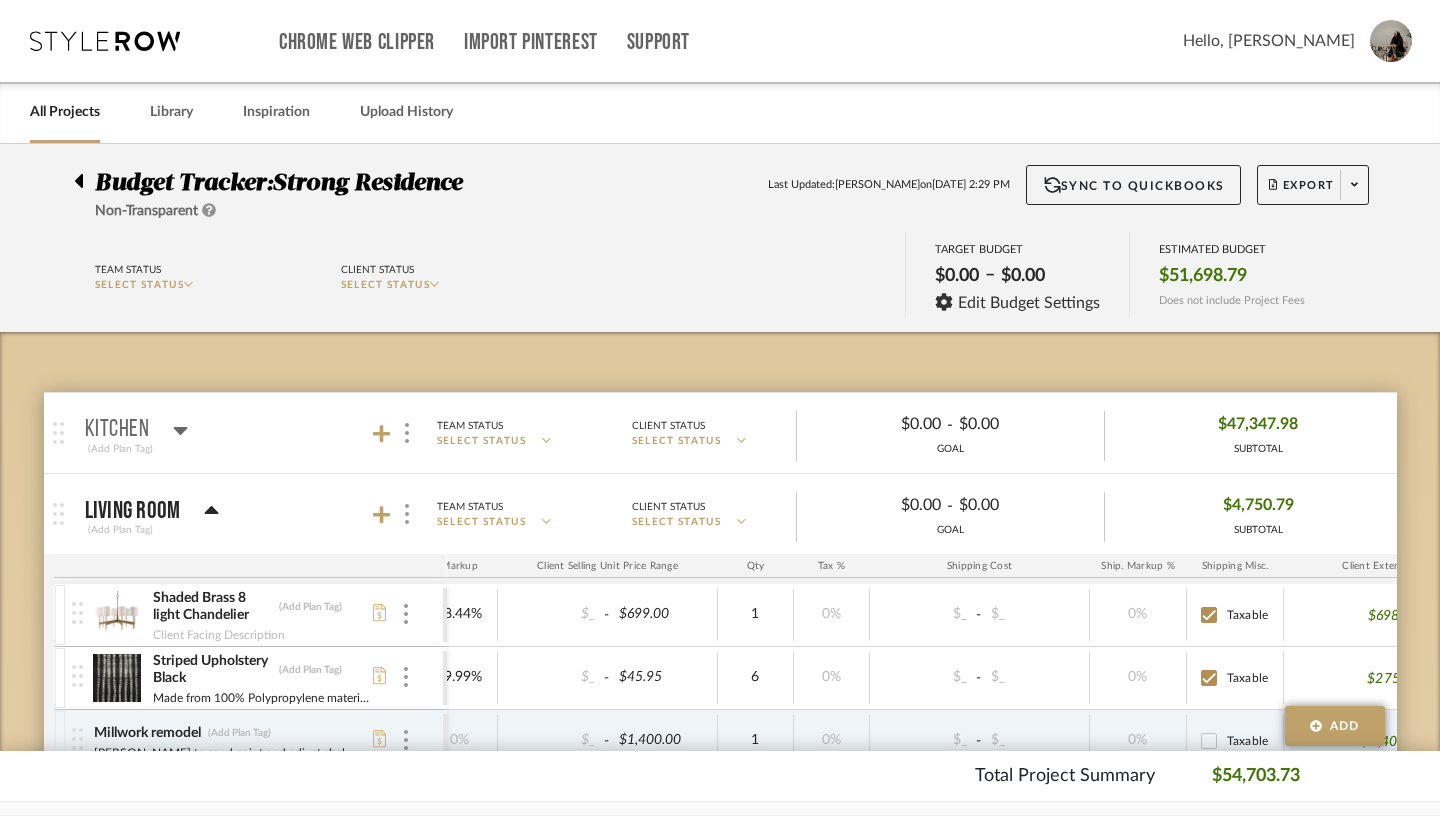 click 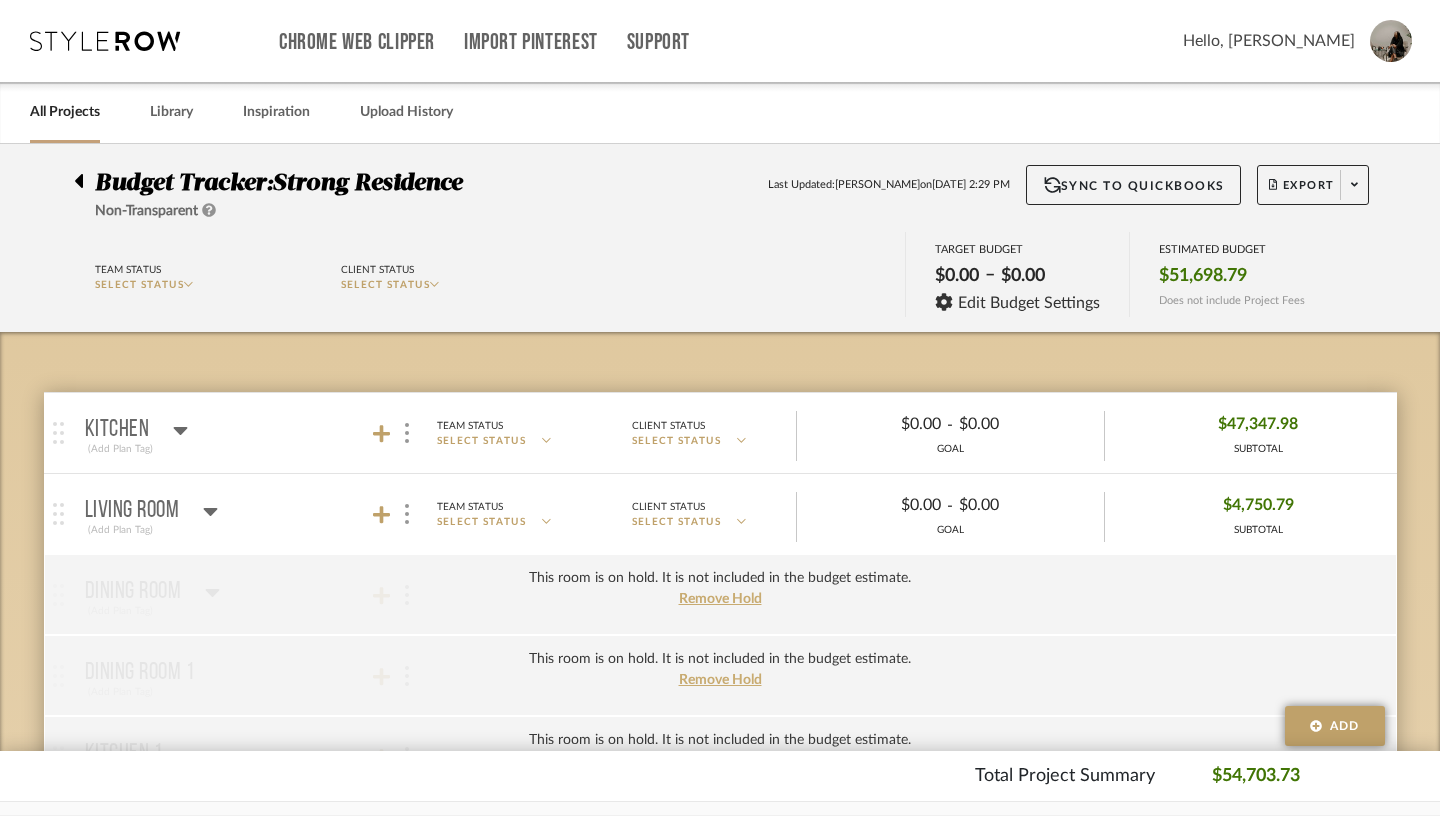 click 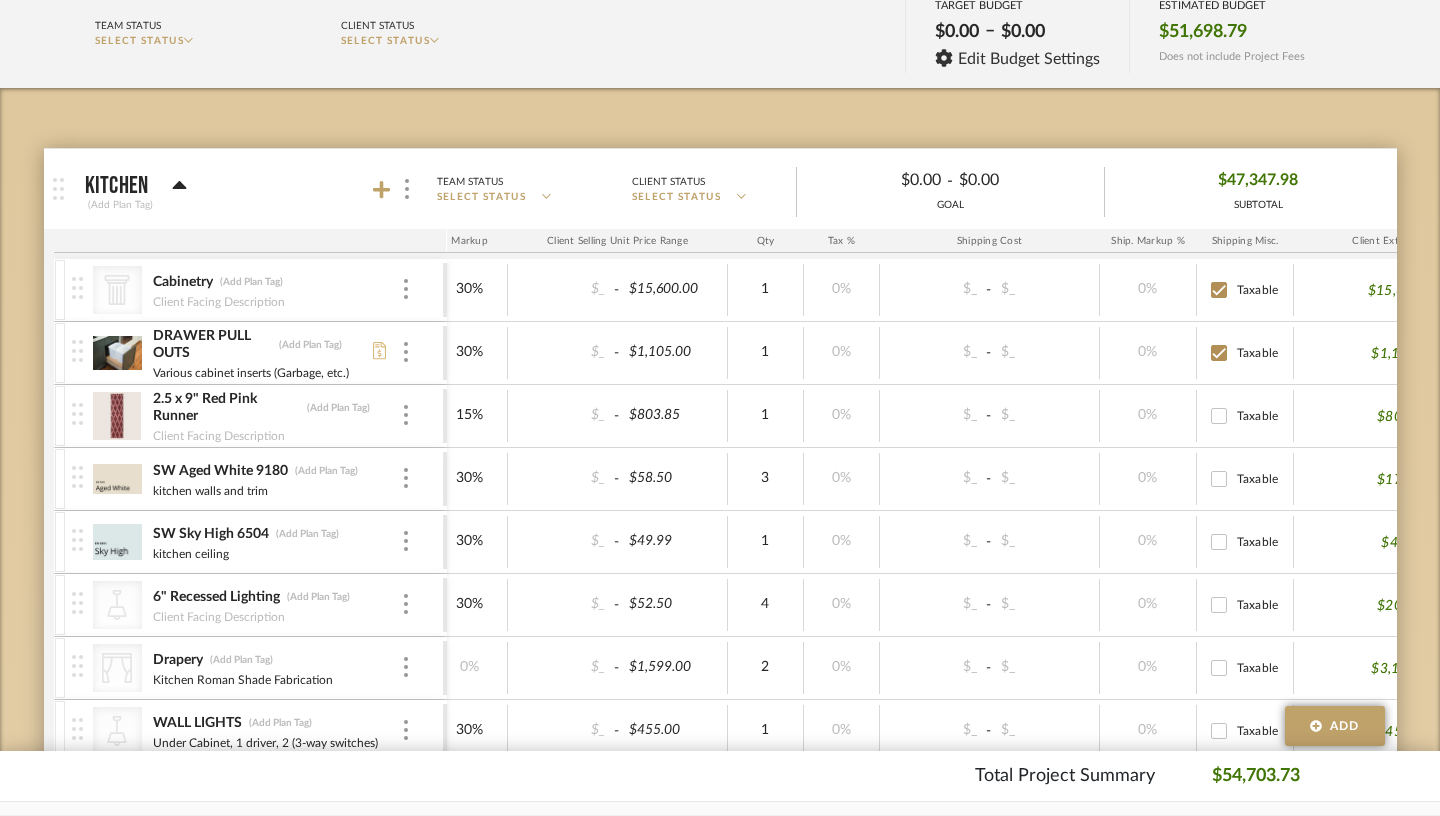 scroll, scrollTop: 262, scrollLeft: 0, axis: vertical 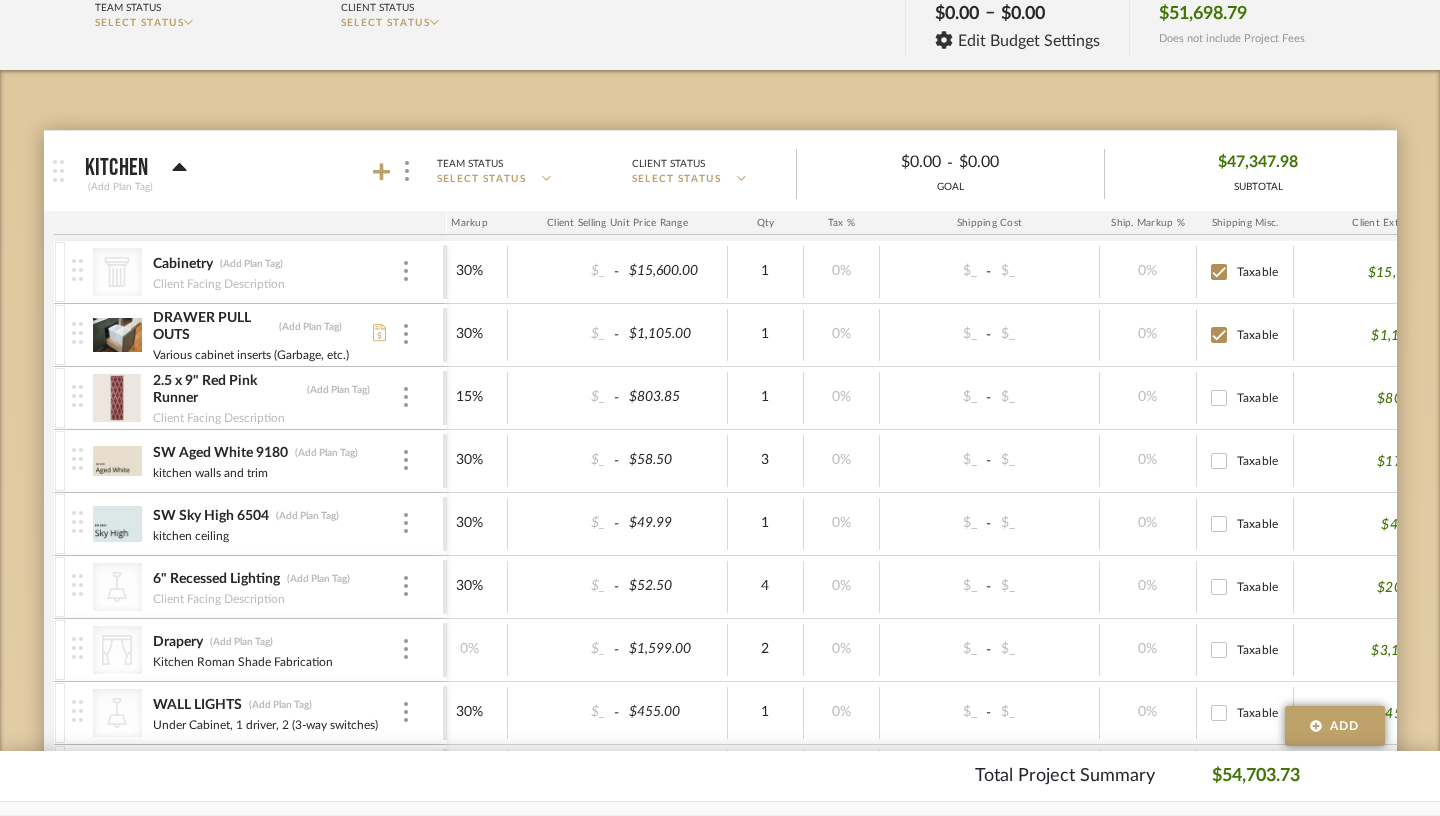 click on "Taxable" at bounding box center [1219, 398] 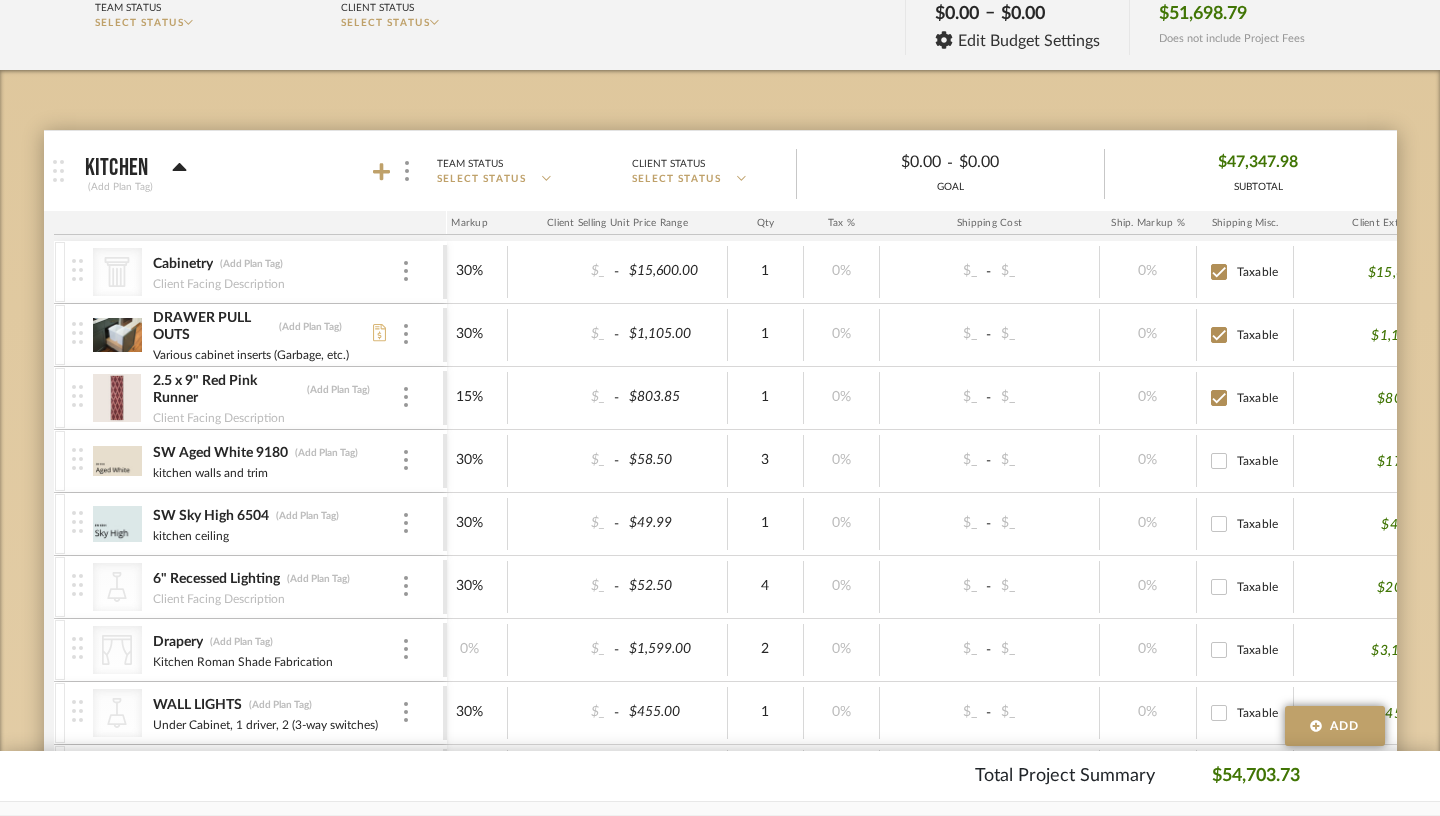 checkbox on "true" 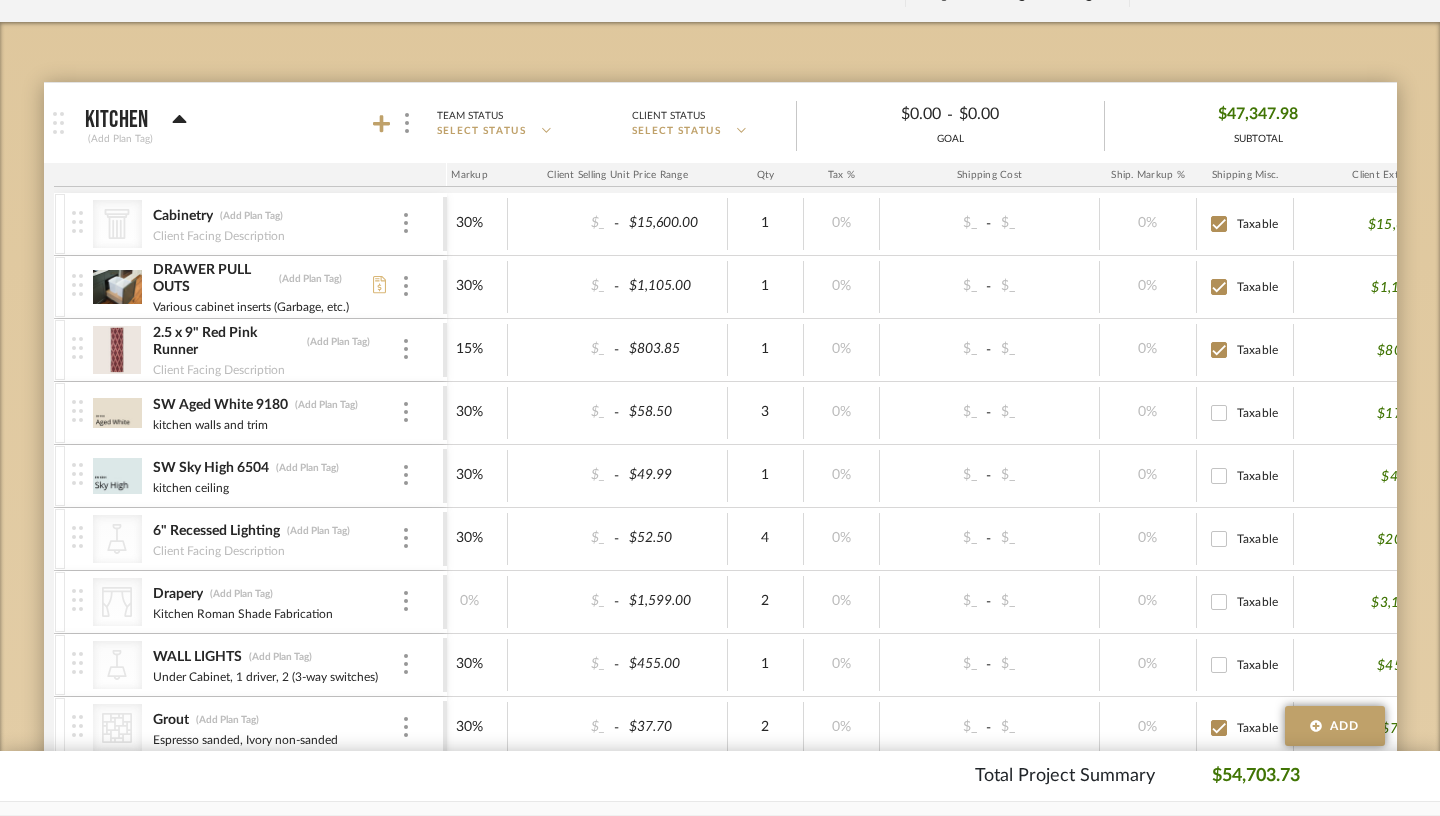 scroll, scrollTop: 335, scrollLeft: 0, axis: vertical 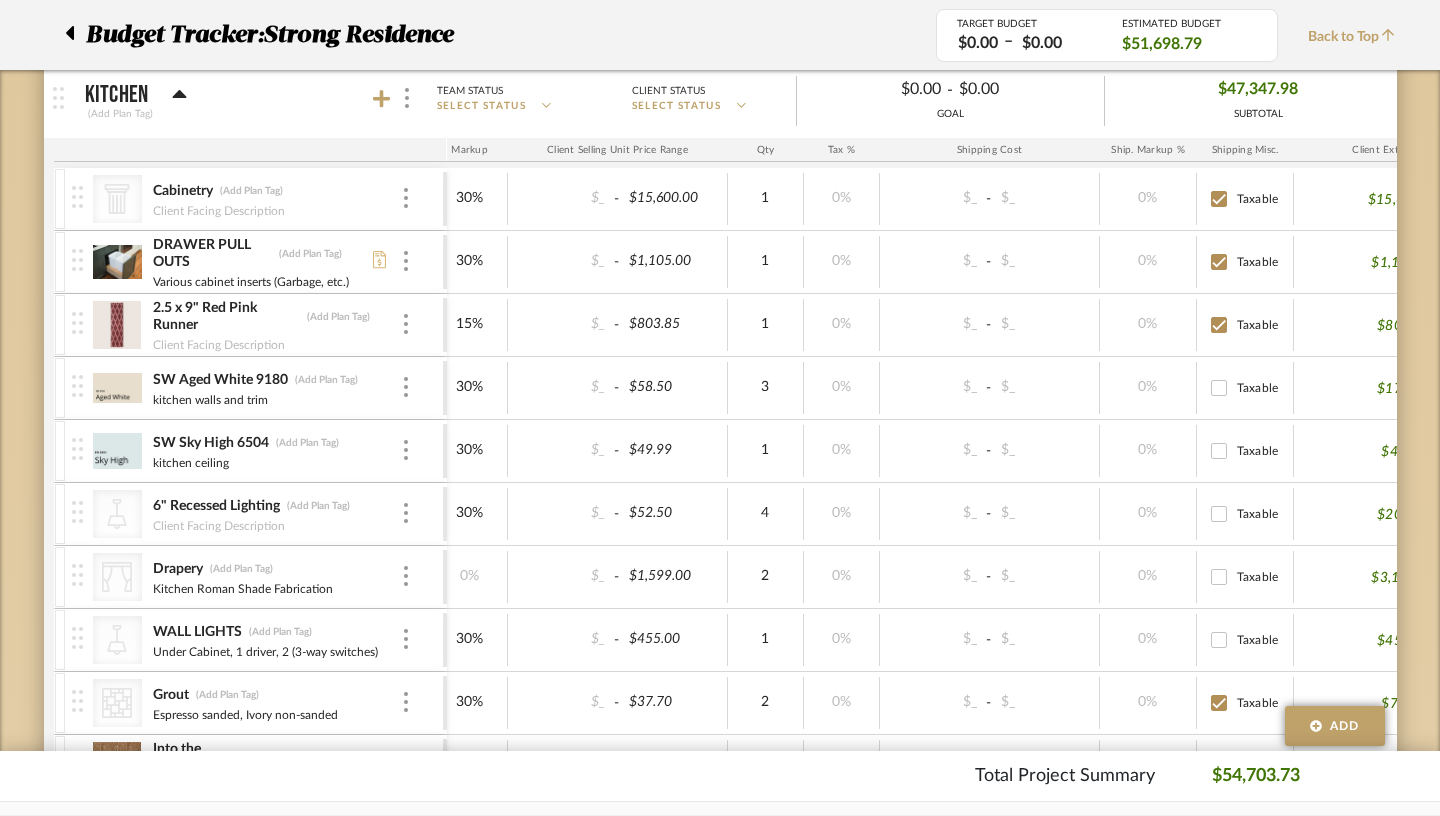 click on "Taxable" at bounding box center [1219, 388] 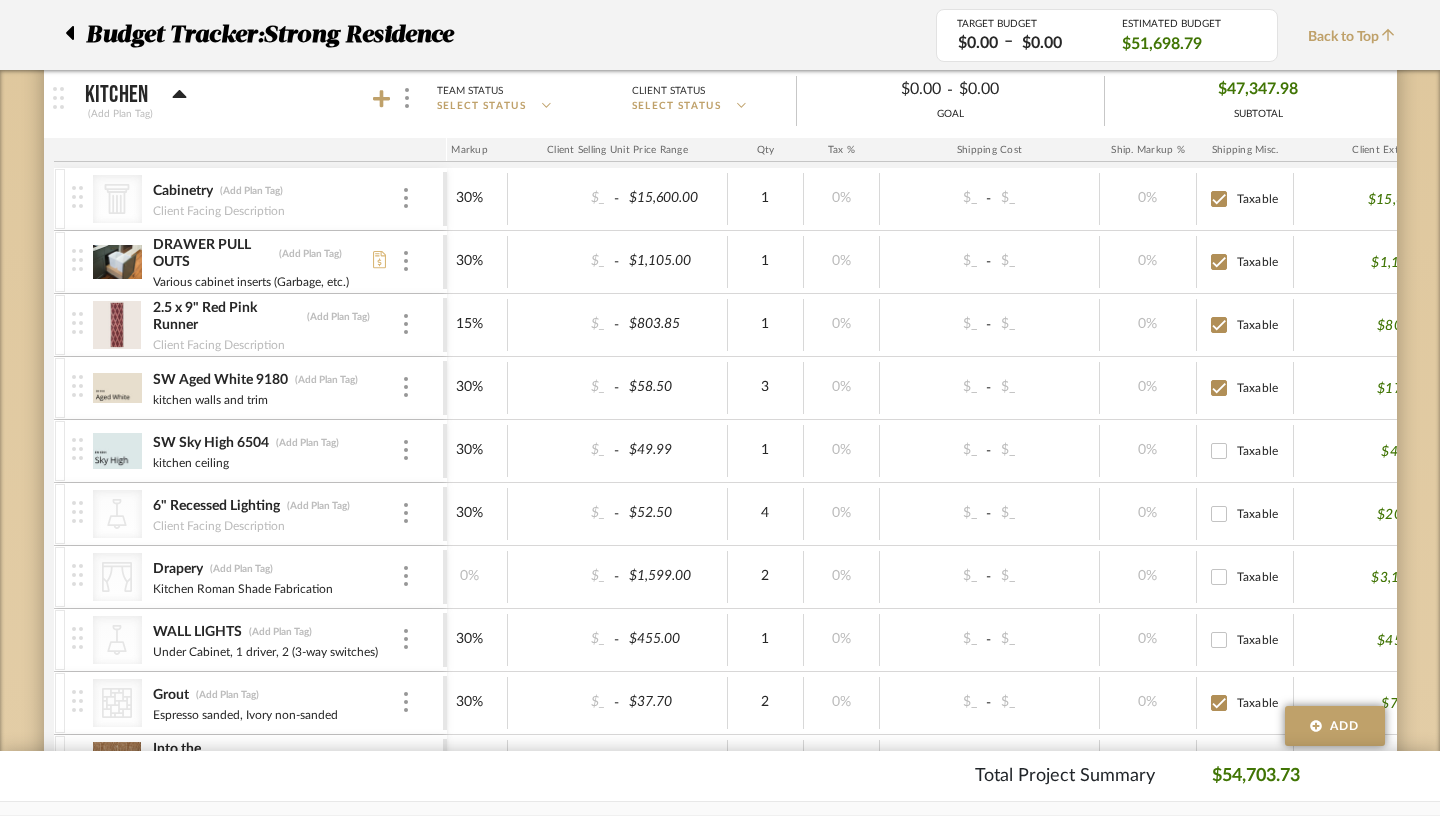 click on "Taxable" at bounding box center (1219, 451) 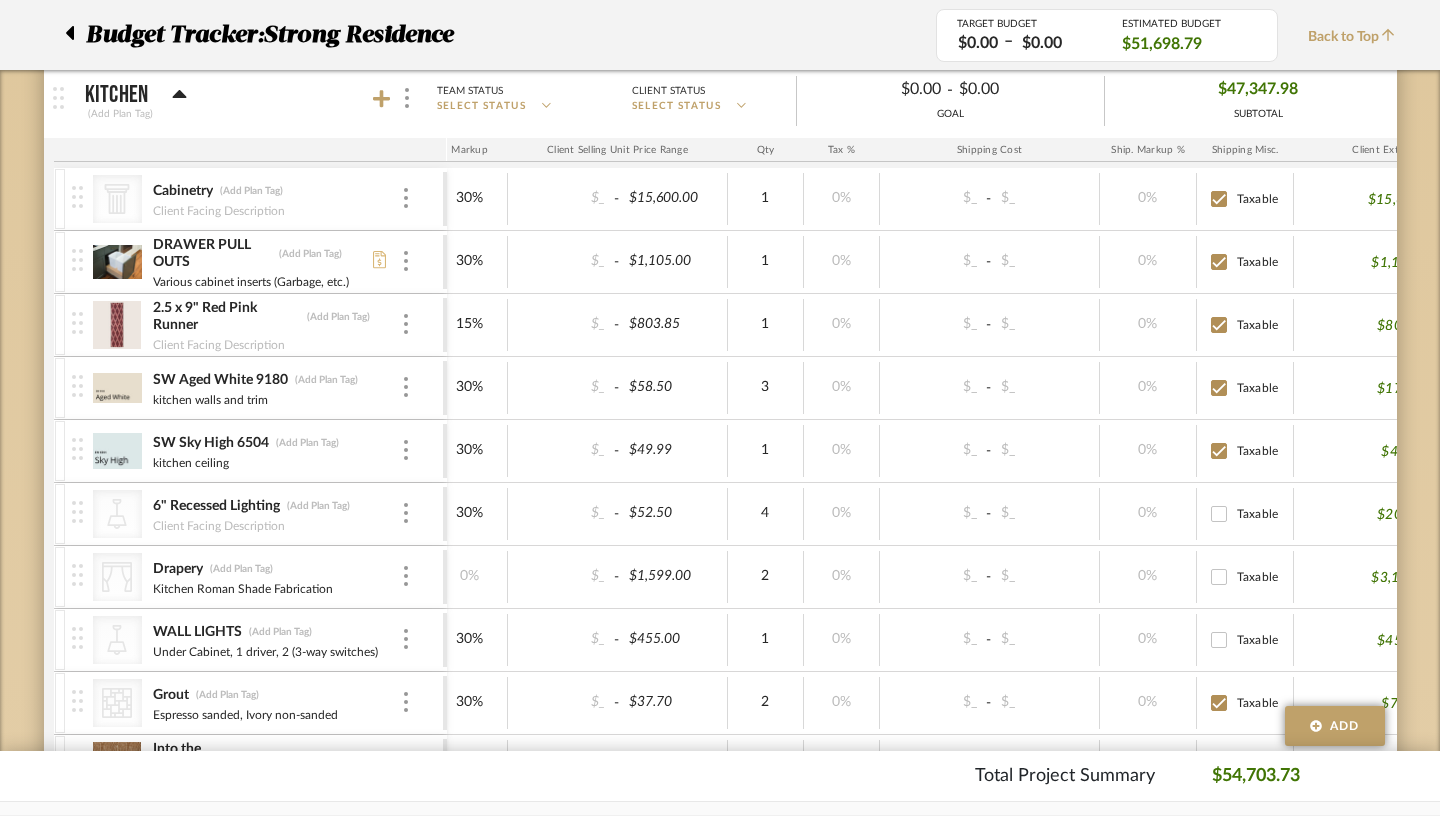 checkbox on "true" 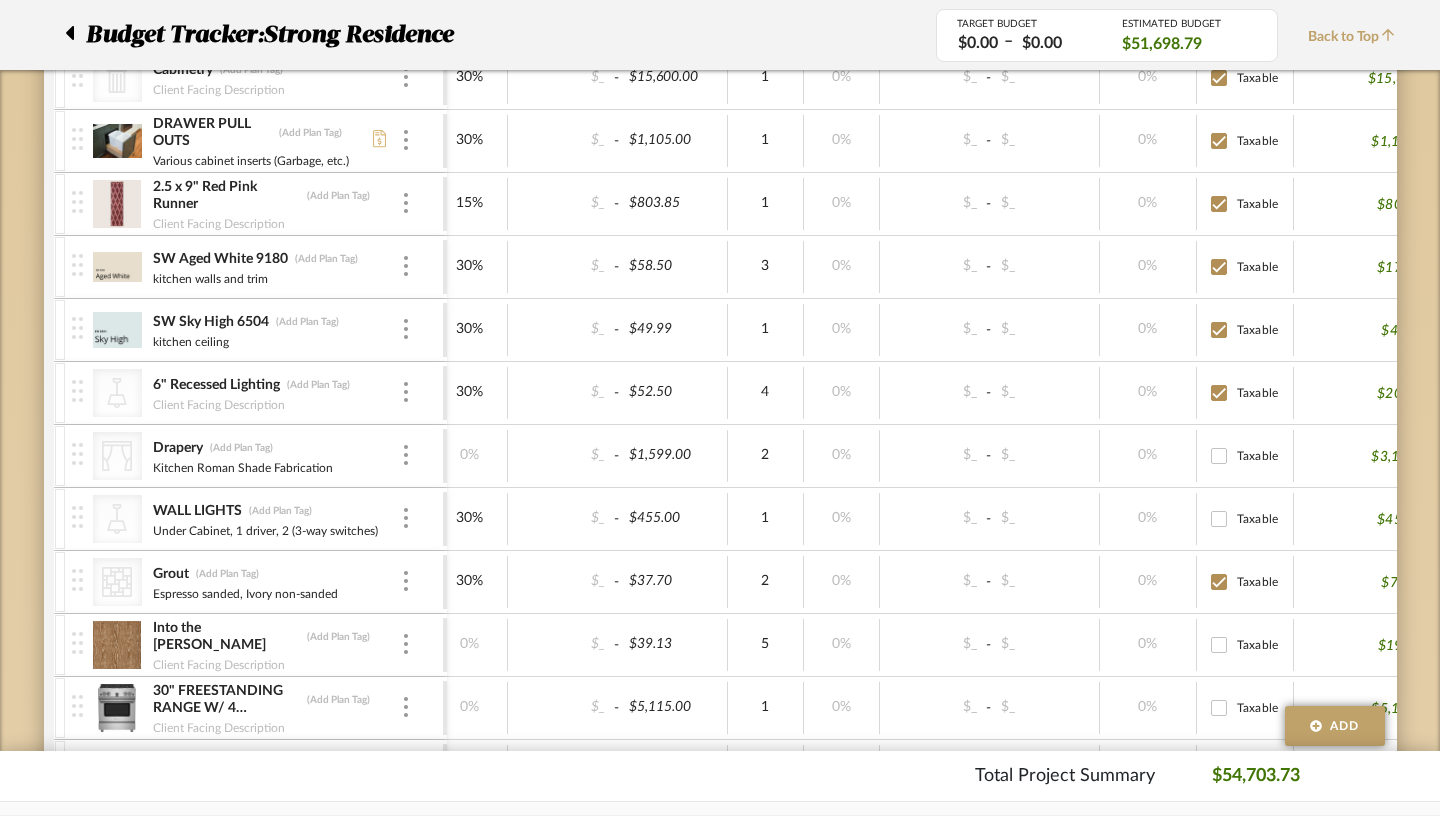 scroll, scrollTop: 473, scrollLeft: 0, axis: vertical 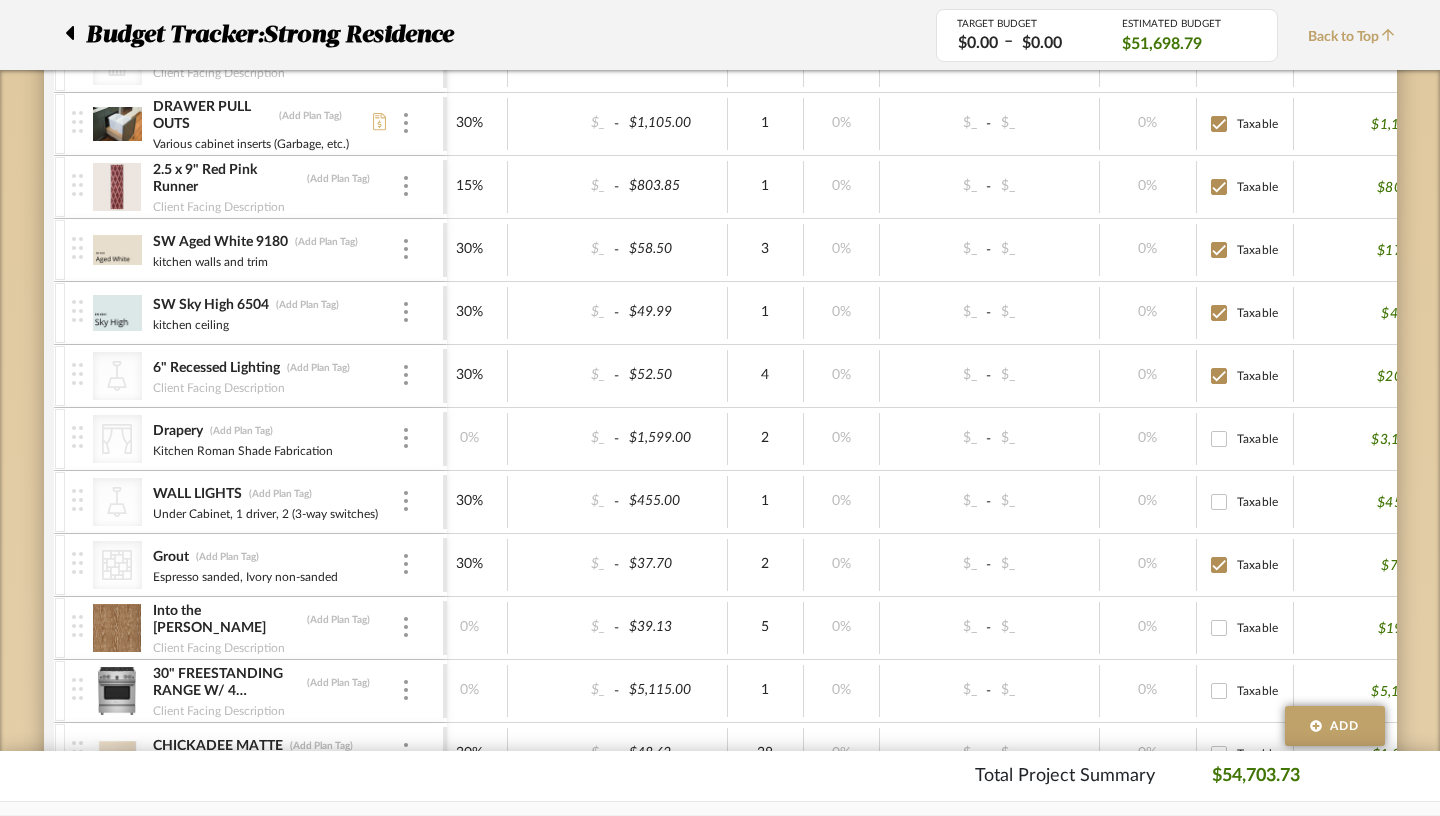 click on "Taxable" at bounding box center (1219, 502) 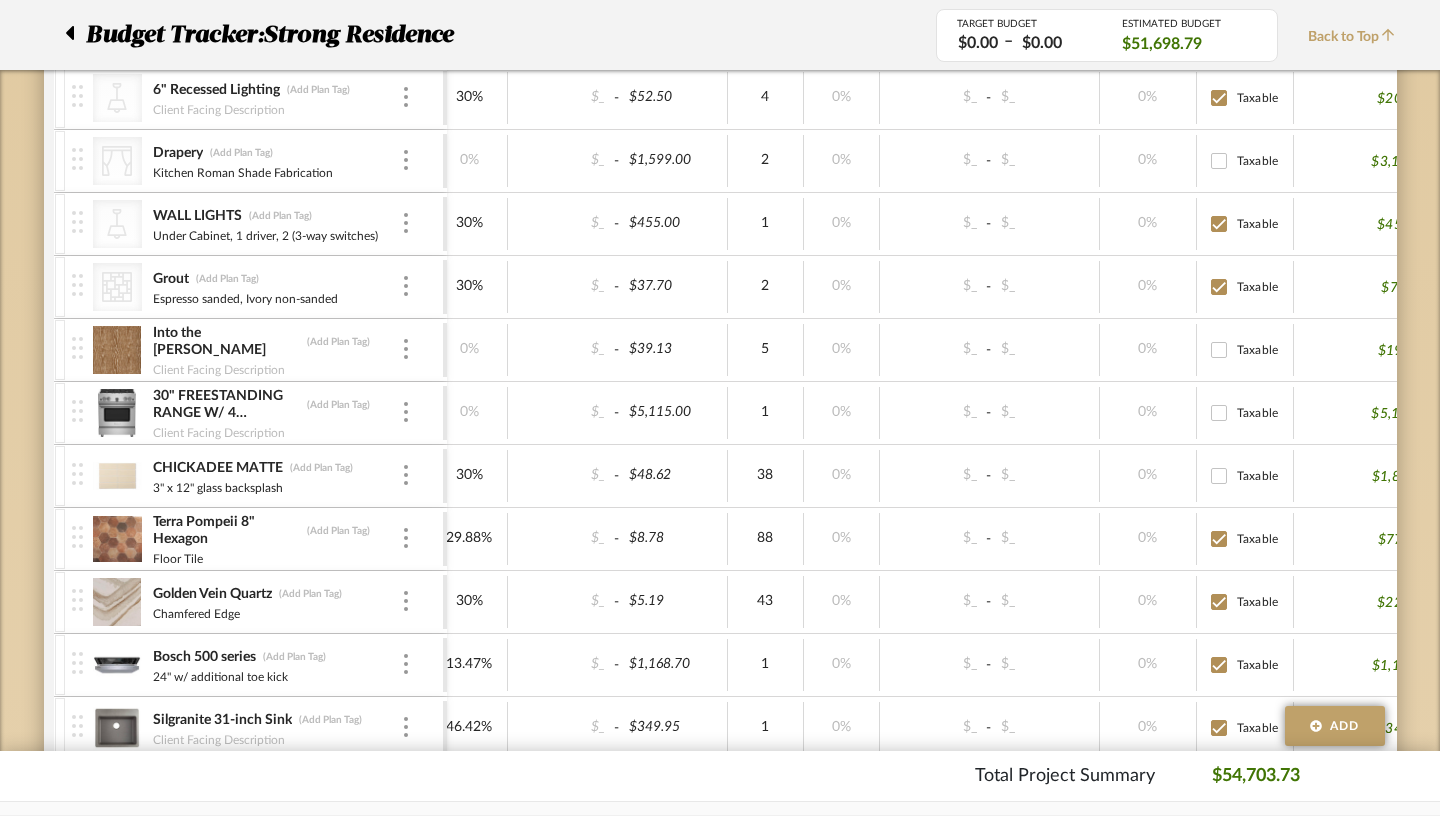 scroll, scrollTop: 764, scrollLeft: 0, axis: vertical 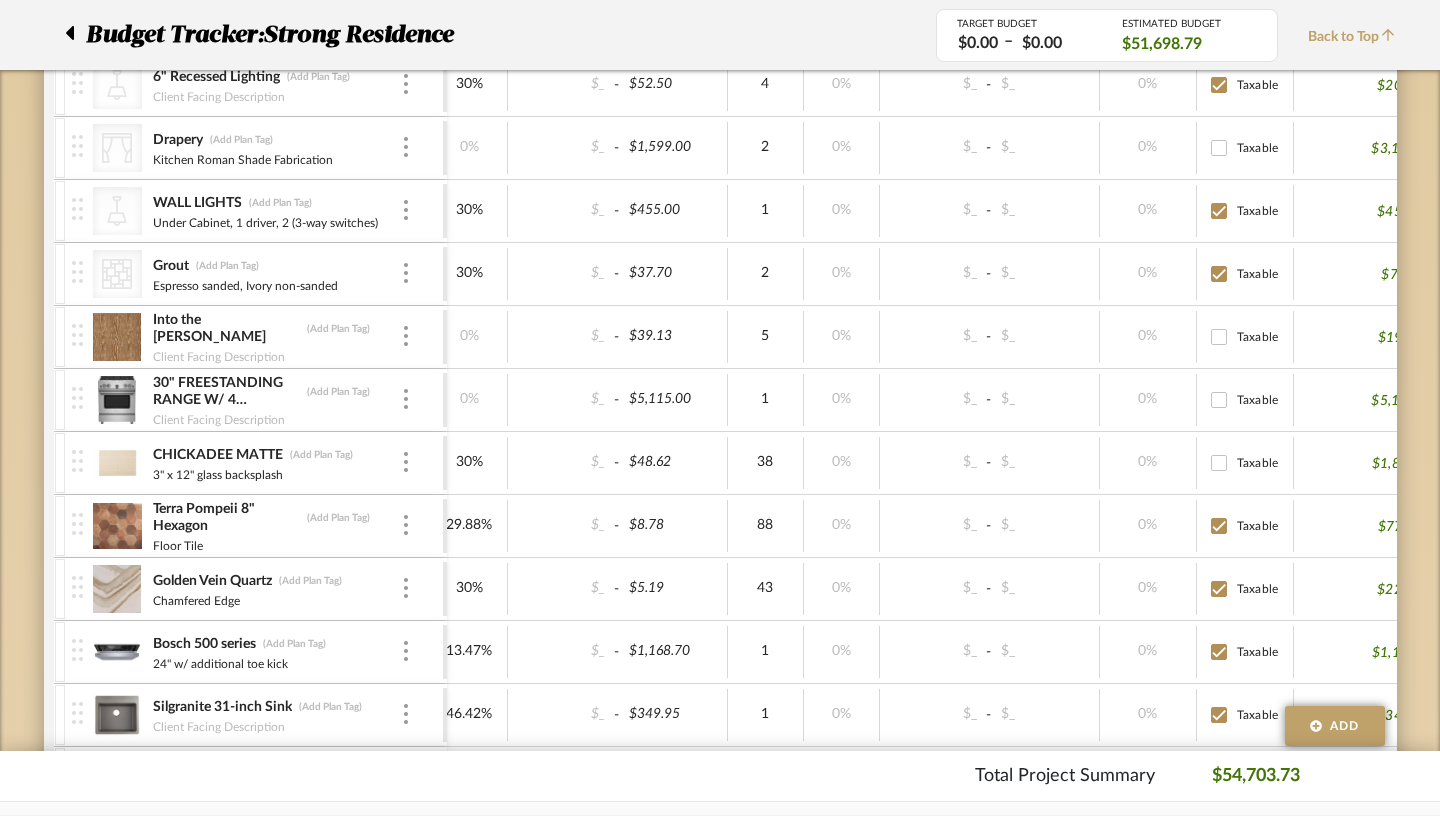 click on "Taxable" at bounding box center (1219, 337) 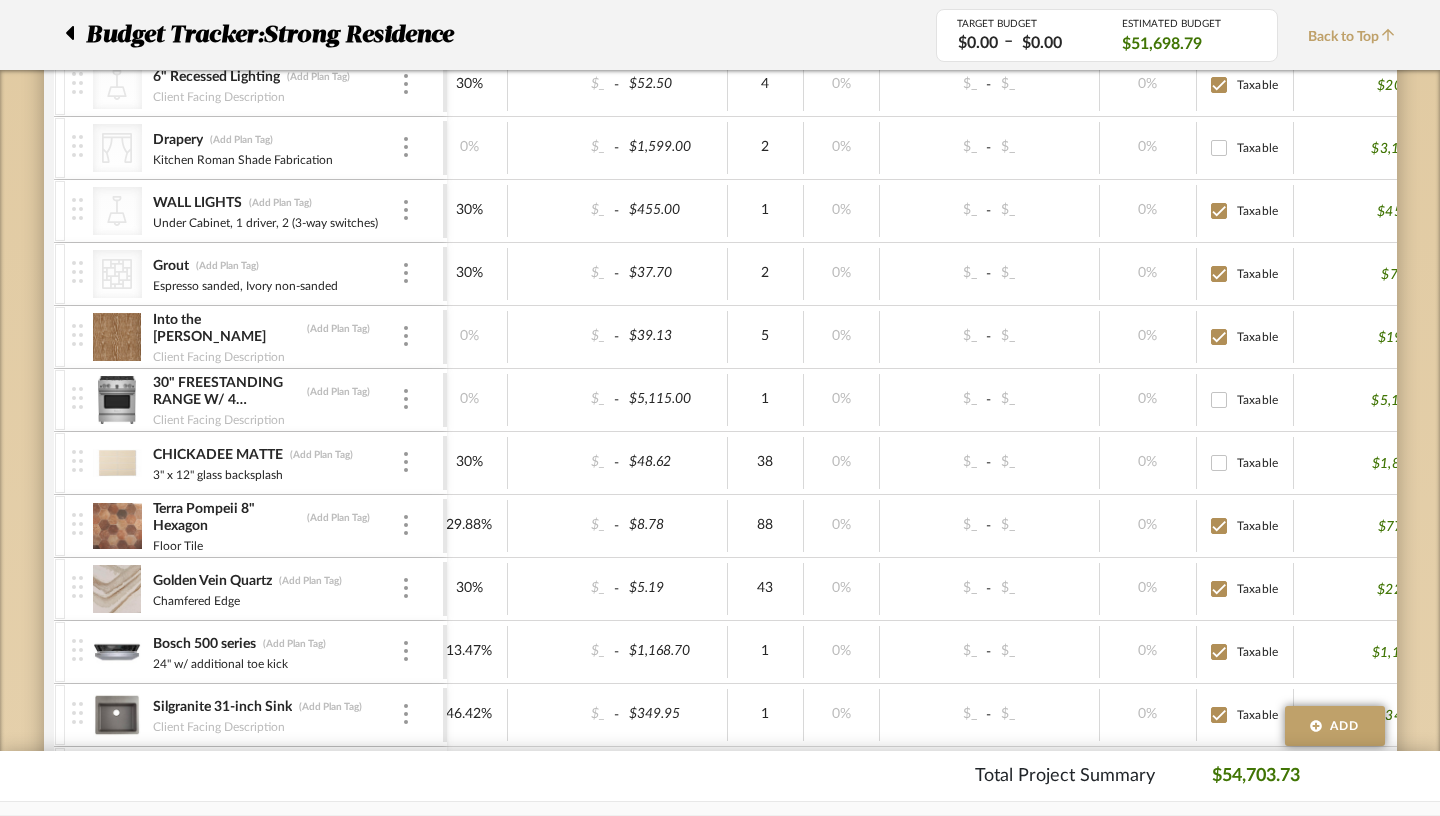 checkbox on "true" 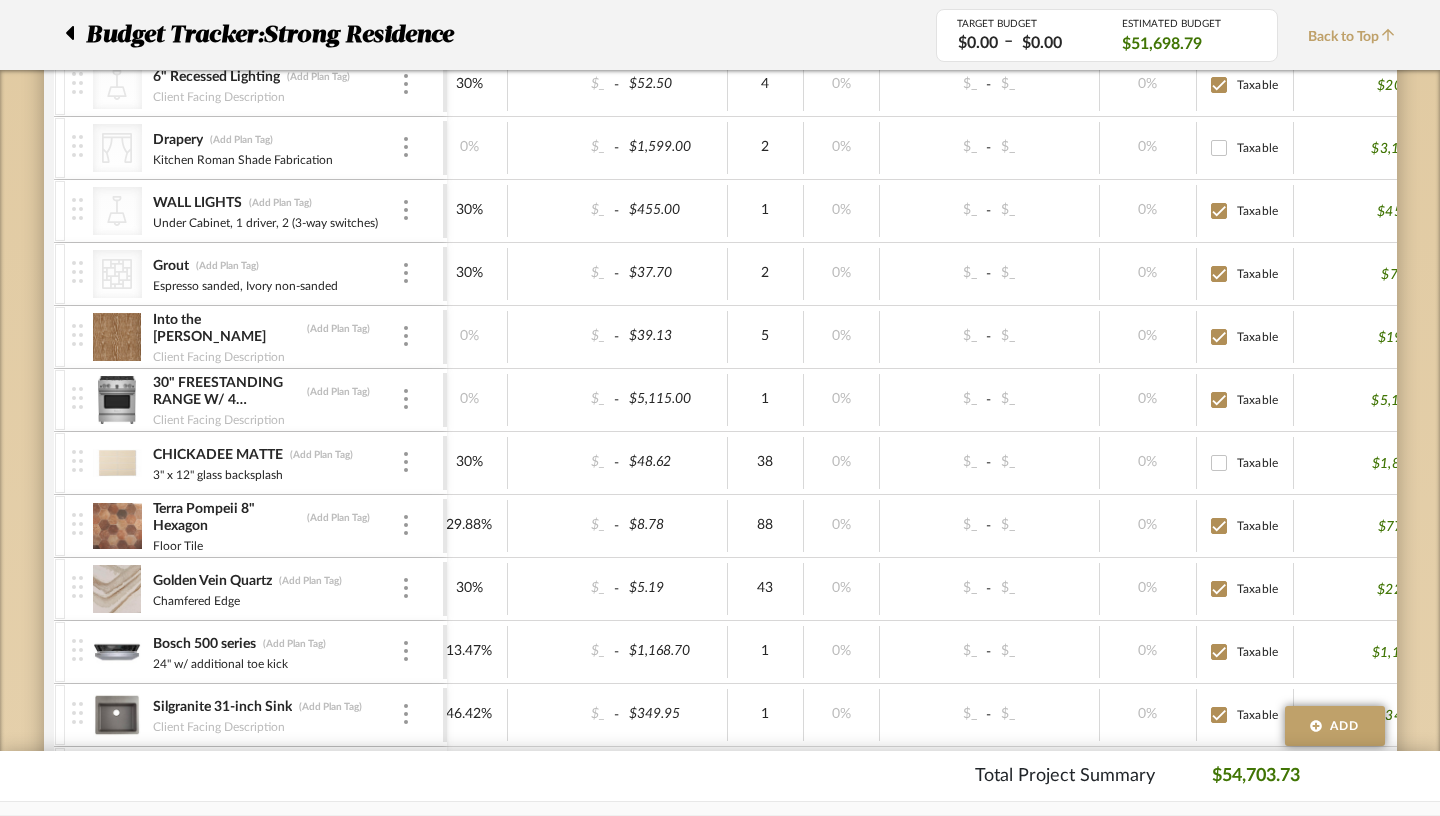 click on "Taxable" at bounding box center (1219, 463) 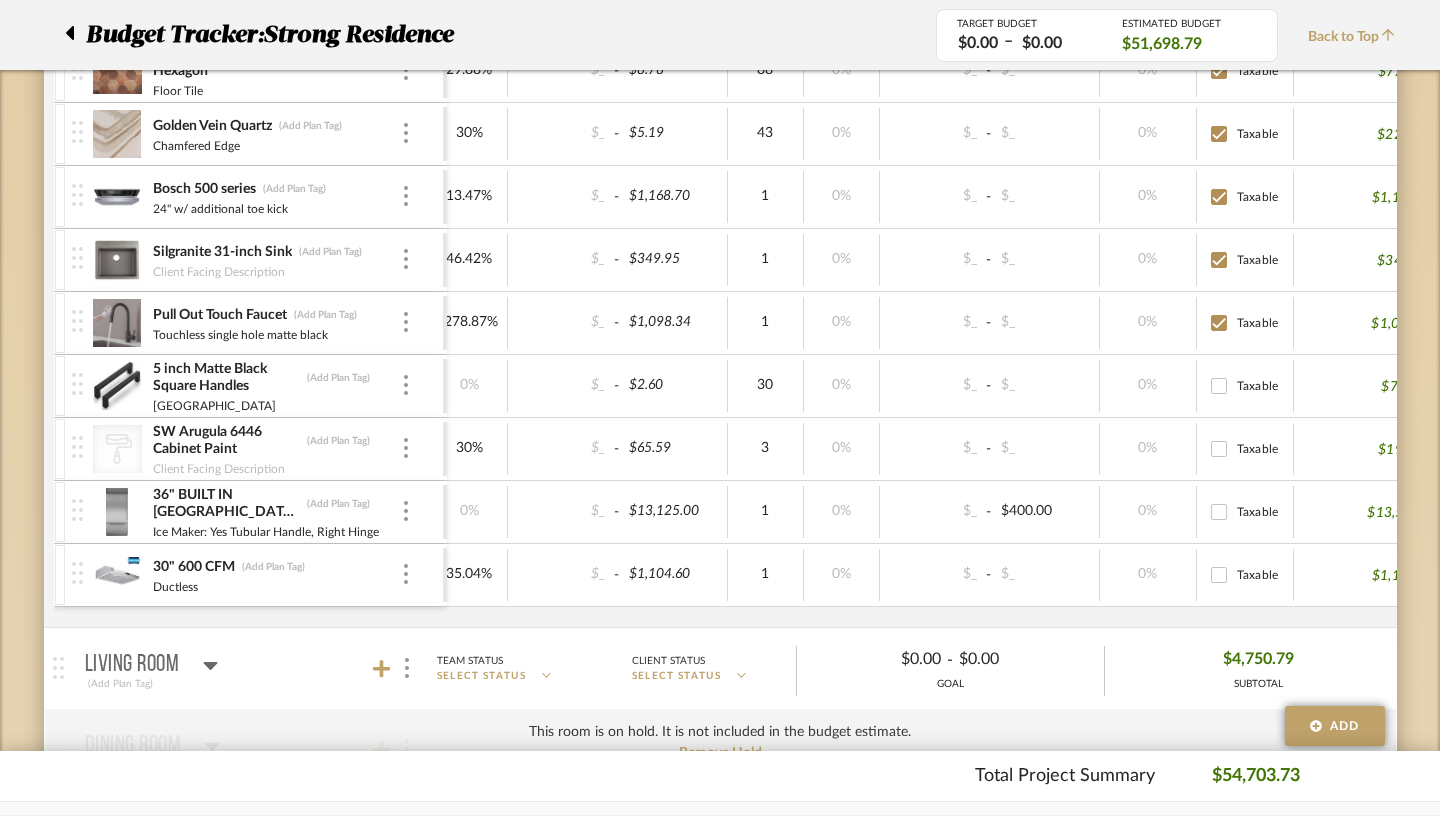 scroll, scrollTop: 1225, scrollLeft: 0, axis: vertical 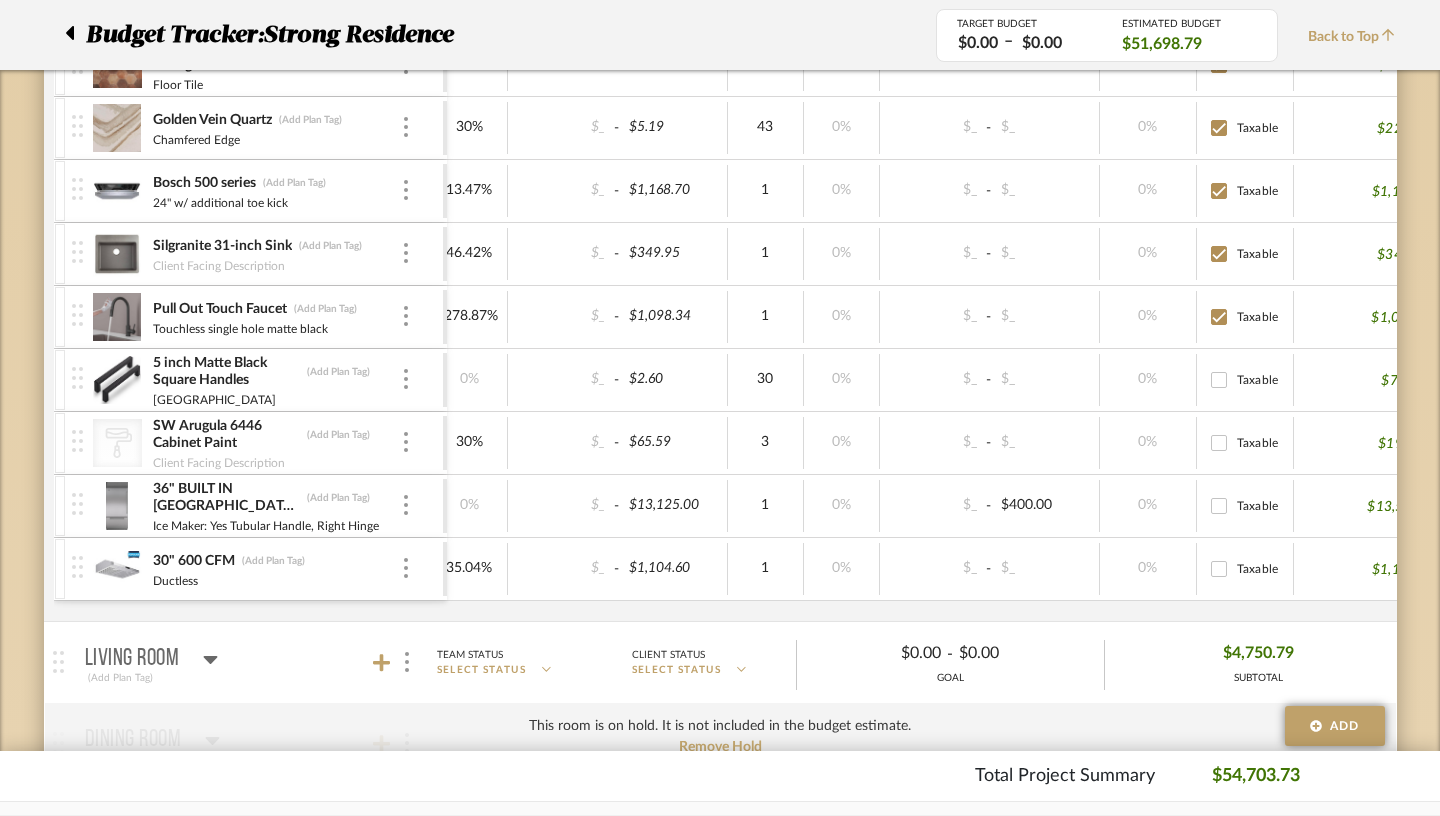 click on "Taxable" at bounding box center (1219, 380) 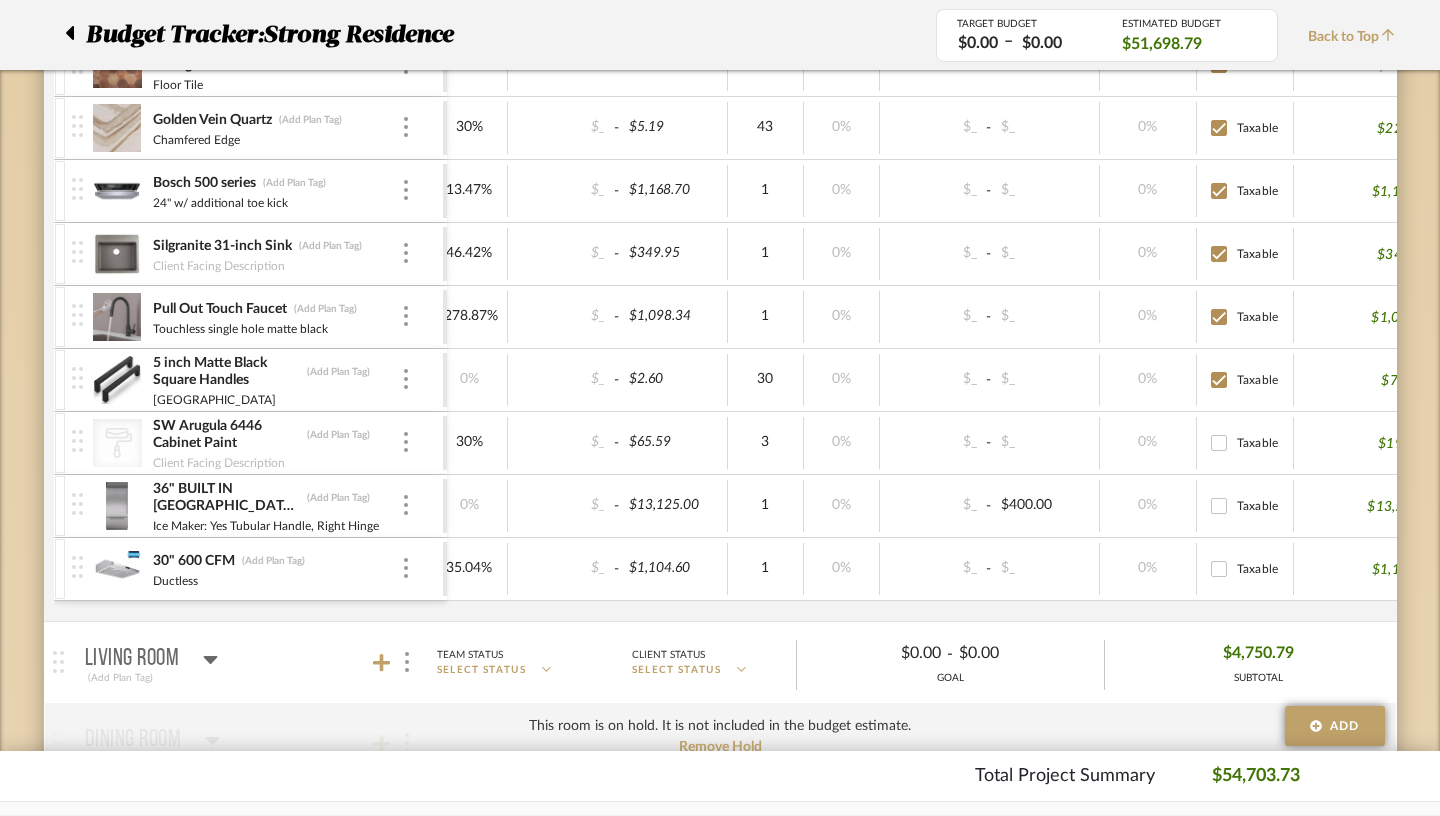 click on "Taxable" at bounding box center [1219, 443] 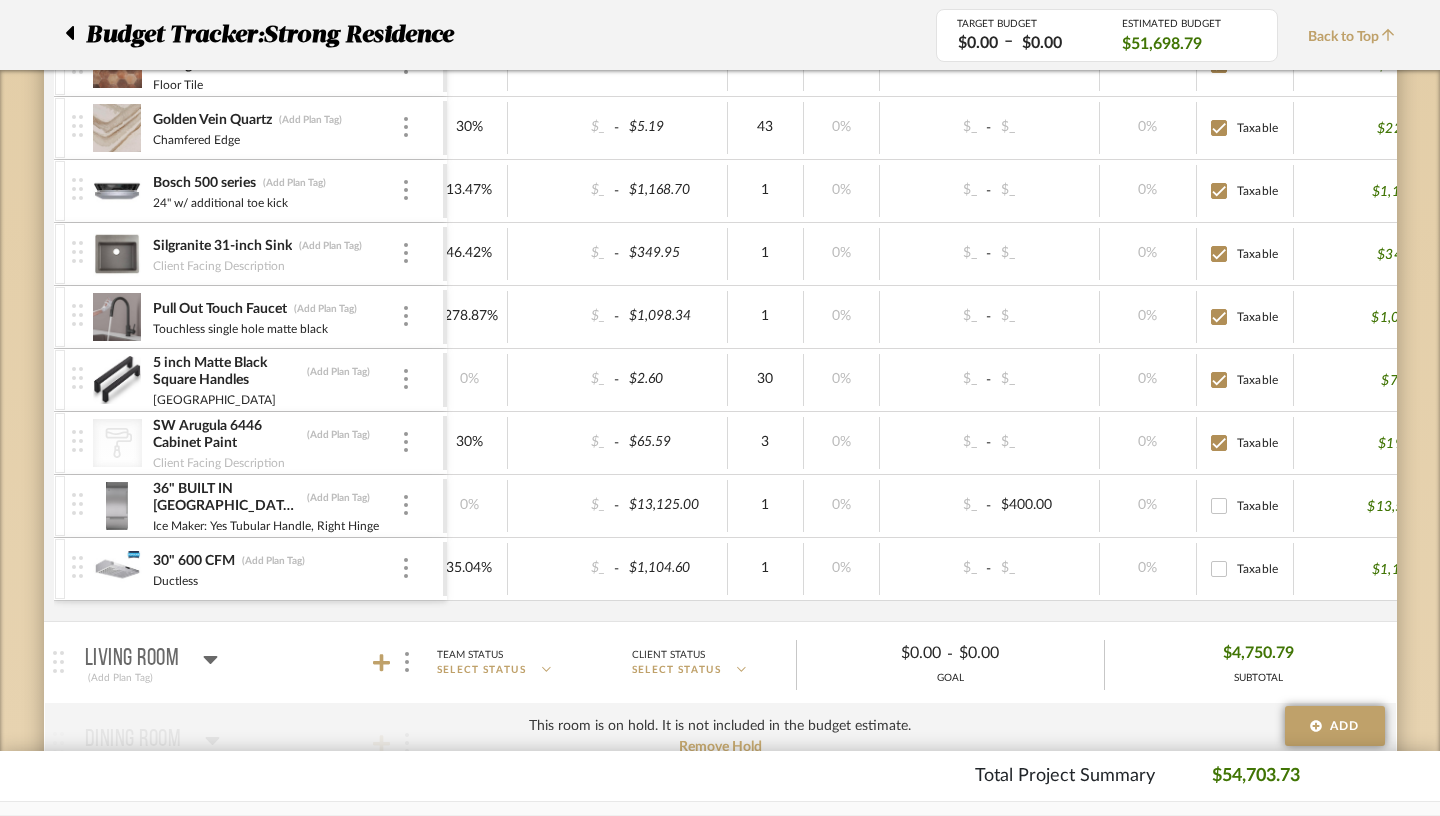click on "Taxable" at bounding box center [1219, 506] 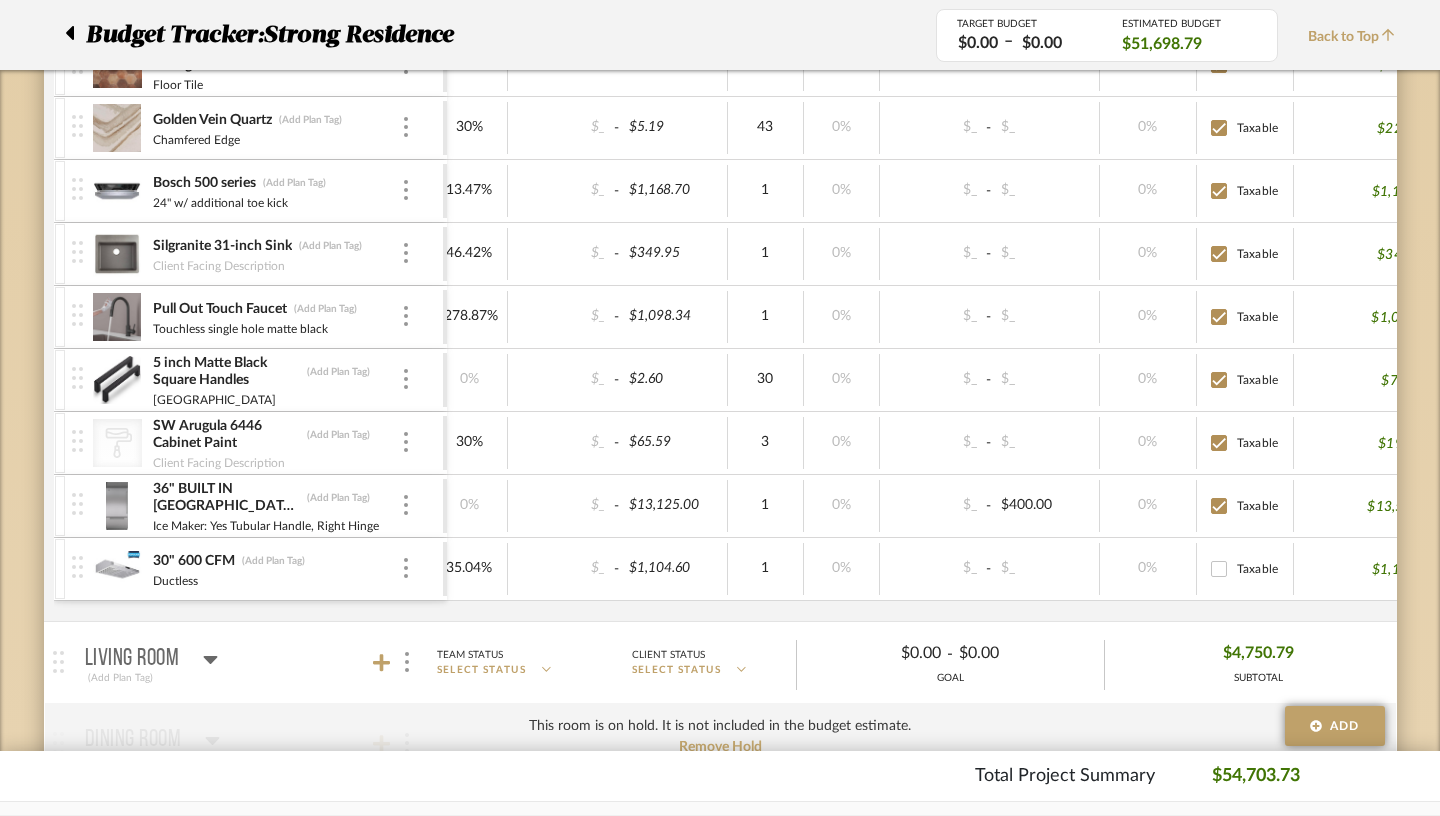 click on "Taxable" at bounding box center [1219, 569] 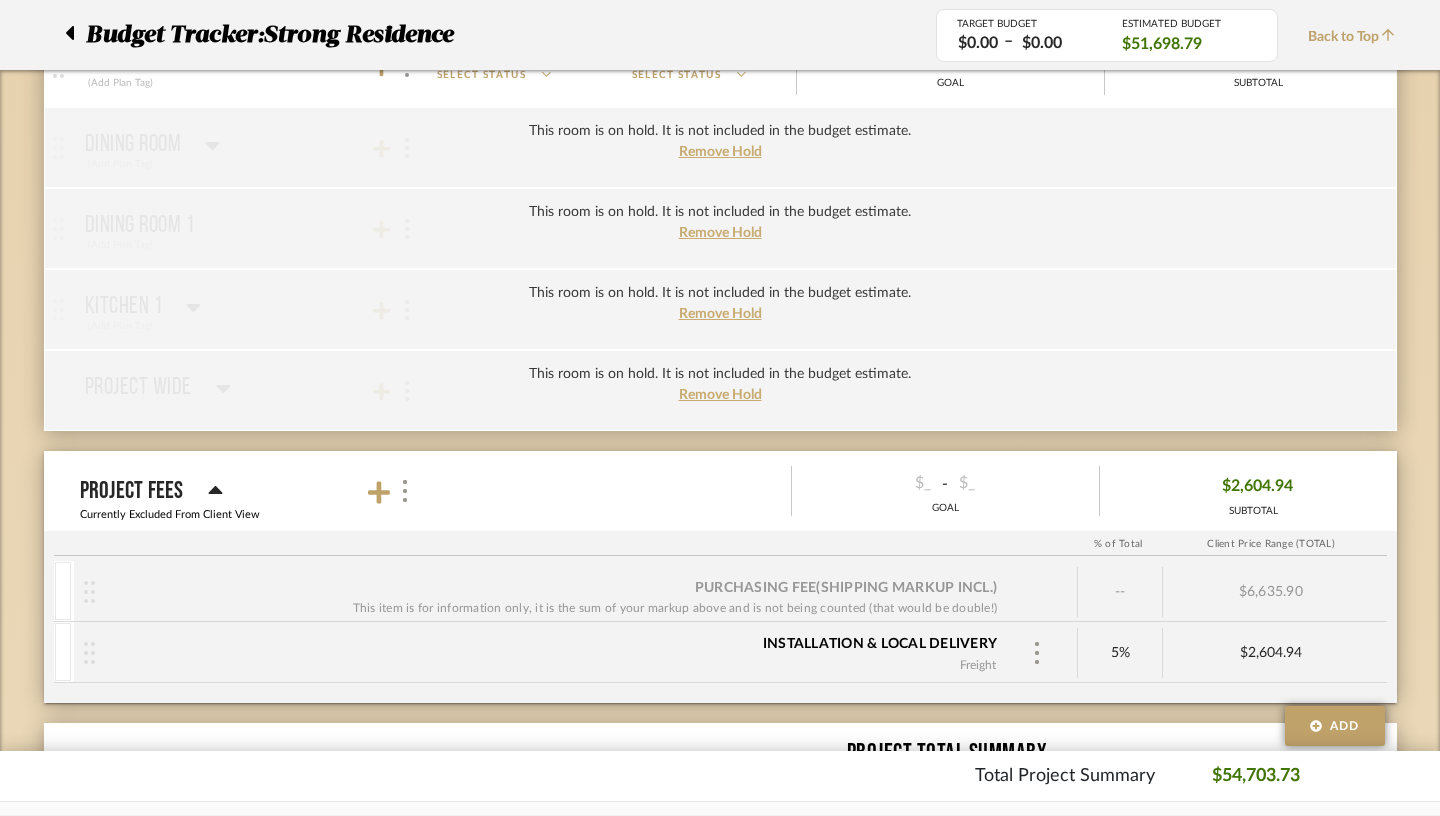 scroll, scrollTop: 1821, scrollLeft: 0, axis: vertical 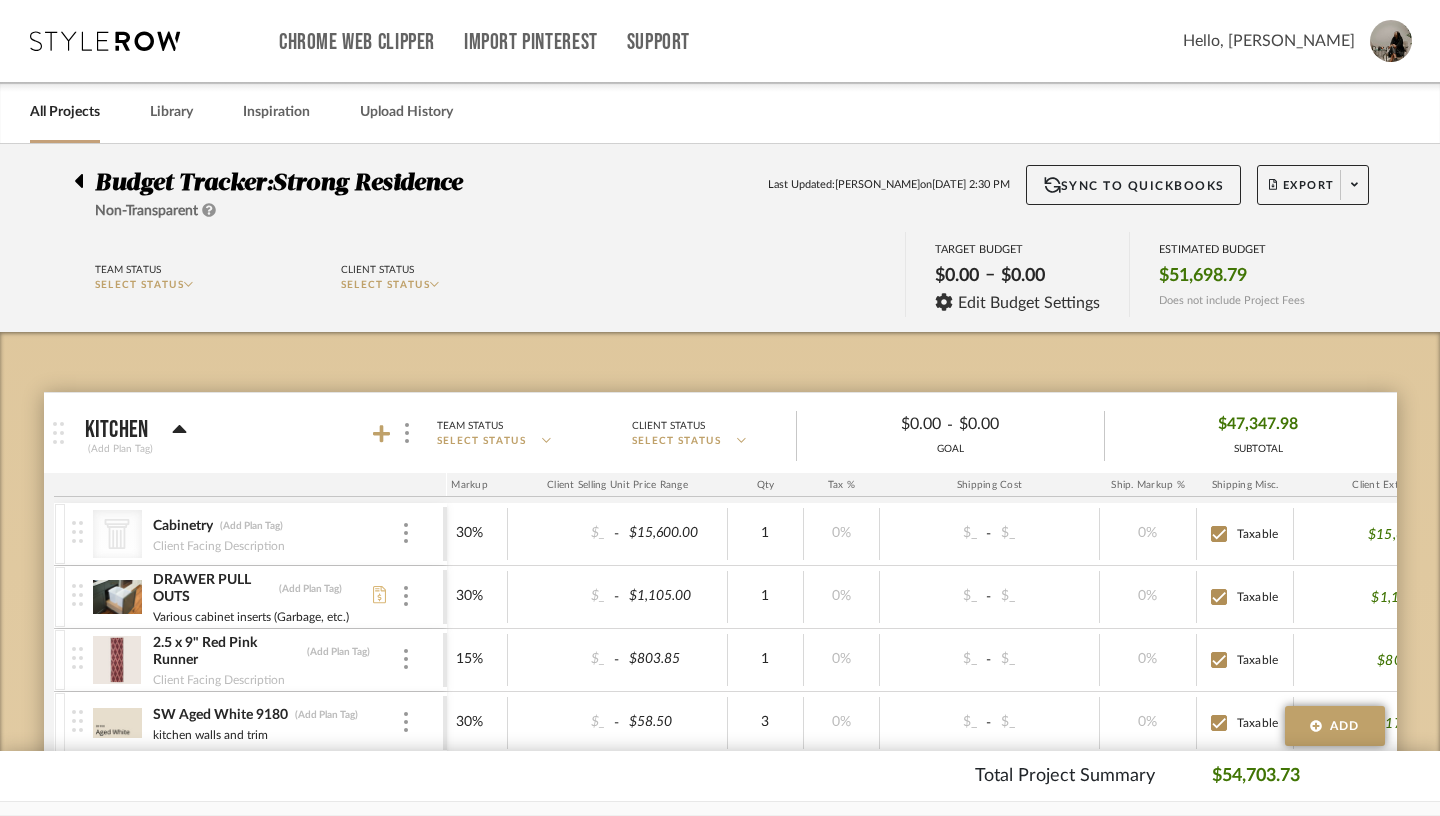 click 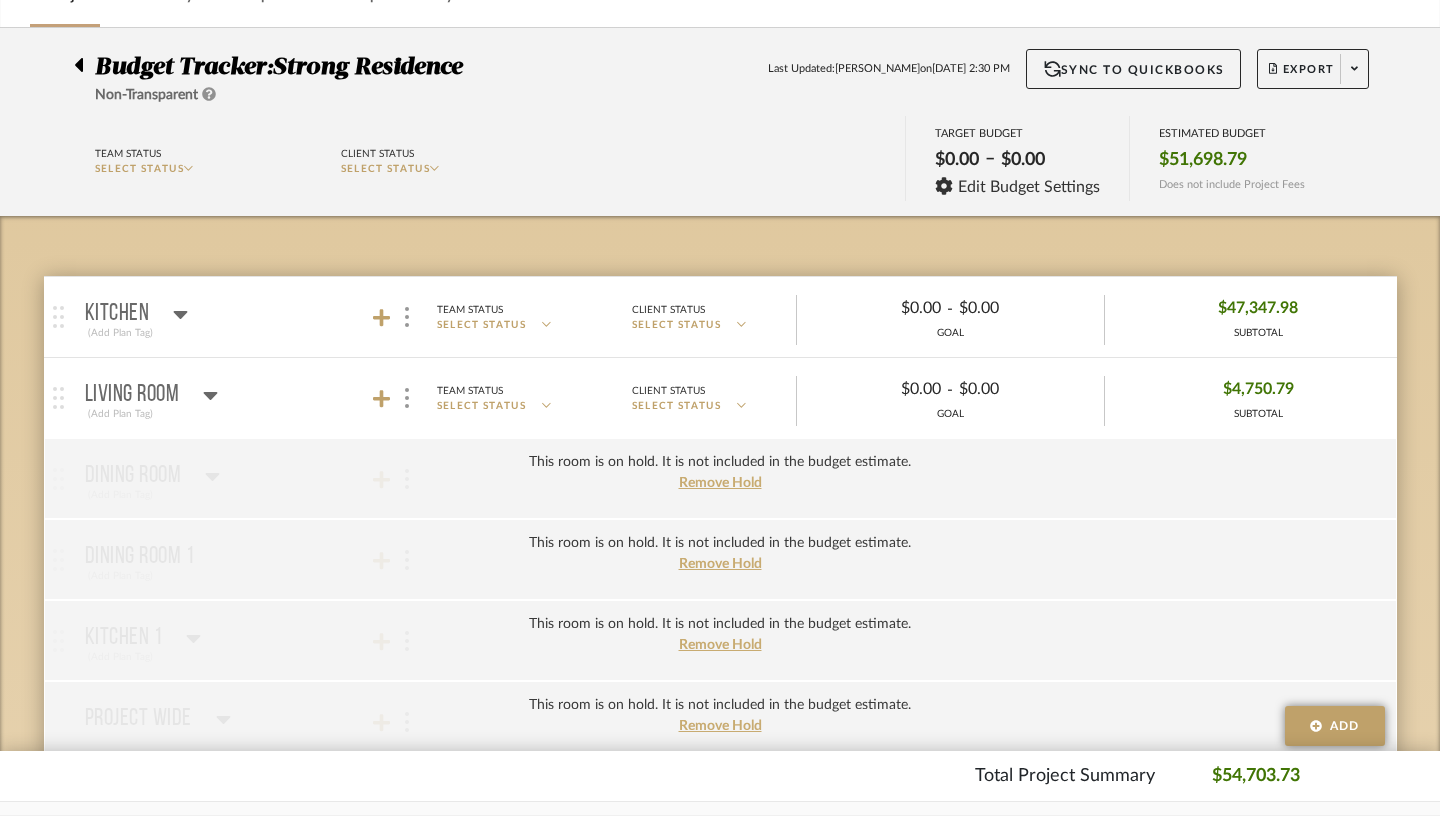 scroll, scrollTop: 118, scrollLeft: 0, axis: vertical 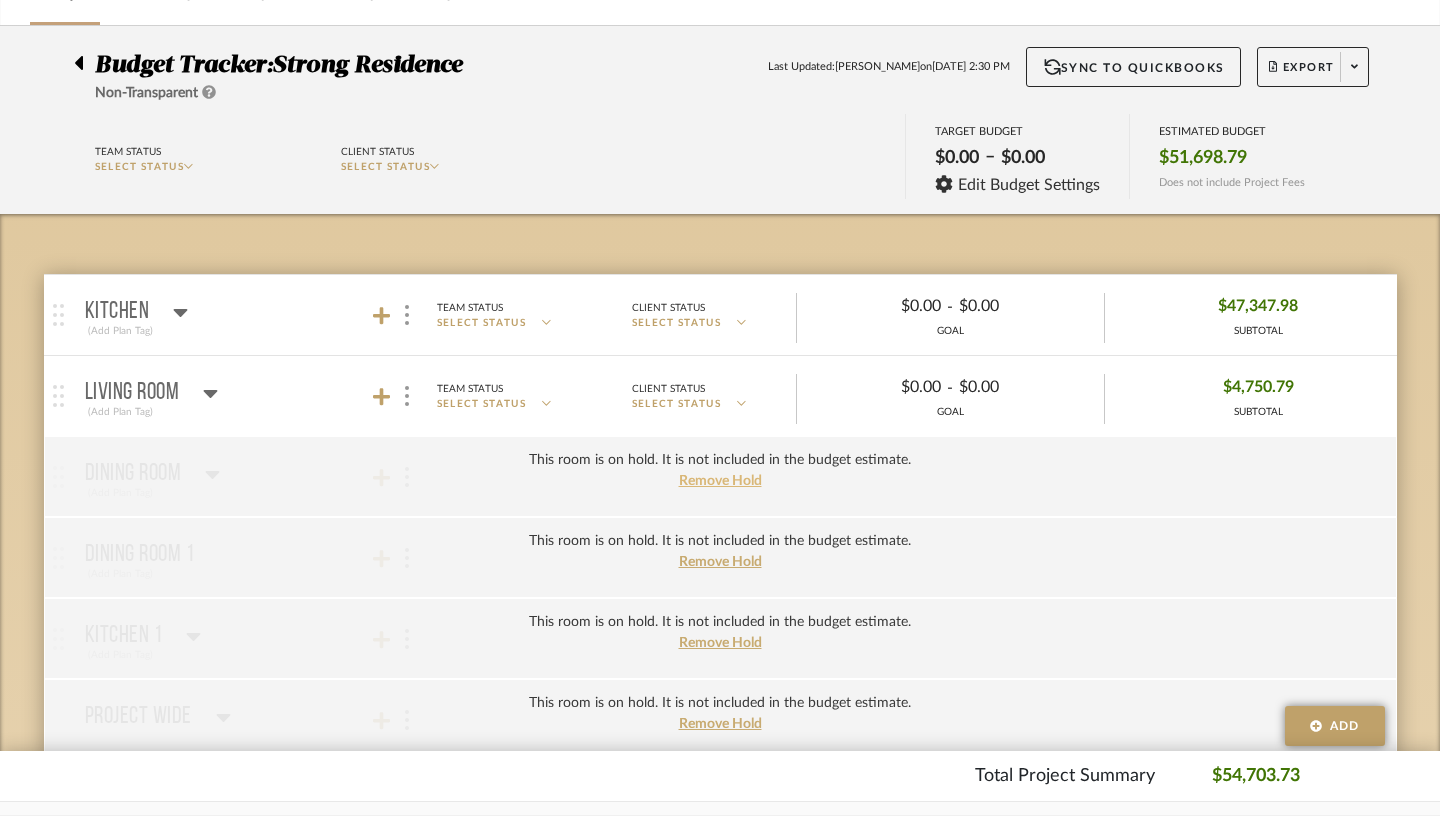 click on "Remove Hold" at bounding box center (720, 481) 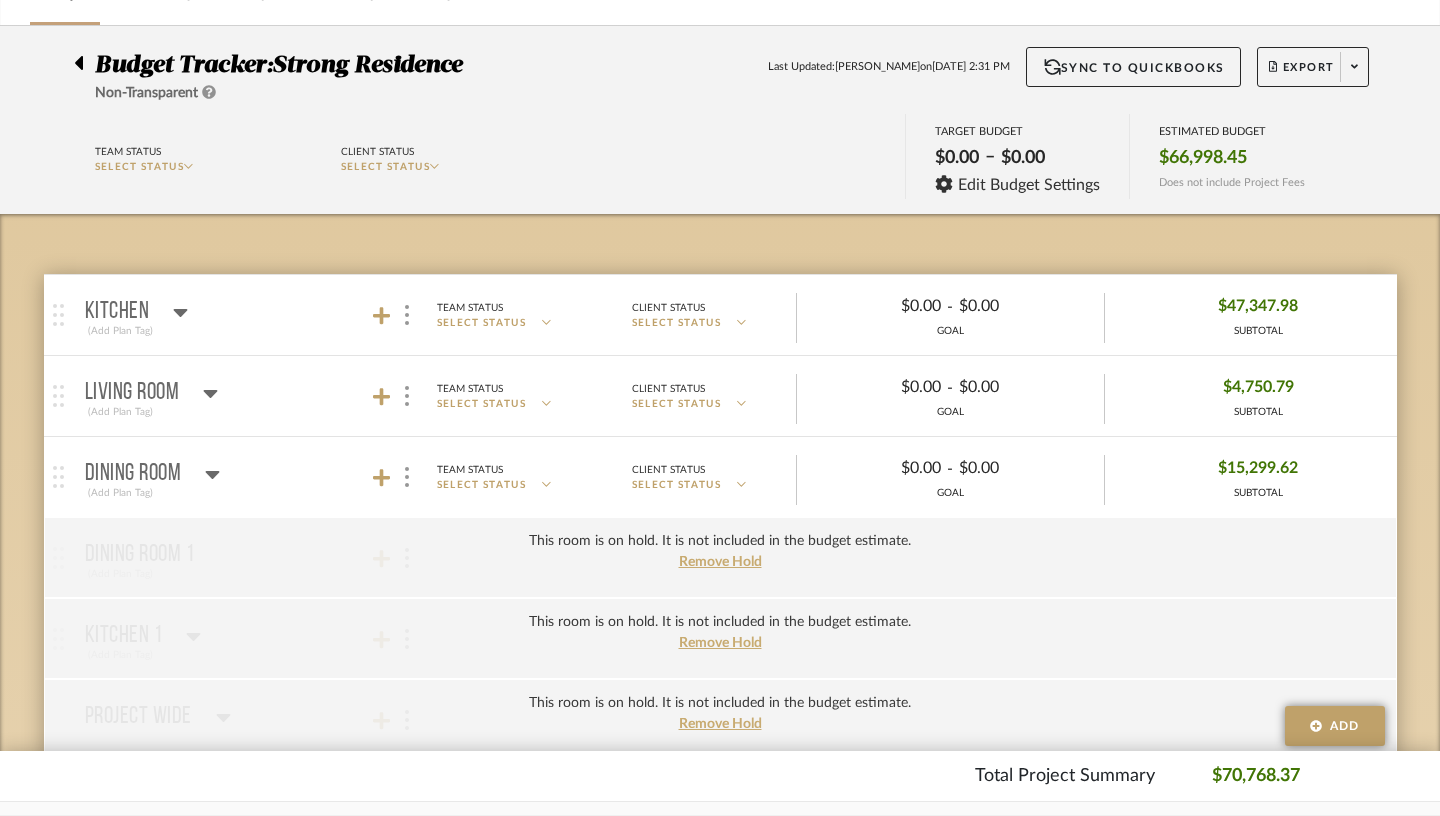click 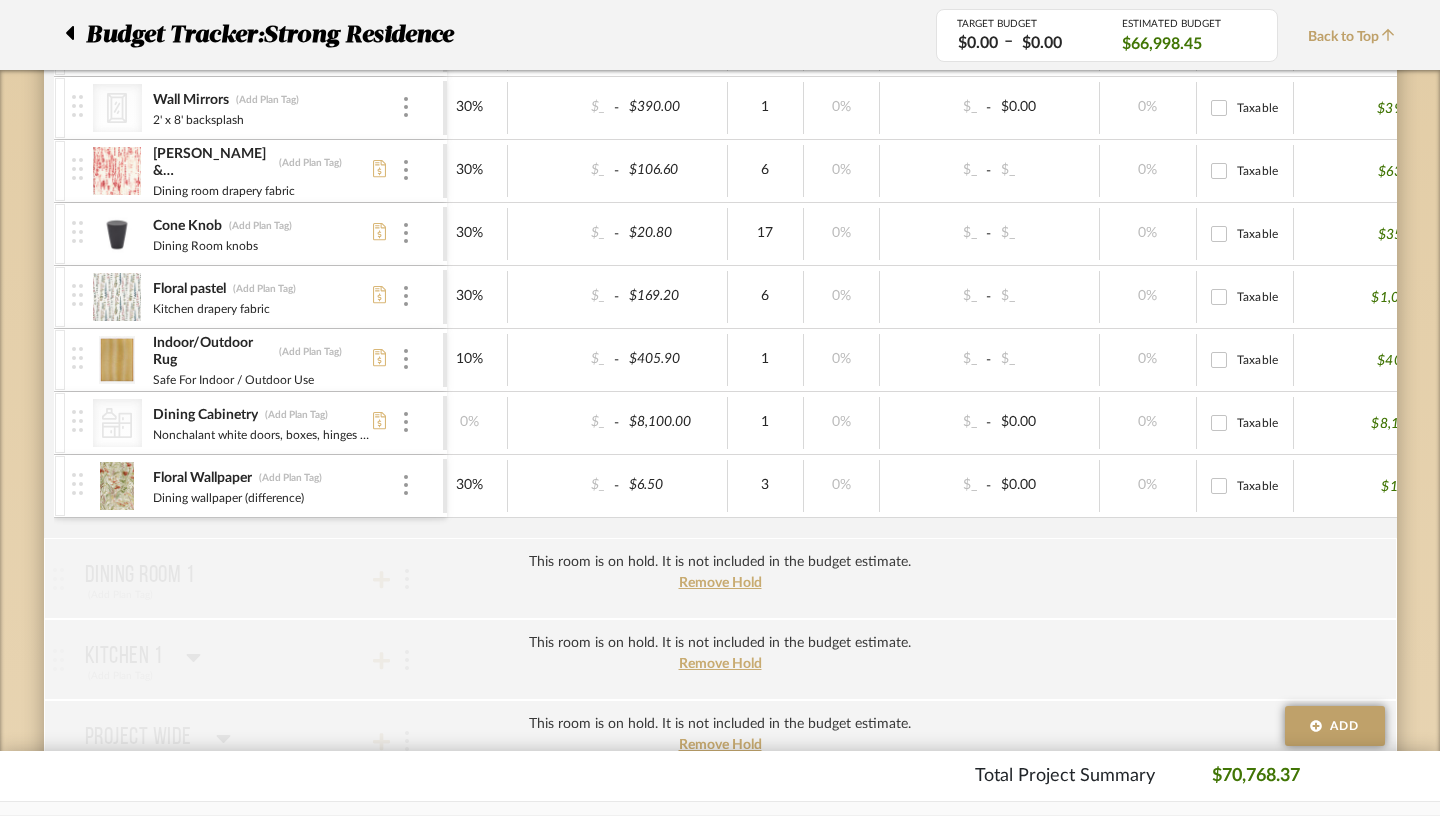scroll, scrollTop: 909, scrollLeft: 0, axis: vertical 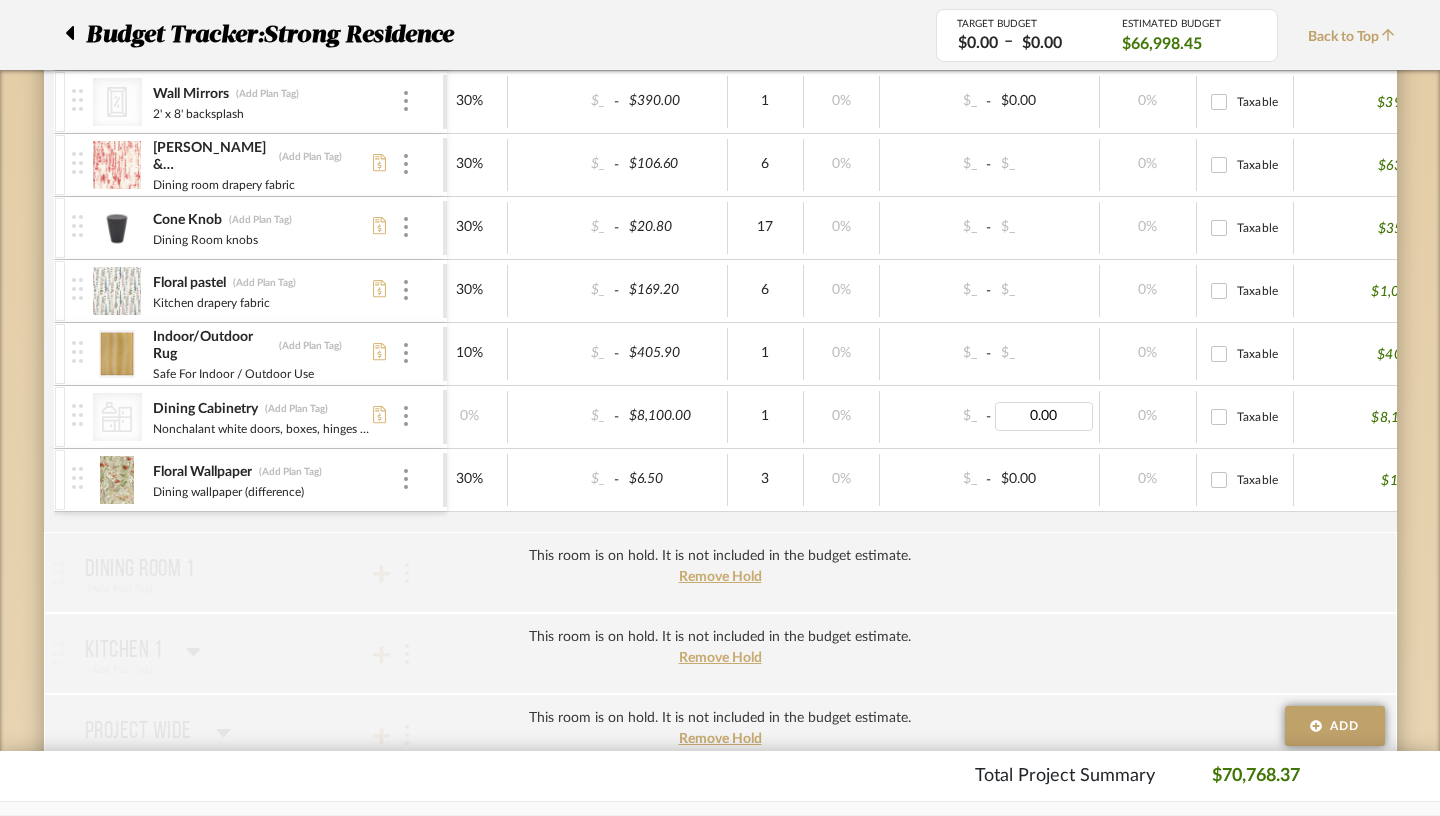 type 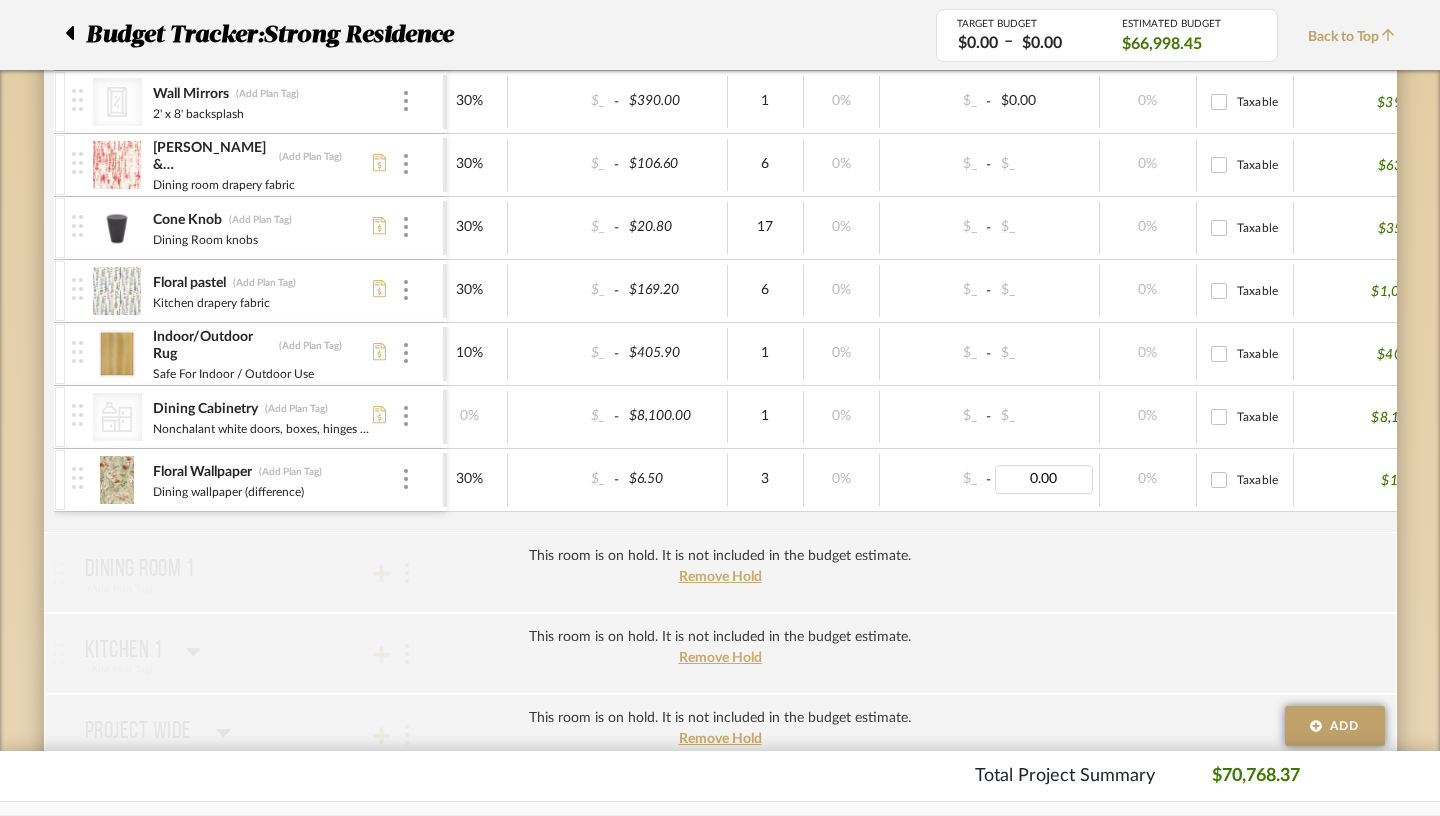 type 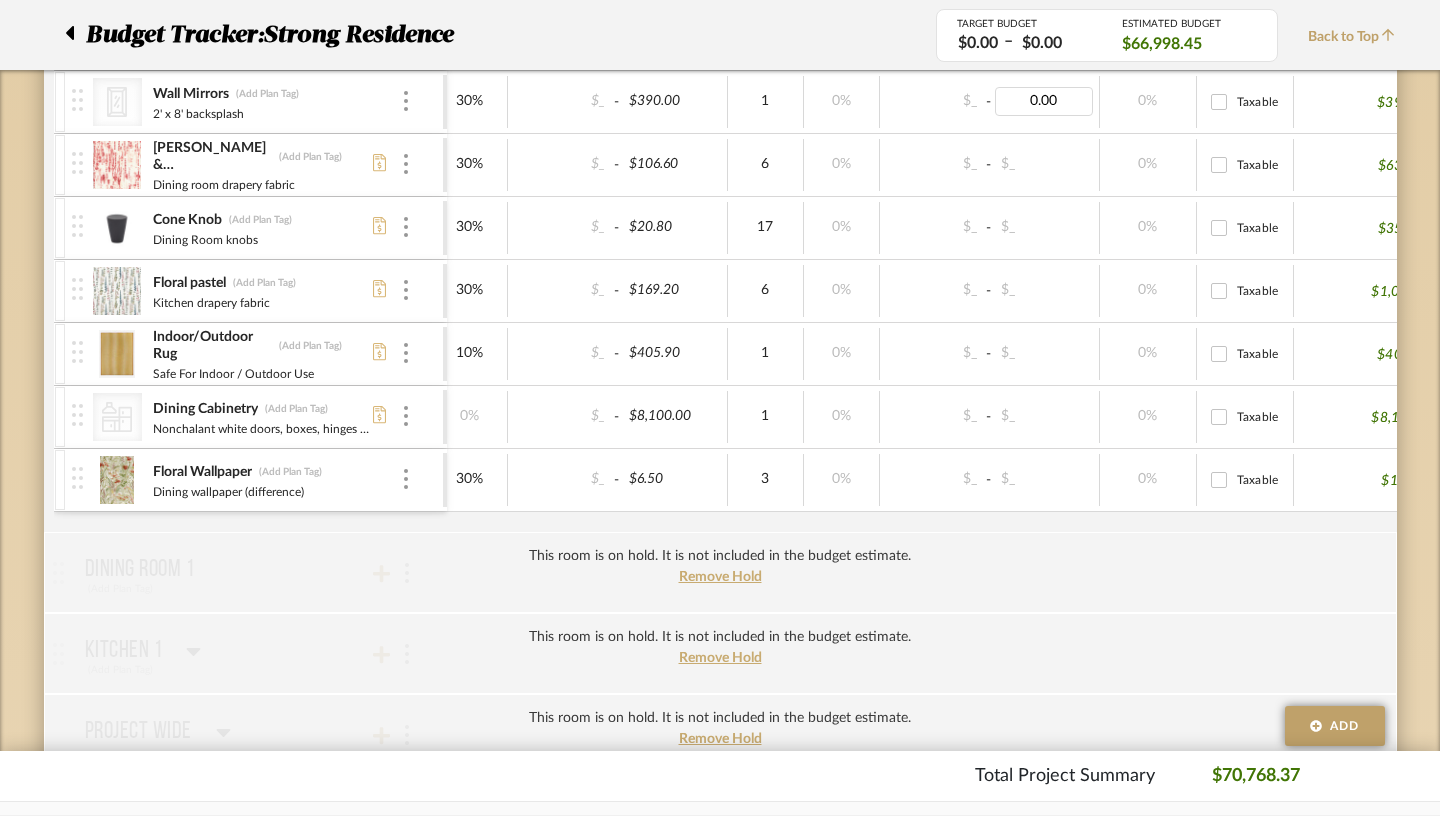 type 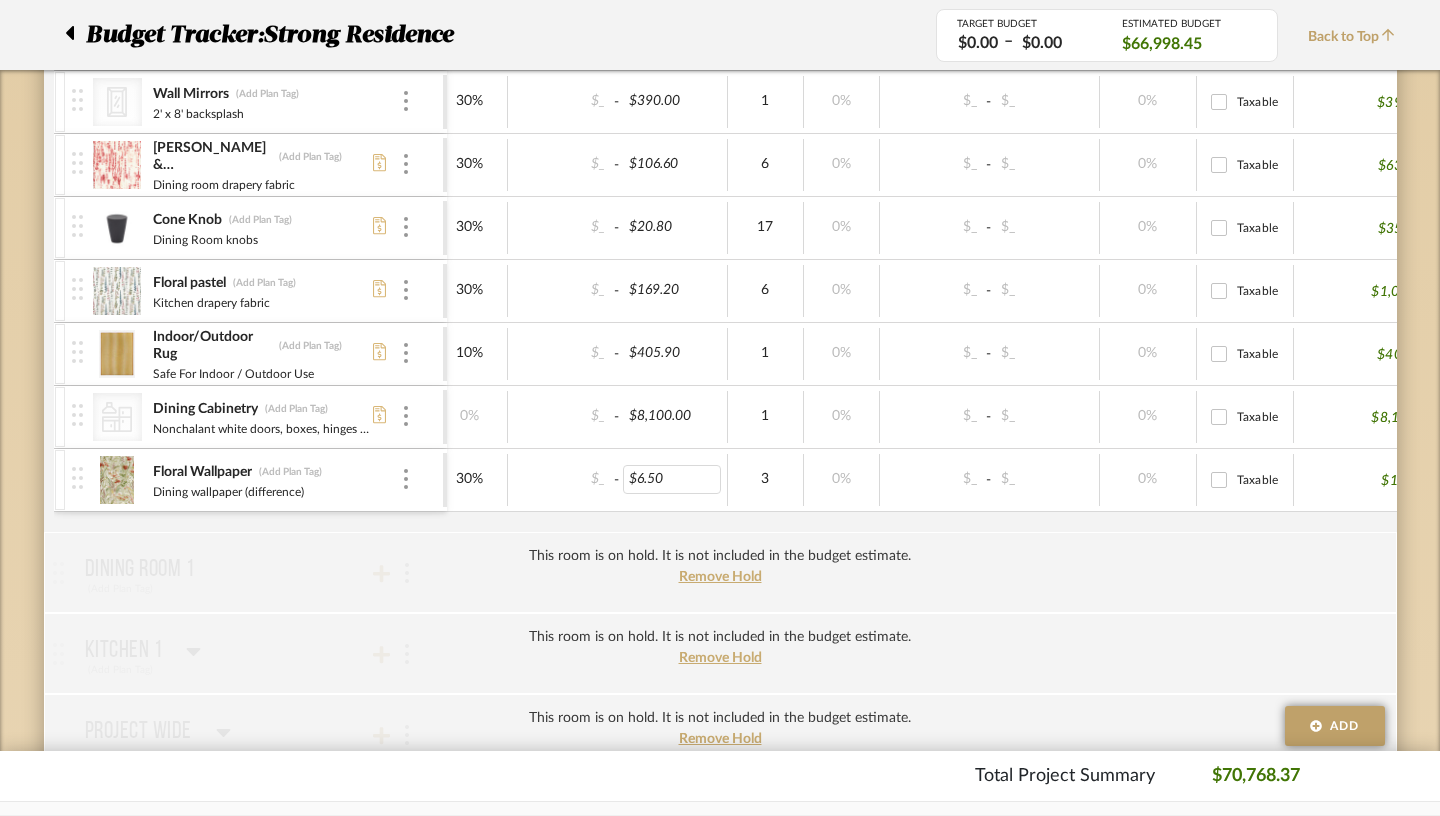 scroll, scrollTop: 0, scrollLeft: 579, axis: horizontal 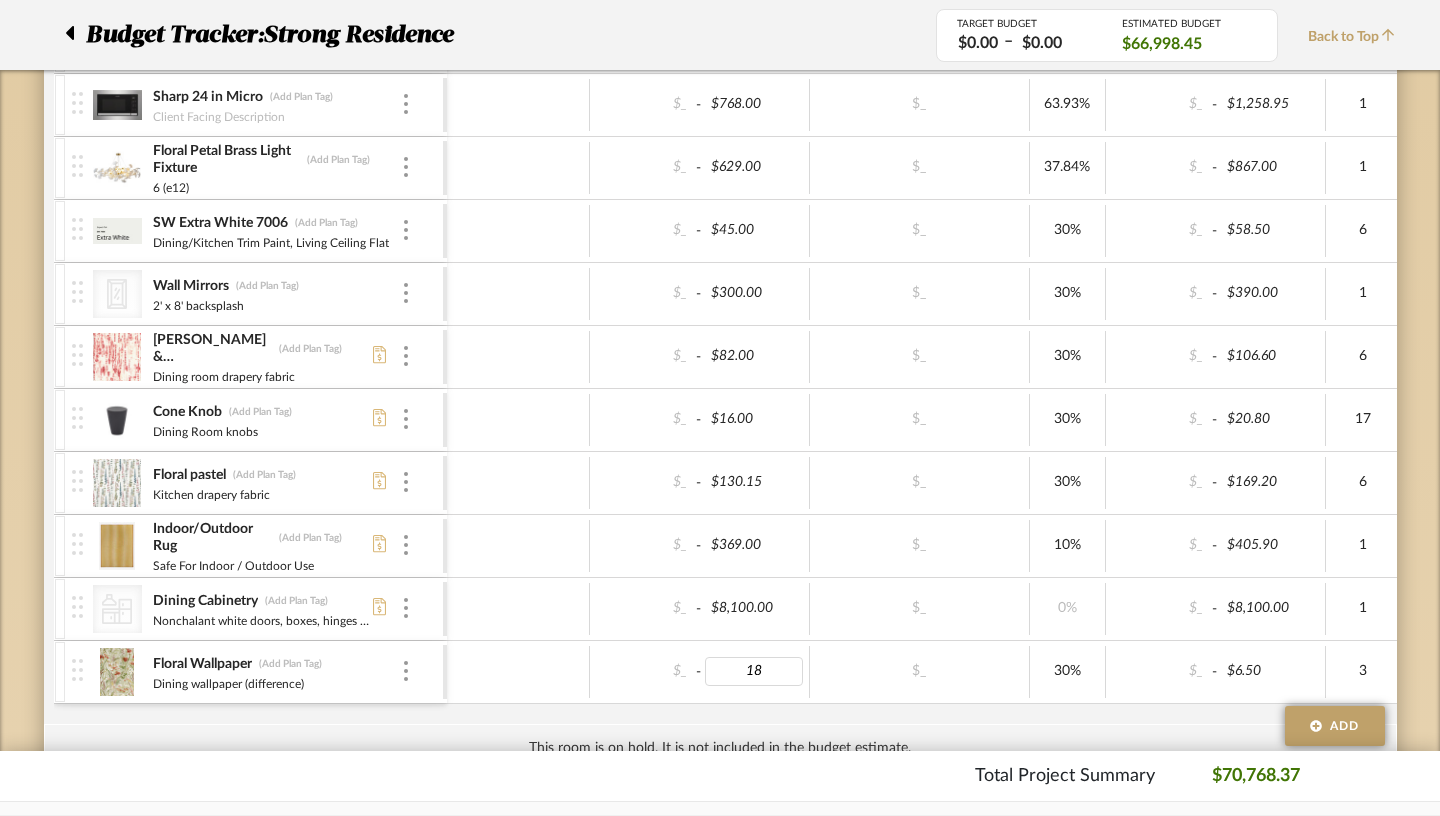type on "180" 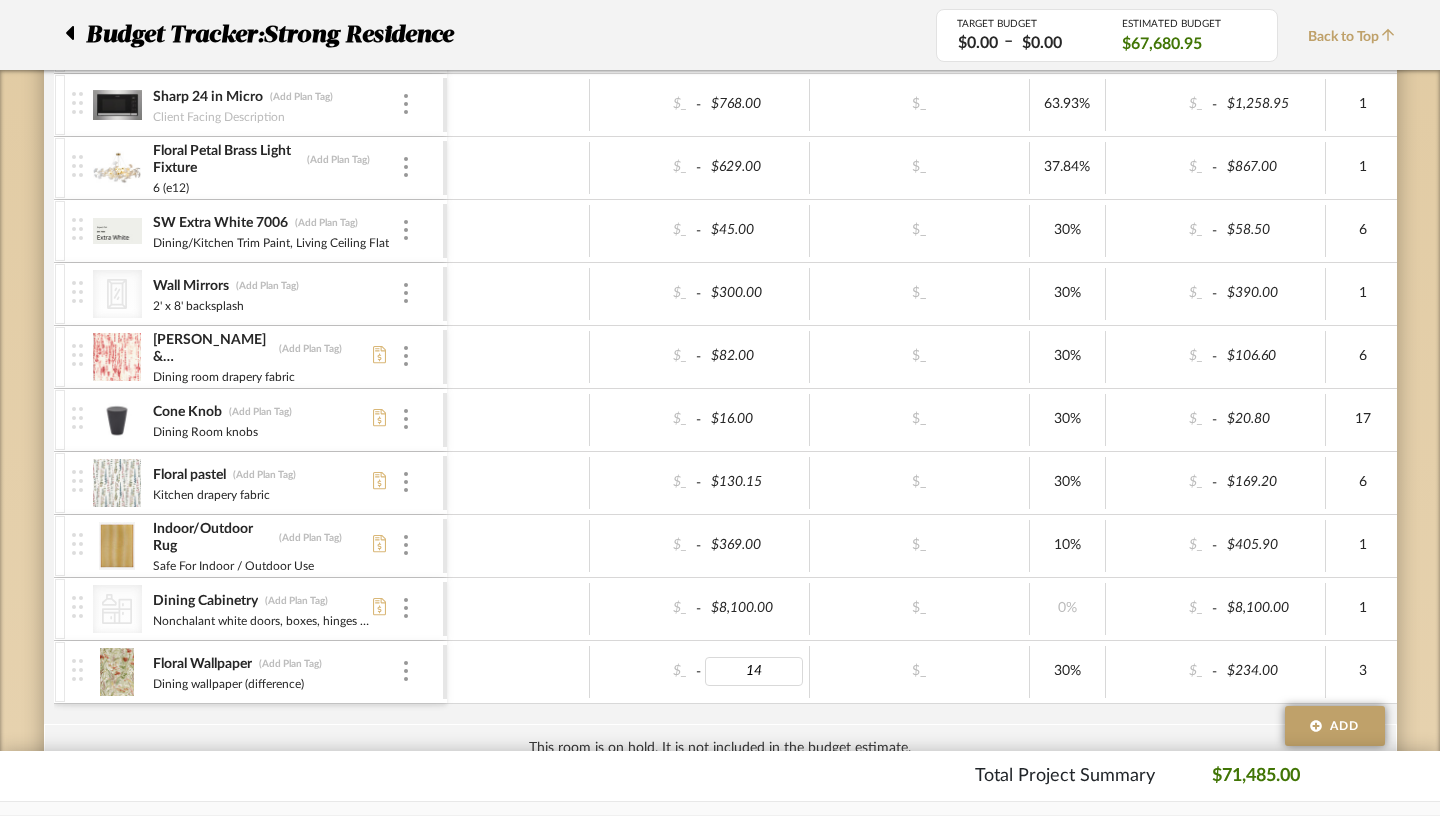 type on "144" 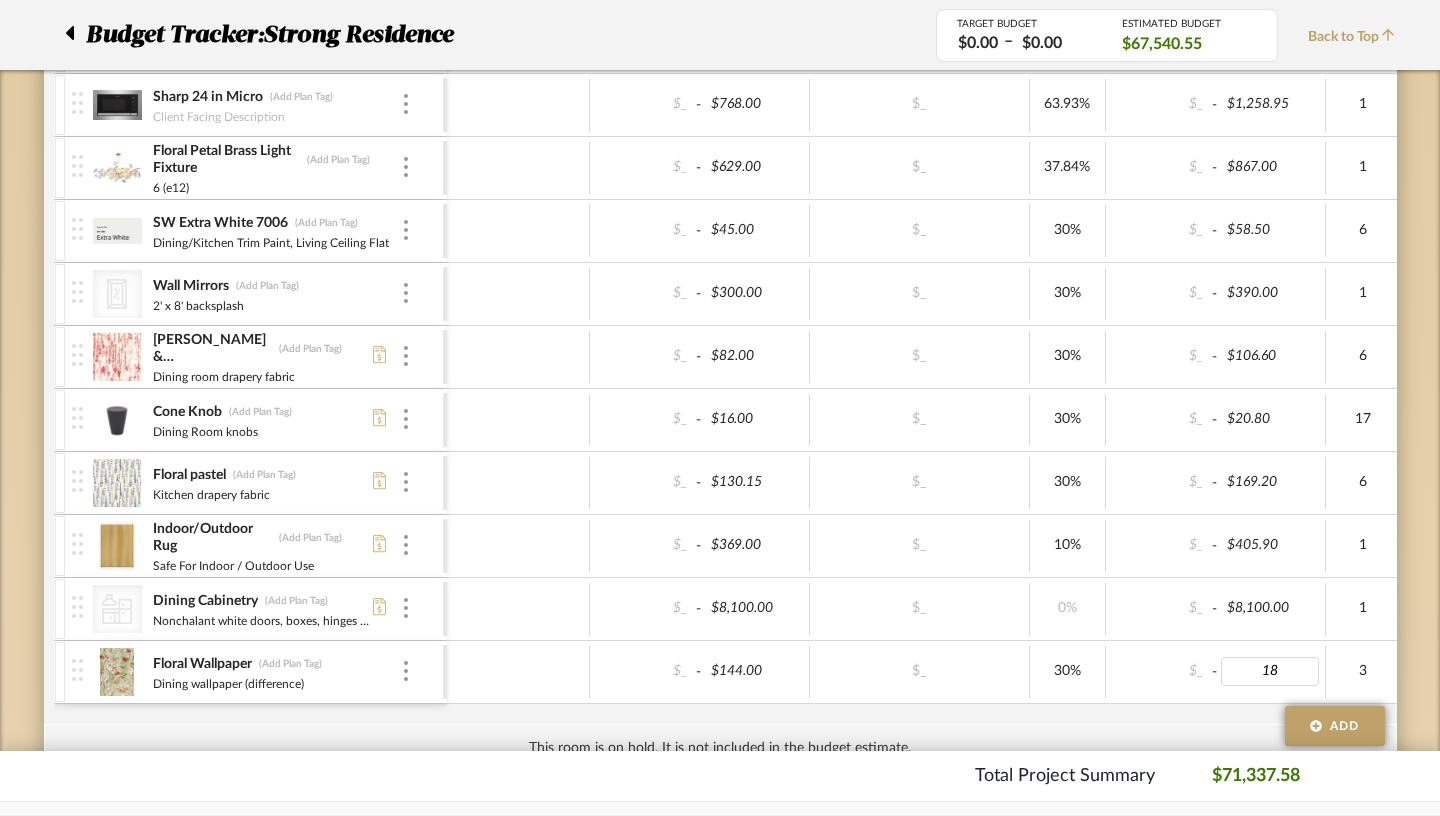 type on "180" 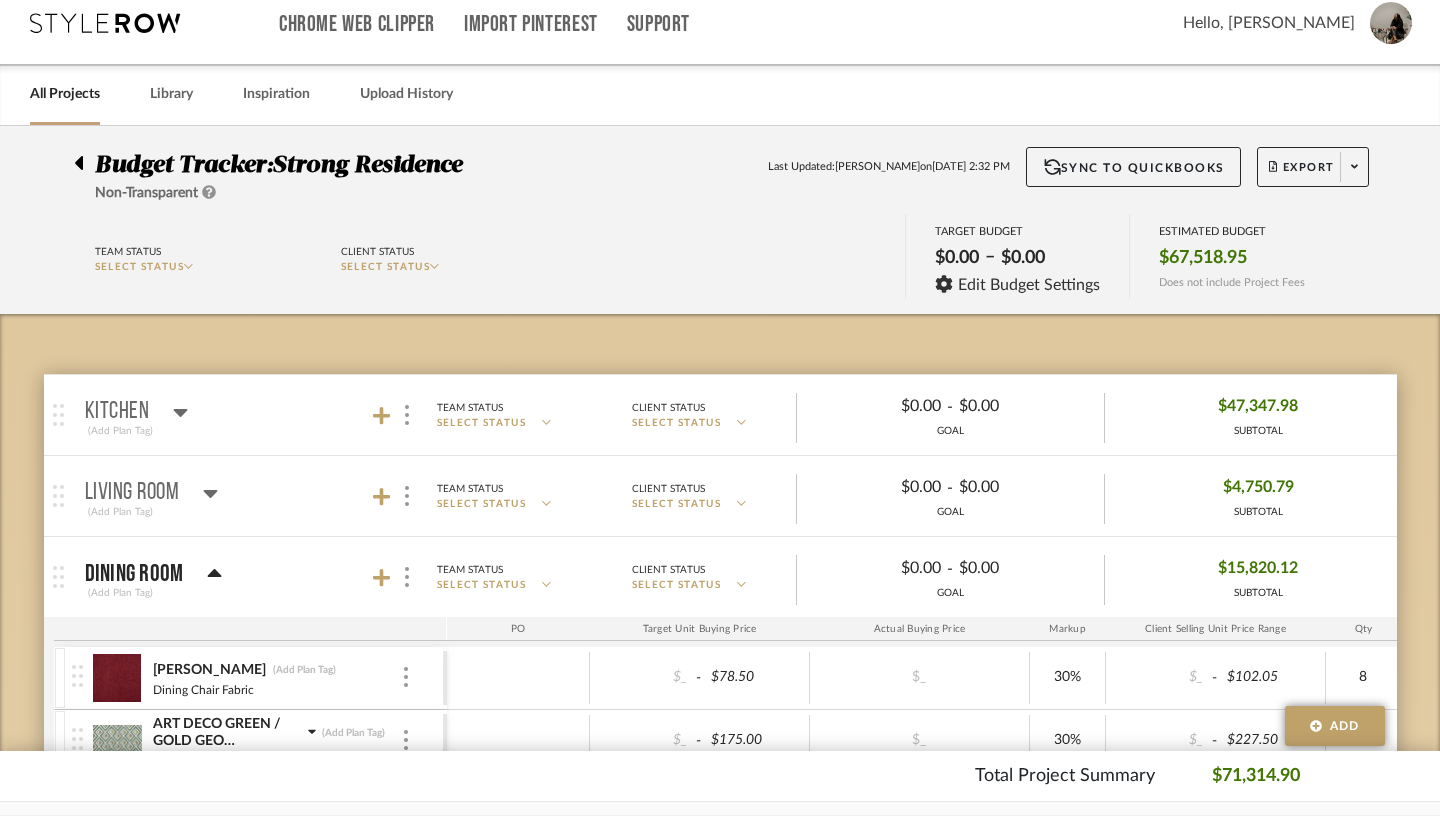 scroll, scrollTop: 0, scrollLeft: 0, axis: both 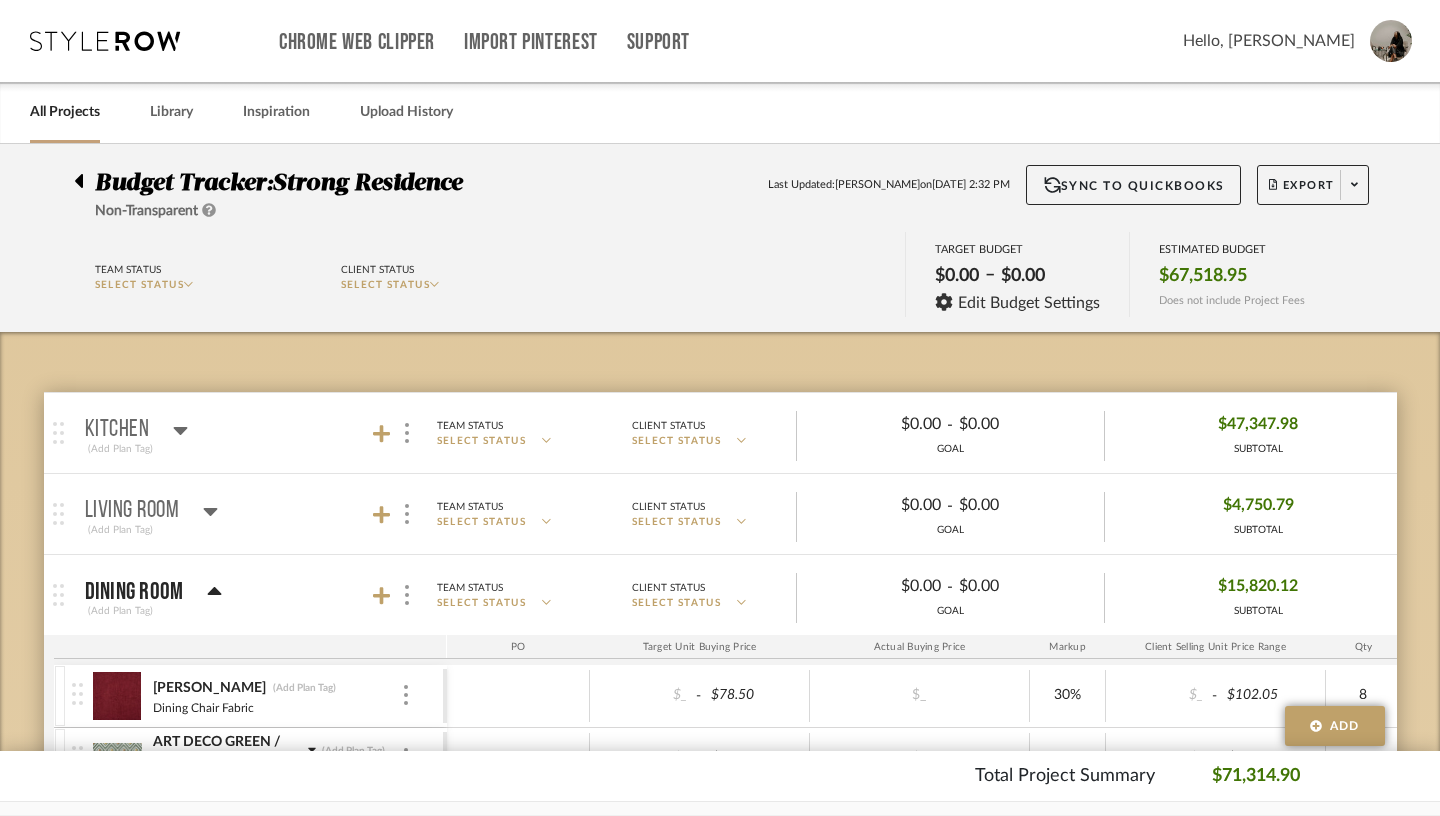 click 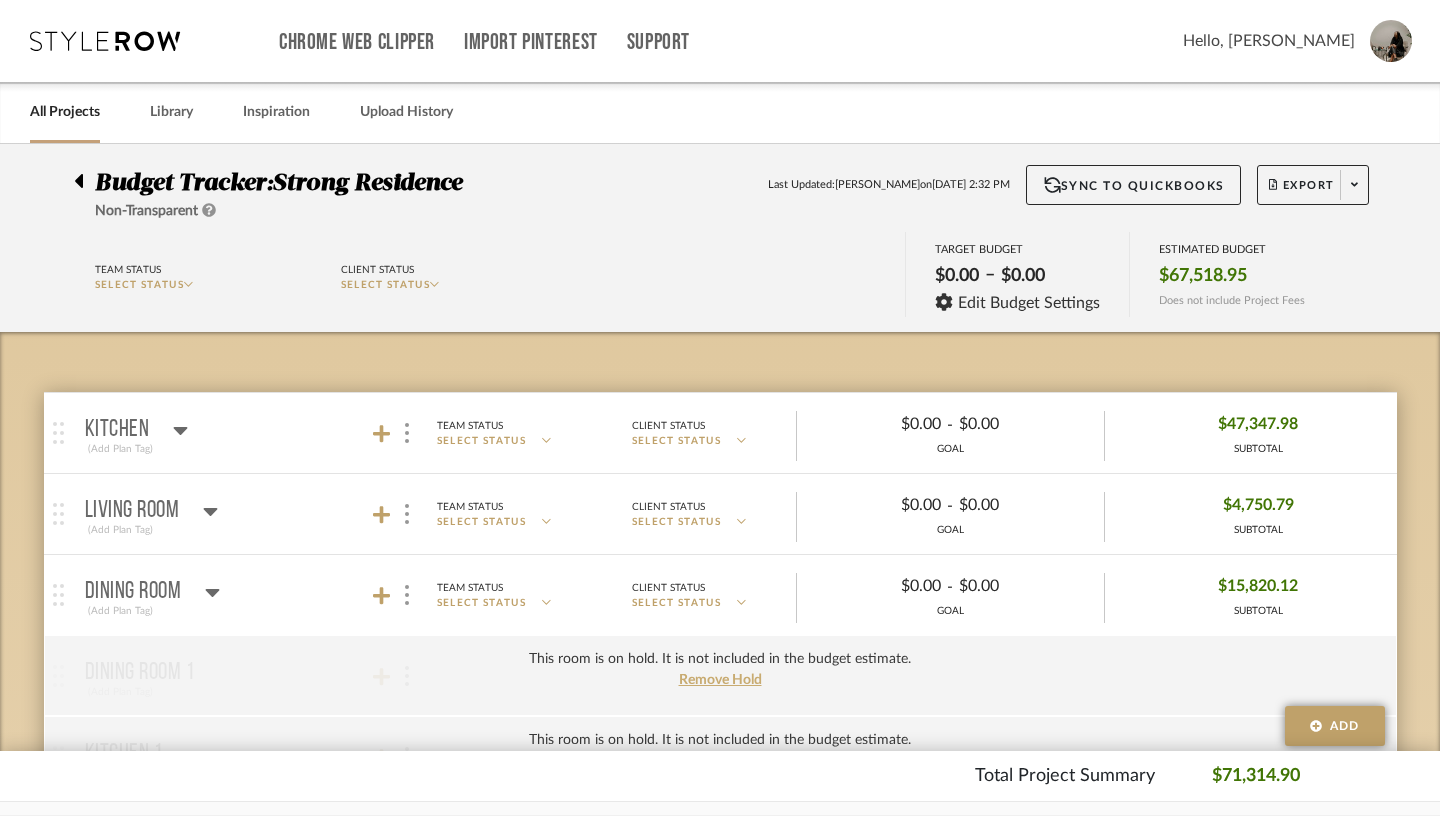 click 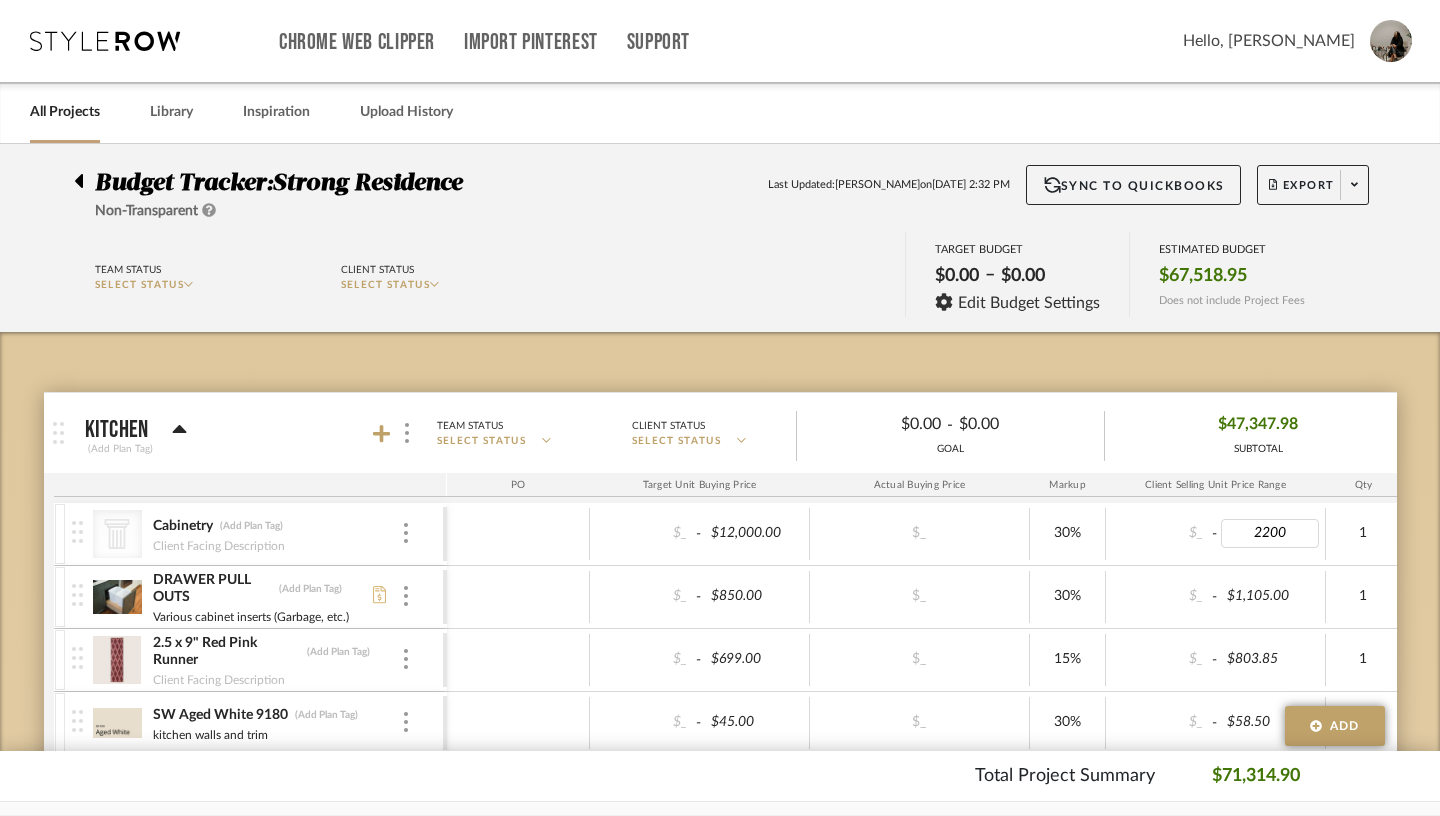 type on "22000" 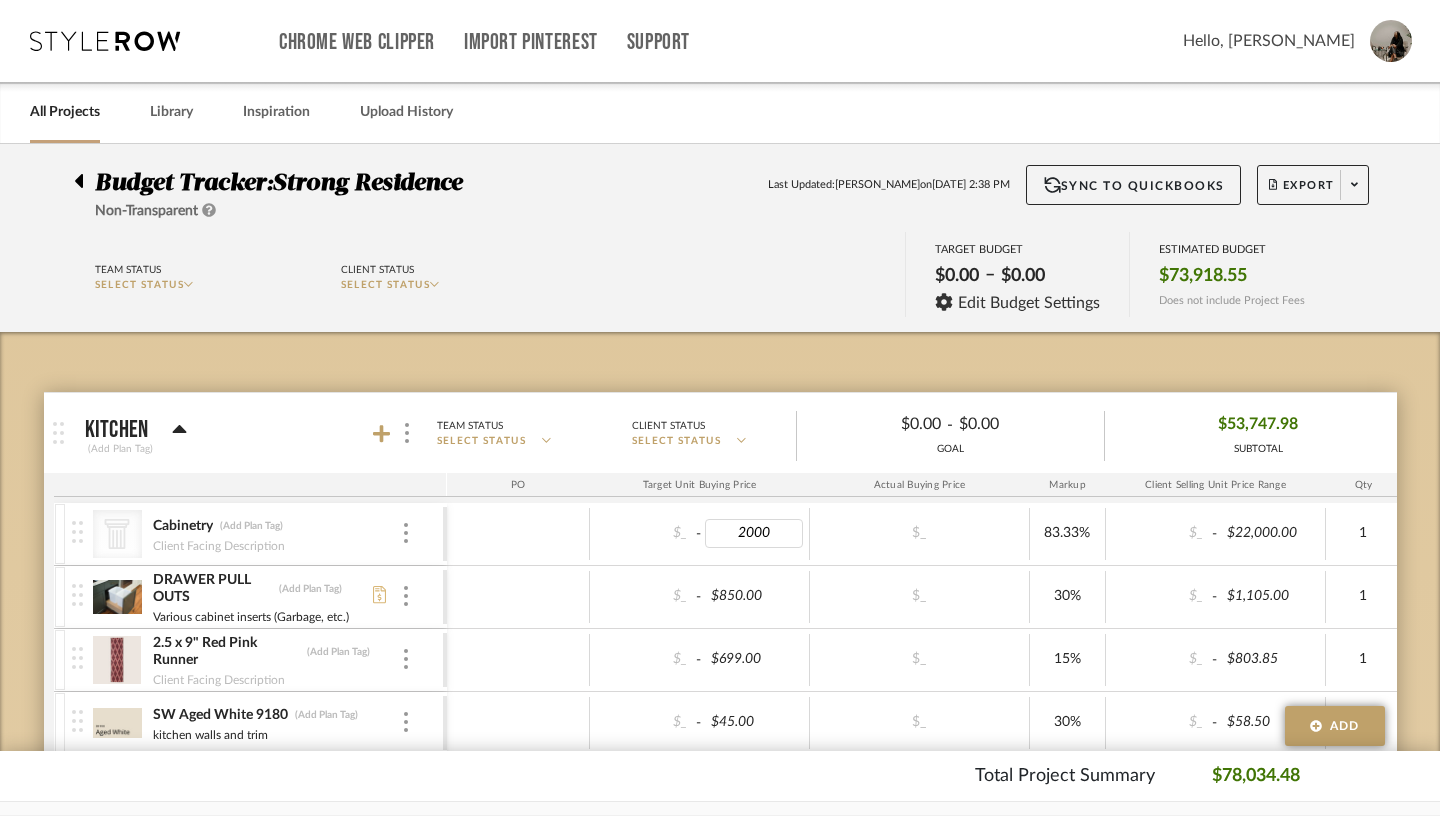 type on "20000" 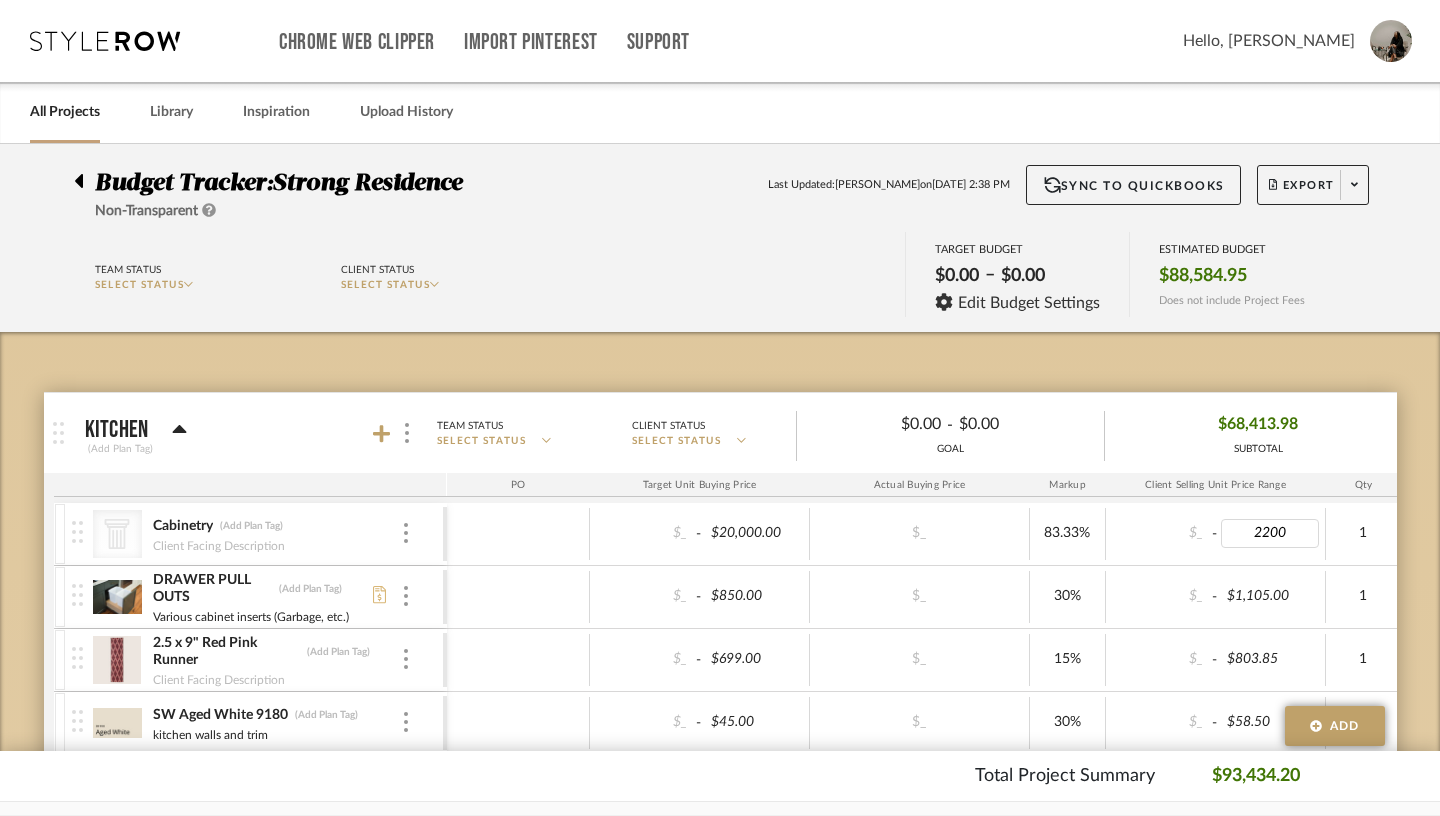 type on "22000" 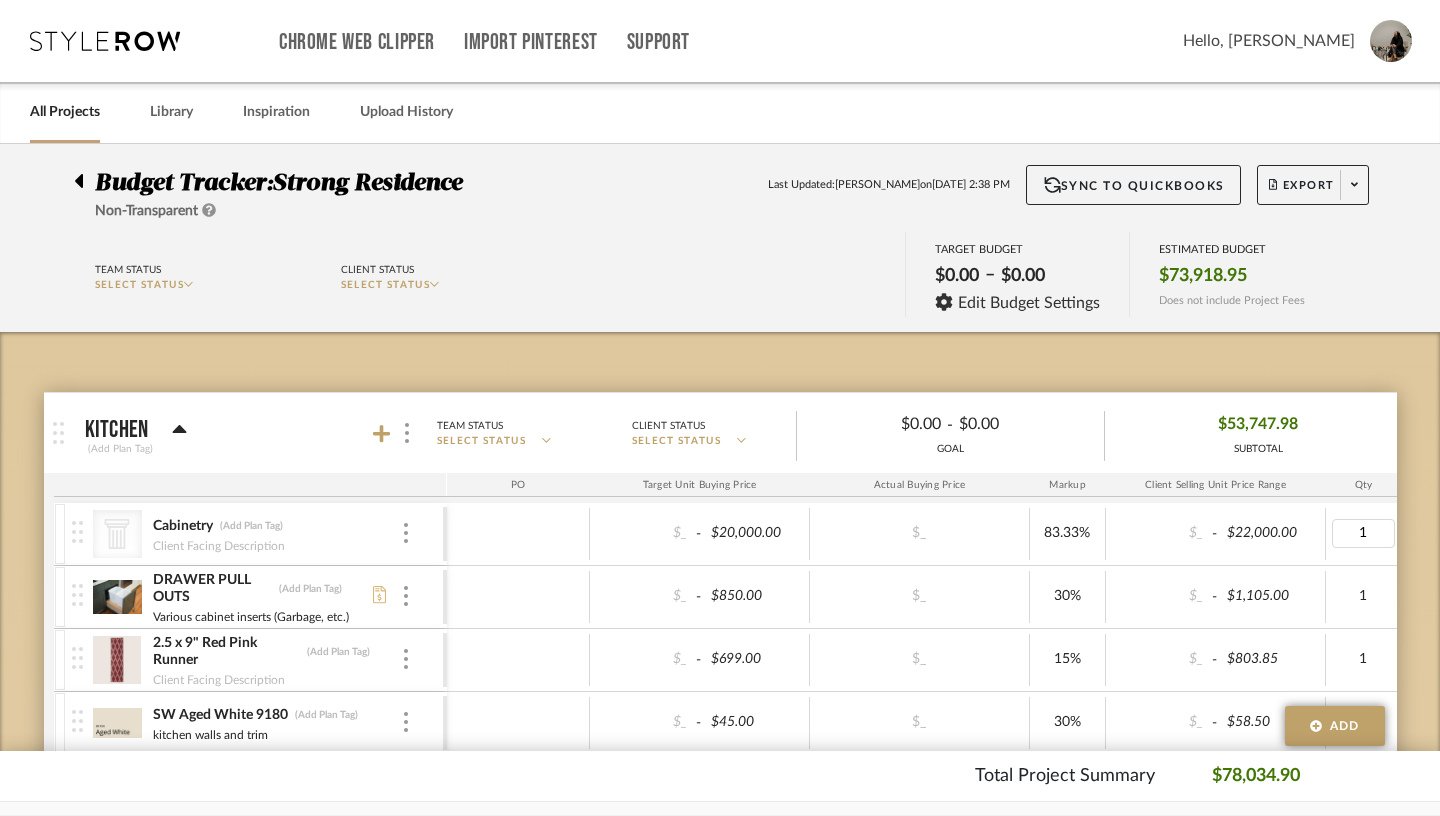 scroll, scrollTop: 0, scrollLeft: 51, axis: horizontal 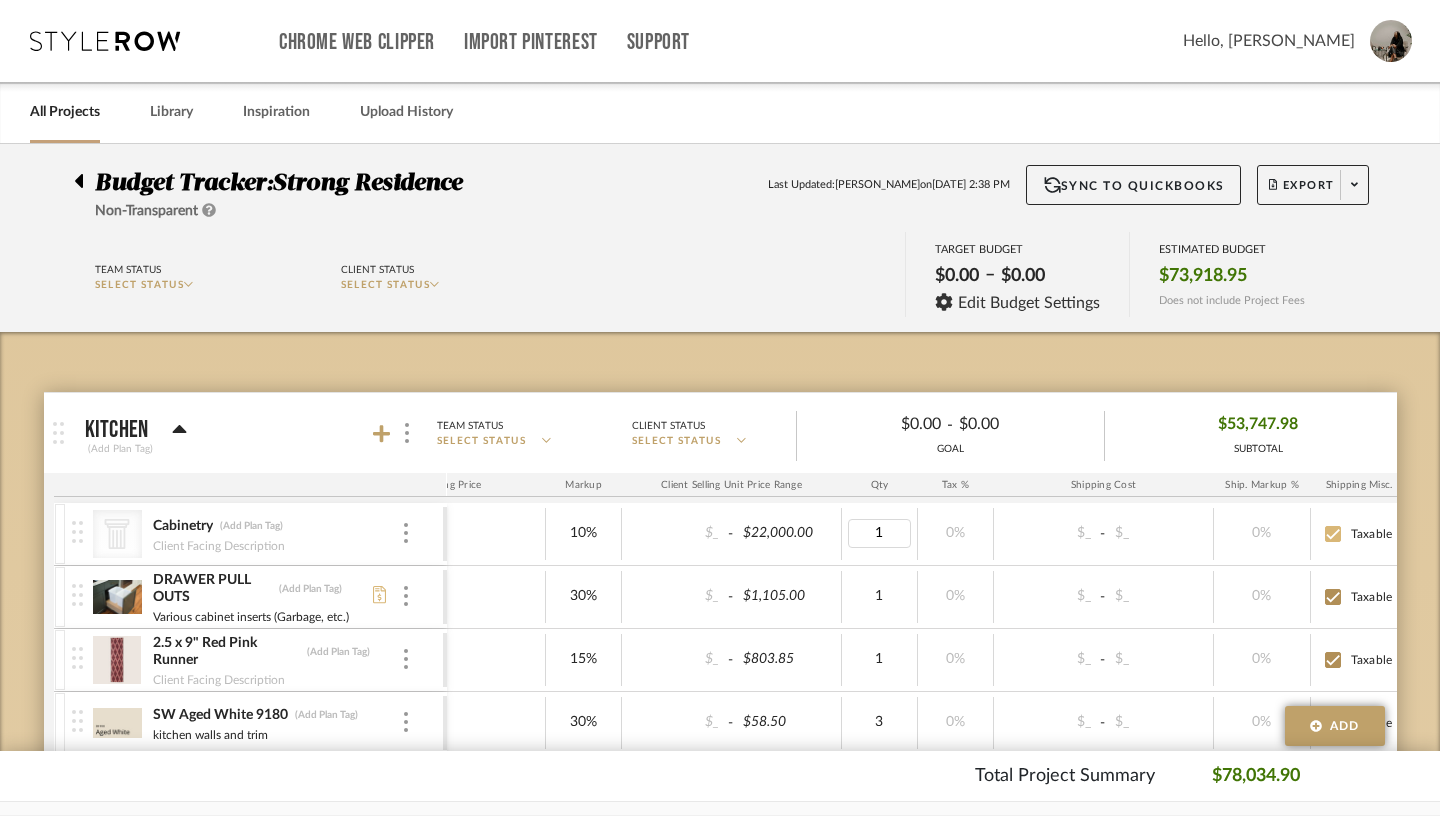 click on "Taxable" at bounding box center [1333, 534] 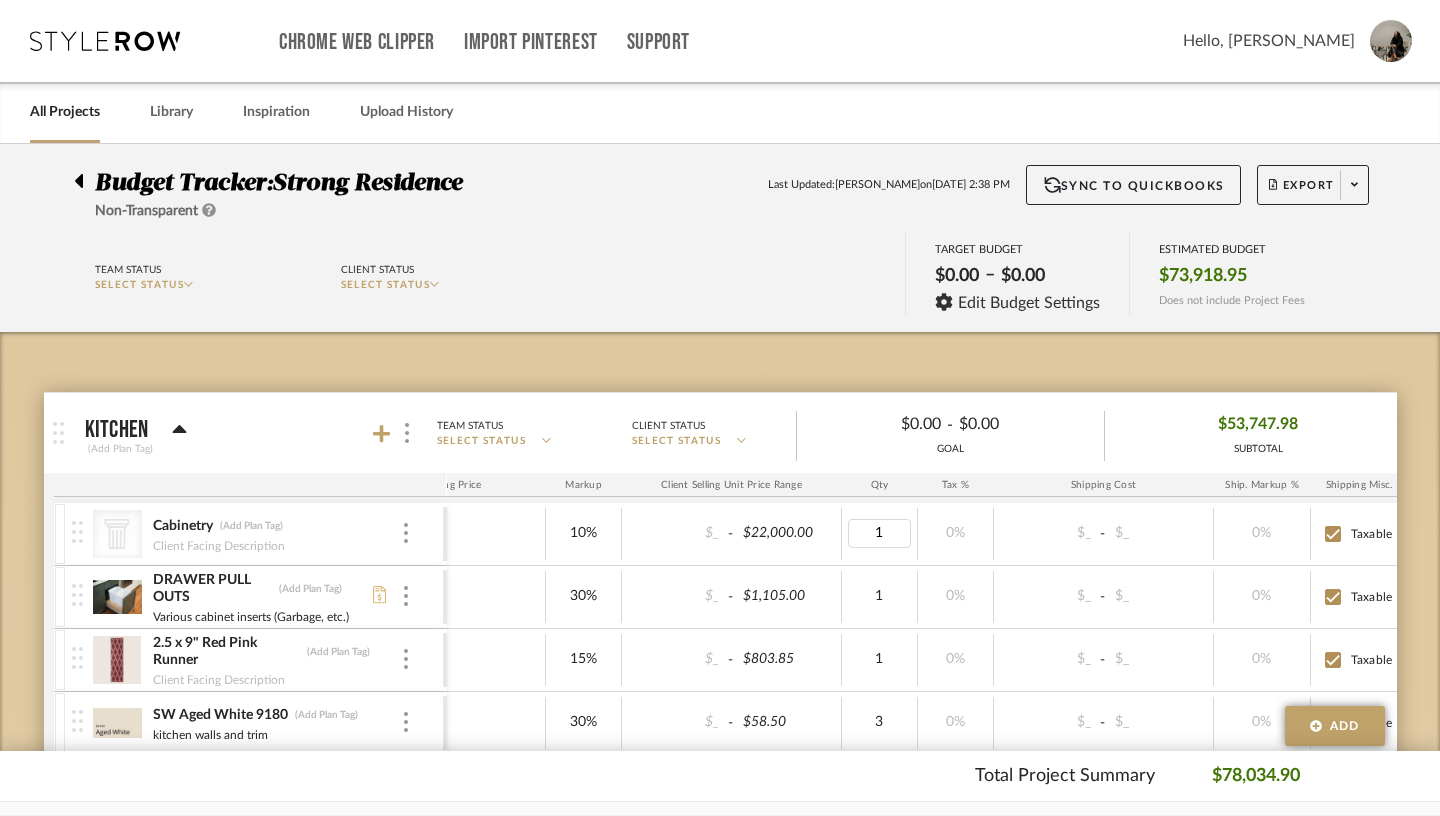 checkbox on "false" 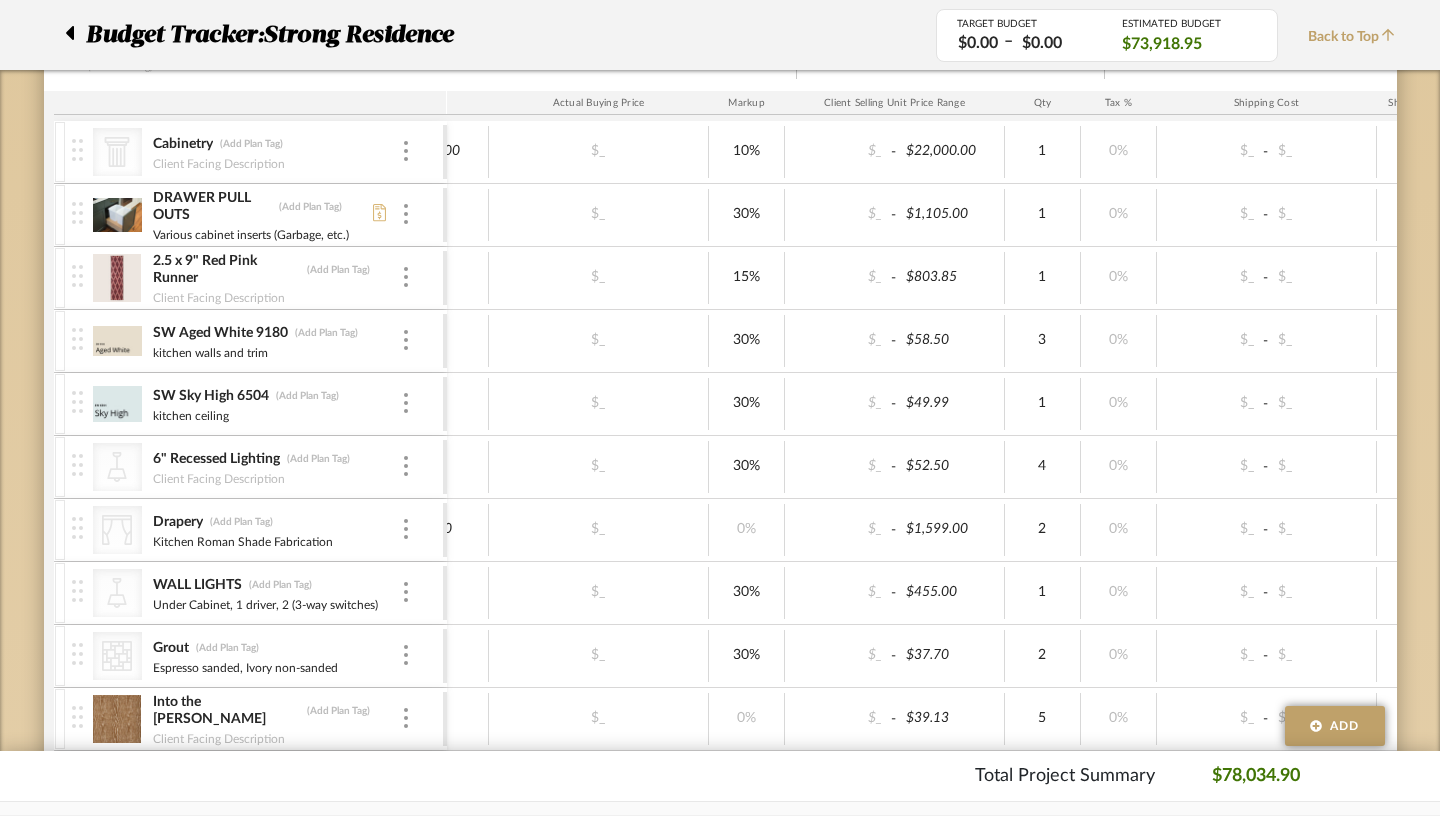 scroll, scrollTop: 356, scrollLeft: 0, axis: vertical 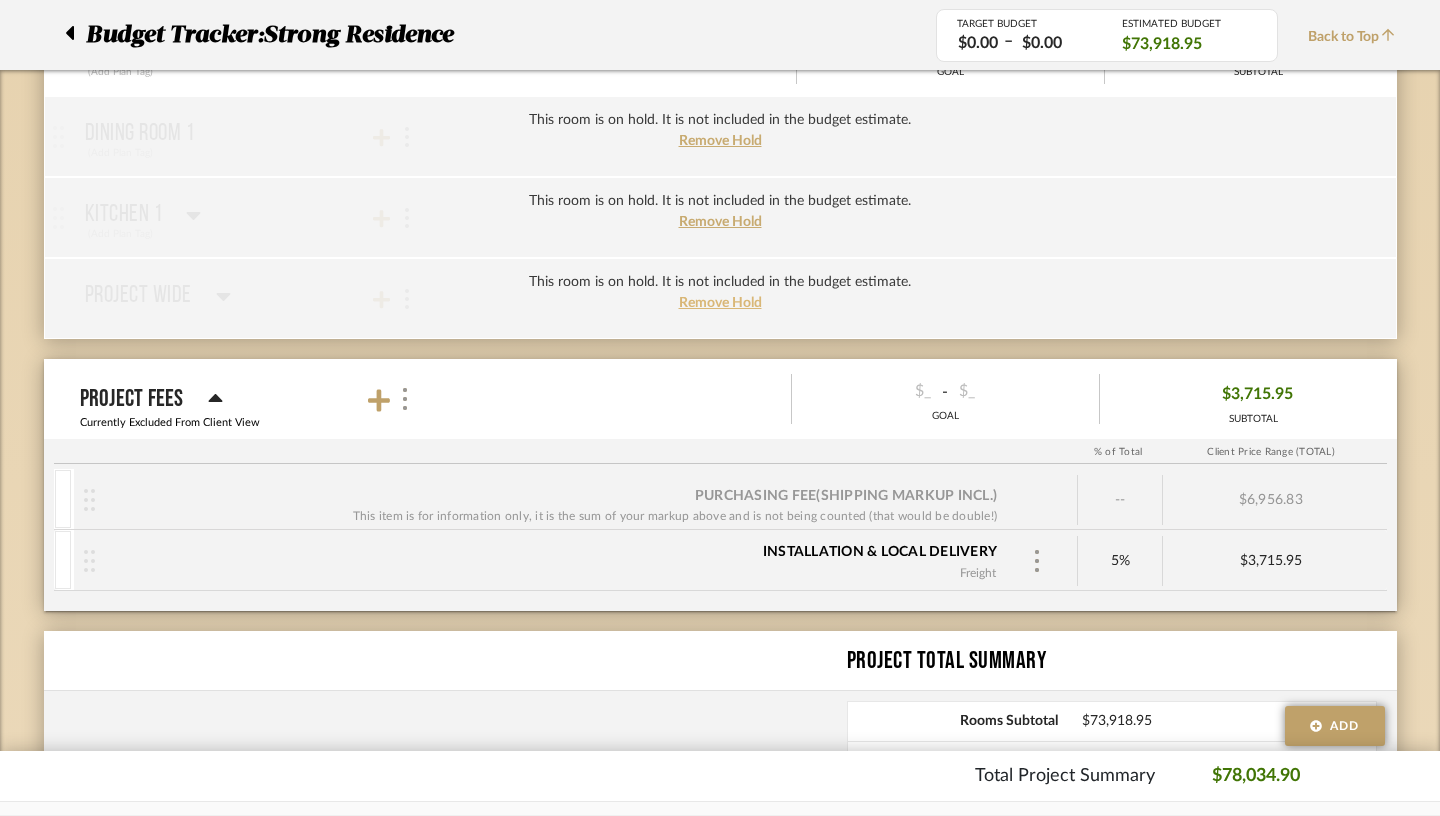 click on "Remove Hold" 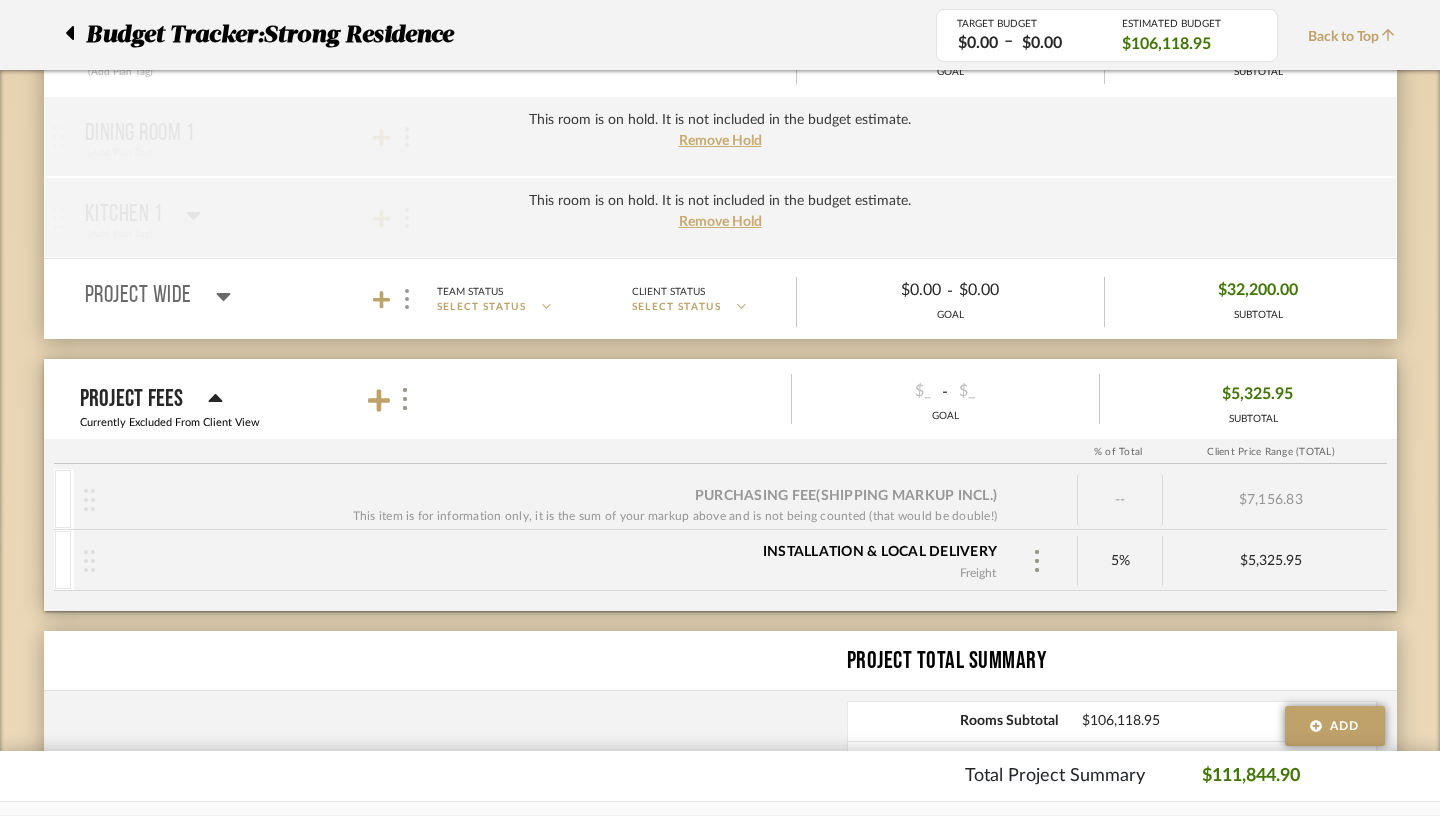 click 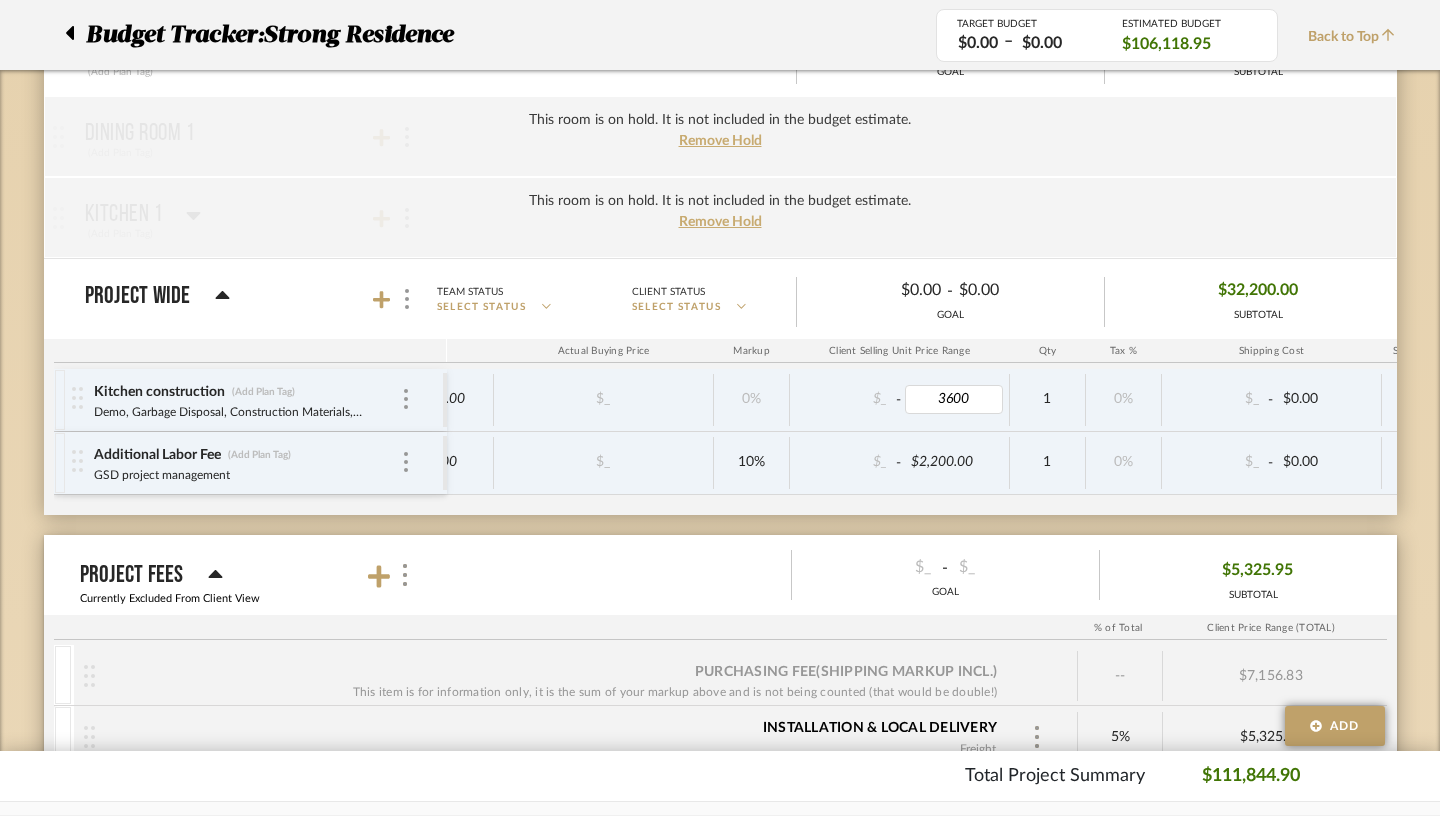 type on "36000" 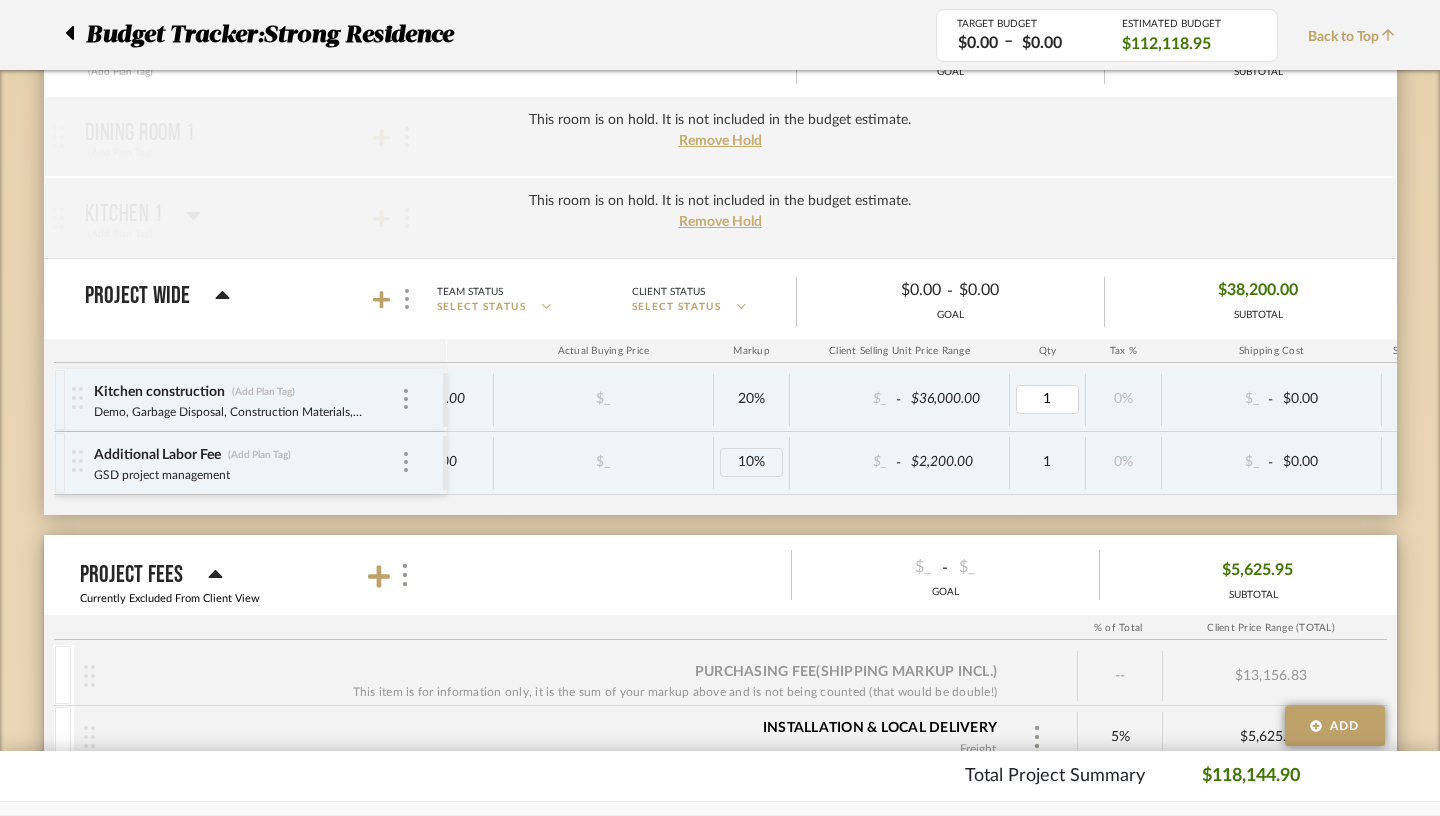 scroll, scrollTop: 0, scrollLeft: 299, axis: horizontal 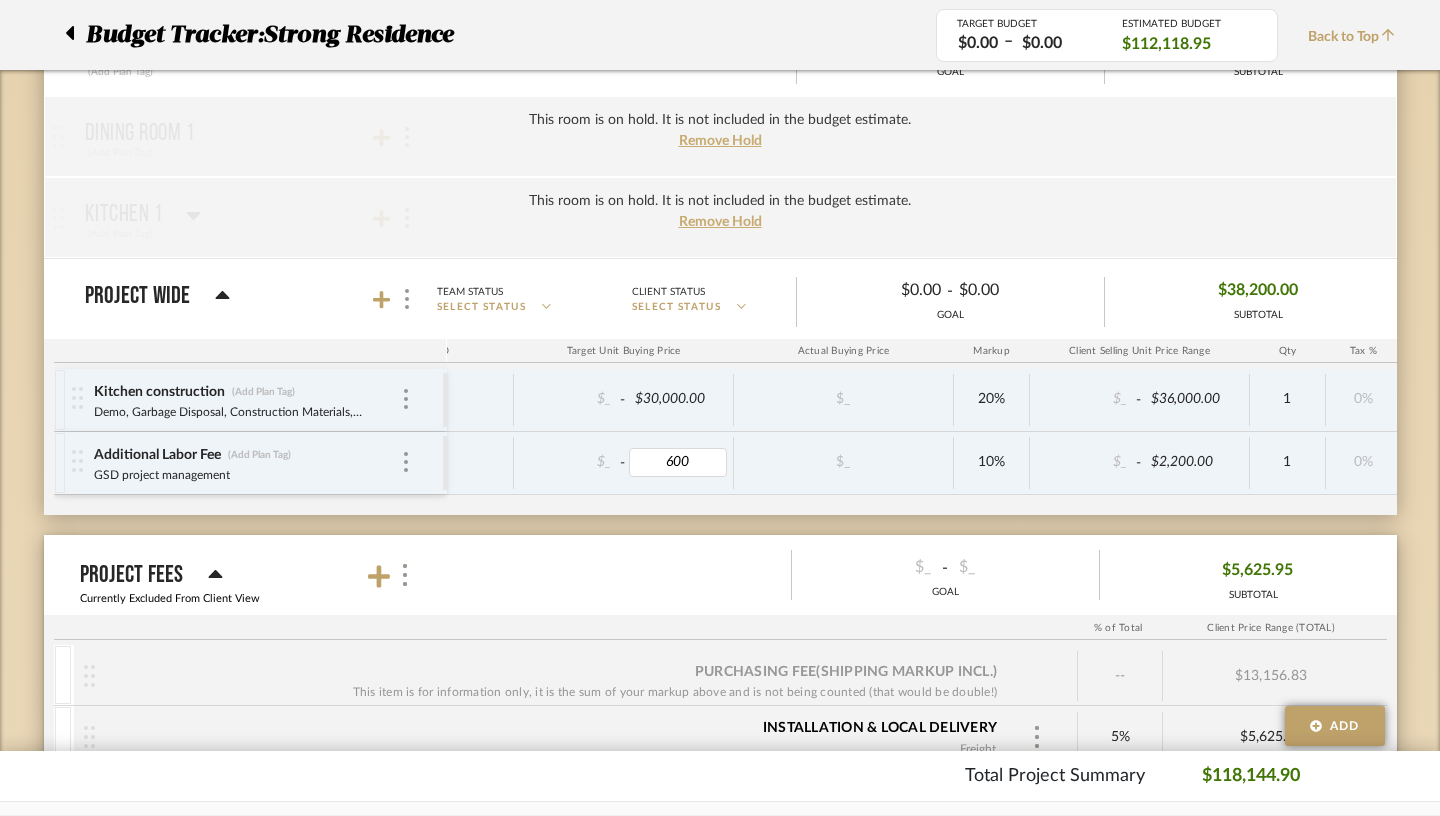 type on "6000" 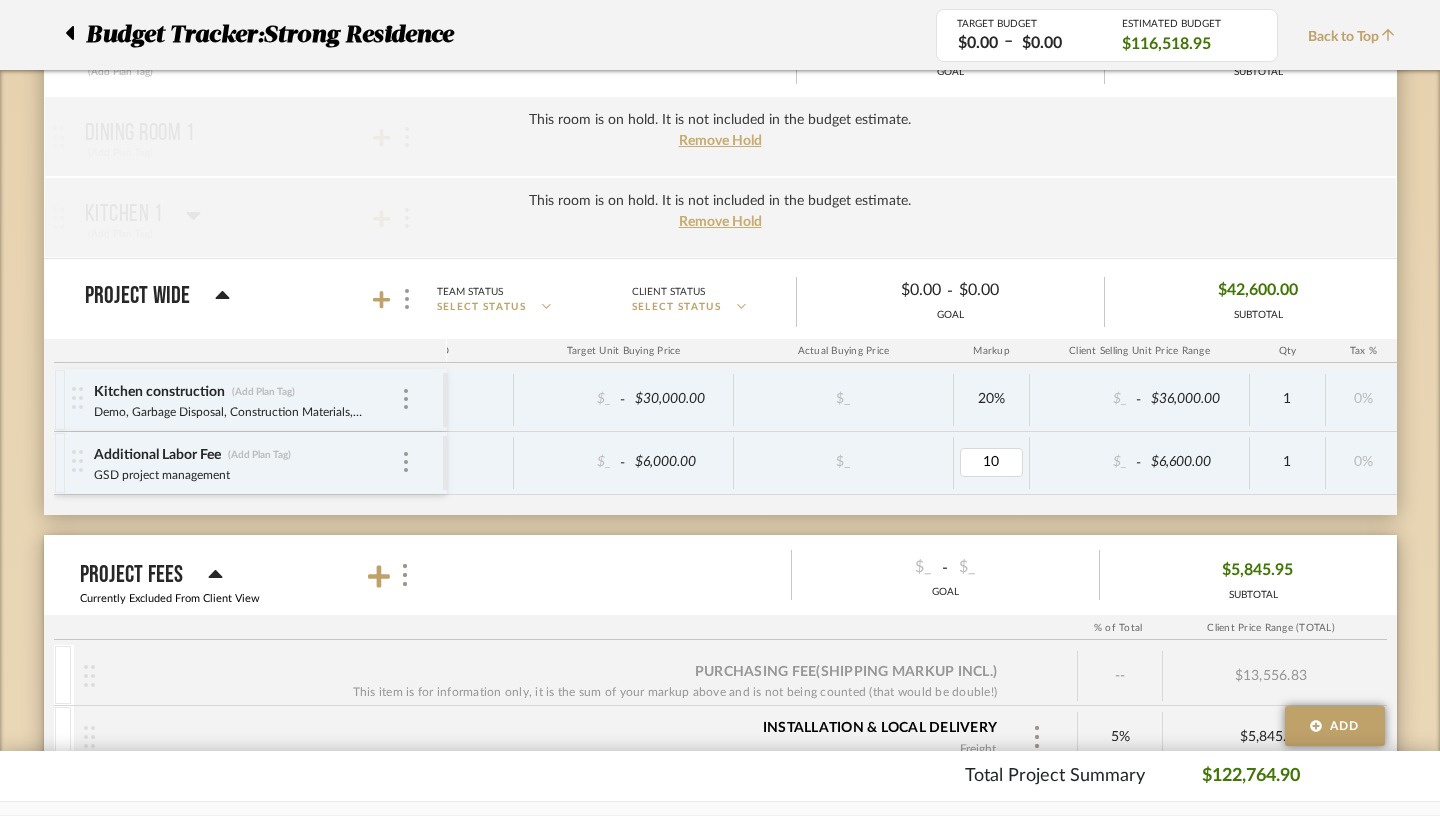 type on "0" 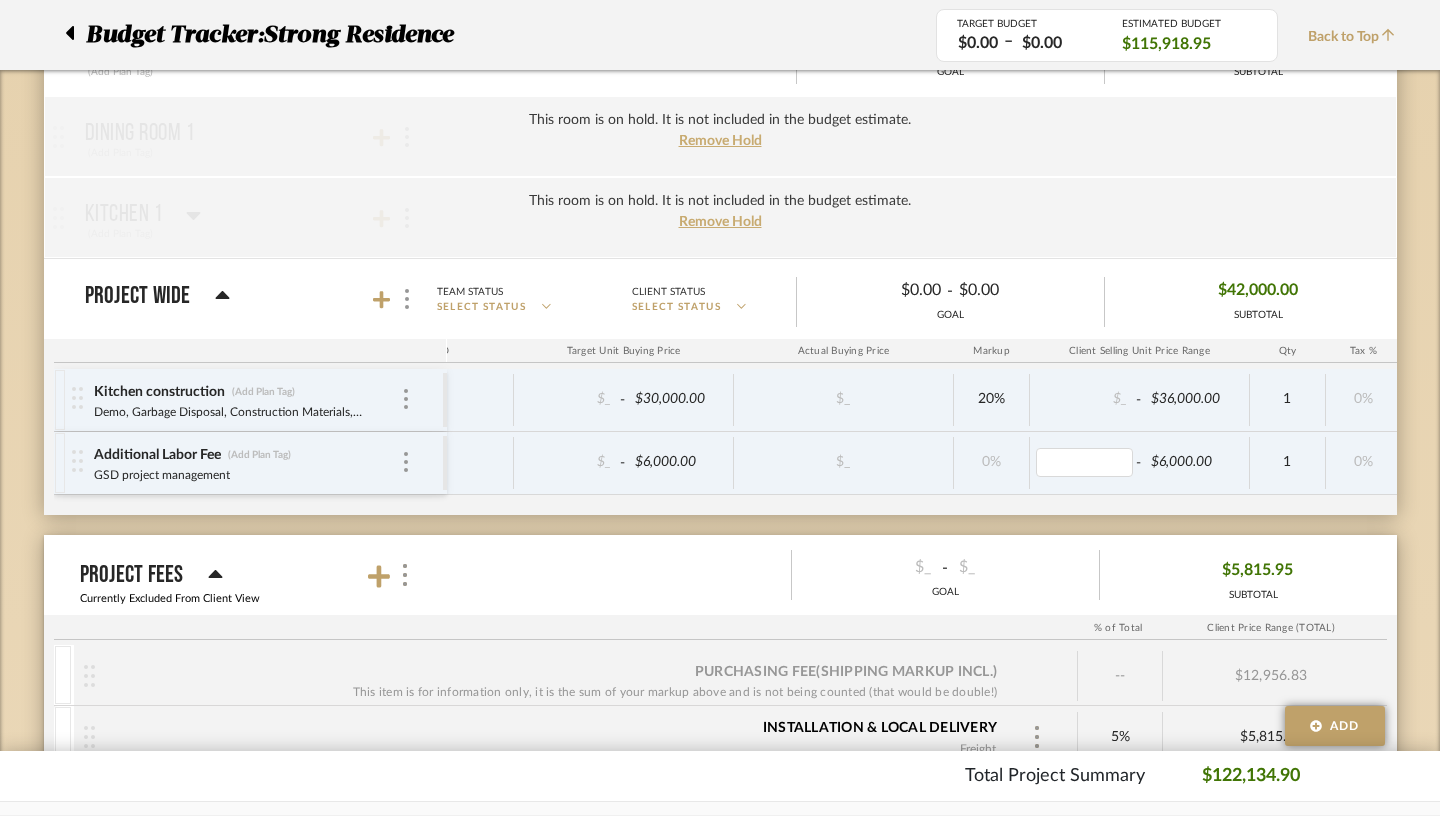click on "Kitchen   (Add Plan Tag)  Team Status SELECT STATUS  Client Status SELECT STATUS   $0.00  -  $0.00  GOAL $53,747.98 SUBTOTAL  PO  Target Unit Buying Price Actual Buying Price Markup Client Selling Unit Price Range Qty Tax % Shipping Cost Ship. Markup % Shipping Misc.  Client Extended Price
CategoryIconArchitectural
Created with Sketch.
Cabinetry   (Add Plan Tag)   Client Facing Description   $_  -  $20,000.00   $_   10%   $_  -  $22,000.00   1   0%   $_  -  $_   0%  Taxable  $22,000.00   DRAWER PULL OUTS   (Add Plan Tag)   Various cabinet inserts (Garbage, etc.)   $_  -  $850.00   $_   30%   $_  -  $1,105.00   1   0%   $_  -  $_   0%  Taxable  $1,105.00   2.5 x 9" Red  Pink Runner   (Add Plan Tag)   Client Facing Description   $_  -  $699.00   $_   15%   $_  -  $803.85   1   0%   $_  -  $_   0%  Taxable  $803.85   SW Aged White 9180   (Add Plan Tag)   kitchen walls and trim   $_  -  $45.00   $_   30%   $_" 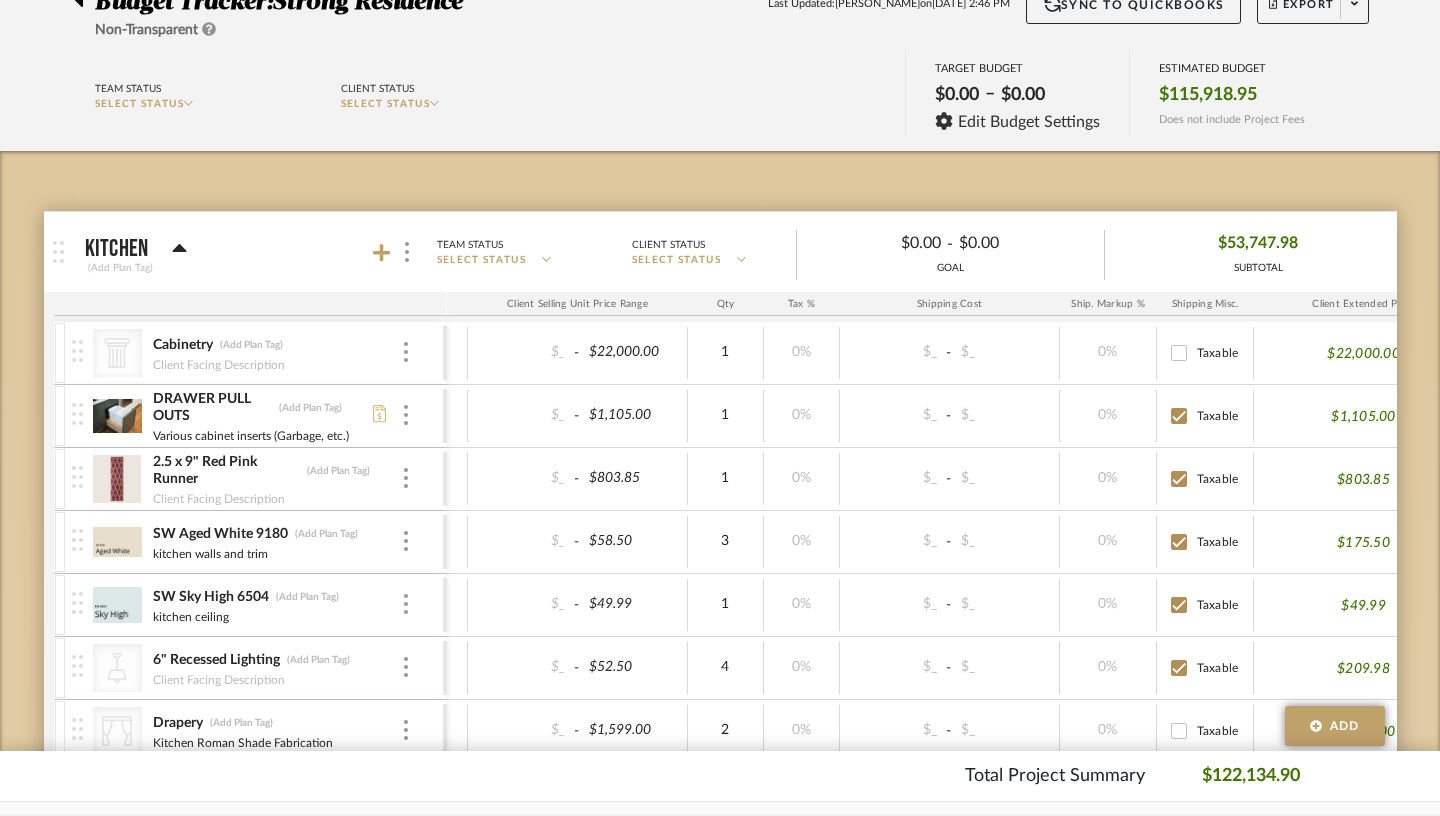 scroll, scrollTop: 183, scrollLeft: 0, axis: vertical 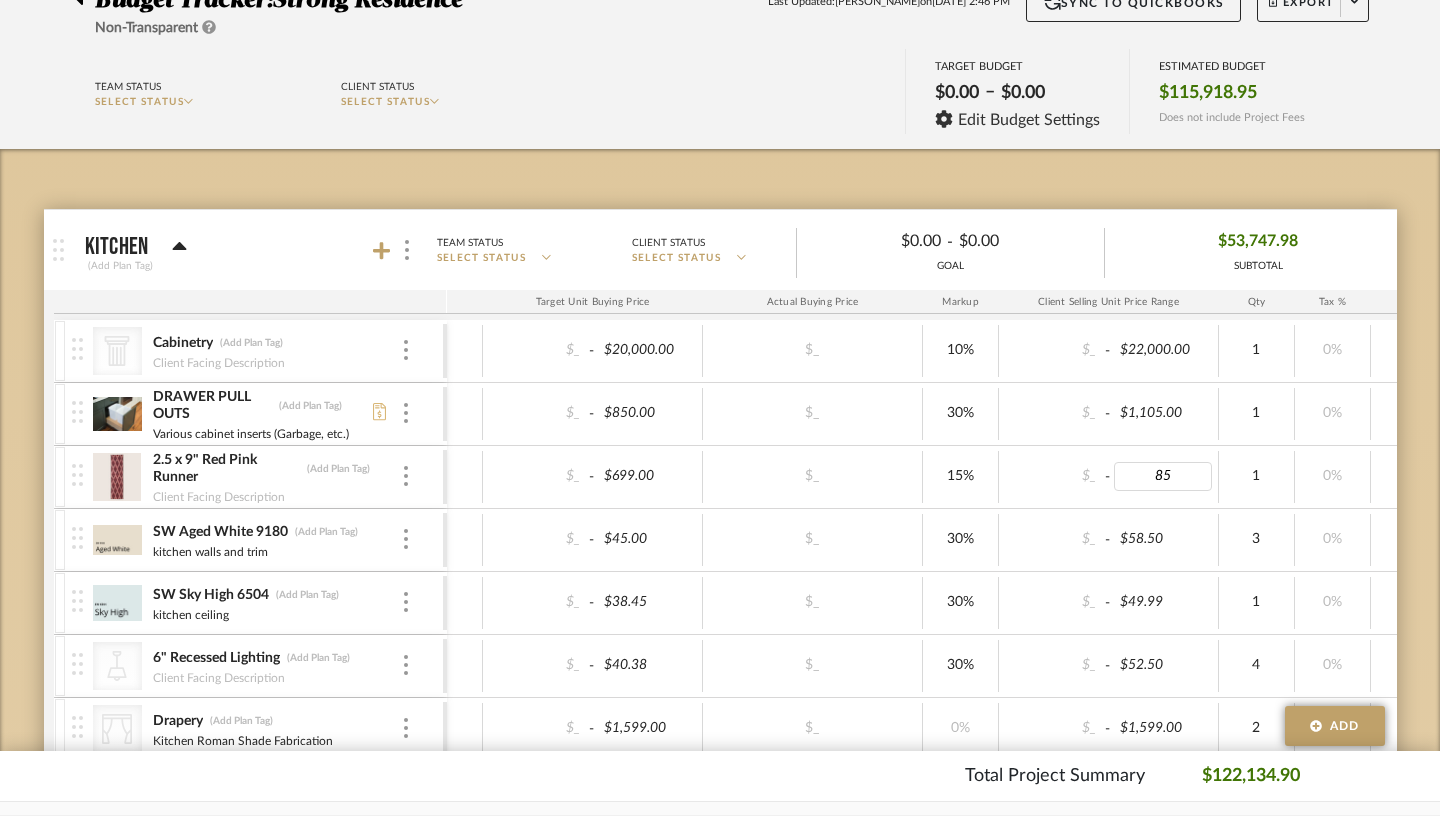 type on "850" 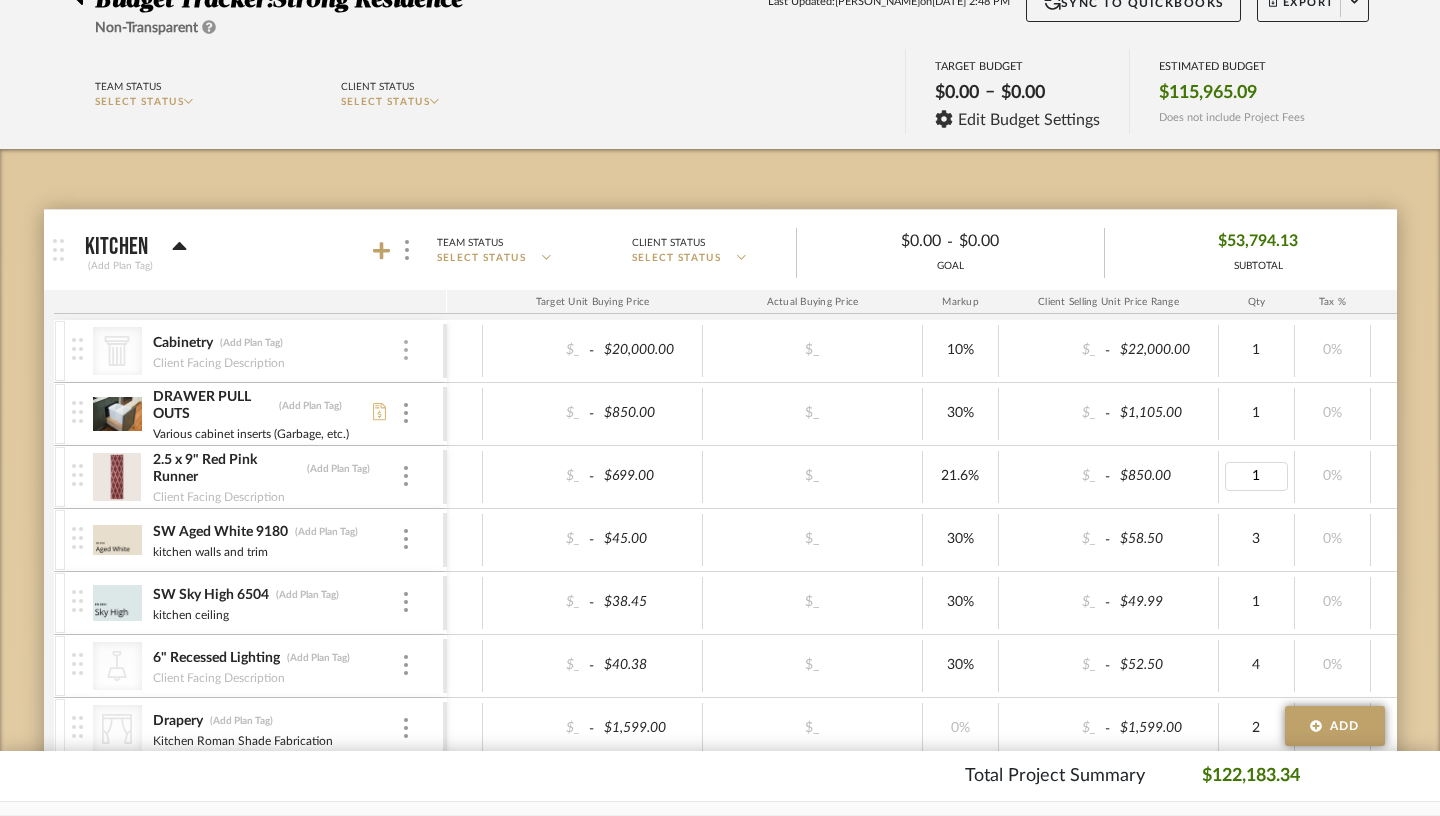 click at bounding box center [406, 350] 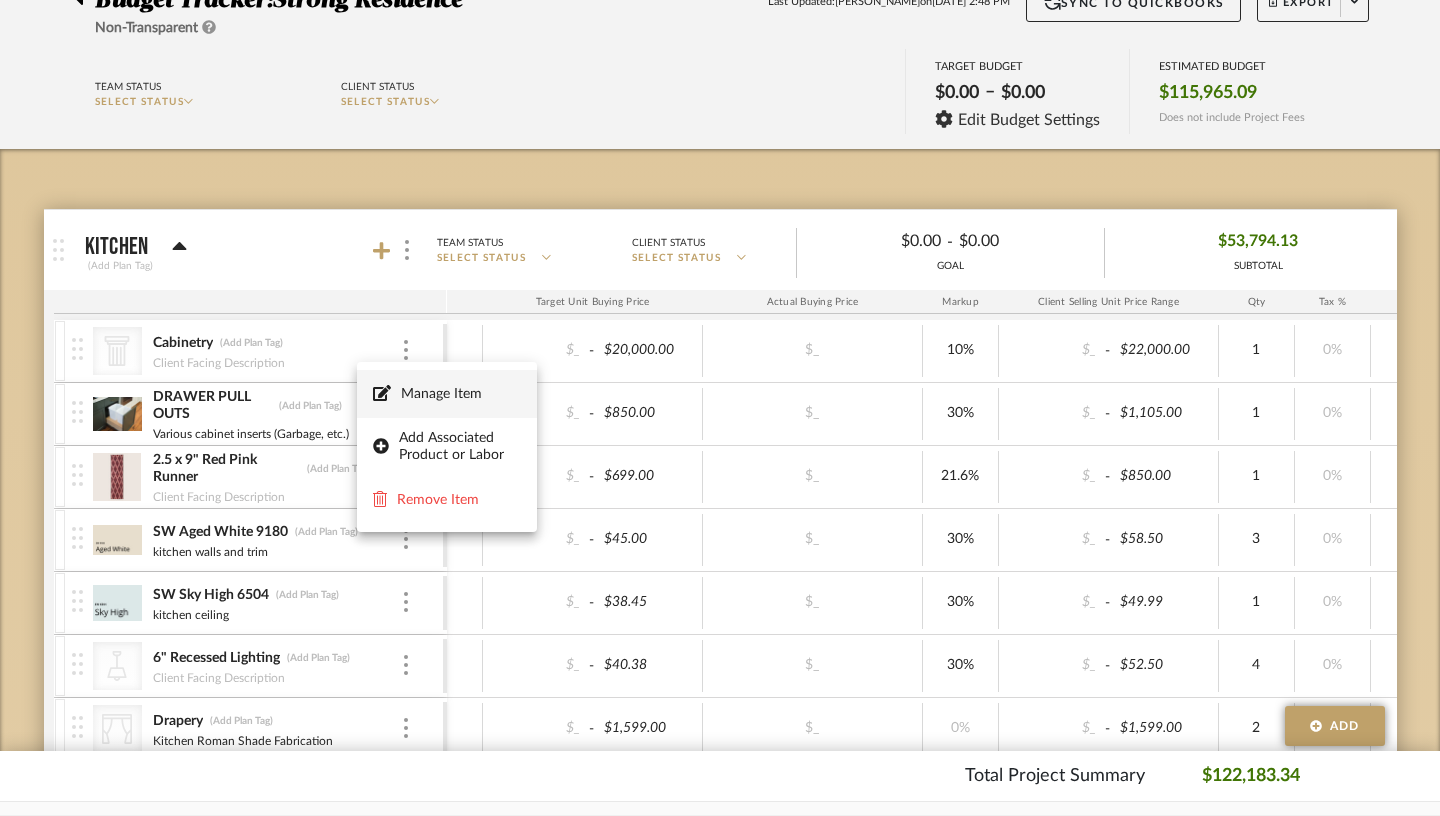 click on "Manage Item" at bounding box center [447, 394] 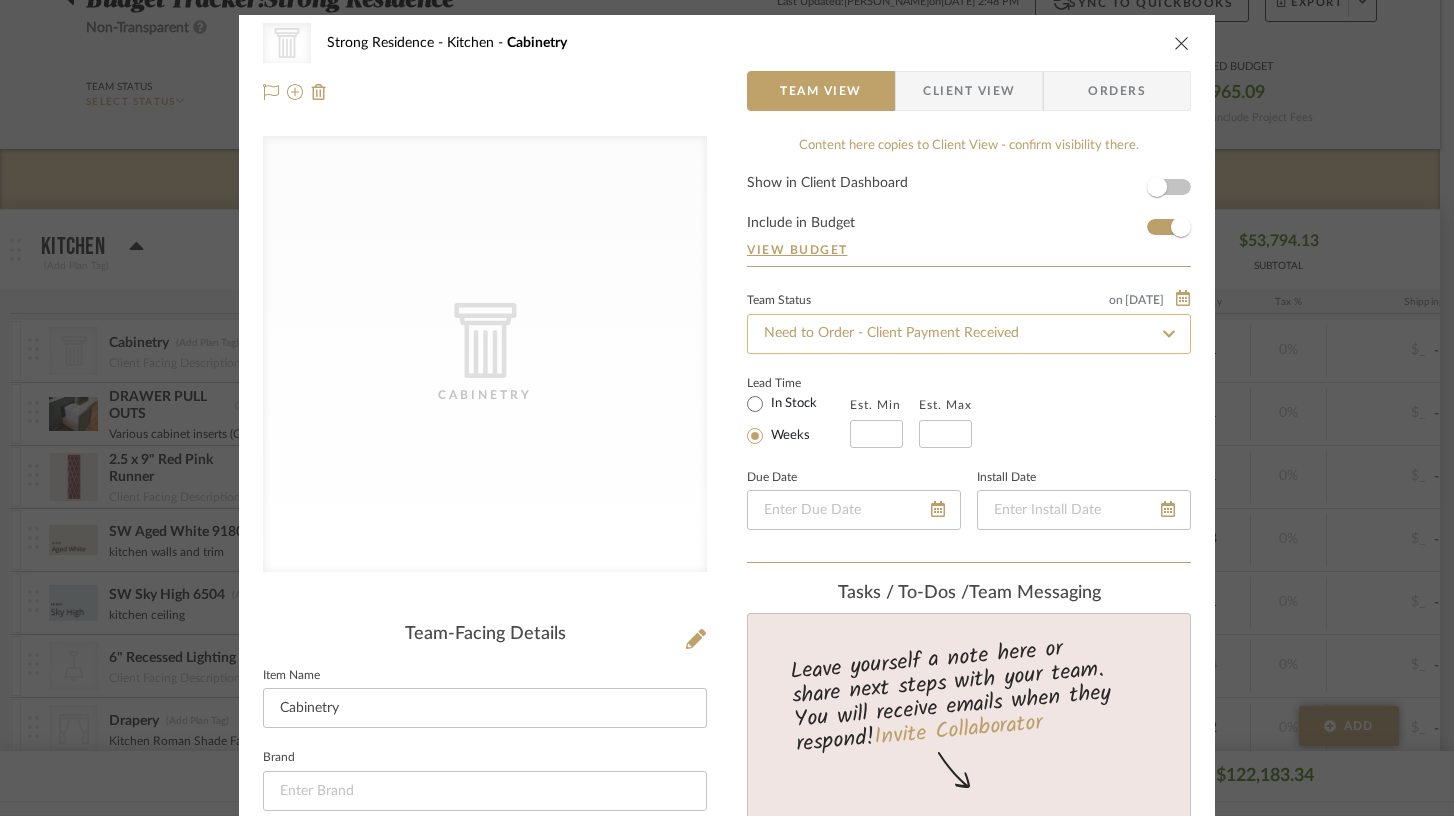 click on "Need to Order - Client Payment Received" 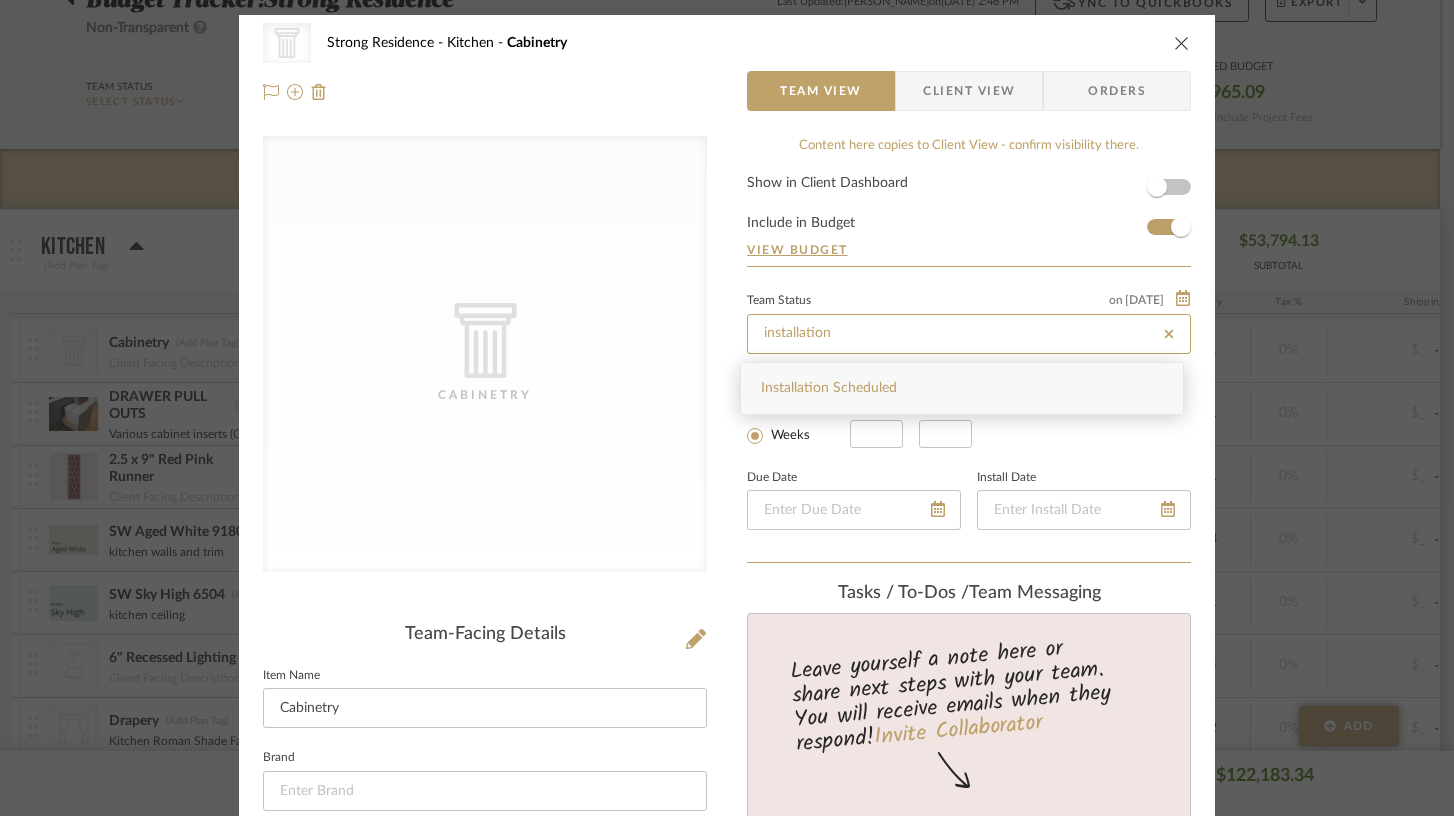 type on "installation" 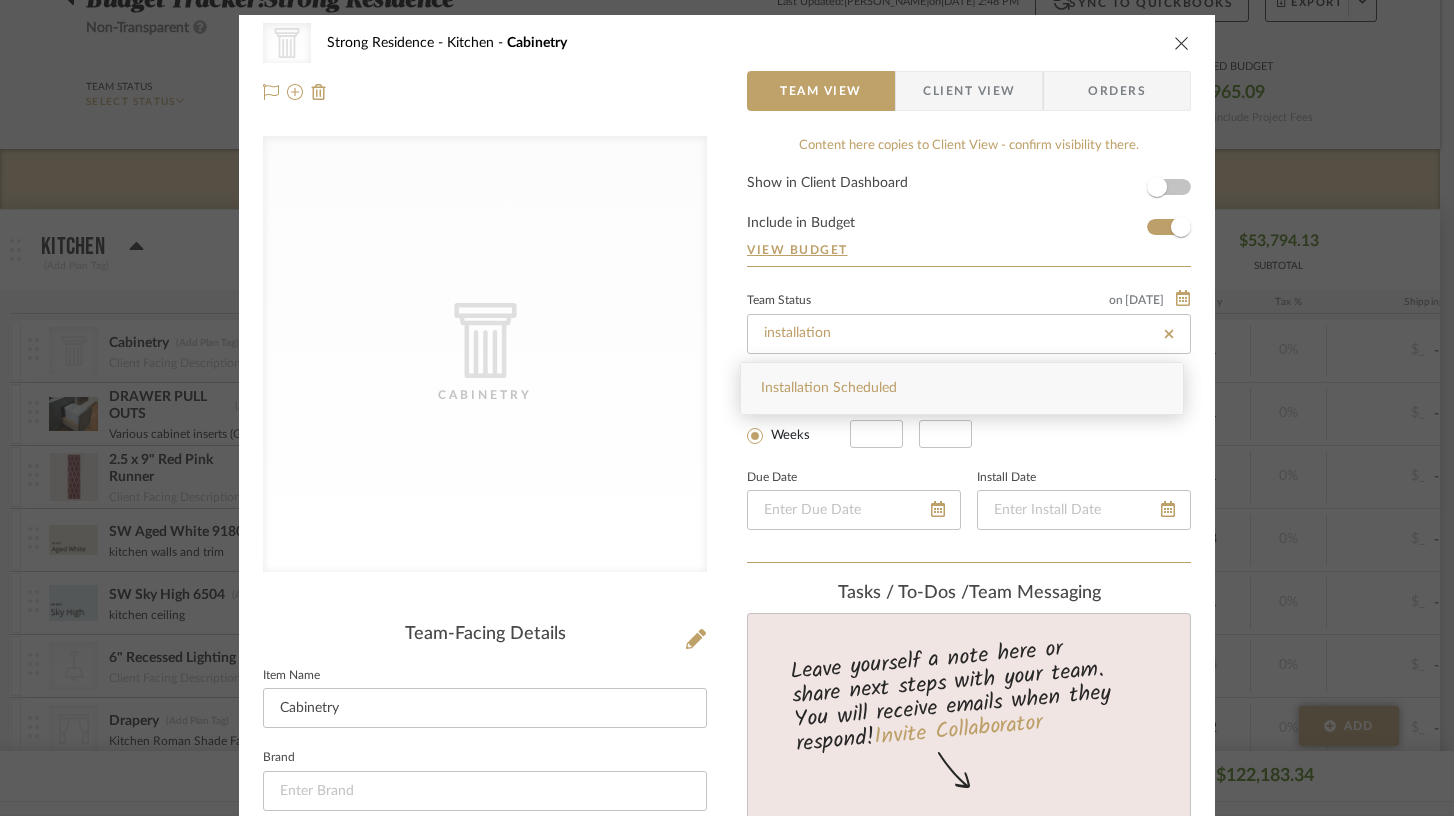 click on "Installation Scheduled" at bounding box center (829, 388) 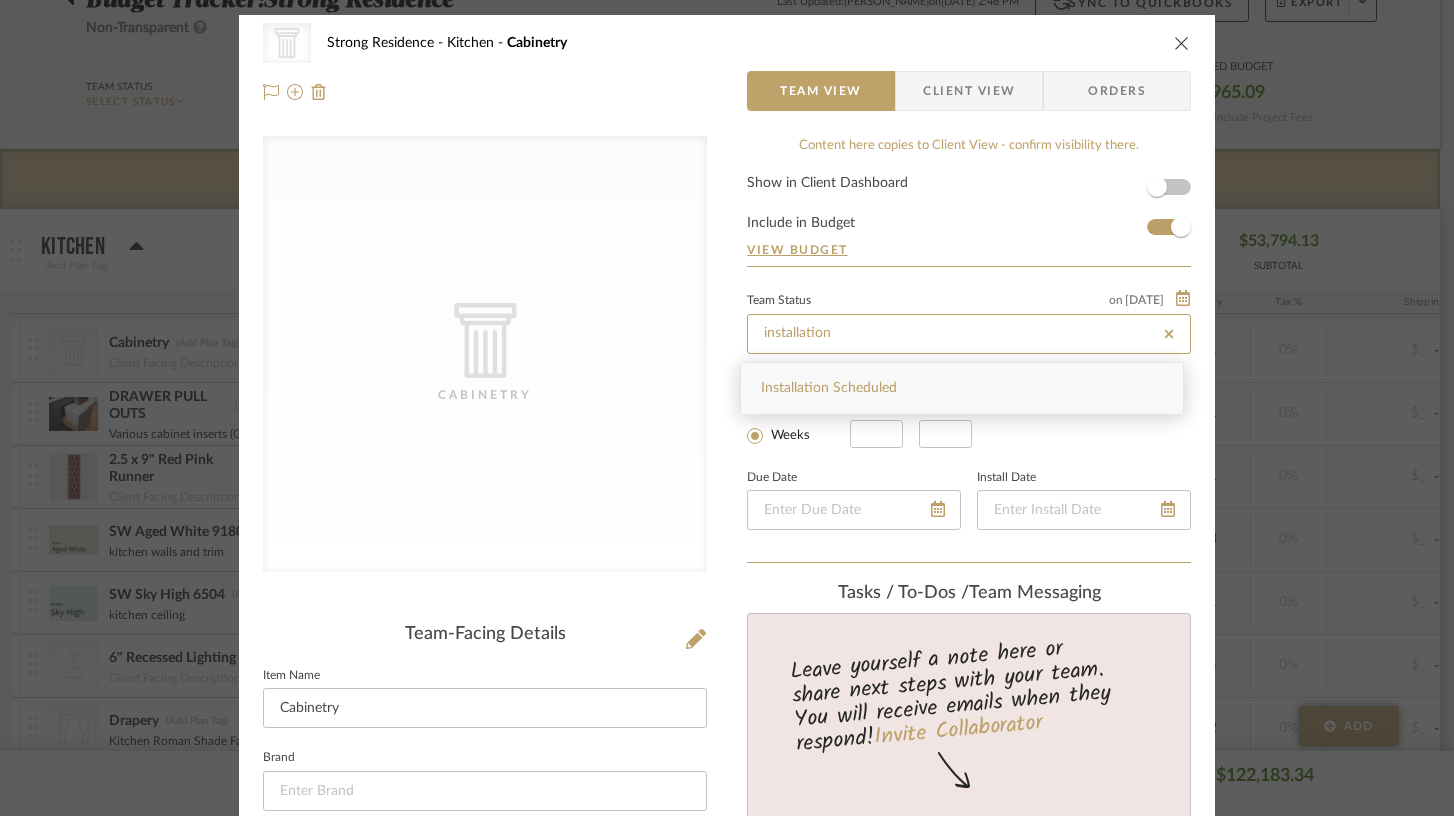 type on "[DATE]" 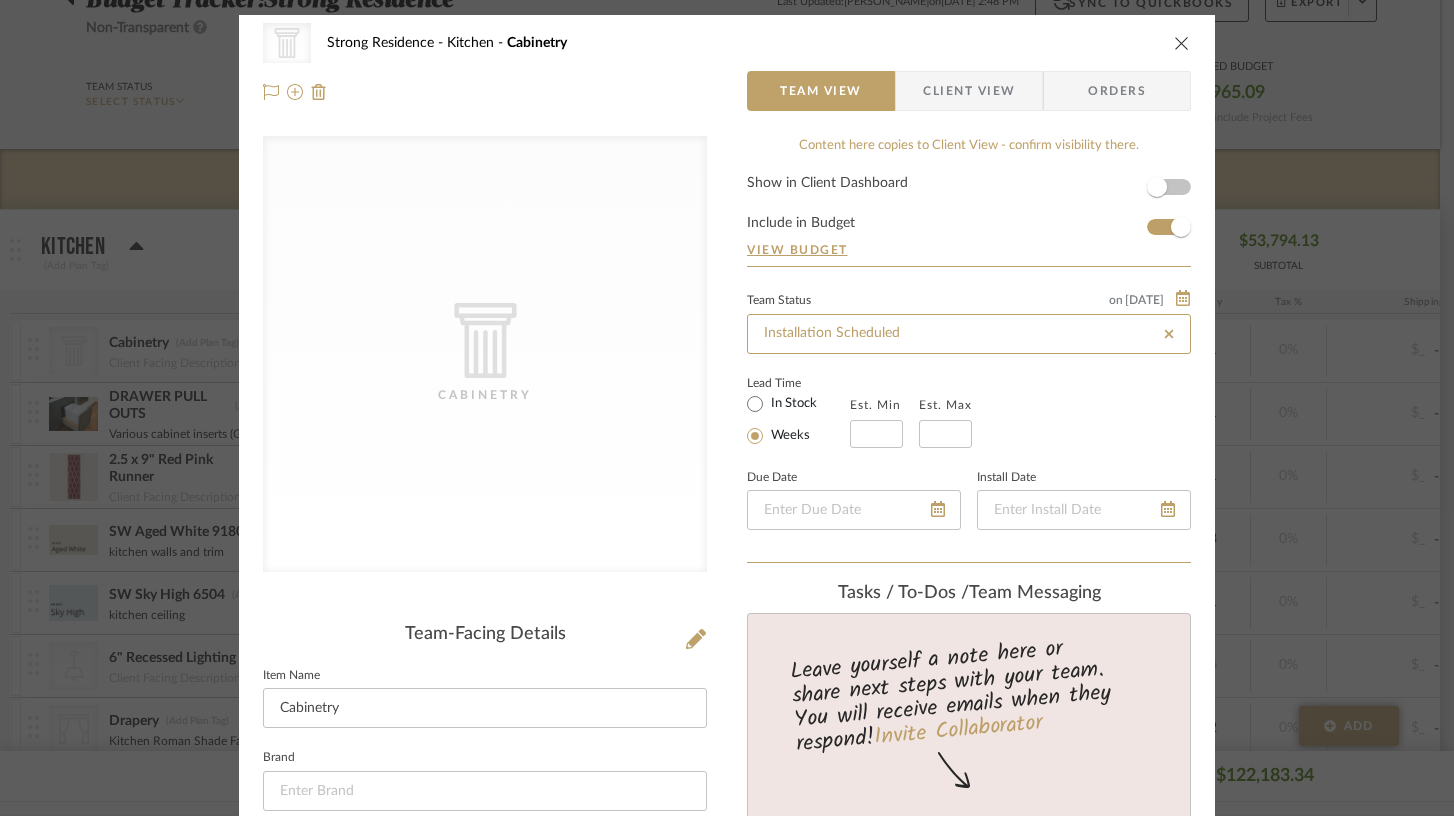 type 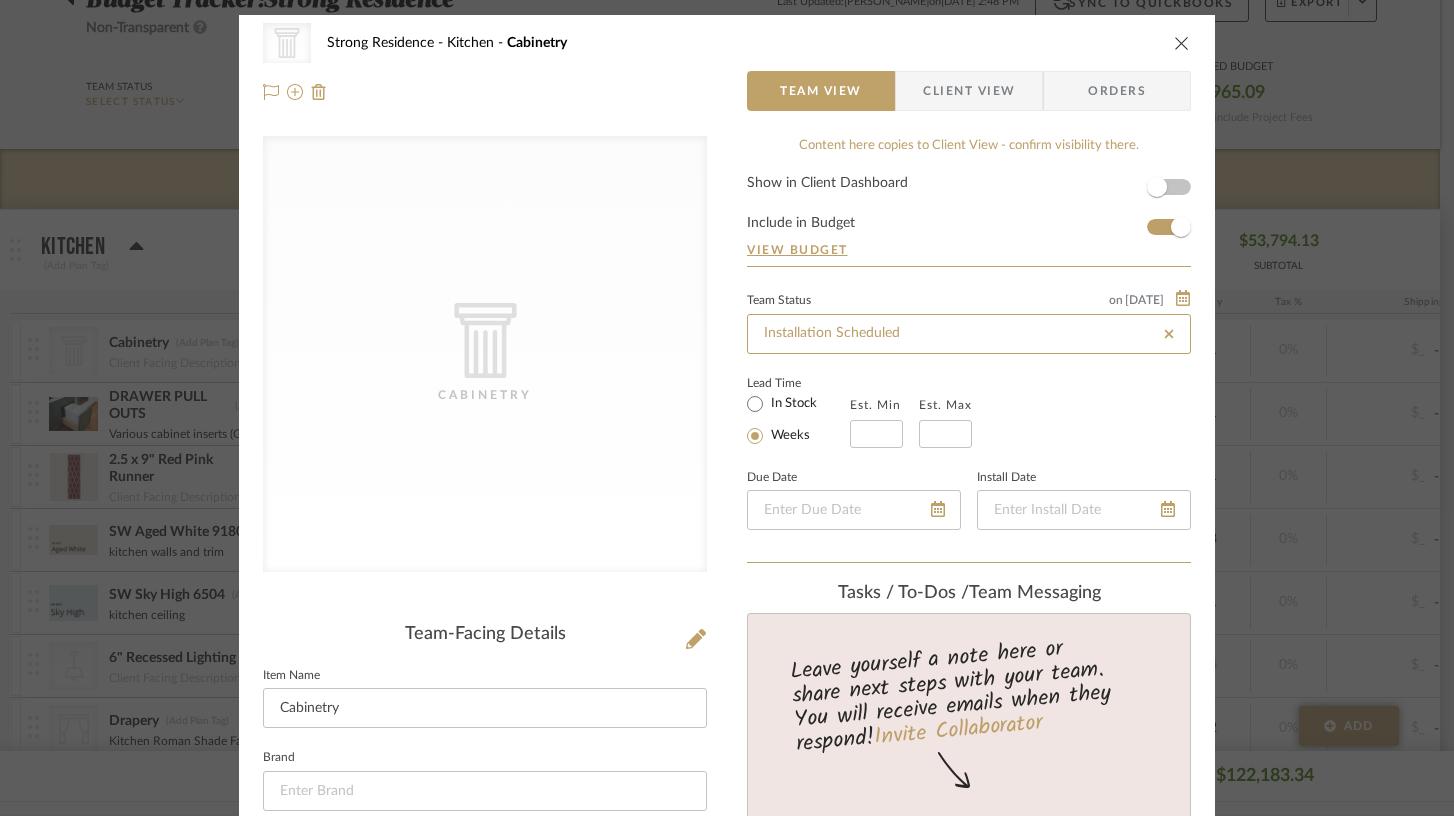type 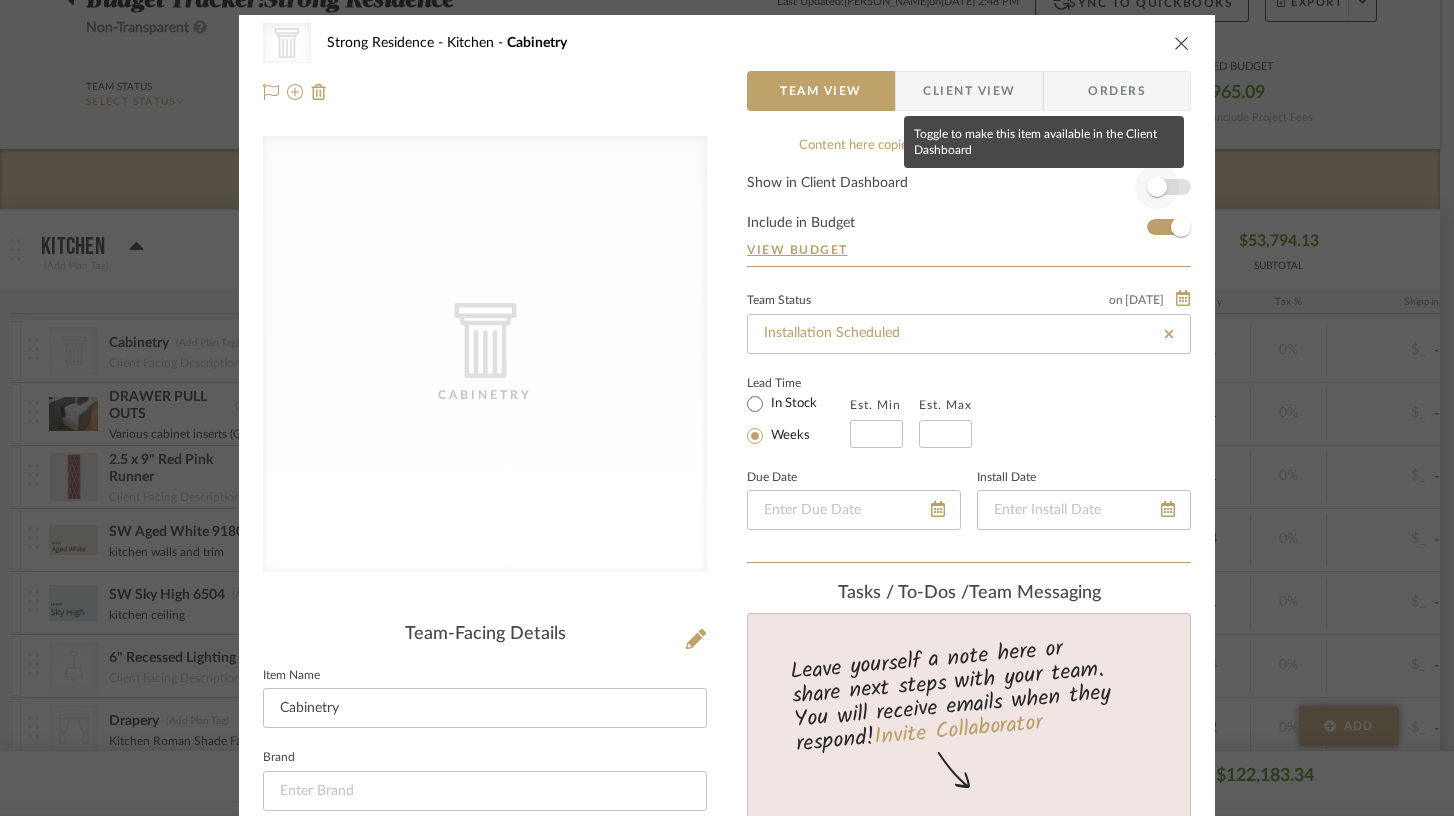 click at bounding box center (1157, 187) 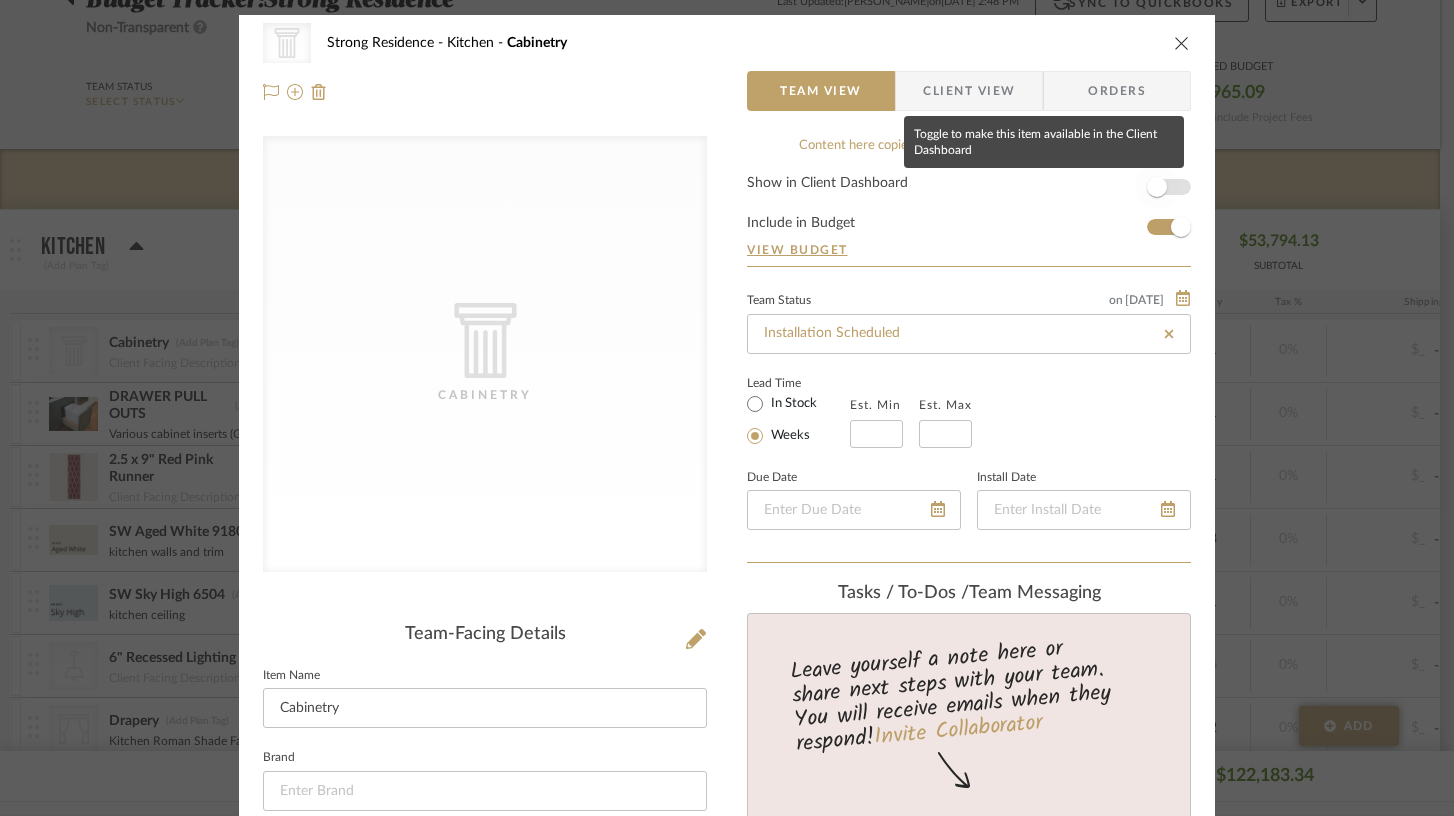 type 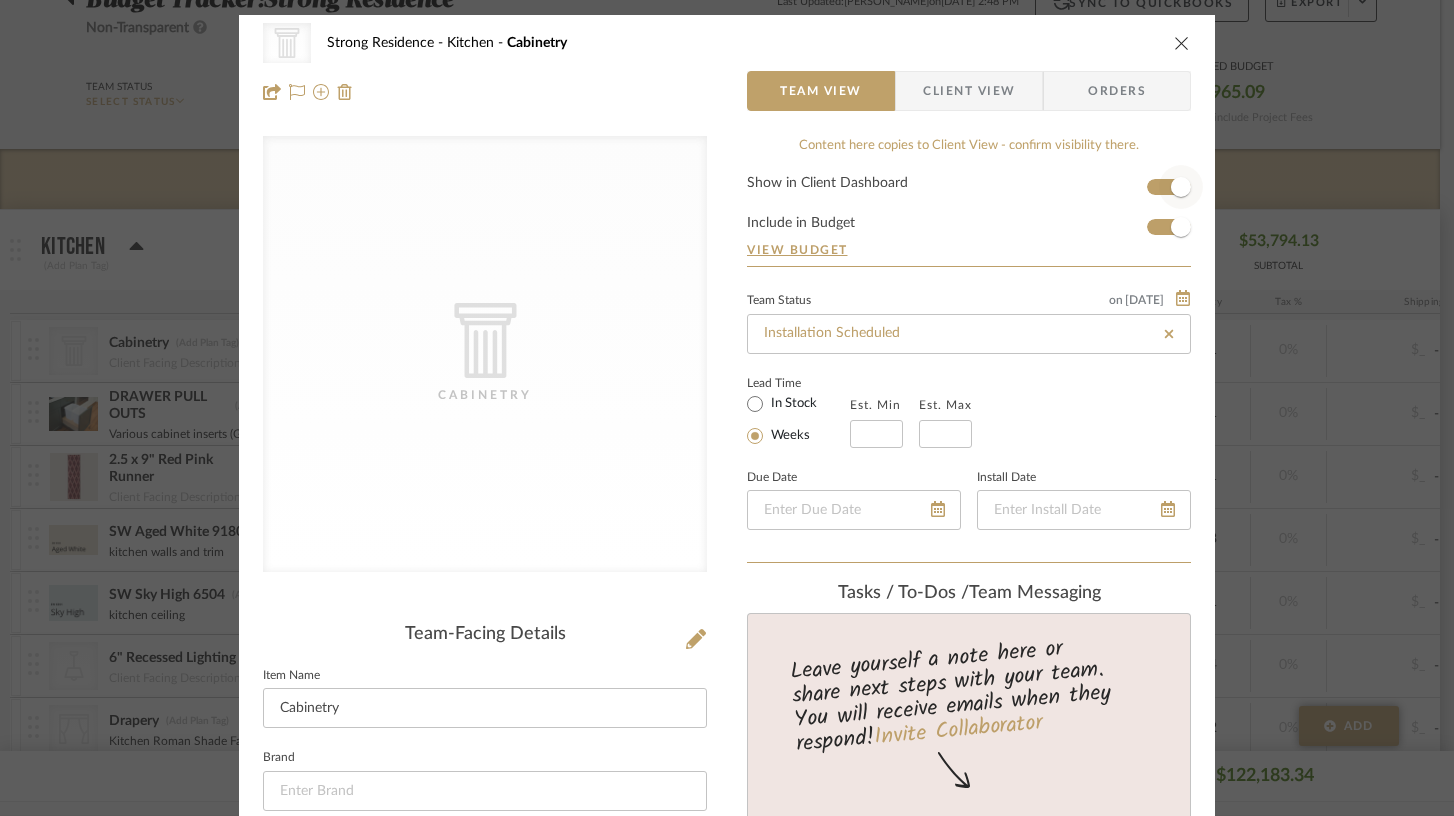 type 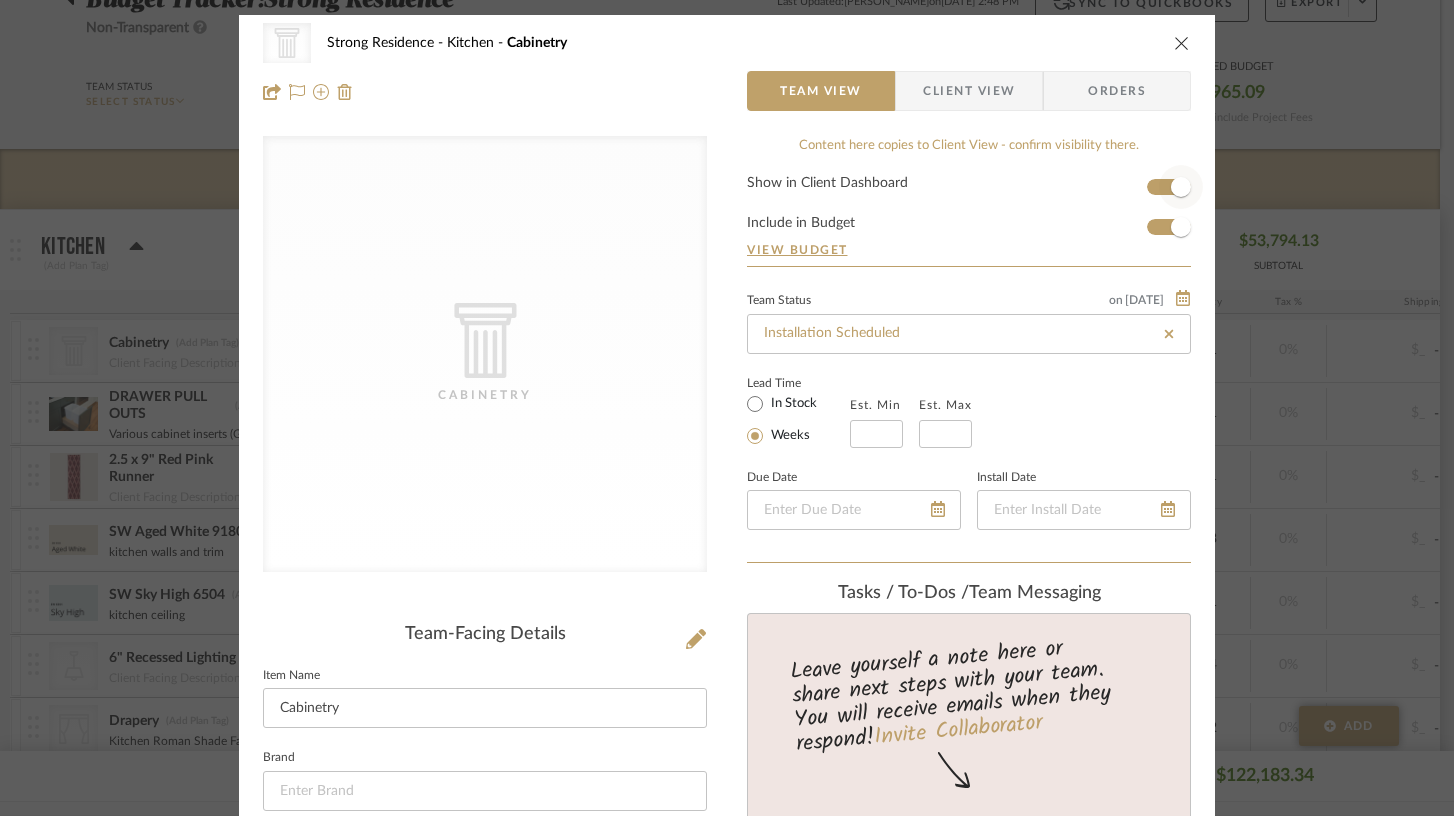 type 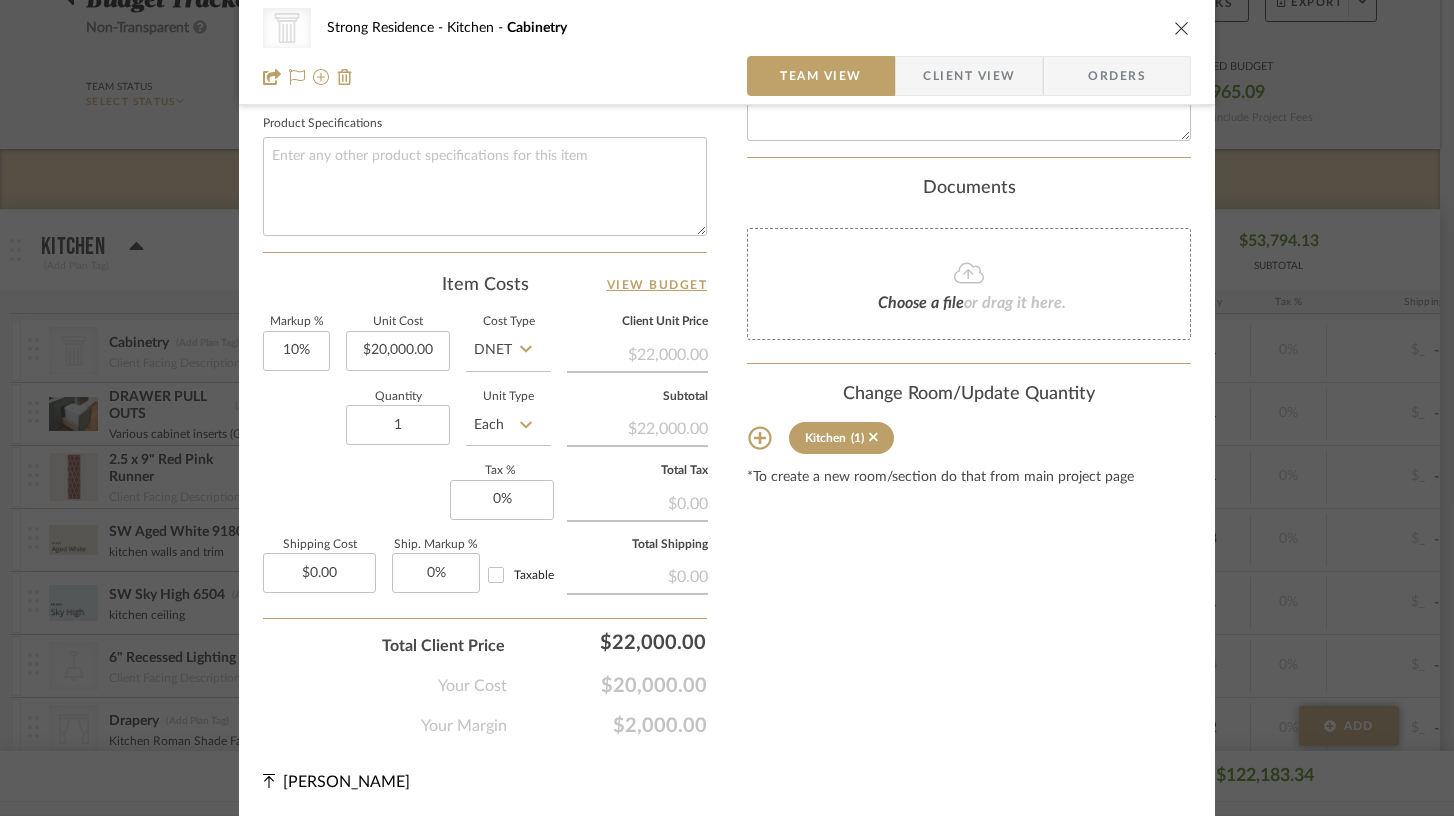 click on "CategoryIconArchitectural
Created with Sketch.
Cabinetry Strong Residence Kitchen Cabinetry Team View Client View Orders
CategoryIconArchitectural
Created with Sketch.
Cabinetry  Team-Facing Details   Item Name  Cabinetry  Brand   Internal Description   Dimensions   Product Specifications   Item Costs   View Budget   Markup %  10%  Unit Cost  $20,000.00  Cost Type  DNET  Client Unit Price   $22,000.00   Quantity  1  Unit Type  Each  Subtotal   $22,000.00   Tax %  0%  Total Tax   $0.00   Shipping Cost  $0.00  Ship. Markup %  0% Taxable  Total Shipping   $0.00  Total Client Price  $22,000.00  Your Cost  $20,000.00  Your Margin  $2,000.00  Content here copies to Client View - confirm visibility there.  Show in Client Dashboard   Include in Budget   View Budget  Team Status on [DATE] [DATE]  Lead Time  In Stock" at bounding box center (727, 408) 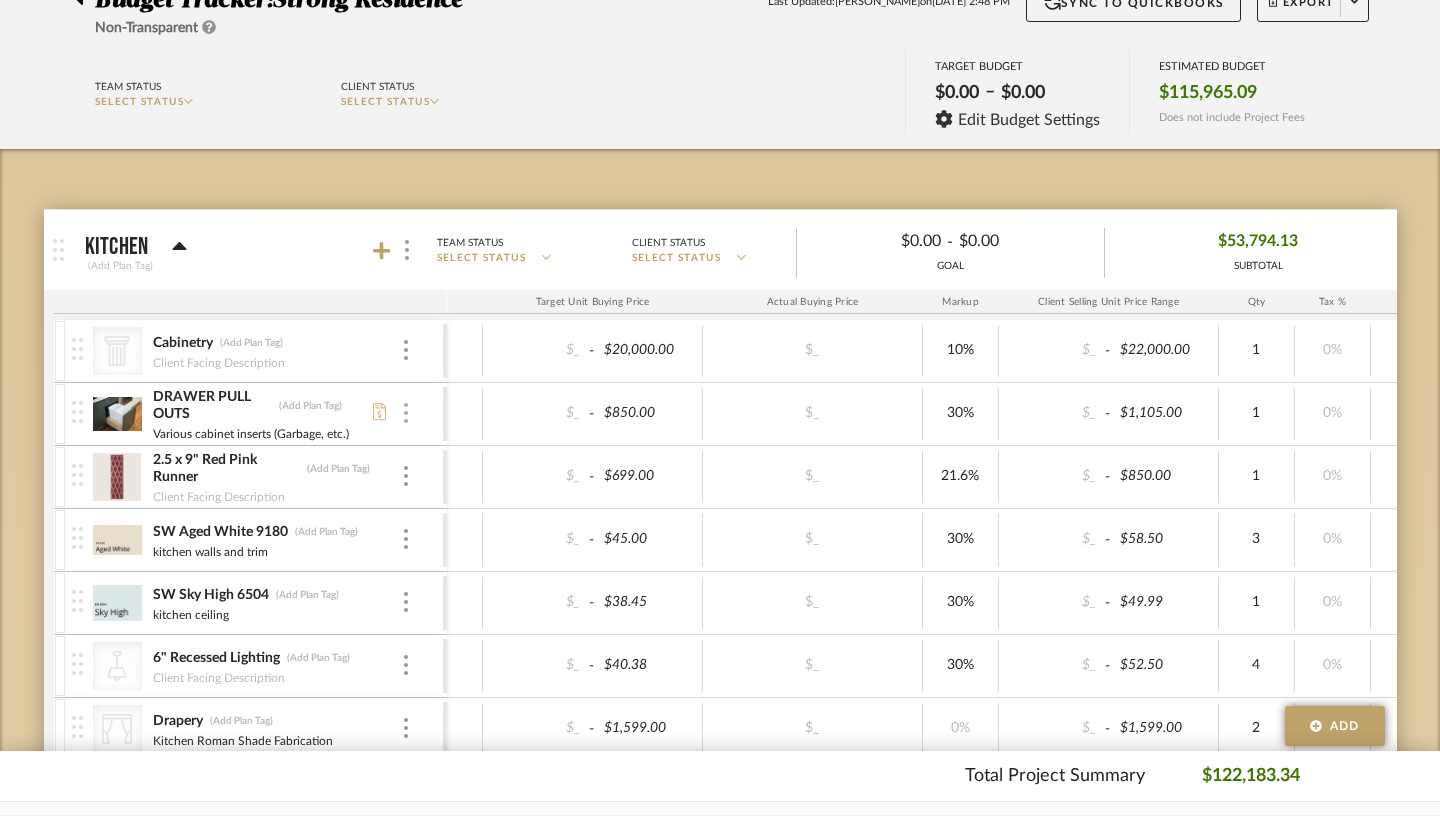 click at bounding box center (406, 413) 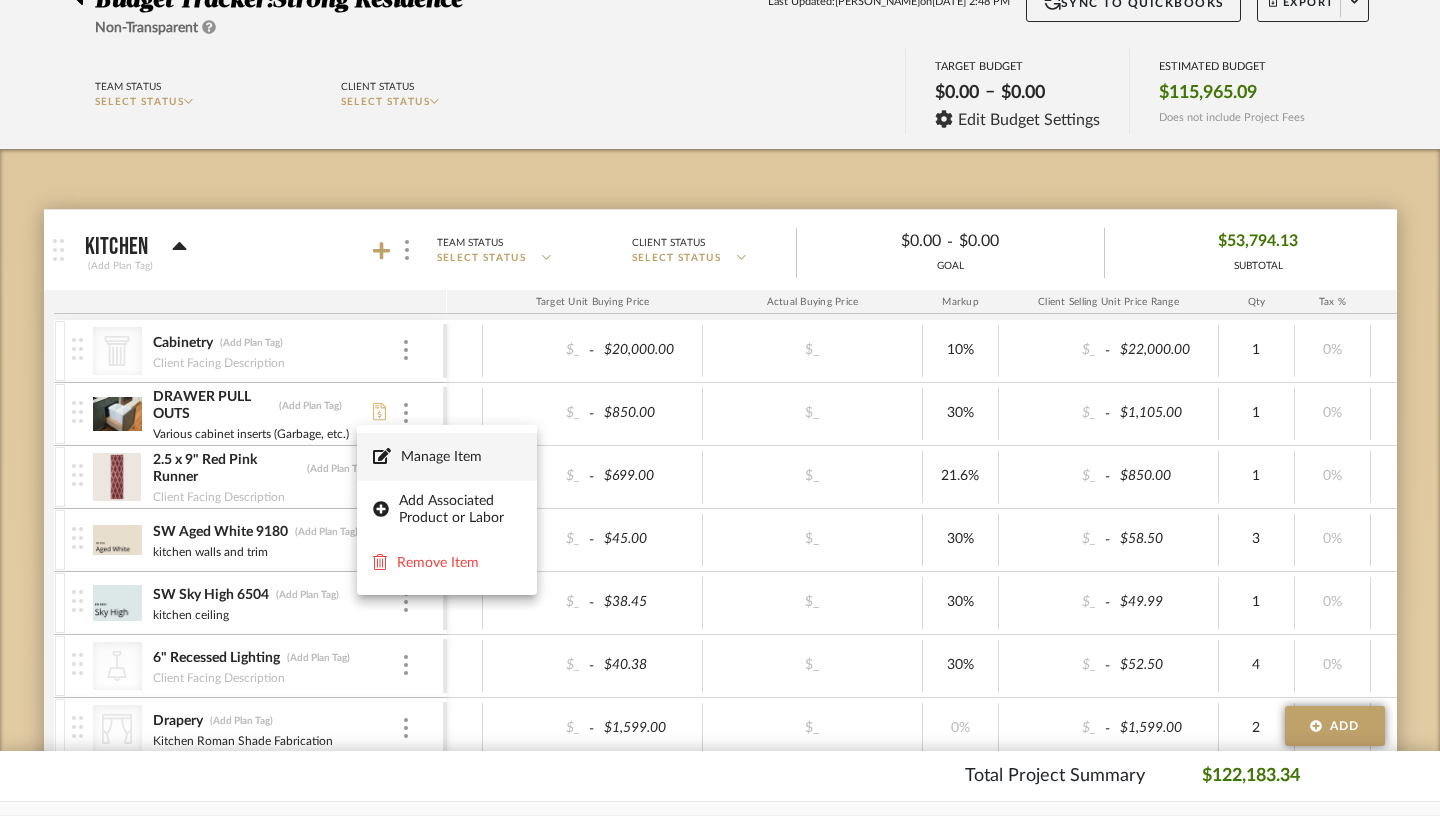 click on "Manage Item" at bounding box center (461, 457) 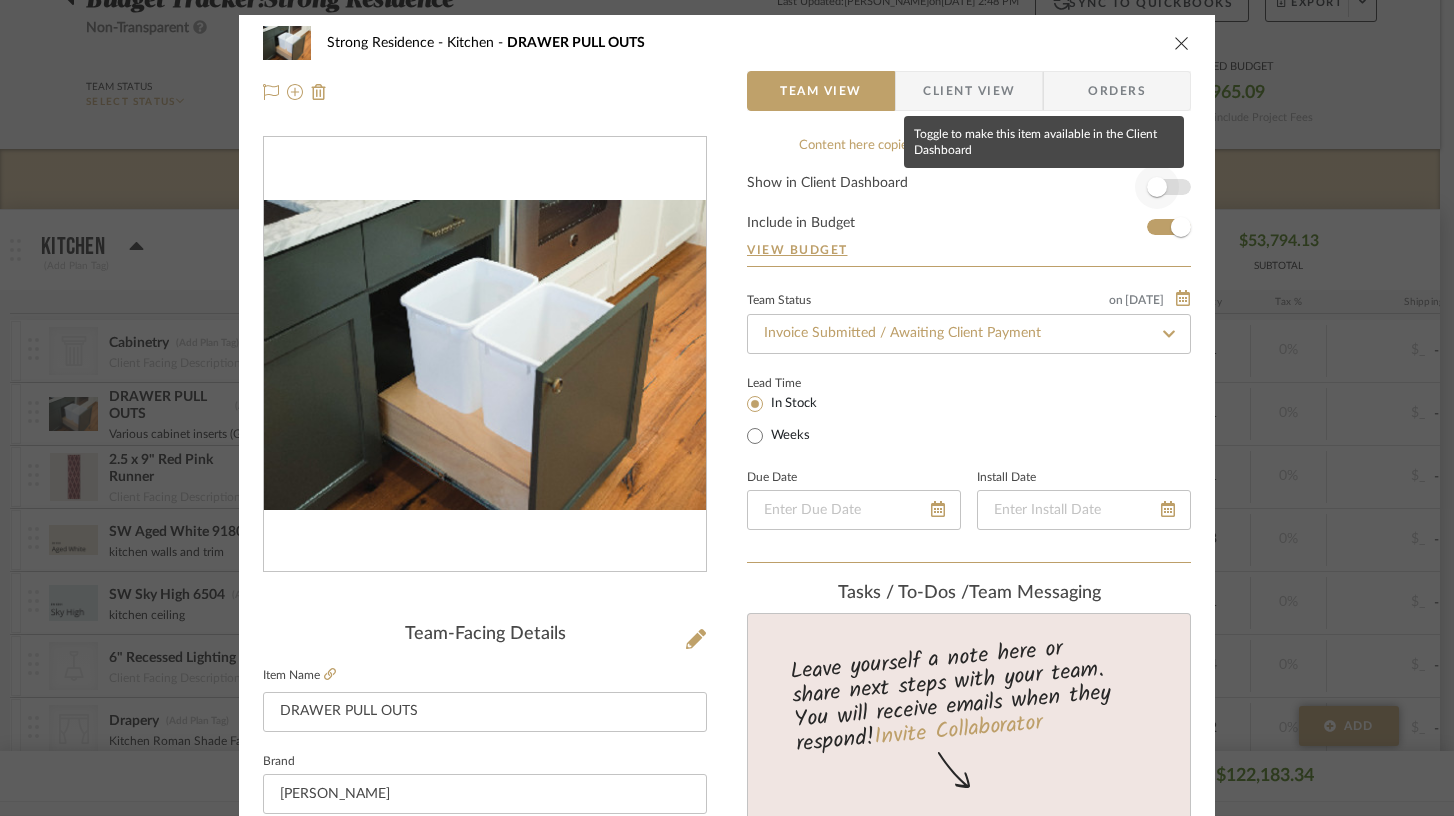 click at bounding box center [1157, 187] 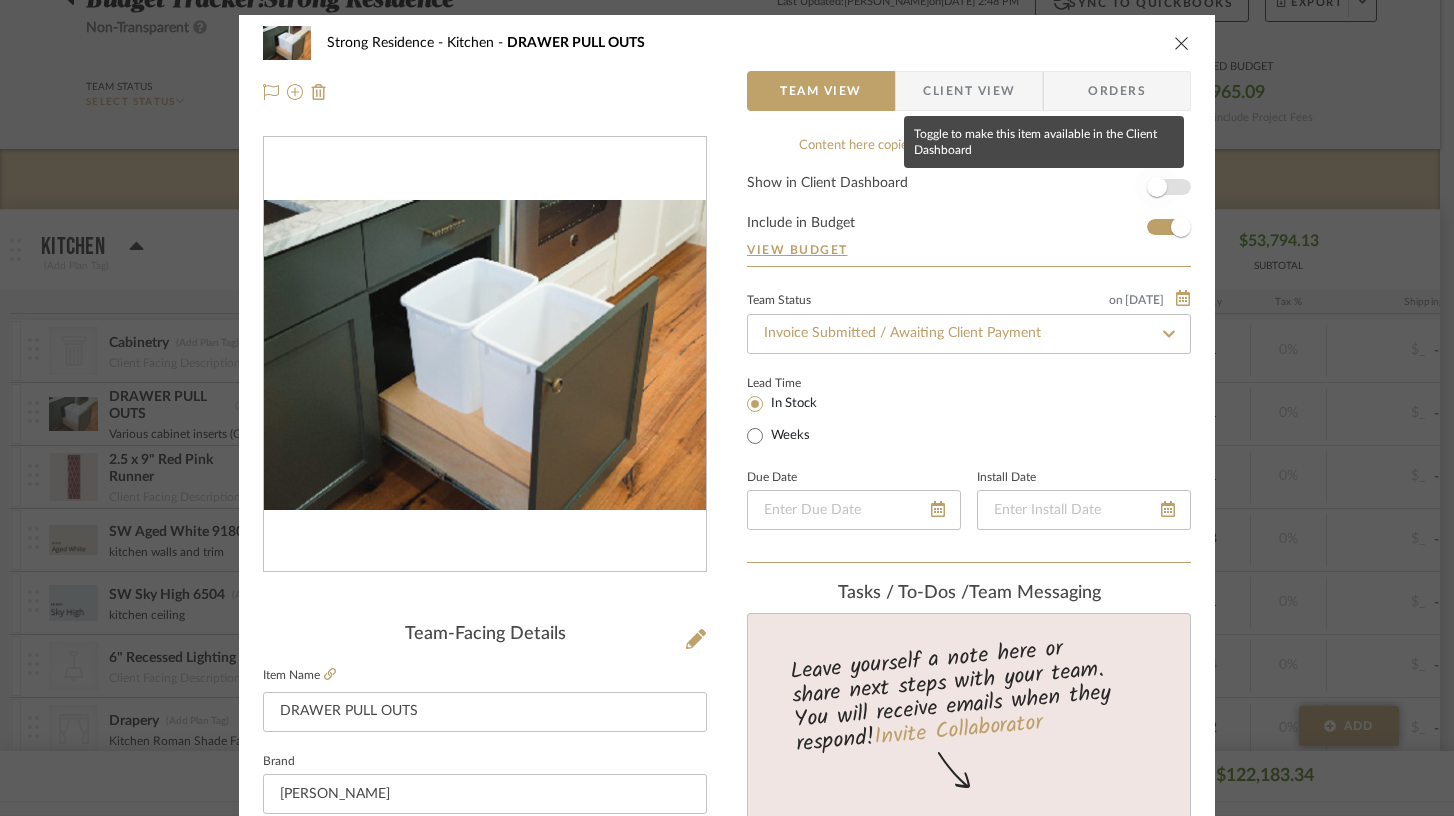 type 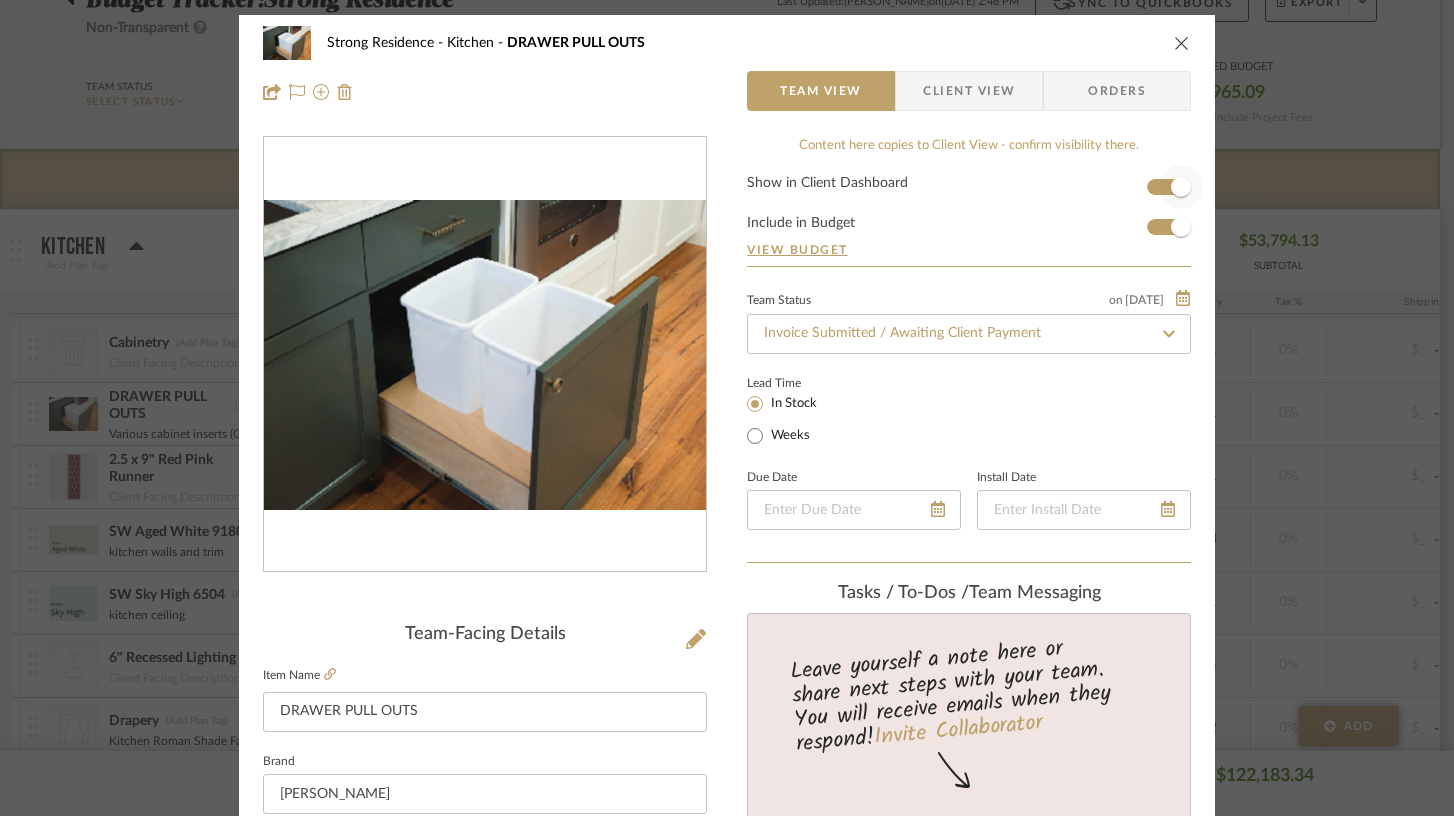 type 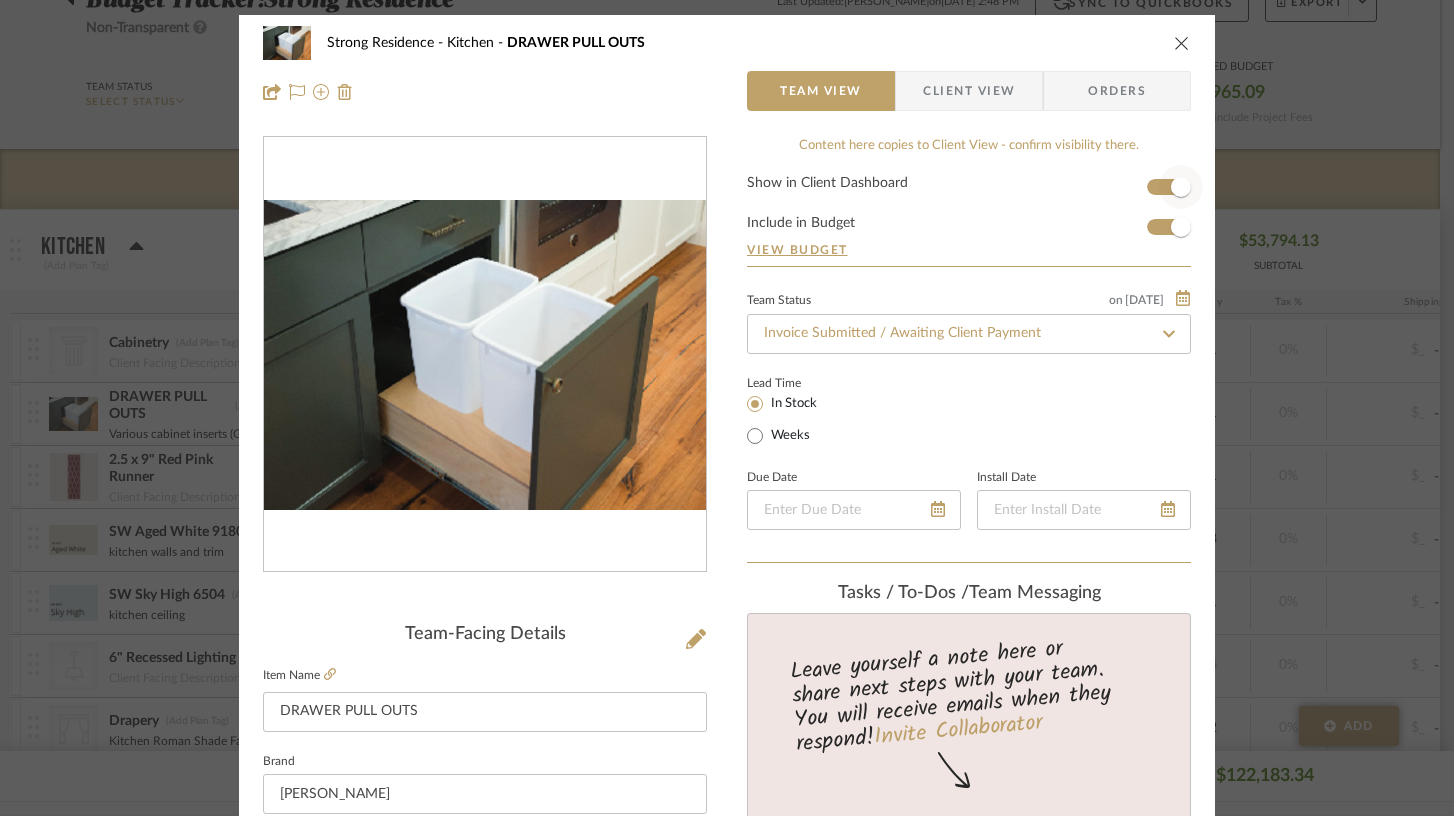type 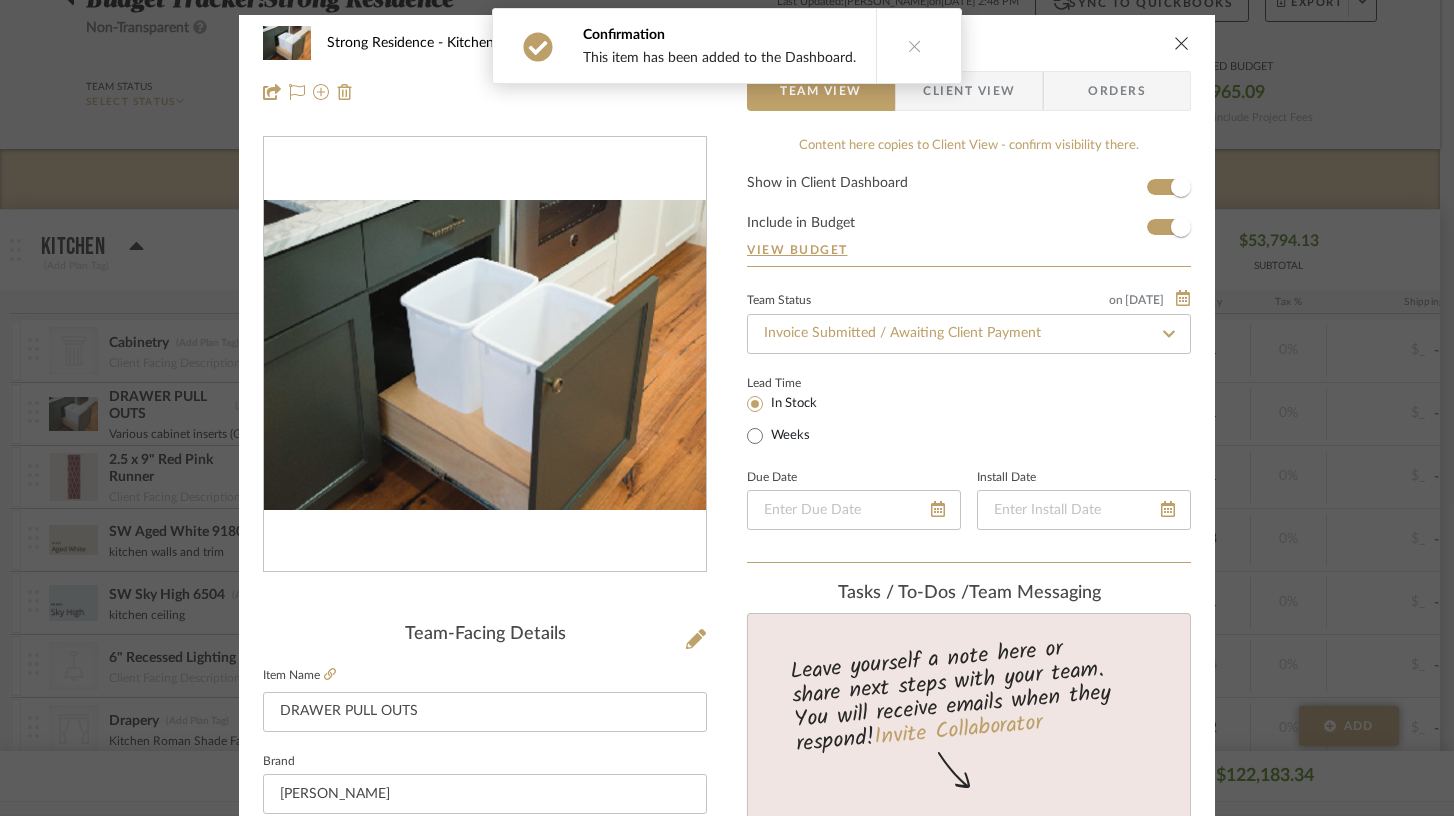 click on "Strong Residence Kitchen DRAWER PULL OUTS Team View Client View Orders  Team-Facing Details   Item Name  DRAWER PULL OUTS  Brand  Shelf Genie  Internal Description  Various cabinet inserts (Garbage, etc.)  Dimensions   Product Specifications   Item Costs   View Budget   Markup %  30%  Unit Cost  $850.00  Cost Type  DNET  Client Unit Price   $1,105.00   Quantity  1  Unit Type  Set  Subtotal   $1,105.00   Tax %  0%  Total Tax   $0.00   Shipping Cost  $0.00  Ship. Markup %  0% Taxable  Total Shipping   $0.00  Total Client Price  $1,105.00  Your Cost  $850.00  Your Margin  $255.00  Content here copies to Client View - confirm visibility there.  Show in Client Dashboard   Include in Budget   View Budget  Team Status on [DATE] [DATE] Invoice Submitted / Awaiting Client Payment  Lead Time  In Stock Weeks  Due Date   Install Date  Tasks / To-Dos /  team Messaging  Leave yourself a note here or share next steps with your team. You will receive emails when they
respond!  Invite Collaborator  Documents" at bounding box center (727, 889) 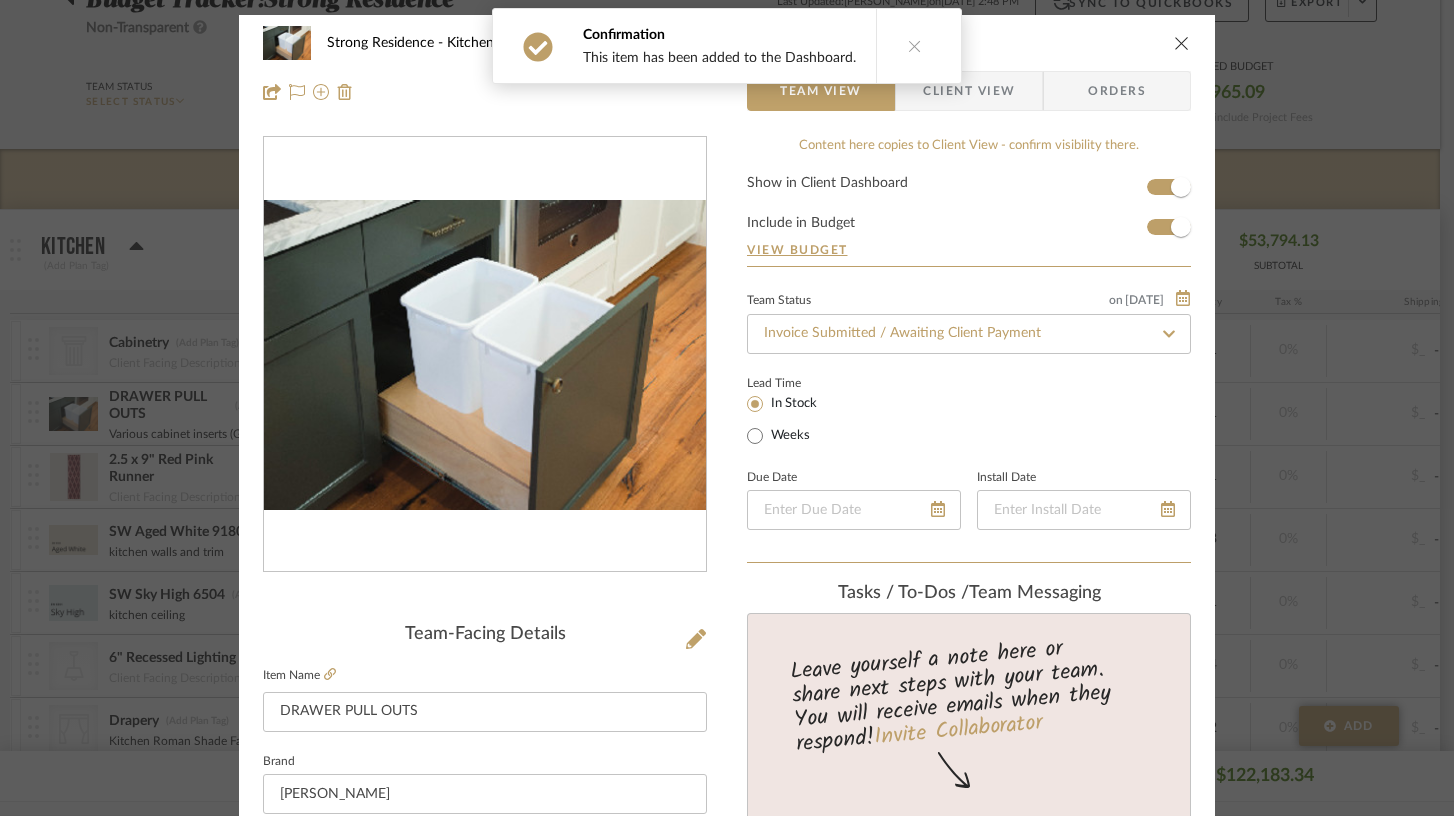 click at bounding box center [1182, 43] 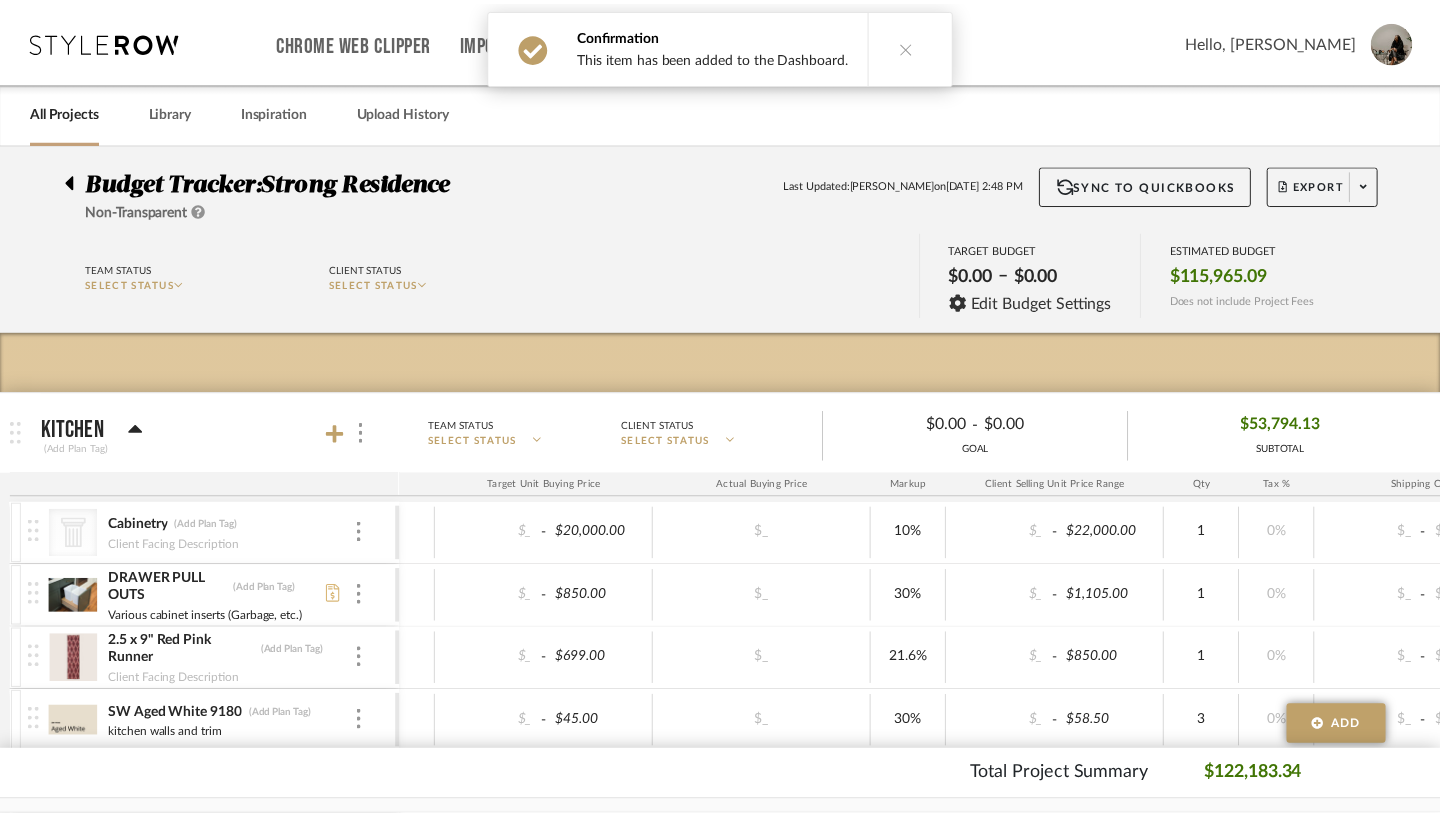 scroll, scrollTop: 183, scrollLeft: 0, axis: vertical 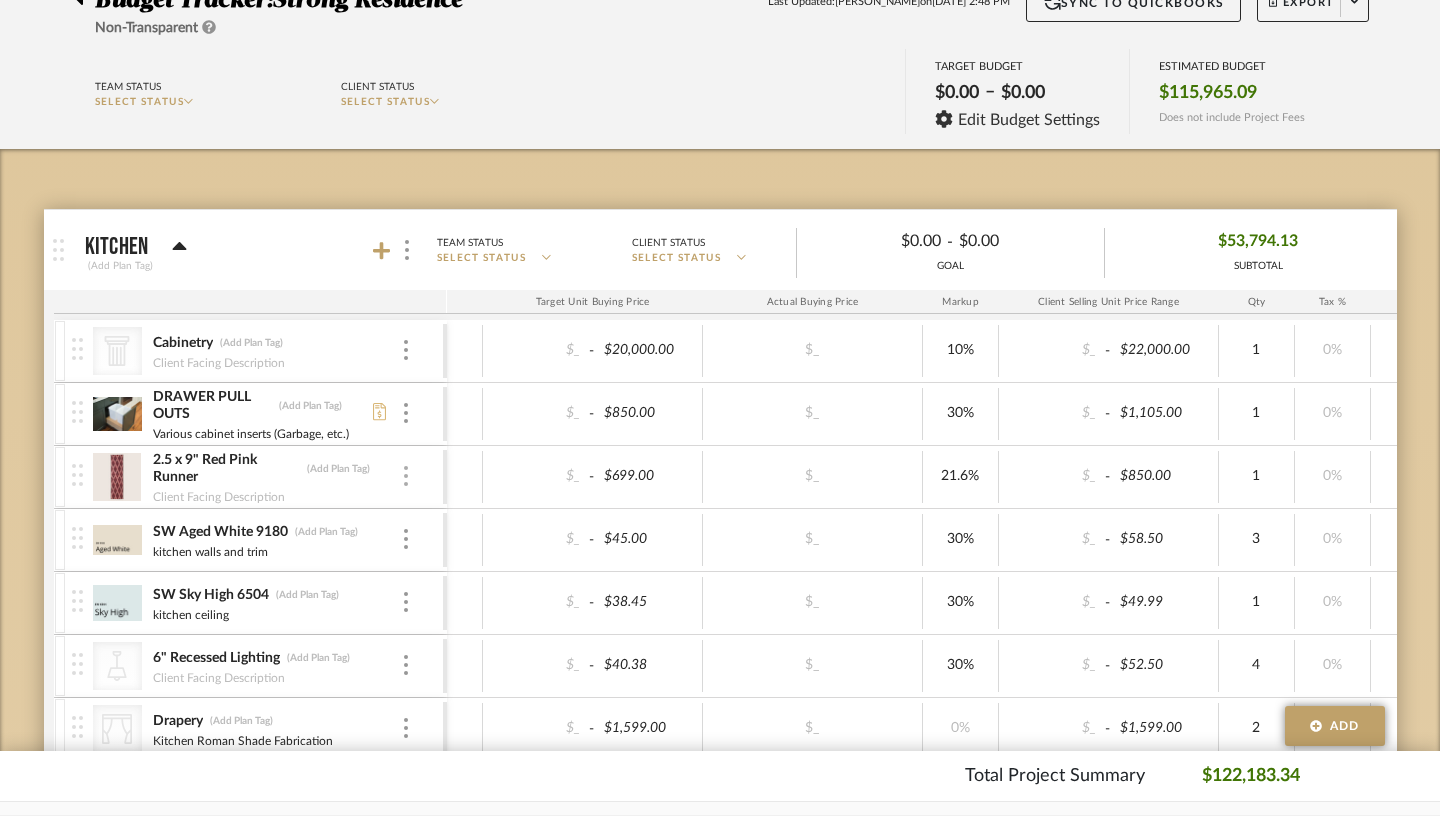 click at bounding box center [406, 476] 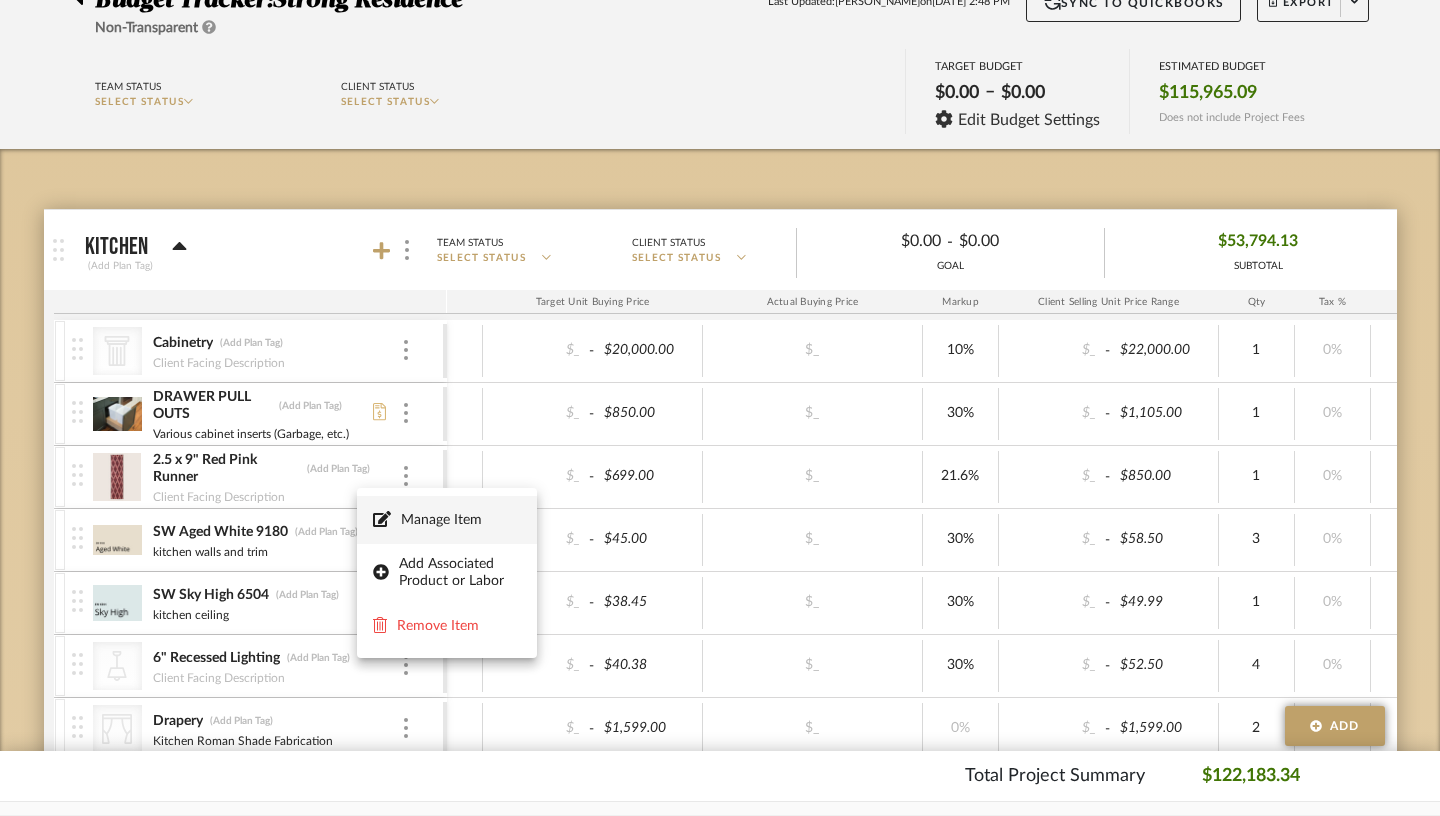 click on "Manage Item" at bounding box center [447, 520] 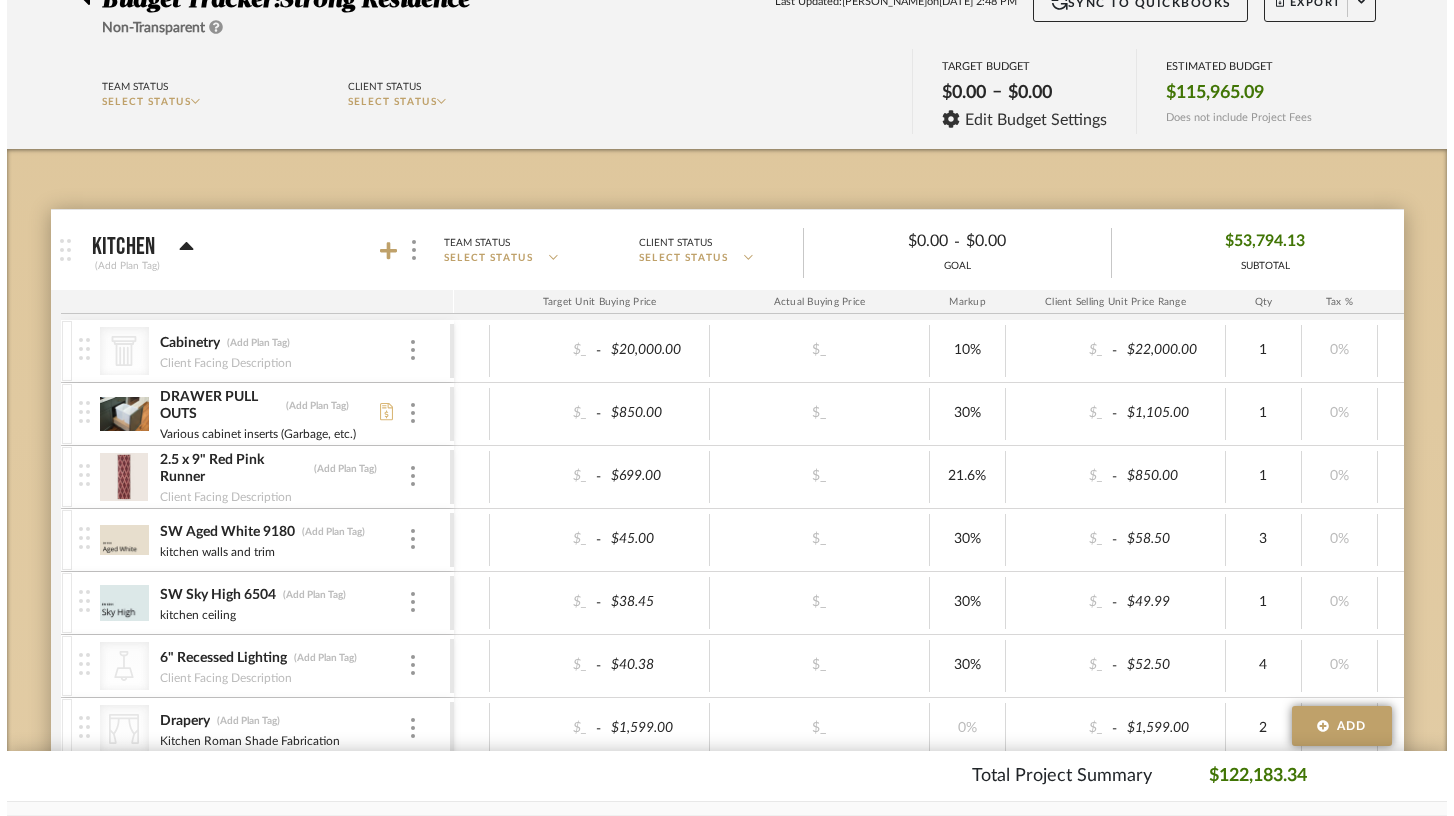 scroll, scrollTop: 0, scrollLeft: 0, axis: both 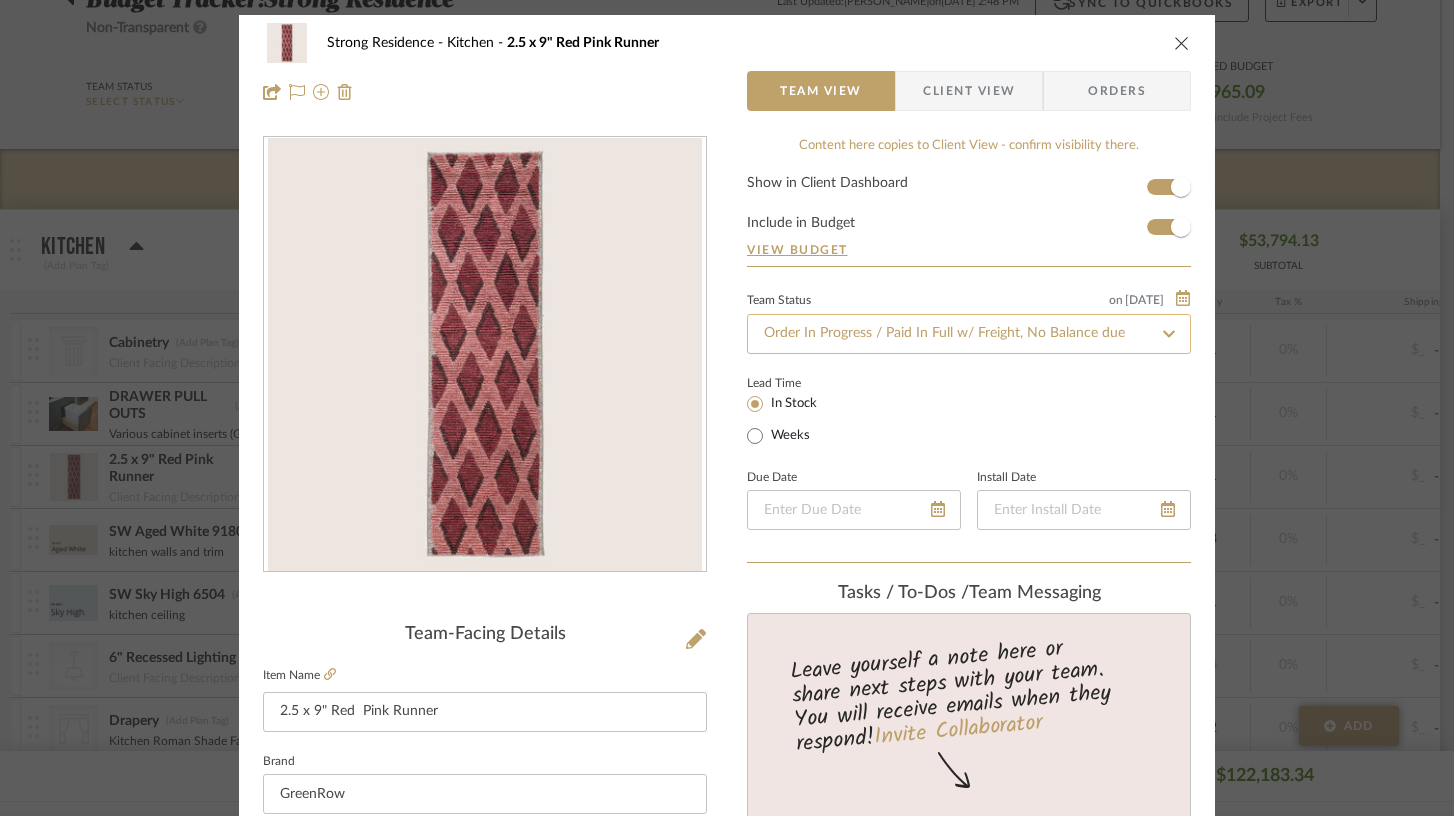 click on "Order In Progress / Paid In Full w/ Freight, No Balance due" 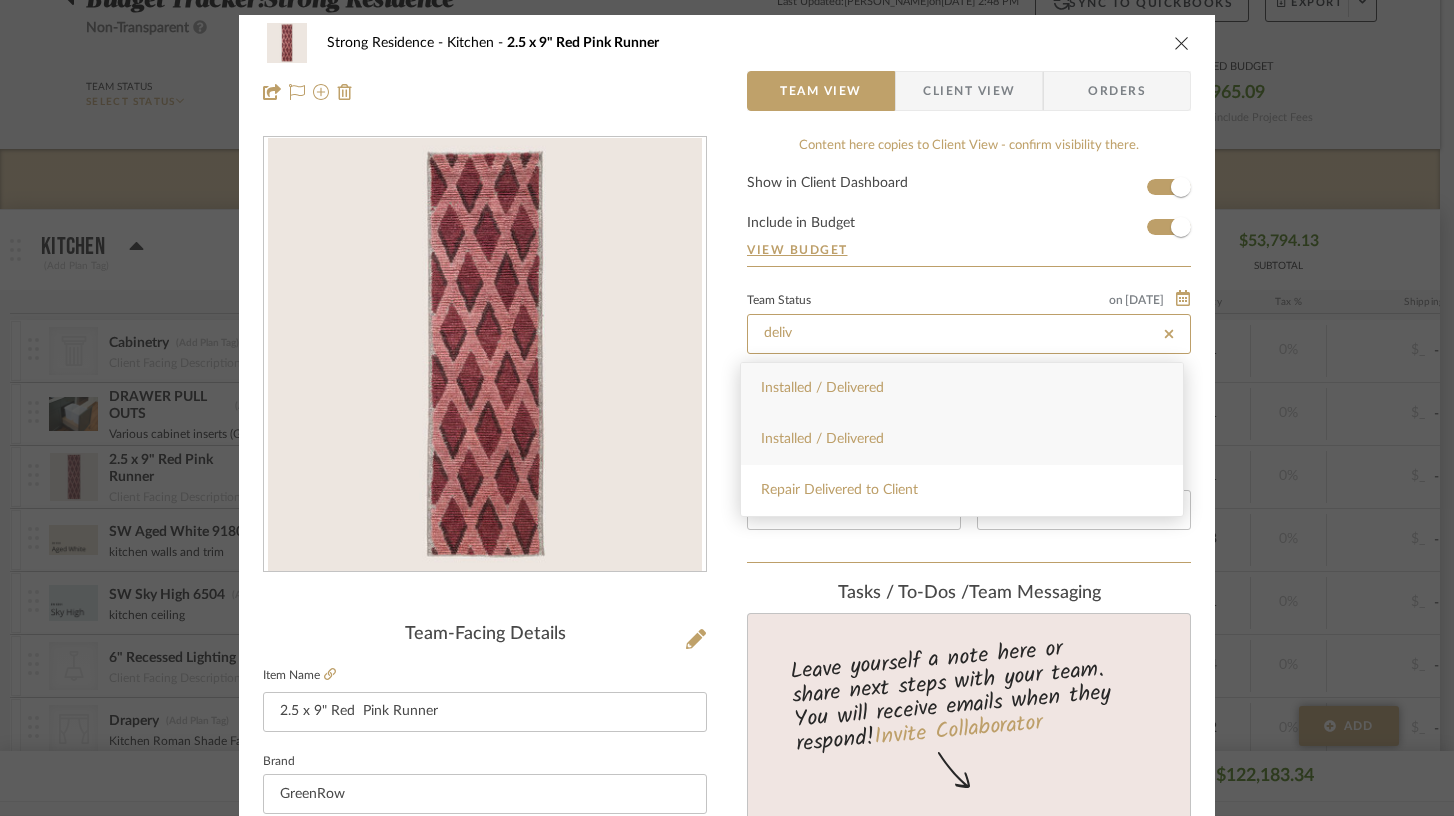 type on "deliv" 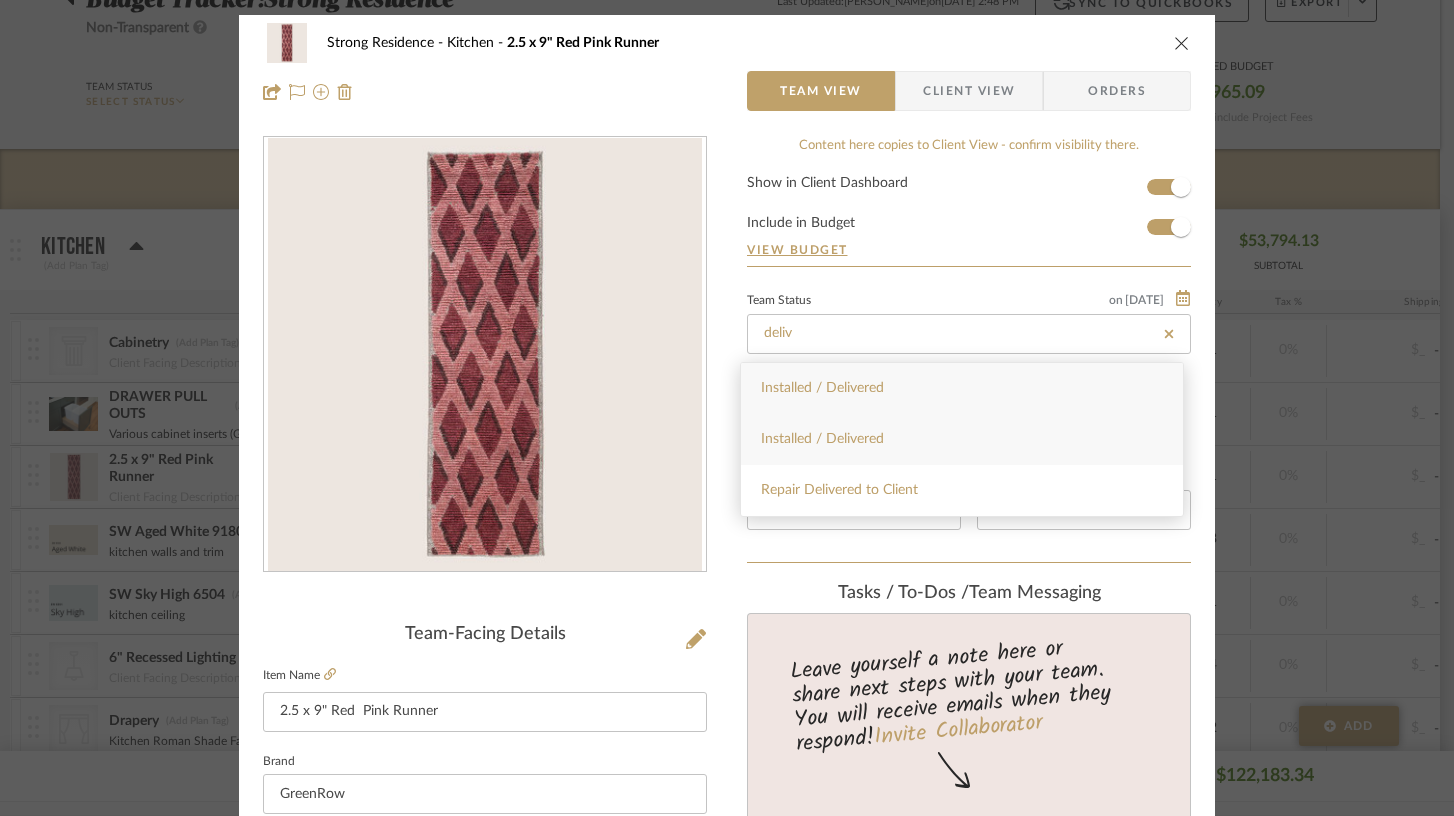 click on "Installed / Delivered" at bounding box center (962, 439) 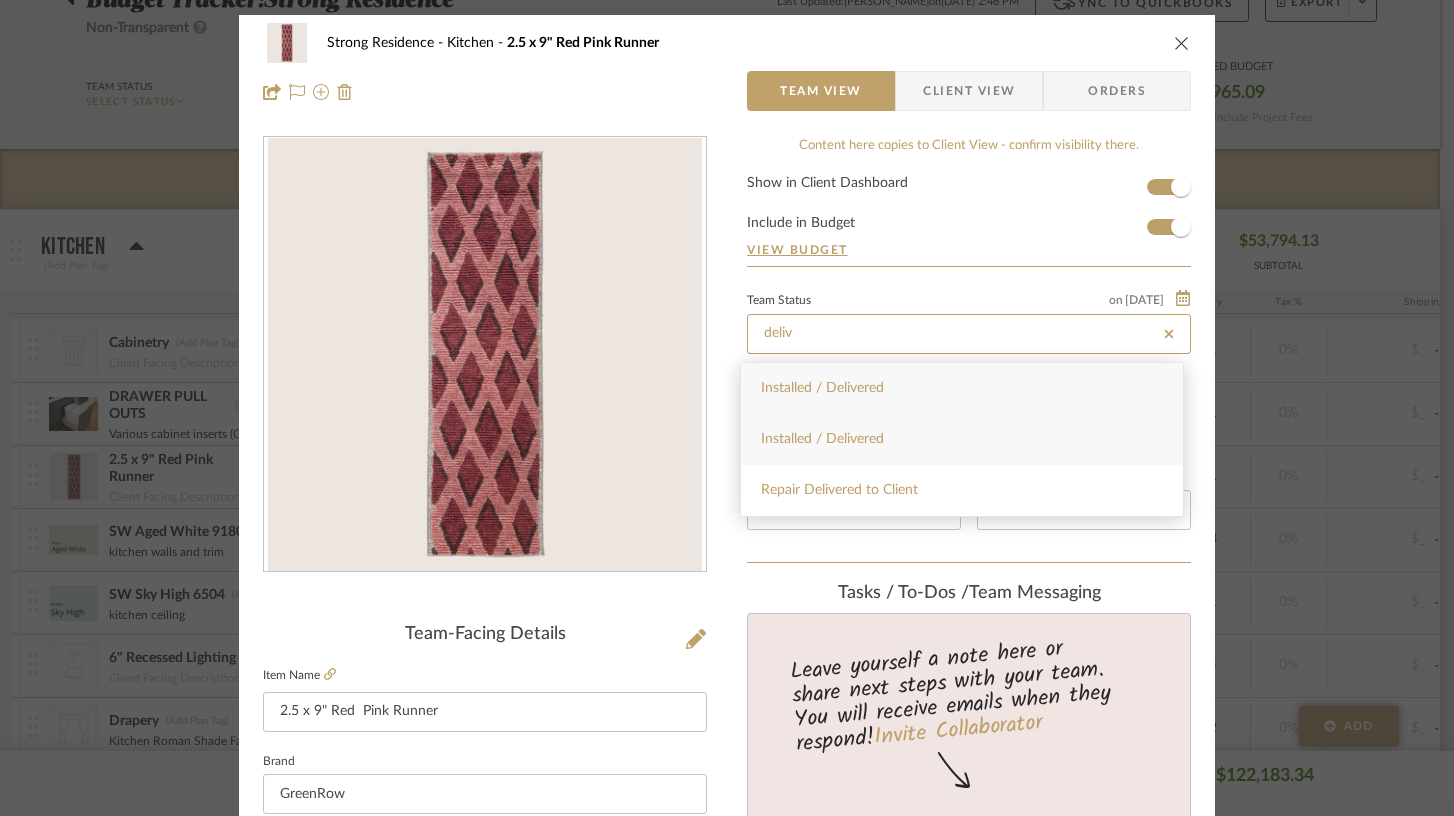 type on "[DATE]" 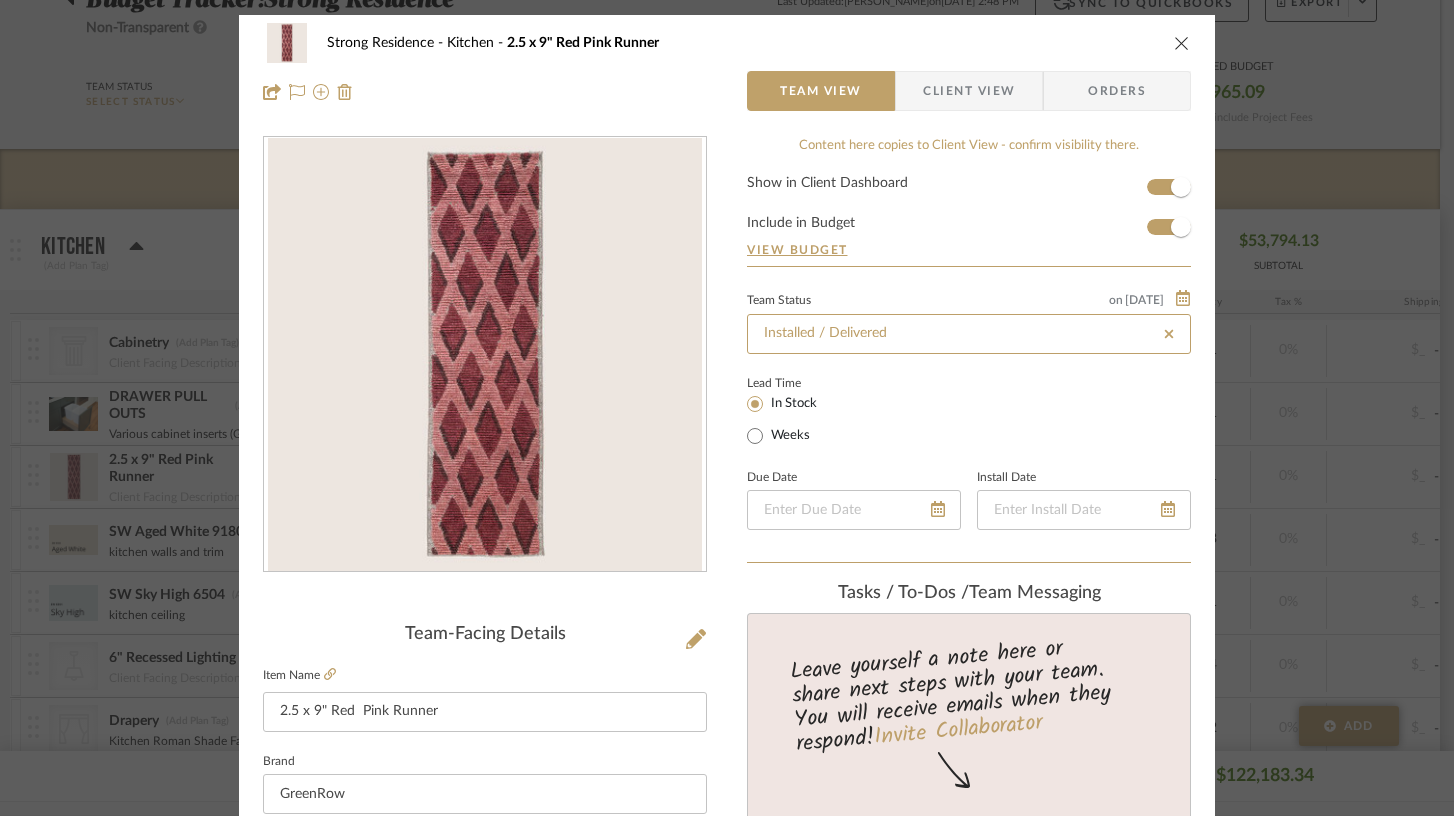 type 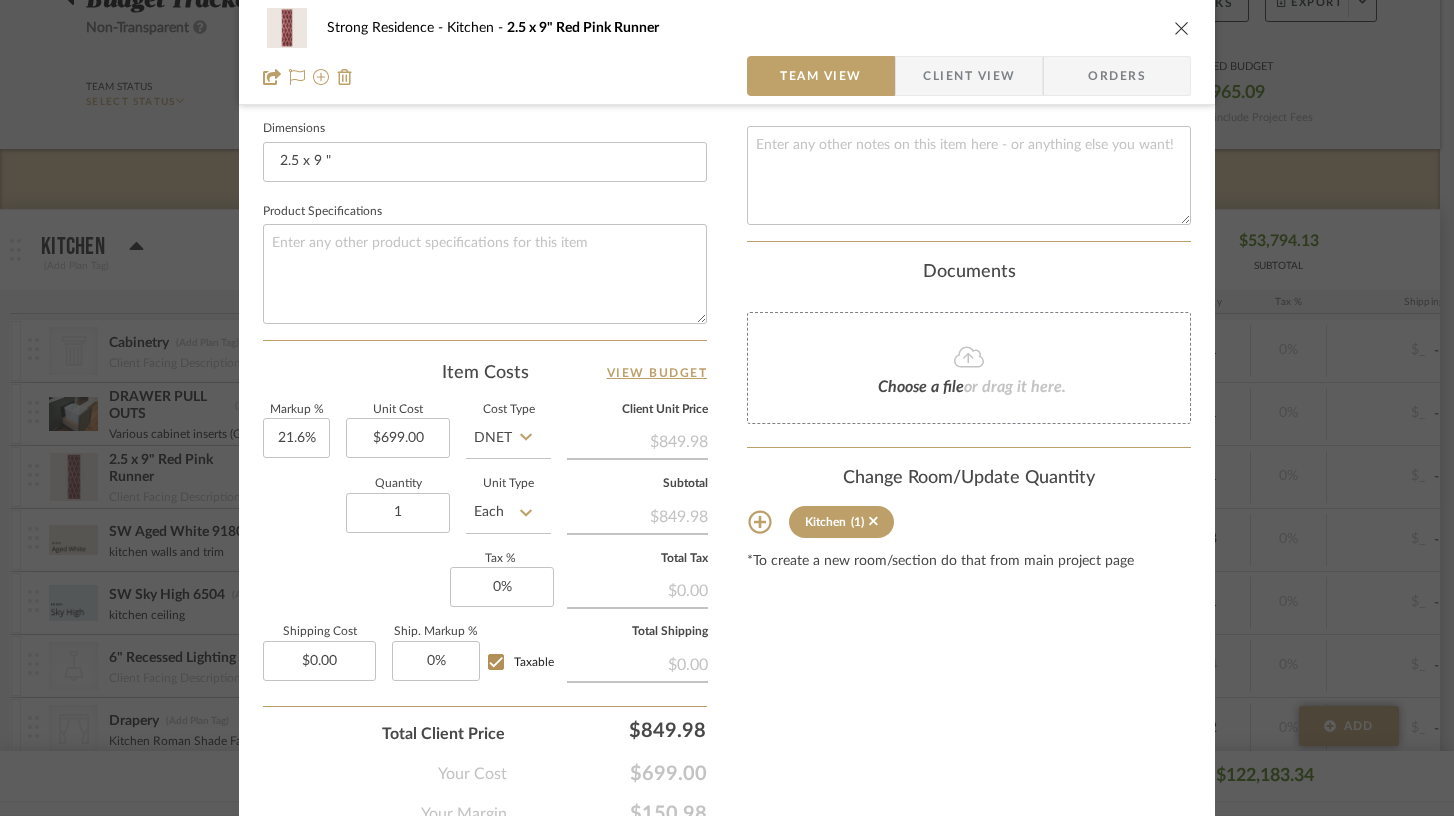 scroll, scrollTop: 944, scrollLeft: 0, axis: vertical 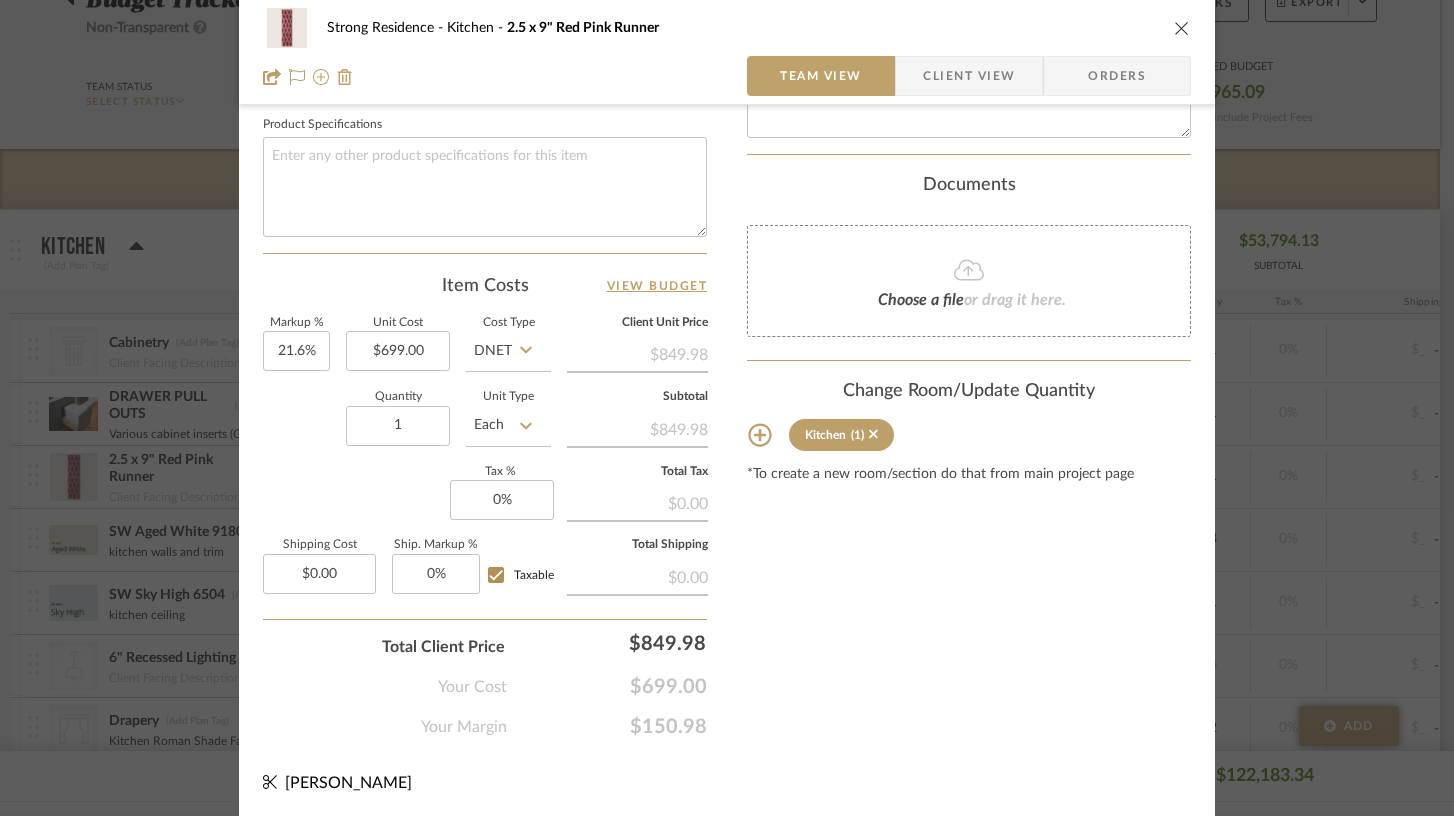 click on "Strong Residence Kitchen 2.5 x 9" Red  Pink Runner Team View Client View Orders  Team-Facing Details   Item Name  2.5 x 9" Red  Pink Runner  Brand  GreenRow  Internal Description   Dimensions  2.5 x 9 "  Product Specifications   Item Costs   View Budget   Markup %  21.6%  Unit Cost  $699.00  Cost Type  DNET  Client Unit Price   $849.98   Quantity  1  Unit Type  Each  Subtotal   $849.98   Tax %  0%  Total Tax   $0.00   Shipping Cost  $0.00  Ship. Markup %  0% Taxable  Total Shipping   $0.00  Total Client Price  $849.98  Your Cost  $699.00  Your Margin  $150.98  Content here copies to Client View - confirm visibility there.  Show in Client Dashboard   Include in Budget   View Budget  Team Status on [DATE] [DATE] Installed / Delivered  Lead Time  In Stock Weeks  Due Date   Install Date  Tasks / To-Dos /  team Messaging  Leave yourself a note here or share next steps with your team. You will receive emails when they
respond!  Invite Collaborator Internal Notes  Documents  Choose a file  Kitchen" at bounding box center [727, 408] 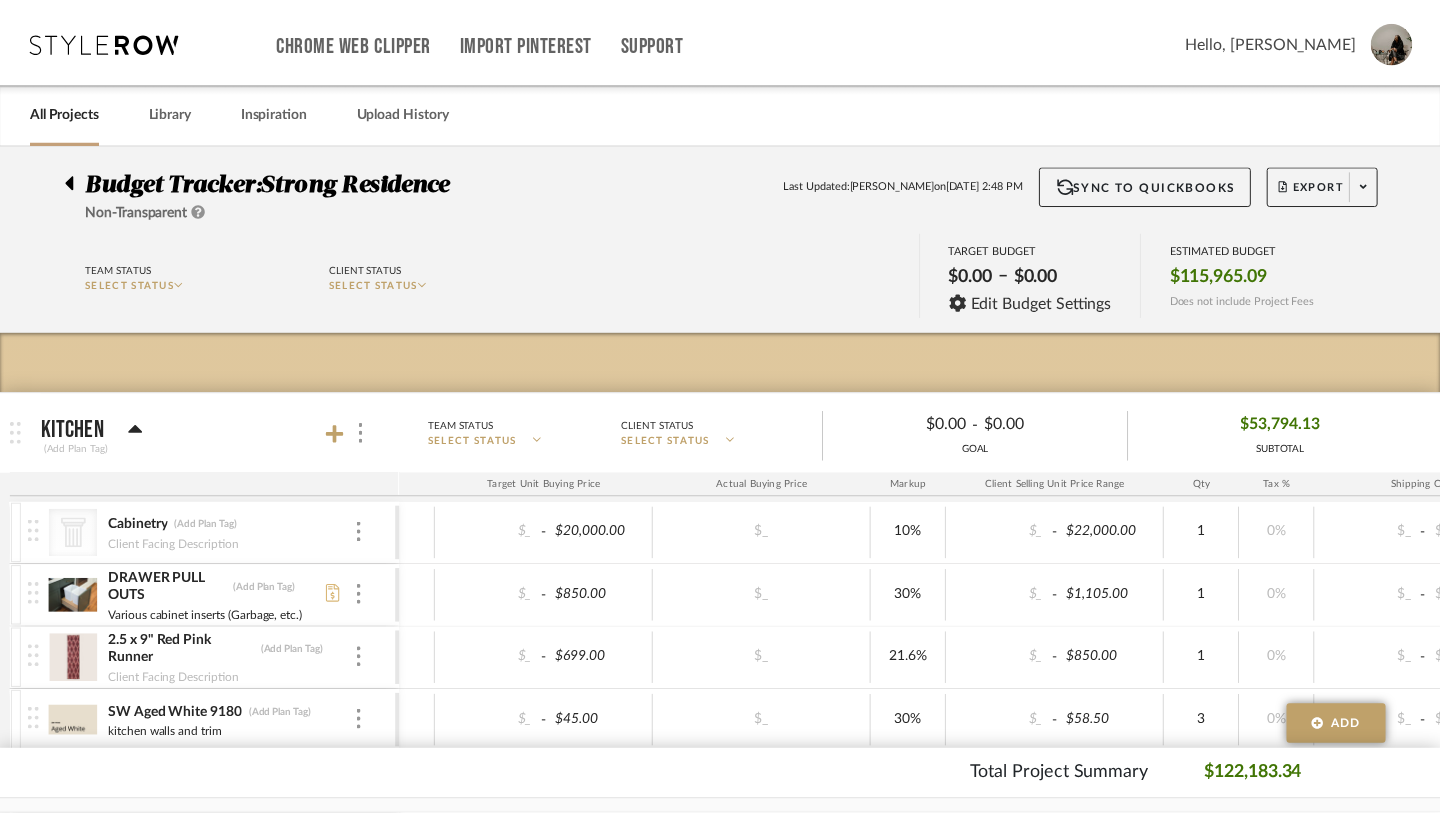 scroll, scrollTop: 183, scrollLeft: 0, axis: vertical 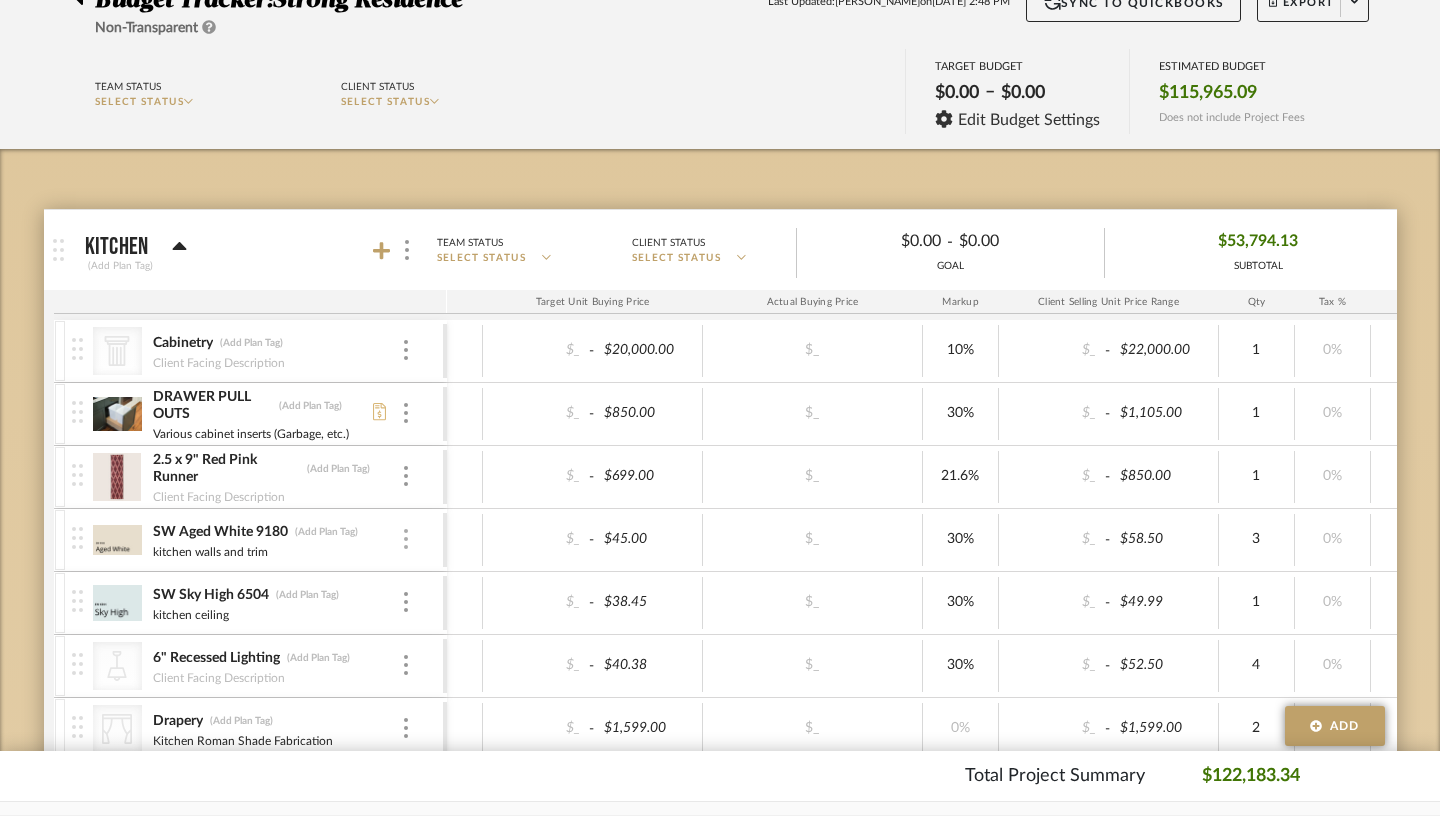 click at bounding box center (406, 539) 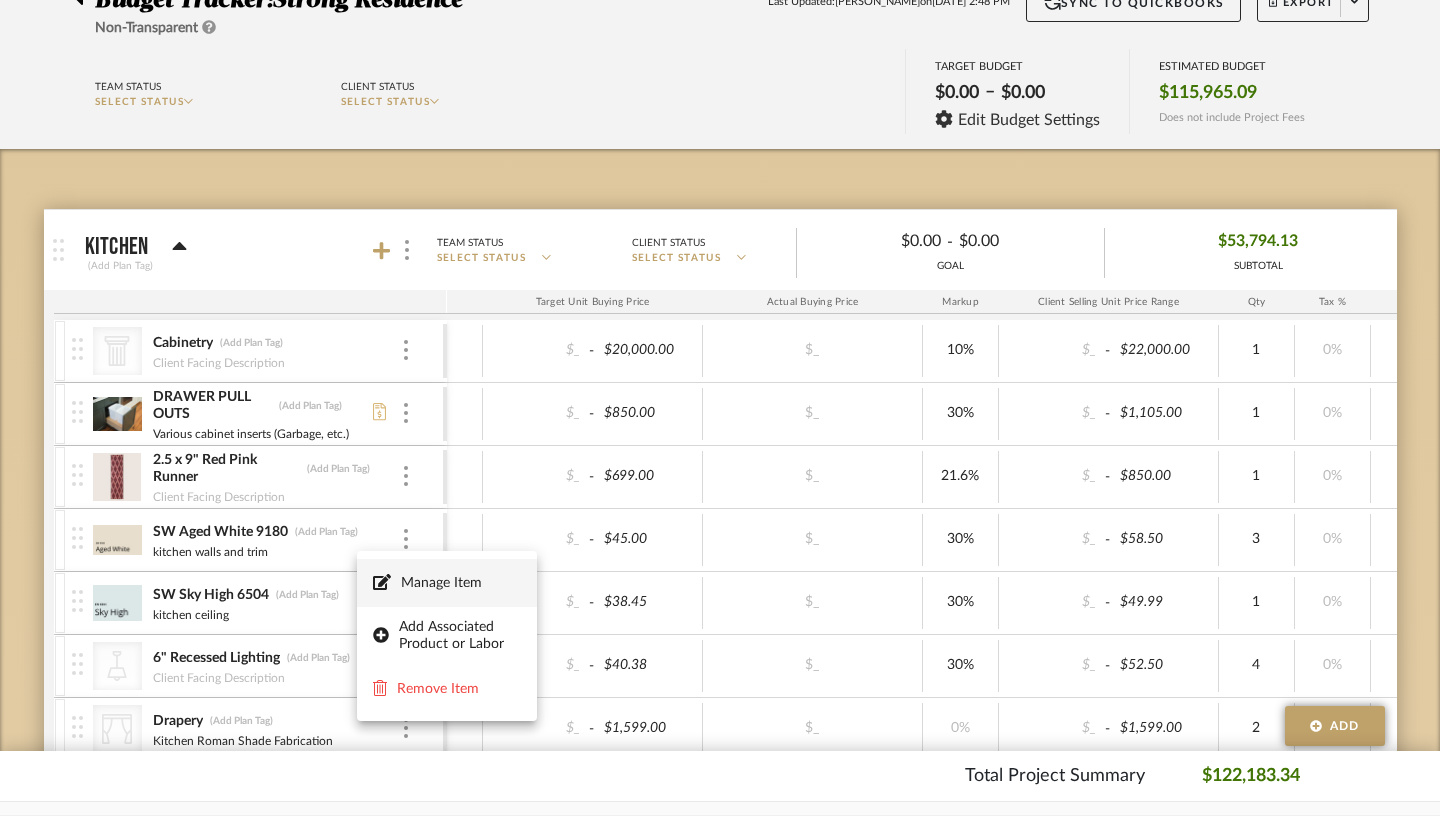 click on "Manage Item" at bounding box center [447, 583] 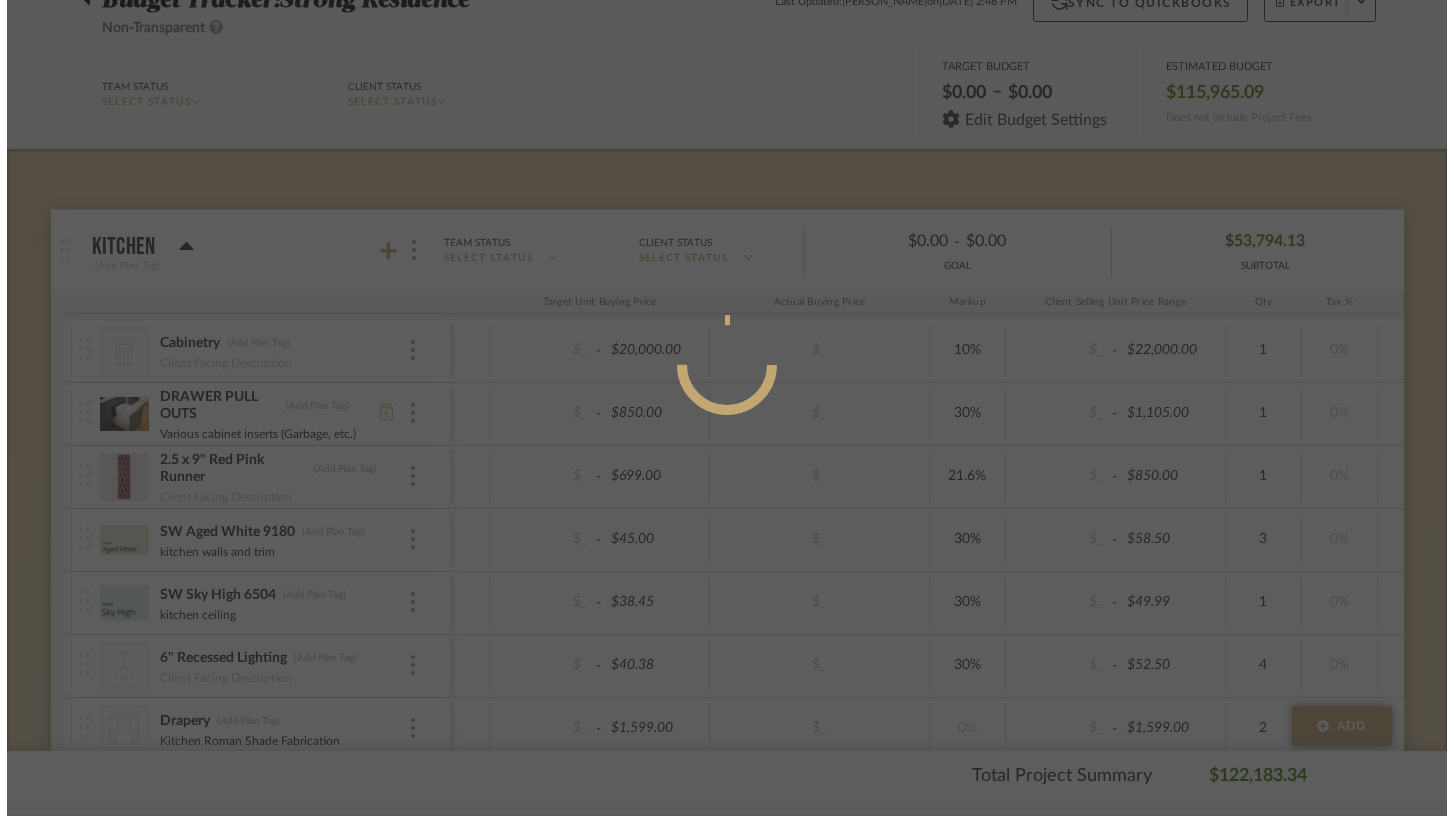 scroll, scrollTop: 0, scrollLeft: 0, axis: both 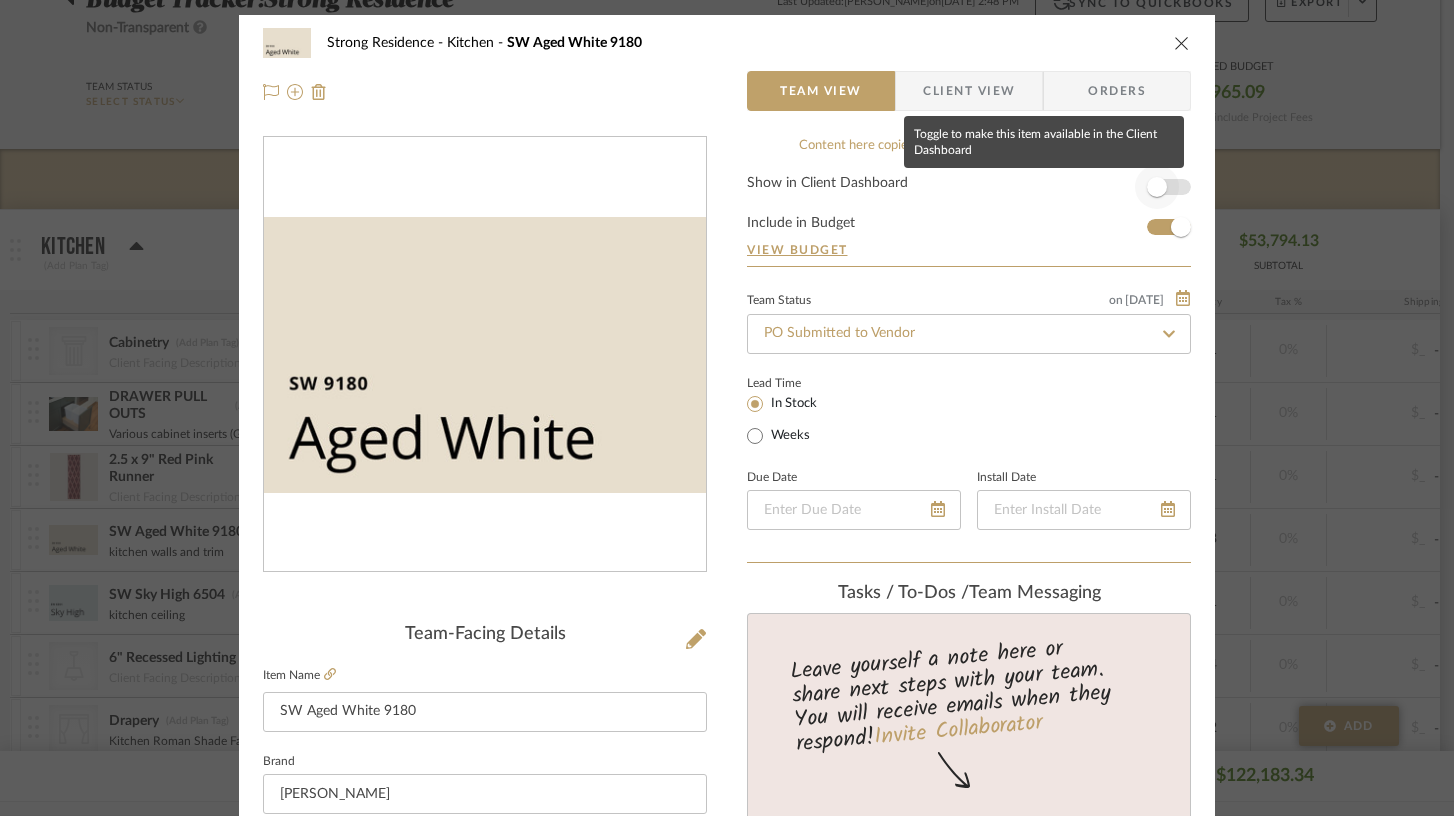 click at bounding box center [1157, 187] 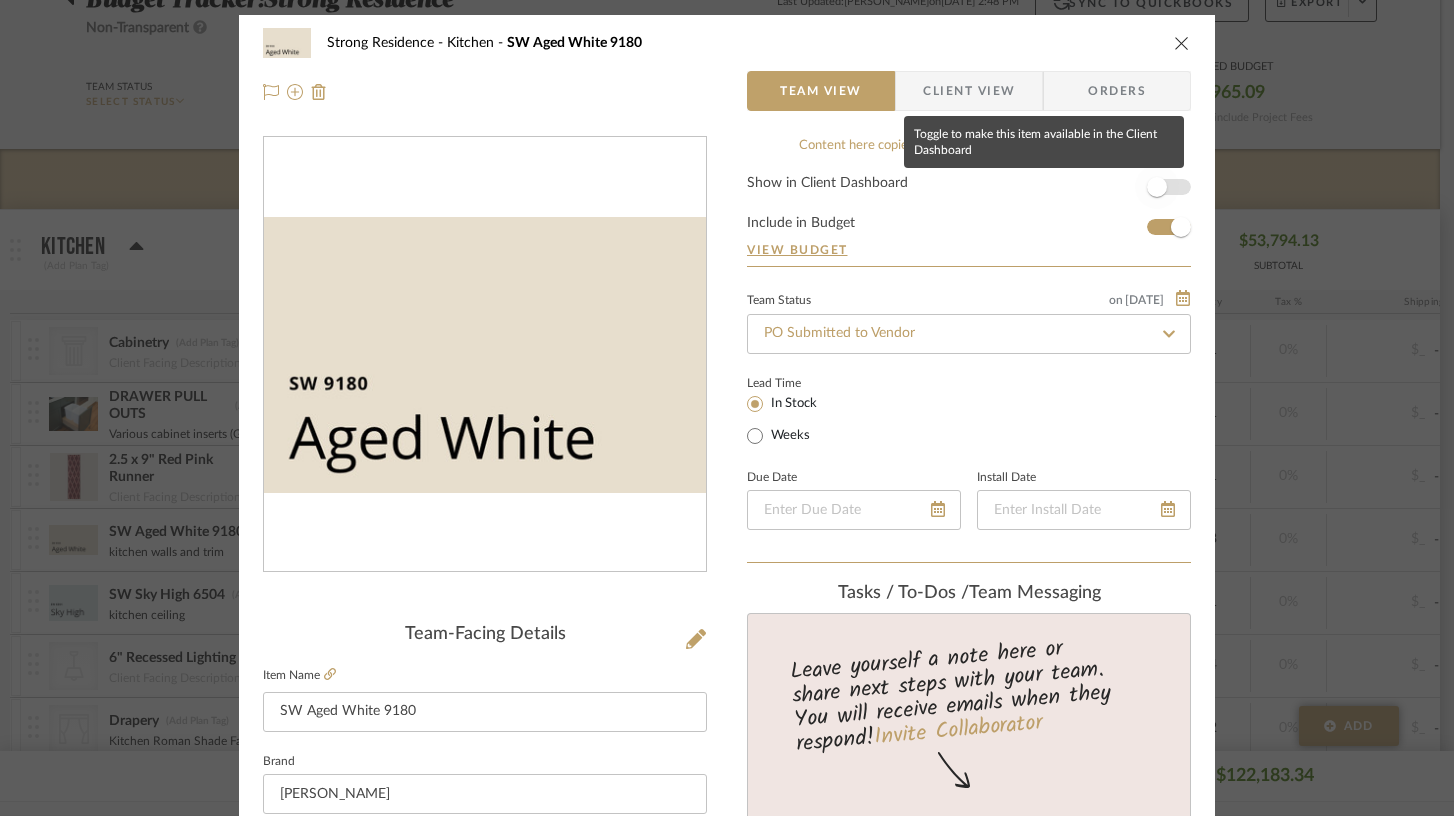type 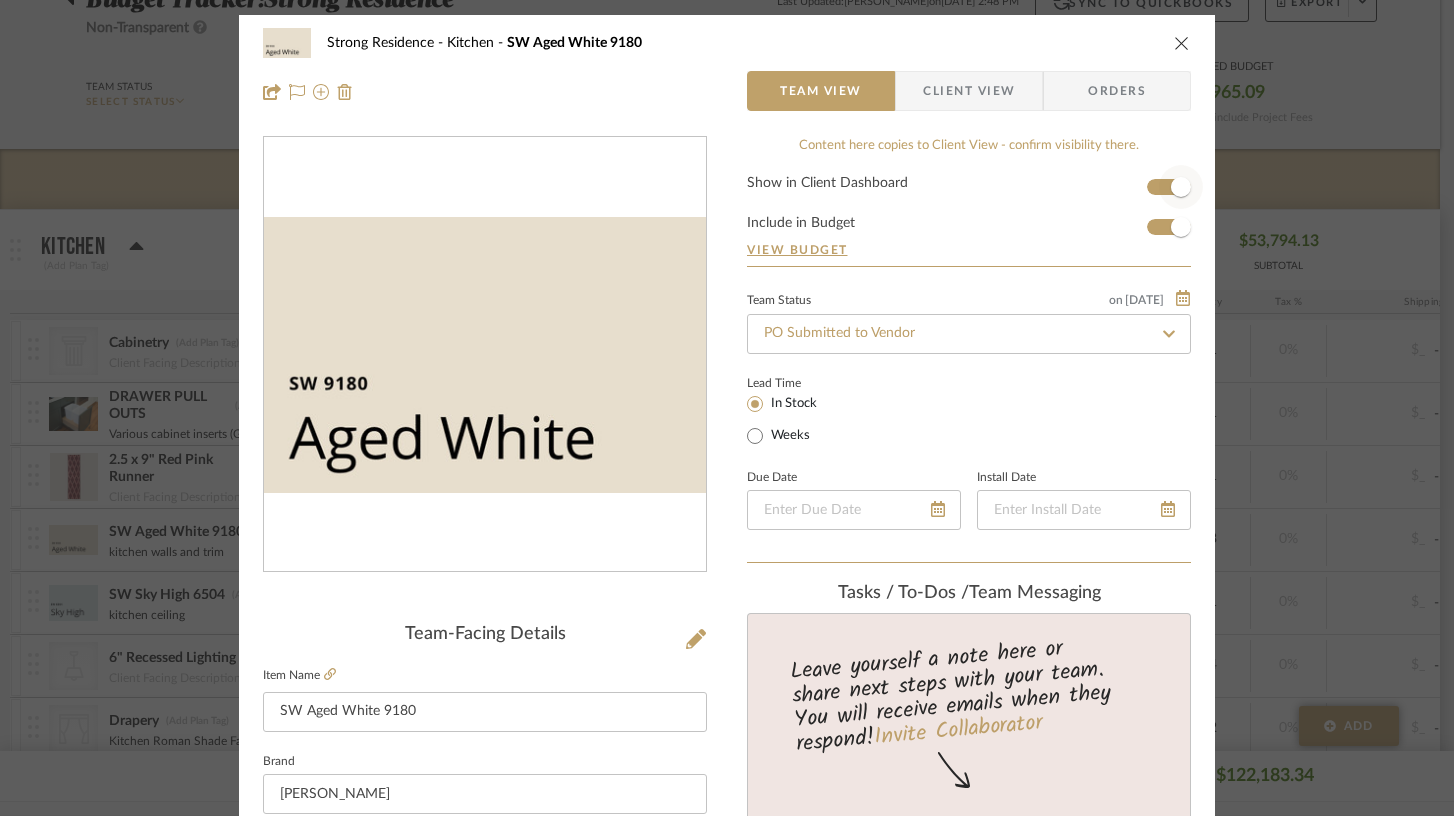 type 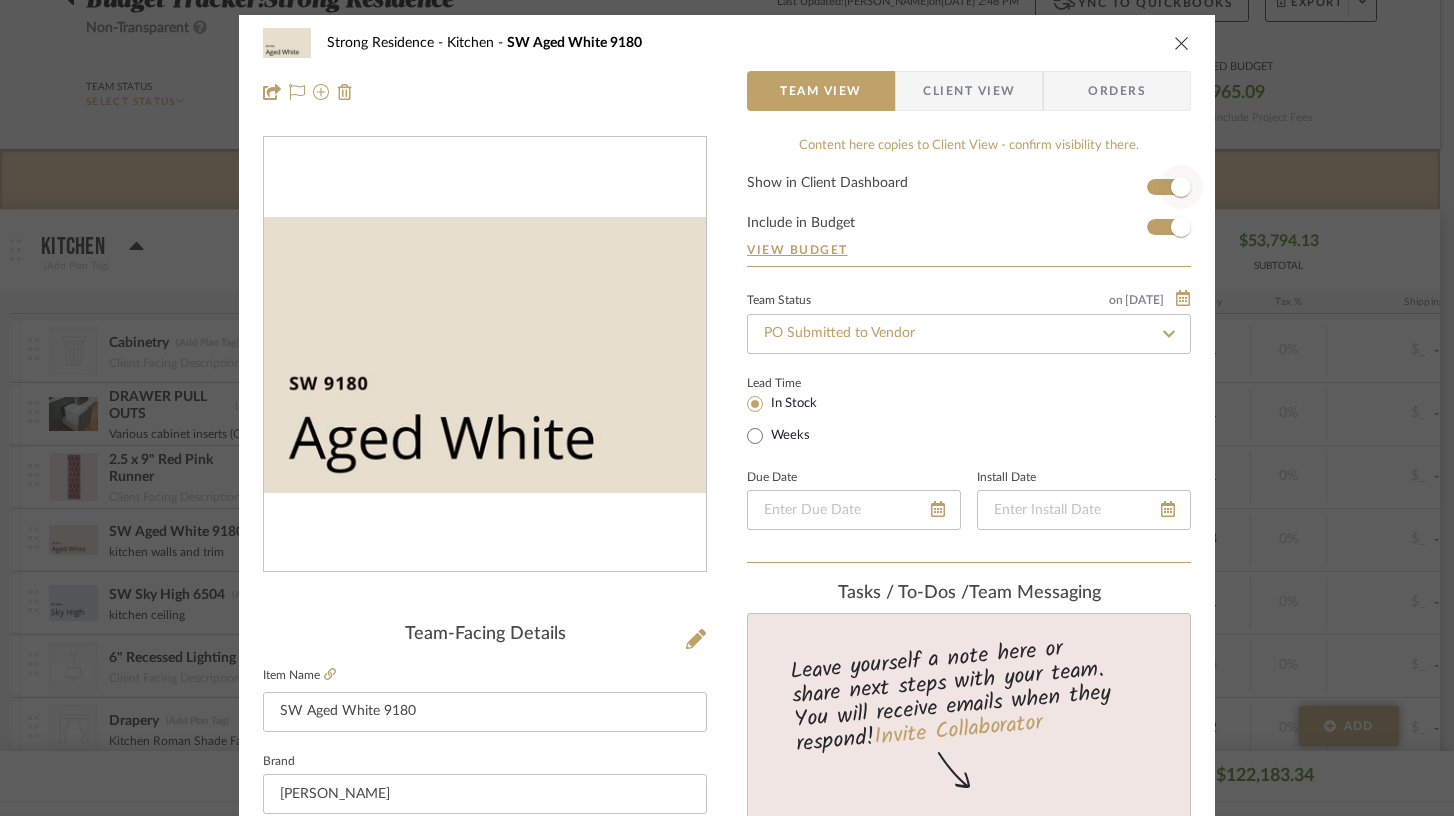 type 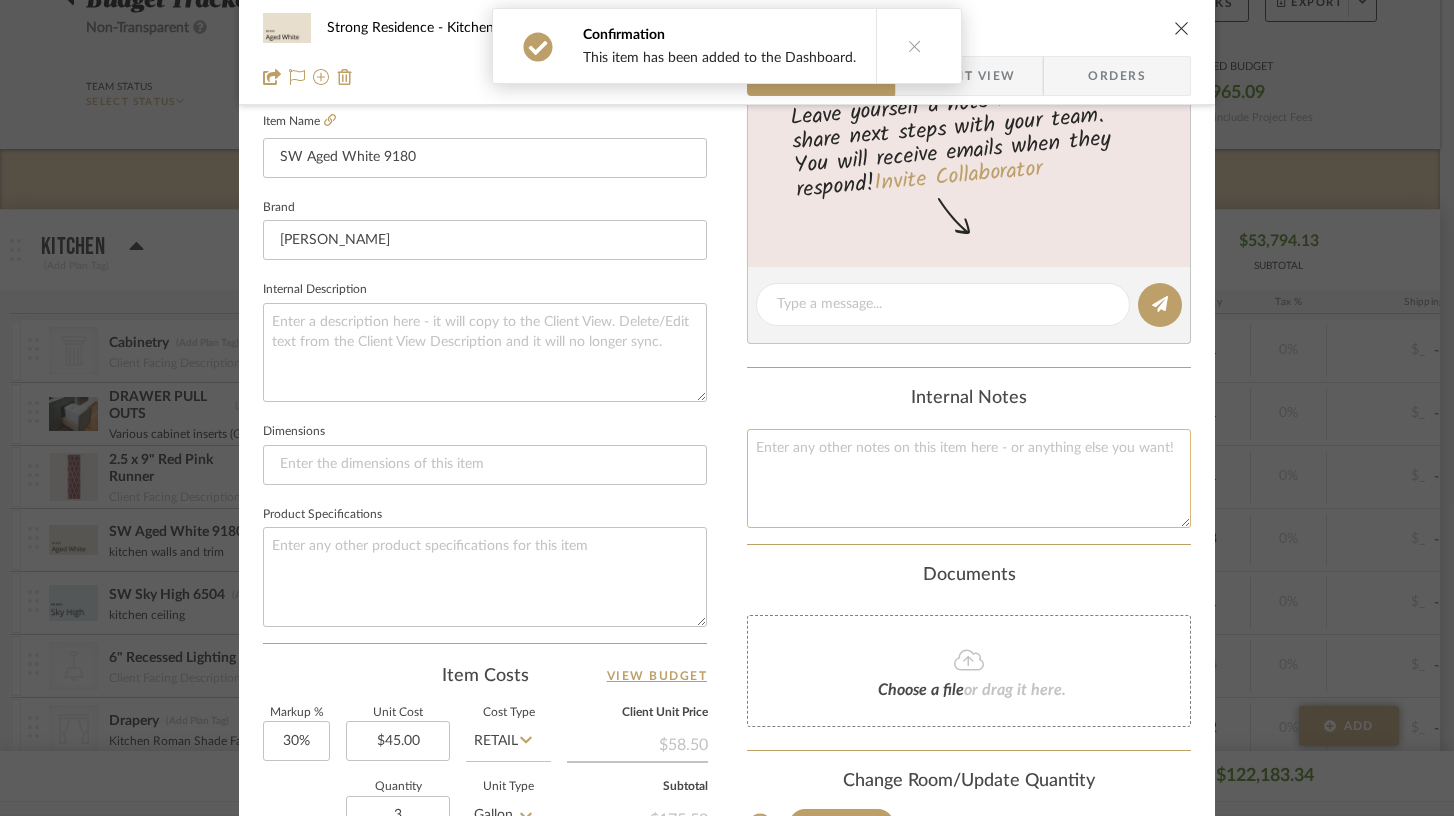 scroll, scrollTop: 632, scrollLeft: 0, axis: vertical 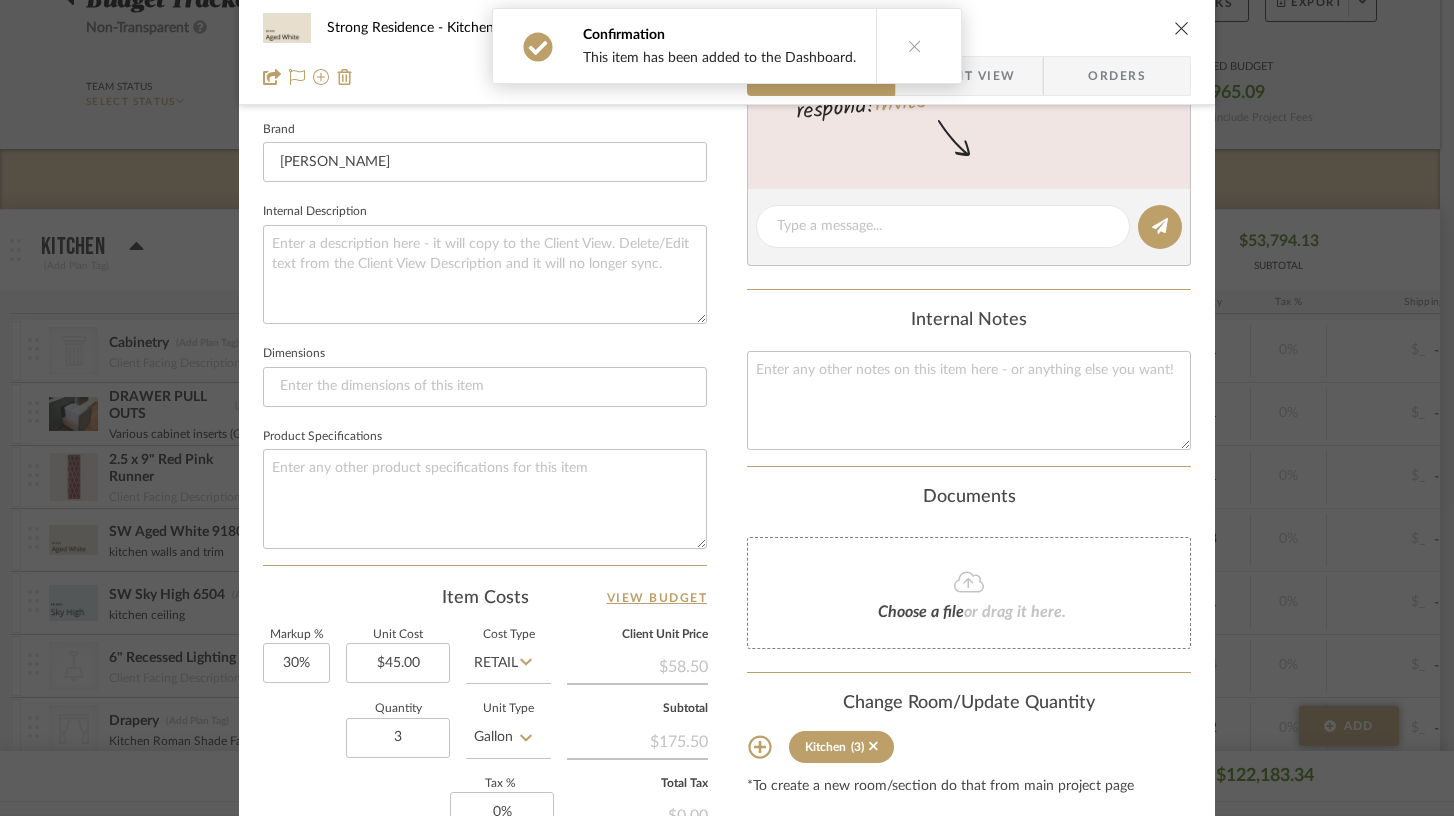 click on "Strong Residence Kitchen SW Aged White 9180 Team View Client View Orders  Team-Facing Details   Item Name  SW Aged White 9180  Brand  [PERSON_NAME]  Internal Description   Dimensions   Product Specifications   Item Costs   View Budget   Markup %  30%  Unit Cost  $45.00  Cost Type  Retail  Client Unit Price   $58.50   Quantity  3  Unit Type  Gallon  Subtotal   $175.50   Tax %  0%  Total Tax   $0.00   Shipping Cost  $0.00  Ship. Markup %  0% Taxable  Total Shipping   $0.00  Total Client Price  $175.50  Your Cost  $135.00  Your Margin  $40.50  Content here copies to Client View - confirm visibility there.  Show in Client Dashboard   Include in Budget   View Budget  Team Status on [DATE] [DATE] PO Submitted to Vendor  Lead Time  In Stock Weeks  Due Date   Install Date  Tasks / To-Dos /  team Messaging  Leave yourself a note here or share next steps with your team. You will receive emails when they
respond!  Invite Collaborator Internal Notes  Documents  Choose a file  or drag it here. (3)" at bounding box center (727, 408) 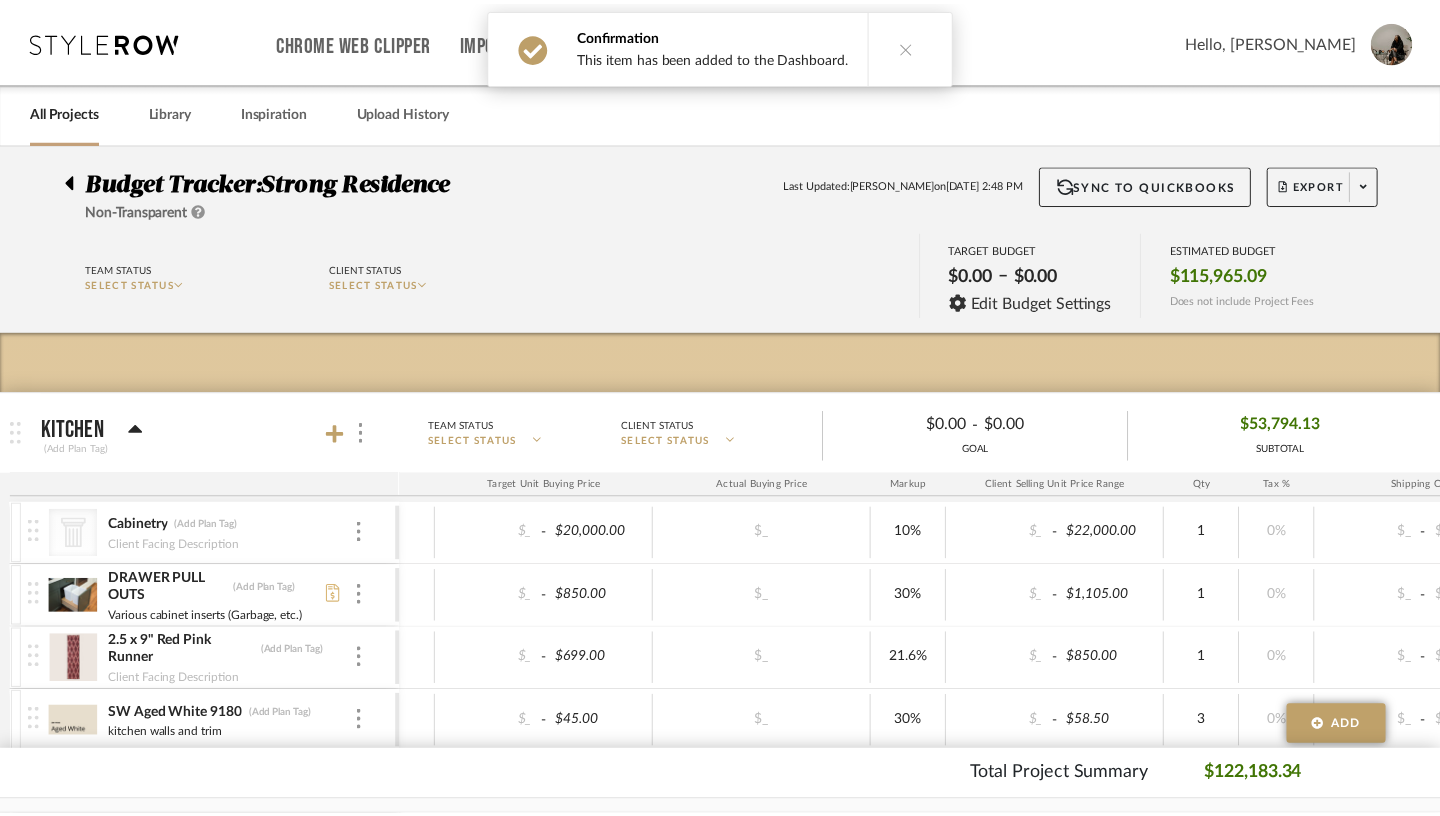 scroll, scrollTop: 183, scrollLeft: 0, axis: vertical 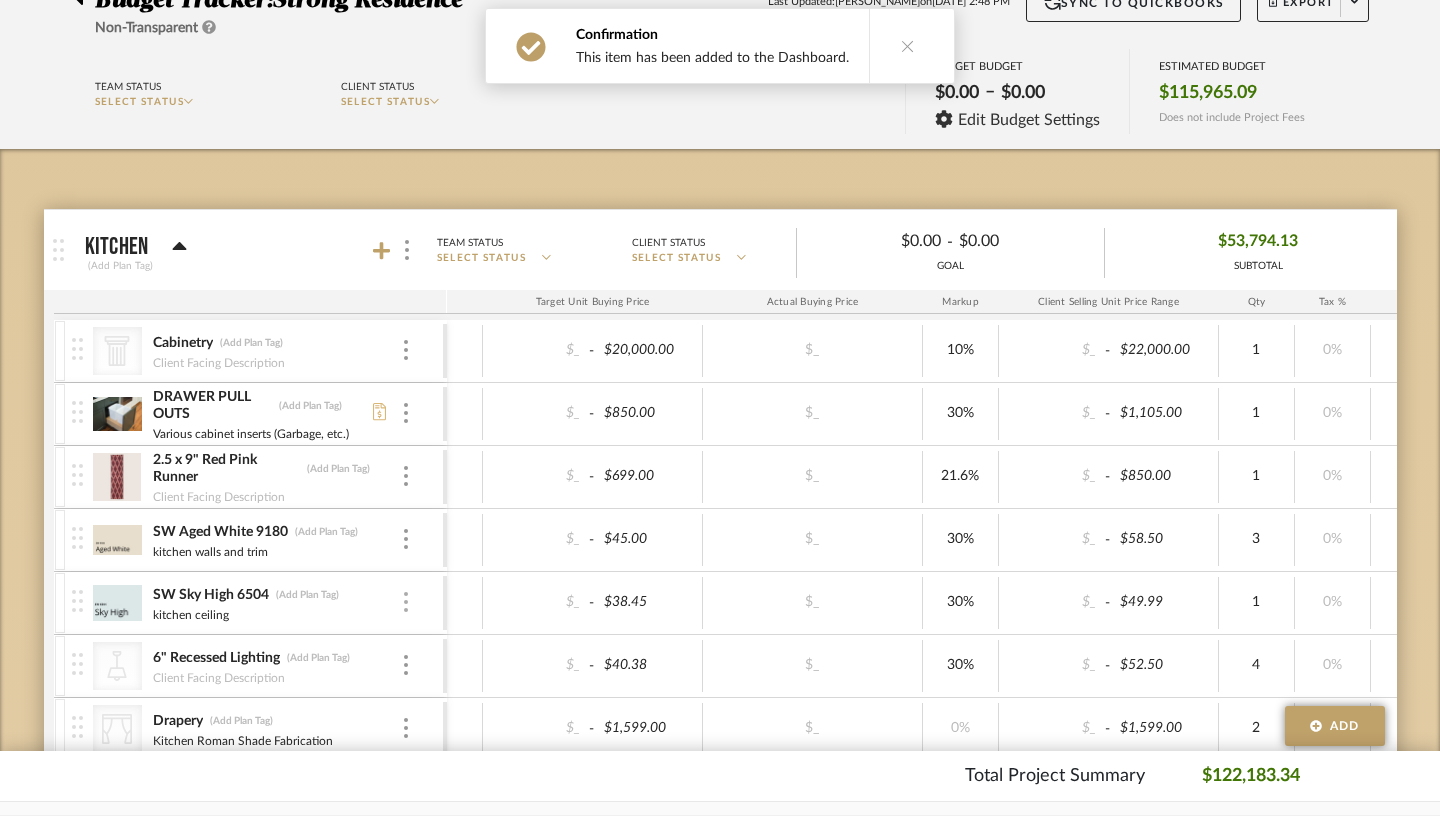 click at bounding box center [406, 602] 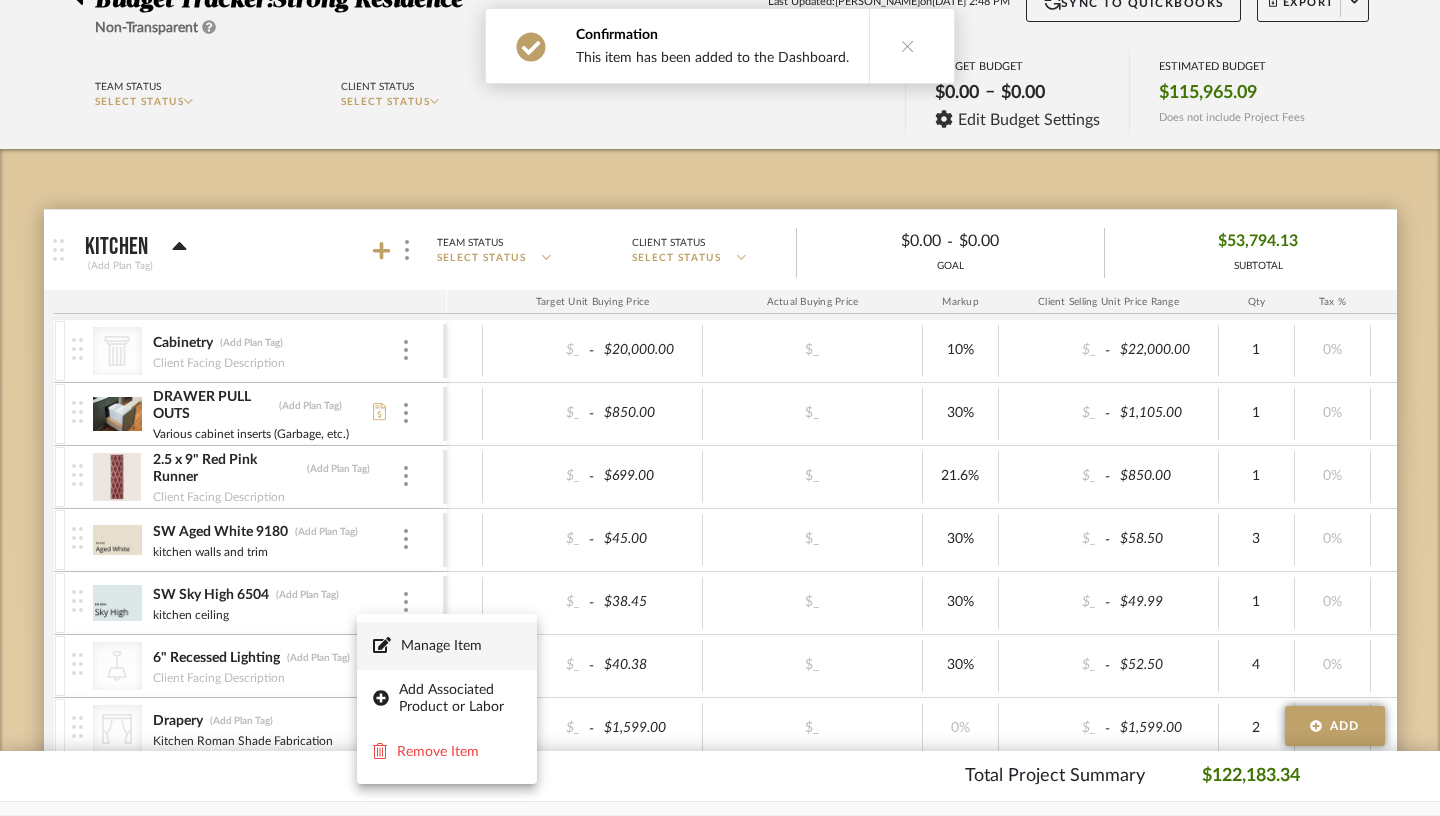 click on "Manage Item" at bounding box center [461, 646] 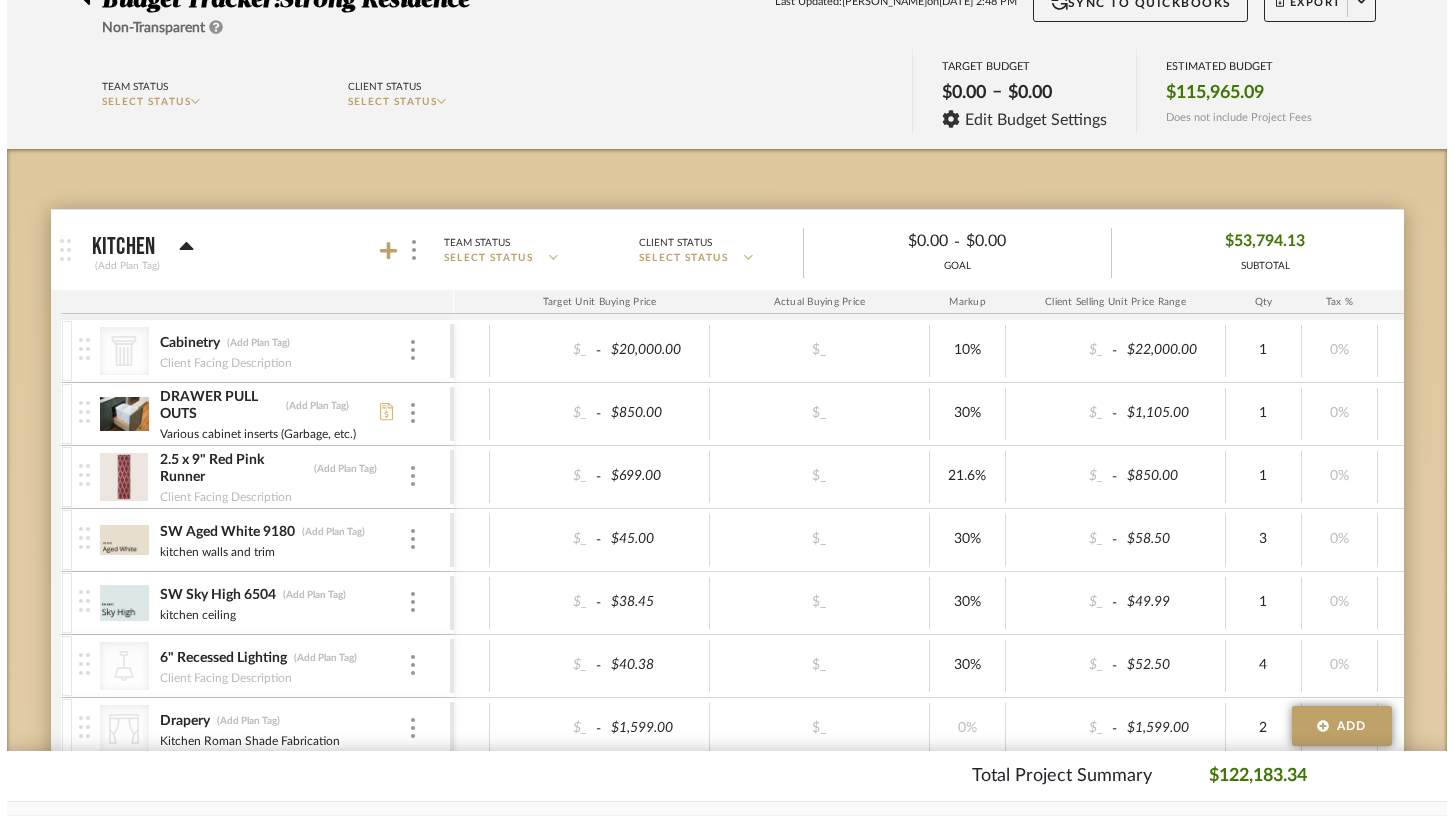 scroll, scrollTop: 0, scrollLeft: 0, axis: both 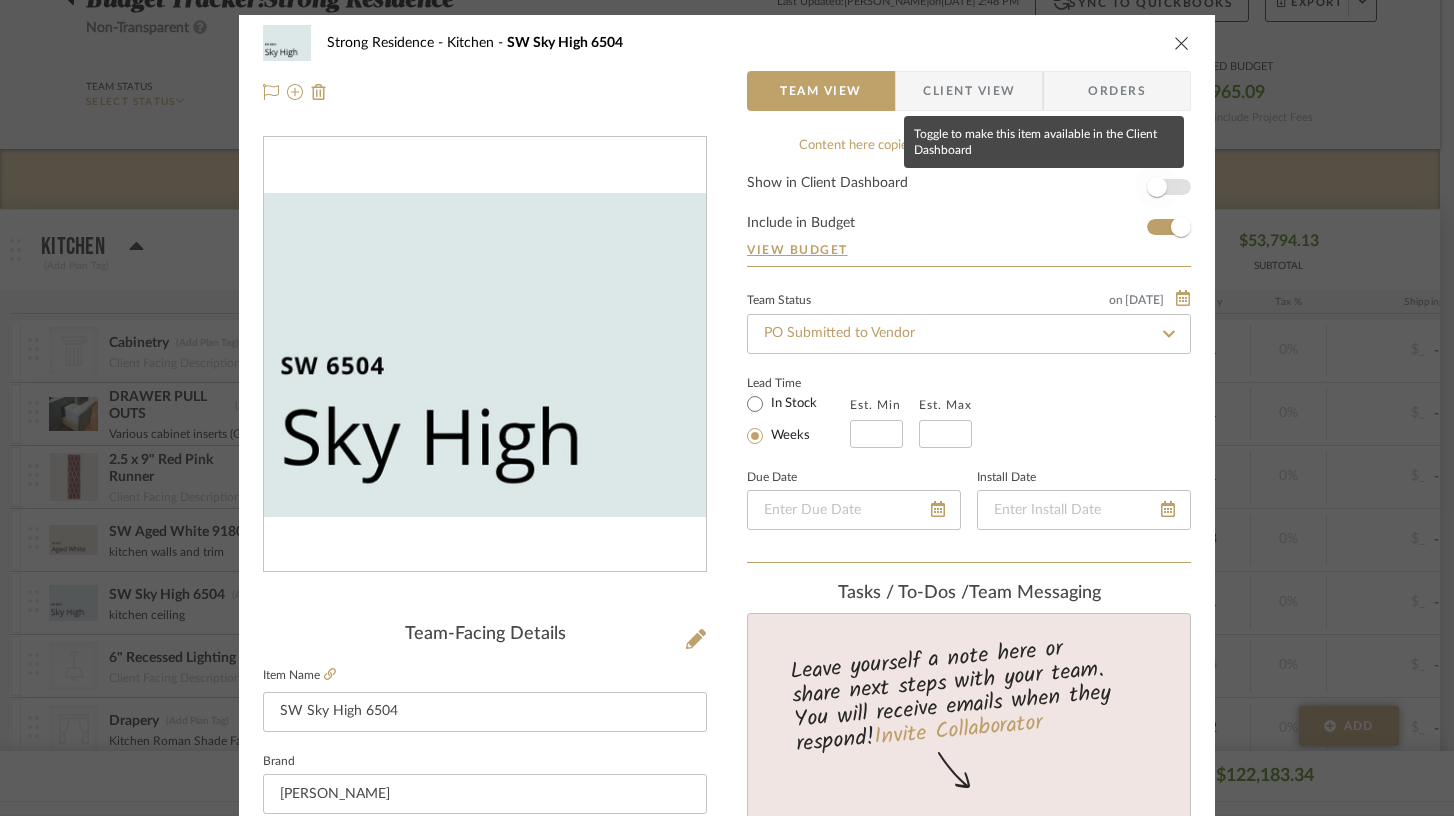click at bounding box center (1157, 187) 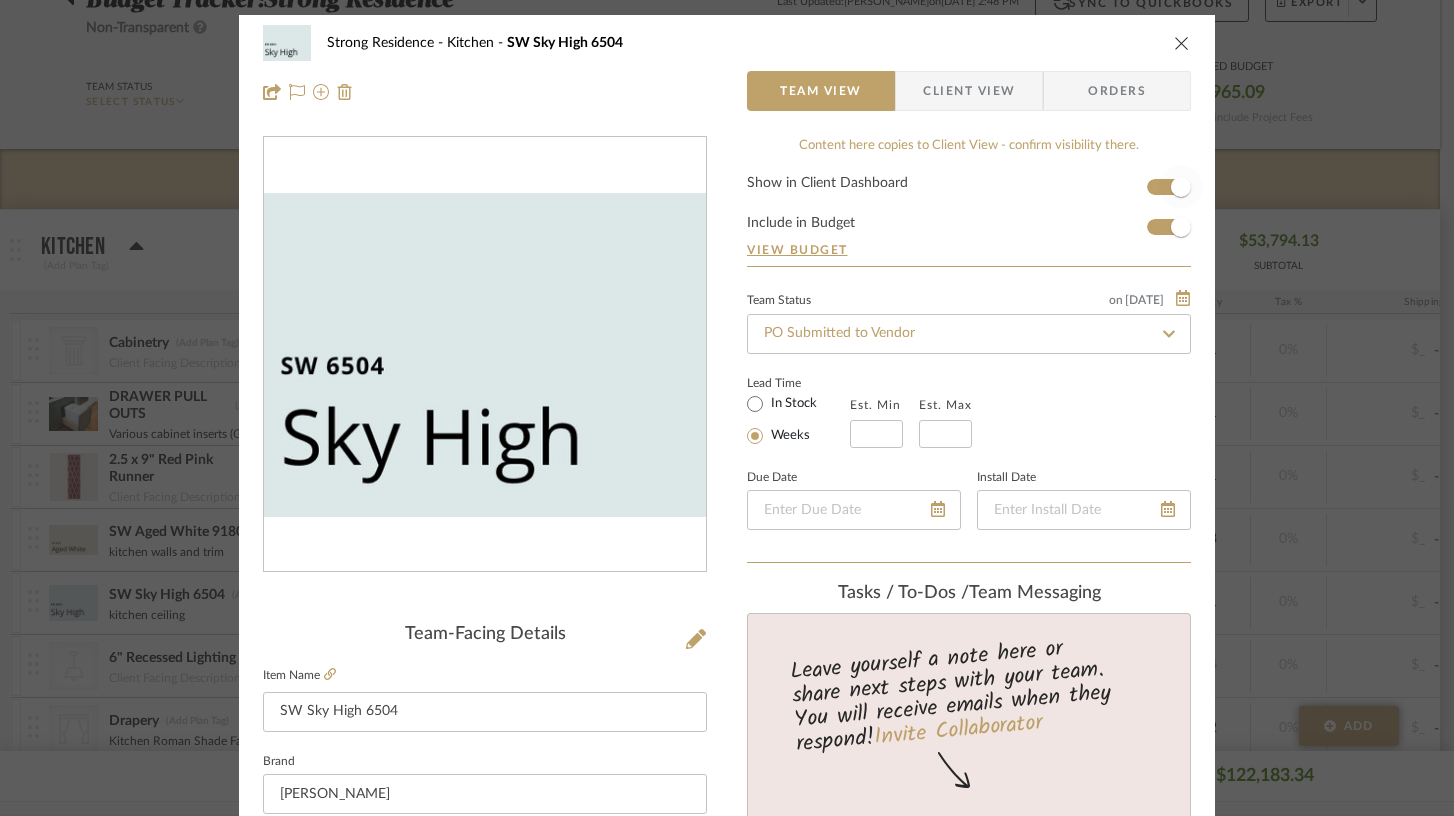 type 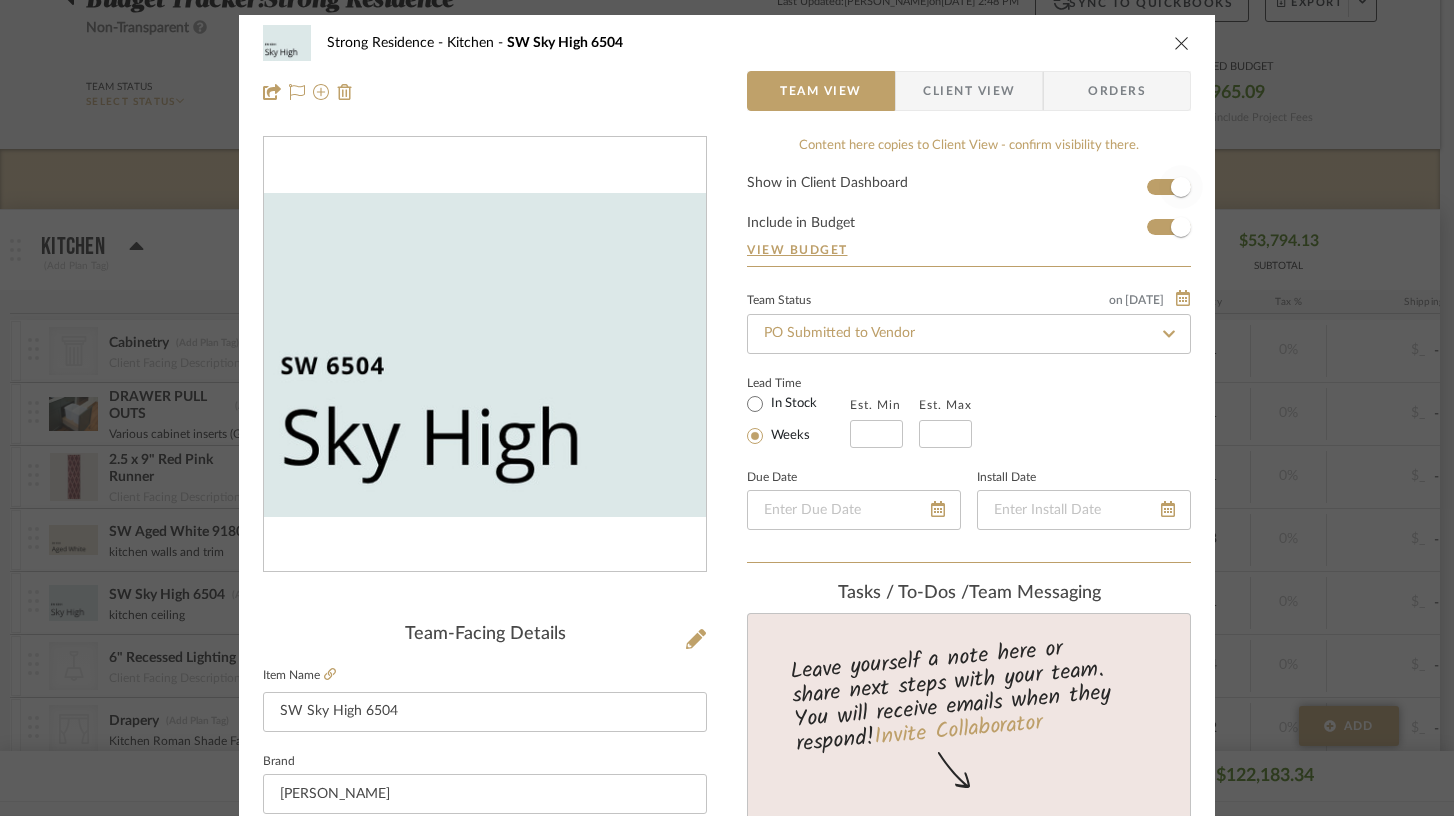 type 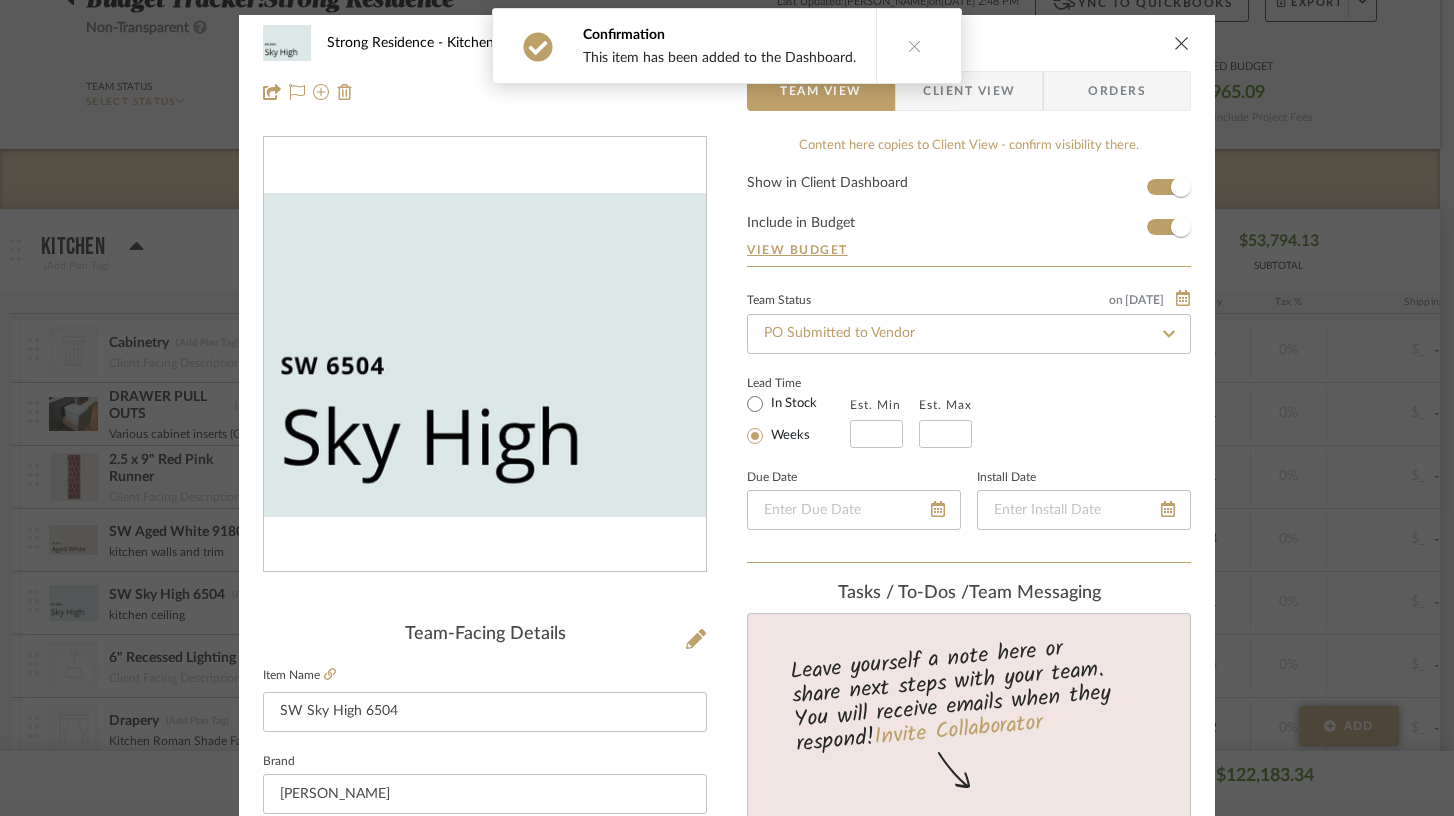 click on "Strong Residence Kitchen SW Sky High 6504 Team View Client View Orders  Team-Facing Details   Item Name  SW Sky High 6504  Brand  [PERSON_NAME]  Internal Description   Dimensions   Product Specifications   Item Costs   View Budget   Markup %  30%  Unit Cost  $38.45  Cost Type  Retail  Client Unit Price   $49.99   Quantity  1  Unit Type  Gallon  Subtotal   $49.99   Tax %  0%  Total Tax   $0.00   Shipping Cost  $0.00  Ship. Markup %  0% Taxable  Total Shipping   $0.00  Total Client Price  $49.99  Your Cost  $38.45  Your Margin  $11.54  Content here copies to Client View - confirm visibility there.  Show in Client Dashboard   Include in Budget   View Budget  Team Status on [DATE] [DATE] PO Submitted to Vendor  Lead Time  In Stock Weeks  Est. Min   Est. Max   Due Date   Install Date  Tasks / To-Dos /  team Messaging  Leave yourself a note here or share next steps with your team. You will receive emails when they
respond!  Invite Collaborator Internal Notes  Documents  Choose a file  Kitchen" at bounding box center [727, 408] 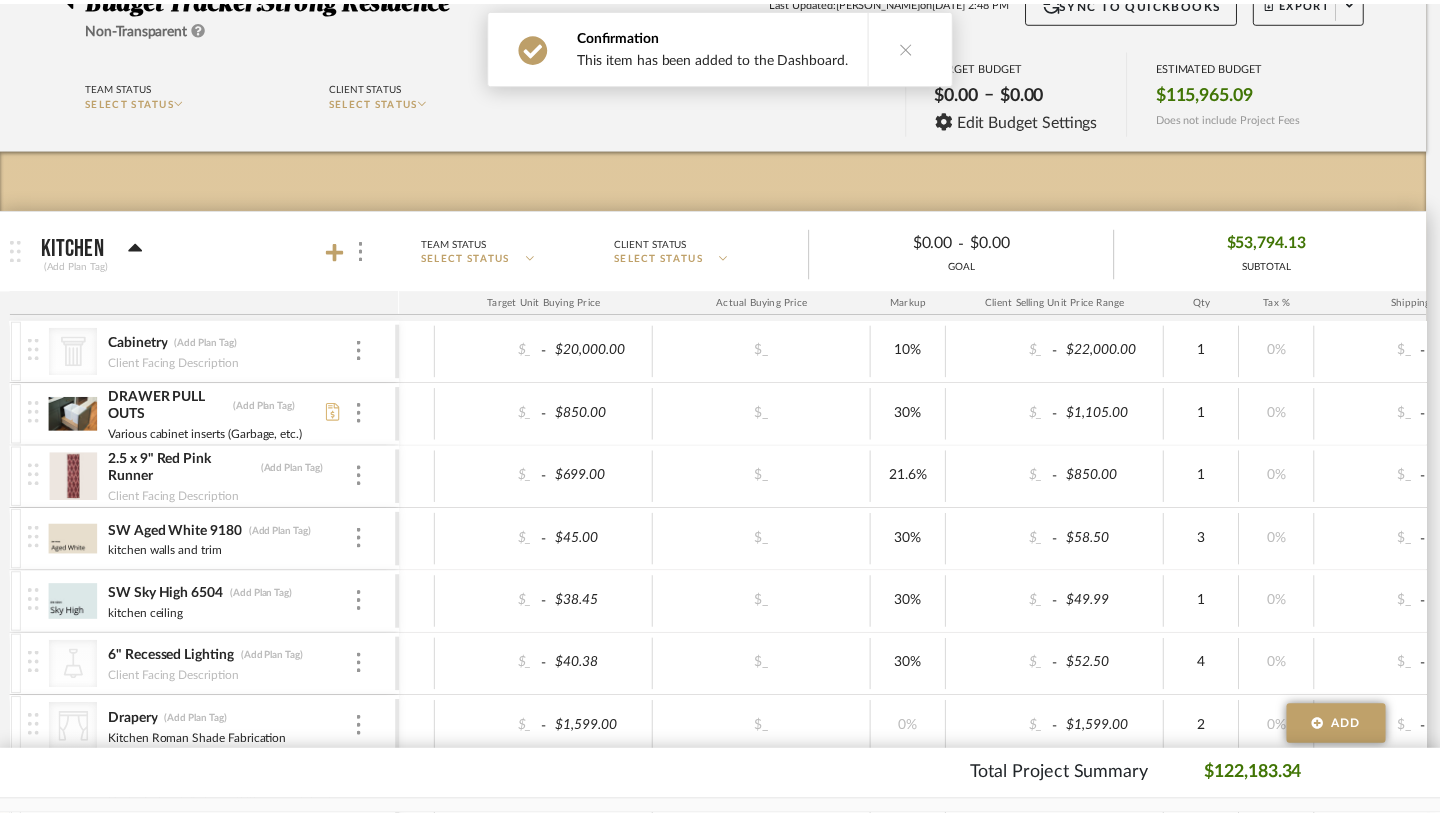 scroll, scrollTop: 183, scrollLeft: 0, axis: vertical 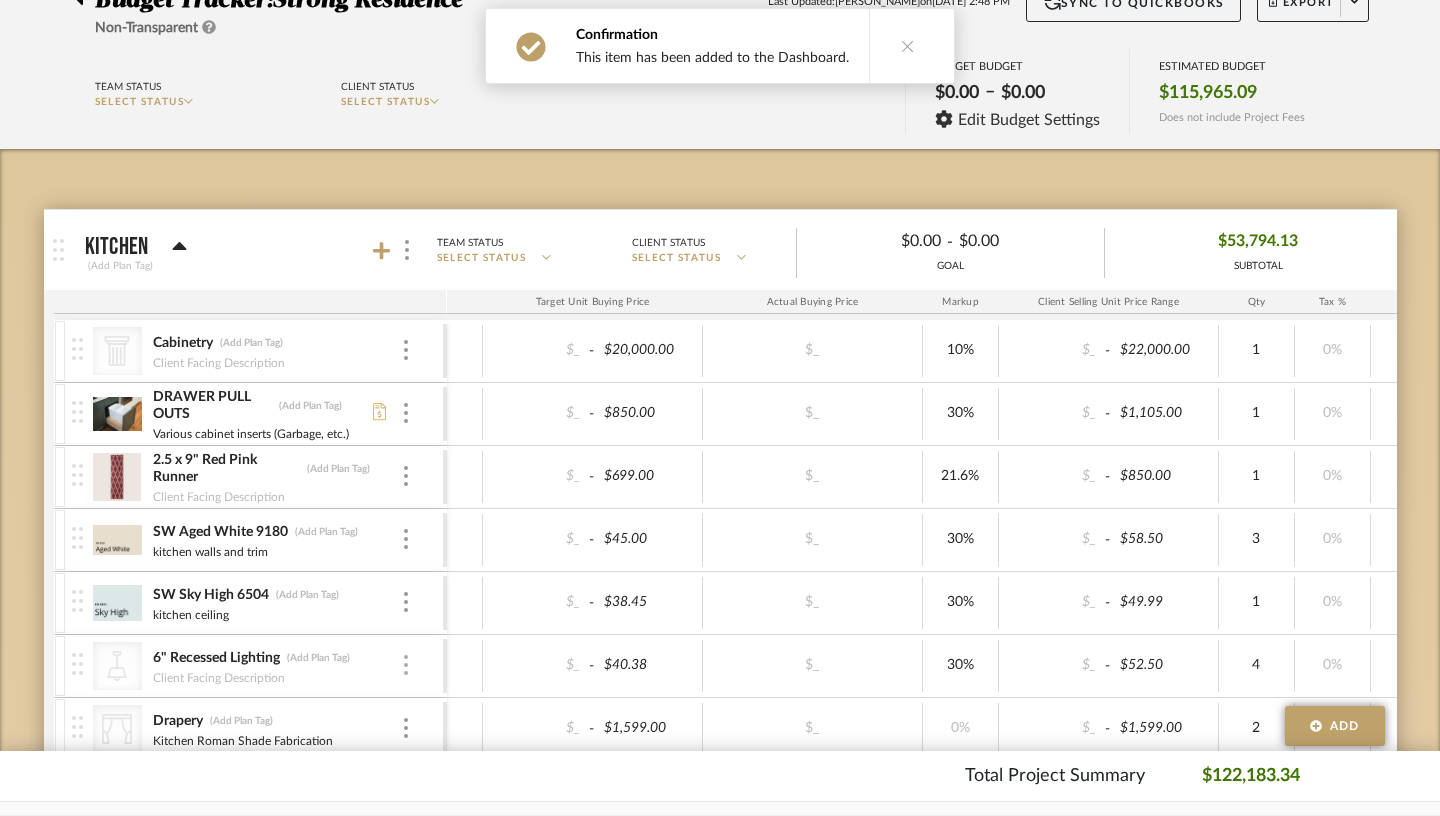 click at bounding box center [406, 665] 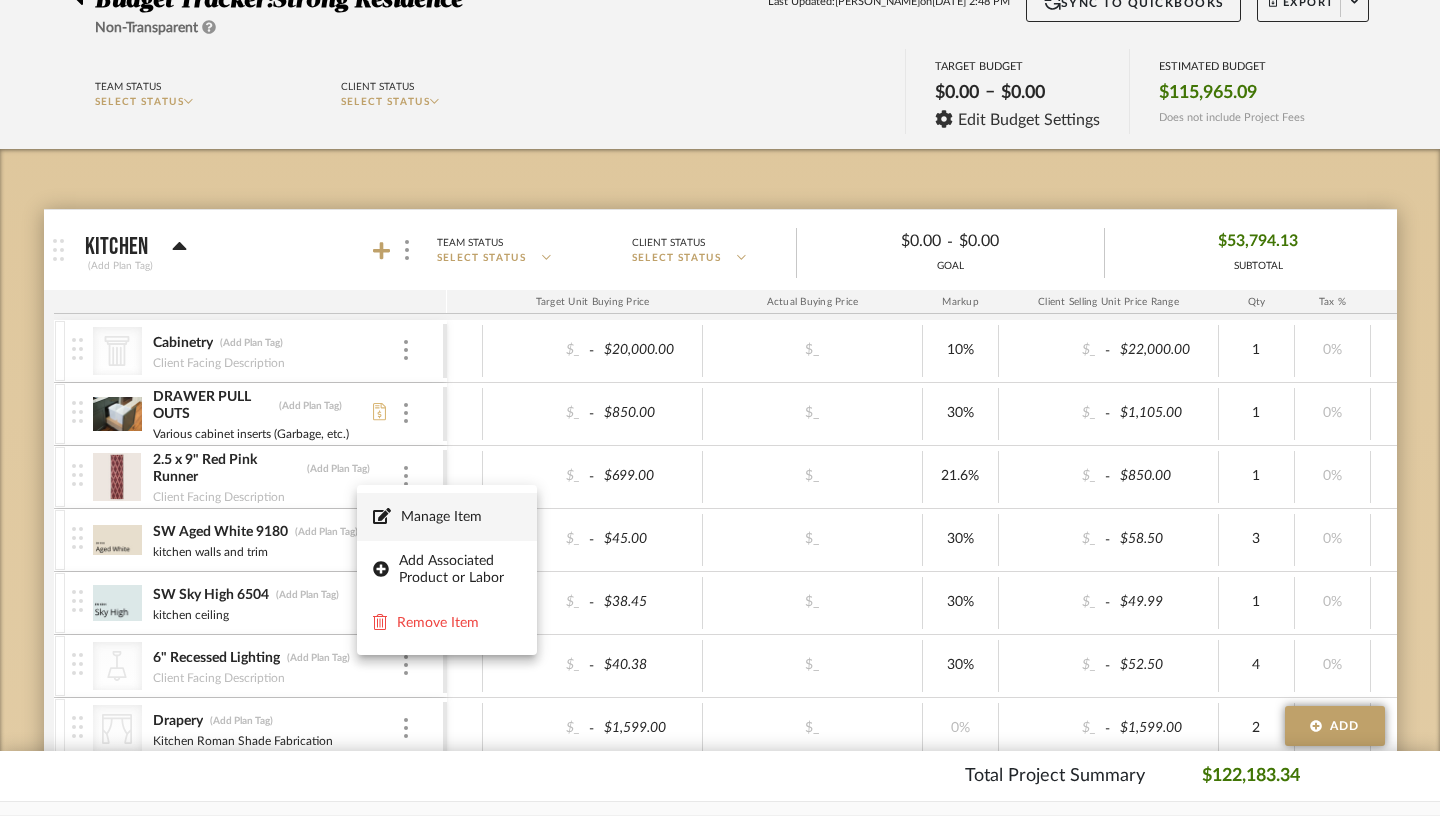 click on "Manage Item" at bounding box center (447, 517) 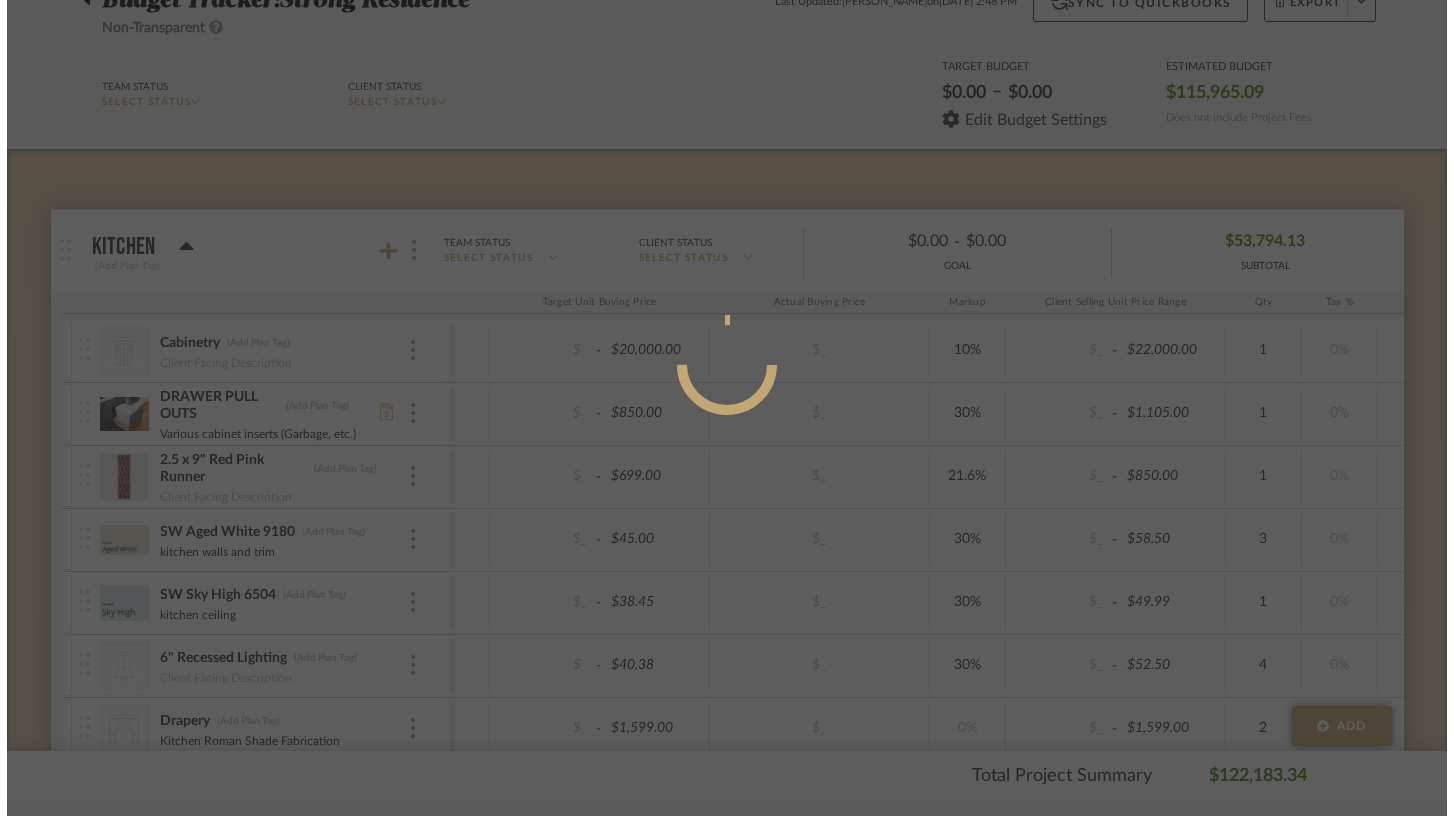 scroll, scrollTop: 0, scrollLeft: 0, axis: both 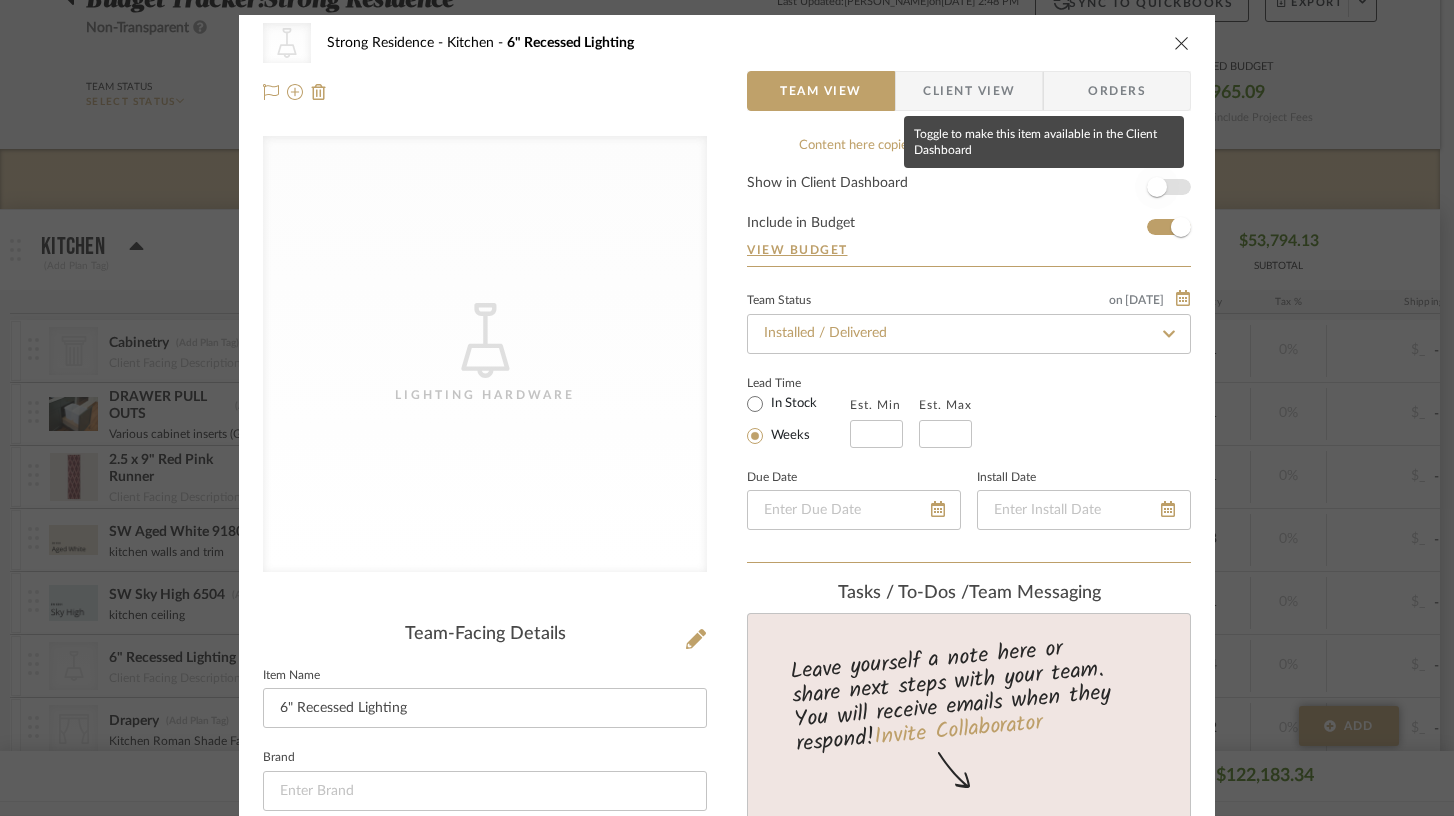 click at bounding box center [1157, 187] 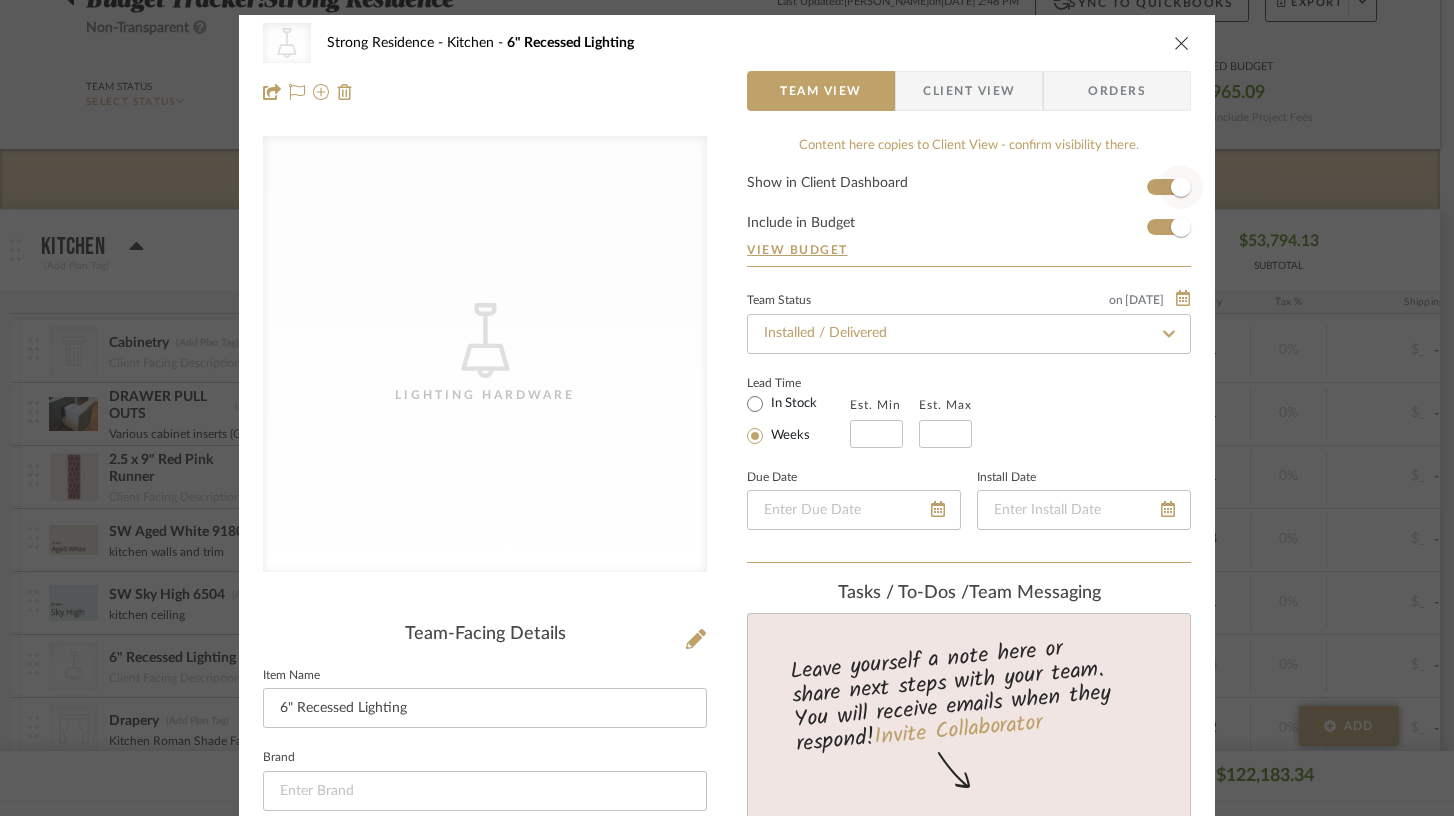 type 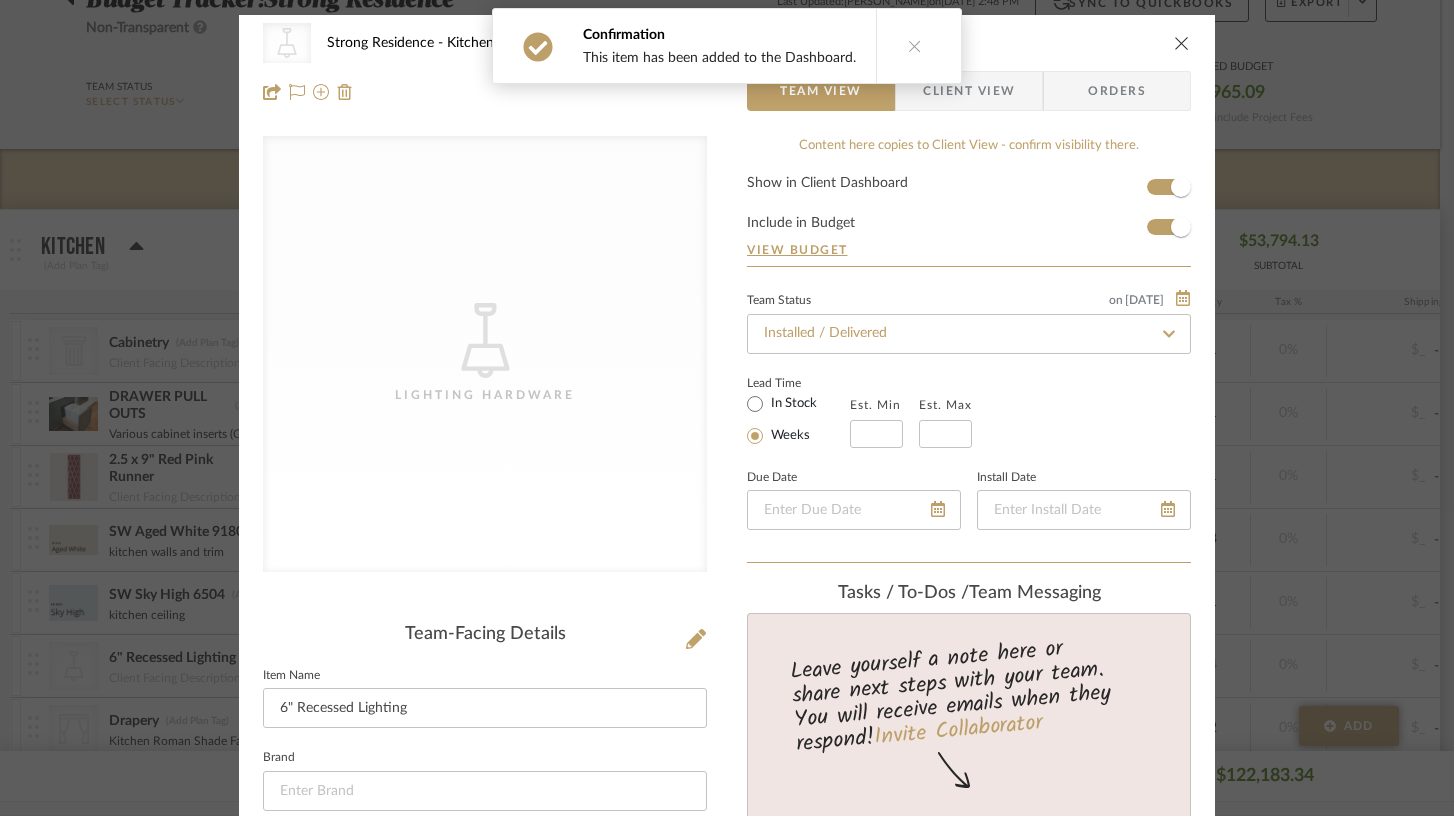 click on "CategoryIconLighting
Created with Sketch.
Lighting Hardware Strong Residence Kitchen 6" Recessed Lighting Team View Client View Orders
CategoryIconLighting
Created with Sketch.
Lighting Hardware  Team-Facing Details   Item Name  6" Recessed Lighting  Brand   Internal Description   Dimensions   Product Specifications   Item Costs   View Budget   Markup %  30%  Unit Cost  $40.38  Cost Type  Retail  Client Unit Price   $52.49   Quantity  4  Unit Type  Each  Subtotal   $209.98   Tax %  0%  Total Tax   $0.00   Shipping Cost  $0.00  Ship. Markup %  0% Taxable  Total Shipping   $0.00  Total Client Price  $209.98  Your Cost  $161.52  Your Margin  $48.46  Content here copies to Client View - confirm visibility there.  Show in Client Dashboard   Include in Budget   View Budget  Team Status on [DATE] [DATE] In Stock" at bounding box center [727, 408] 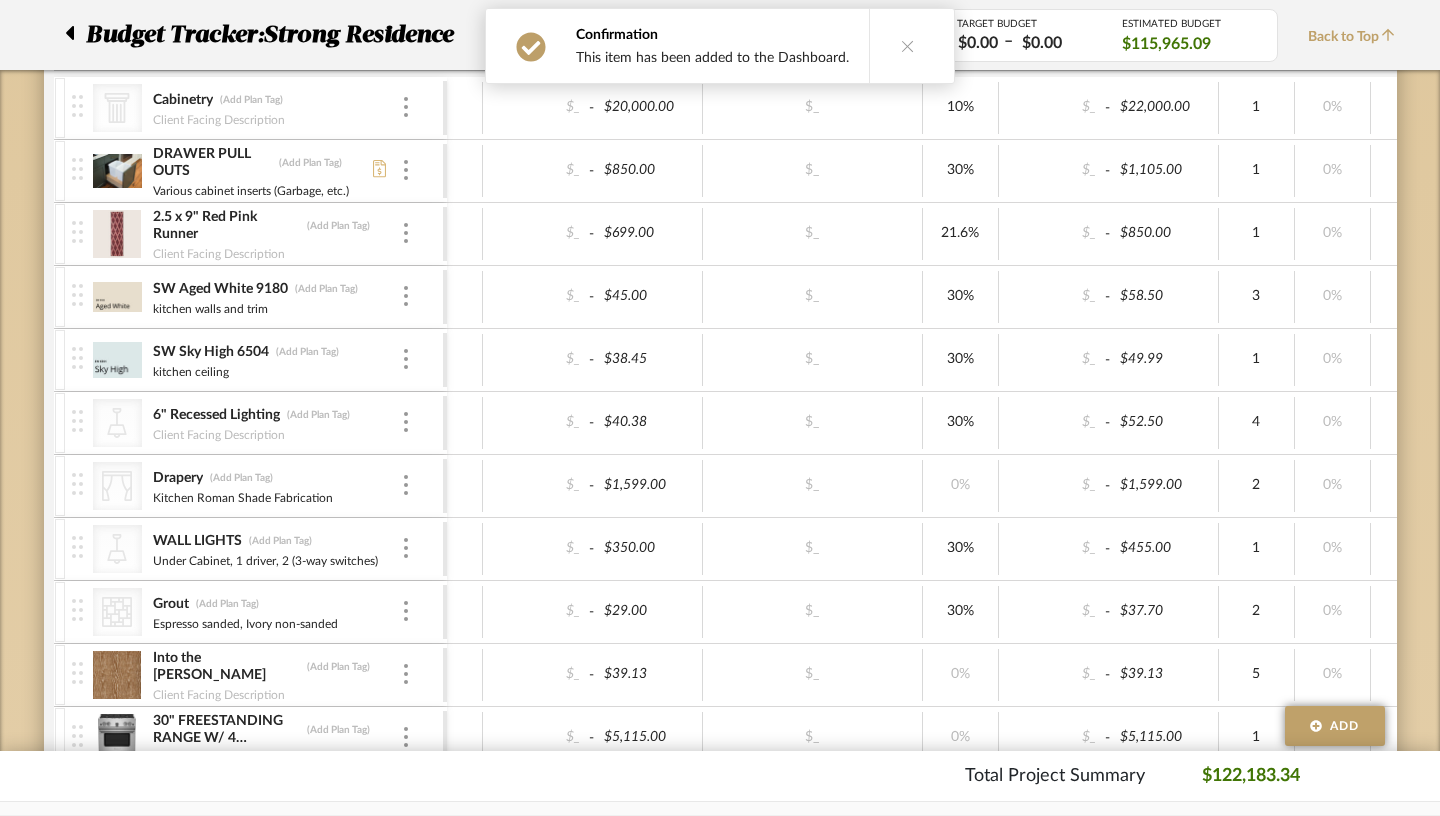 scroll, scrollTop: 456, scrollLeft: 0, axis: vertical 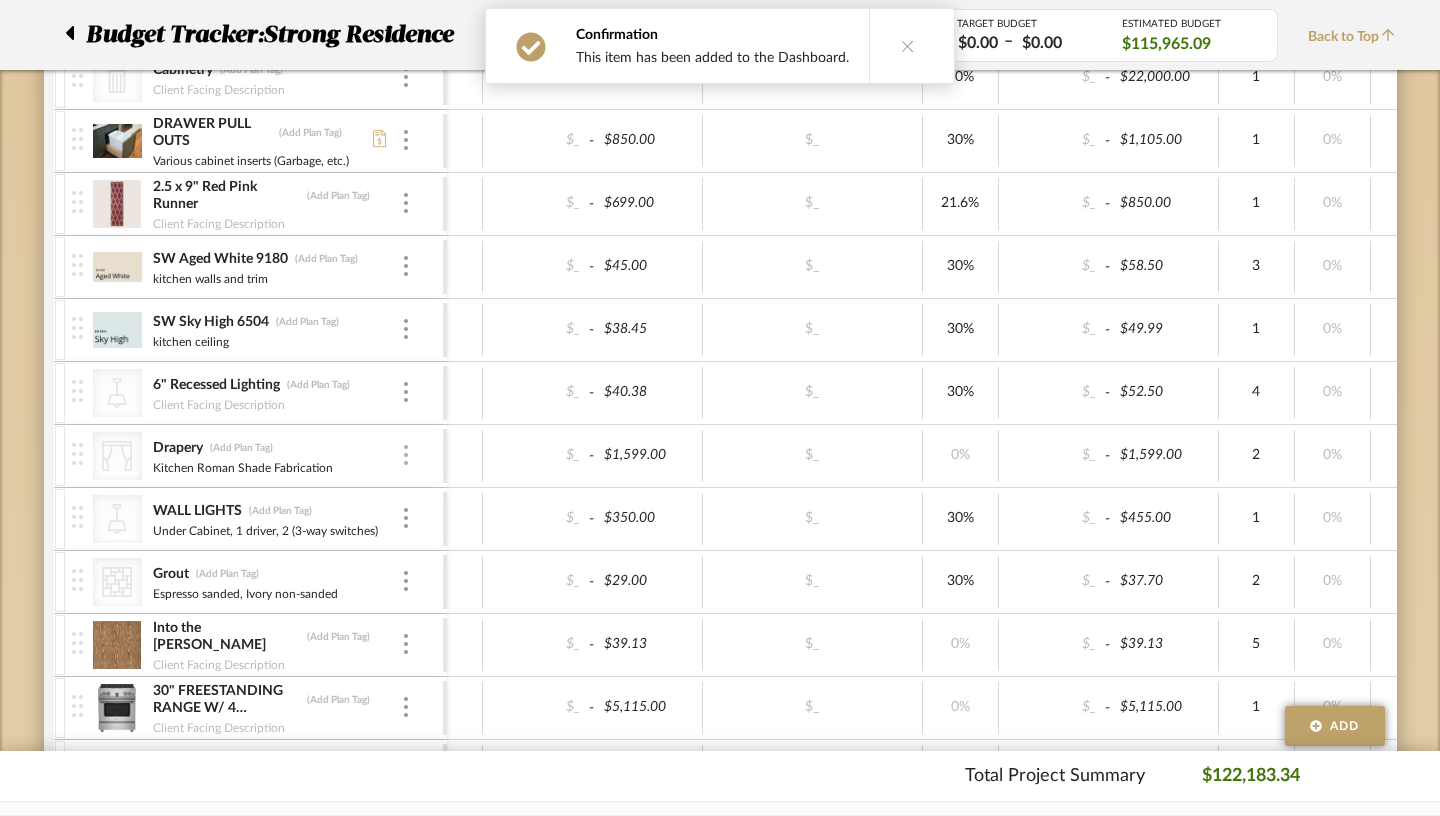 click at bounding box center [406, 455] 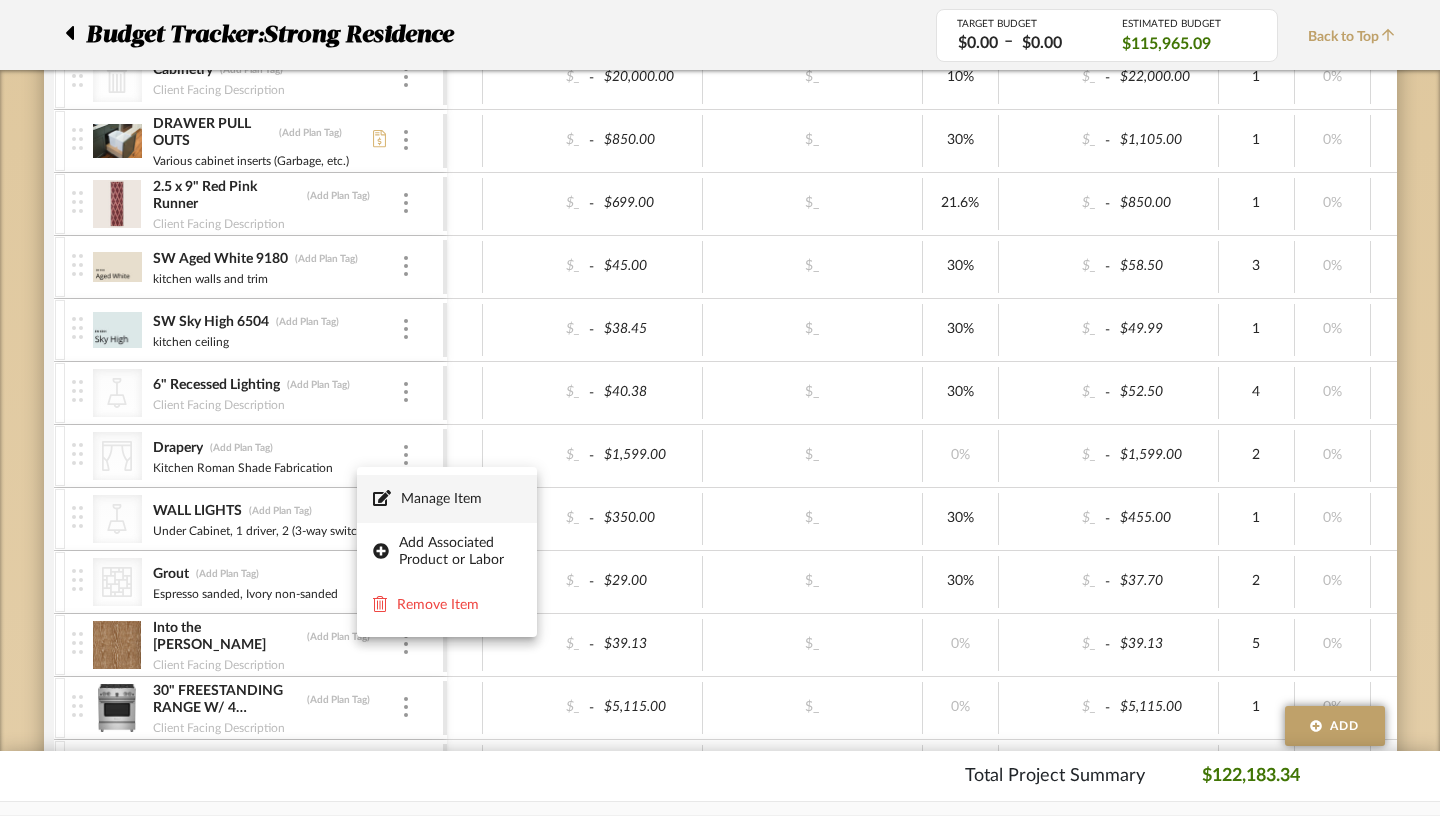 click on "Manage Item" at bounding box center (461, 499) 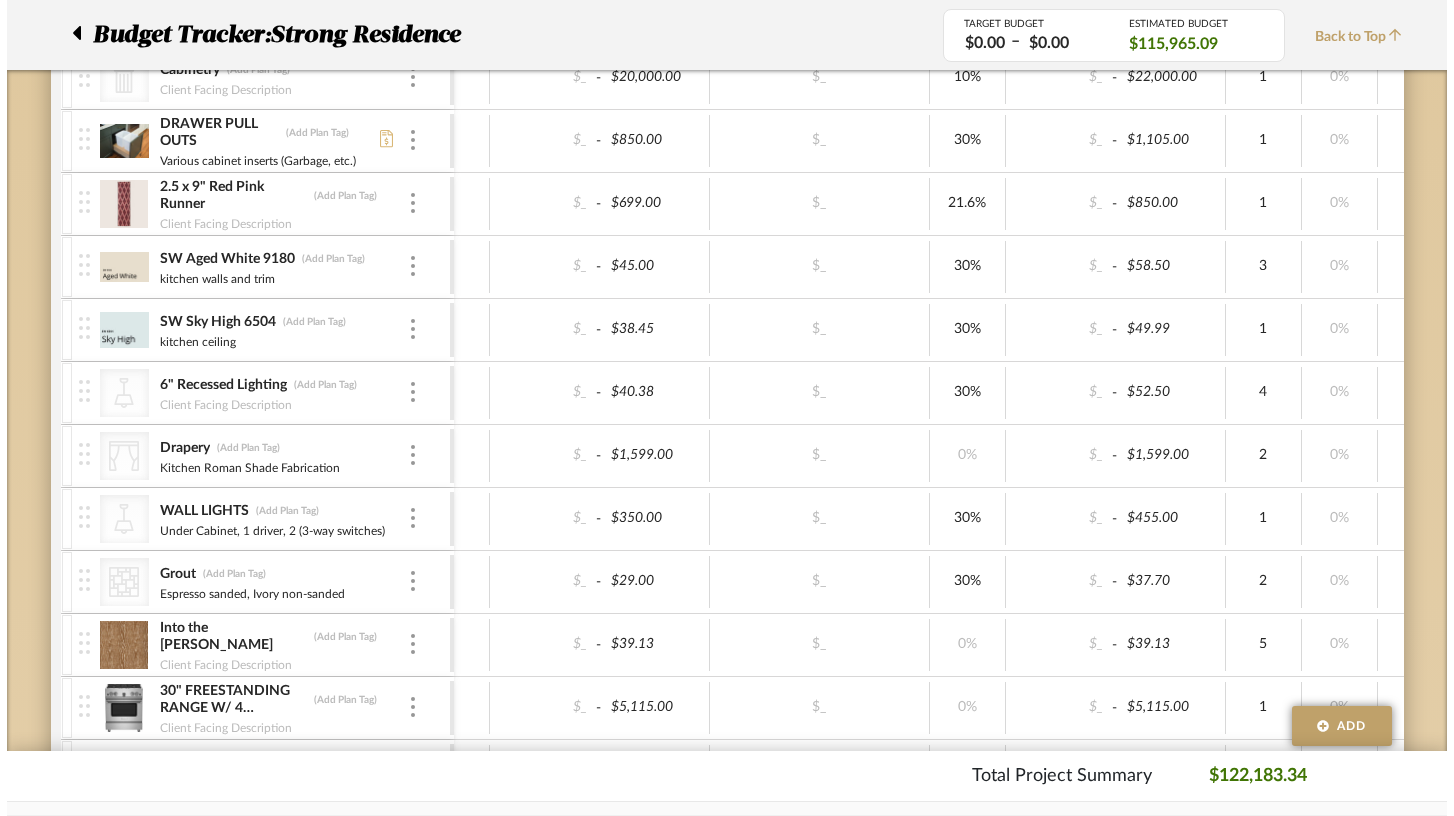 scroll, scrollTop: 0, scrollLeft: 0, axis: both 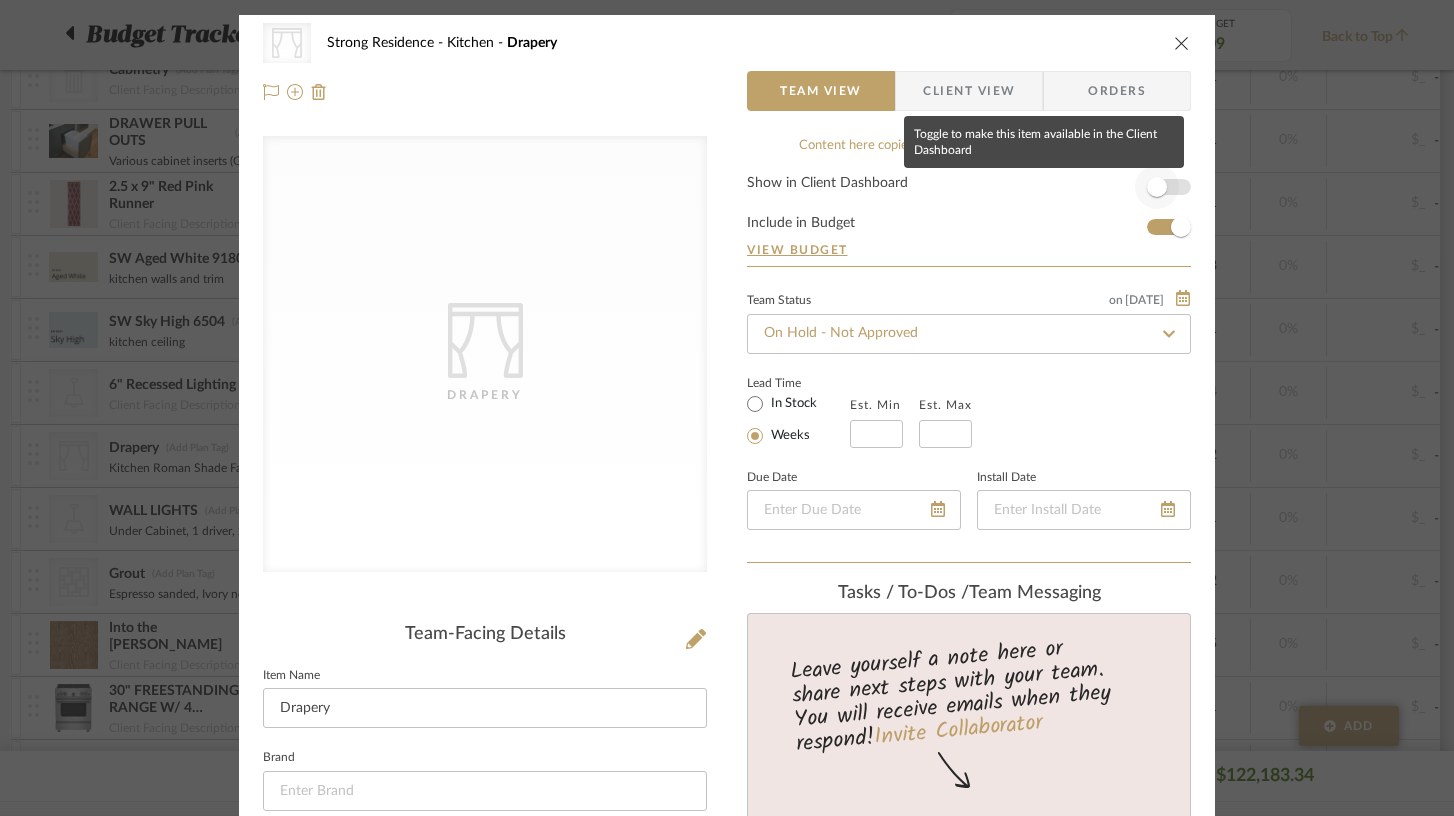 click at bounding box center [1157, 187] 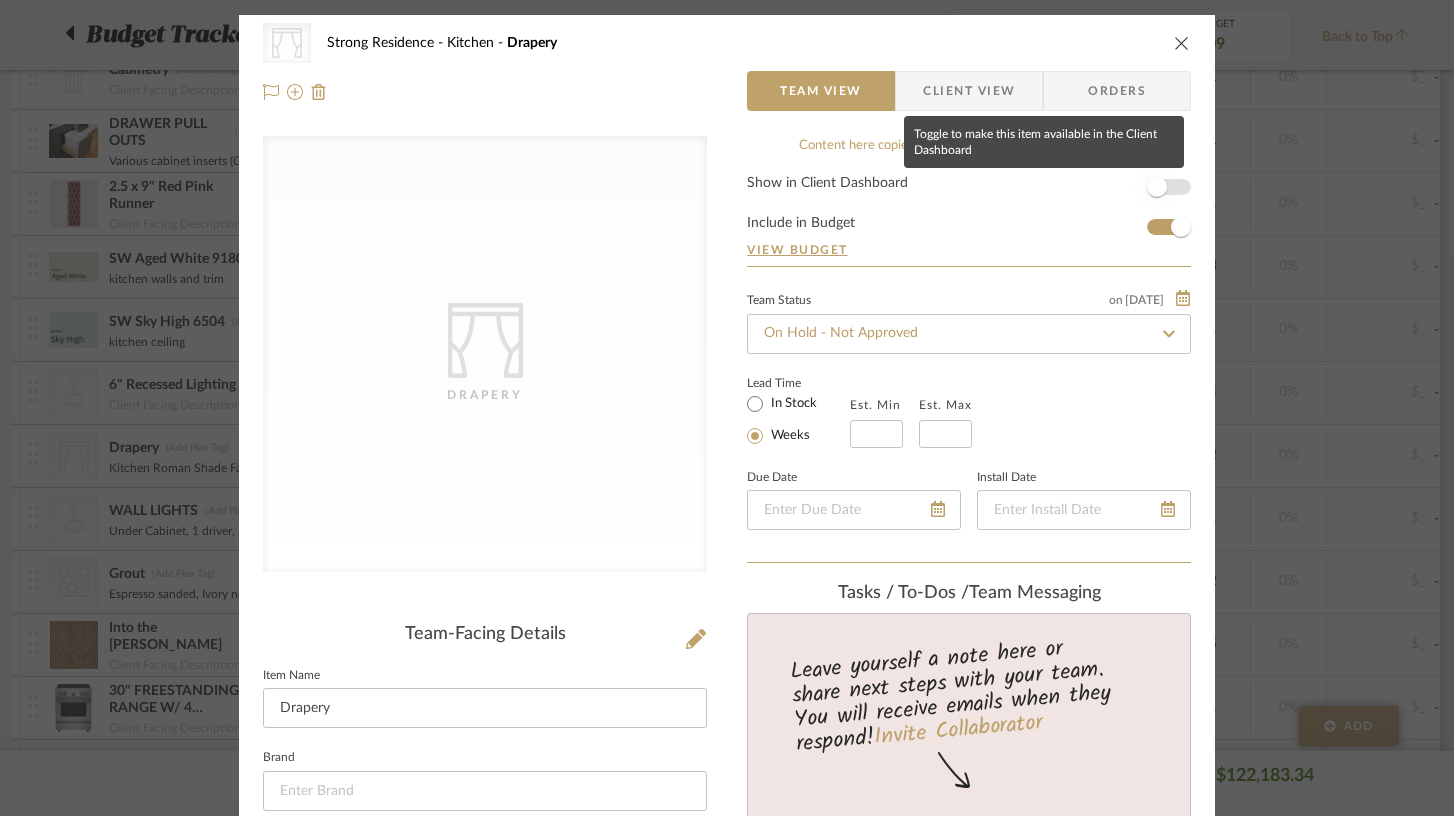 type 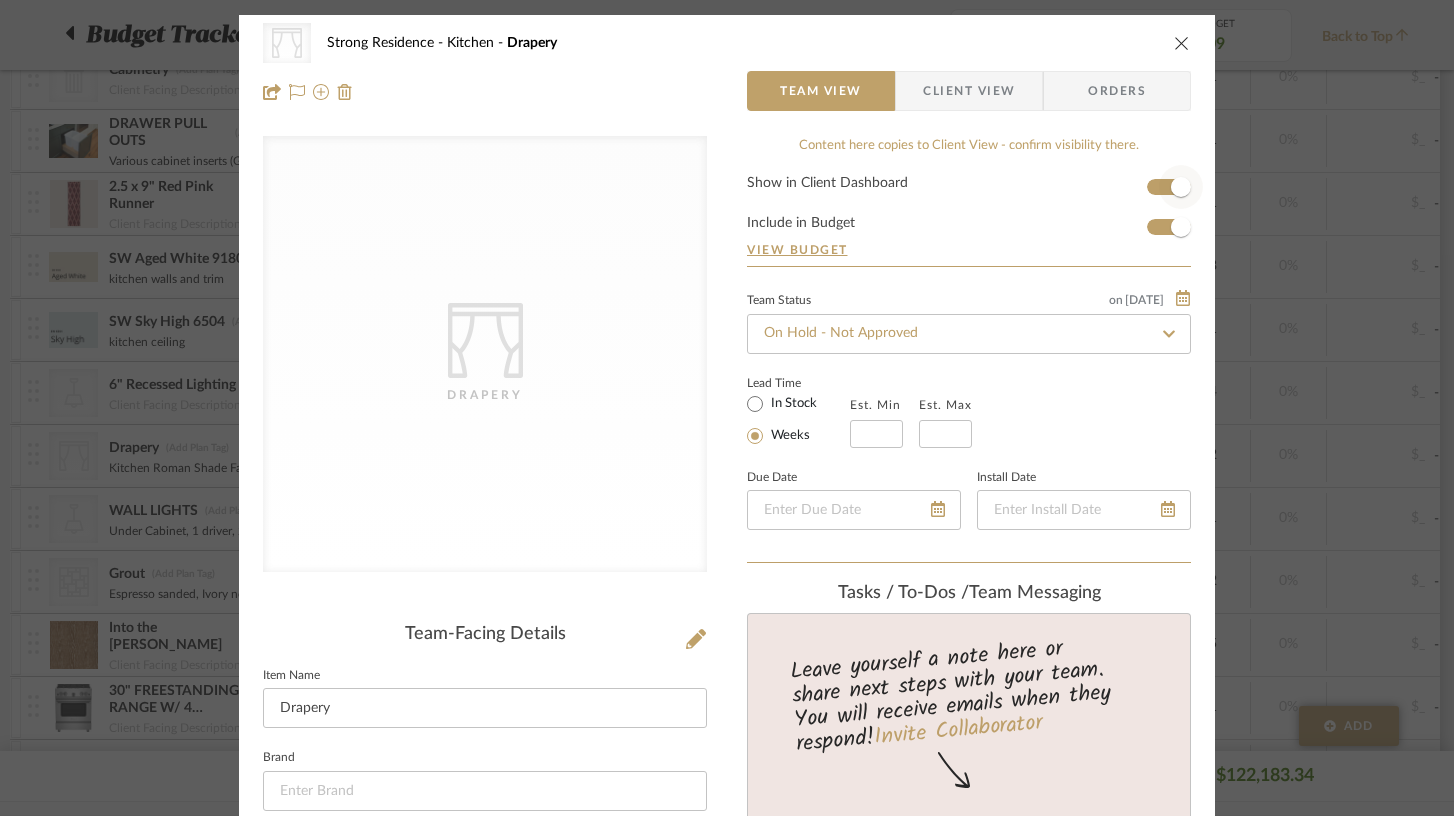 type 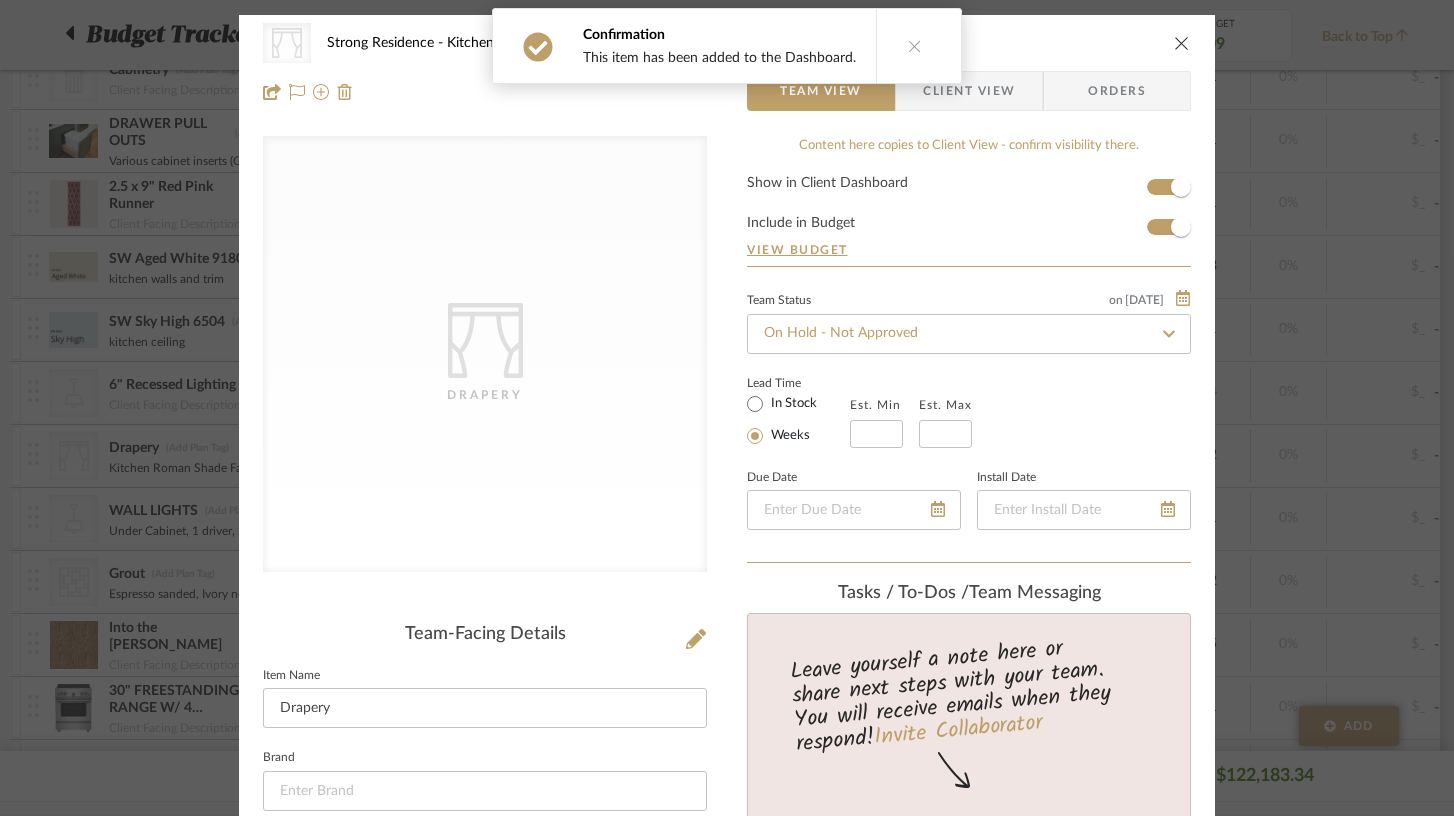 click on "CategoryIconFabrics
Created with Sketch.
Drapery Strong Residence Kitchen Drapery Team View Client View Orders
CategoryIconFabrics
Created with Sketch.
Drapery  Team-Facing Details   Item Name  Drapery  Brand   Internal Description  Kitchen Roman Shade Fabrication  Dimensions   Product Specifications   Item Costs   View Budget   Markup %  0%  Unit Cost  $1,599.00  Cost Type  Retail  Client Unit Price   $1,599.00   Quantity  2  Unit Type  Each  Subtotal   $3,198.00   Tax %  0%  Total Tax   $0.00   Shipping Cost  $0.00  Ship. Markup %  0% Taxable  Total Shipping   $0.00  Total Client Price  $3,198.00  Your Cost  $3,198.00  Your Margin  $0.00  Content here copies to Client View - confirm visibility there.  Show in Client Dashboard   Include in Budget   View Budget  Team Status on [DATE] [DATE]  Lead Time  (2)" at bounding box center (727, 408) 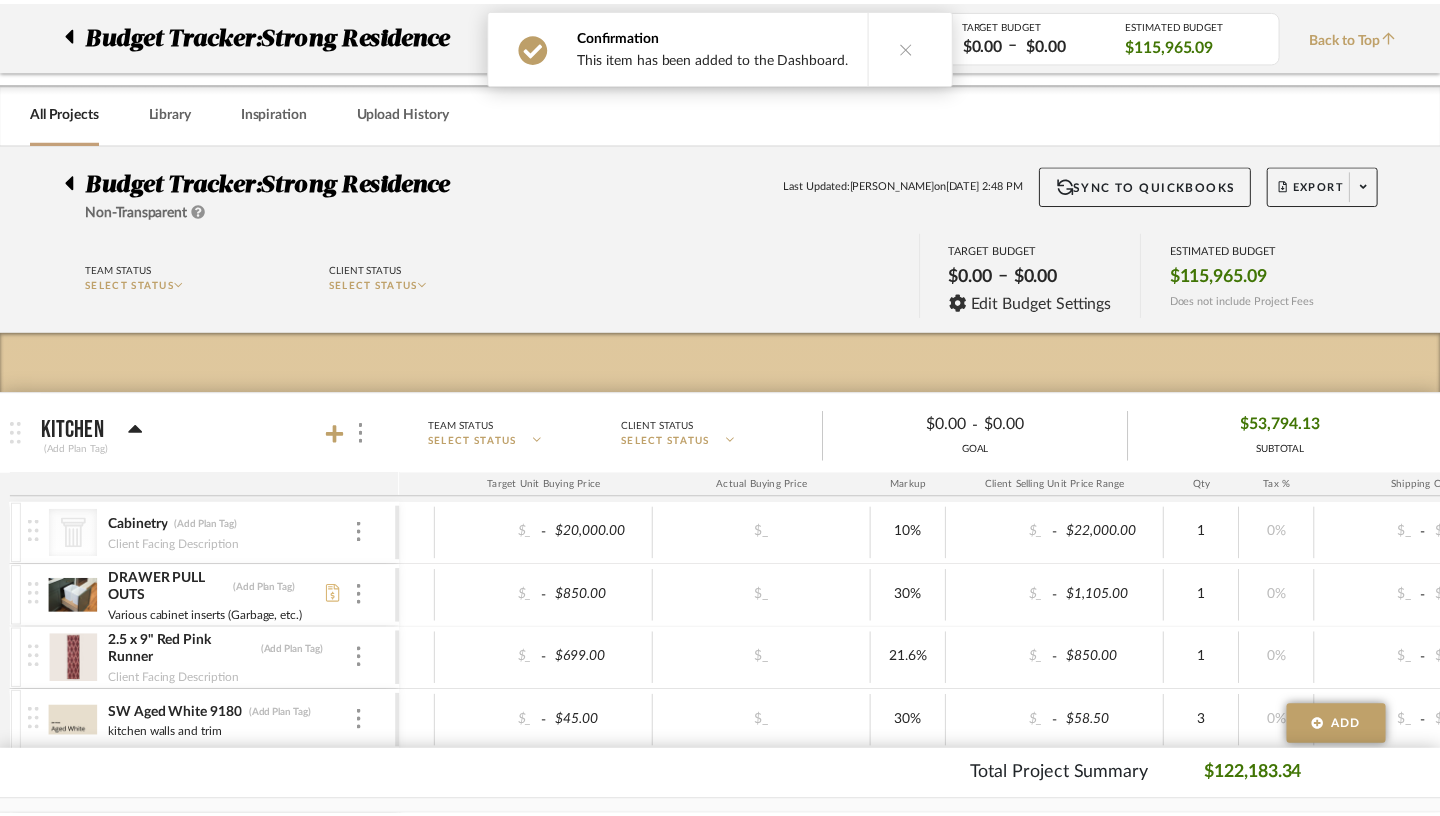 scroll, scrollTop: 456, scrollLeft: 0, axis: vertical 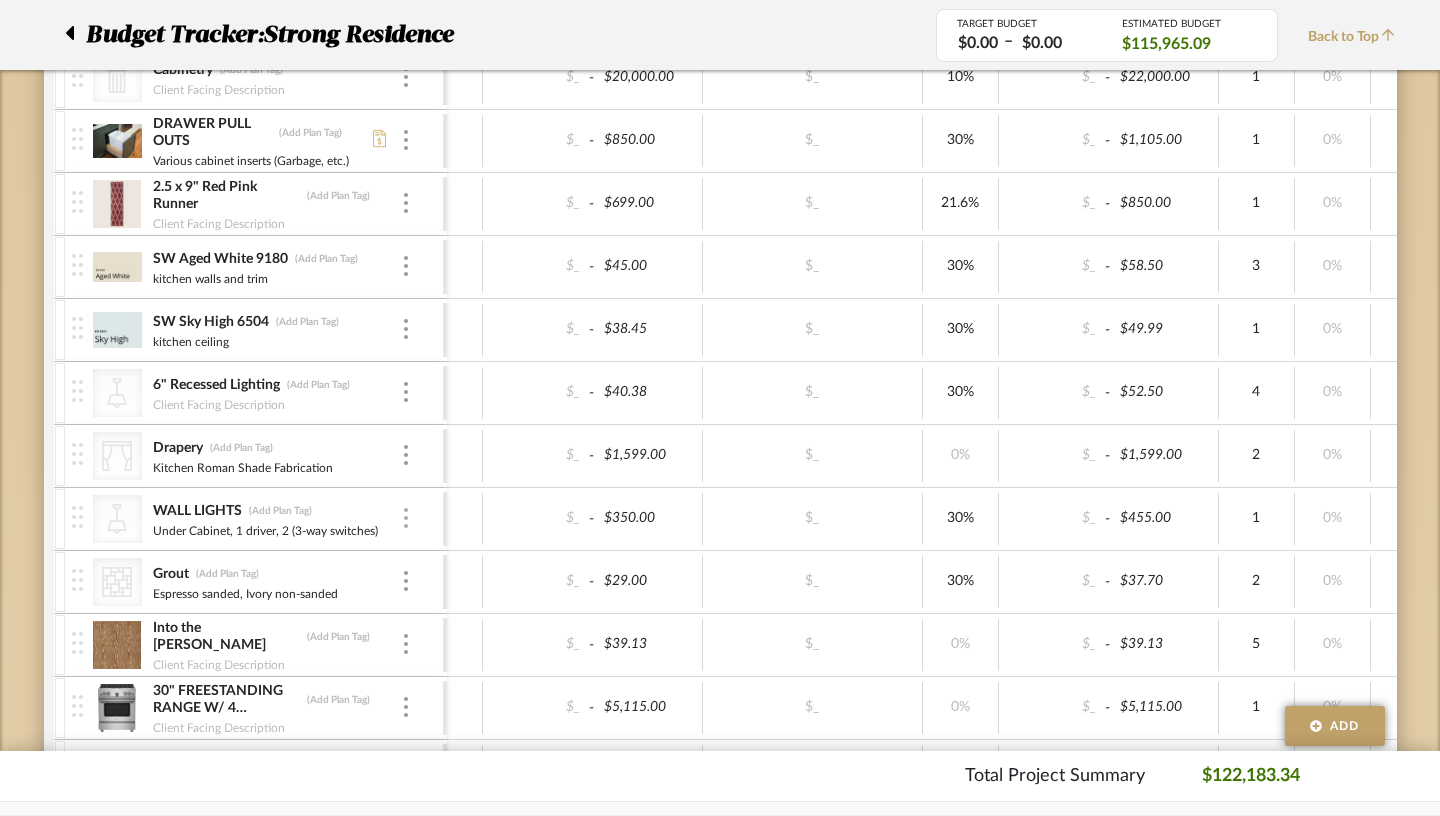 click at bounding box center [406, 519] 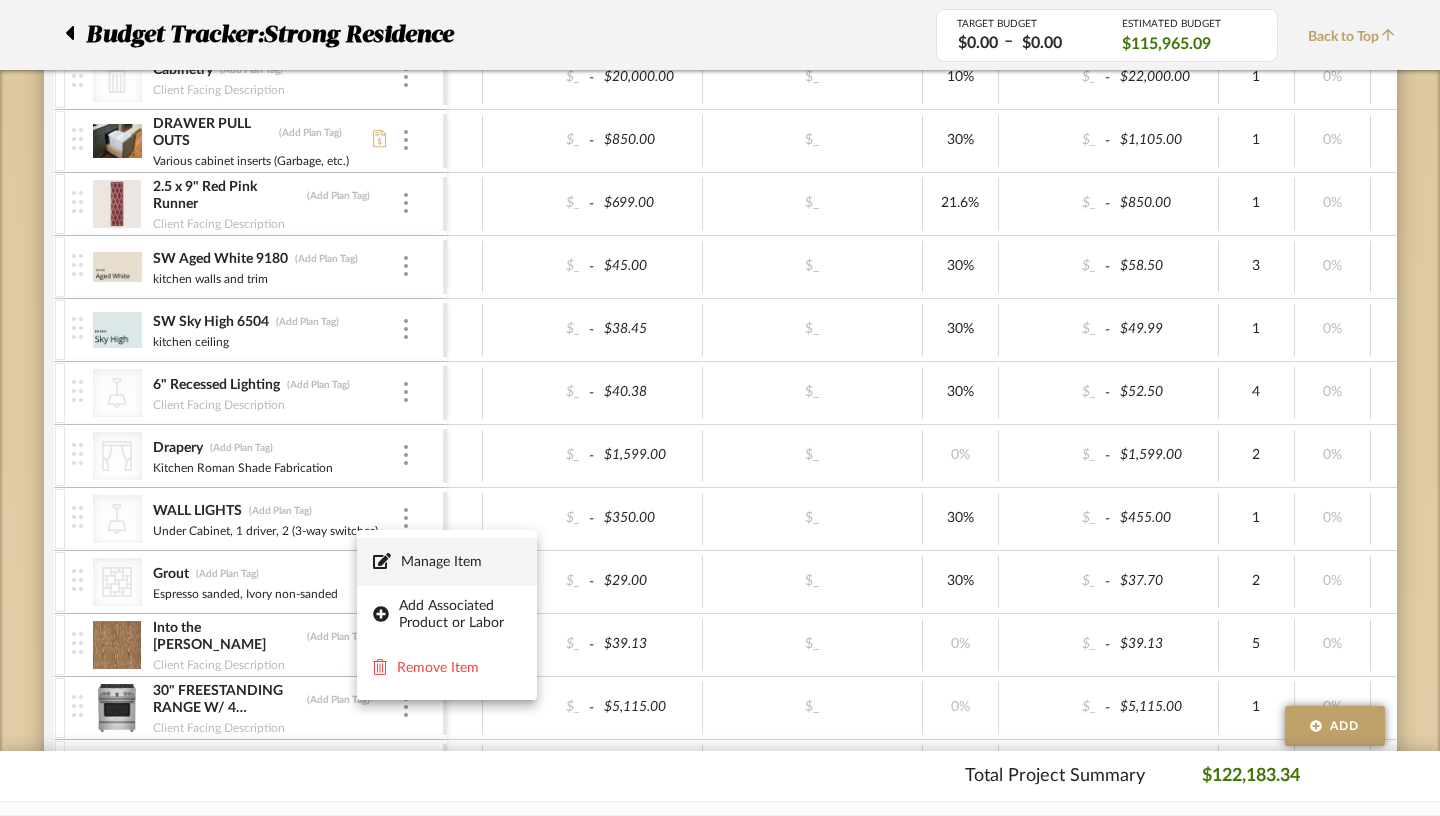 click on "Manage Item" at bounding box center (447, 562) 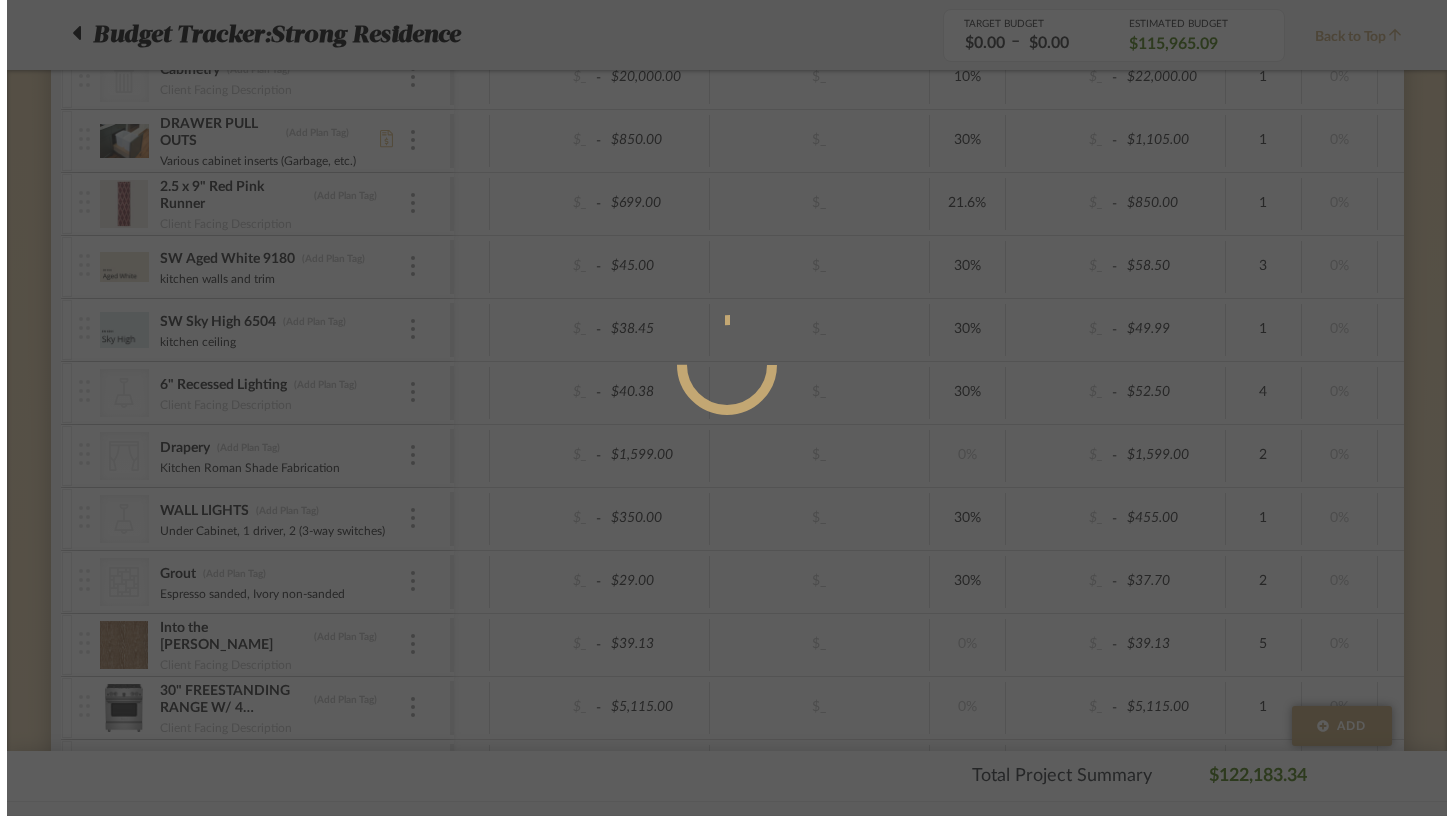 scroll, scrollTop: 0, scrollLeft: 0, axis: both 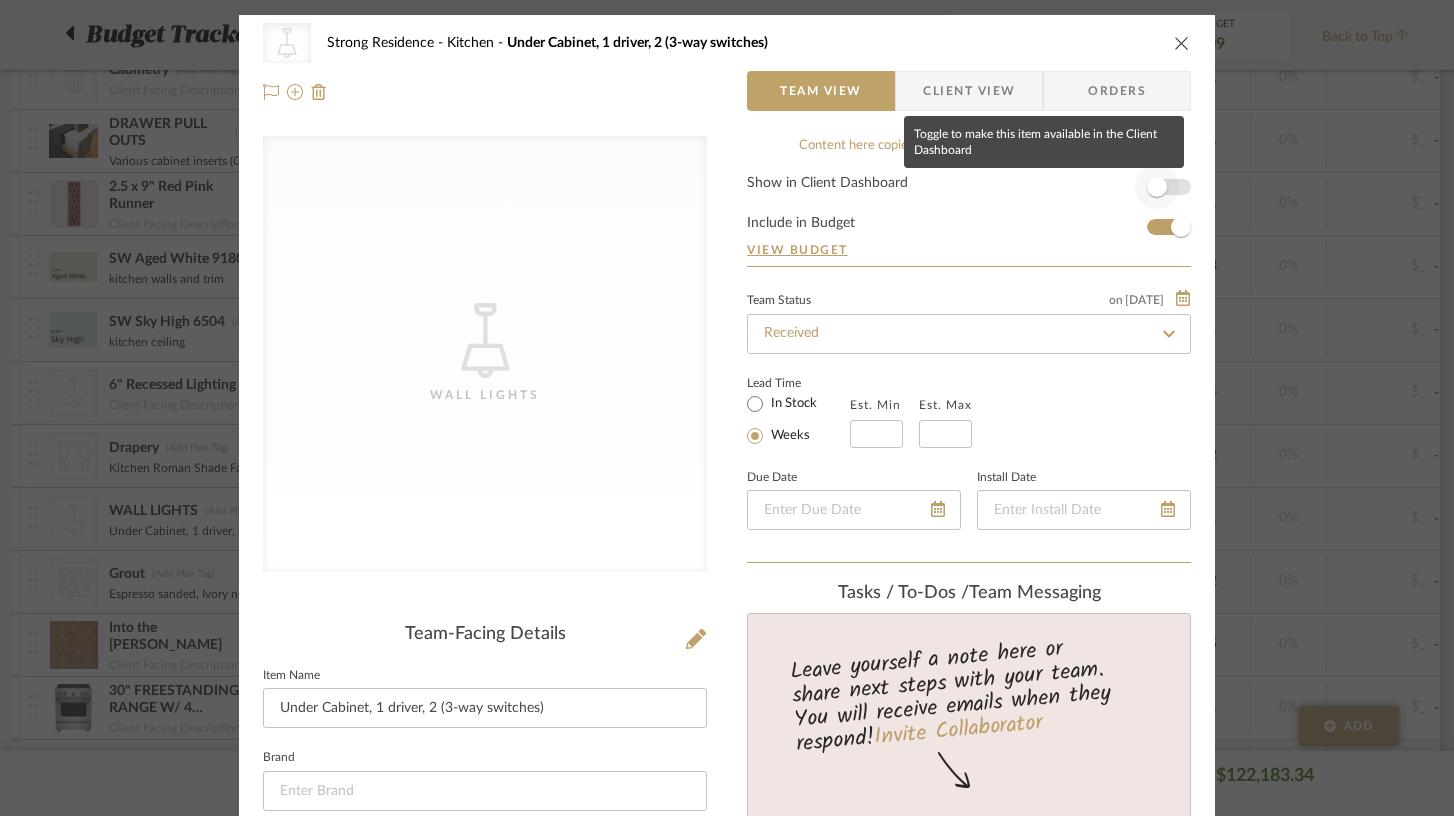 click at bounding box center [1157, 187] 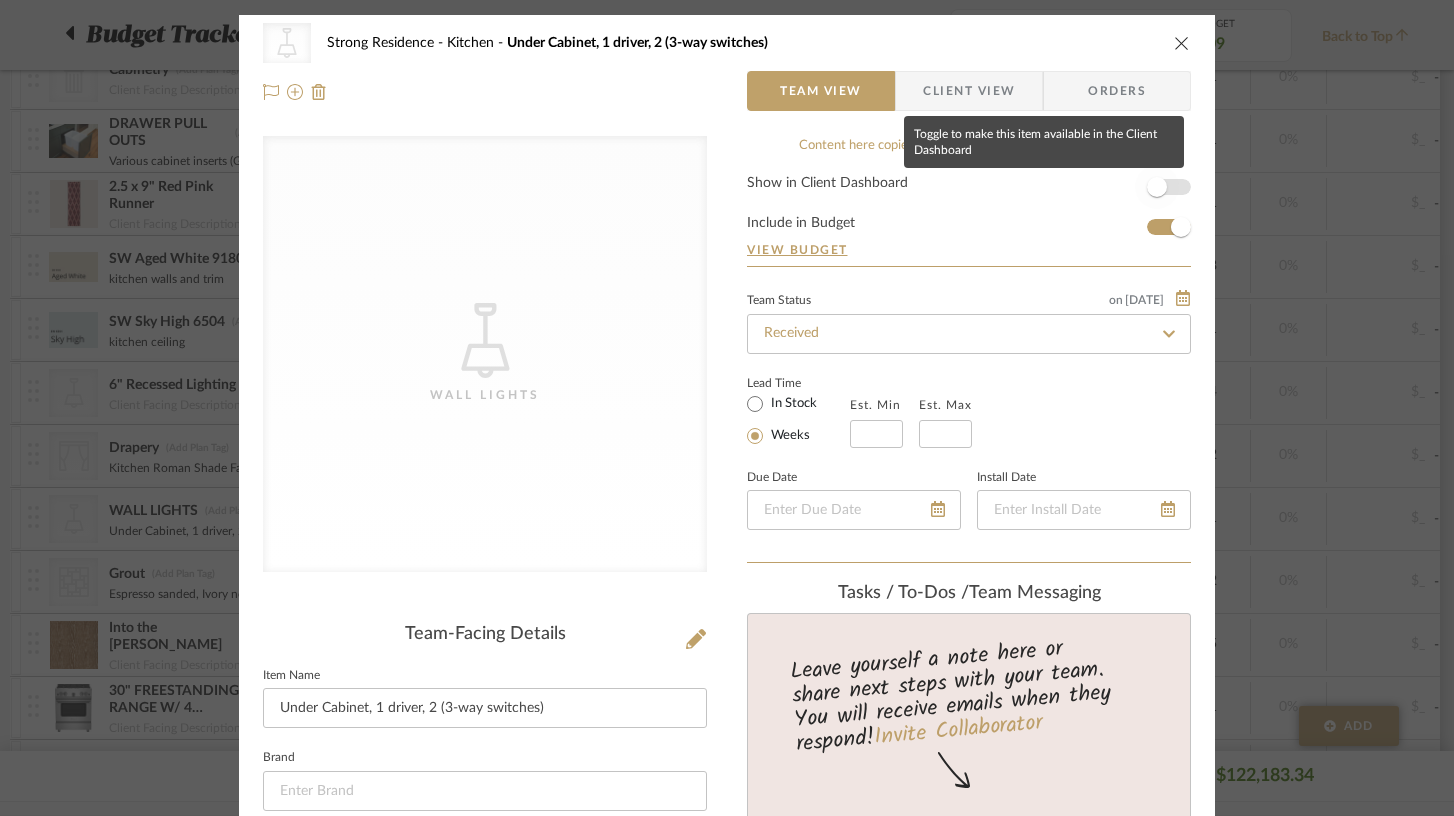 type 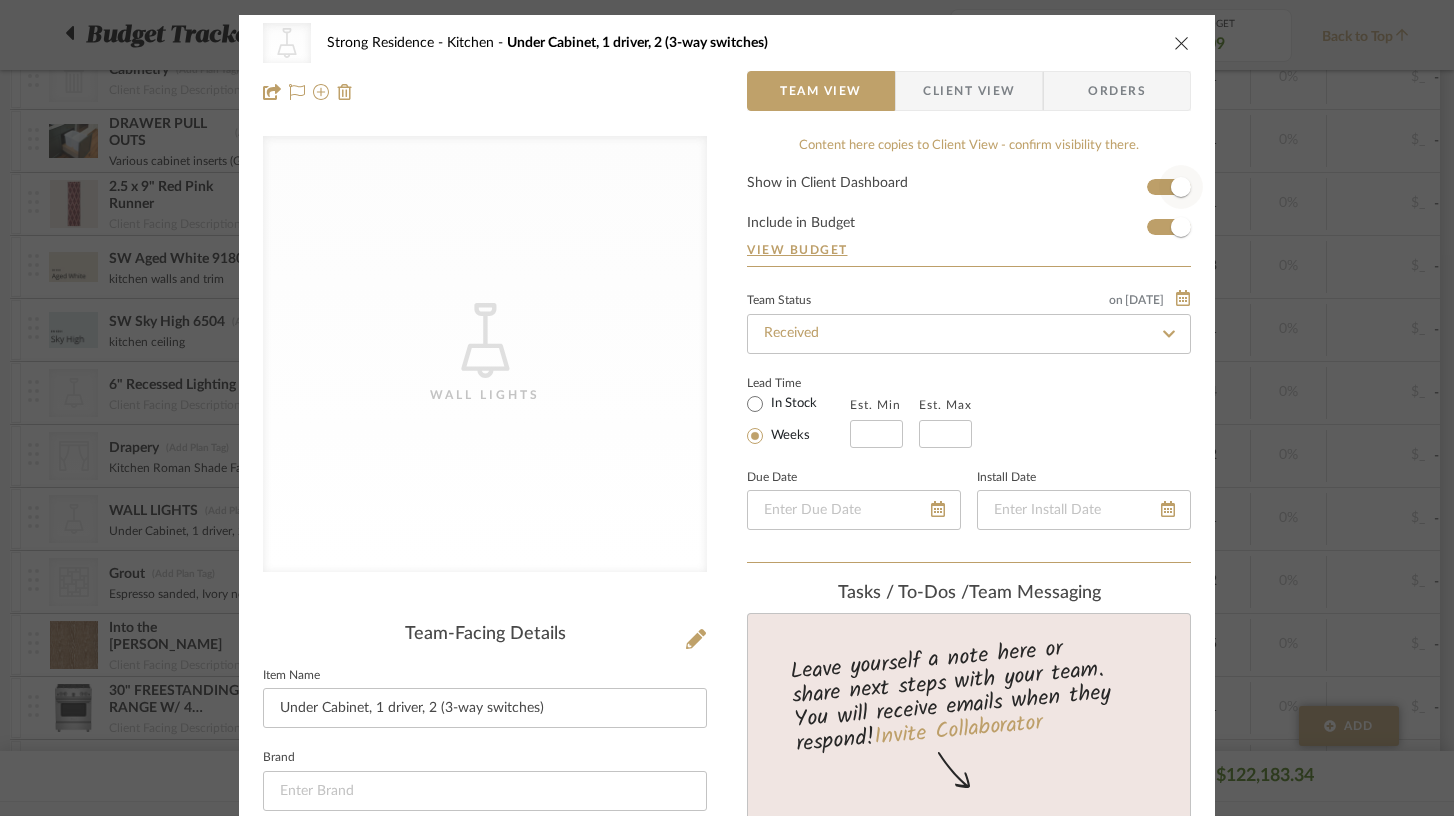type 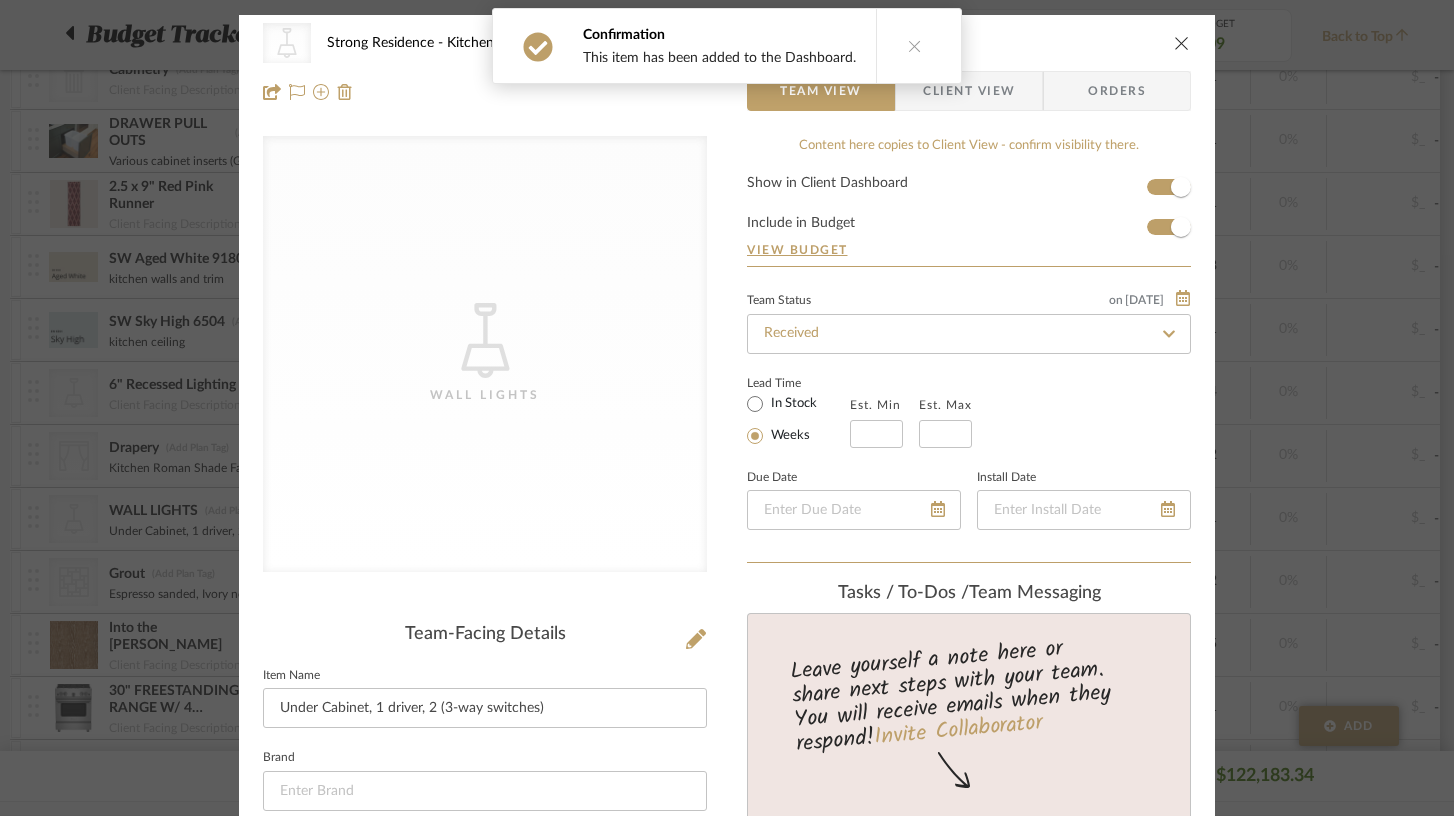 click on "CategoryIconLighting
Created with Sketch.
Wall Lights Strong Residence Kitchen Under Cabinet, 1 driver, 2 (3-way switches) Team View Client View Orders
CategoryIconLighting
Created with Sketch.
Wall Lights  Team-Facing Details   Item Name  Under Cabinet, 1 driver, 2 (3-way switches)  Brand   Internal Description   Dimensions   Product Specifications   Item Costs   View Budget   Markup %  30%  Unit Cost  $350.00  Cost Type  Retail  Client Unit Price   $455.00   Quantity  1  Unit Type  Each  Subtotal   $455.00   Tax %  0%  Total Tax   $0.00   Shipping Cost  $0.00  Ship. Markup %  0% Taxable  Total Shipping   $0.00  Total Client Price  $455.00  Your Cost  $350.00  Your Margin  $105.00  Content here copies to Client View - confirm visibility there.  Show in Client Dashboard   Include in Budget   View Budget  on (1)" at bounding box center (727, 887) 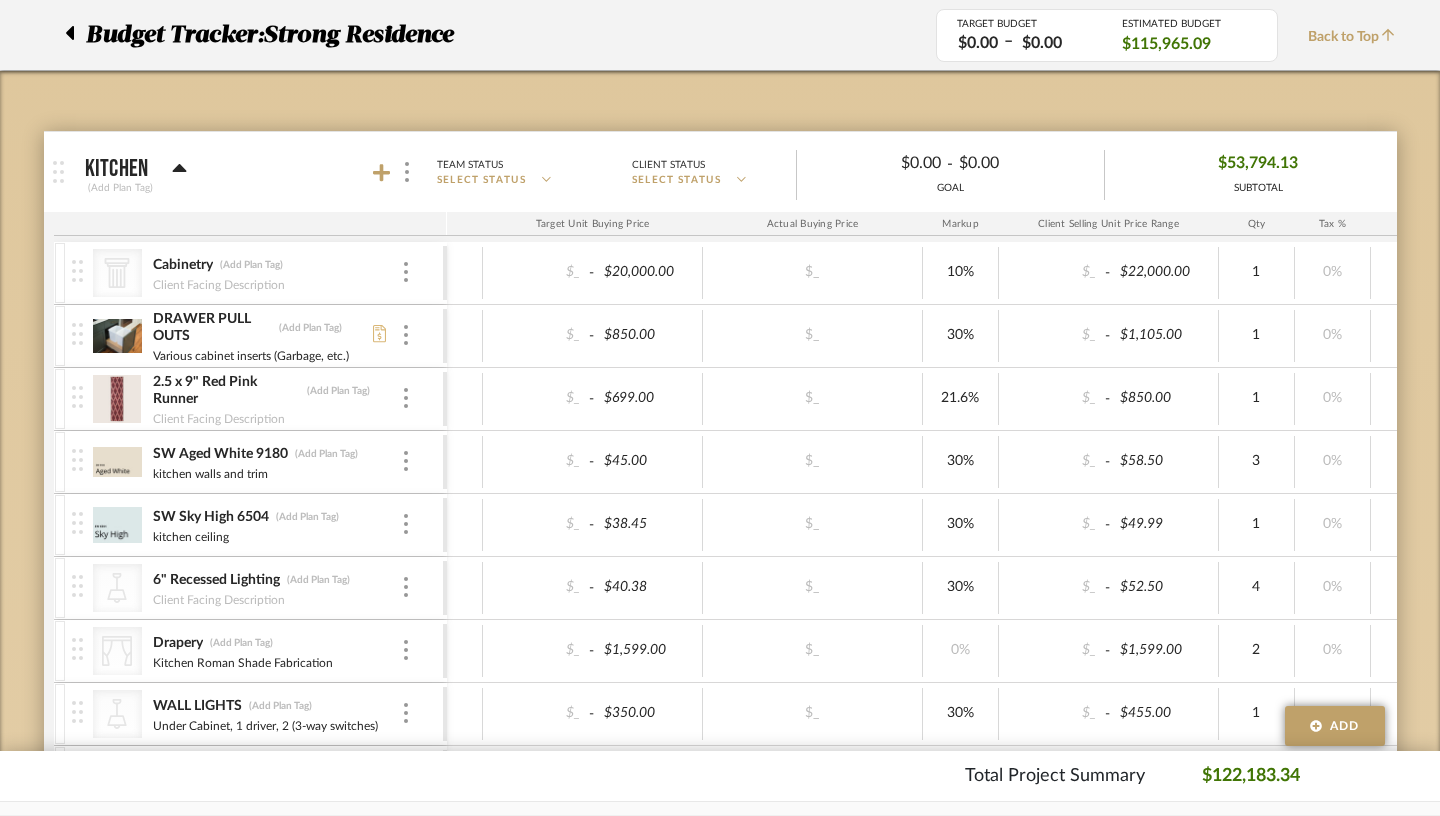scroll, scrollTop: 0, scrollLeft: 0, axis: both 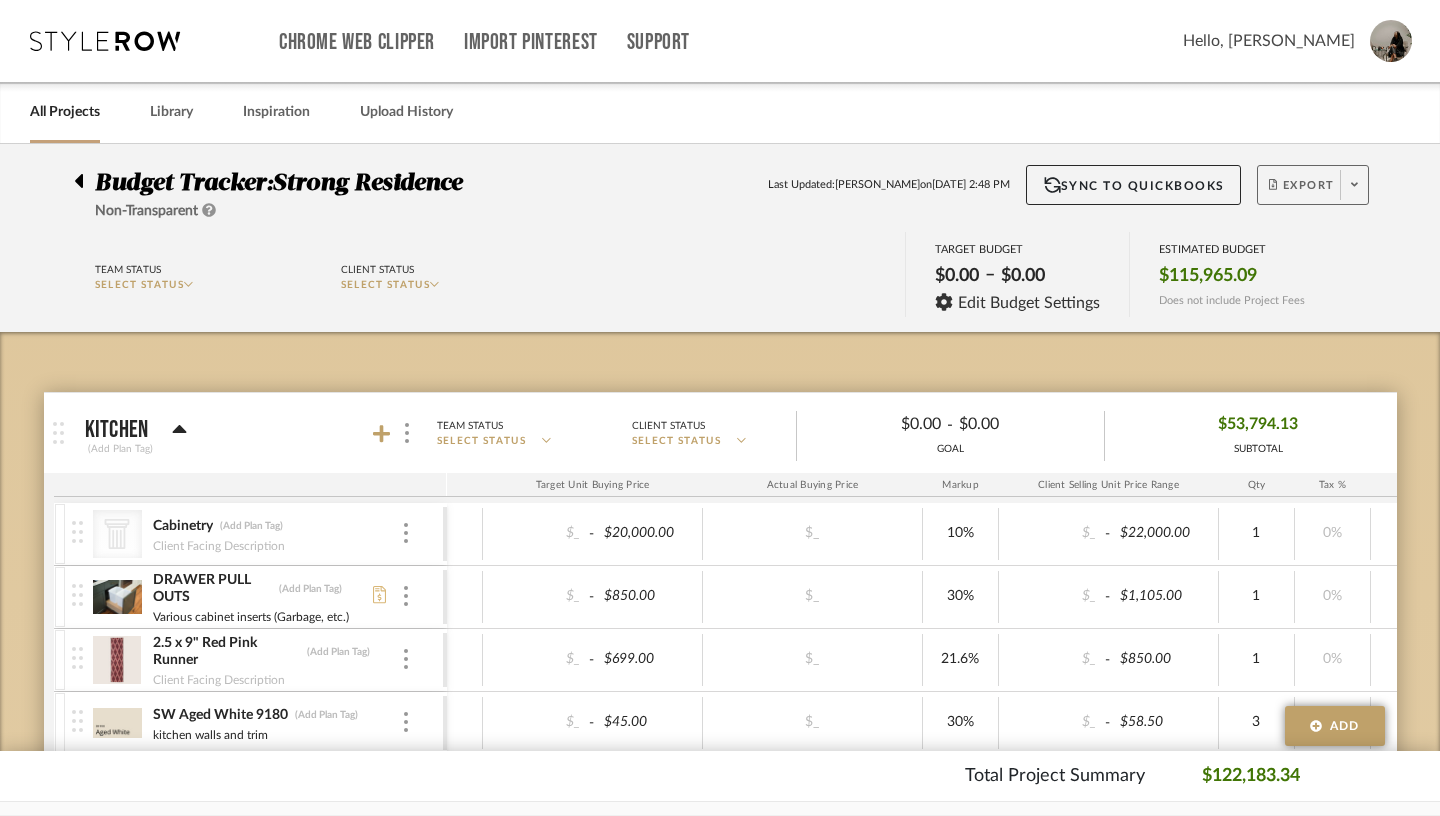 click on "Export" 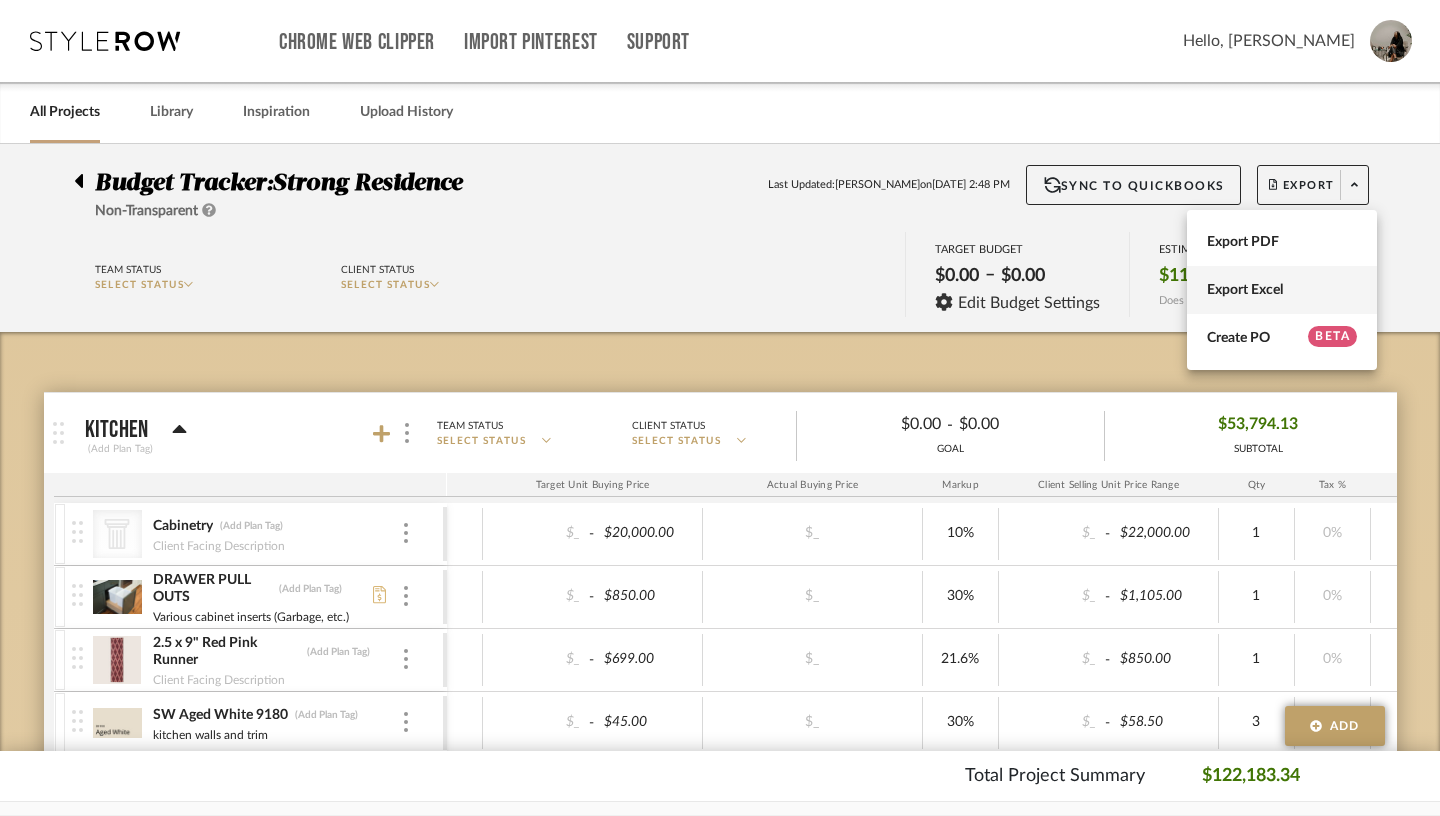 click on "Export Excel" at bounding box center (1282, 290) 